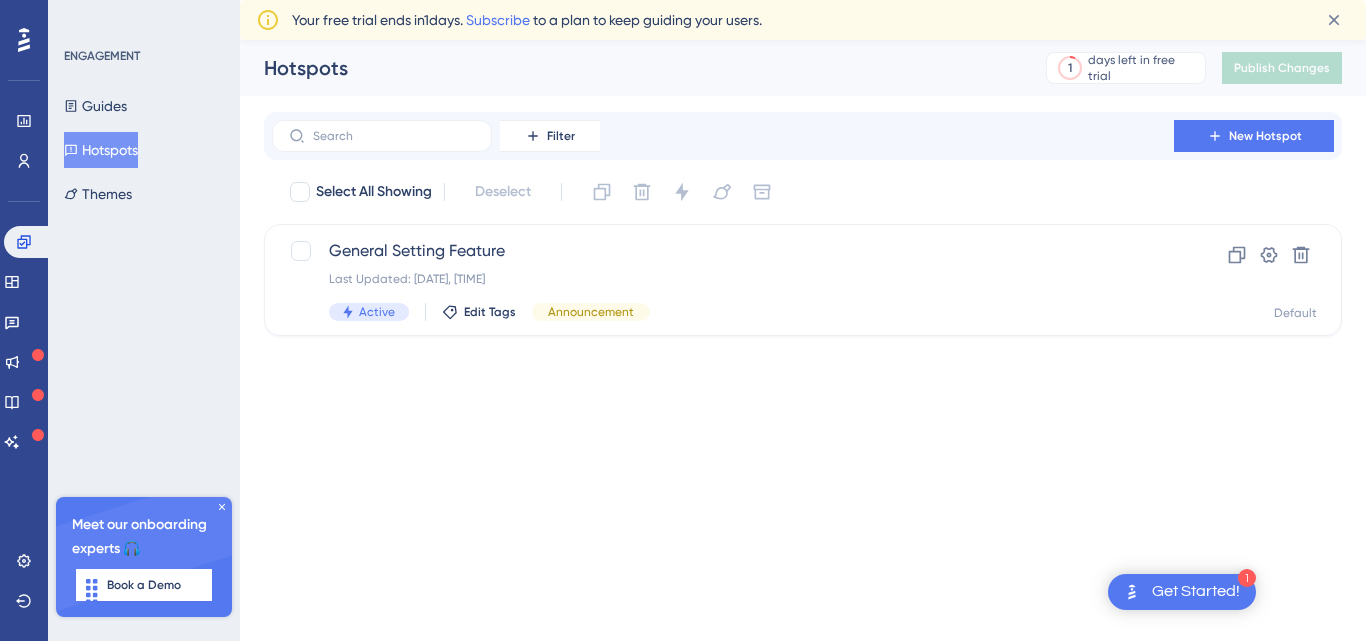 scroll, scrollTop: 0, scrollLeft: 0, axis: both 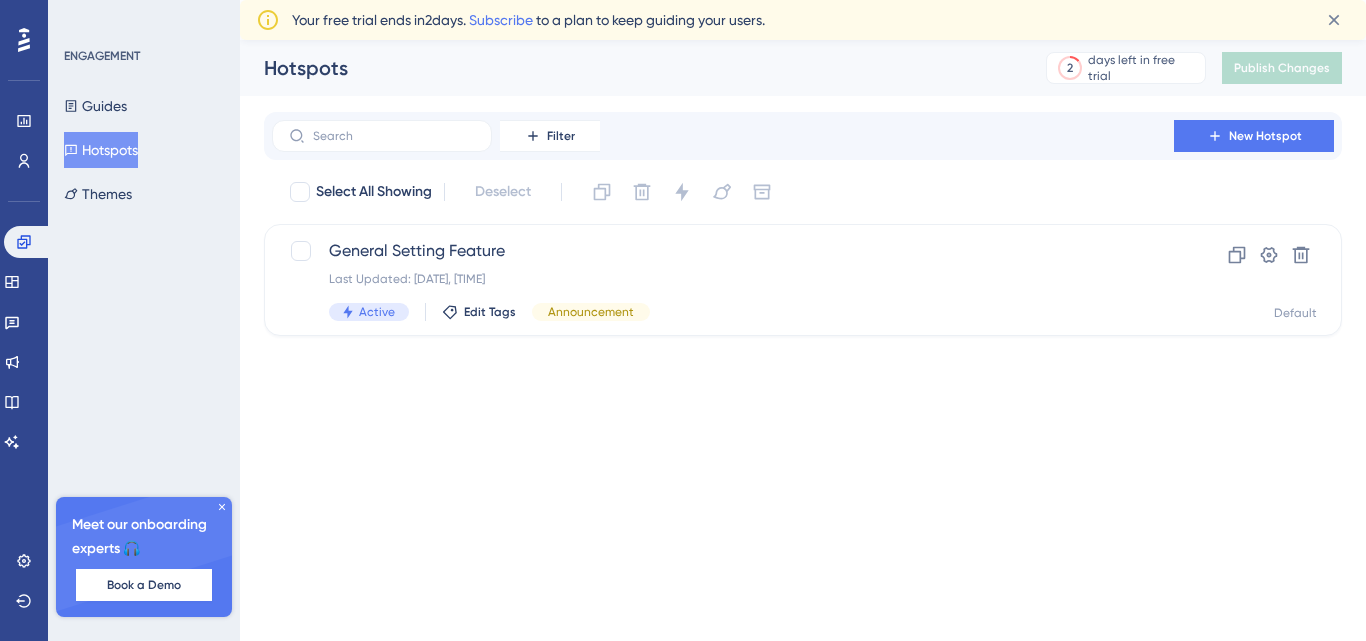 click 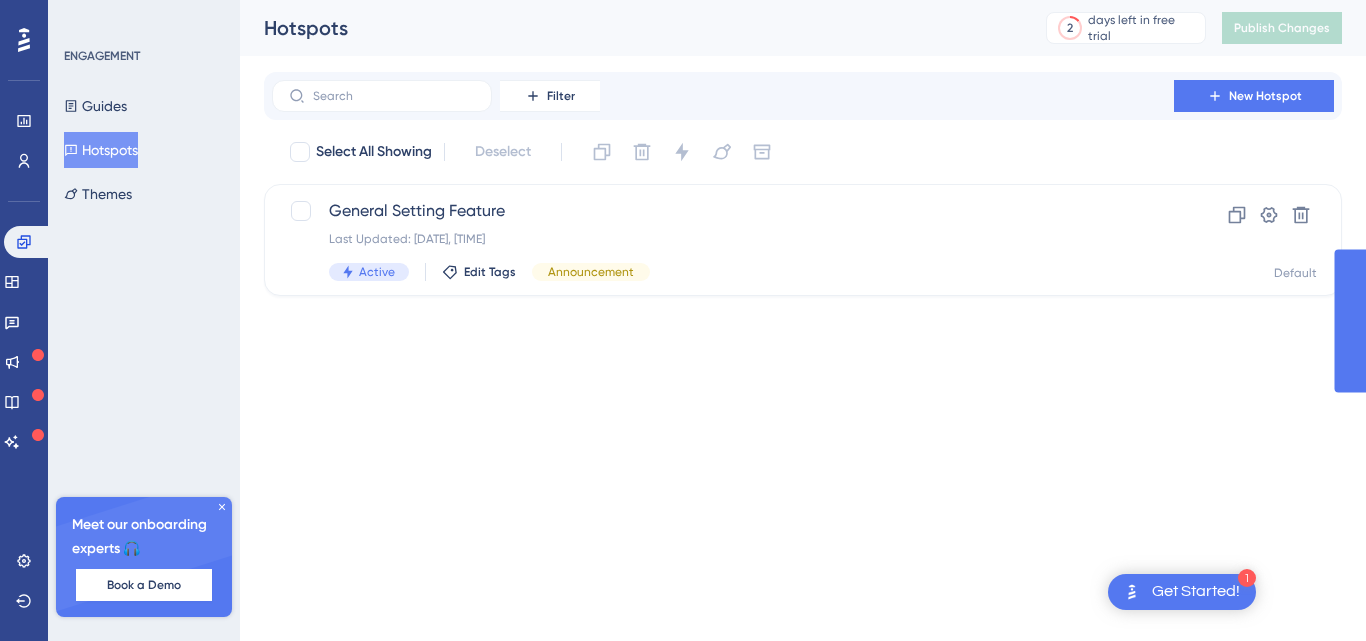 scroll, scrollTop: 0, scrollLeft: 0, axis: both 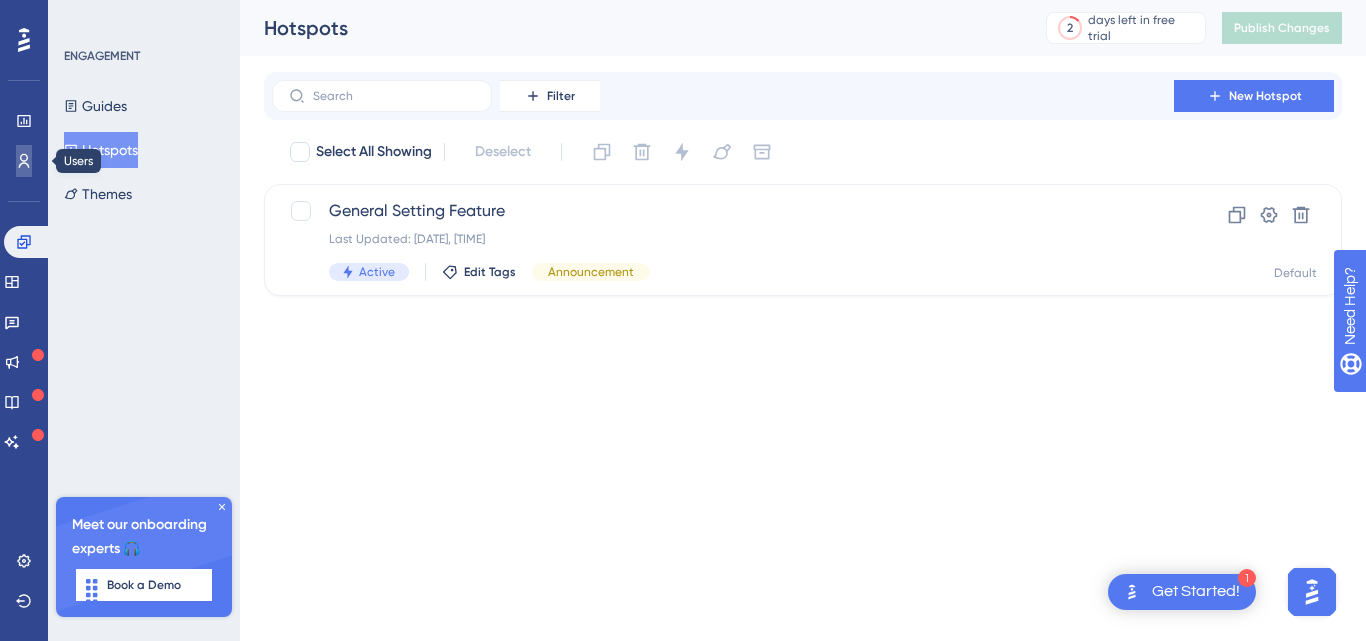 click at bounding box center [24, 161] 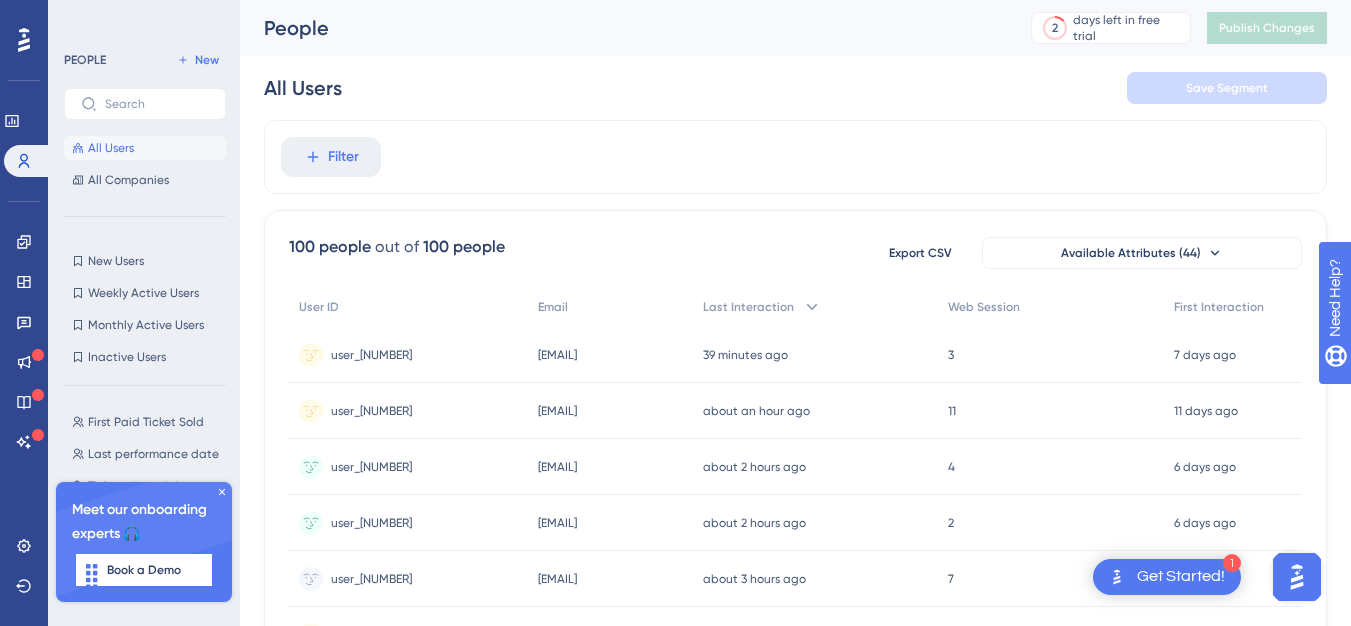 click 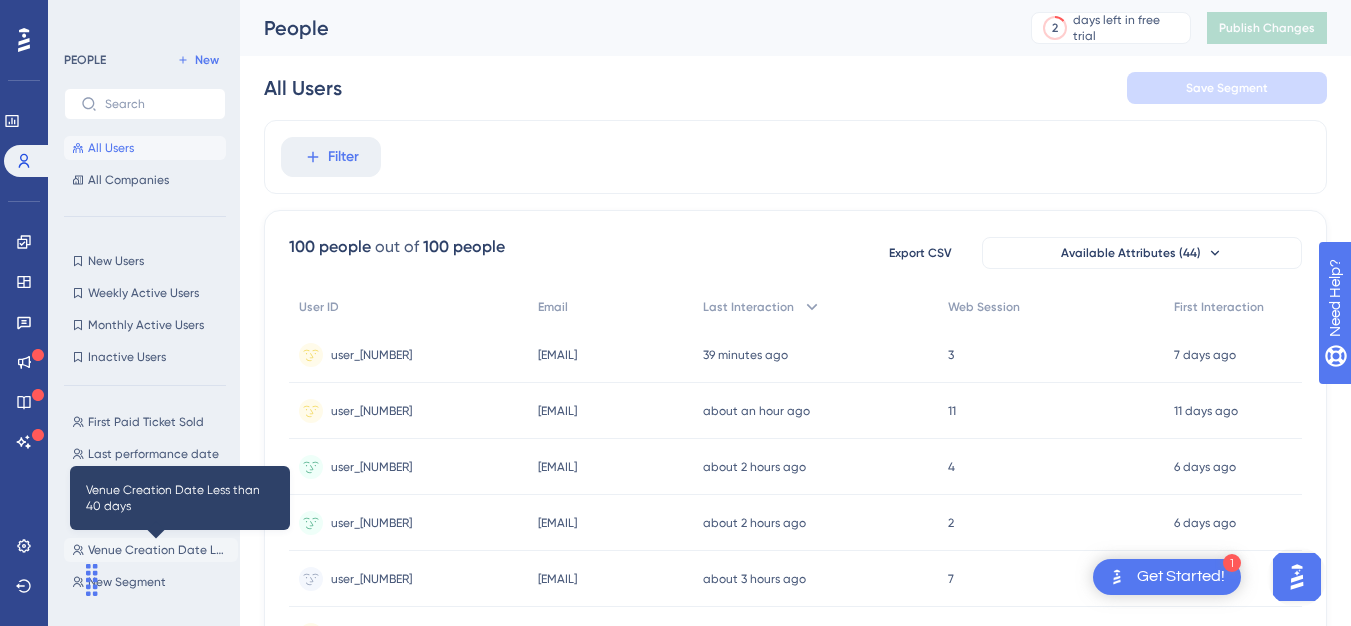 click on "Venue Creation Date Less than 40 days" at bounding box center (159, 550) 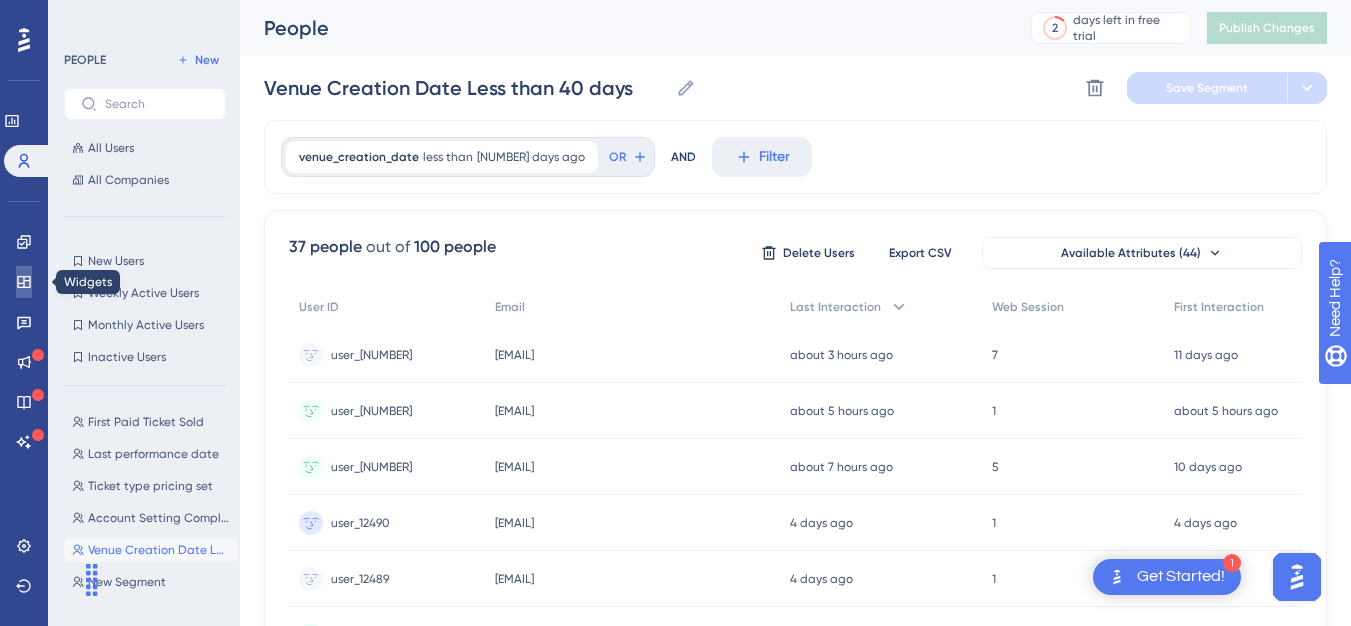 click at bounding box center (24, 282) 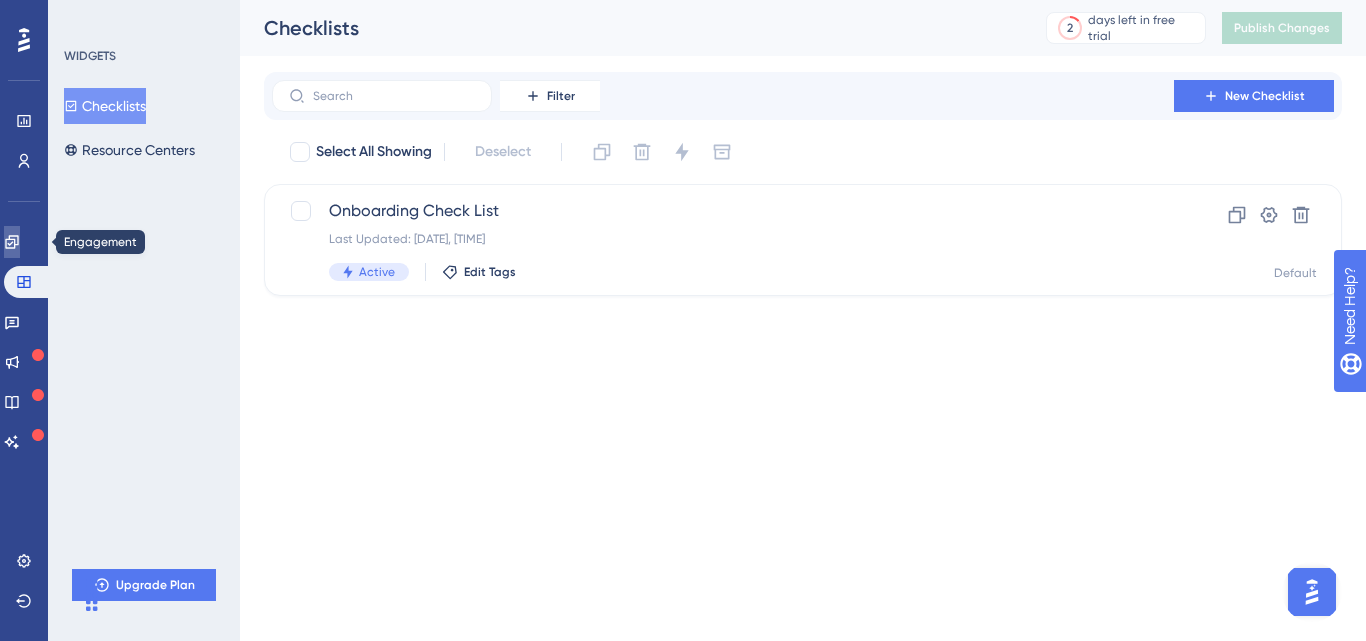 click 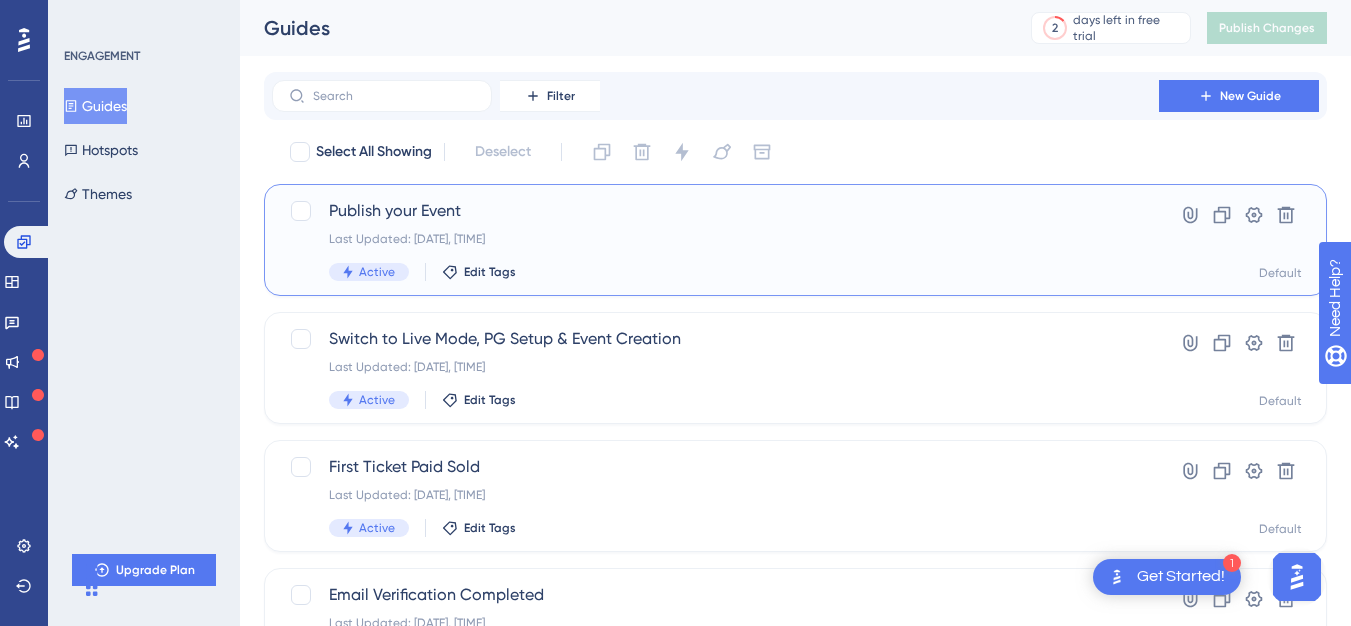 click on "Publish your Event Last Updated: Jul 28 2025, 09:48 PM Active Edit Tags" at bounding box center (715, 240) 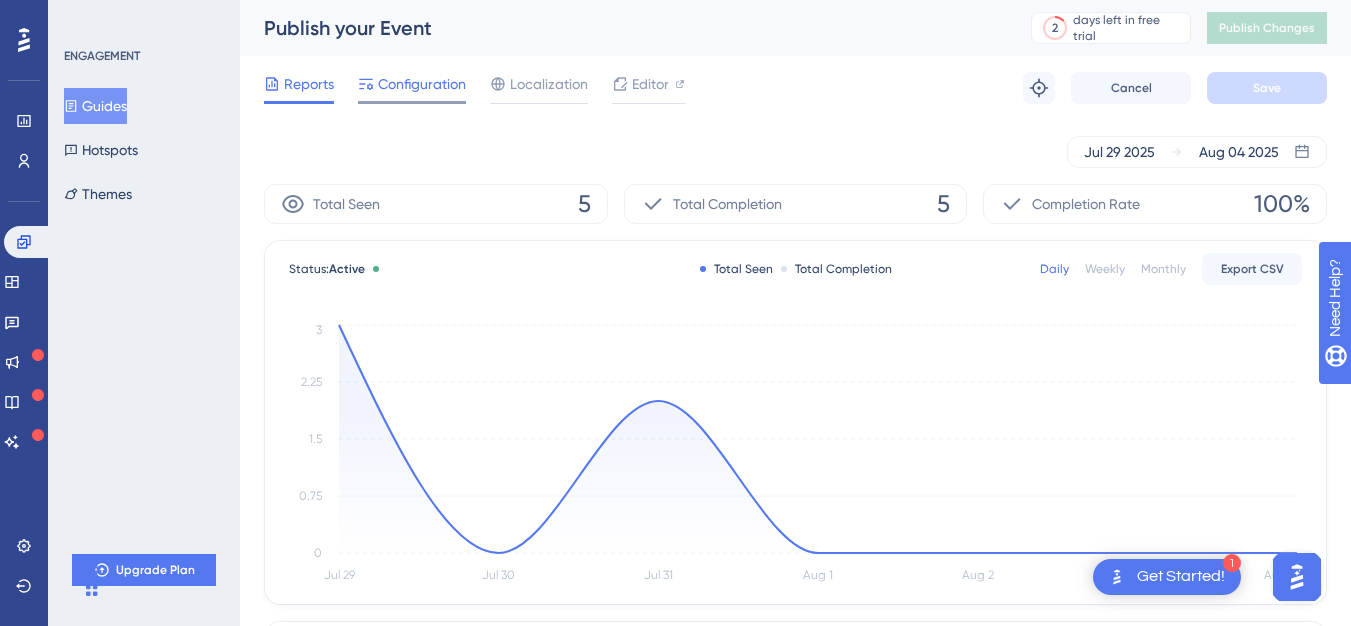 click on "Configuration" at bounding box center [422, 84] 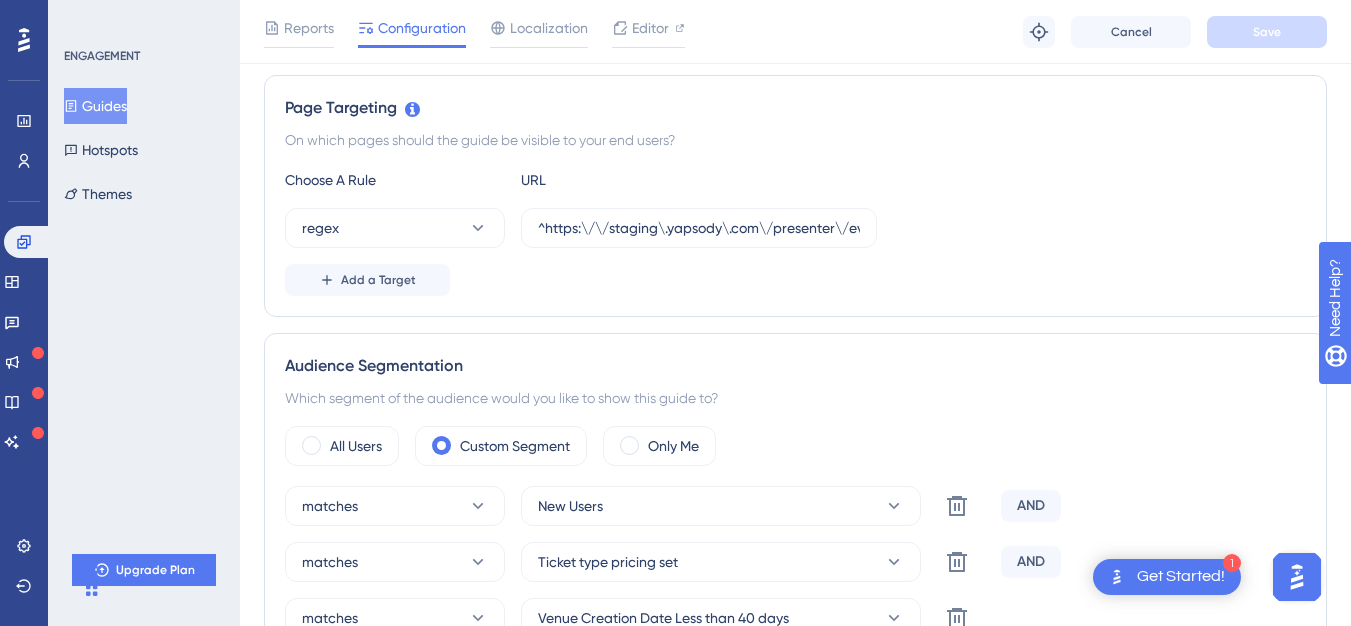scroll, scrollTop: 637, scrollLeft: 0, axis: vertical 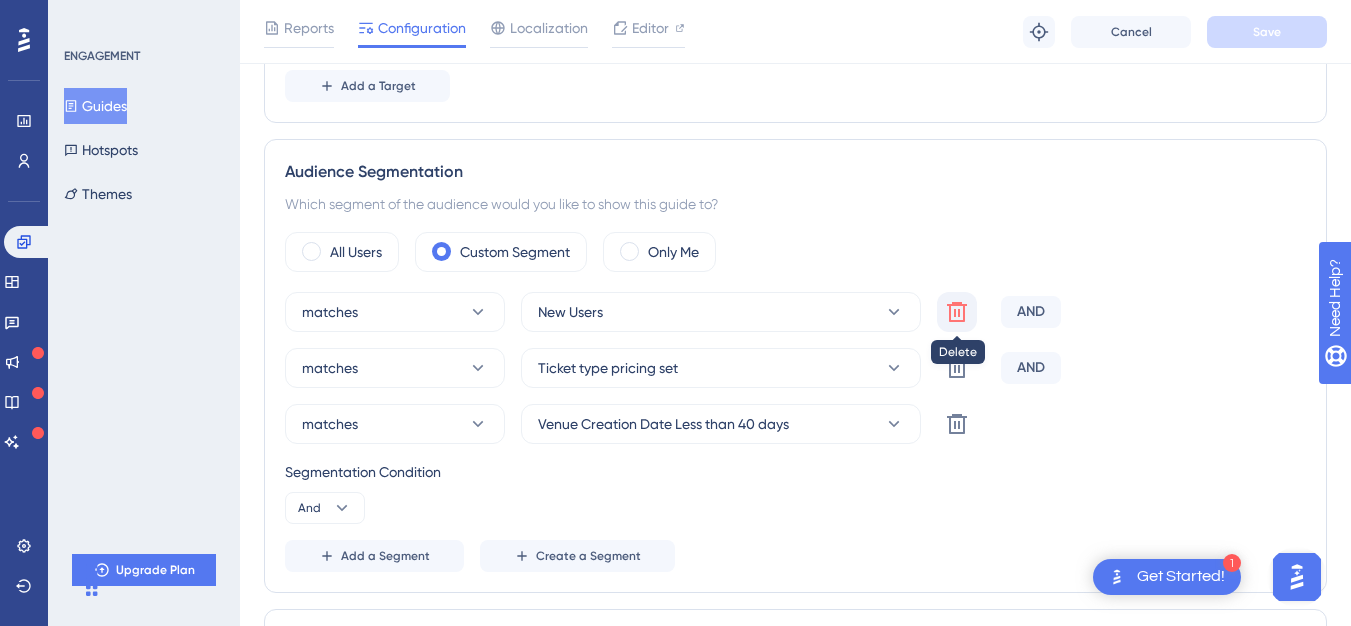 click 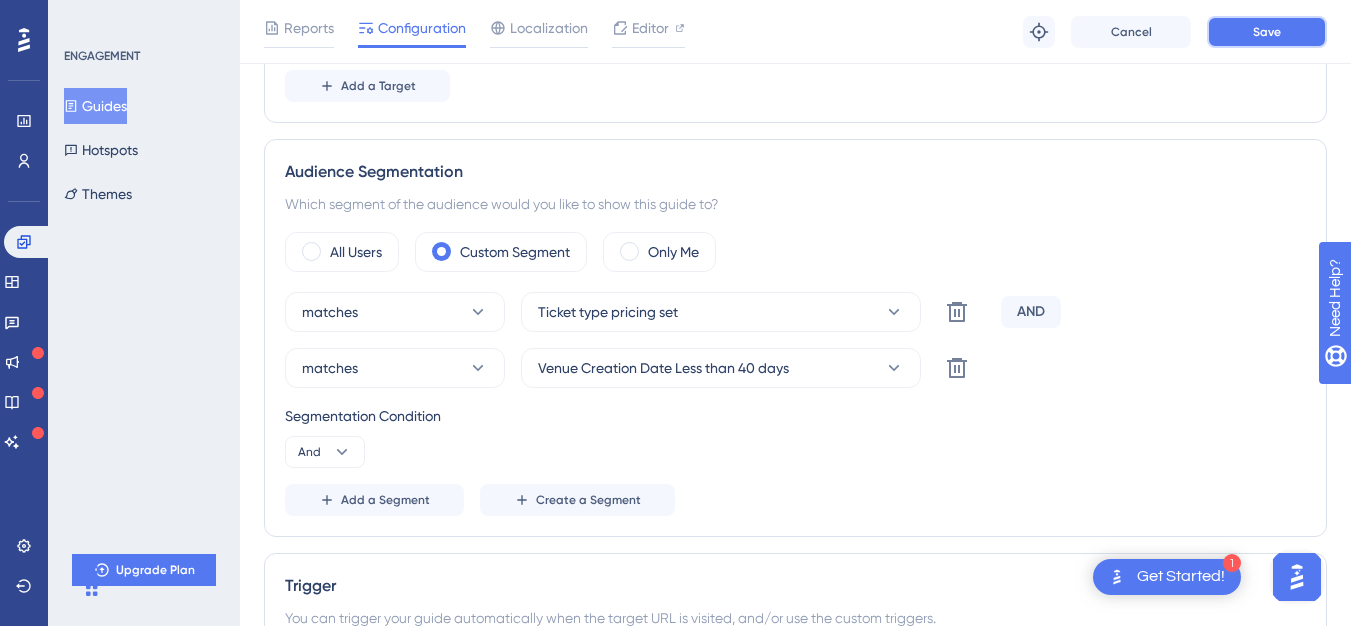 click on "Save" at bounding box center (1267, 32) 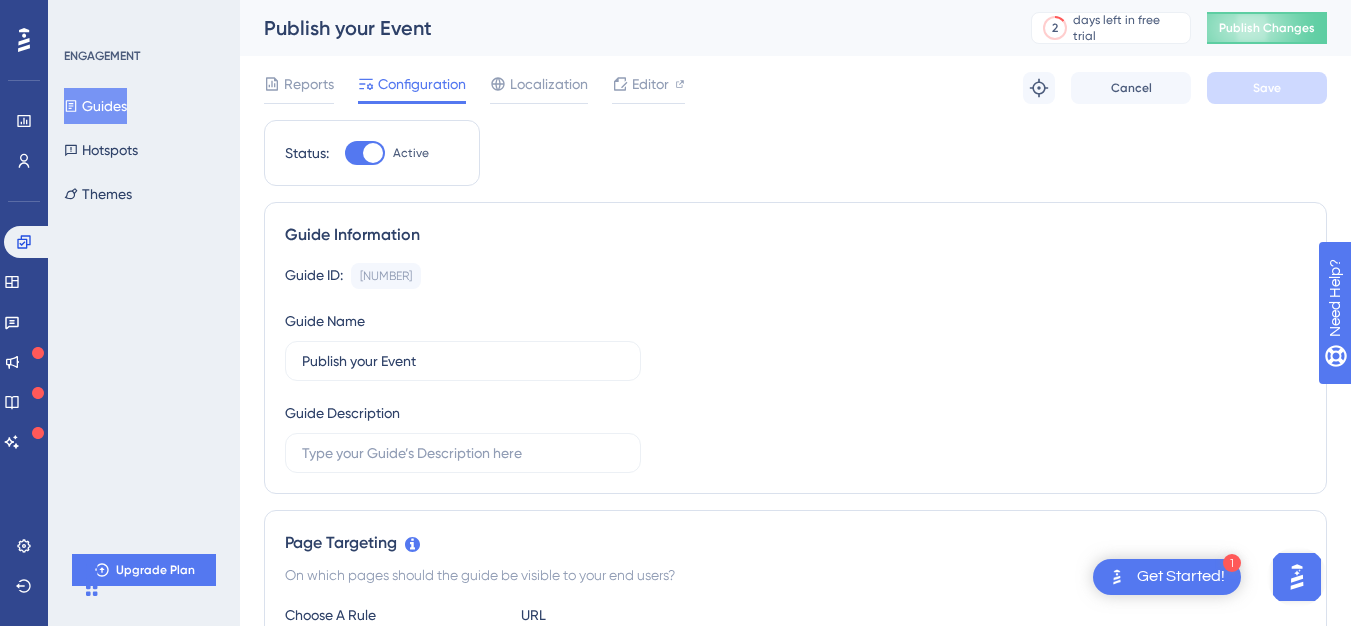 scroll, scrollTop: 19, scrollLeft: 0, axis: vertical 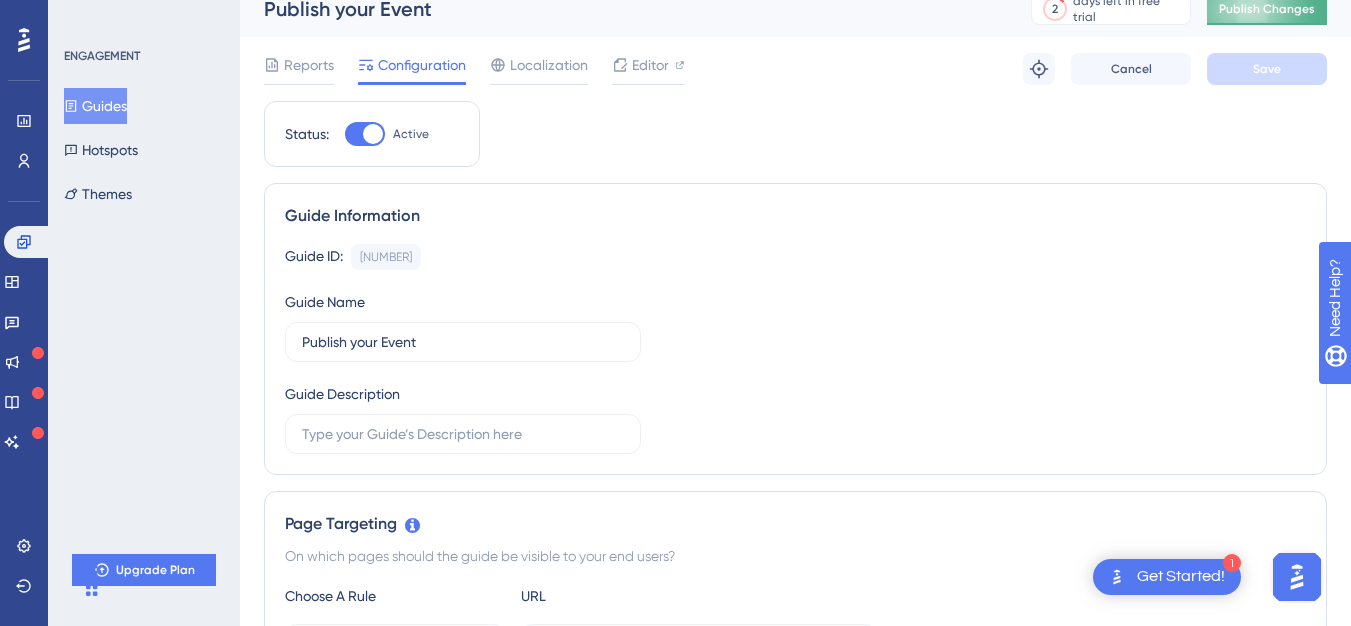 click on "Publish Changes" at bounding box center [1267, 9] 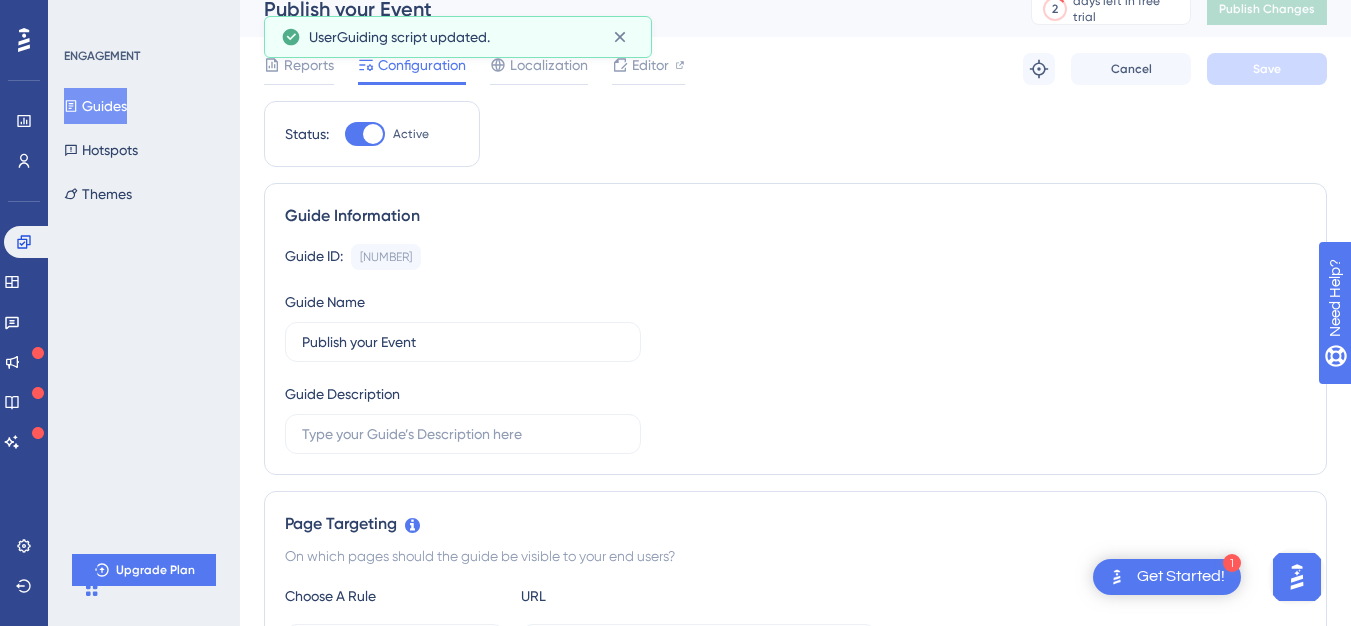 click on "Guides" at bounding box center [95, 106] 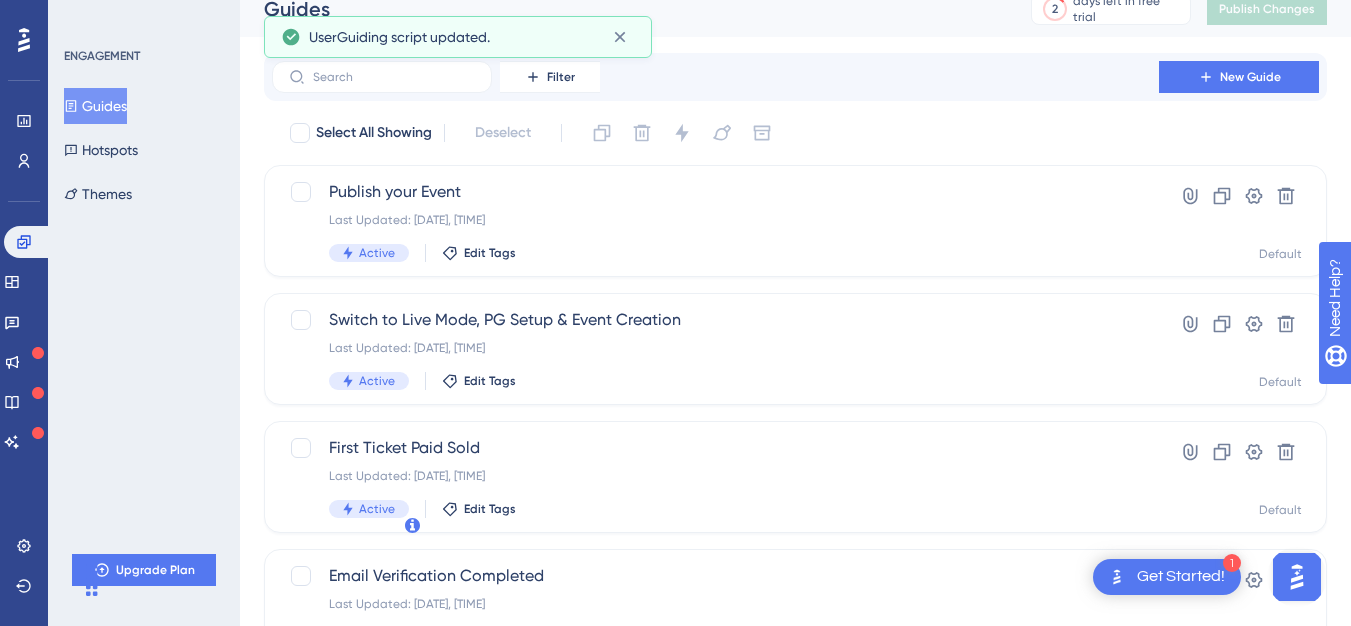 scroll, scrollTop: 0, scrollLeft: 0, axis: both 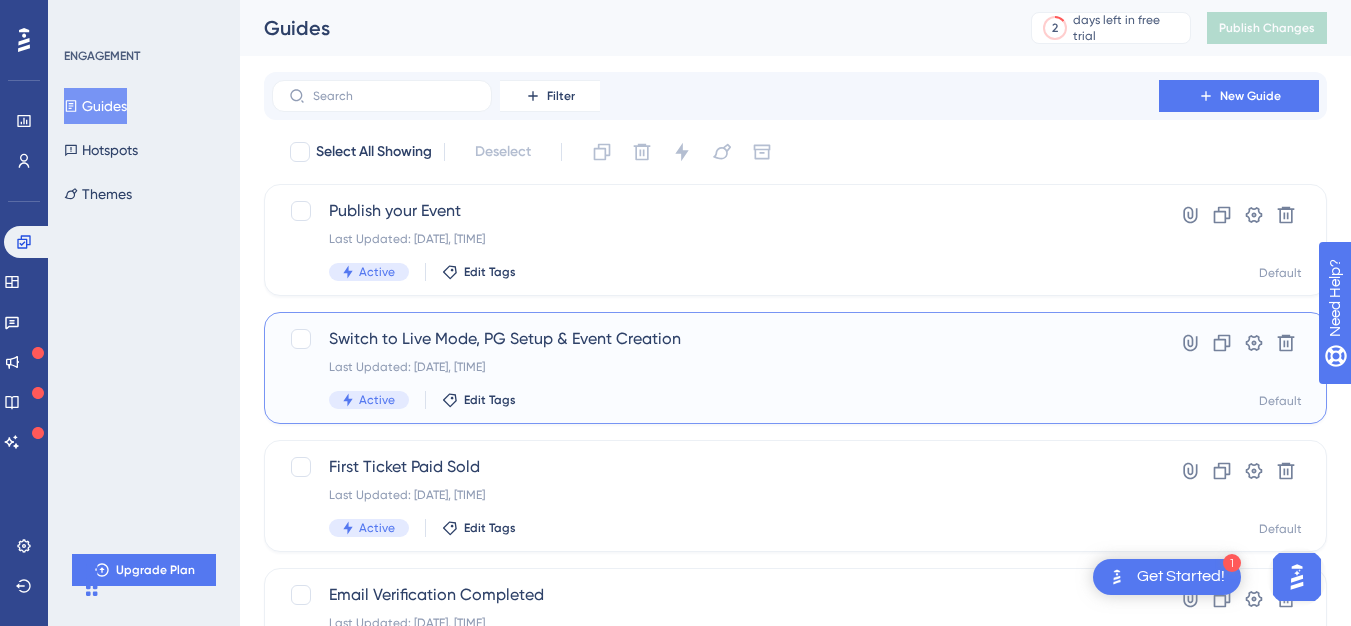 click on "Switch to Live Mode, PG Setup & Event Creation" at bounding box center (715, 339) 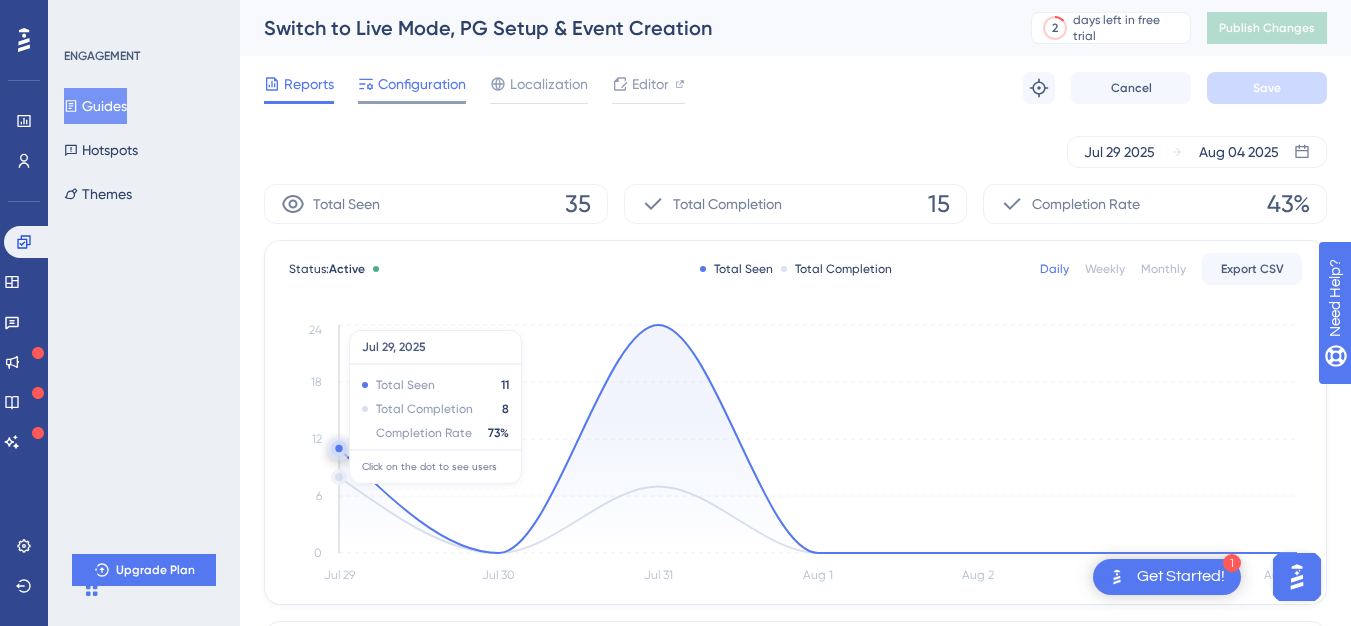 click on "Configuration" at bounding box center (422, 84) 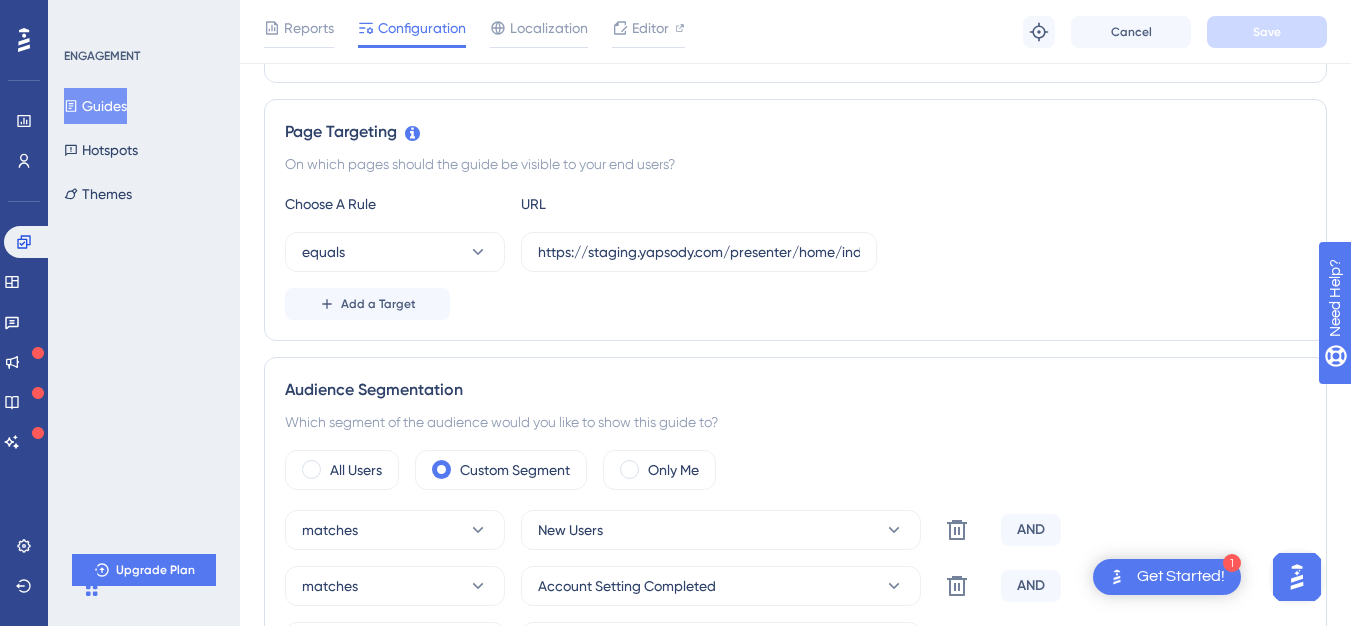 scroll, scrollTop: 718, scrollLeft: 0, axis: vertical 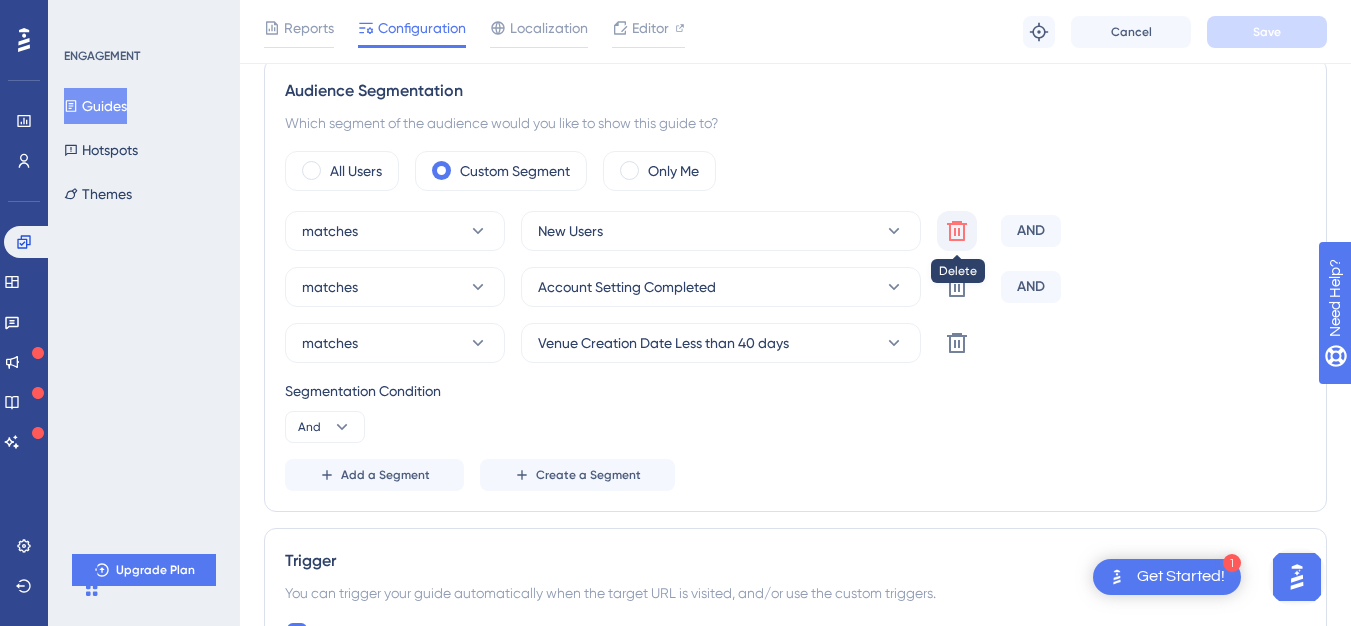 click 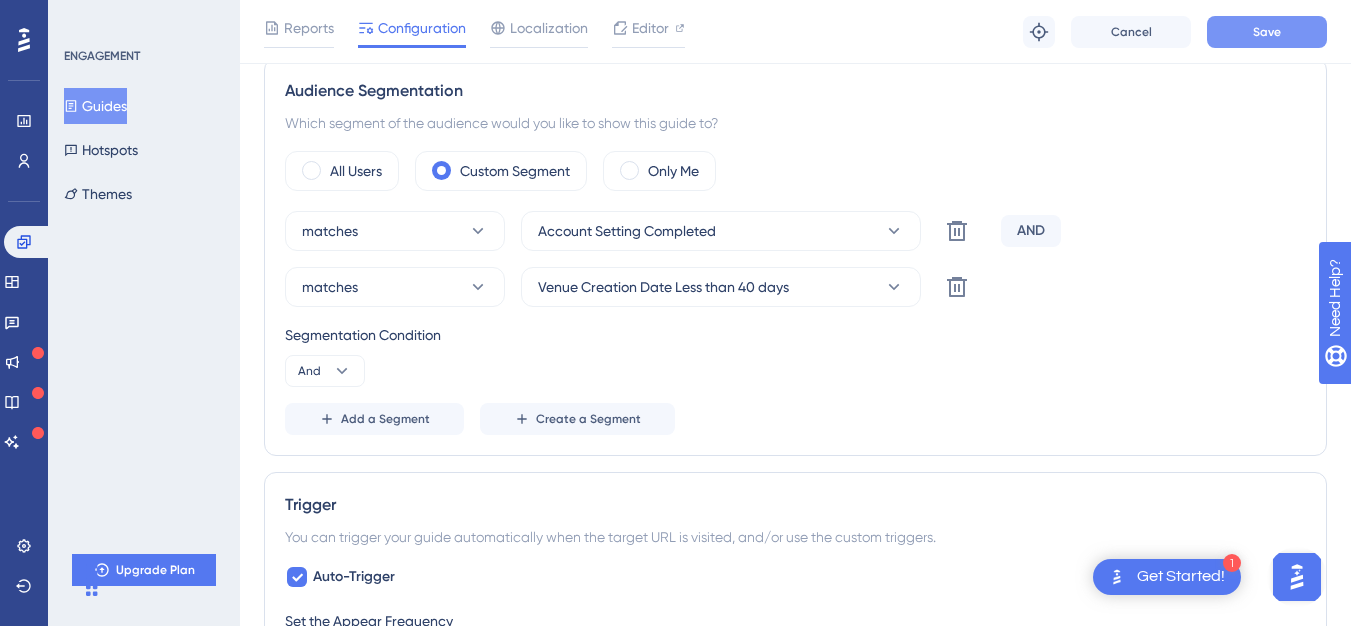 click on "Save" at bounding box center (1267, 32) 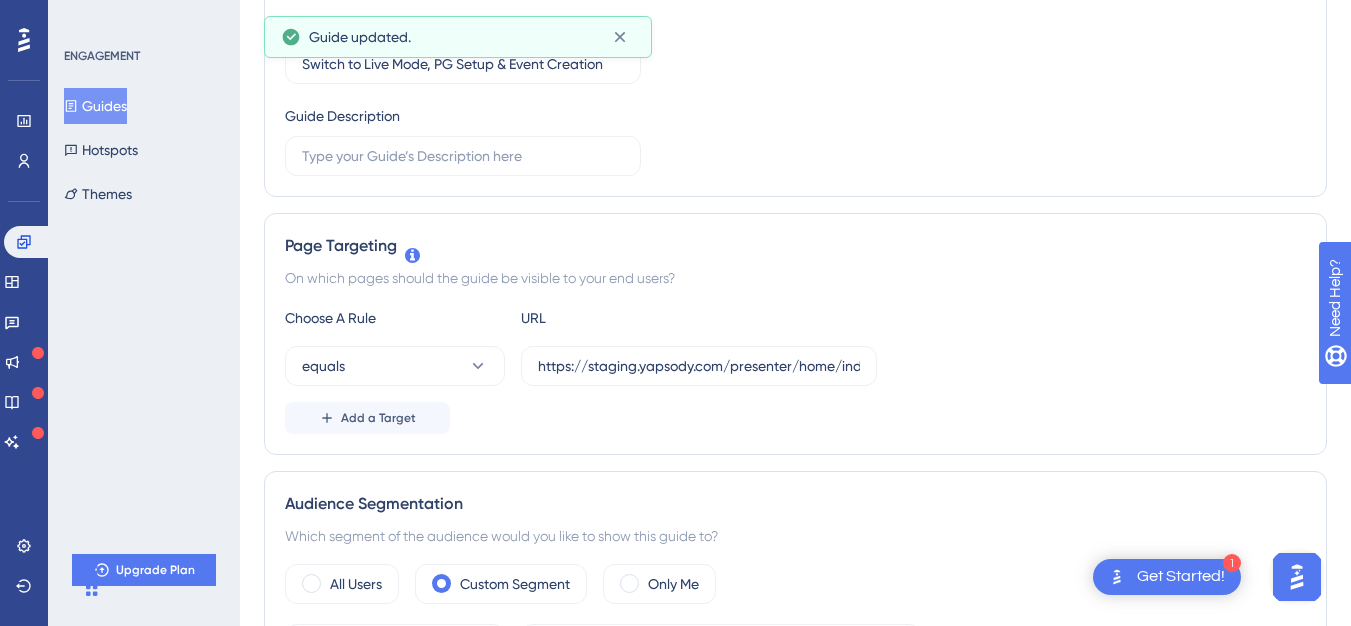 scroll, scrollTop: 0, scrollLeft: 0, axis: both 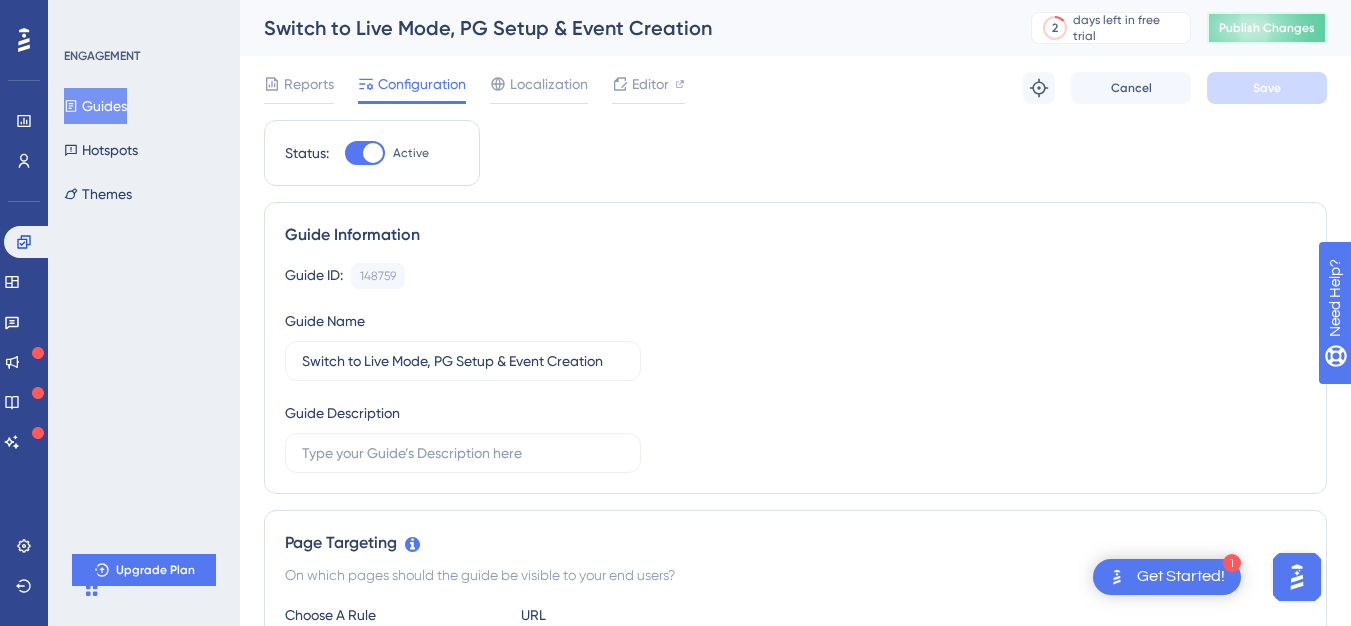 click on "Publish Changes" at bounding box center (1267, 28) 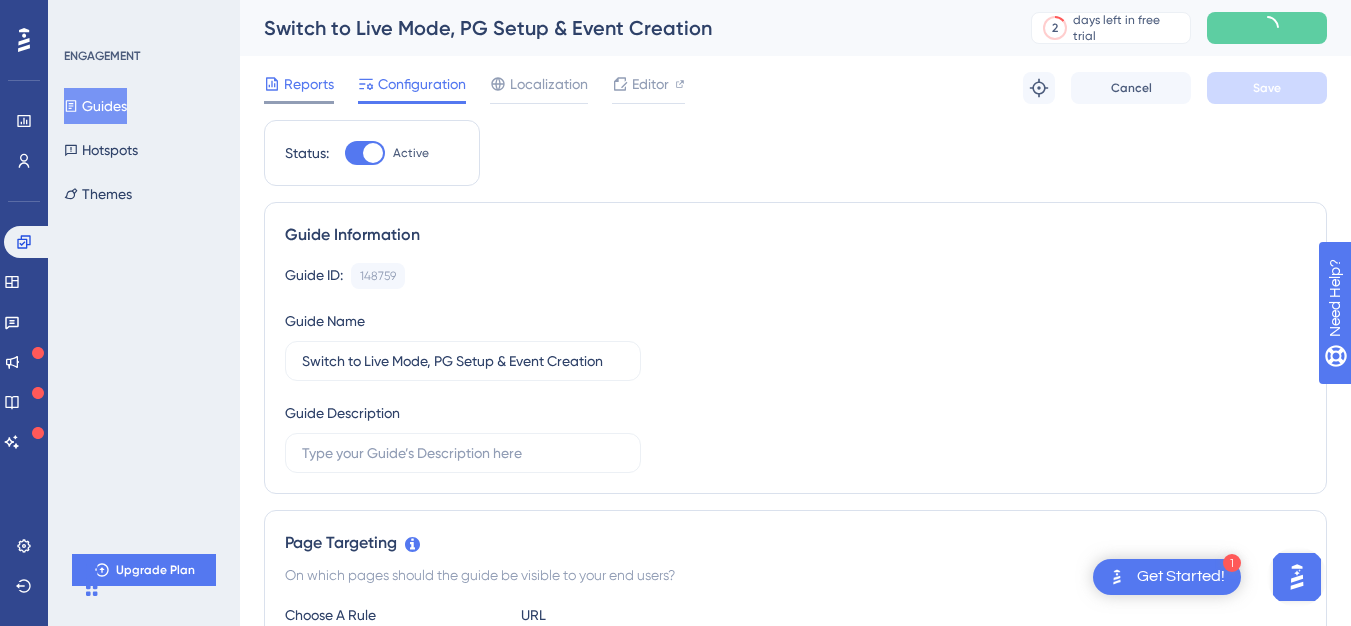 click on "Reports" at bounding box center [309, 84] 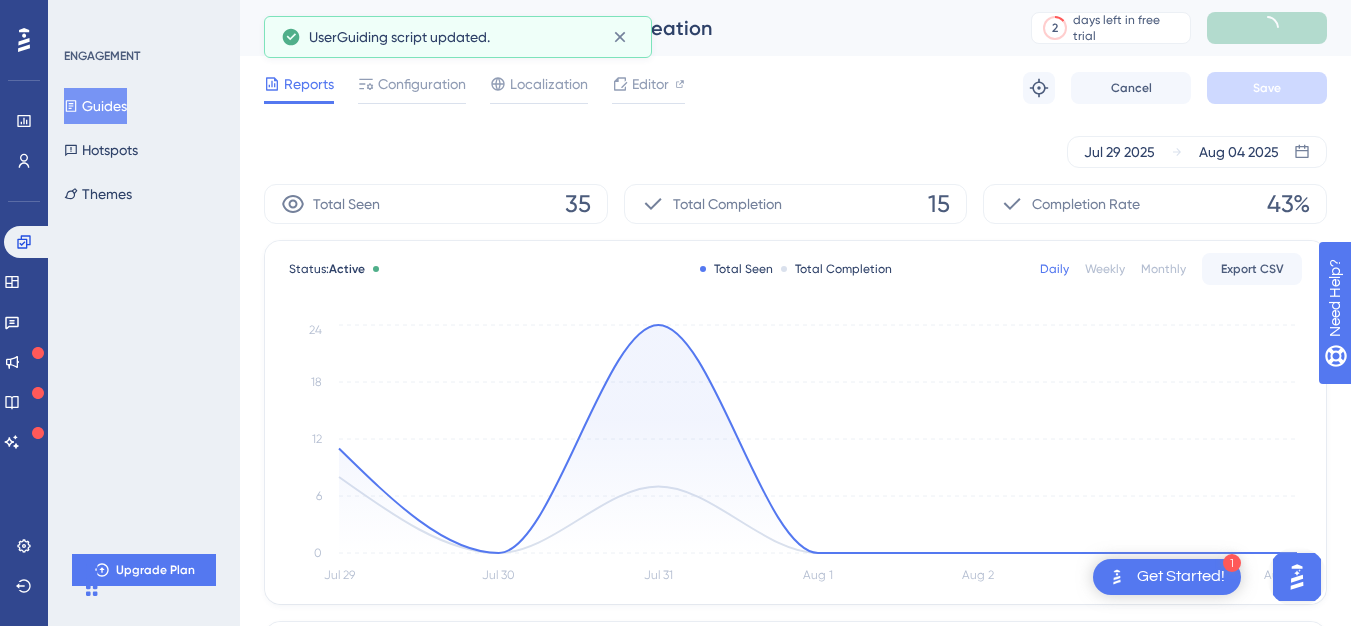 click on "Guides" at bounding box center [95, 106] 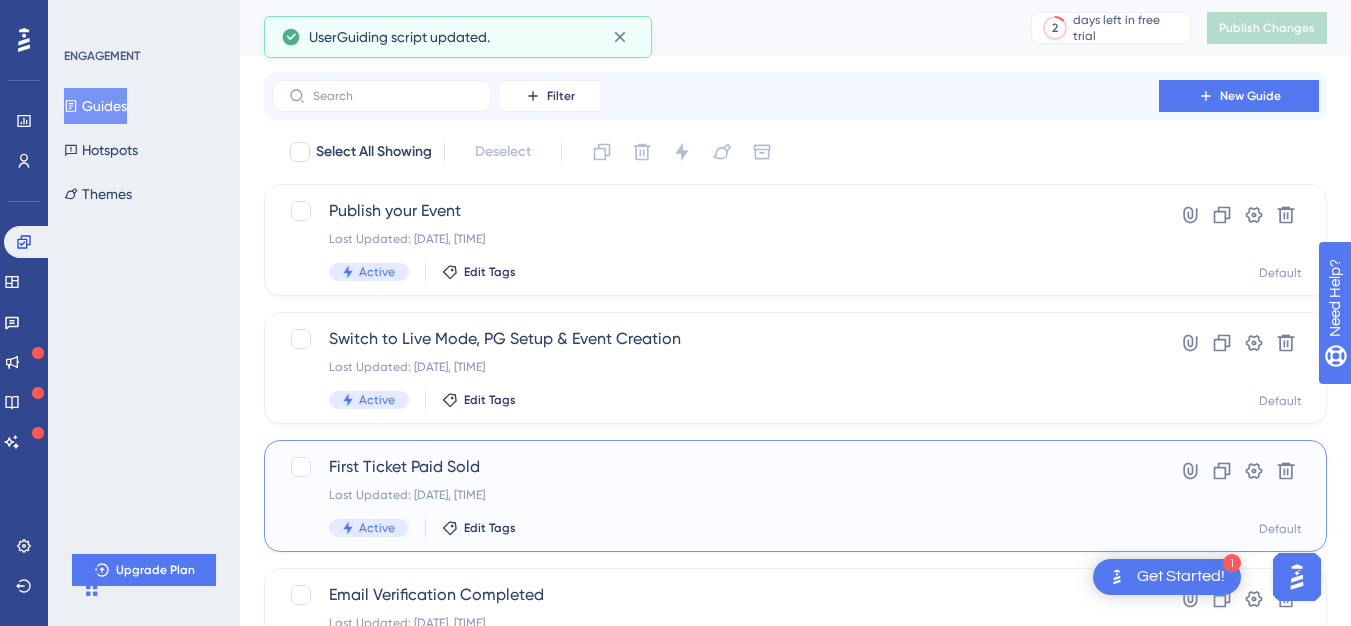 click on "Last Updated: Jul 29 2025, 12:53 PM" at bounding box center (715, 495) 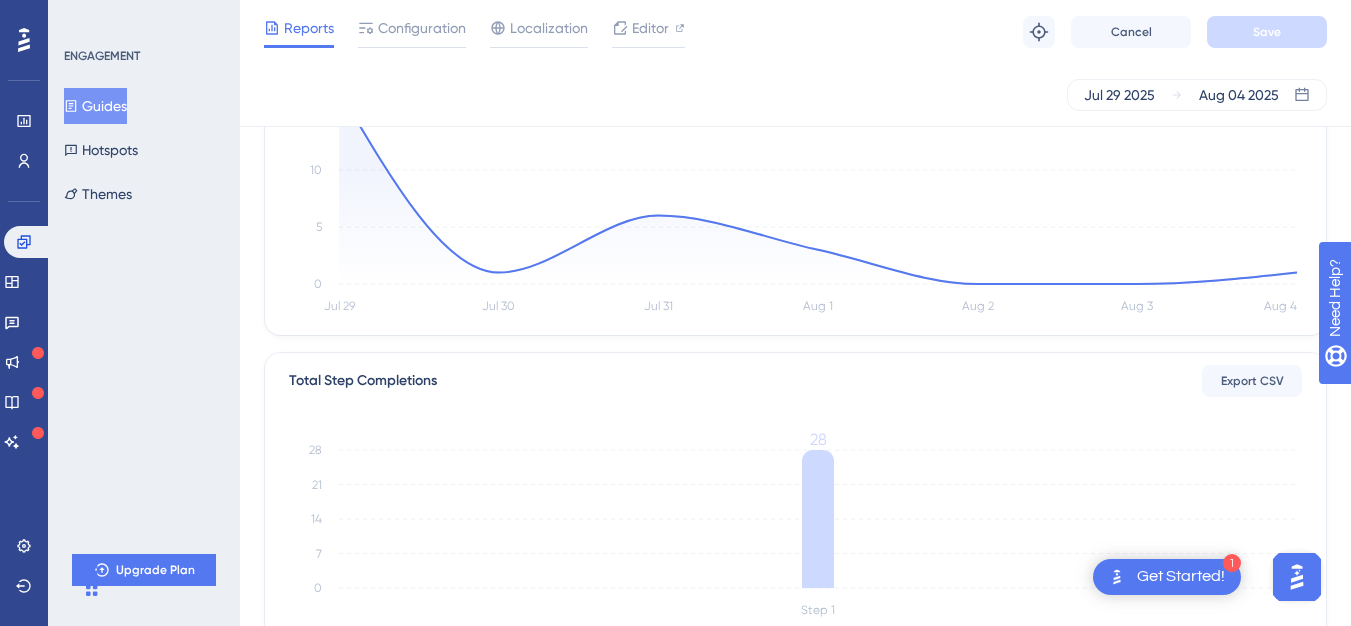 scroll, scrollTop: 0, scrollLeft: 0, axis: both 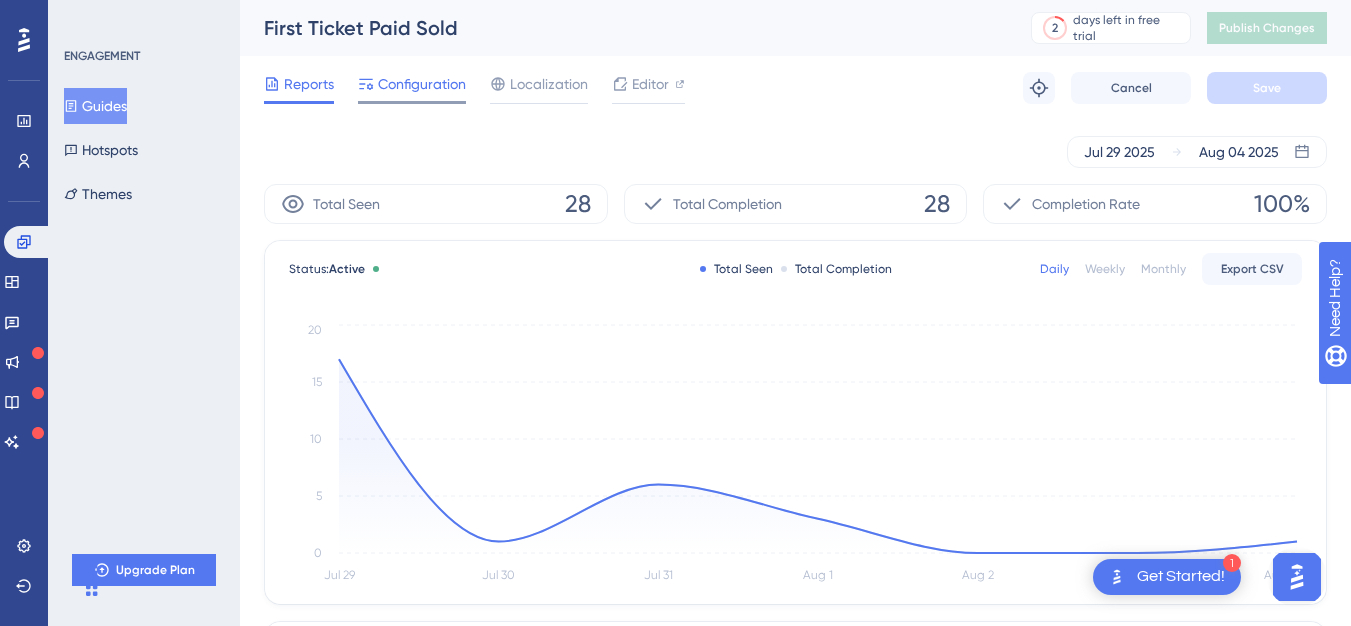 click on "Configuration" at bounding box center [422, 84] 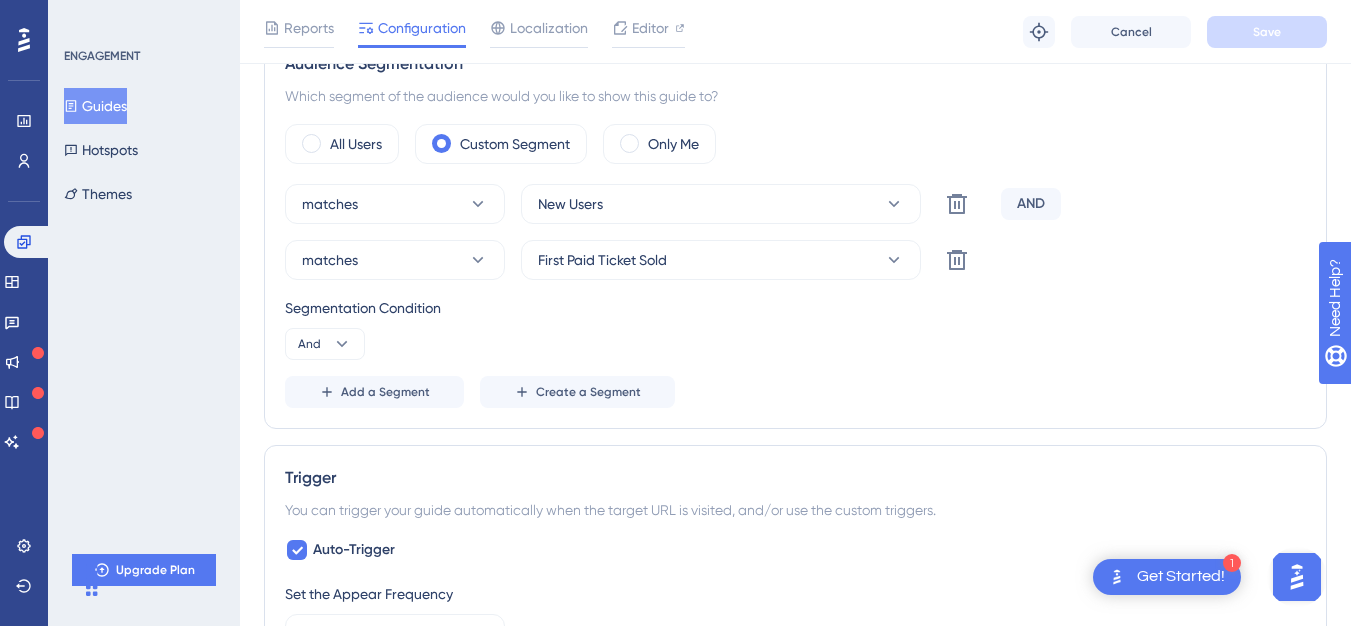 scroll, scrollTop: 616, scrollLeft: 0, axis: vertical 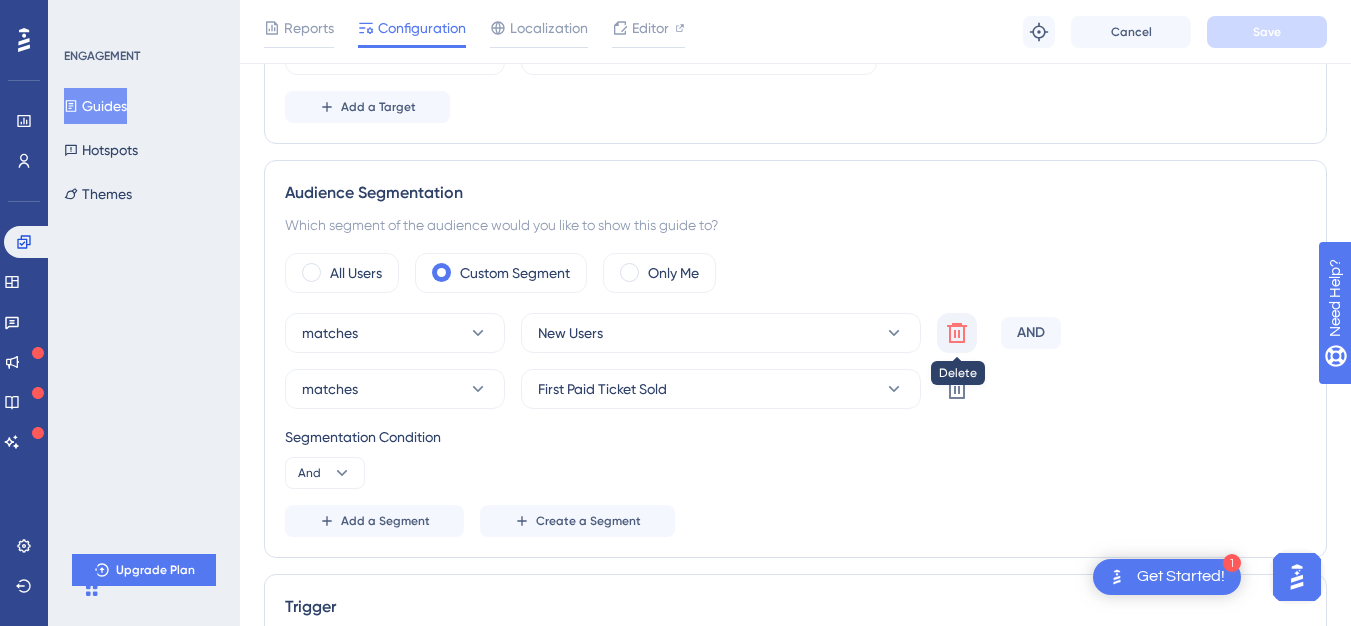 click 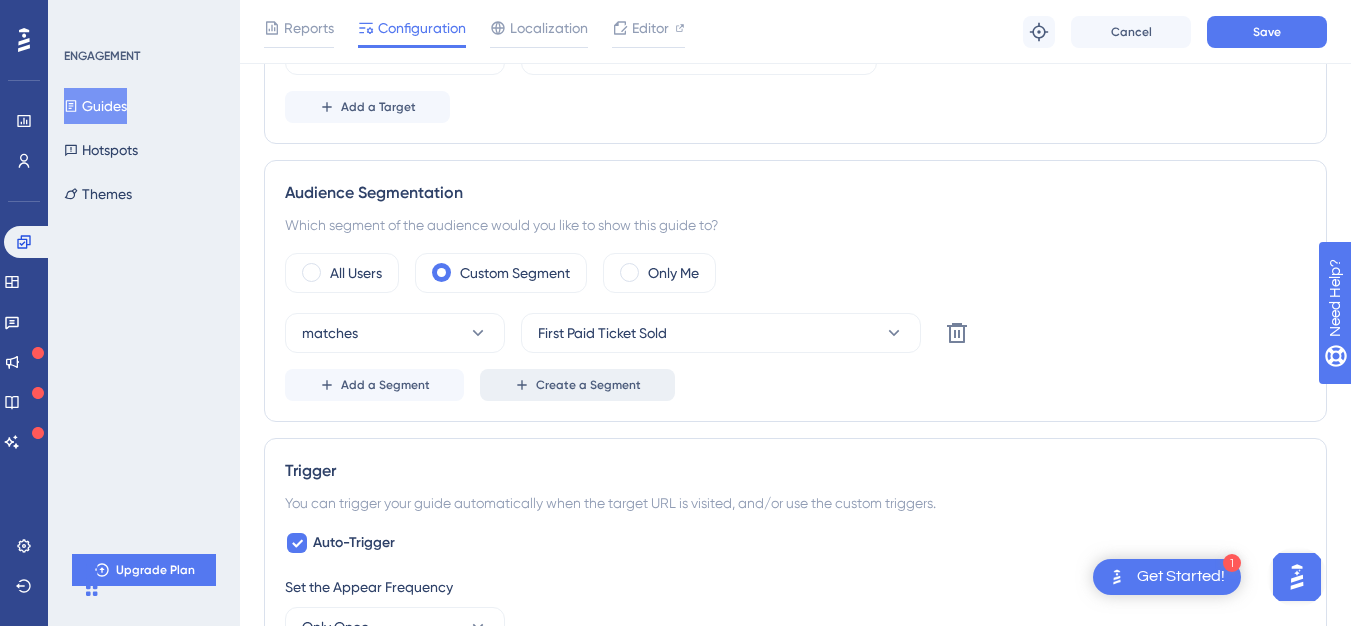 click 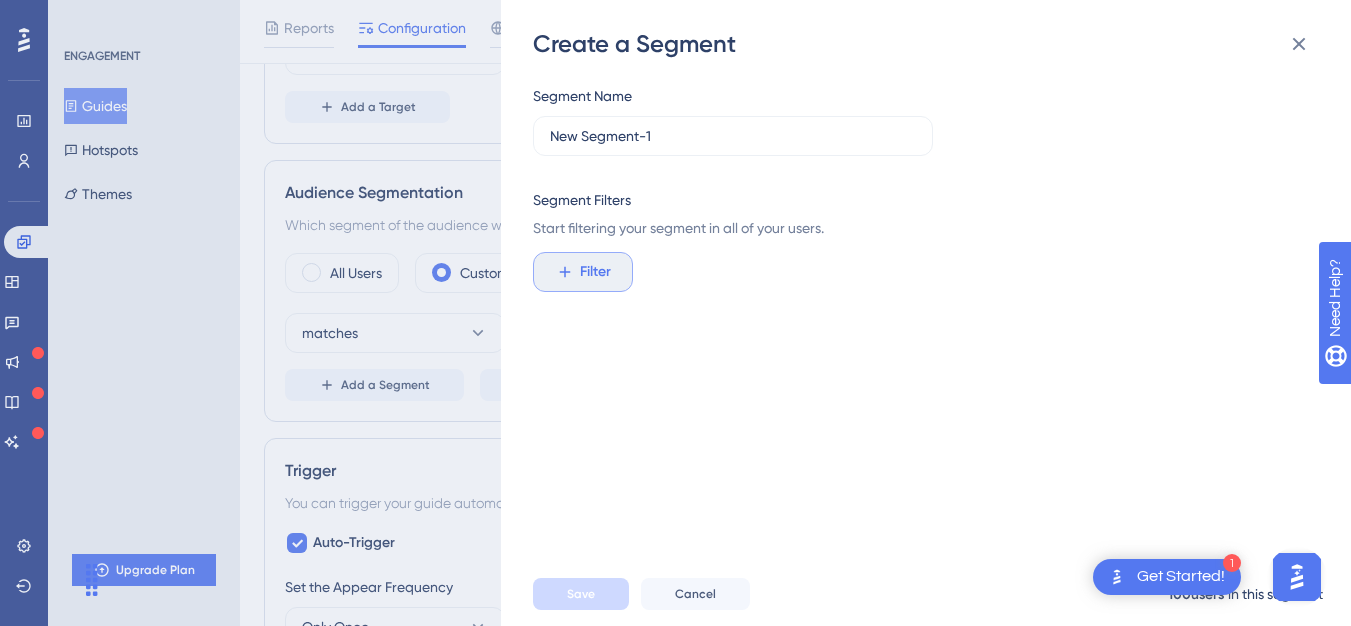 click on "Filter" at bounding box center (583, 272) 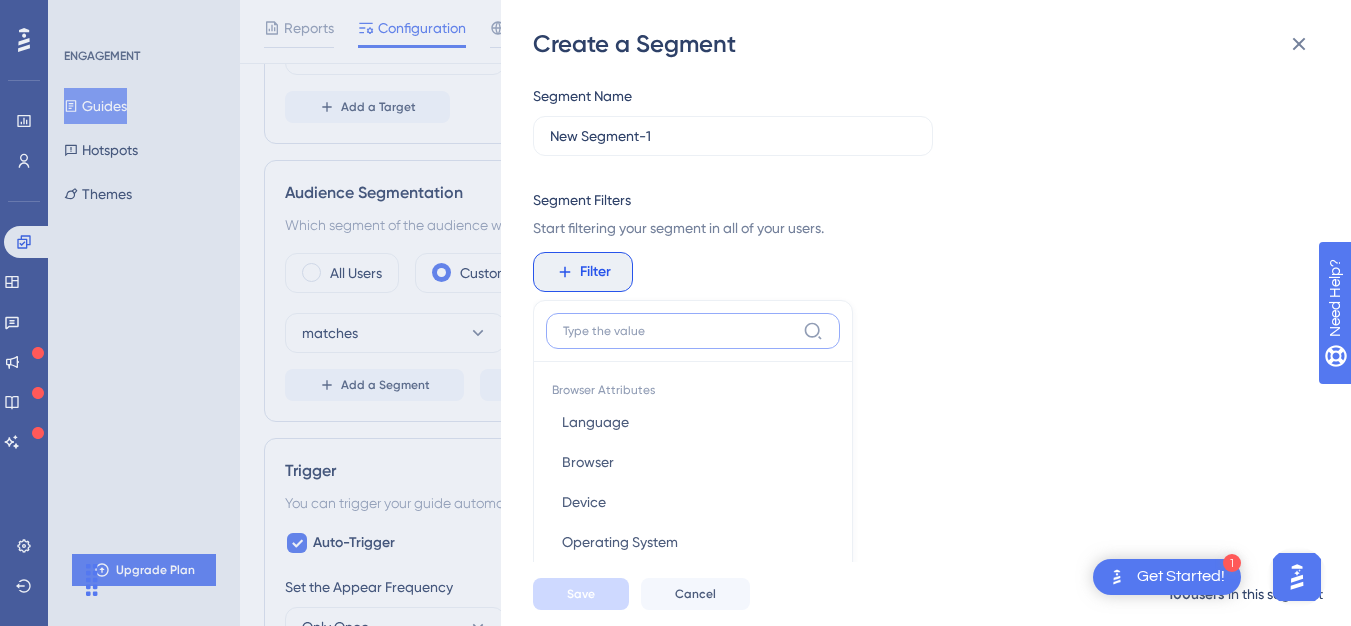 scroll, scrollTop: 183, scrollLeft: 0, axis: vertical 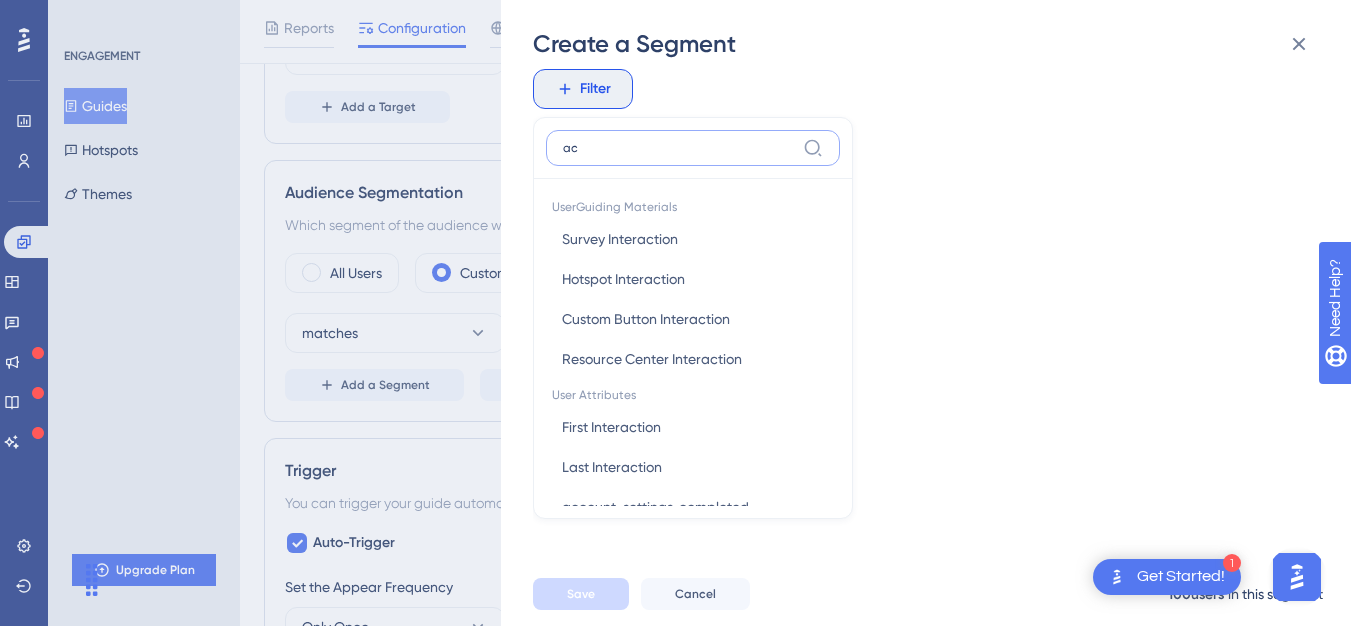 type on "a" 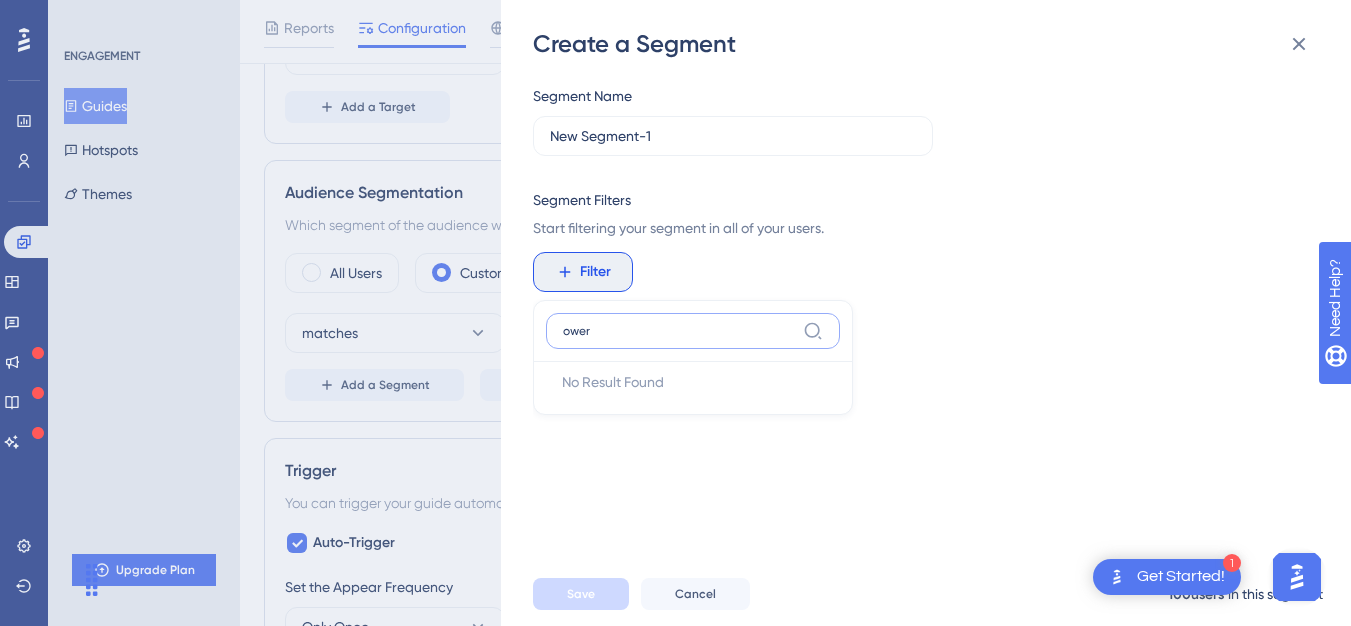scroll, scrollTop: 0, scrollLeft: 0, axis: both 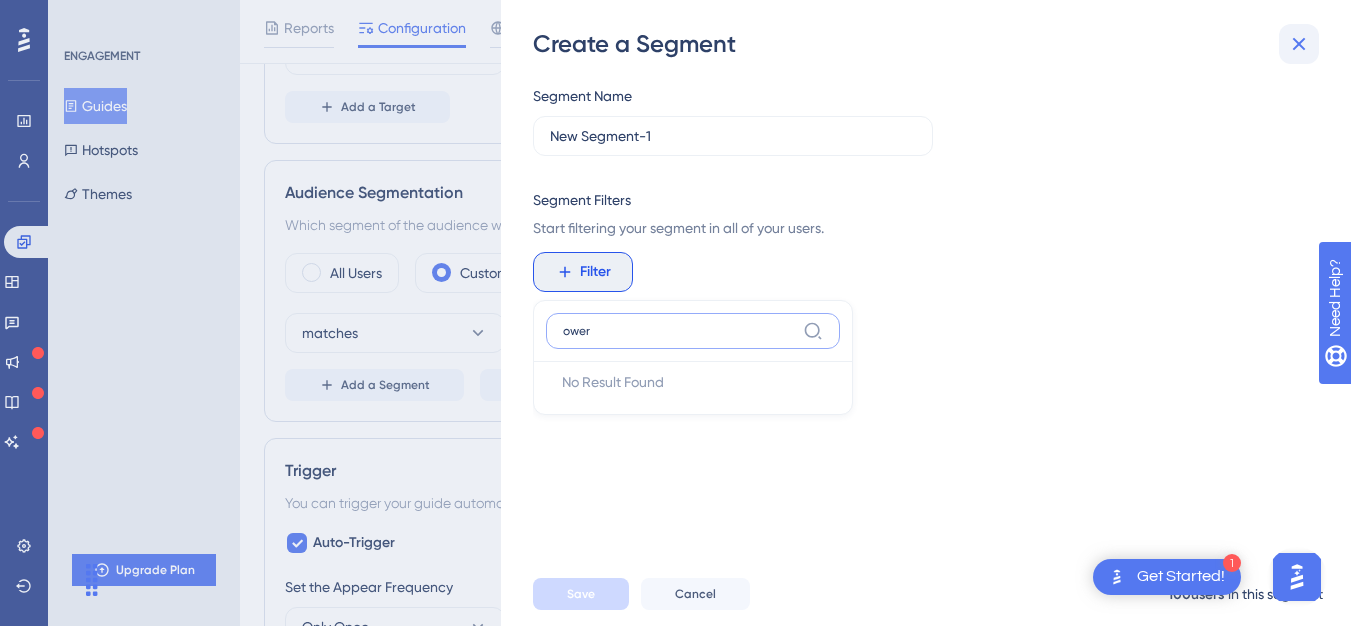 type on "ower" 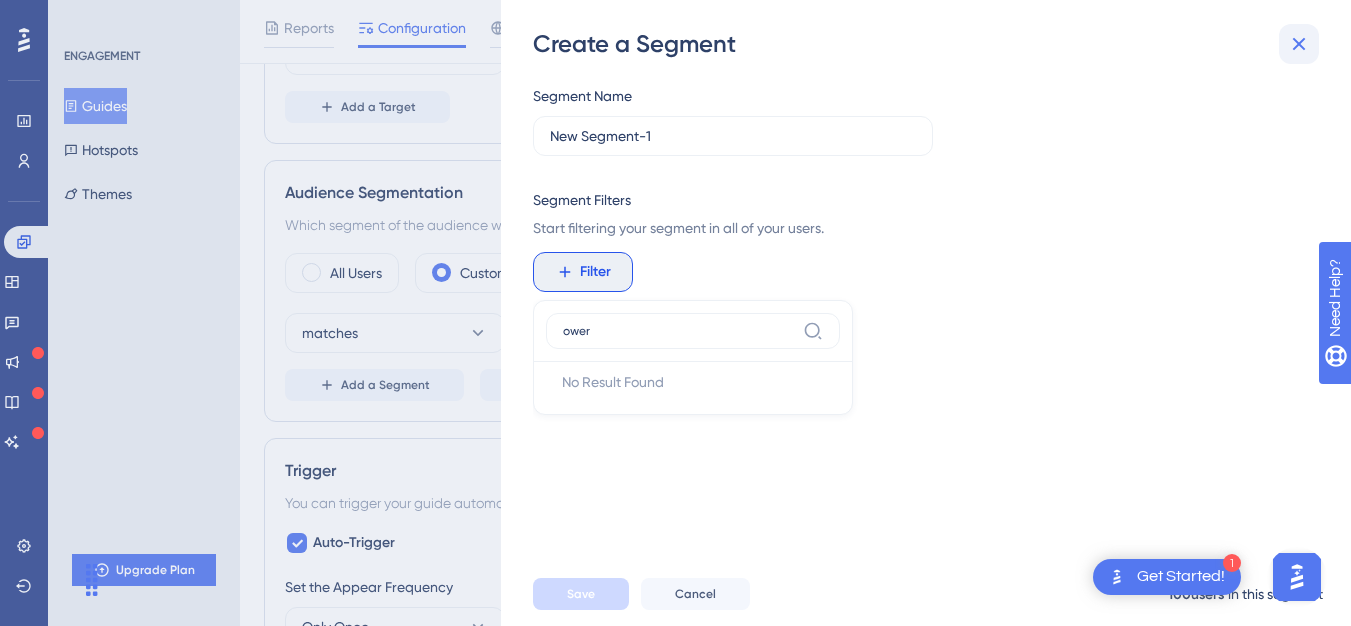 click 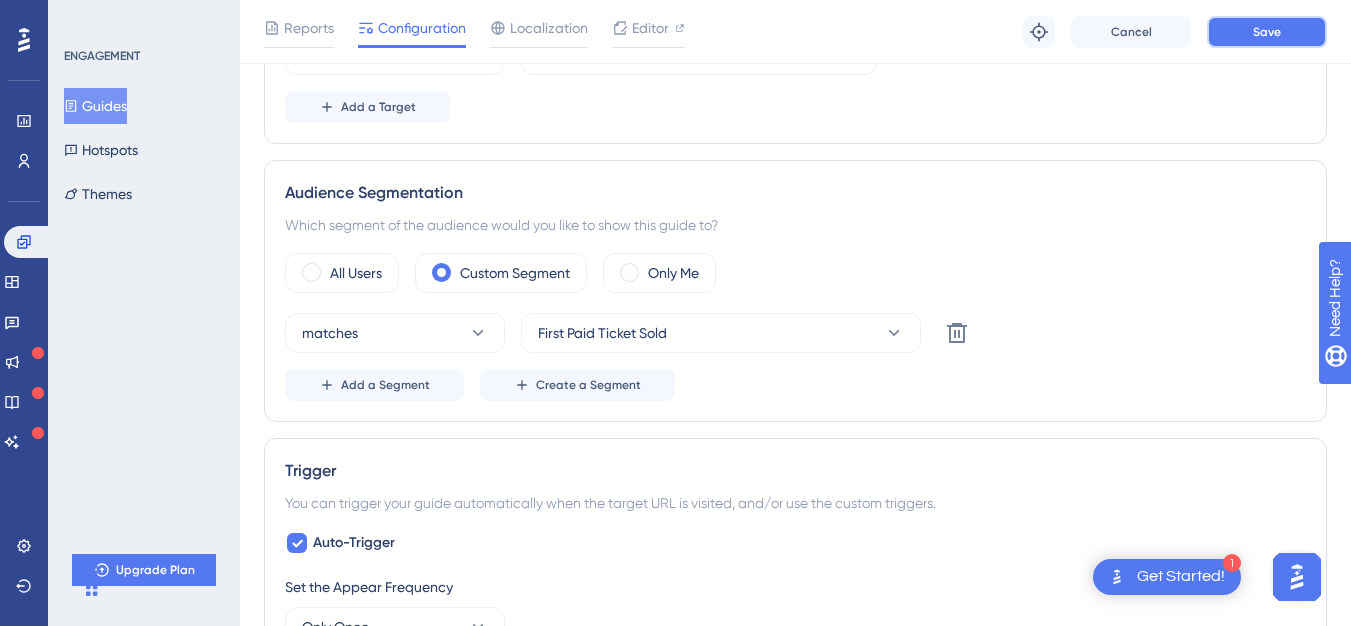 click on "Save" at bounding box center [1267, 32] 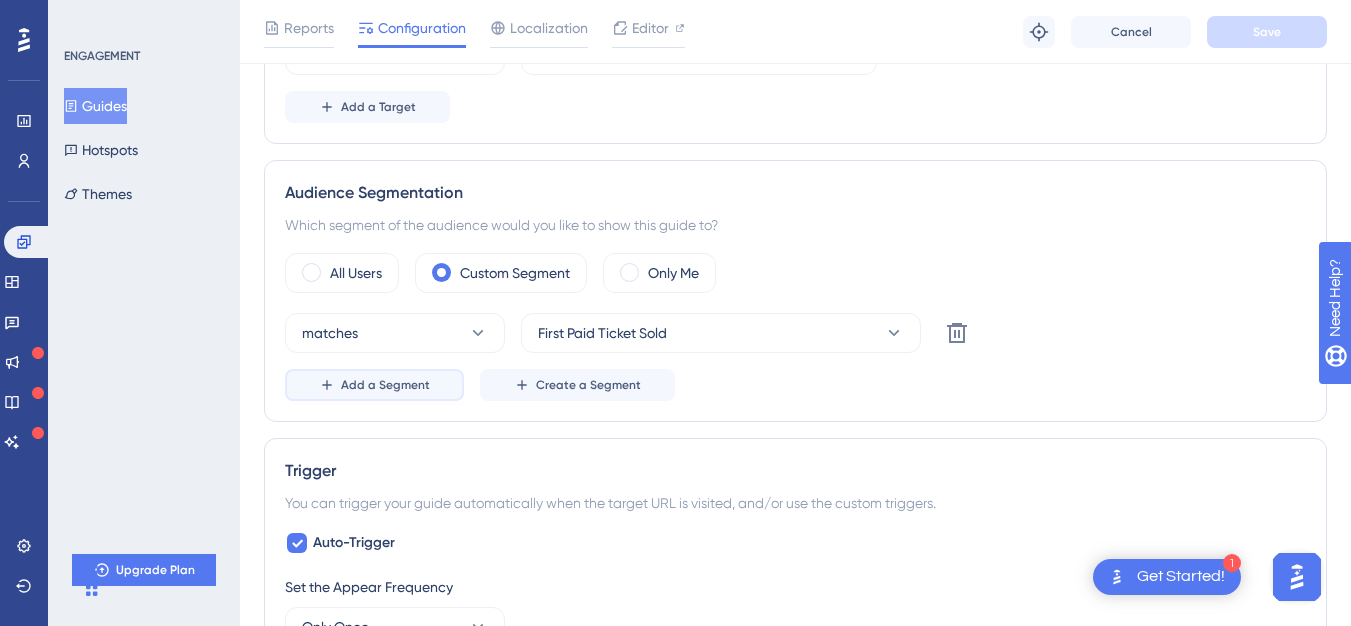 click on "Add a Segment" at bounding box center (374, 385) 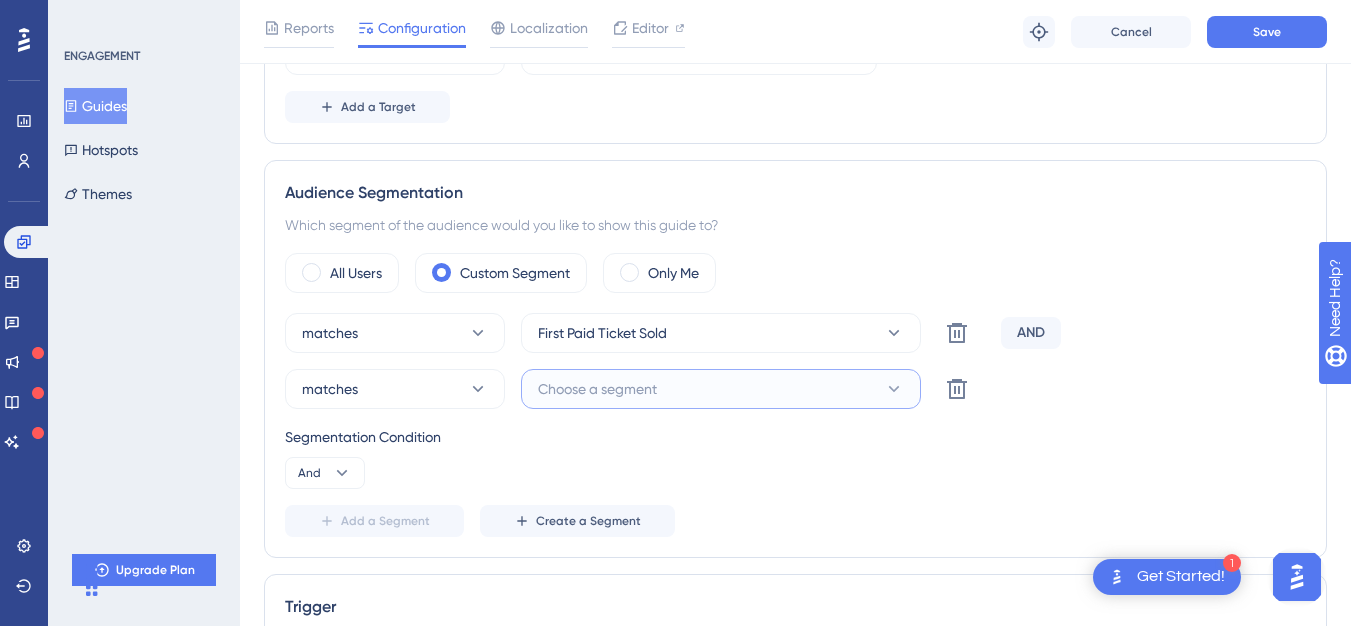 click on "Choose a segment" at bounding box center [597, 389] 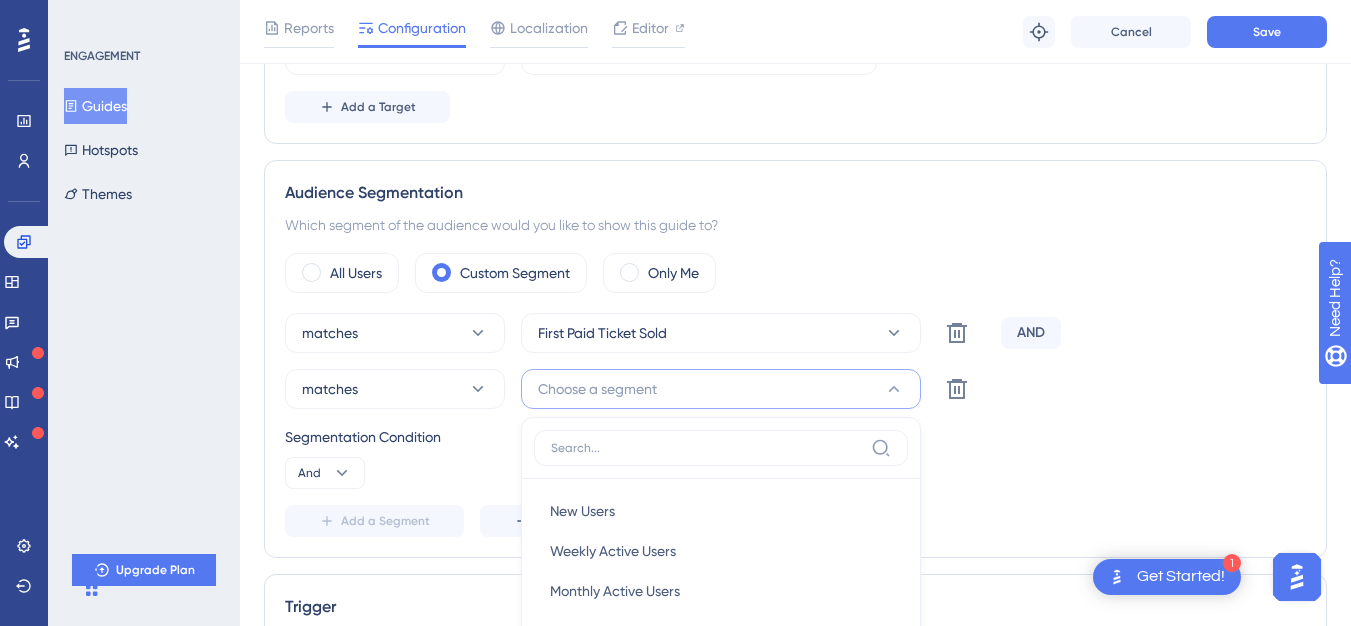scroll, scrollTop: 913, scrollLeft: 0, axis: vertical 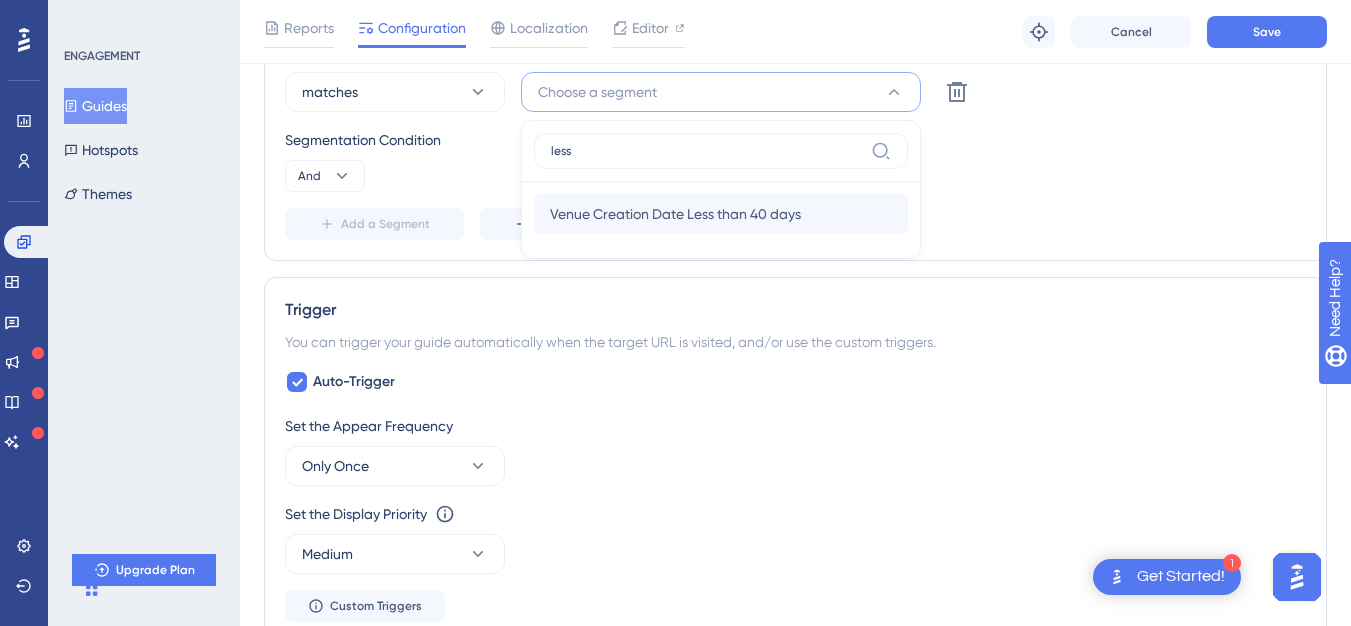 type on "less" 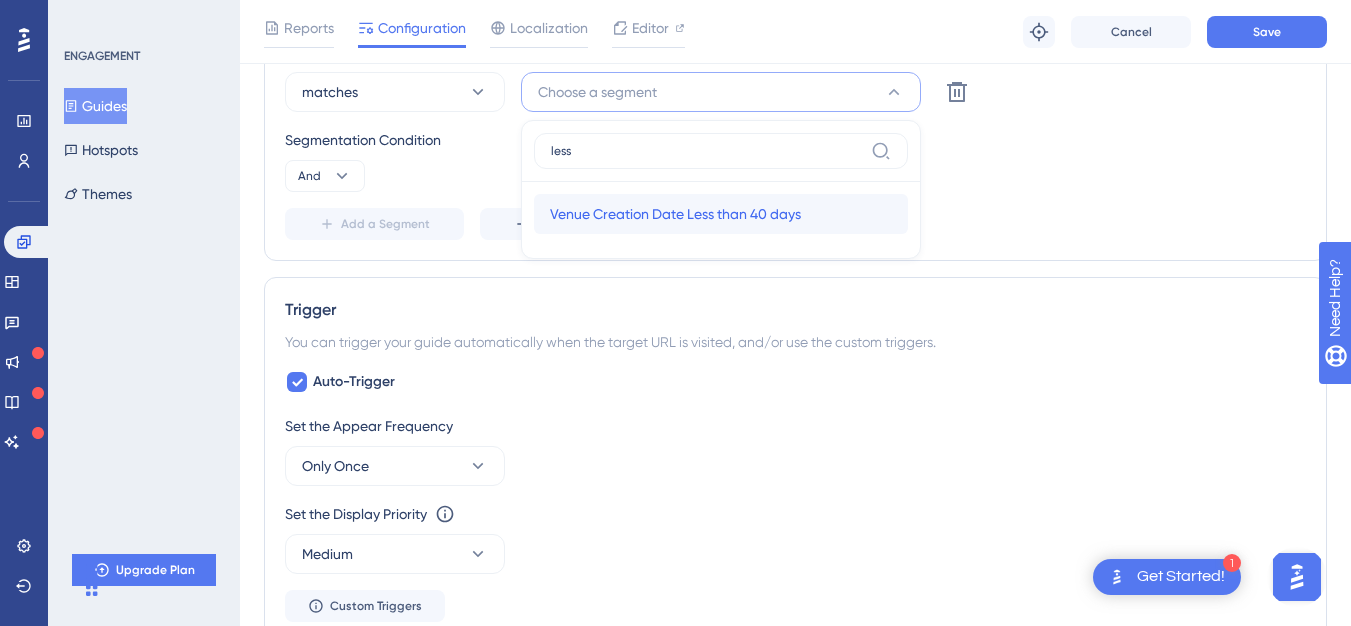 click on "Venue Creation Date Less than 40 days" at bounding box center [675, 214] 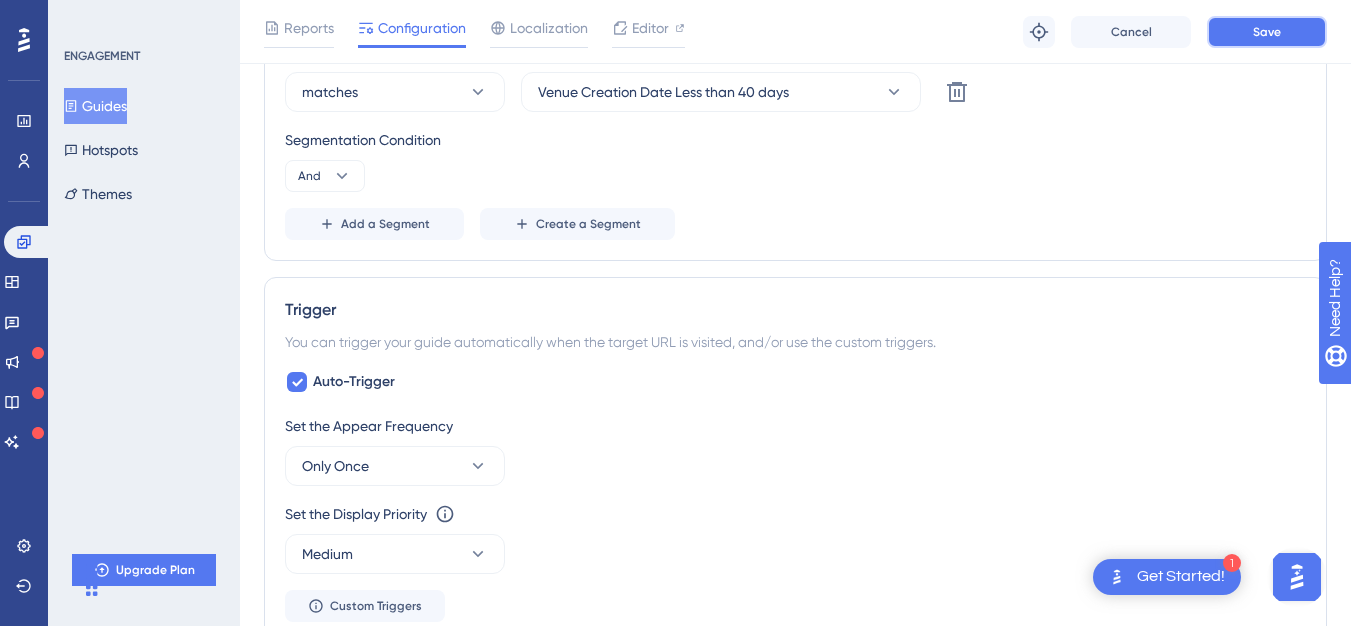 click on "Save" at bounding box center [1267, 32] 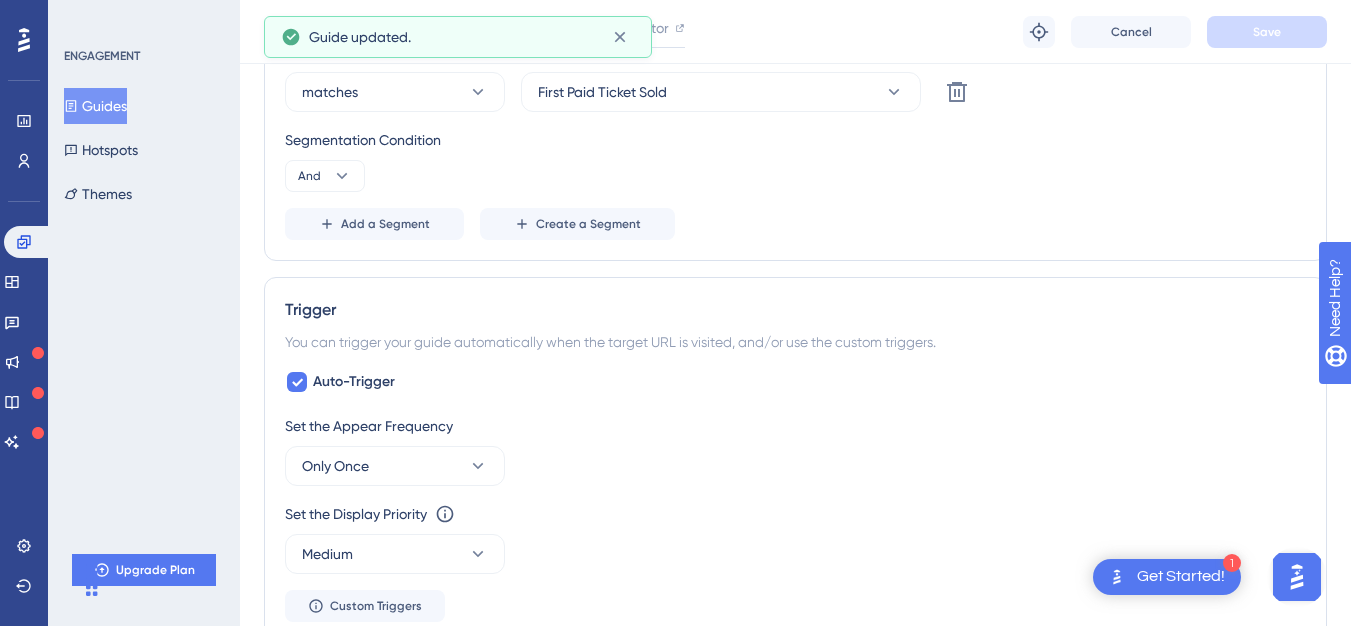 scroll, scrollTop: 451, scrollLeft: 0, axis: vertical 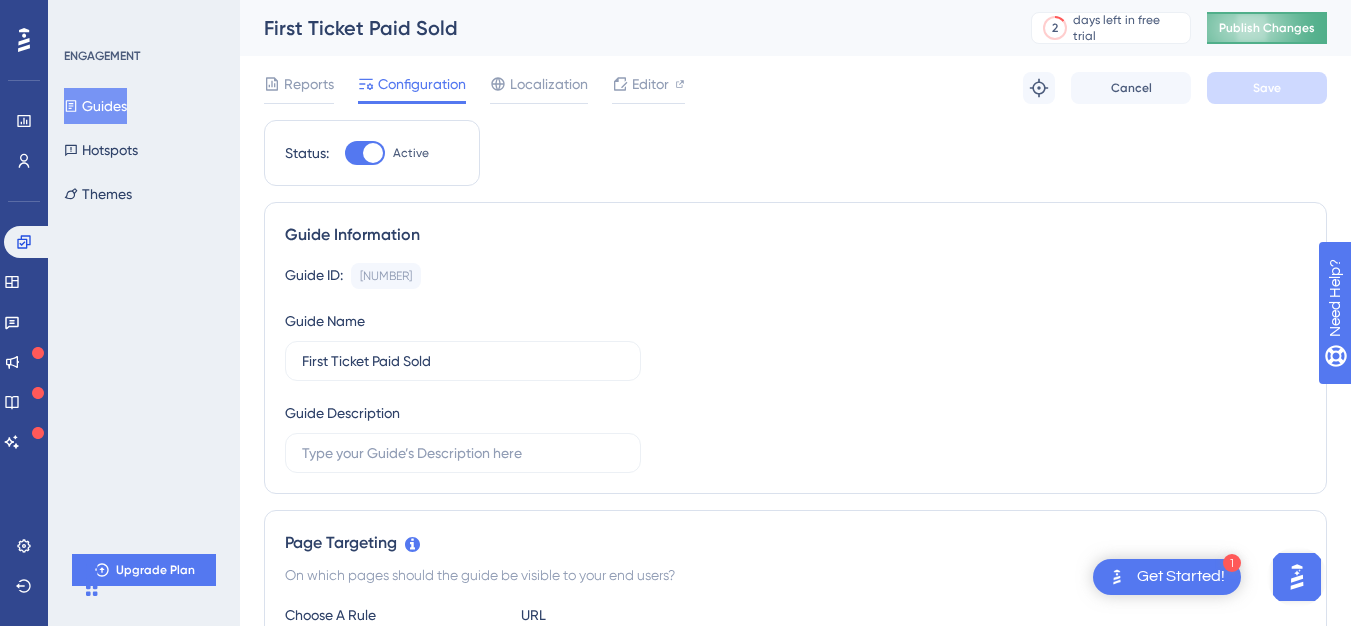 click on "Publish Changes" at bounding box center (1267, 28) 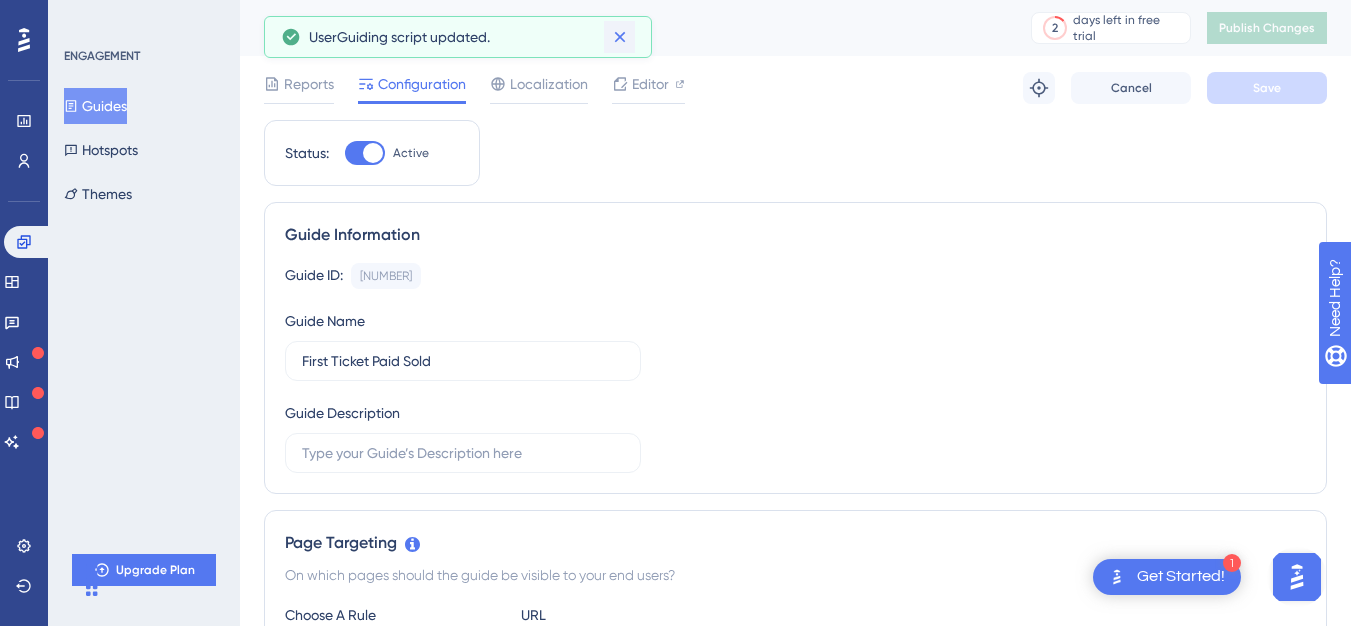 click 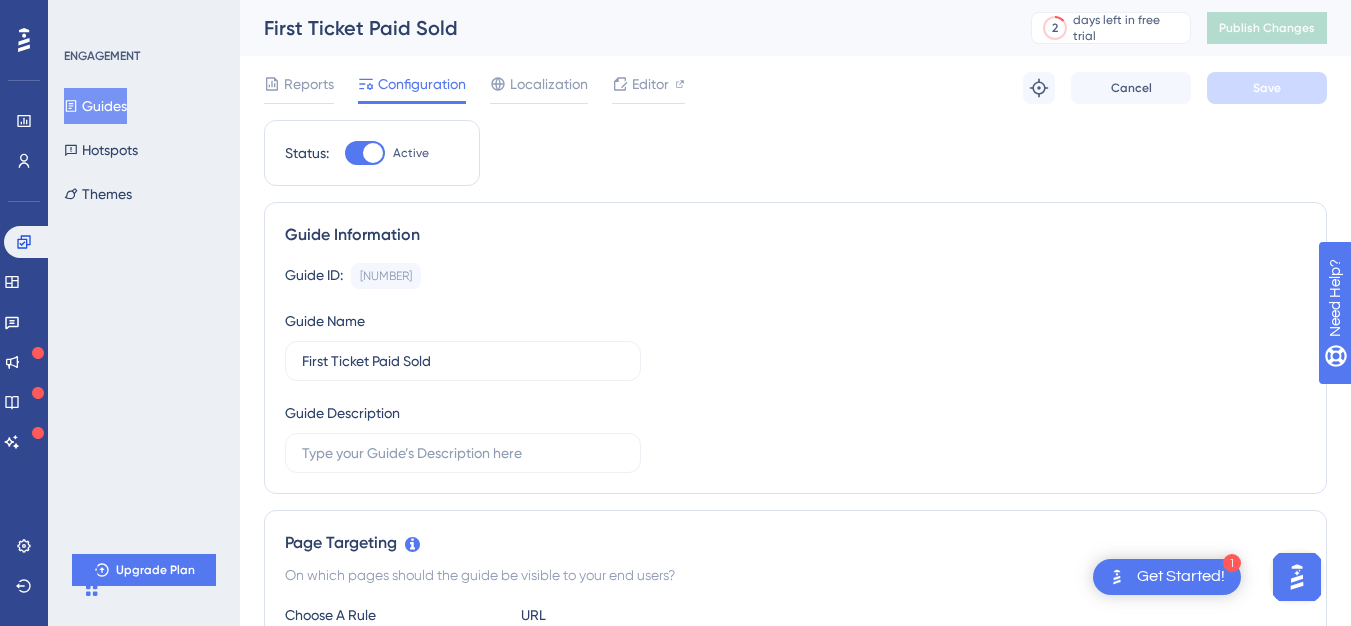 click on "Guides" at bounding box center [95, 106] 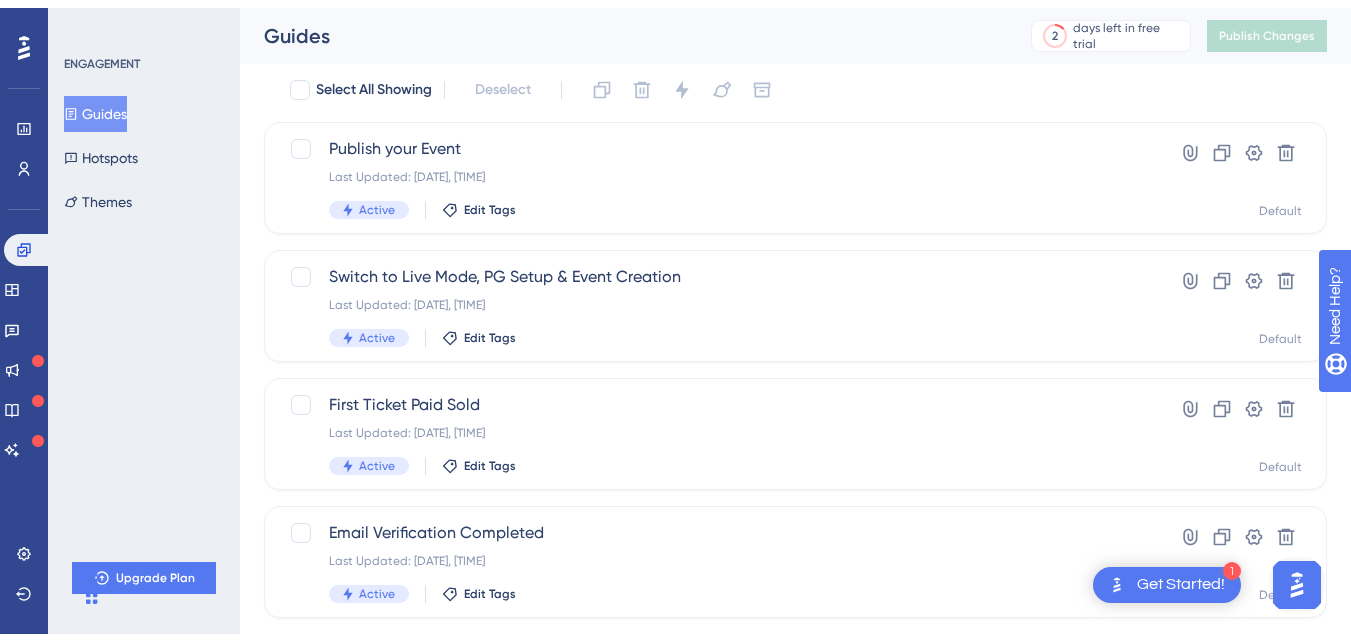 scroll, scrollTop: 103, scrollLeft: 0, axis: vertical 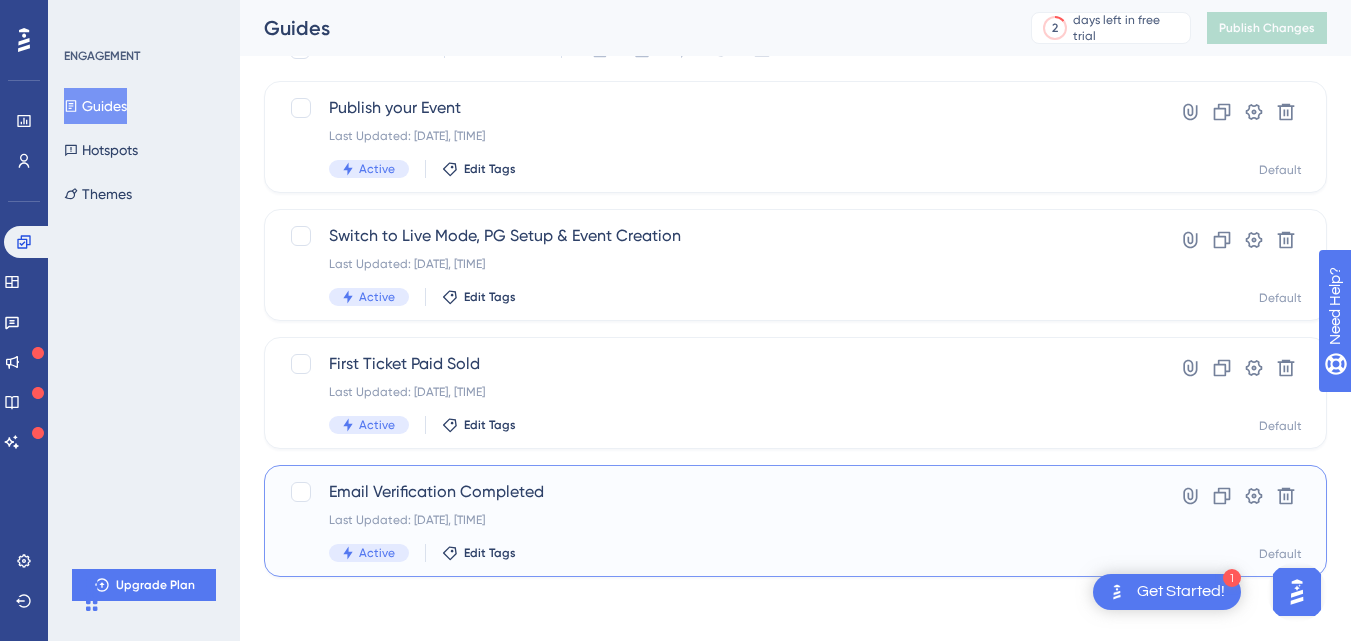 click on "Last Updated: Jul 28 2025, 09:21 PM" at bounding box center [715, 520] 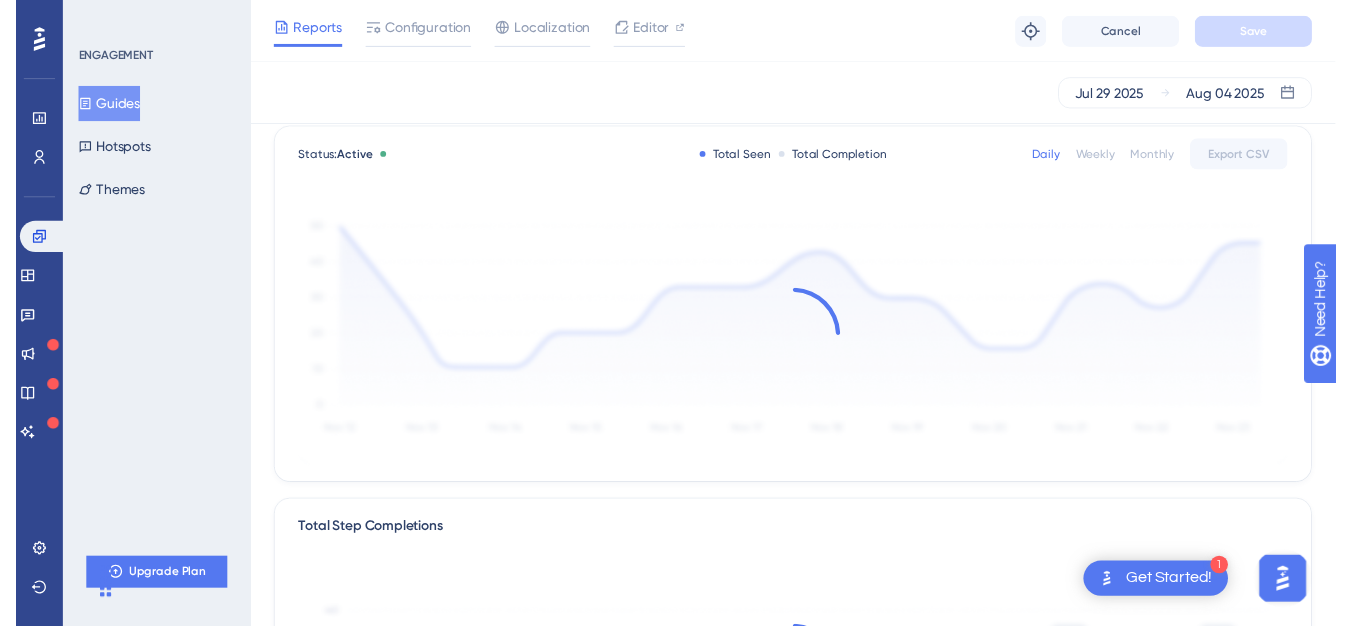 scroll, scrollTop: 0, scrollLeft: 0, axis: both 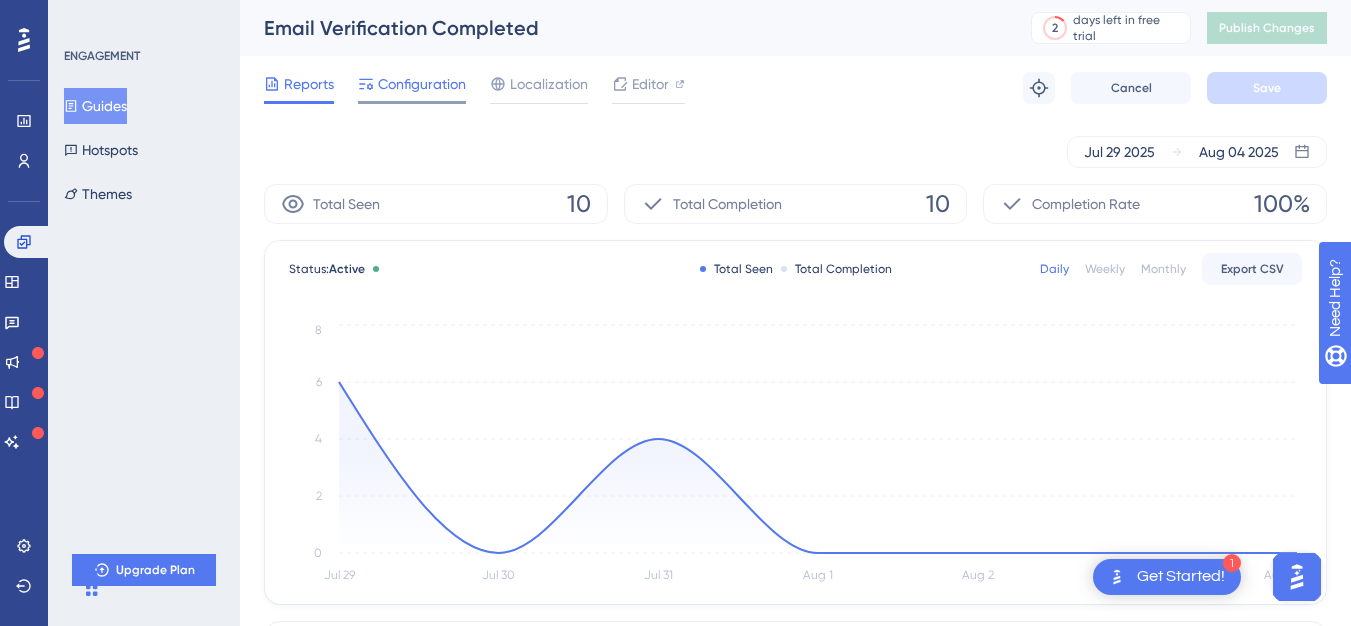 click on "Configuration" at bounding box center (422, 84) 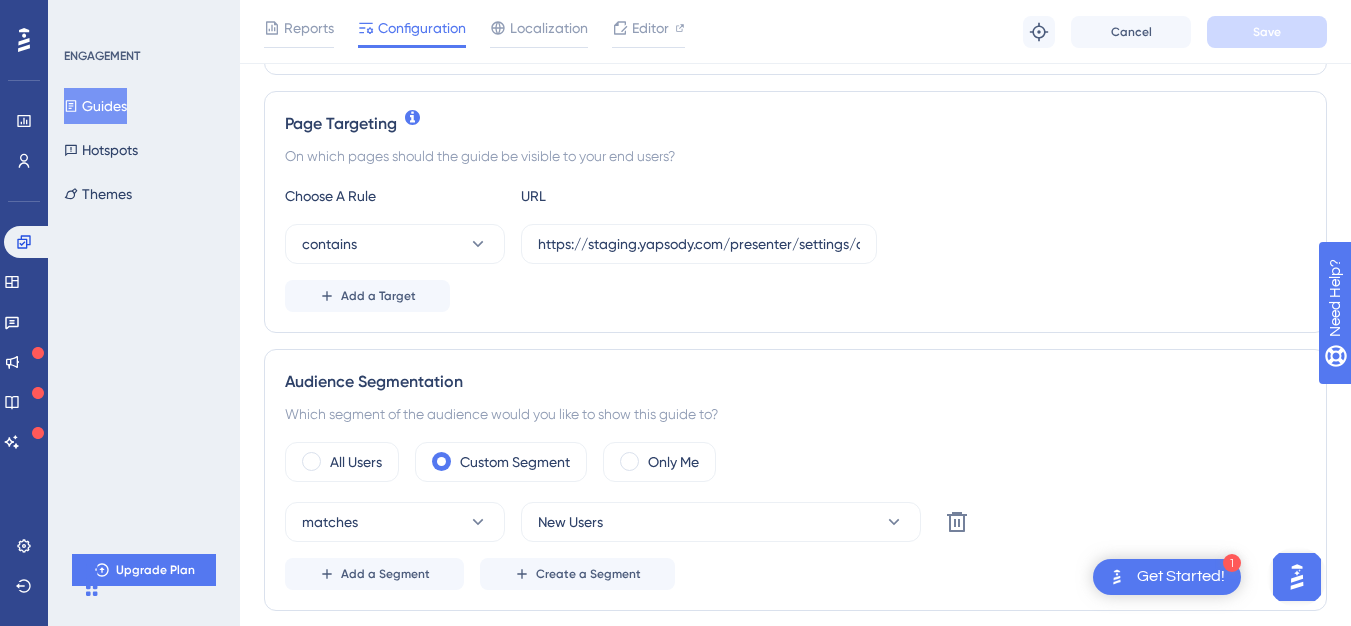 scroll, scrollTop: 576, scrollLeft: 0, axis: vertical 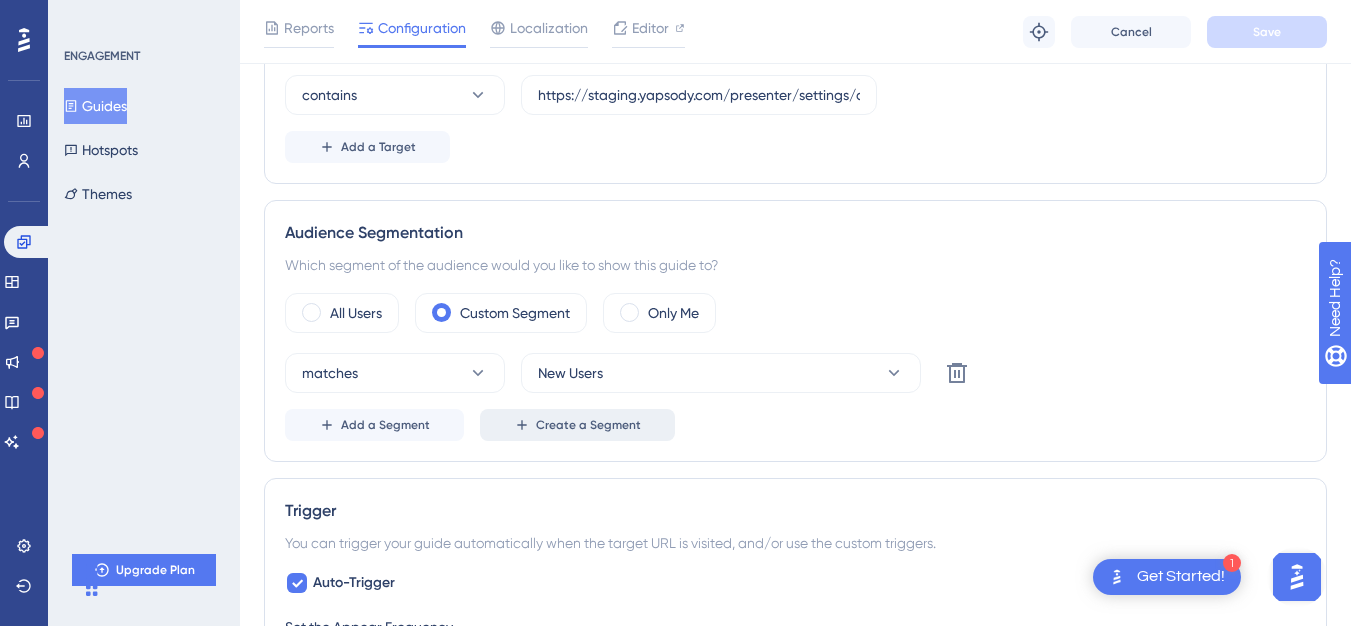 click on "Create a Segment" at bounding box center (588, 425) 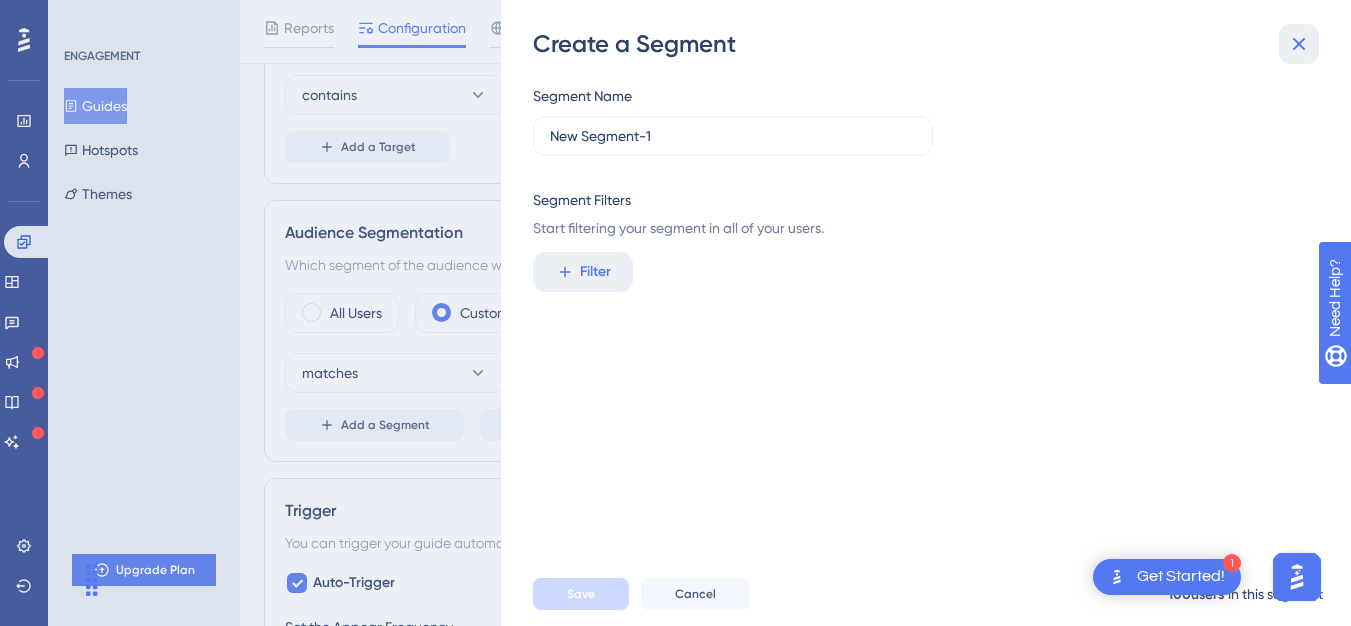 click 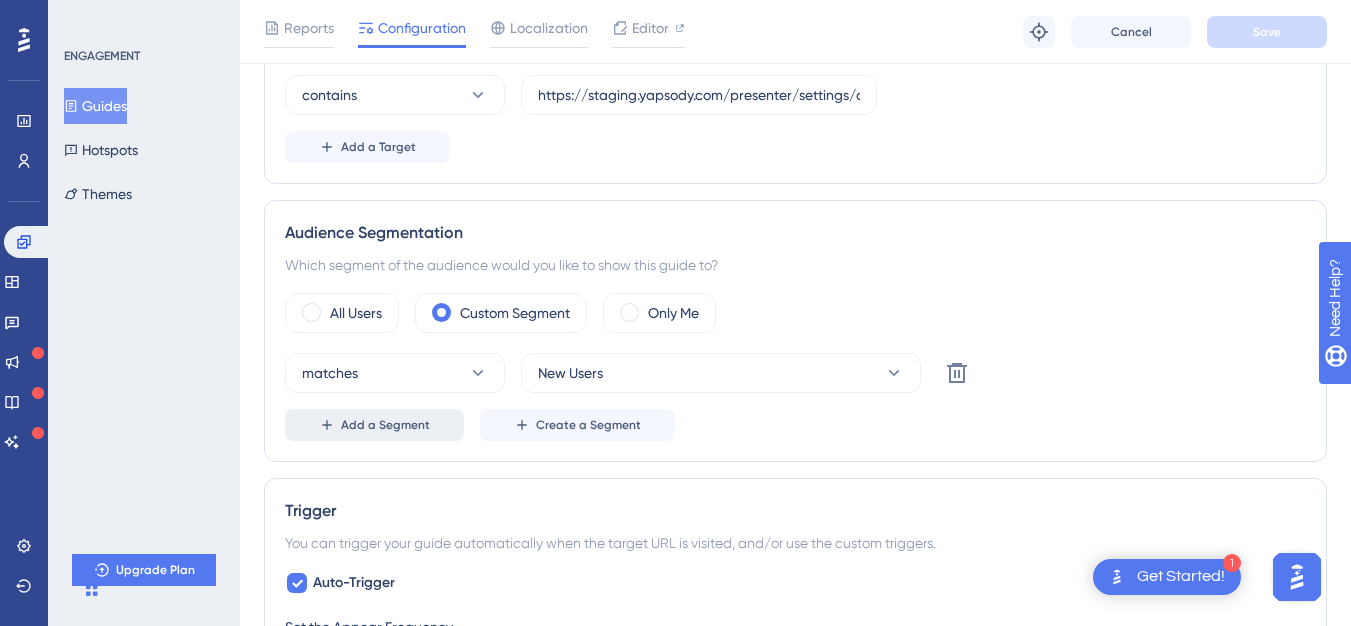 click on "Add a Segment" at bounding box center [374, 425] 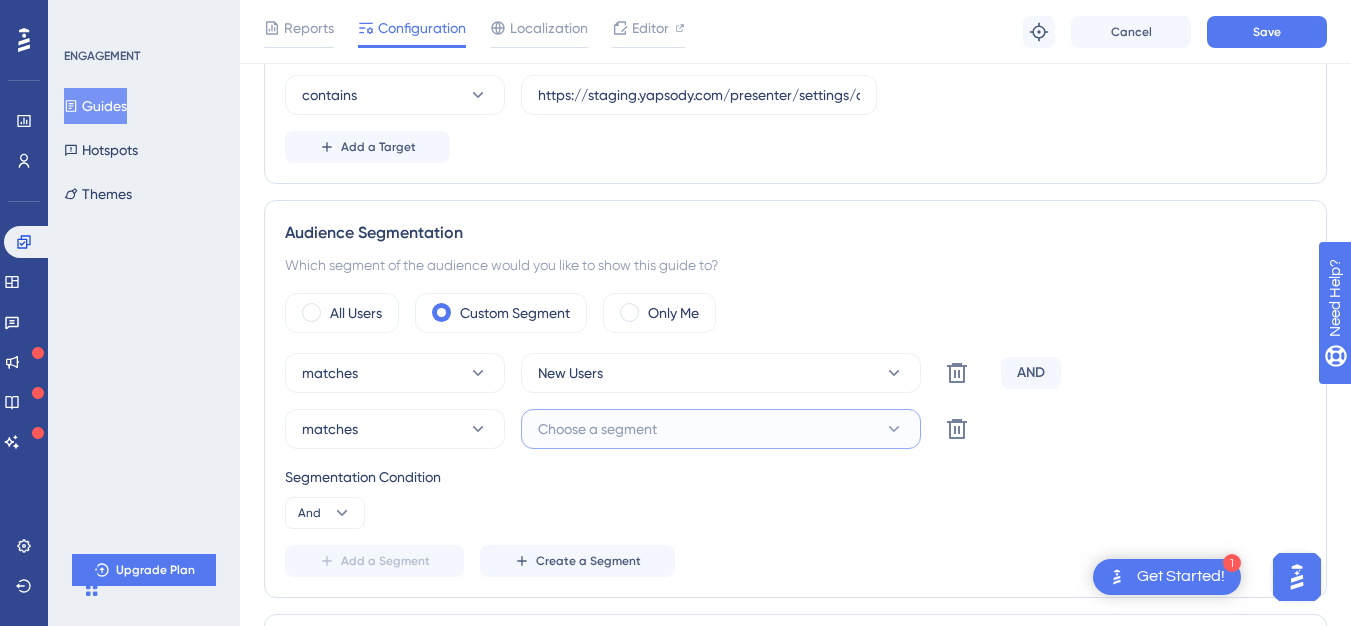 click on "Choose a segment" at bounding box center (597, 429) 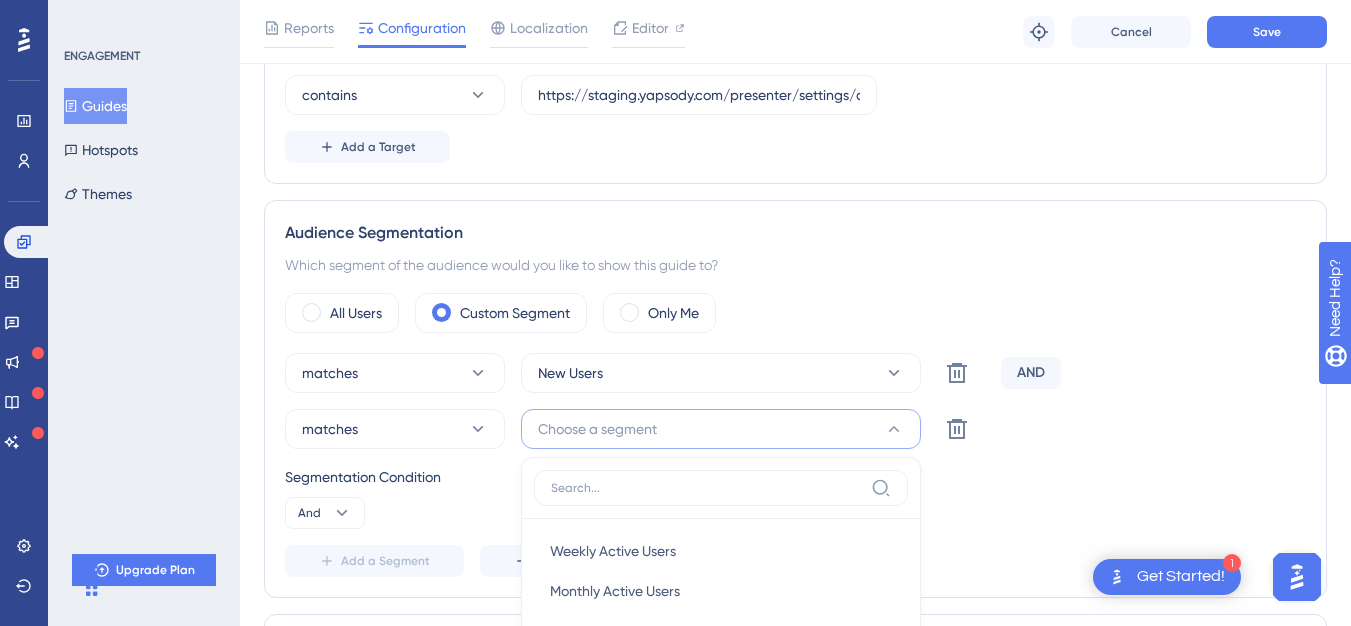 scroll, scrollTop: 913, scrollLeft: 0, axis: vertical 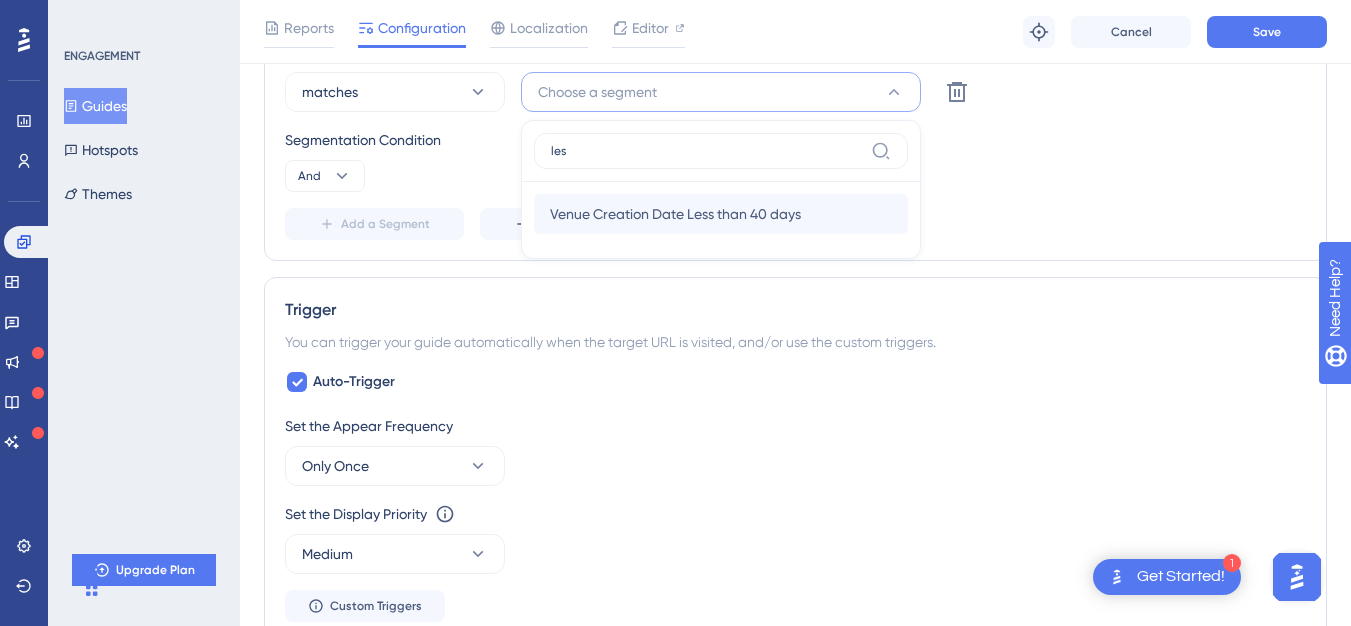 type on "les" 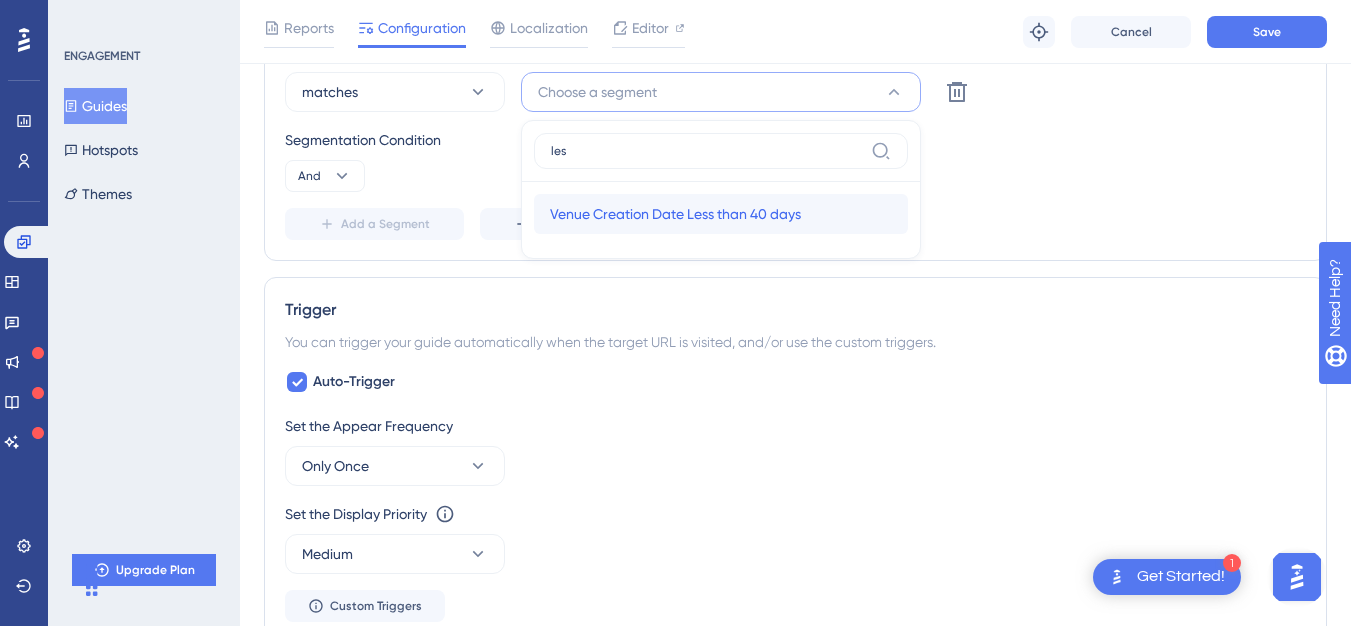 click on "Venue Creation Date Less than 40 days" at bounding box center (675, 214) 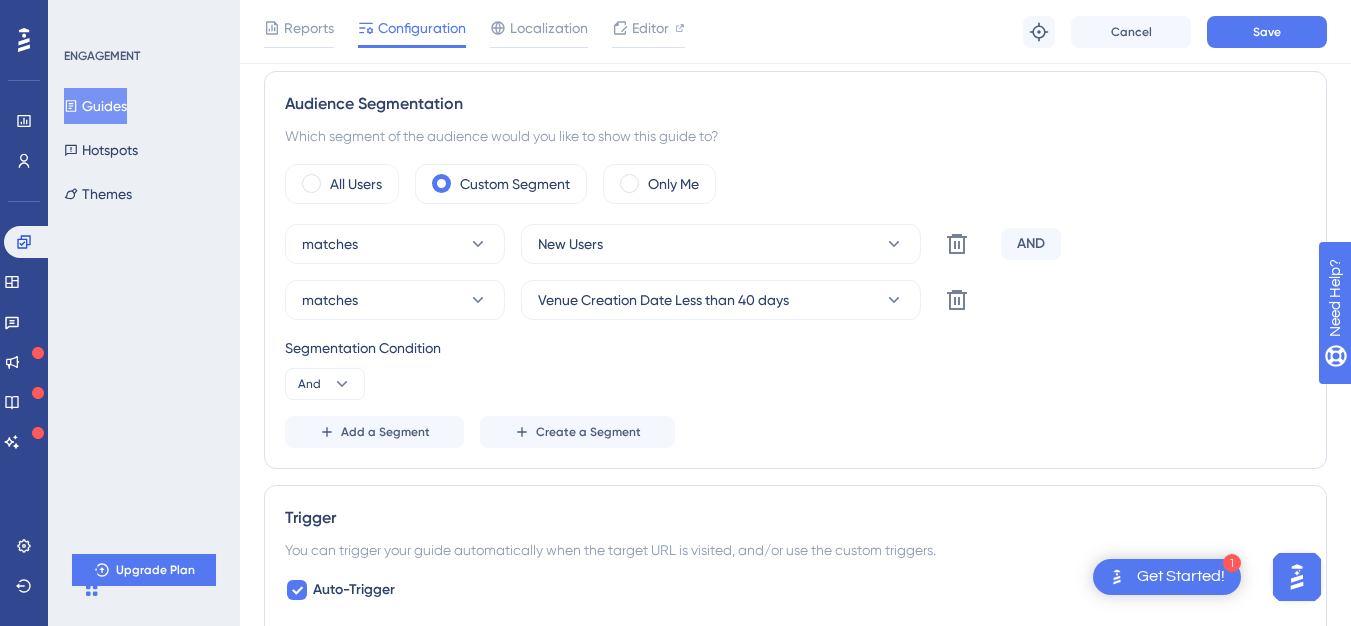 scroll, scrollTop: 690, scrollLeft: 0, axis: vertical 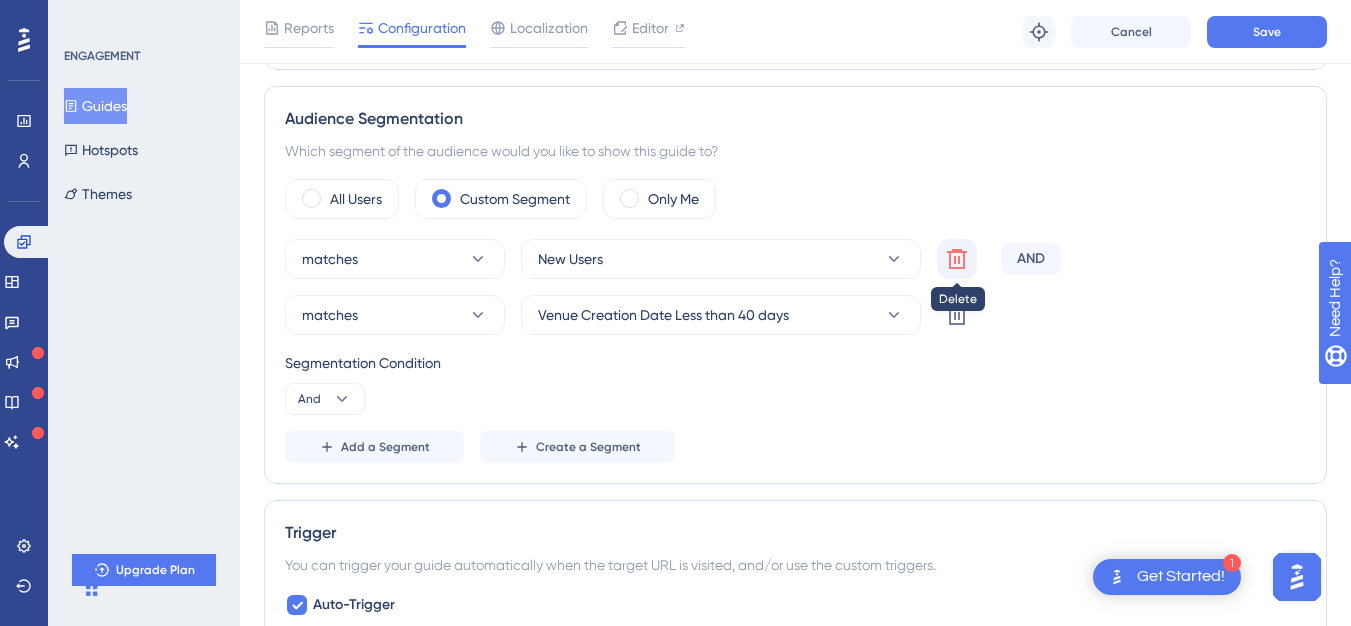 click 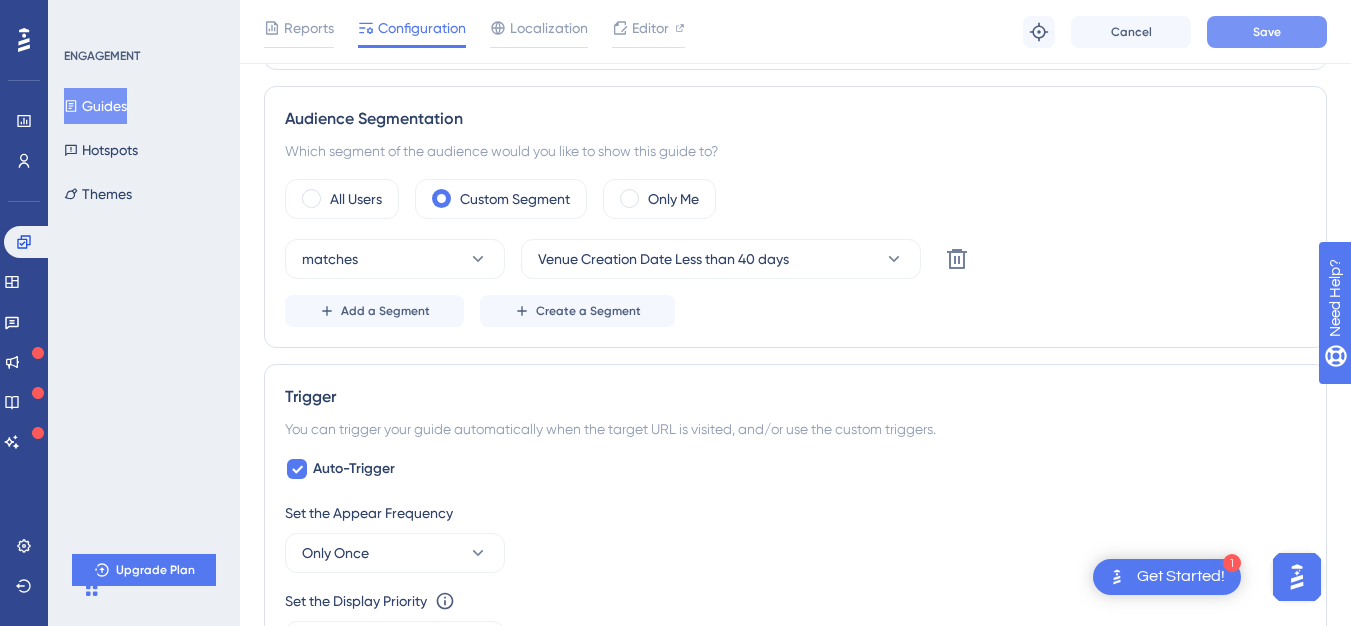 click on "Save" at bounding box center [1267, 32] 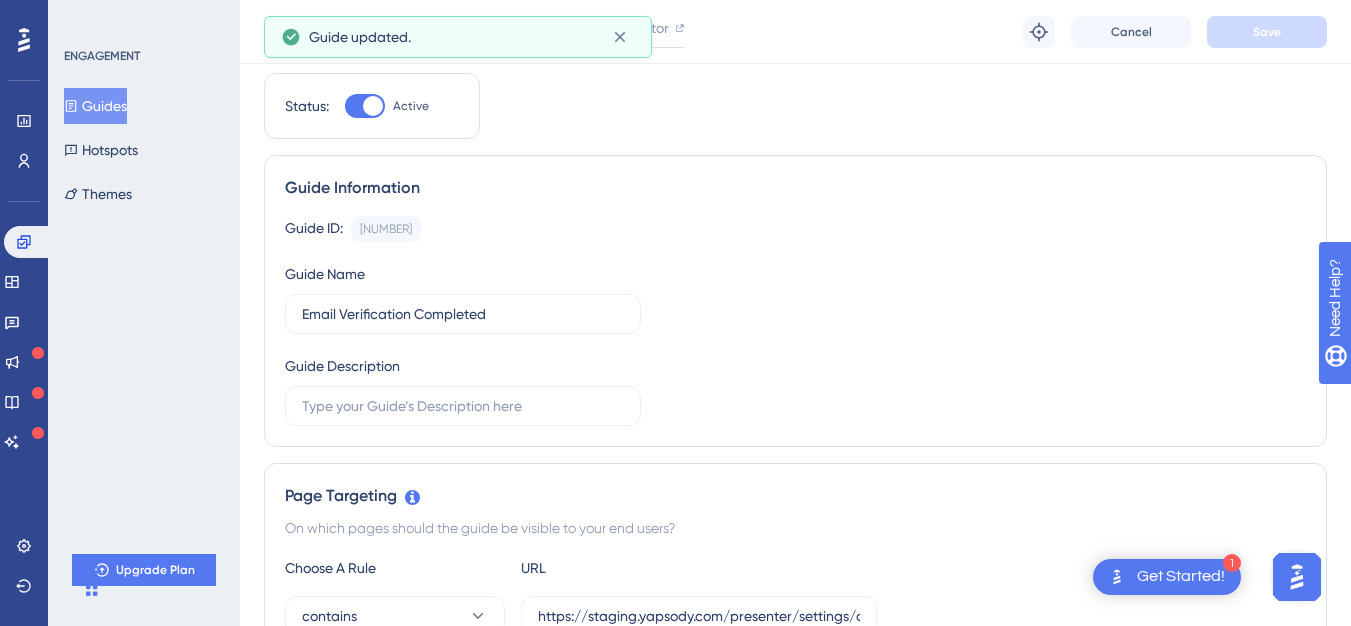 scroll, scrollTop: 0, scrollLeft: 0, axis: both 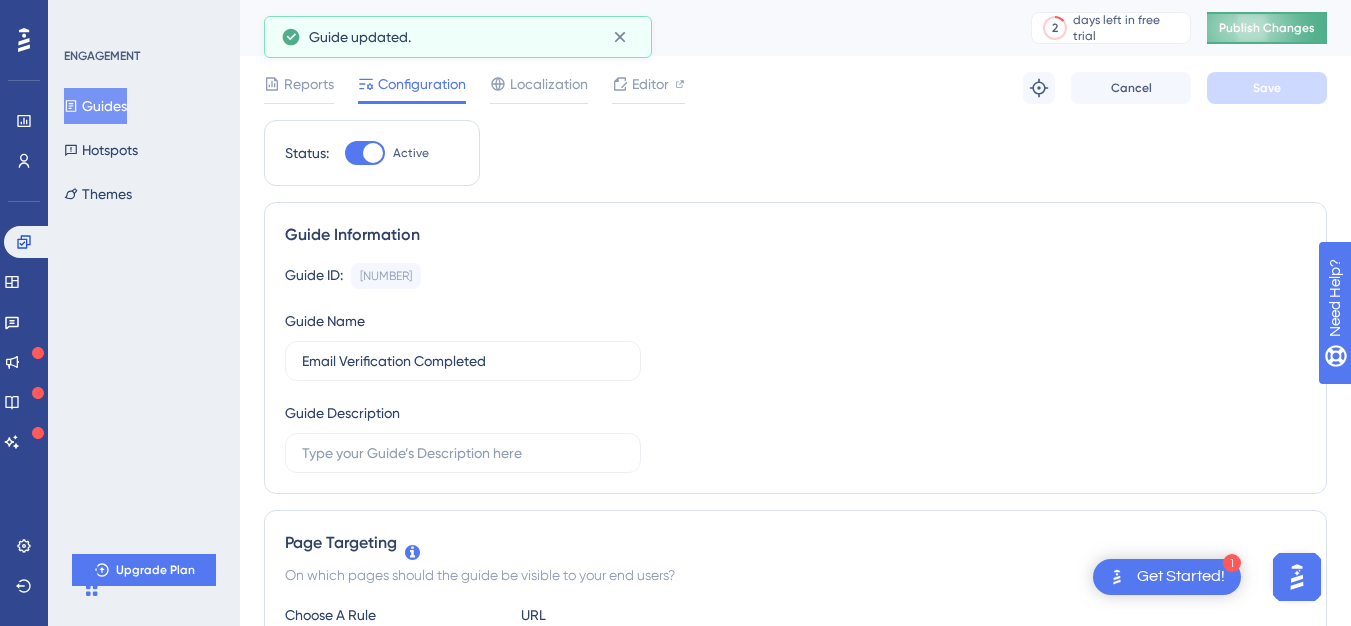 click on "Publish Changes" at bounding box center [1267, 28] 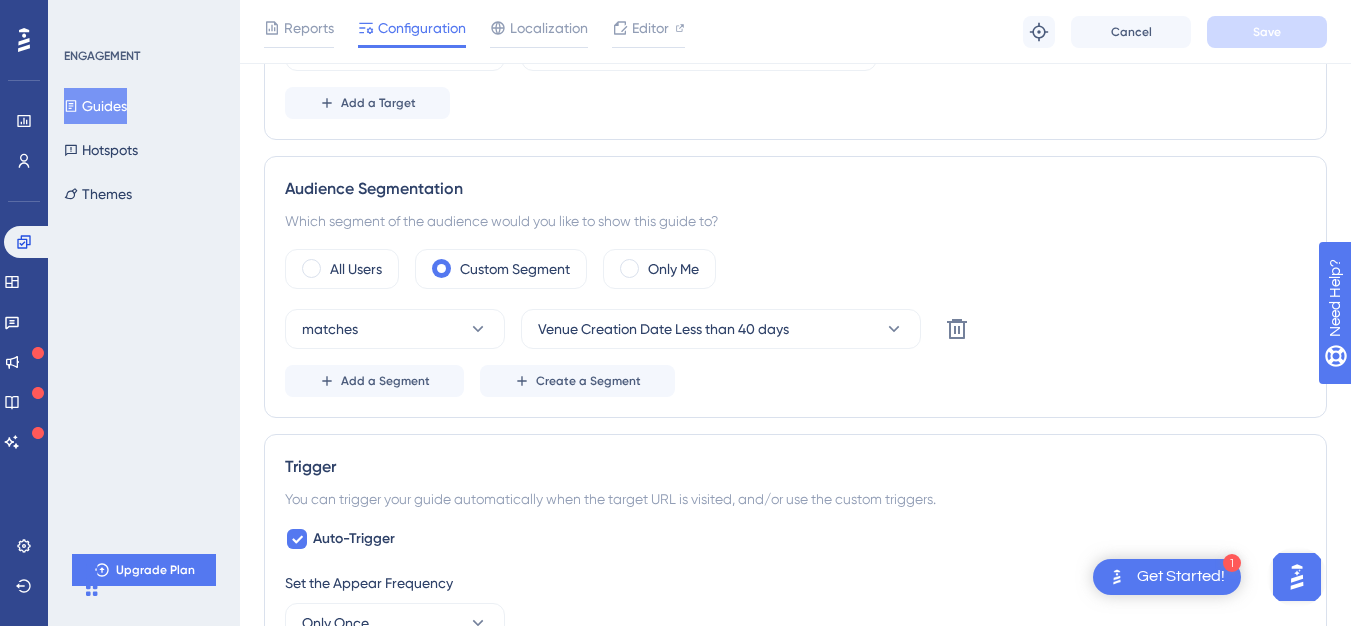 scroll, scrollTop: 623, scrollLeft: 0, axis: vertical 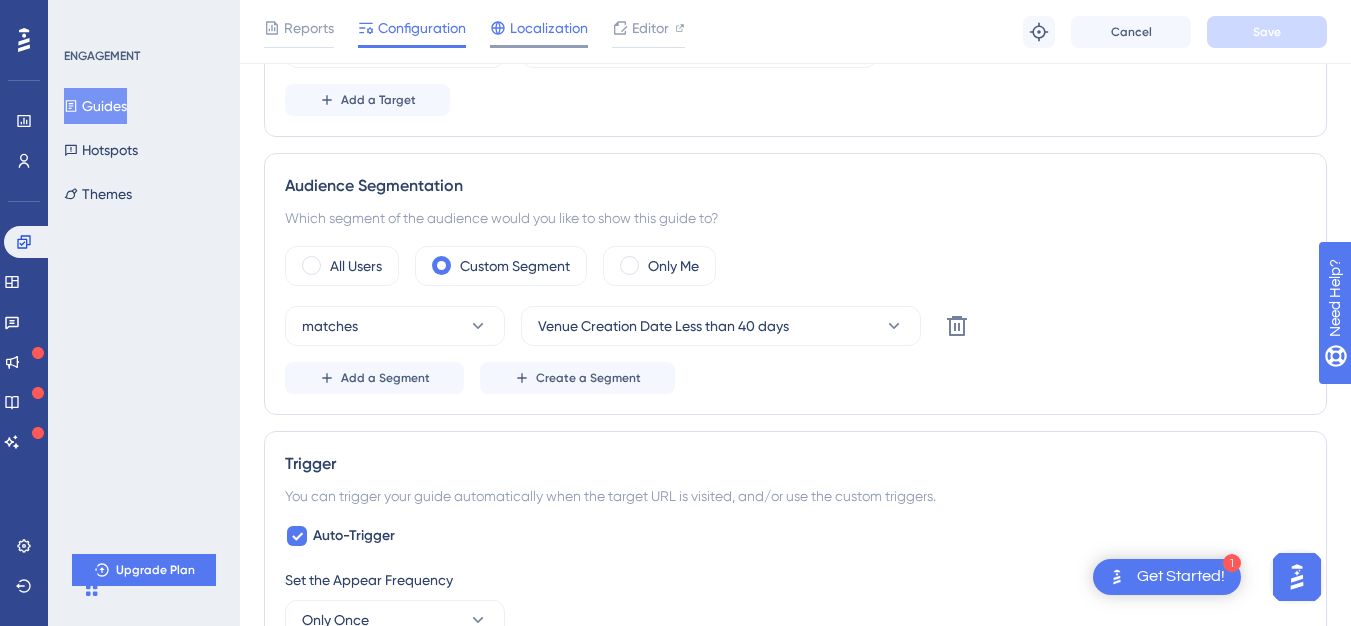 click on "Localization" at bounding box center (539, 32) 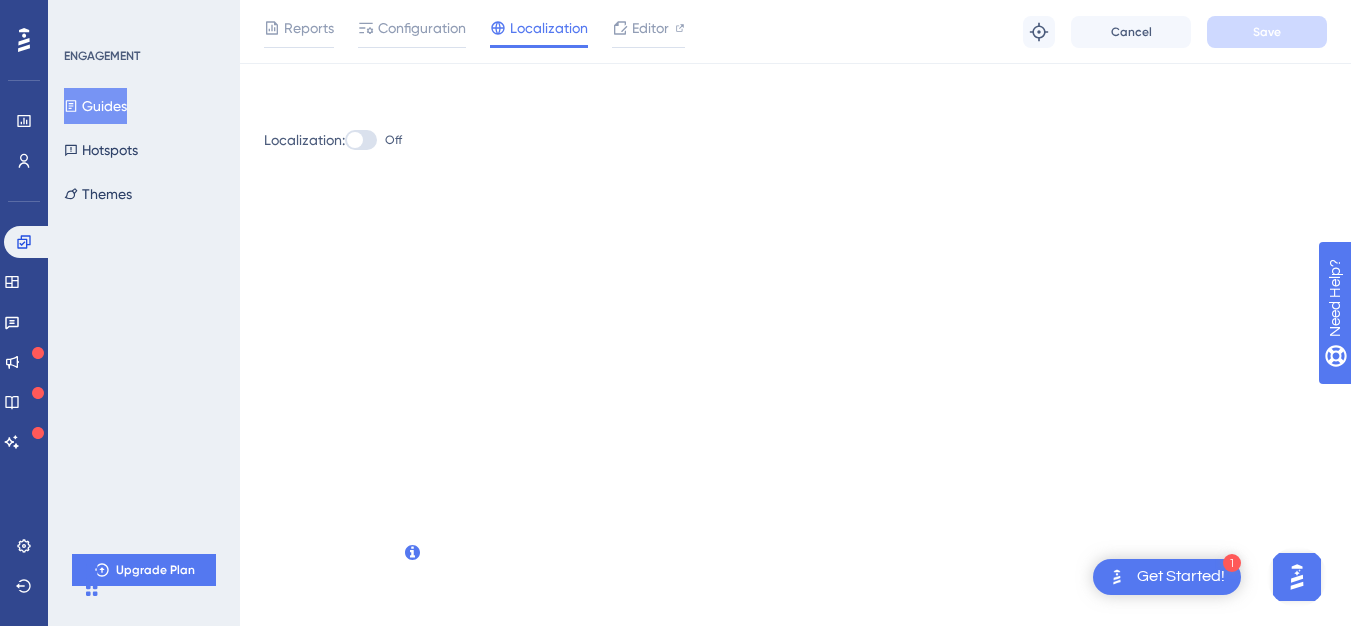 scroll, scrollTop: 0, scrollLeft: 0, axis: both 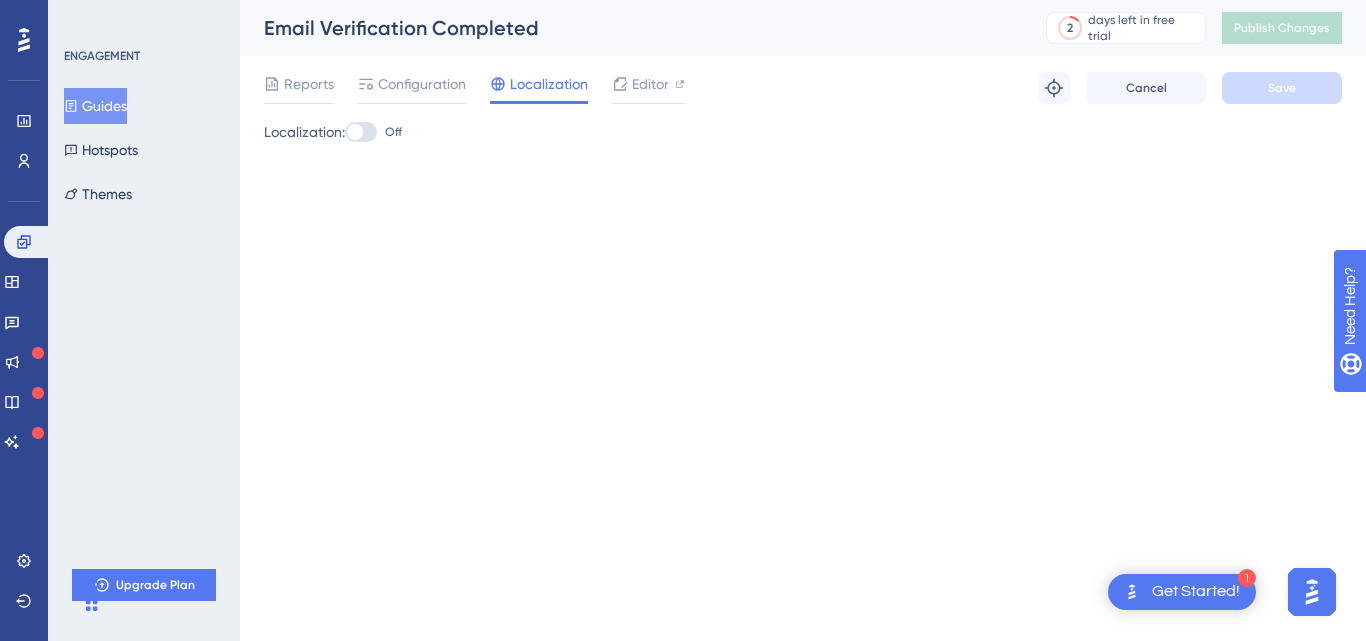 click on "Reports Configuration Localization Editor Troubleshoot Cancel Save" at bounding box center [803, 88] 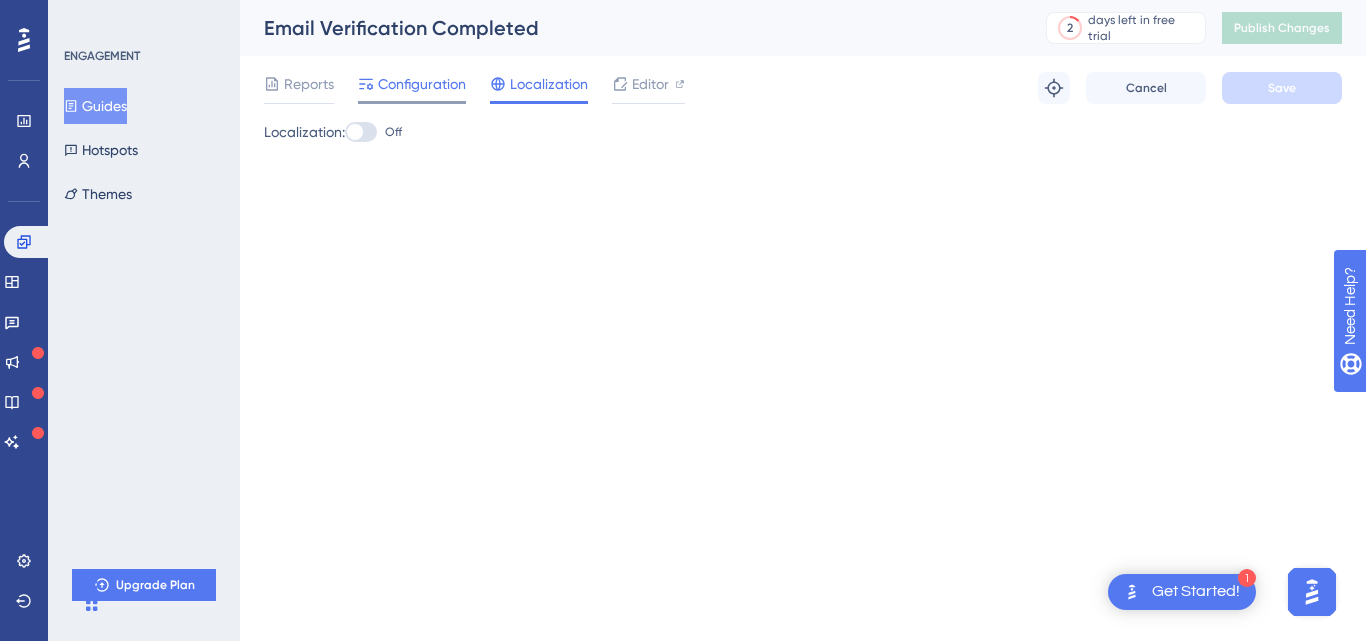 click on "Configuration" at bounding box center [422, 84] 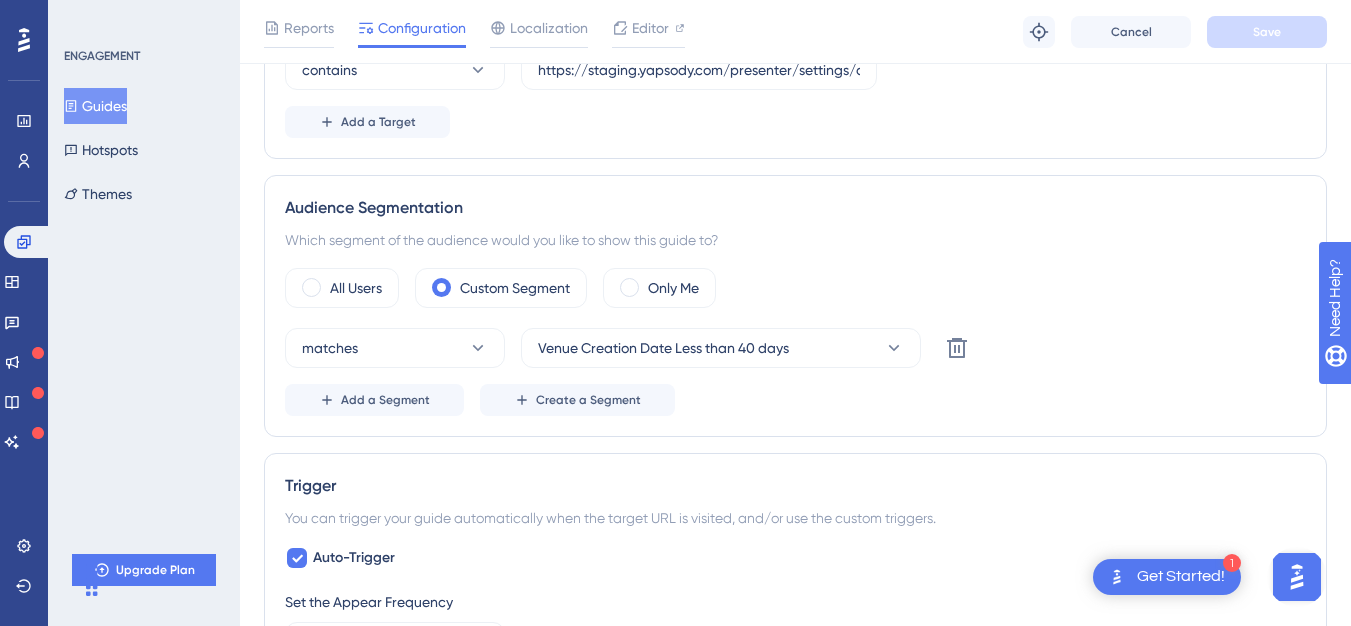 scroll, scrollTop: 612, scrollLeft: 0, axis: vertical 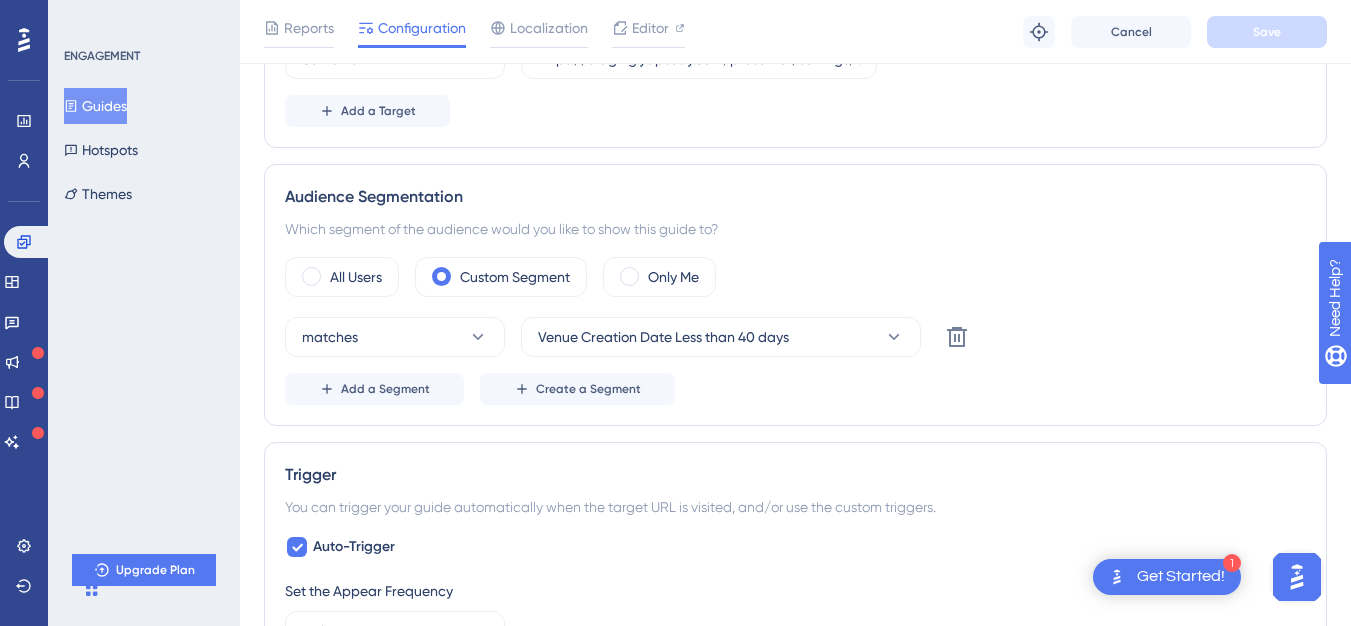 click on "Audience Segmentation Which segment of the audience would you like to show this guide to? All Users Custom Segment Only Me matches Venue Creation Date Less than 40 days Delete Add a Segment Create a Segment" at bounding box center [795, 295] 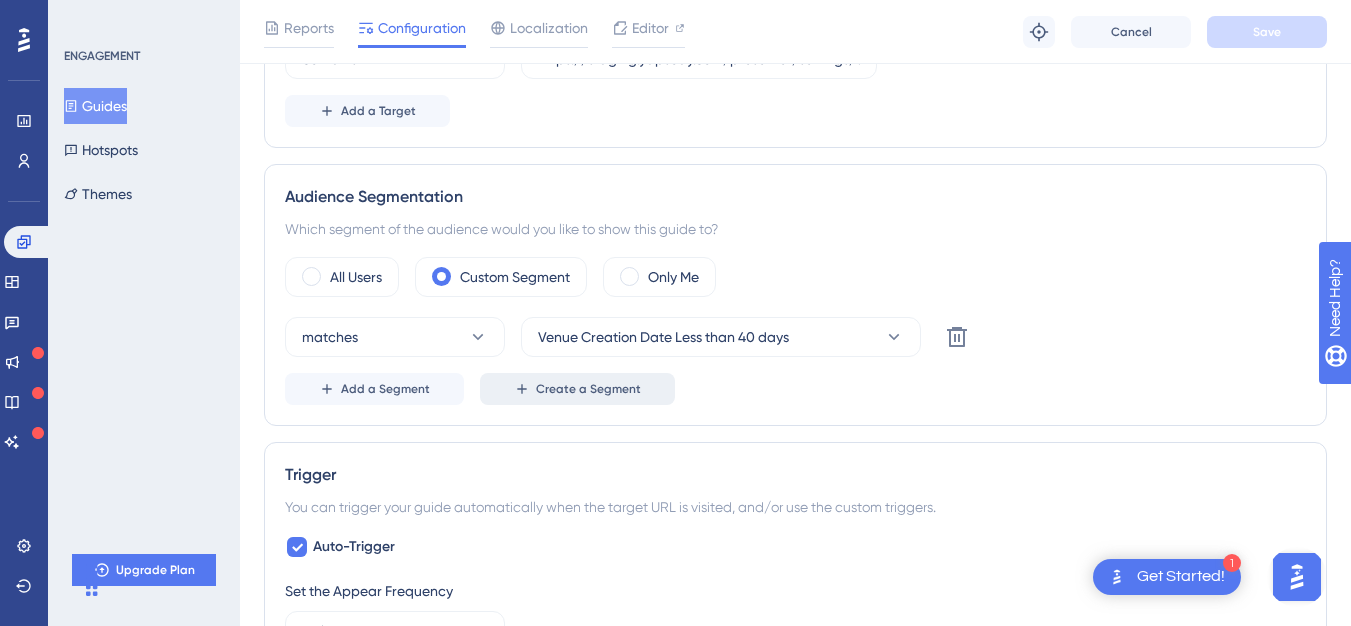click on "Create a Segment" at bounding box center (588, 389) 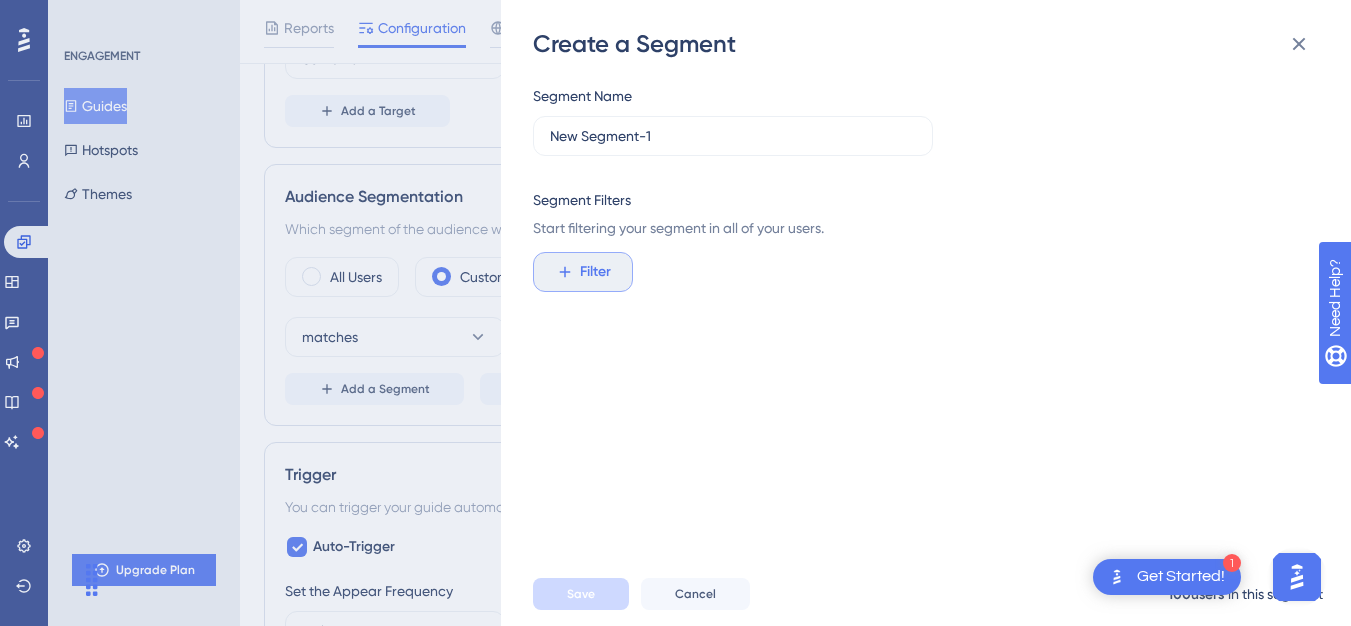 click on "Filter" at bounding box center [583, 272] 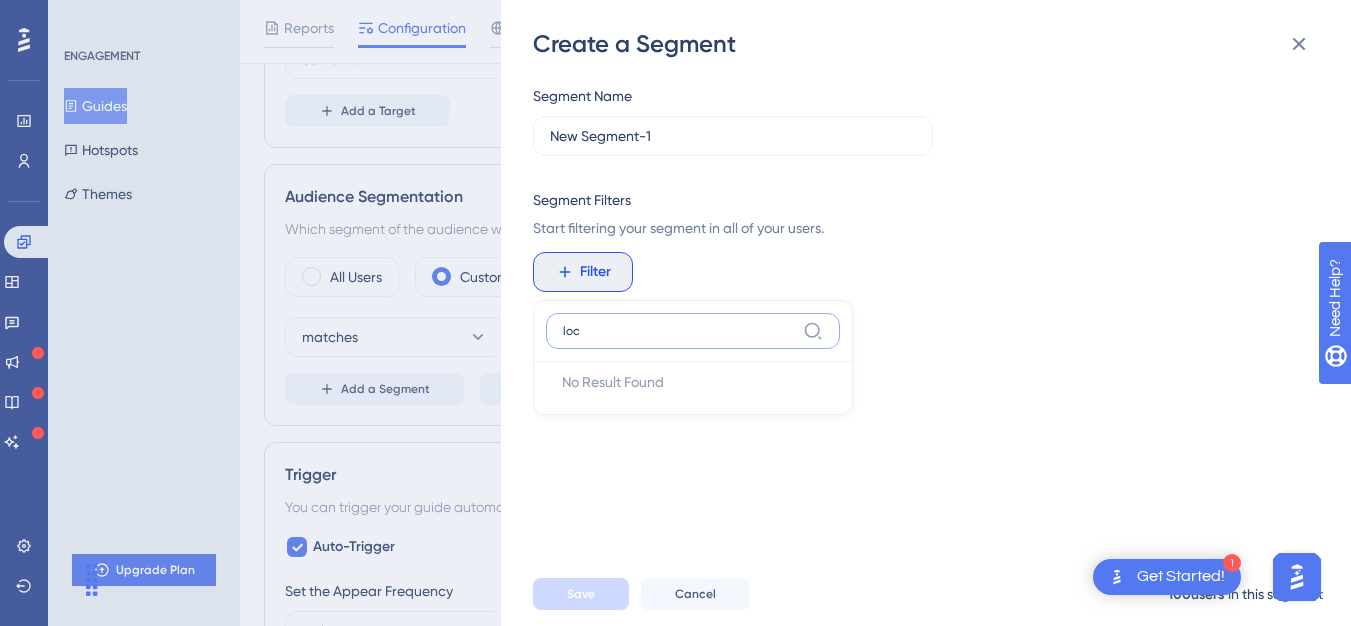 scroll, scrollTop: 0, scrollLeft: 0, axis: both 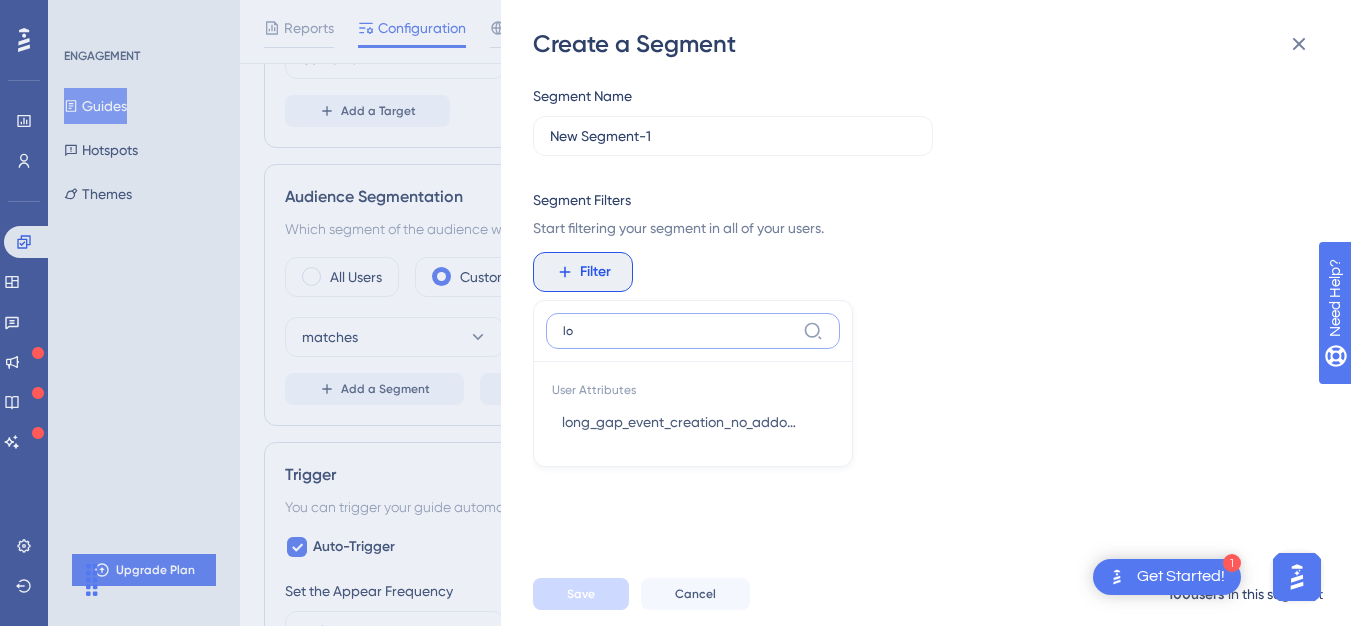 type on "l" 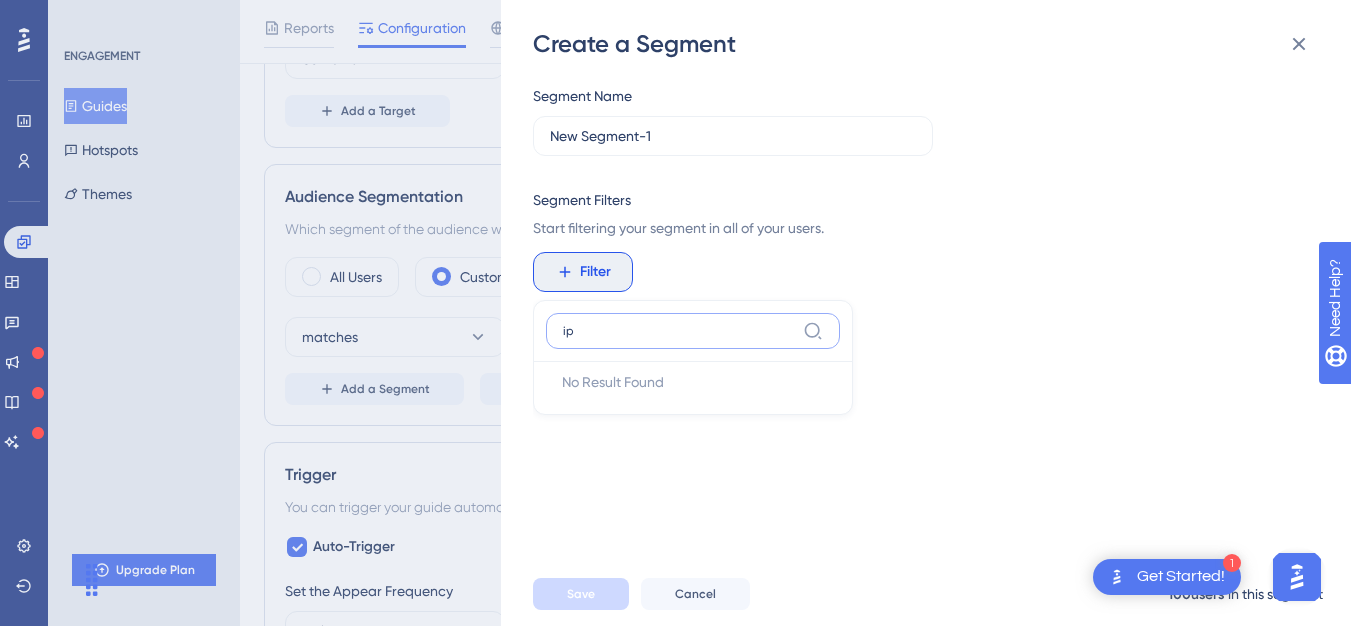 type on "i" 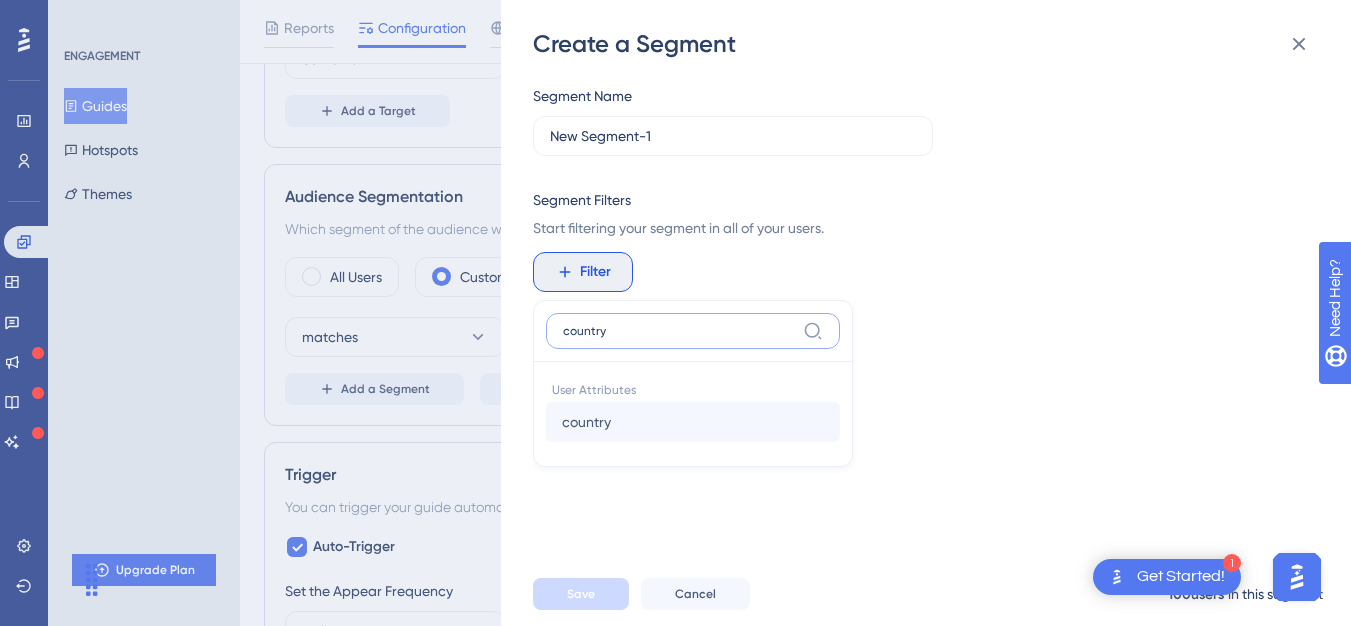 type on "country" 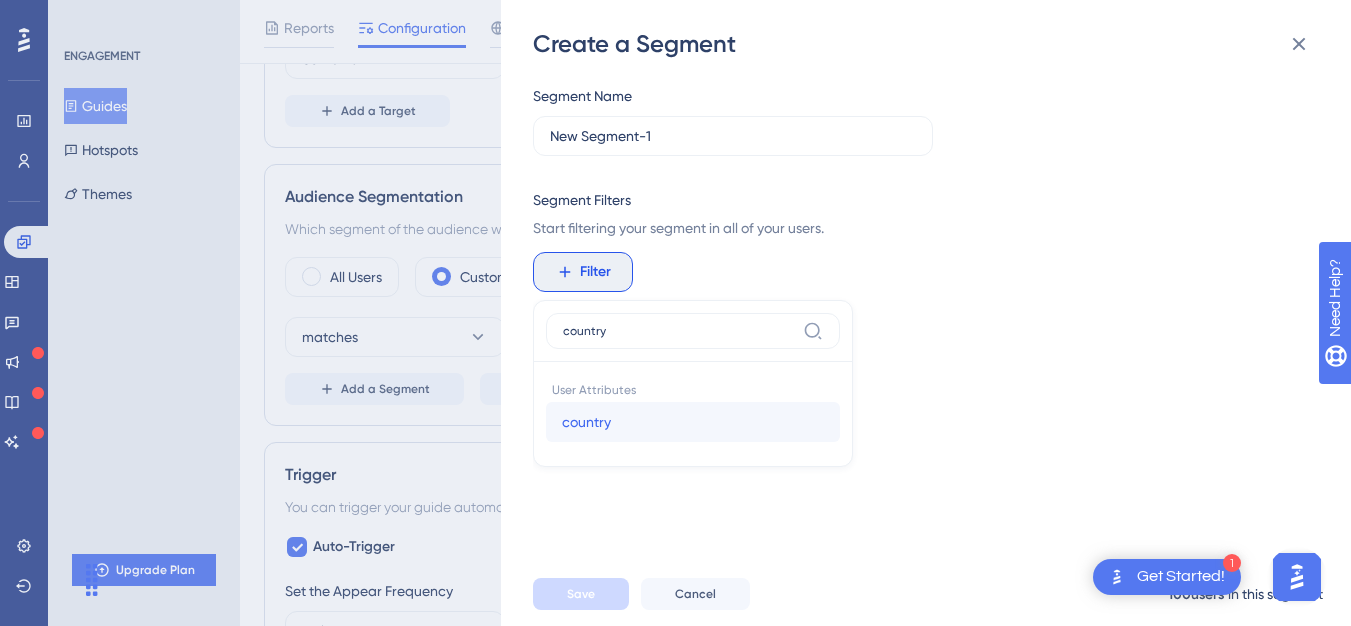 click on "country" at bounding box center [586, 422] 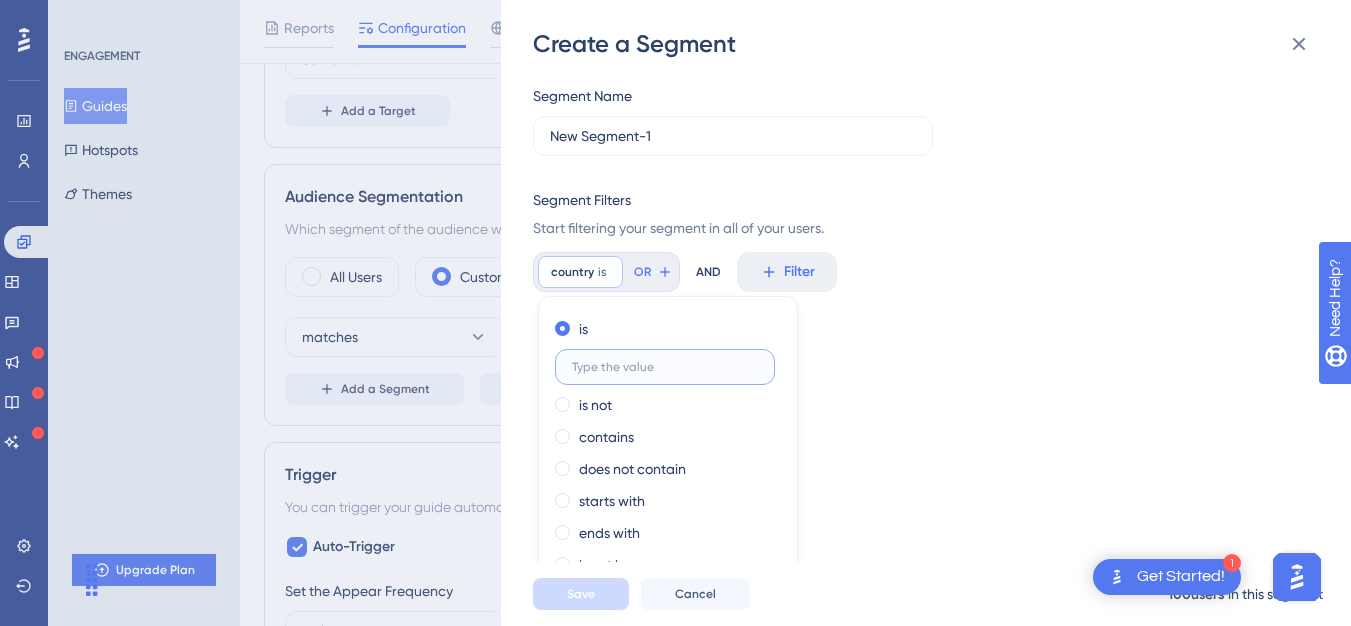 scroll, scrollTop: 93, scrollLeft: 0, axis: vertical 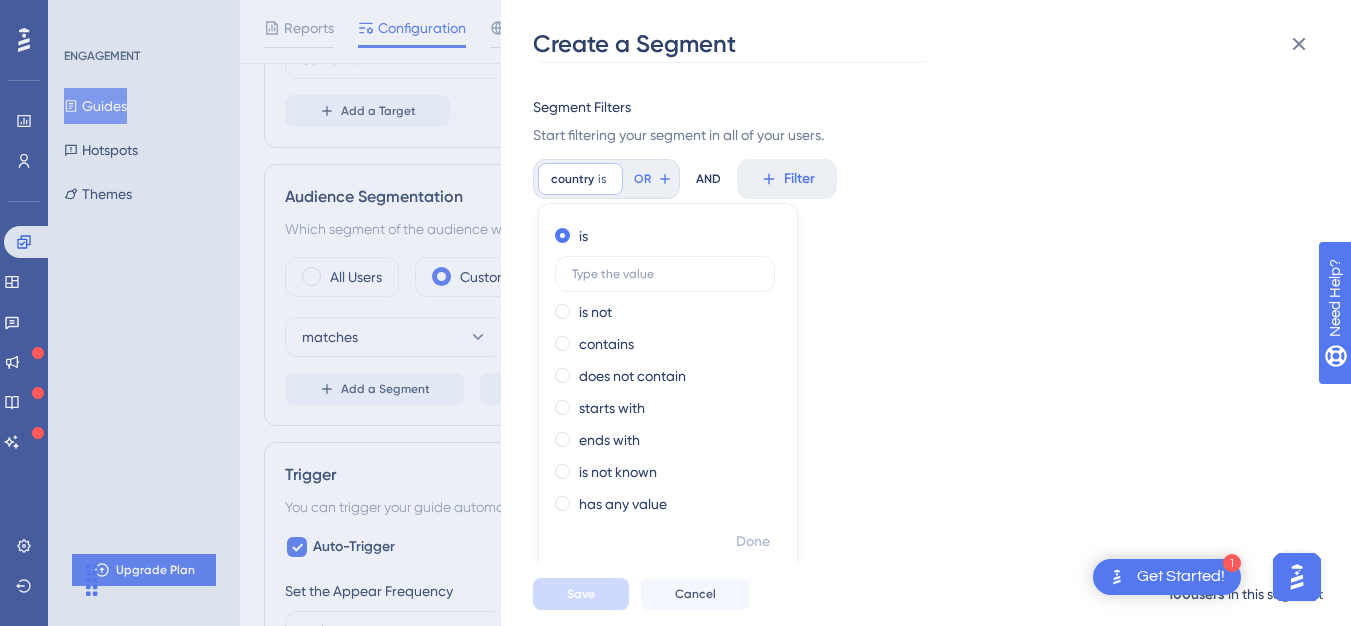 click 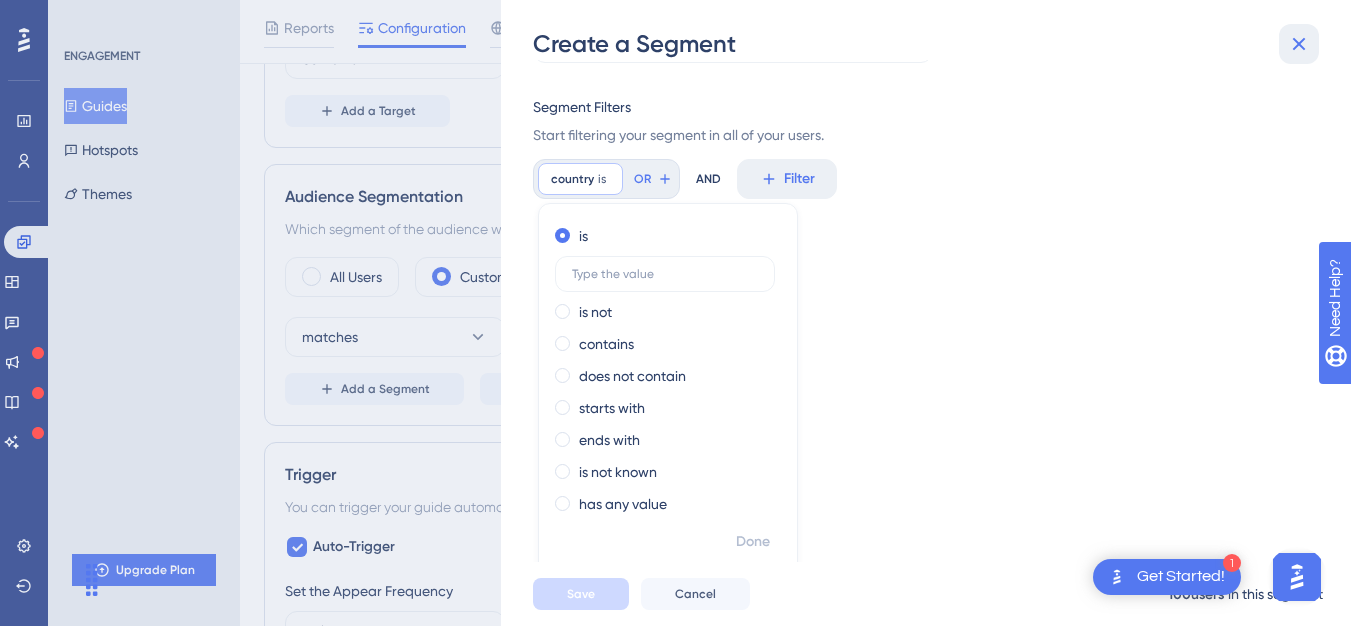 click 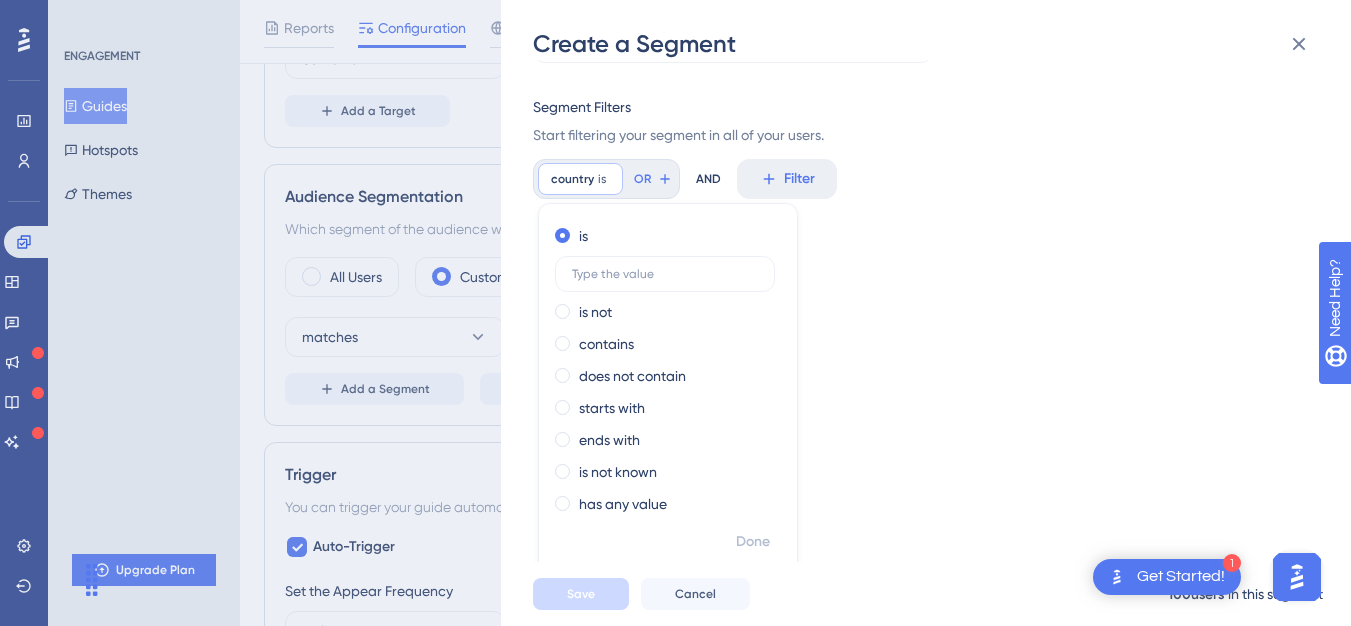 click 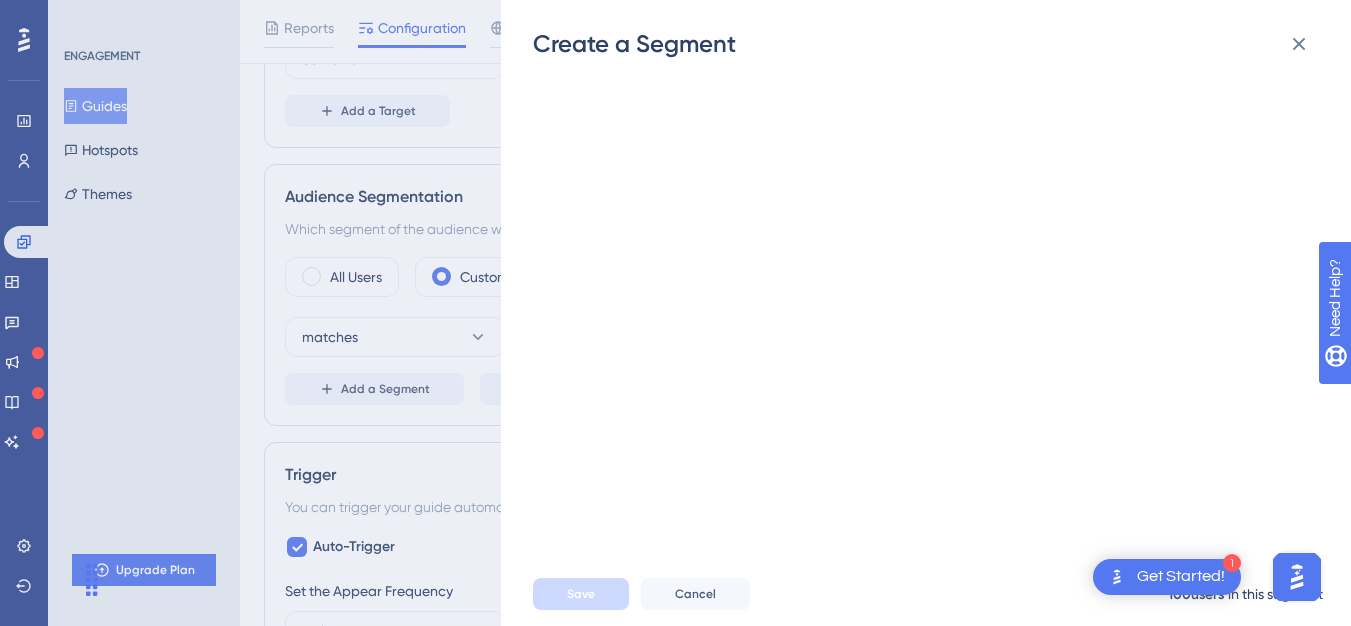 scroll, scrollTop: 0, scrollLeft: 0, axis: both 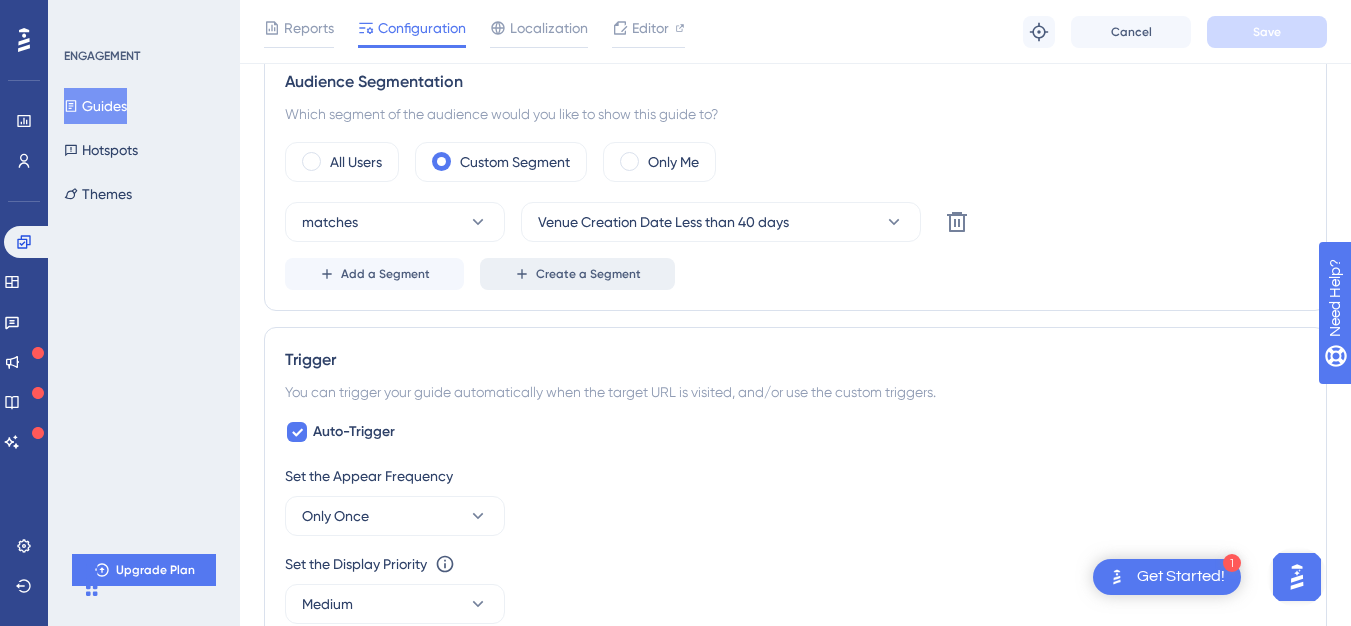 click on "Create a Segment" at bounding box center [588, 274] 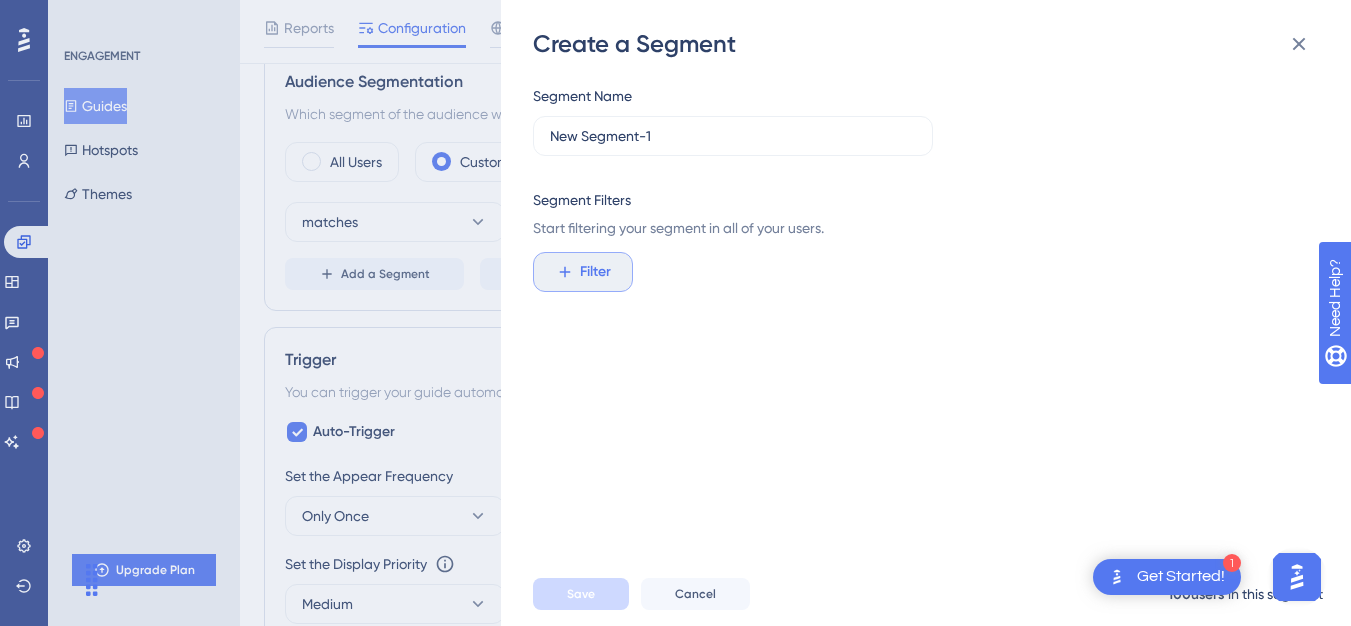 click on "Filter" at bounding box center (595, 272) 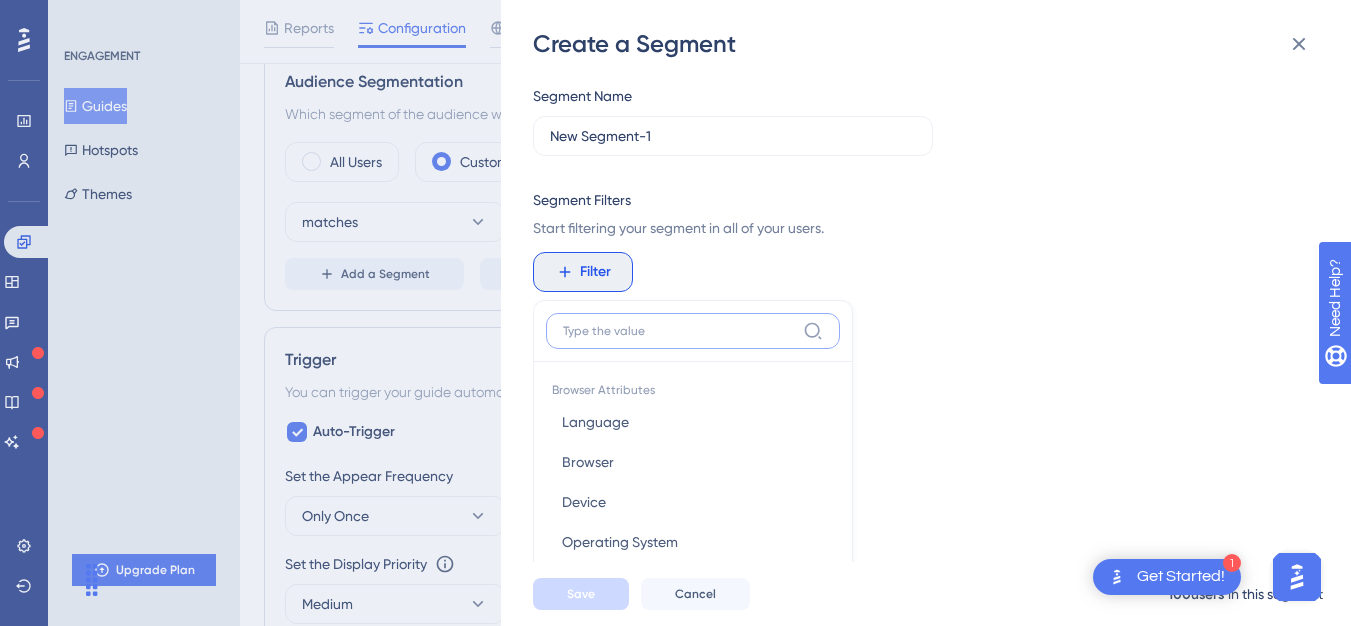scroll, scrollTop: 183, scrollLeft: 0, axis: vertical 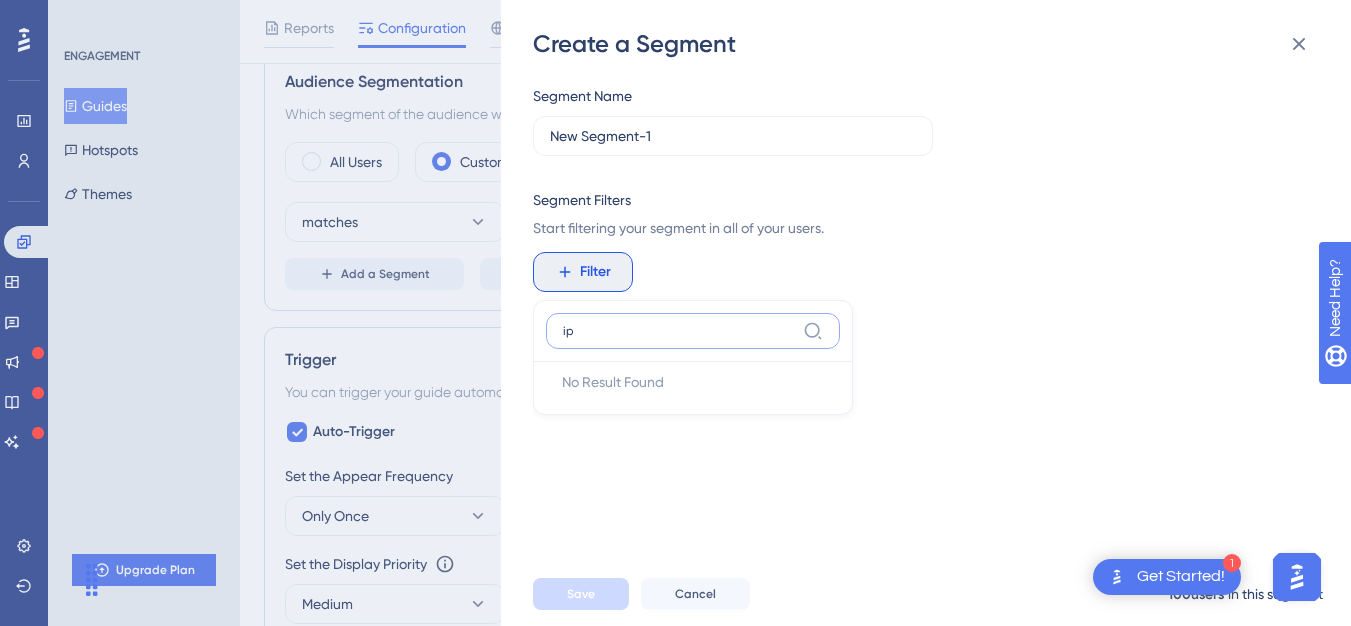 type on "i" 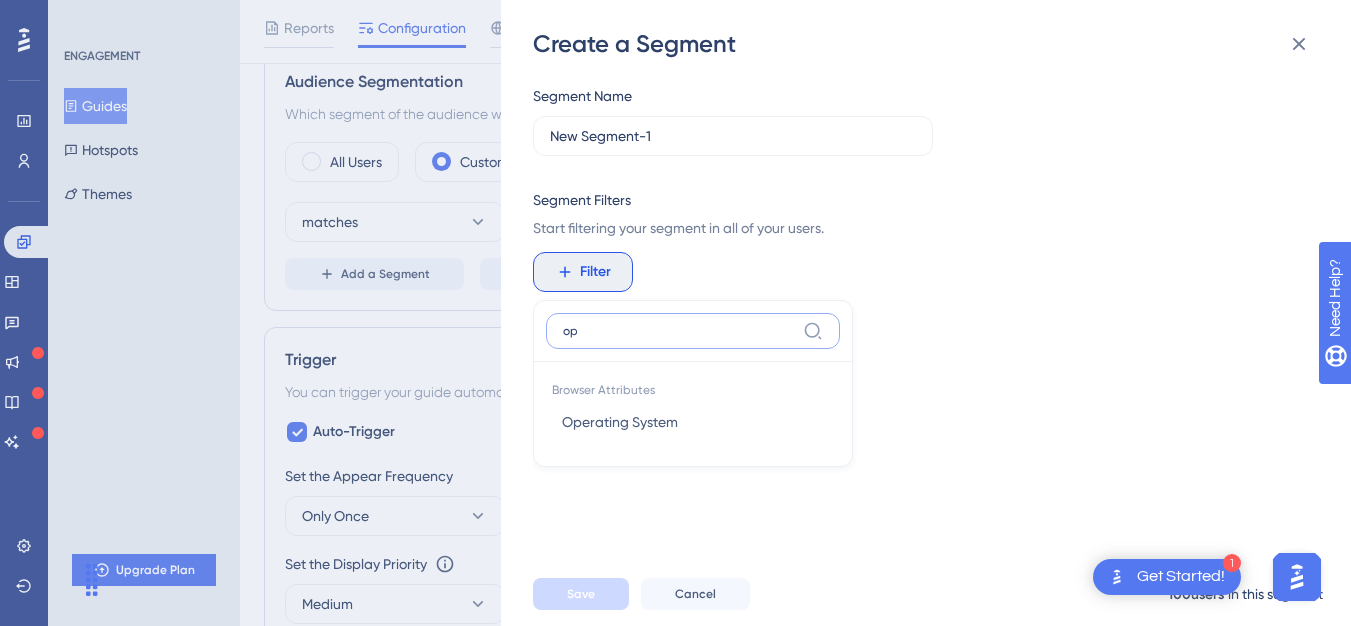 type on "o" 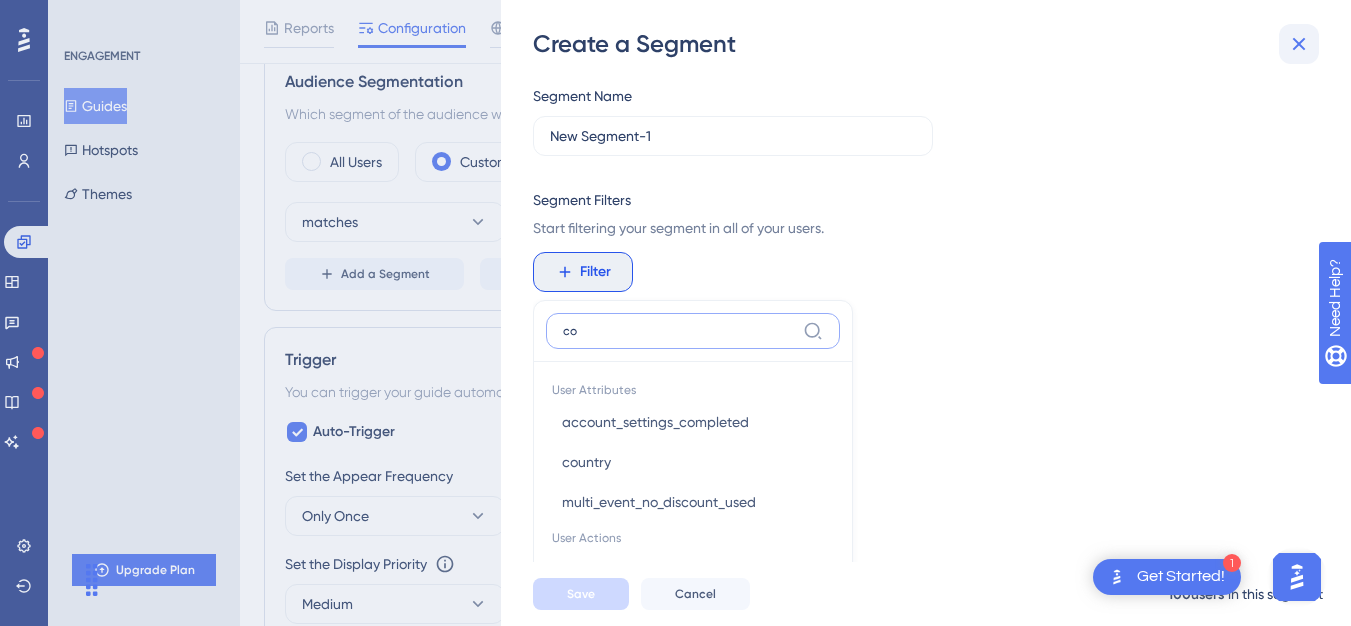 type on "c" 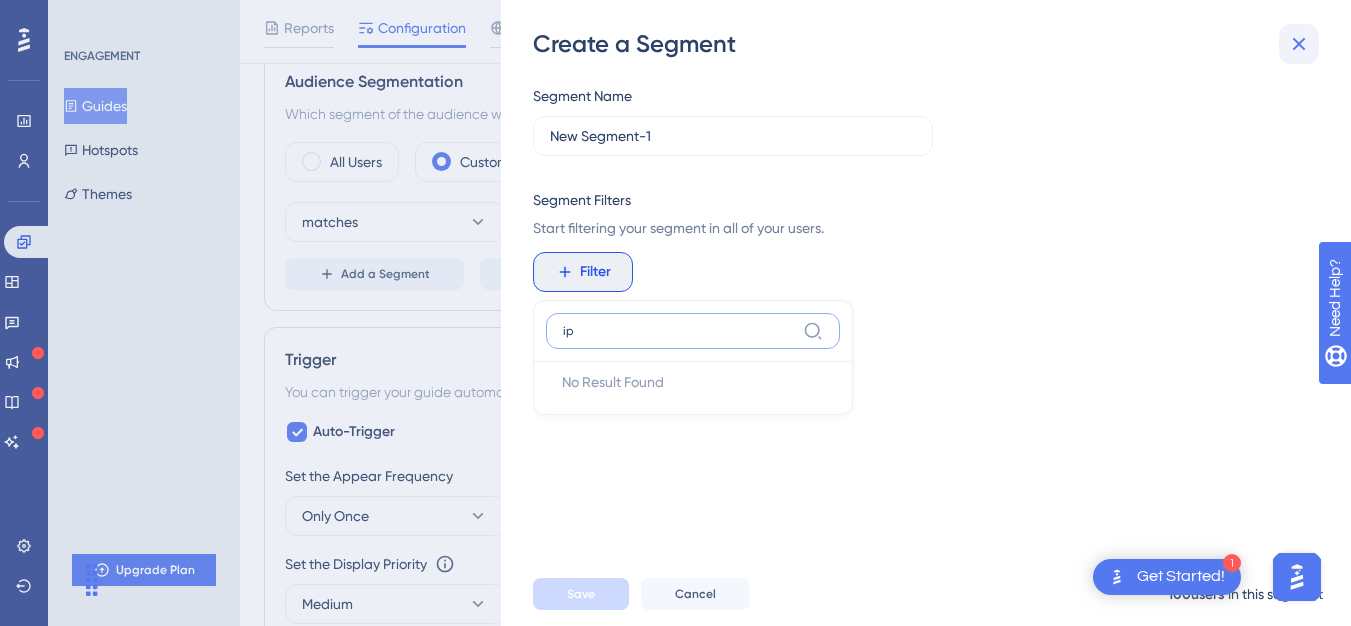 type on "i" 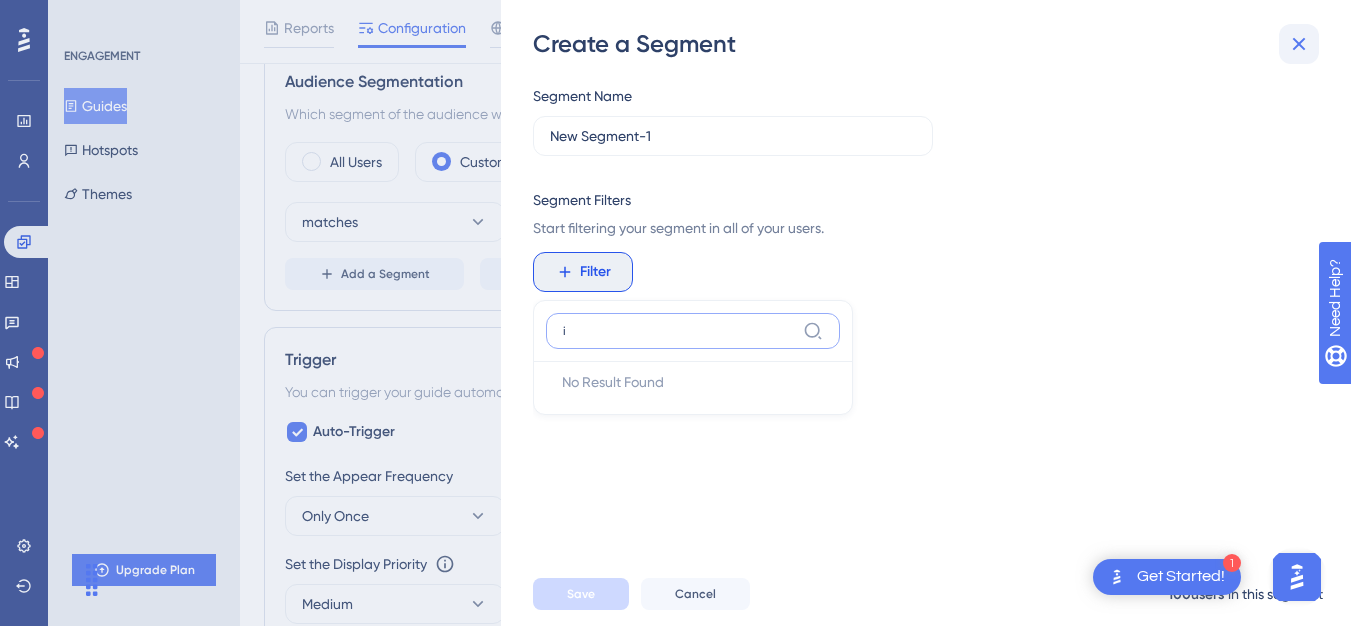 type 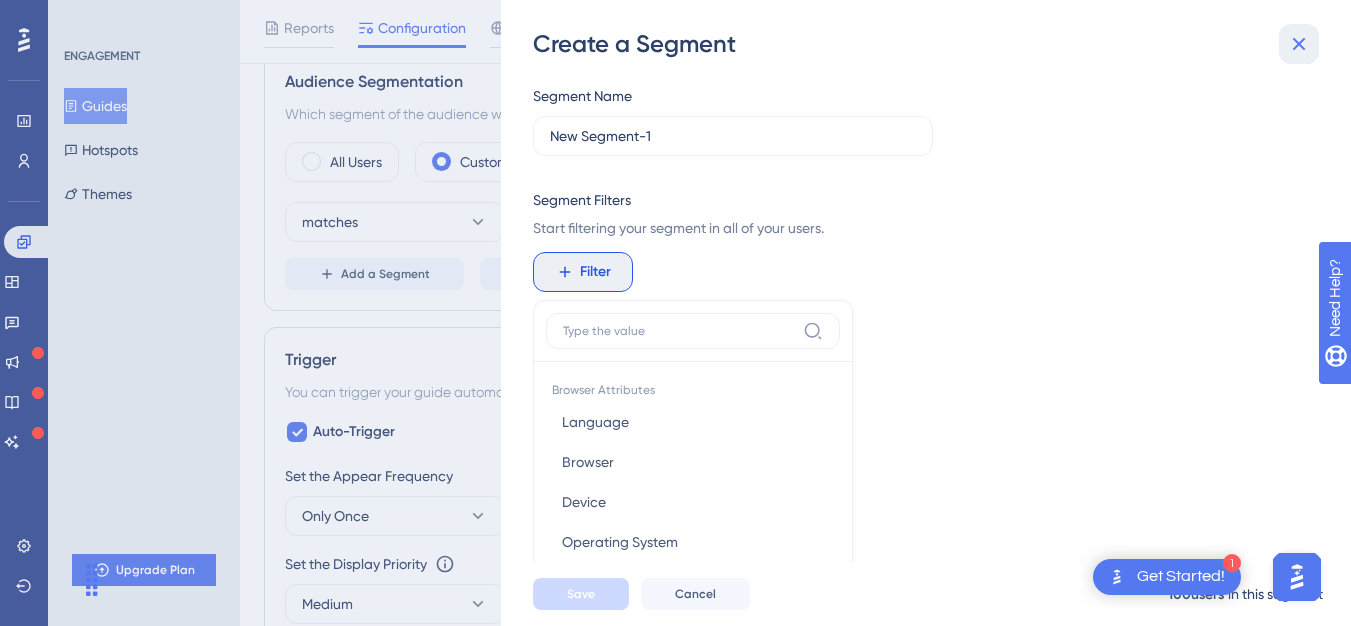 click 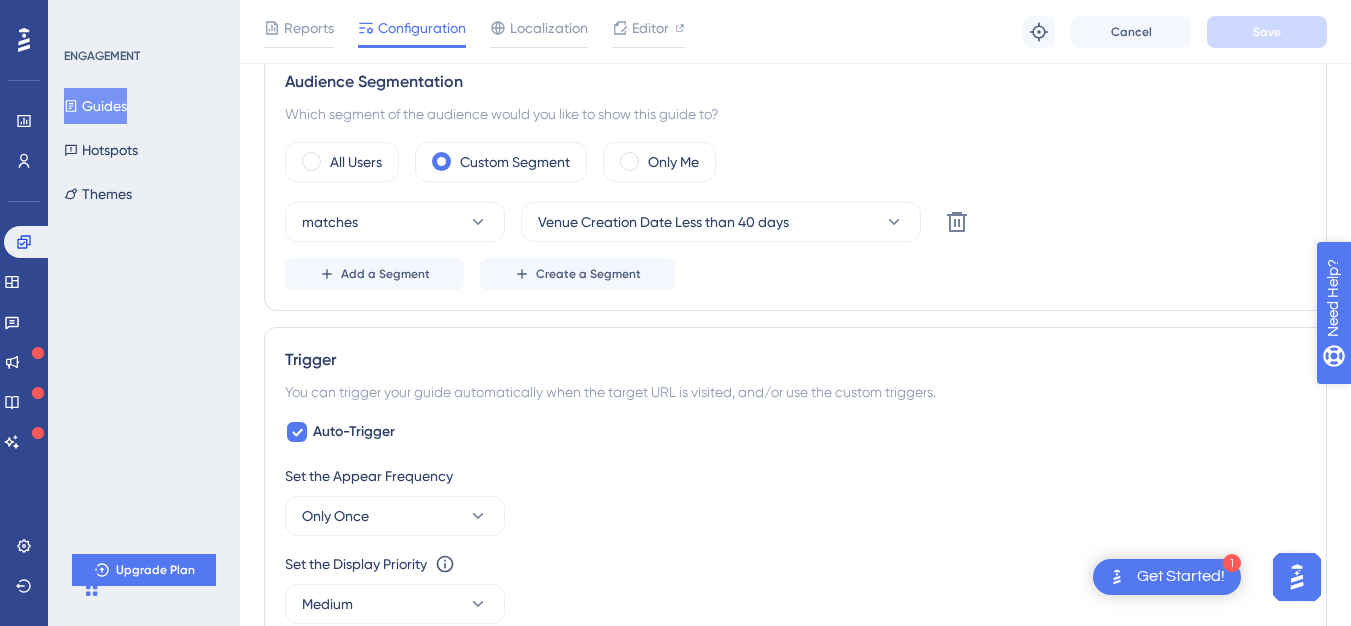 click on "Need Help?" at bounding box center [1403, 401] 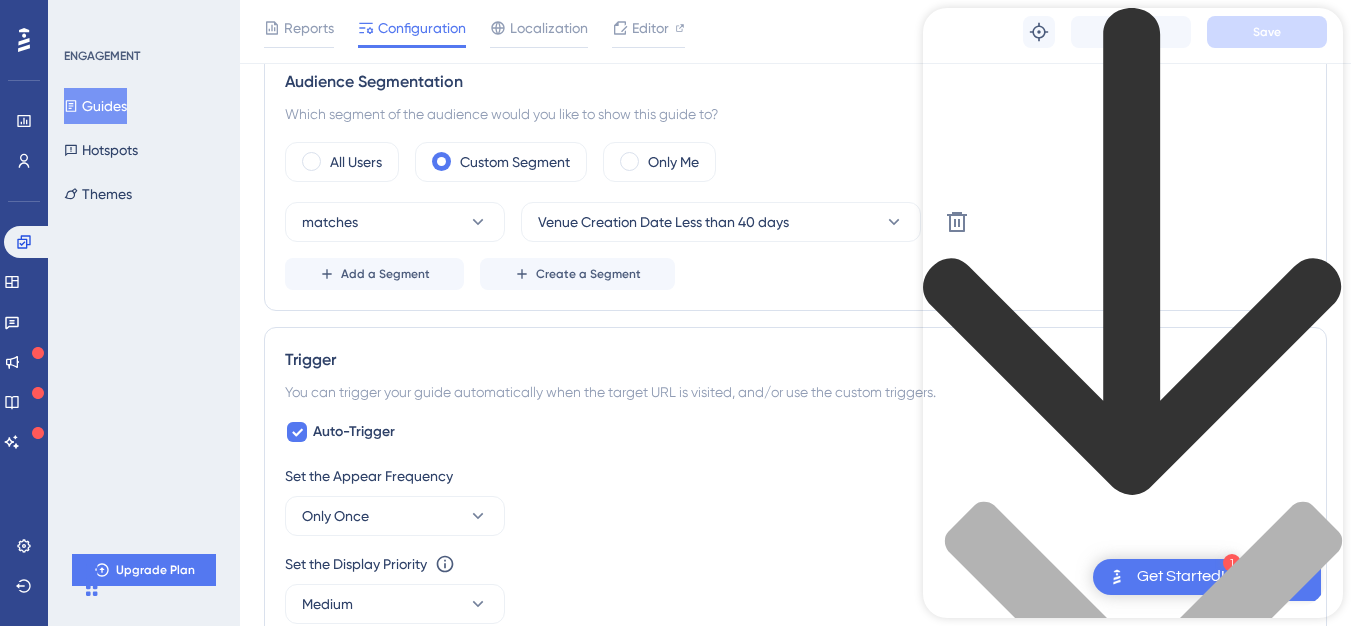 click at bounding box center (1133, 488) 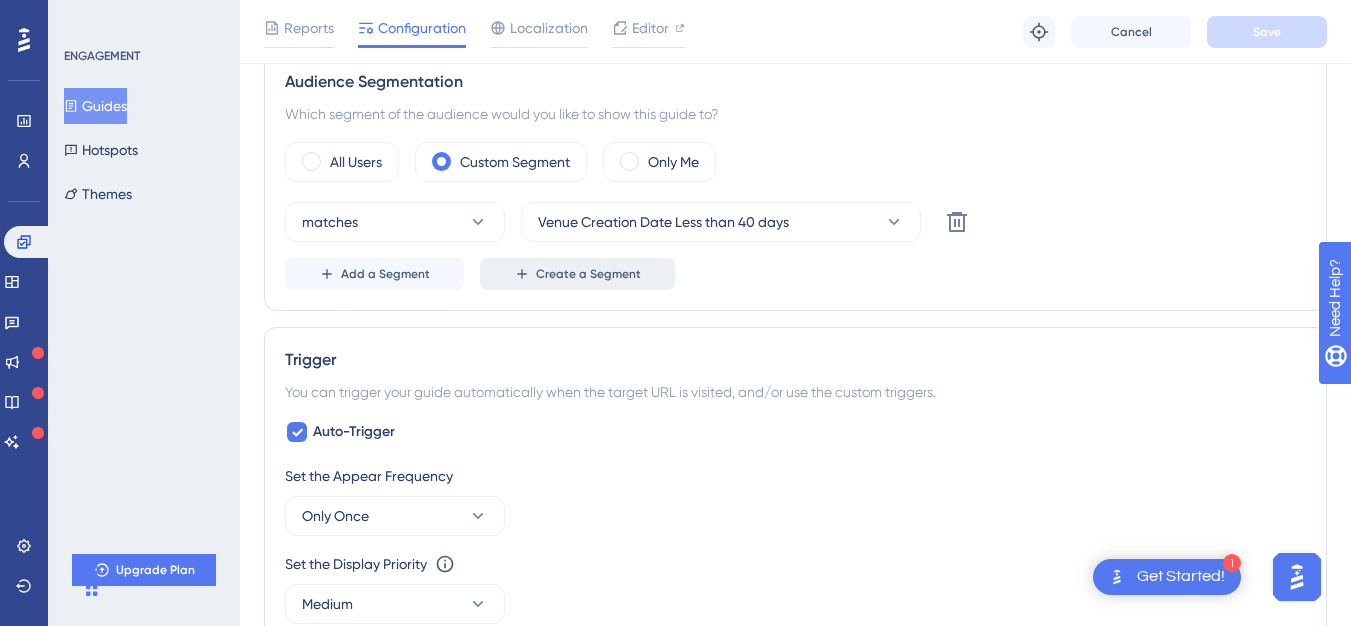 click on "Create a Segment" at bounding box center (588, 274) 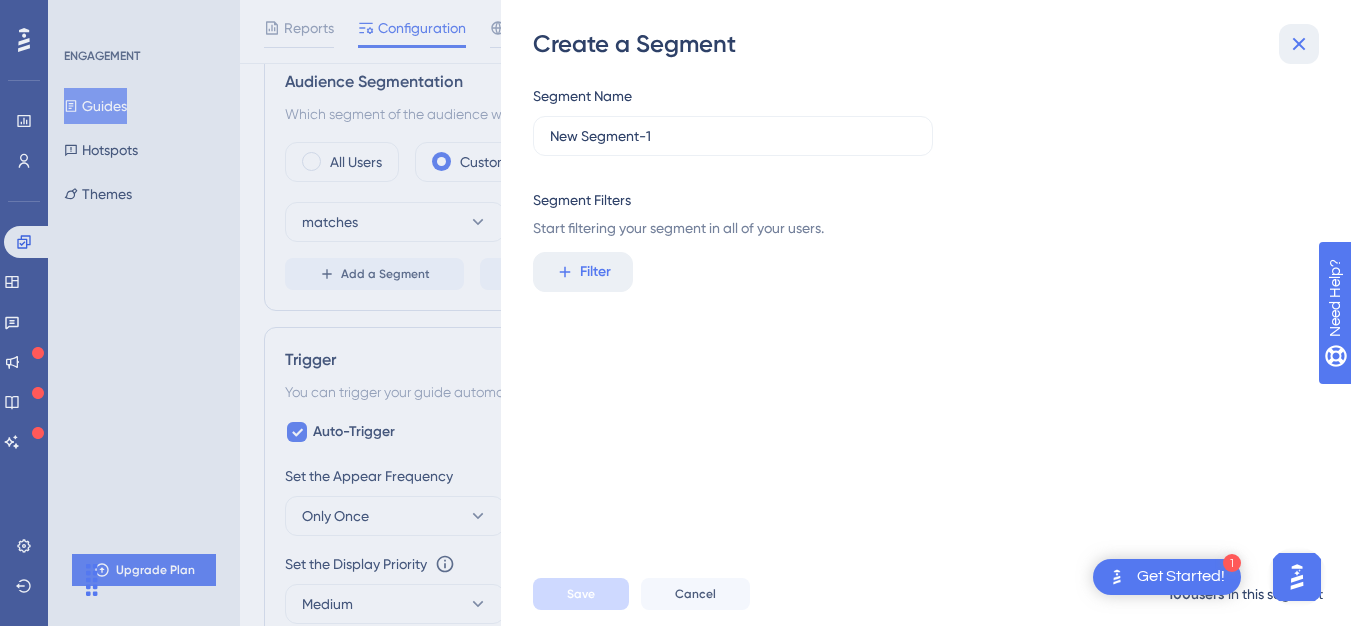 click 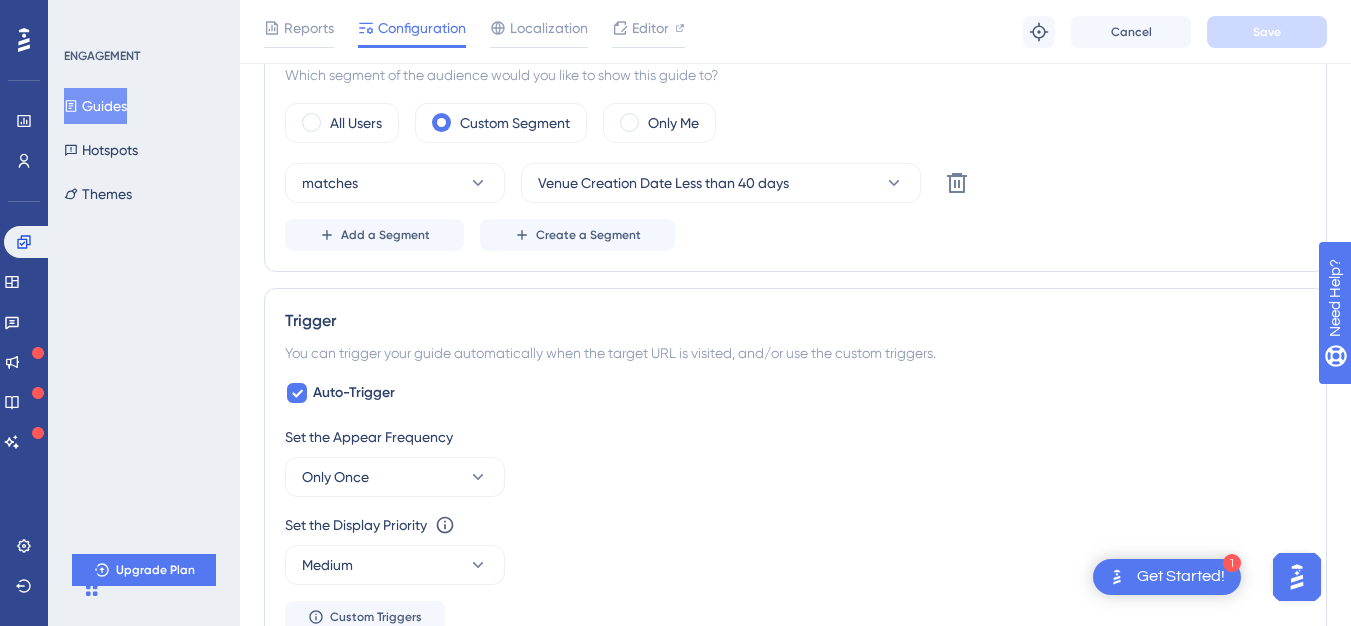 scroll, scrollTop: 638, scrollLeft: 0, axis: vertical 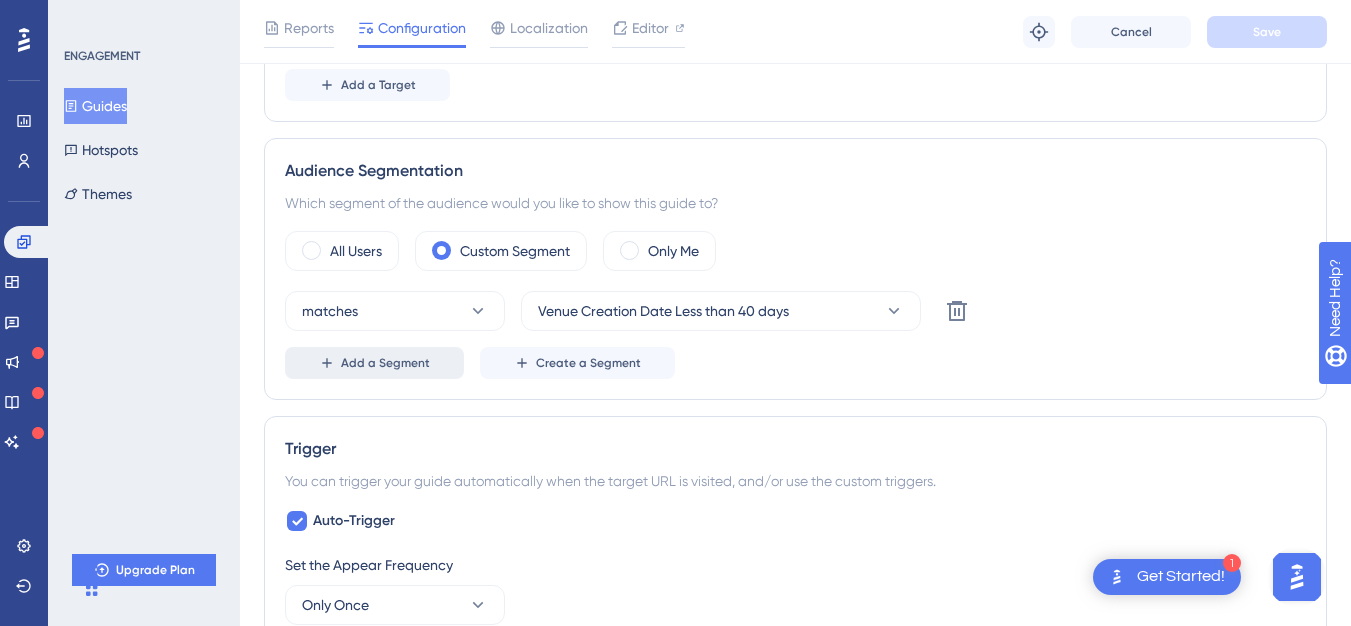 click on "Add a Segment" at bounding box center [374, 363] 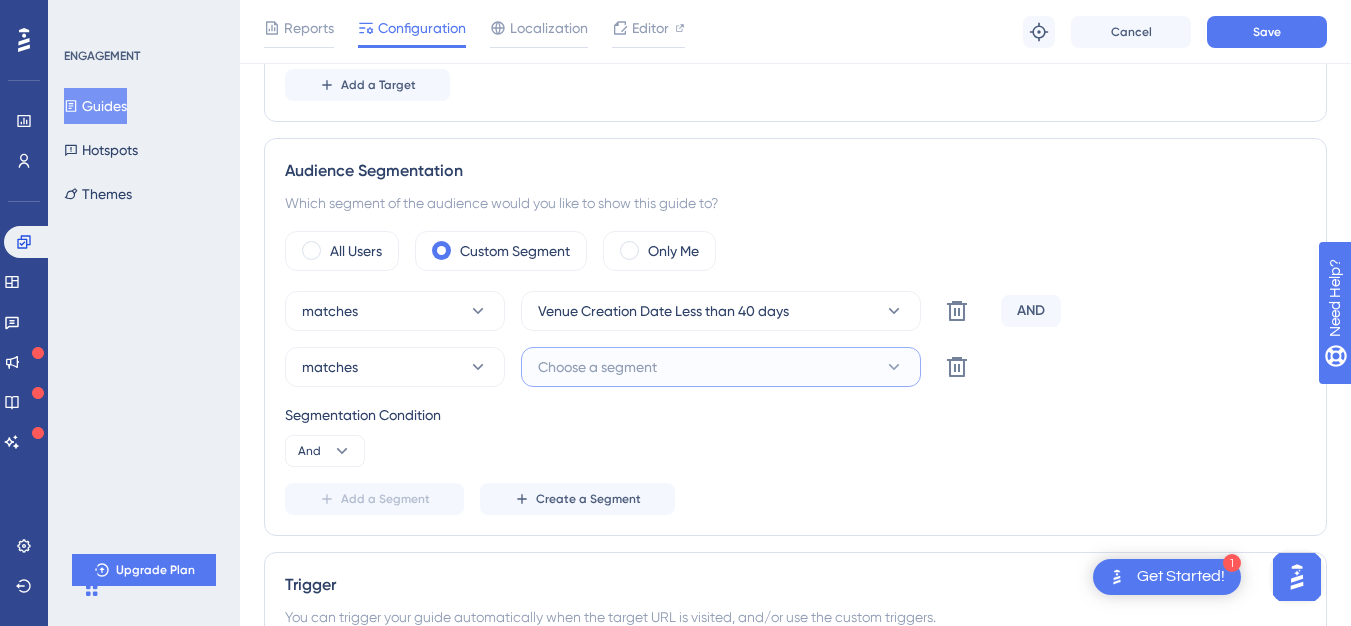 click on "Choose a segment" at bounding box center [721, 367] 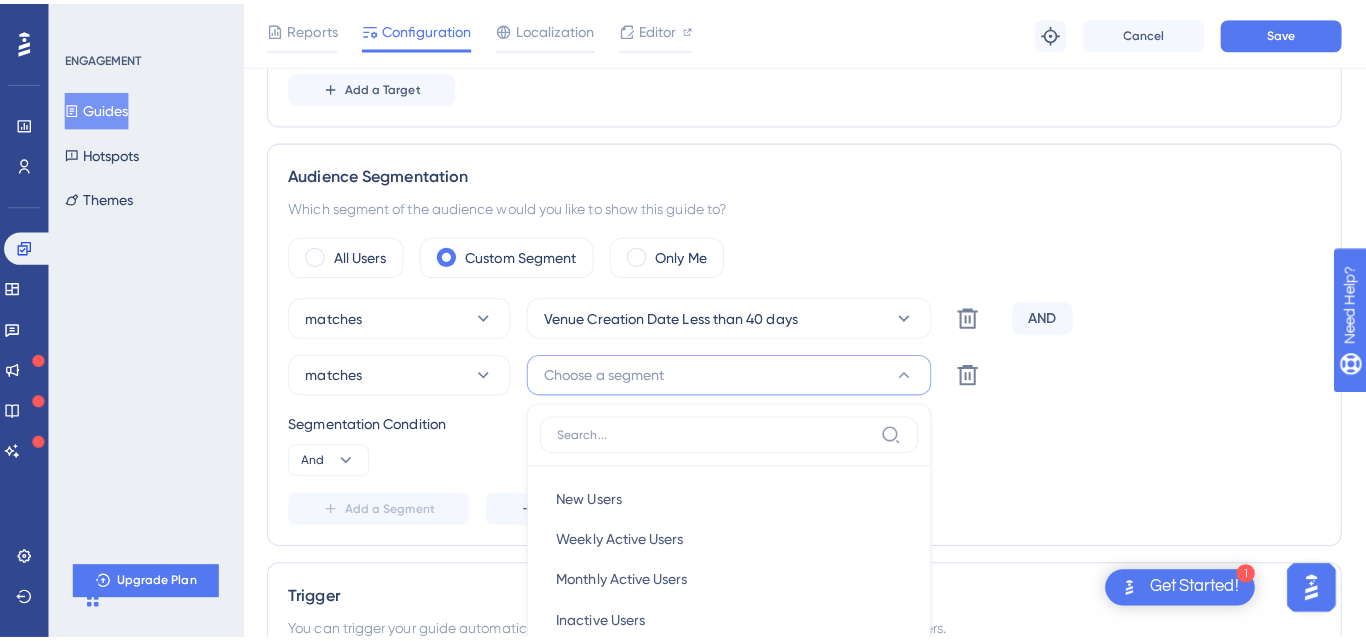scroll, scrollTop: 913, scrollLeft: 0, axis: vertical 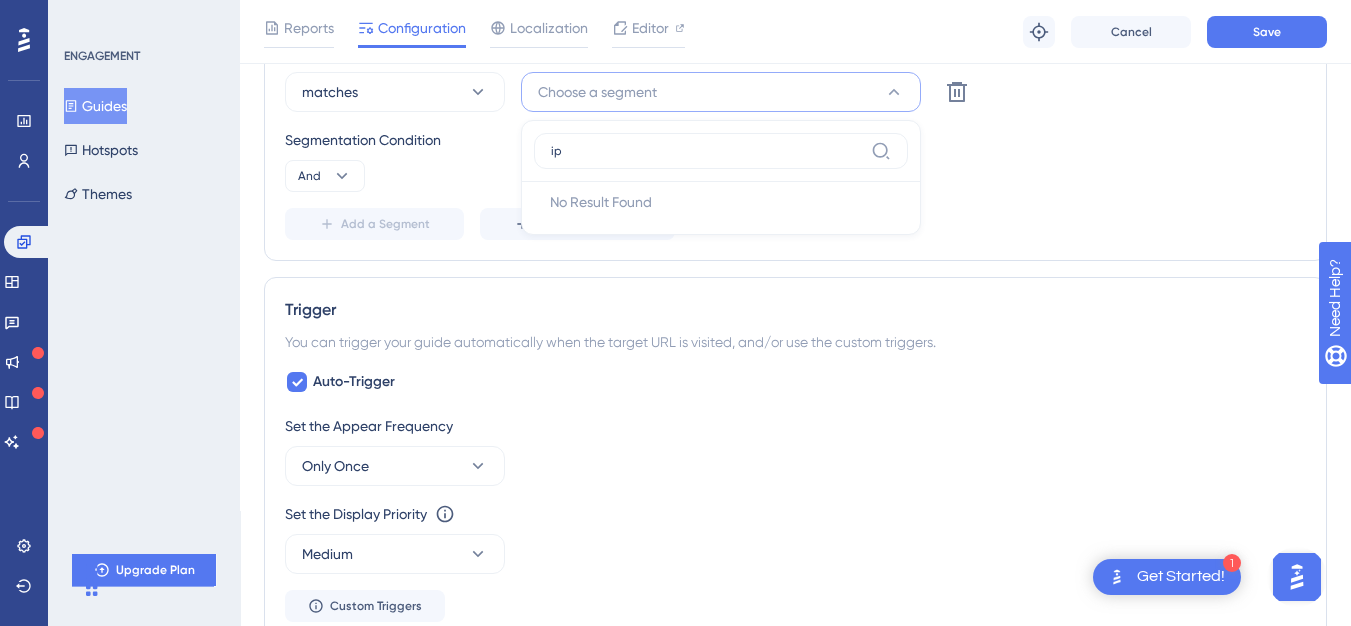 type on "i" 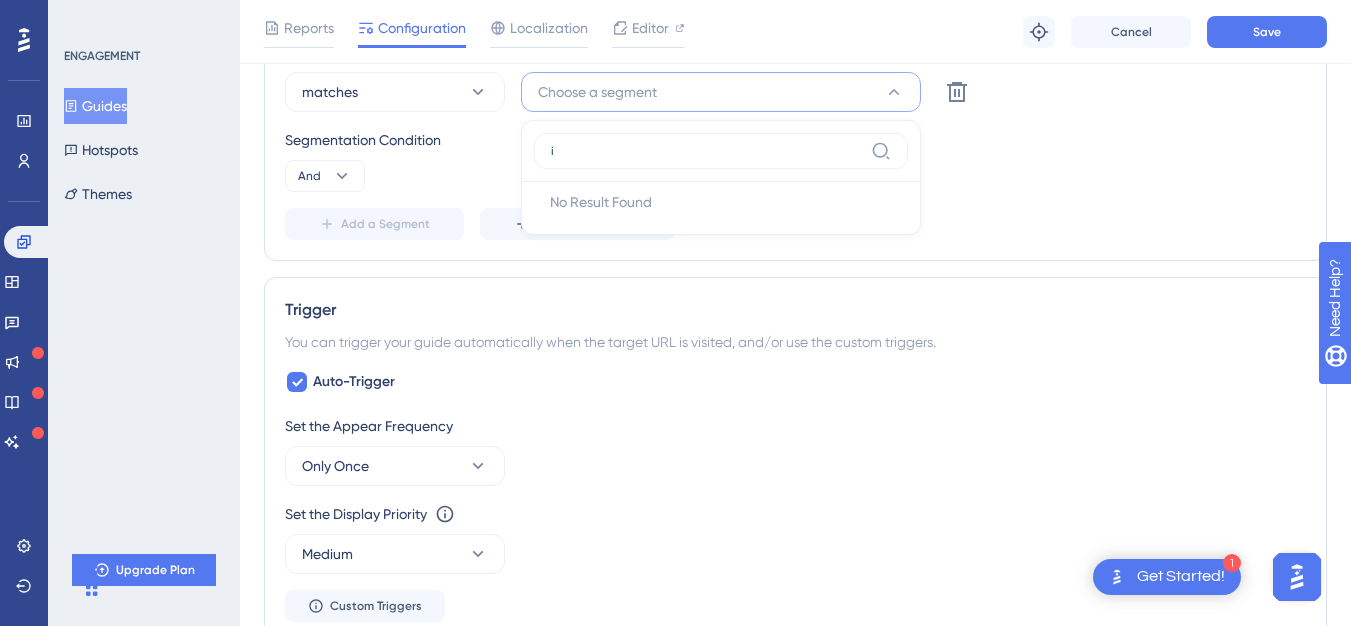 type 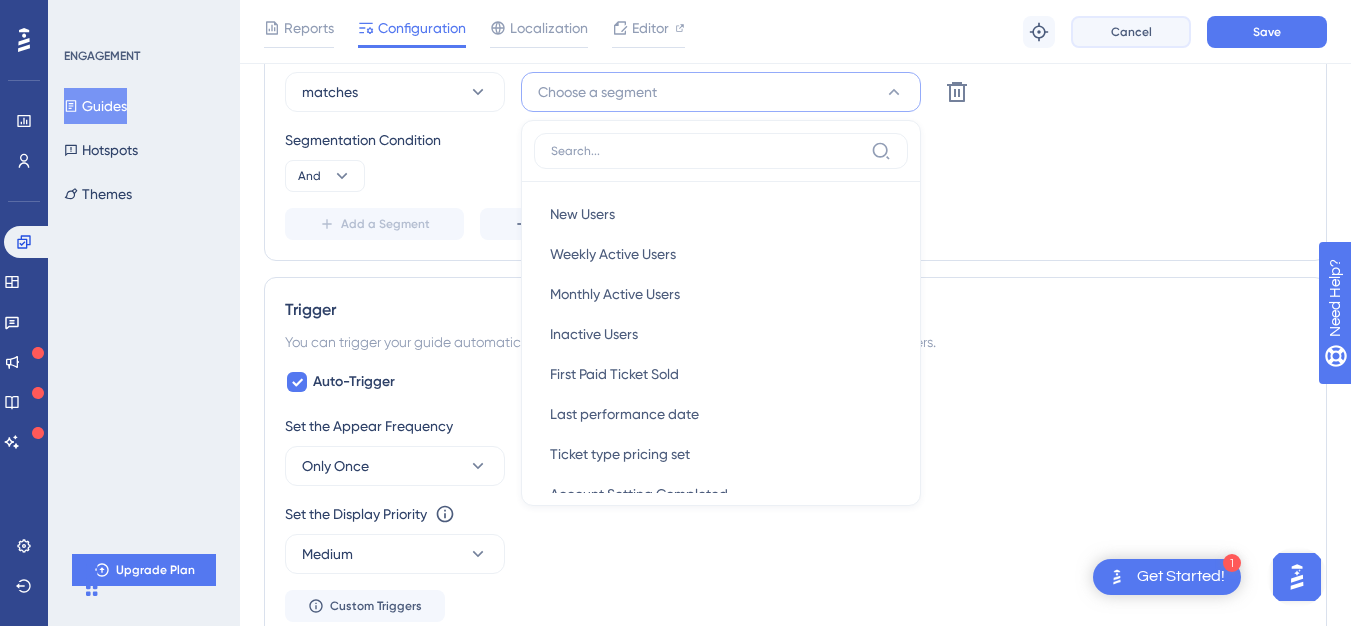 click on "Cancel" at bounding box center (1131, 32) 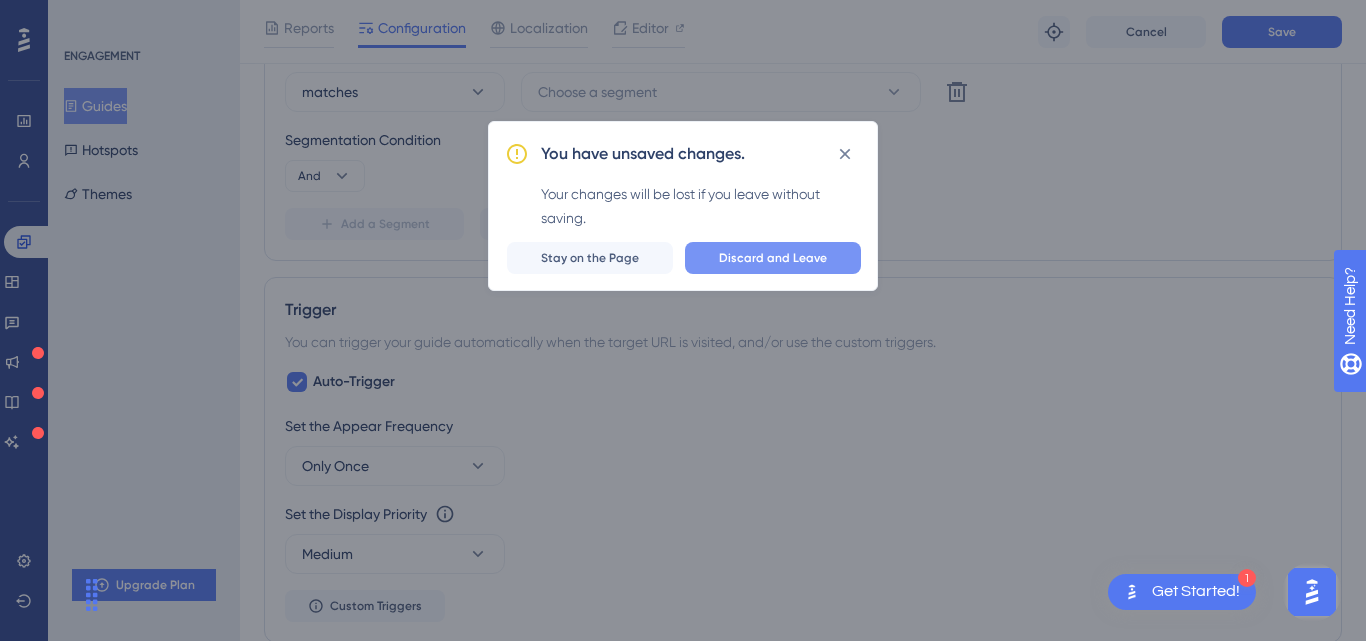 click on "Discard and Leave" at bounding box center (773, 258) 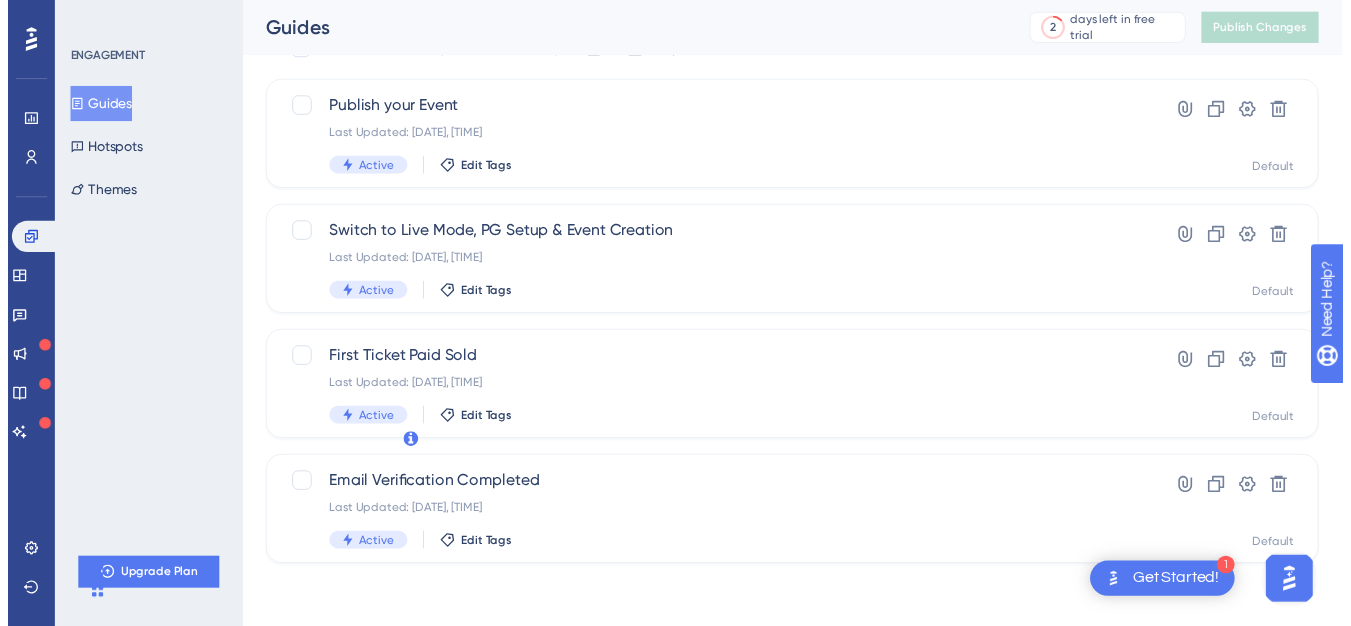scroll, scrollTop: 0, scrollLeft: 0, axis: both 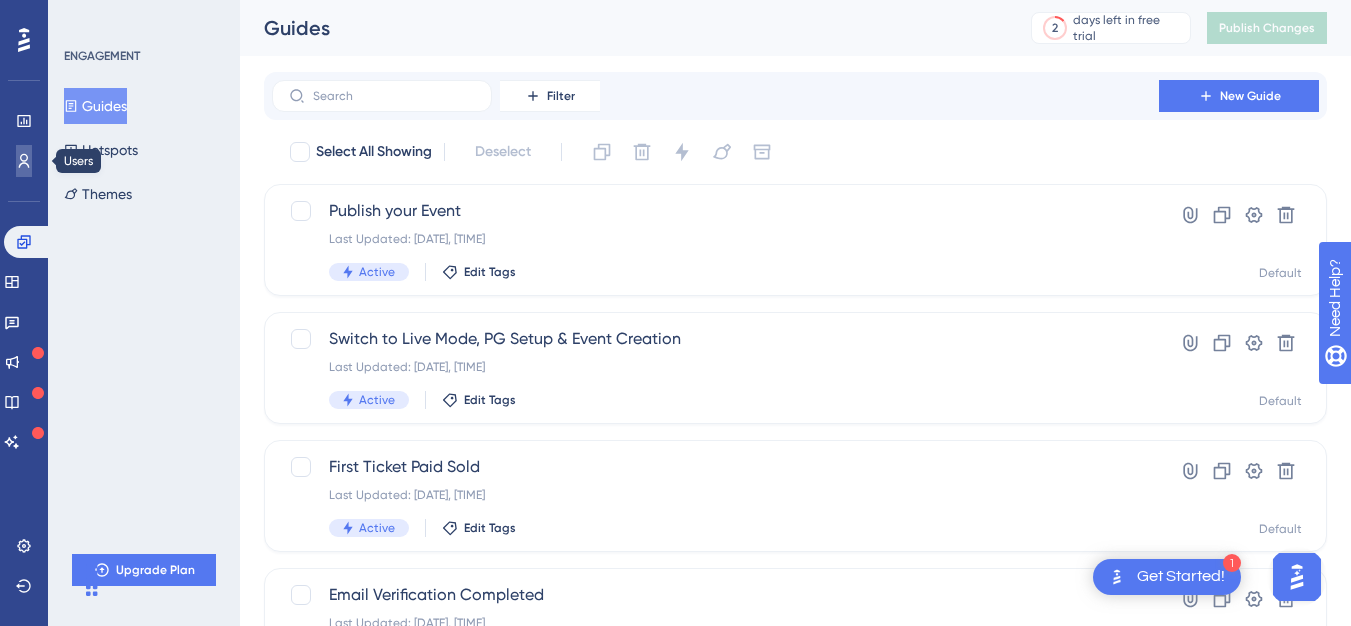 click 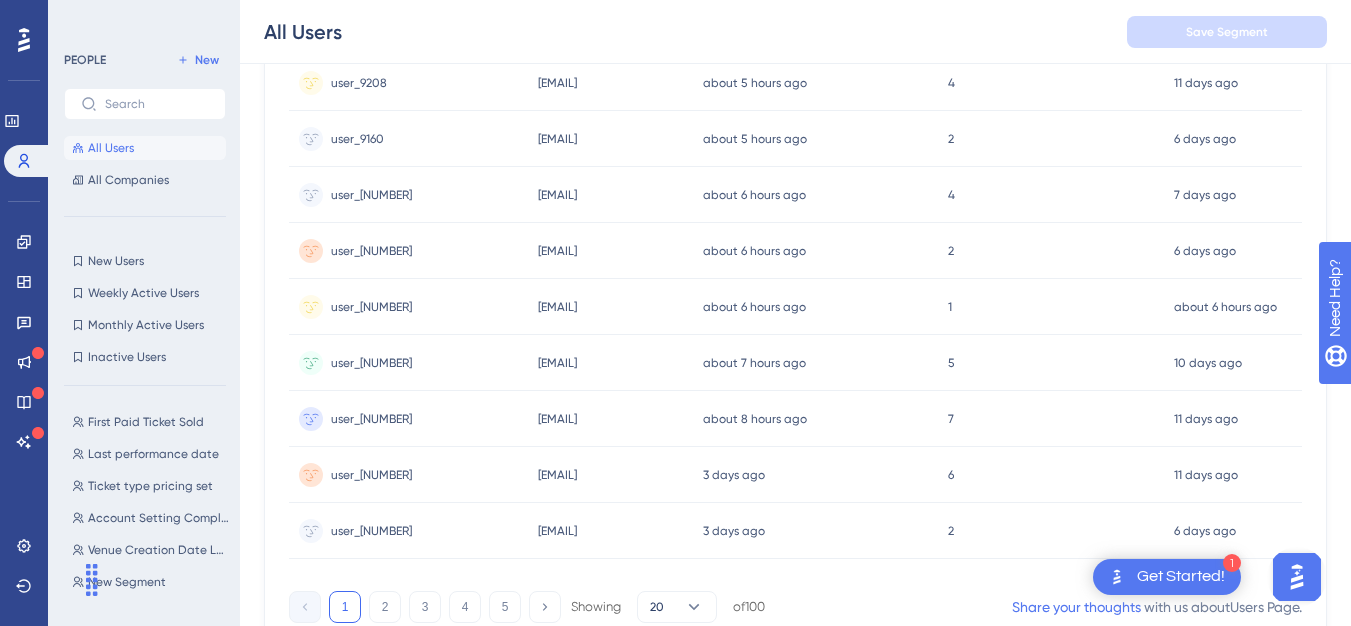 scroll, scrollTop: 110, scrollLeft: 0, axis: vertical 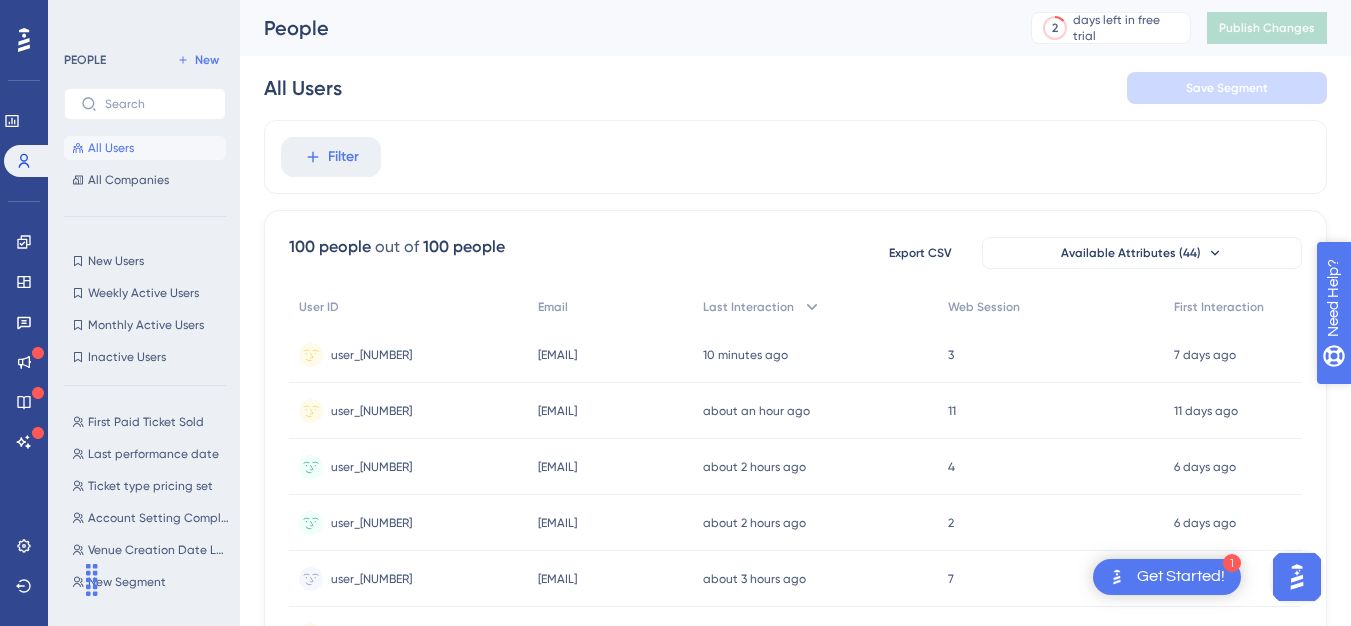 click on "Need Help?" at bounding box center (1403, 401) 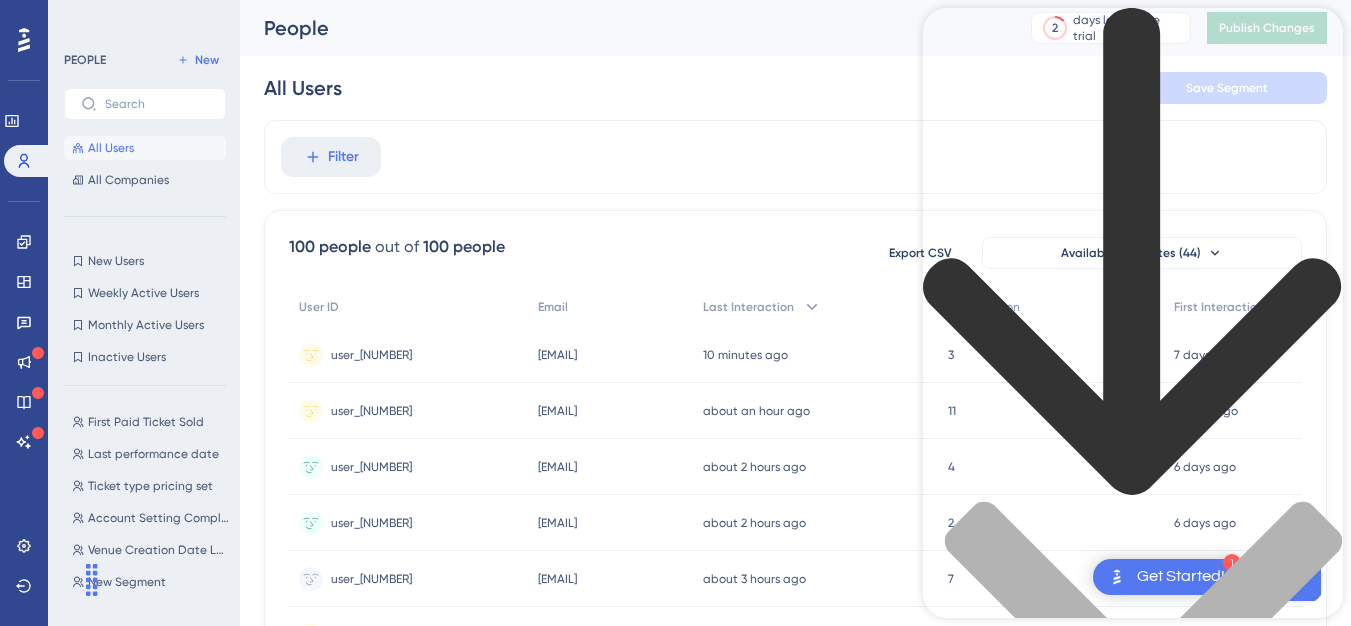 click on "can we restrict IP" at bounding box center (1133, 954) 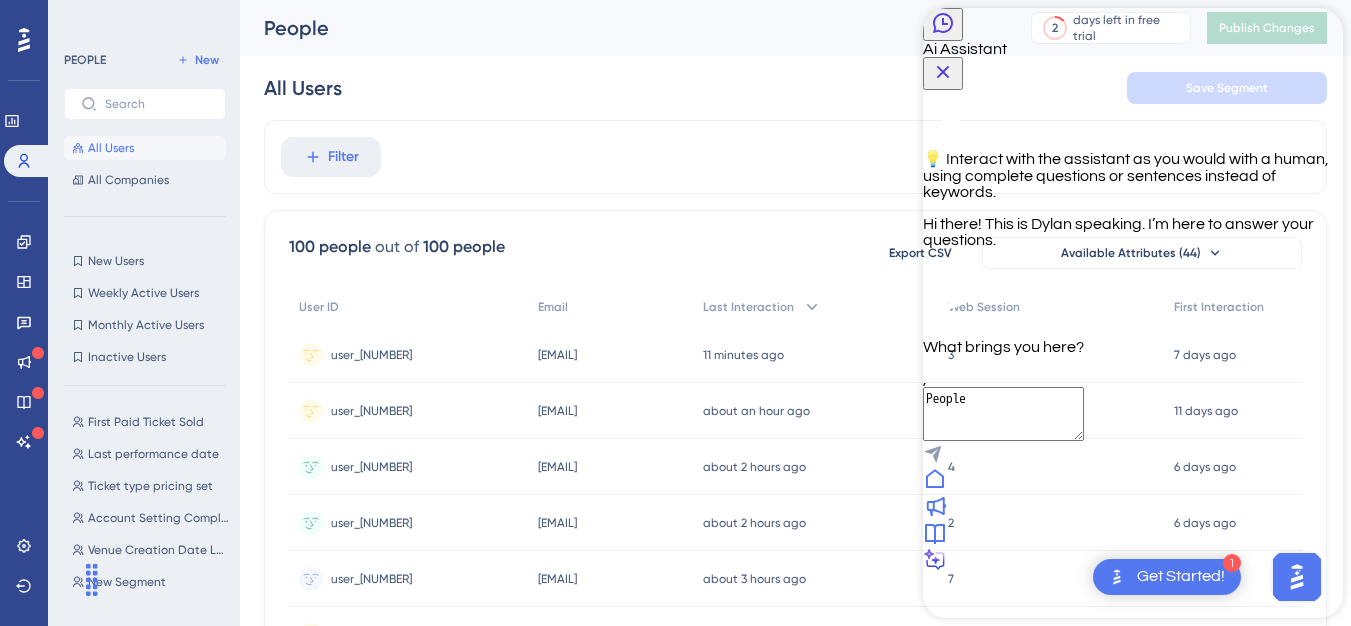 click on "People" at bounding box center (1003, 414) 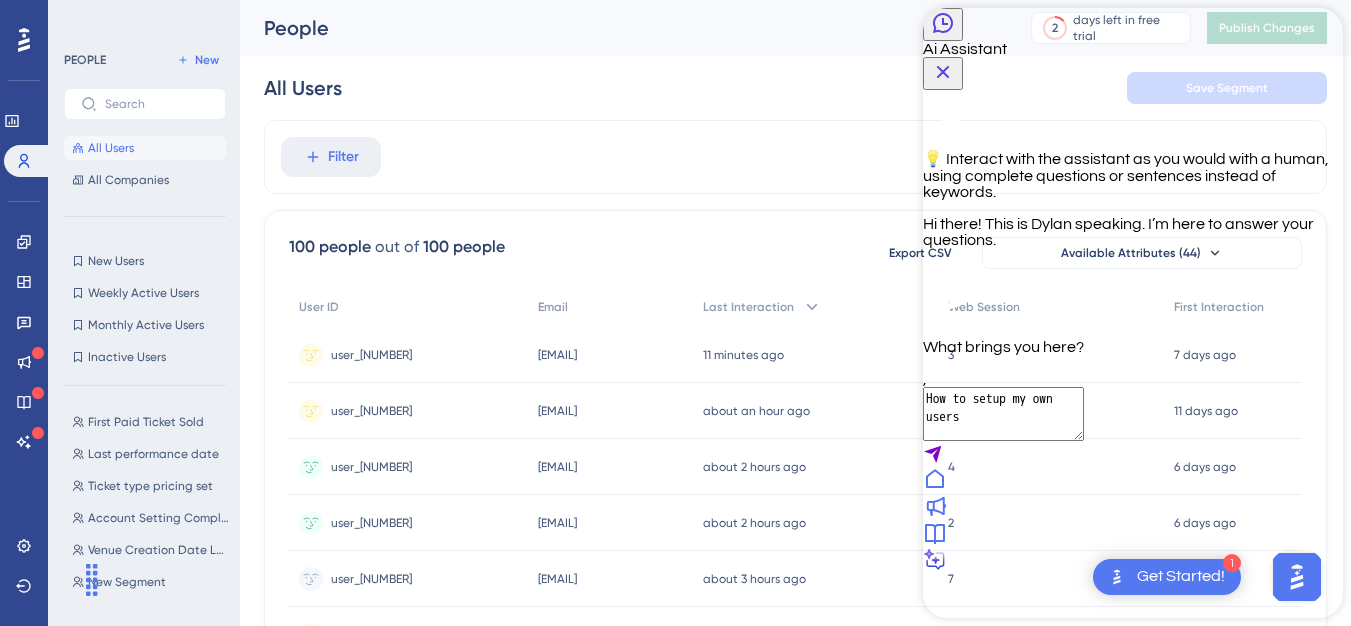 type on "How to setup my own users" 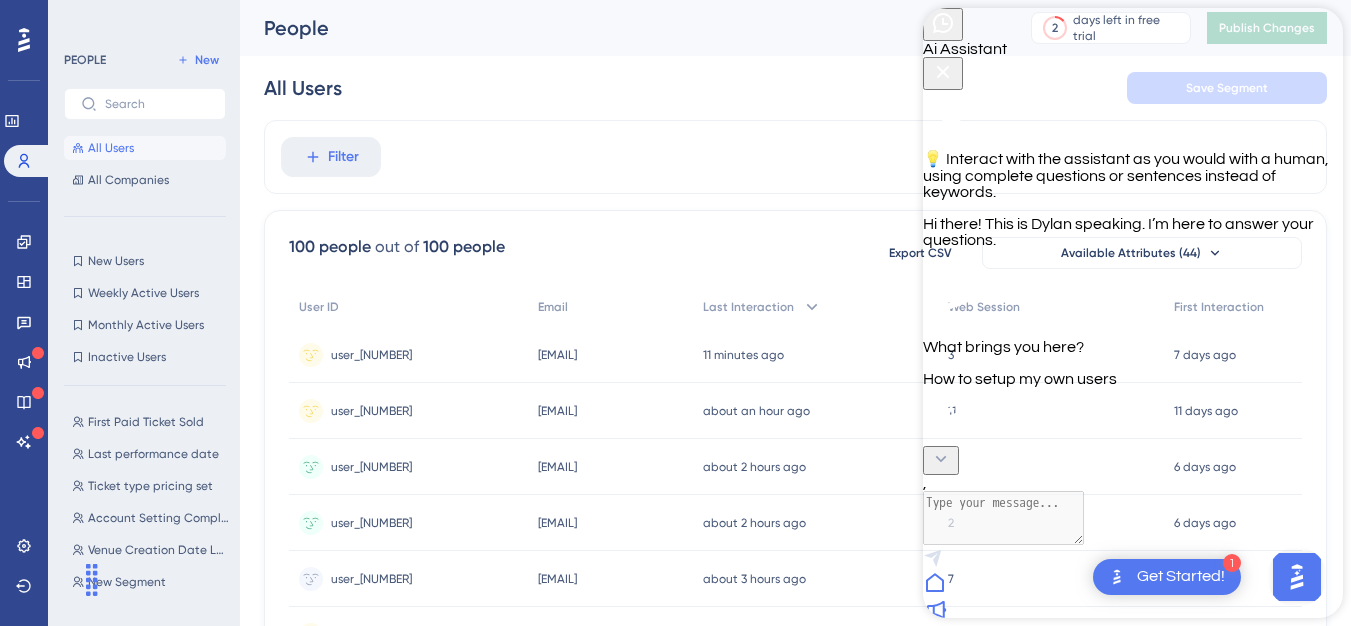 scroll, scrollTop: 38, scrollLeft: 0, axis: vertical 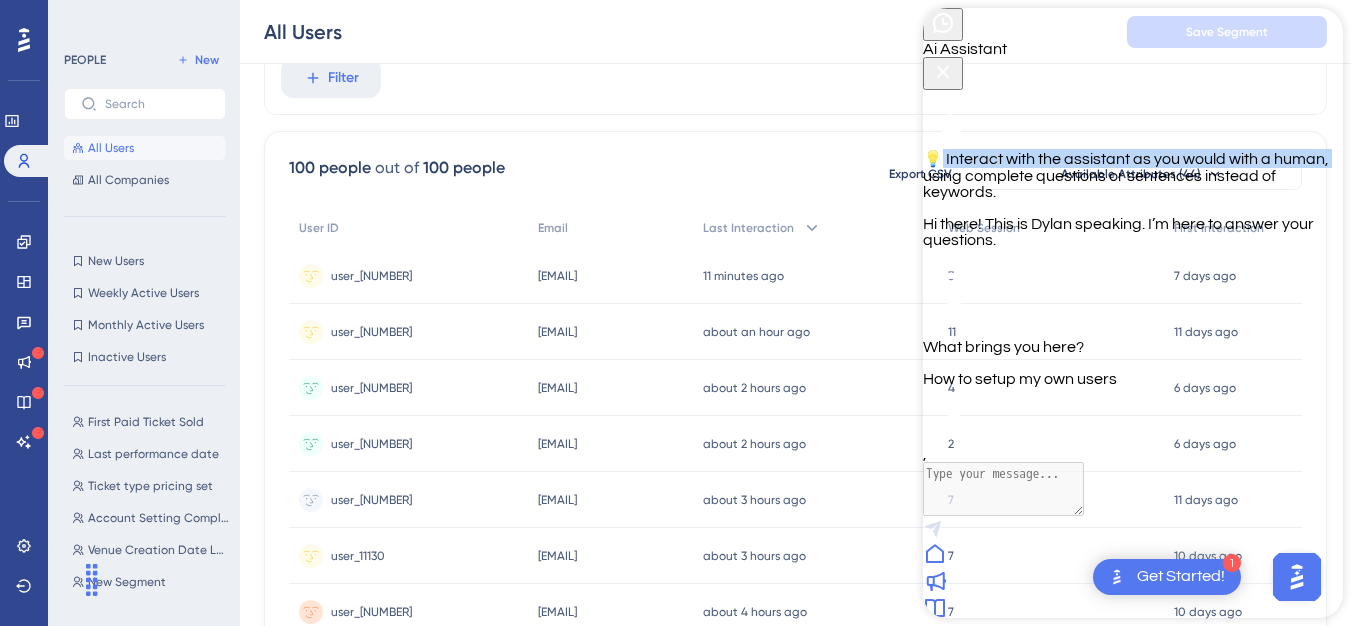drag, startPoint x: 958, startPoint y: 133, endPoint x: 1321, endPoint y: 149, distance: 363.35245 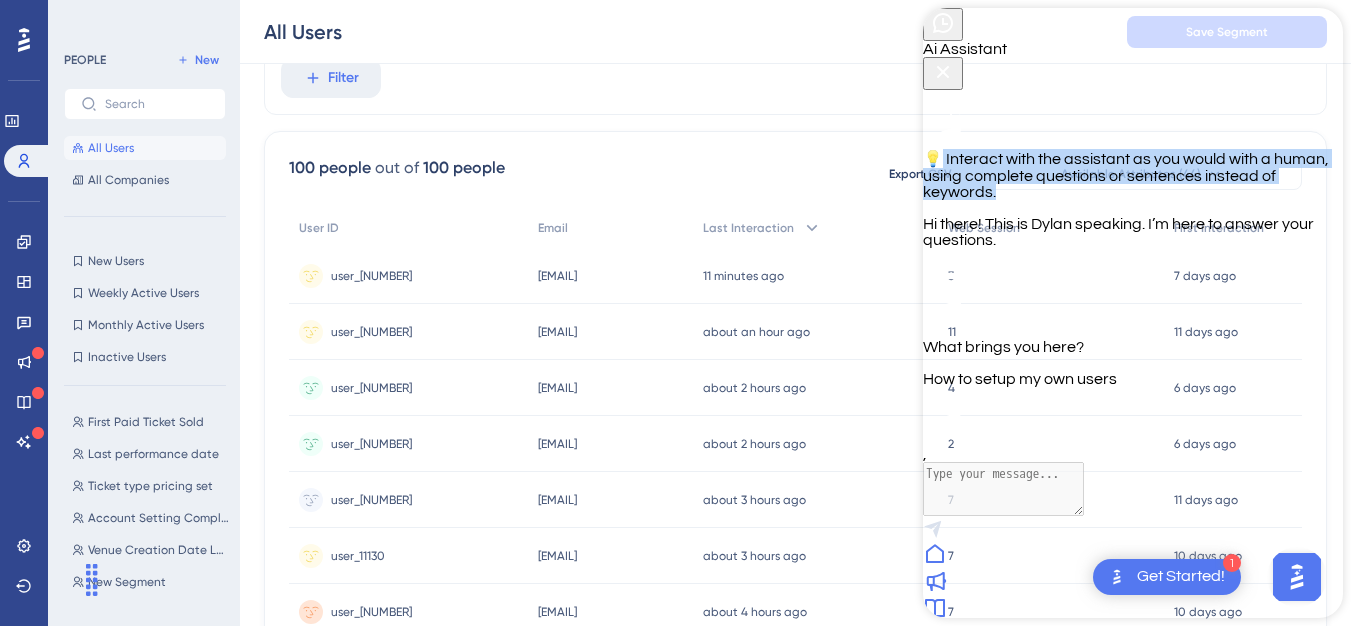 drag, startPoint x: 1315, startPoint y: 165, endPoint x: 961, endPoint y: 134, distance: 355.35477 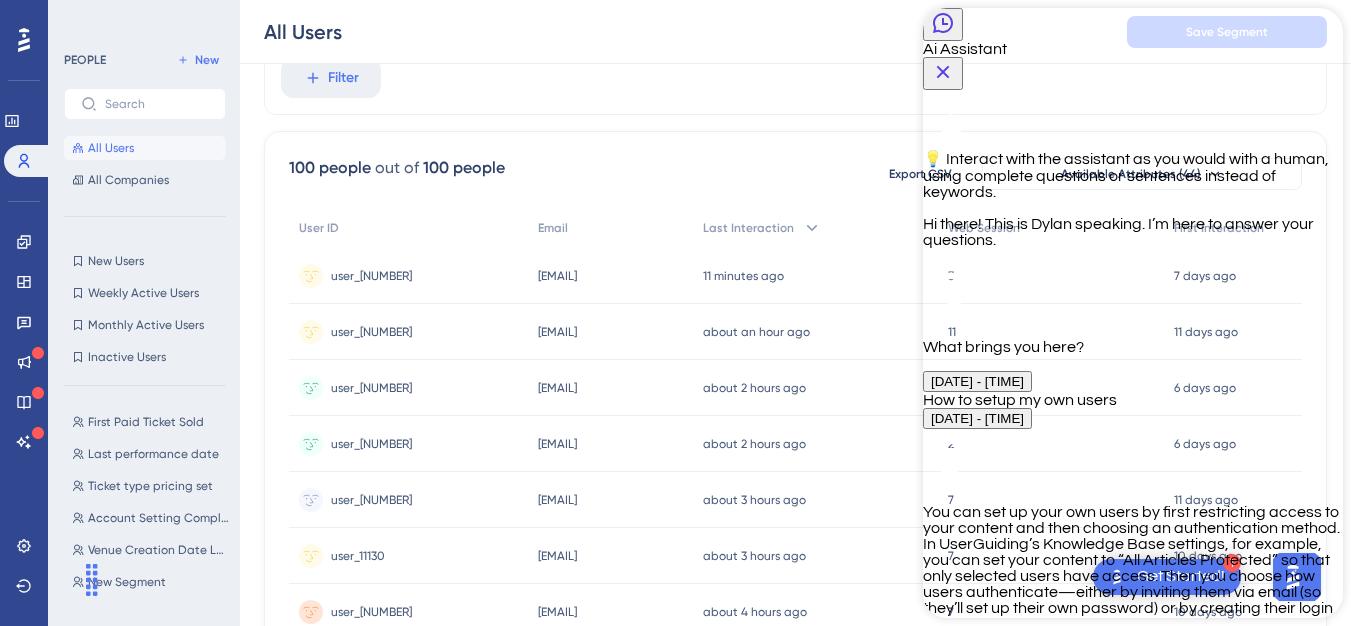 type on "People" 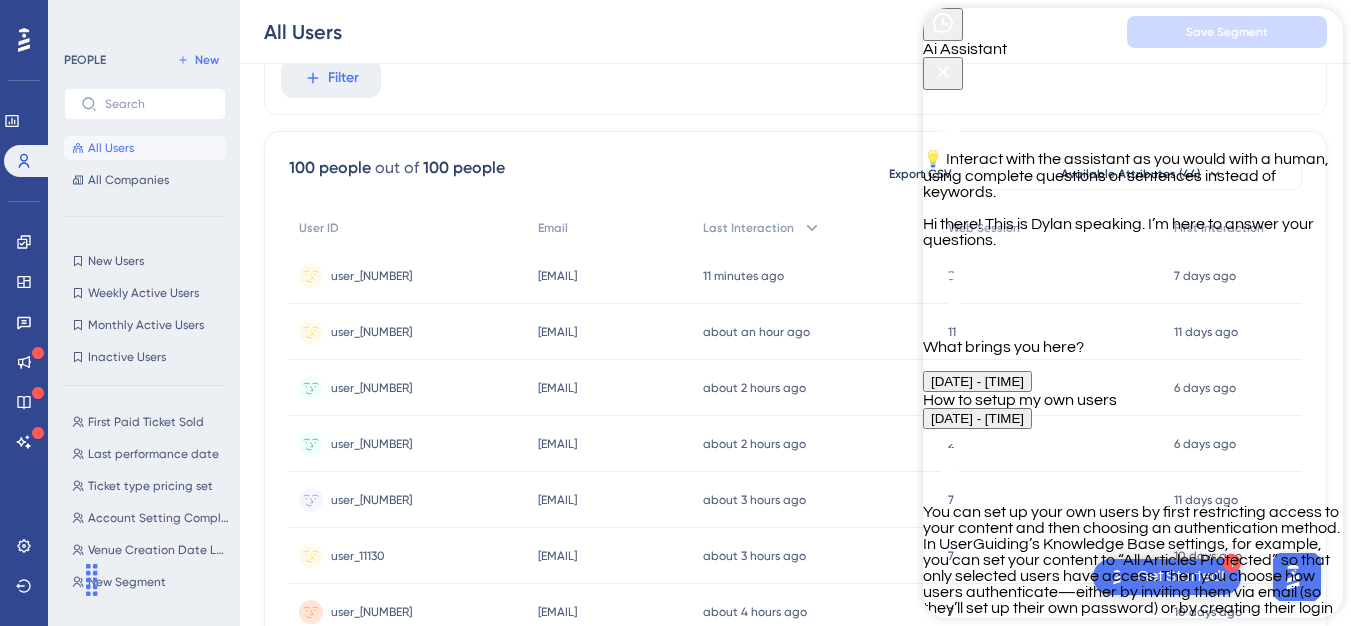 scroll, scrollTop: 524, scrollLeft: 0, axis: vertical 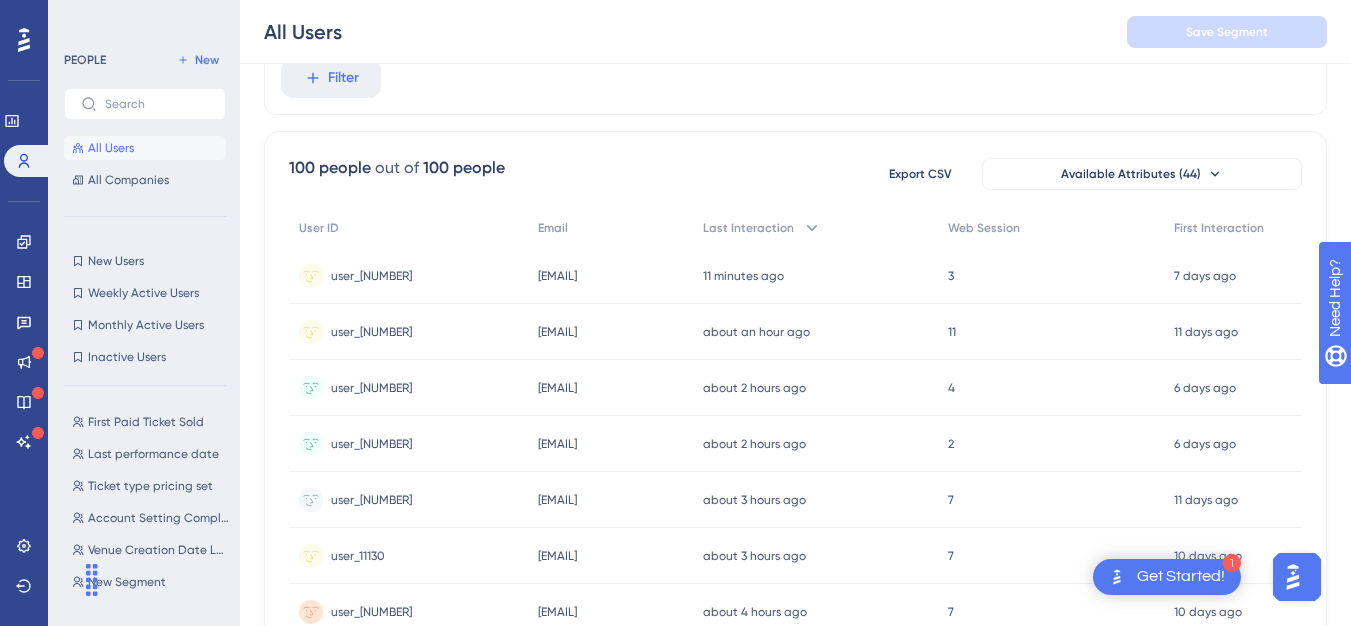 click on "All Users" at bounding box center (111, 148) 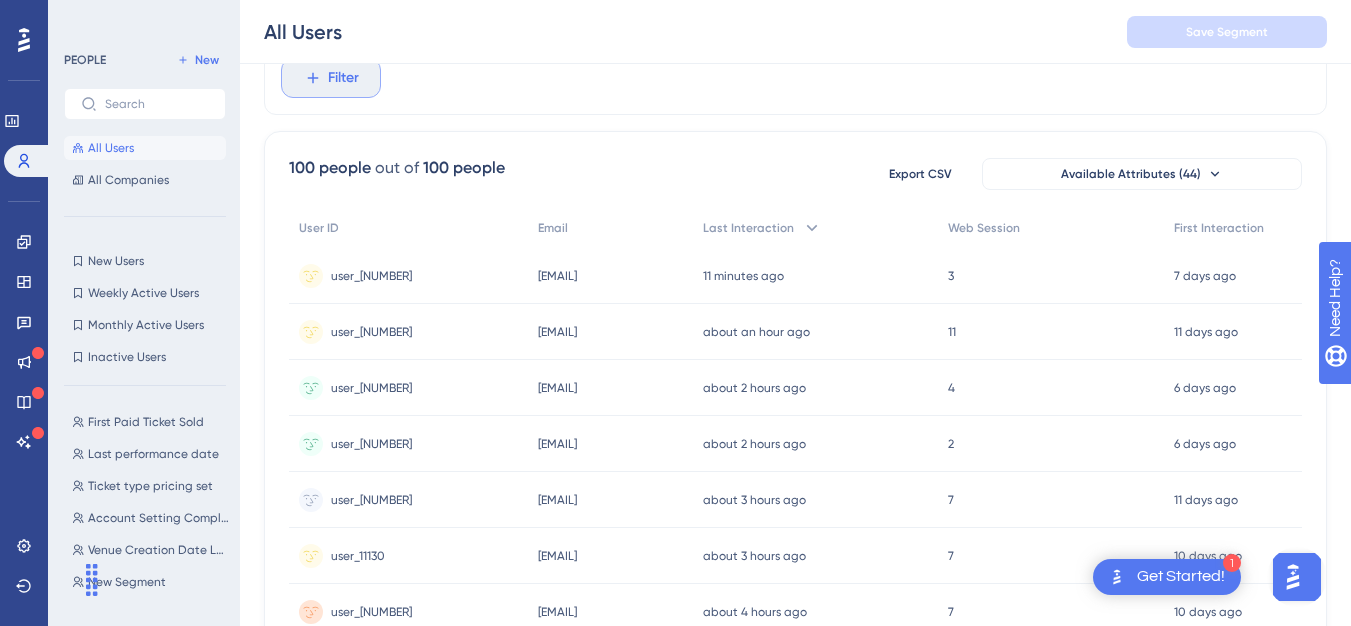 click on "Filter" at bounding box center [343, 78] 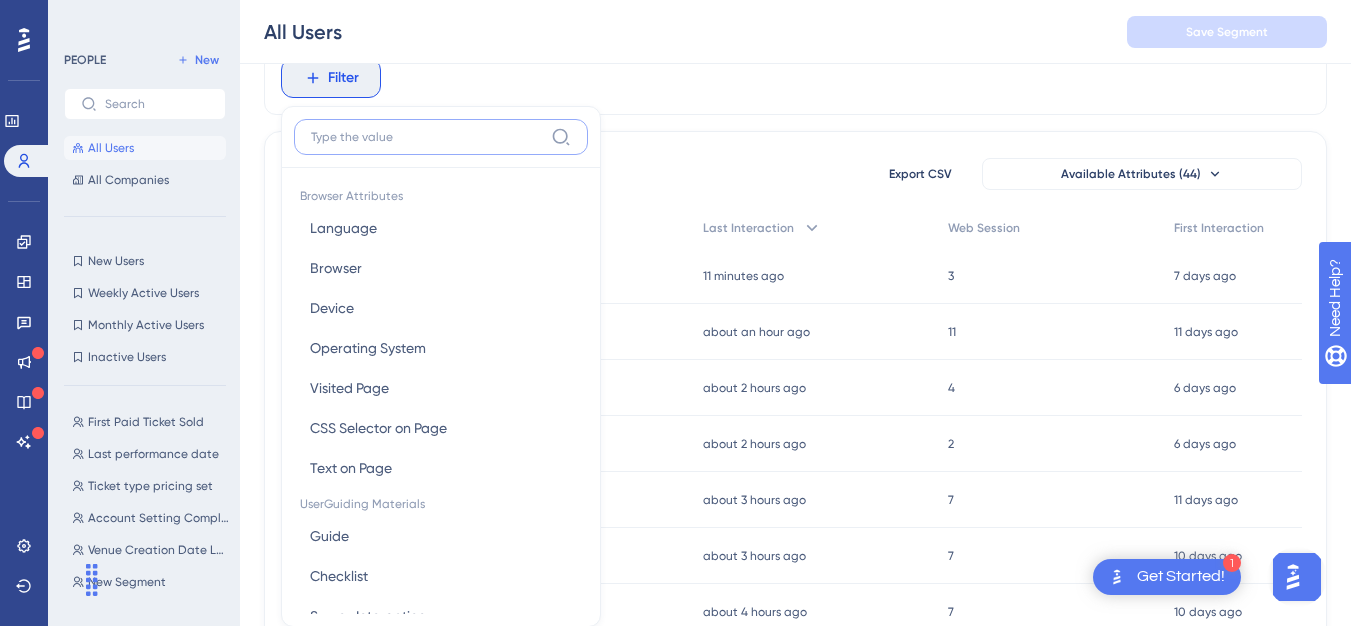 scroll, scrollTop: 141, scrollLeft: 0, axis: vertical 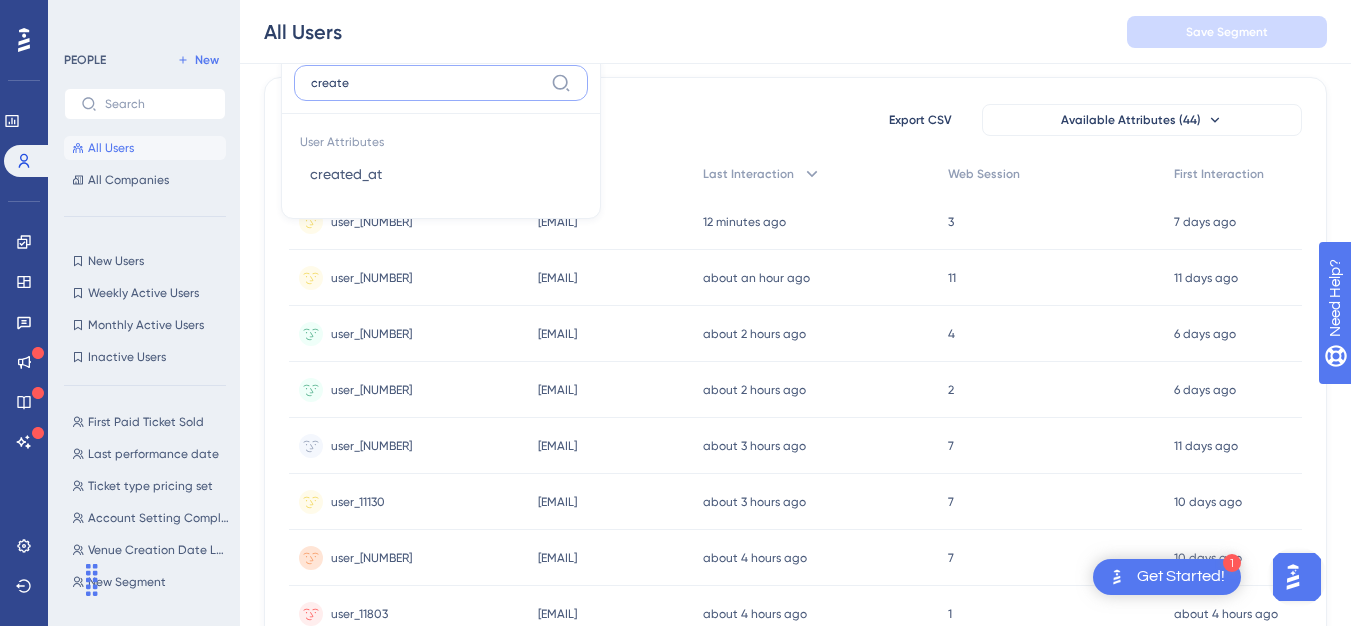type on "created" 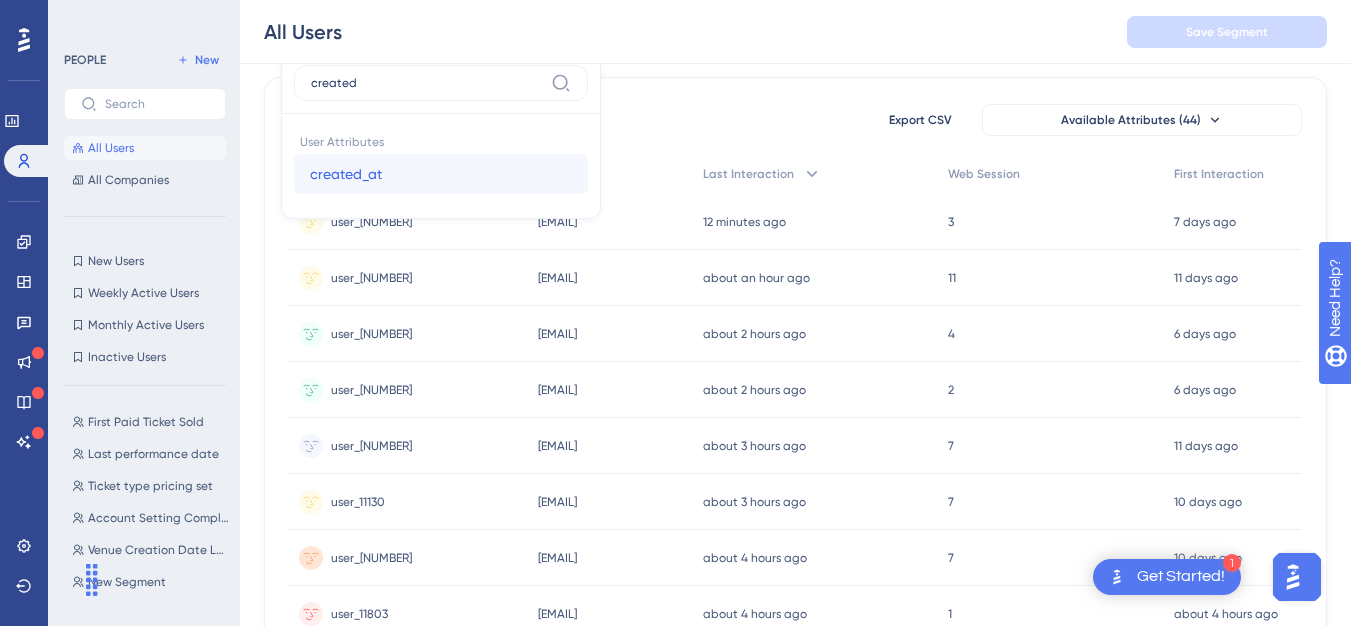 click on "created_at" at bounding box center (346, 174) 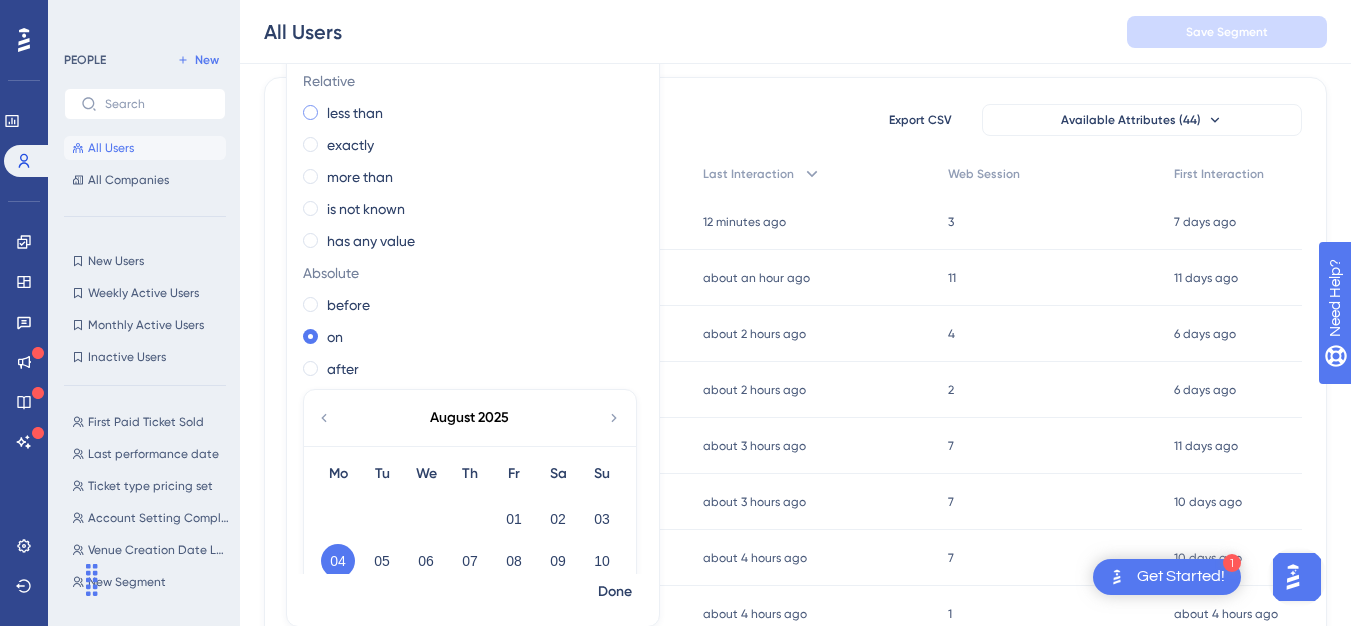 click on "less than" at bounding box center (355, 113) 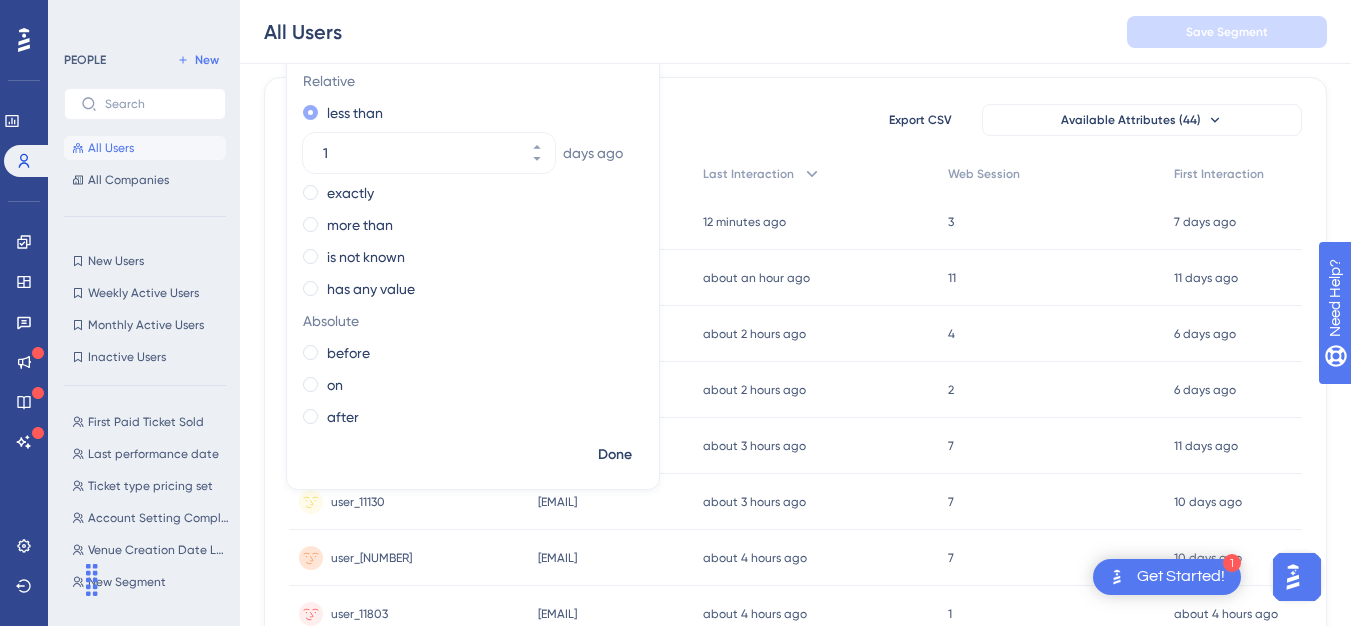click on "less than" at bounding box center (355, 113) 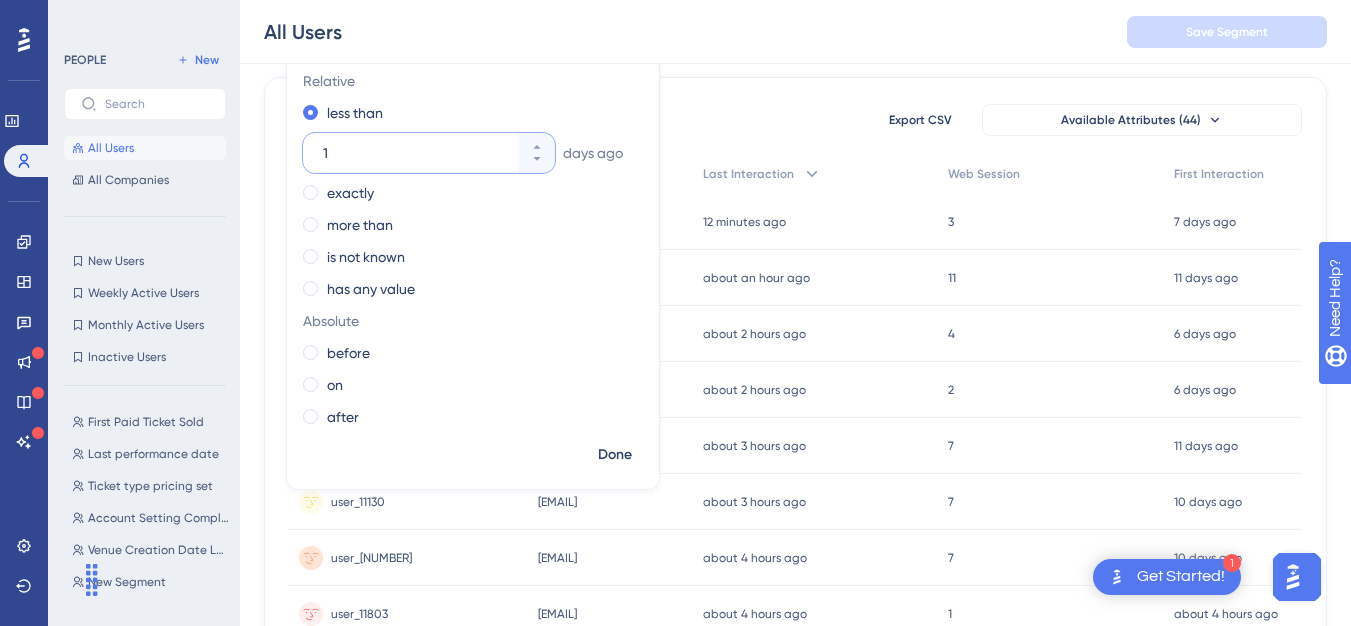 click on "1" at bounding box center [419, 153] 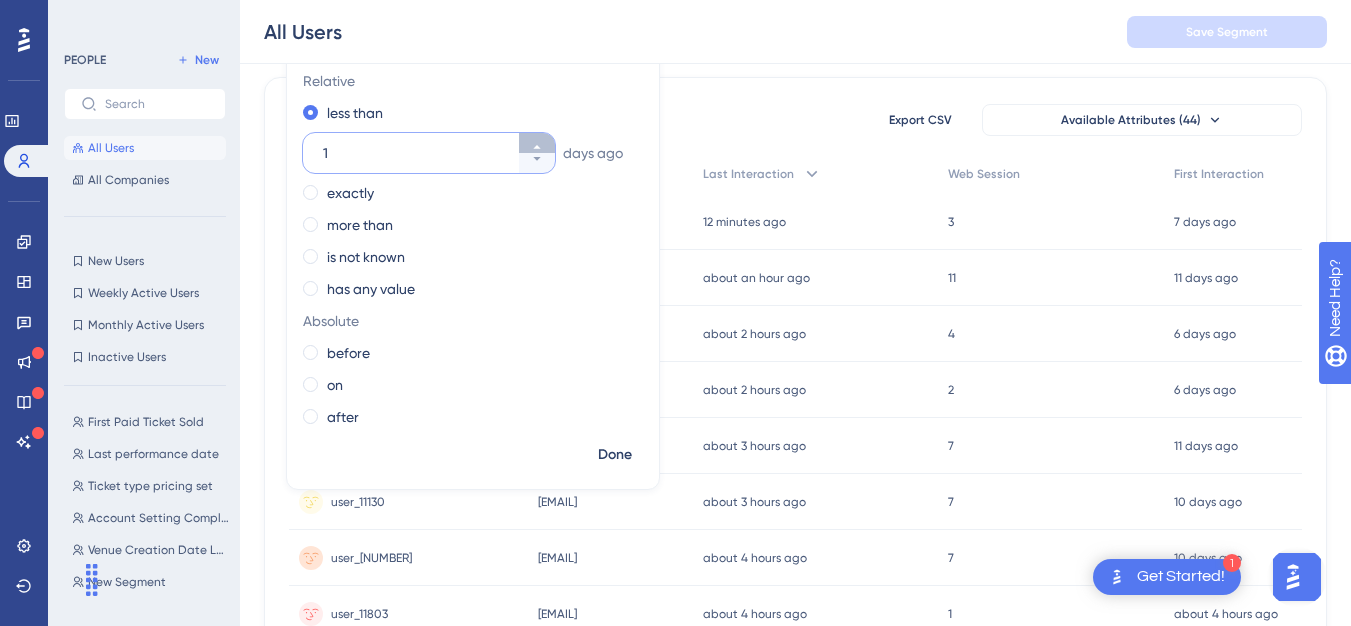 click on "1" at bounding box center (537, 143) 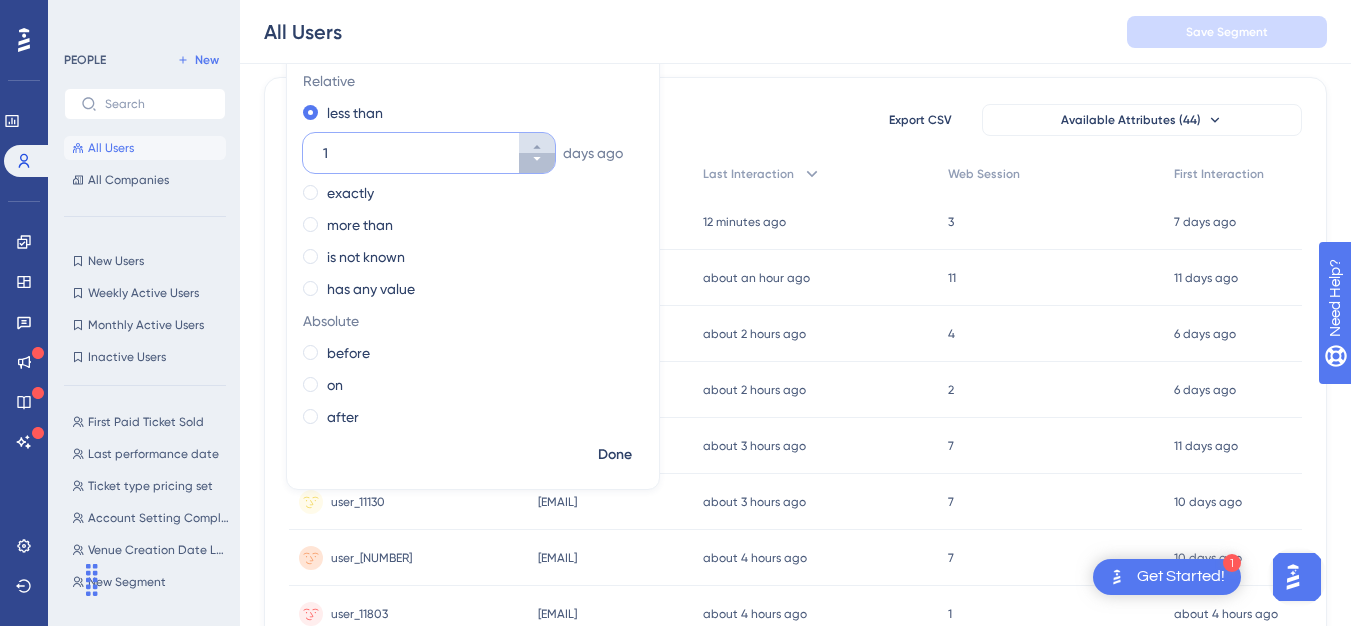 click 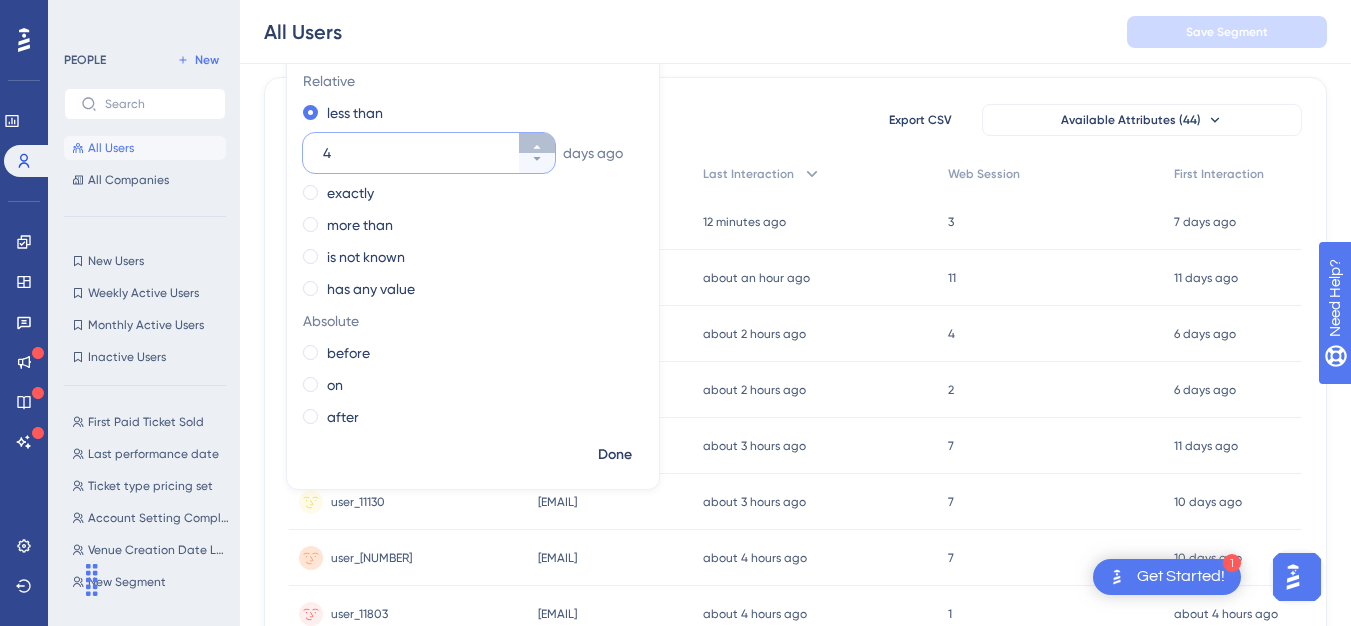 click 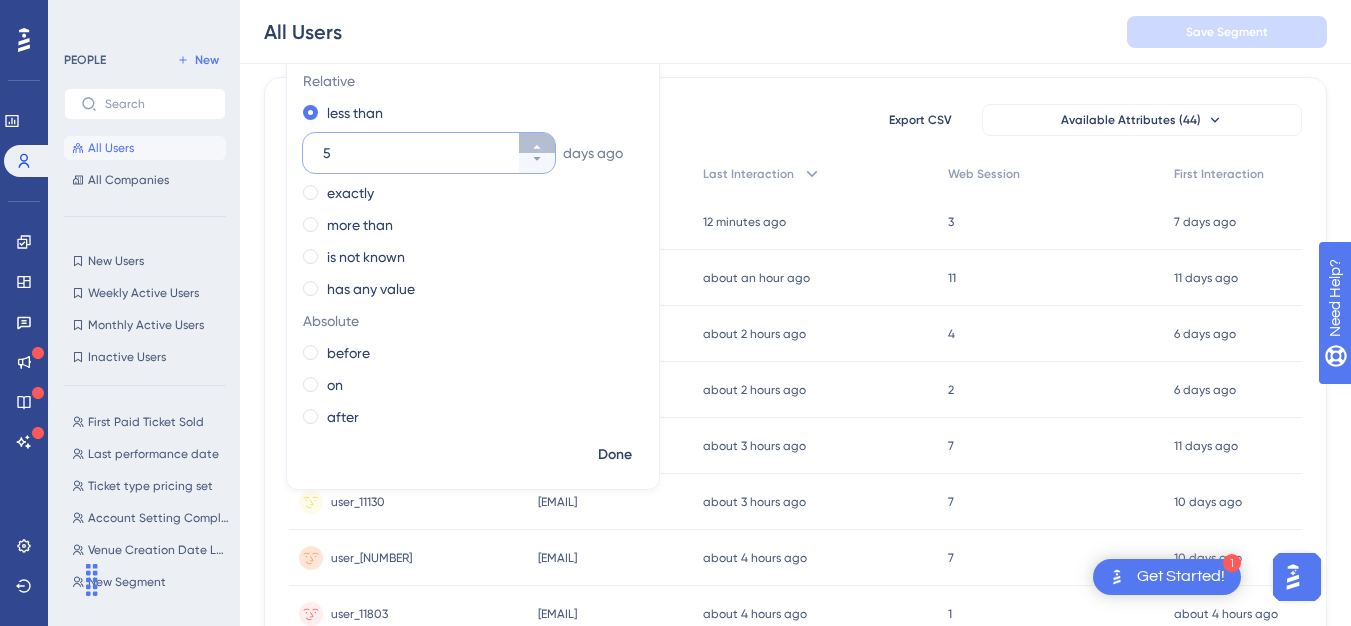 click 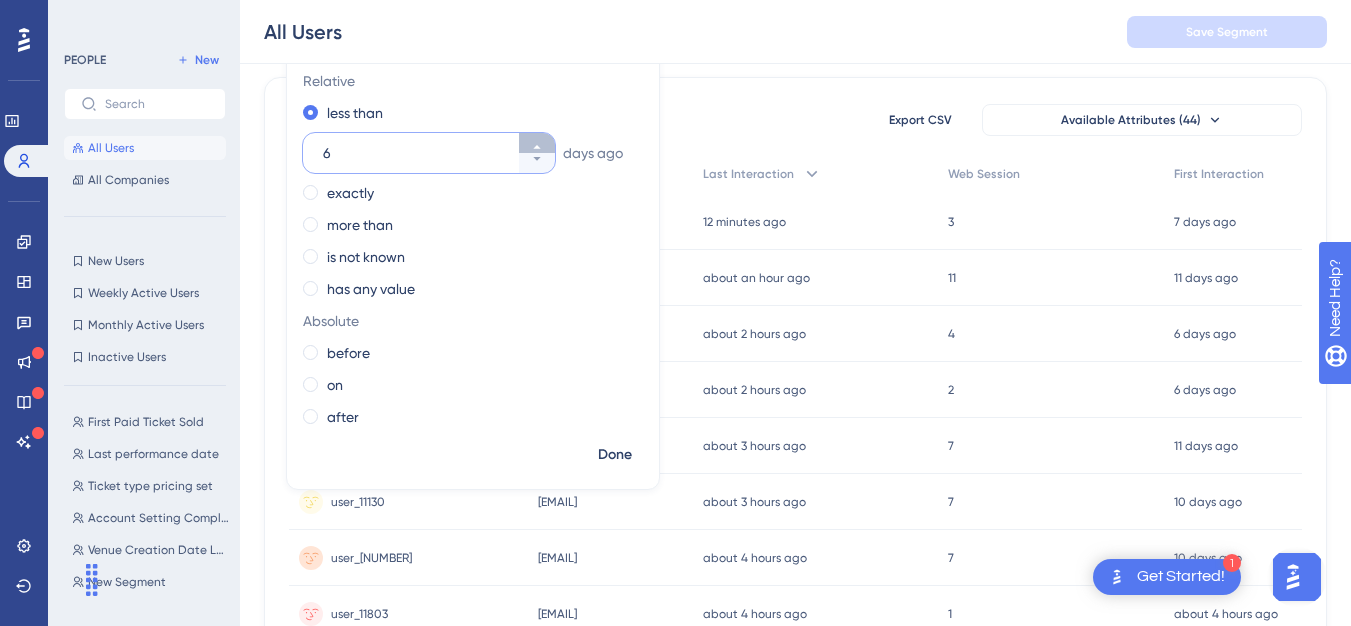 click 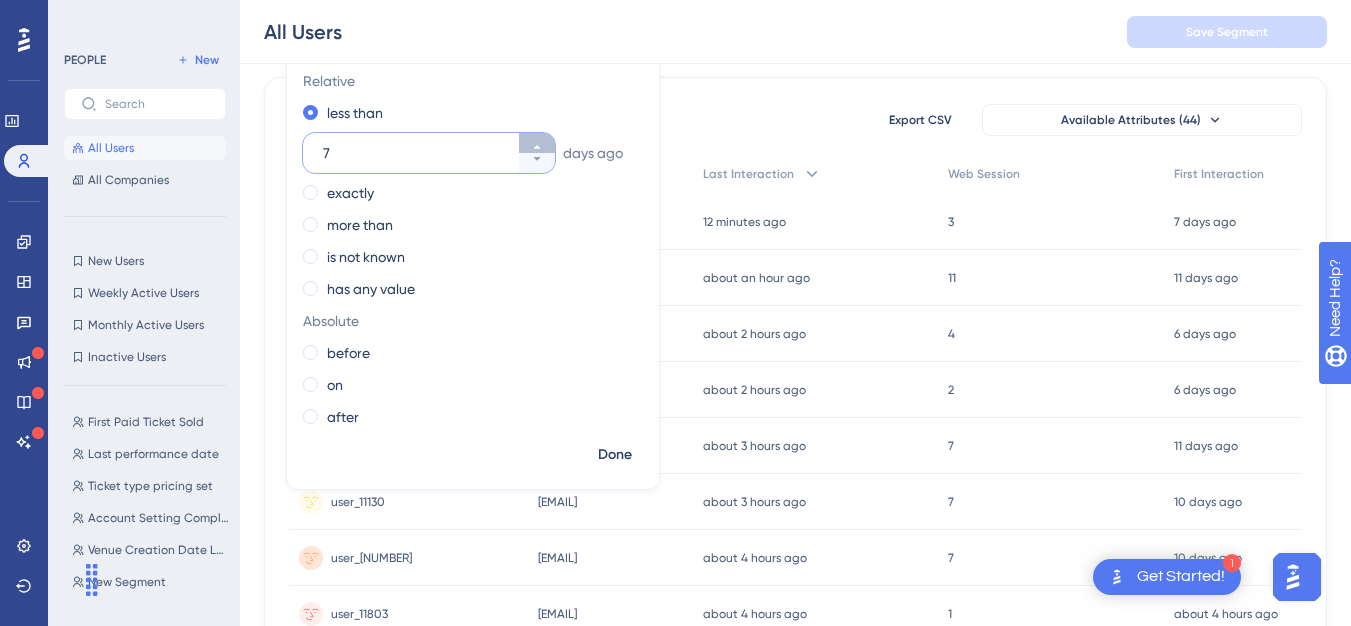 click 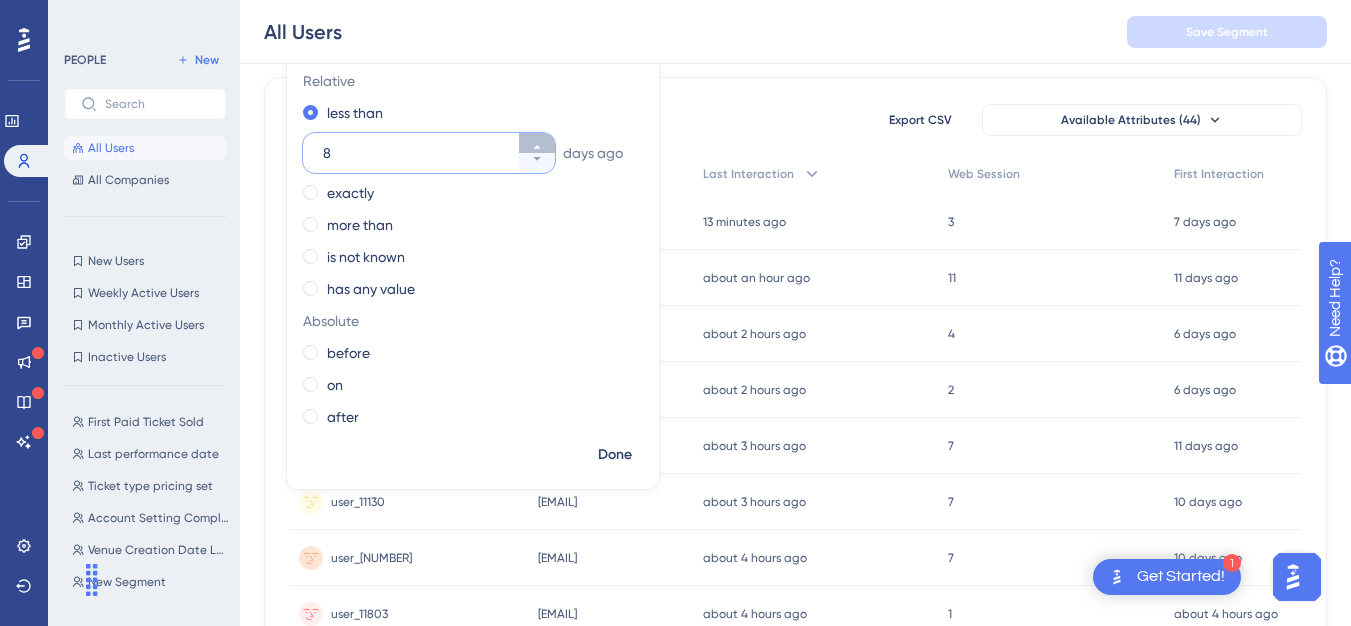click 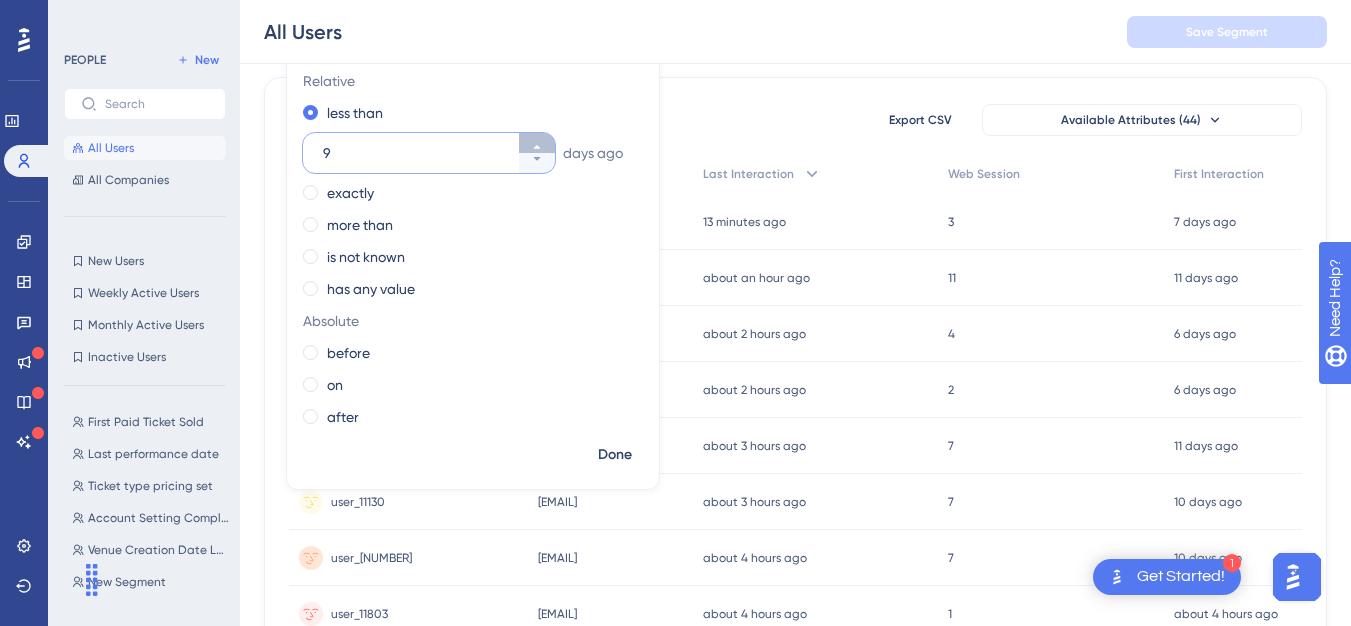 click 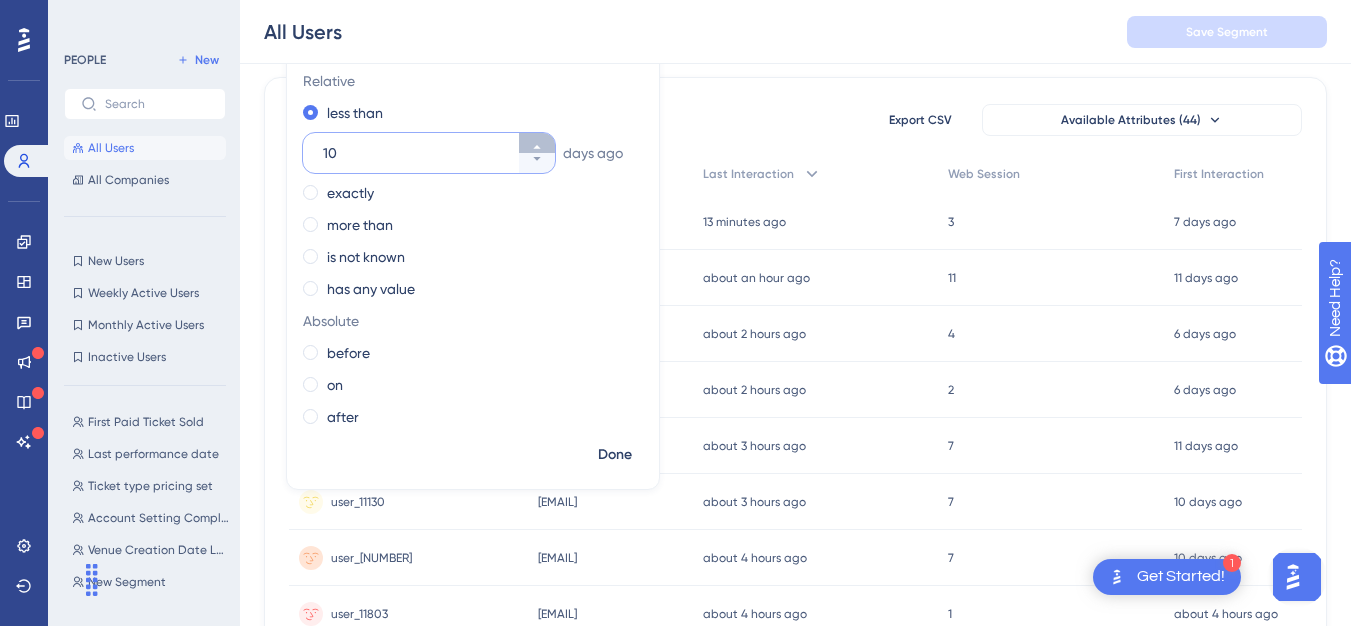 click 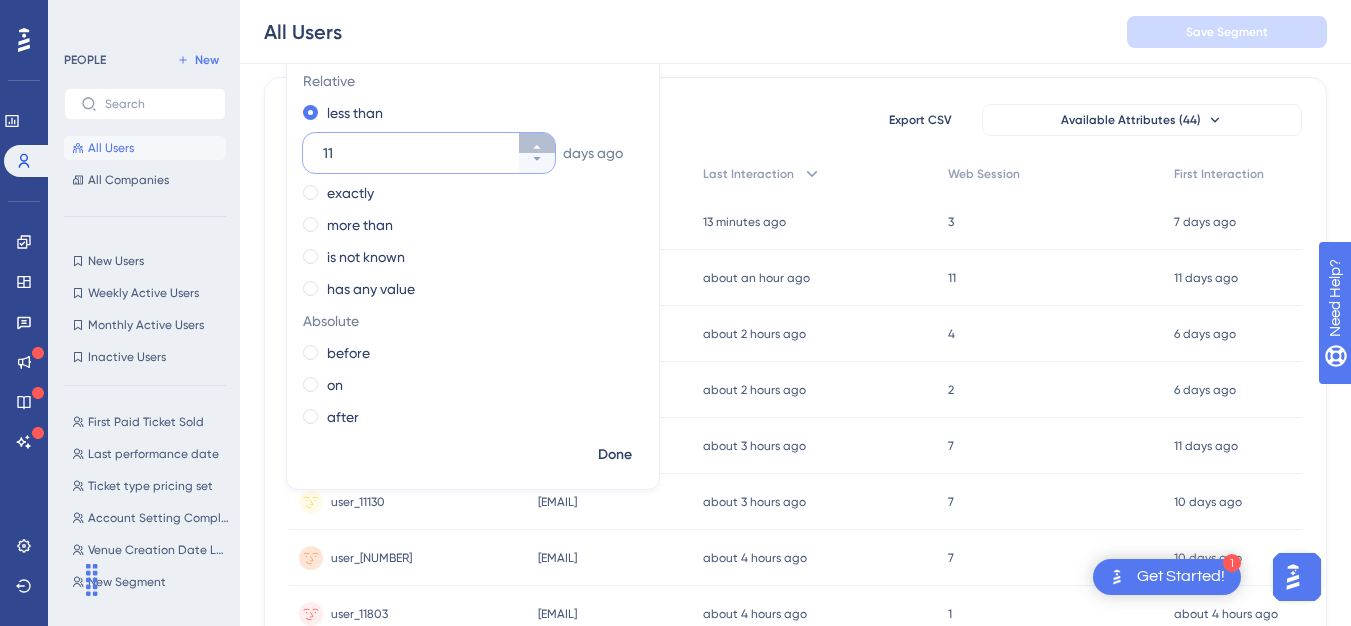 click 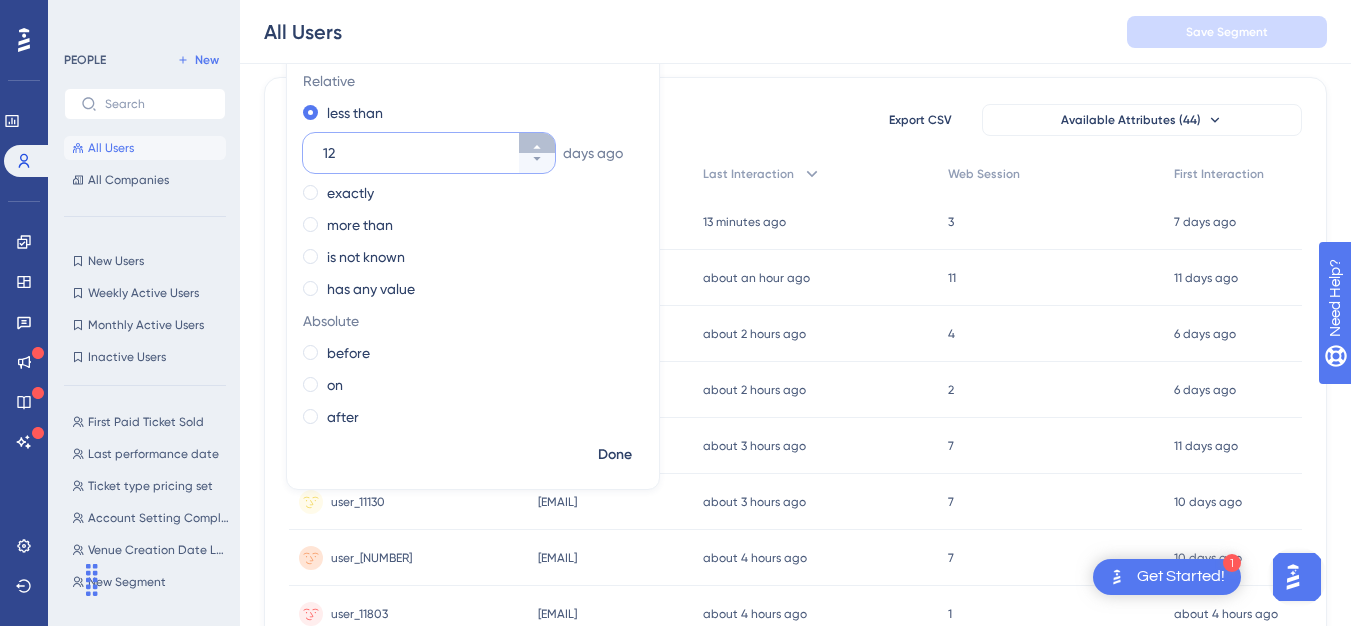 click 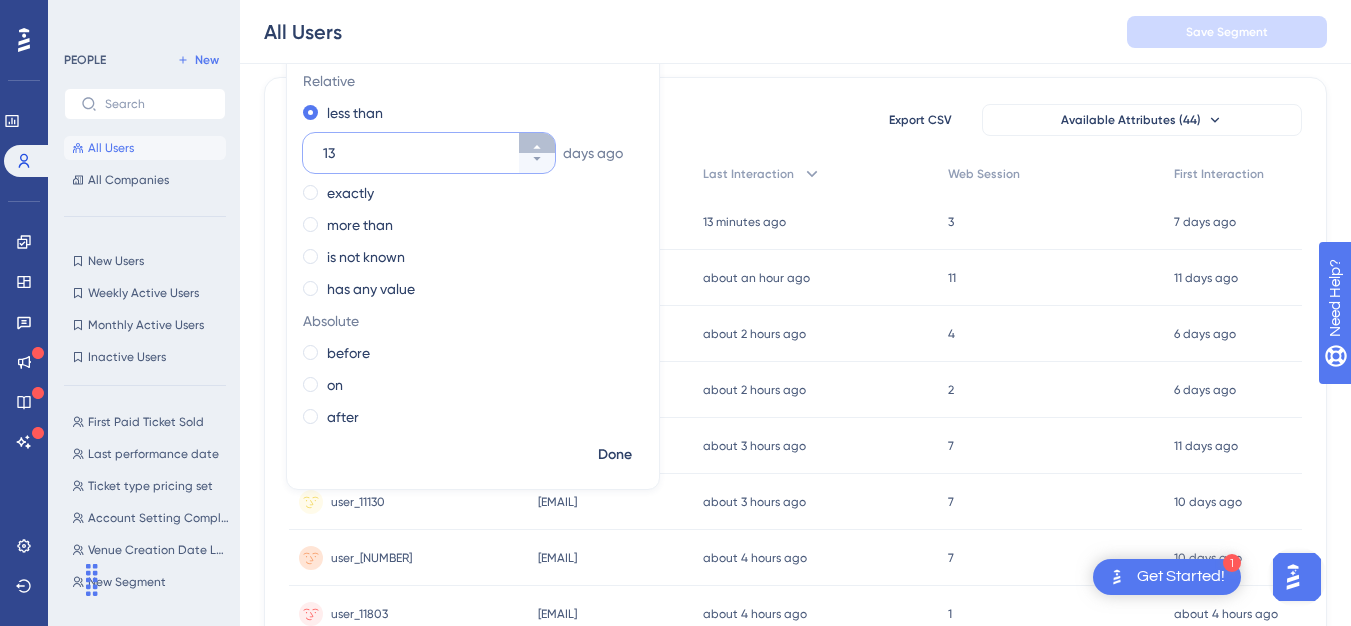 click 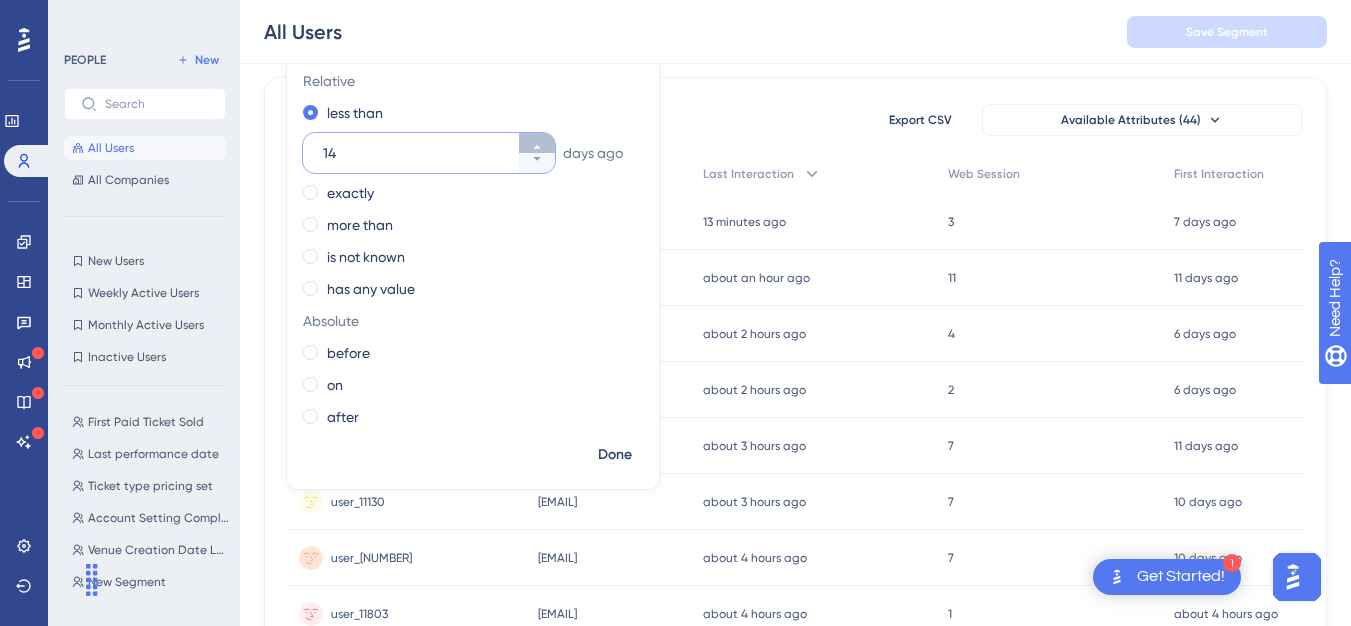 click 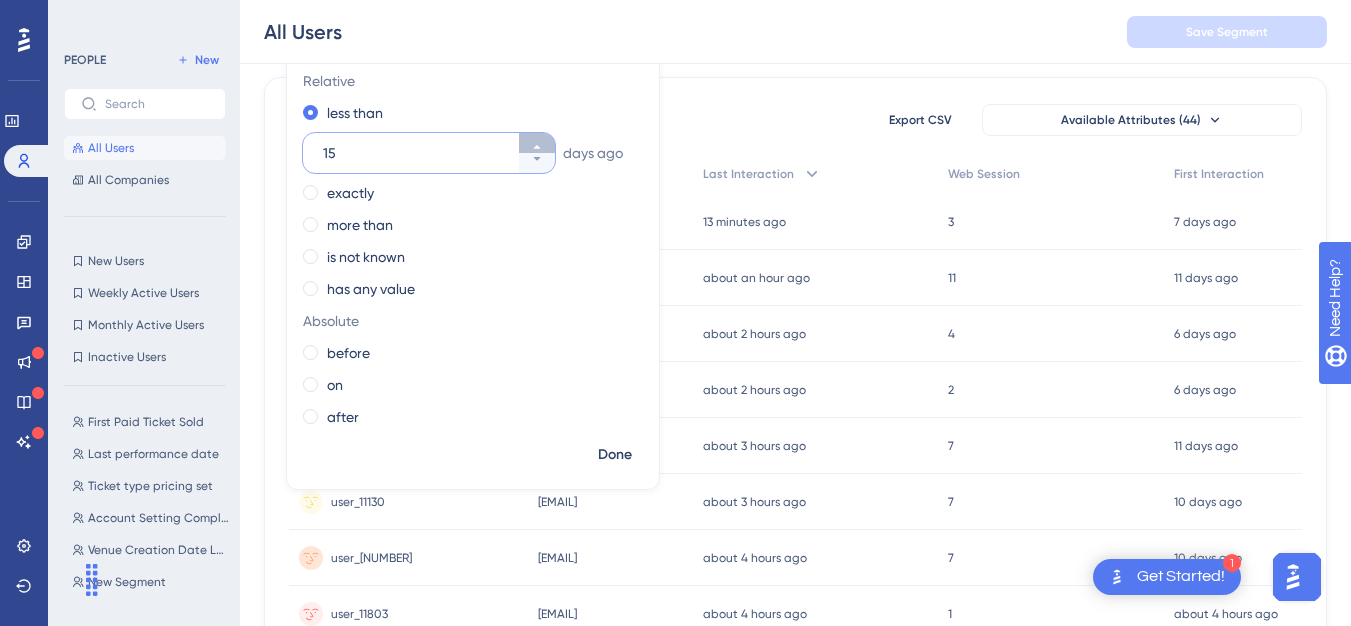 click 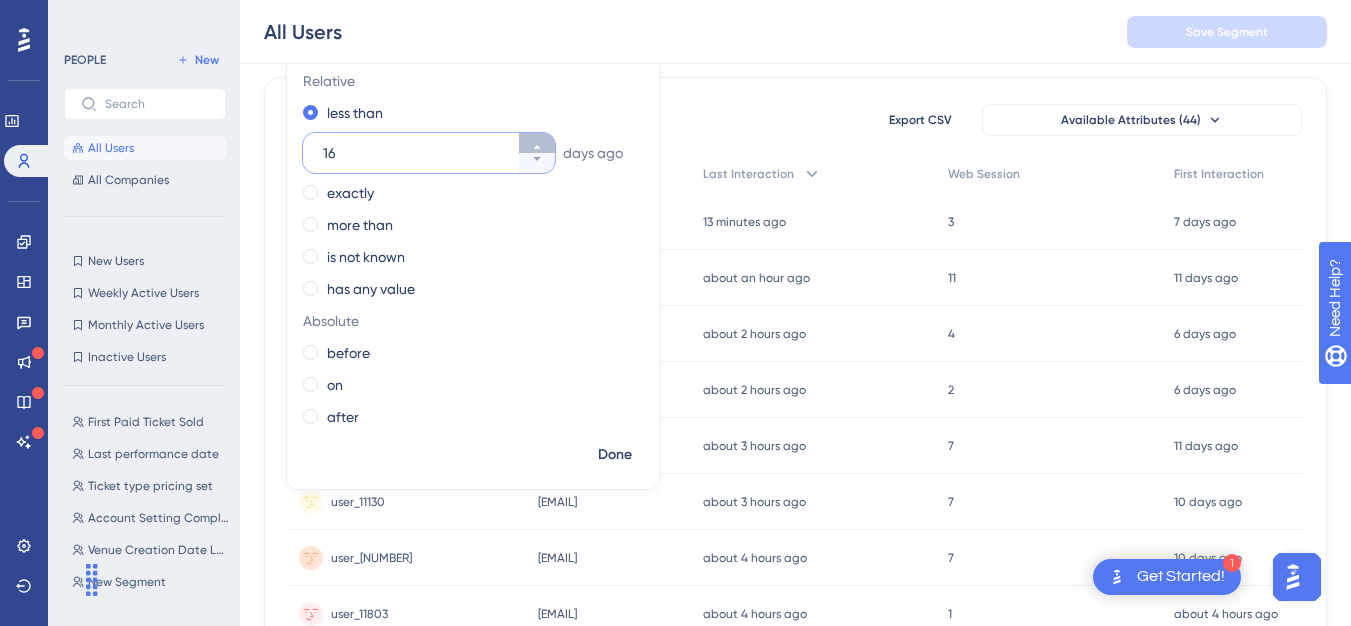 click 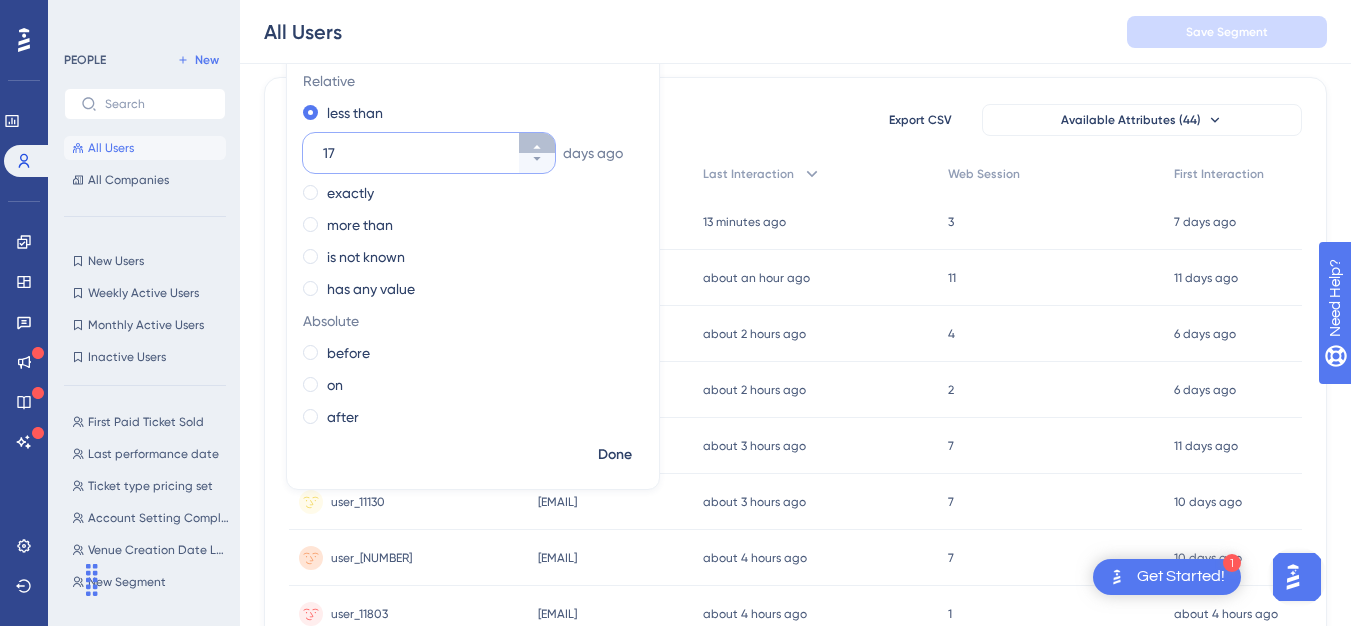 click 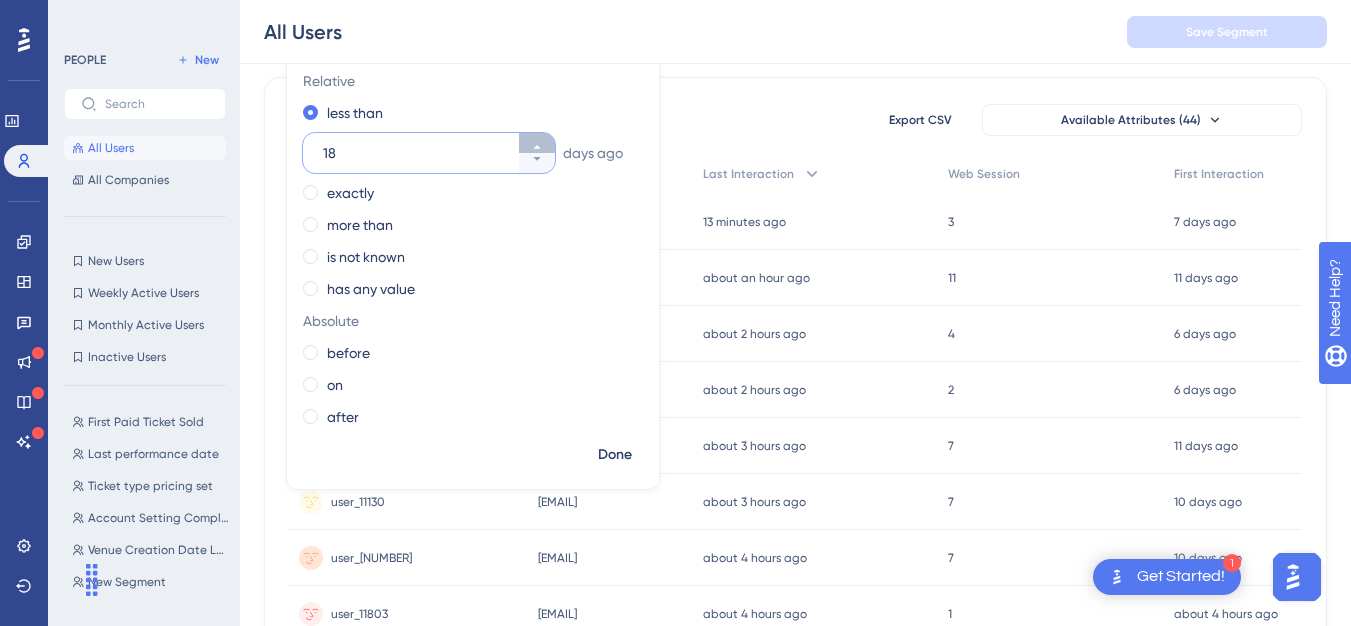 click 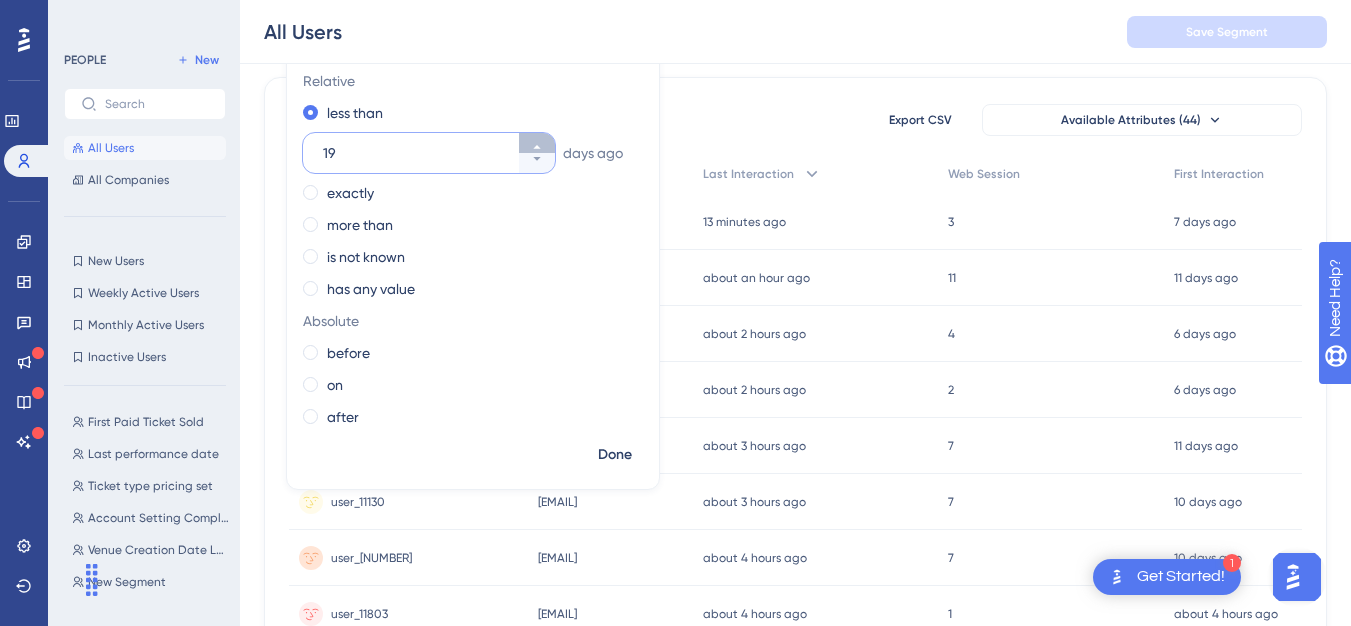click 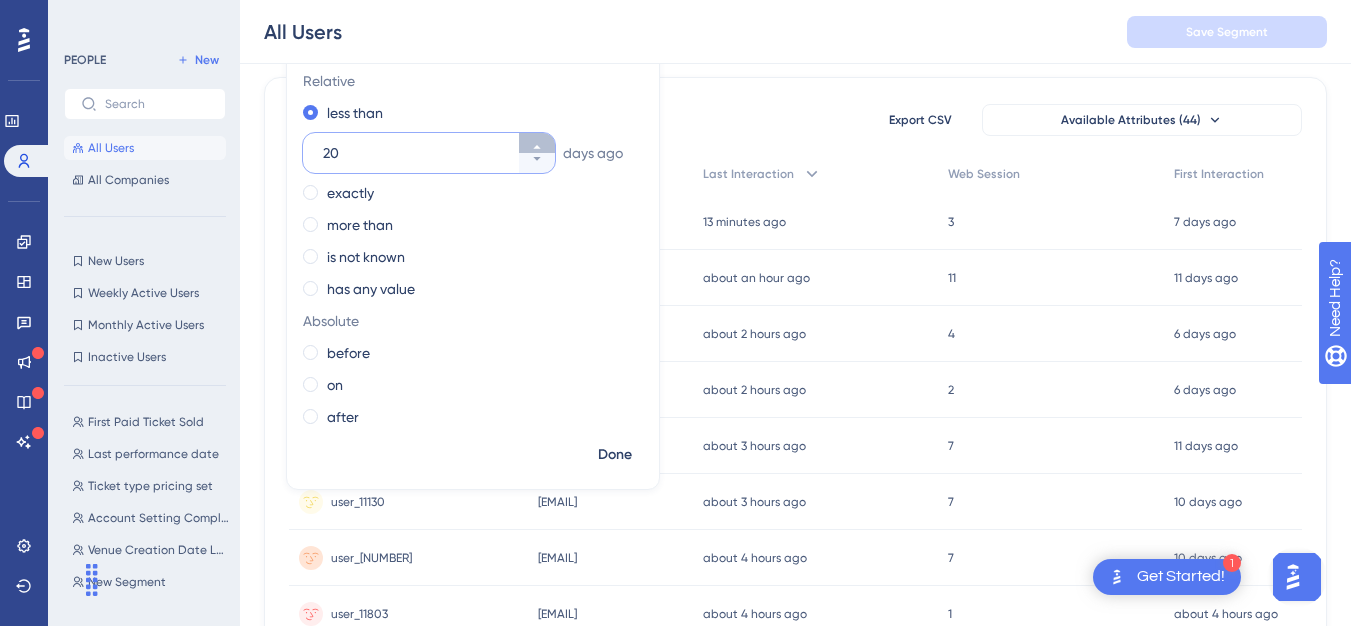 click 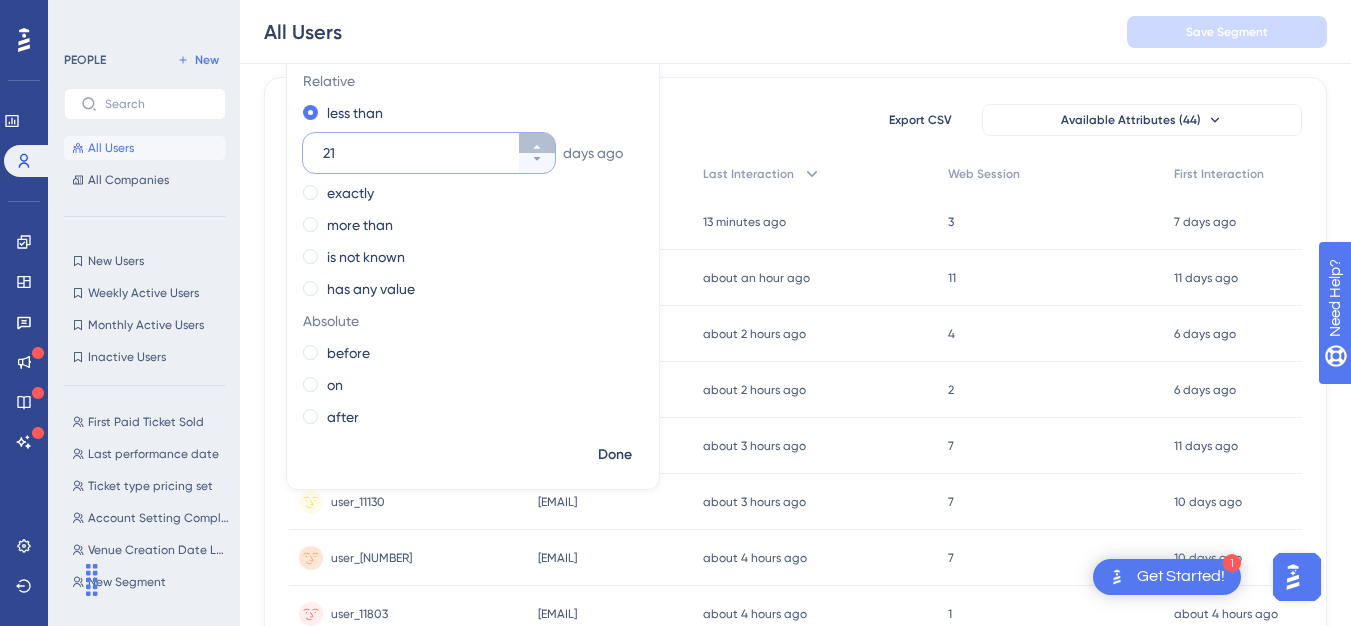 click 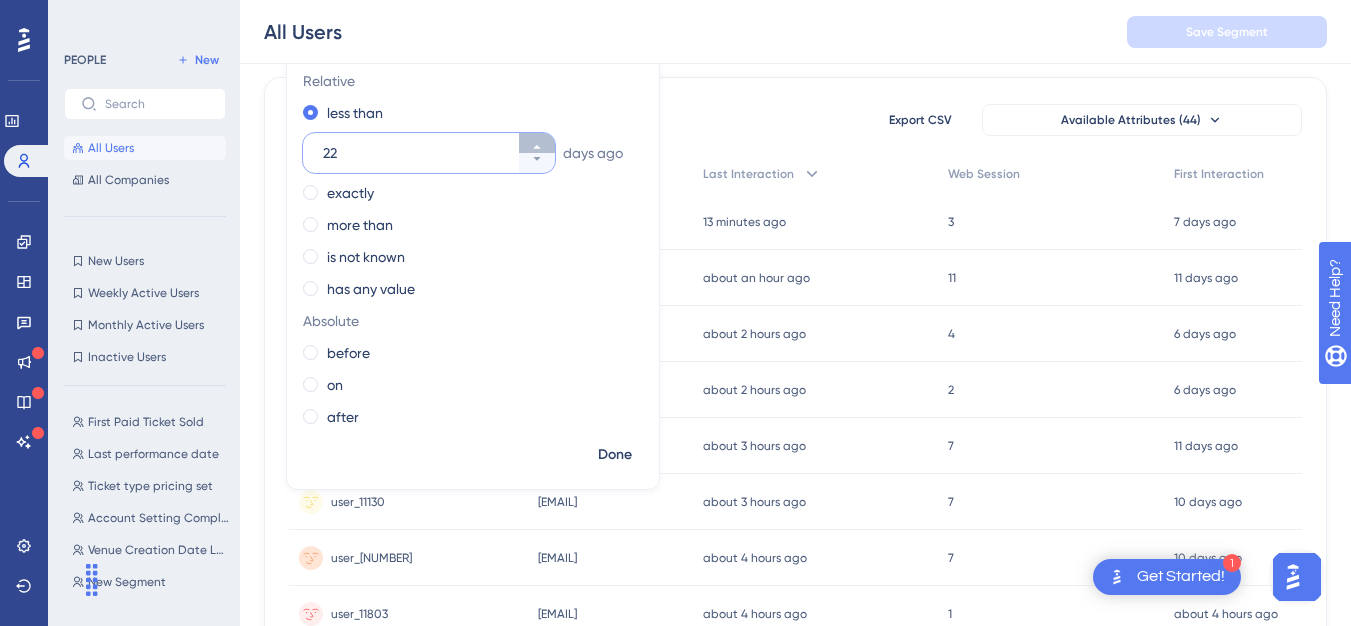 click 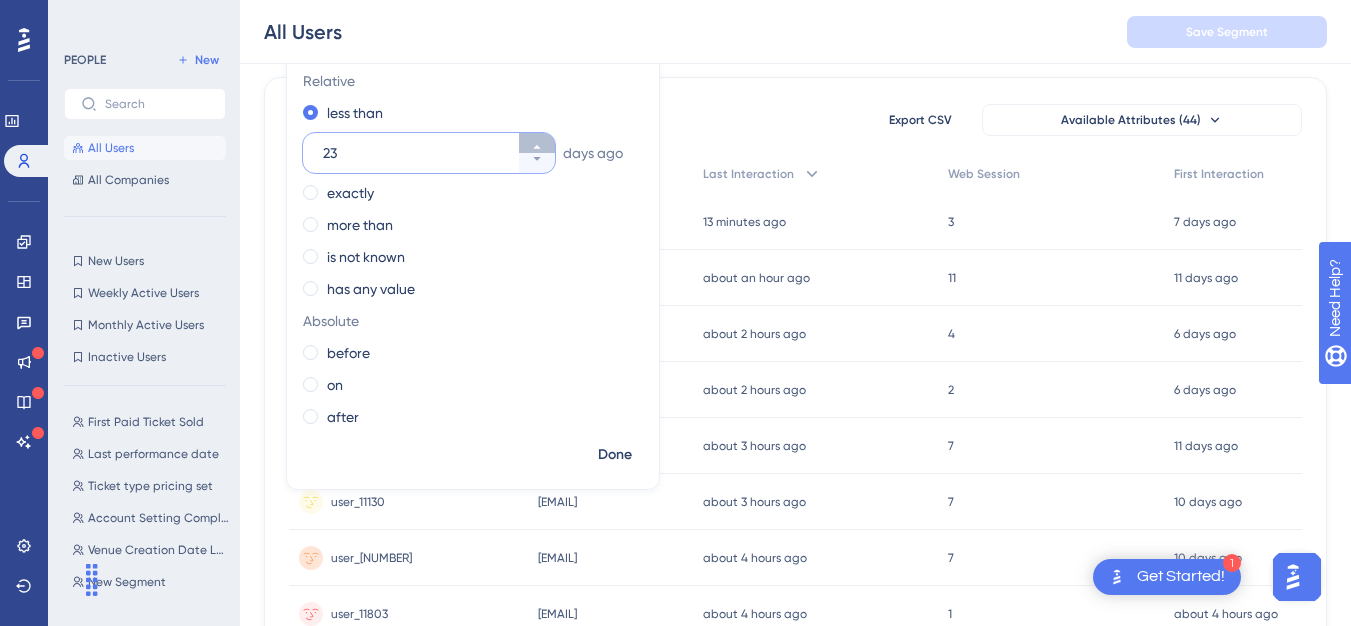 click 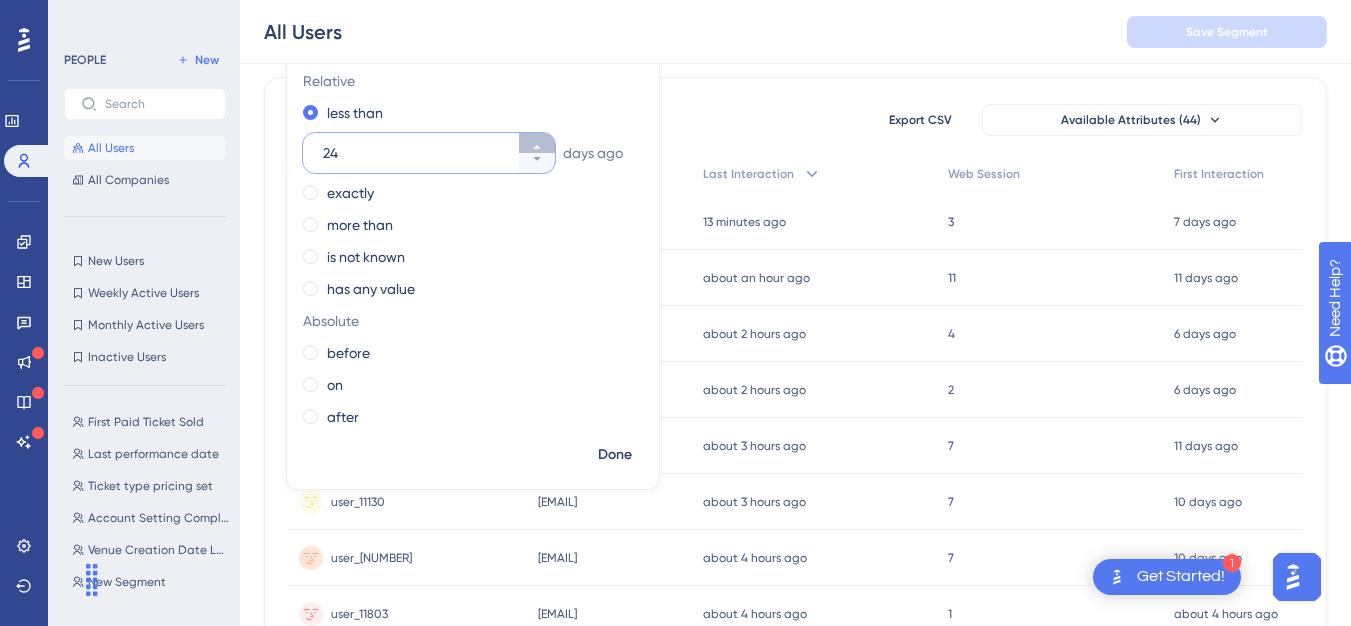 click 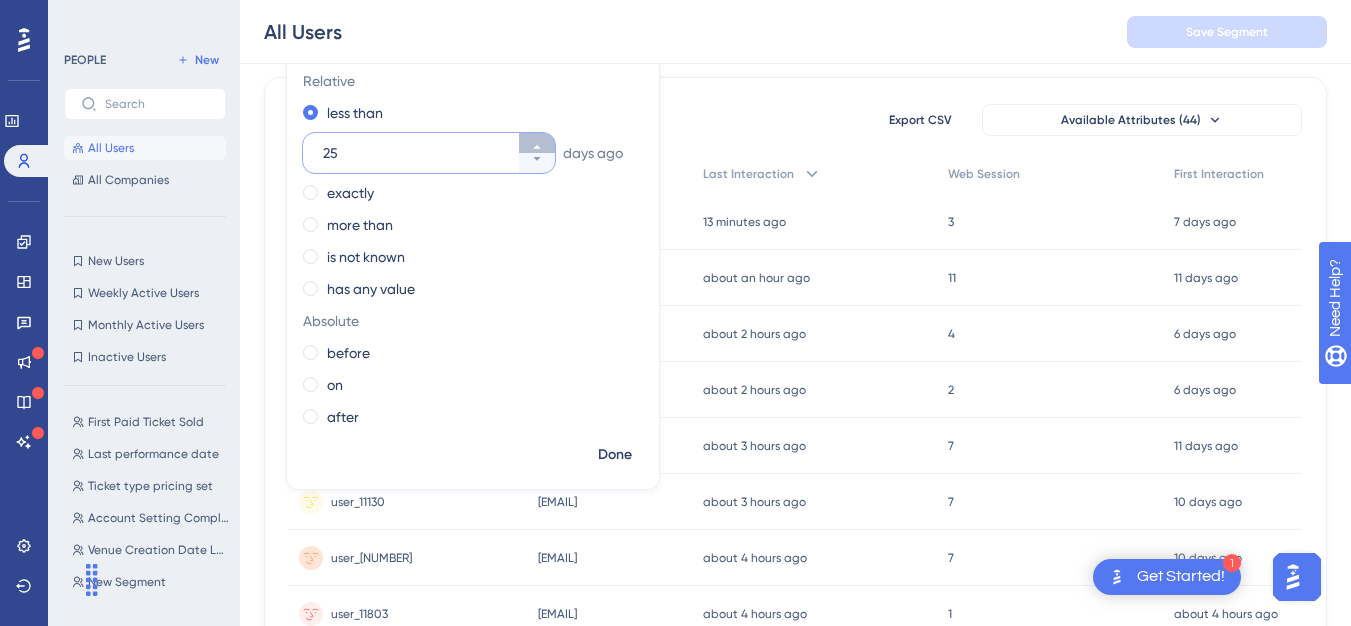 click 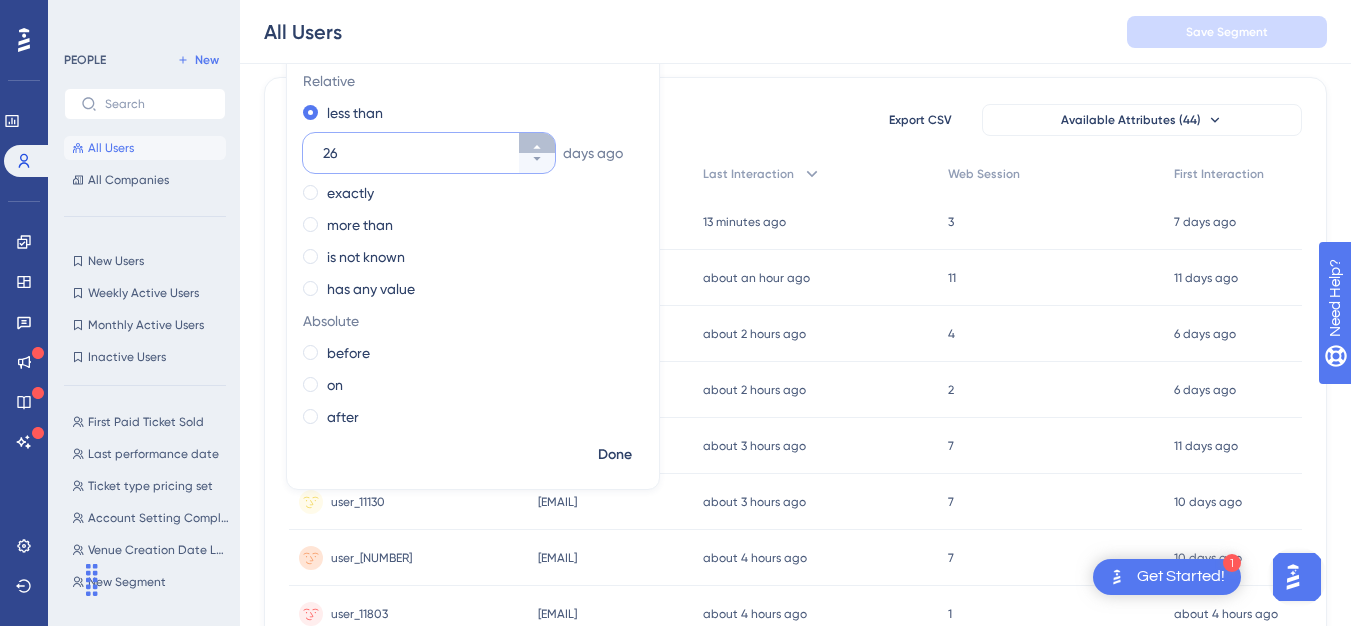 click 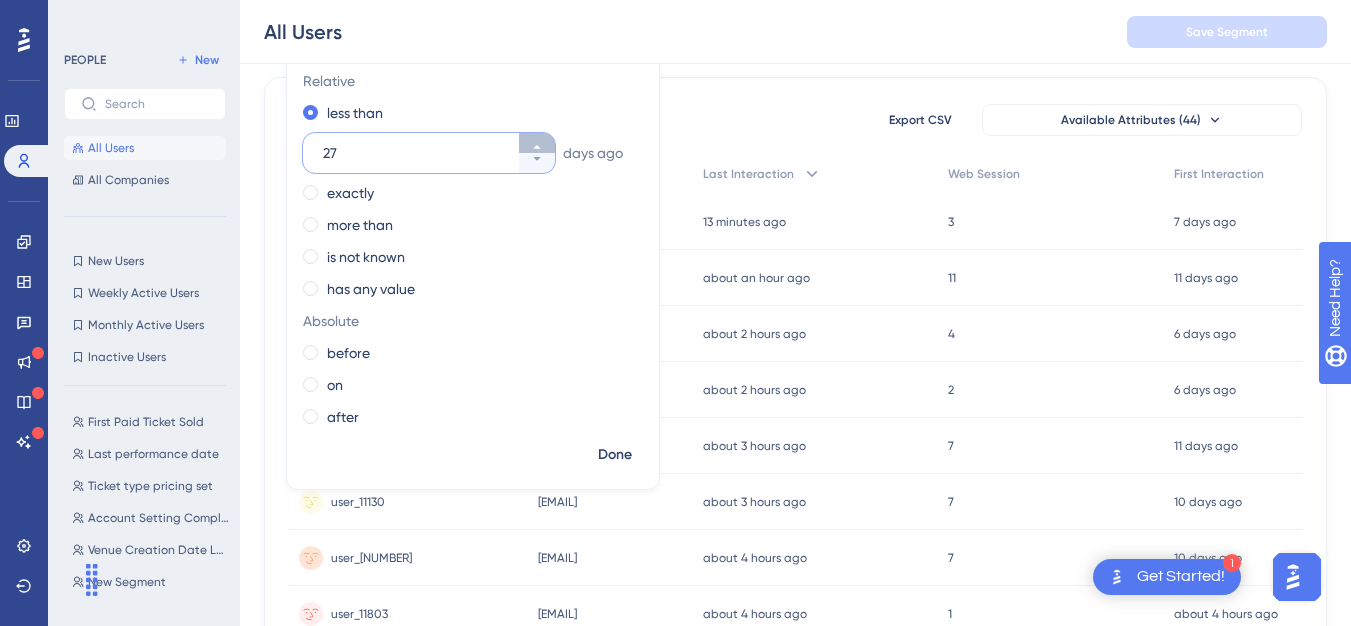 click 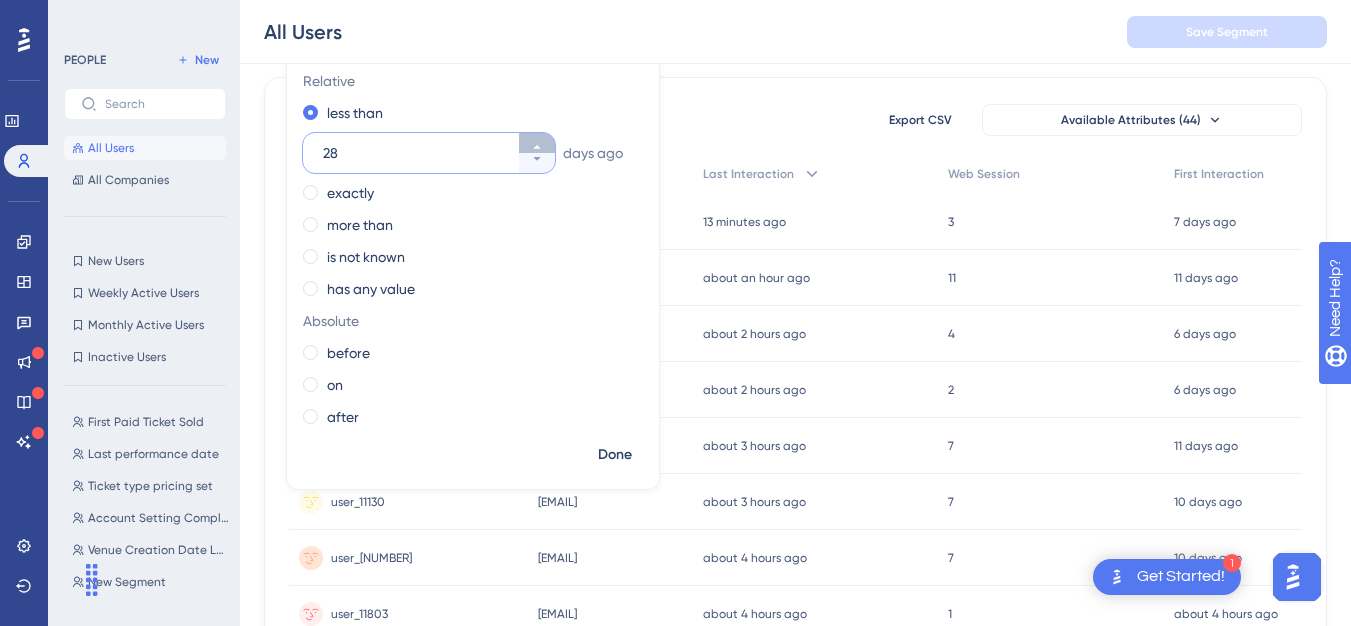 click 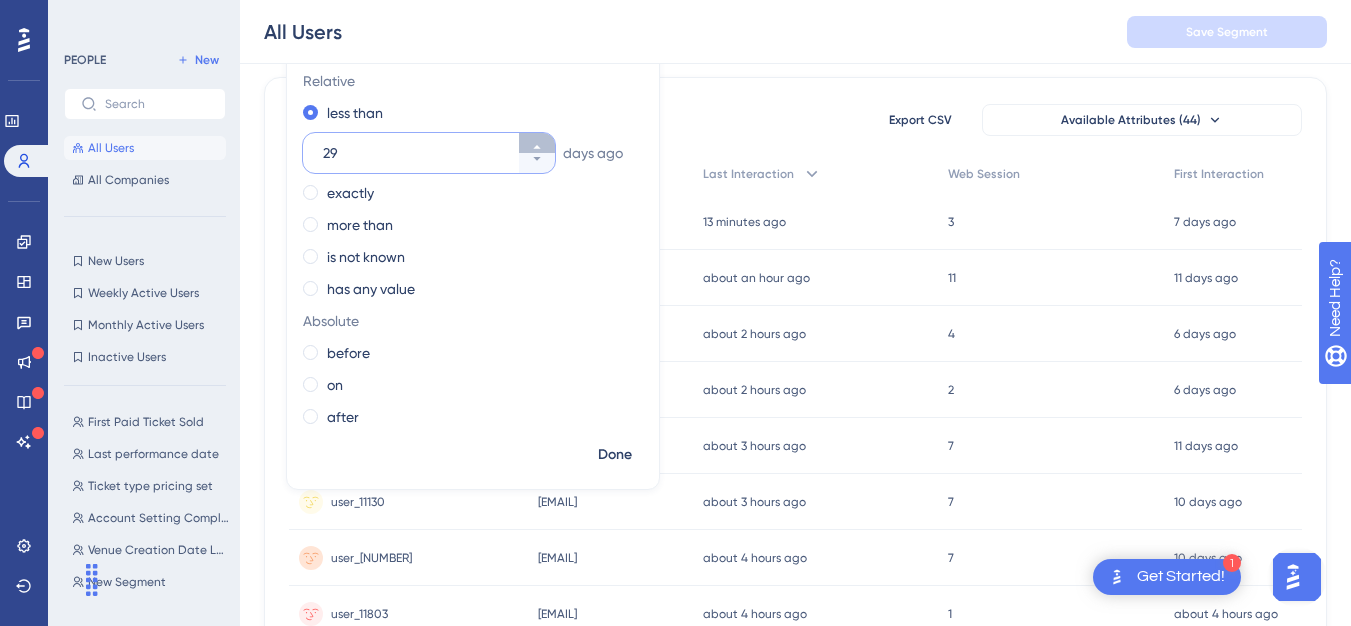 click 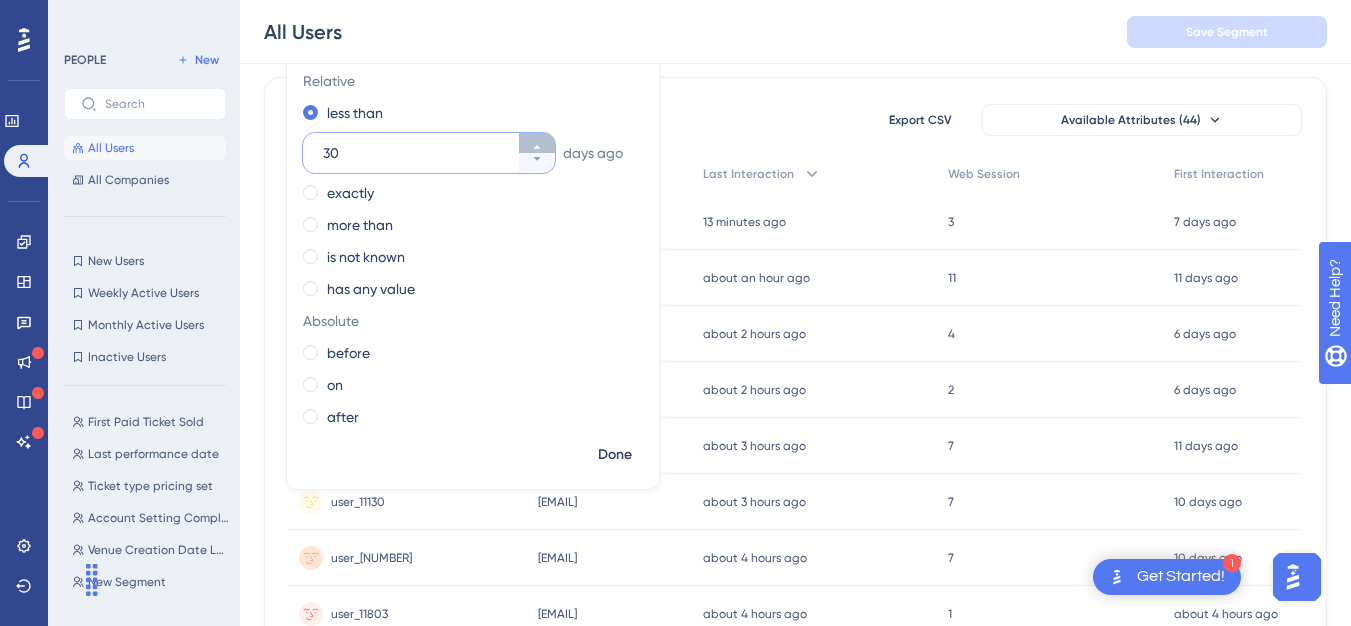 click 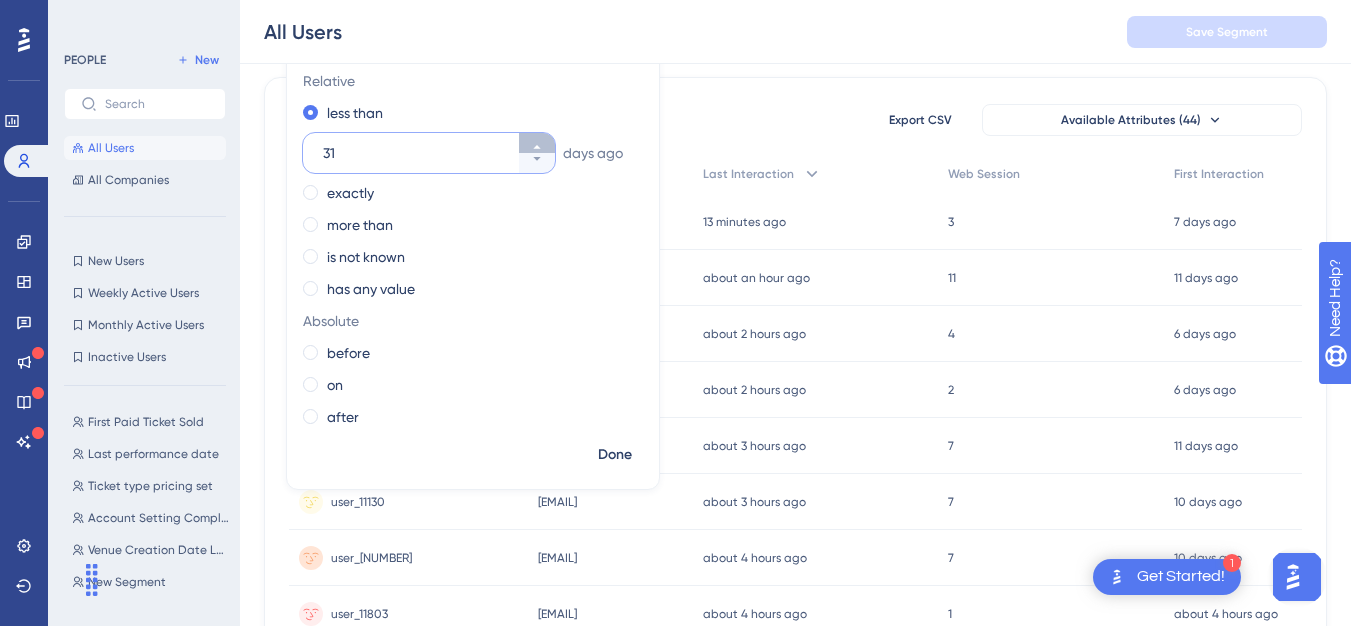 click 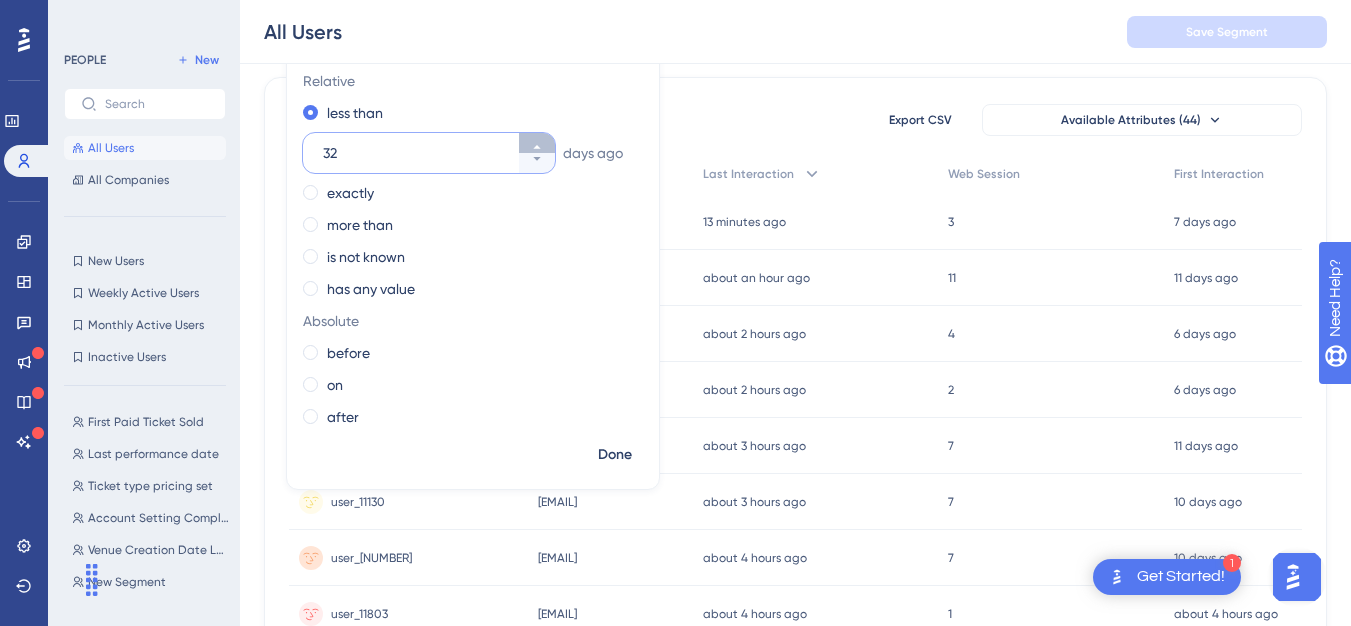click 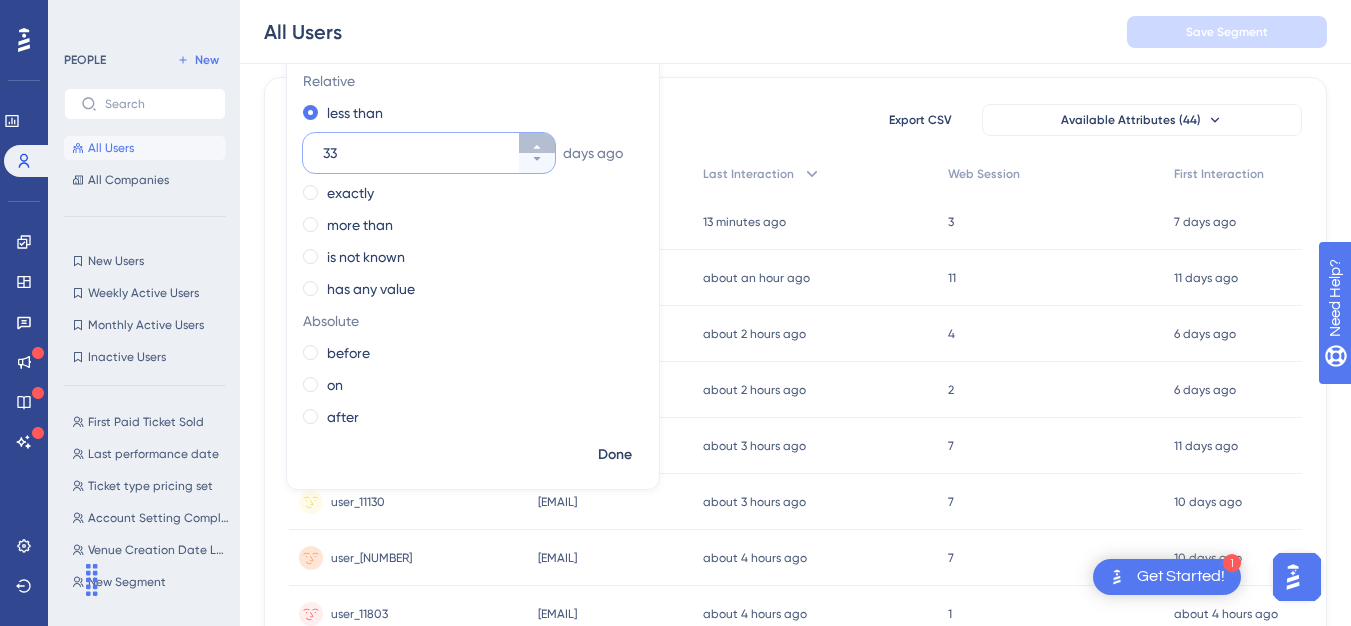 click 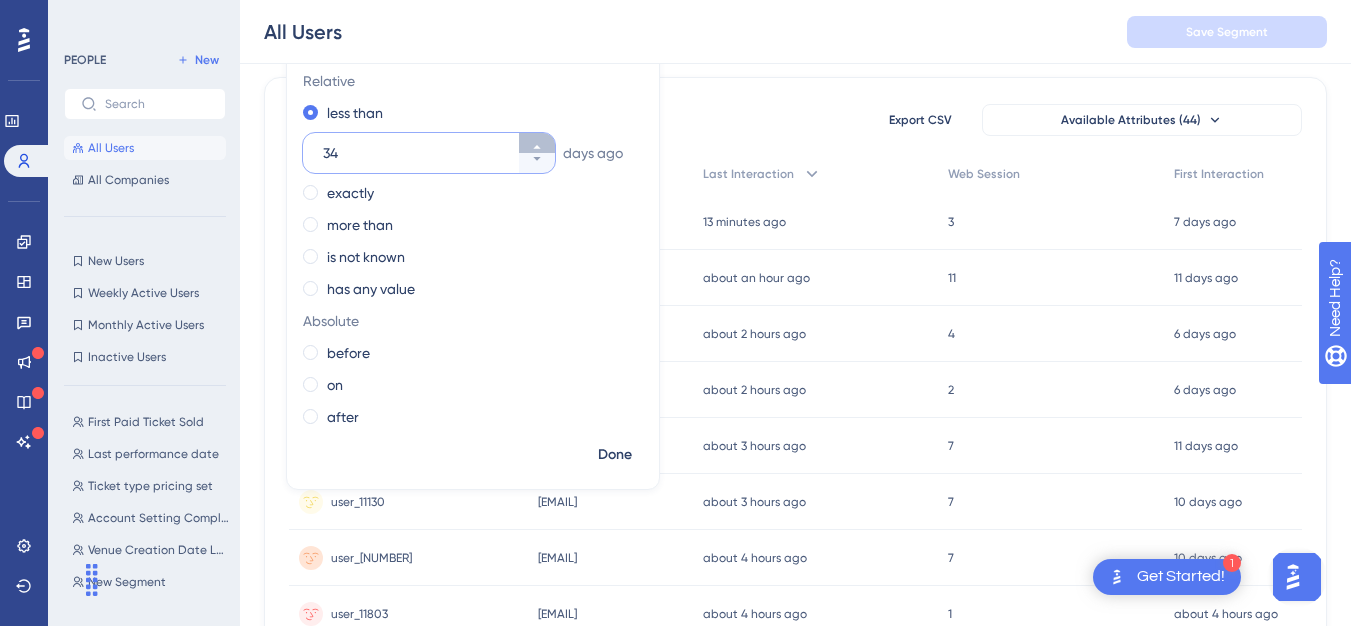 click 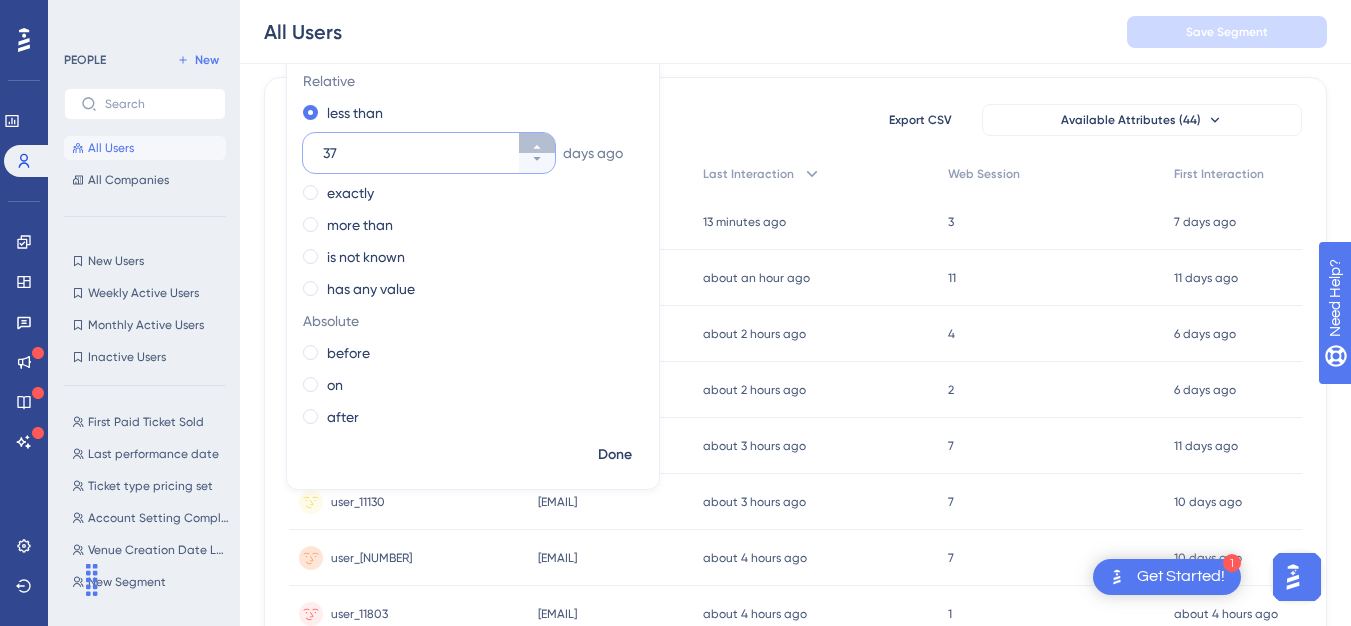 click 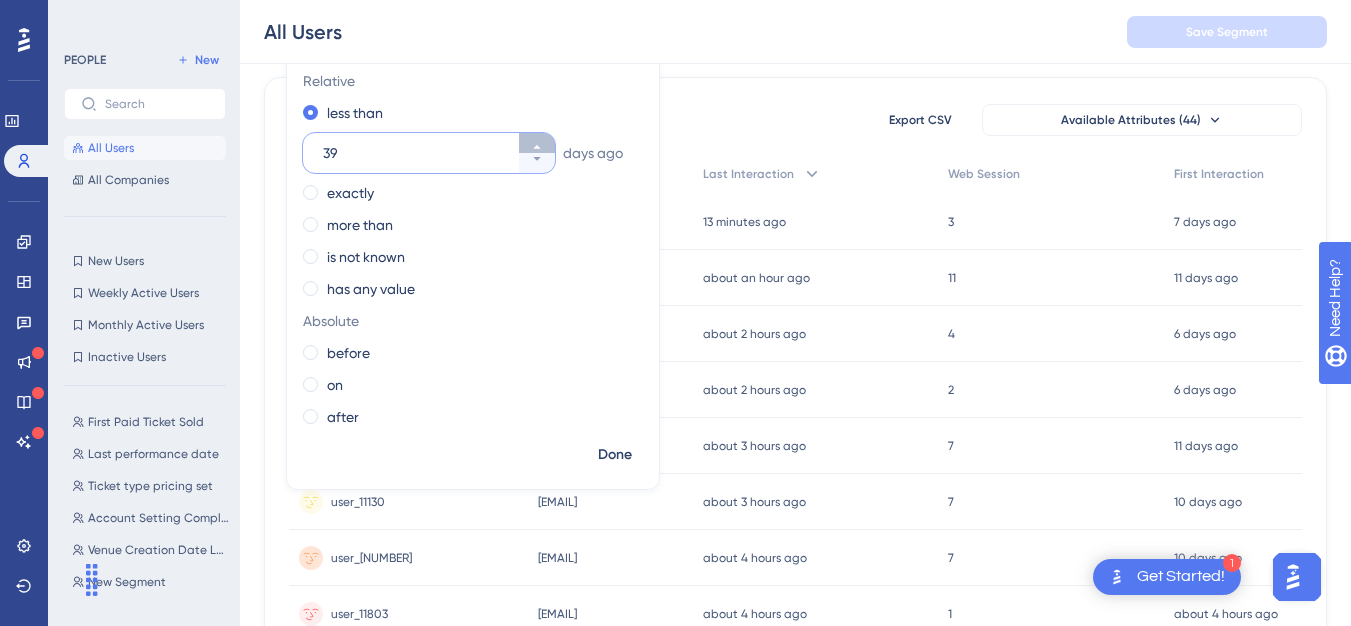 click 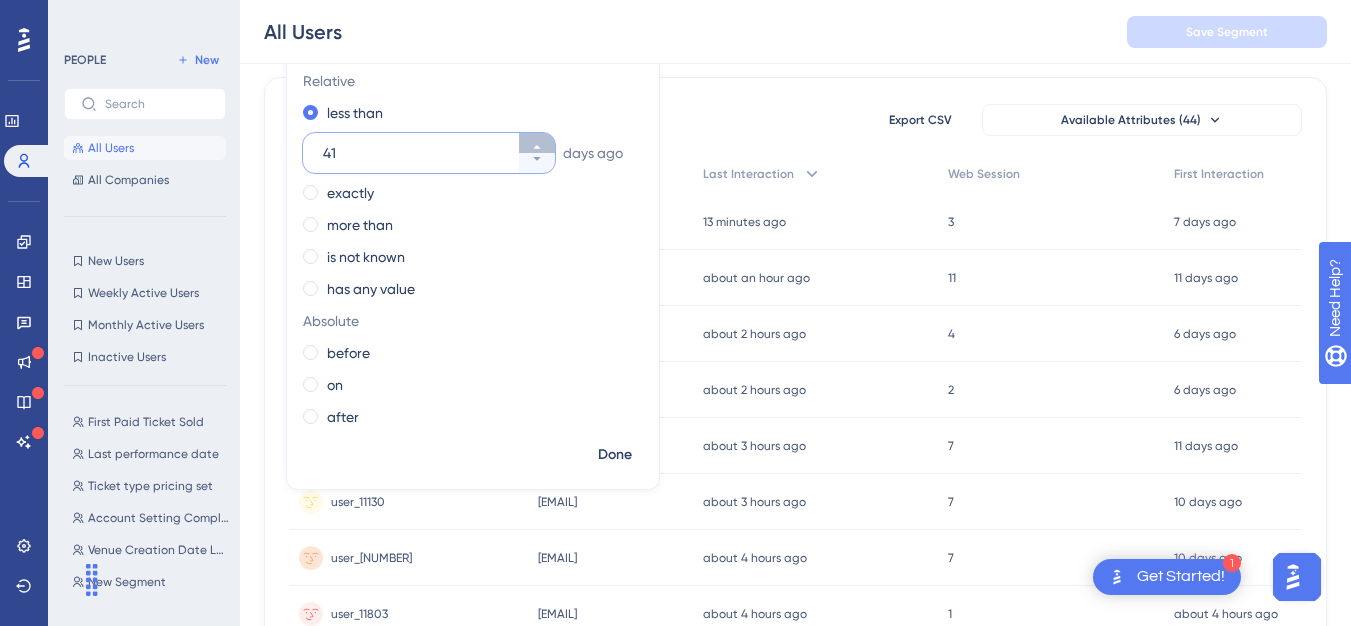 click 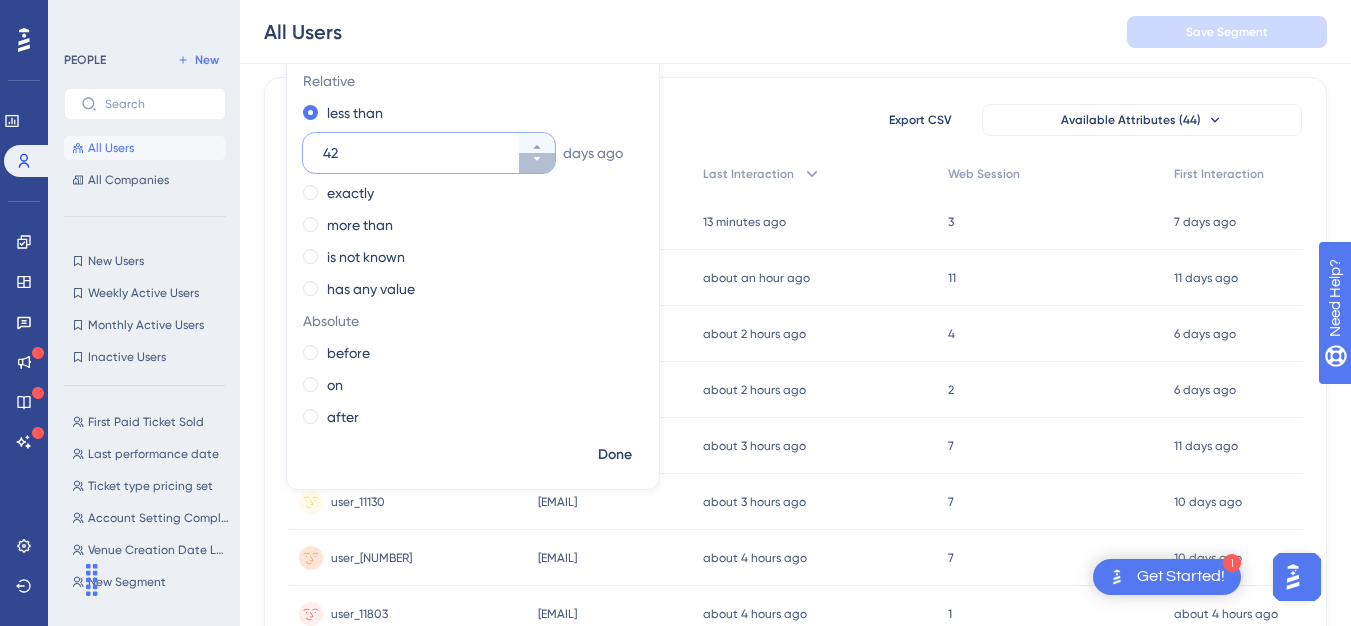click on "42" at bounding box center (537, 163) 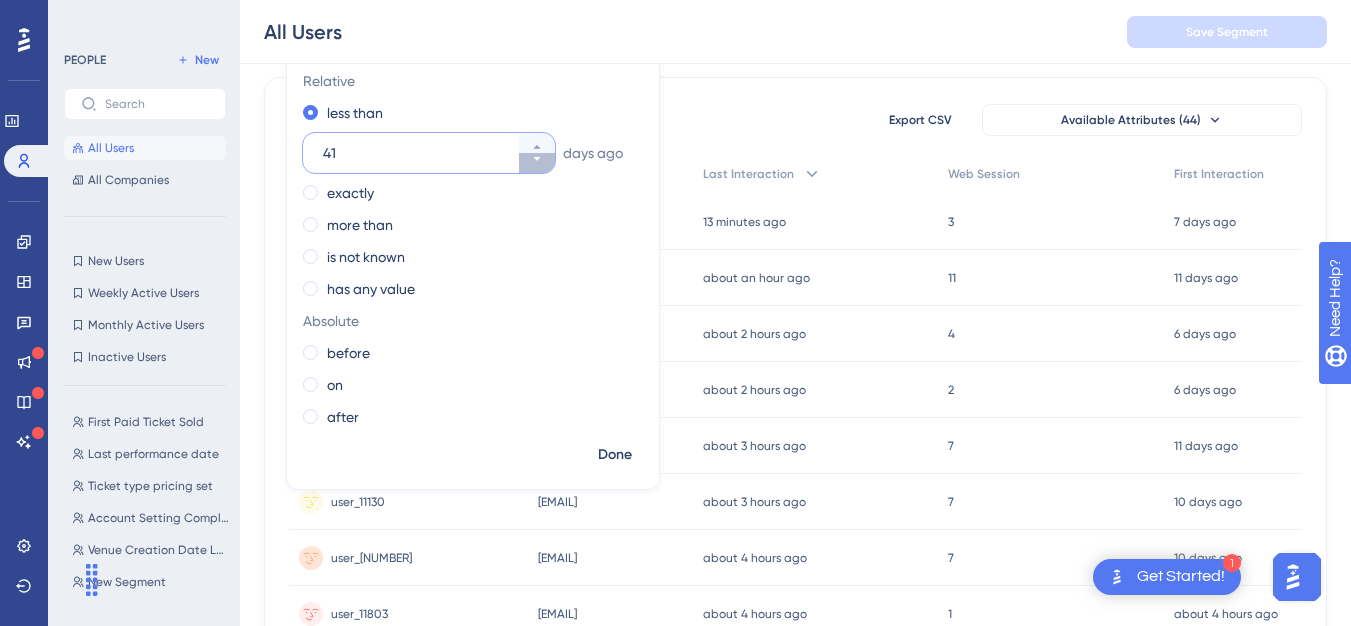 click on "41" at bounding box center [537, 163] 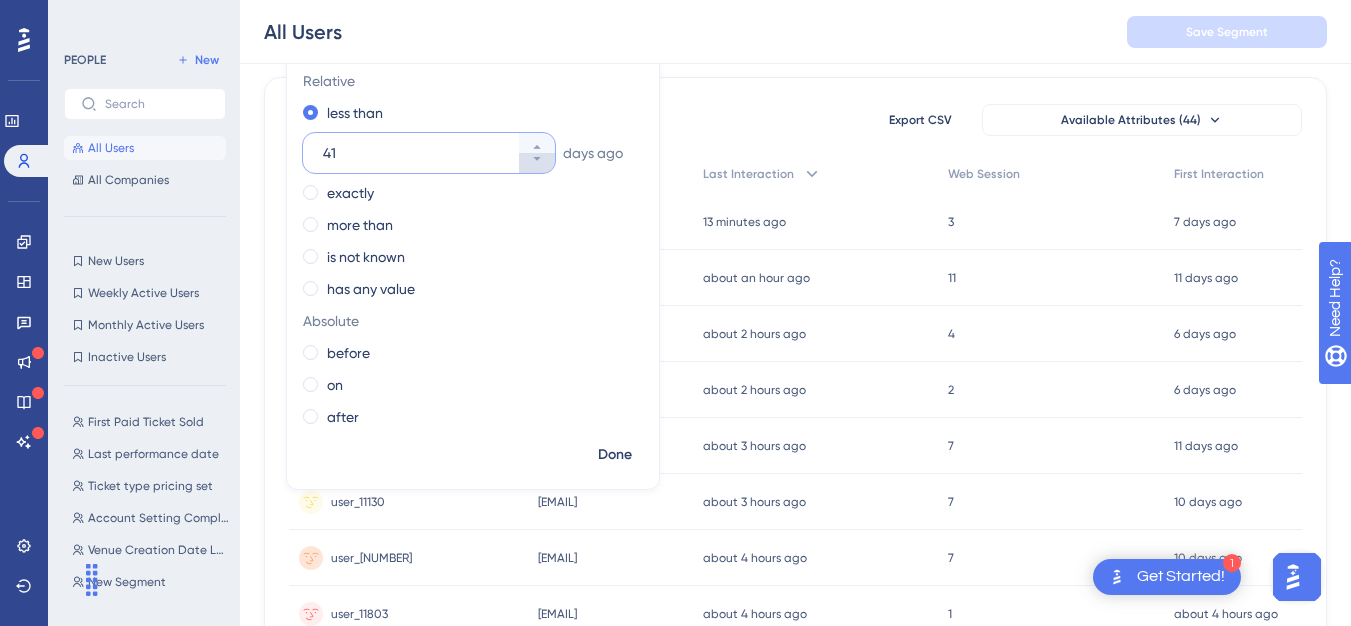 type on "40" 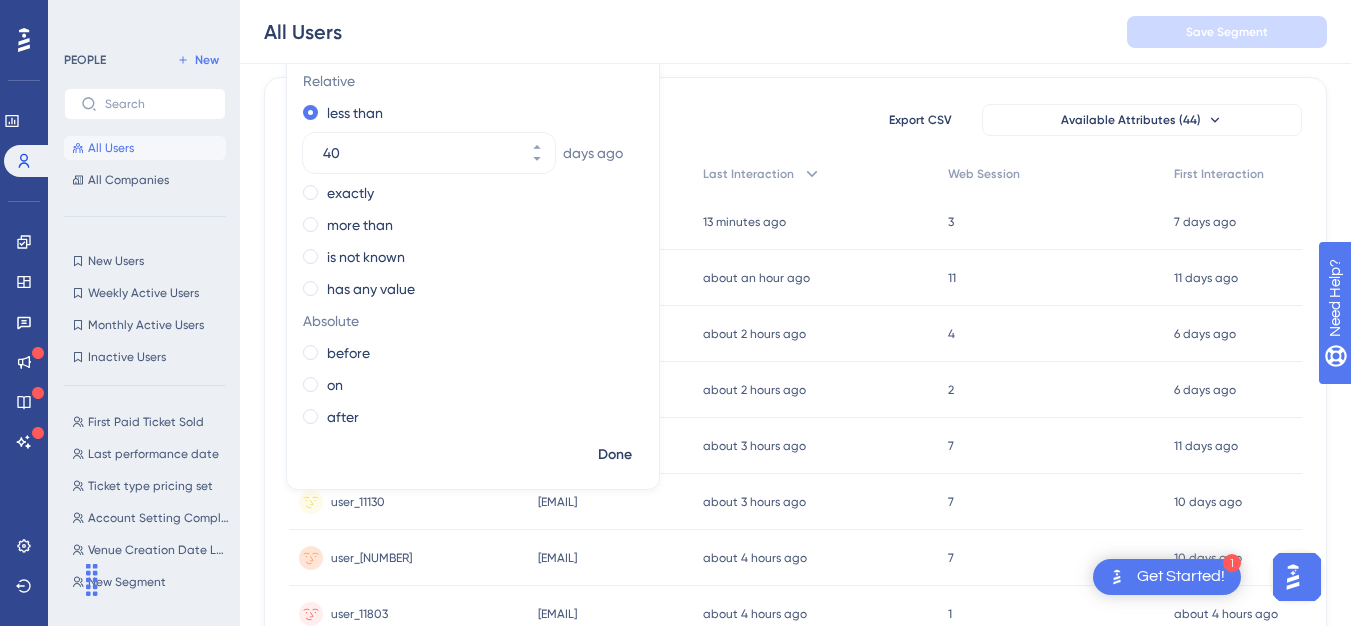 click on "100   people out of 100   people Export CSV Available Attributes (44) User ID Email Last Interaction Web Session First Interaction user_12411 user_12411 sumit.naik+089@yapsody.com sumit.naik+089@yapsody.com 13 minutes ago 04 Aug 2025, 18:24 3 3 7 days ago 28 Jul 2025, 16:22 user_12048 user_12048 sumit.naik+1504@yapsody.com sumit.naik+1504@yapsody.com about an hour ago 04 Aug 2025, 17:08 11 11 11 days ago 24 Jul 2025, 12:28 user_12218 user_12218 rohit.gadhiya+8877@yapsody.com rohit.gadhiya+8877@yapsody.com about 2 hours ago 04 Aug 2025, 16:12 4 4 6 days ago 29 Jul 2025, 10:35 user_11091 user_11091 shubham.pawar+201USA@yapsody.com shubham.pawar+201USA@yapsody.com about 2 hours ago 04 Aug 2025, 16:10 2 2 6 days ago 29 Jul 2025, 15:22 user_12320 user_12320 Devendra.pawar+1148@yapsody.com Devendra.pawar+1148@yapsody.com about 3 hours ago 04 Aug 2025, 15:27 7 7 11 days ago 24 Jul 2025, 12:37 user_11130 user_11130 yaptestaddon5@yapsody.com yaptestaddon5@yapsody.com about 3 hours ago 04 Aug 2025, 15:23 7 7 user_10308" at bounding box center (795, 740) 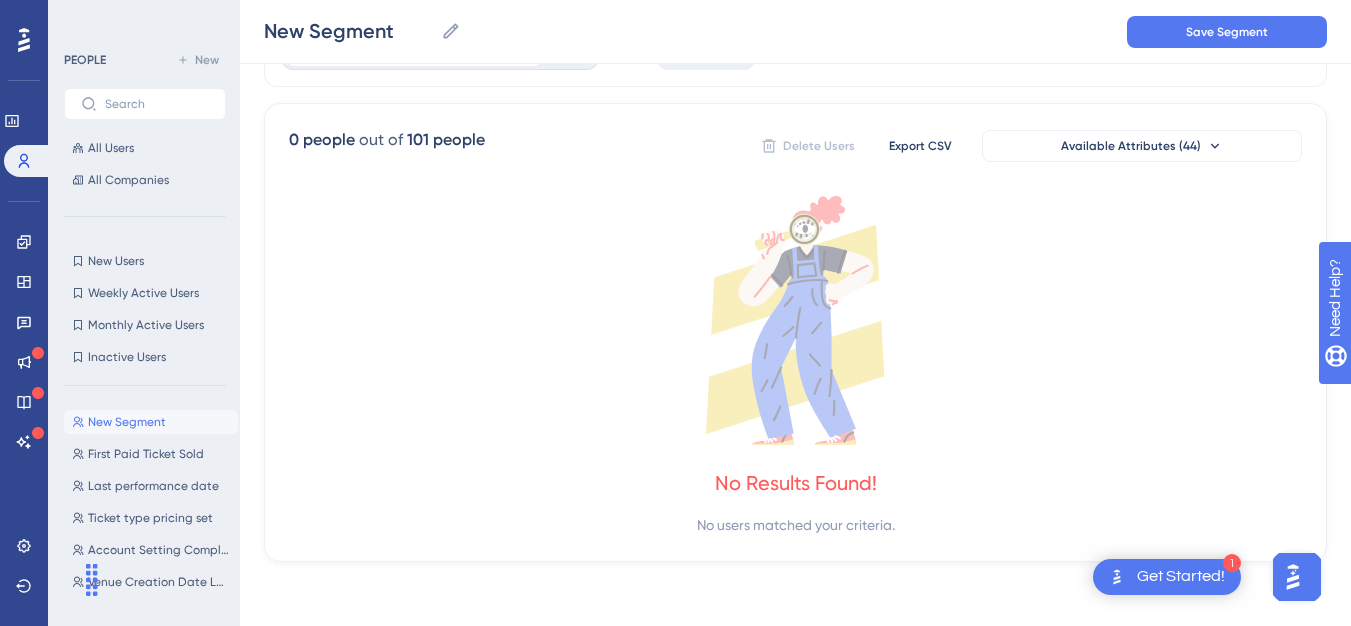 scroll, scrollTop: 115, scrollLeft: 0, axis: vertical 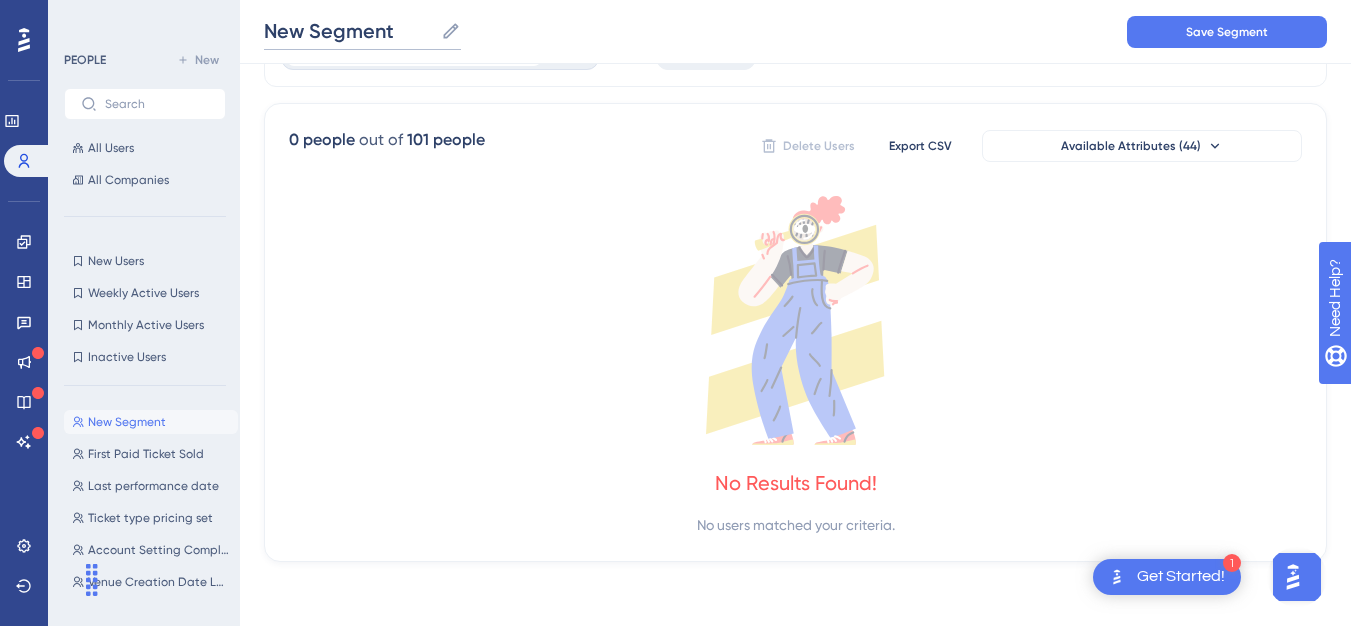 click on "New Segment" at bounding box center [348, 31] 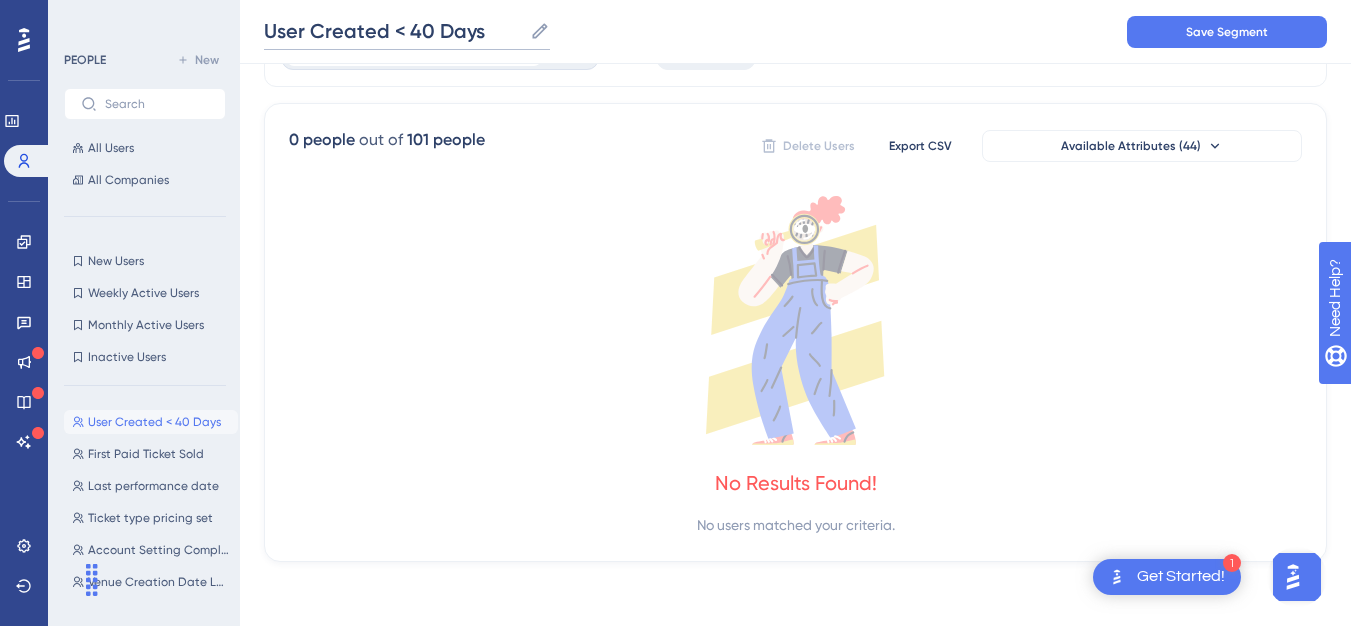 type on "User Created < 40 Days" 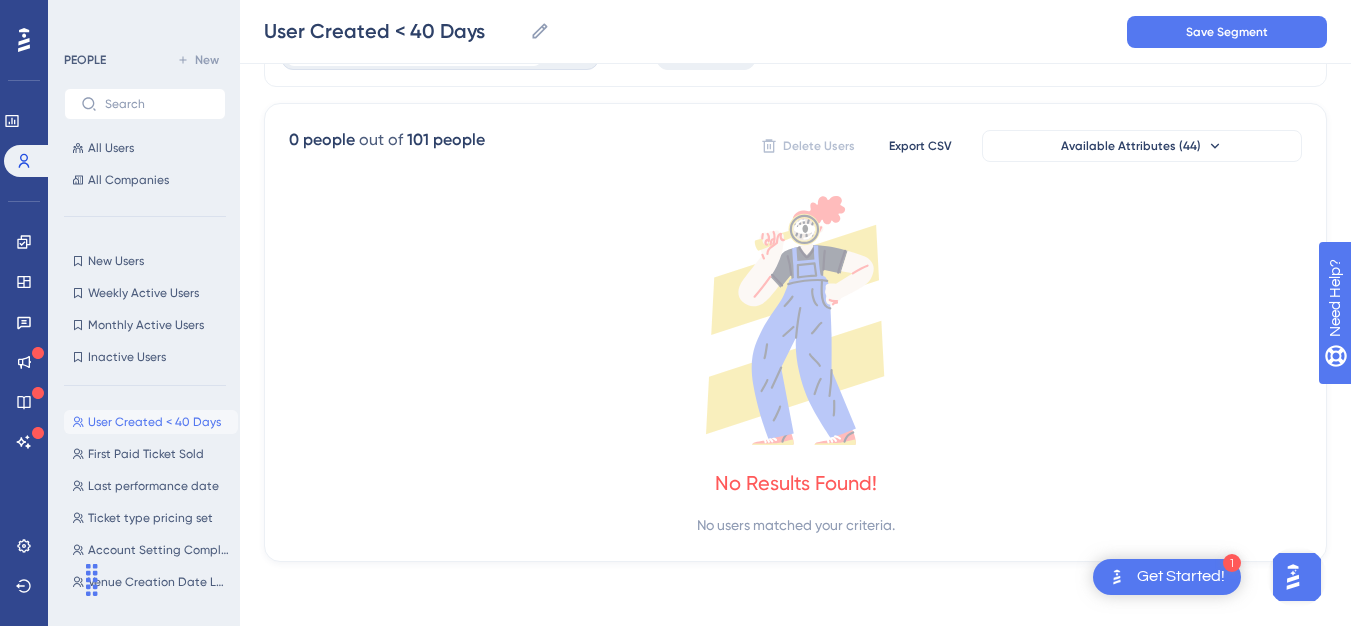 click on "User Created < 40 Days User Created < 40 Days Save Segment" at bounding box center (795, 32) 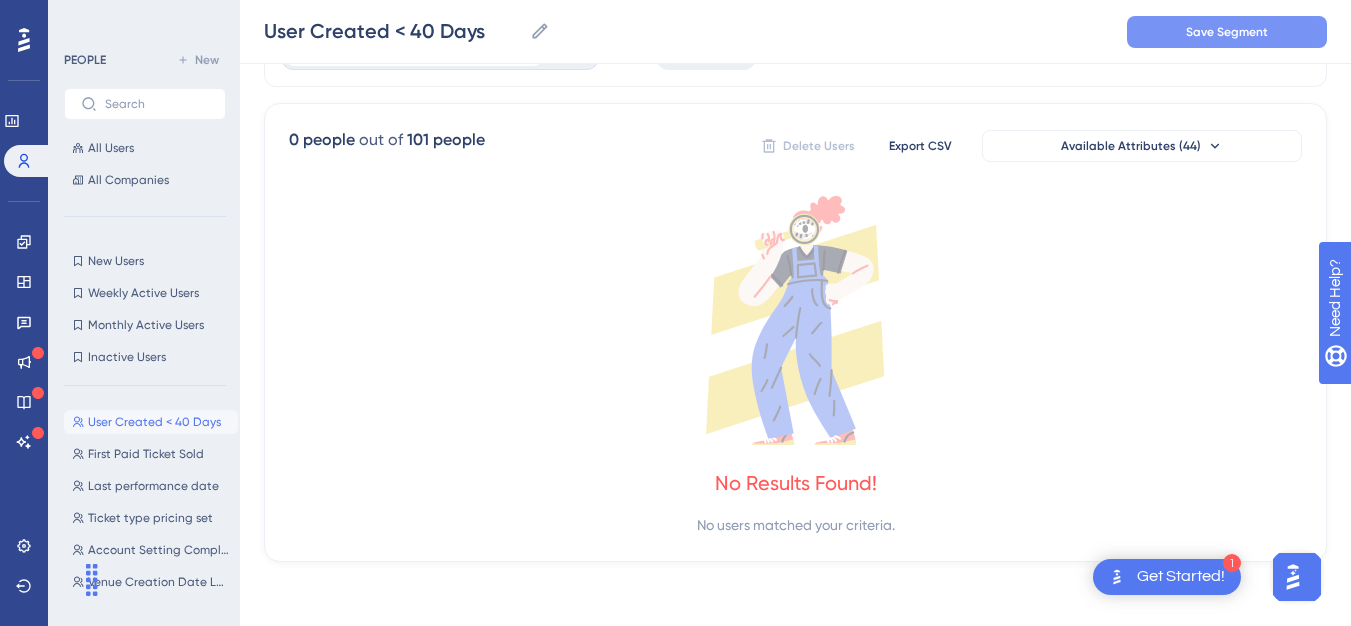 click on "Save Segment" at bounding box center (1227, 32) 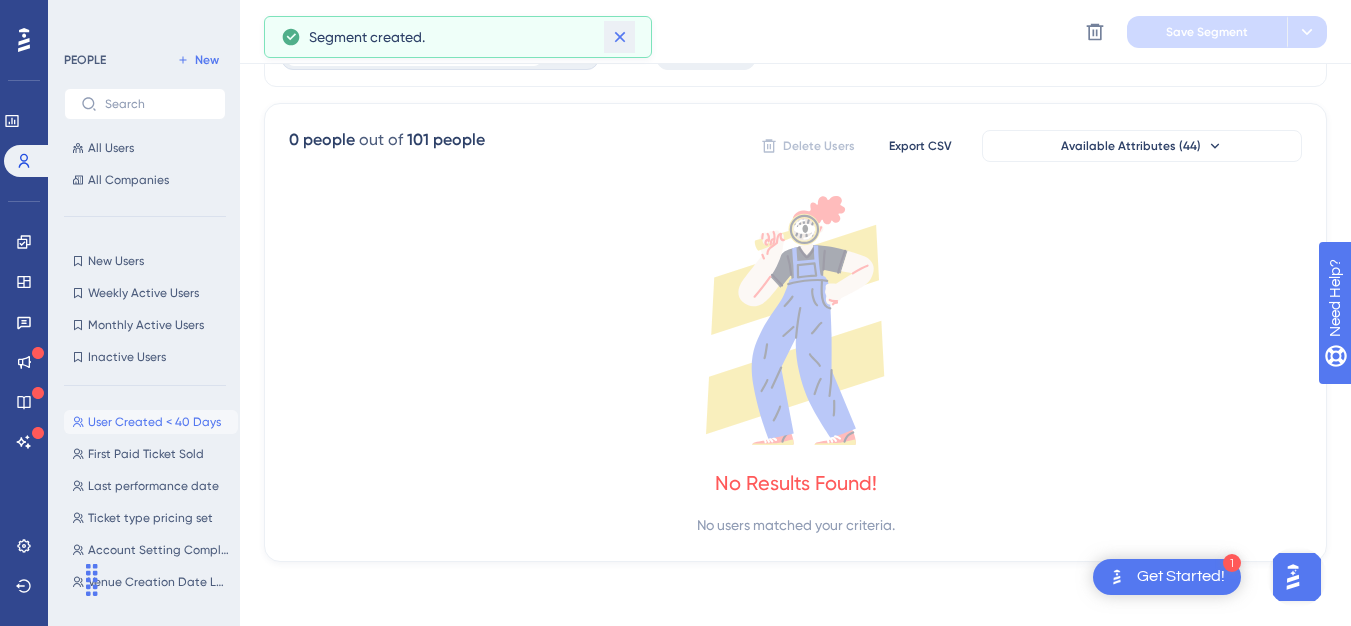 click at bounding box center [619, 37] 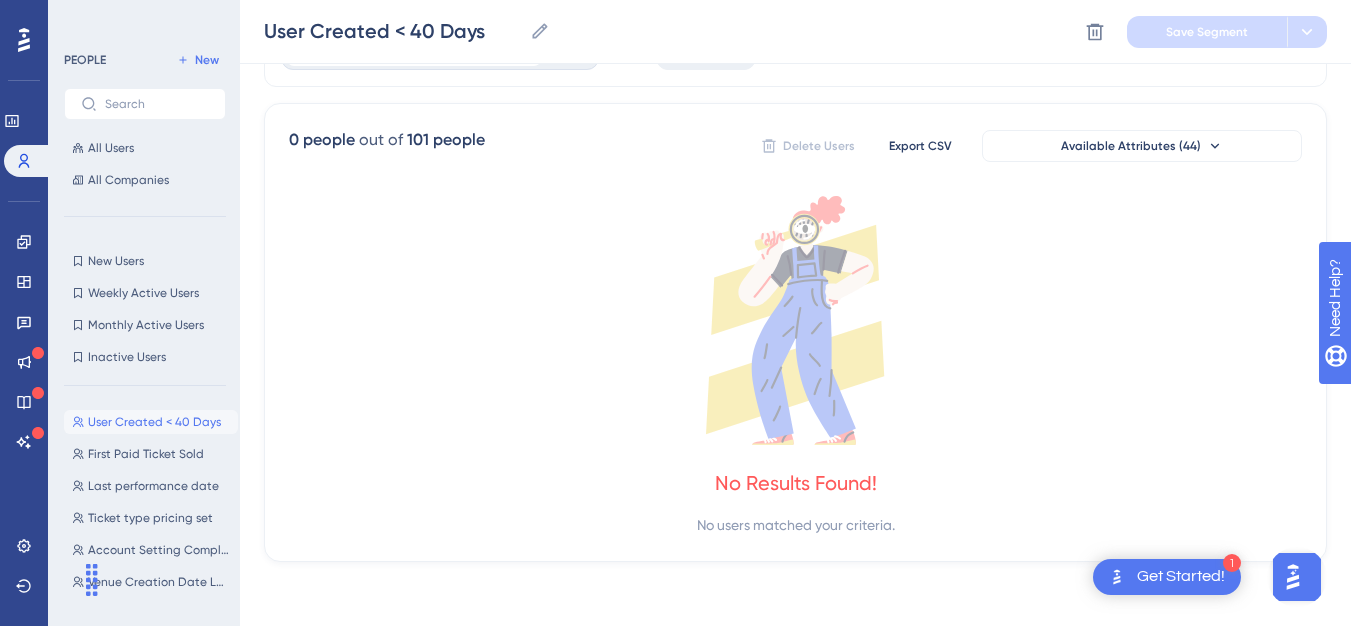 click on "User Created < 40 Days User Created < 40 Days" at bounding box center (151, 422) 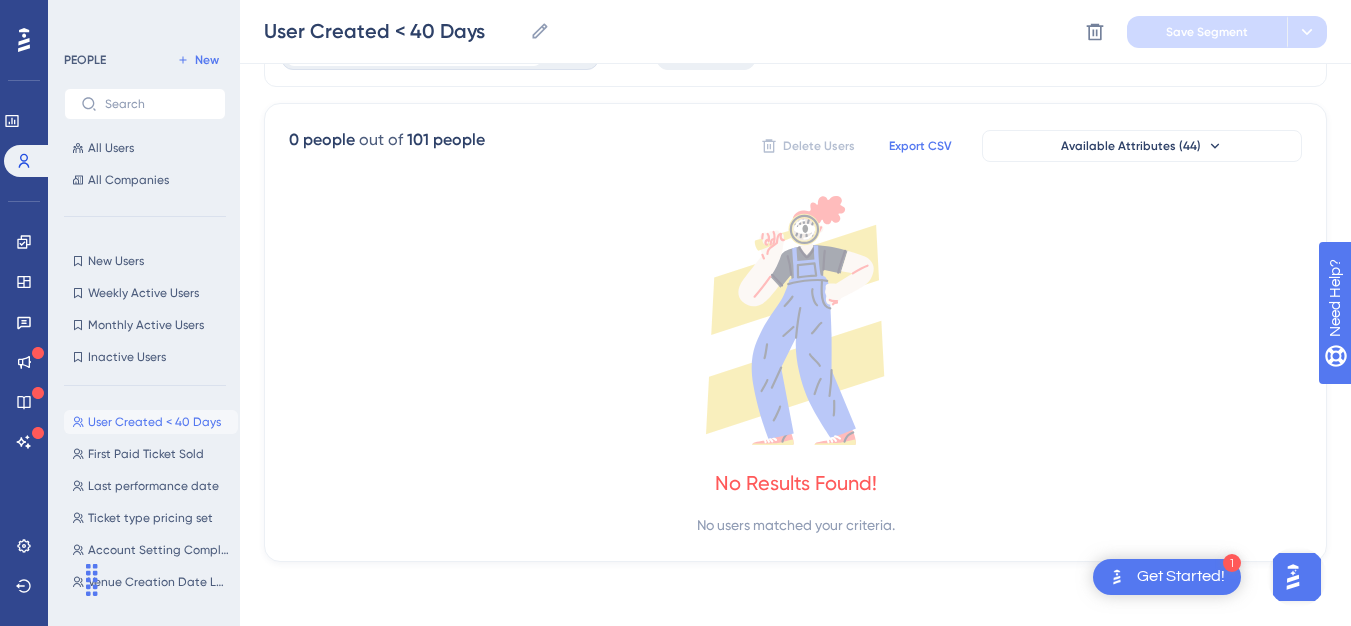 click on "Export CSV" at bounding box center [920, 146] 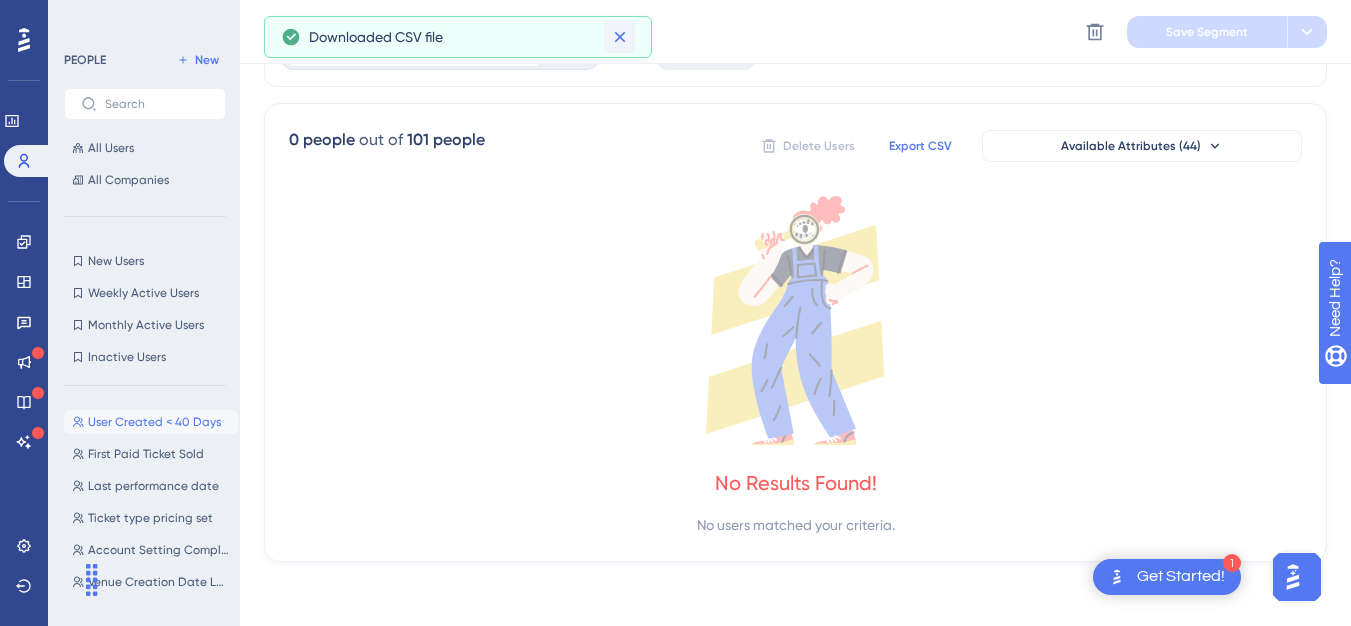 click 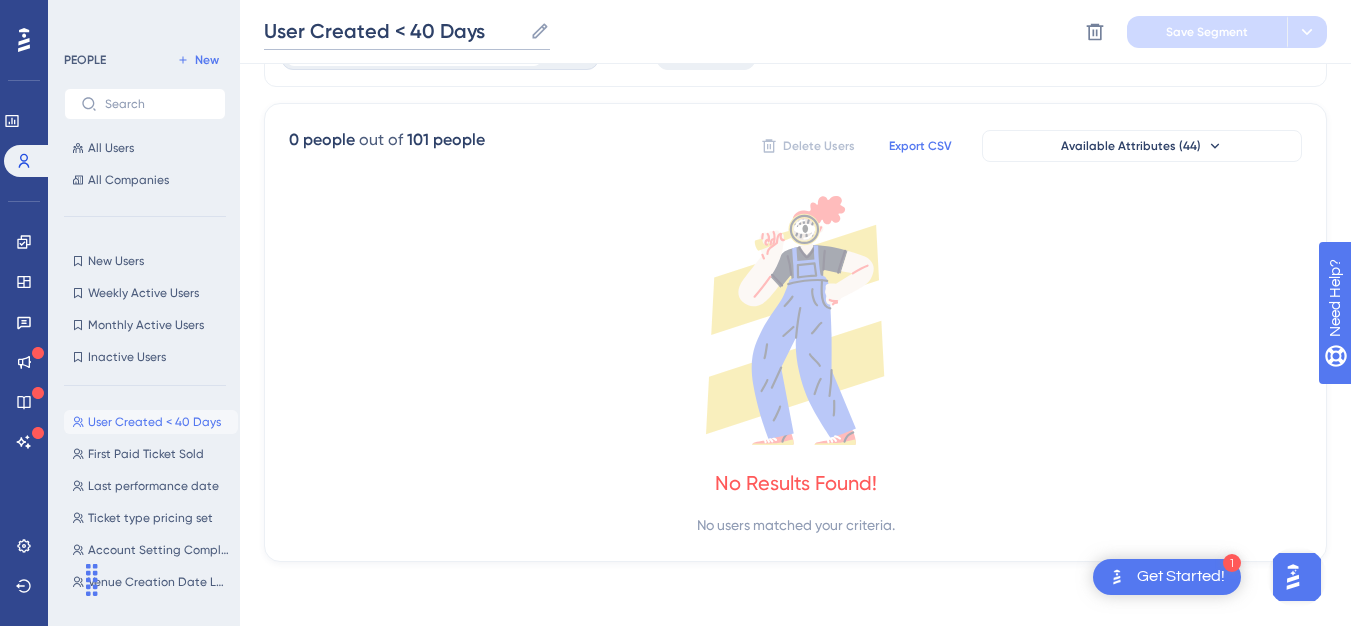 click on "User Created < 40 Days" at bounding box center (393, 31) 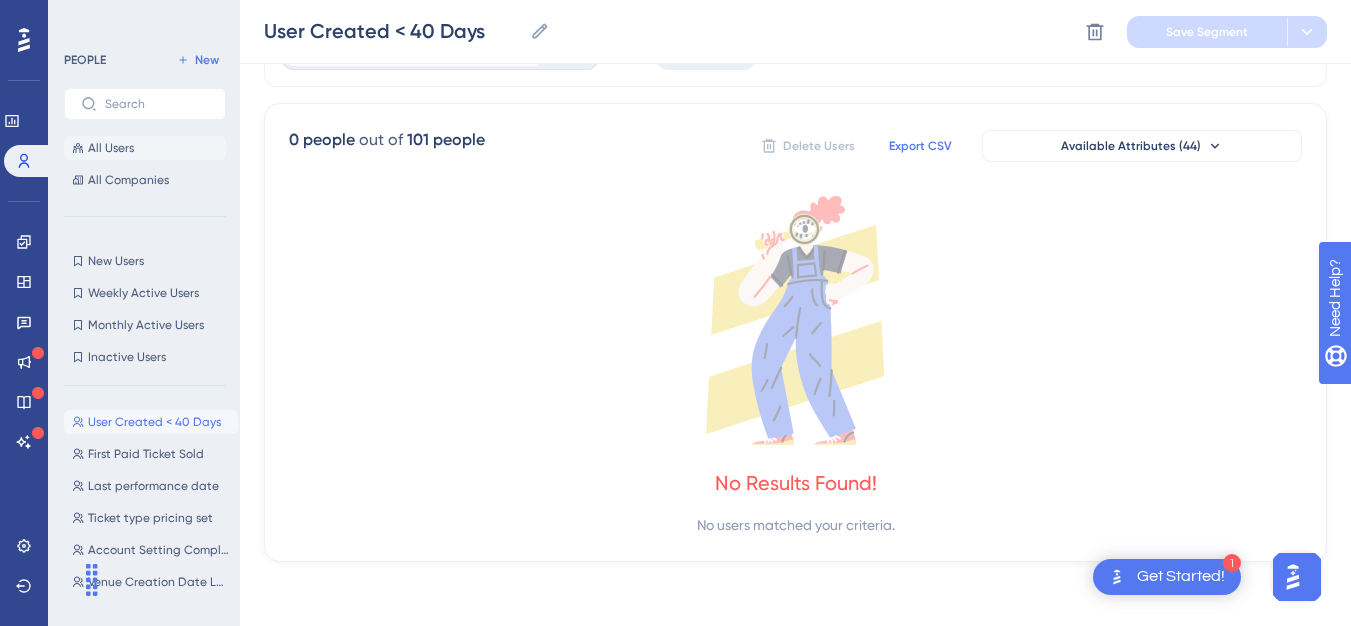click on "All Users" at bounding box center (145, 148) 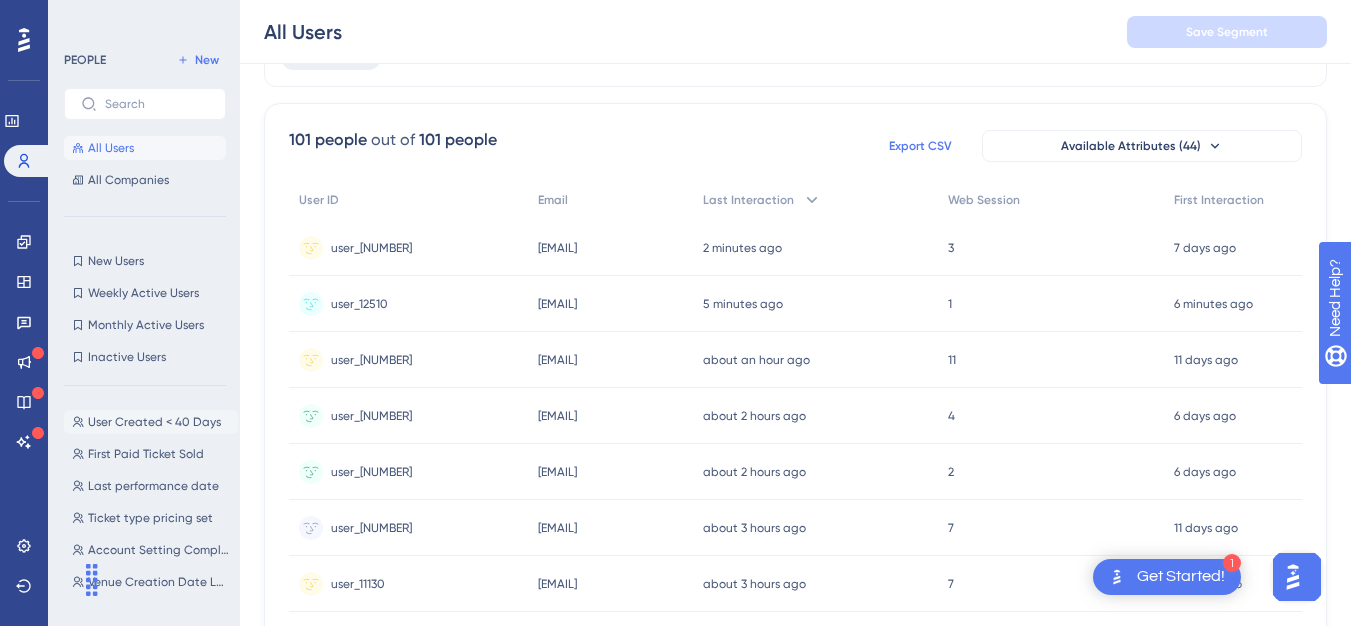click on "User Created < 40 Days" at bounding box center (154, 422) 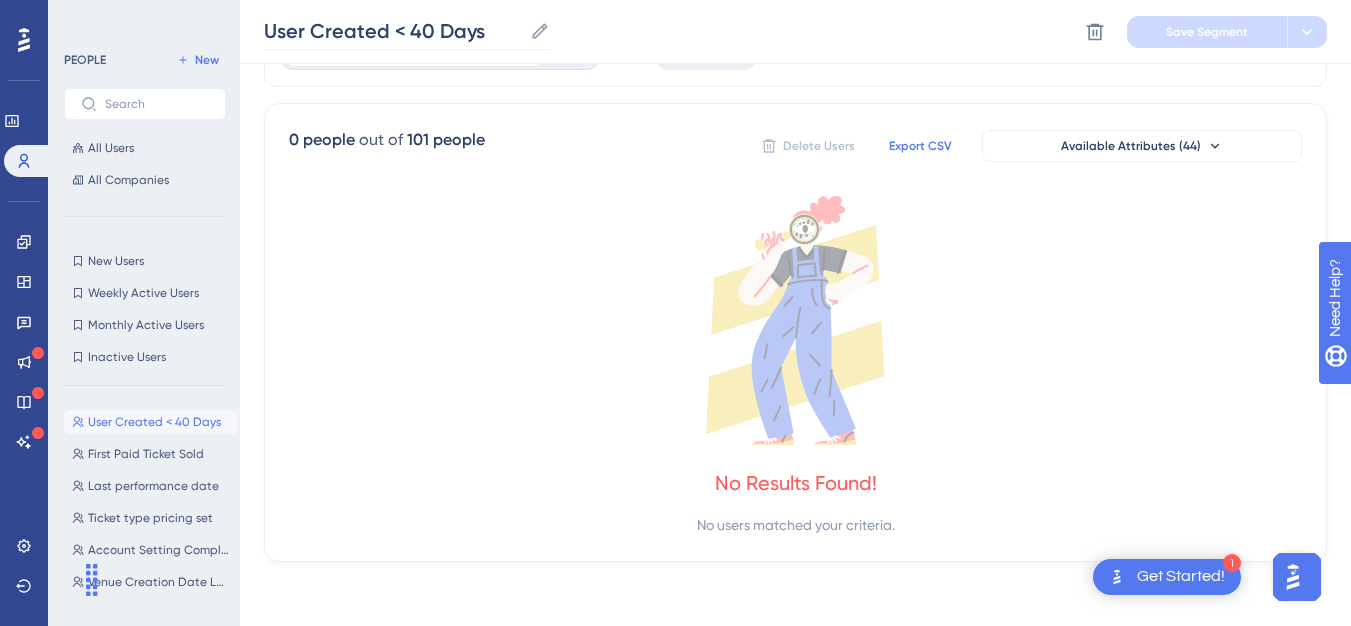 click 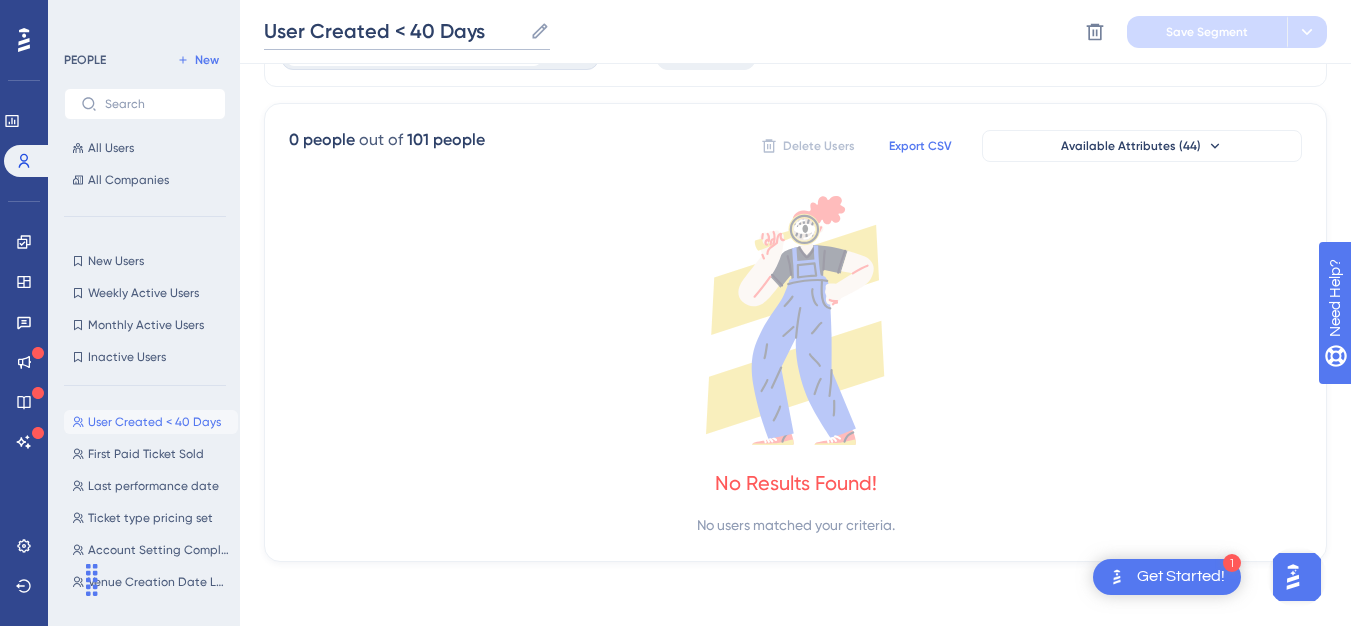 click on "User Created < 40 Days" at bounding box center (393, 31) 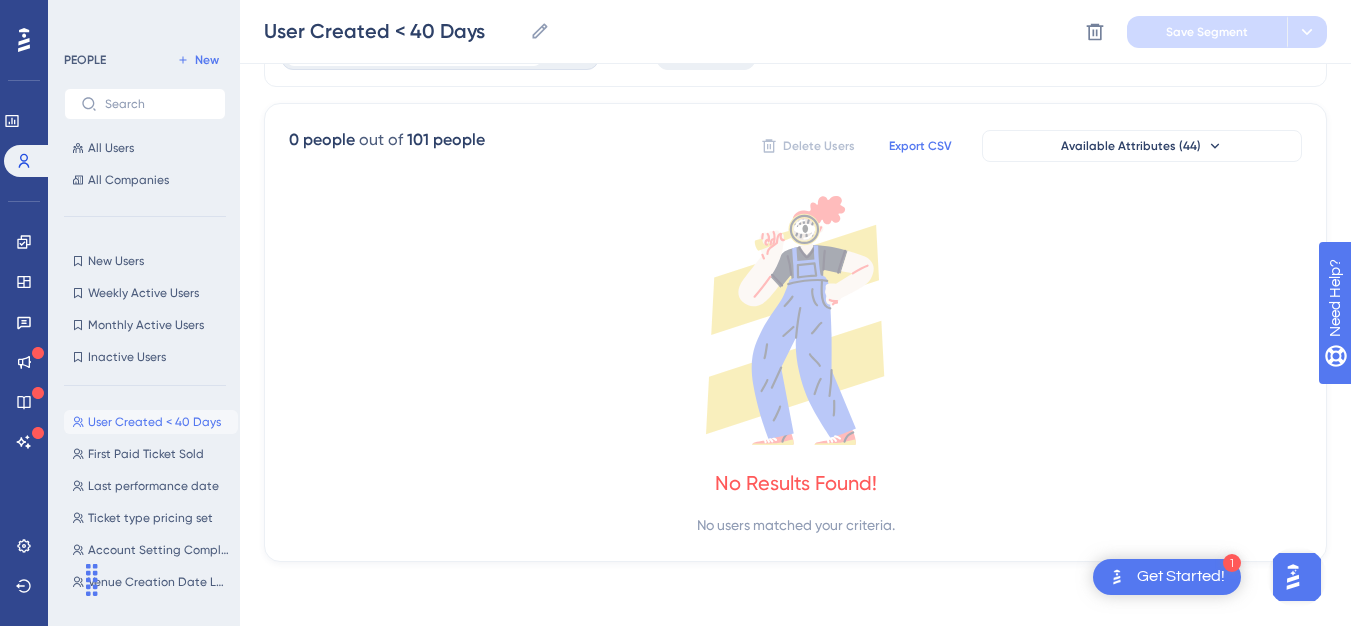 click on "0   people out of 101   people" at bounding box center [387, 146] 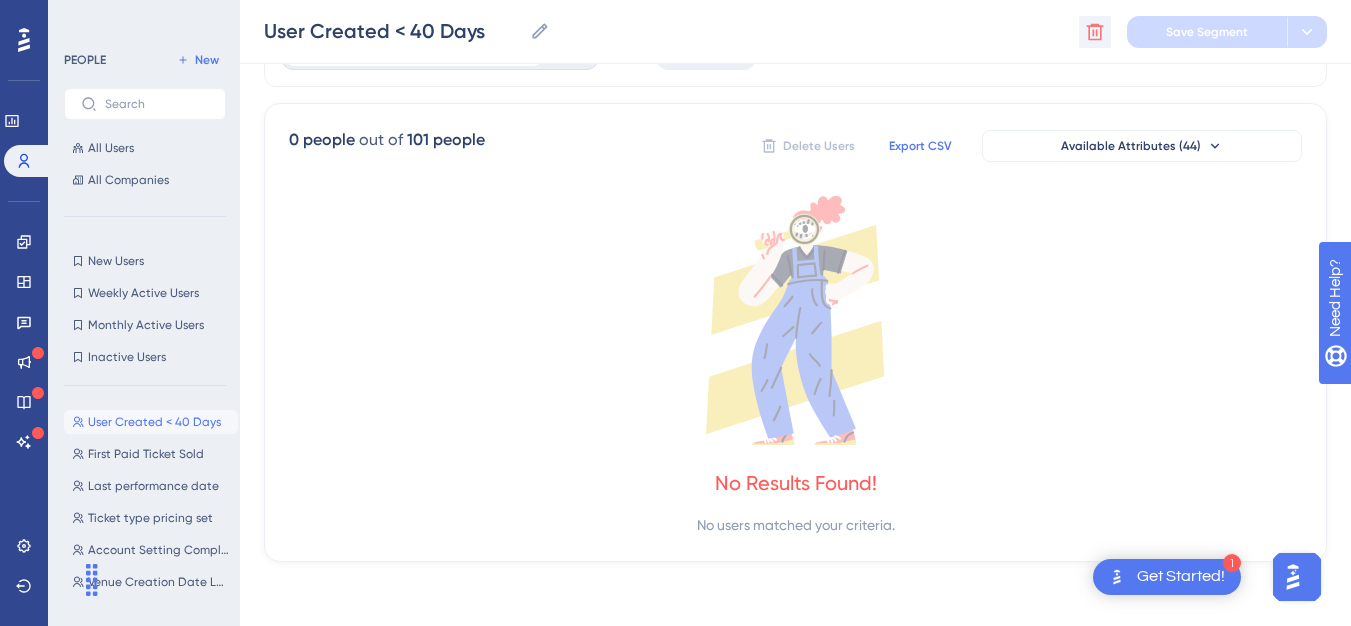 click 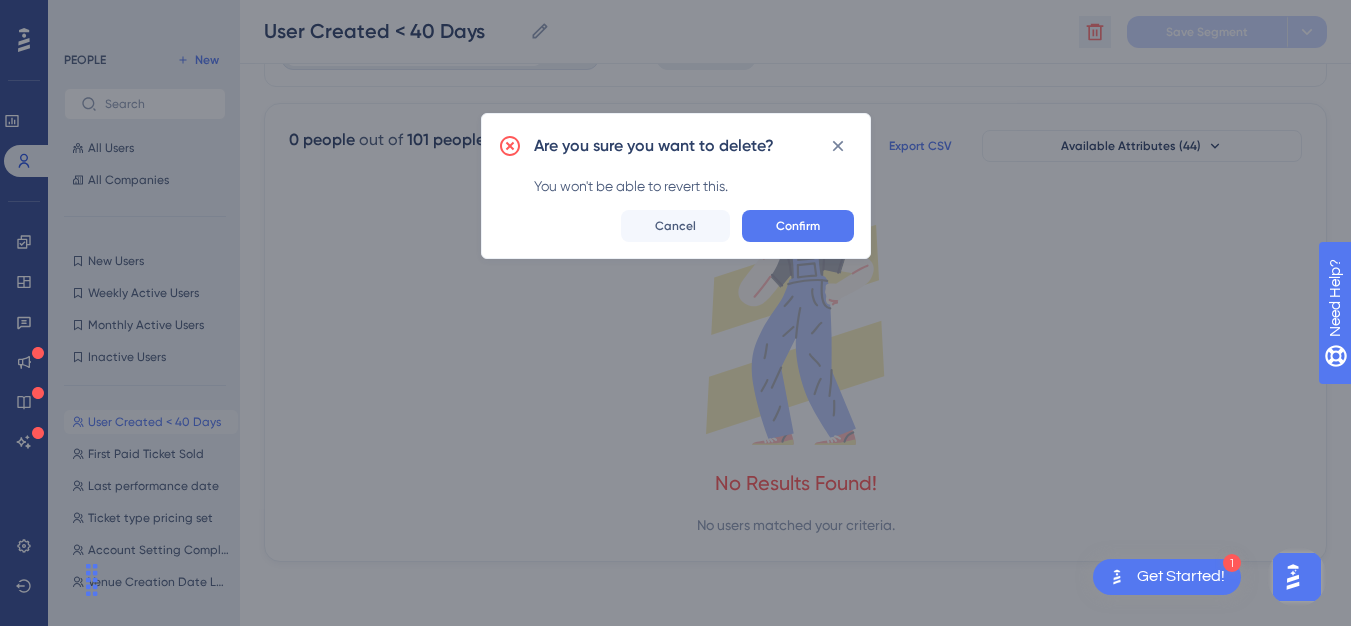scroll, scrollTop: 100, scrollLeft: 0, axis: vertical 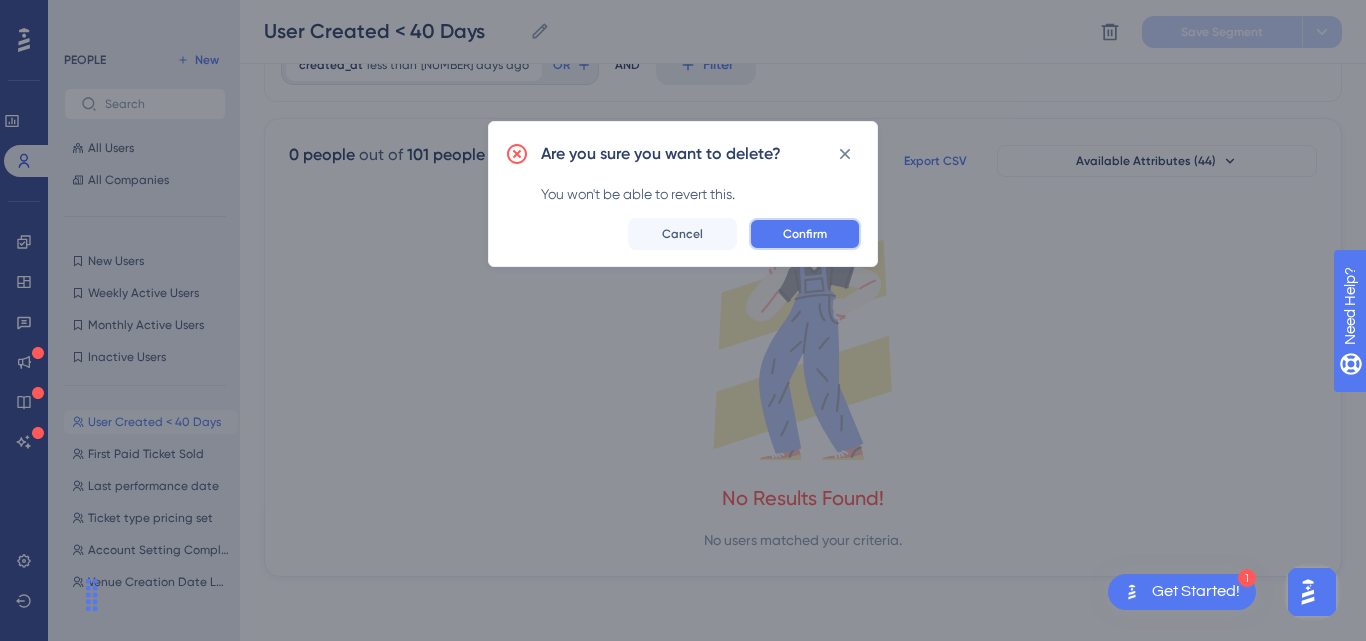 click on "Confirm" at bounding box center [805, 234] 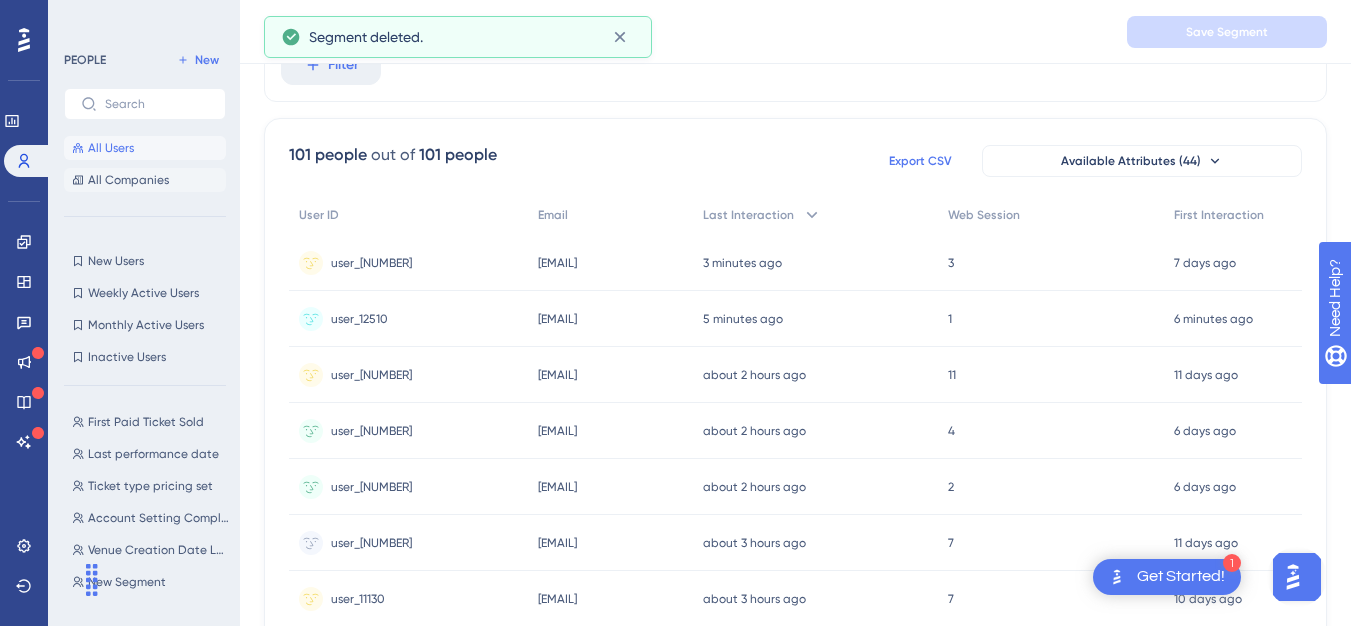click on "All Companies" at bounding box center [145, 180] 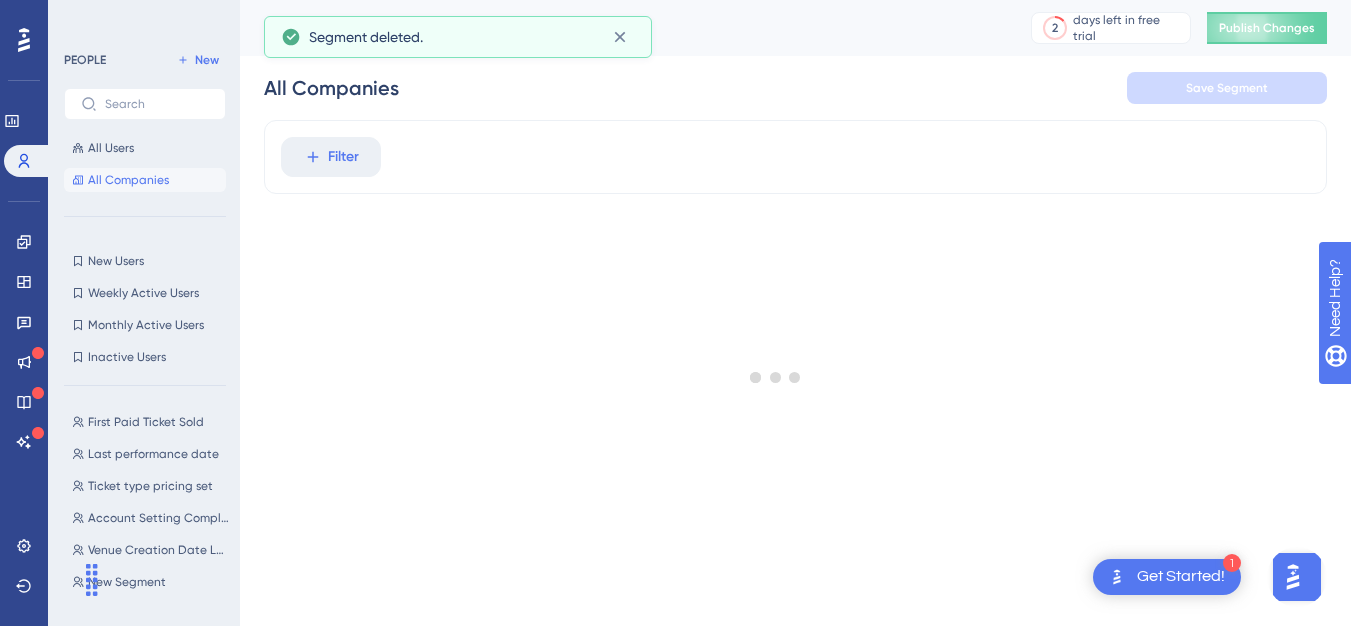 scroll, scrollTop: 0, scrollLeft: 0, axis: both 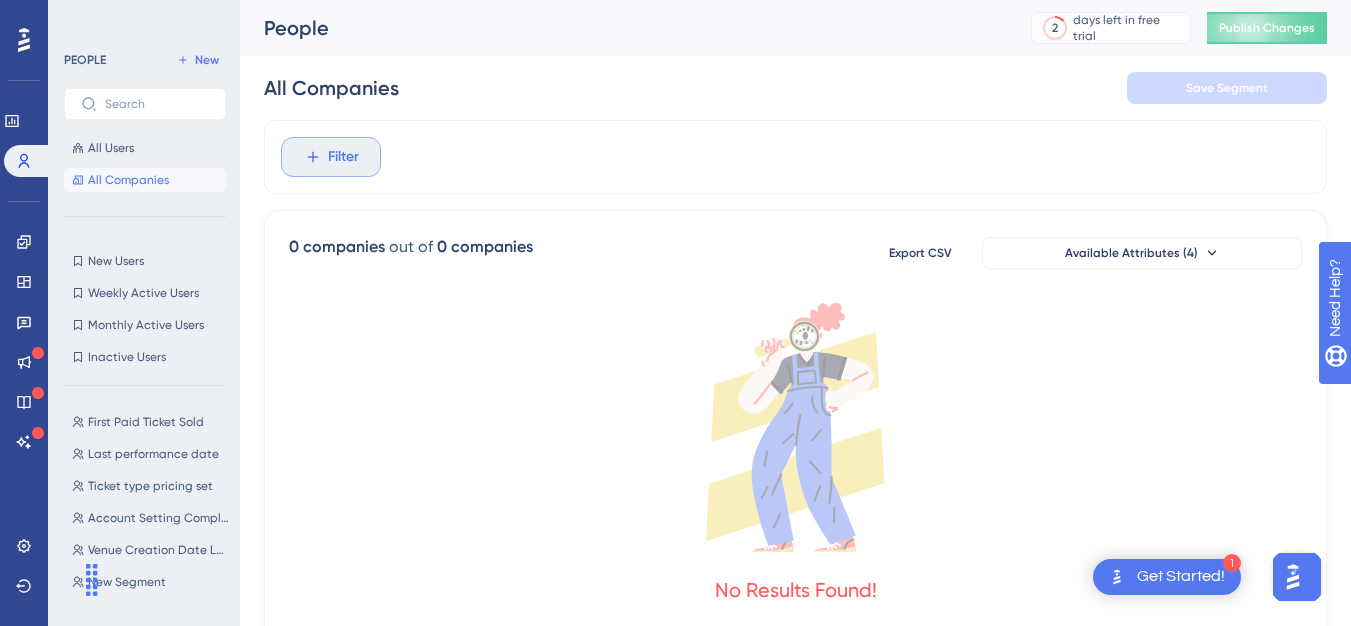 click on "Filter" at bounding box center [343, 157] 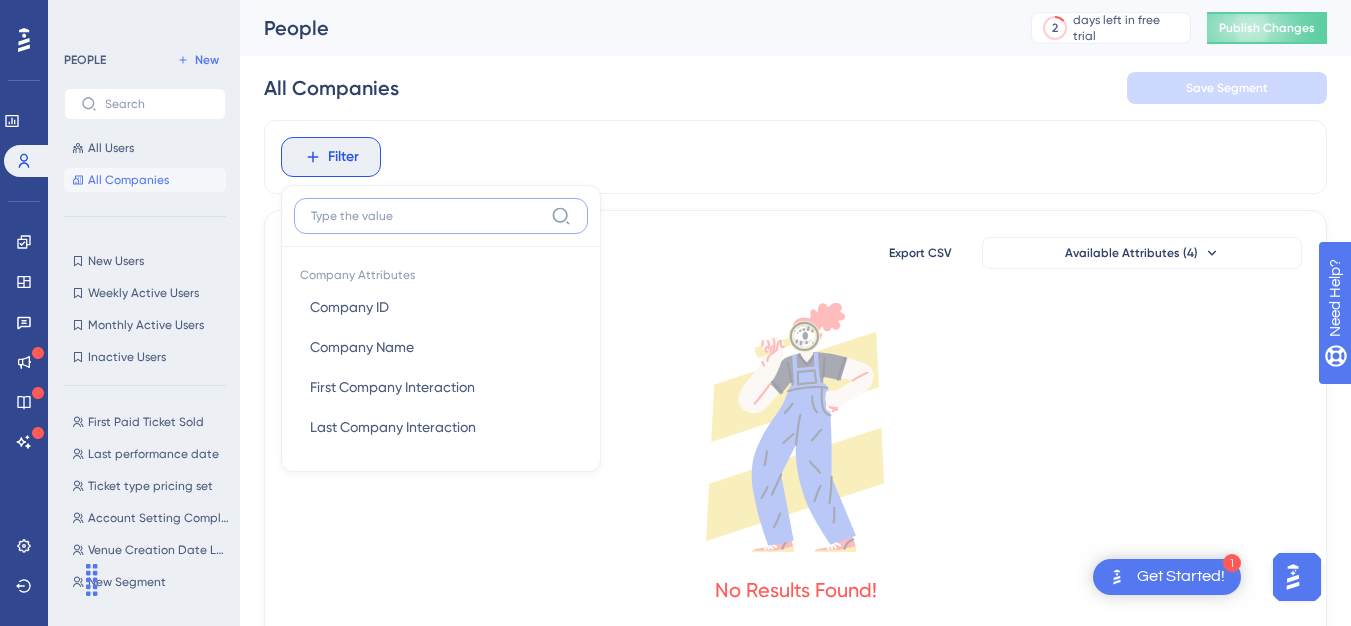 scroll, scrollTop: 16, scrollLeft: 0, axis: vertical 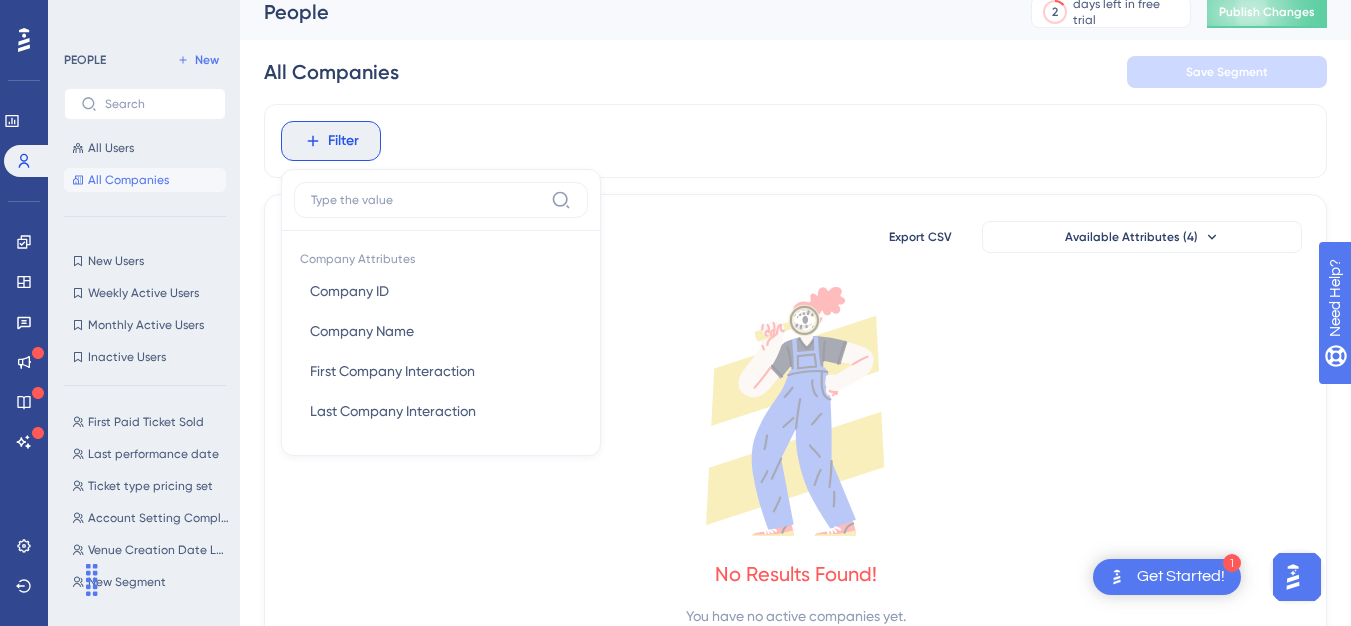 click on "All Companies Save Segment" at bounding box center (795, 72) 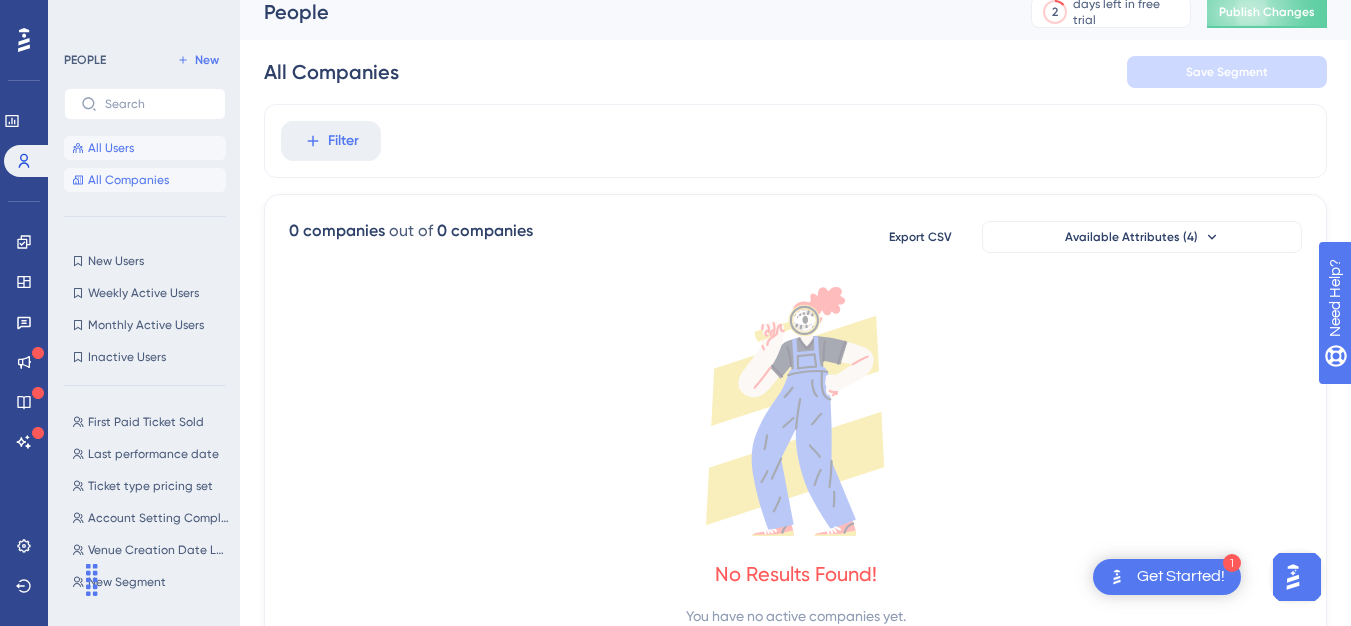 click on "All Users" at bounding box center (145, 148) 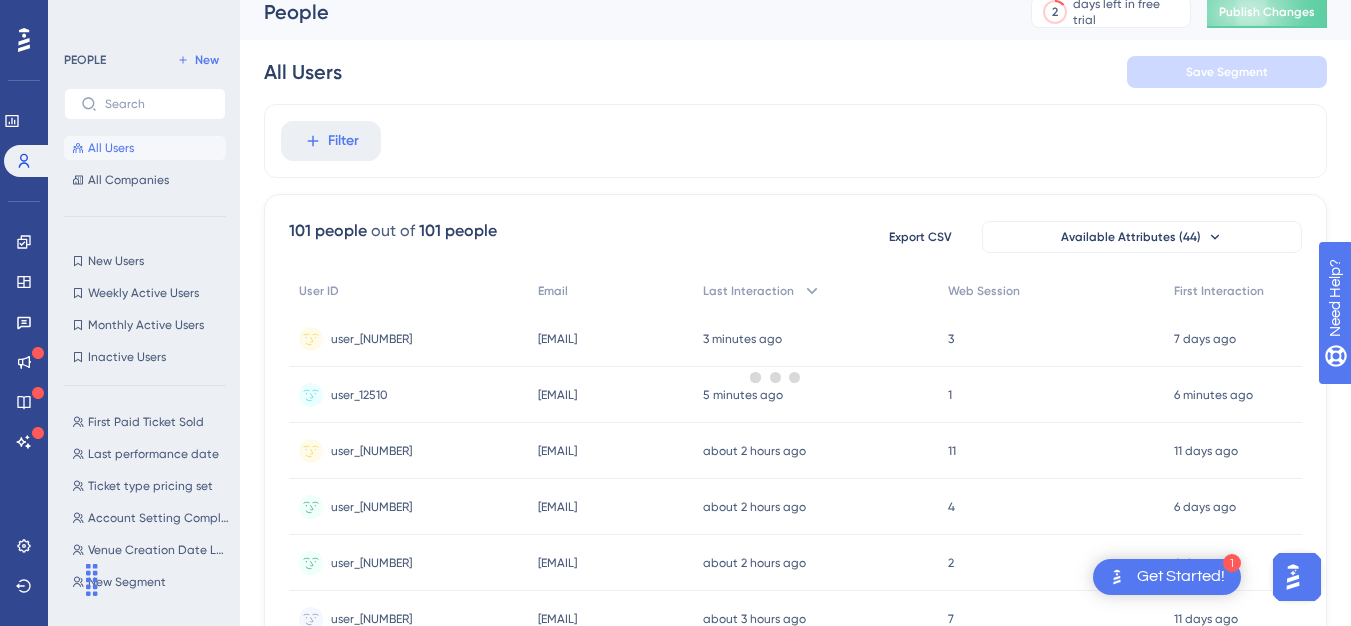 scroll, scrollTop: 0, scrollLeft: 0, axis: both 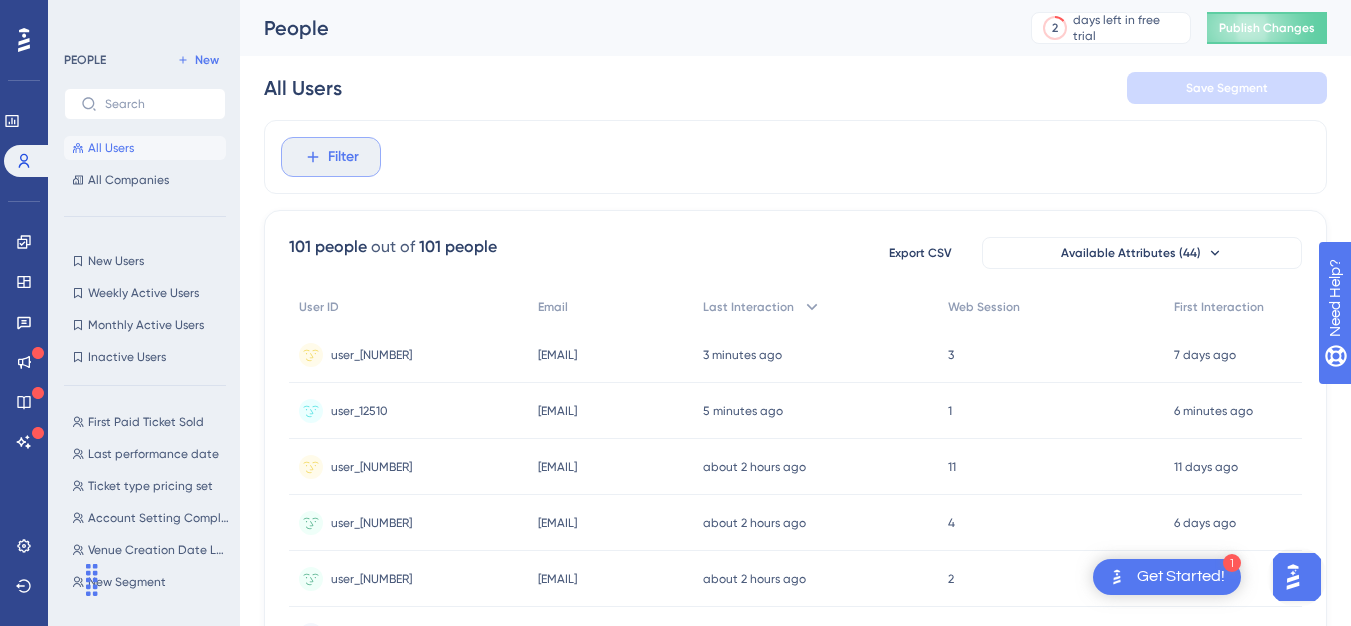 click on "Filter" at bounding box center (331, 157) 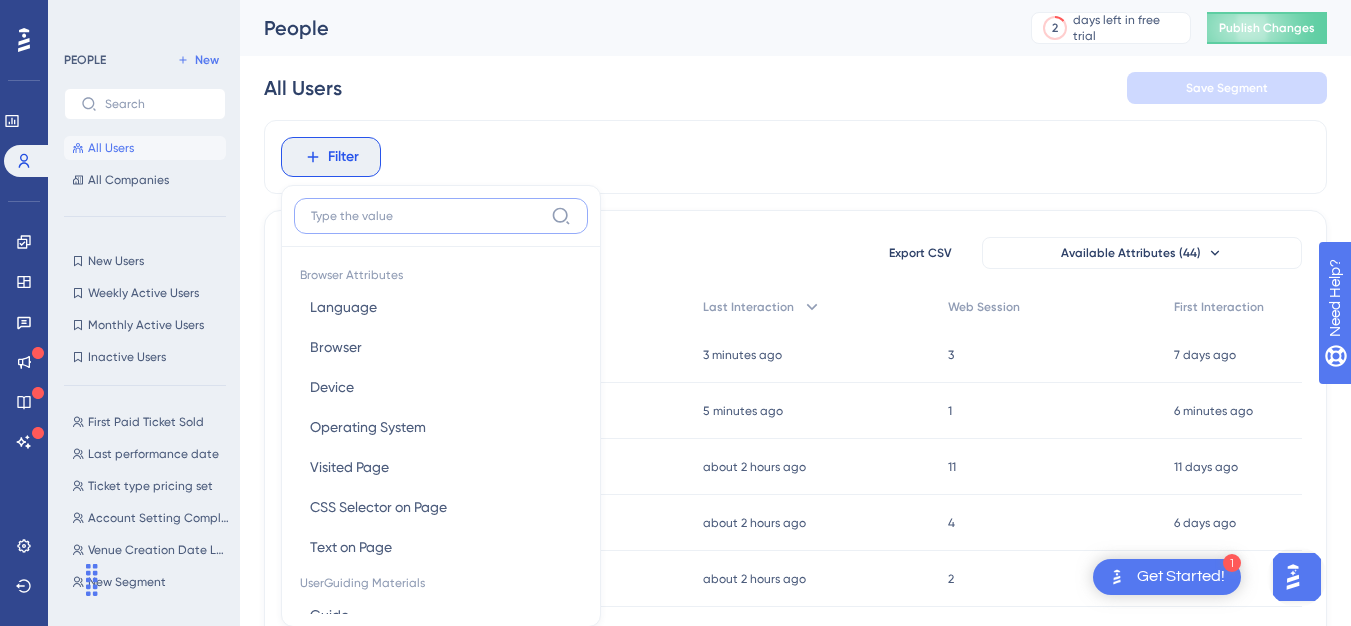 scroll, scrollTop: 93, scrollLeft: 0, axis: vertical 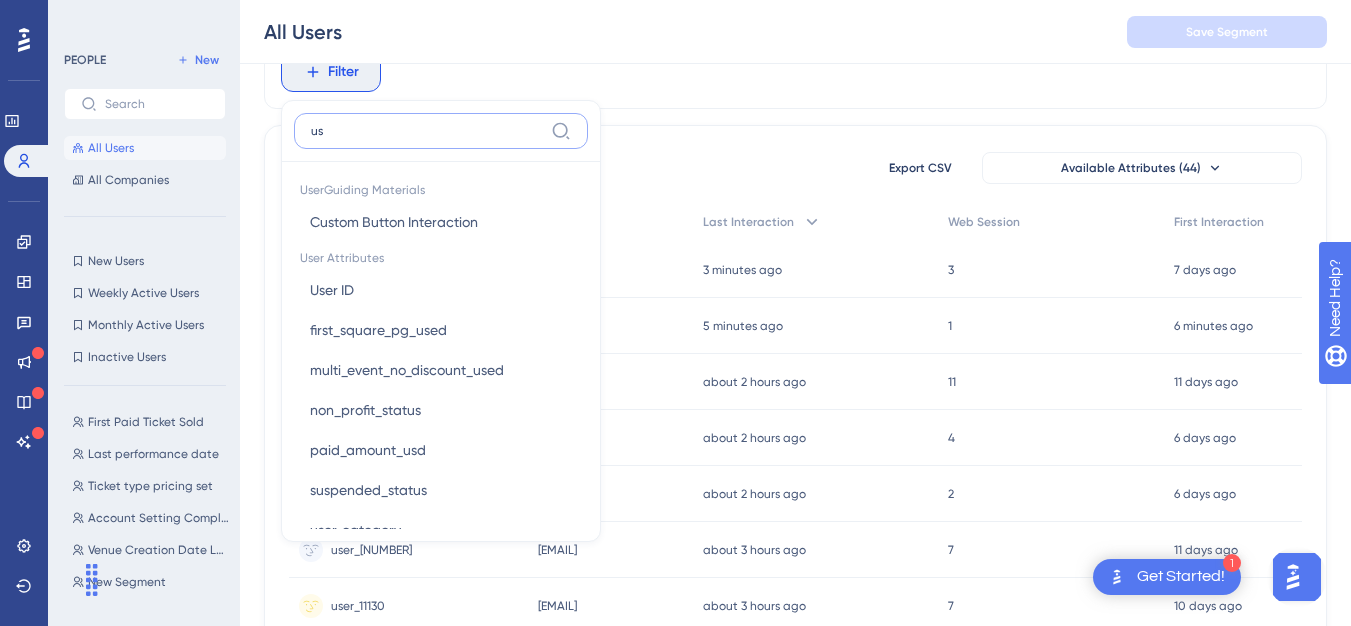type on "u" 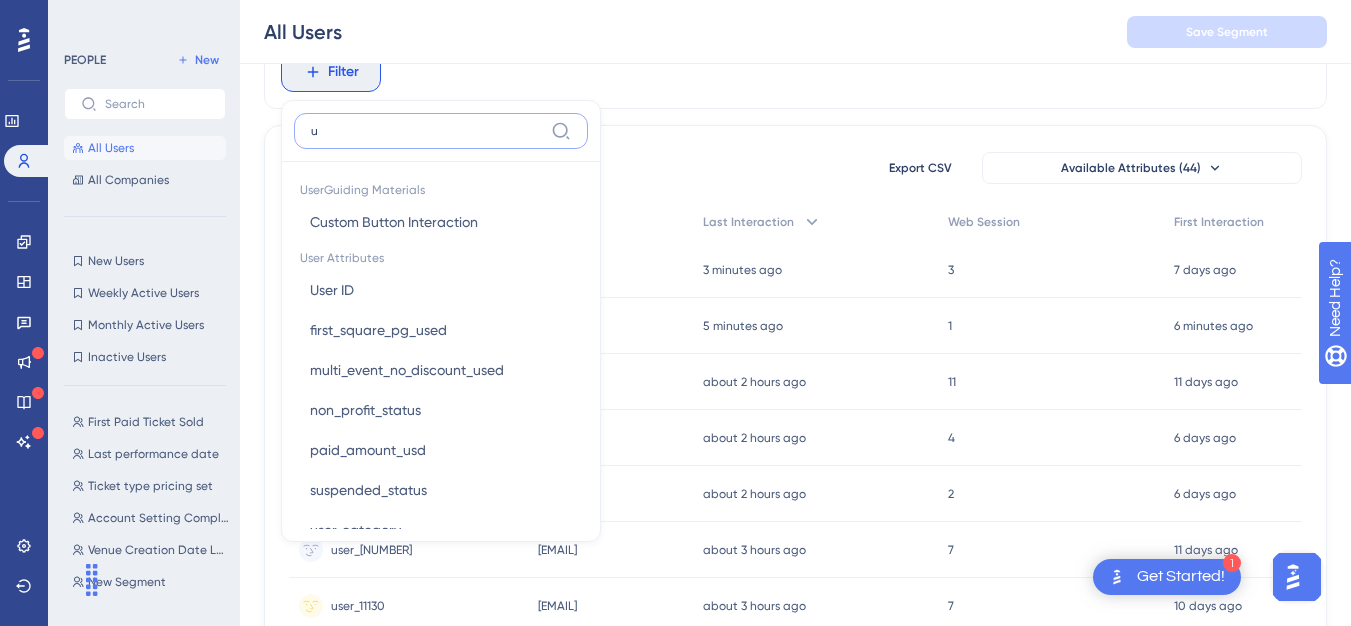type 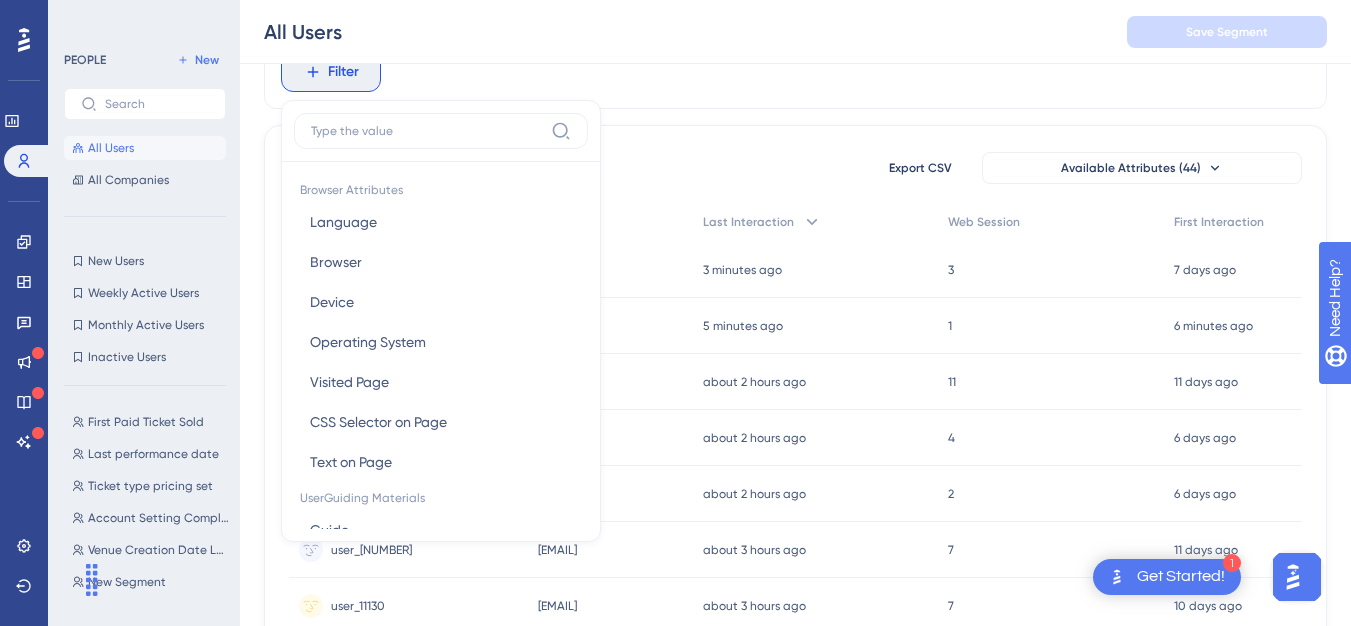 click on "Filter Browser Attributes Language Language Browser Browser Device Device Operating System Operating System Visited Page Visited Page CSS Selector on Page CSS Selector on Page Text on Page Text on Page UserGuiding Materials Guide Guide Checklist Checklist Survey Interaction Survey Interaction Survey Answer Survey Answer Hotspot Interaction Hotspot Interaction Custom Button Interaction Custom Button Interaction Goal Goal AI Assistant AI Assistant Resource Center Interaction Resource Center Interaction Resource Center Tab Resource Center Tab Product Updates Product Updates Product Updates Post Product Updates Post Knowledge Base Knowledge Base Knowledge Base Article Knowledge Base Article User Attributes User ID User ID Web Session Web Session First Interaction First Interaction Last Interaction Last Interaction account_settings_completed account_settings_completed country country created_at created_at currency currency Email Email event_creation_date event_creation_date event_creation_year event_creation_year" at bounding box center (795, 72) 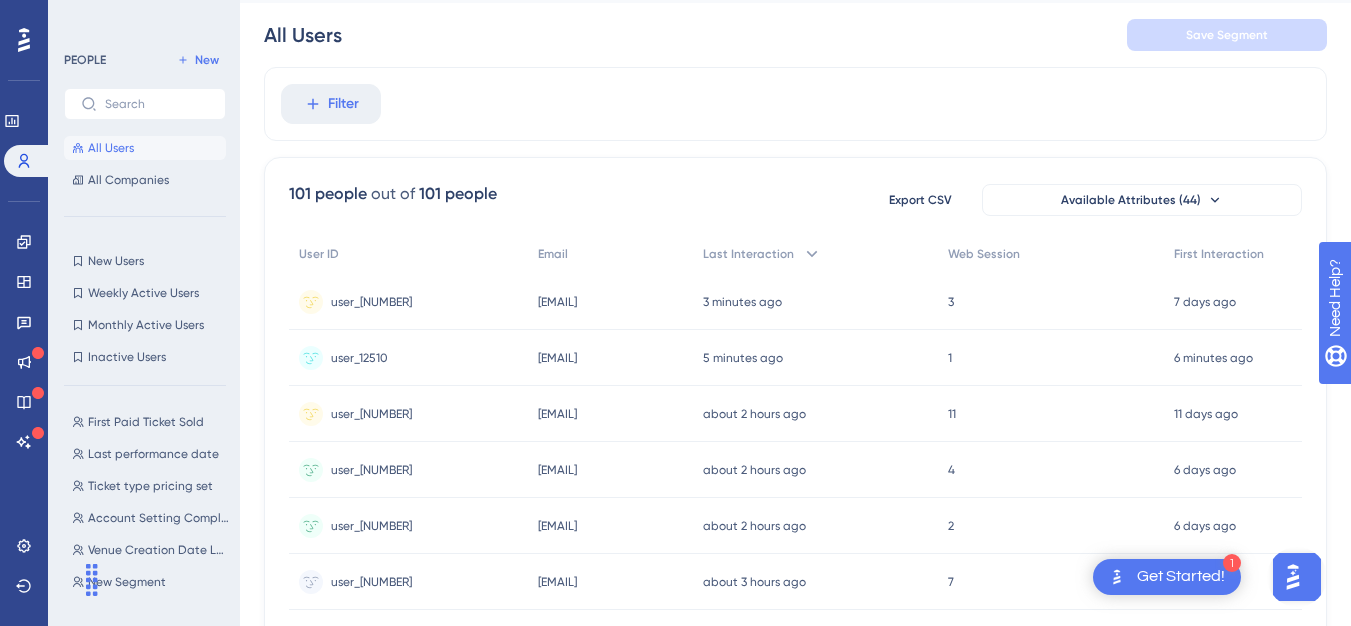 scroll, scrollTop: 13, scrollLeft: 0, axis: vertical 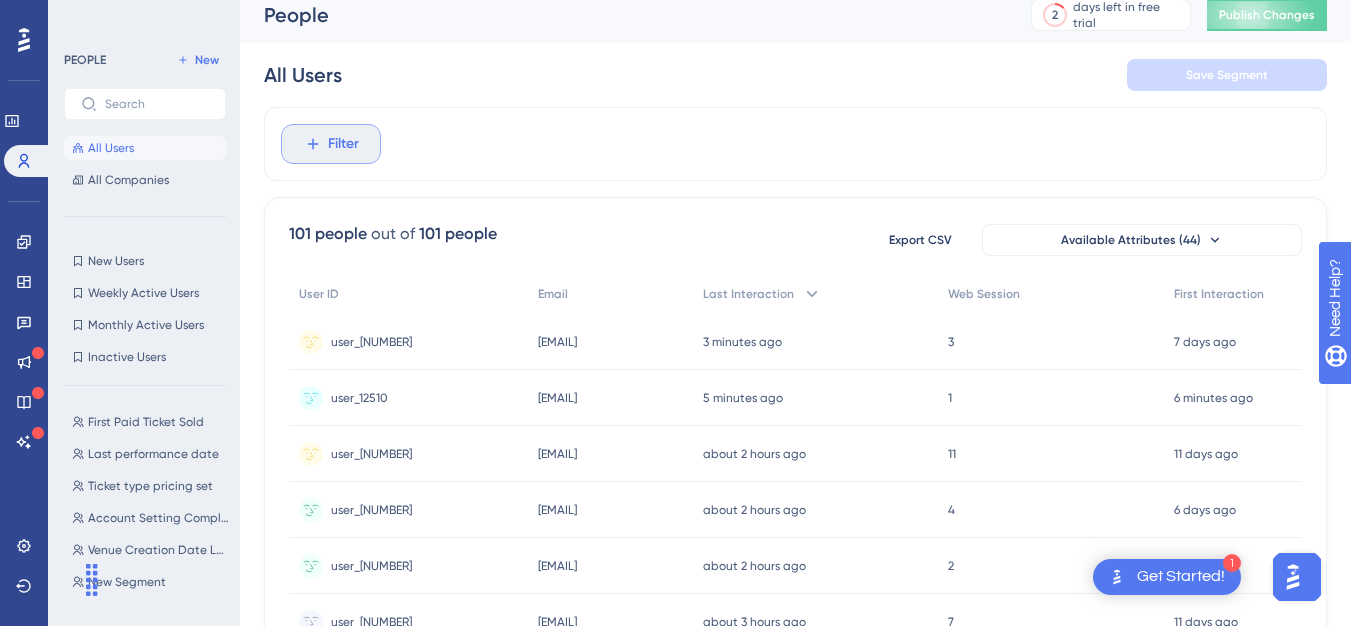 click on "Filter" at bounding box center [331, 144] 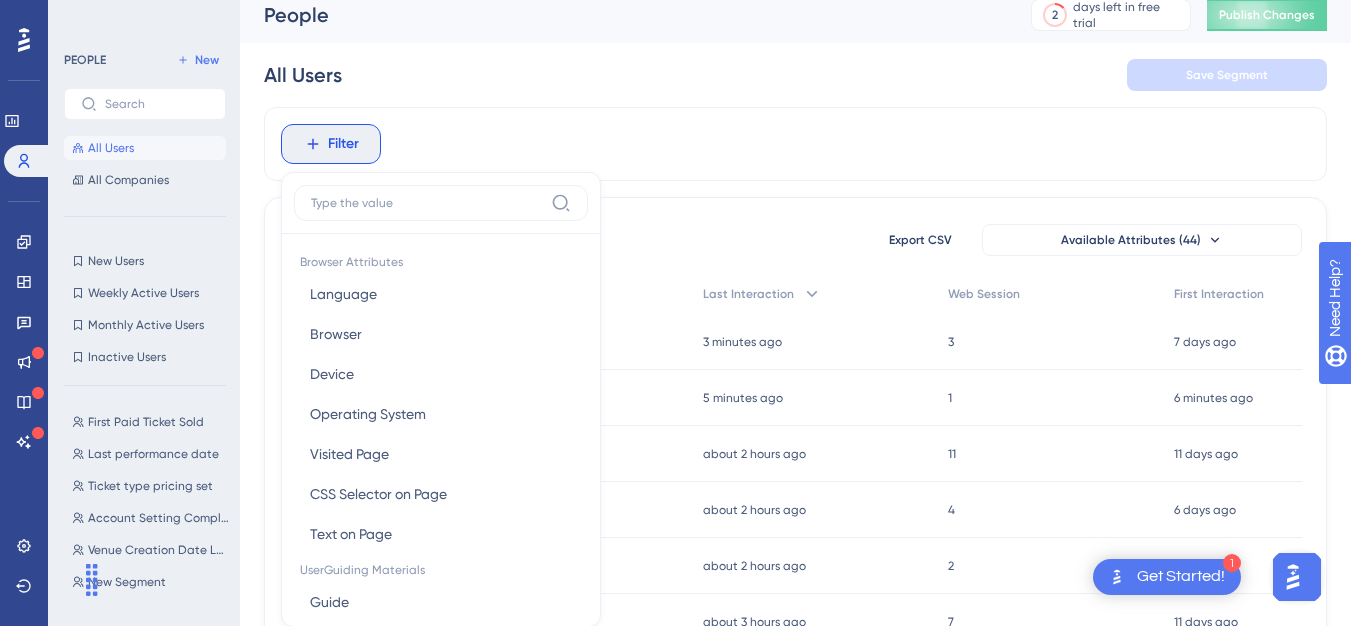 scroll, scrollTop: 100, scrollLeft: 0, axis: vertical 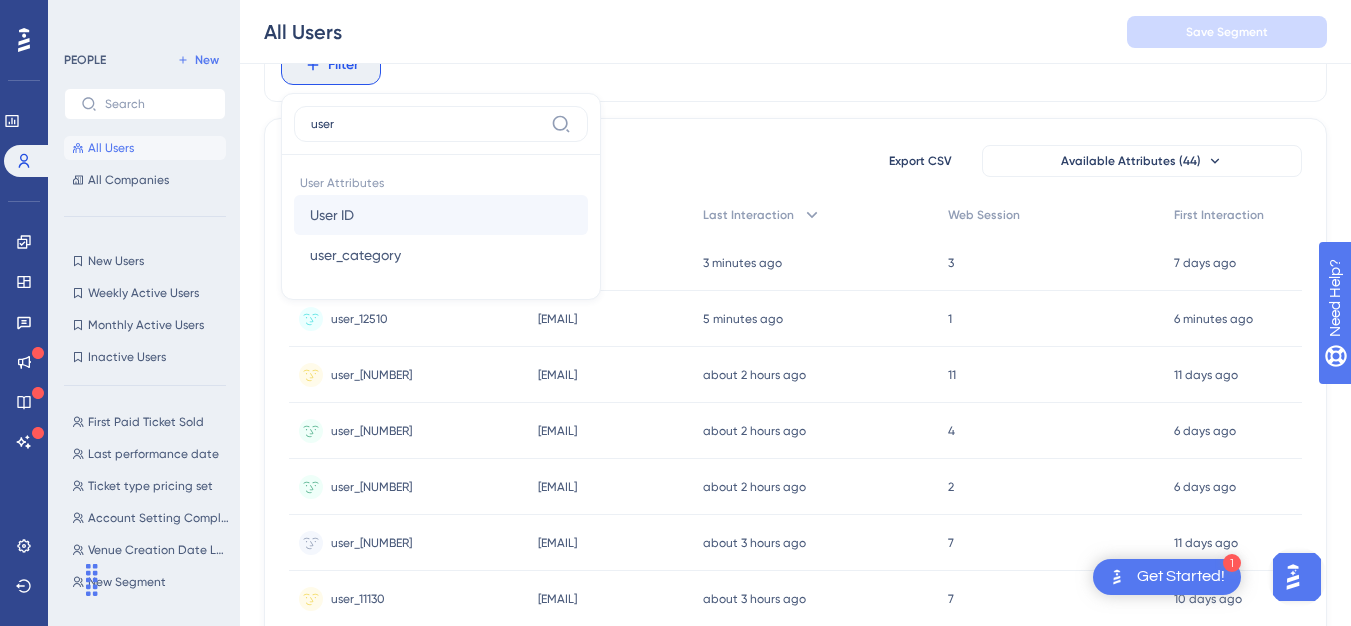 type on "user" 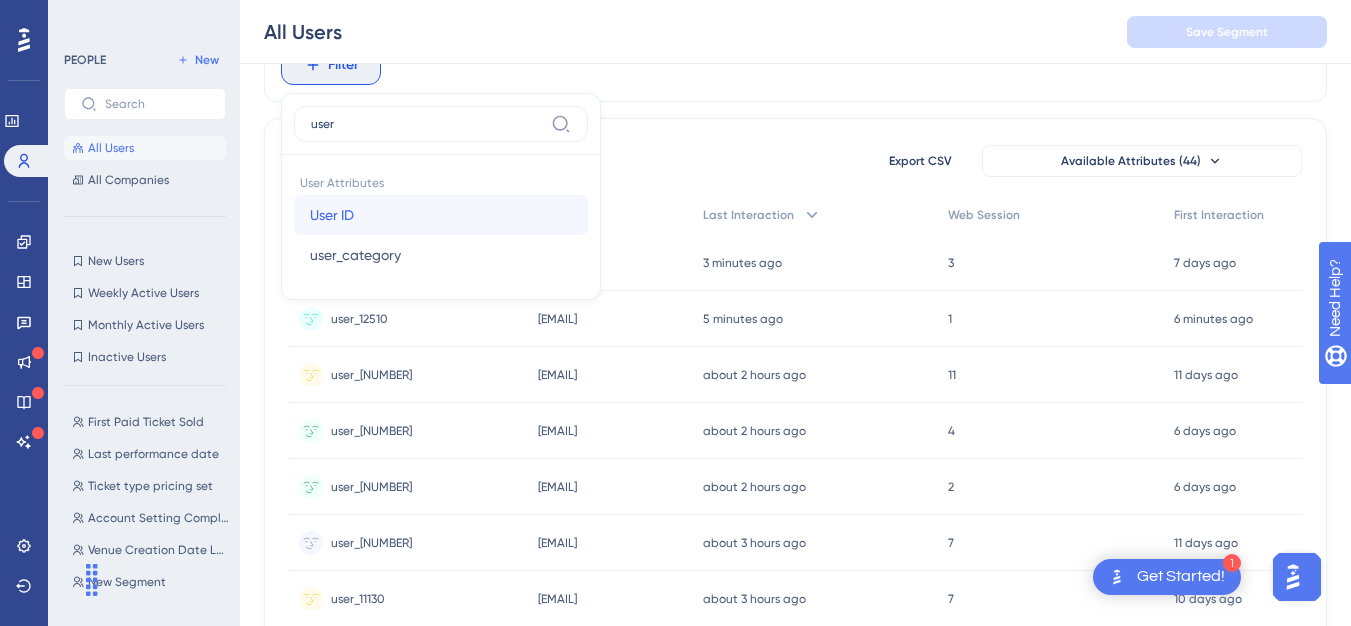 click on "User ID" at bounding box center [332, 215] 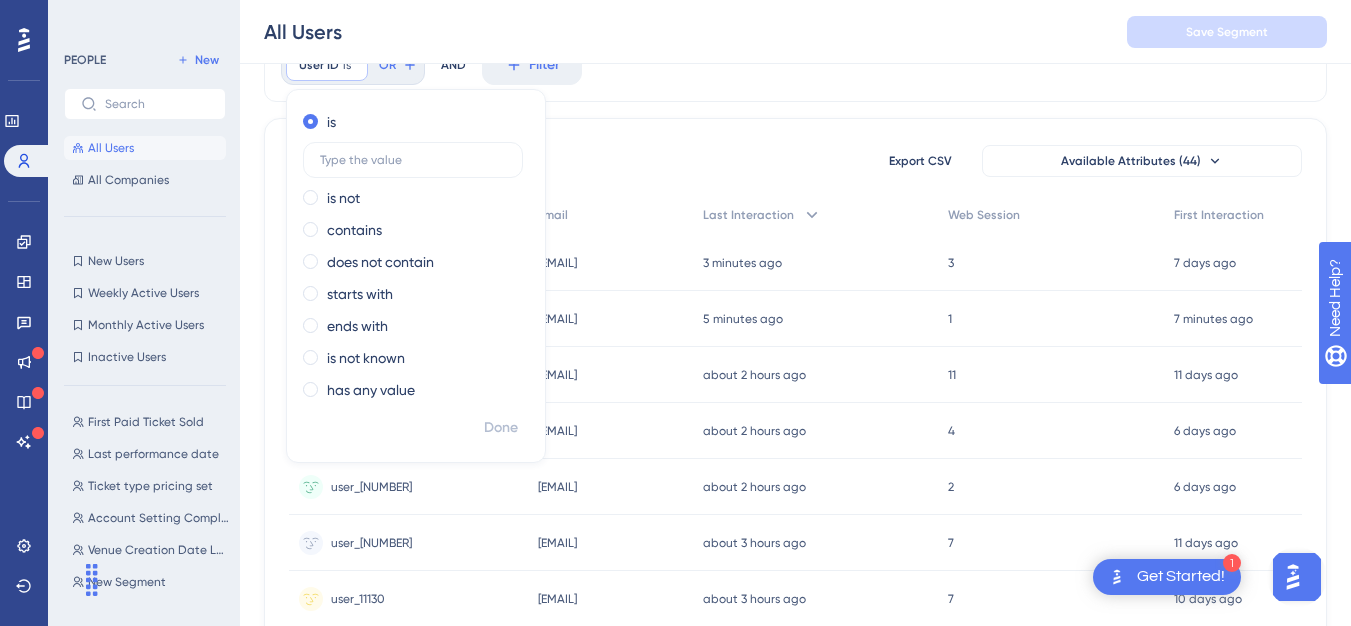 click on "User ID is Remove is is not contains does not contain starts with ends with is not known has any value Done OR AND Filter 101   people out of 101   people Export CSV Available Attributes (44) User ID Email Last Interaction Web Session First Interaction user_12411 user_12411 sumit.naik+089@yapsody.com sumit.naik+089@yapsody.com 3 minutes ago 04 Aug 2025, 18:35 3 3 7 days ago 28 Jul 2025, 16:22 user_12510 user_12510 govindraj.shetty+2222@yapsody.com govindraj.shetty+2222@yapsody.com 5 minutes ago 04 Aug 2025, 18:33 1 1 7 minutes ago 04 Aug 2025, 18:32 user_12048 user_12048 sumit.naik+1504@yapsody.com sumit.naik+1504@yapsody.com about 2 hours ago 04 Aug 2025, 17:08 11 11 11 days ago 24 Jul 2025, 12:28 user_12218 user_12218 rohit.gadhiya+8877@yapsody.com rohit.gadhiya+8877@yapsody.com about 2 hours ago 04 Aug 2025, 16:12 4 4 6 days ago 29 Jul 2025, 10:35 user_11091 user_11091 shubham.pawar+201USA@yapsody.com shubham.pawar+201USA@yapsody.com about 2 hours ago 04 Aug 2025, 16:10 2 2 6 days ago 29 Jul 2025, 15:22 7" at bounding box center (795, 736) 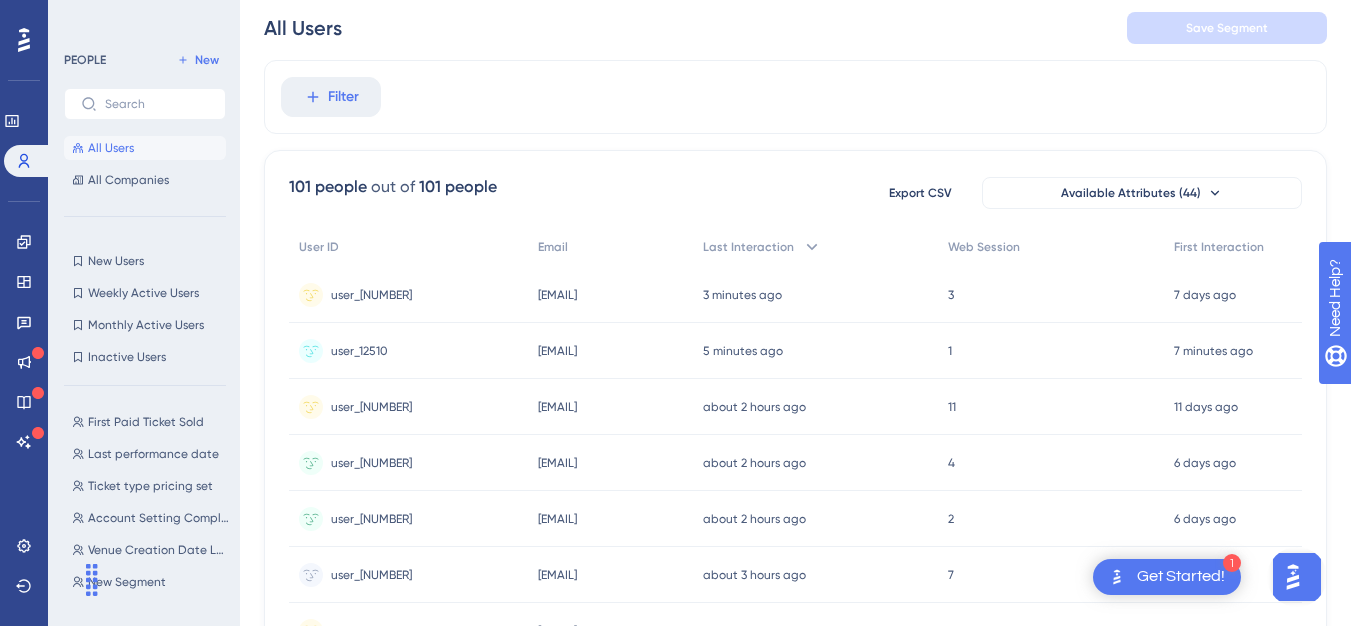 scroll, scrollTop: 0, scrollLeft: 0, axis: both 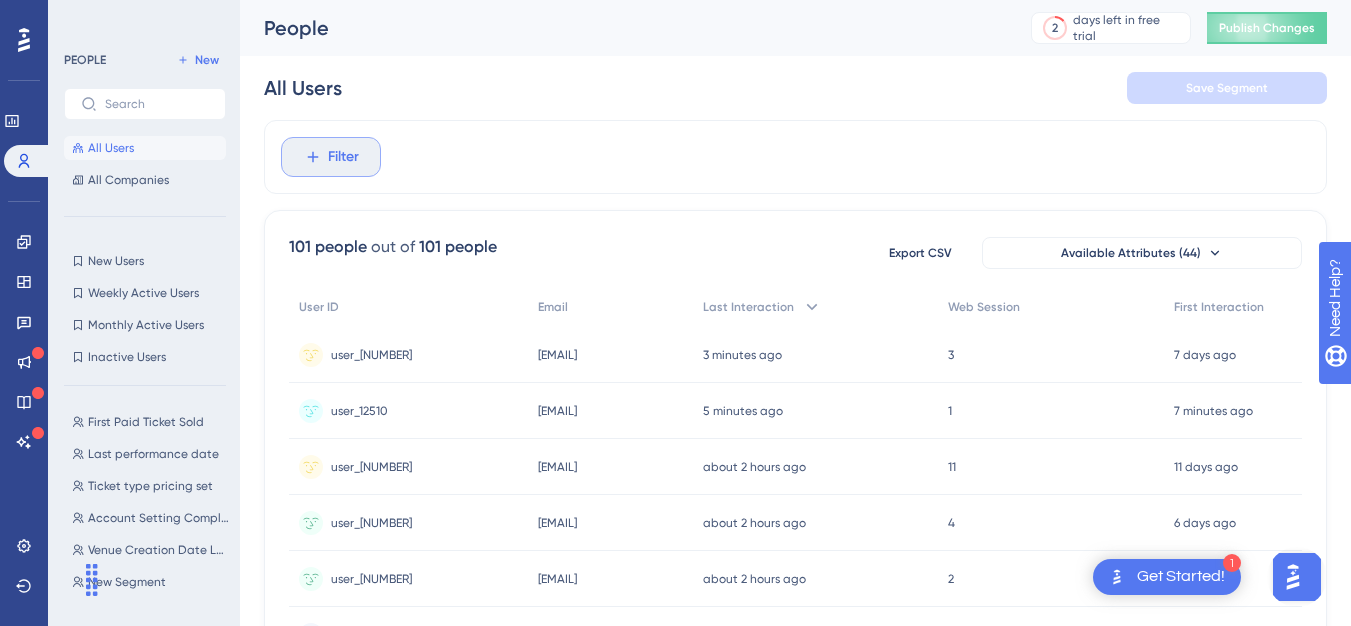 click on "Filter" at bounding box center [343, 157] 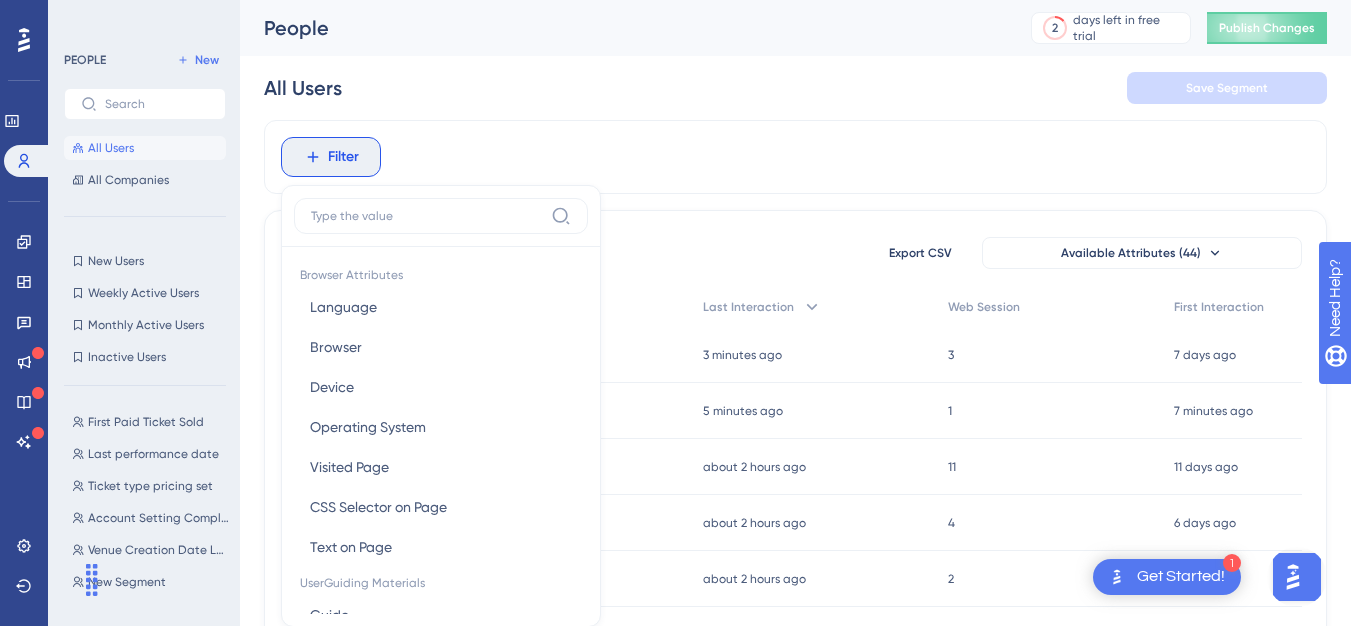 scroll, scrollTop: 93, scrollLeft: 0, axis: vertical 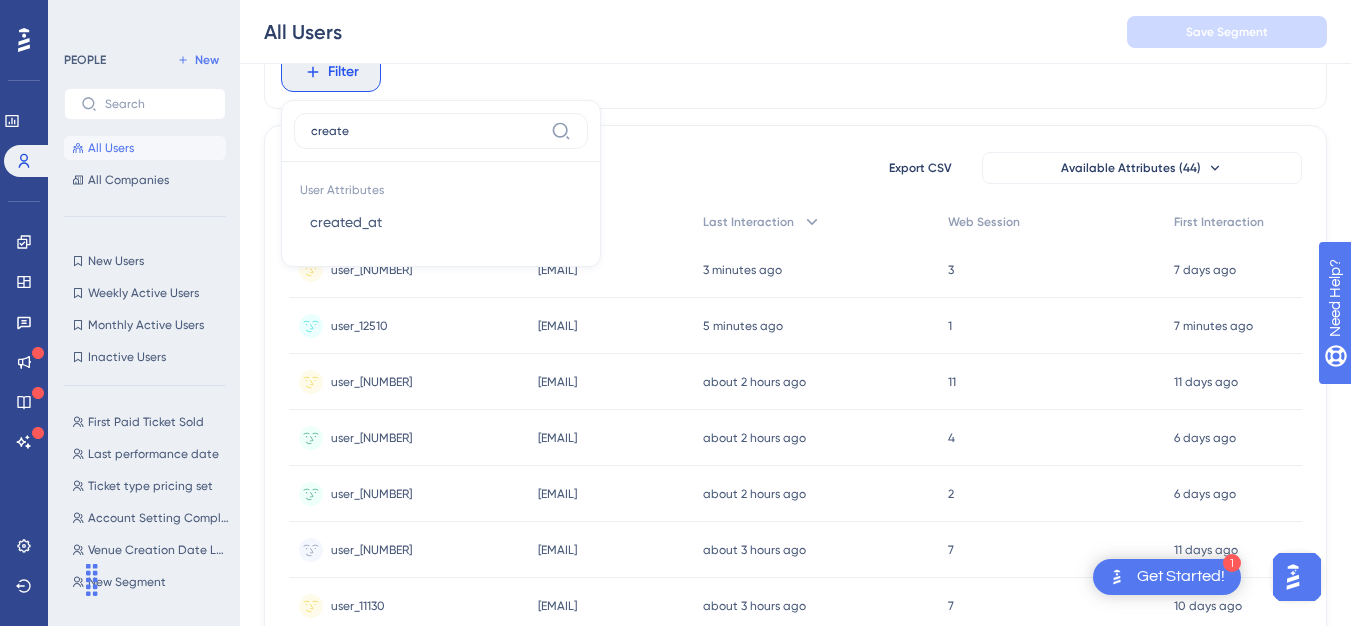 type on "created" 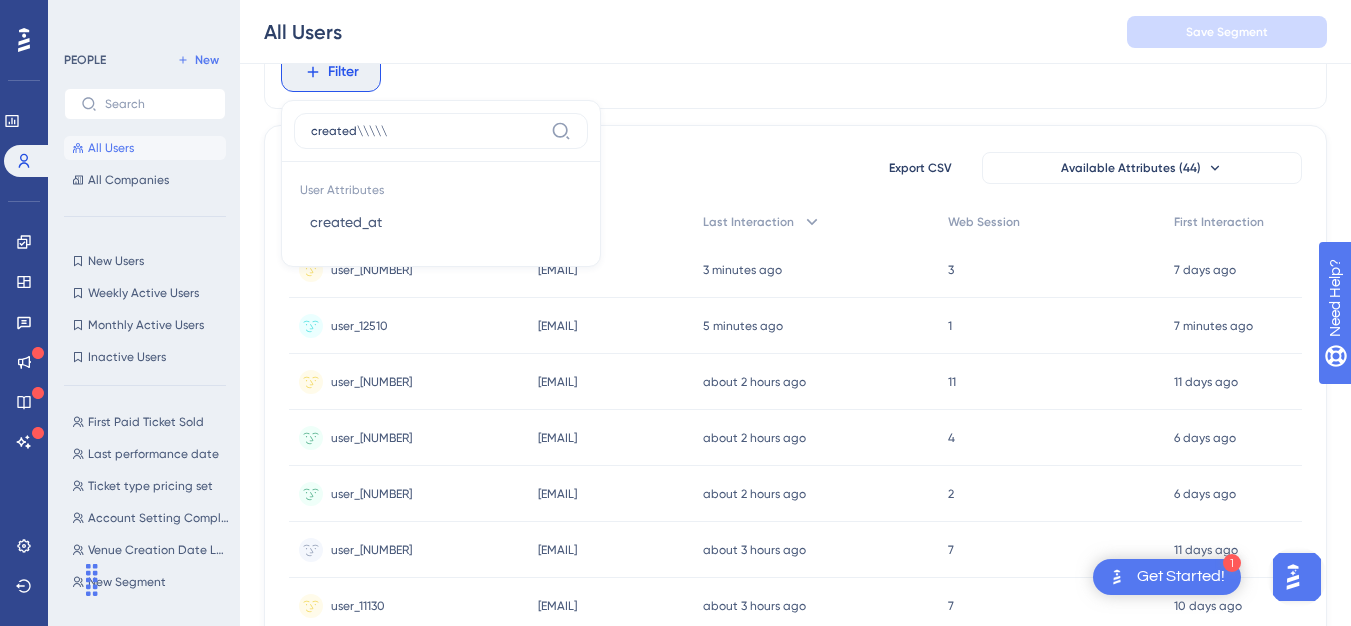 click on "created\\\\\" at bounding box center (427, 131) 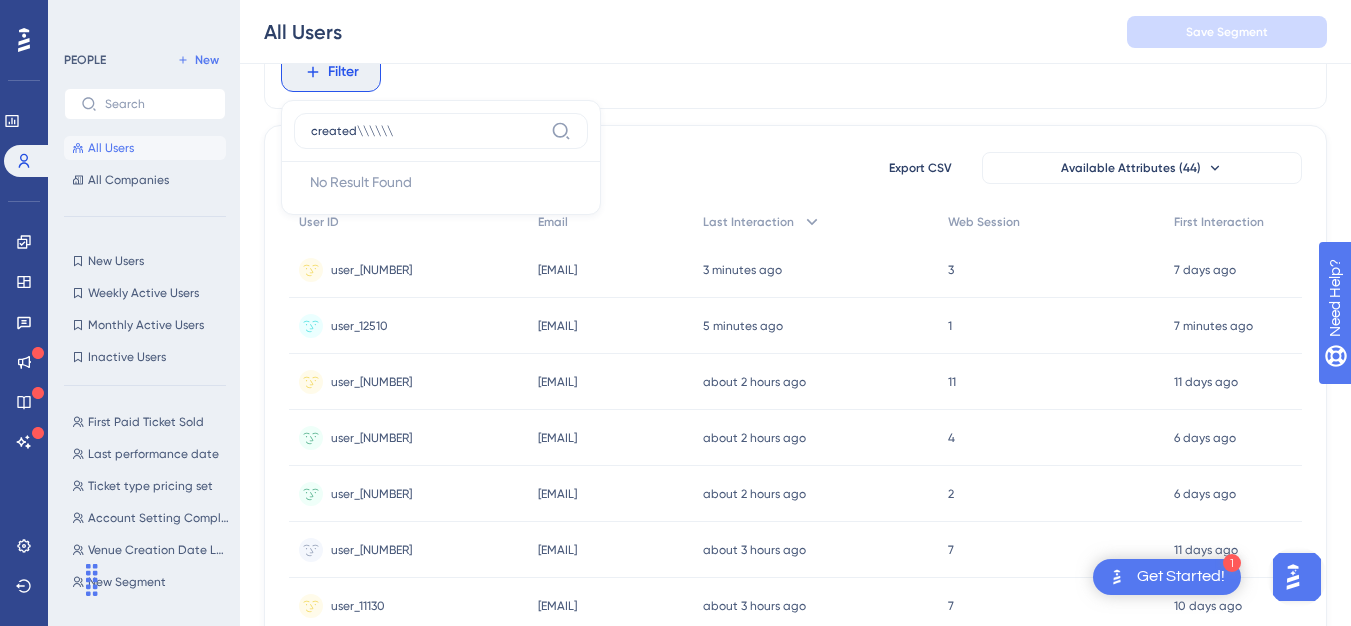 click on "101   people out of 101   people Export CSV Available Attributes (44) User ID Email Last Interaction Web Session First Interaction user_12411 user_12411 sumit.naik+089@yapsody.com sumit.naik+089@yapsody.com 3 minutes ago 04 Aug 2025, 18:35 3 3 7 days ago 28 Jul 2025, 16:22 user_12510 user_12510 govindraj.shetty+2222@yapsody.com govindraj.shetty+2222@yapsody.com 5 minutes ago 04 Aug 2025, 18:33 1 1 7 minutes ago 04 Aug 2025, 18:32 user_12048 user_12048 sumit.naik+1504@yapsody.com sumit.naik+1504@yapsody.com about 2 hours ago 04 Aug 2025, 17:08 11 11 11 days ago 24 Jul 2025, 12:28 user_12218 user_12218 rohit.gadhiya+8877@yapsody.com rohit.gadhiya+8877@yapsody.com about 2 hours ago 04 Aug 2025, 16:12 4 4 6 days ago 29 Jul 2025, 10:35 user_11091 user_11091 shubham.pawar+201USA@yapsody.com shubham.pawar+201USA@yapsody.com about 2 hours ago 04 Aug 2025, 16:10 2 2 6 days ago 29 Jul 2025, 15:22 user_12320 user_12320 Devendra.pawar+1148@yapsody.com Devendra.pawar+1148@yapsody.com about 3 hours ago 04 Aug 2025, 15:27 7" at bounding box center (795, 788) 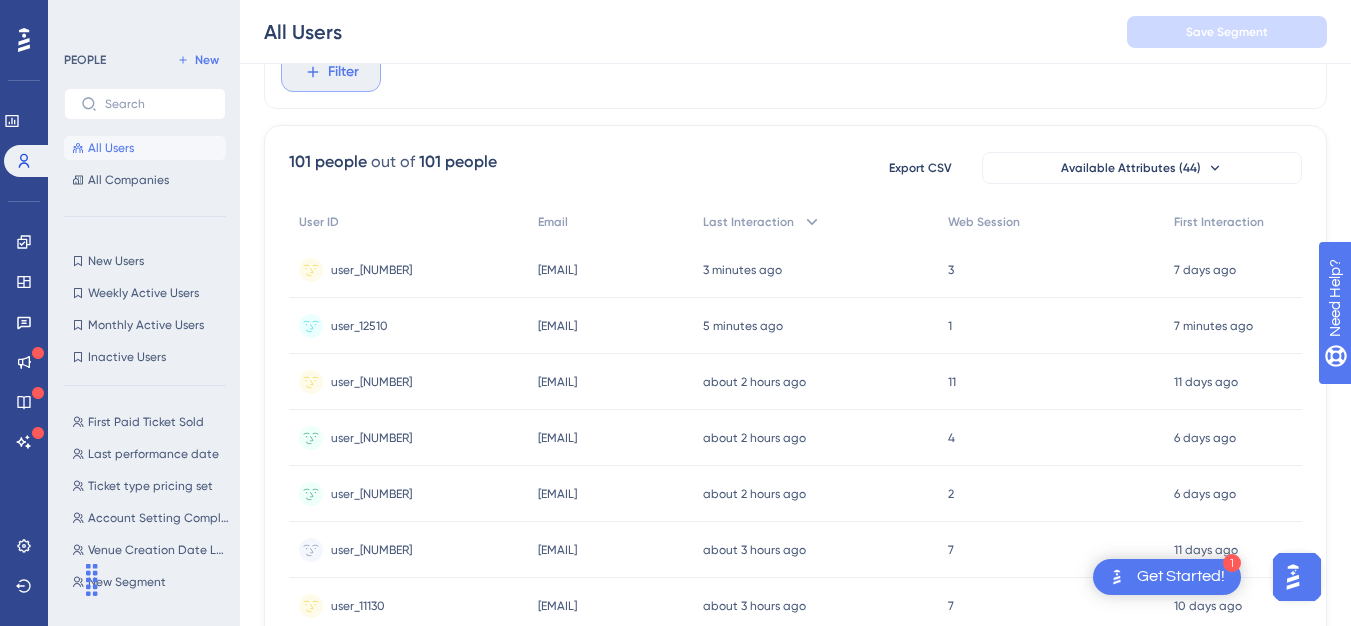 scroll, scrollTop: 0, scrollLeft: 0, axis: both 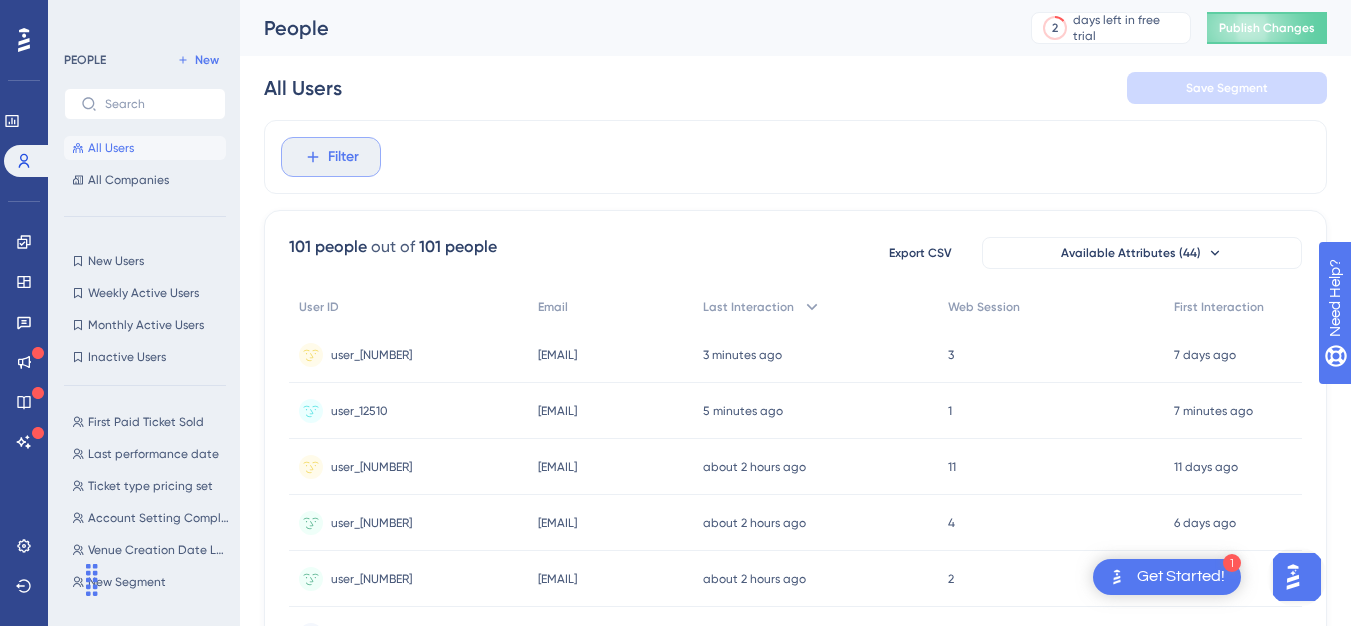 click 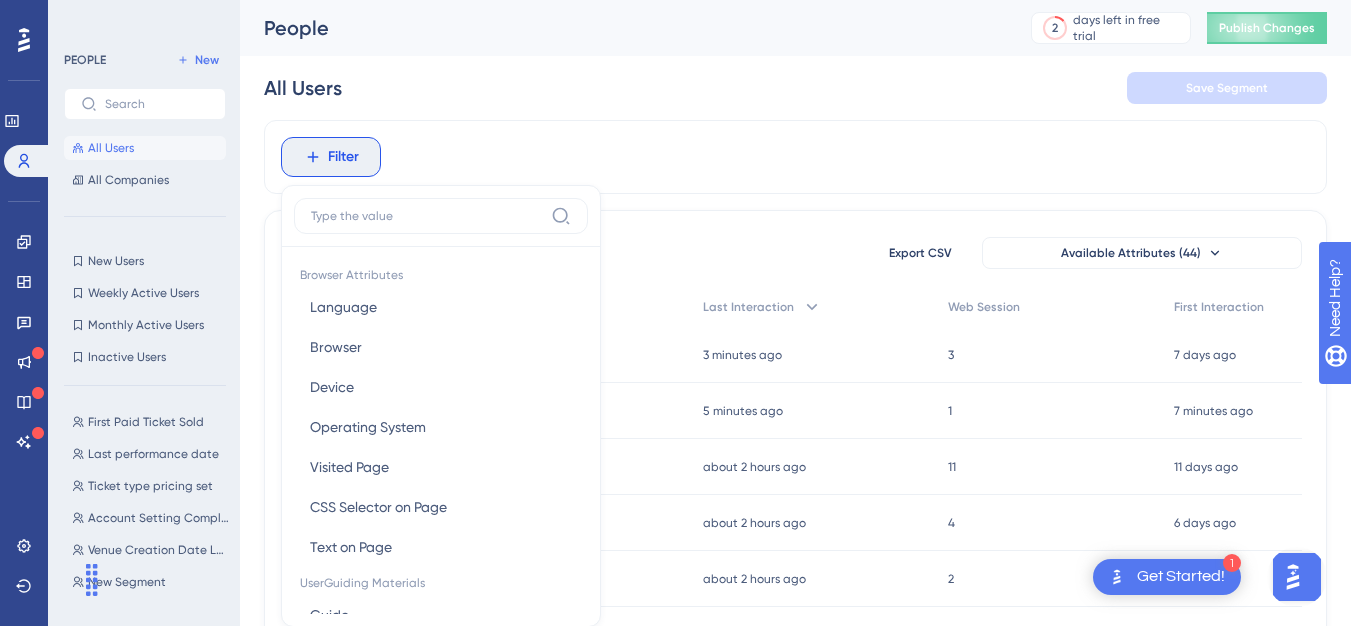 scroll, scrollTop: 93, scrollLeft: 0, axis: vertical 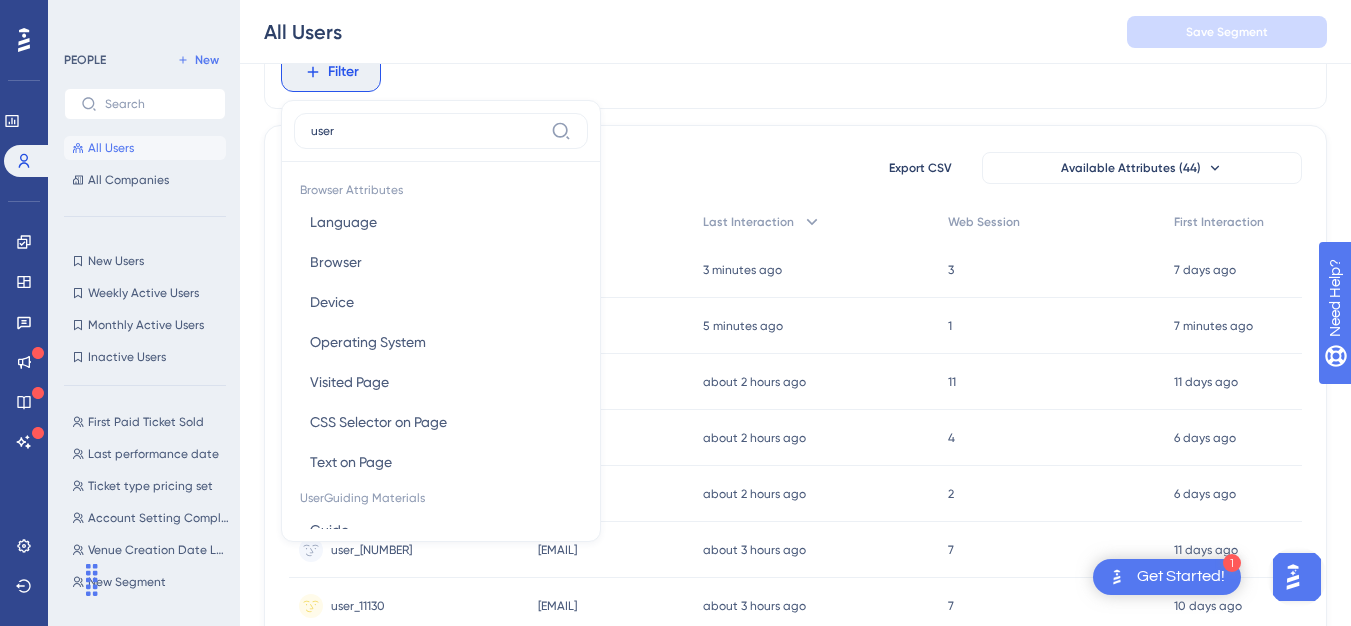 click on "user" at bounding box center [427, 131] 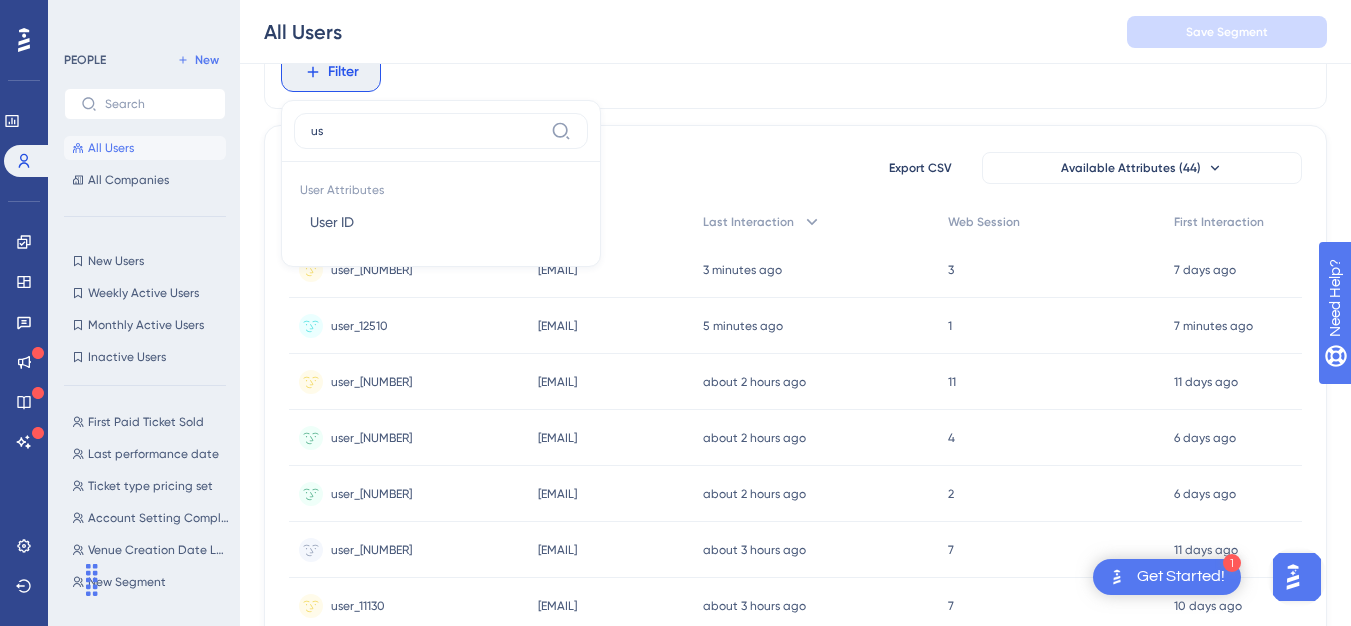 type on "u" 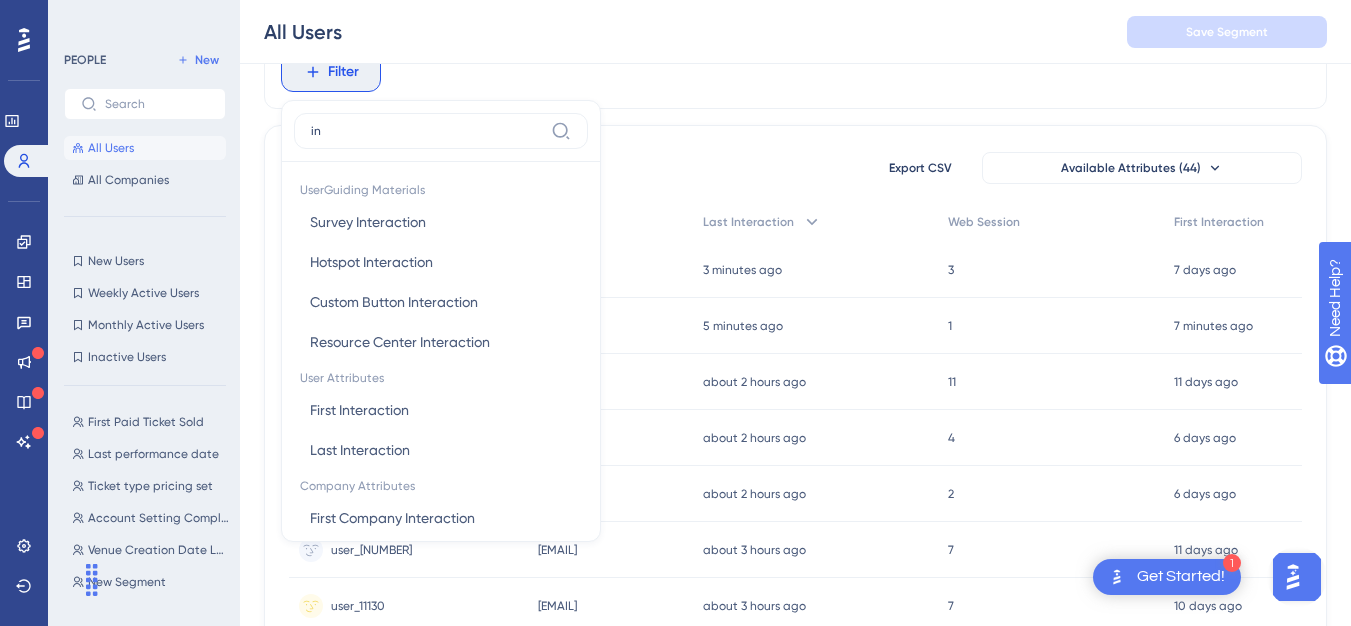type on "i" 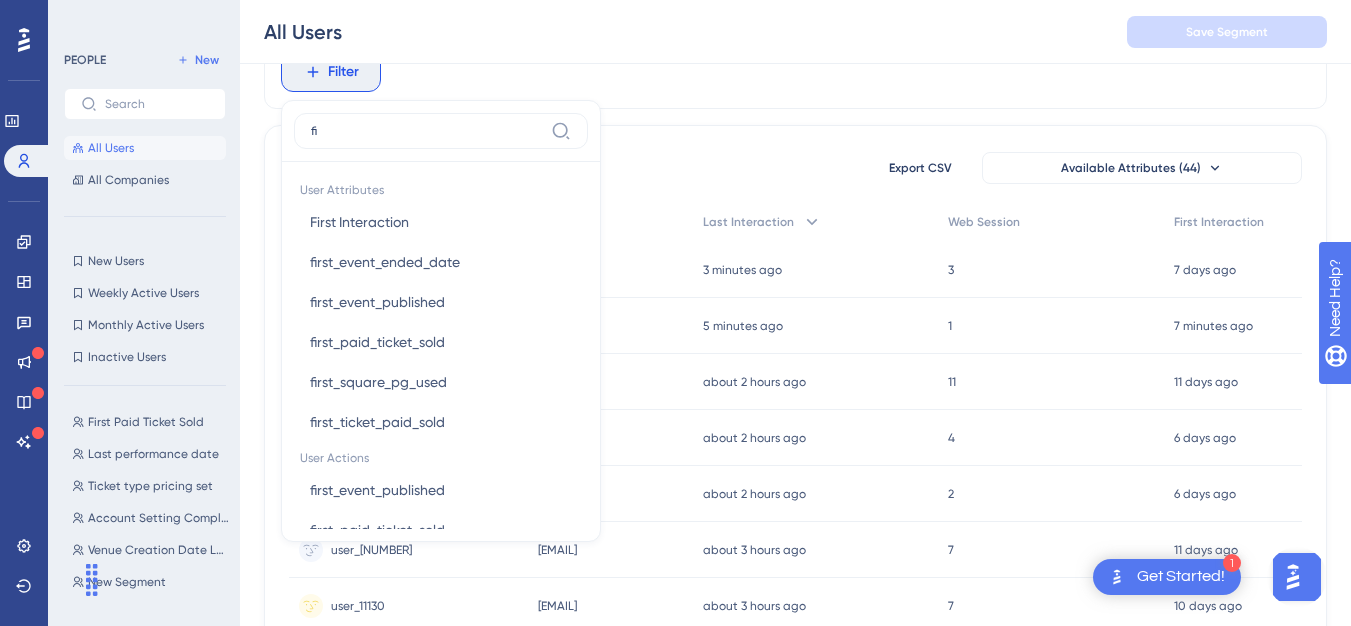type on "f" 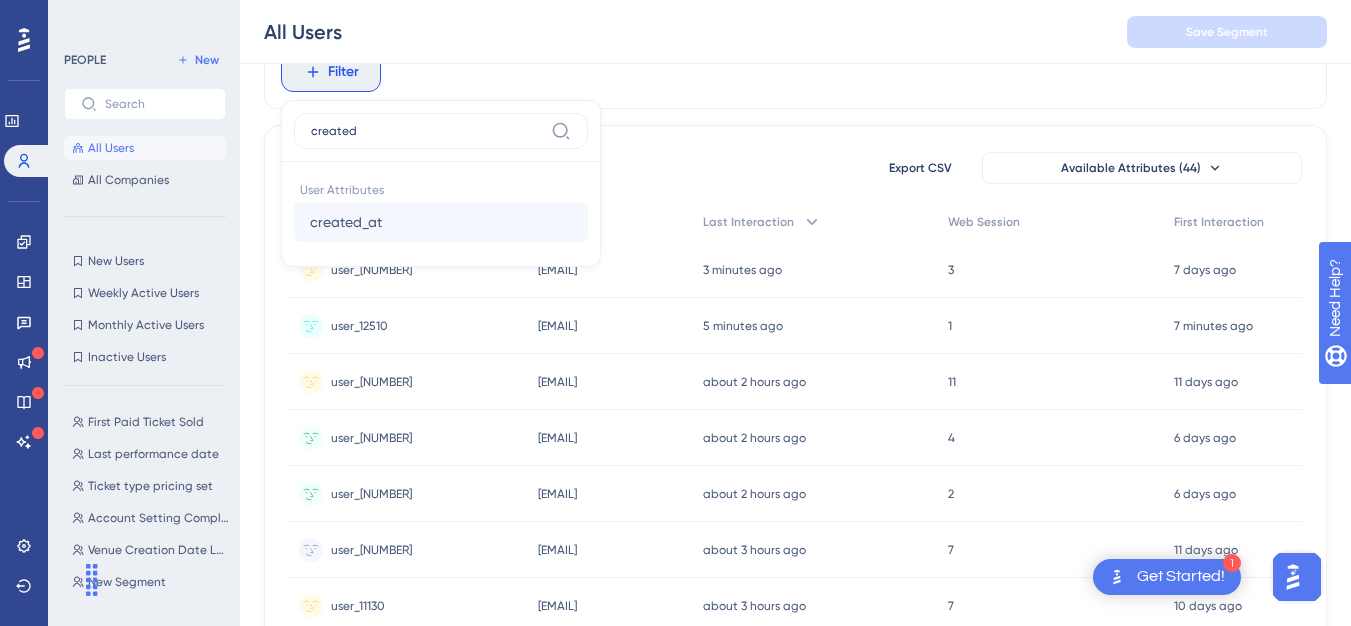 type on "created" 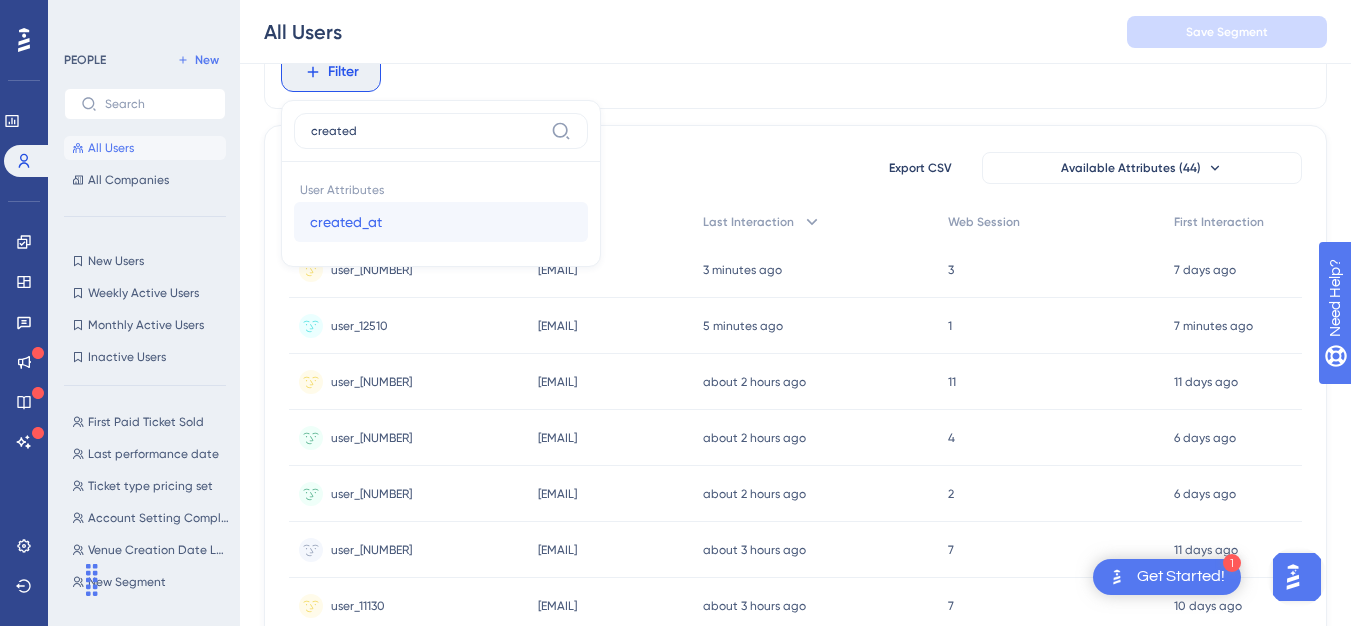 click on "created_at" at bounding box center (346, 222) 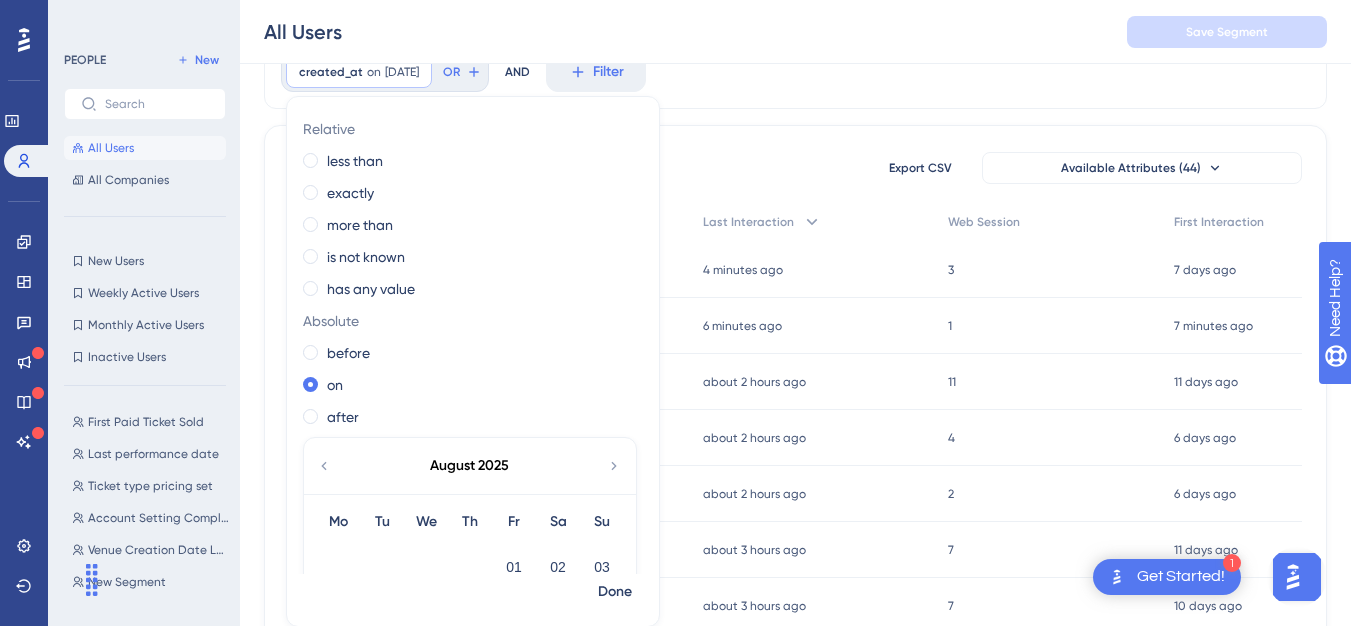 click on "created_at on 8/4/2025 8/4/2025 Remove Relative less than exactly more than is not known has any value Absolute before on after August 2025 Mo Tu We Th Fr Sa Su 01 02 03 04 05 06 07 08 09 10 11 12 13 14 15 16 17 18 19 20 21 22 23 24 25 26 27 28 29 30 31 Done OR AND Filter" at bounding box center (795, 72) 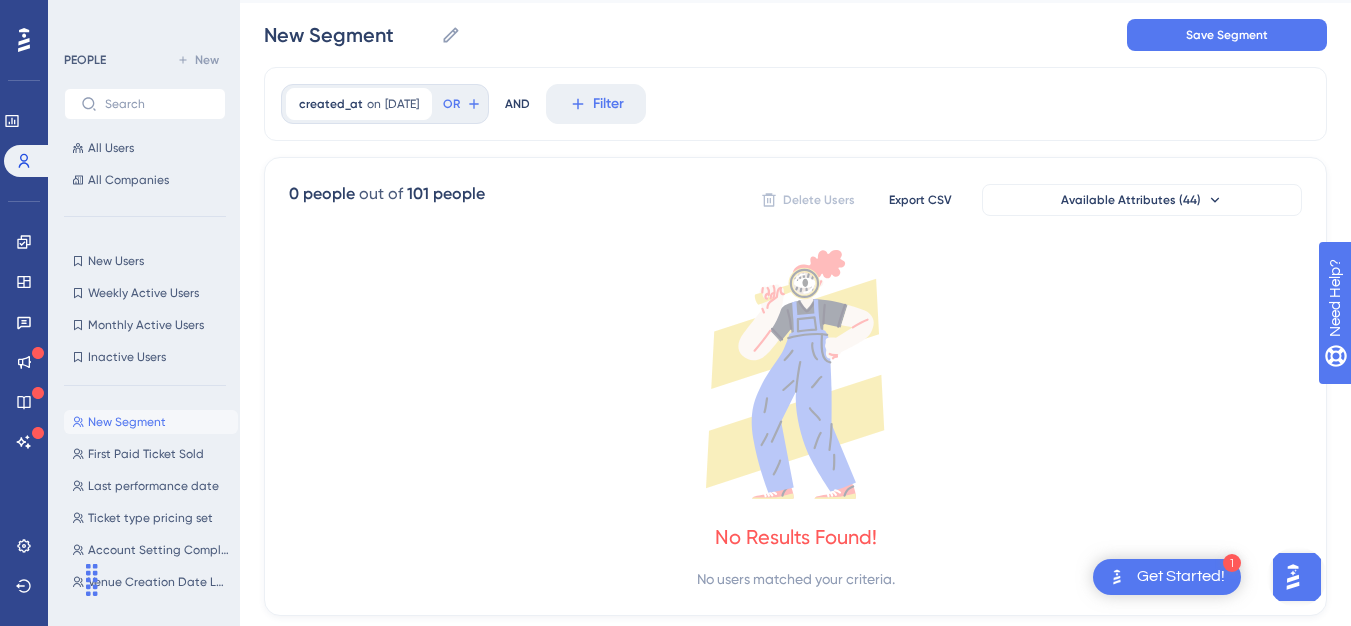 scroll, scrollTop: 0, scrollLeft: 0, axis: both 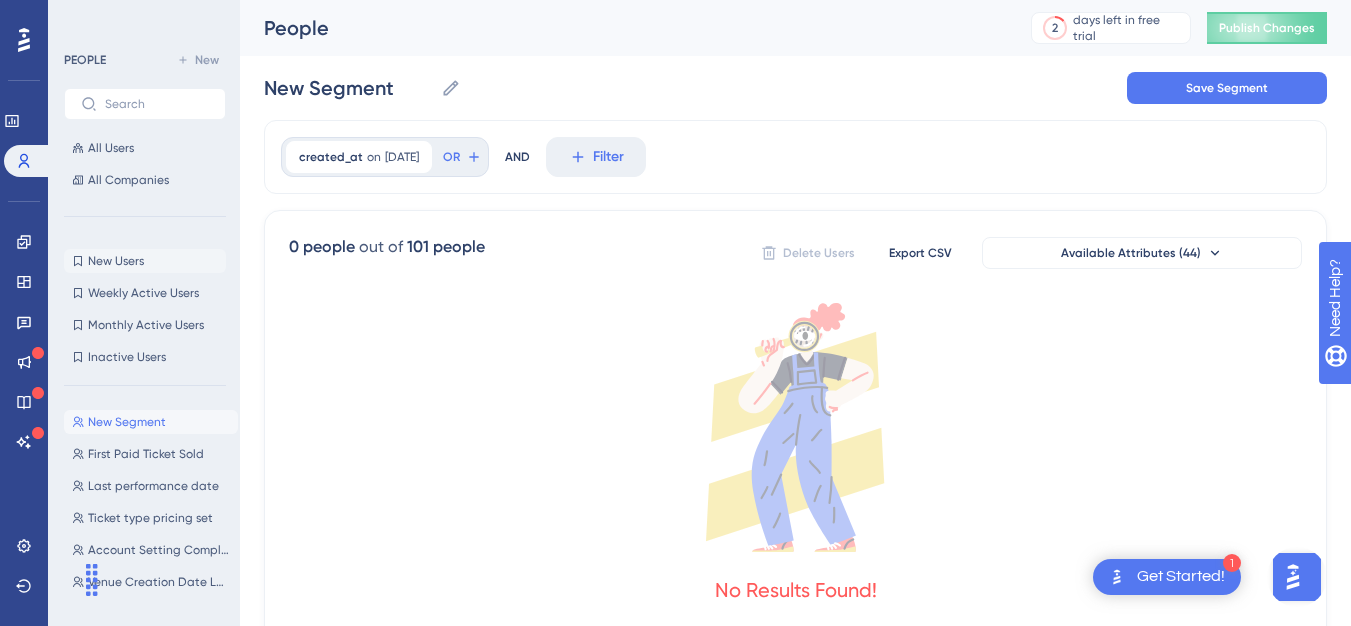 click on "New Users" at bounding box center (116, 261) 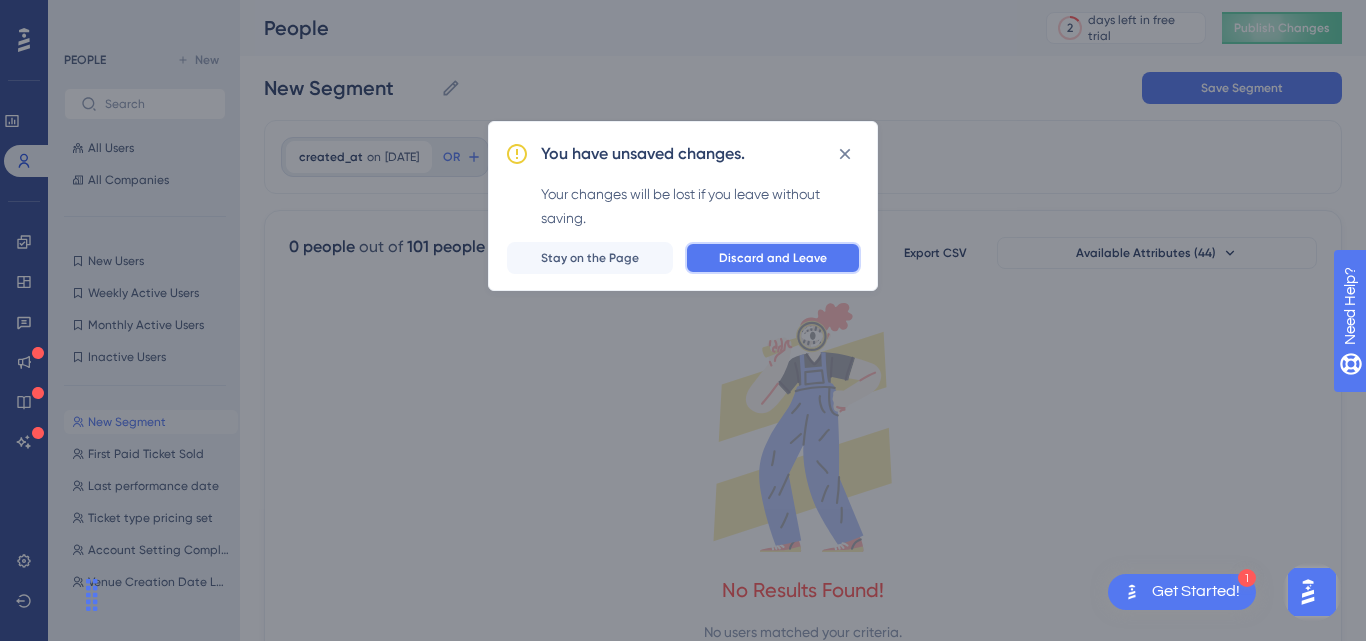 click on "Discard and Leave" at bounding box center (773, 258) 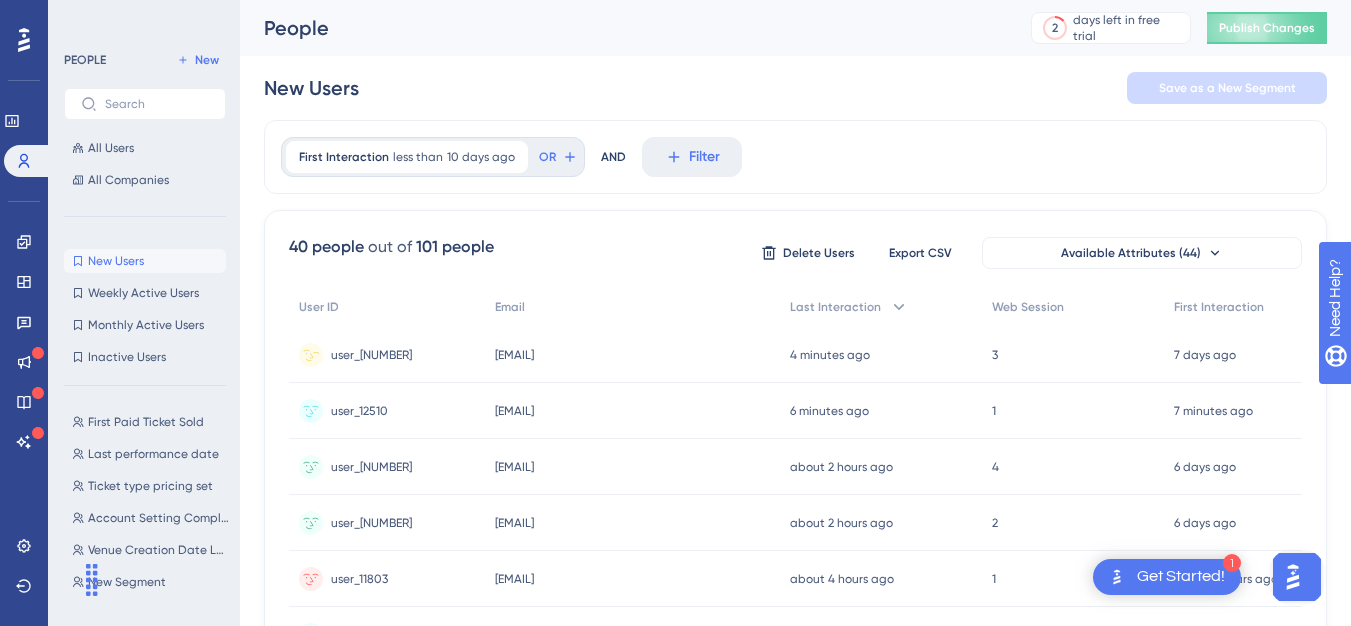 click on "sumit.naik+089@yapsody.com sumit.naik+089@yapsody.com" at bounding box center [633, 355] 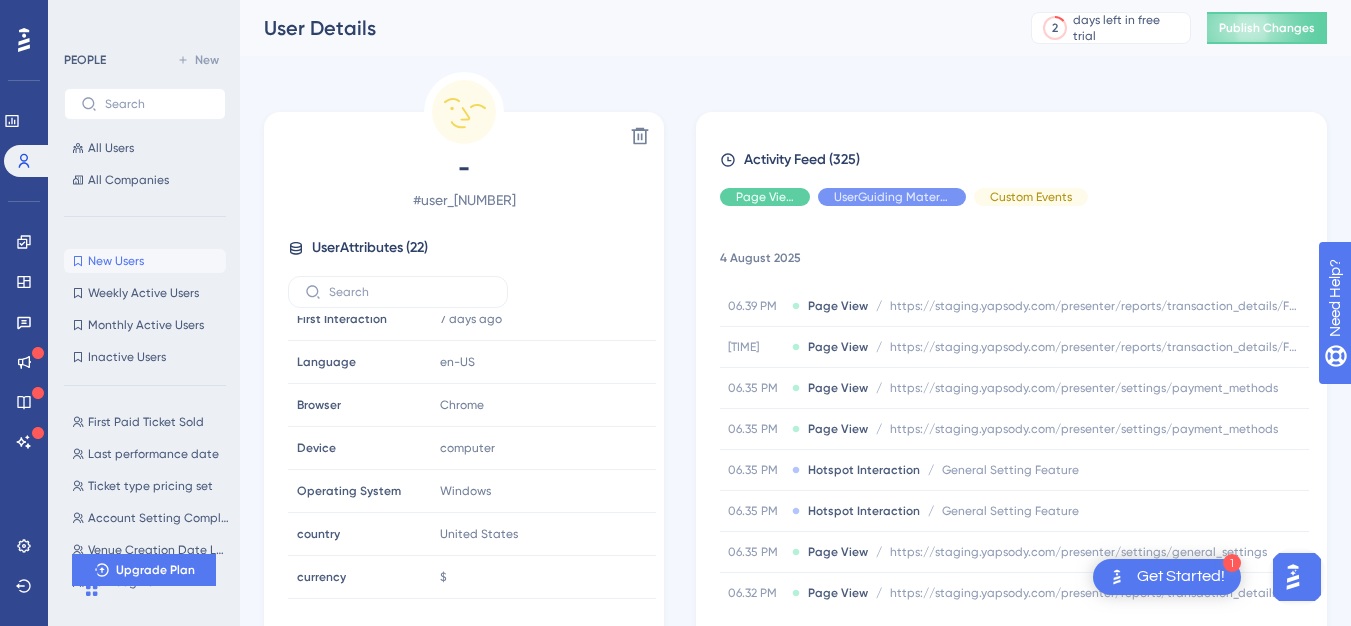 scroll, scrollTop: 652, scrollLeft: 0, axis: vertical 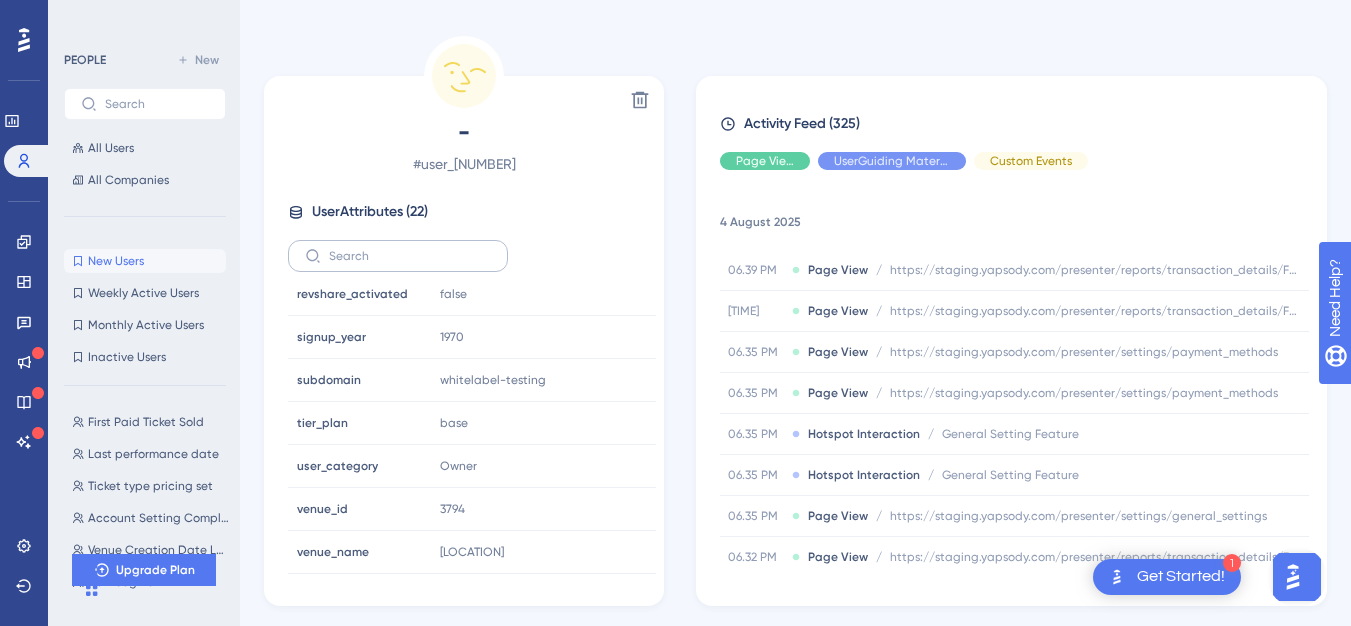 click at bounding box center [398, 256] 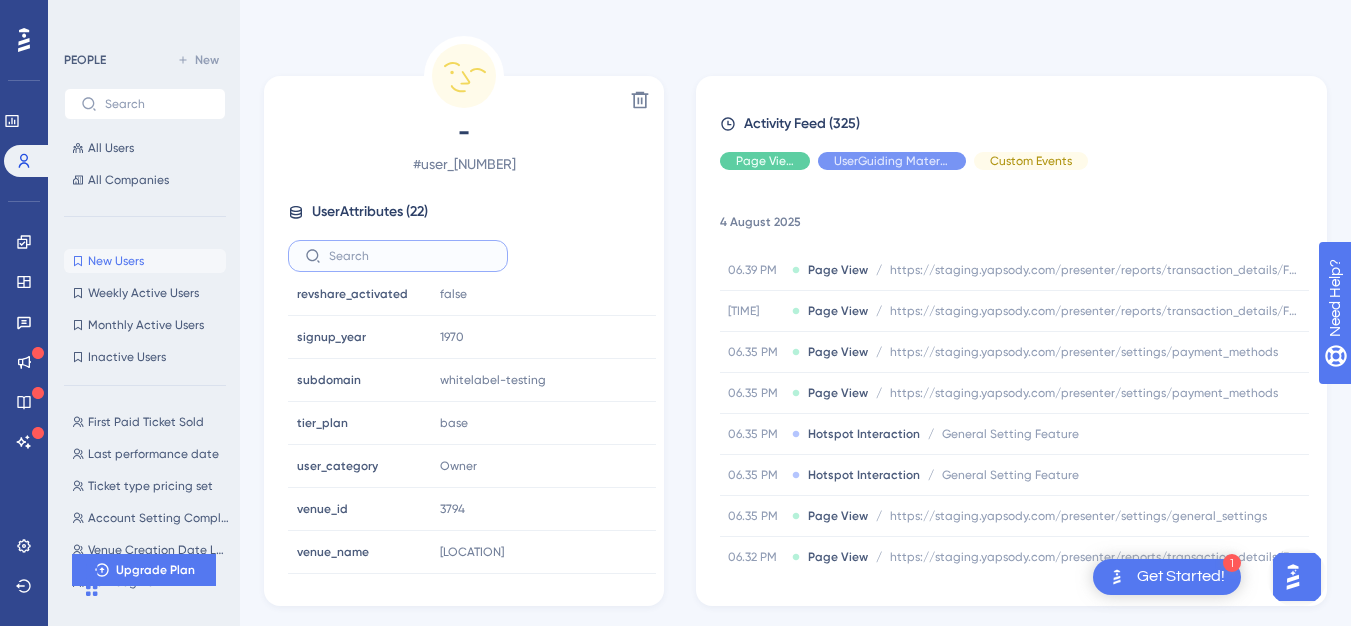 click at bounding box center (410, 256) 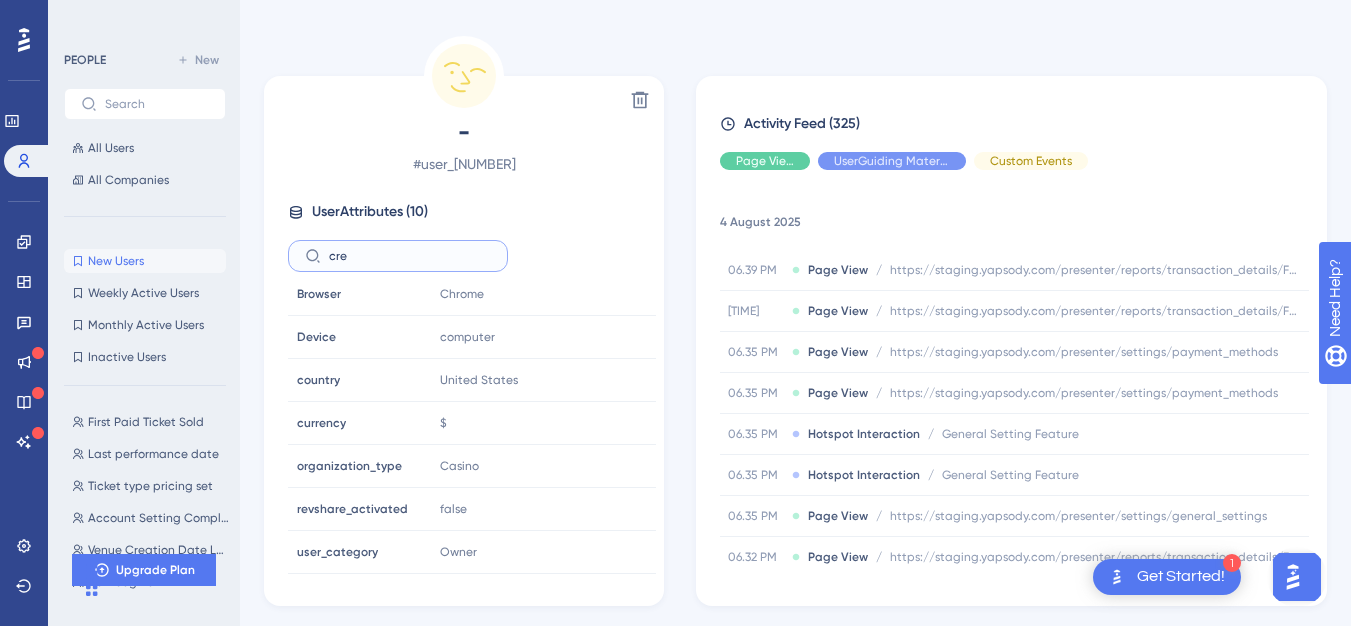 scroll, scrollTop: 0, scrollLeft: 0, axis: both 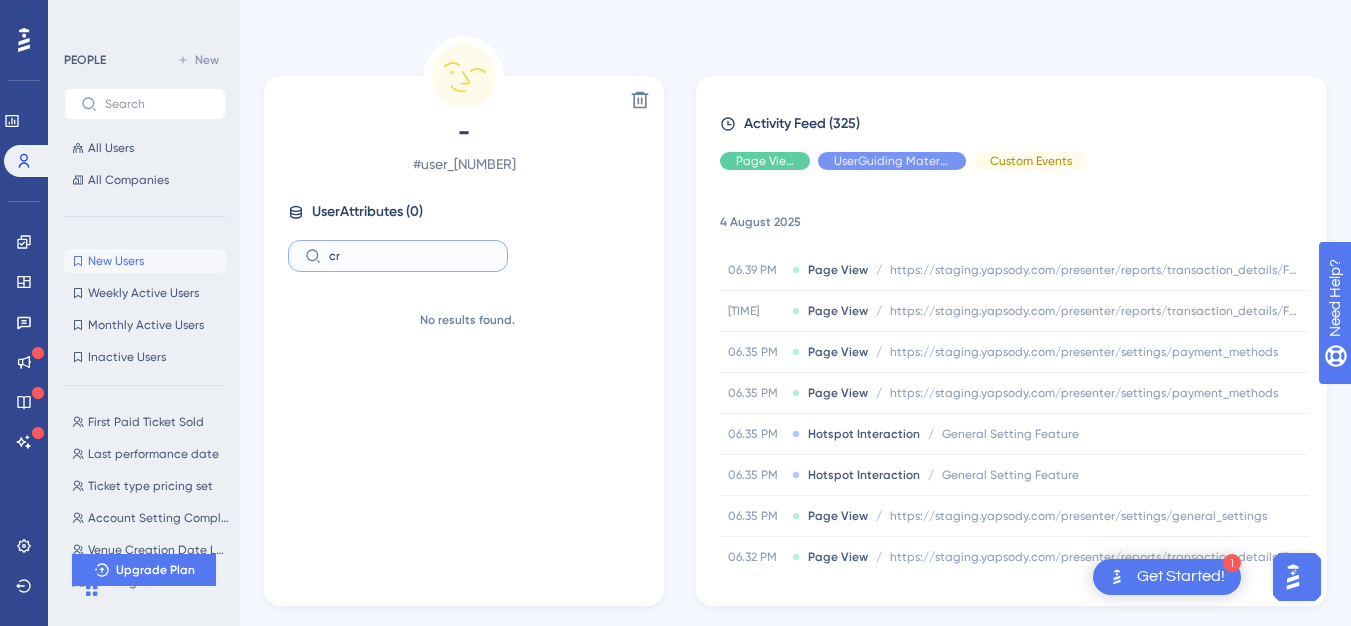 type on "c" 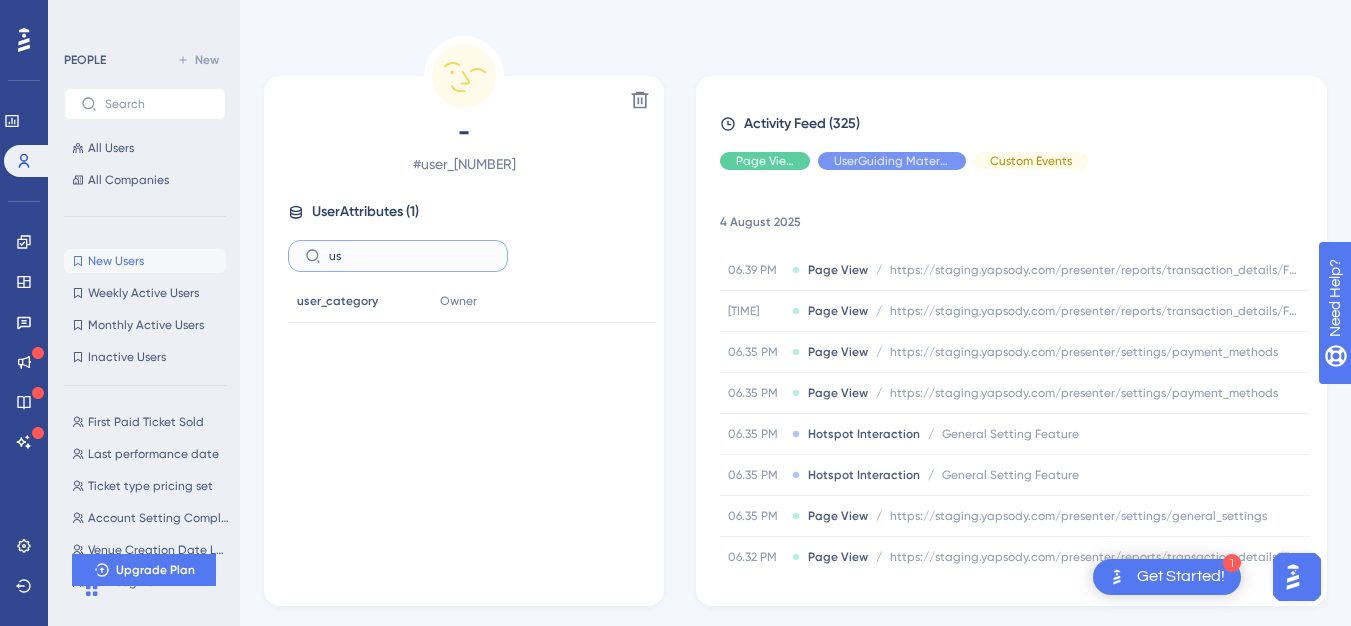 type on "u" 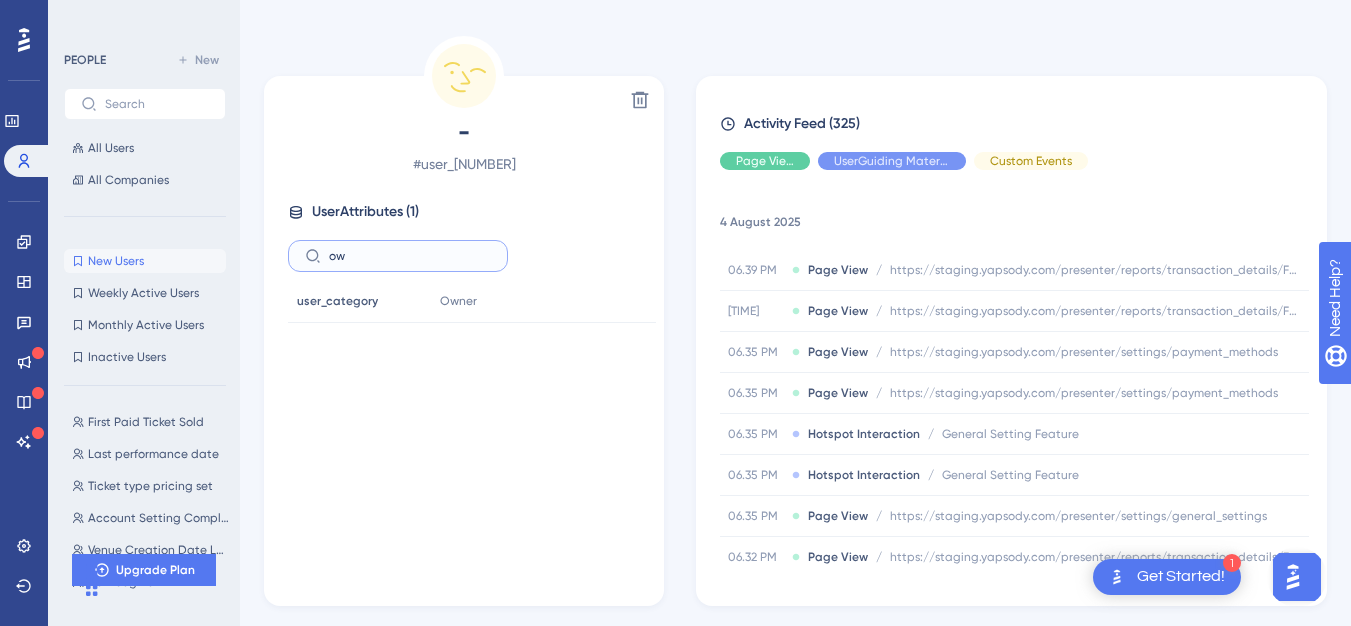 type on "o" 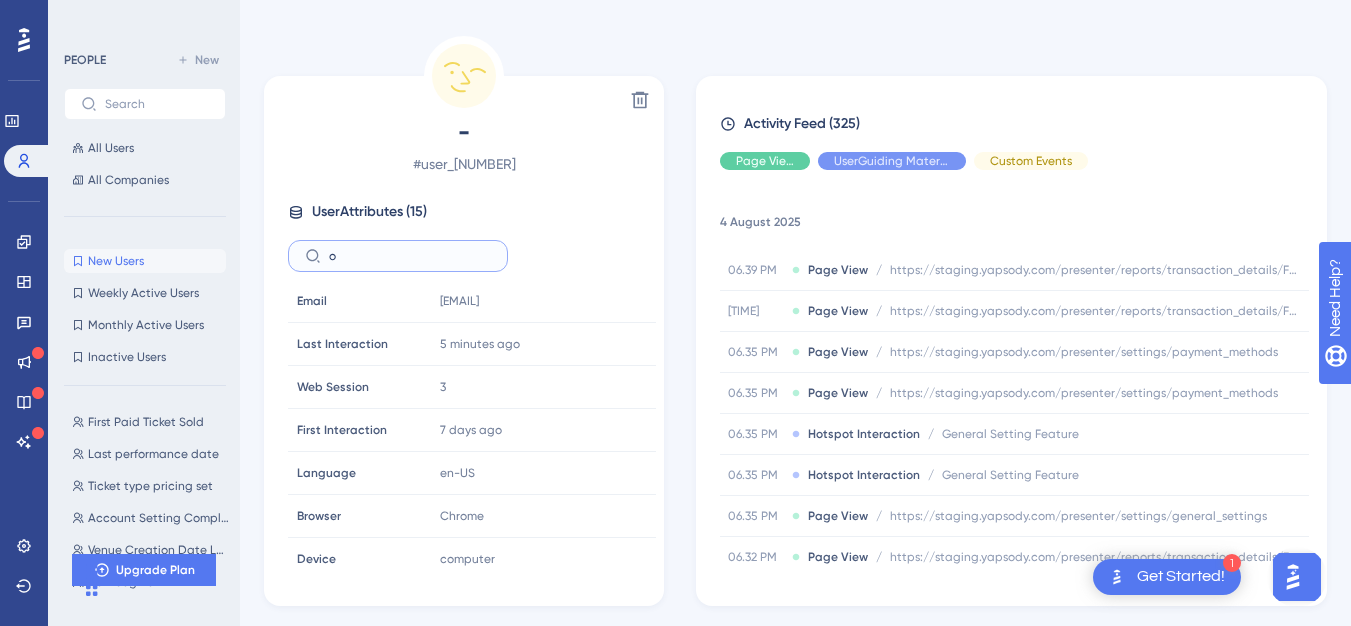 type 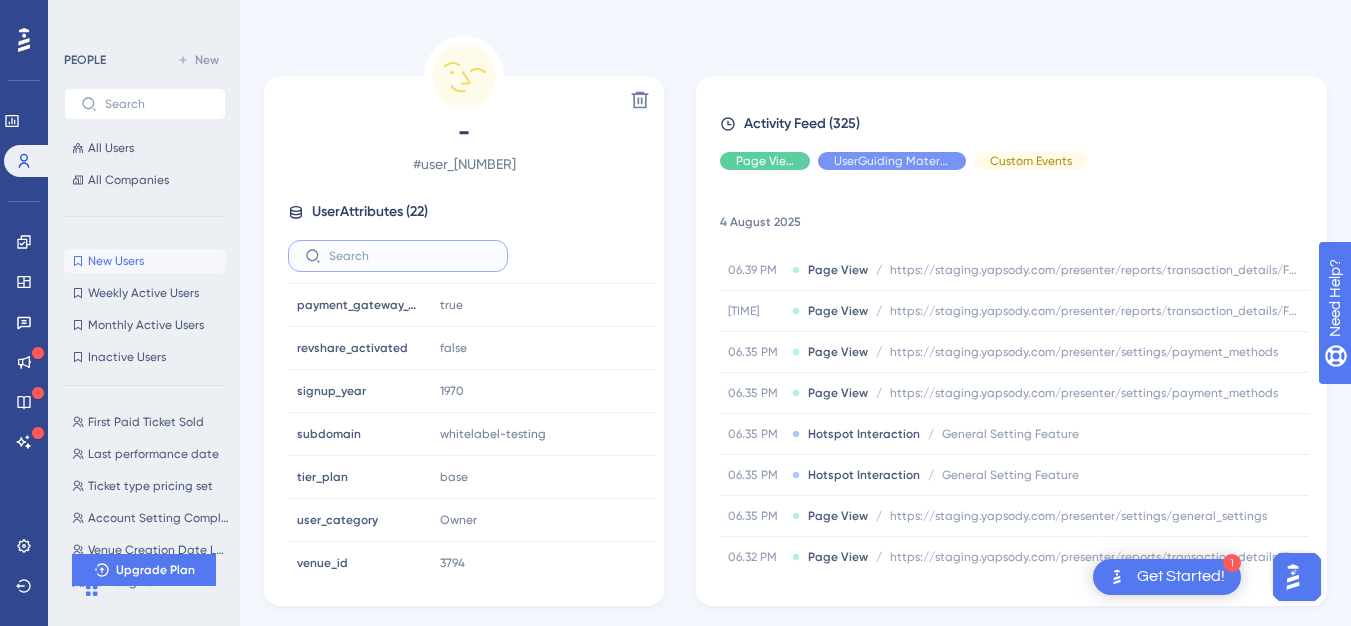 scroll, scrollTop: 652, scrollLeft: 0, axis: vertical 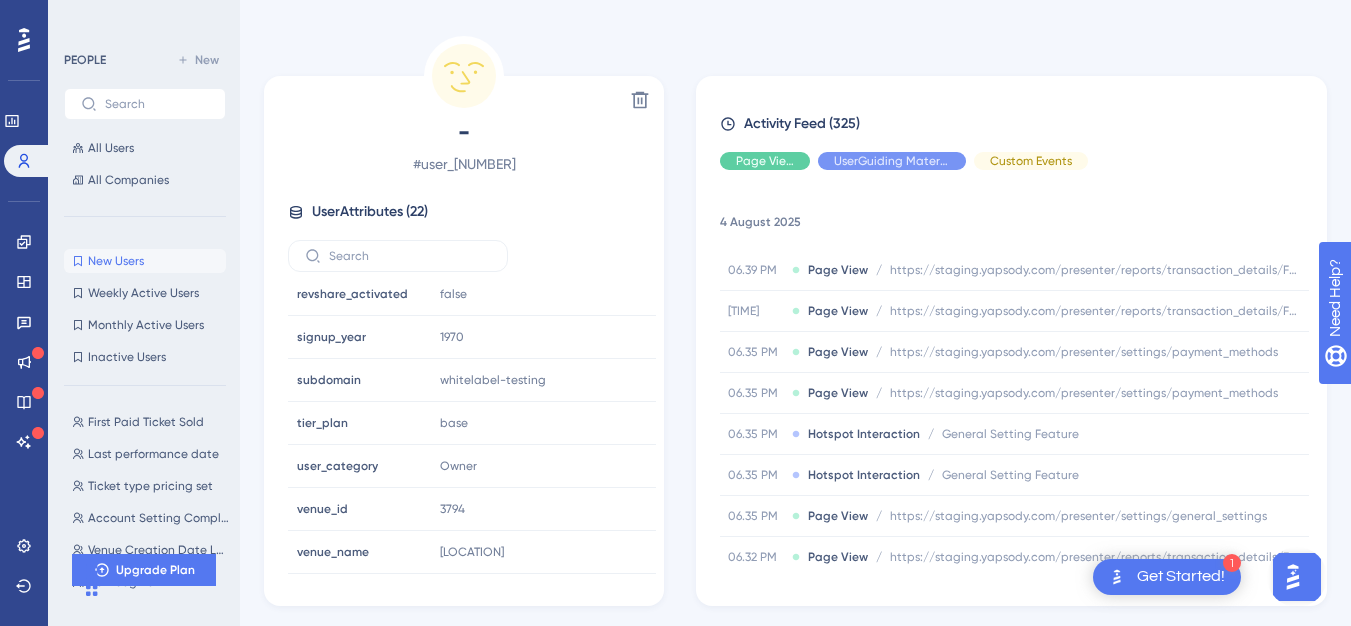 click on "Delete - #  user_12411 User  Attributes ( 22 ) Email Email sumit.naik+089@yapsody.com Signup Signup - Last Interaction Last Interaction 5 minutes ago 04 Aug 2025, 18:35 Web Session Web Session 3 First Interaction First Interaction 7 days ago 28 Jul 2025, 16:22 Language Language en-US Browser Browser Chrome Device Device computer Operating System Operating System Windows country country United States currency currency $ non_profit_status non_profit_status false organization_type organization_type Casino paid_amount_usd paid_amount_usd 0.00 payment_gateway_added payment_gateway_added true revshare_activated revshare_activated false signup_year signup_year 1970 subdomain subdomain whitelabel-testing tier_plan tier_plan base user_category user_category Owner venue_id venue_id 3794 venue_name venue_name Apollo Theater Activity Feed (325) Page View UserGuiding Material Custom Events 4 August 2025 06.39 PM Page View / https://staging.yapsody.com/presenter/reports/transaction_details/FT1754312781479612 06.38 PM / / /" at bounding box center (795, 321) 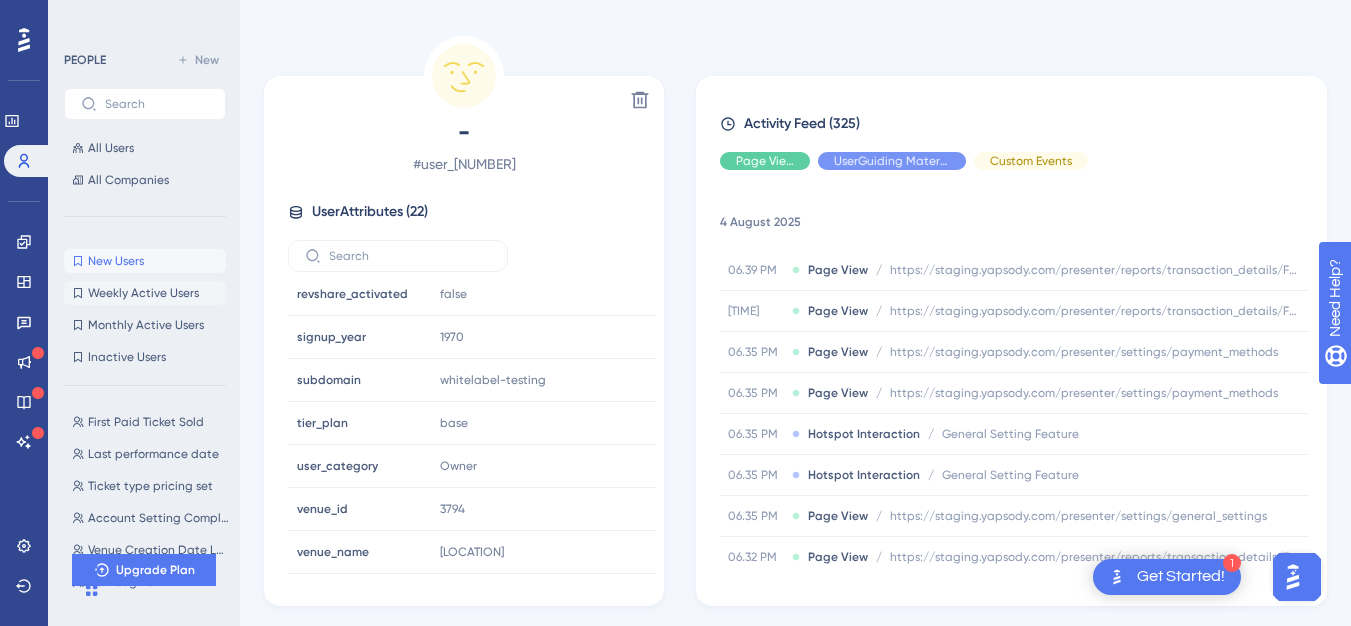 click on "Weekly Active Users" at bounding box center [143, 293] 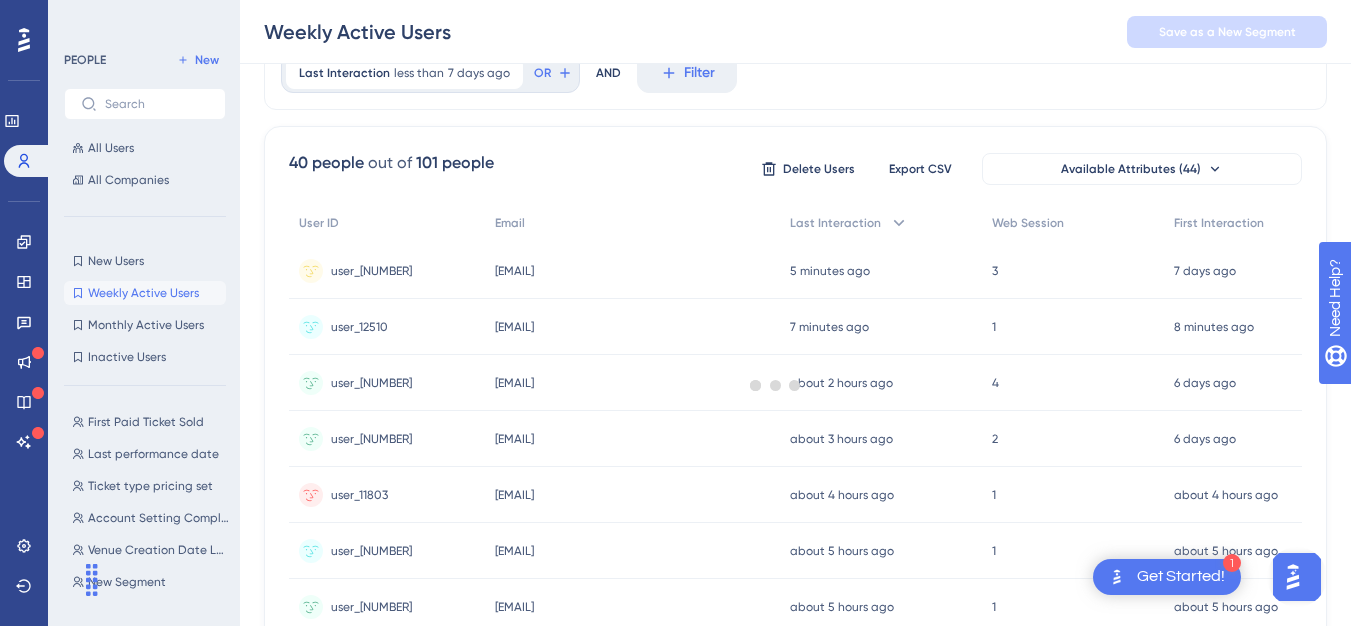 scroll, scrollTop: 0, scrollLeft: 0, axis: both 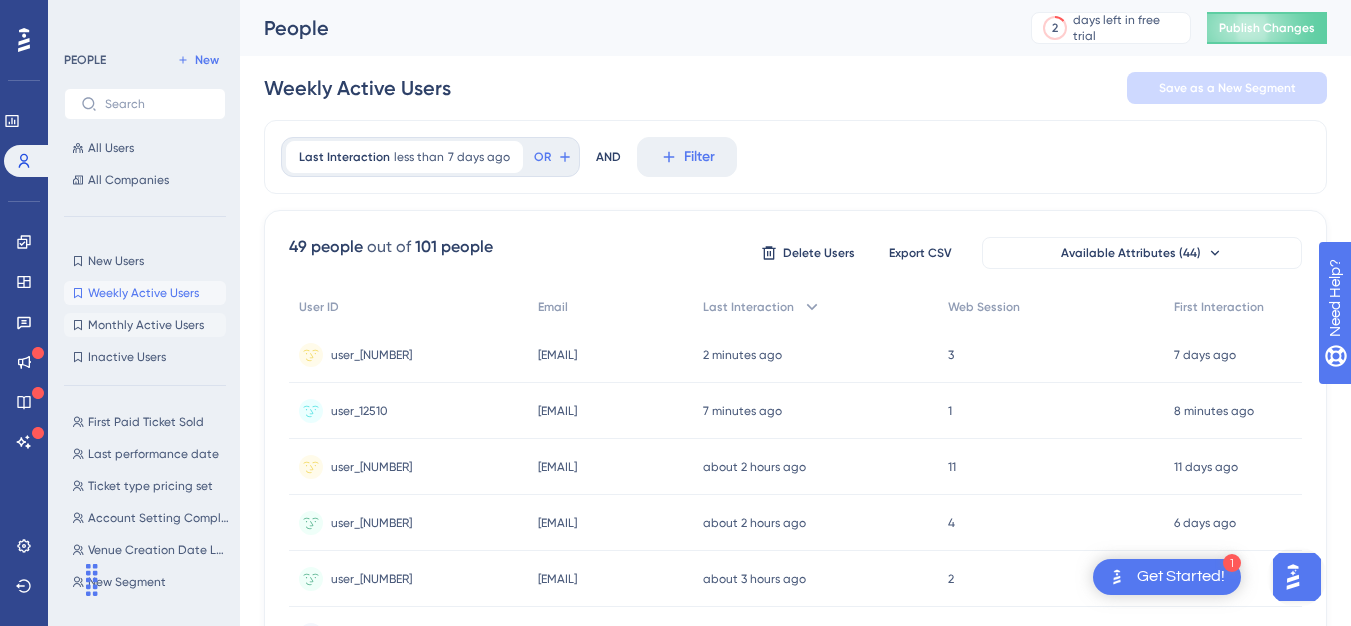 click on "Monthly Active Users" at bounding box center (146, 325) 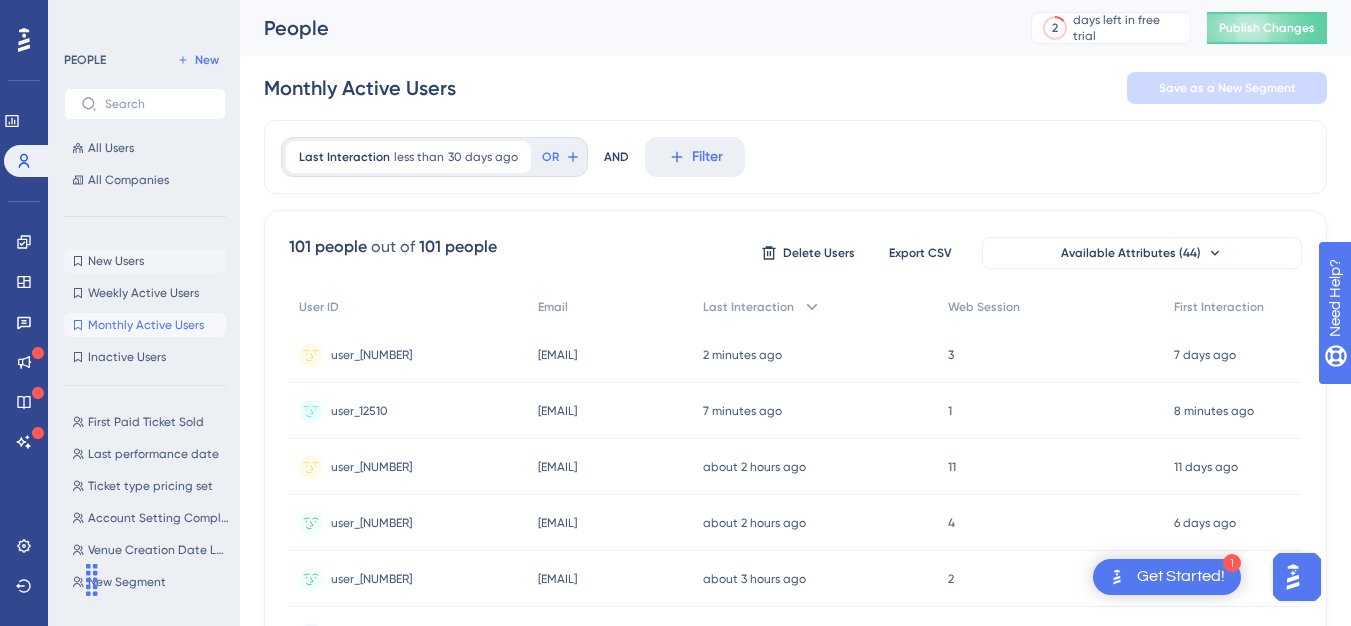 click on "New Users" at bounding box center [116, 261] 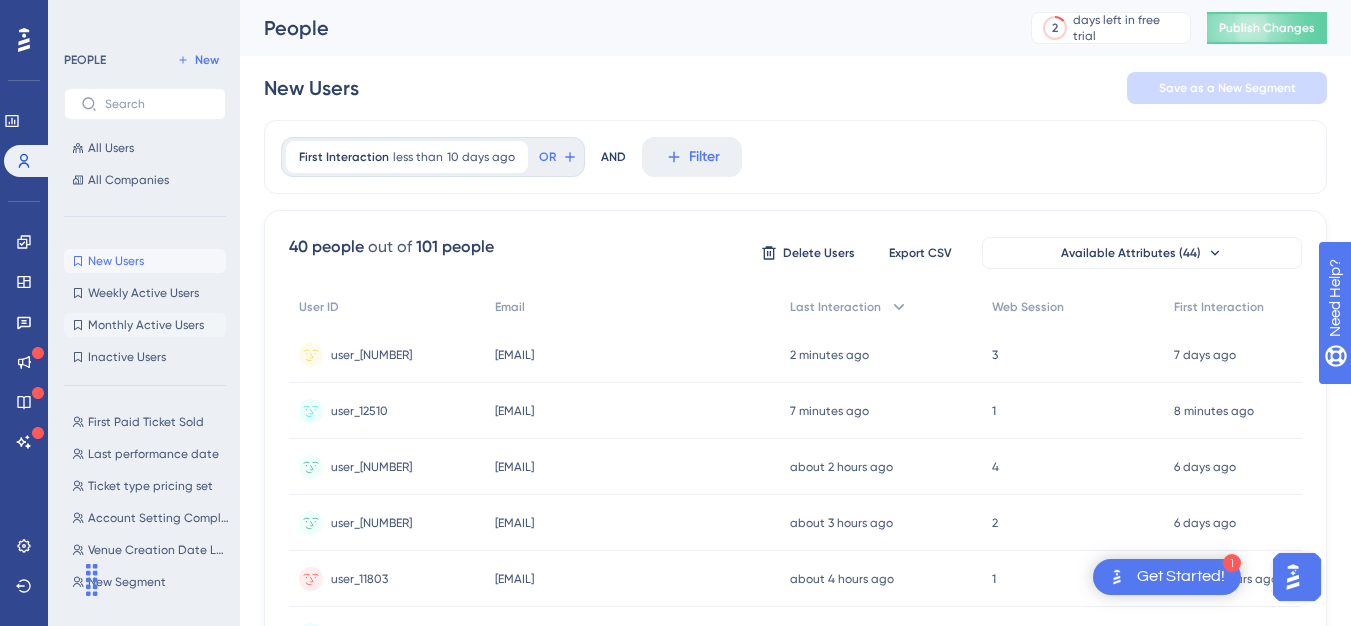 click on "Monthly Active Users Monthly Active Users" at bounding box center [145, 325] 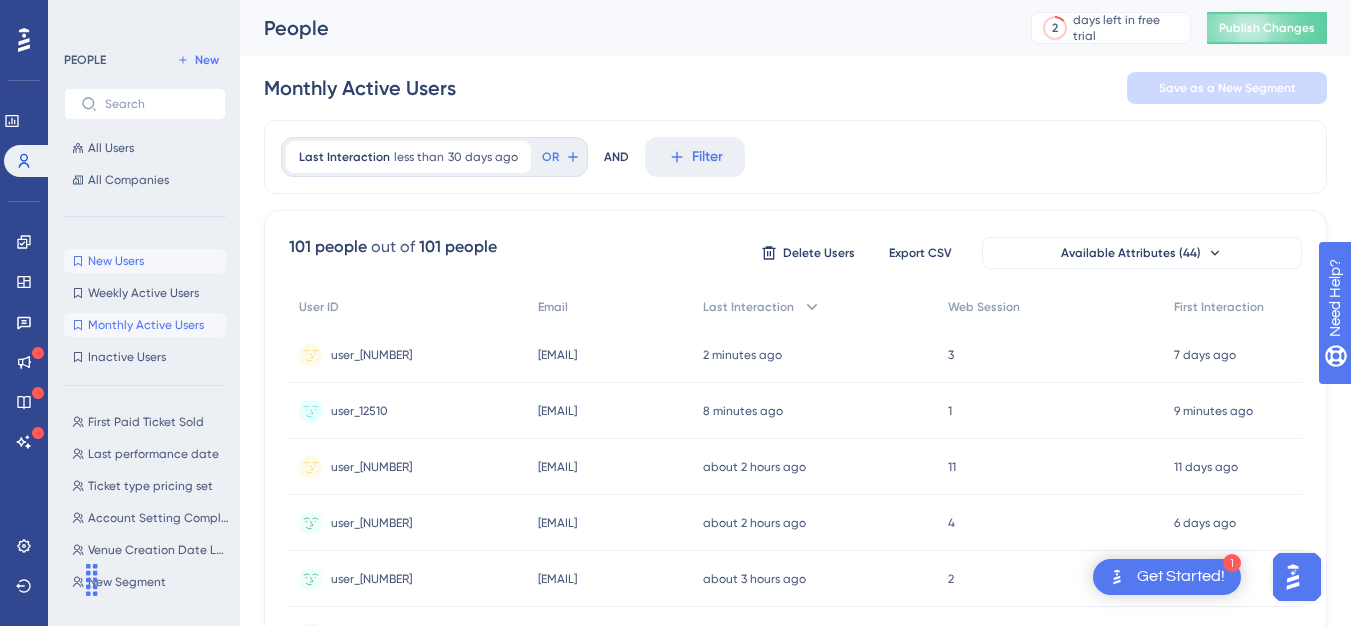 click on "New Users" at bounding box center [116, 261] 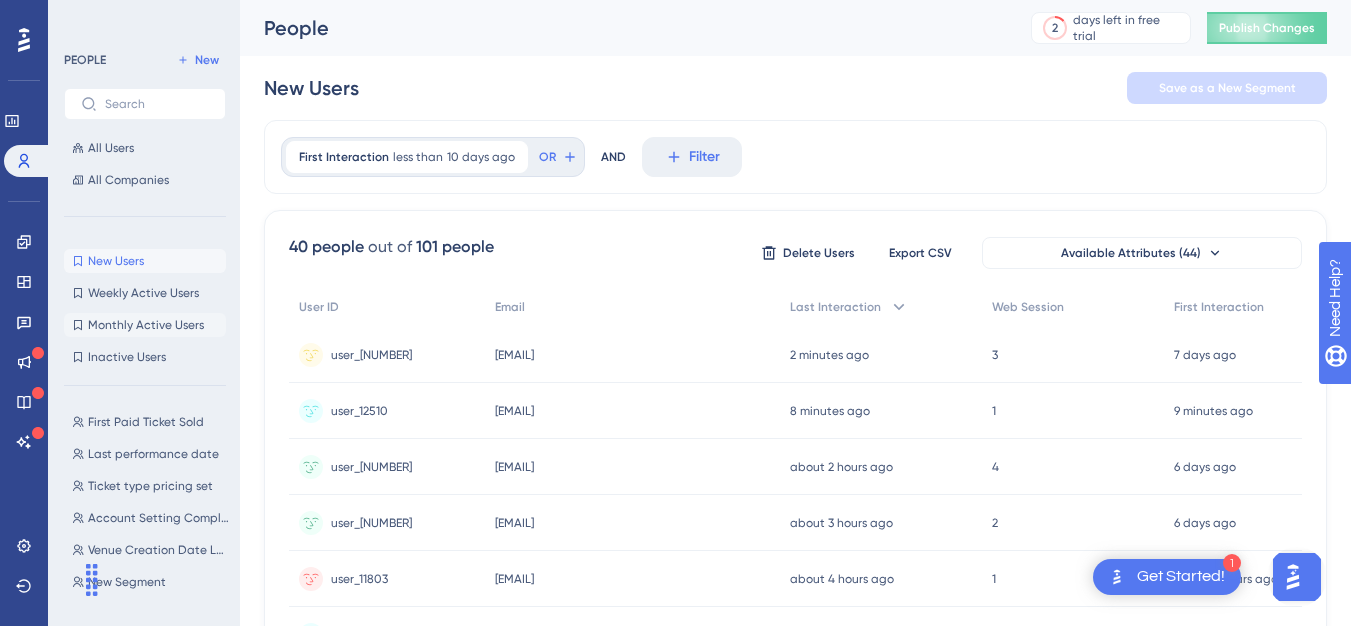 click on "Monthly Active Users" at bounding box center (146, 325) 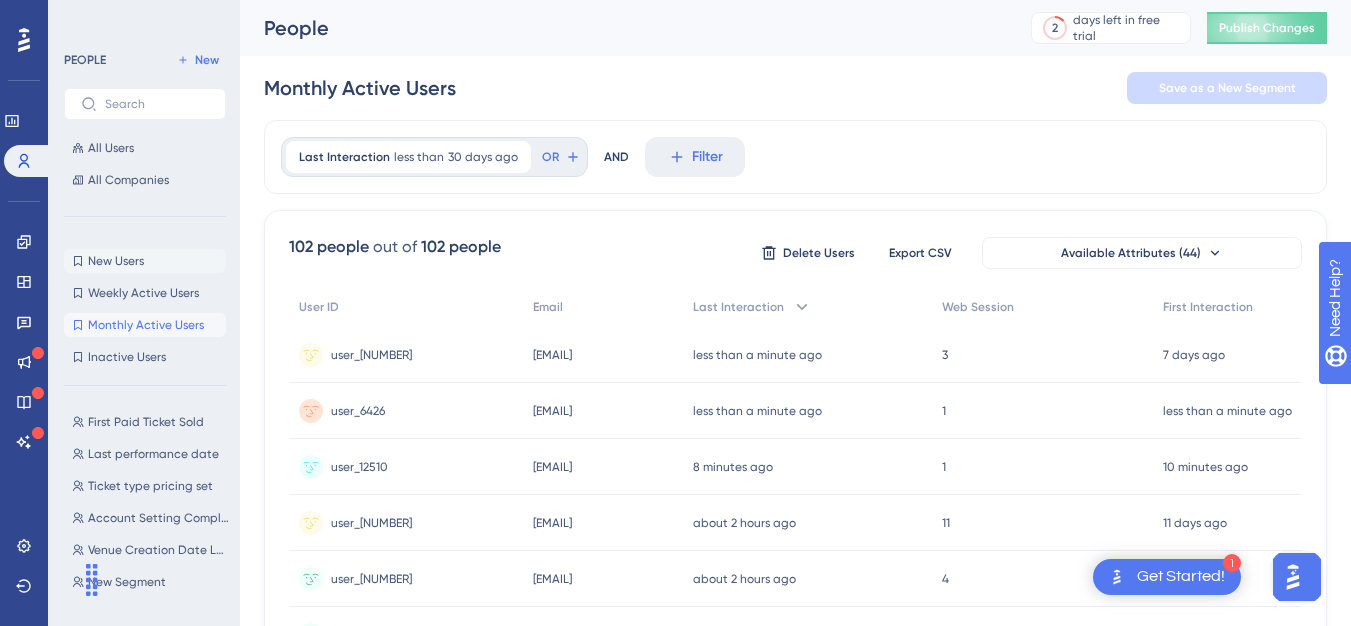 click on "New Users" at bounding box center [116, 261] 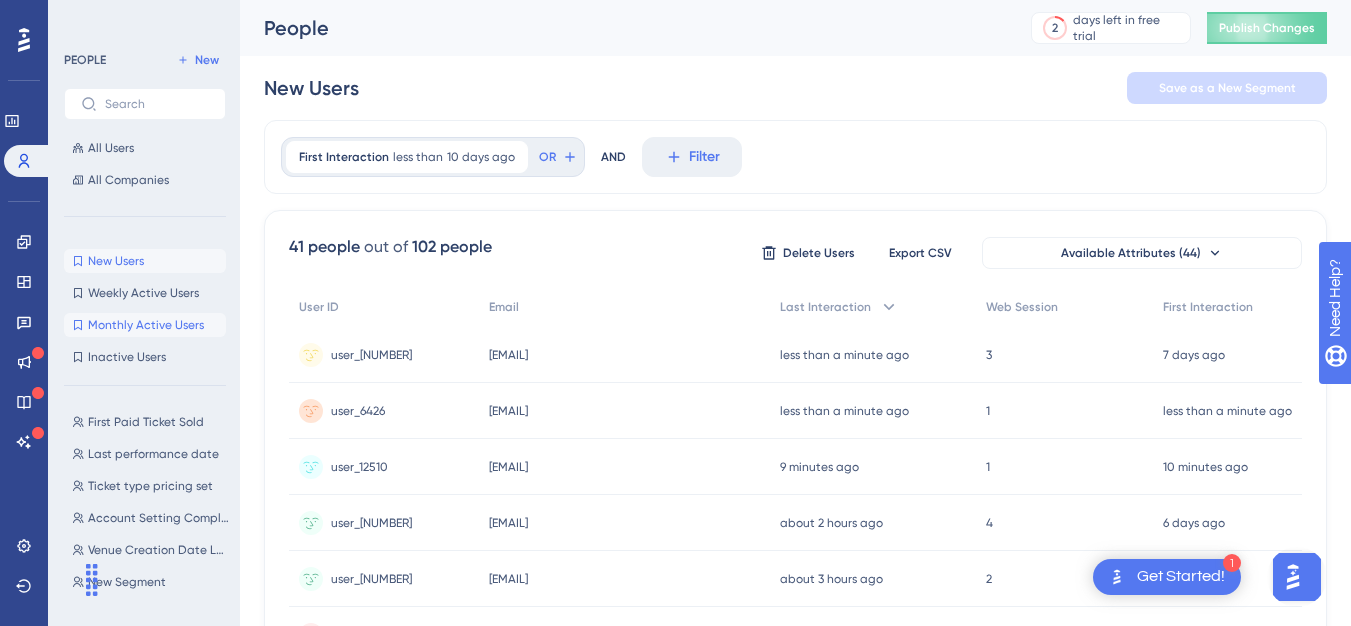 click on "Monthly Active Users Monthly Active Users" at bounding box center [145, 325] 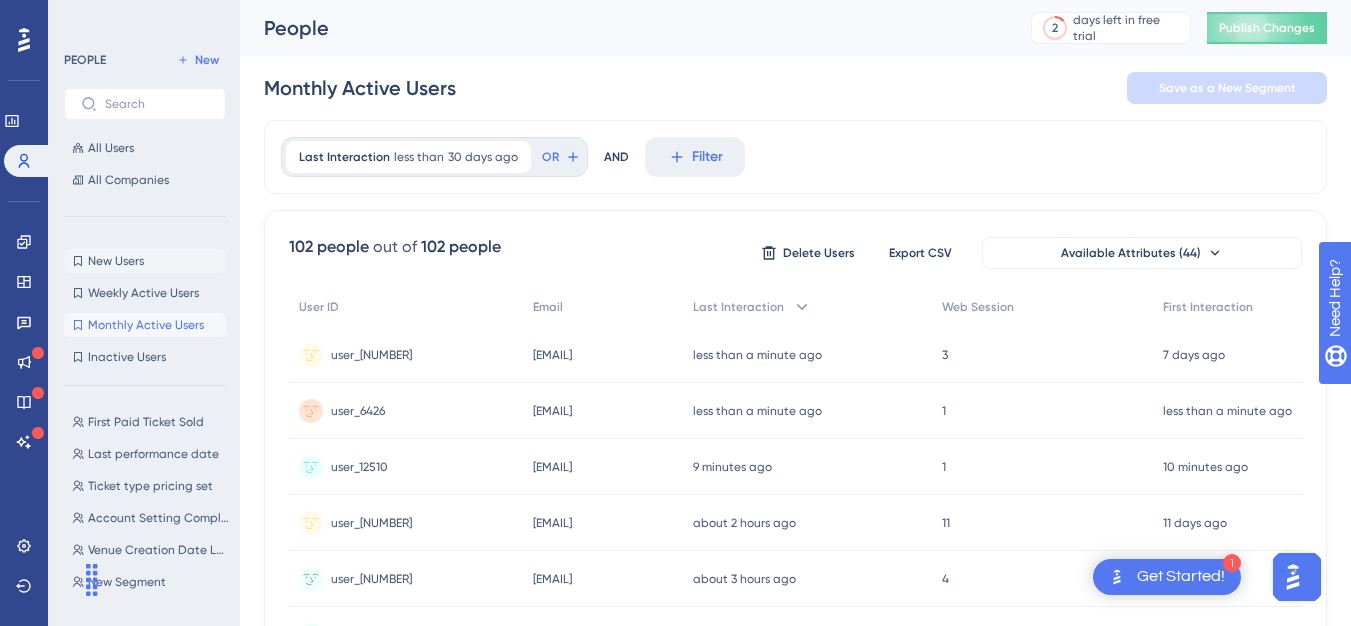click on "New Users" at bounding box center [116, 261] 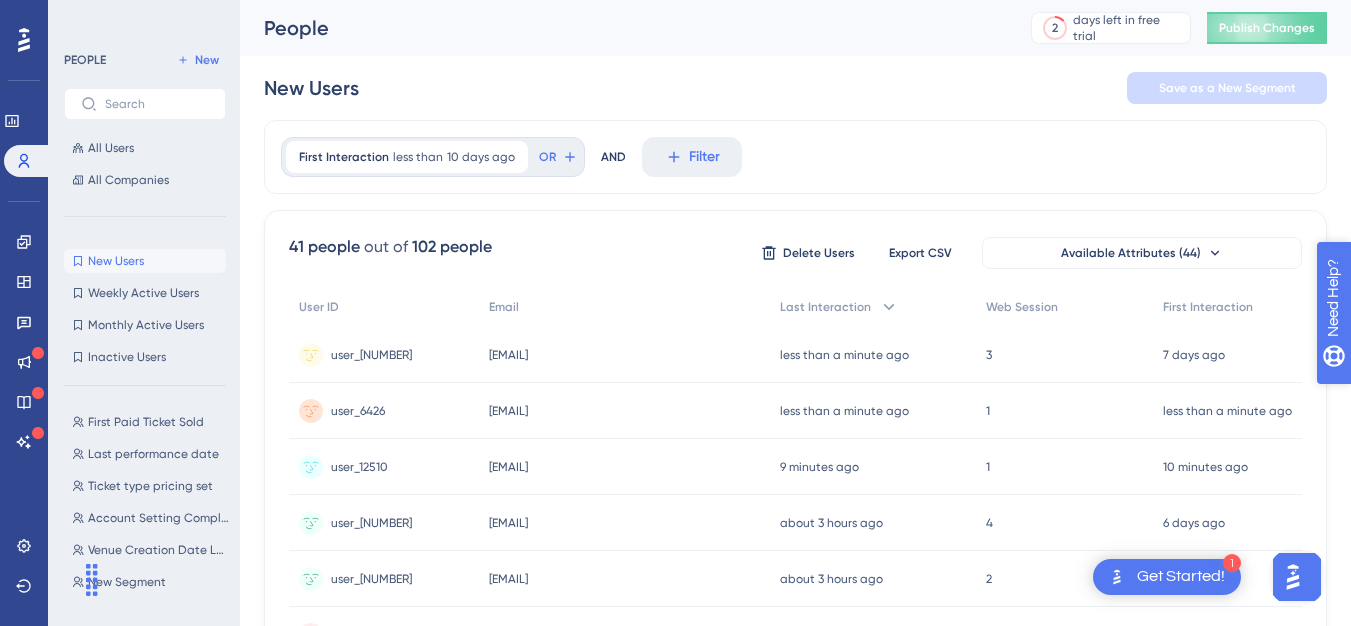 click on "Need Help?" at bounding box center [1403, 401] 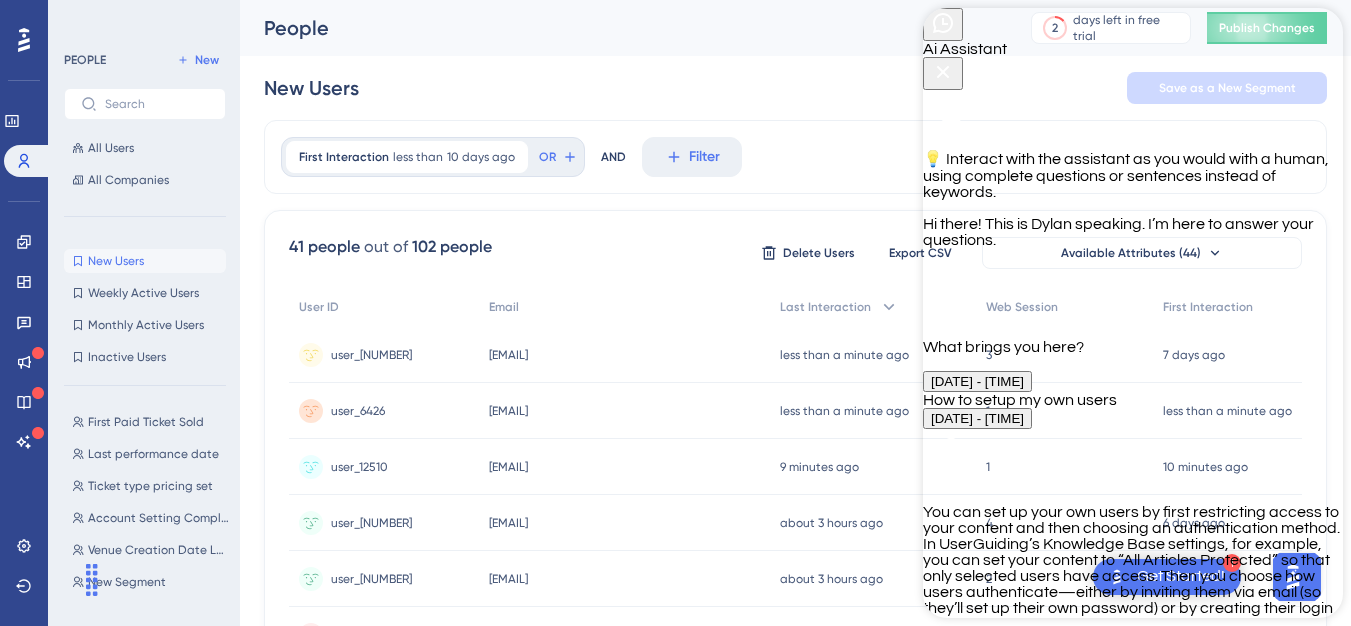 scroll, scrollTop: 524, scrollLeft: 0, axis: vertical 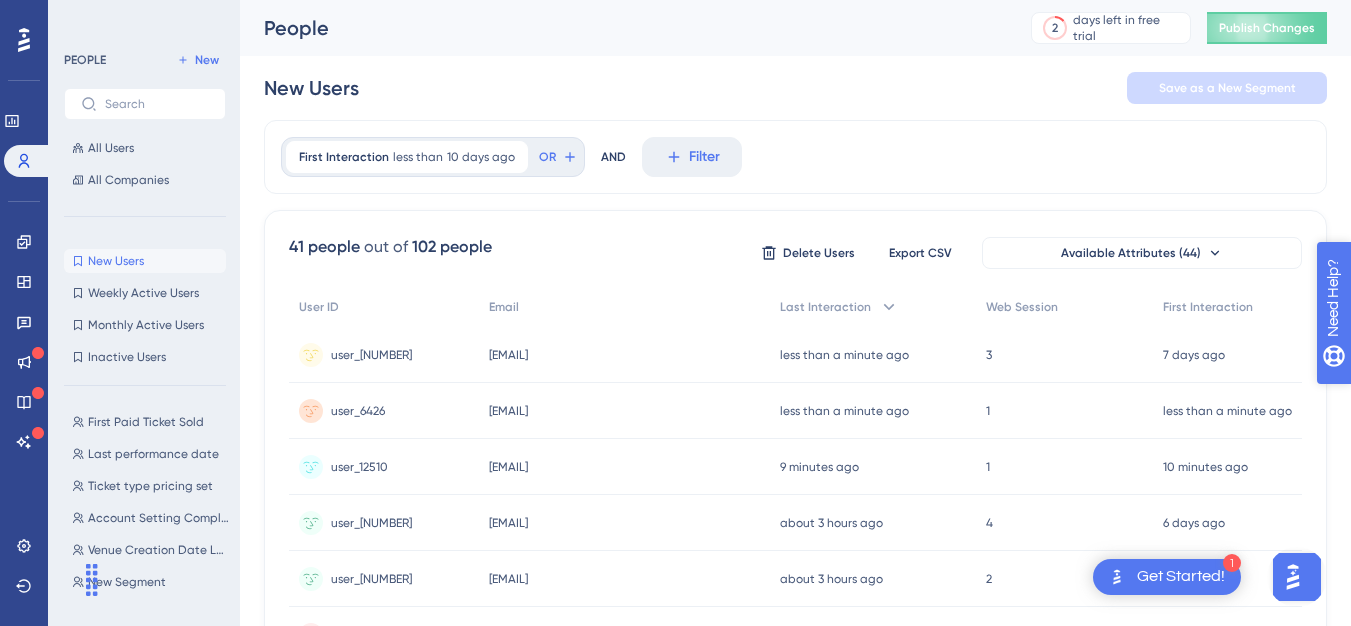 click on "Need Help?" at bounding box center [1403, 401] 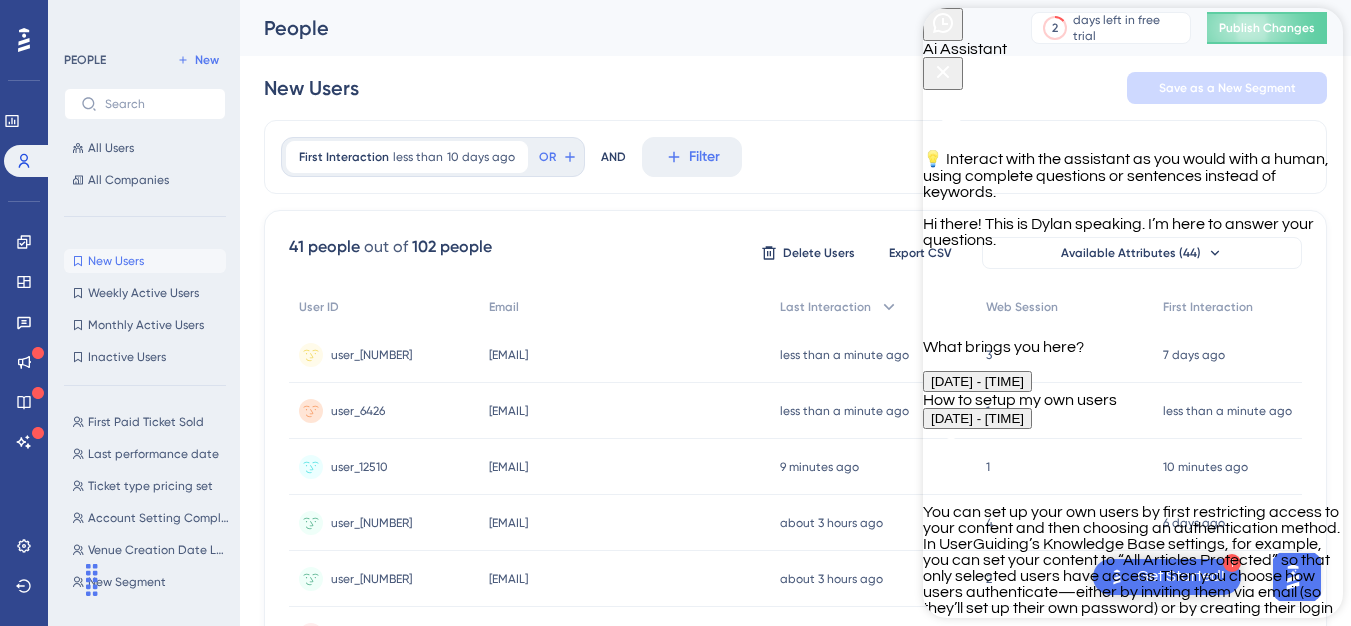 scroll, scrollTop: 524, scrollLeft: 0, axis: vertical 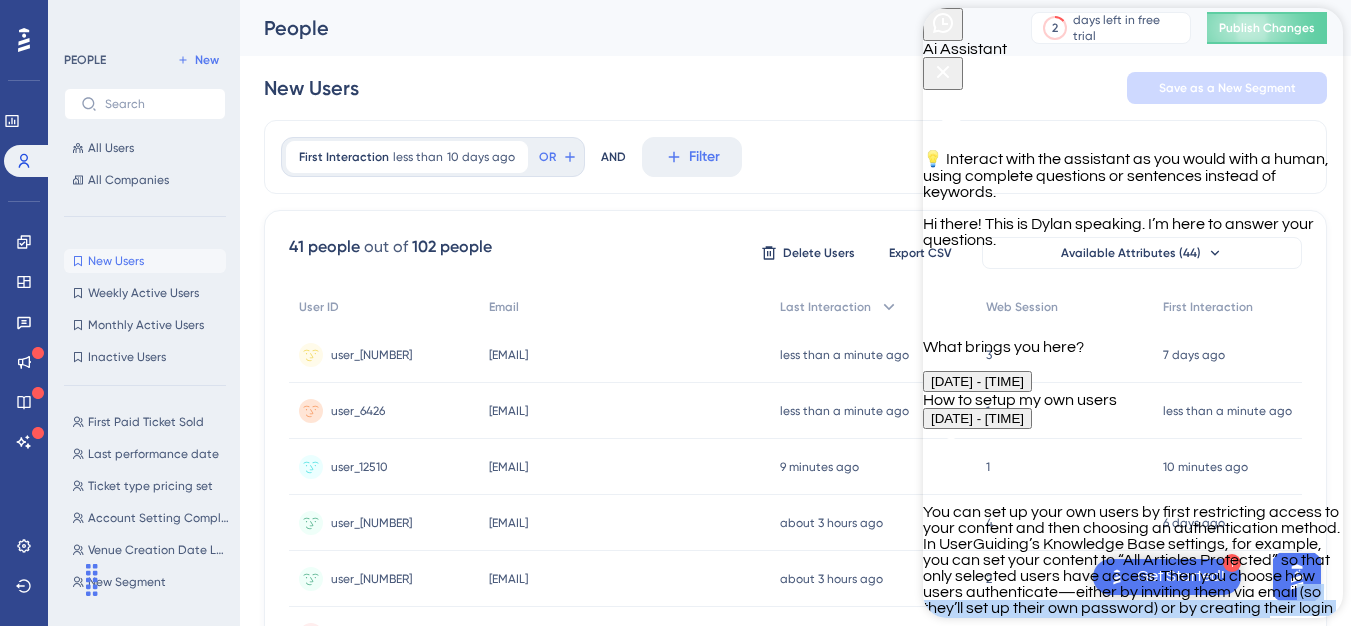 drag, startPoint x: 1333, startPoint y: 333, endPoint x: 1320, endPoint y: 218, distance: 115.73245 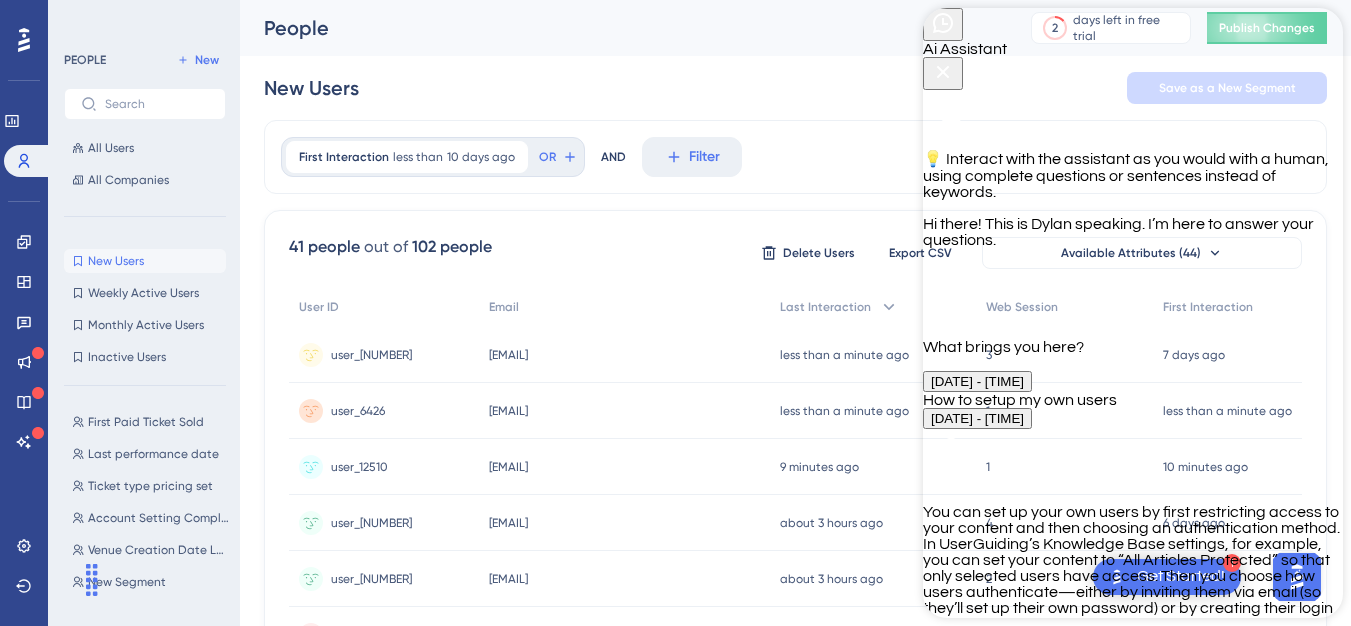 scroll, scrollTop: 0, scrollLeft: 0, axis: both 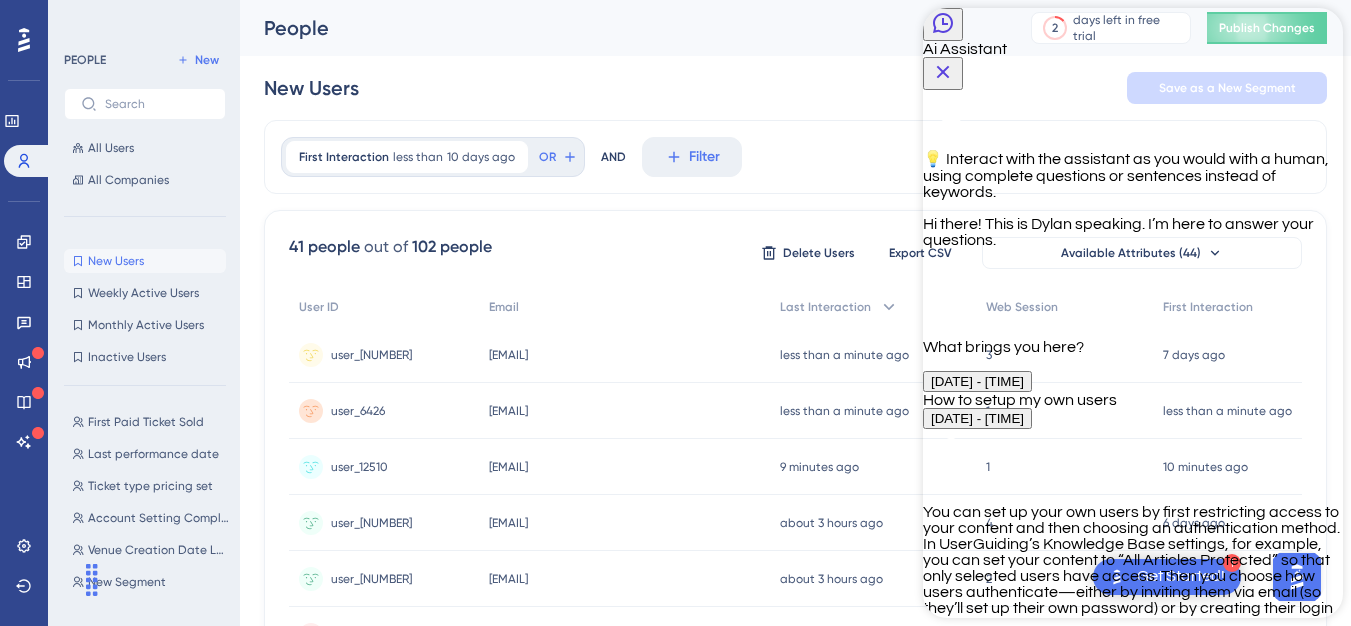click 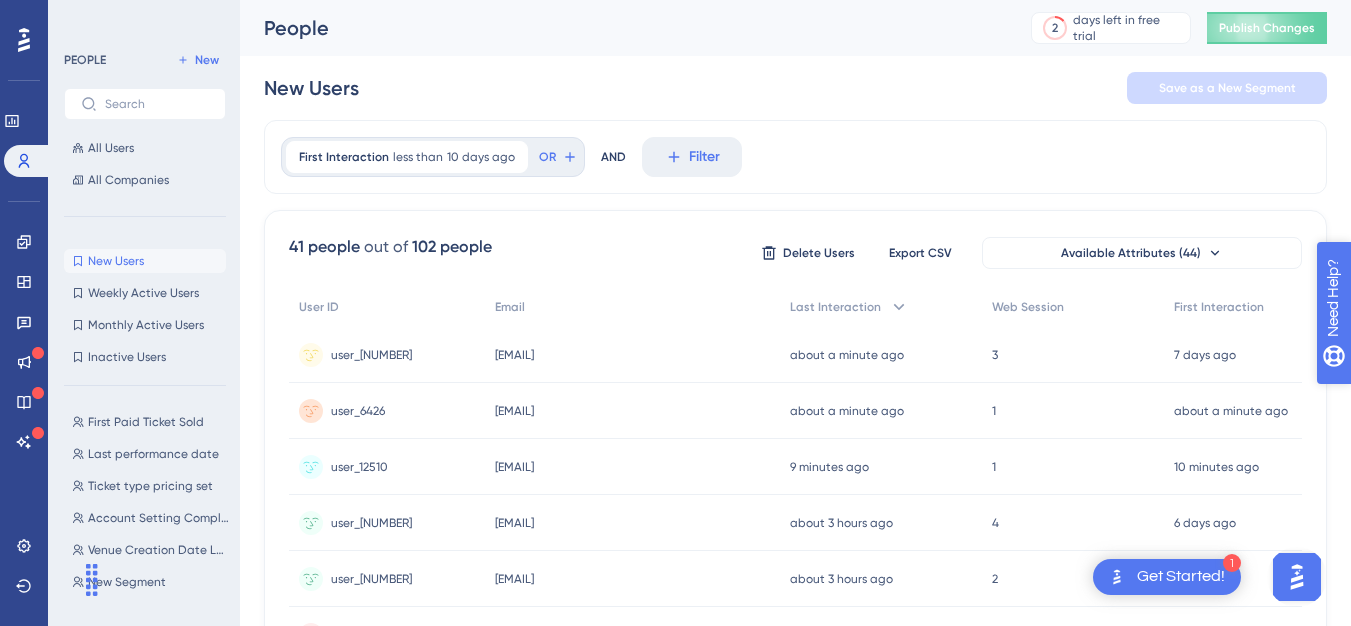 click on "Need Help?" at bounding box center (1403, 401) 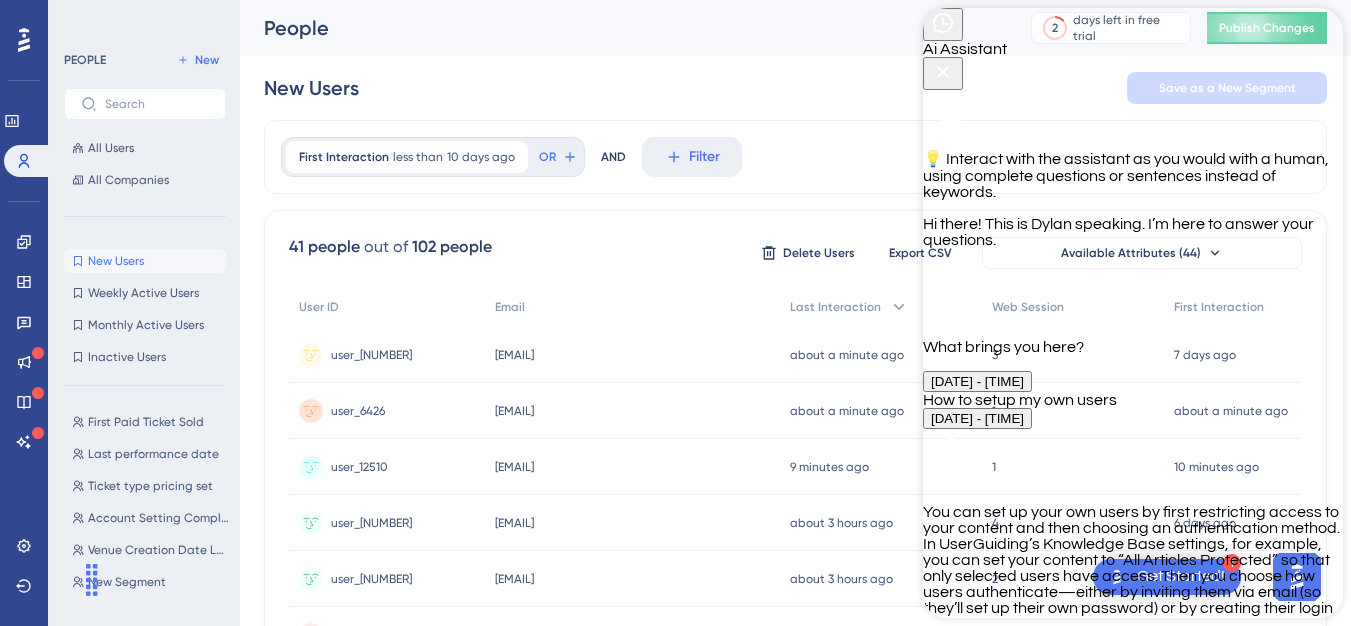 scroll, scrollTop: 524, scrollLeft: 0, axis: vertical 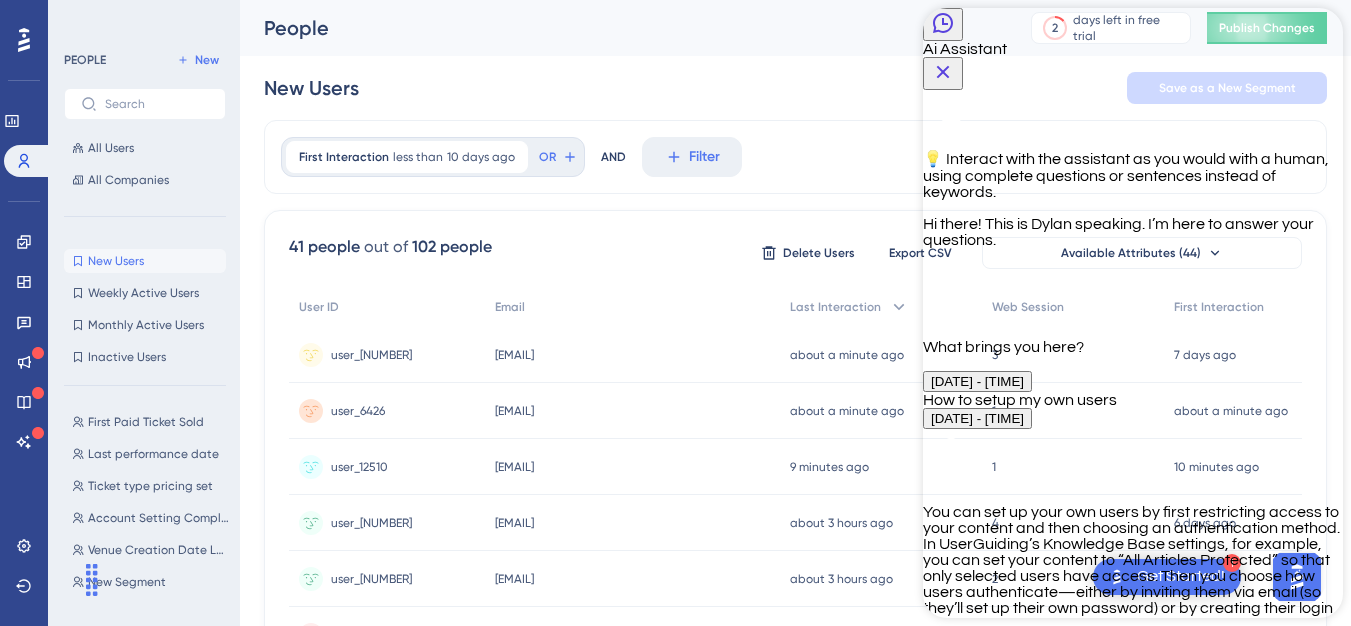 drag, startPoint x: 1338, startPoint y: 334, endPoint x: 2288, endPoint y: 89, distance: 981.08356 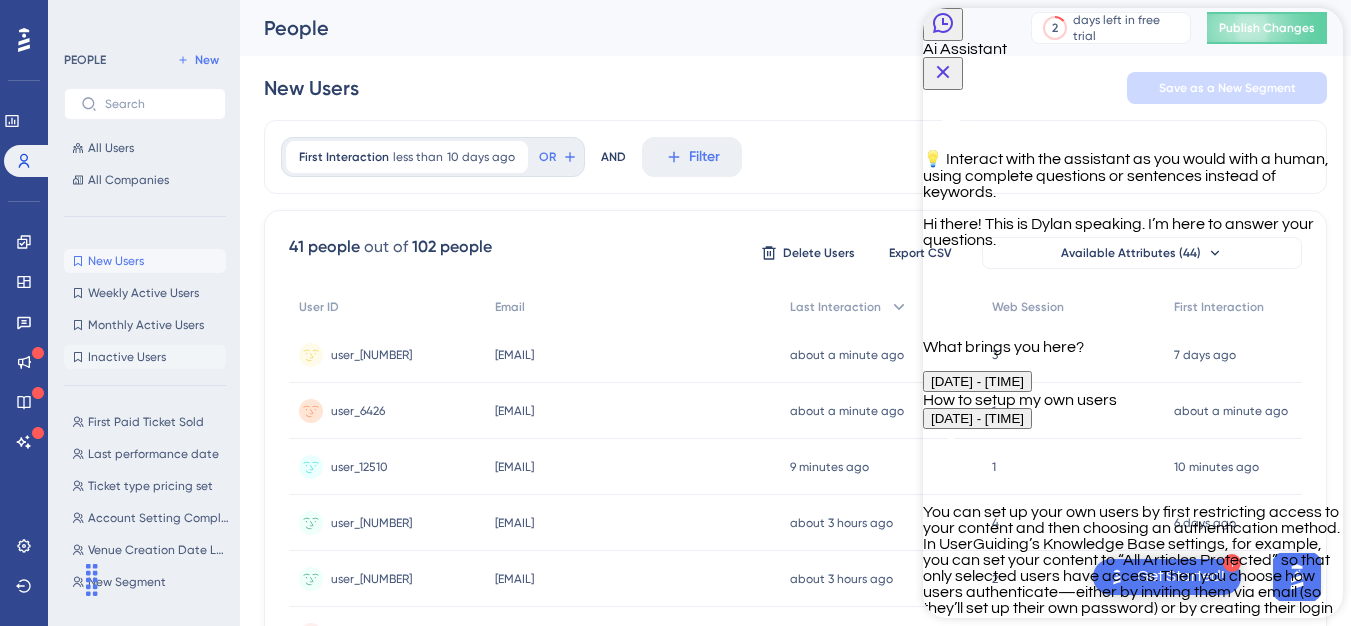 click on "Inactive Users Inactive Users" at bounding box center [145, 357] 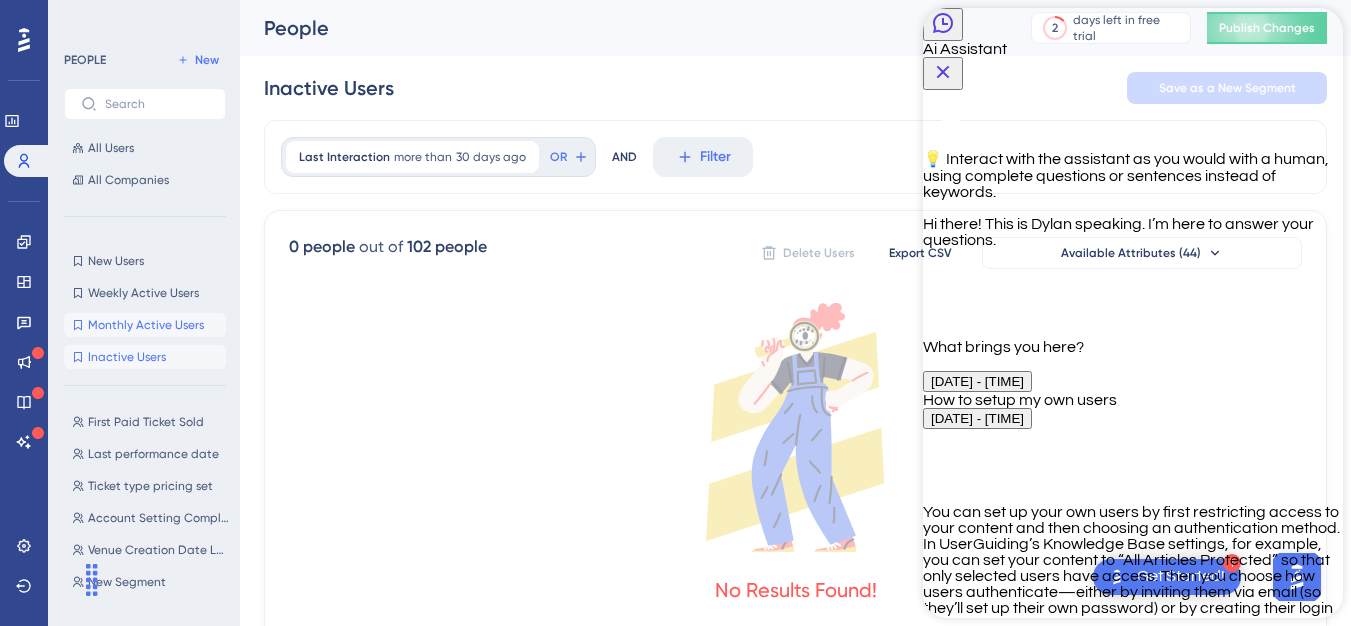 click on "Monthly Active Users" at bounding box center [146, 325] 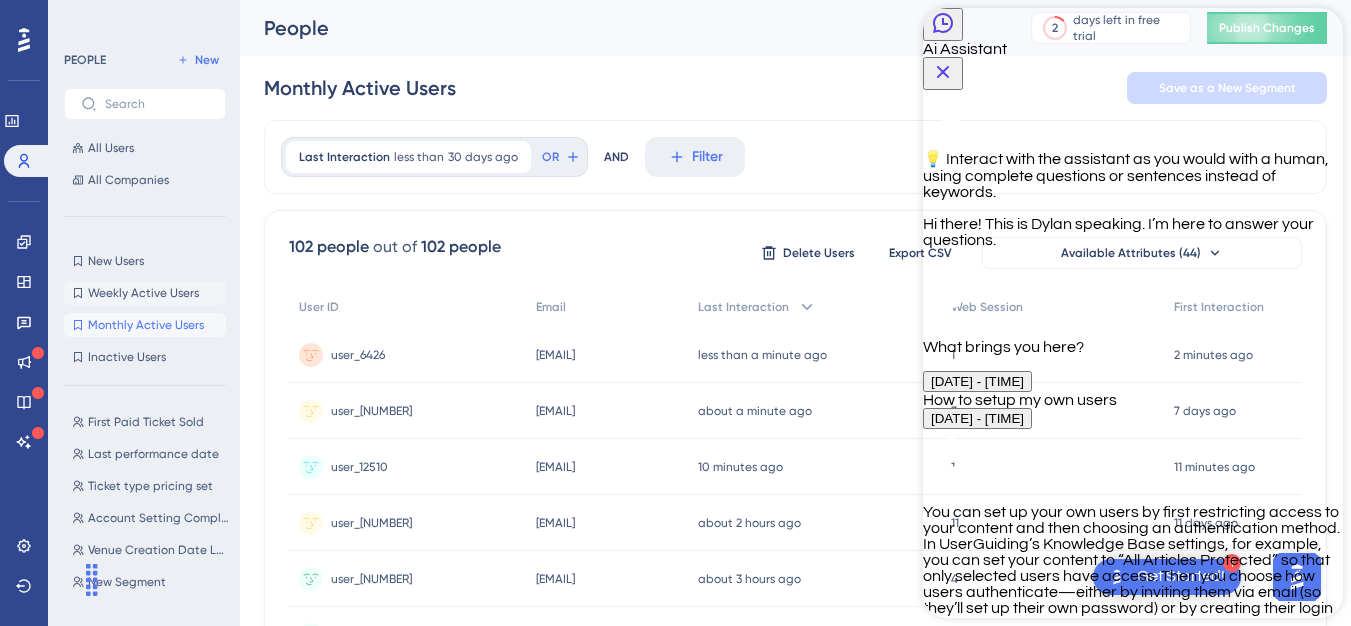click on "Weekly Active Users Weekly Active Users" at bounding box center (145, 293) 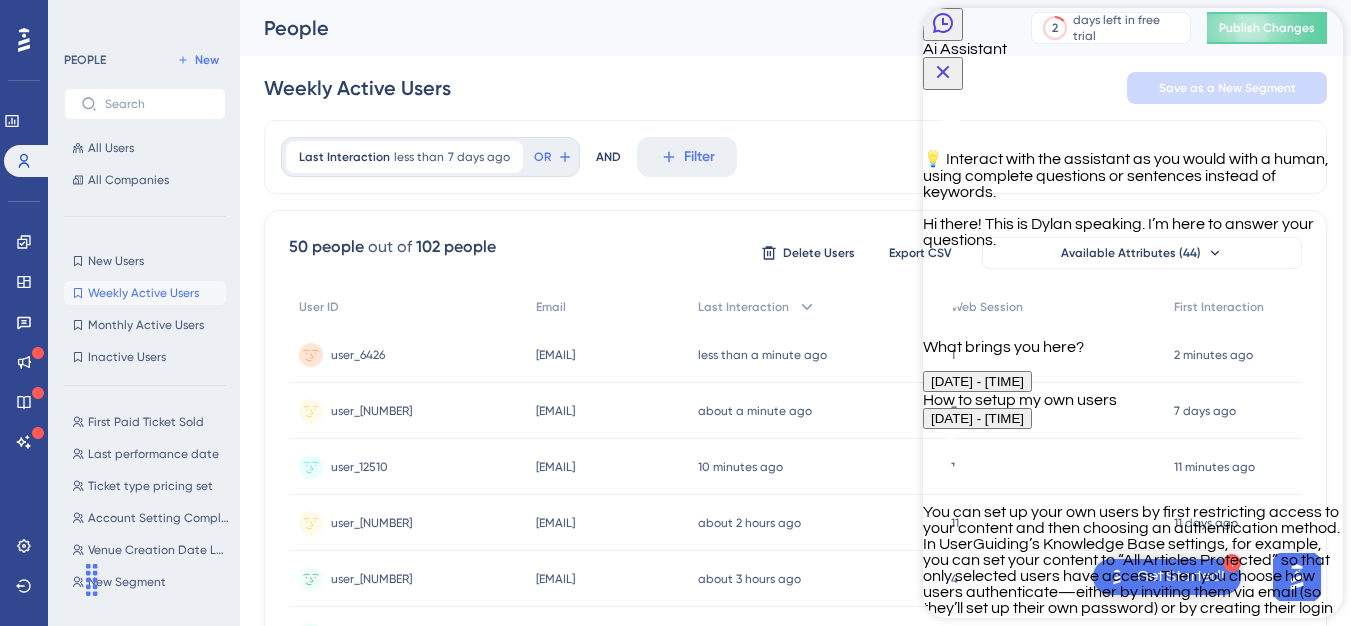 click on "New Users New Users Weekly Active Users Weekly Active Users Monthly Active Users Monthly Active Users Inactive Users Inactive Users" at bounding box center (145, 309) 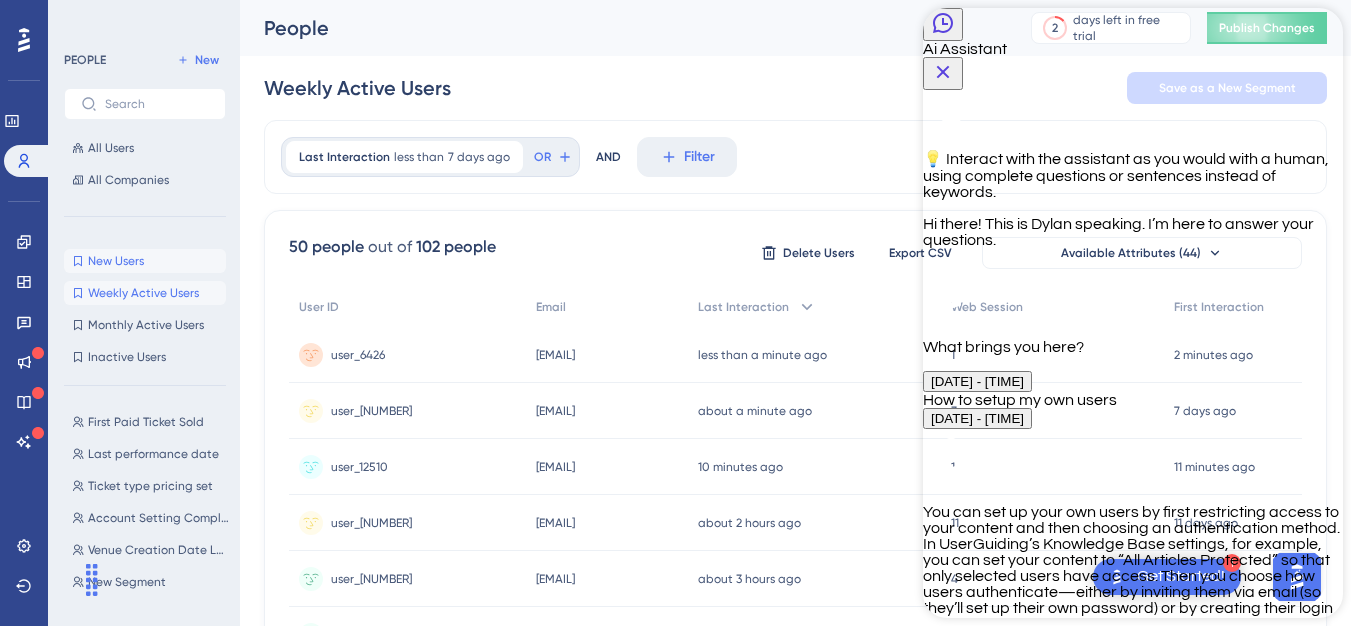 click on "New Users New Users" at bounding box center [145, 261] 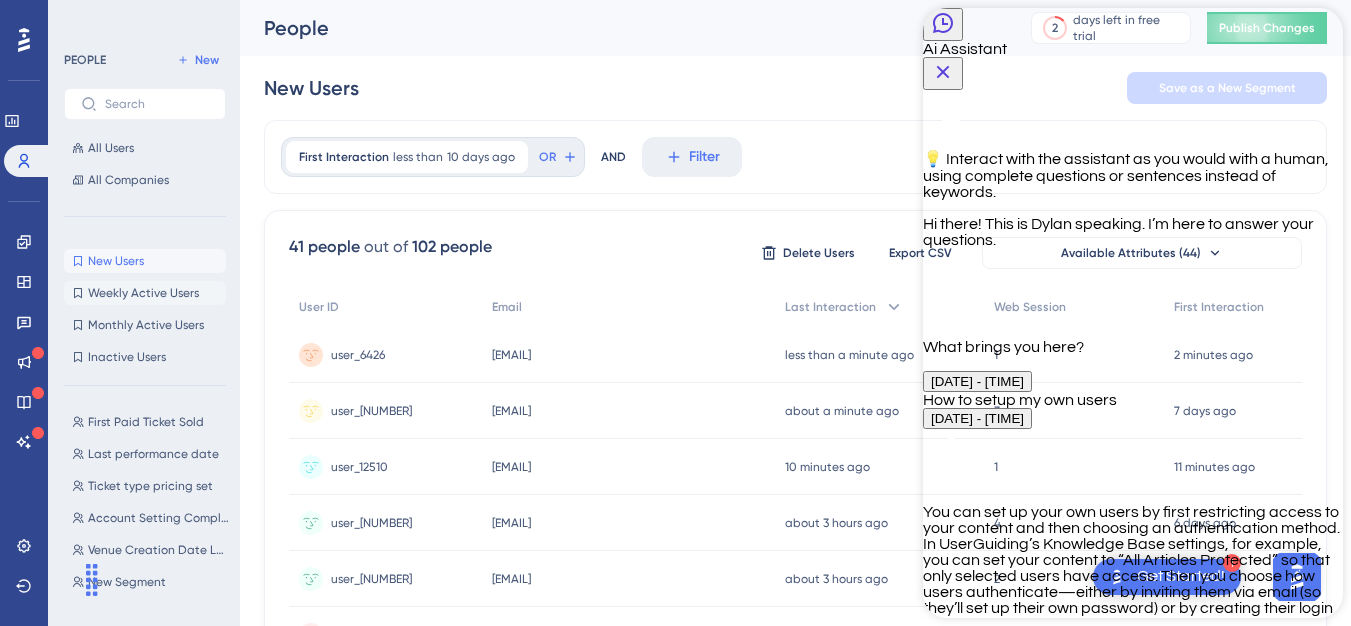 click on "Weekly Active Users Weekly Active Users" at bounding box center (145, 293) 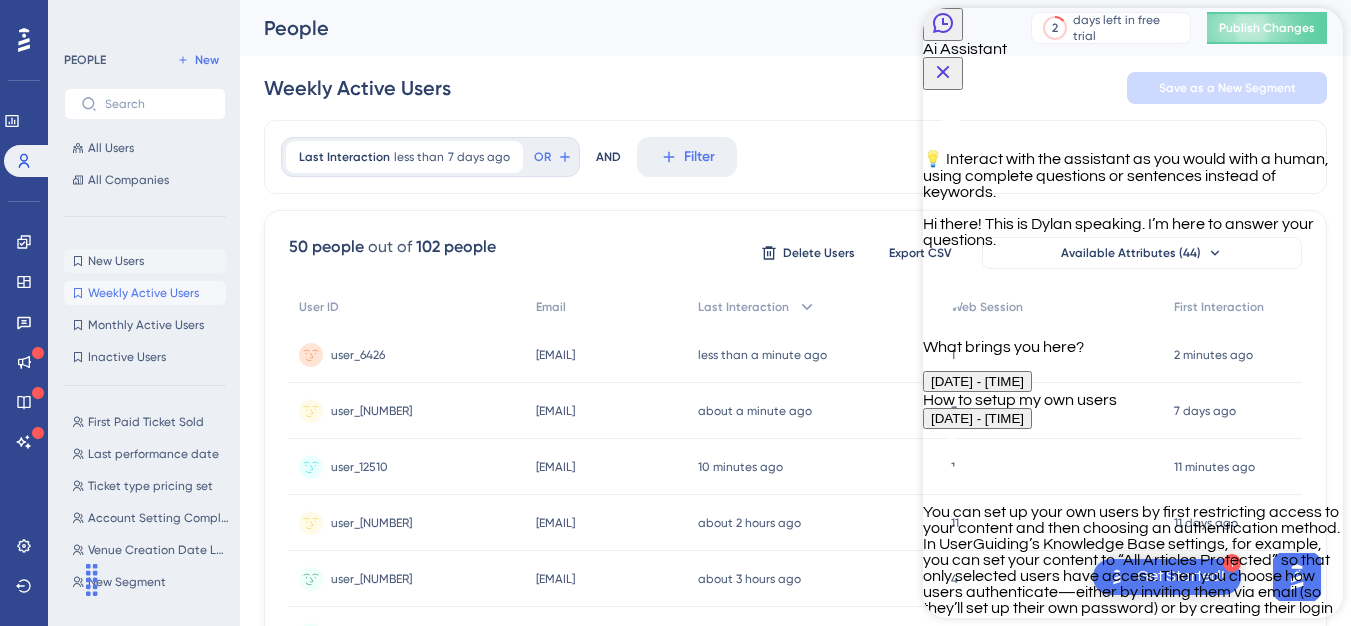 click on "New Users" at bounding box center [116, 261] 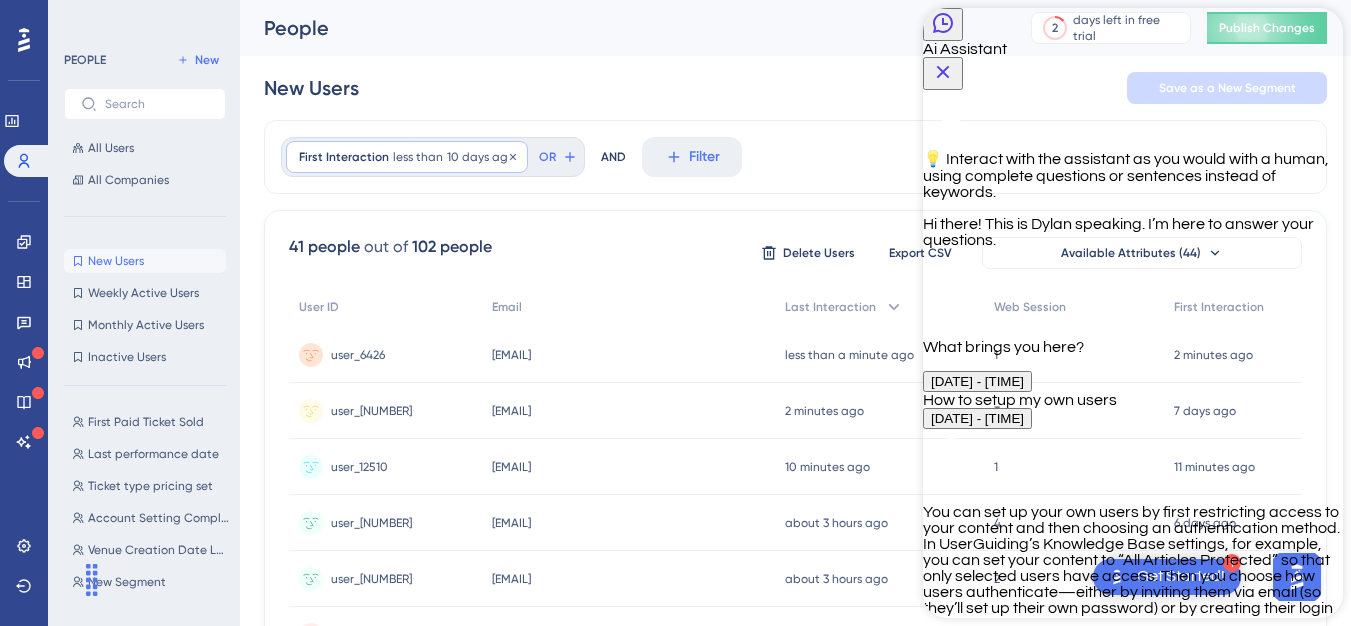 drag, startPoint x: 302, startPoint y: 156, endPoint x: 415, endPoint y: 153, distance: 113.03982 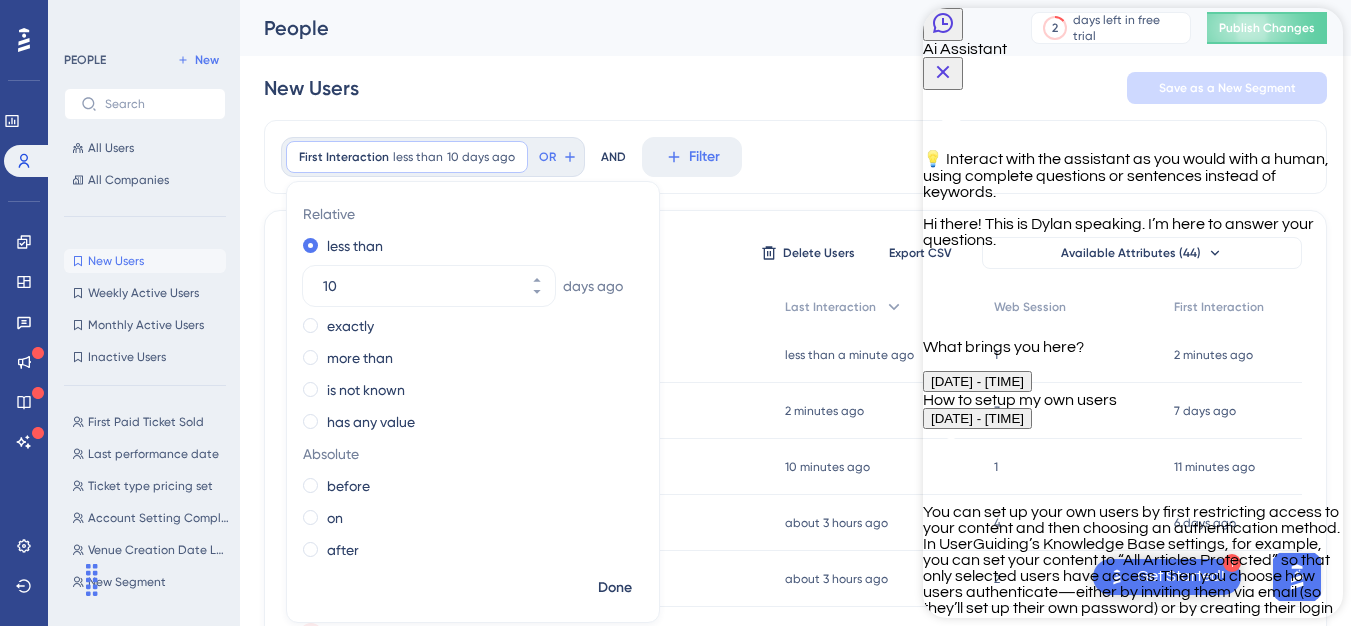 click on "People" at bounding box center [622, 28] 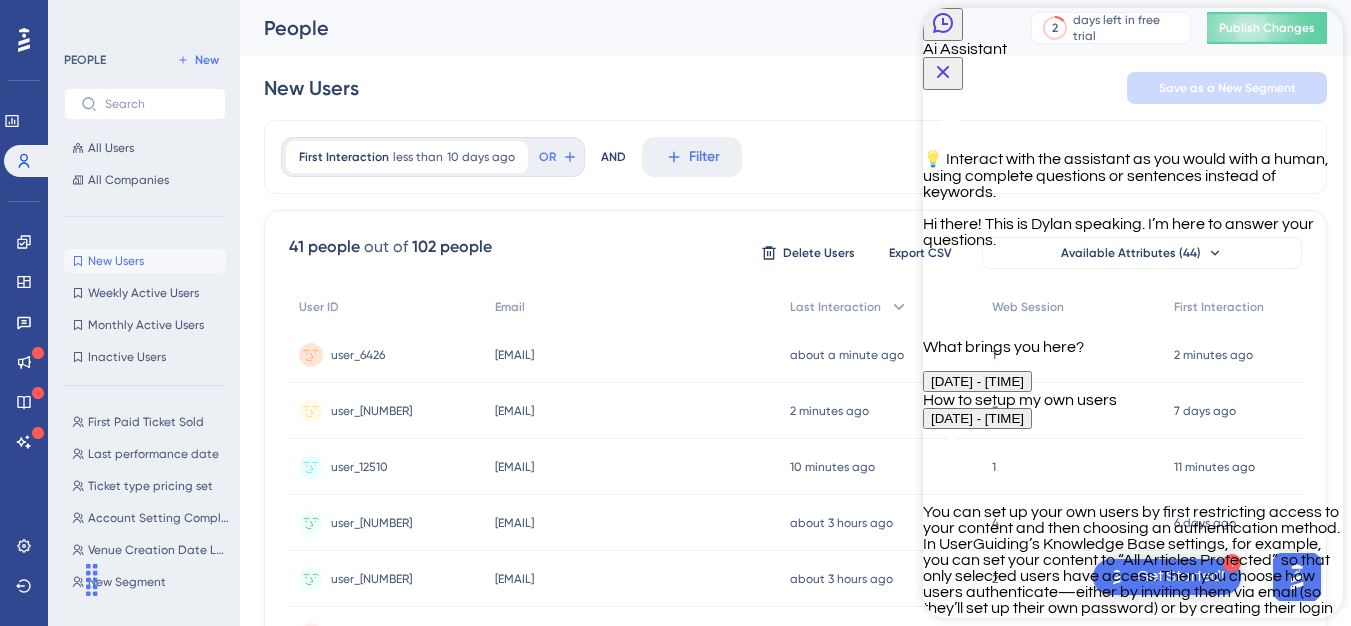 click on "New Users Save as a New Segment" at bounding box center [795, 88] 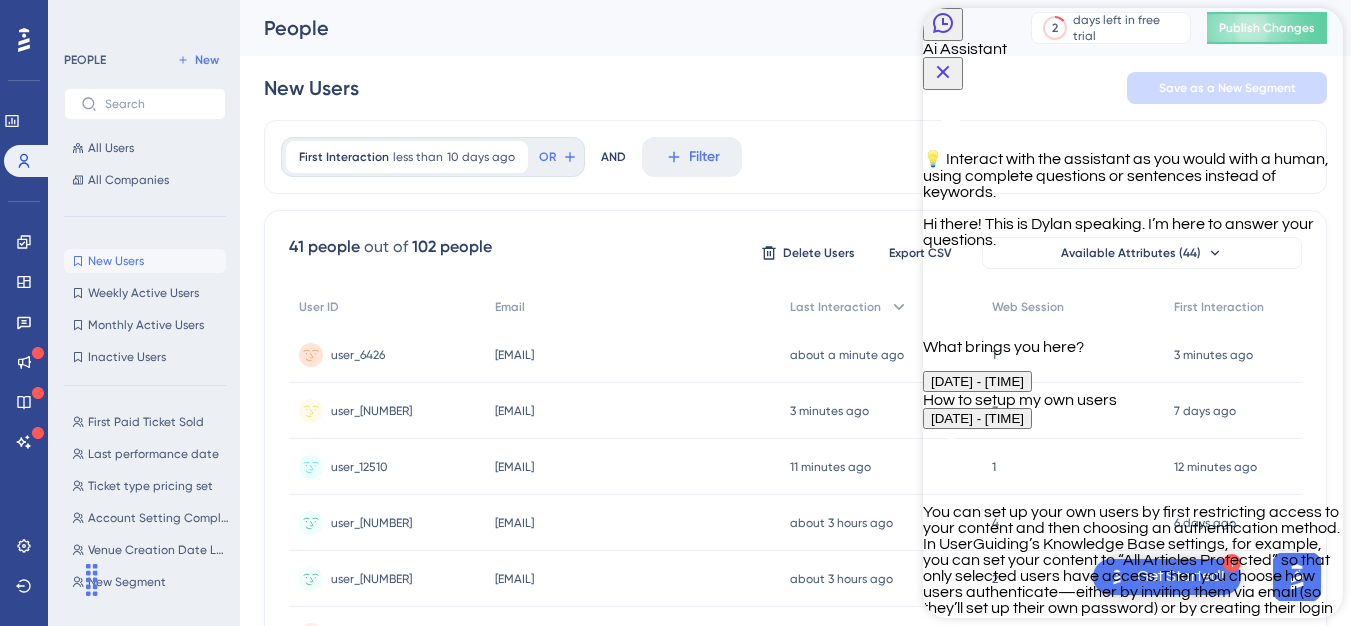click 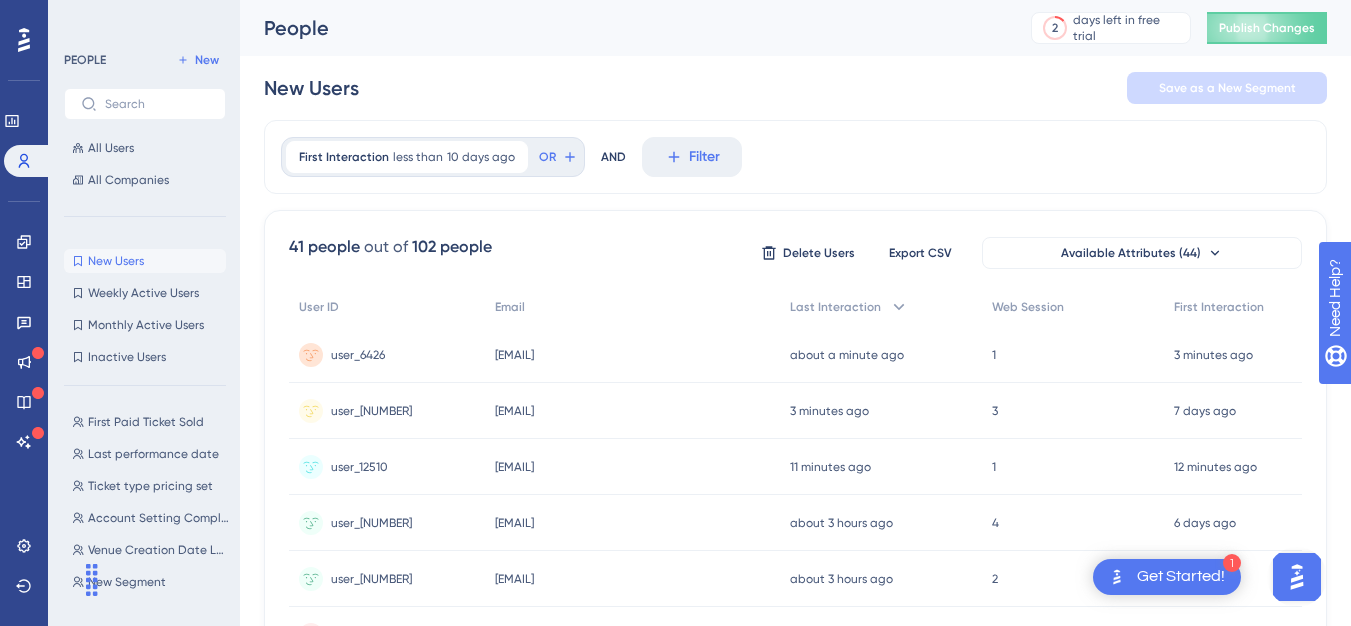 click on "New Users" at bounding box center [116, 261] 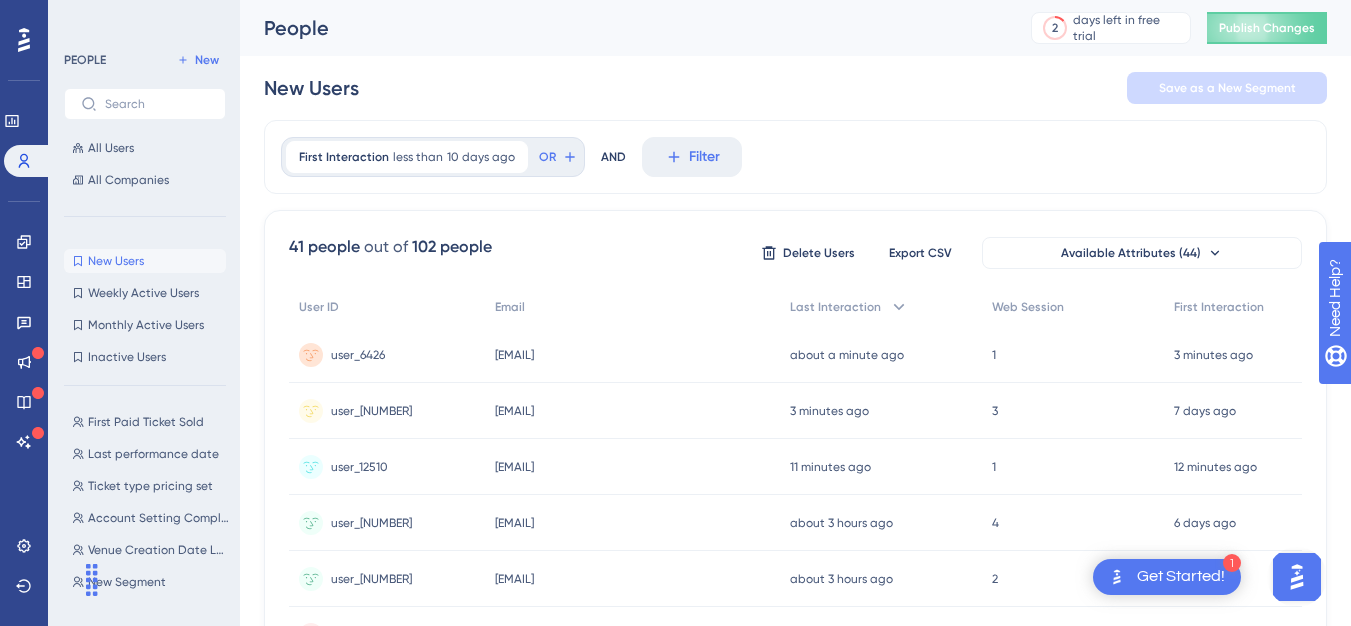 click on "Weekly Active Users" at bounding box center (143, 293) 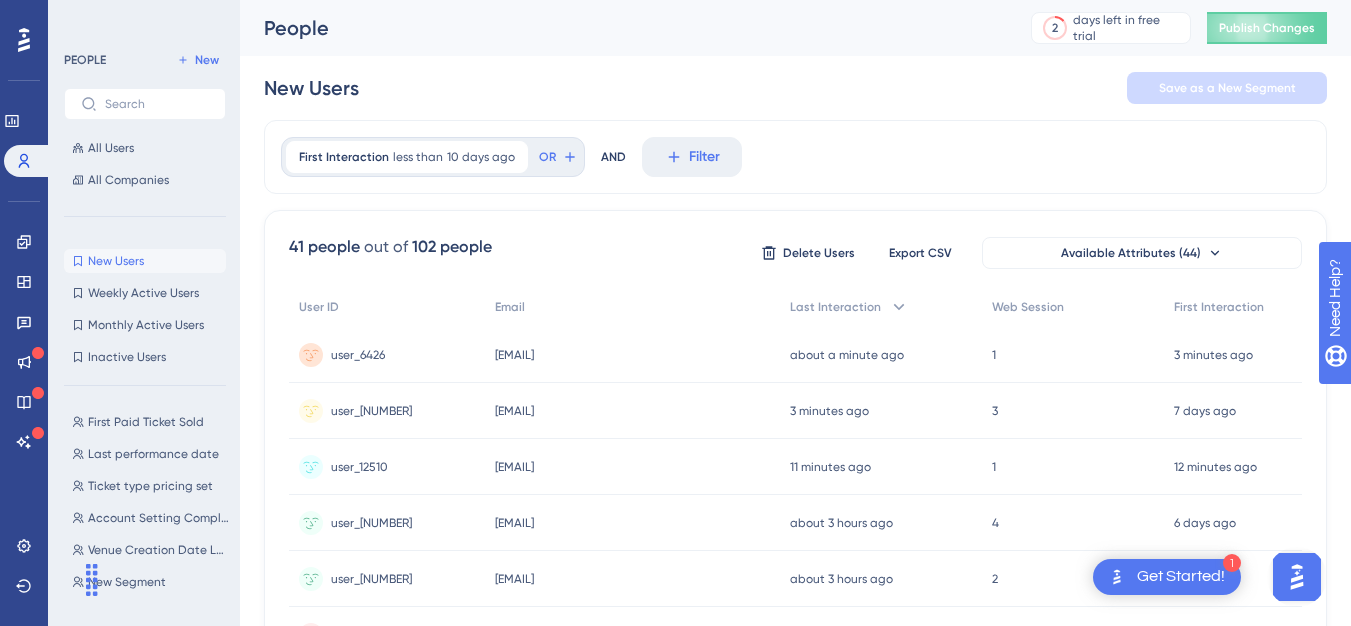 click on "New Users" at bounding box center (116, 261) 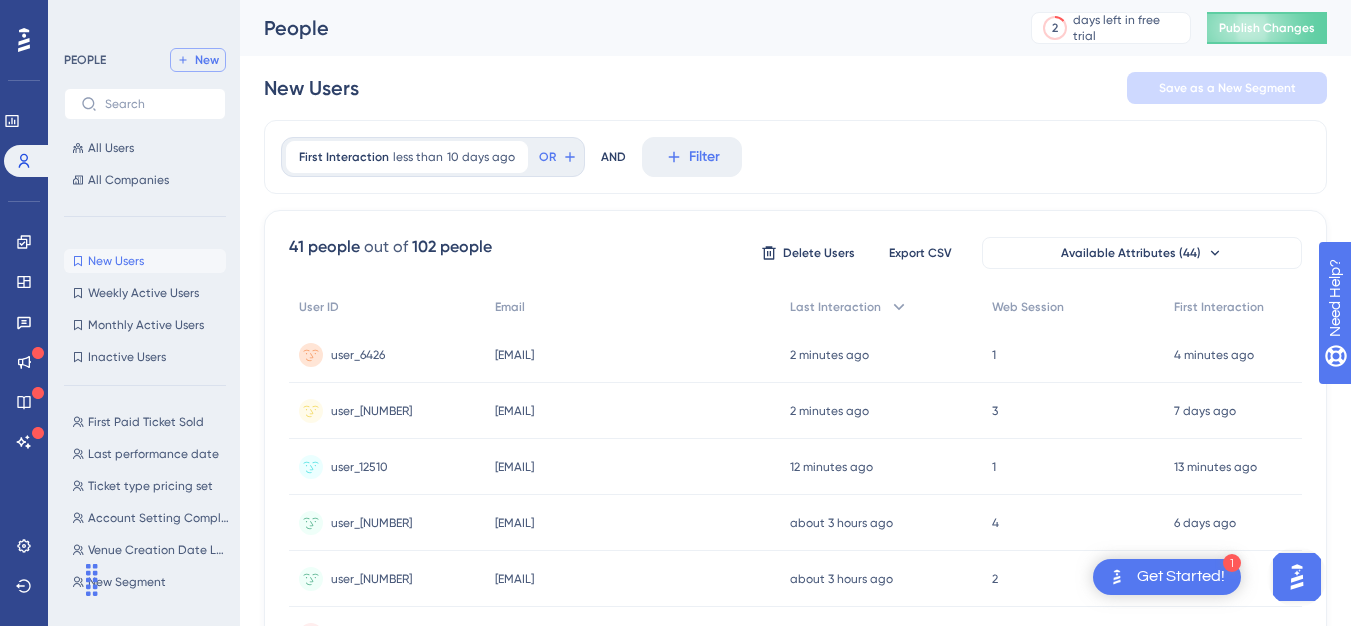 click on "New" at bounding box center (207, 60) 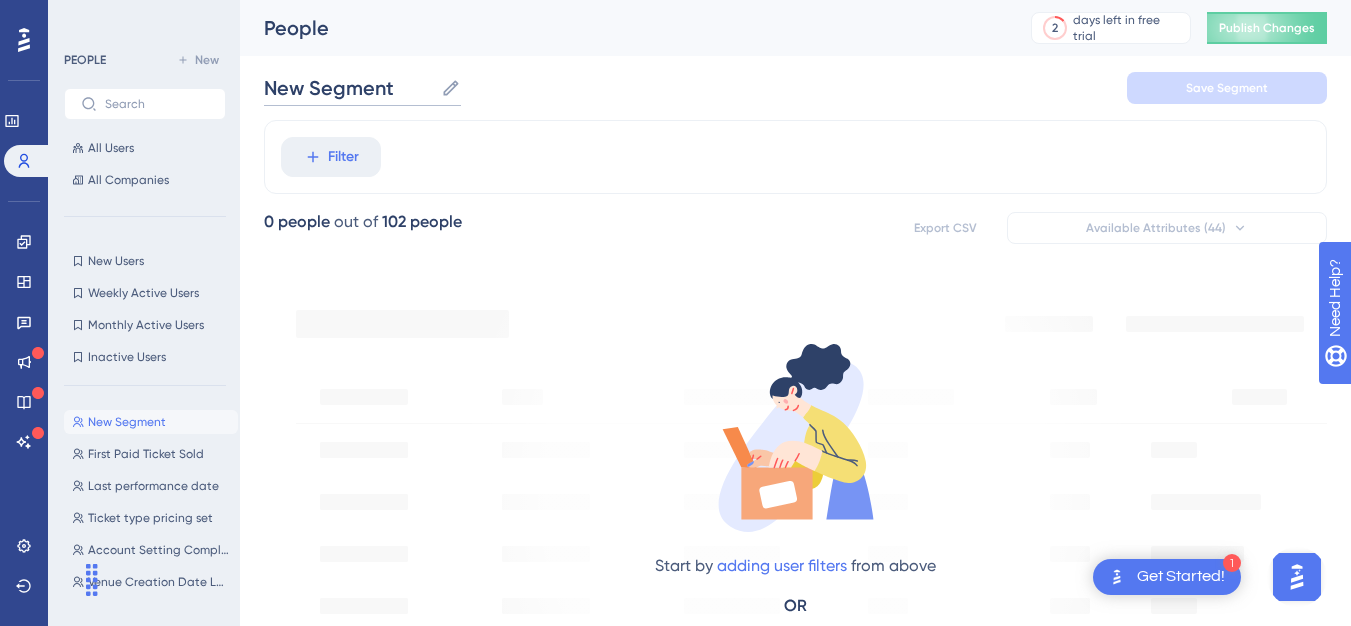 click on "New Segment" at bounding box center [348, 88] 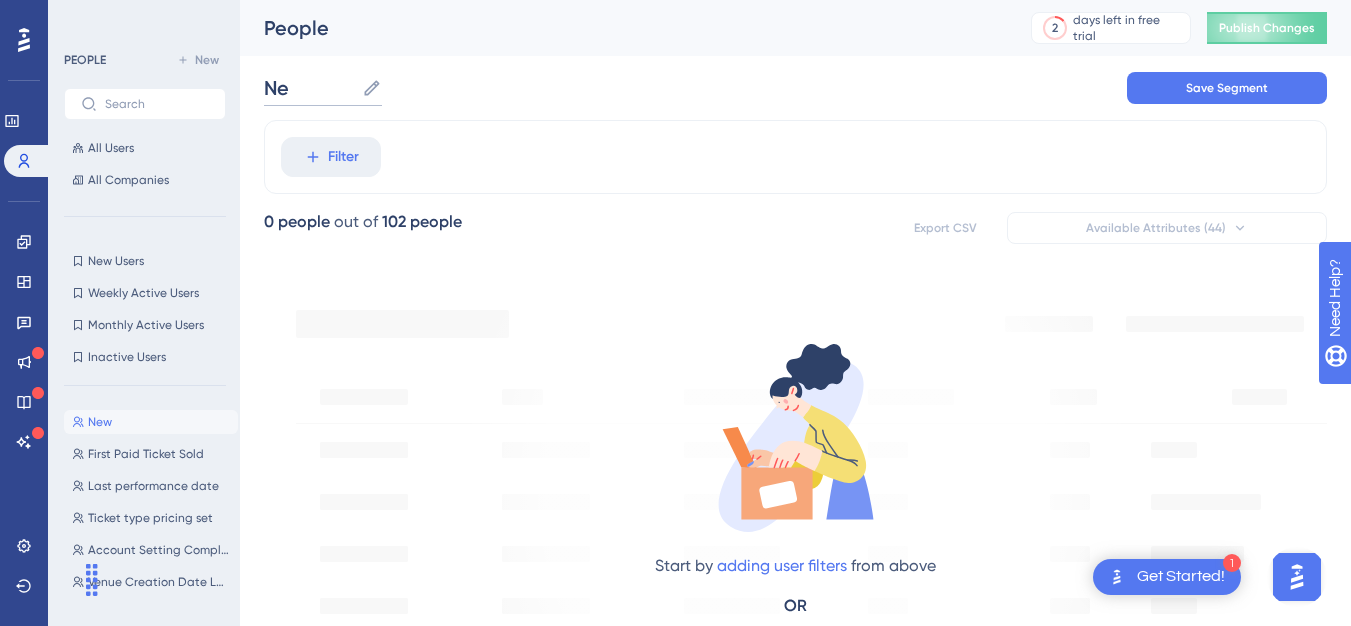 type on "N" 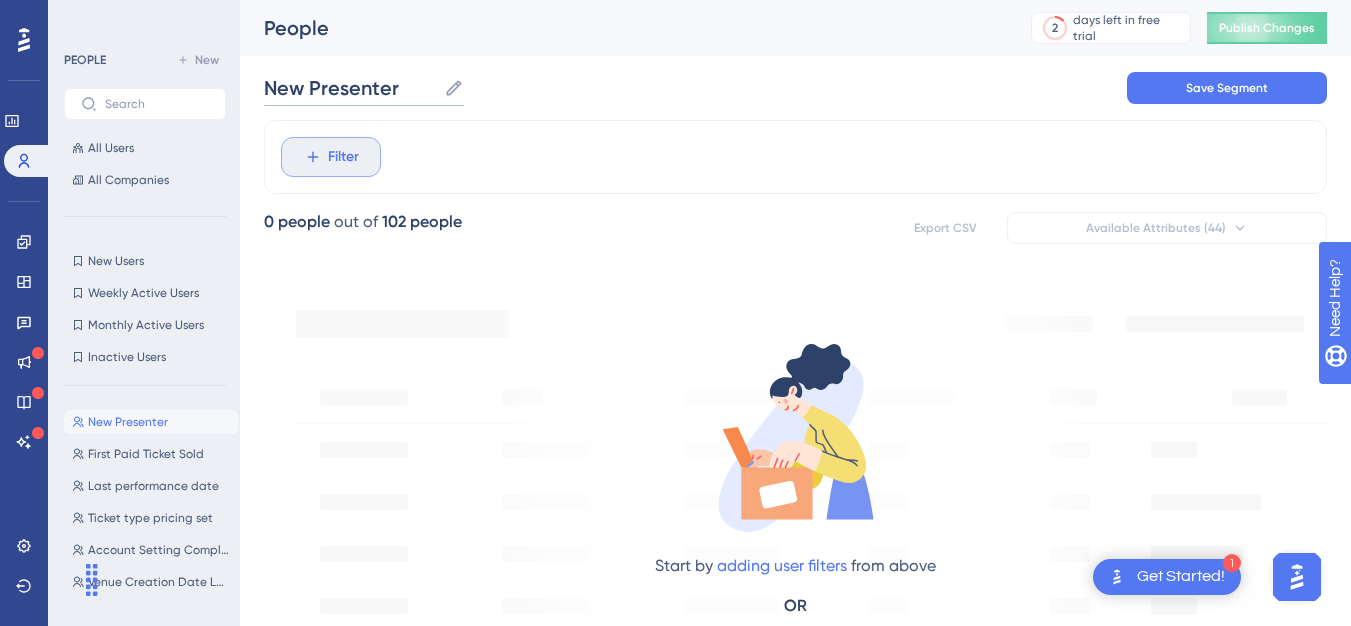 type on "New Presenter" 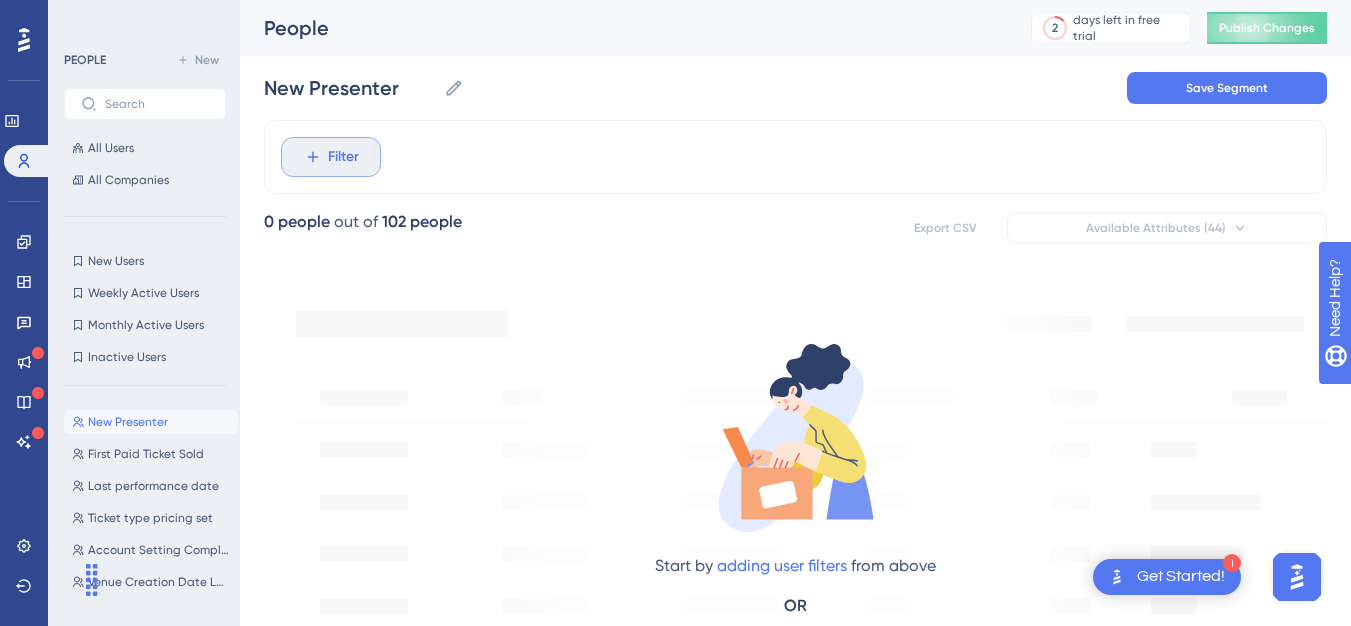 click on "Filter" at bounding box center (343, 157) 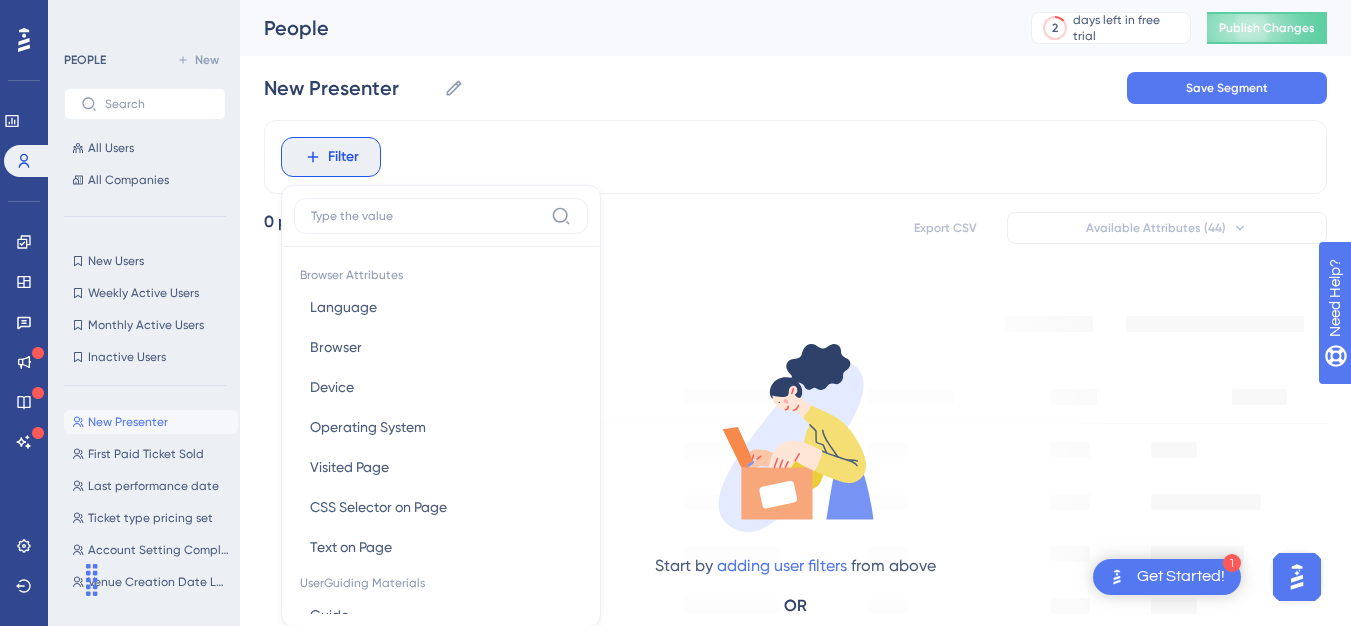 scroll, scrollTop: 93, scrollLeft: 0, axis: vertical 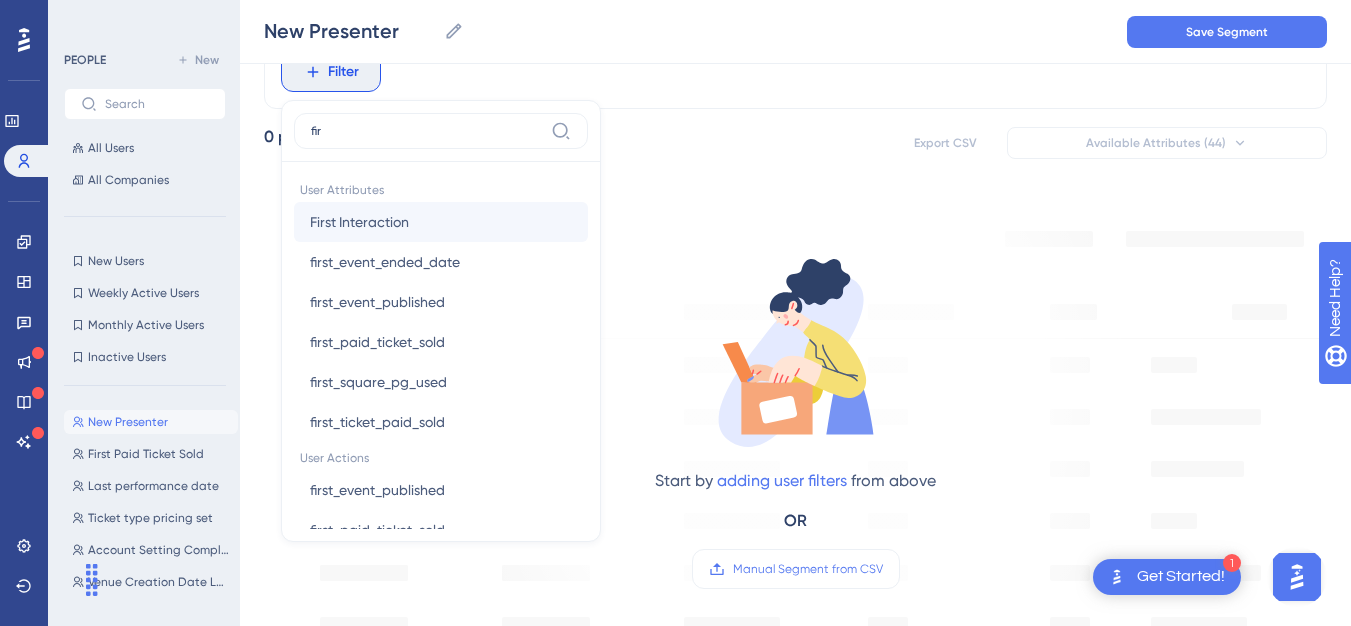 type on "fir" 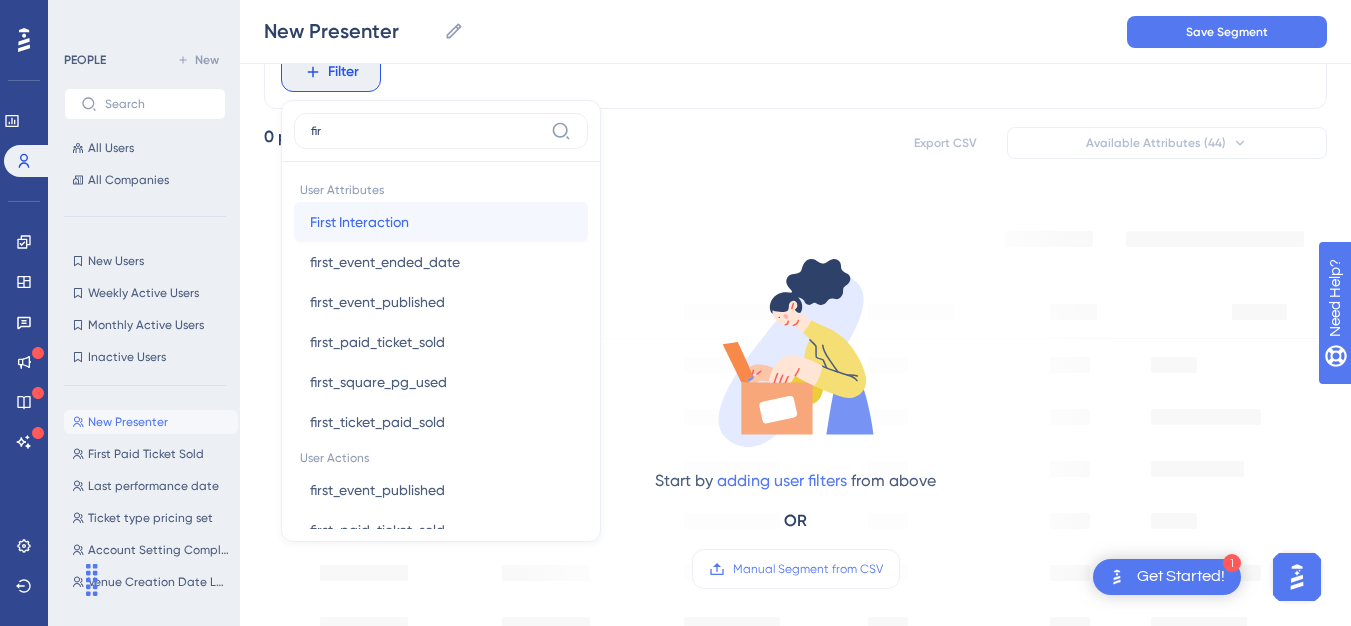 click on "First Interaction" at bounding box center (359, 222) 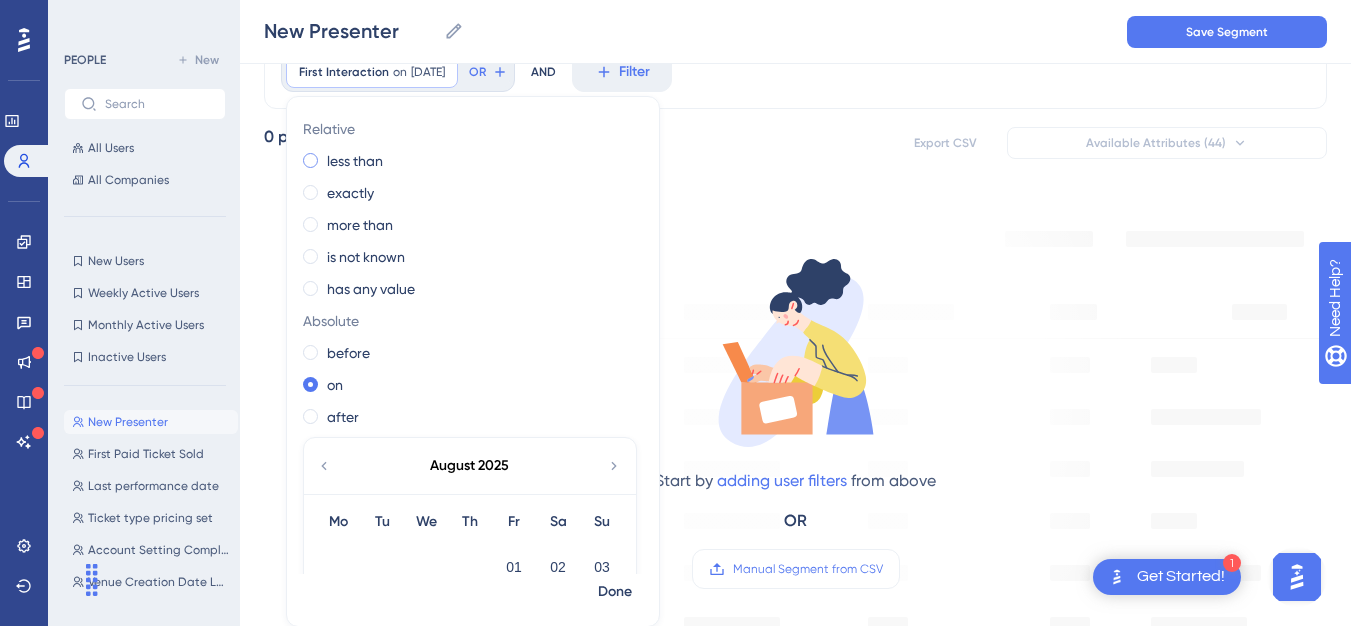 click on "less than" at bounding box center (355, 161) 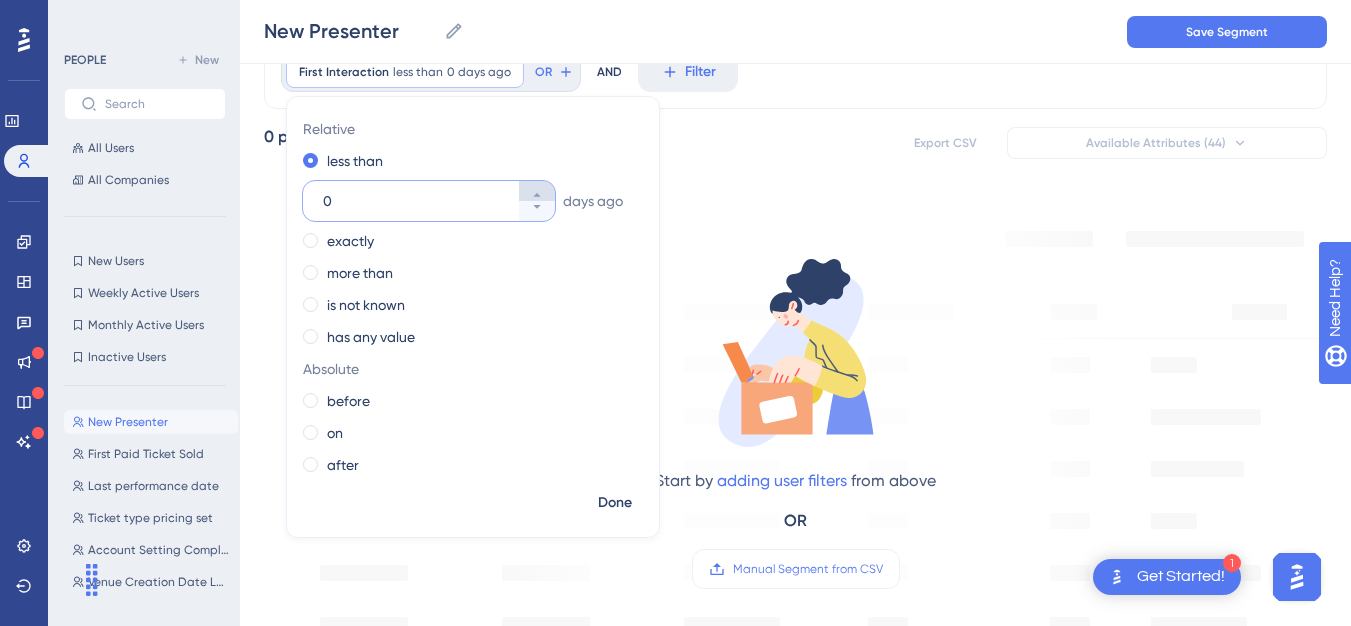 click 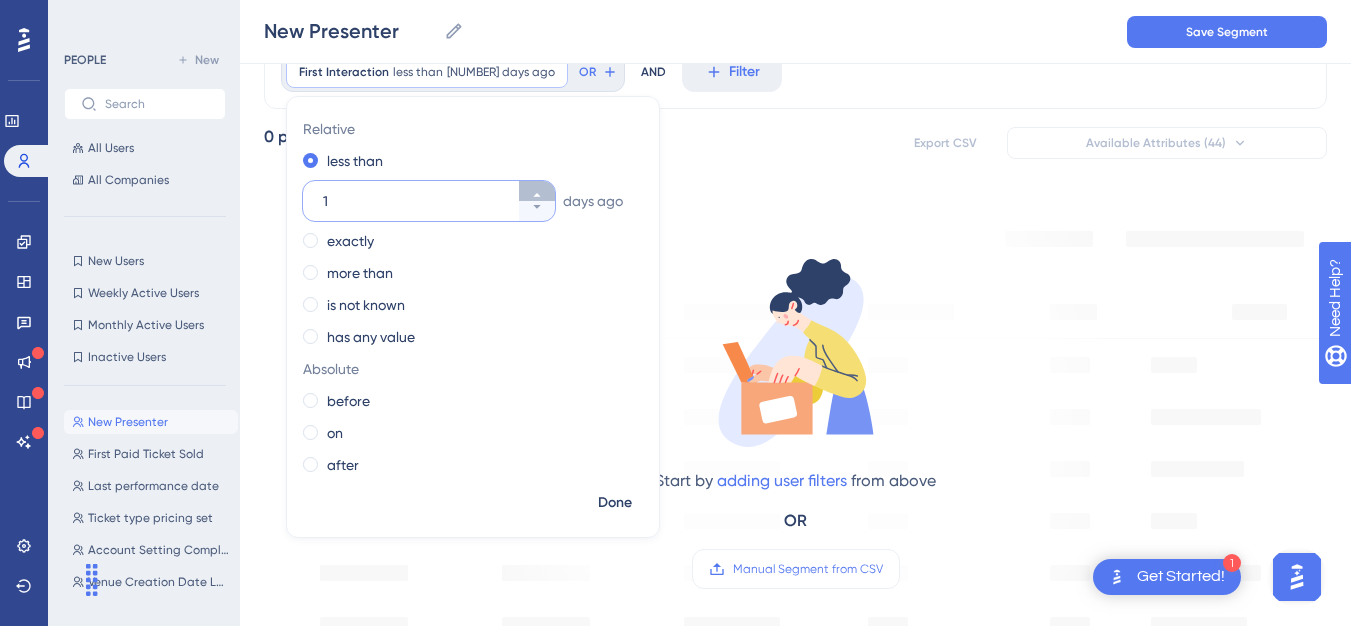 click 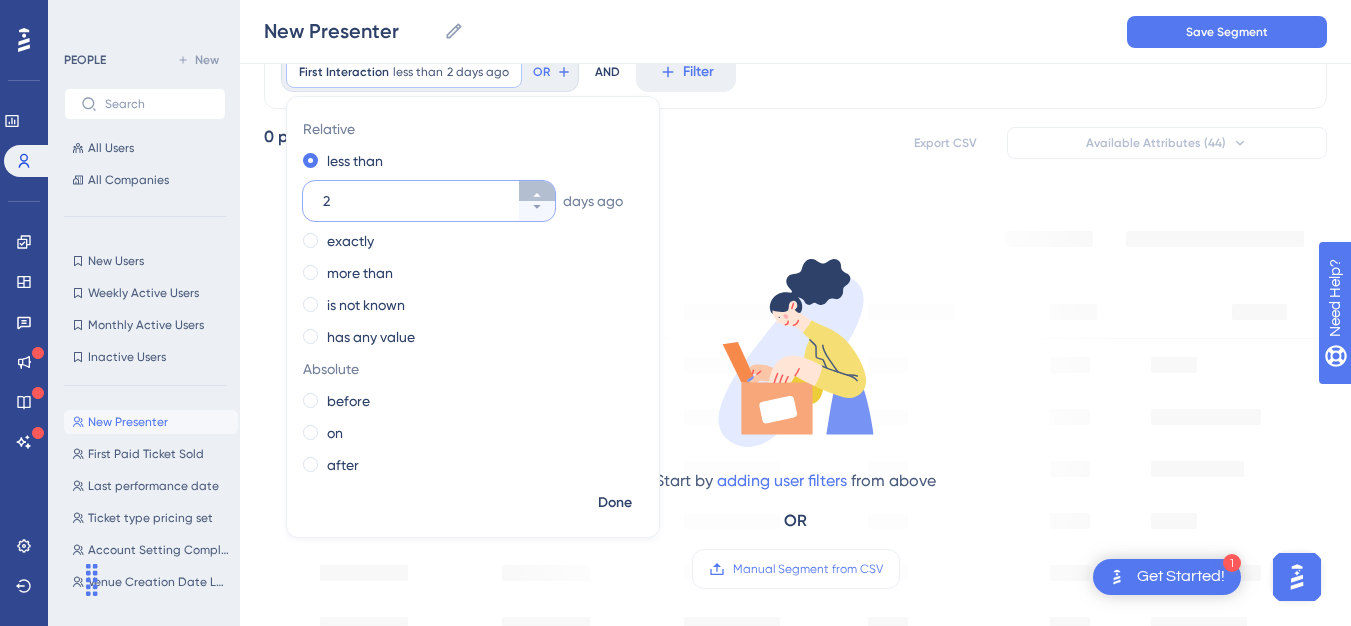 click 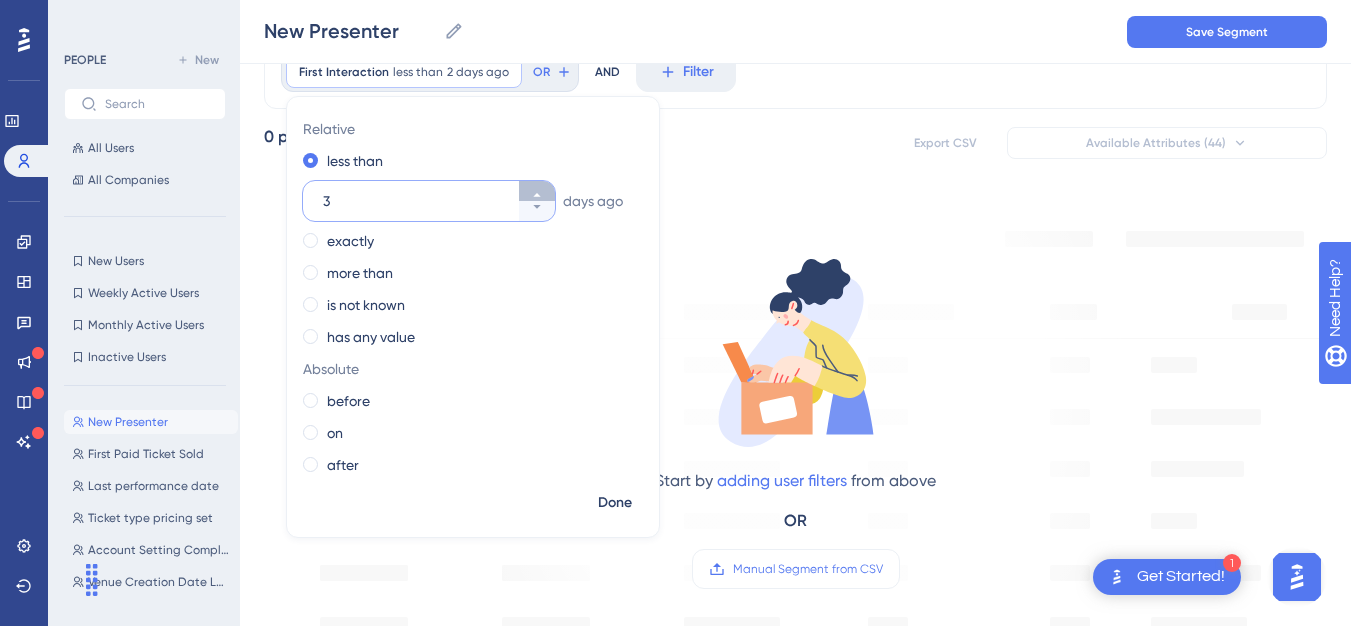 click 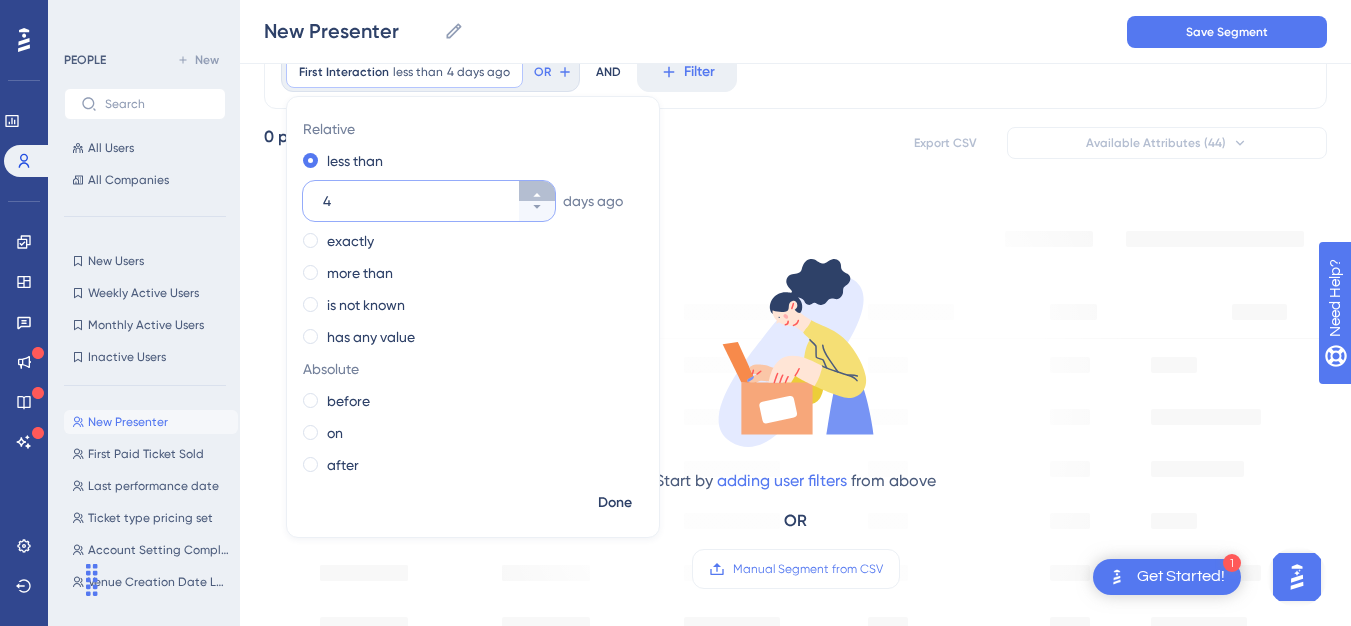 click 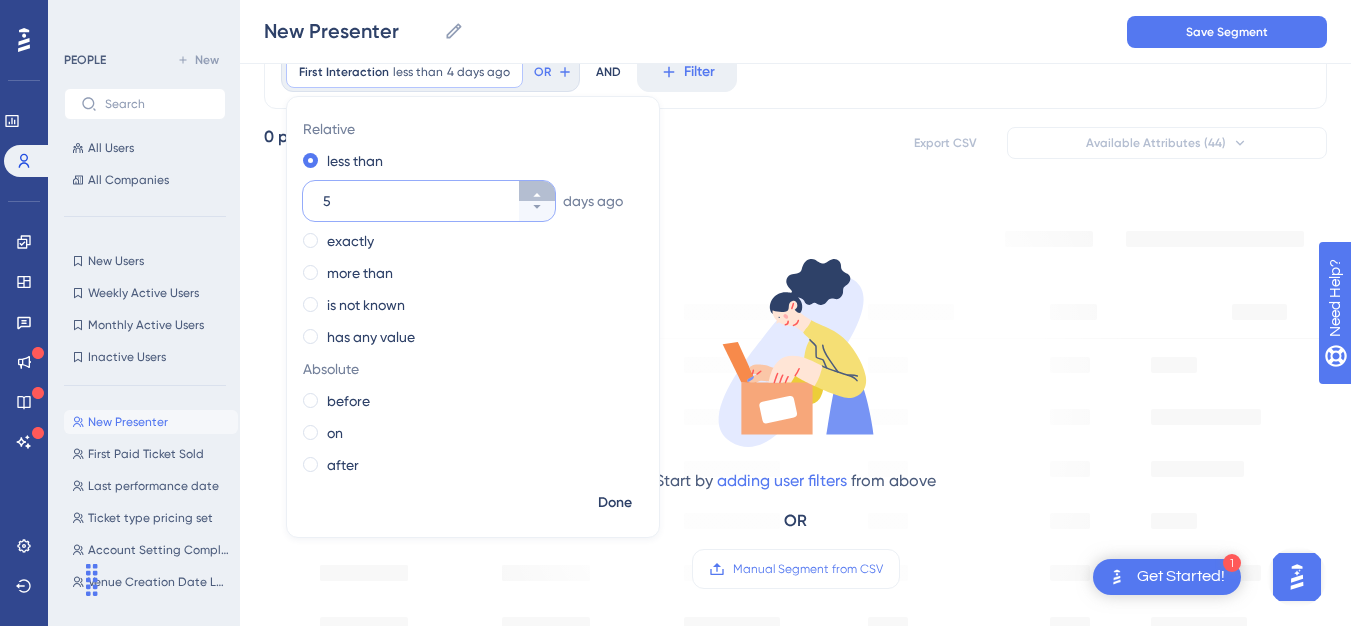 click 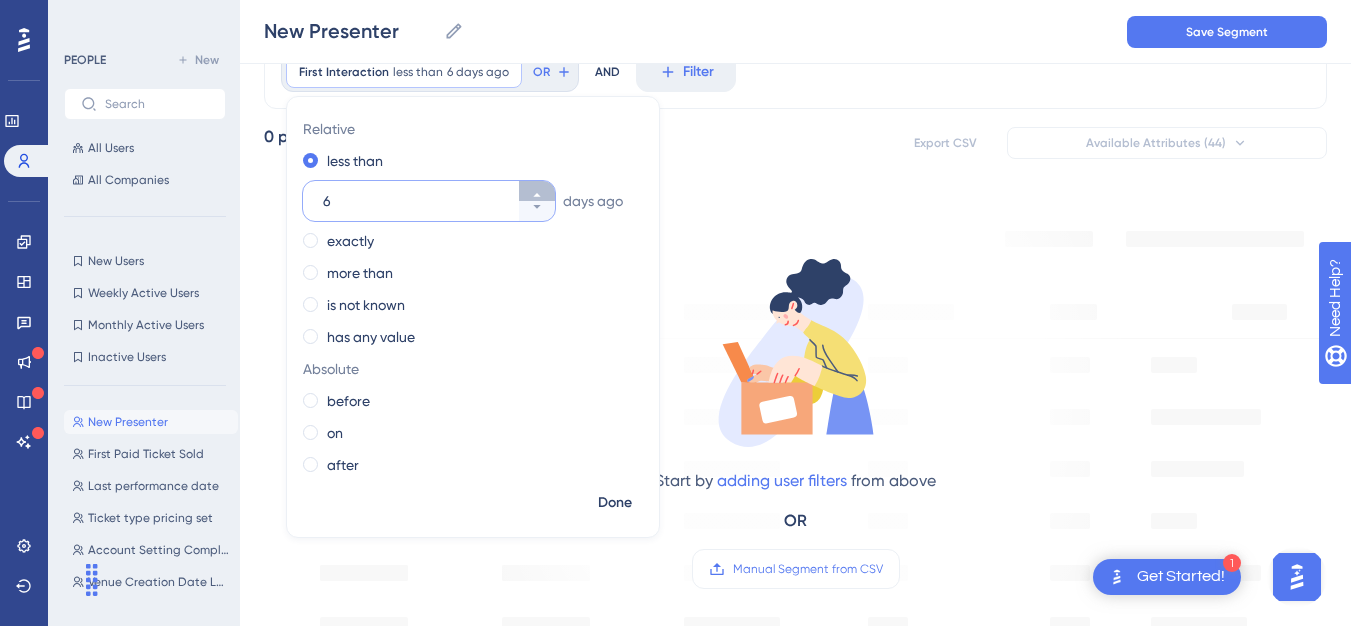 click 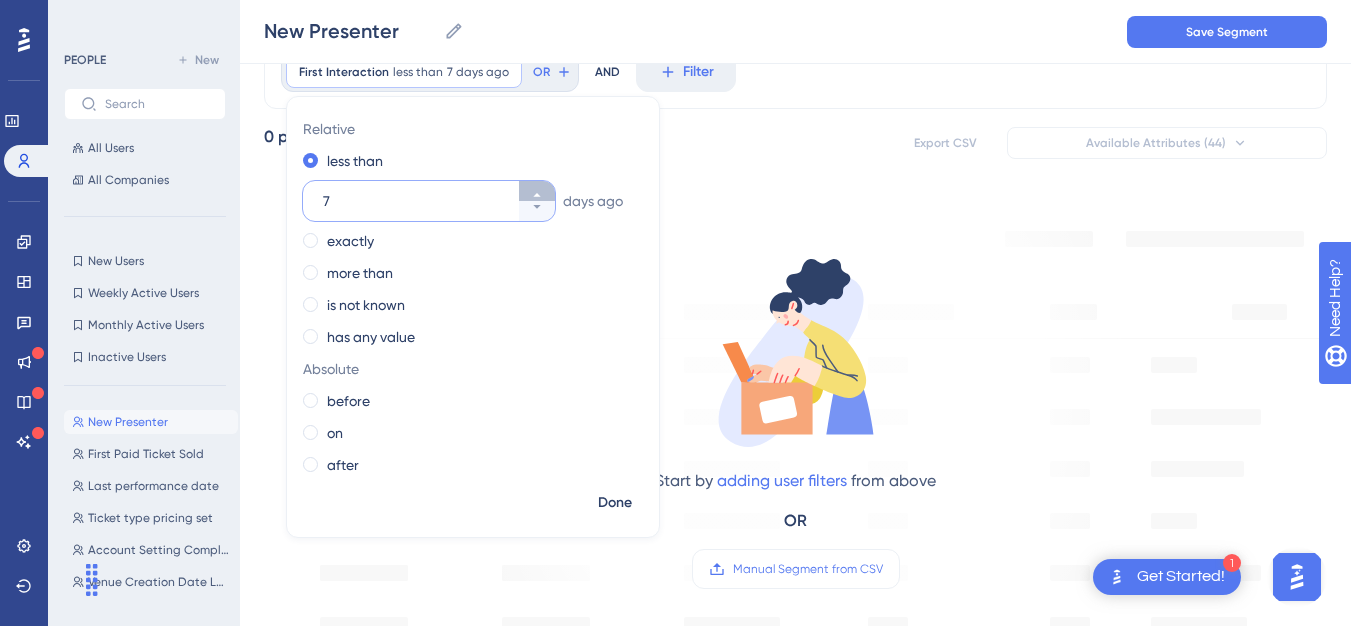 click 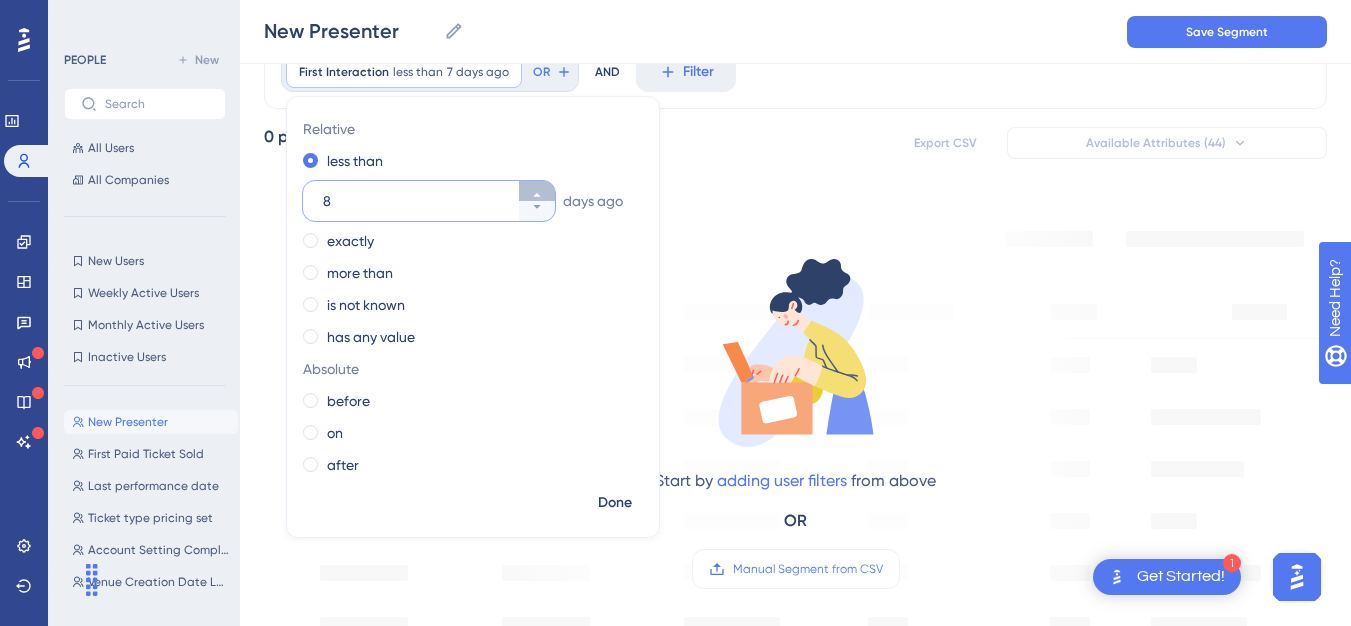 click 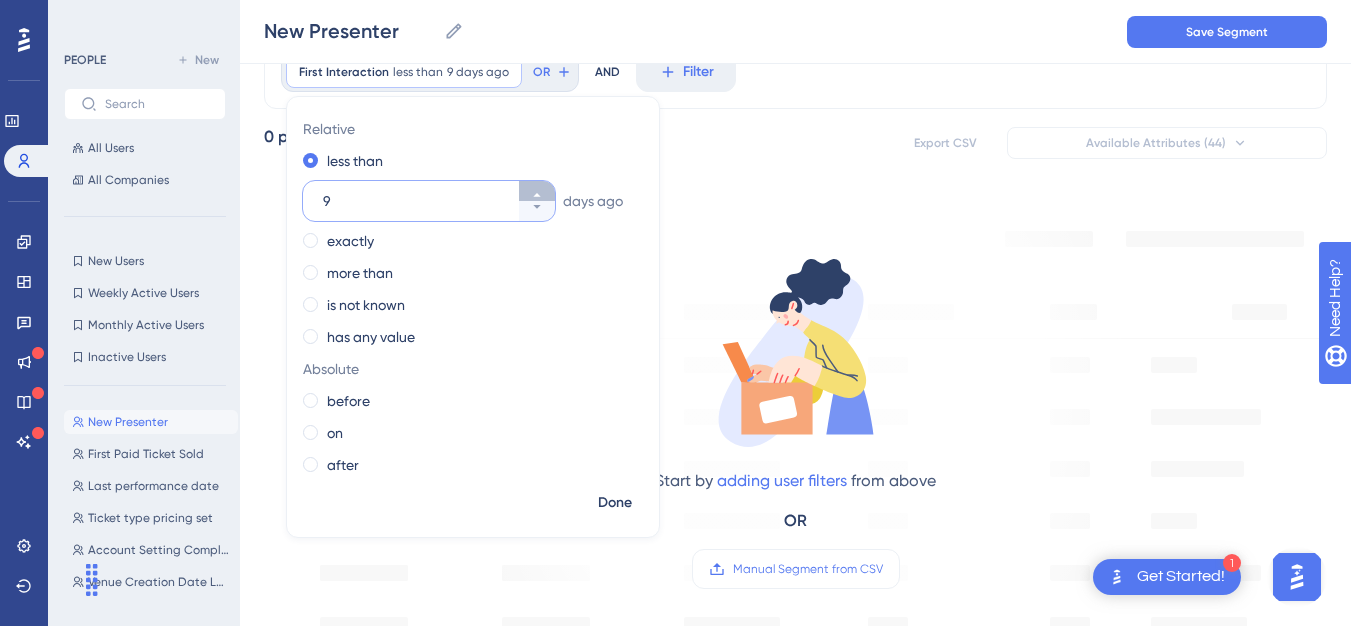 click 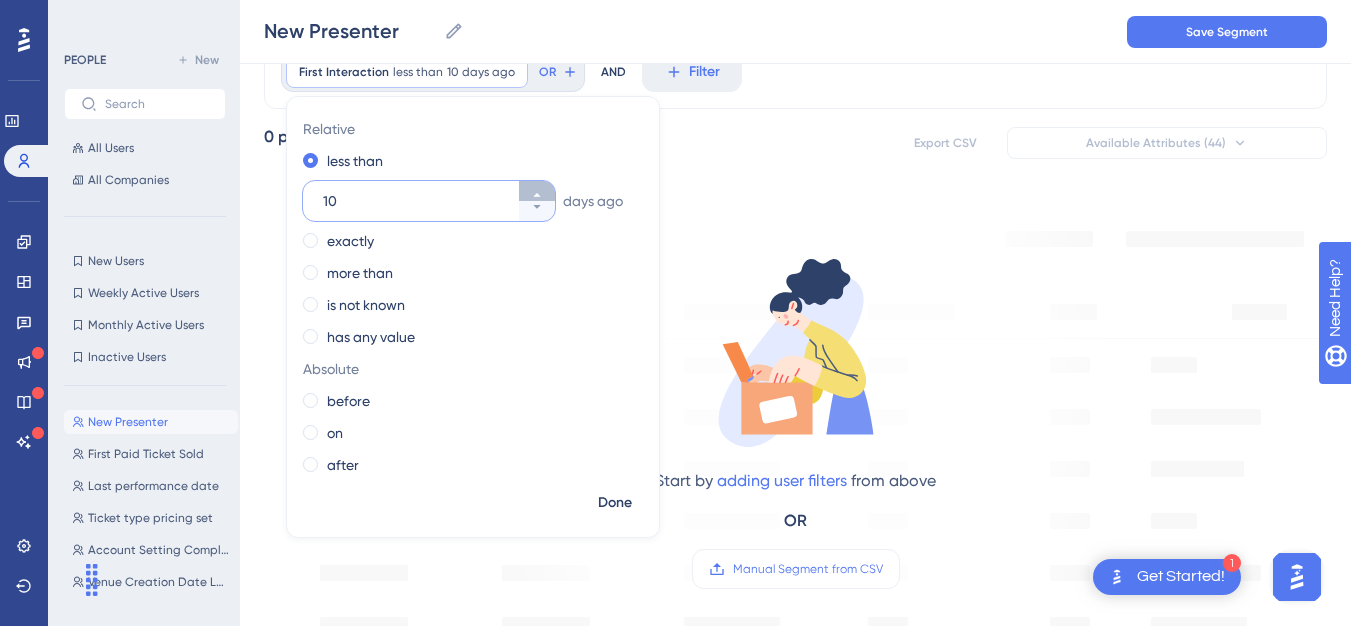 click 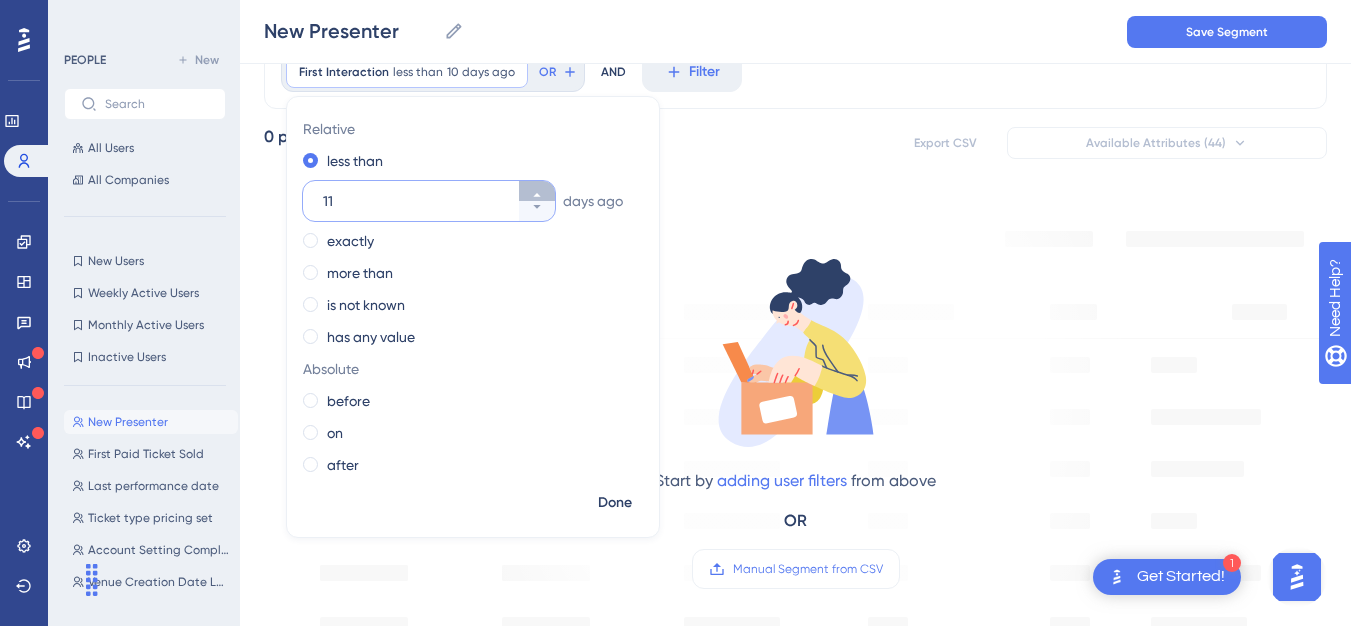 click 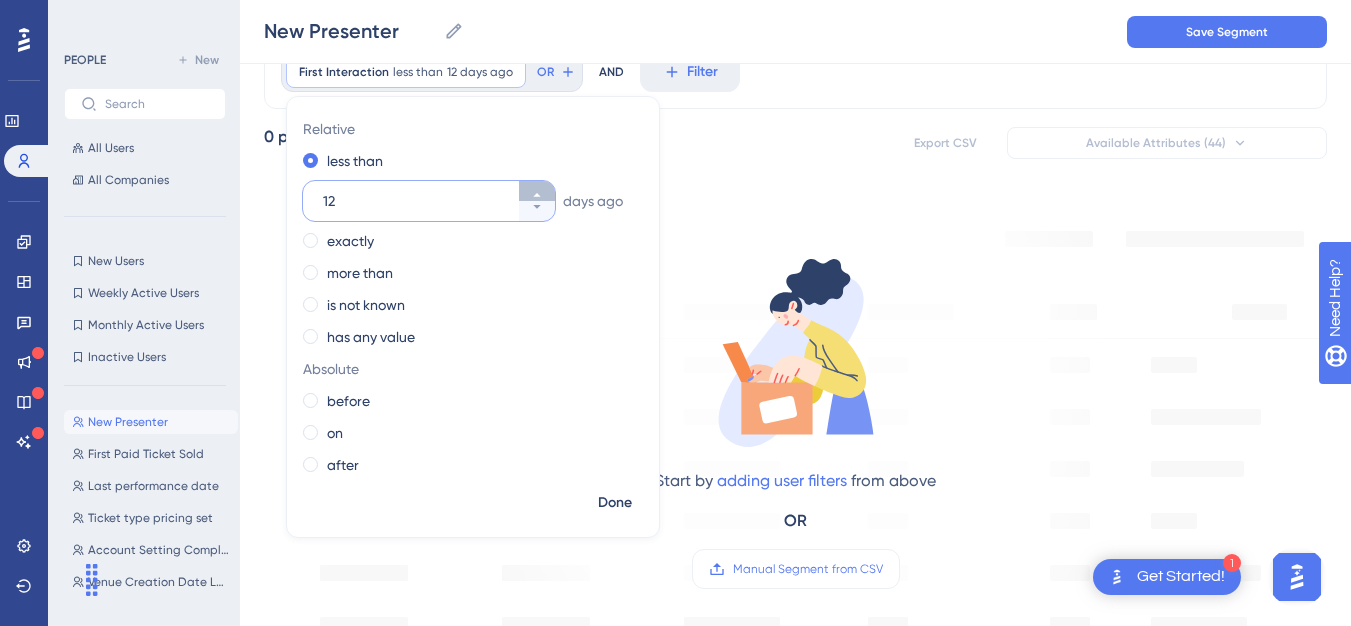 click 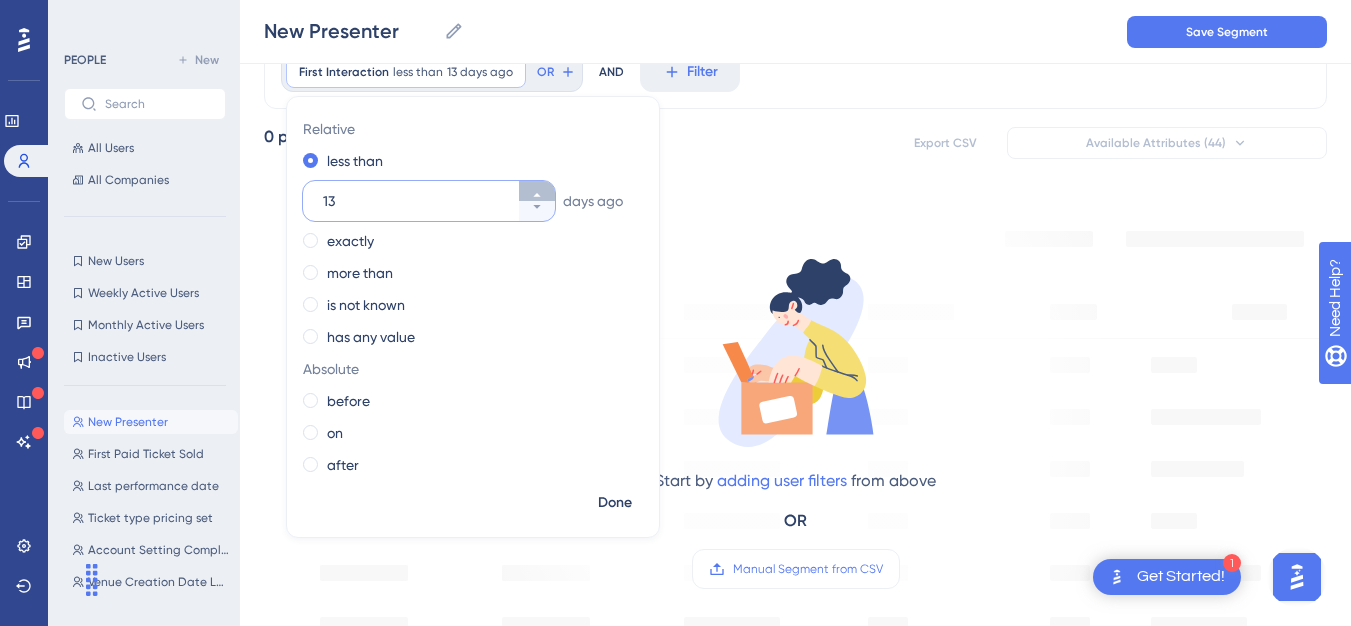 click 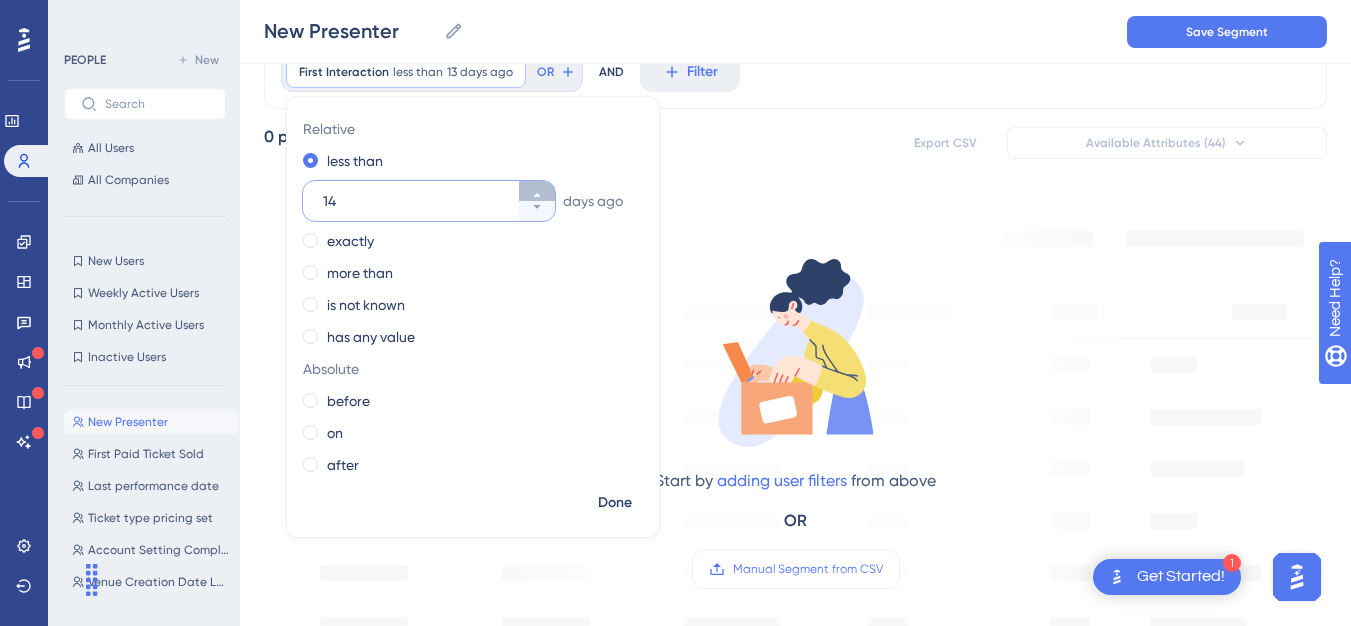 click 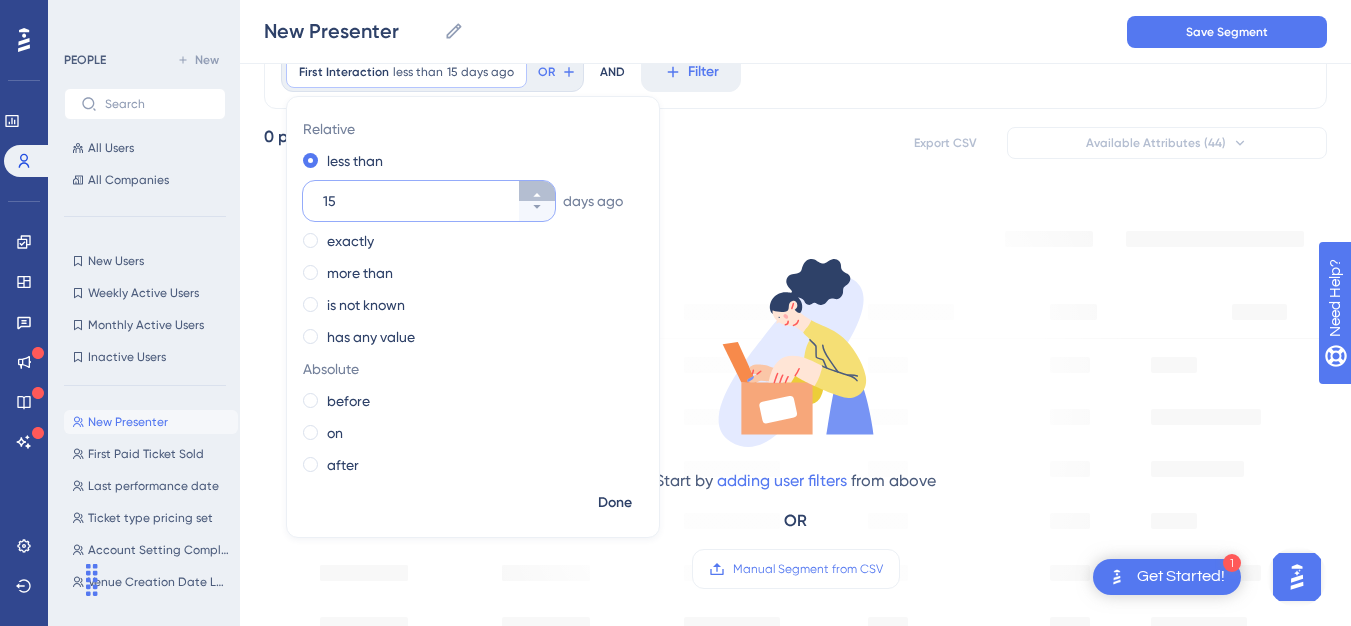 click 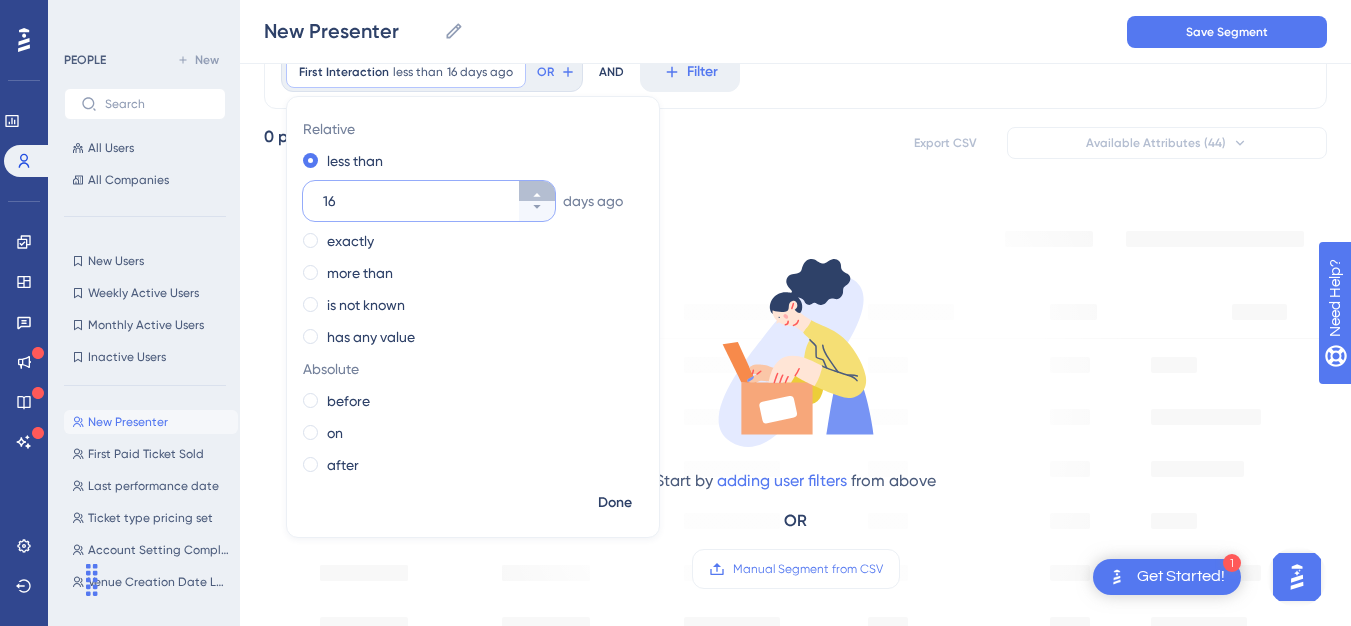 click 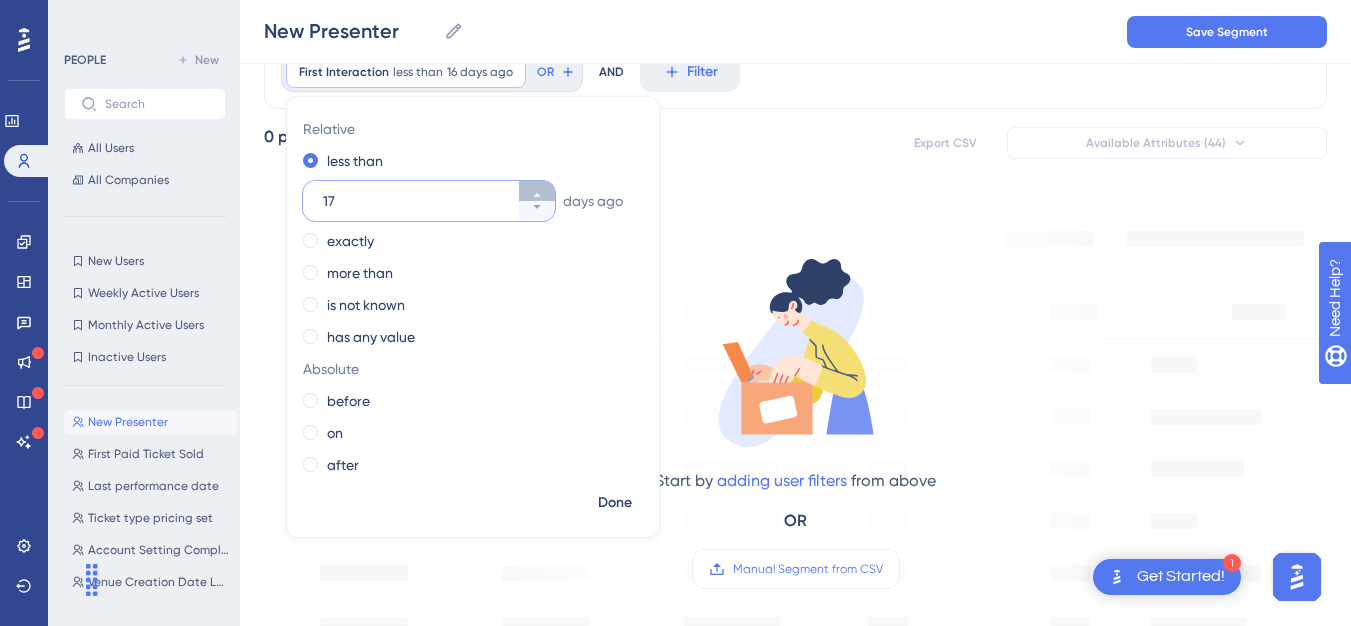 click 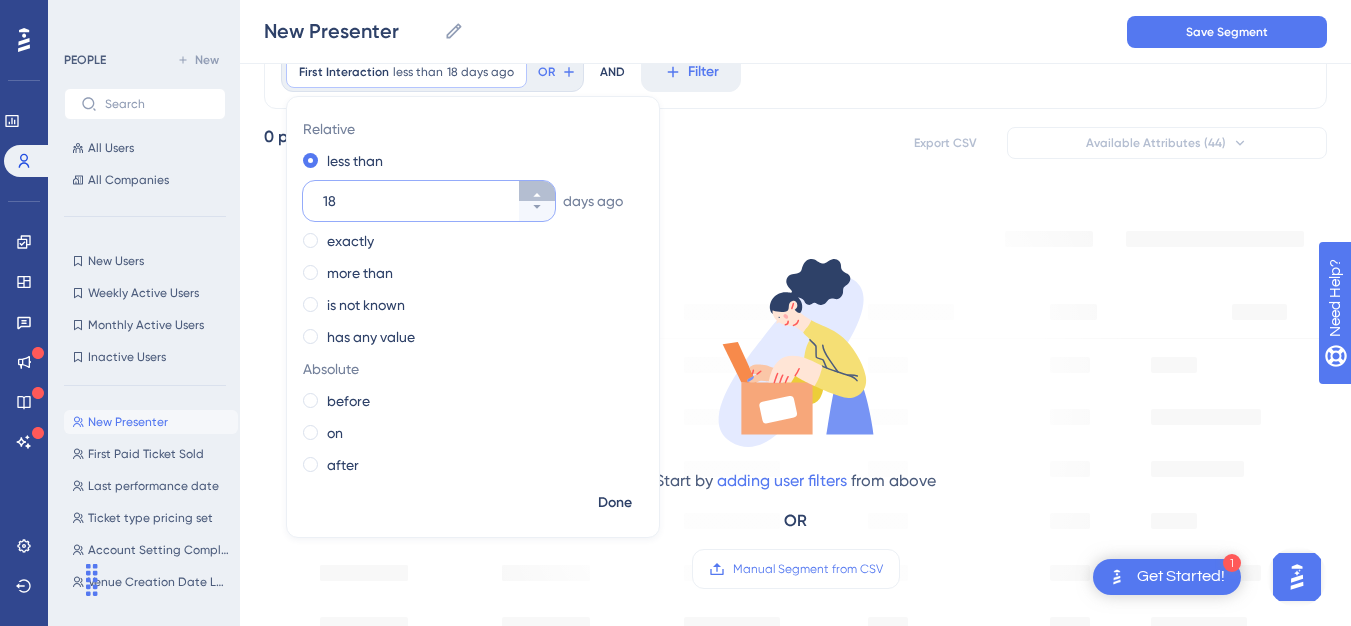 click 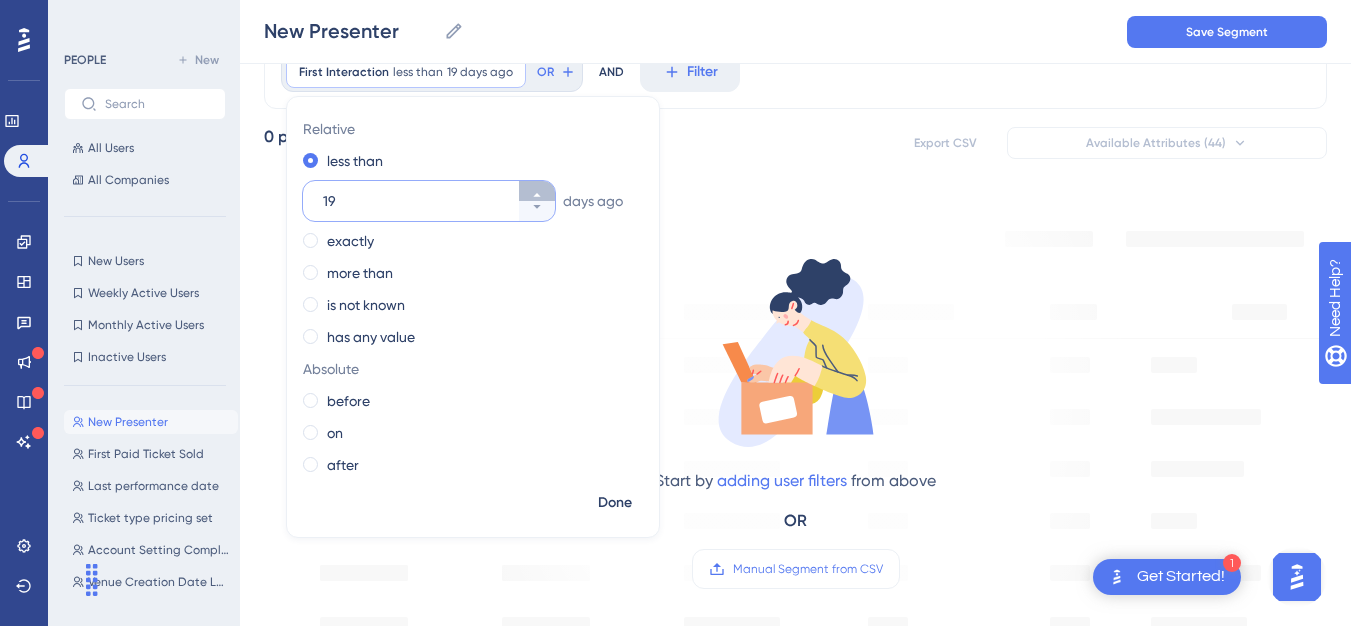 click 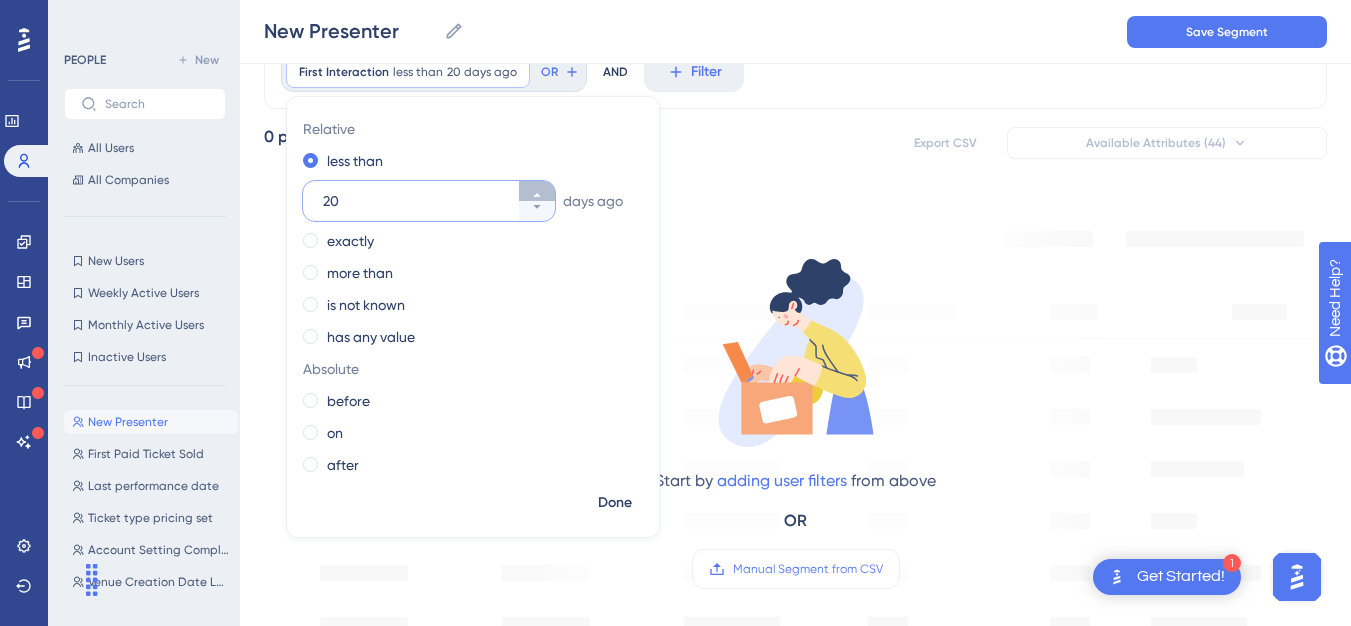 click 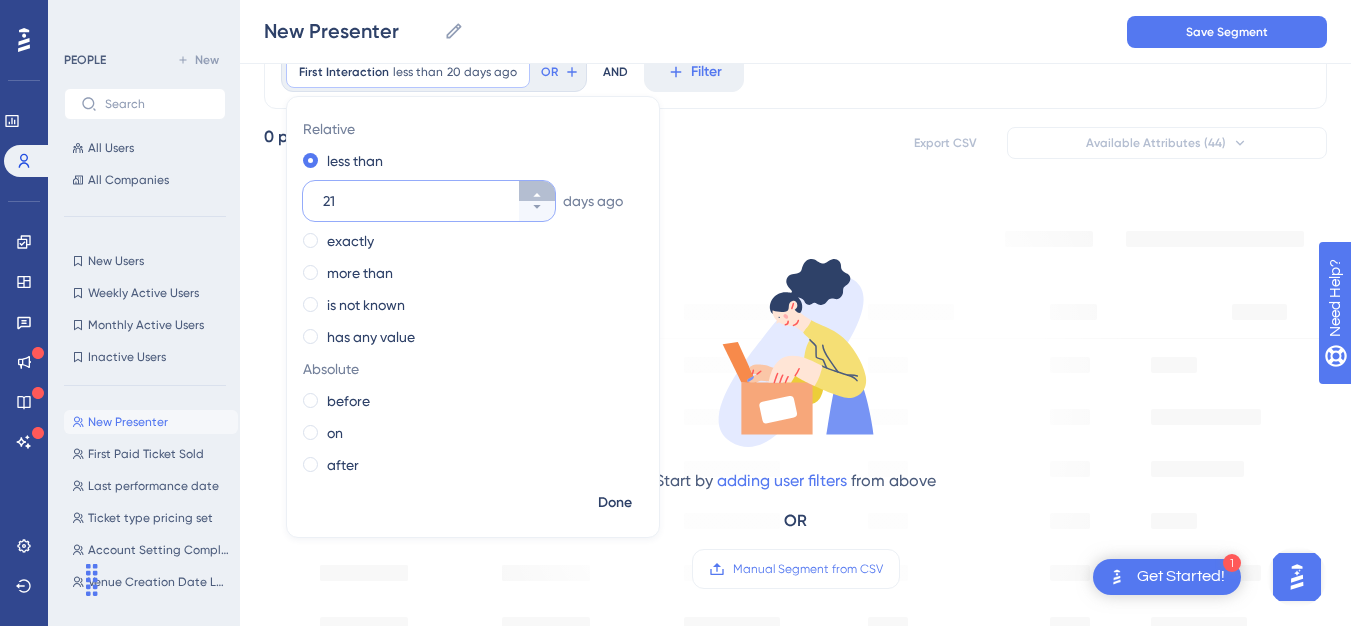 click 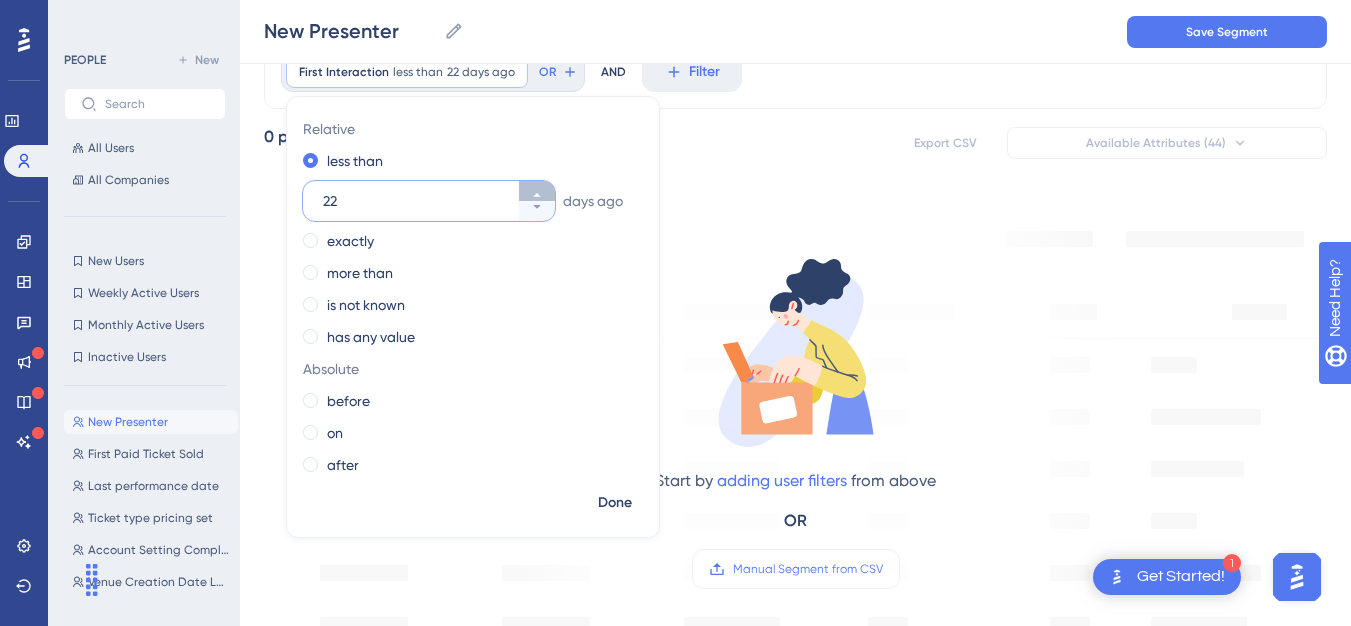 click 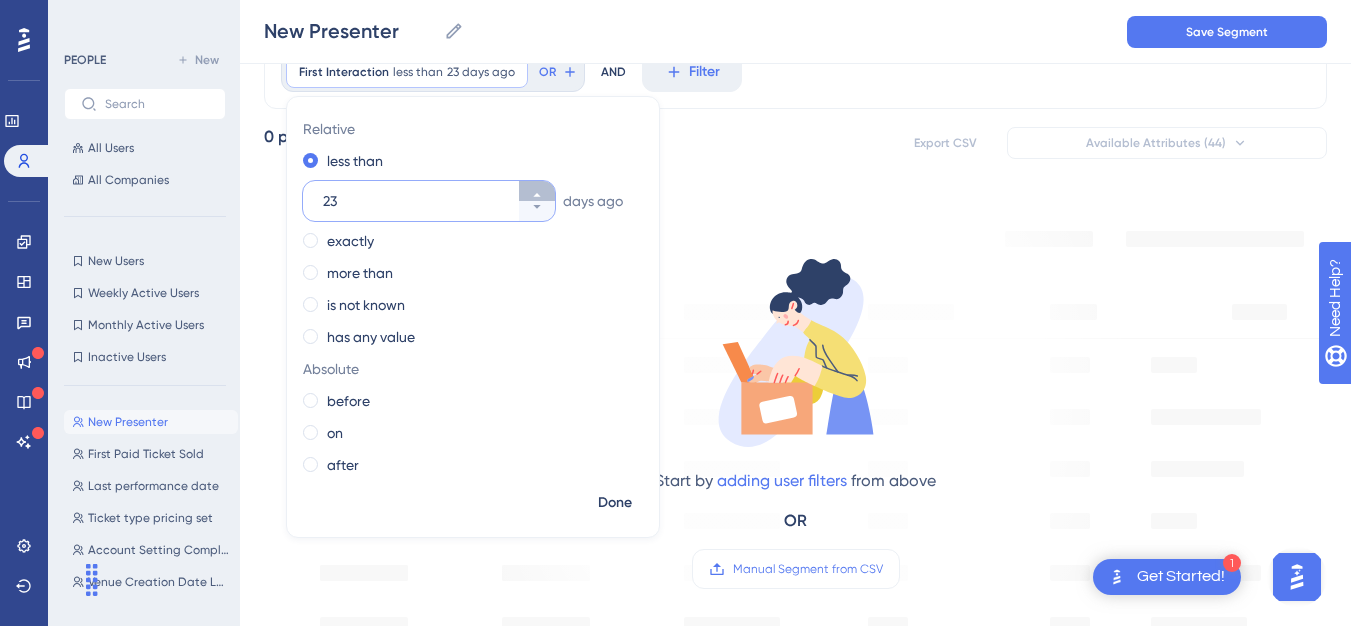 click 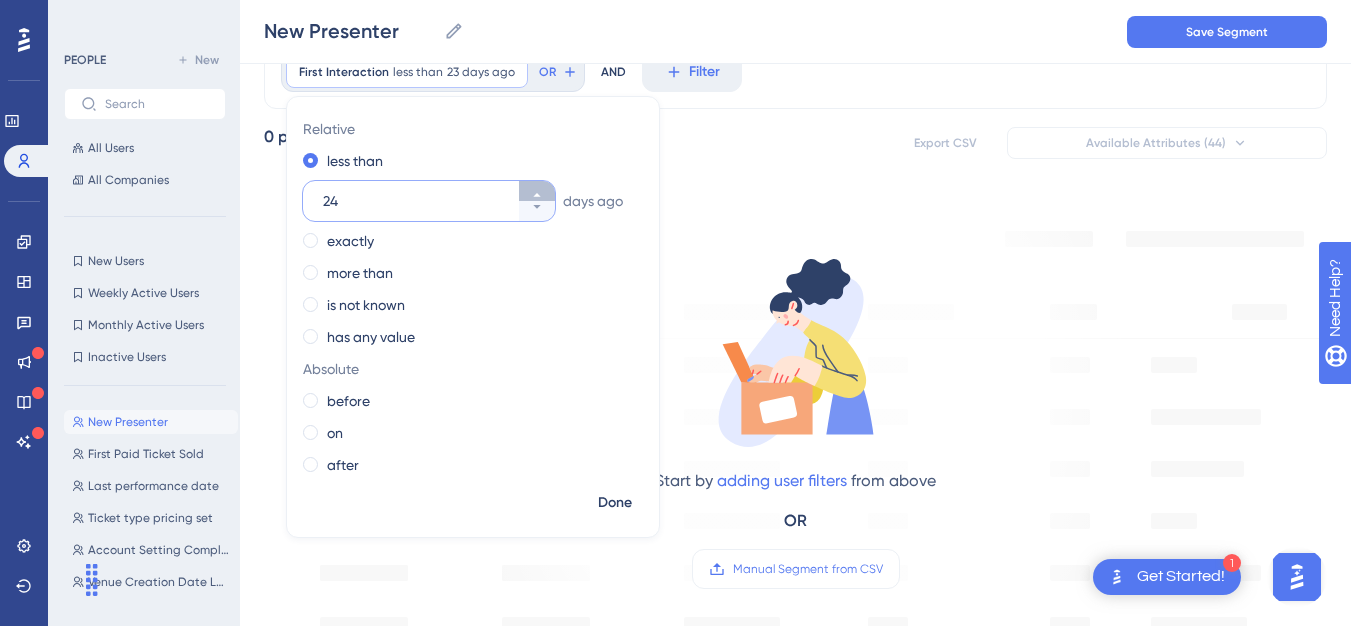 click 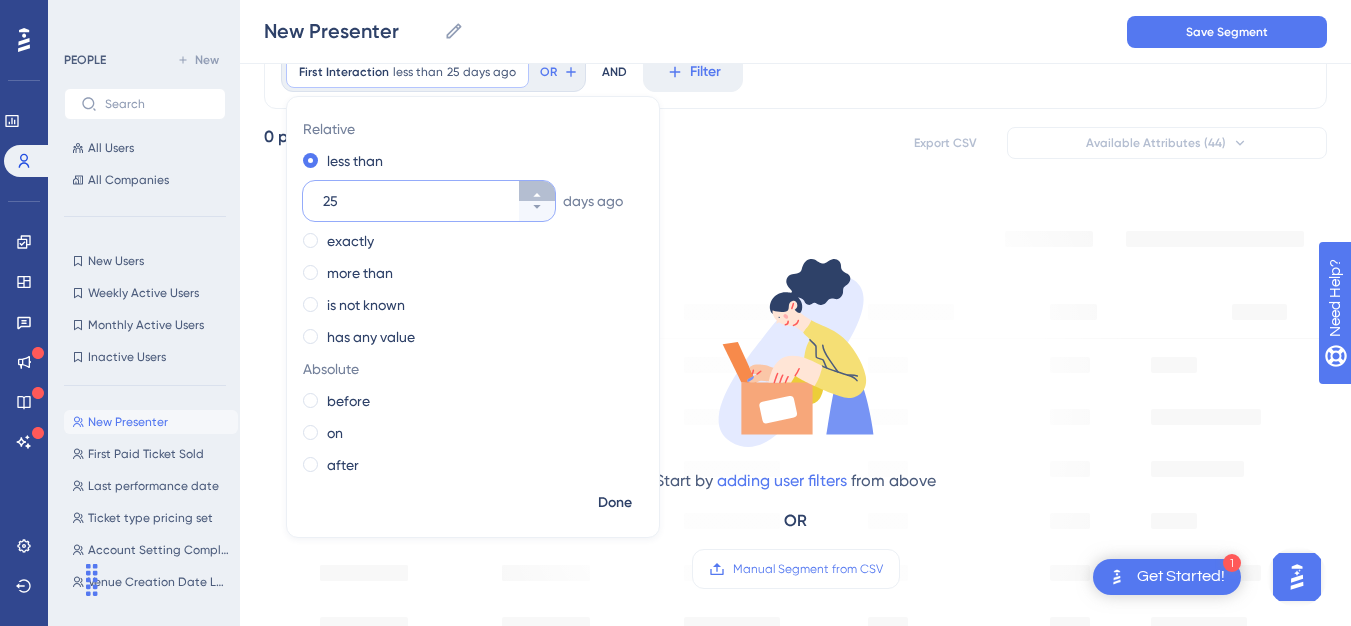 click 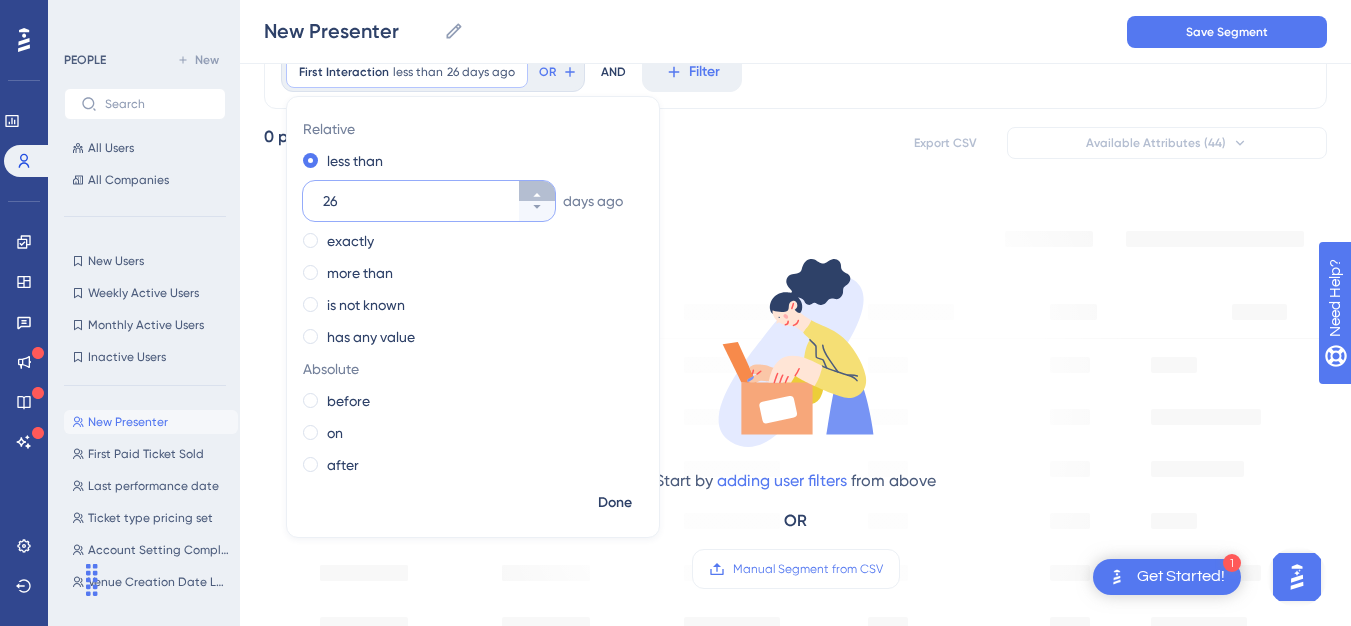 click 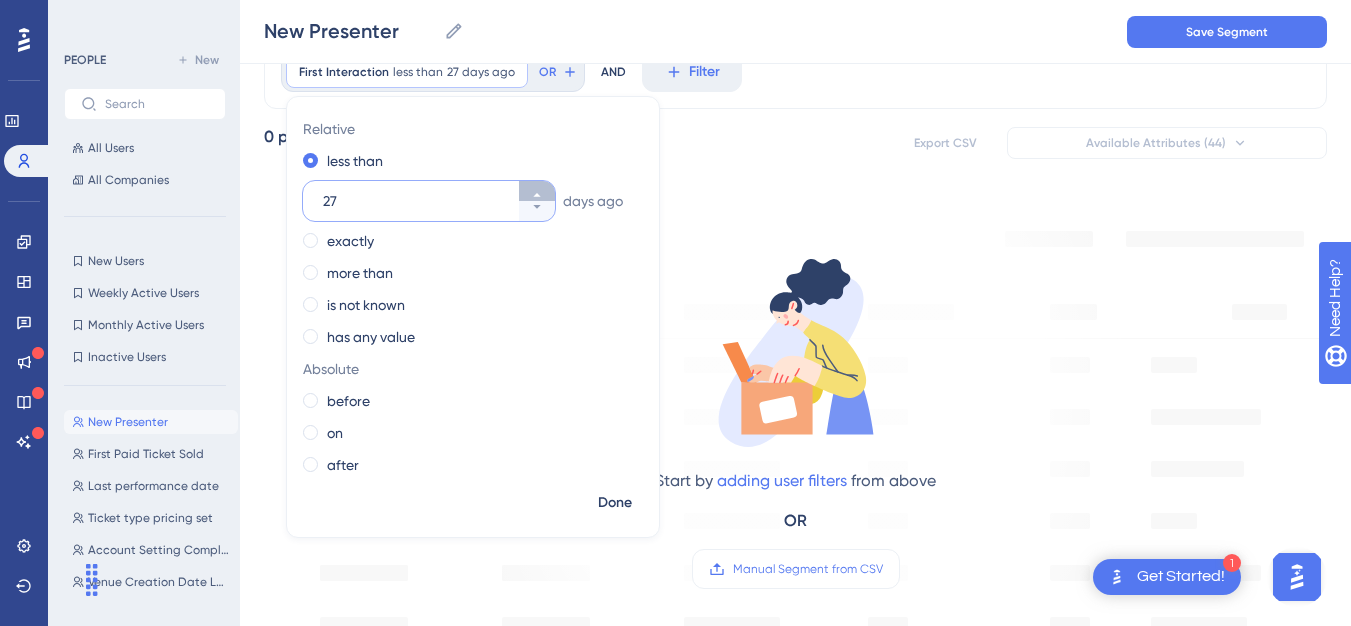 click 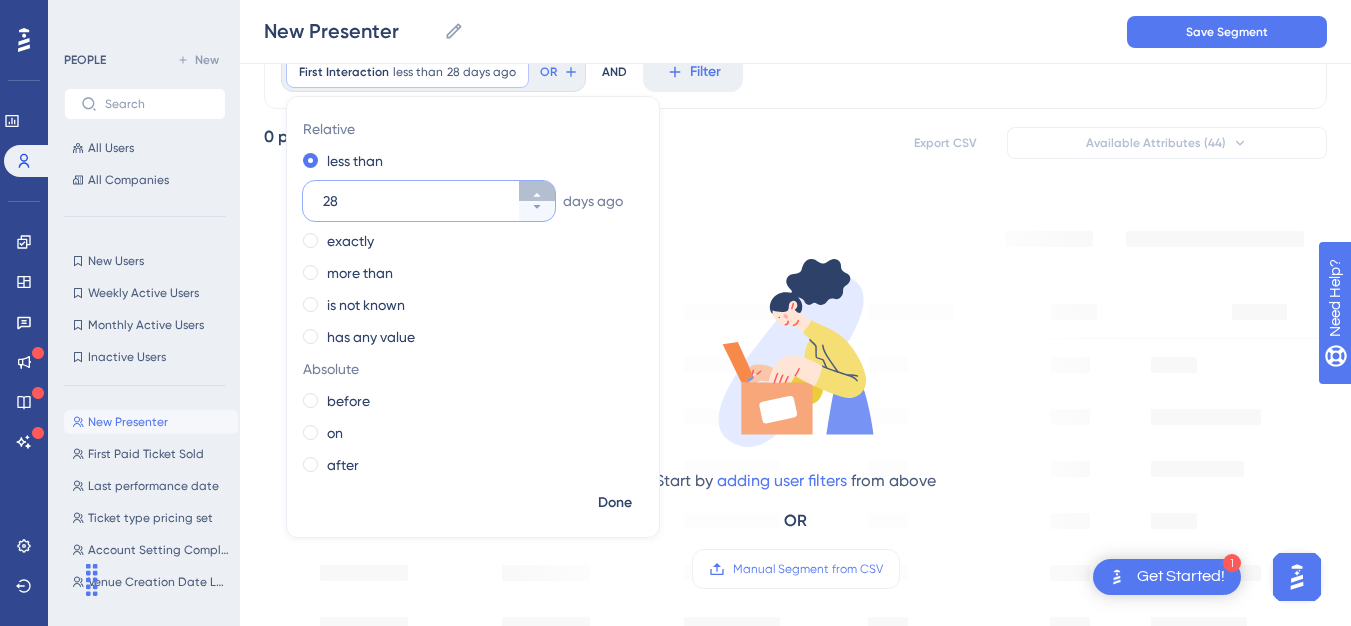 click 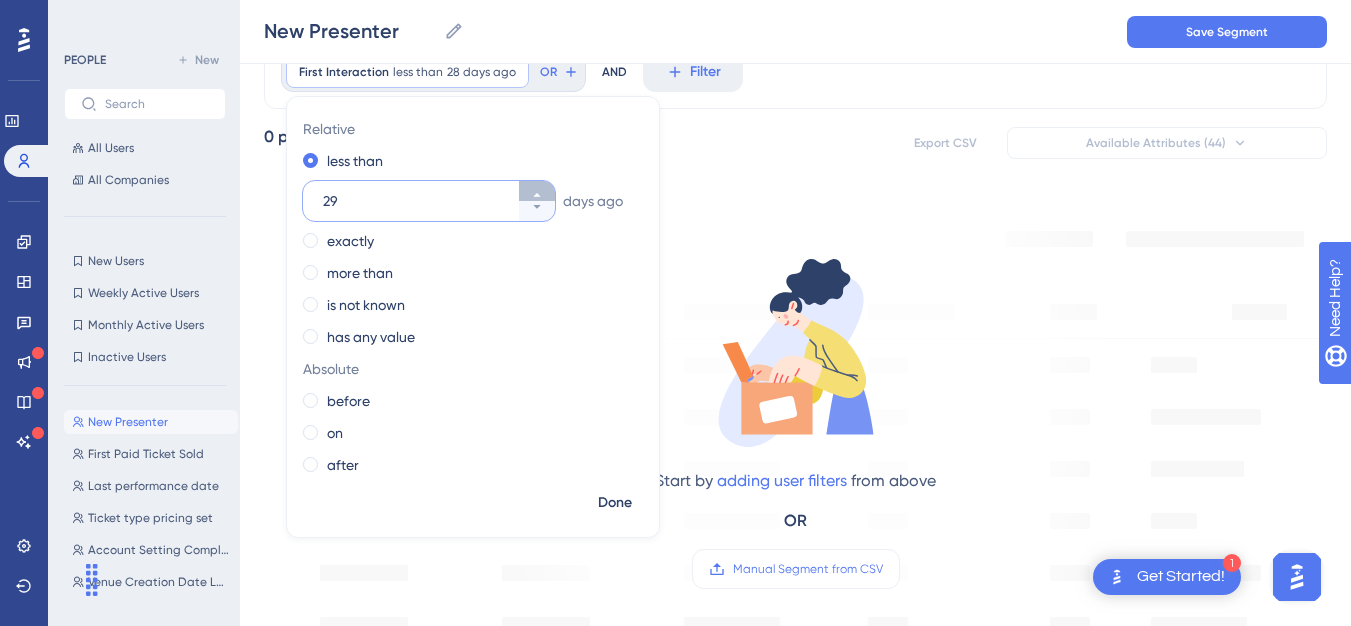 click 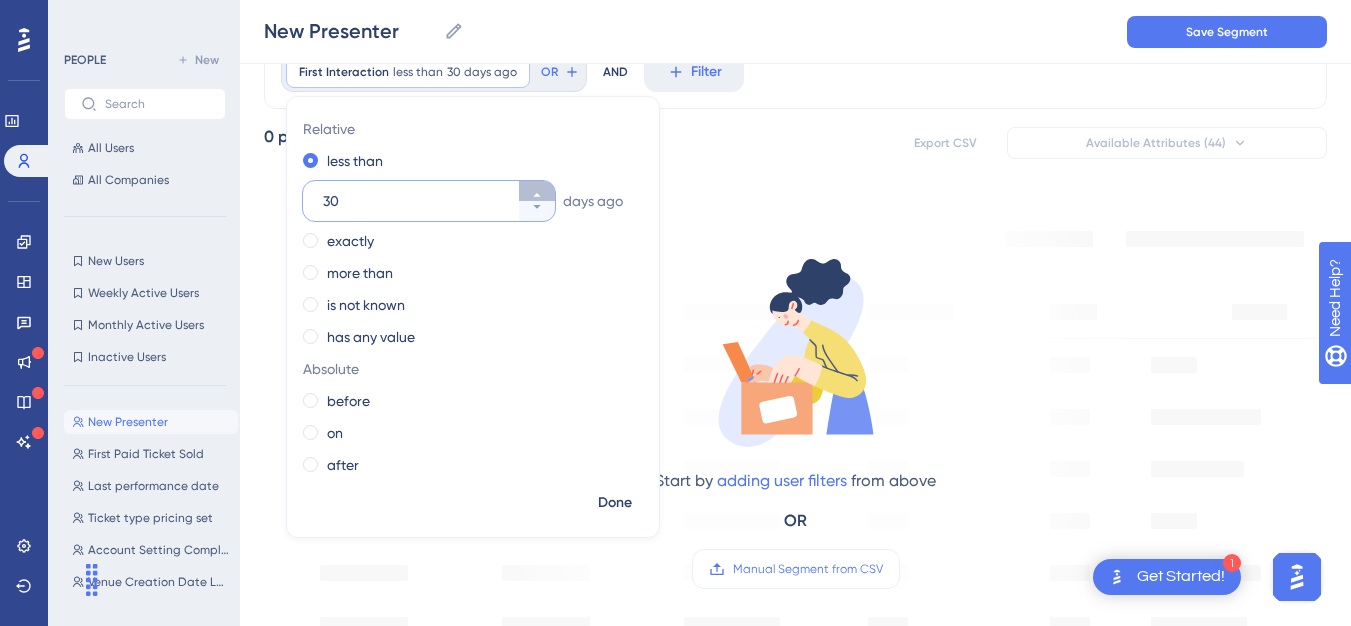 click 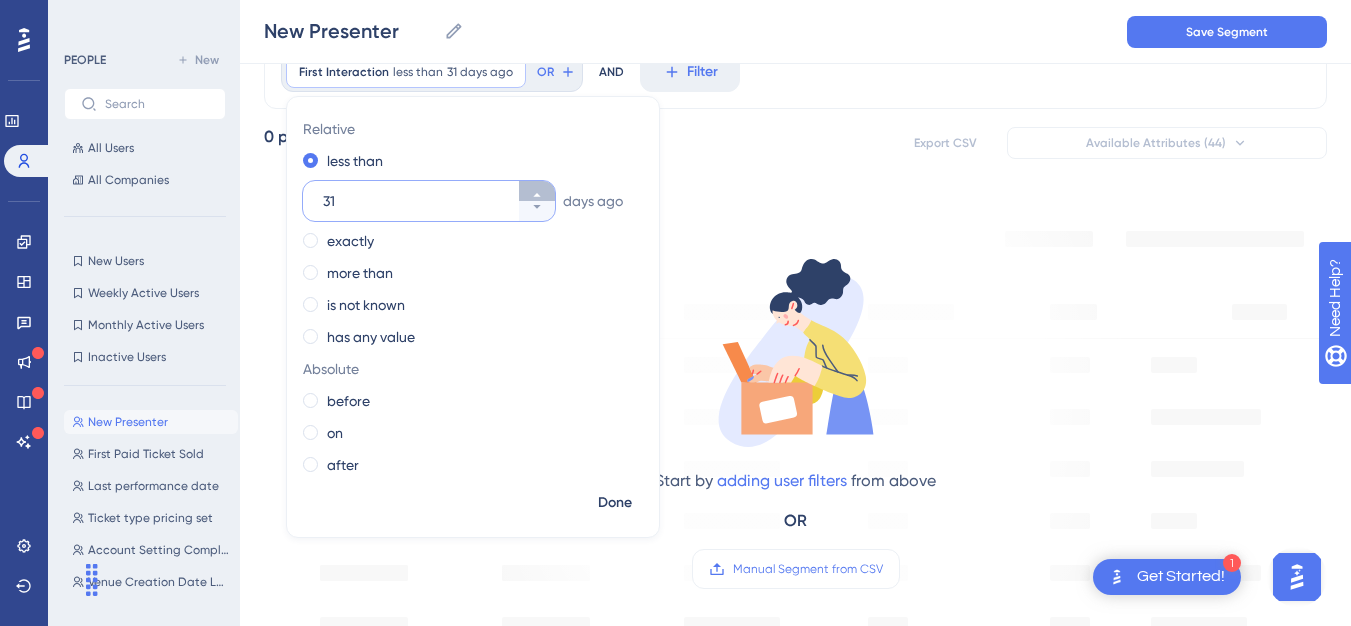 click 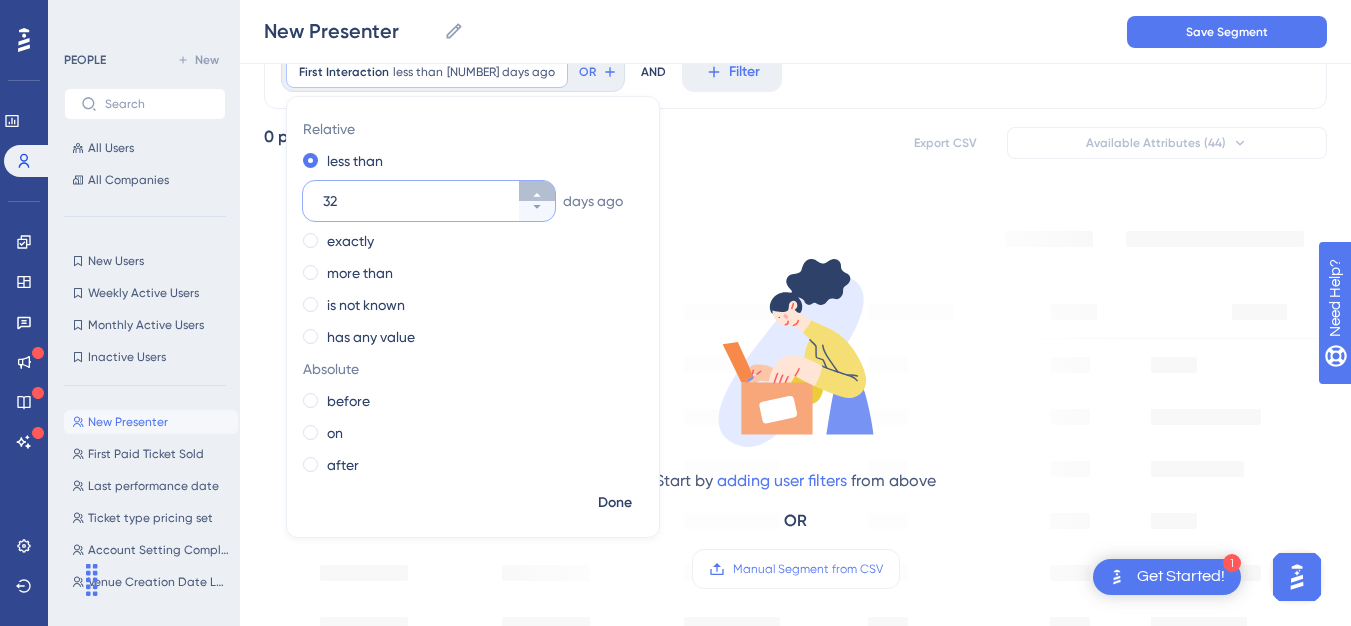 click 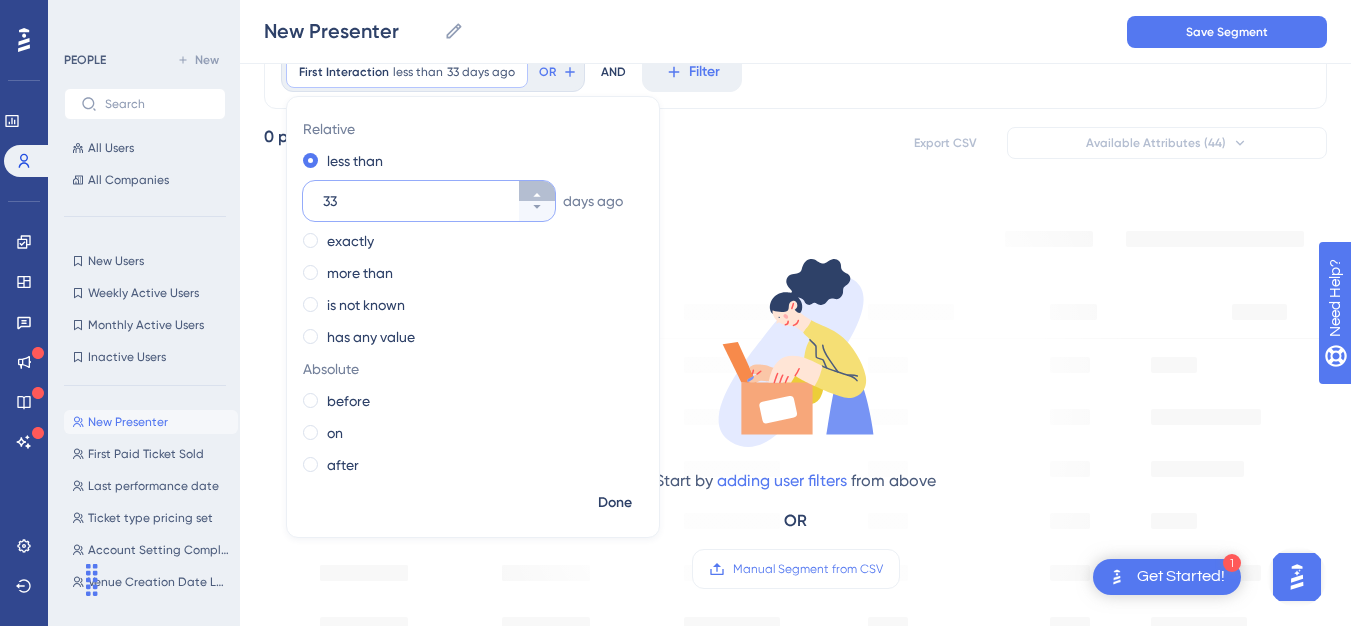 click 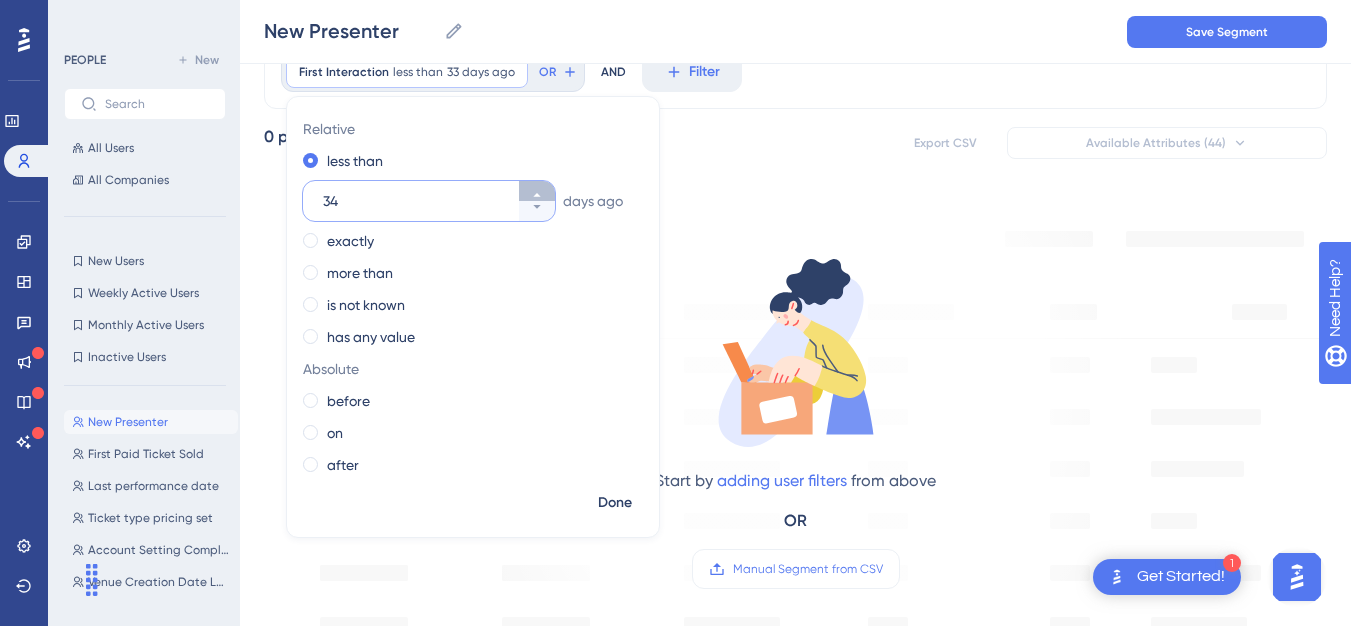 click 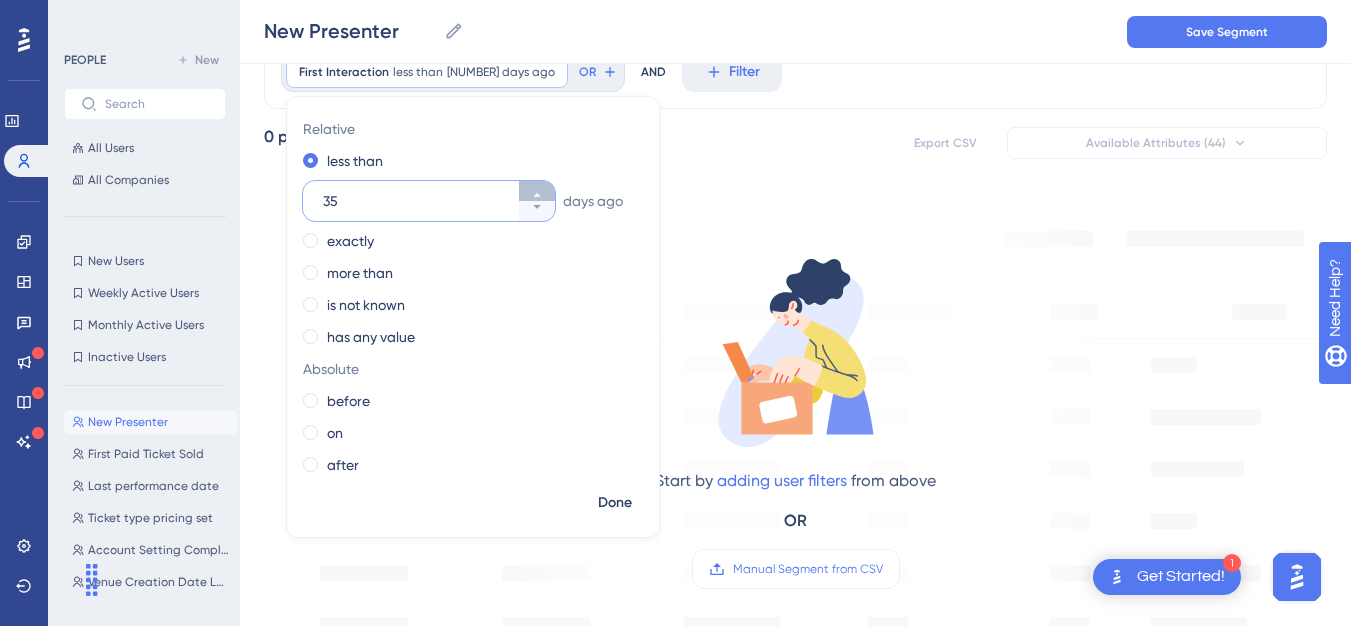 click 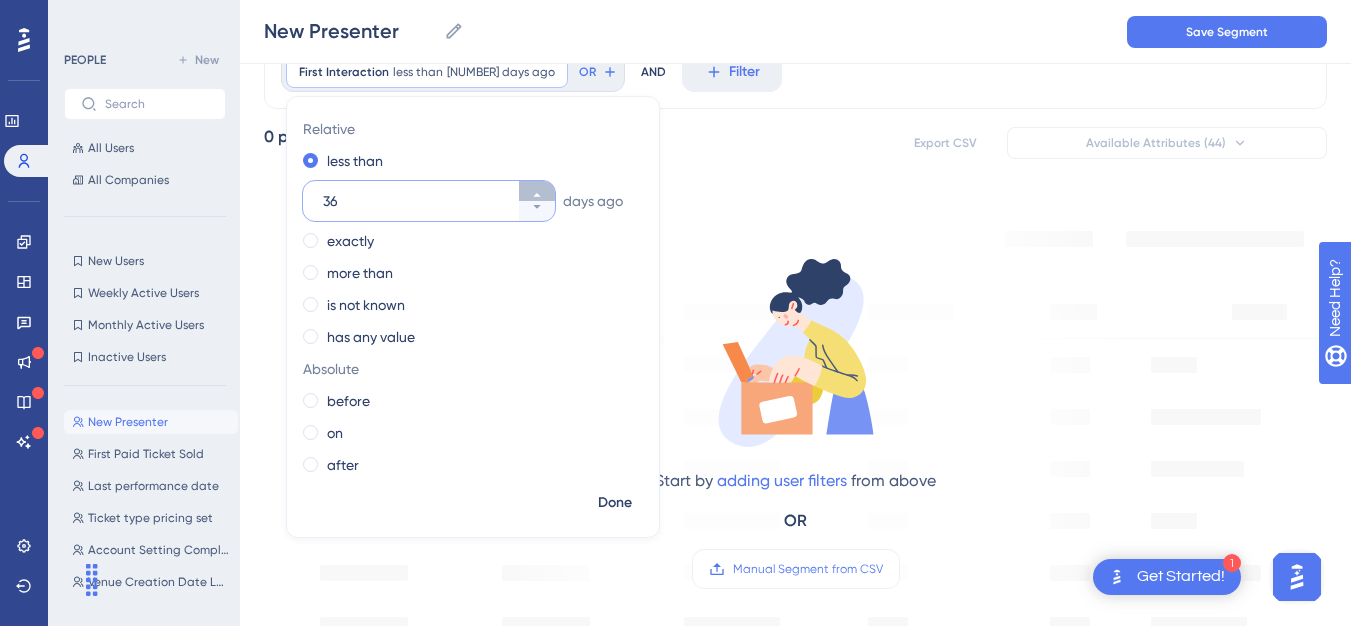 click 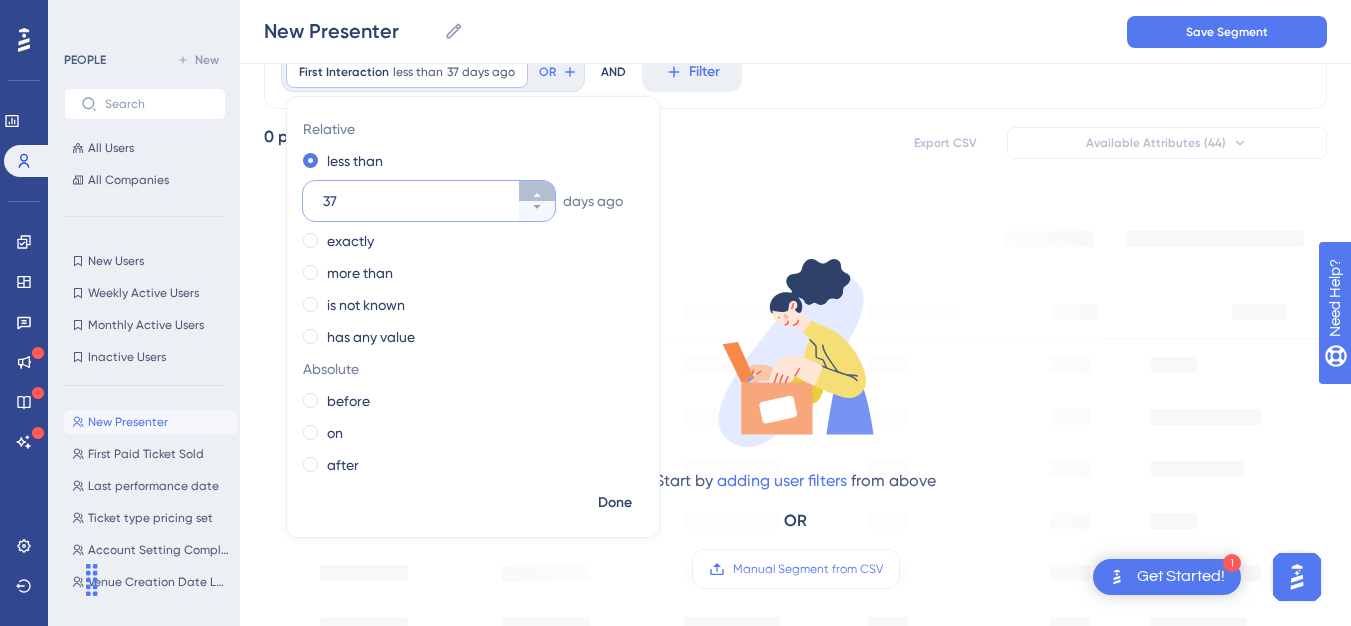 click 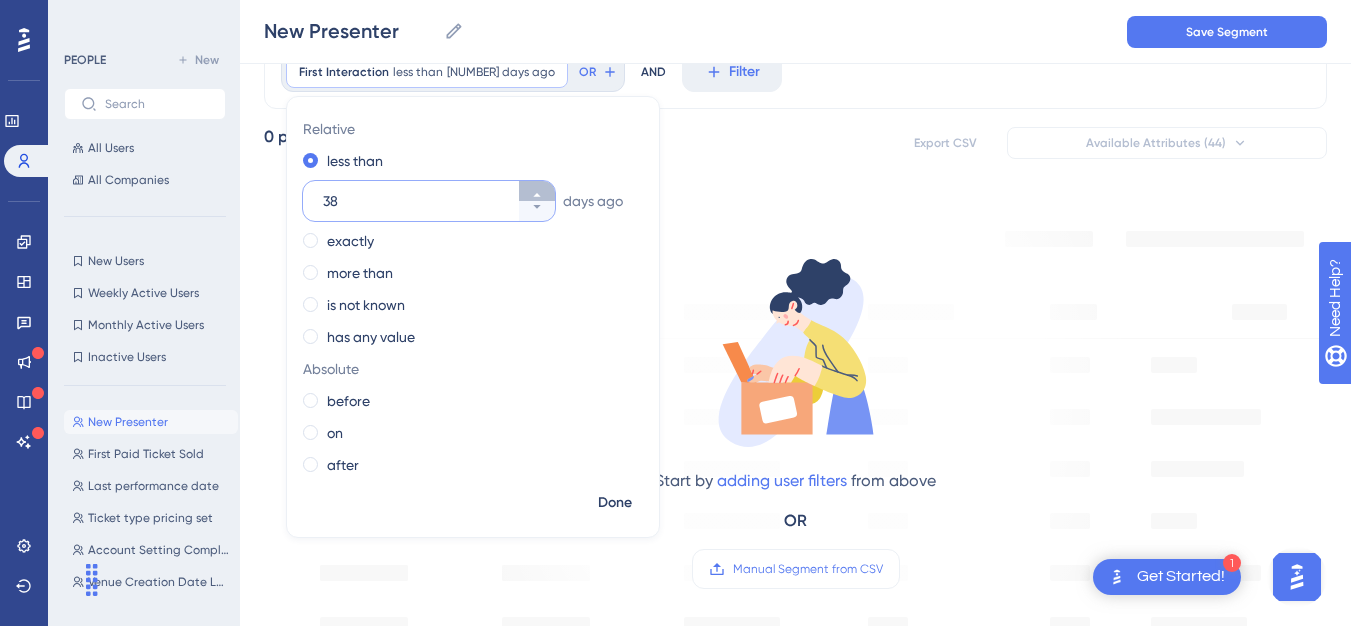 click 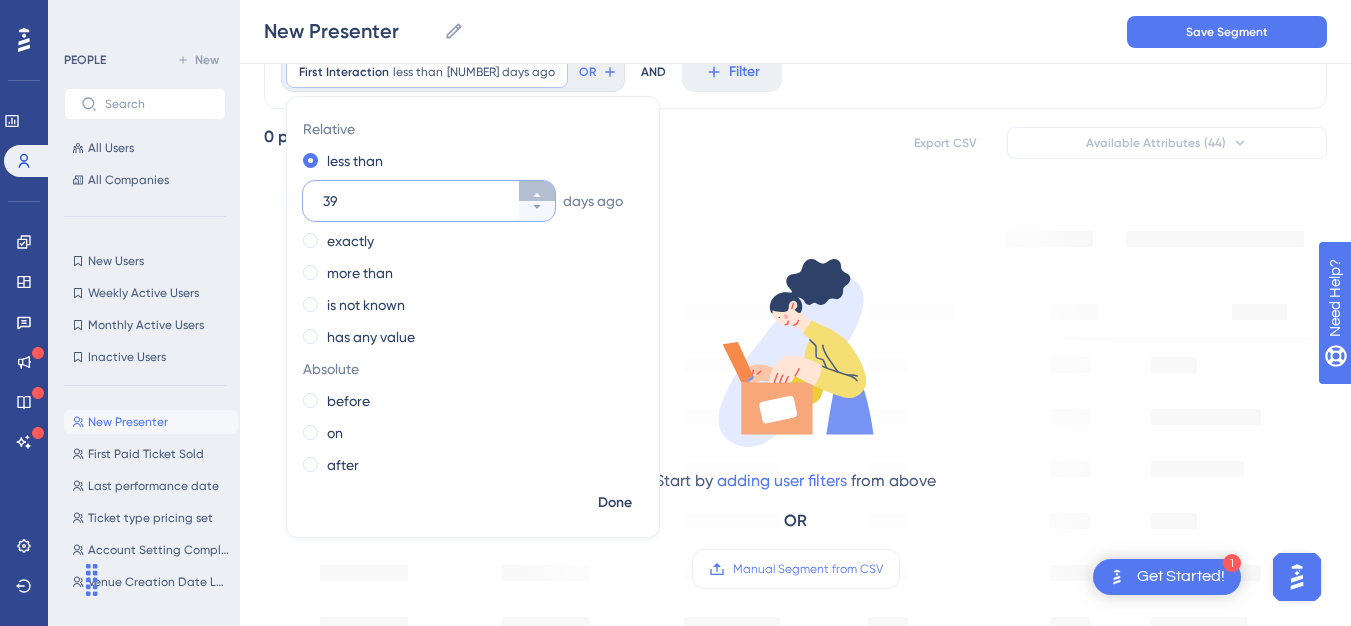 click 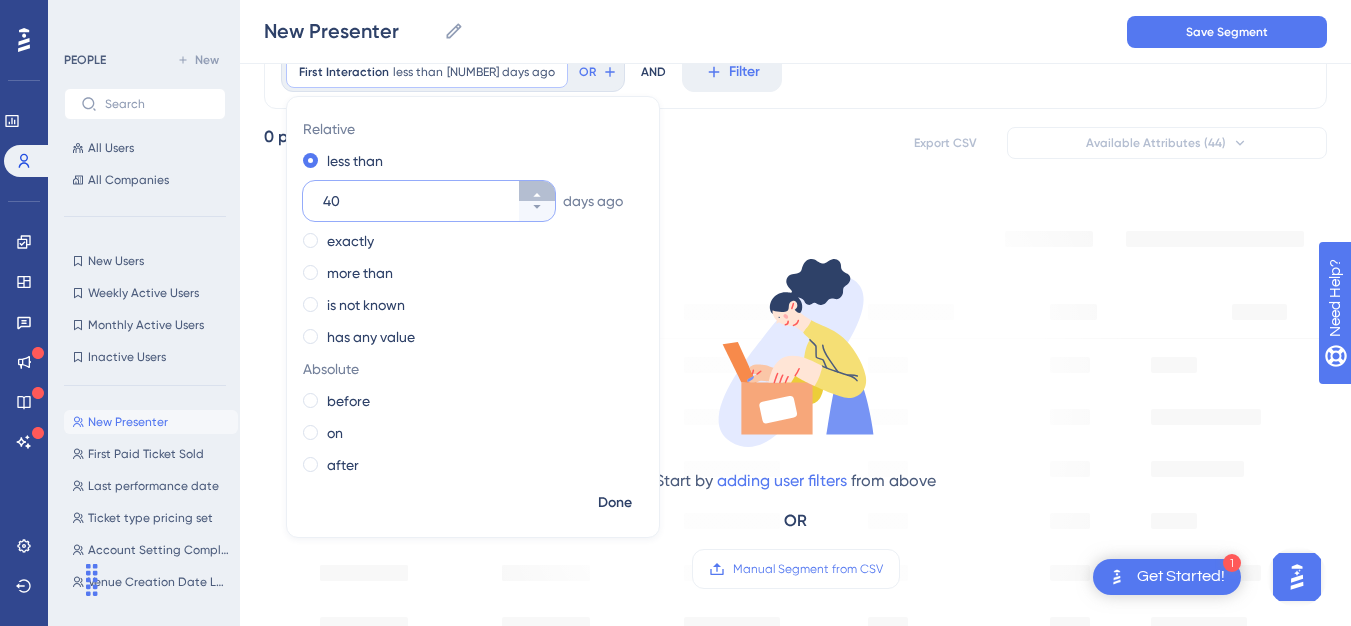 click 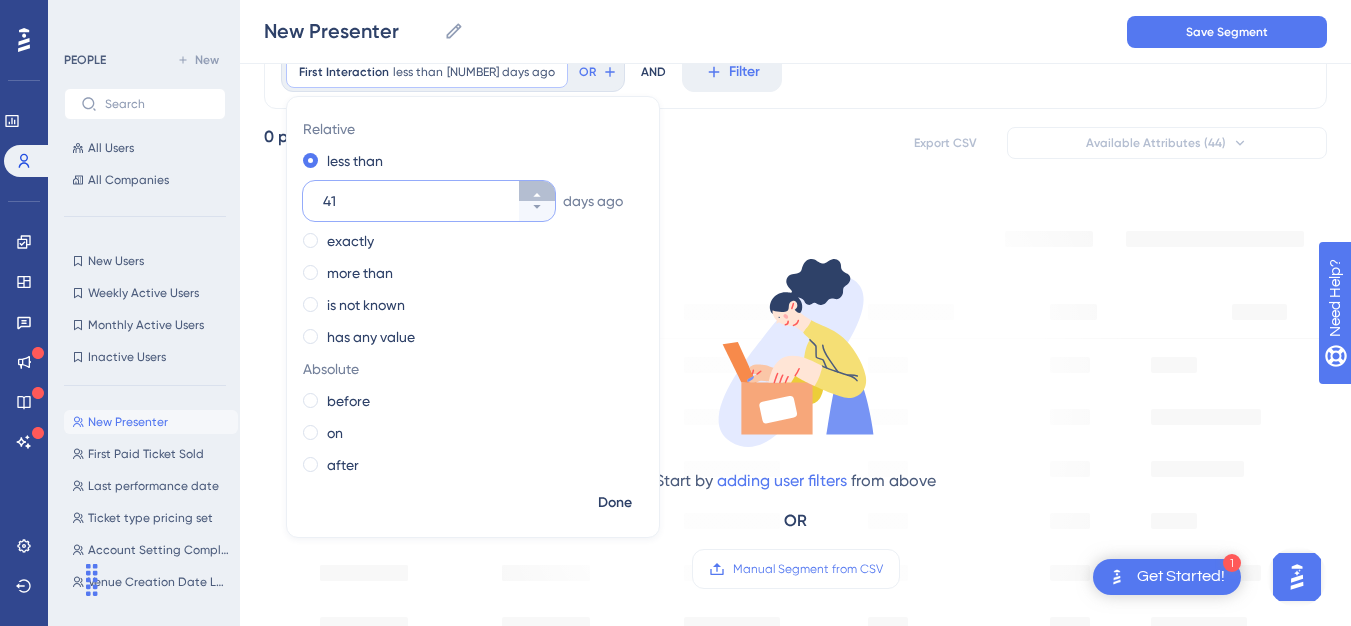 click 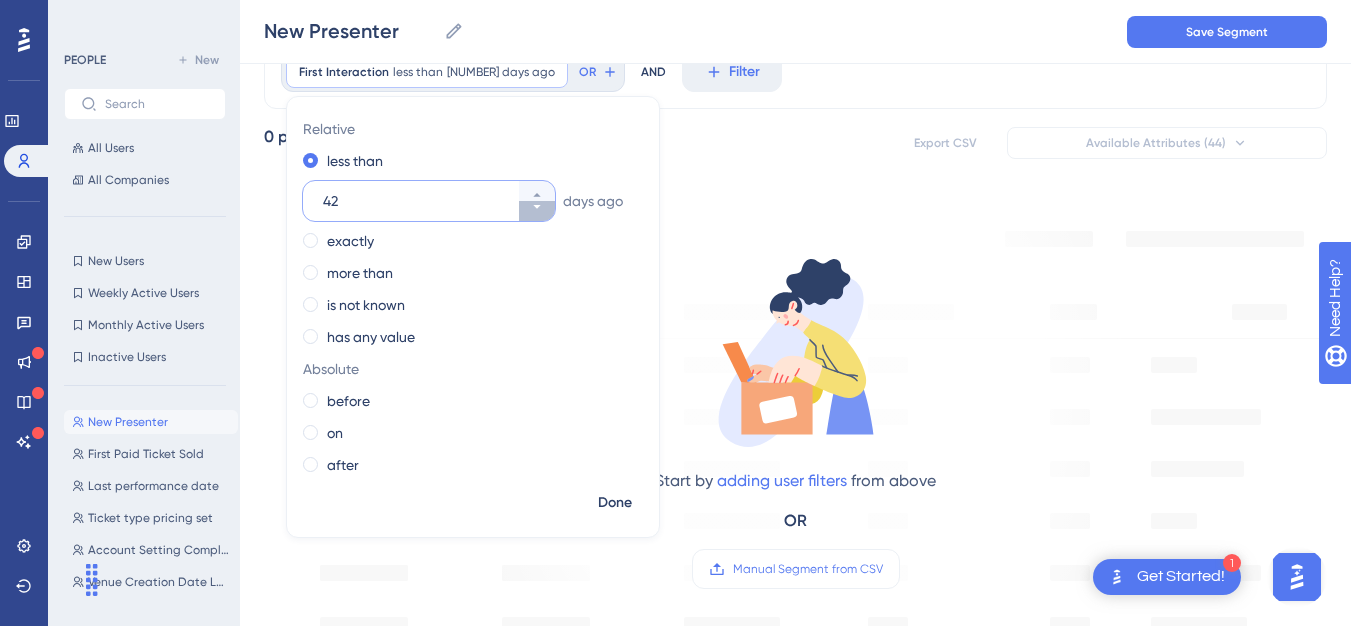 click 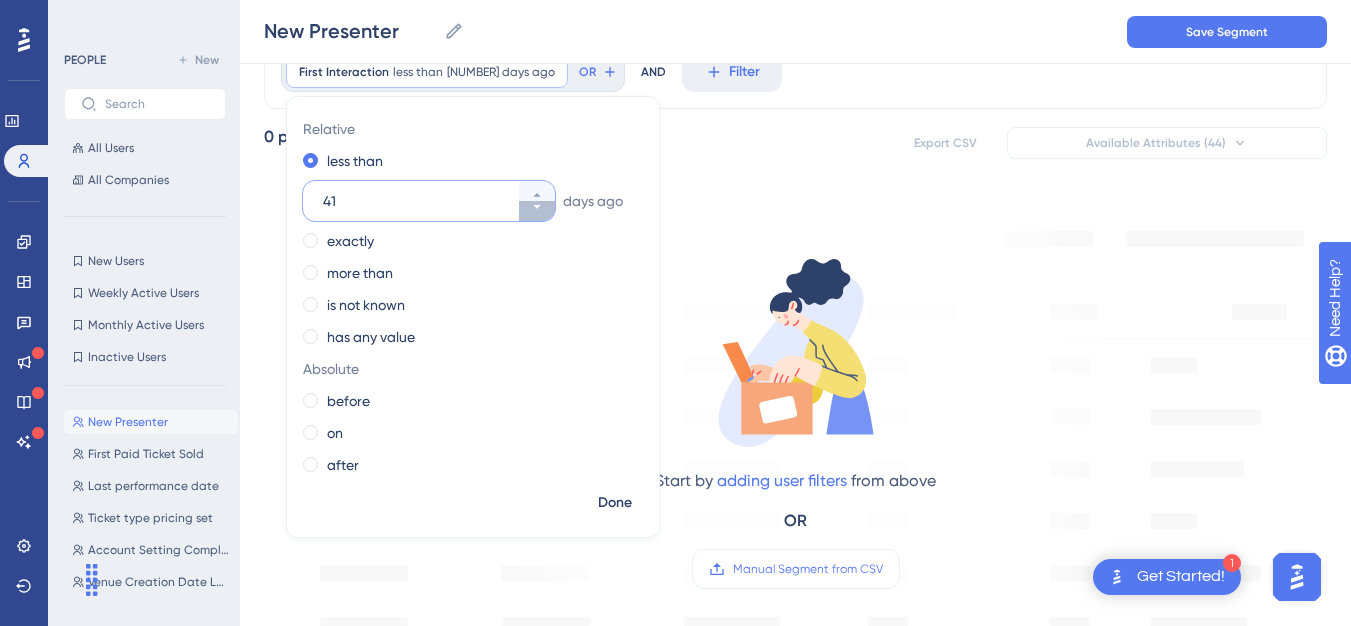 click 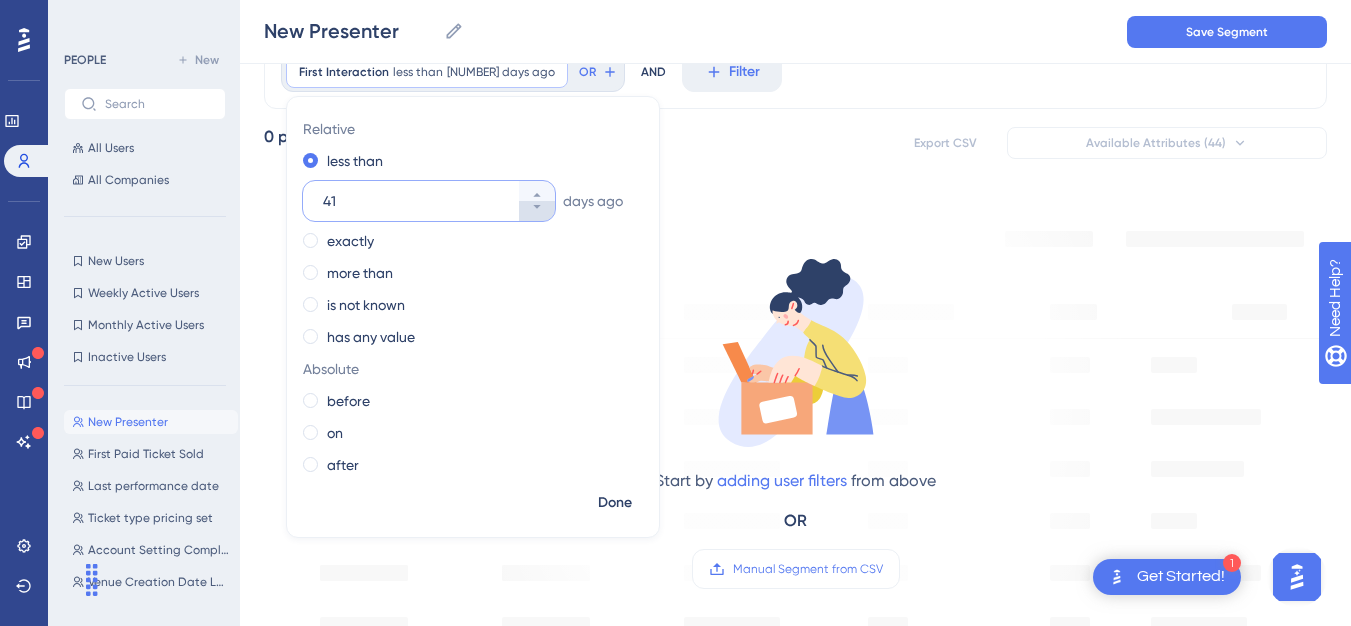 type on "40" 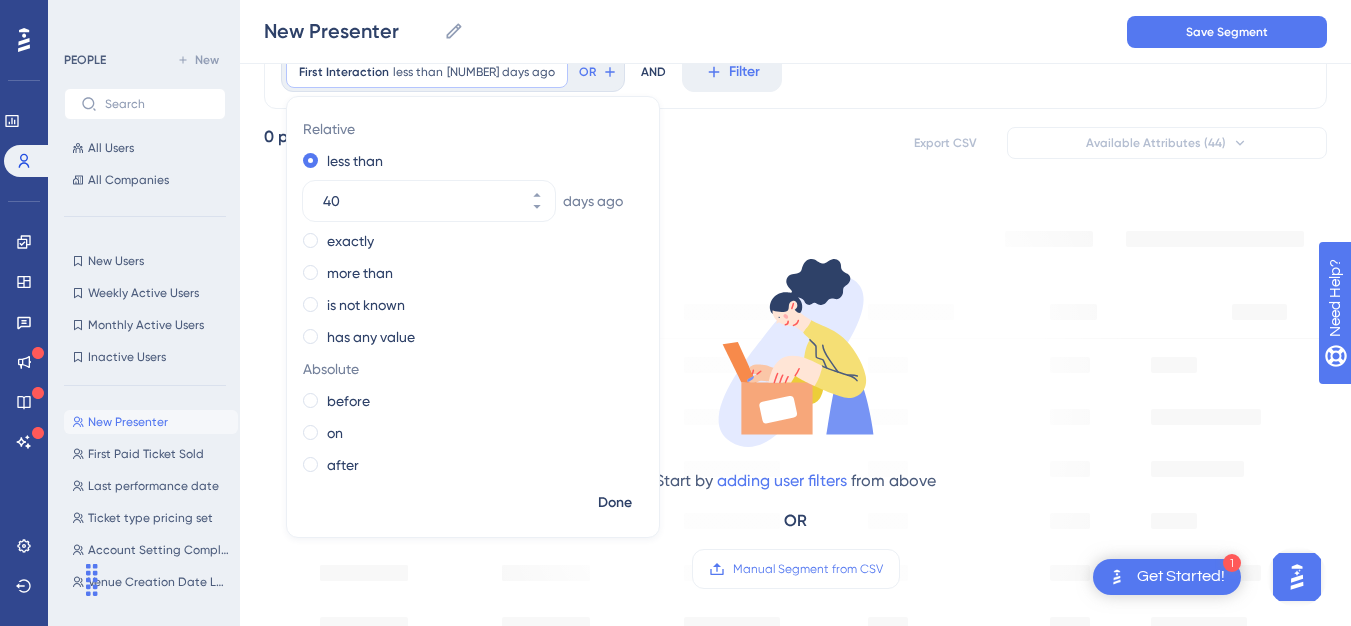 click on "New Presenter New Presenter Save Segment" at bounding box center (795, 32) 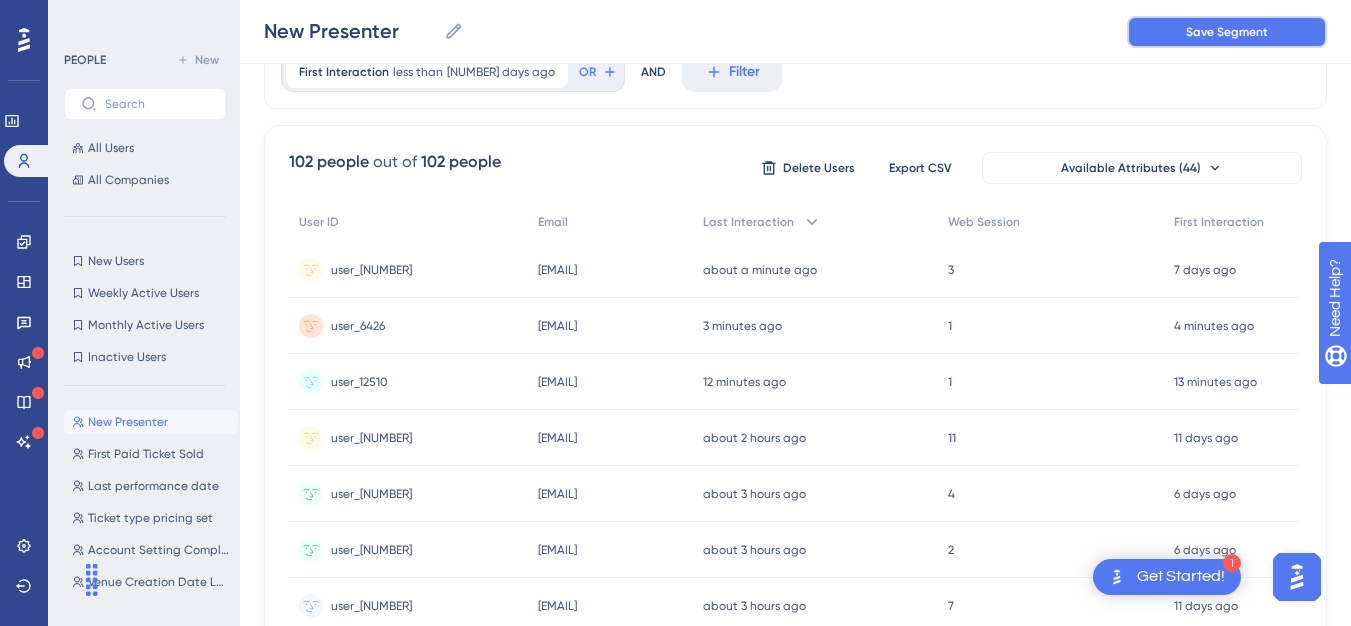 click on "Save Segment" at bounding box center (1227, 32) 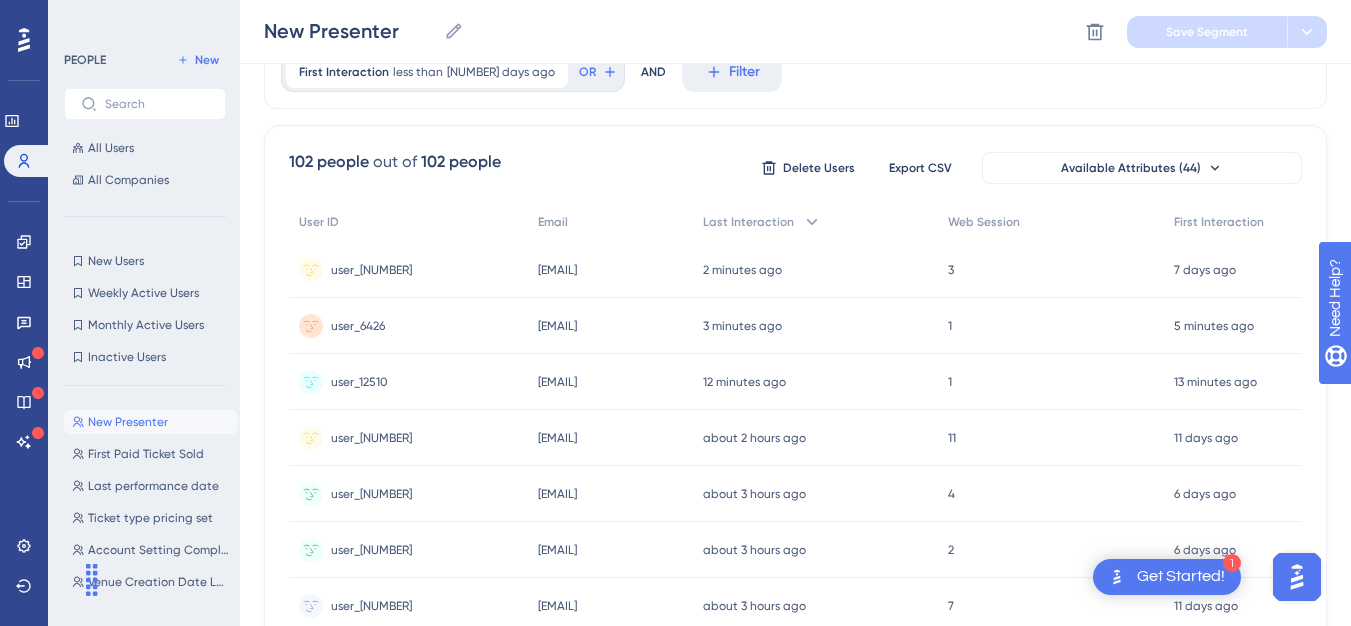 click on "New Presenter" at bounding box center (128, 422) 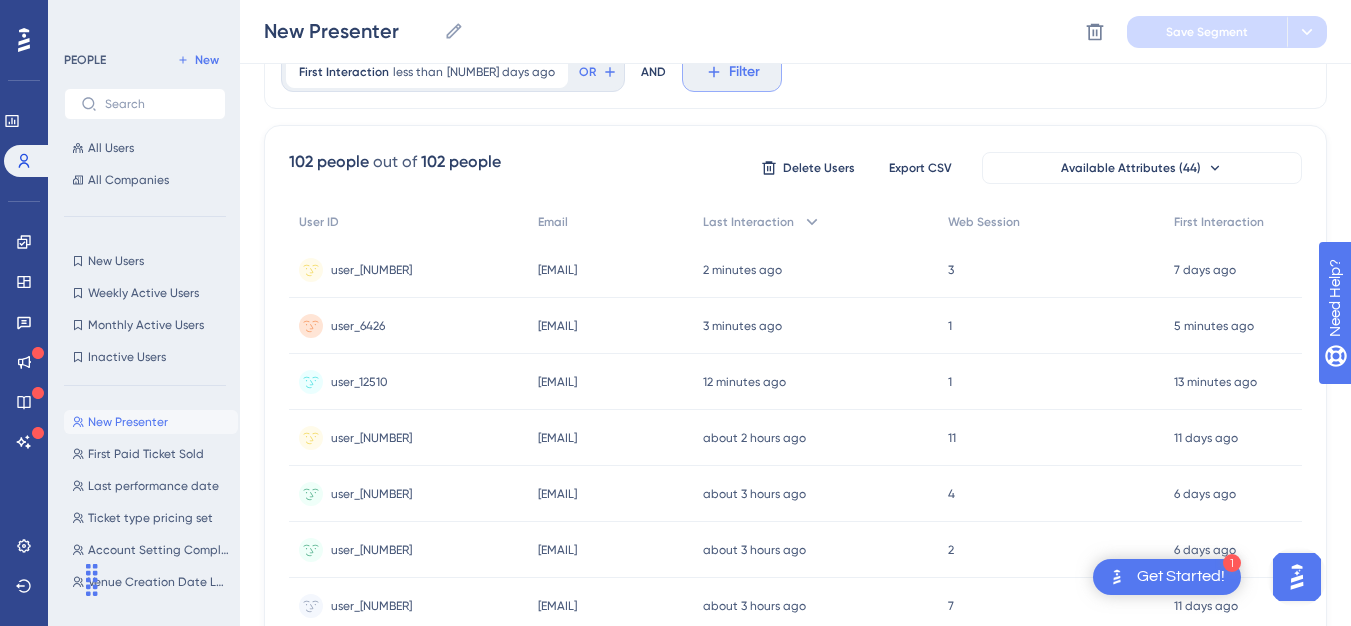 click on "Filter" at bounding box center (744, 72) 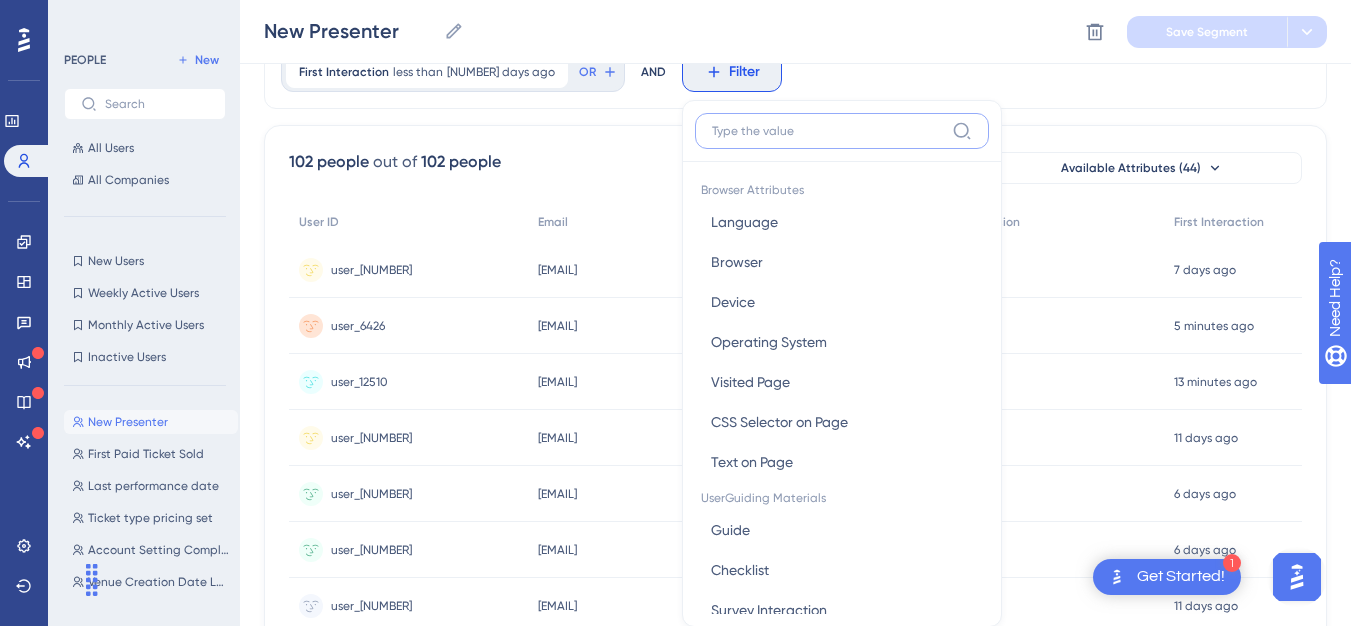 scroll, scrollTop: 144, scrollLeft: 0, axis: vertical 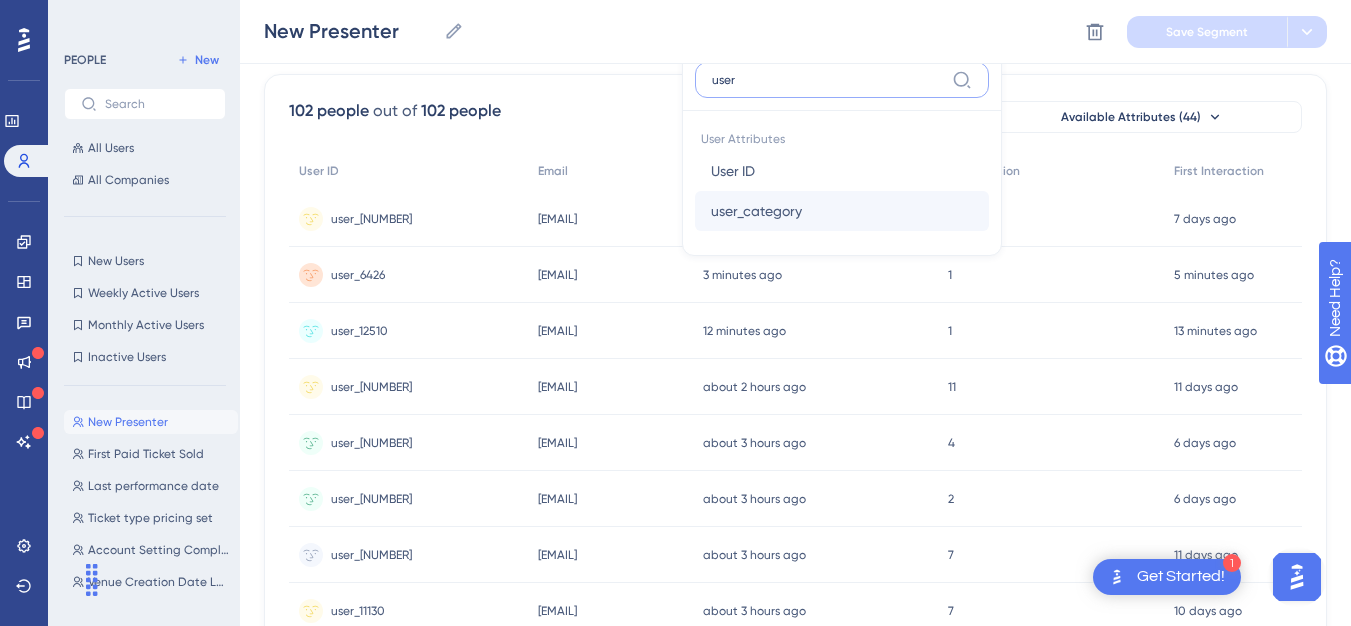 type on "user" 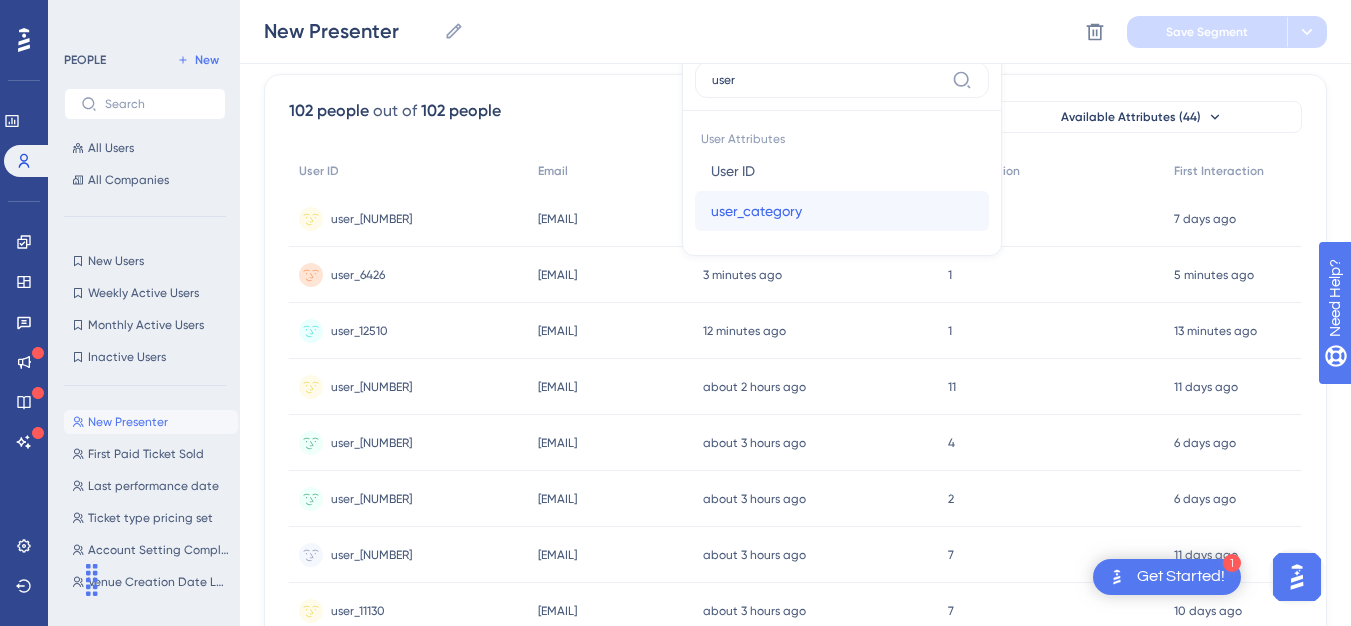 click on "user_category" at bounding box center [756, 211] 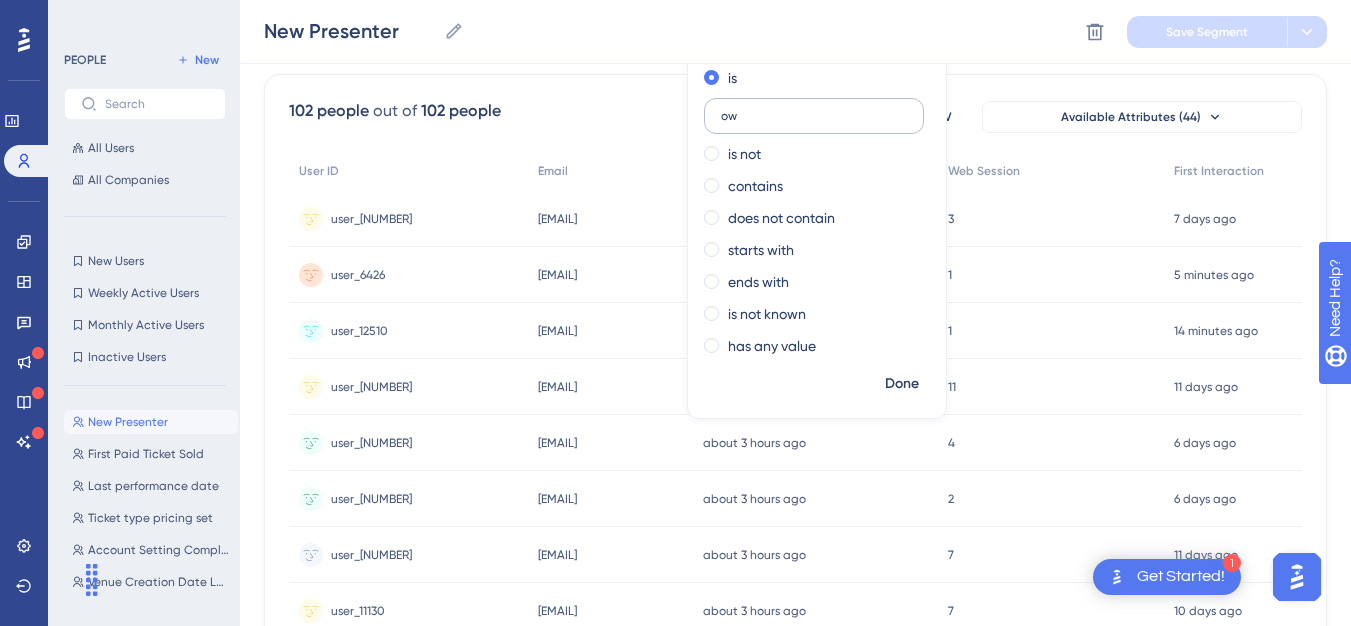 type on "o" 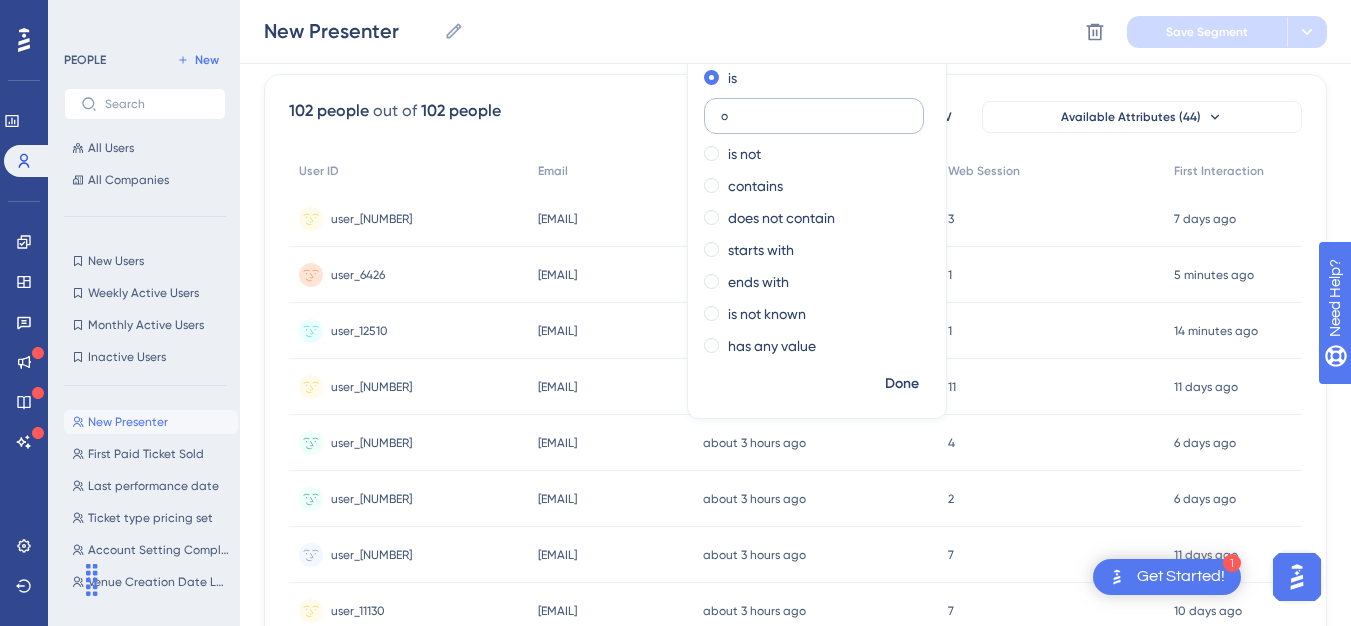 type 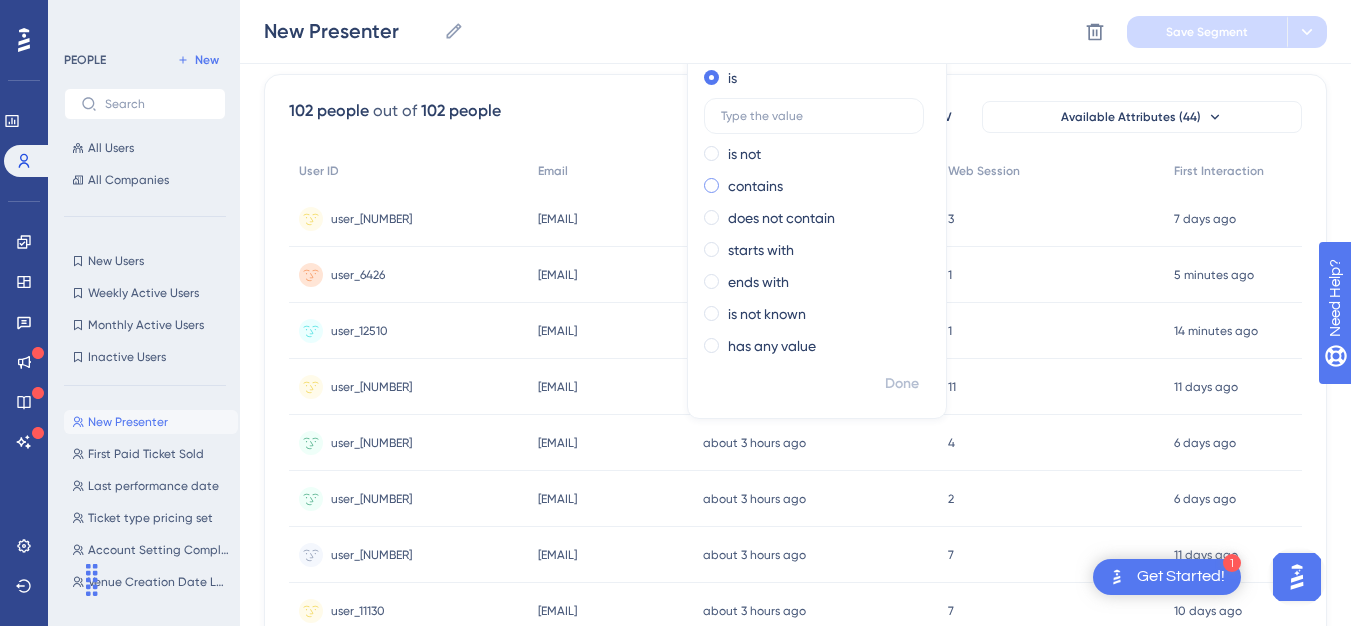 click on "contains" at bounding box center (755, 186) 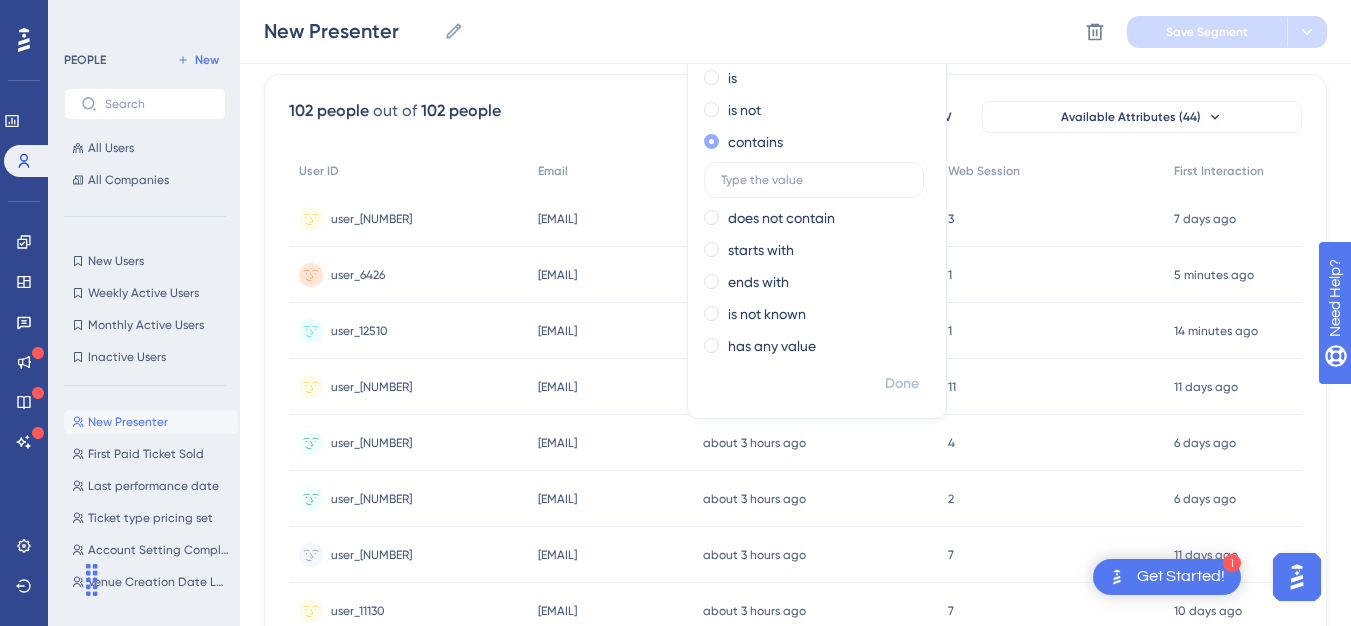 click at bounding box center [814, 180] 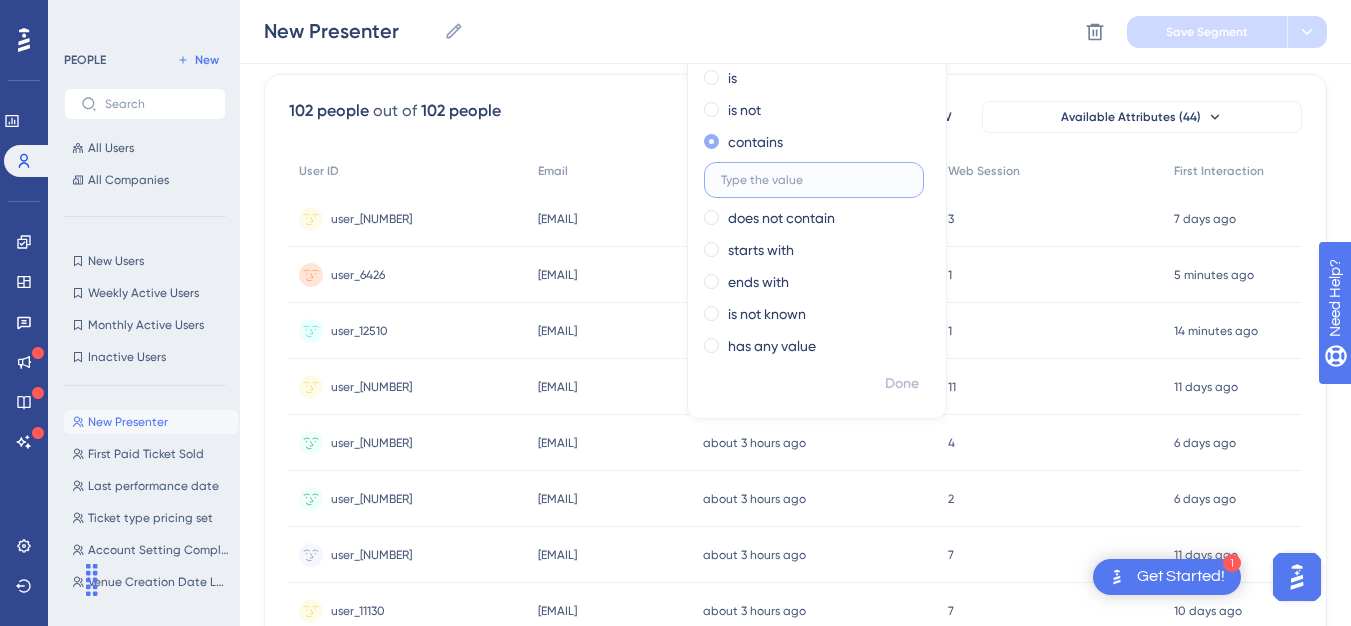 click at bounding box center [814, 180] 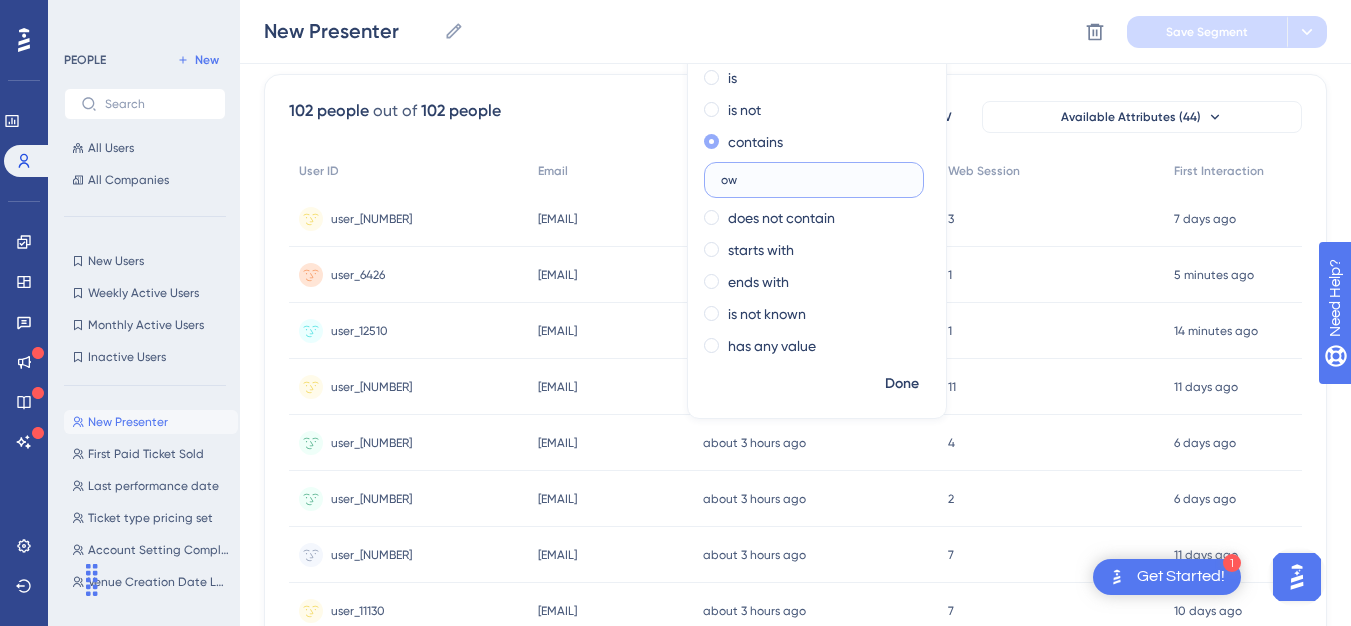 type on "o" 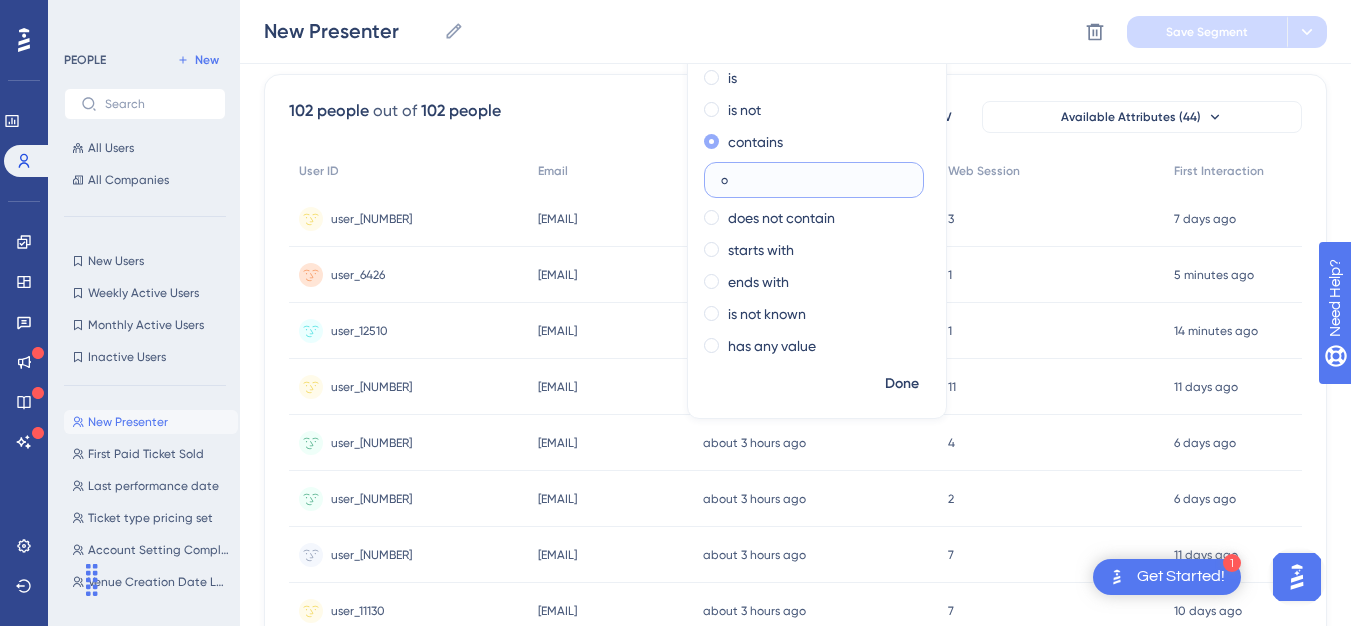 type 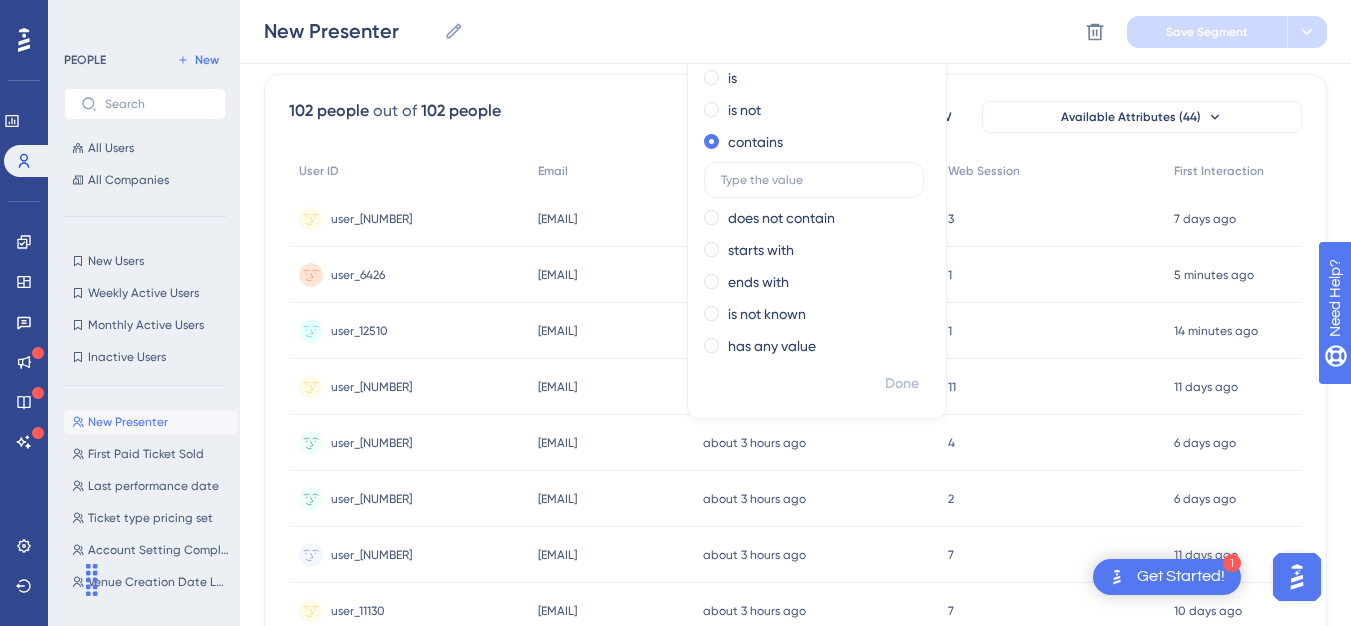 click on "102   people out of 102   people Delete Users Export CSV Available Attributes (44)" at bounding box center [795, 117] 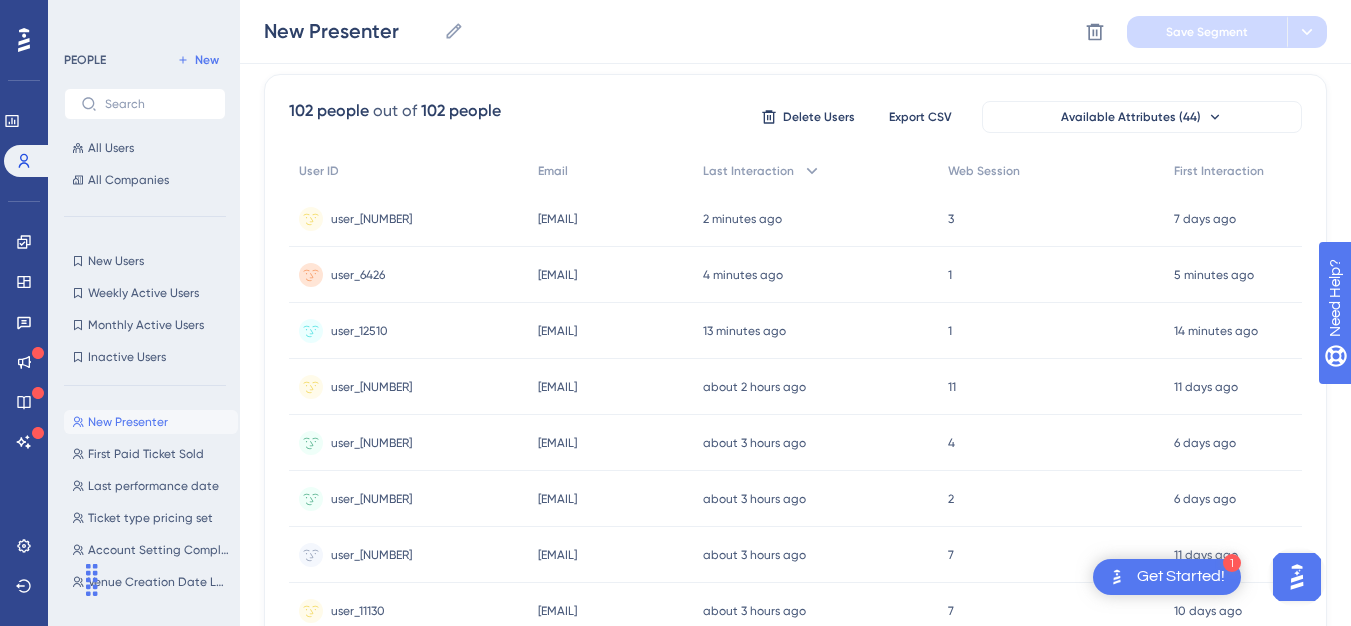 scroll, scrollTop: 0, scrollLeft: 0, axis: both 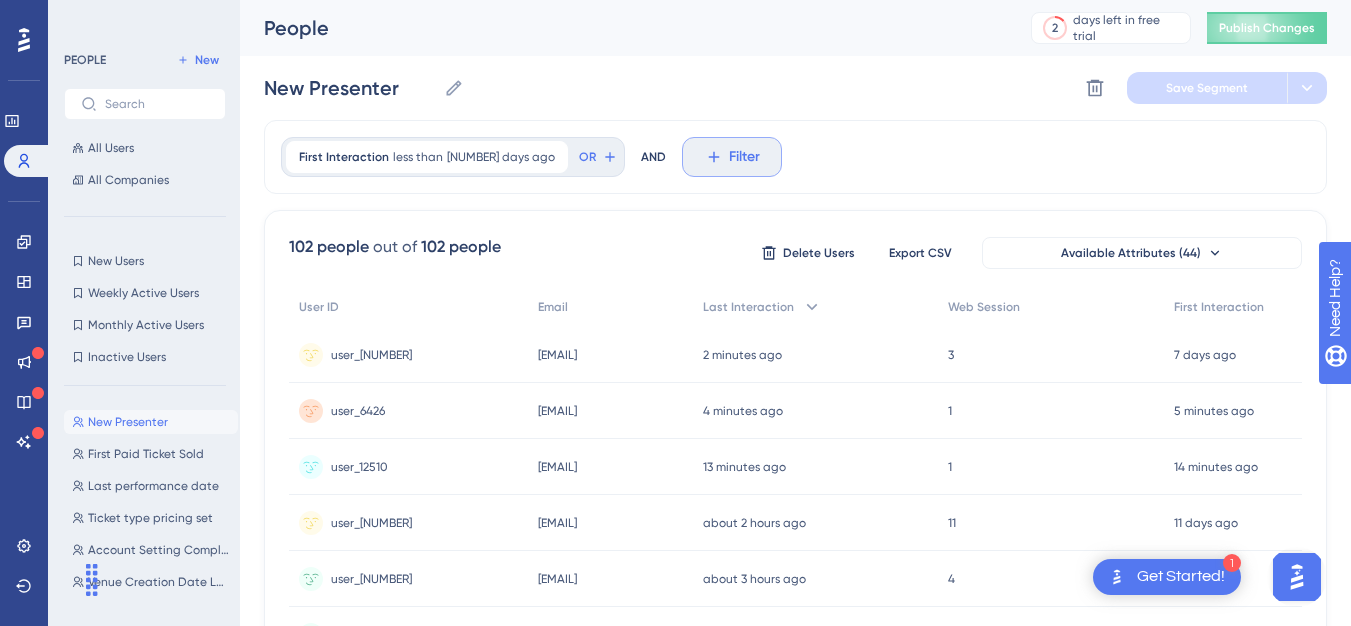 click 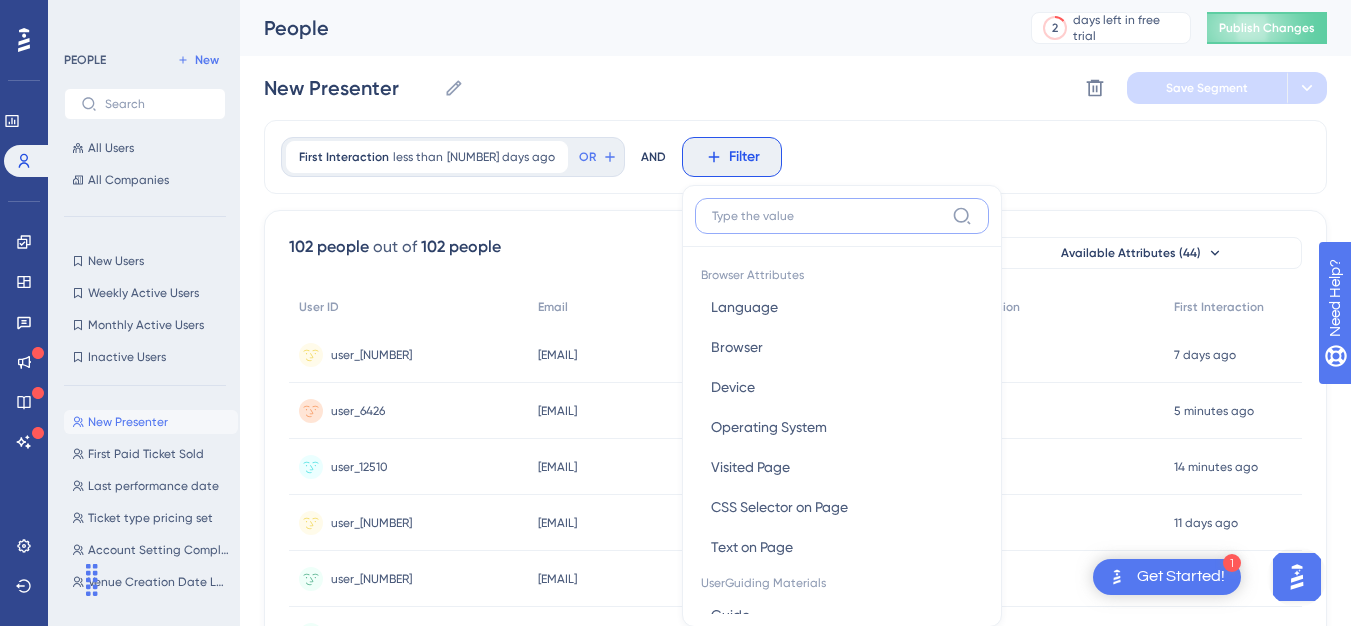 scroll, scrollTop: 93, scrollLeft: 0, axis: vertical 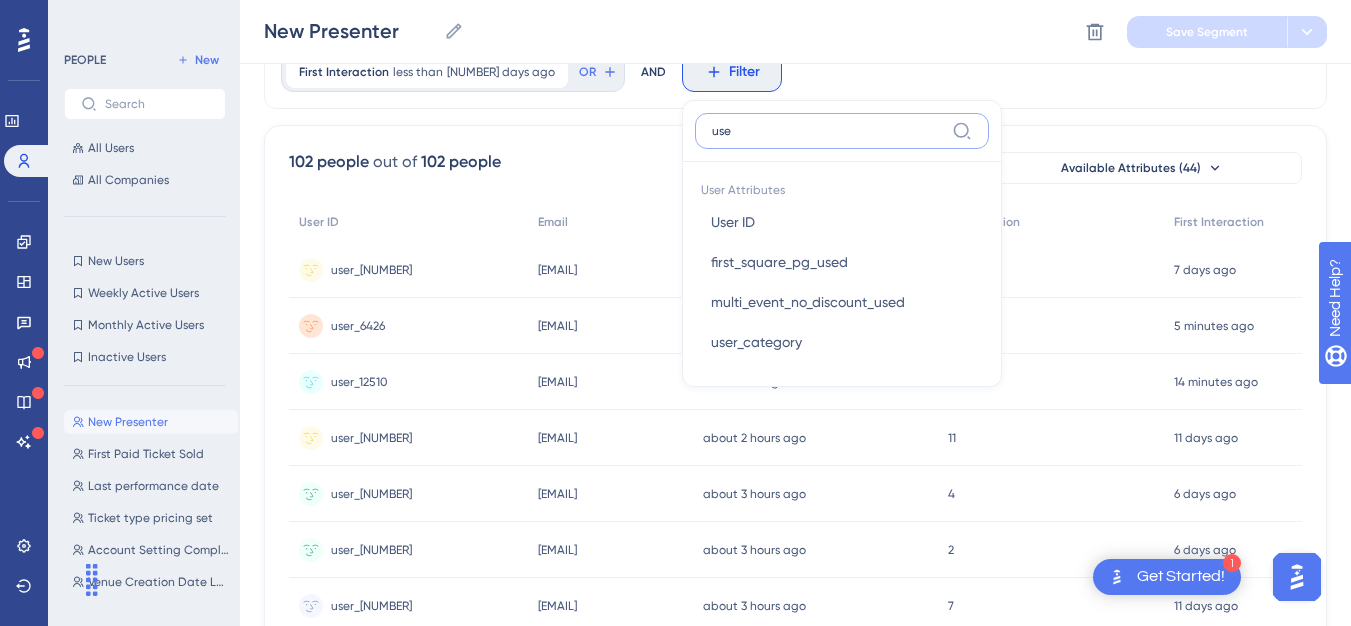 type on "user" 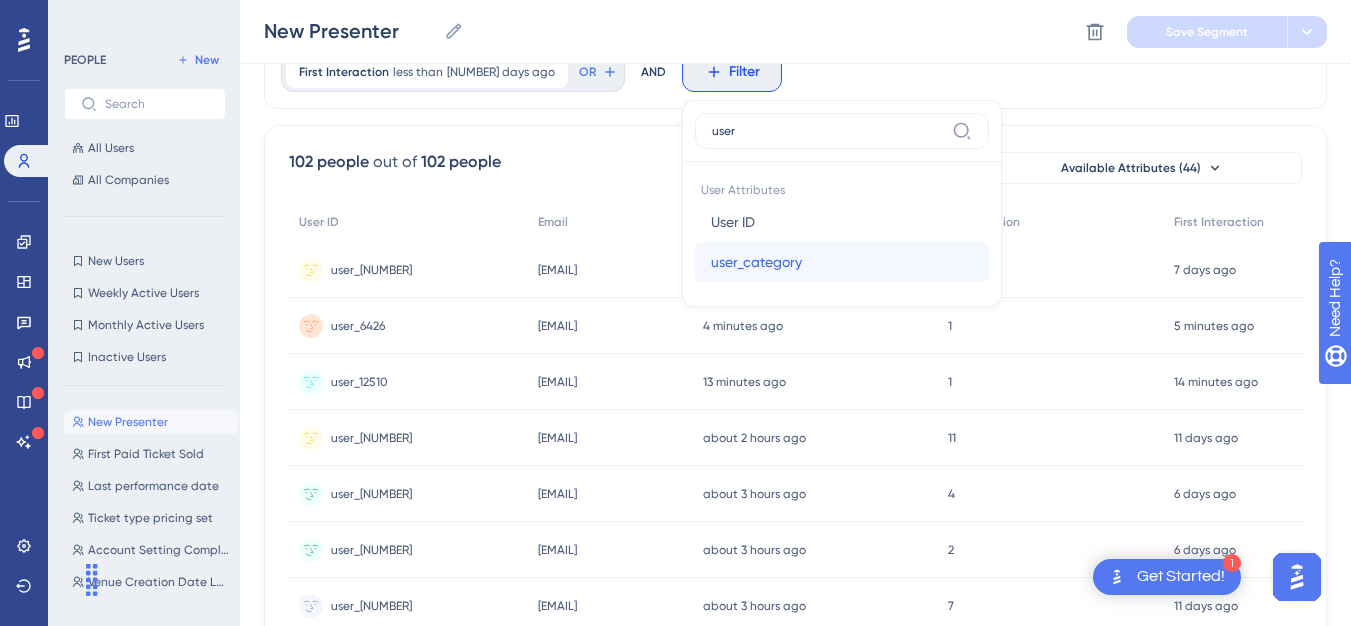 click on "user_category" at bounding box center [756, 262] 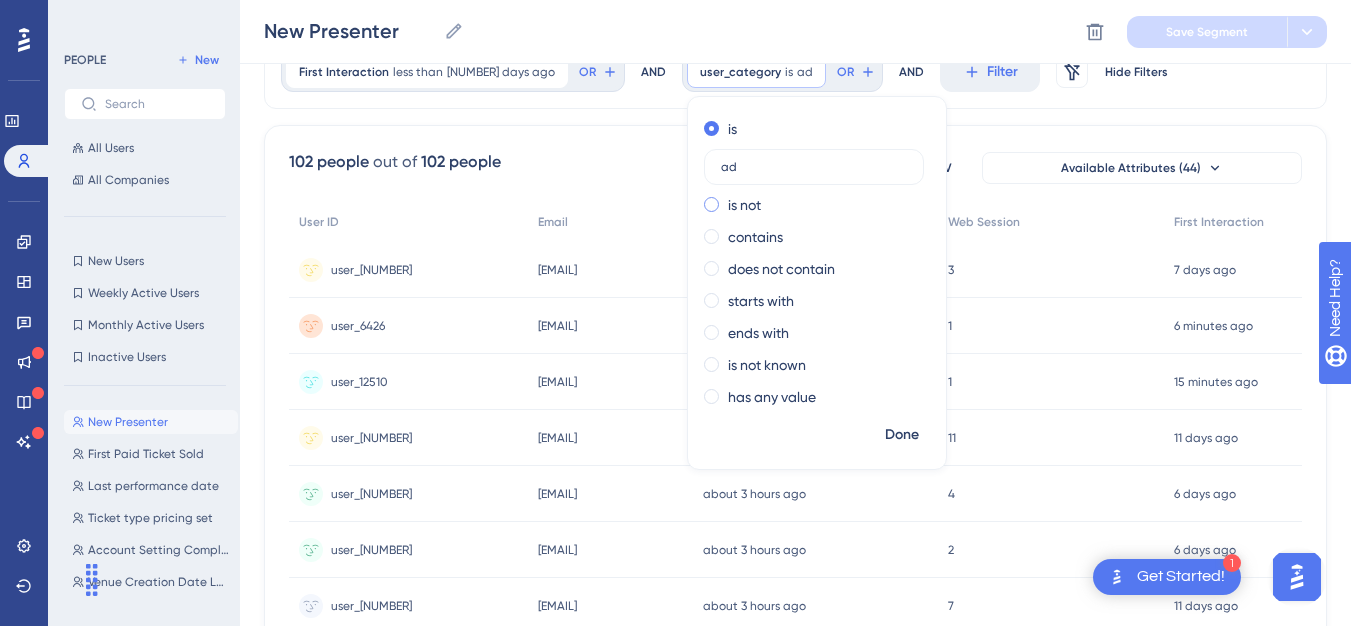 type on "a" 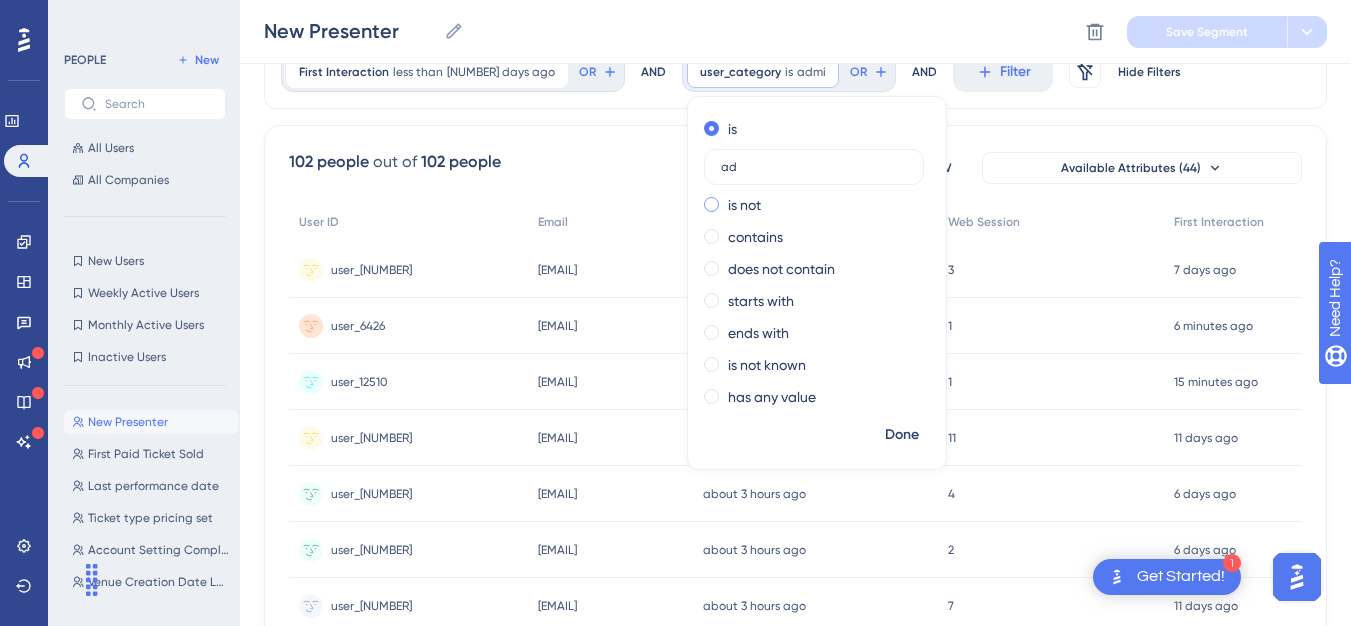 type on "a" 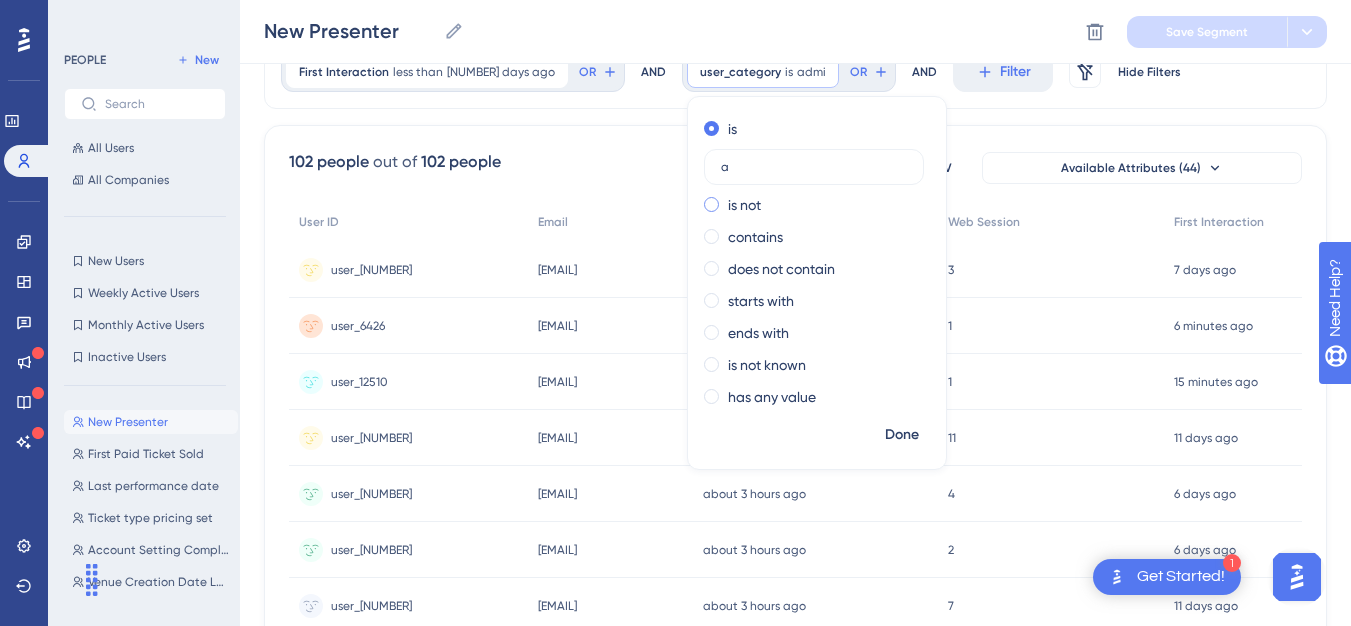 type 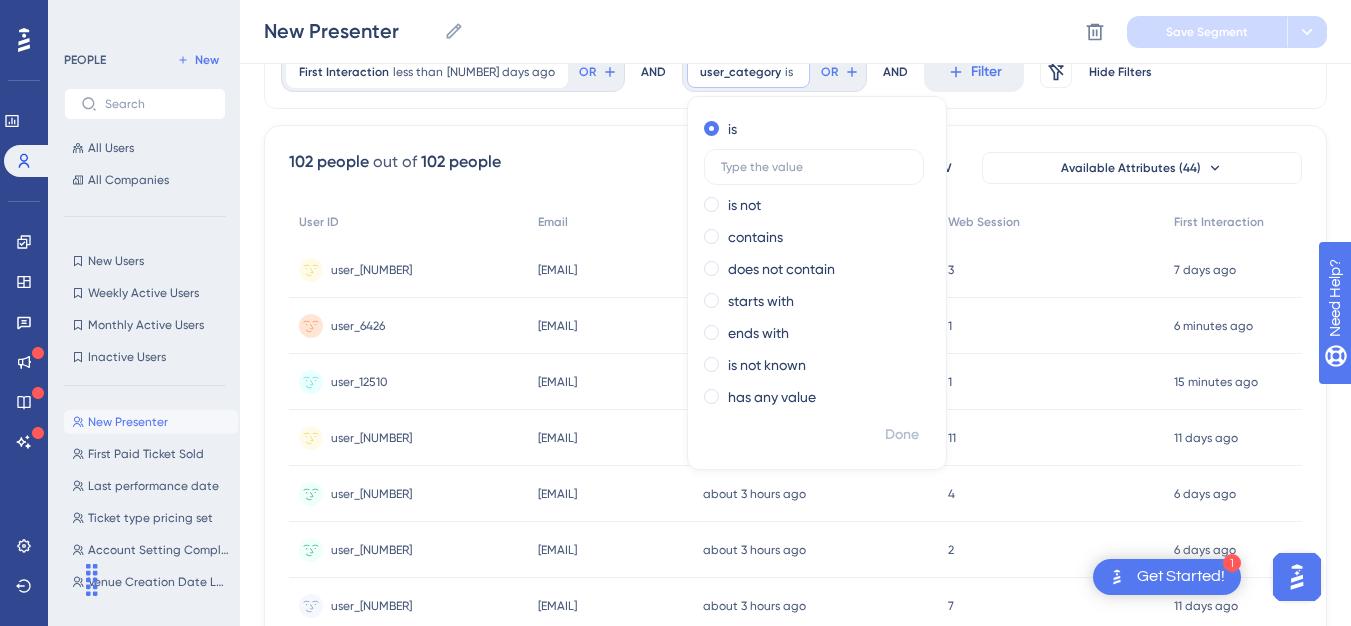 click on "First Interaction less than 40 days ago 40 days ago Remove OR AND user_category is Remove is is not contains does not contain starts with ends with is not known has any value Done OR AND Filter Remove Filters Hide Filters 102   people out of 102   people Delete Users Export CSV Available Attributes (44) User ID Email Last Interaction Web Session First Interaction user_12411 user_12411 sumit.naik+089@yapsody.com sumit.naik+089@yapsody.com 3 minutes ago 04 Aug 2025, 18:44 3 3 7 days ago 28 Jul 2025, 16:22 user_6426 user_6426 yaptestsqaureusd@yapsody.com yaptestsqaureusd@yapsody.com 4 minutes ago 04 Aug 2025, 18:43 1 1 6 minutes ago 04 Aug 2025, 18:41 user_12510 user_12510 govindraj.shetty+2222@yapsody.com govindraj.shetty+2222@yapsody.com 14 minutes ago 04 Aug 2025, 18:33 1 1 15 minutes ago 04 Aug 2025, 18:32 user_12048 user_12048 sumit.naik+1504@yapsody.com sumit.naik+1504@yapsody.com about 2 hours ago 04 Aug 2025, 17:08 11 11 11 days ago 24 Jul 2025, 12:28 user_12218 user_12218 rohit.gadhiya+8877@yapsody.com" at bounding box center [795, 743] 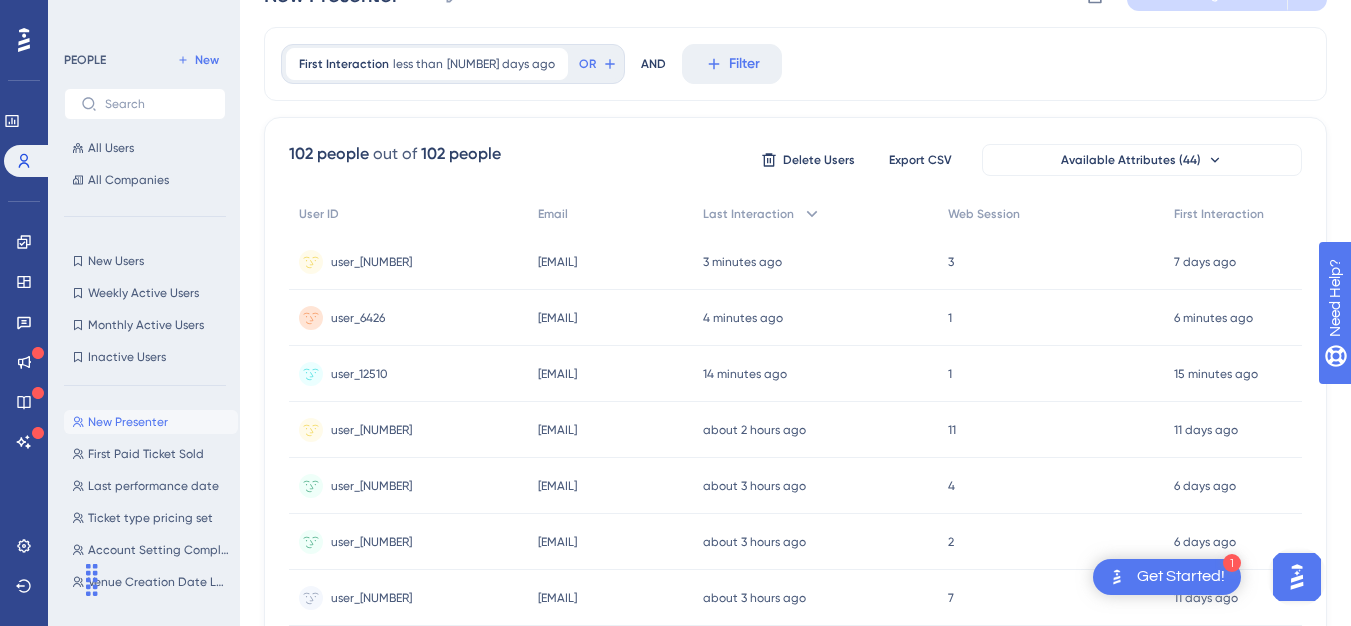 scroll, scrollTop: 0, scrollLeft: 0, axis: both 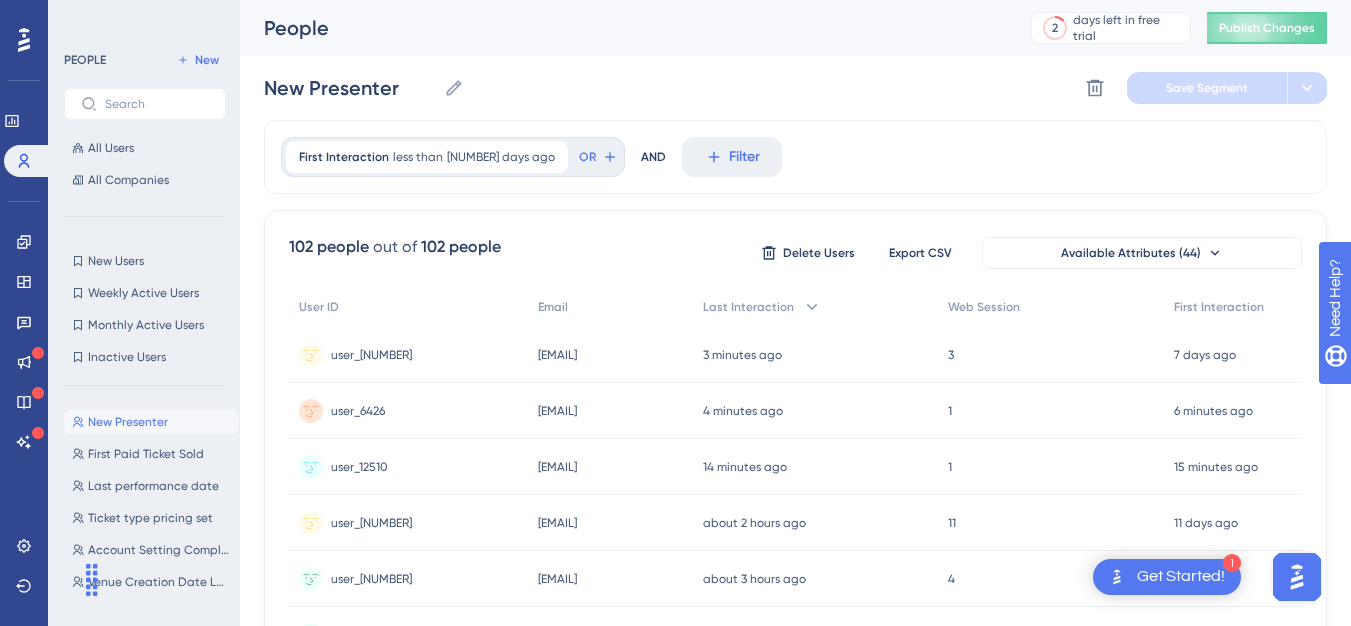 click on "People 2 days left in free trial Click to see  upgrade options Publish Changes" at bounding box center (795, 28) 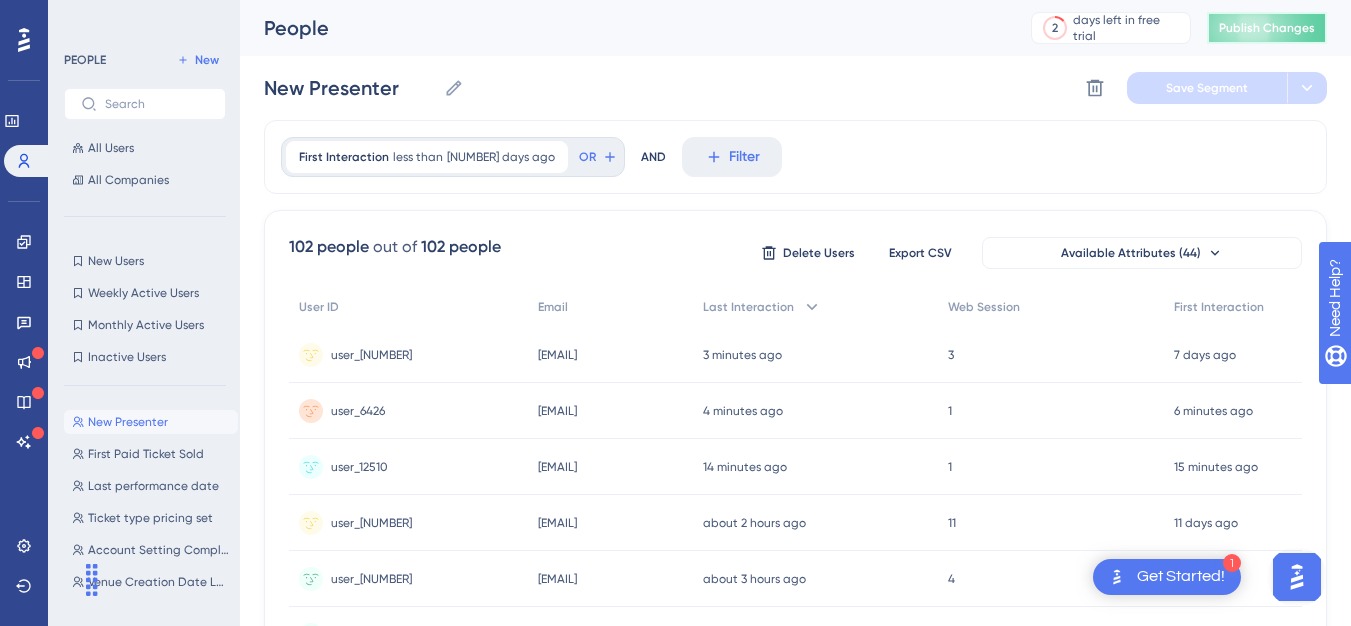 click on "Publish Changes" at bounding box center (1267, 28) 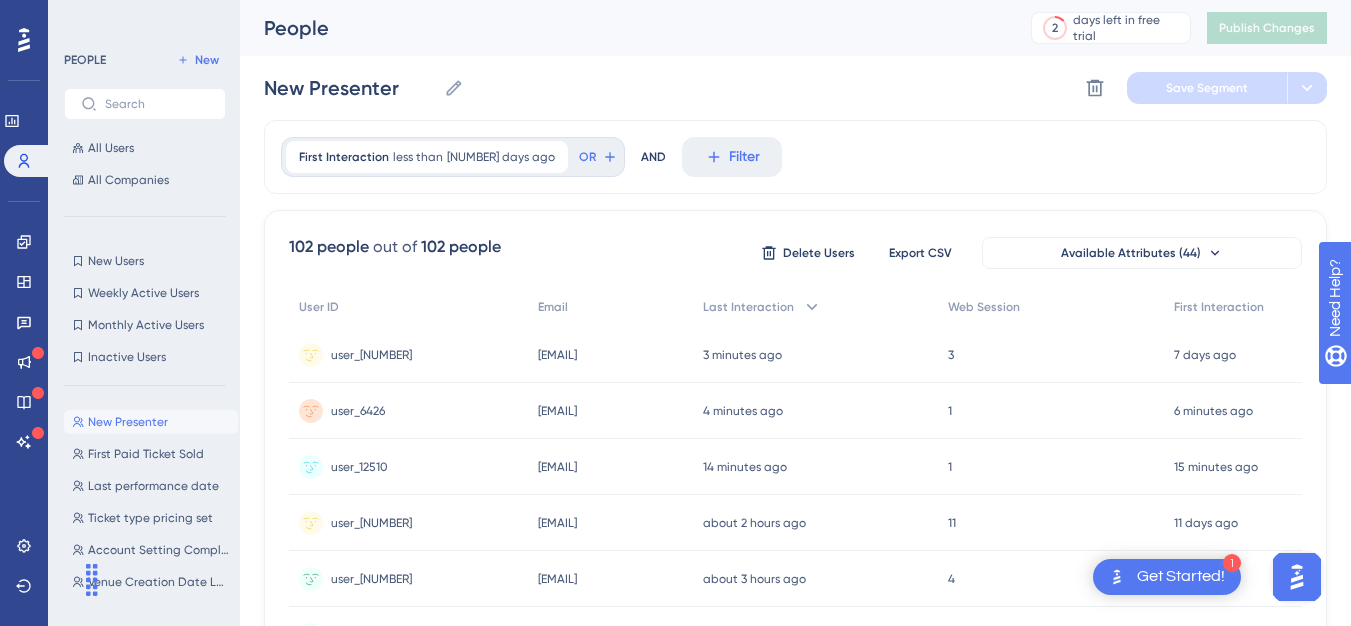 click on "New Users New Users Weekly Active Users Weekly Active Users Monthly Active Users Monthly Active Users Inactive Users Inactive Users" at bounding box center [145, 309] 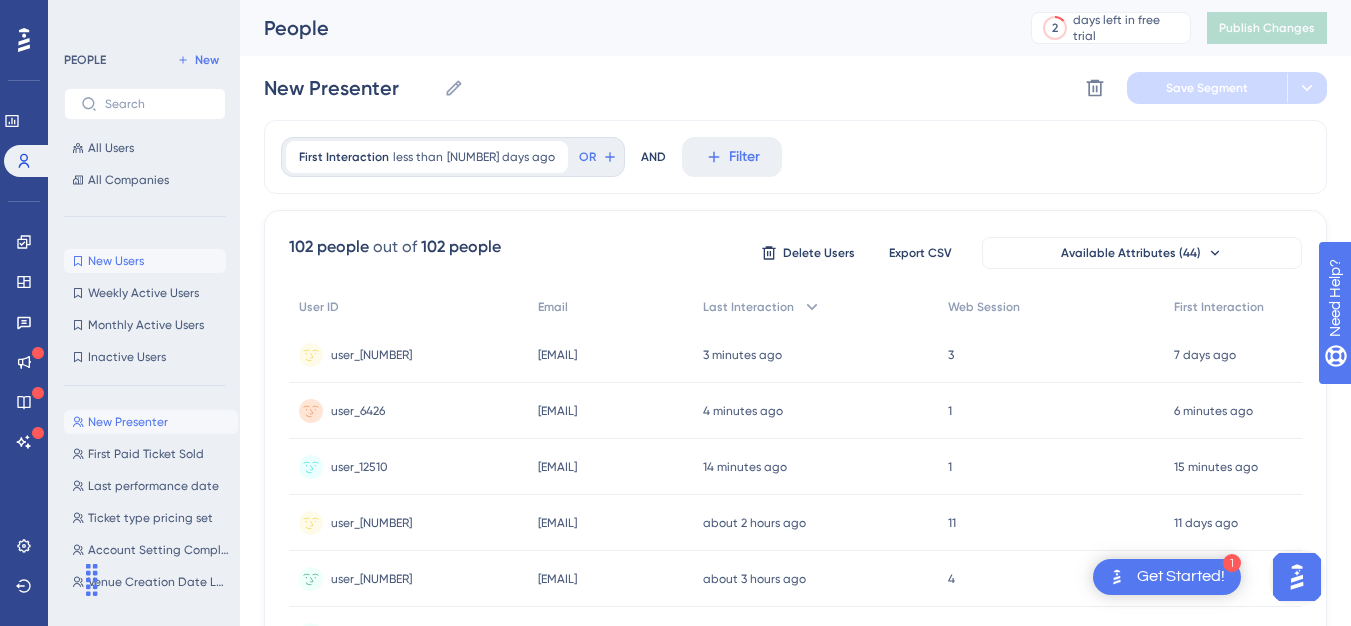 click on "New Users New Users" at bounding box center [145, 261] 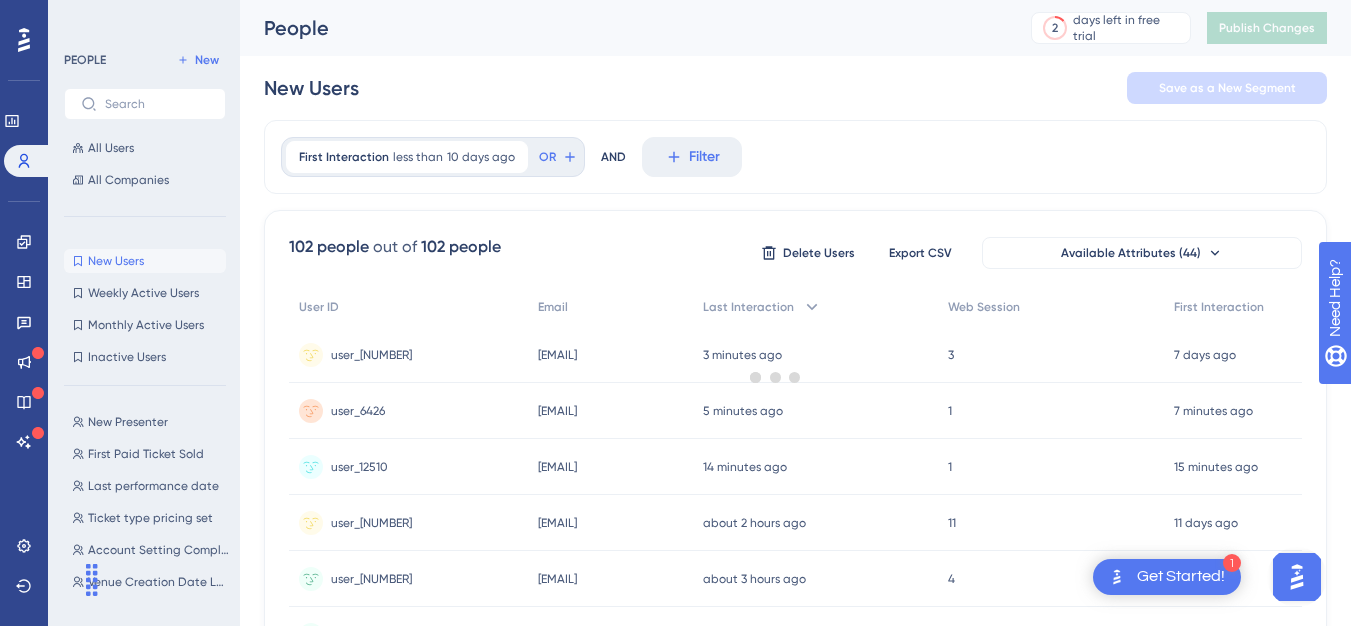 click on "New Users" at bounding box center [116, 261] 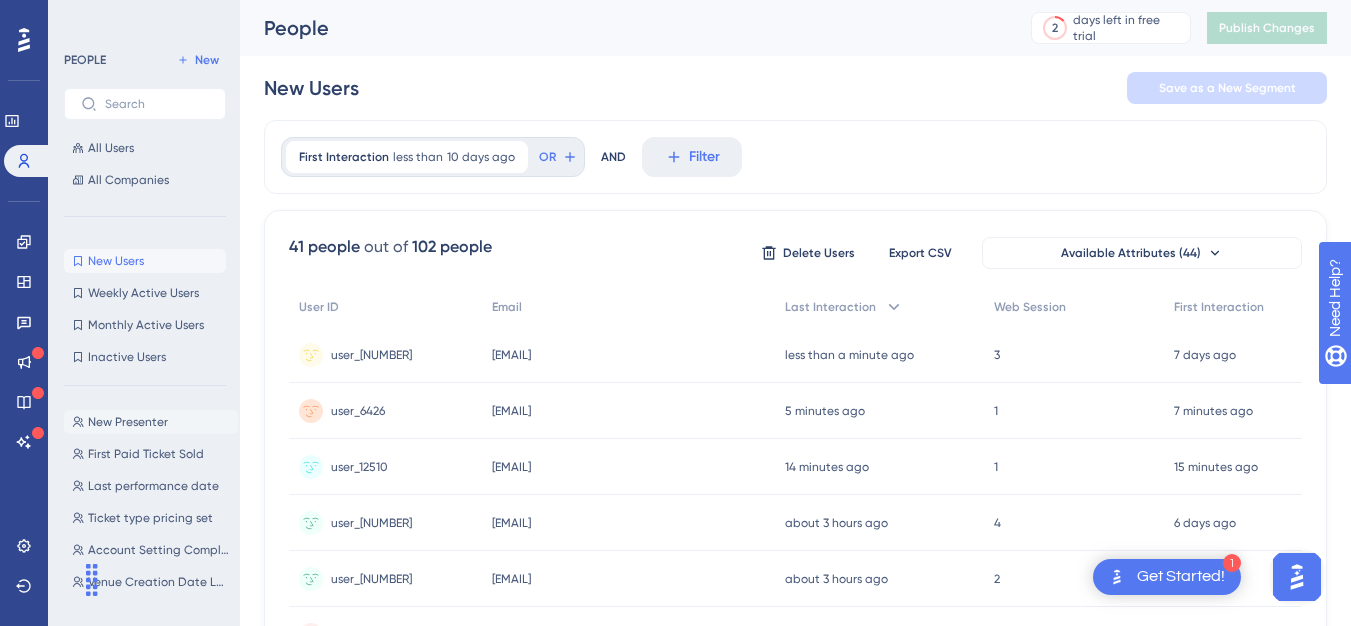 click on "New Presenter New Presenter" at bounding box center (151, 422) 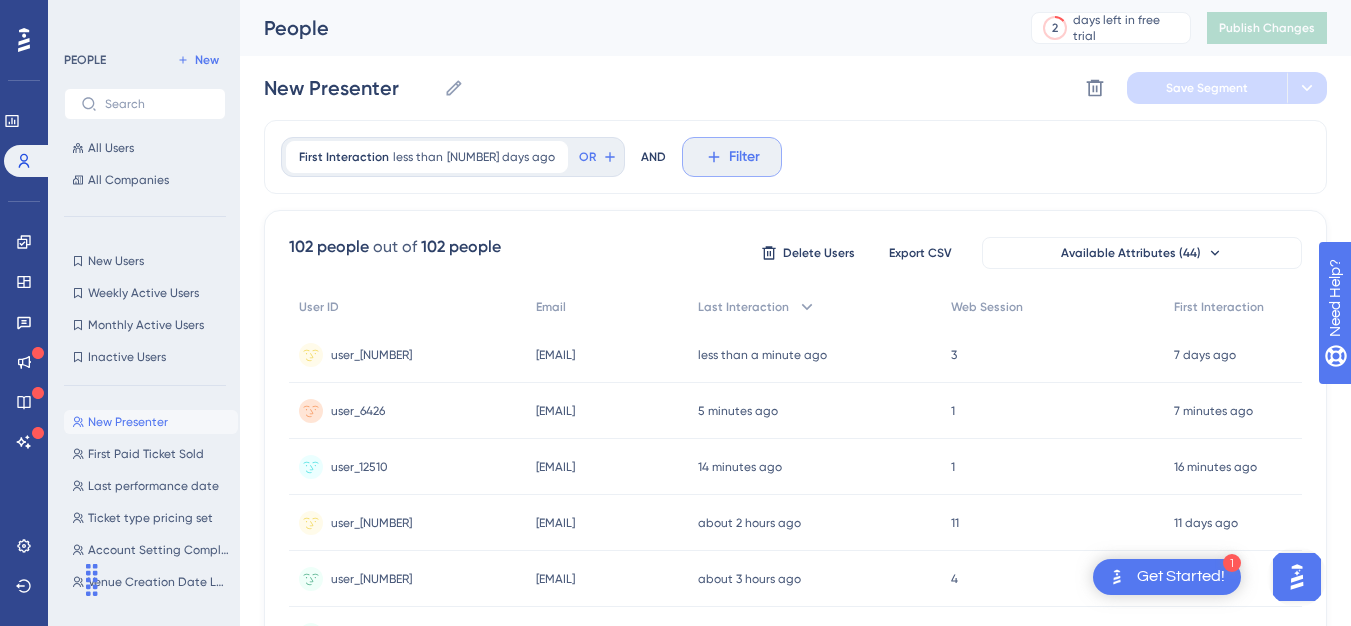 click on "Filter" at bounding box center [744, 157] 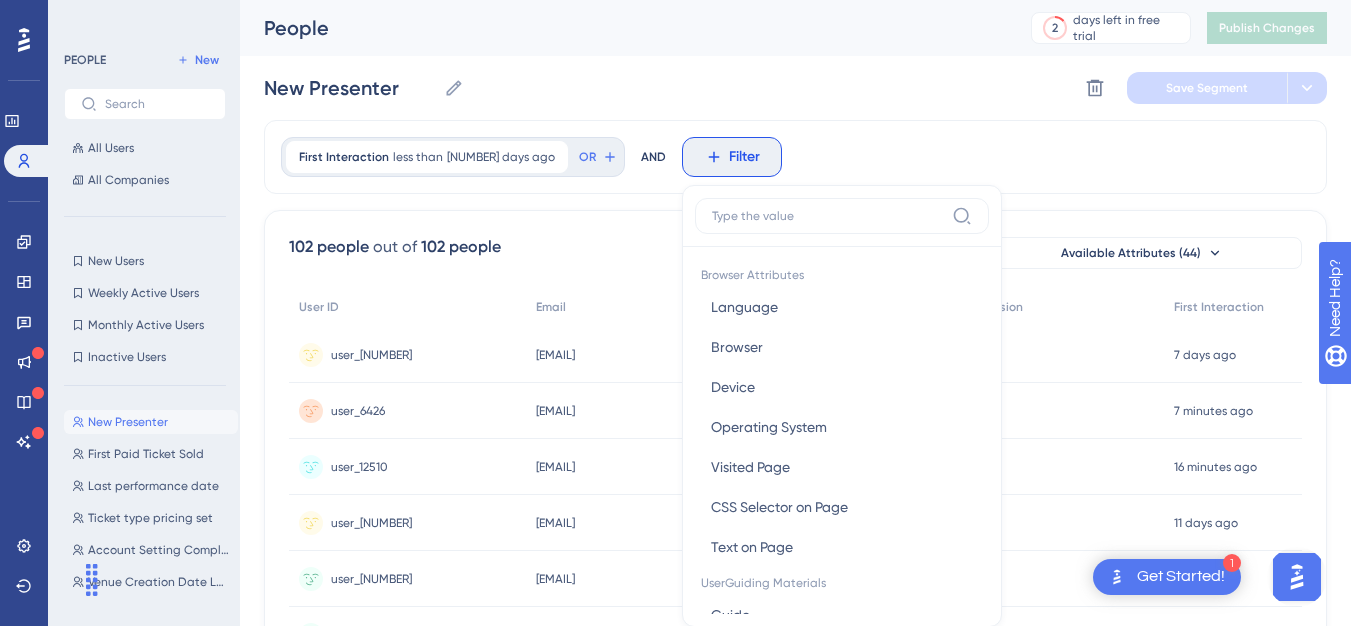 scroll, scrollTop: 93, scrollLeft: 0, axis: vertical 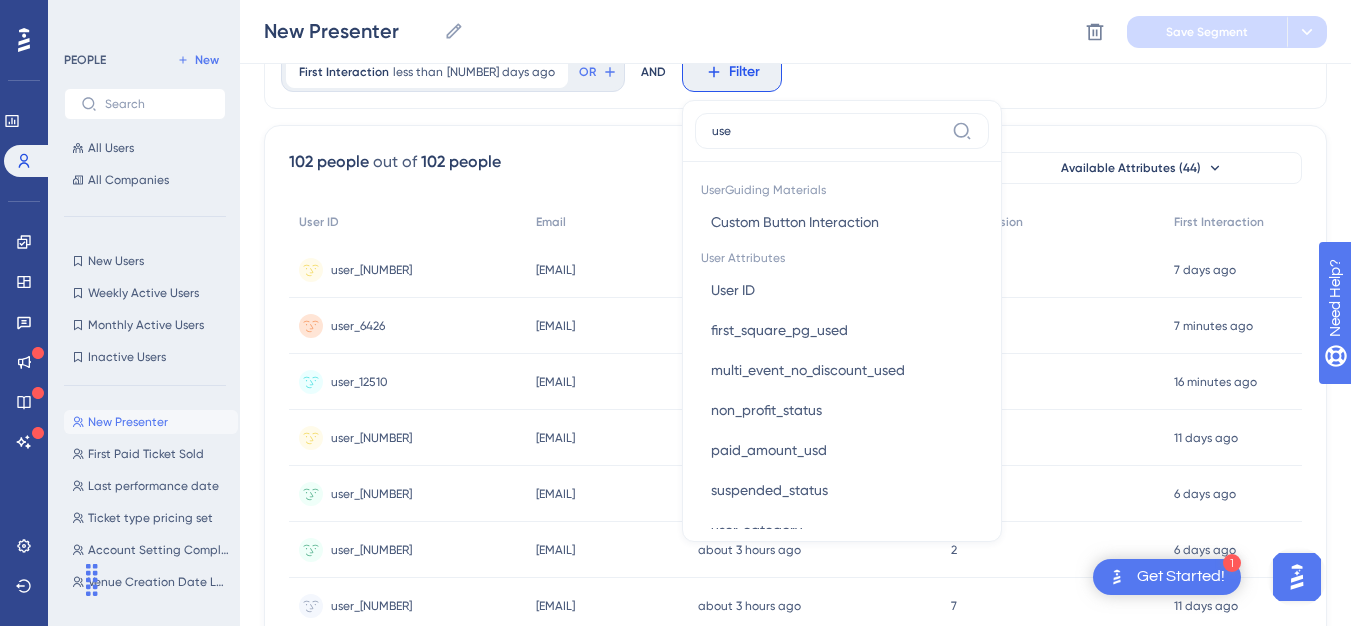 type on "user" 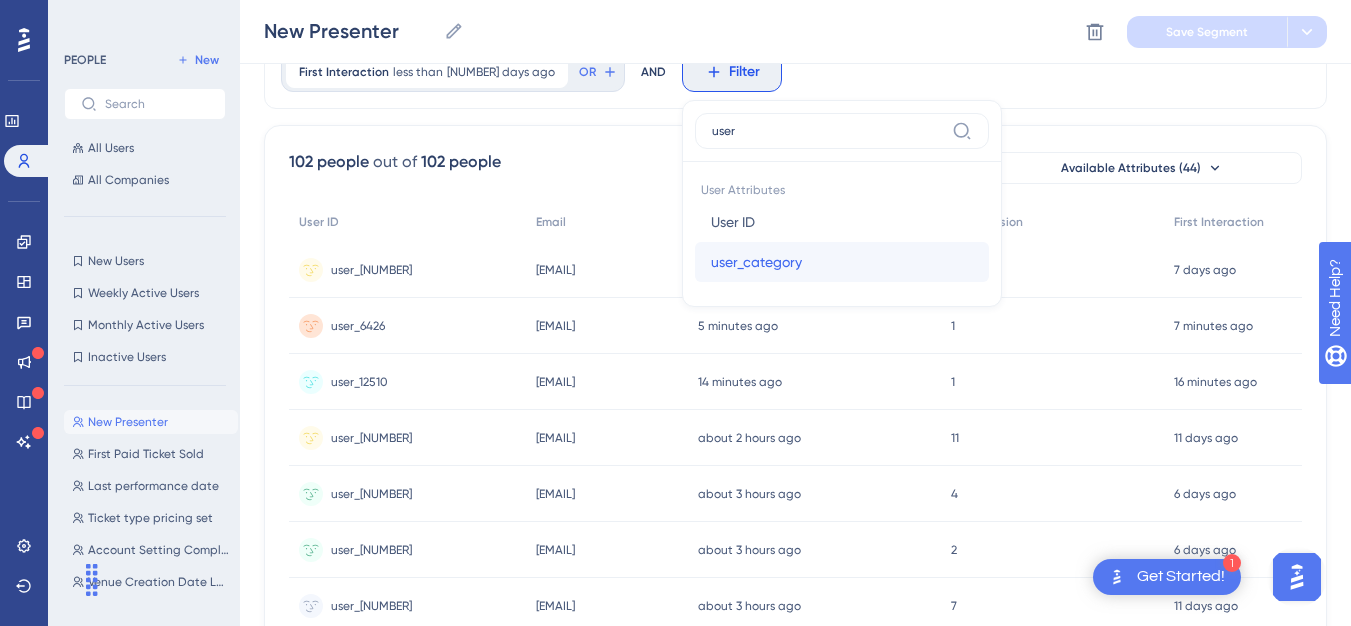 click on "user_category" at bounding box center (756, 262) 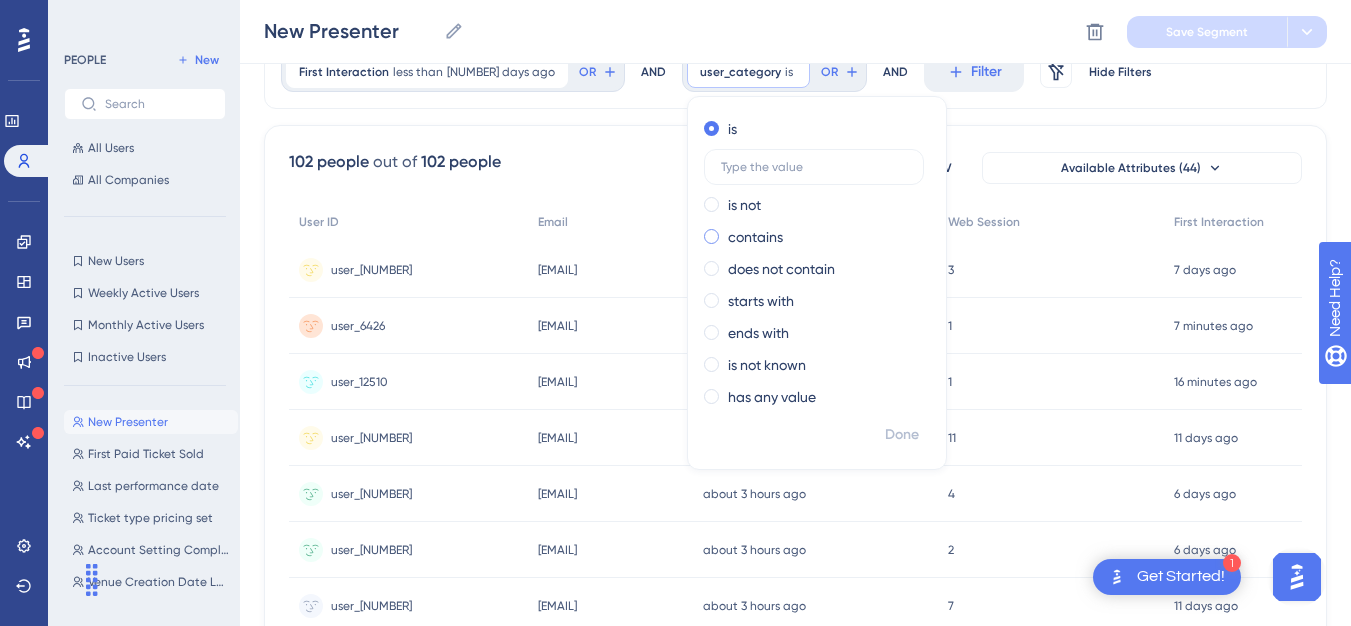 click on "contains" at bounding box center (755, 237) 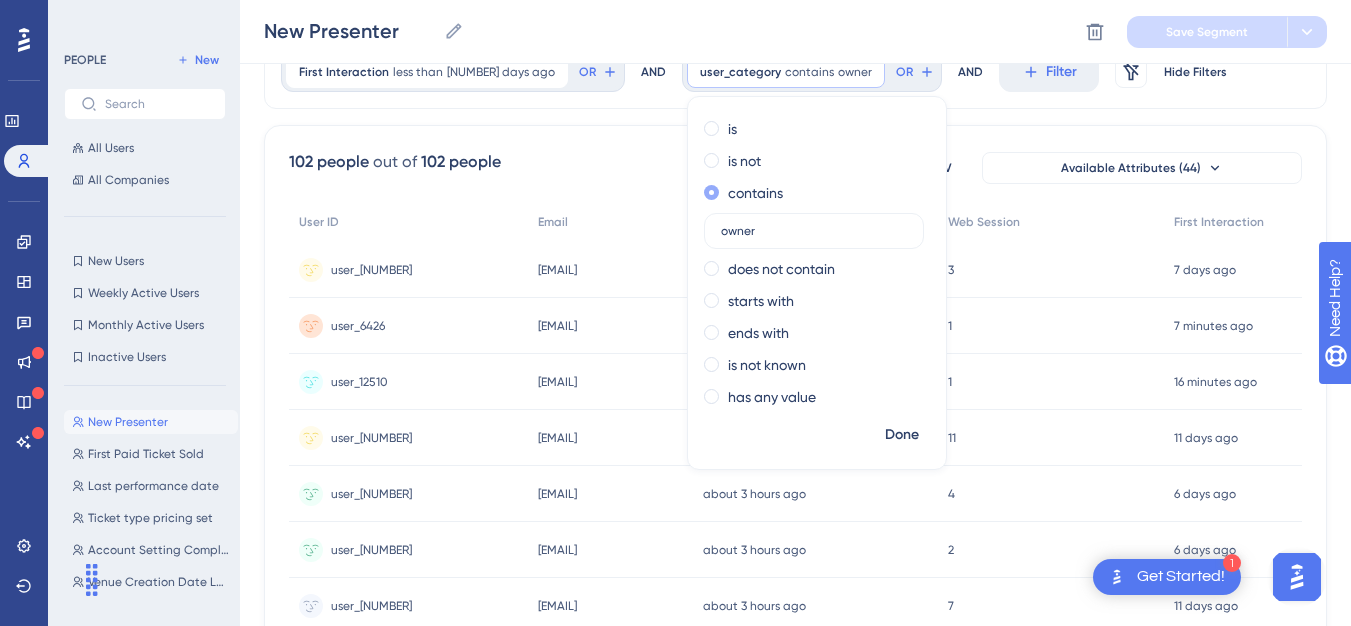 type on "owner" 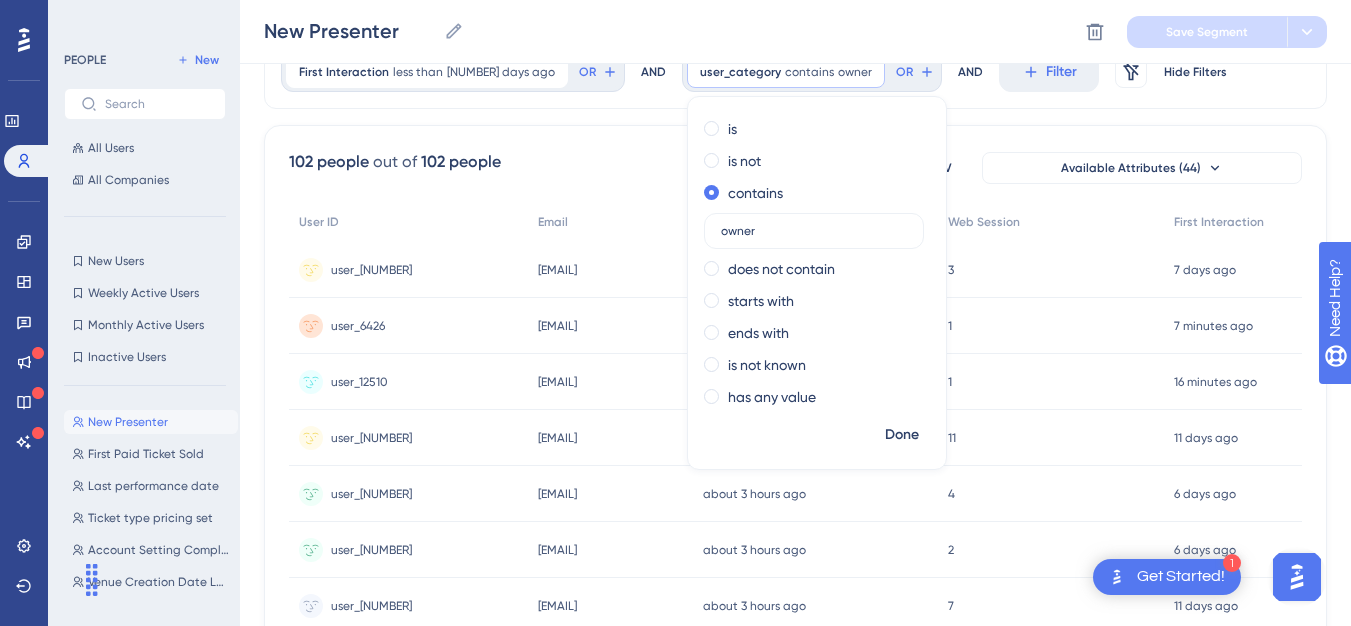 click on "102   people out of 102   people Delete Users Export CSV Available Attributes (44)" at bounding box center [795, 168] 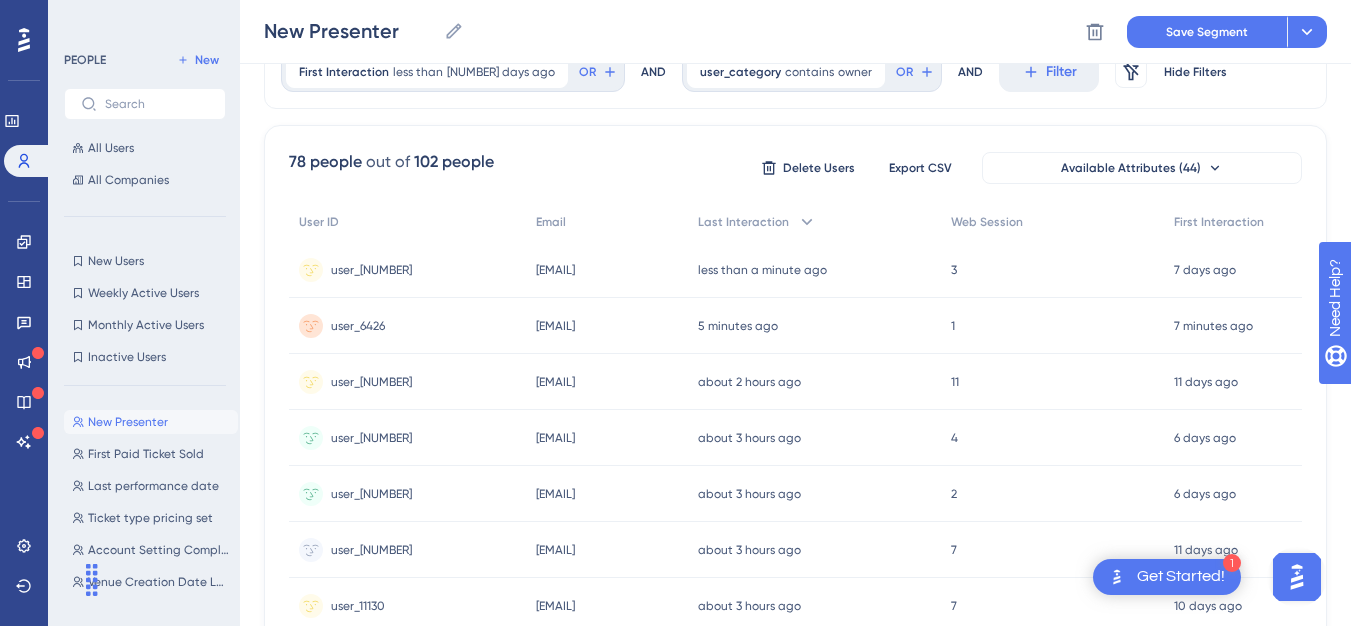 scroll, scrollTop: 93, scrollLeft: 15, axis: both 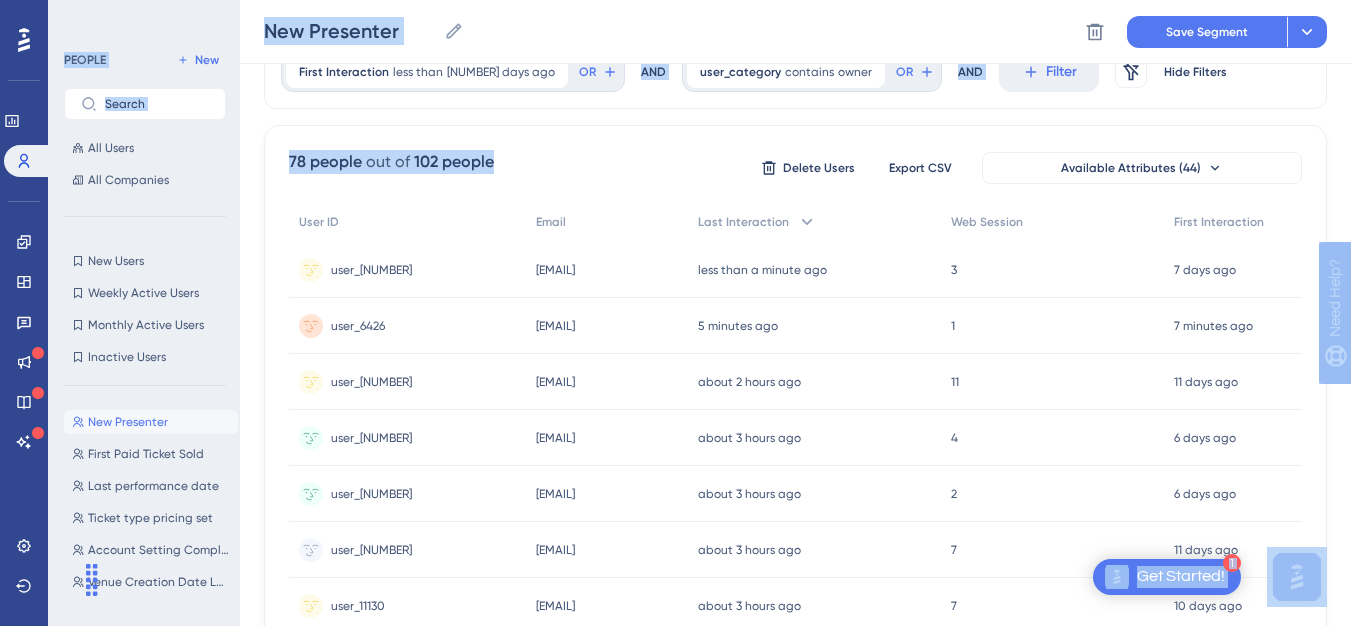 drag, startPoint x: 1356, startPoint y: 131, endPoint x: 1365, endPoint y: 20, distance: 111.364265 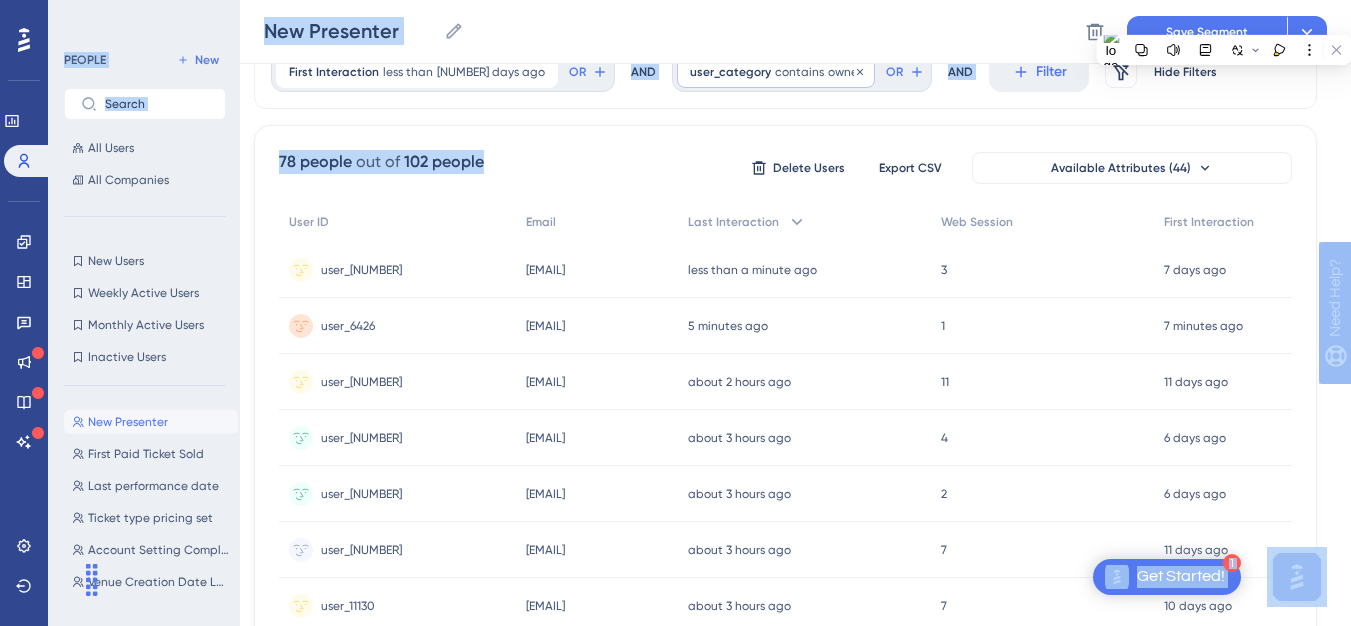 click on "contains" at bounding box center (799, 72) 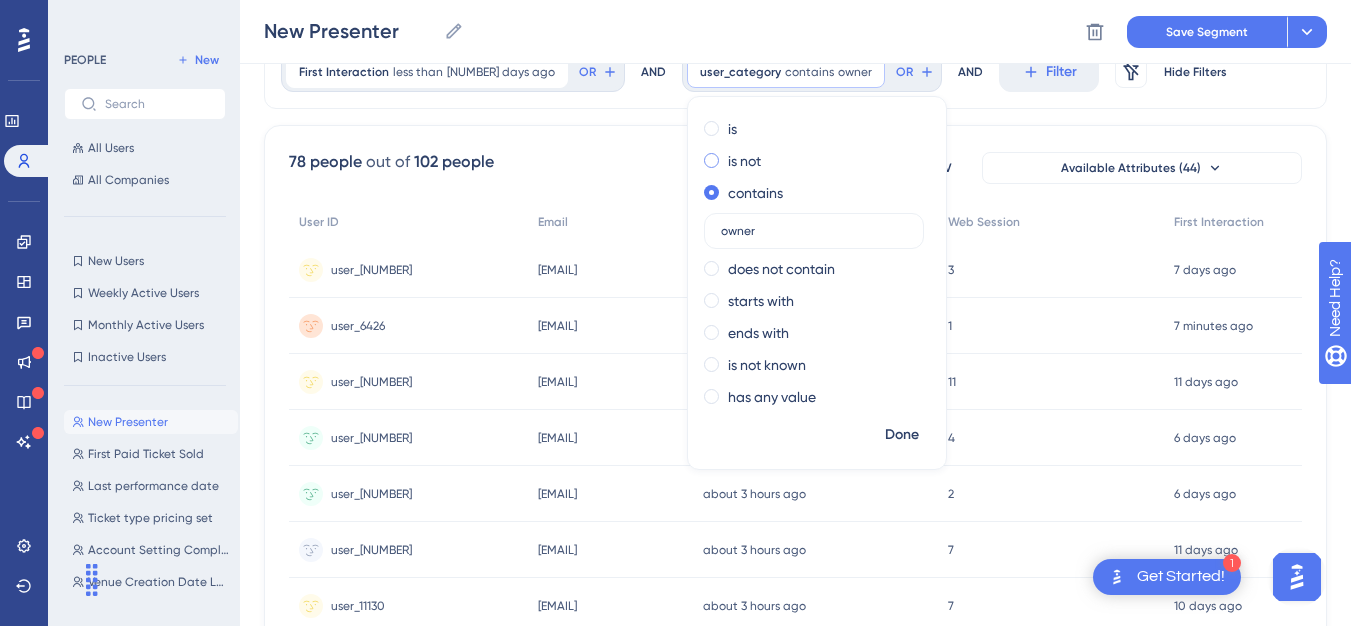 type on "owner" 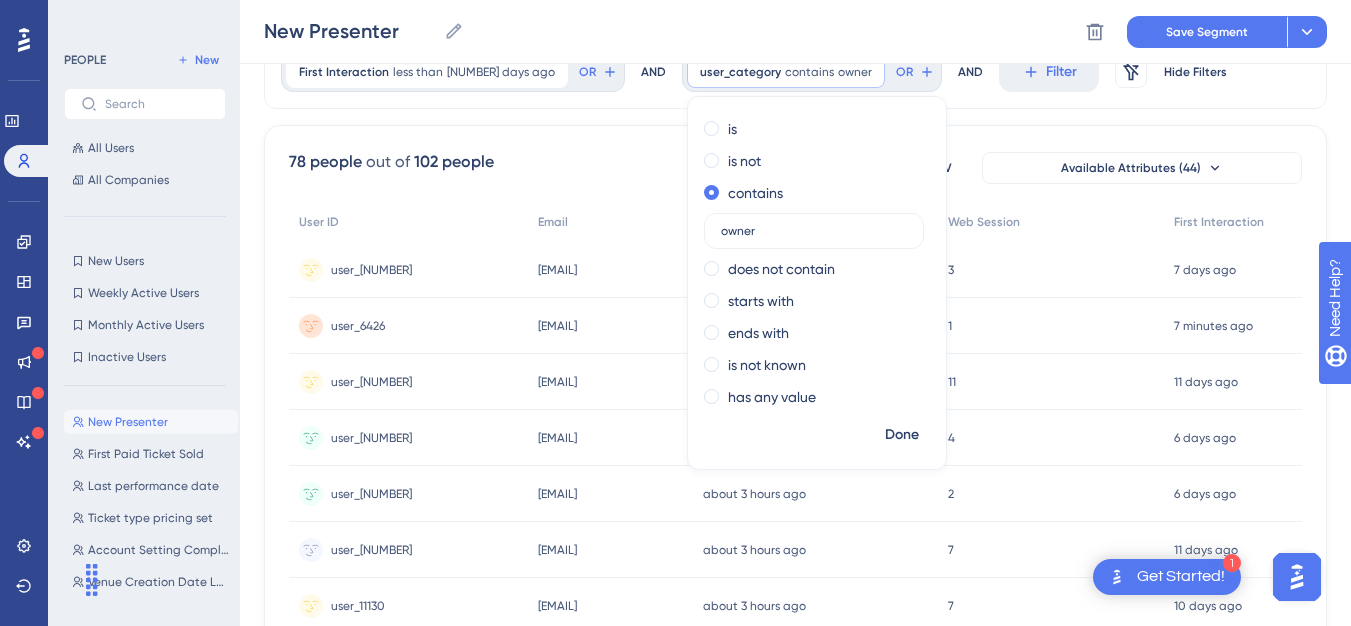 click on "First Interaction less than 40 days ago 40 days ago Remove OR AND user_category contains owner  owner  Remove is is not contains owner does not contain starts with ends with is not known has any value Done OR AND Filter Remove Filters Hide Filters 78   people out of 102   people Delete Users Export CSV Available Attributes (44) User ID Email Last Interaction Web Session First Interaction user_12411 user_12411 sumit.naik+089@yapsody.com sumit.naik+089@yapsody.com about a minute ago 04 Aug 2025, 18:47 3 3 7 days ago 28 Jul 2025, 16:22 user_6426 user_6426 yaptestsqaureusd@yapsody.com yaptestsqaureusd@yapsody.com 5 minutes ago 04 Aug 2025, 18:43 1 1 7 minutes ago 04 Aug 2025, 18:41 user_12048 user_12048 sumit.naik+1504@yapsody.com sumit.naik+1504@yapsody.com about 2 hours ago 04 Aug 2025, 17:08 11 11 11 days ago 24 Jul 2025, 12:28 user_12218 user_12218 rohit.gadhiya+8877@yapsody.com rohit.gadhiya+8877@yapsody.com about 3 hours ago 04 Aug 2025, 16:12 4 4 6 days ago 29 Jul 2025, 10:35 user_11091 user_11091 2 2 7 7" at bounding box center (795, 743) 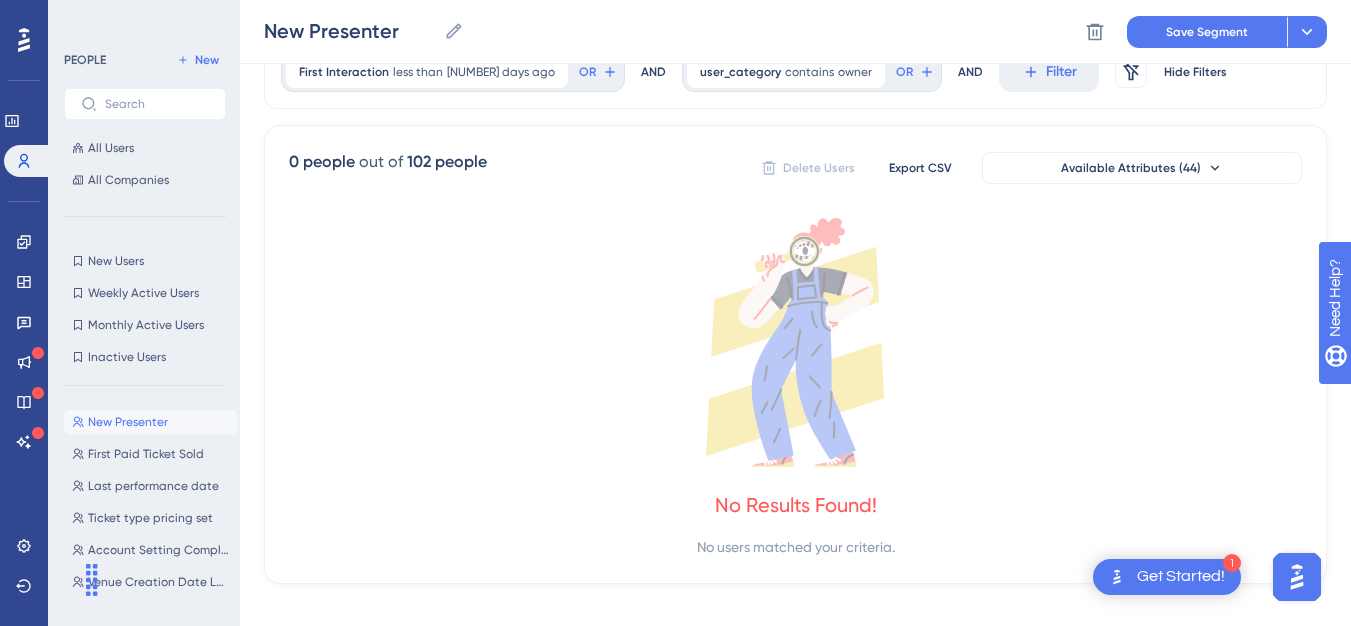 click on "0   people out of 102   people Delete Users Export CSV Available Attributes (44) No Results Found! No users matched your criteria." at bounding box center [795, 354] 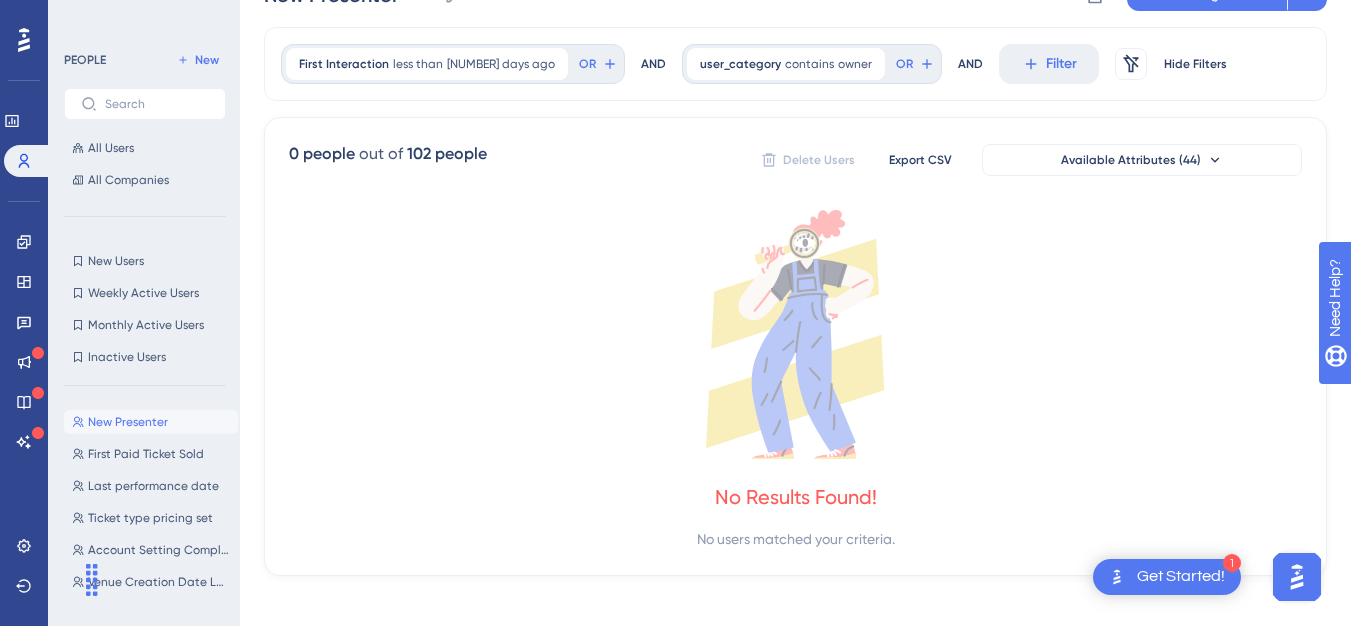 scroll, scrollTop: 28, scrollLeft: 15, axis: both 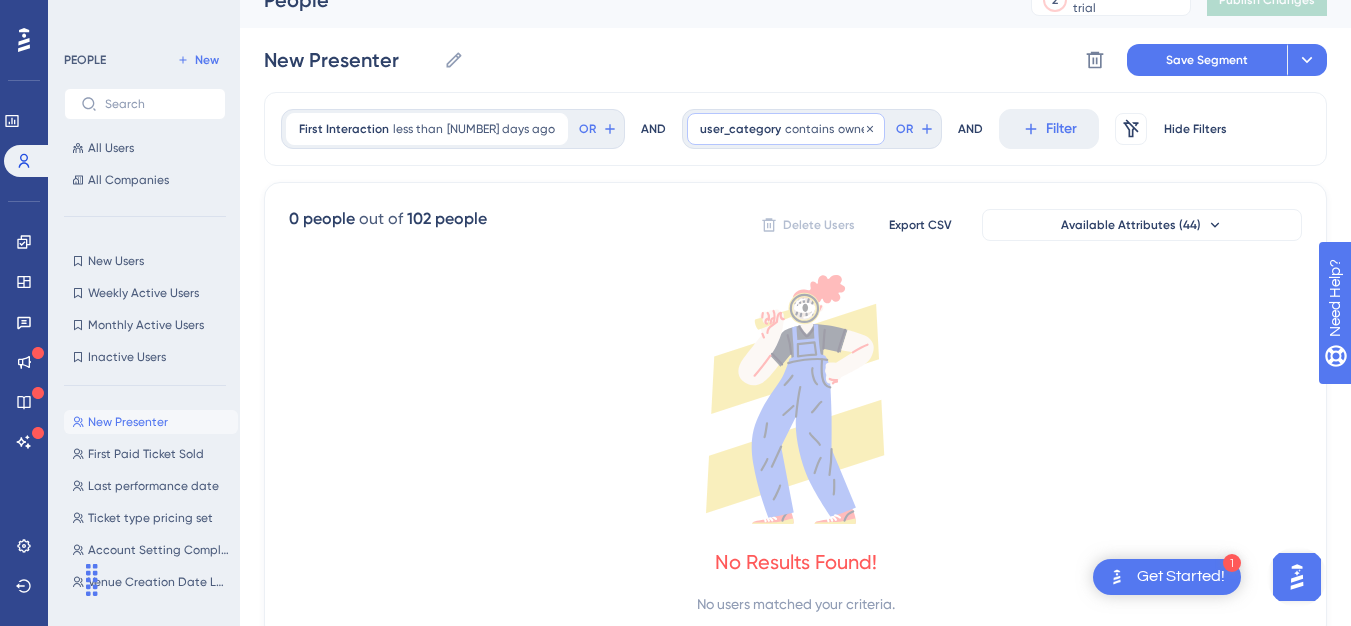 click on "user_category" at bounding box center (740, 129) 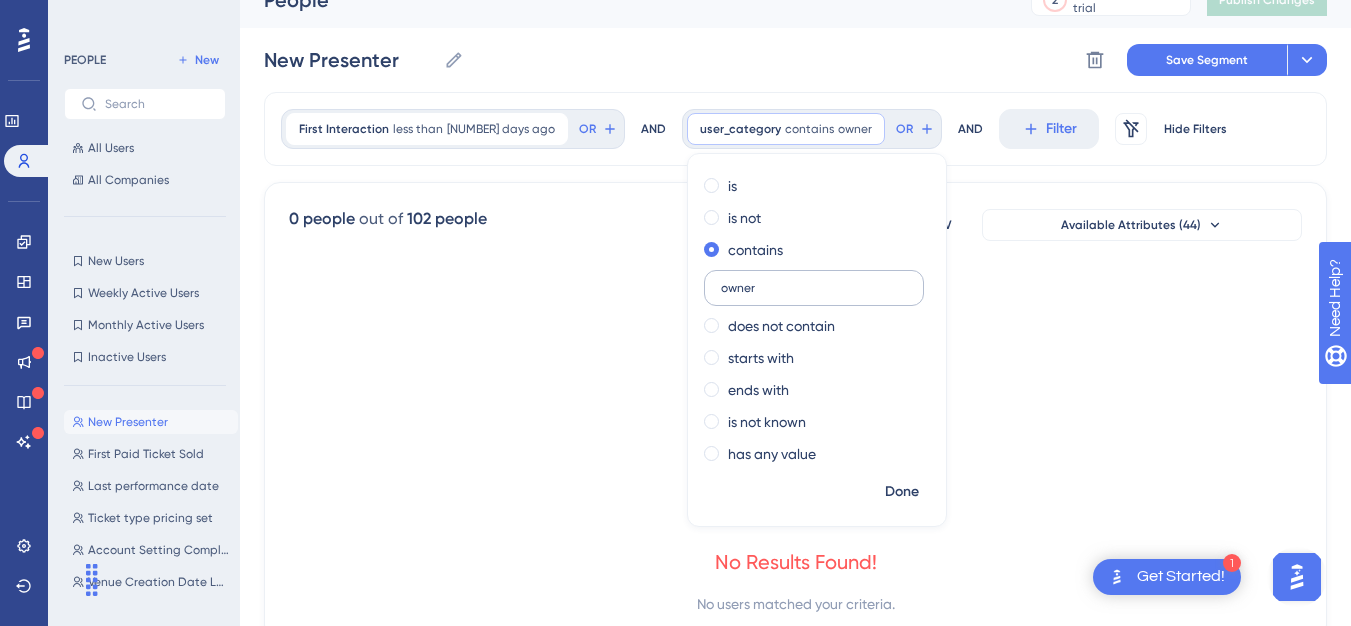 click on "owner" at bounding box center [814, 288] 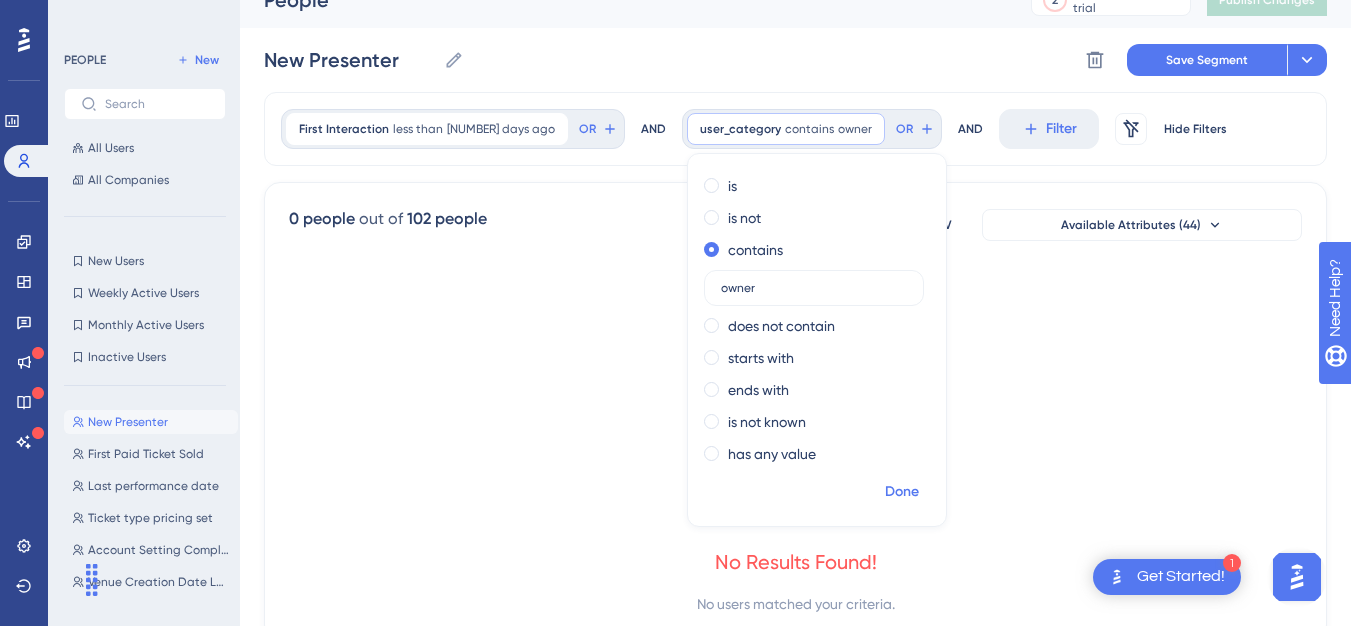 click on "Done" at bounding box center [902, 492] 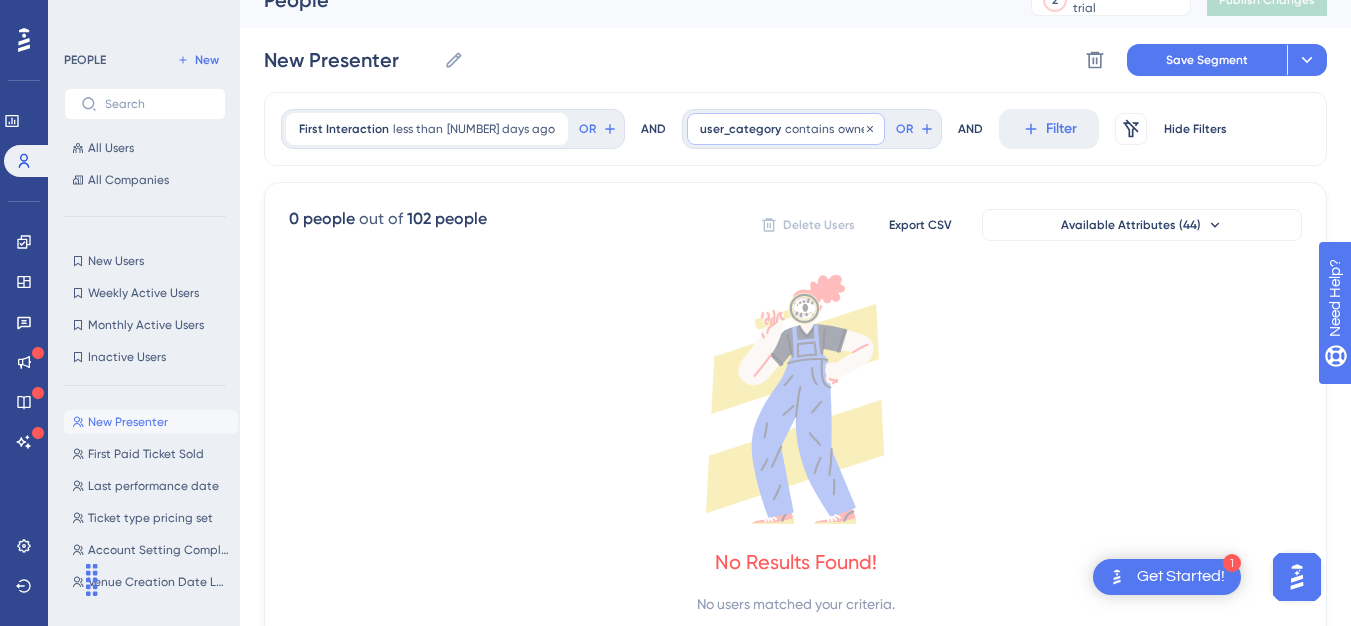 click on "owner" at bounding box center (855, 129) 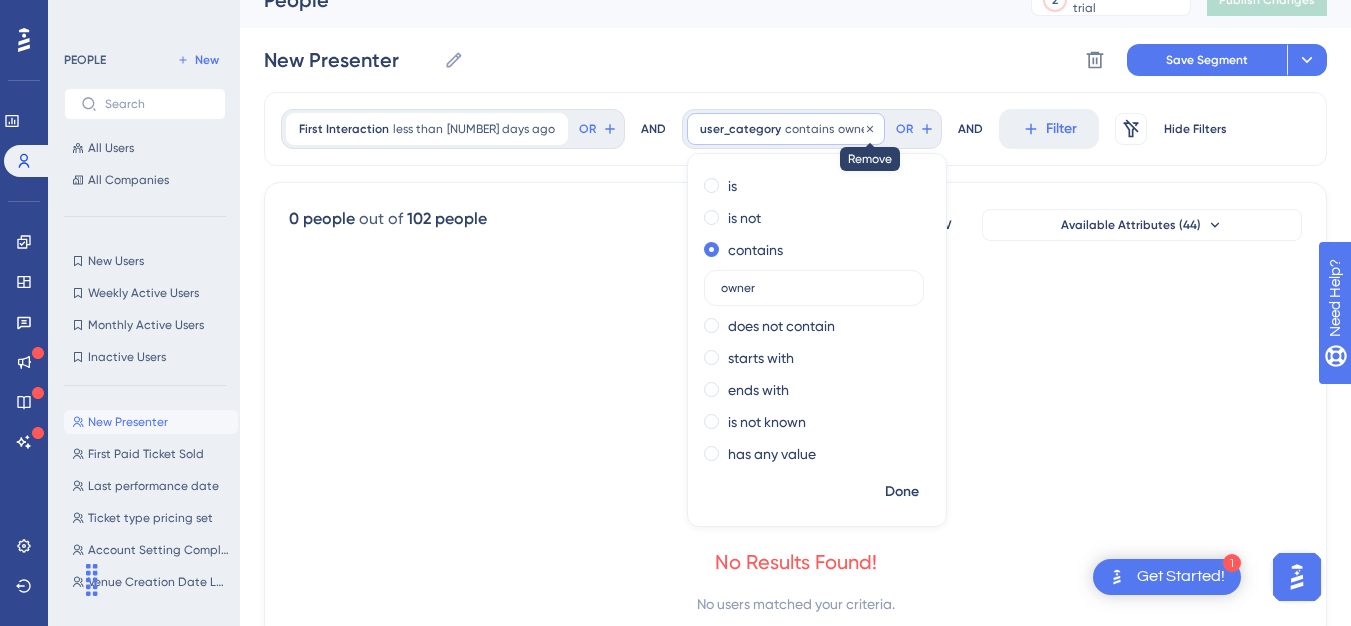 click 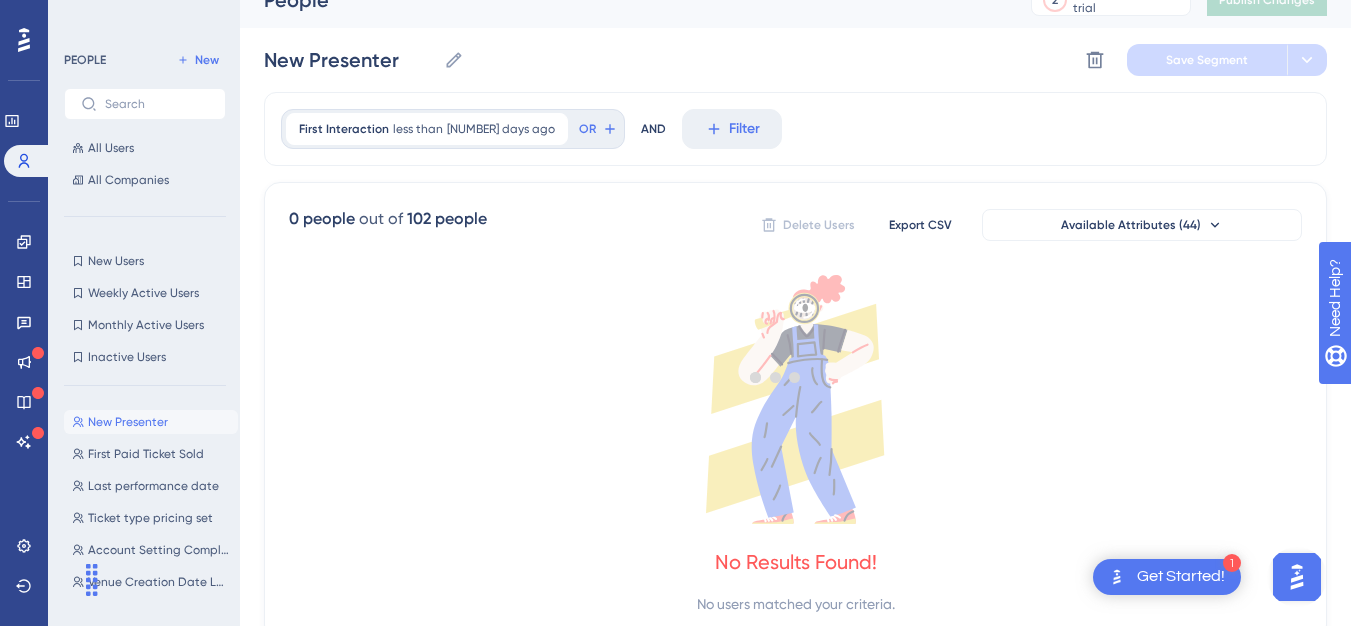 click on "New Presenter New Presenter Delete Segment Save Segment" at bounding box center (795, 60) 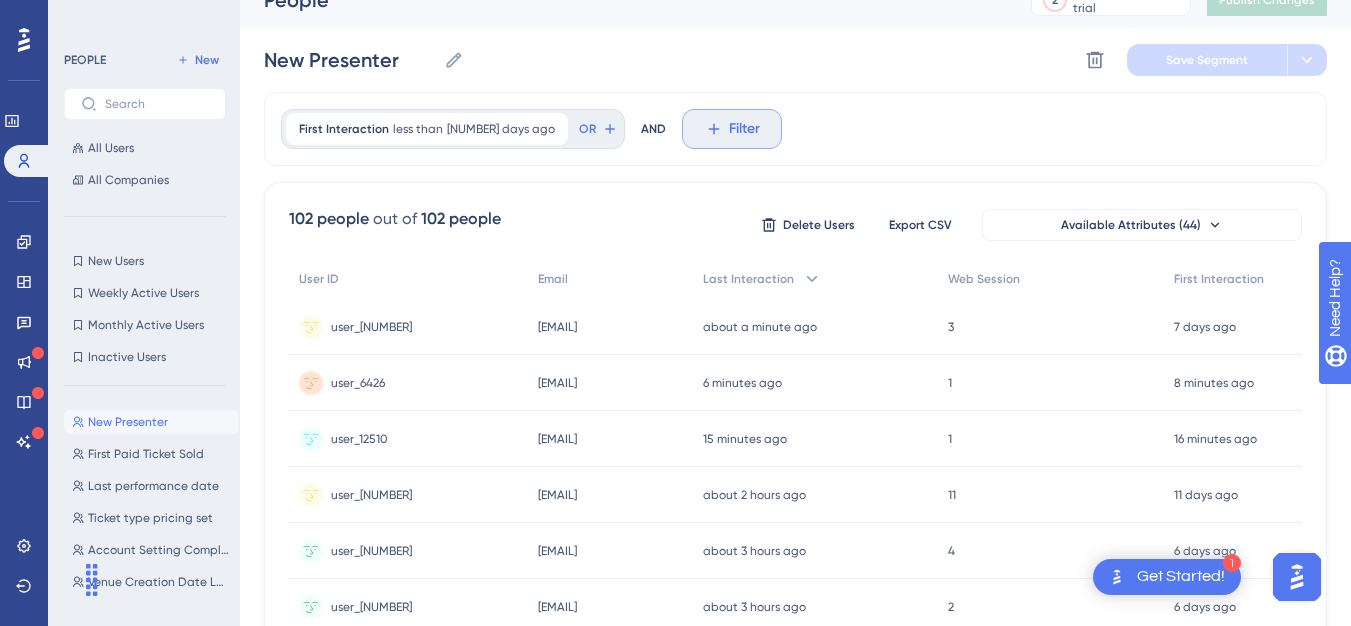 click on "Filter" at bounding box center [732, 129] 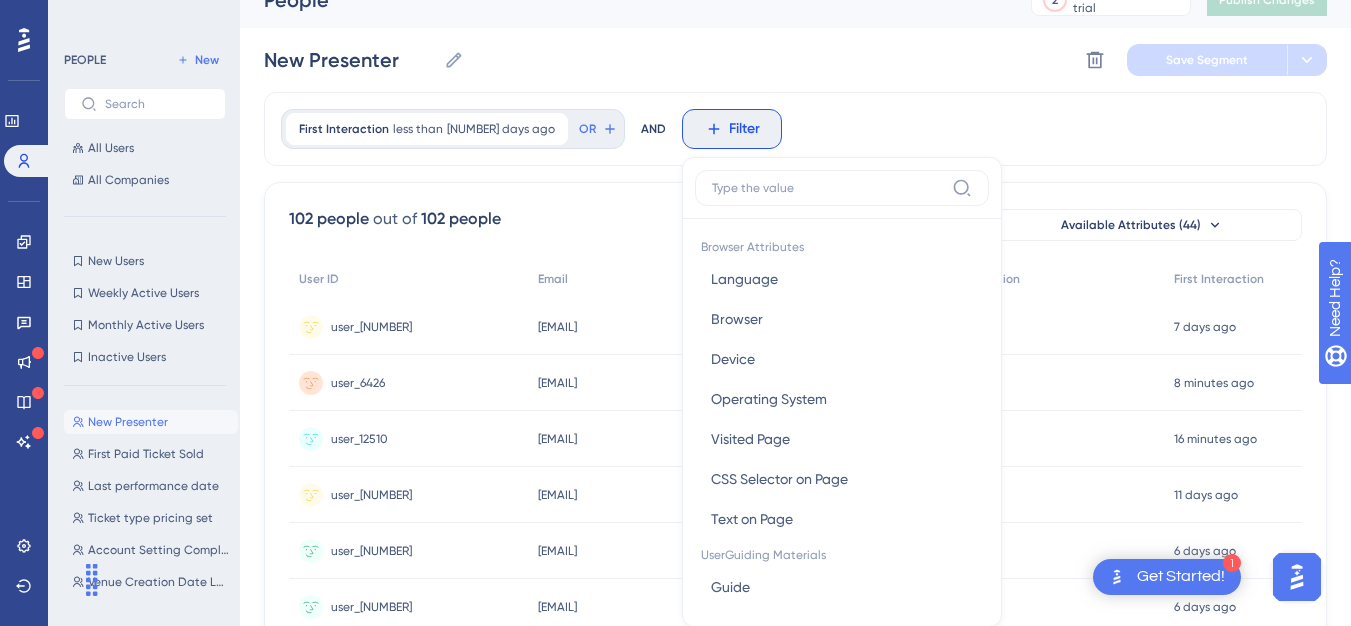 scroll, scrollTop: 107, scrollLeft: 15, axis: both 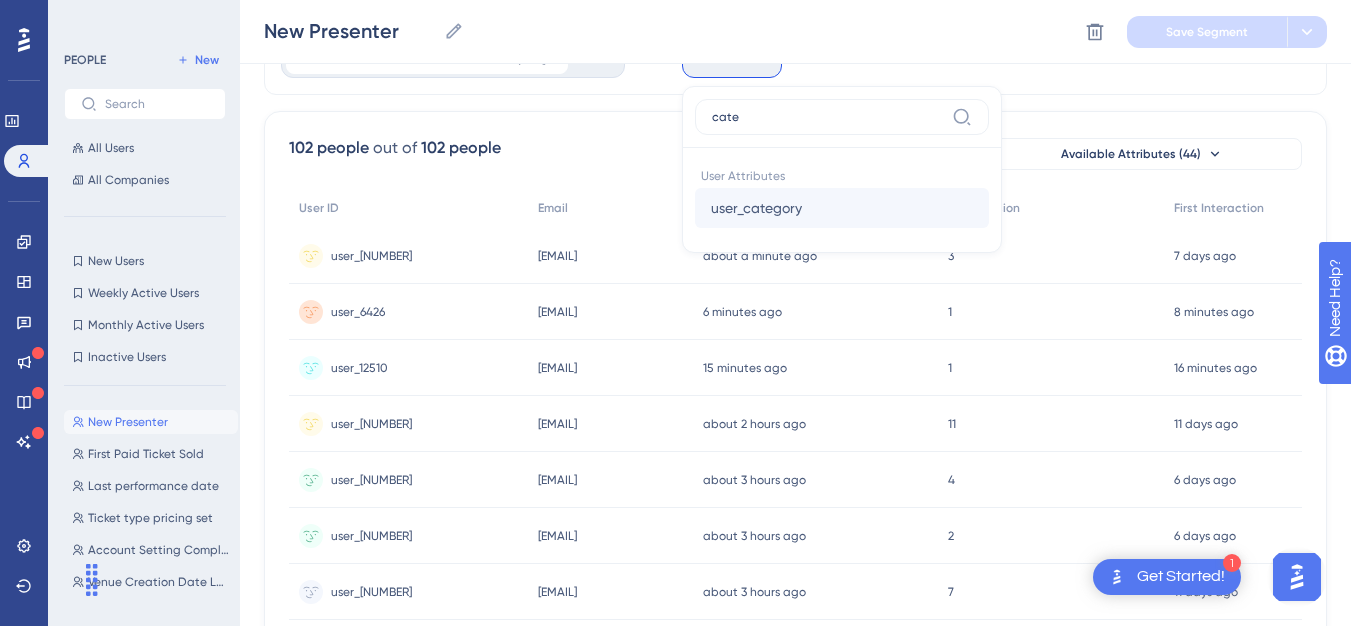 type on "cate" 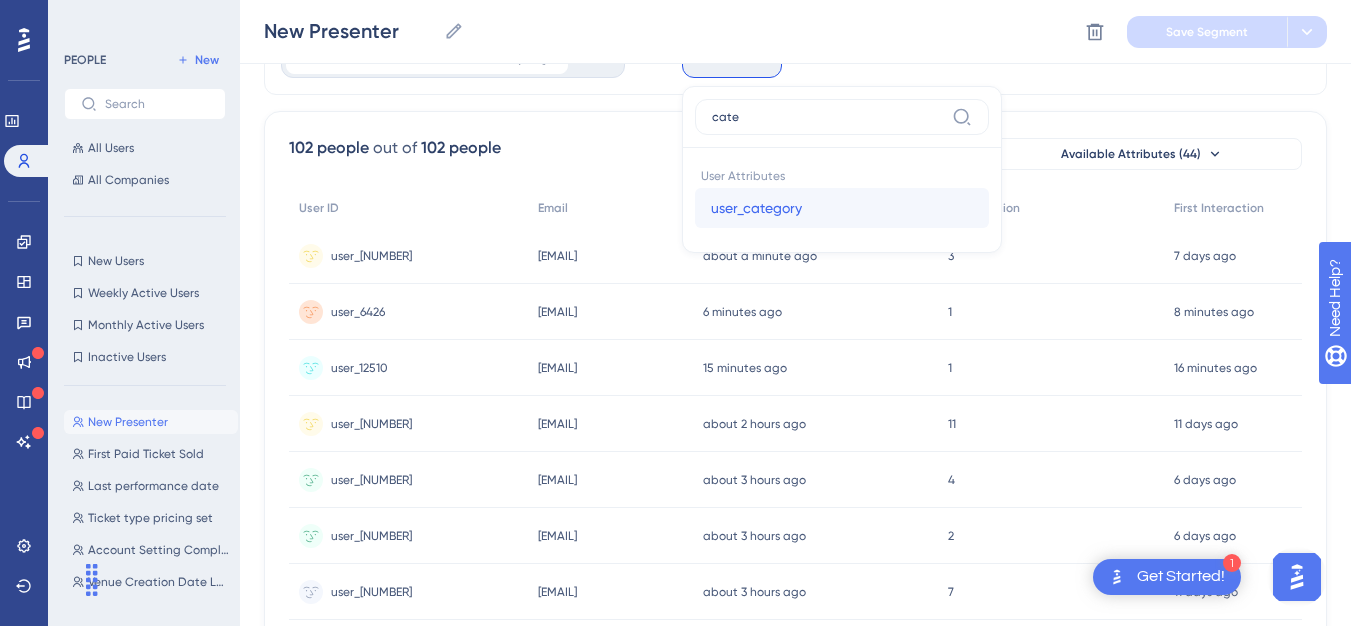 click on "user_category" at bounding box center (756, 208) 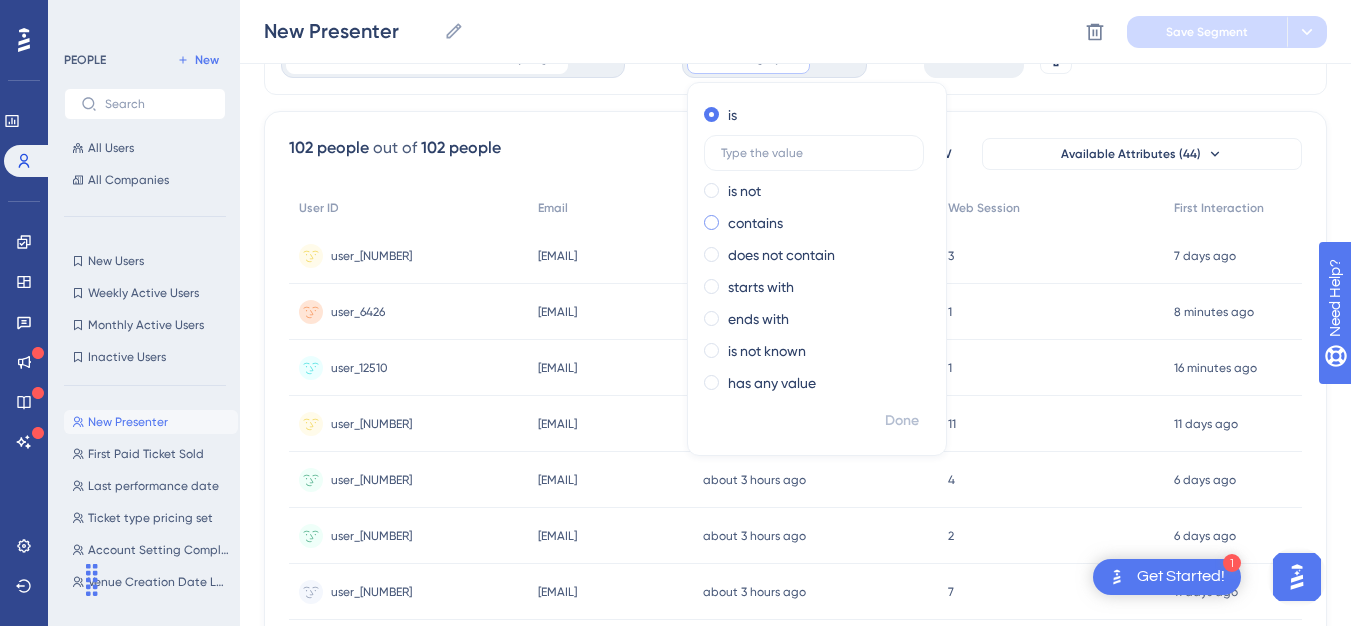 click on "contains" at bounding box center (755, 223) 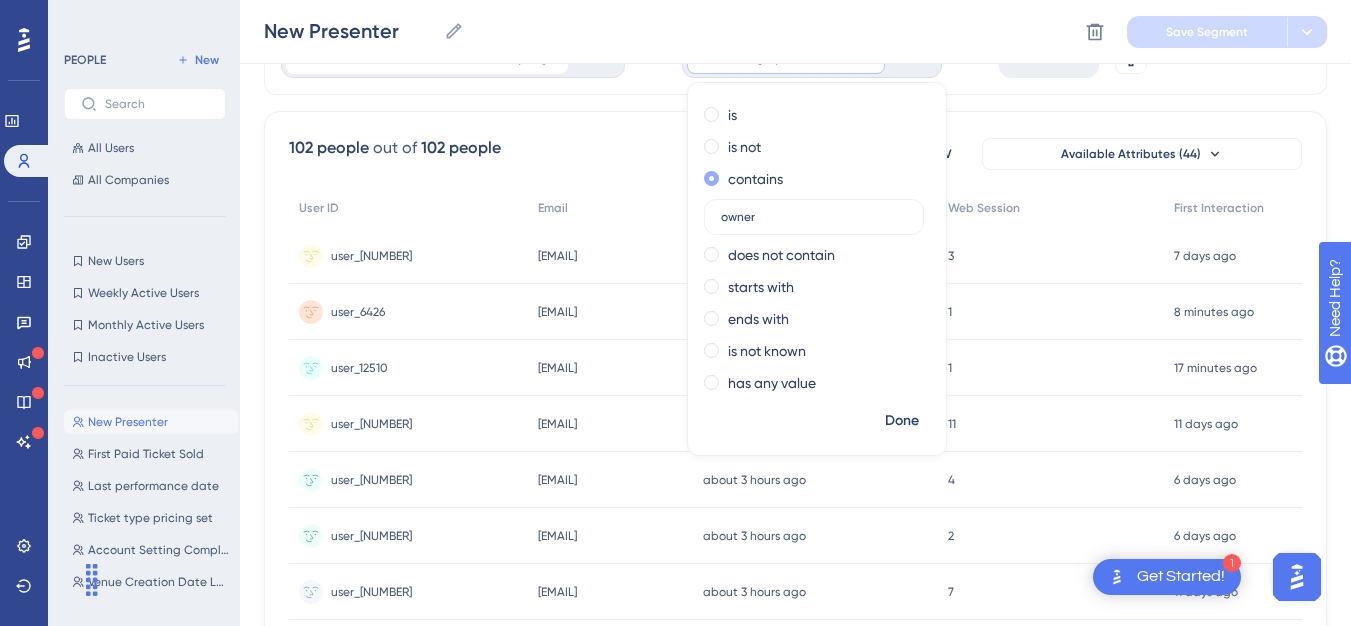 type on "owner" 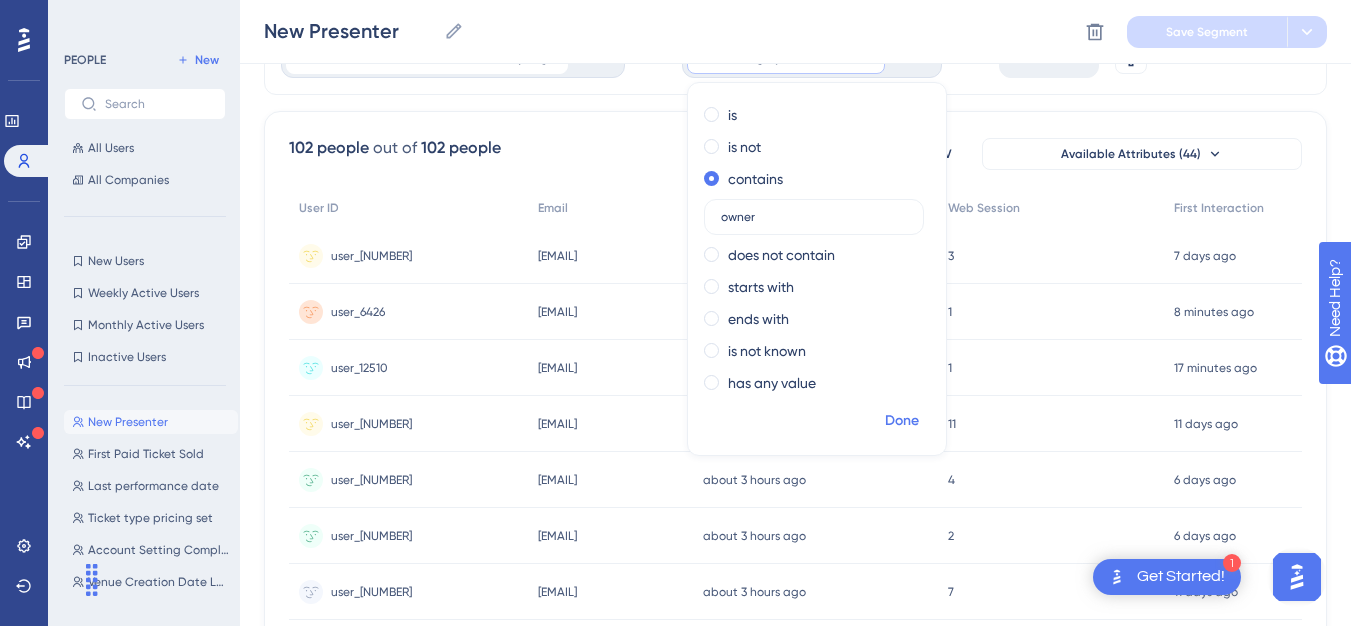 click on "Done" at bounding box center [902, 421] 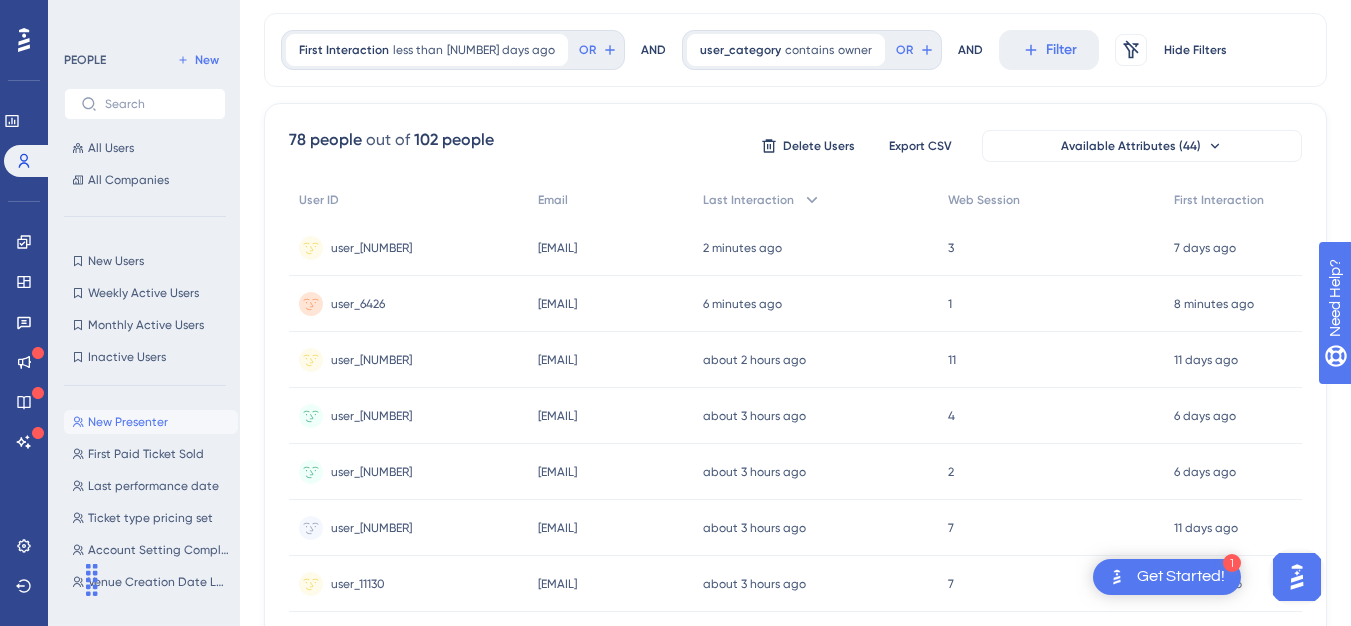 scroll, scrollTop: 0, scrollLeft: 15, axis: horizontal 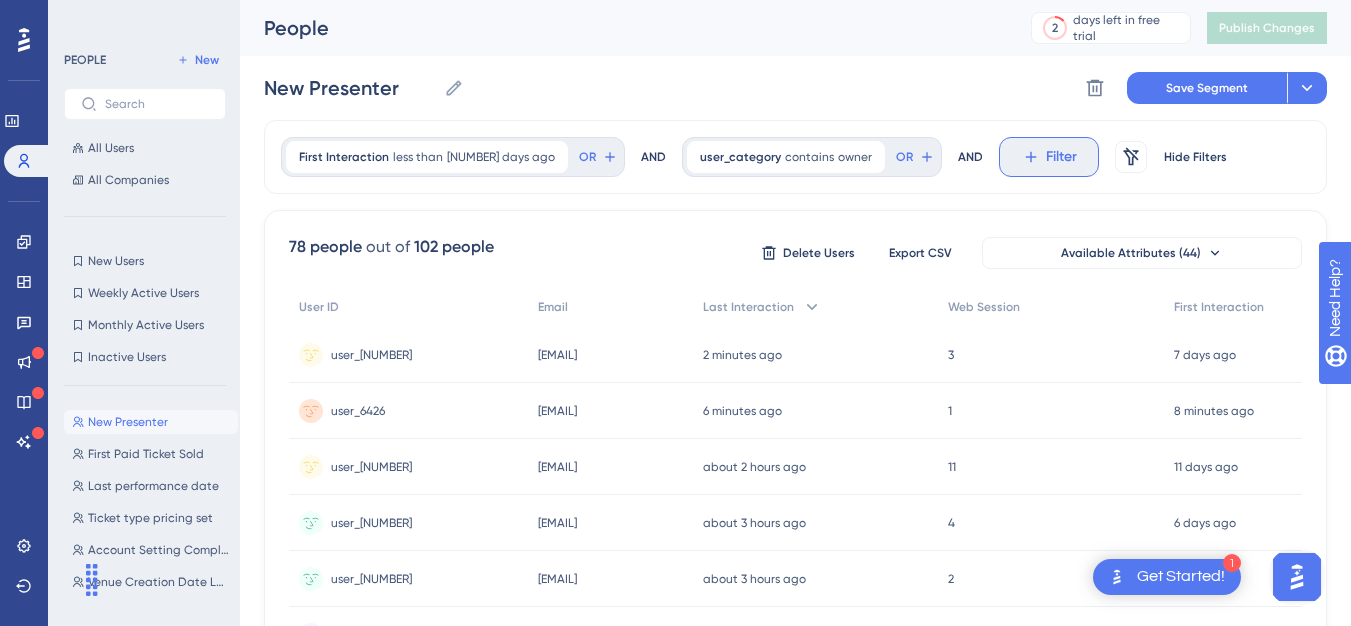 click on "Filter" at bounding box center [1061, 157] 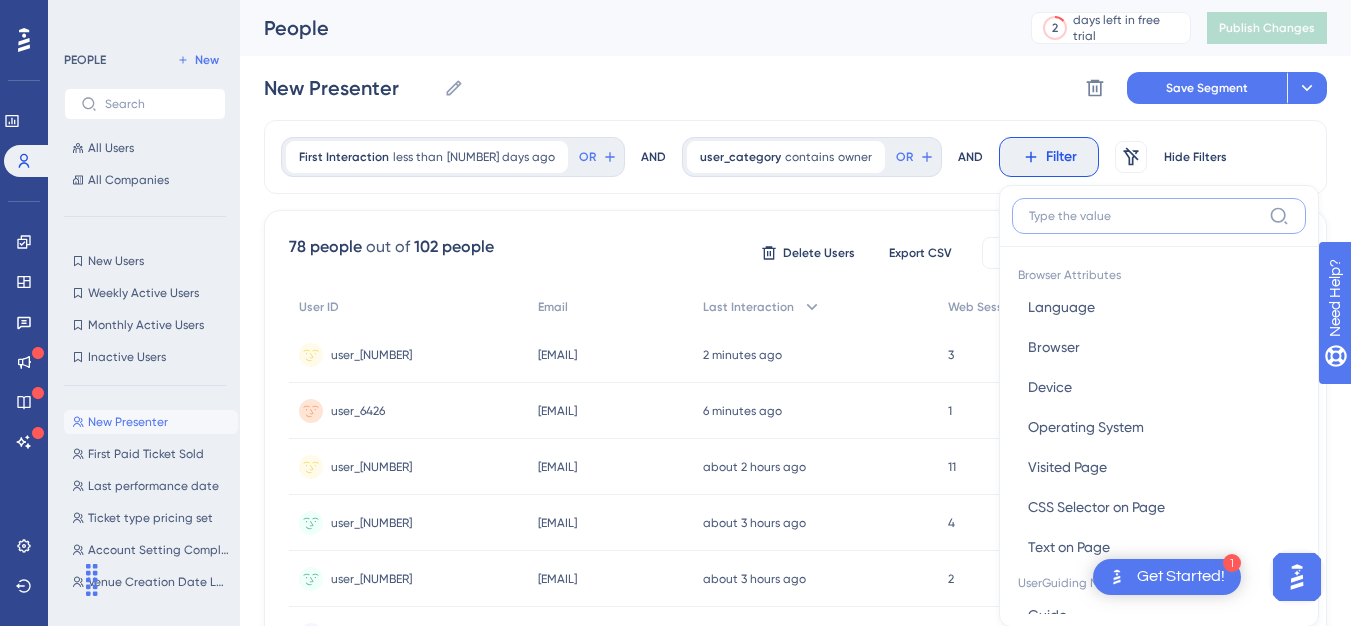 scroll, scrollTop: 93, scrollLeft: 15, axis: both 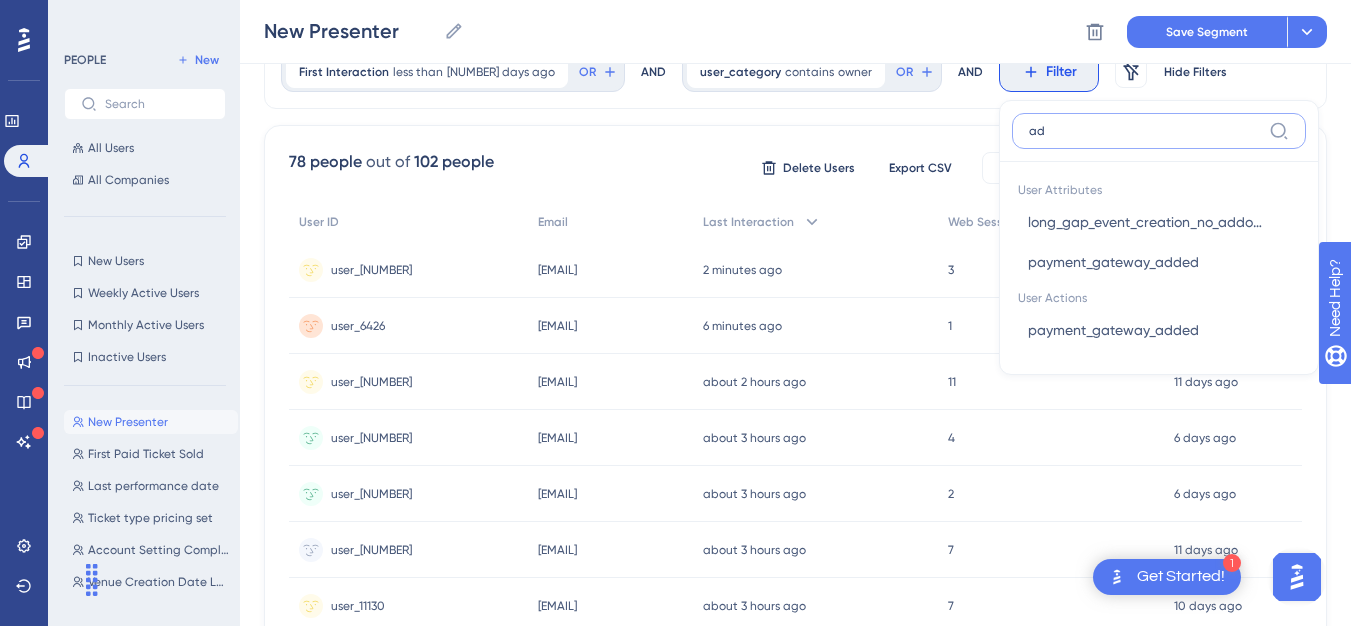 type on "a" 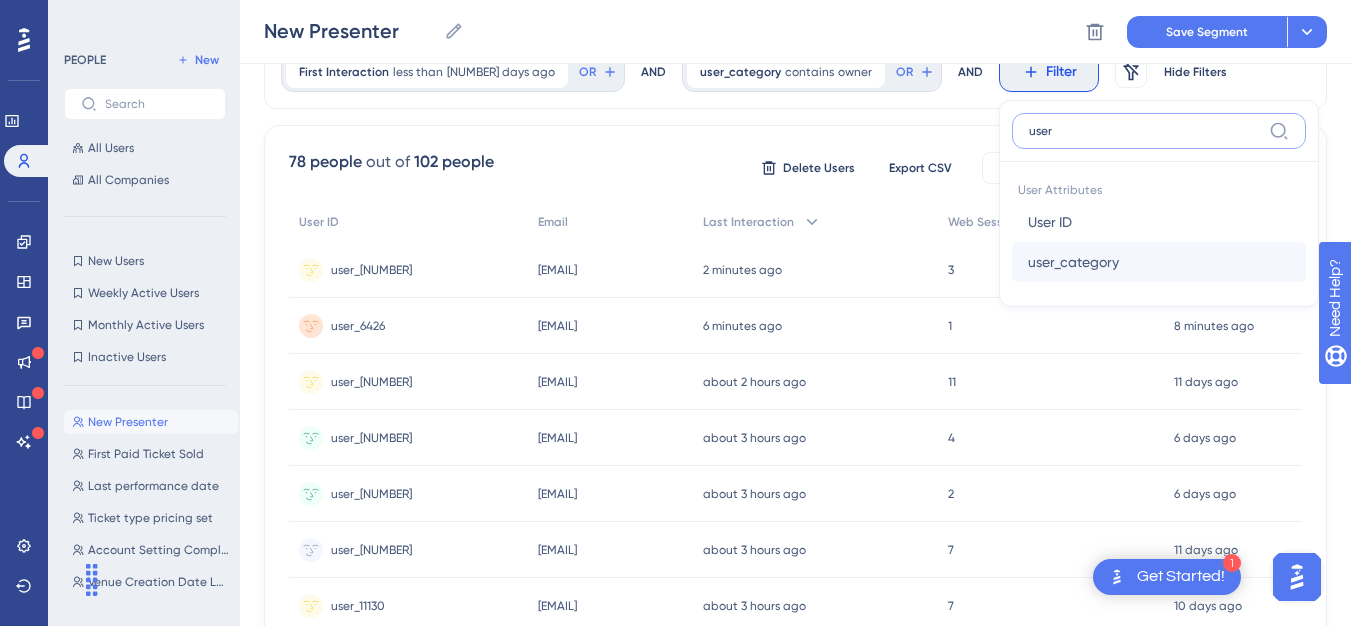 type on "user" 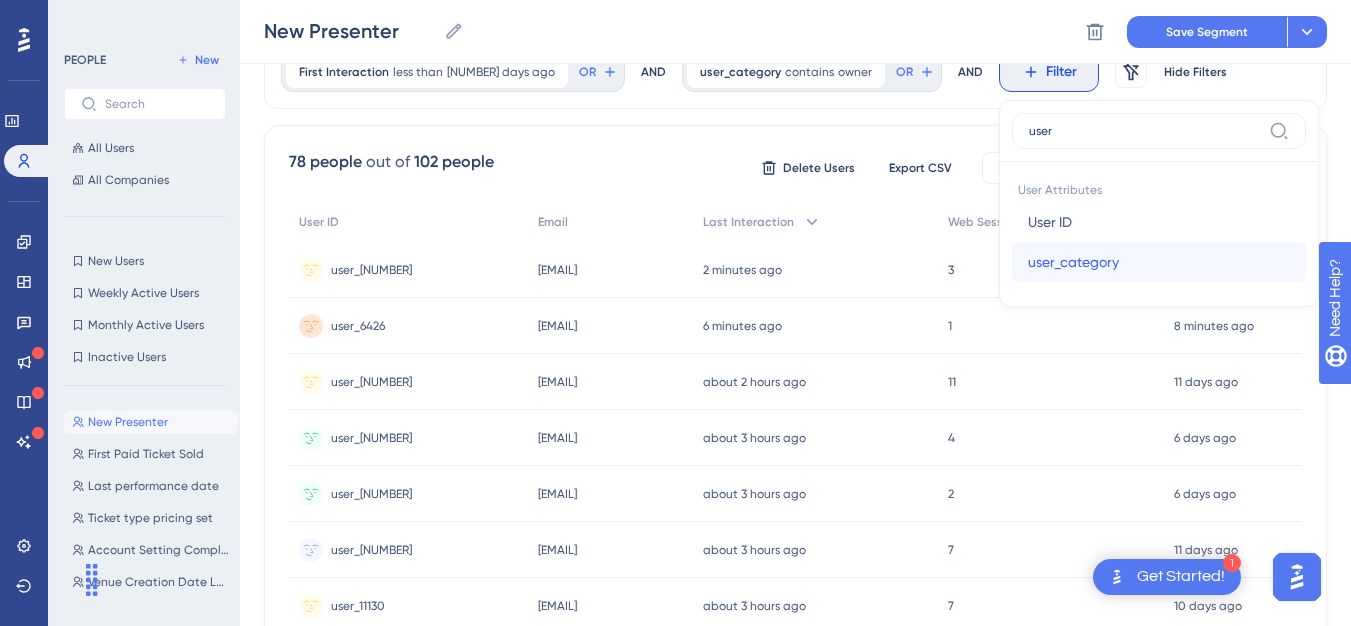 click on "user_category" at bounding box center [1073, 262] 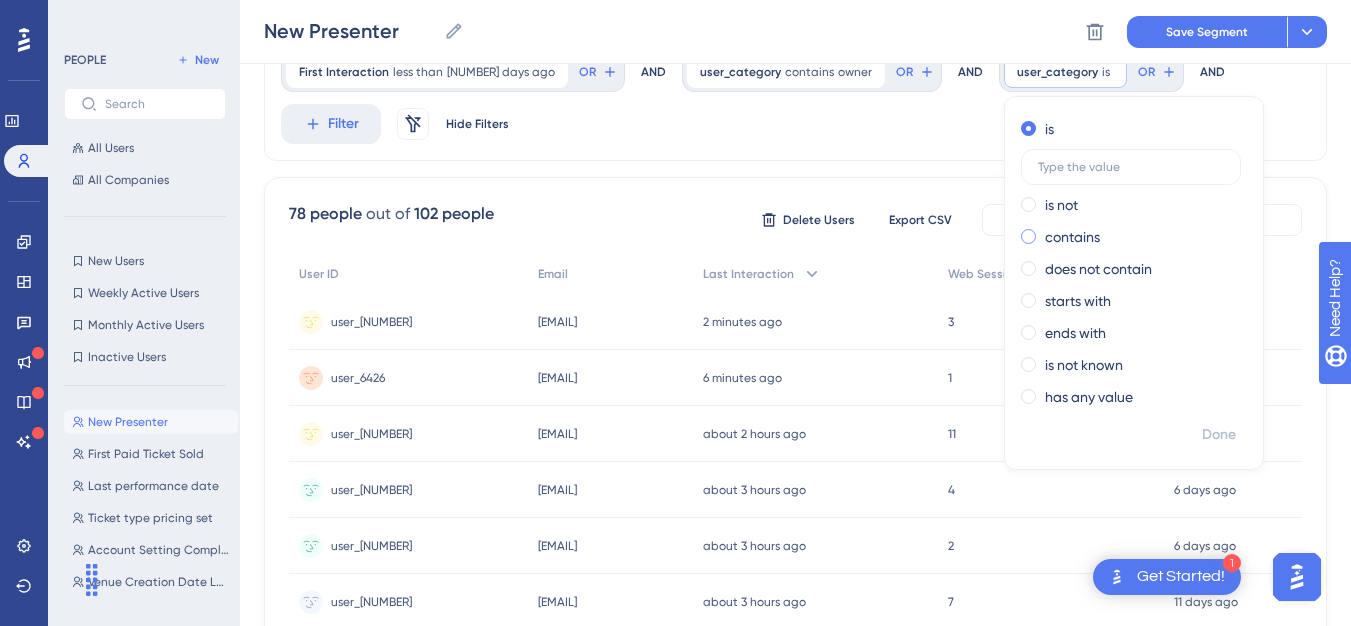 click on "contains" at bounding box center [1072, 237] 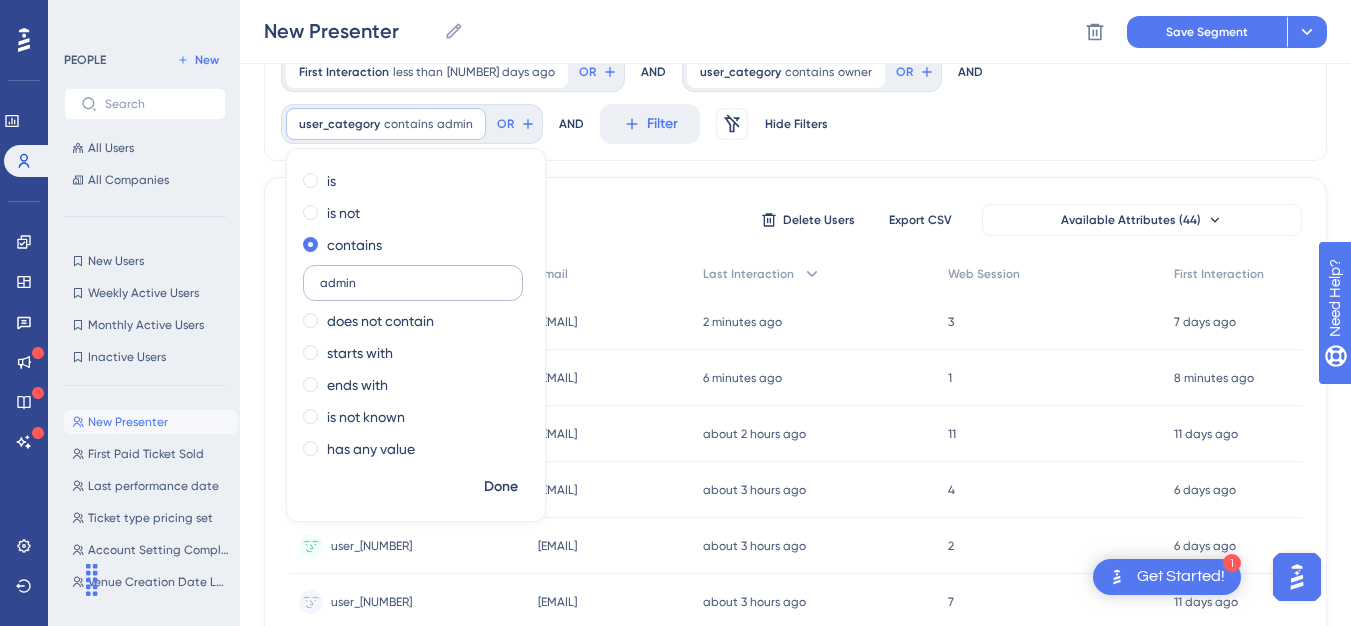 type on "admin" 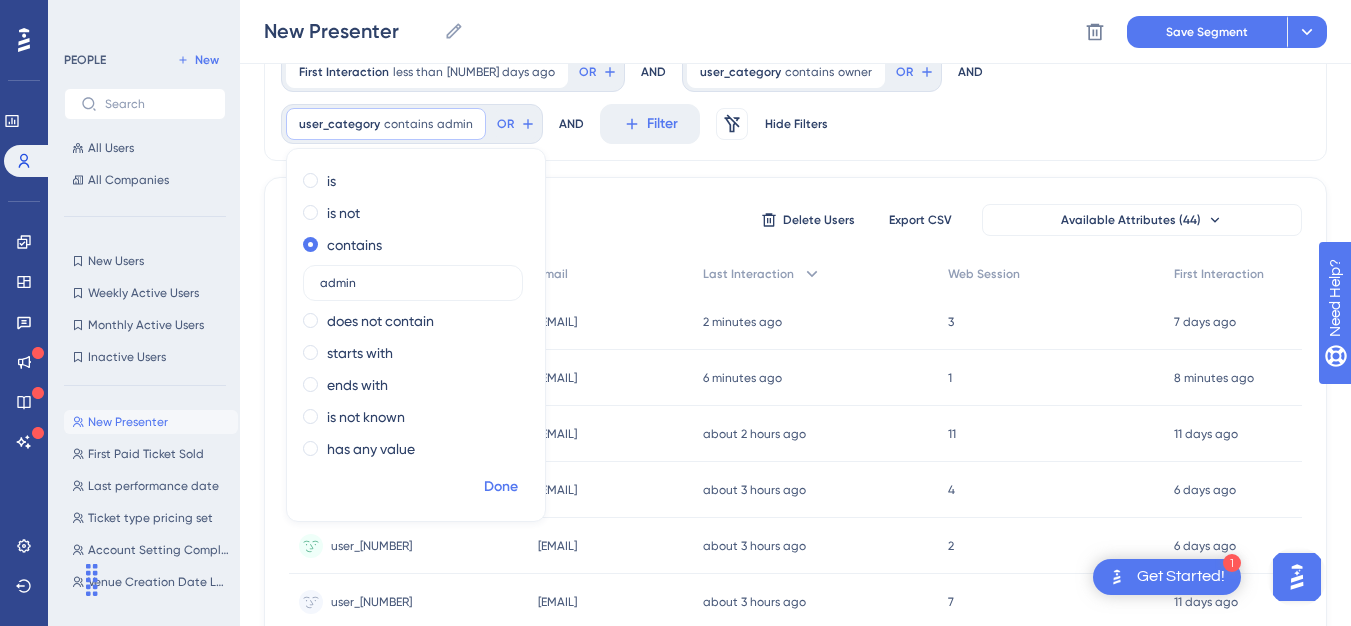 click on "Done" at bounding box center (501, 487) 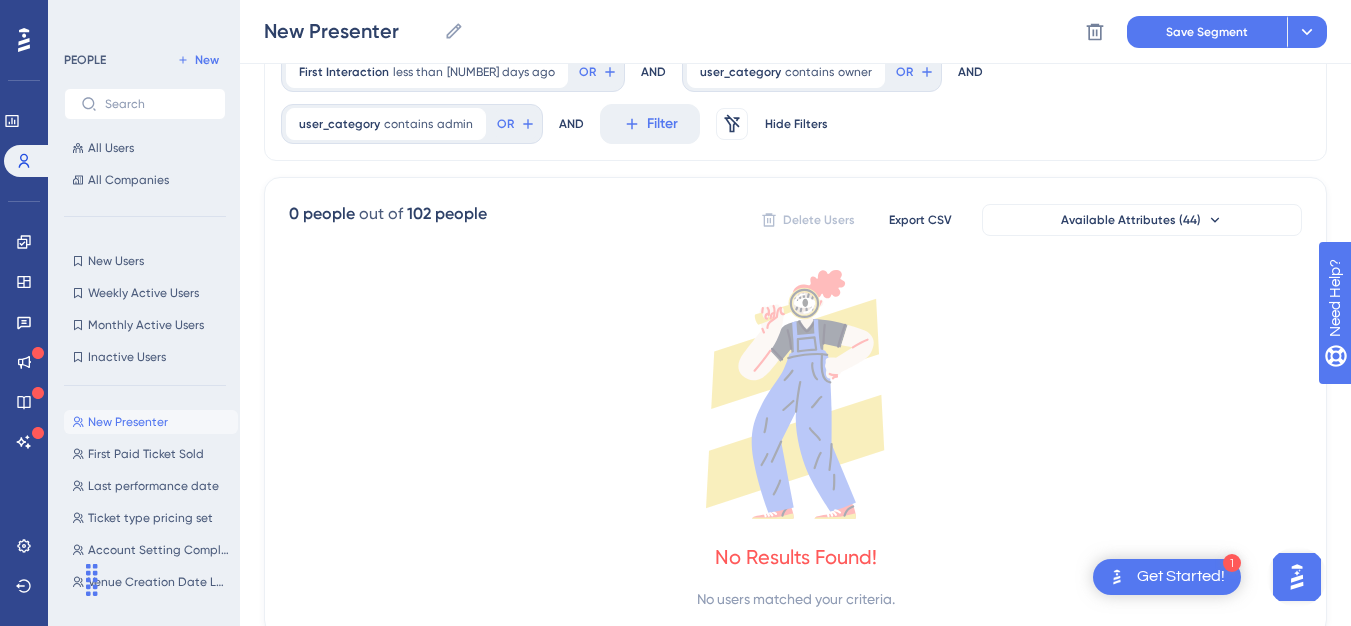 scroll, scrollTop: 0, scrollLeft: 15, axis: horizontal 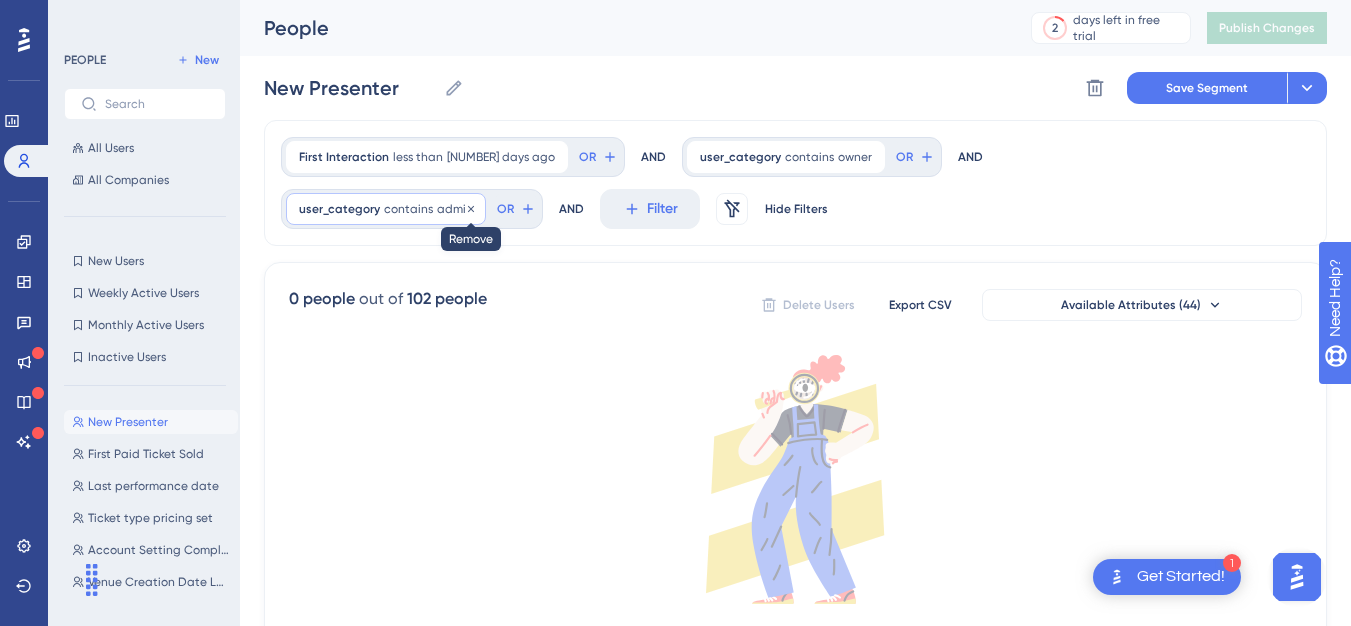 click 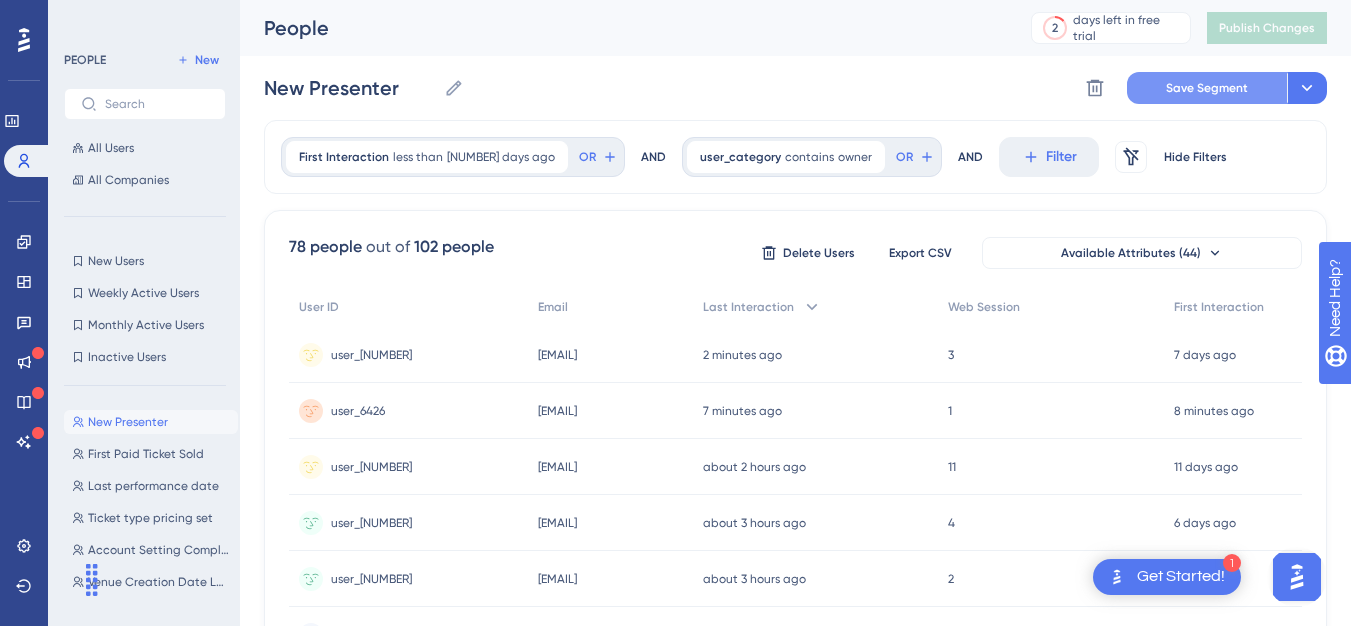 click on "Save Segment" at bounding box center [1207, 88] 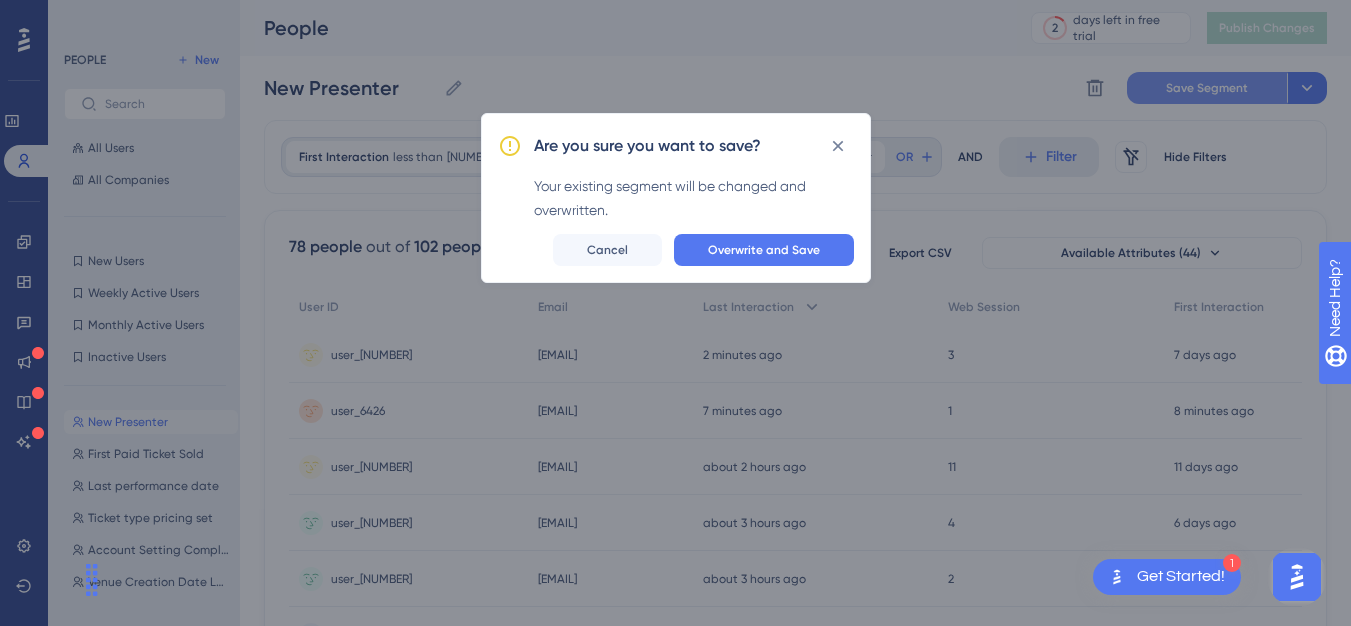 scroll, scrollTop: 0, scrollLeft: 0, axis: both 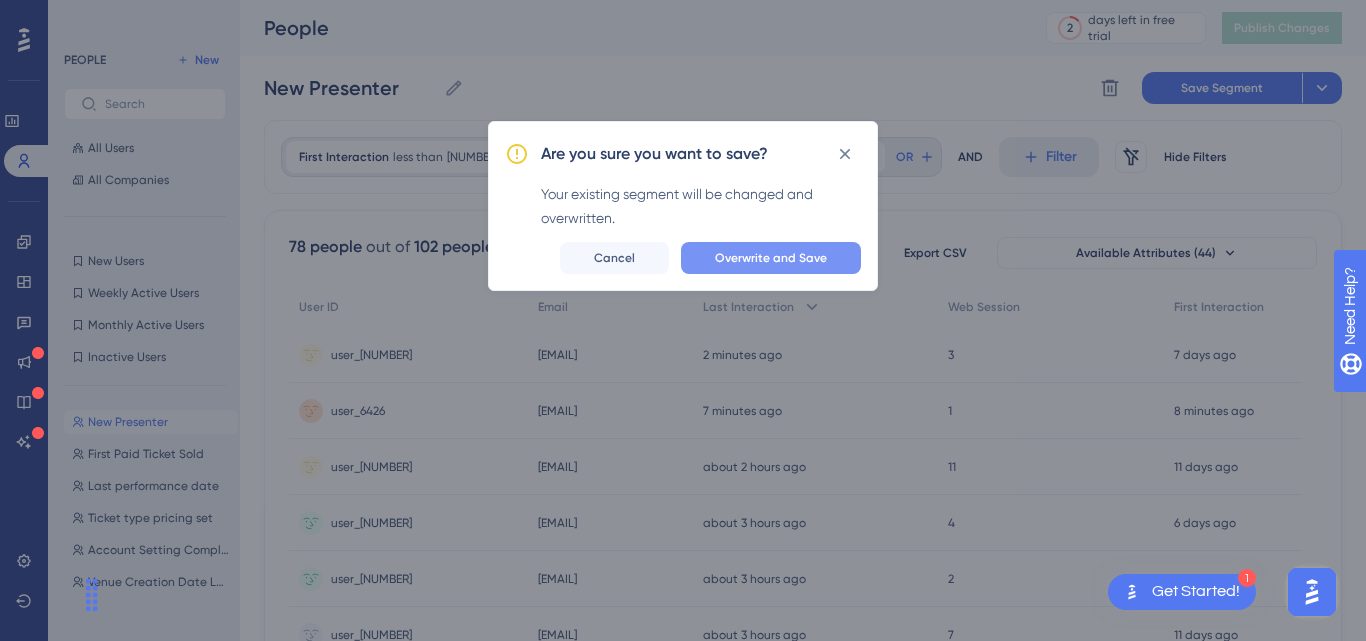 click on "Overwrite and Save" at bounding box center [771, 258] 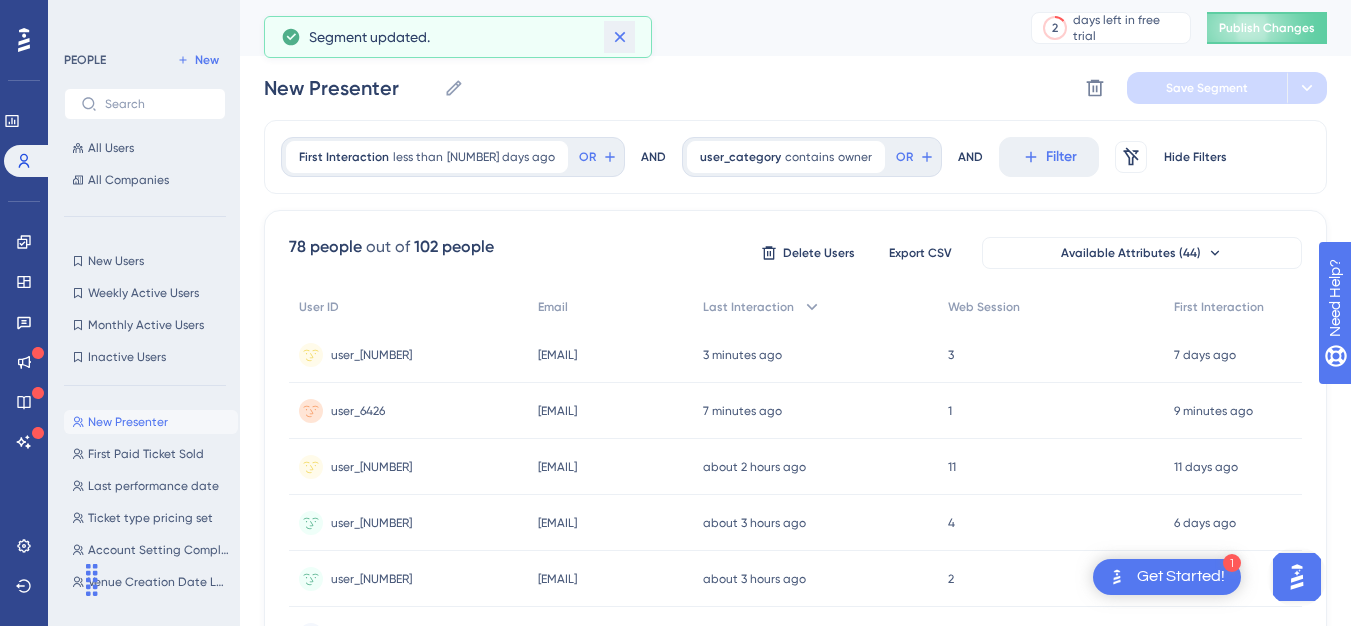 click 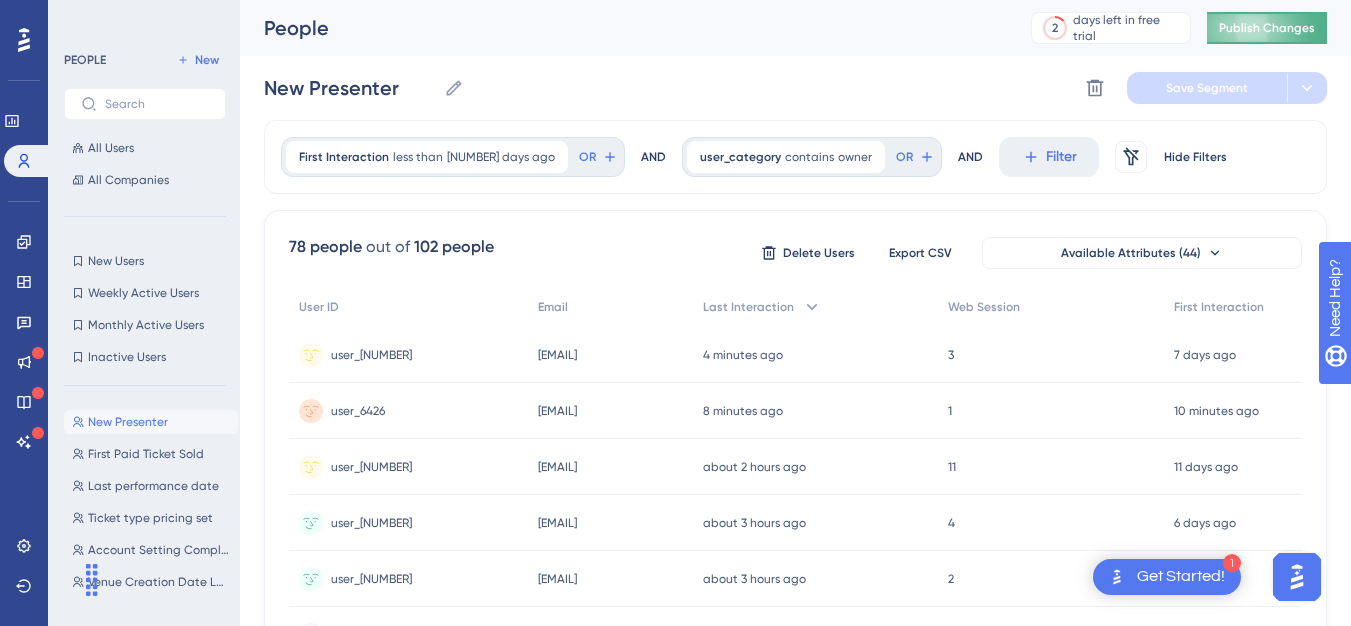 click on "Publish Changes" at bounding box center (1267, 28) 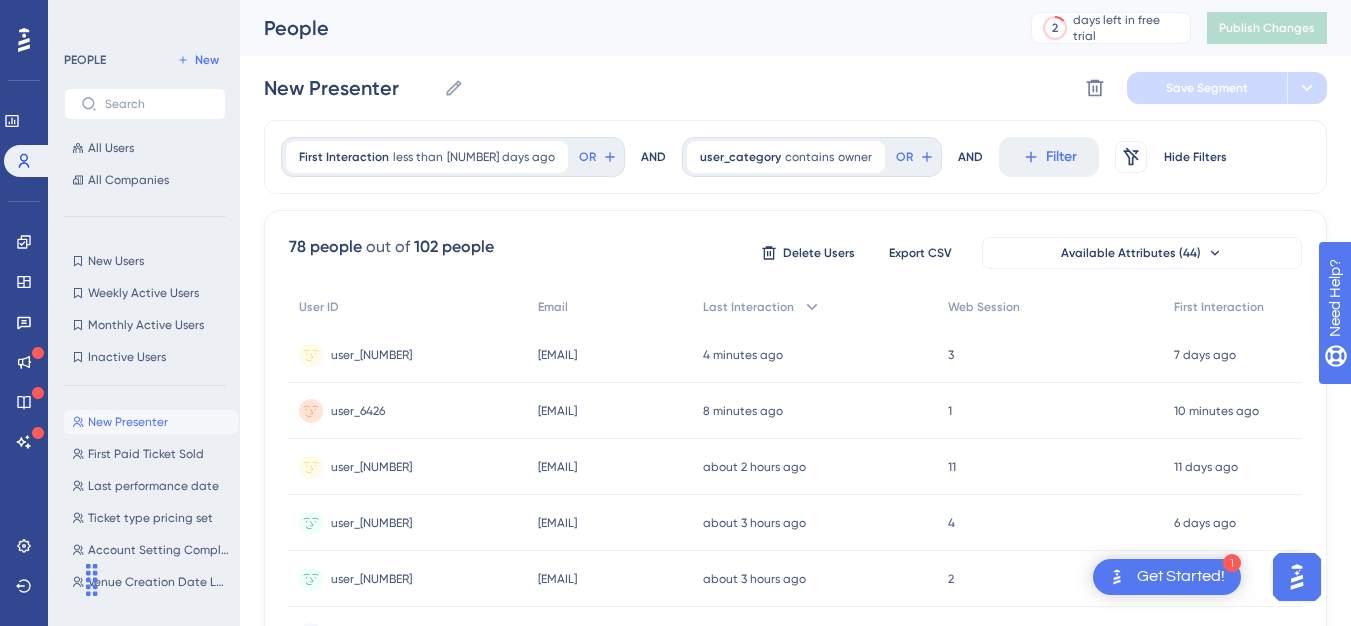 click on "New Presenter" at bounding box center (128, 422) 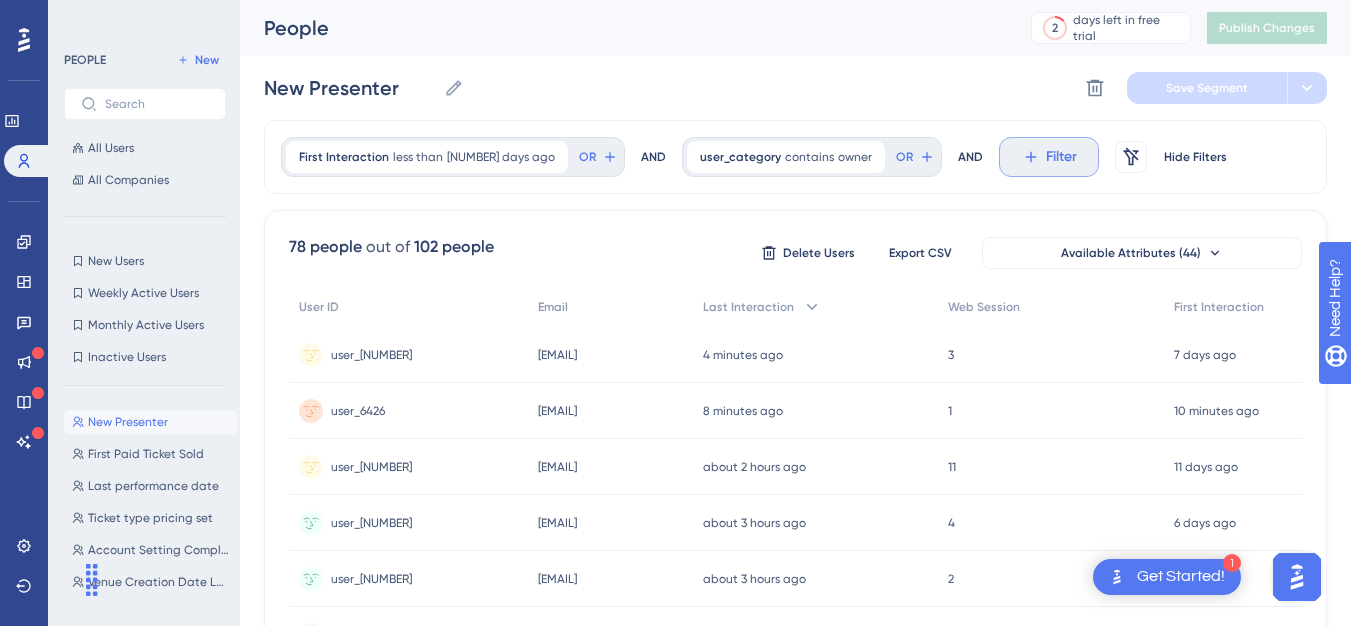 click on "Filter" at bounding box center (1061, 157) 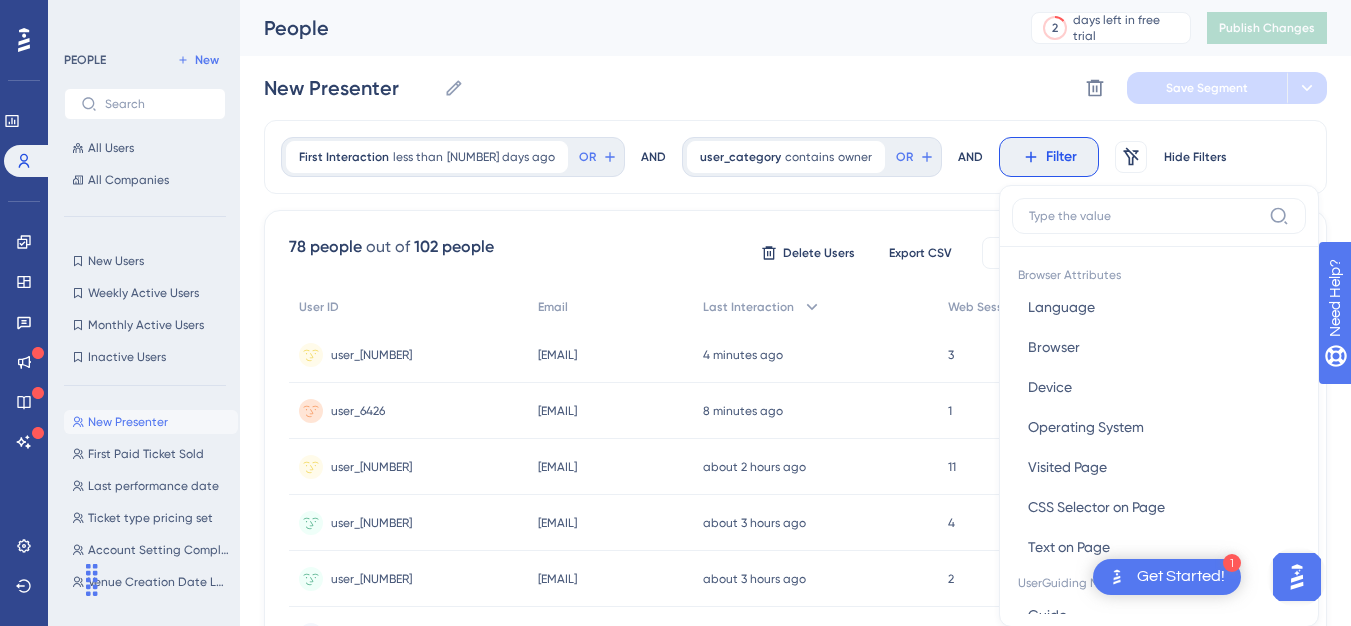 scroll, scrollTop: 93, scrollLeft: 0, axis: vertical 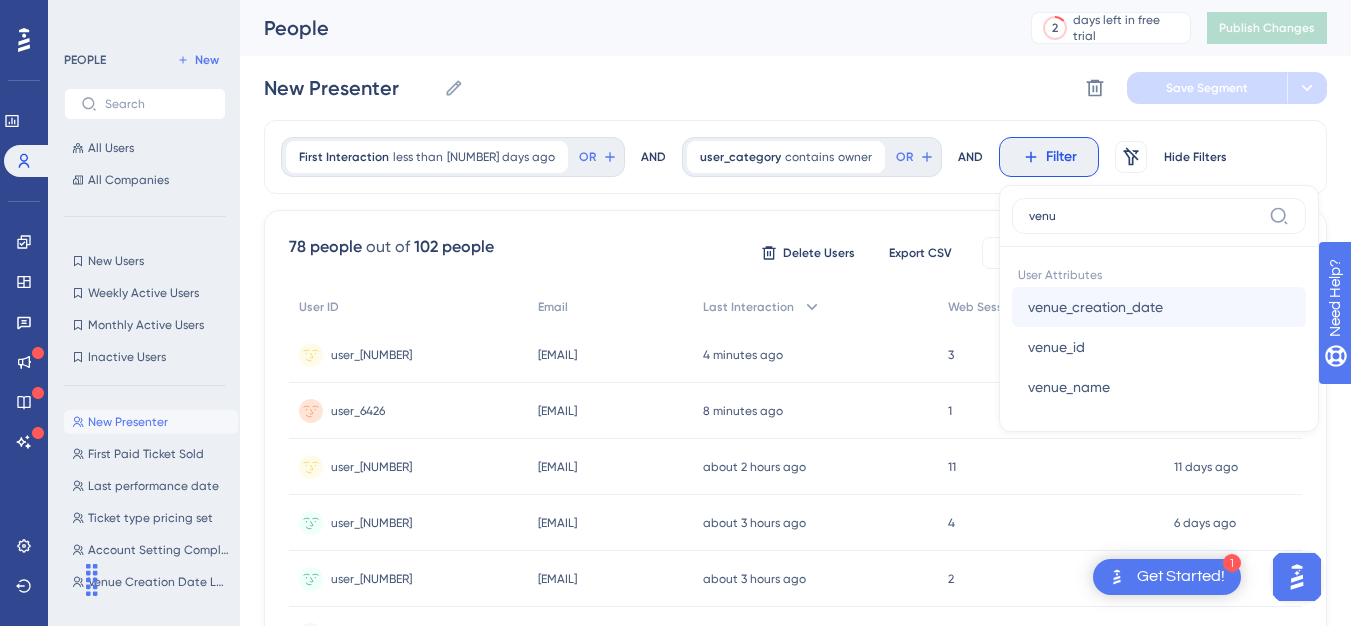 type on "[TEXT]" 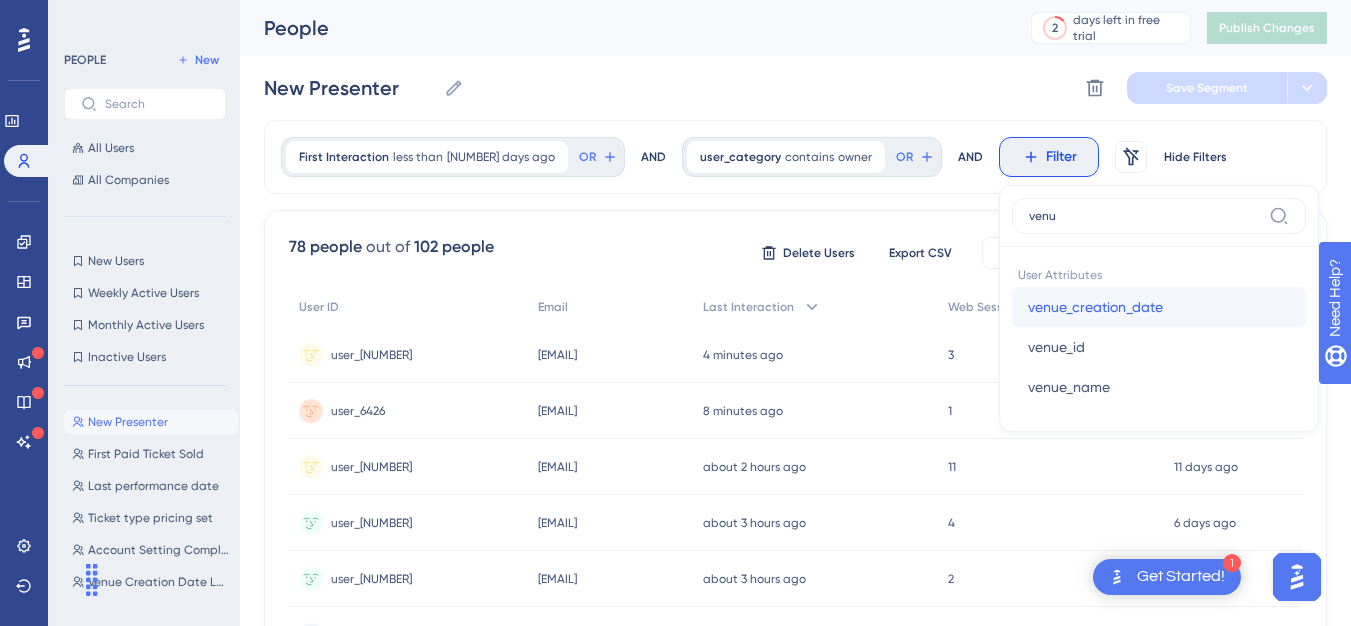 click on "venue_creation_date" at bounding box center (1095, 307) 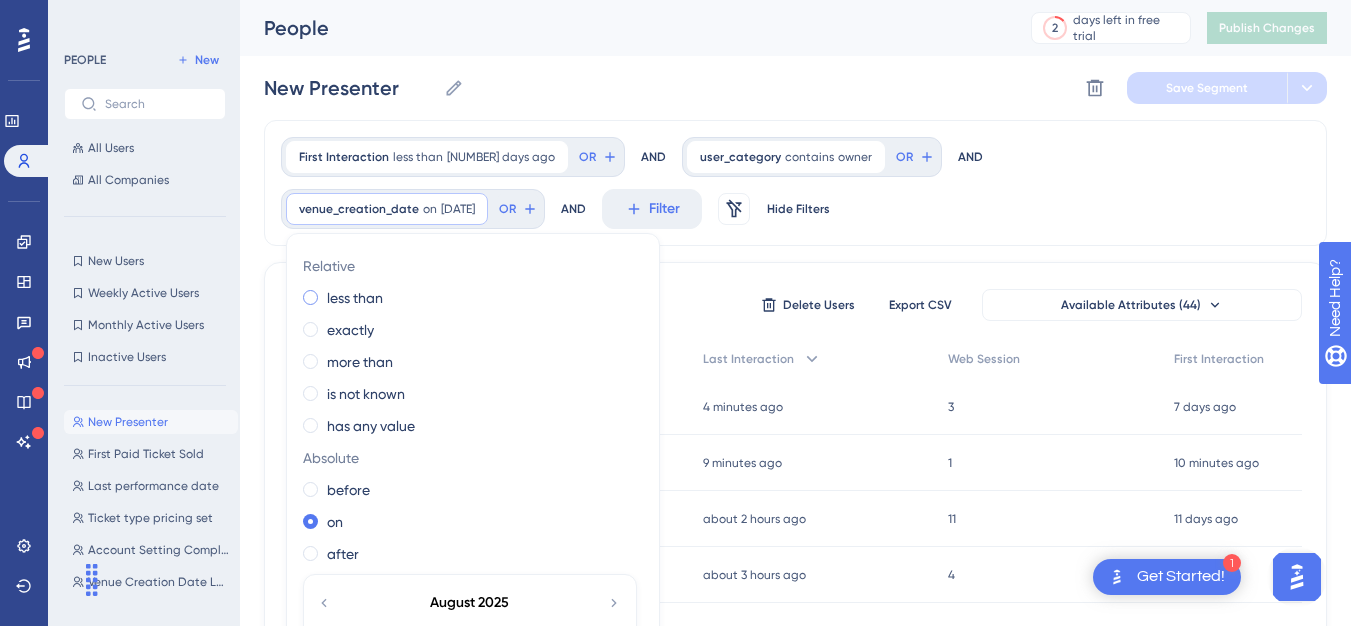 click on "less than" at bounding box center [355, 298] 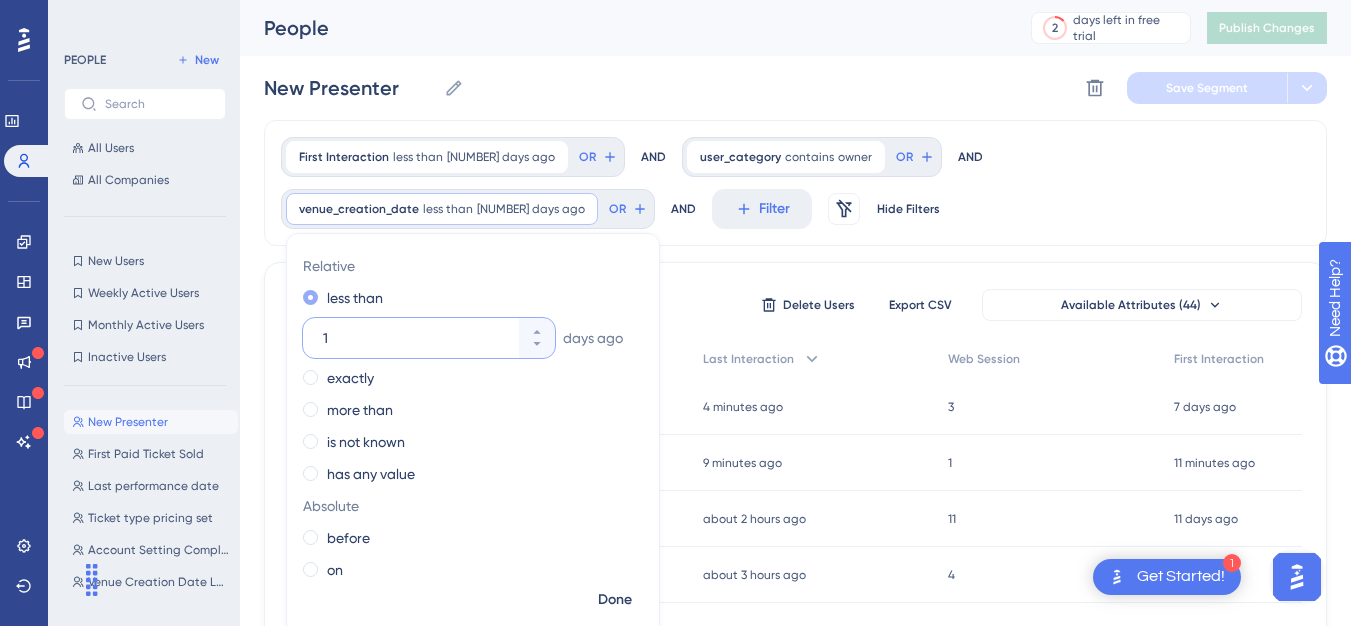 scroll, scrollTop: 8, scrollLeft: 0, axis: vertical 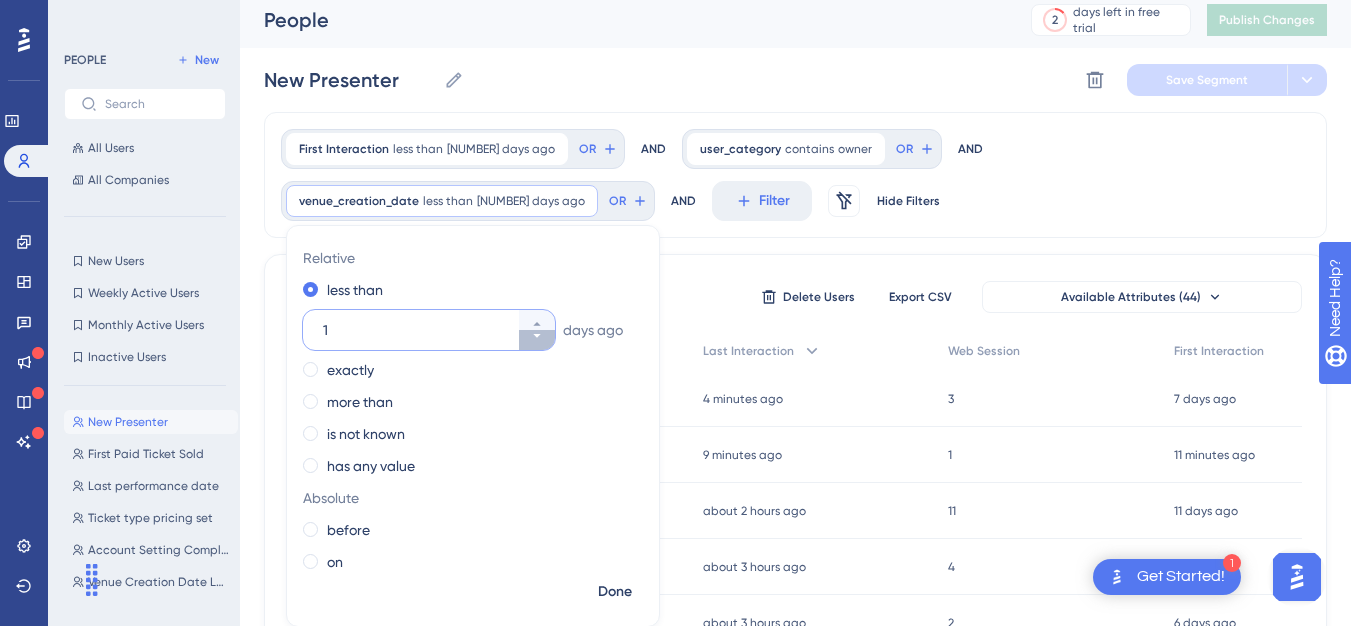 click on "1" at bounding box center [537, 340] 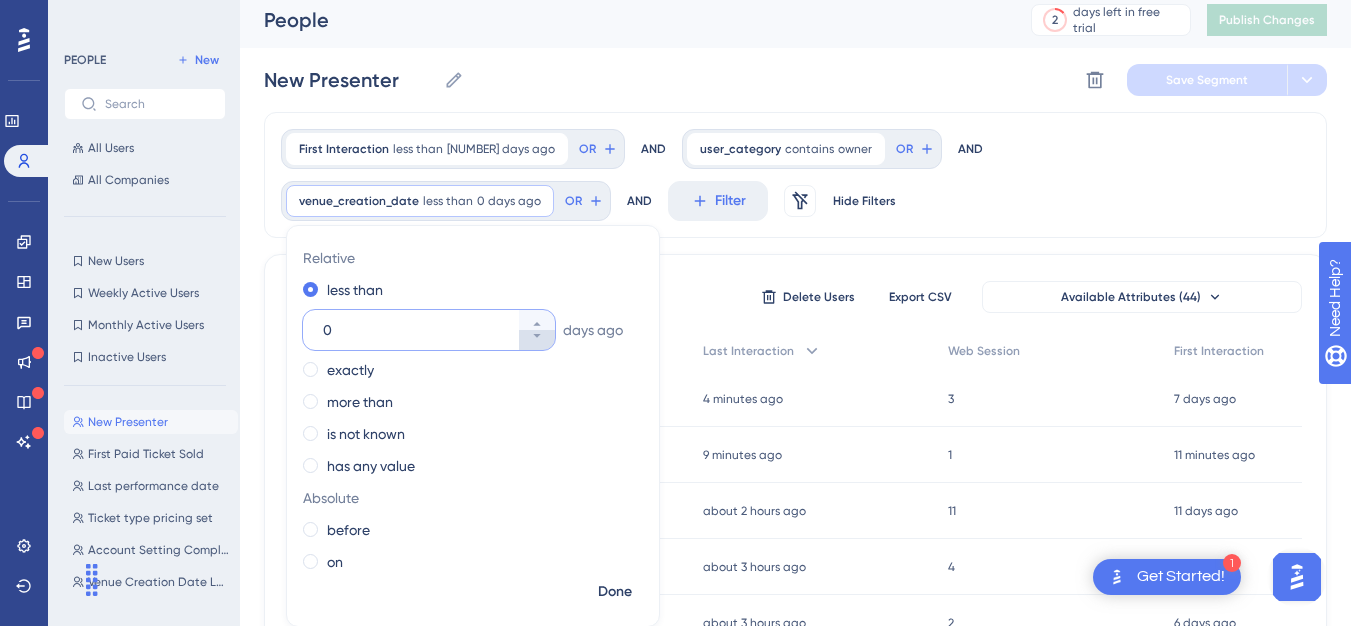 click on "0" at bounding box center [537, 340] 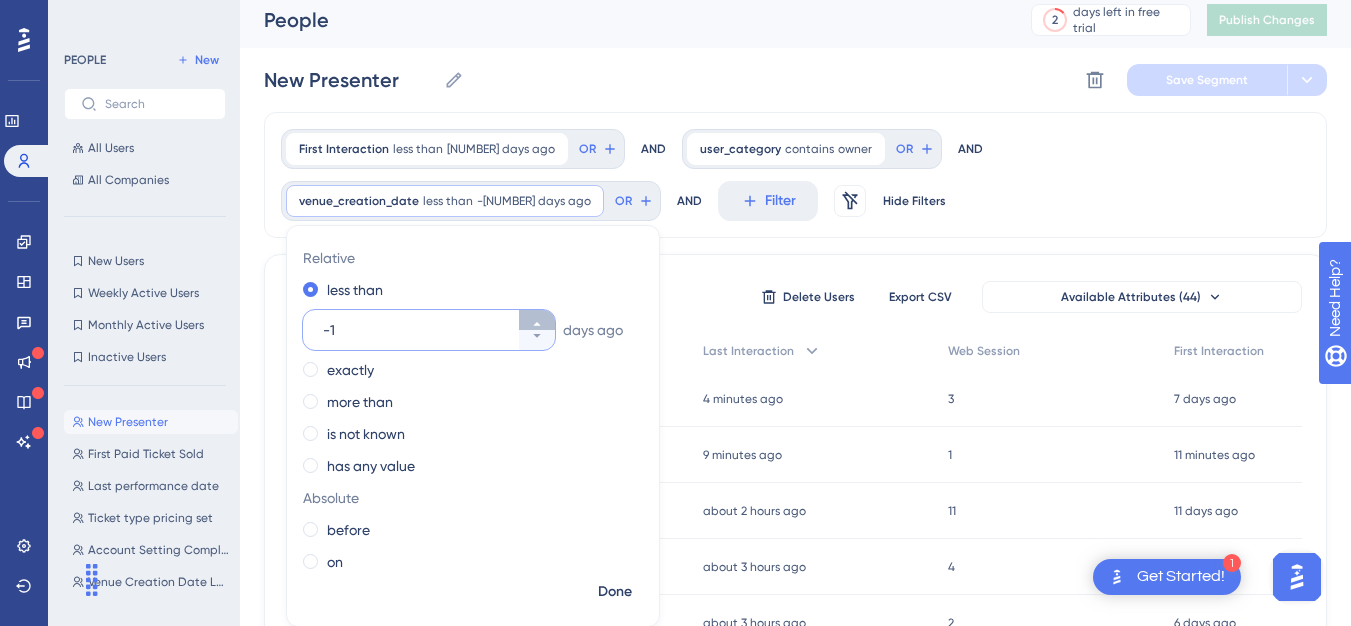 click 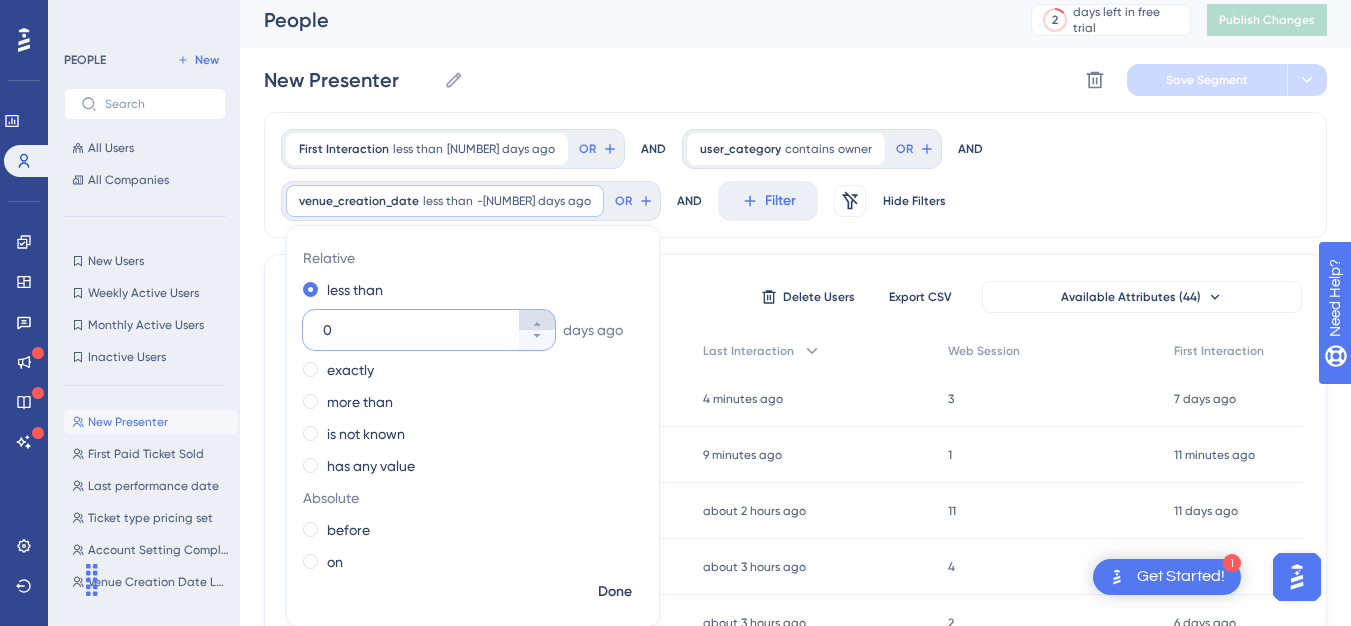 click 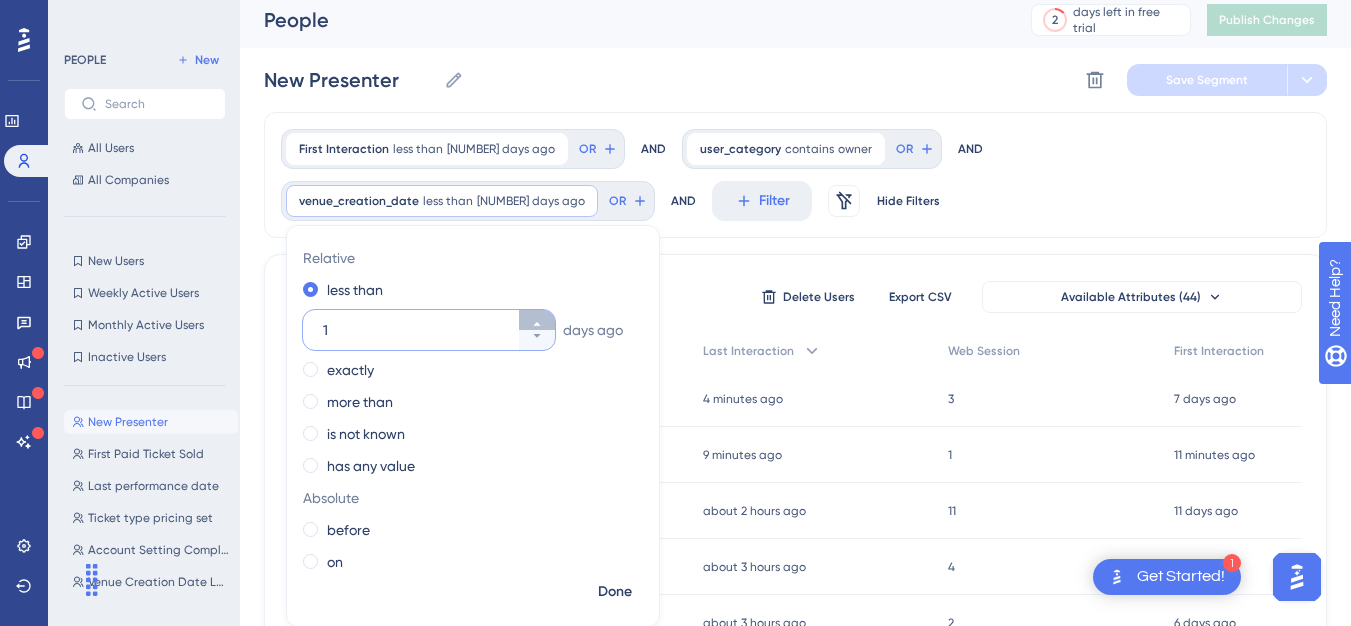 click 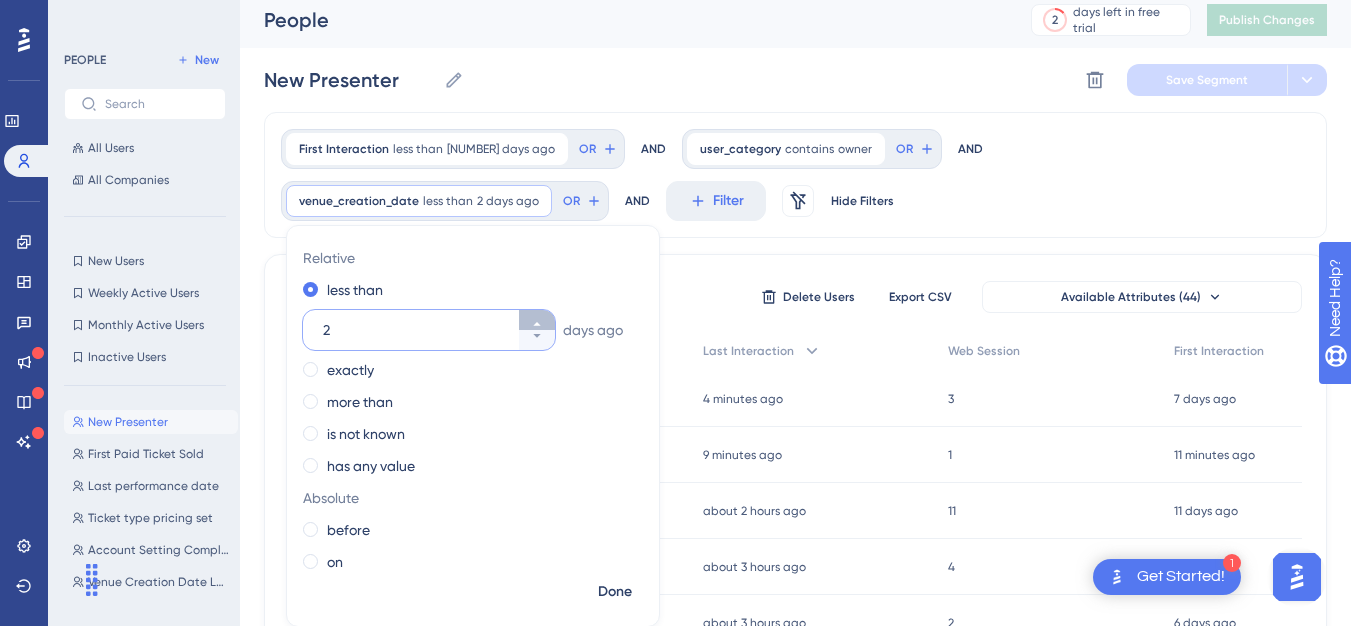 click 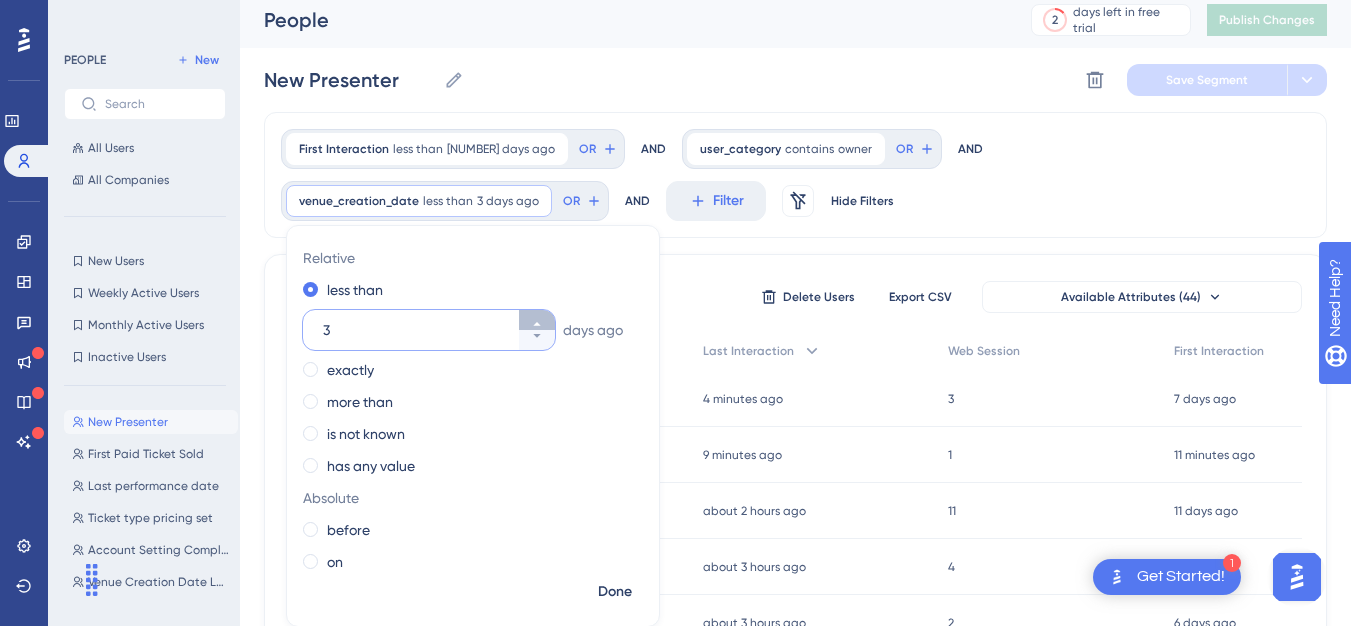 click 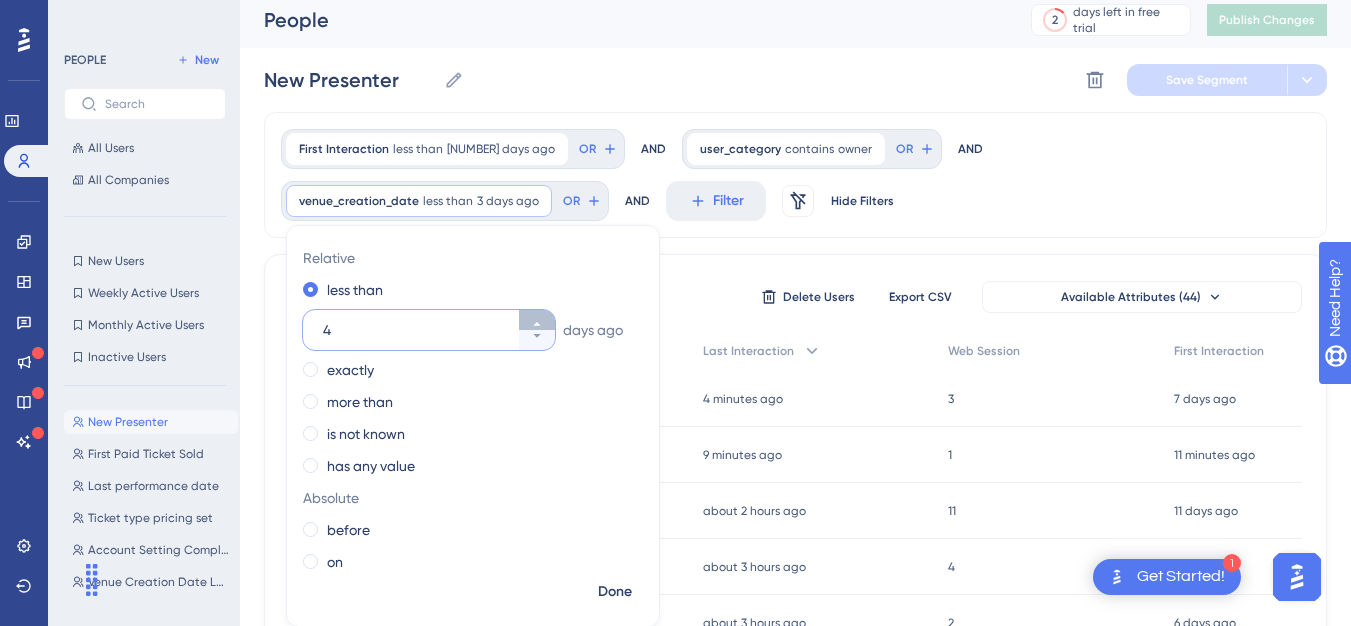 click 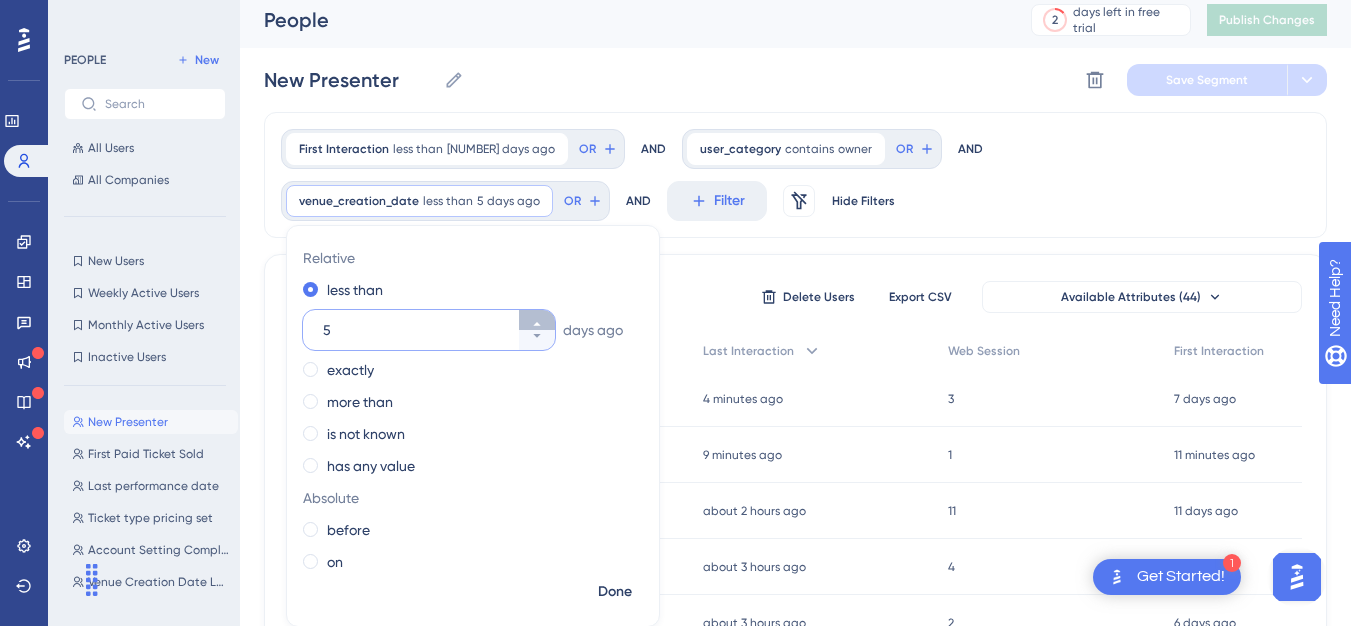 click 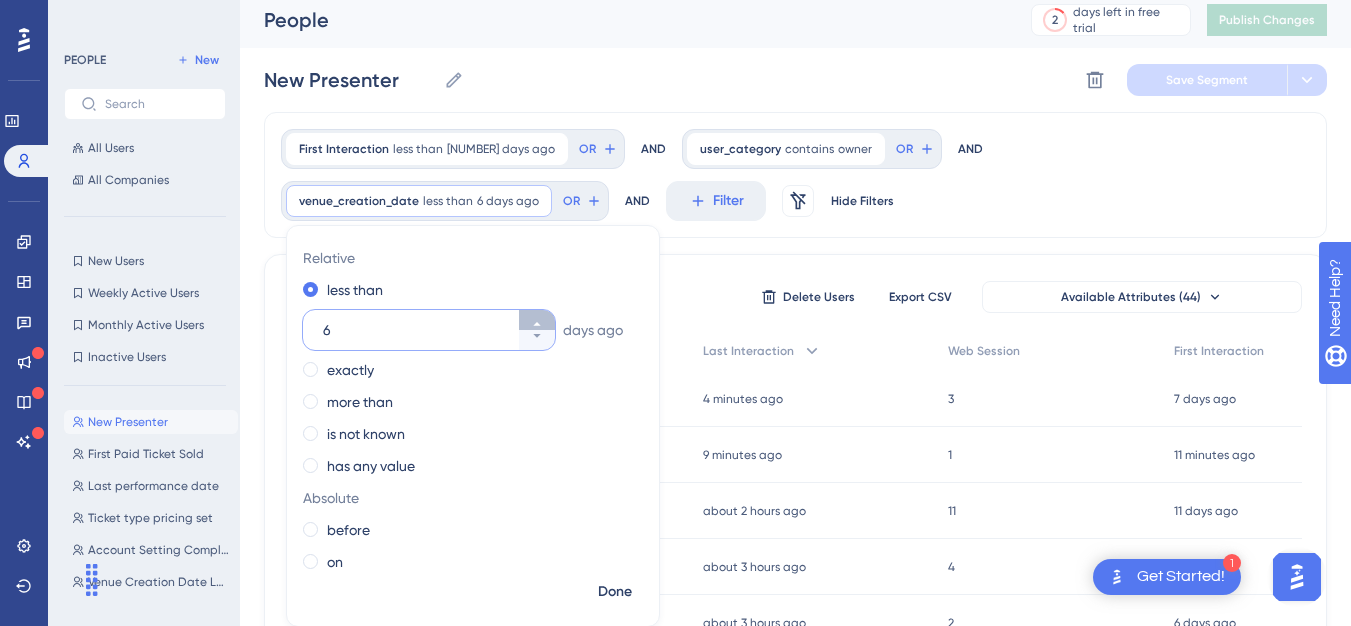 click 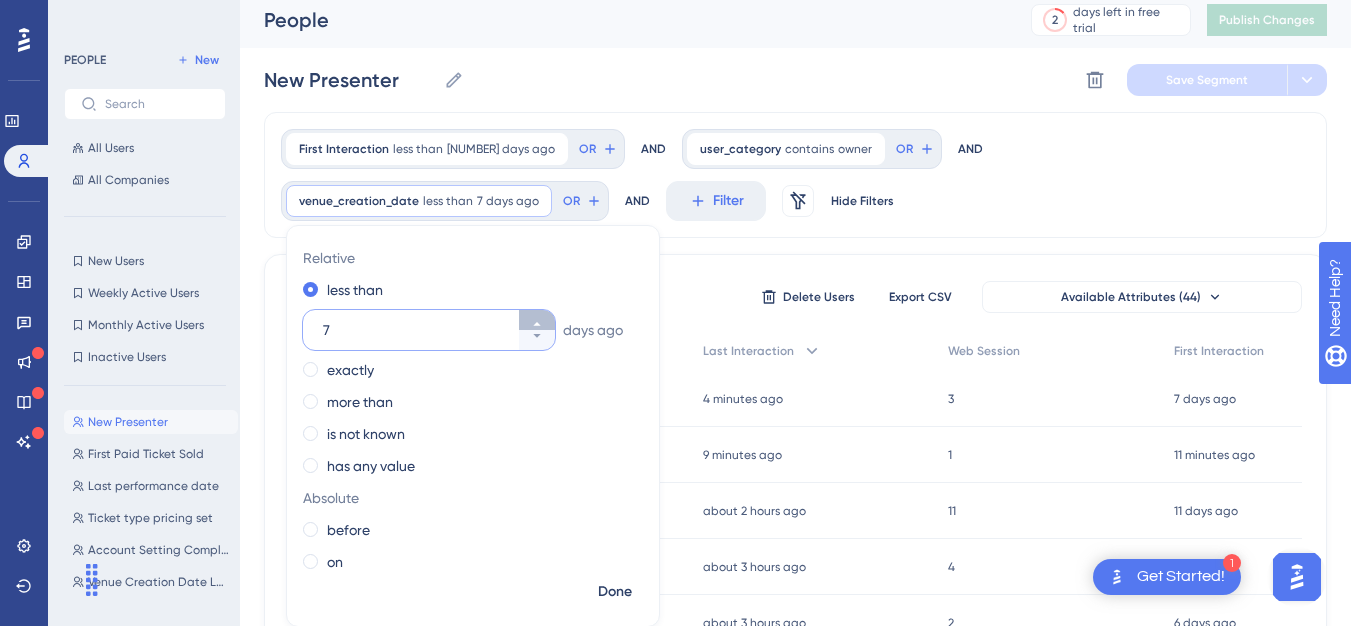 click 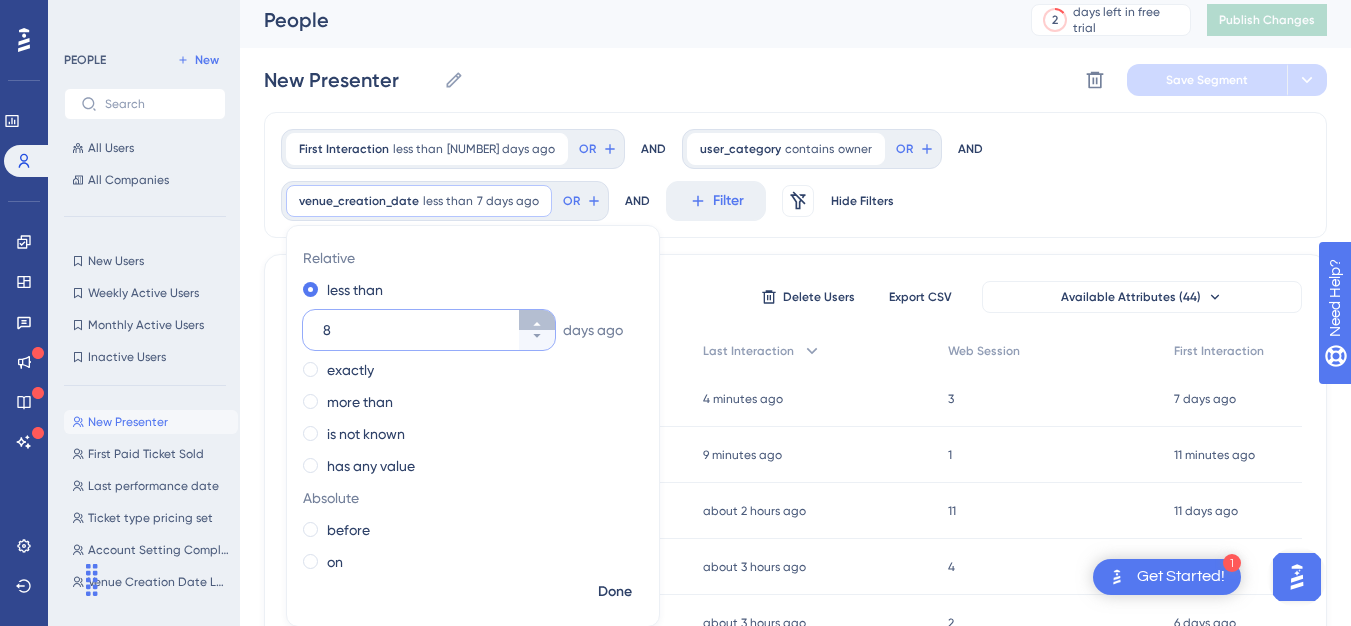 click 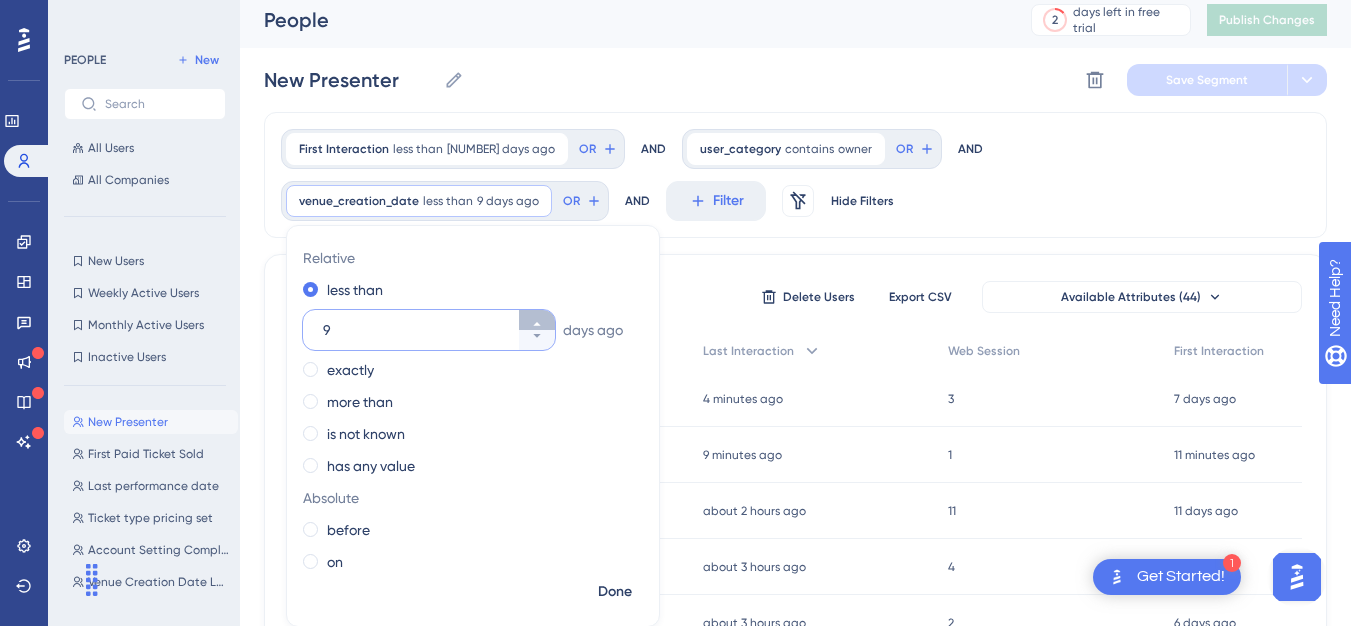 click 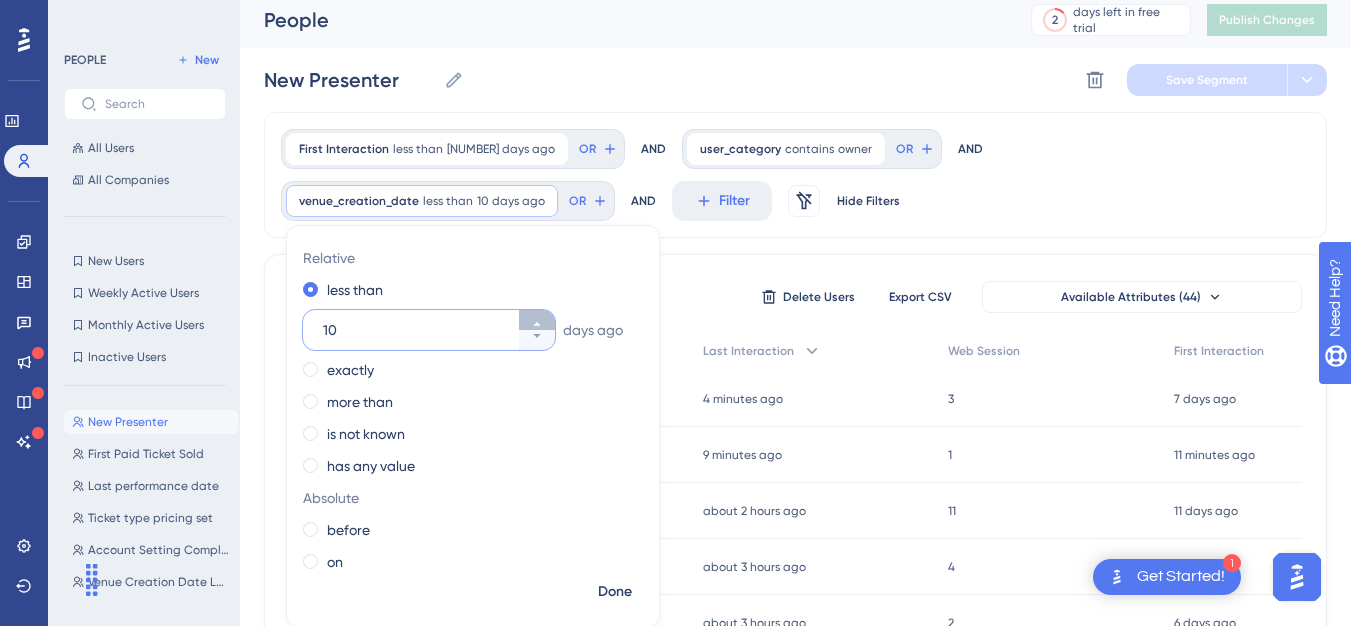 click 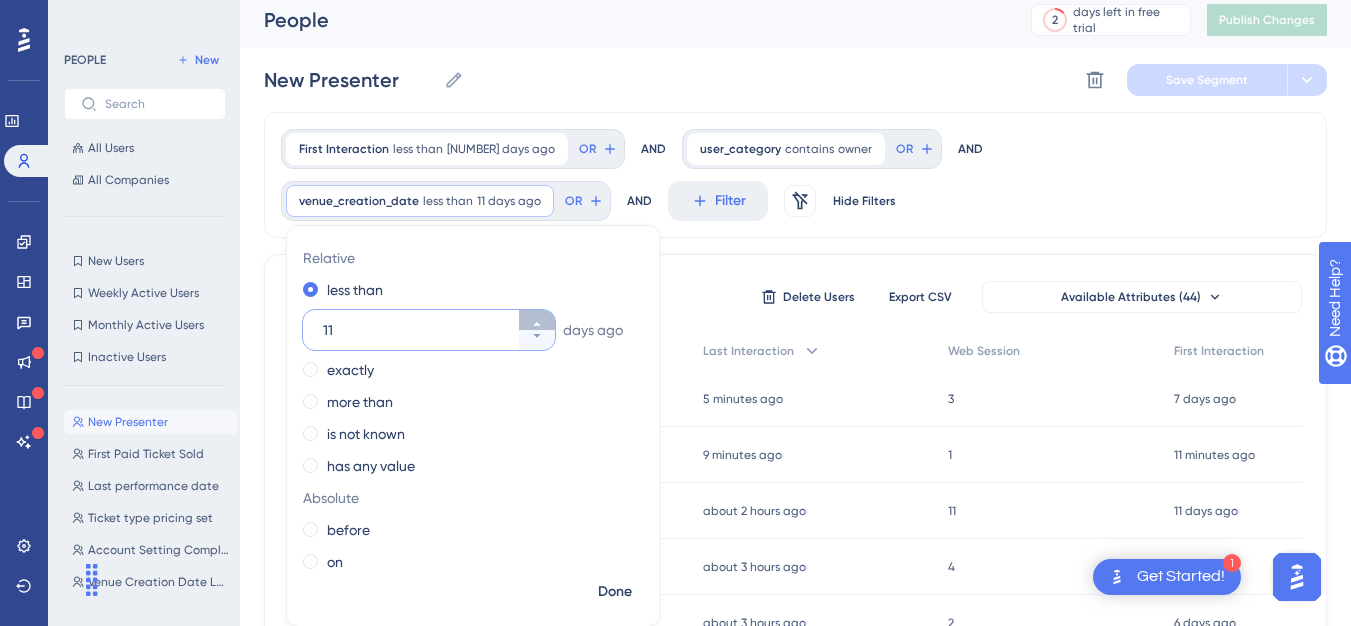 click 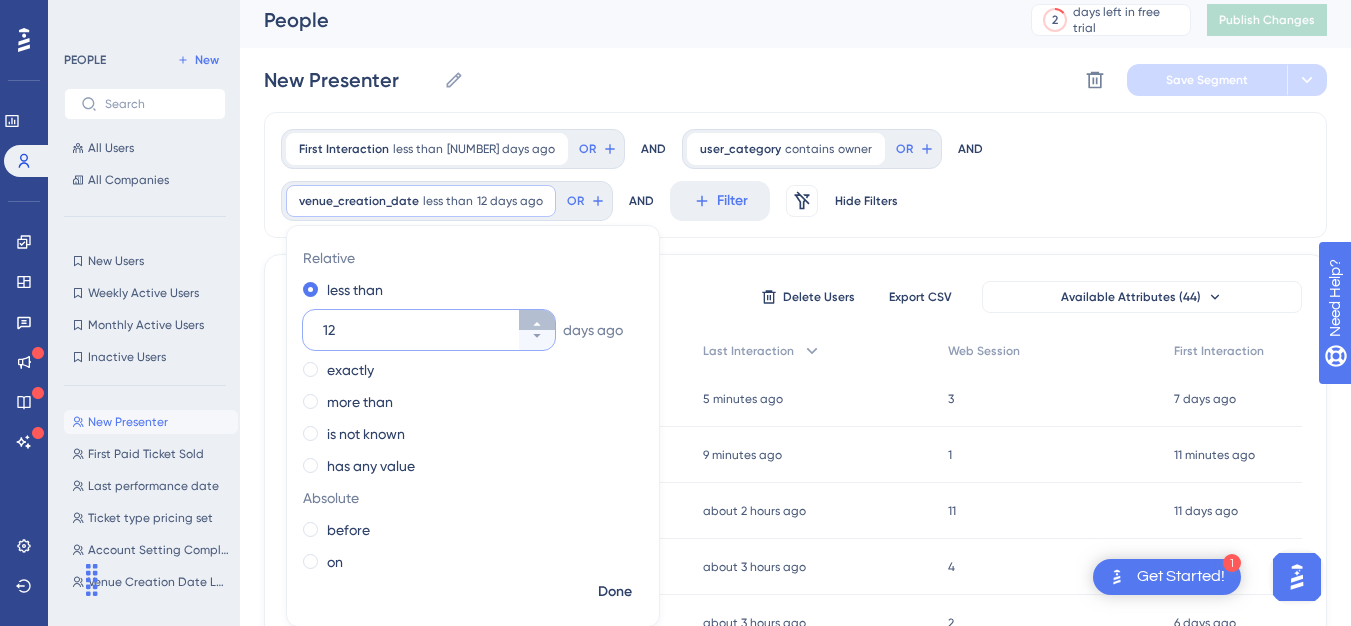 click 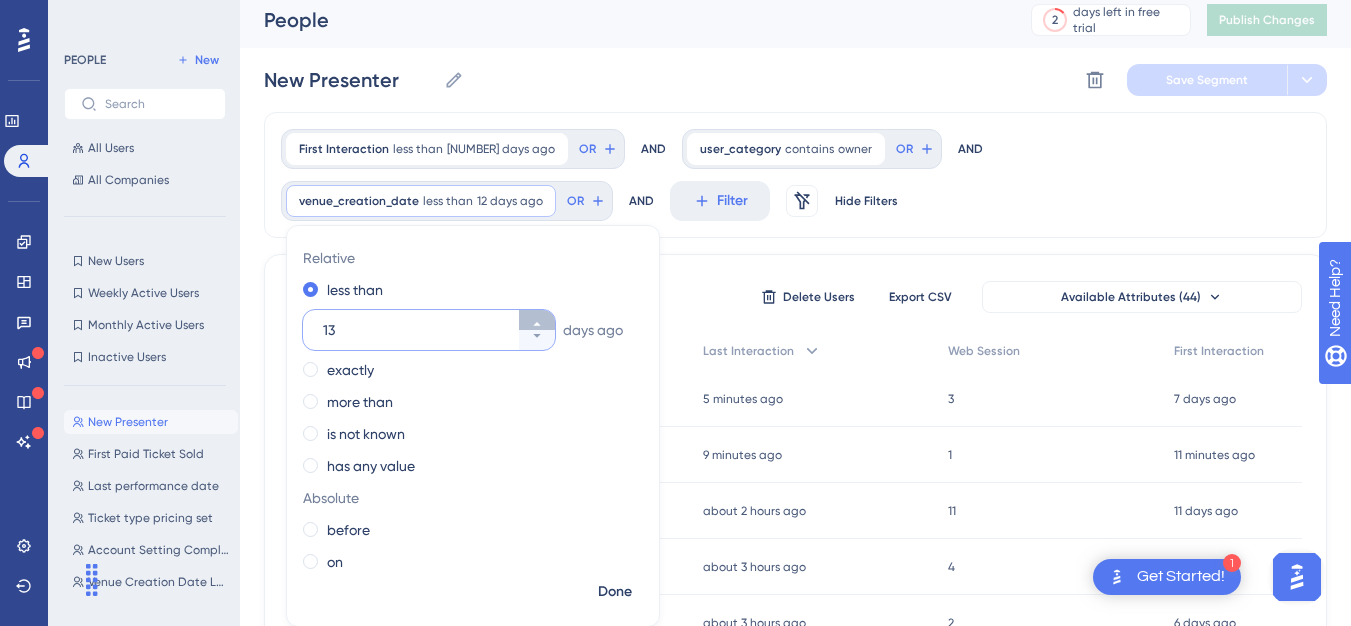 click 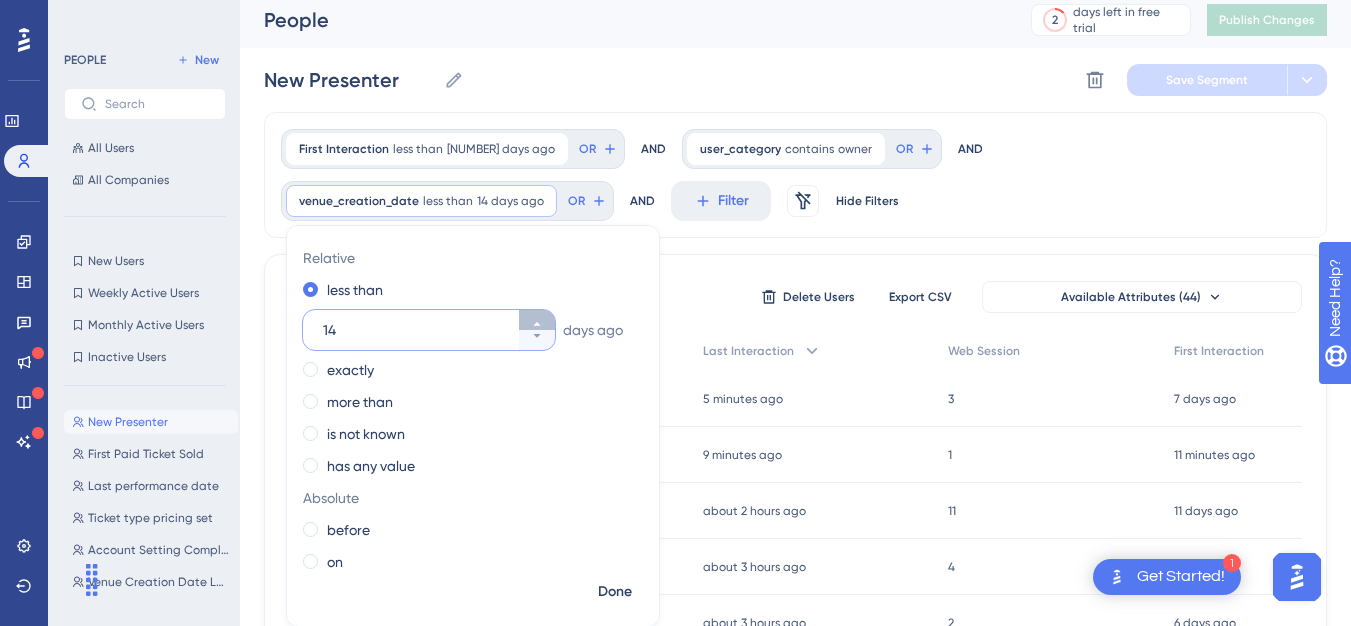 click 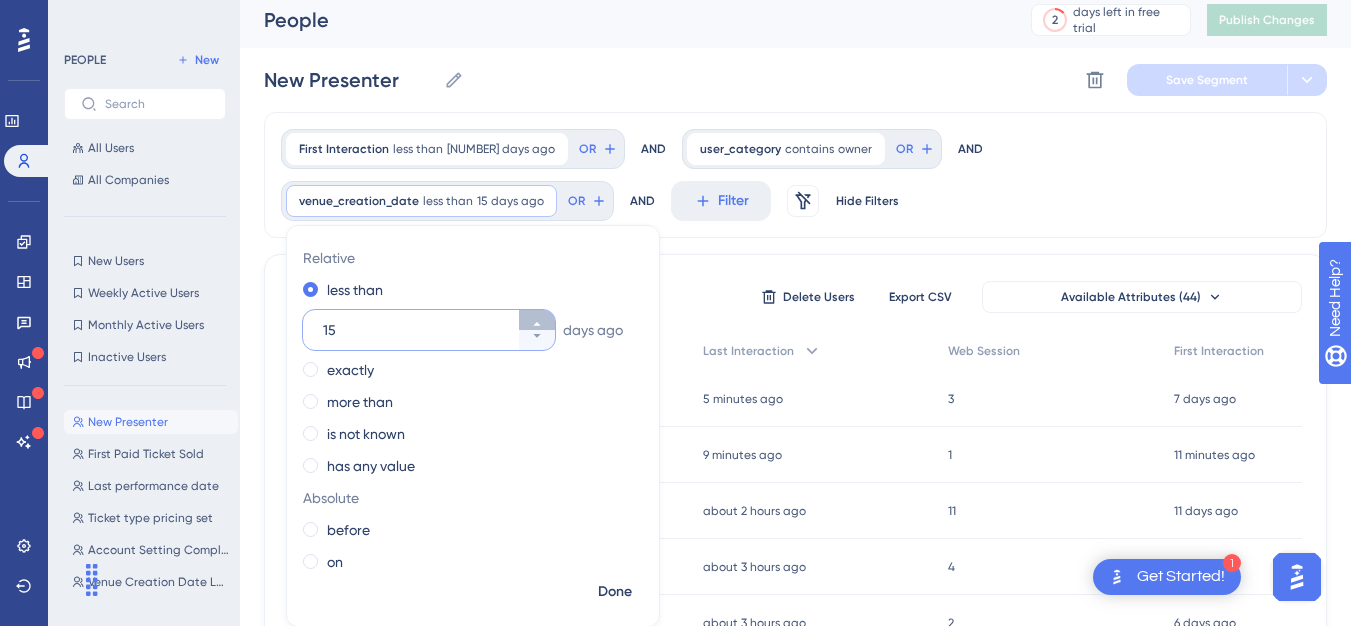 click 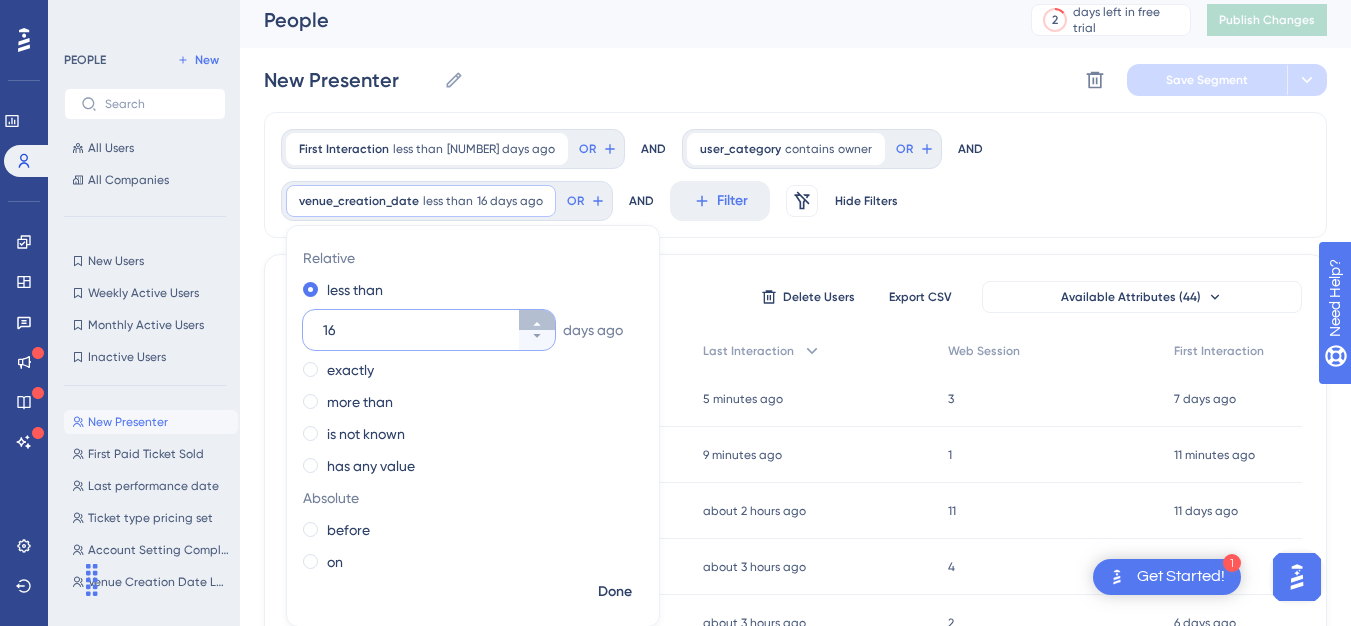 click 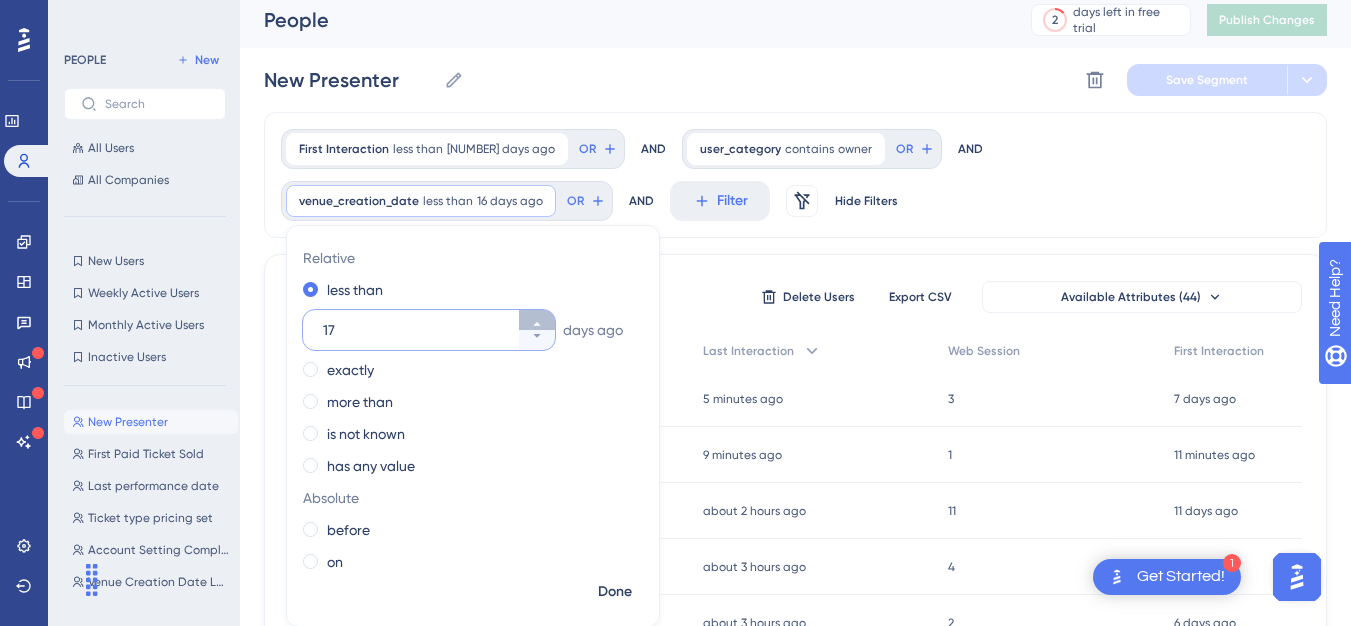 click 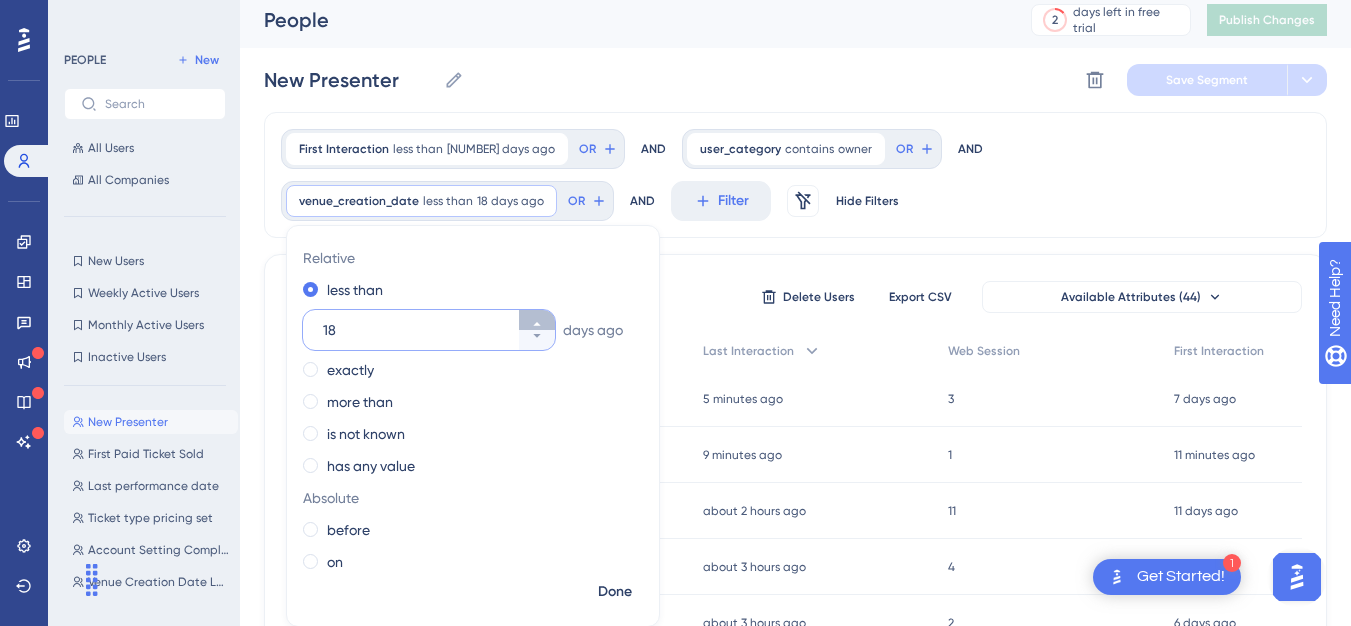 click 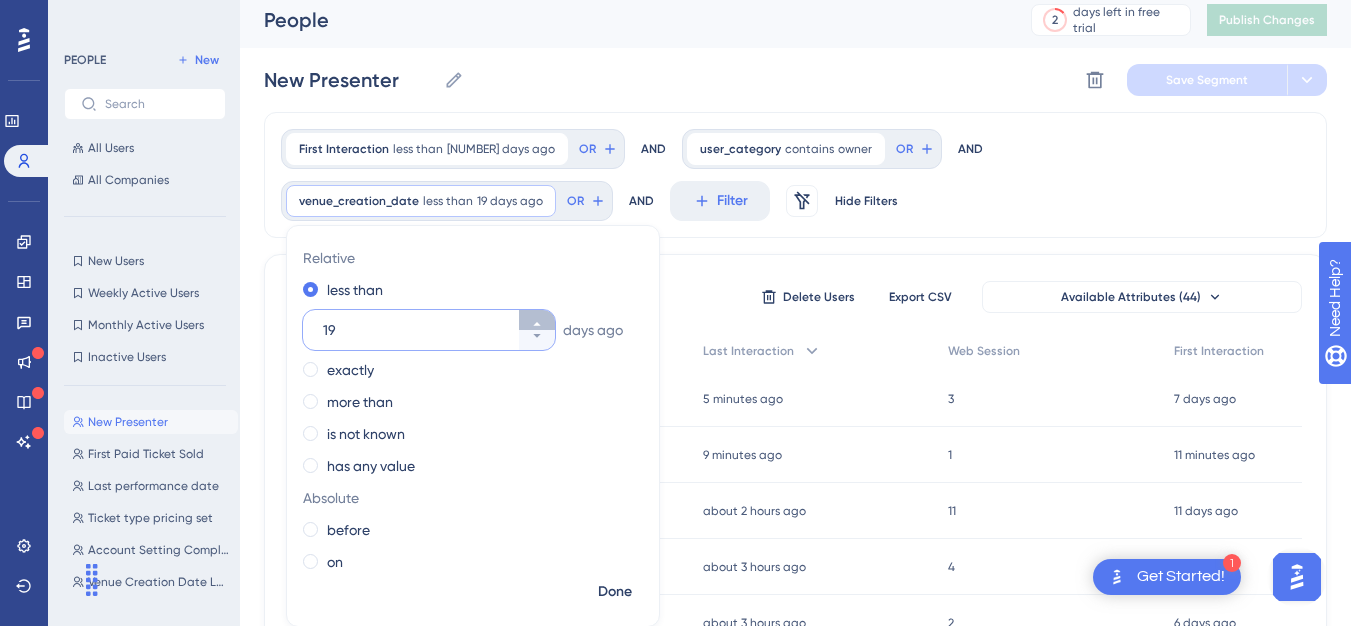 click 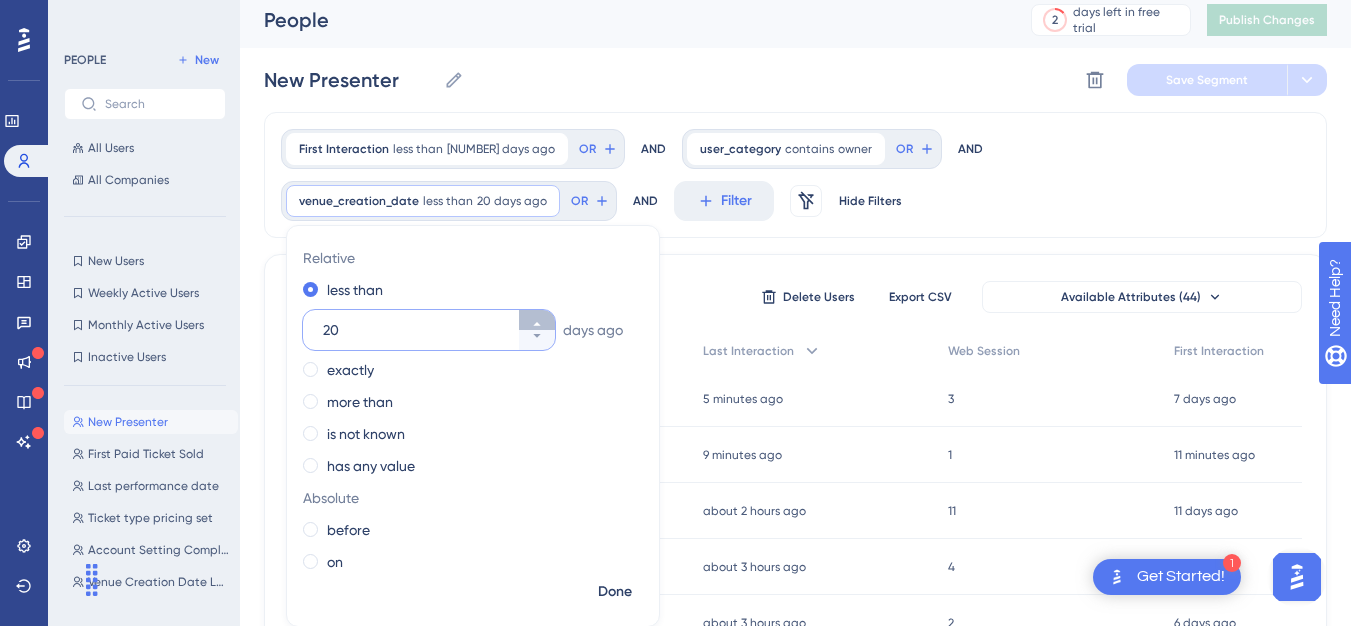 click 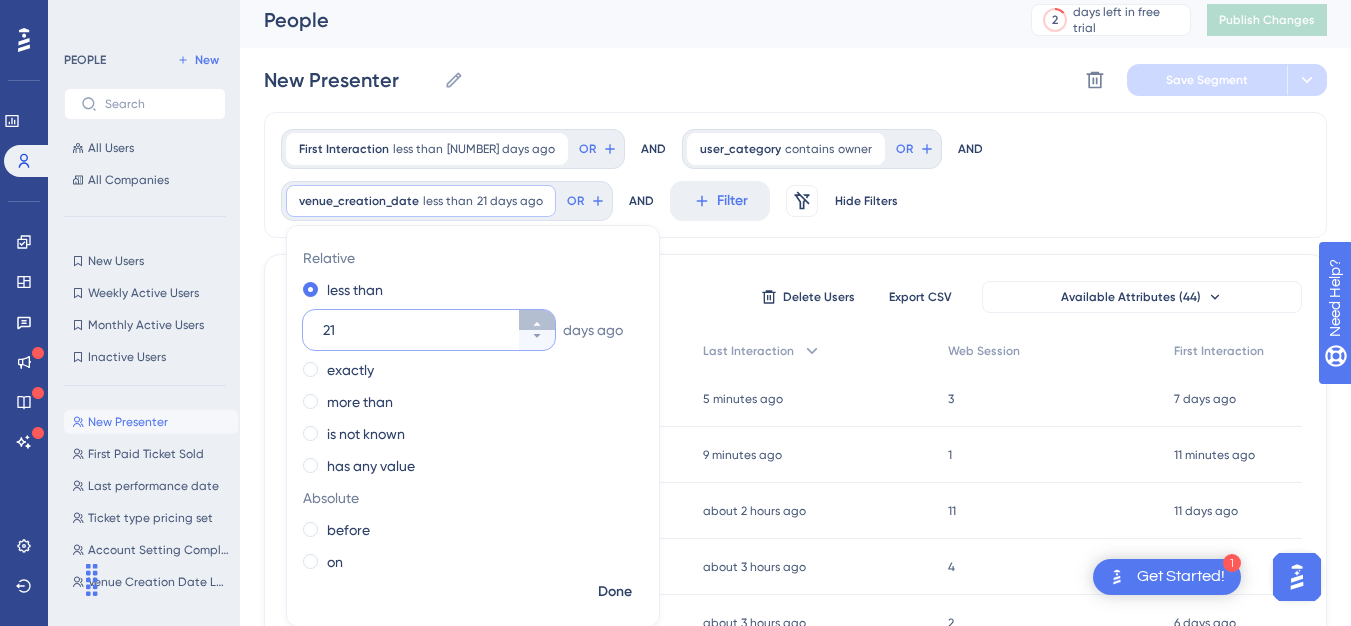 click 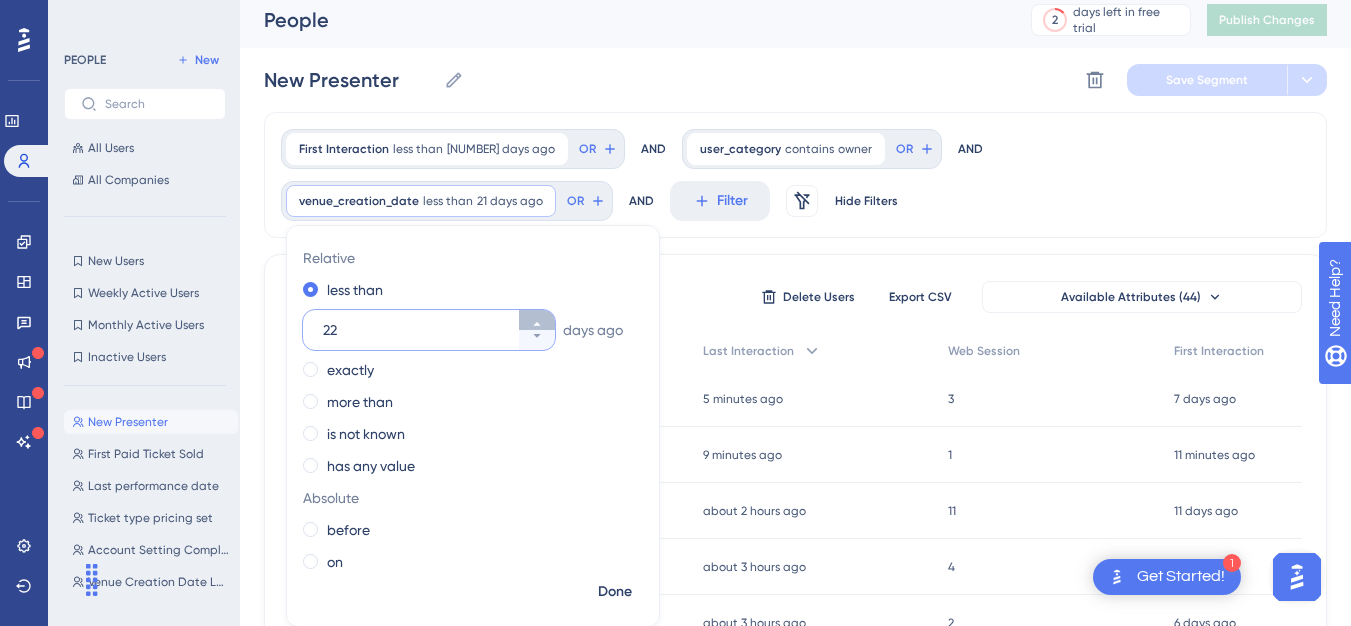 click 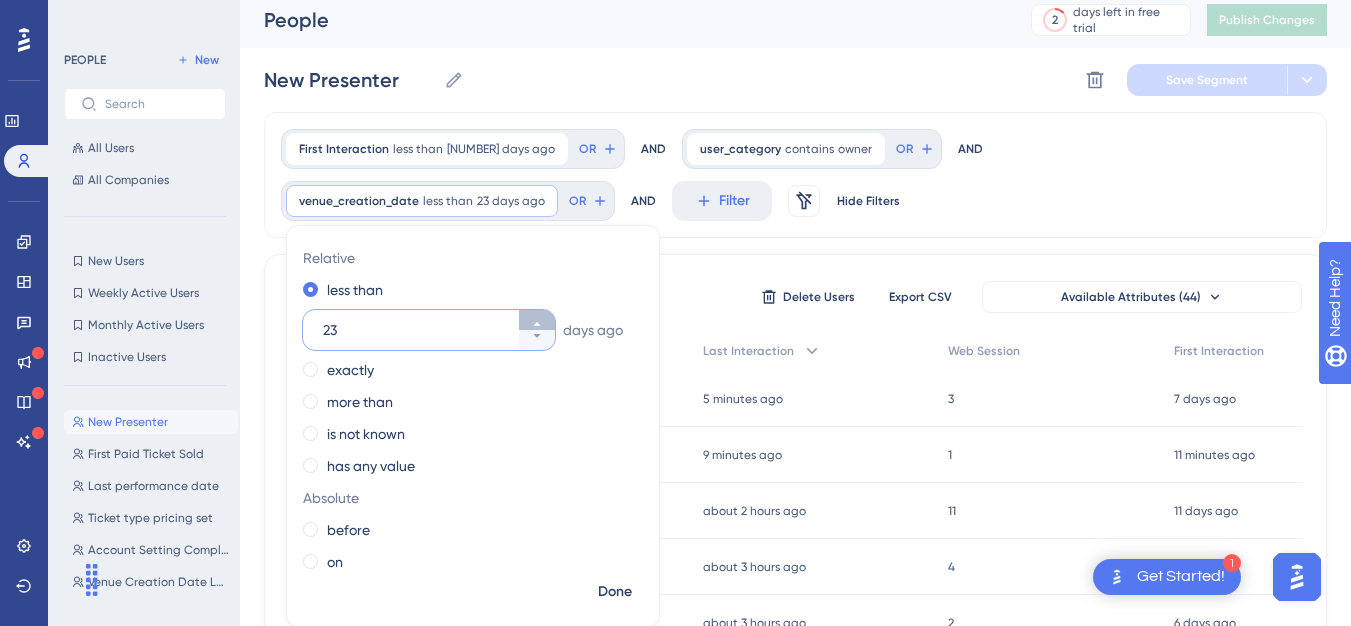 click 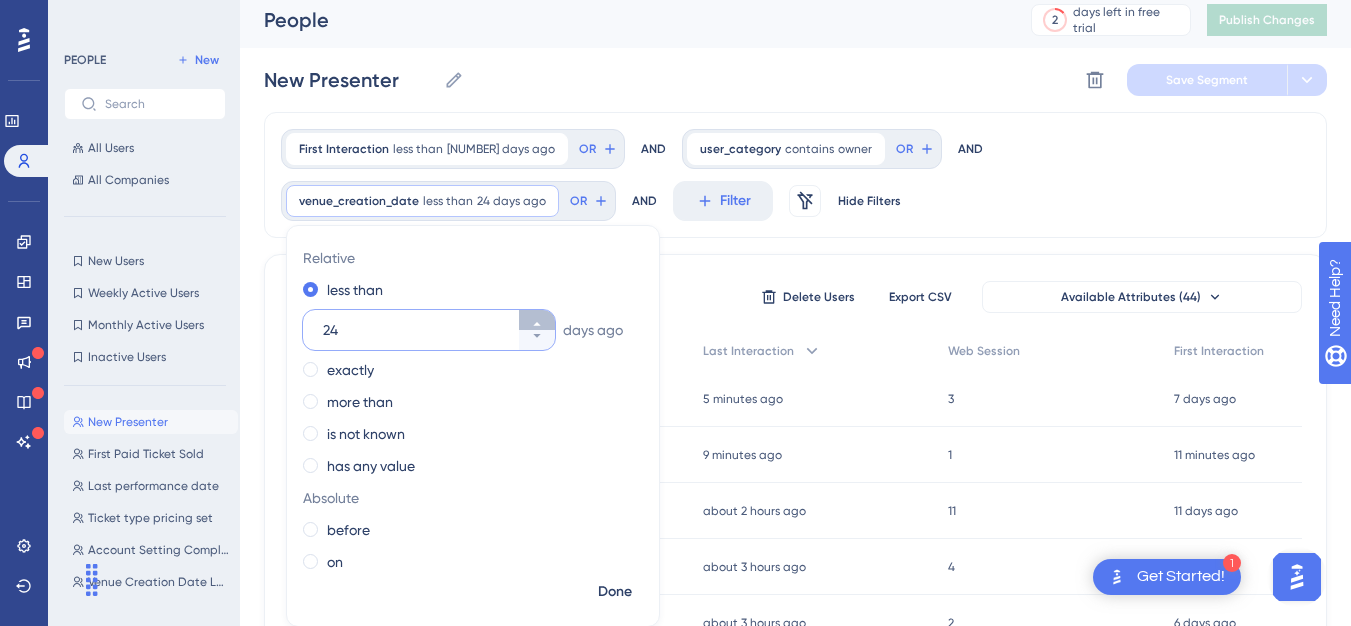 click 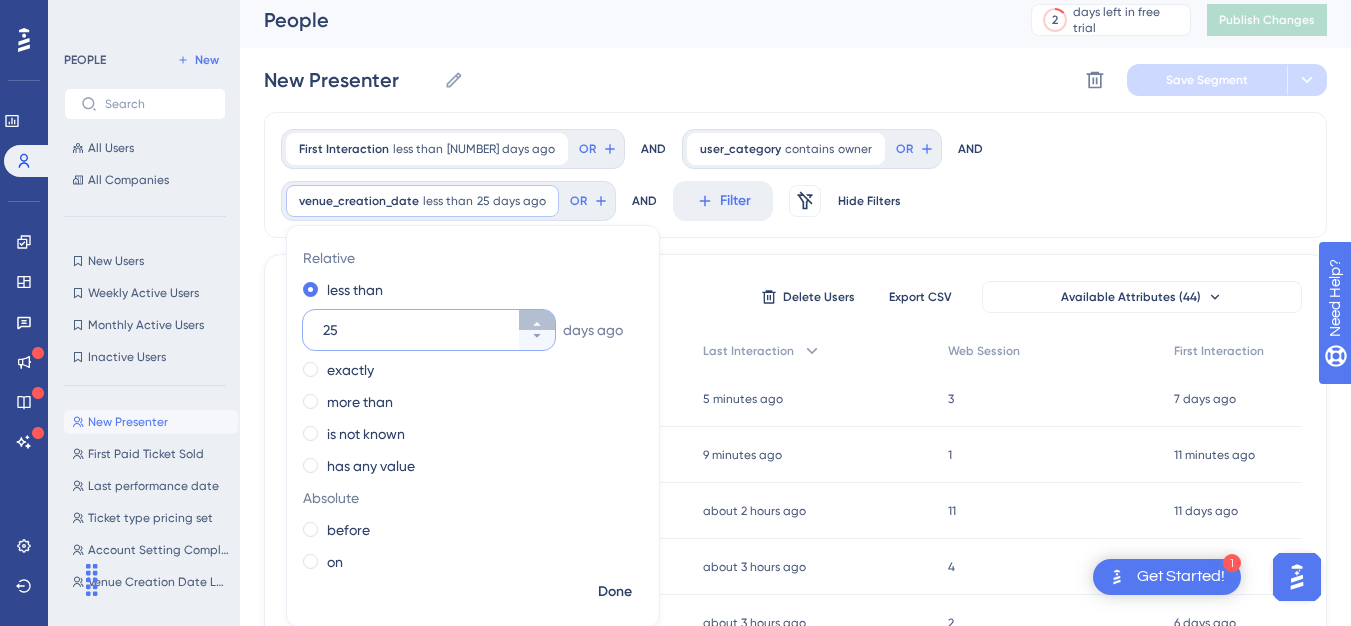 click 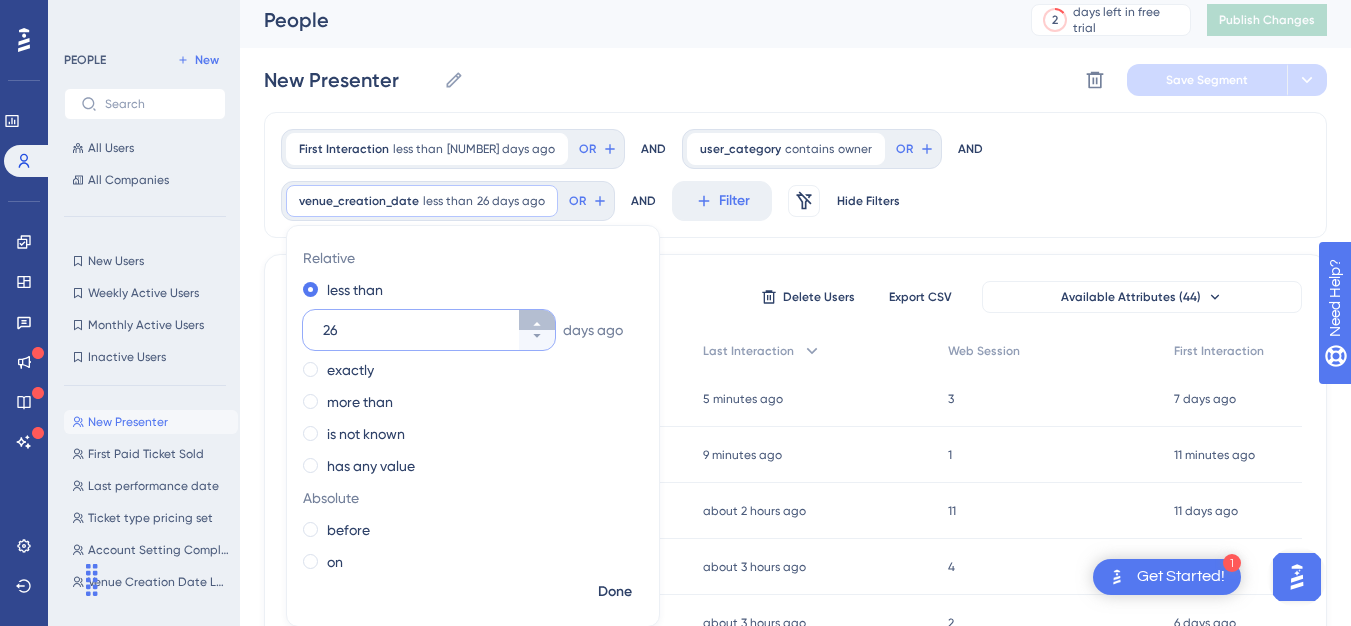click 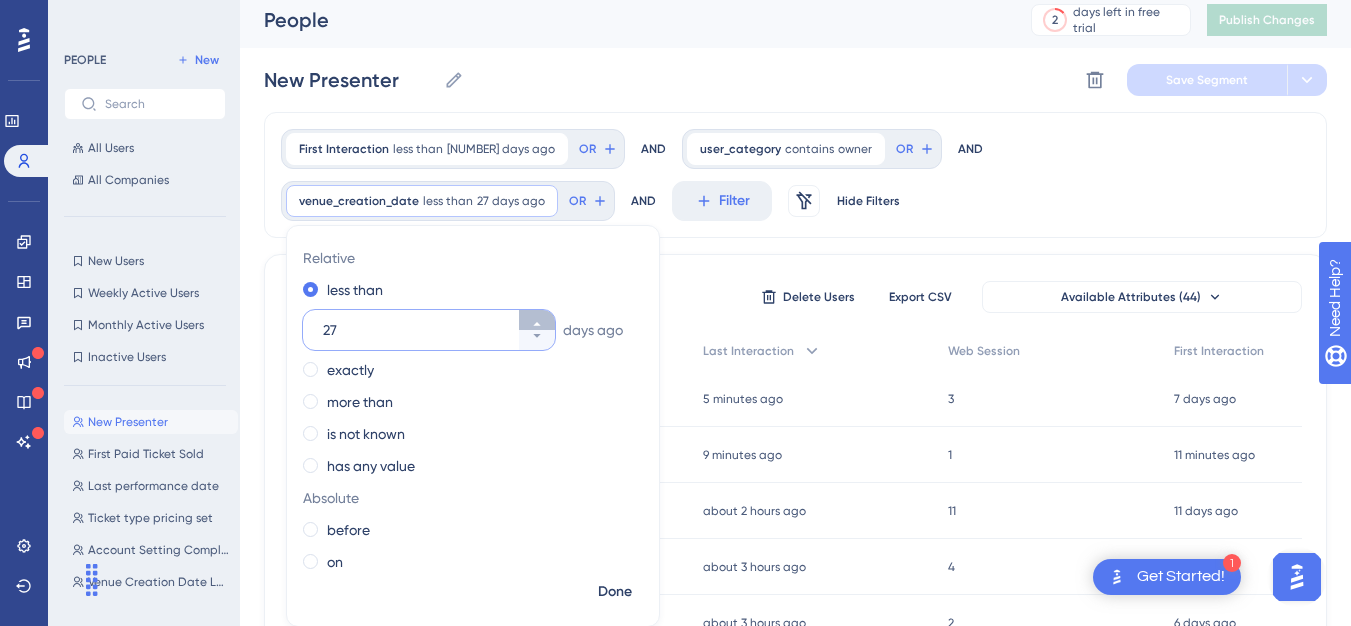 click 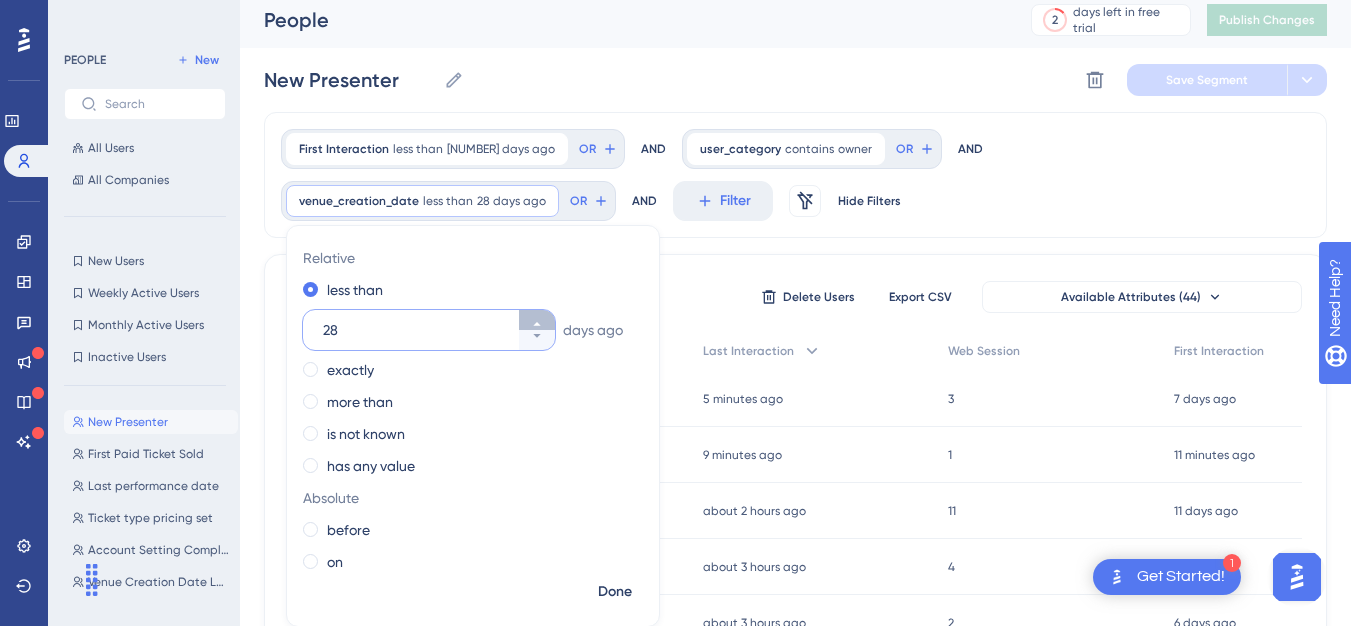 click 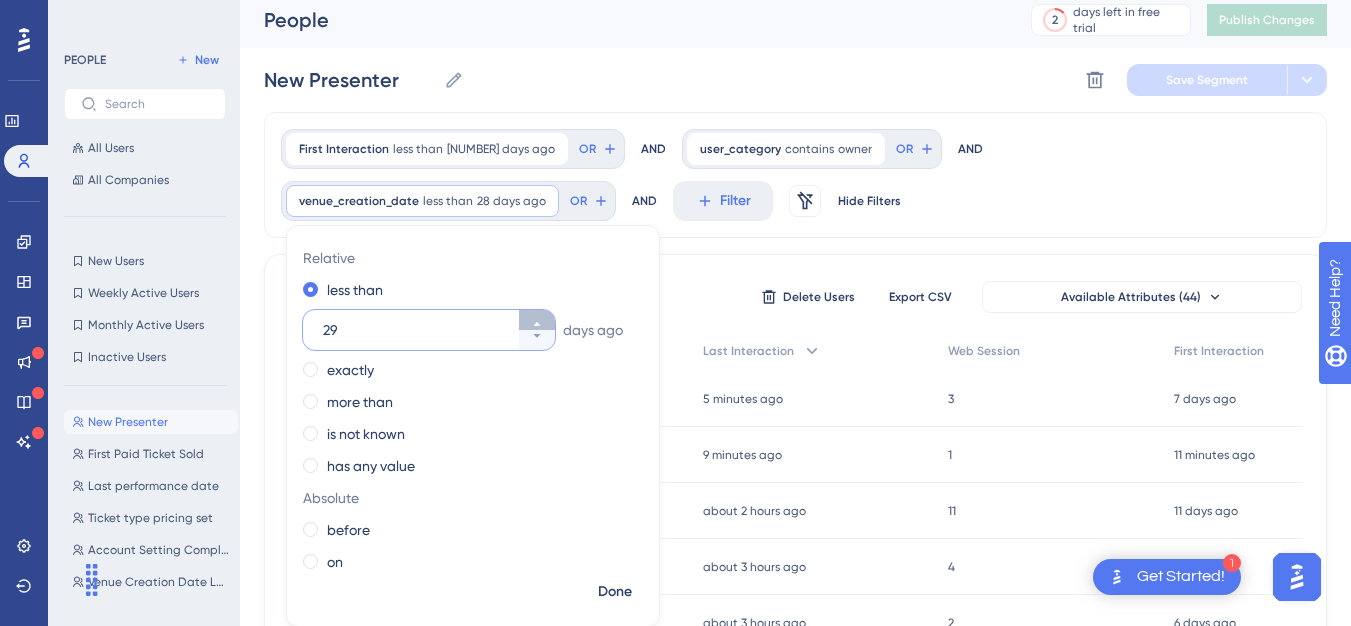 click 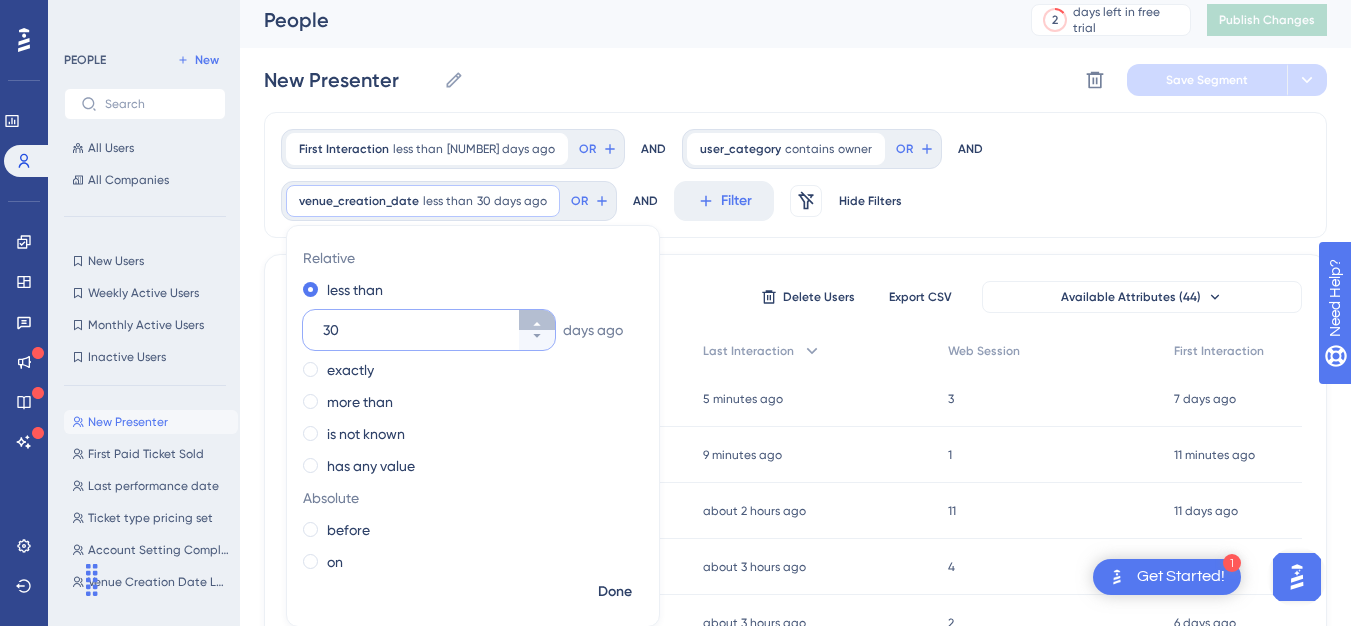 click 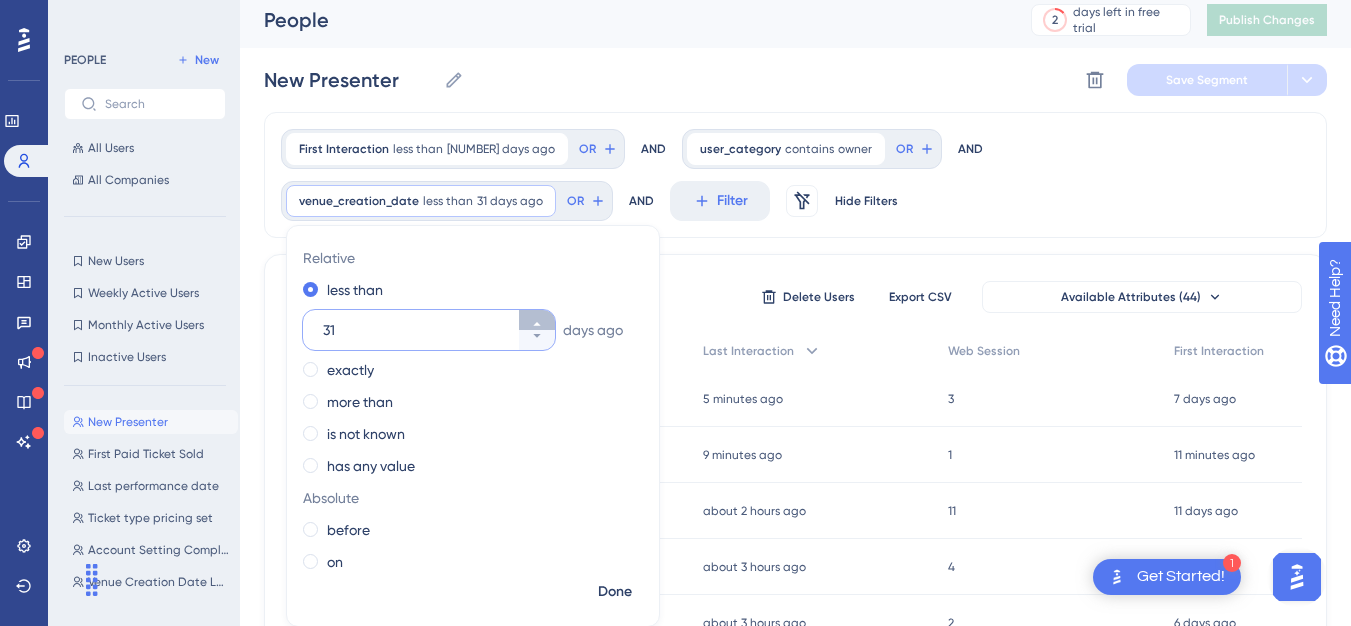click 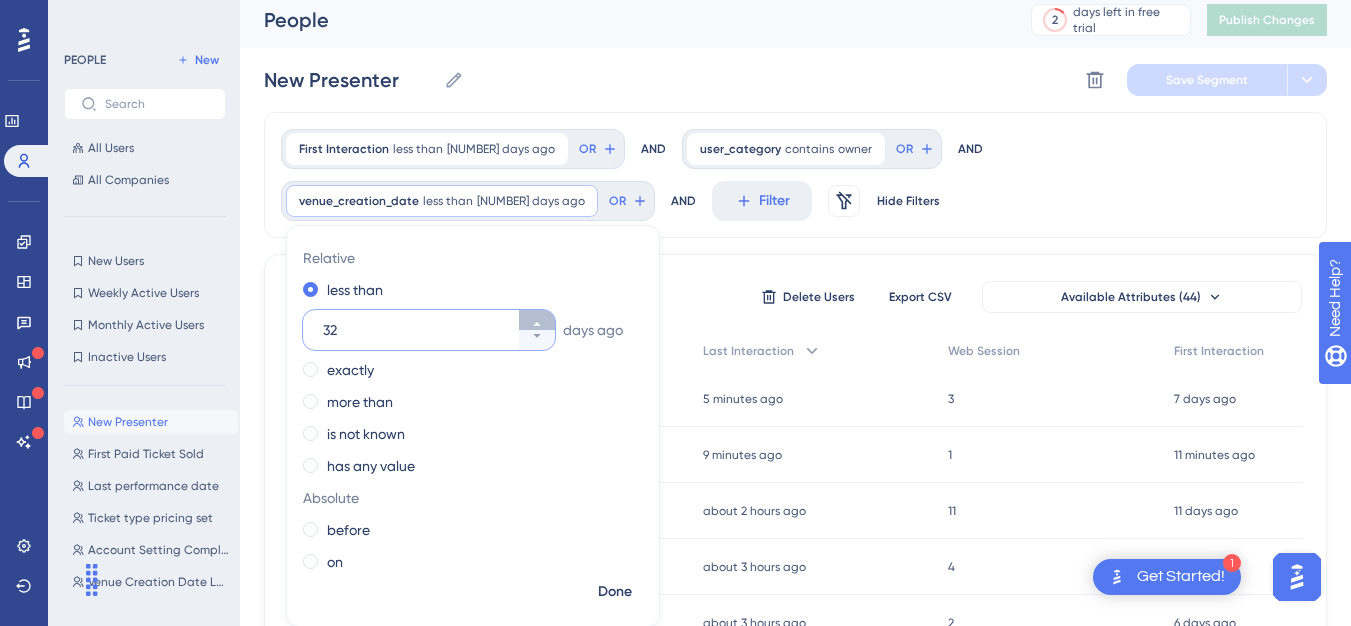 click 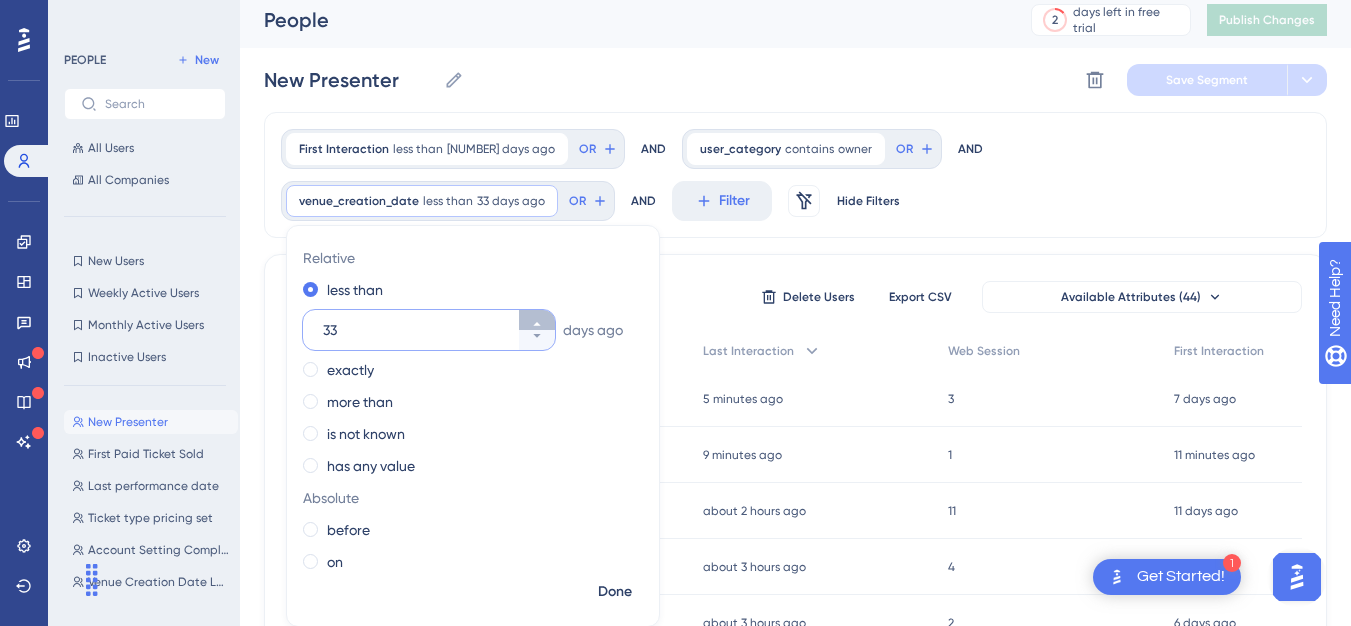 click 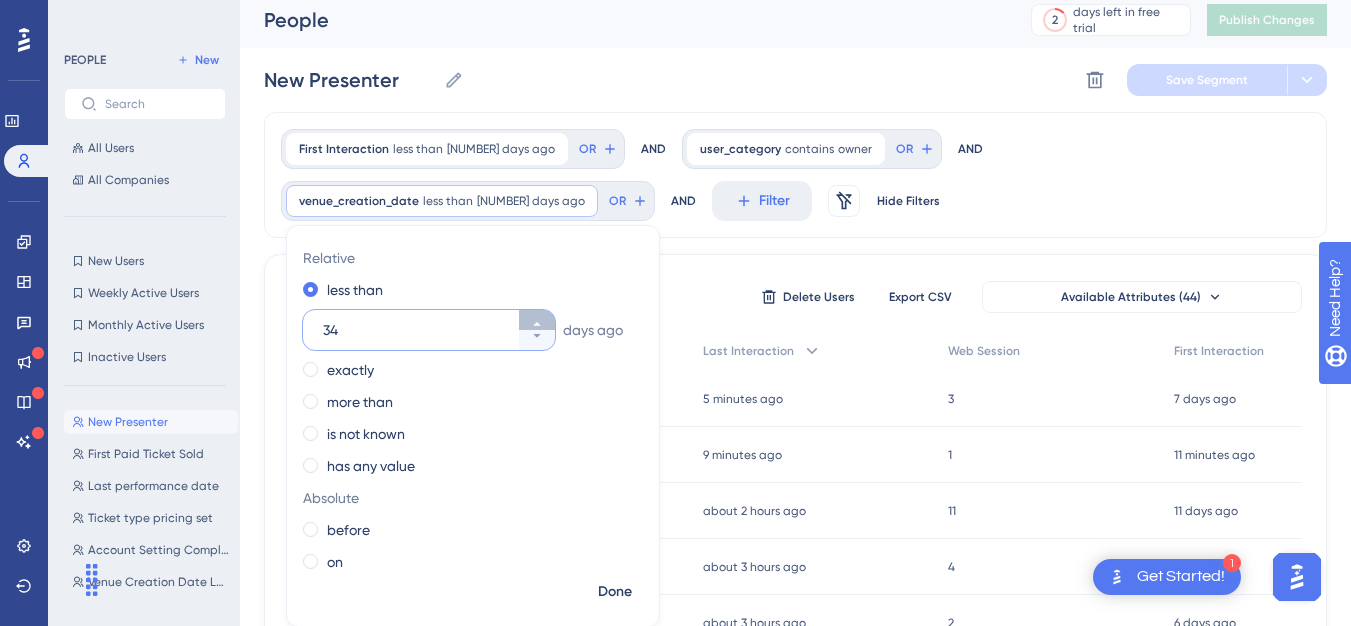 click 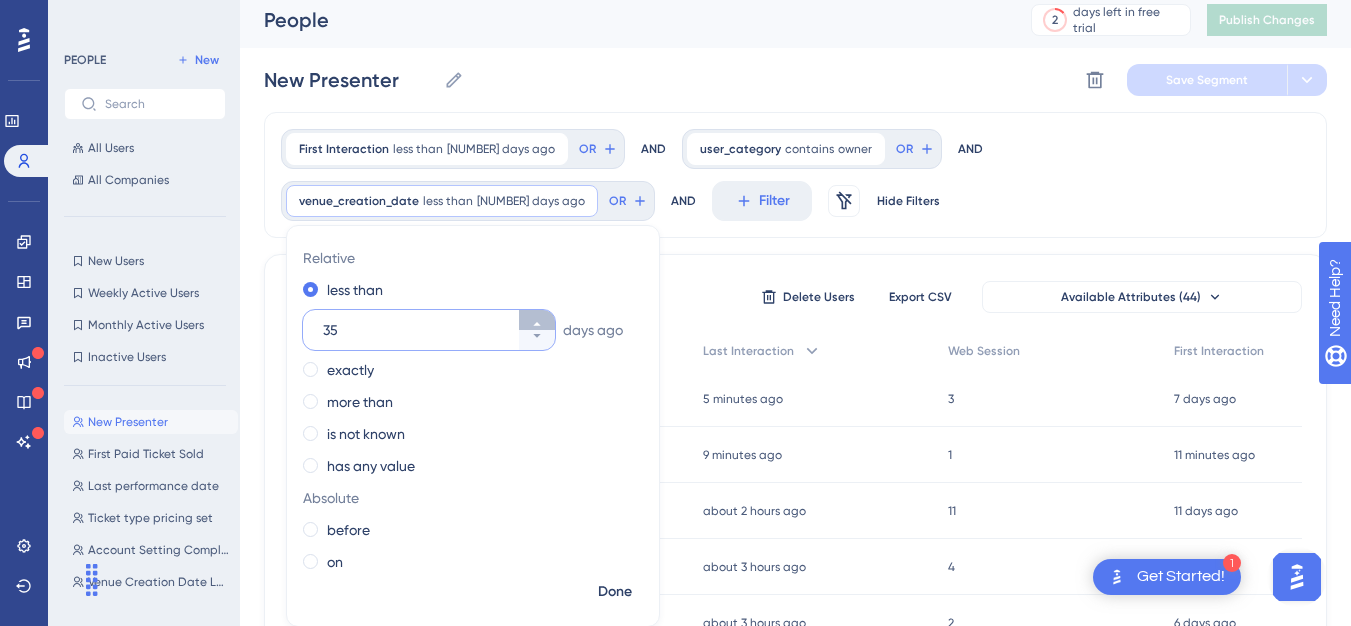 click 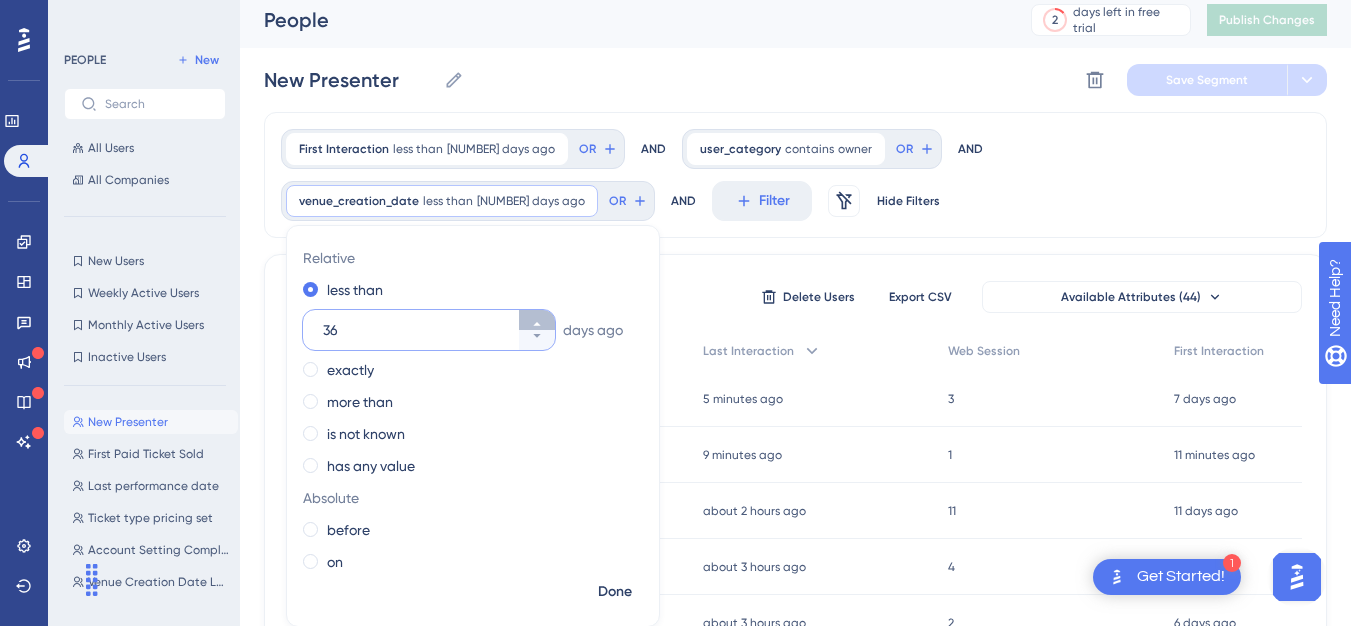 click 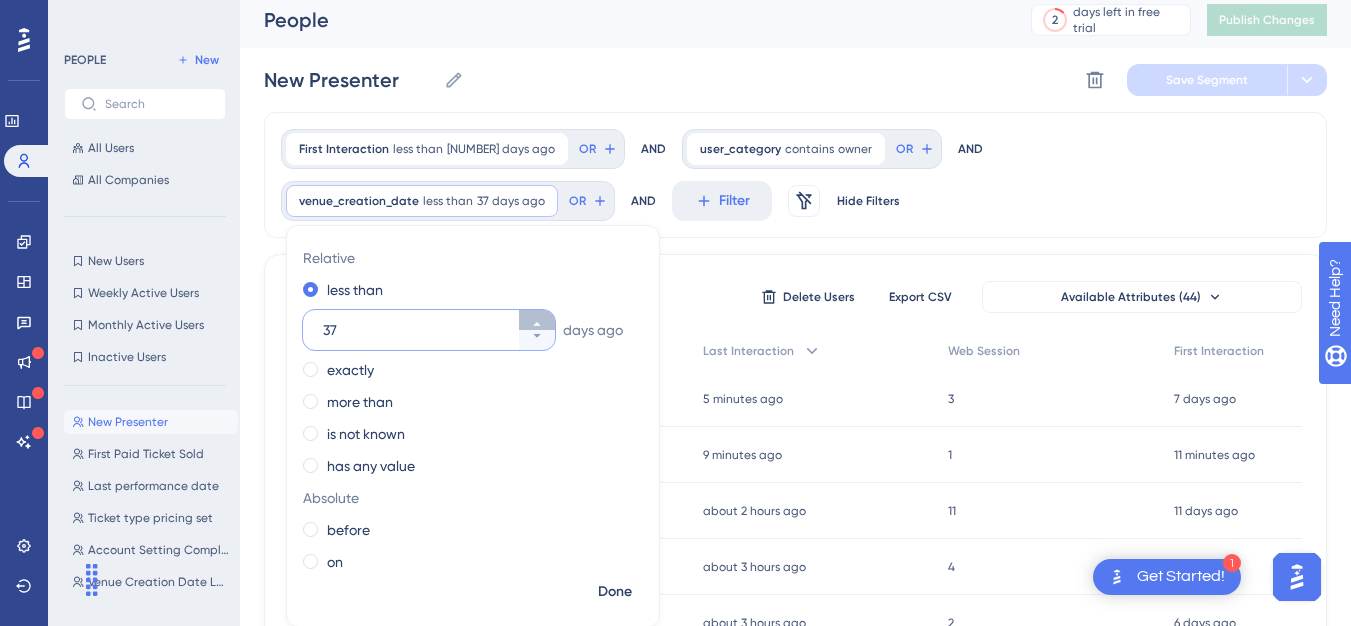 click 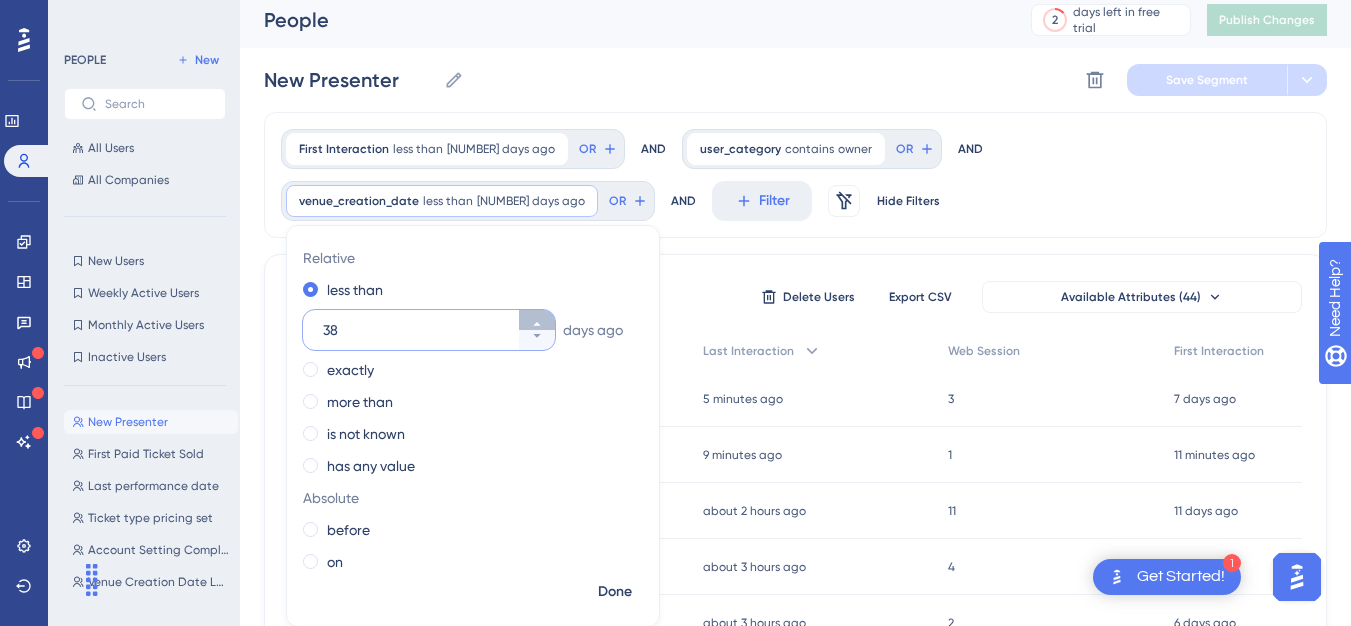 click 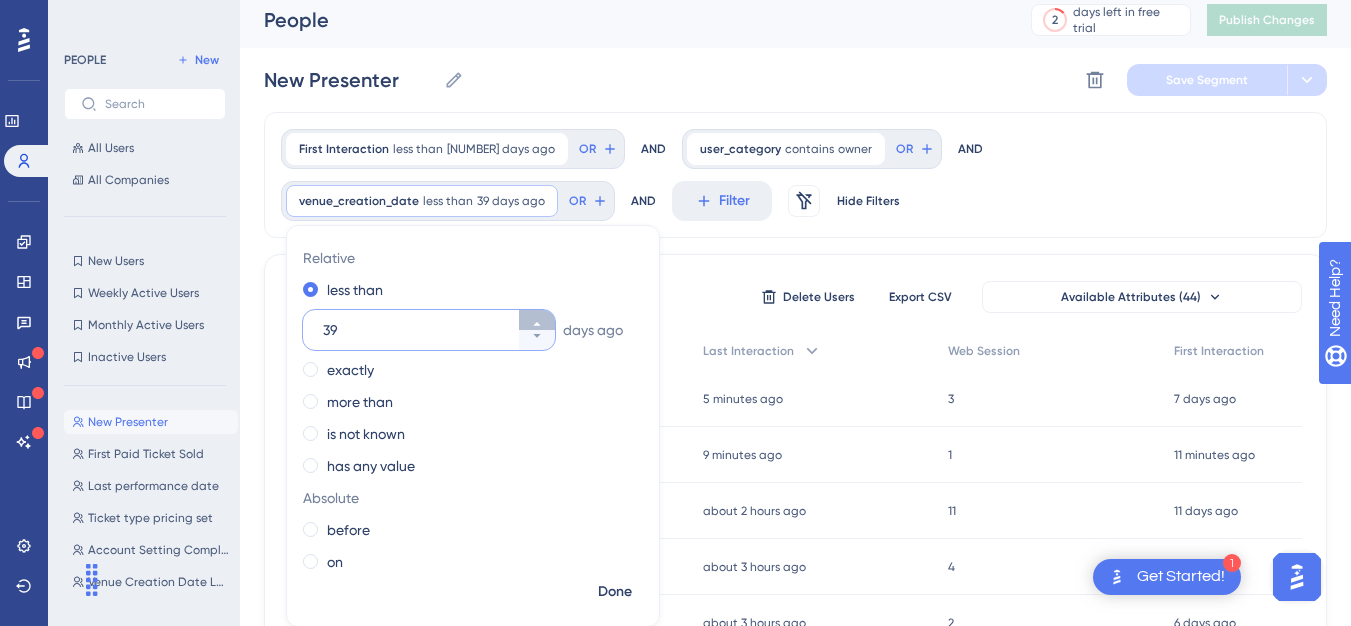 click 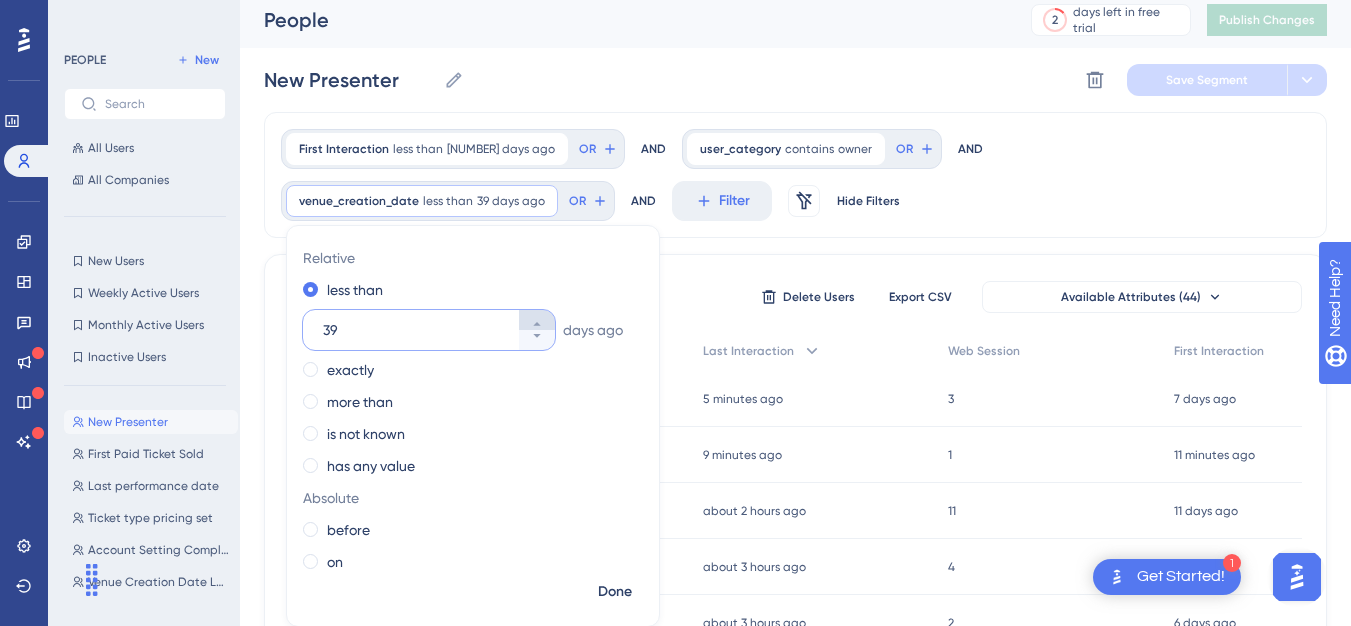 type on "40" 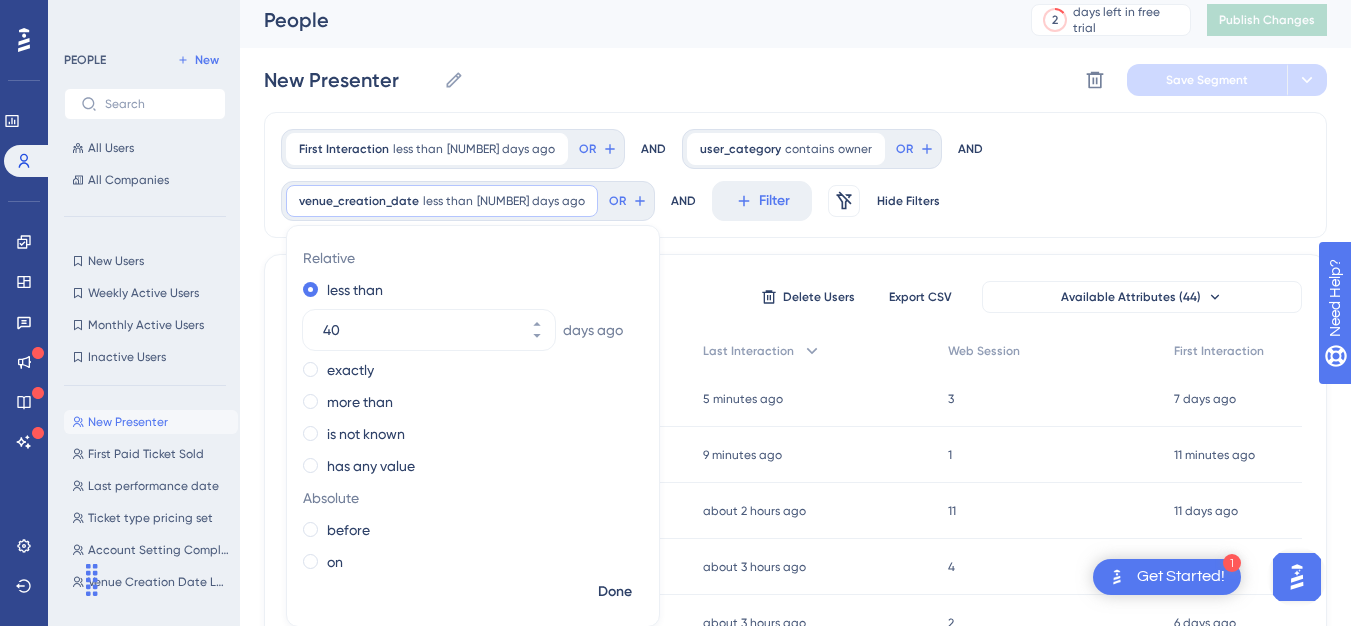 click on "New Presenter New Presenter Delete Segment Save Segment" at bounding box center [795, 80] 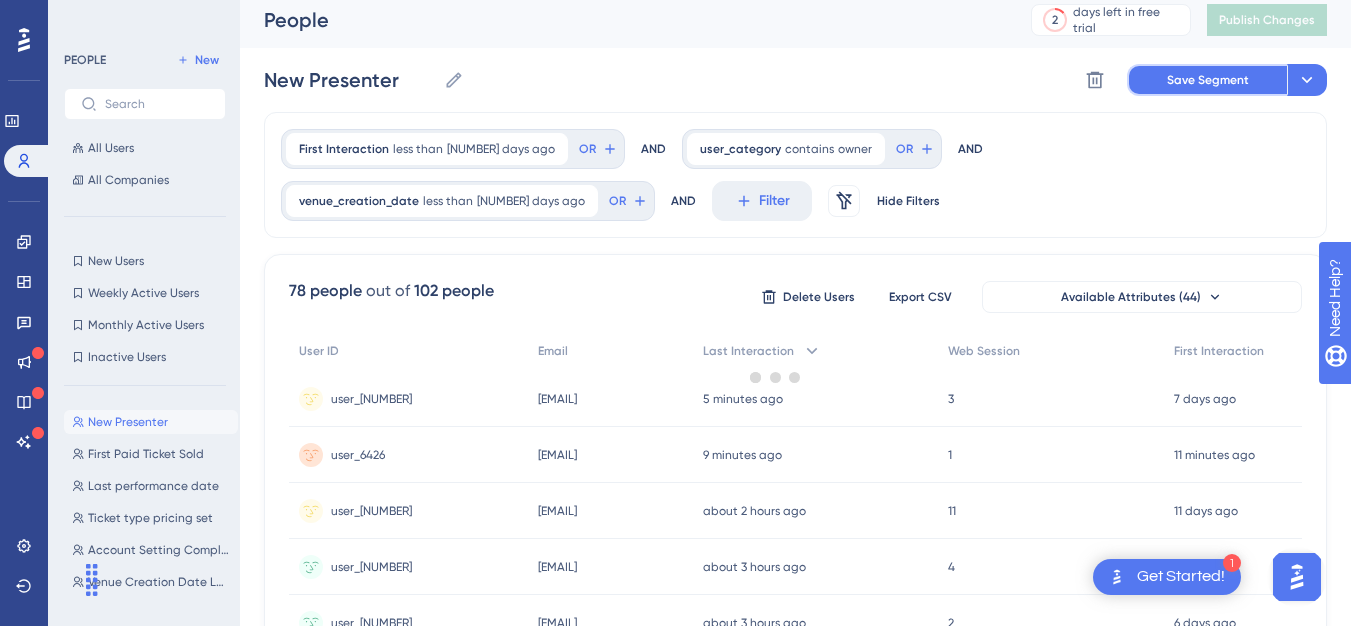 click on "Save Segment" at bounding box center [1208, 80] 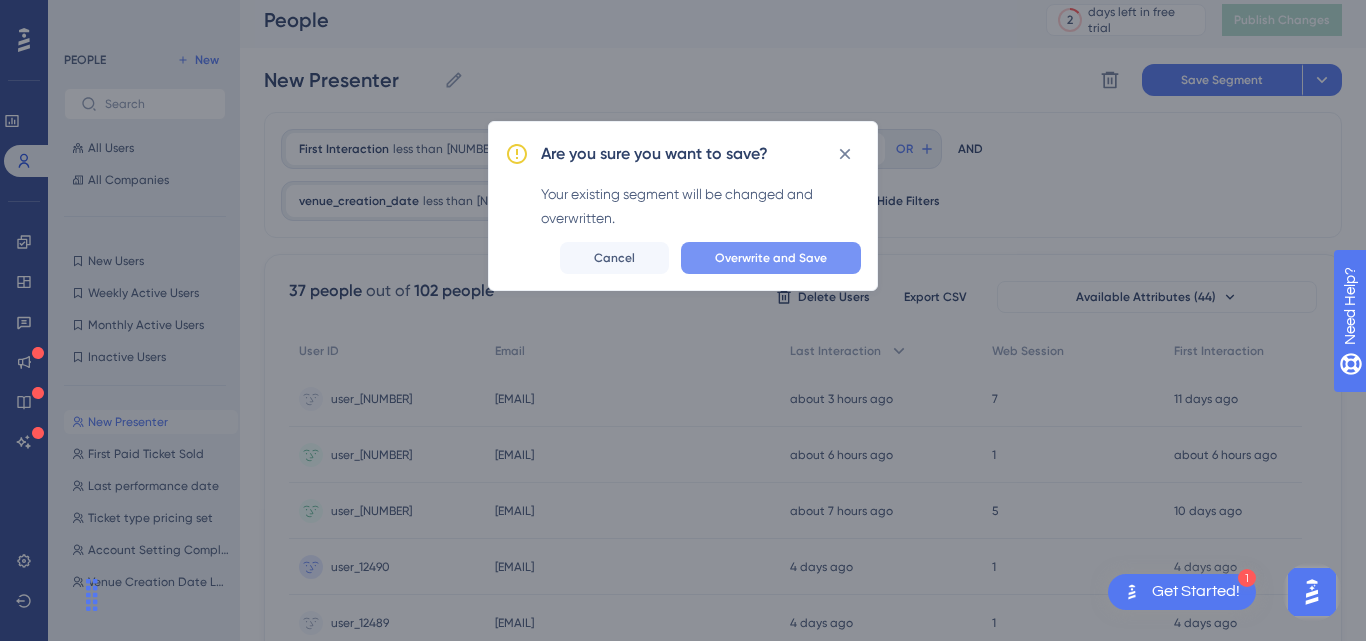 click on "Overwrite and Save" at bounding box center [771, 258] 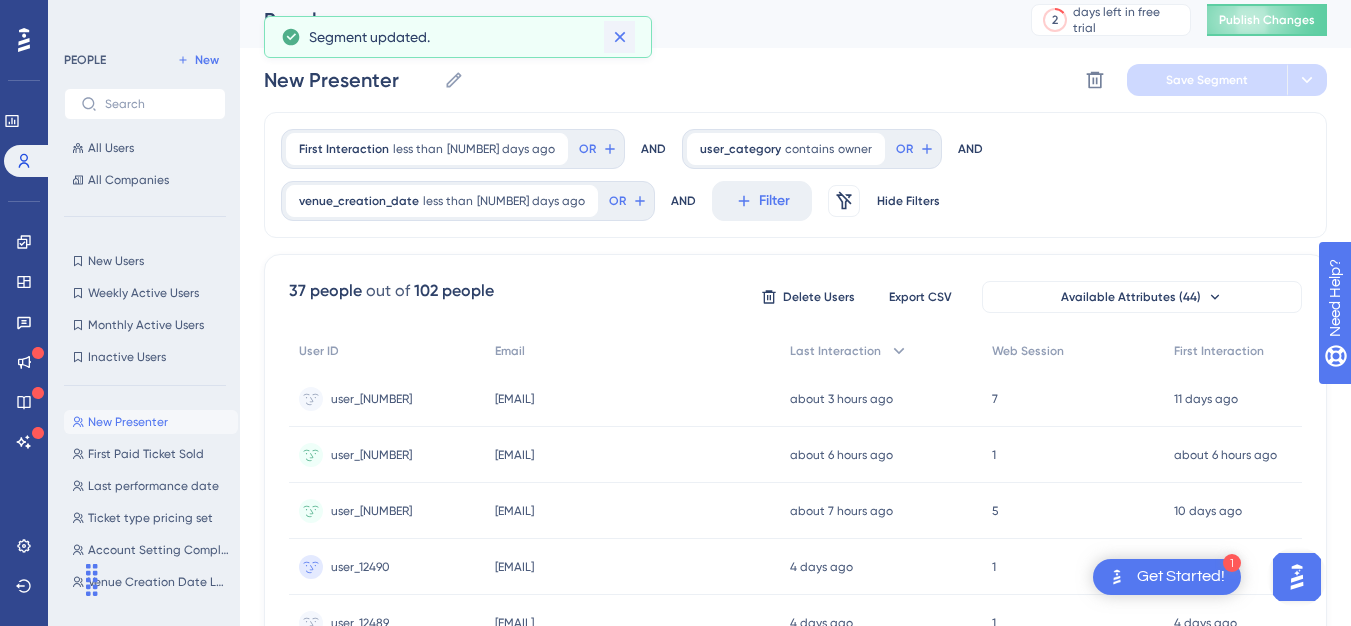 click 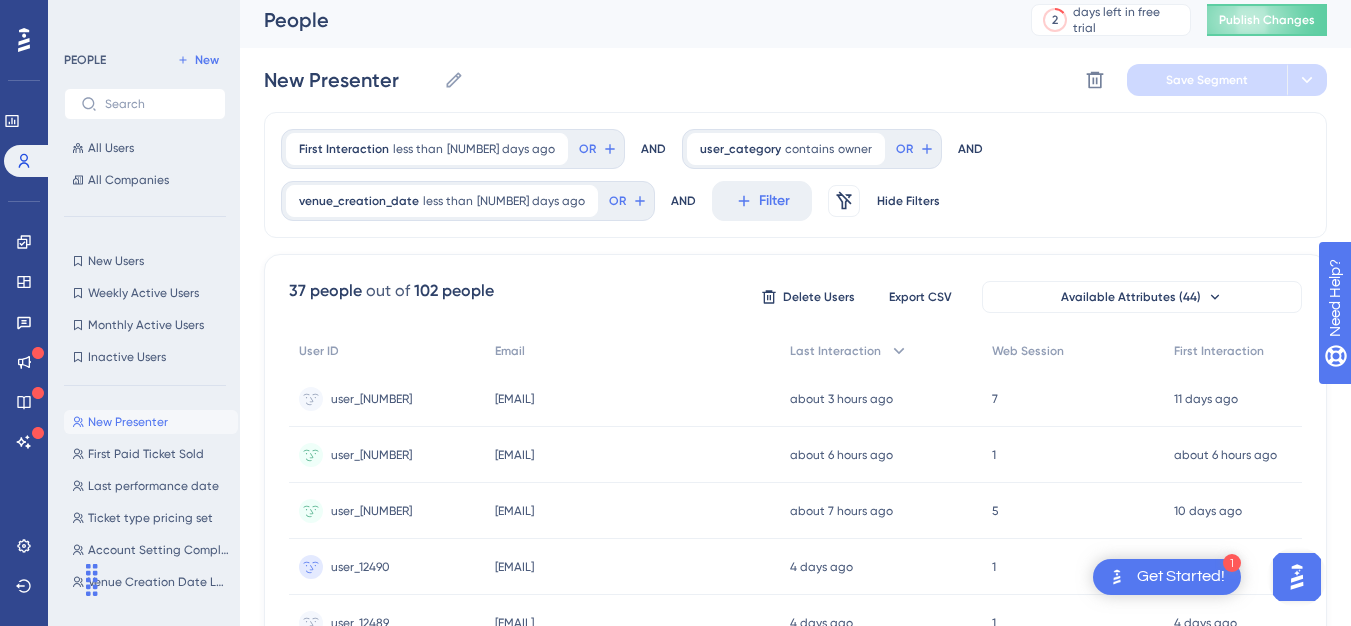 click on "Publish Changes" at bounding box center [1267, 20] 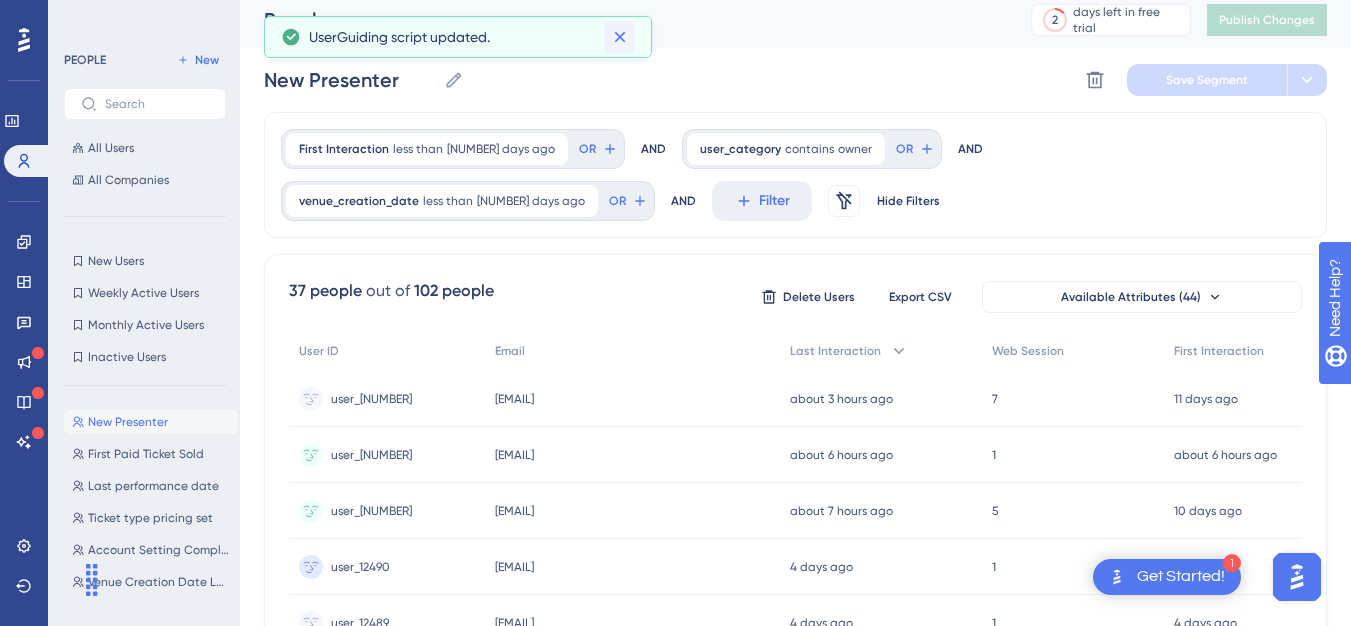 click 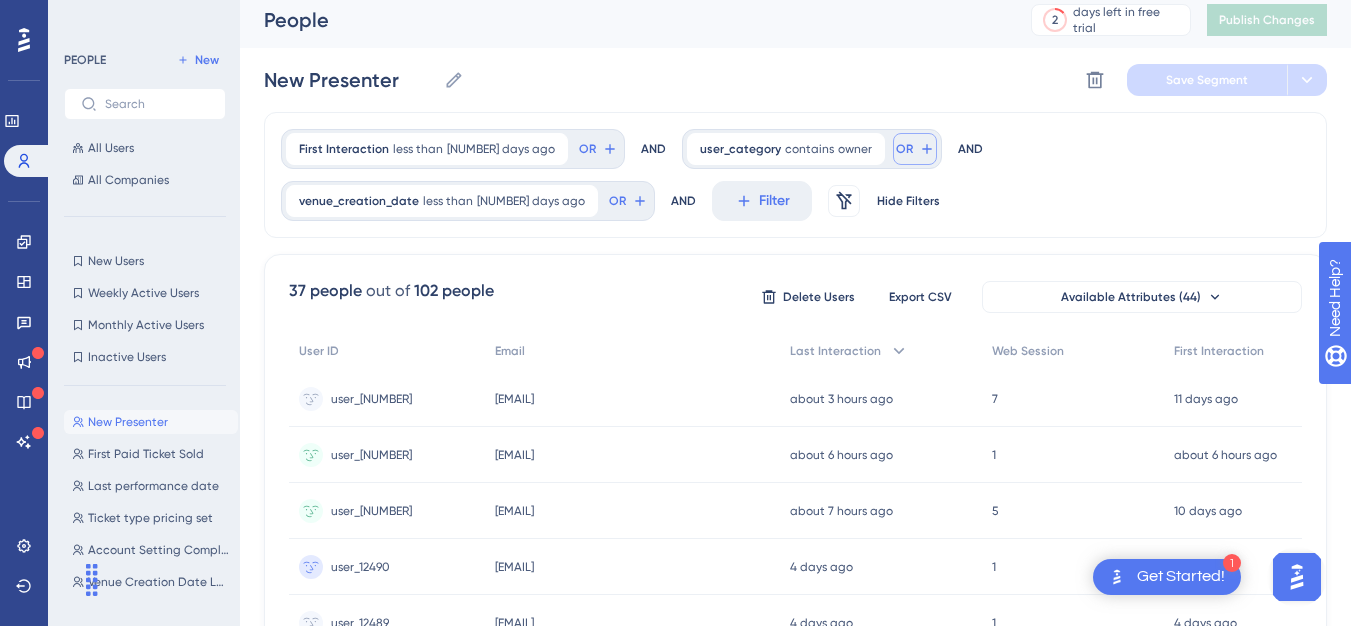 click 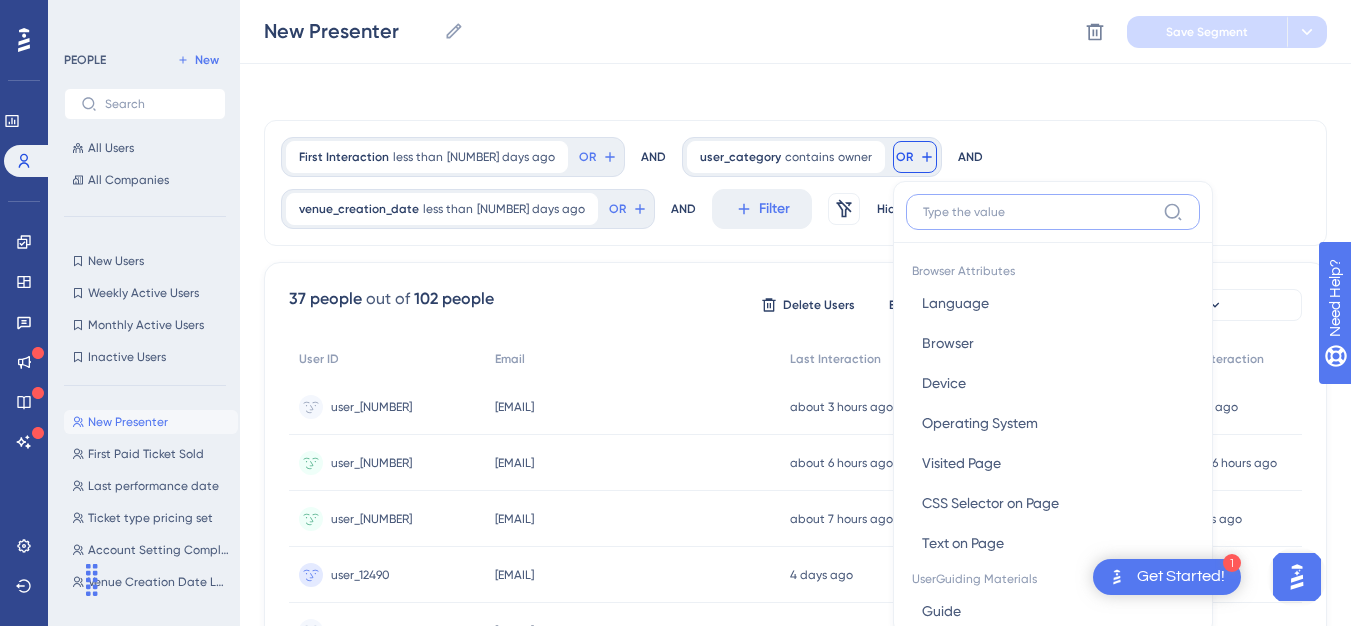 scroll, scrollTop: 95, scrollLeft: 0, axis: vertical 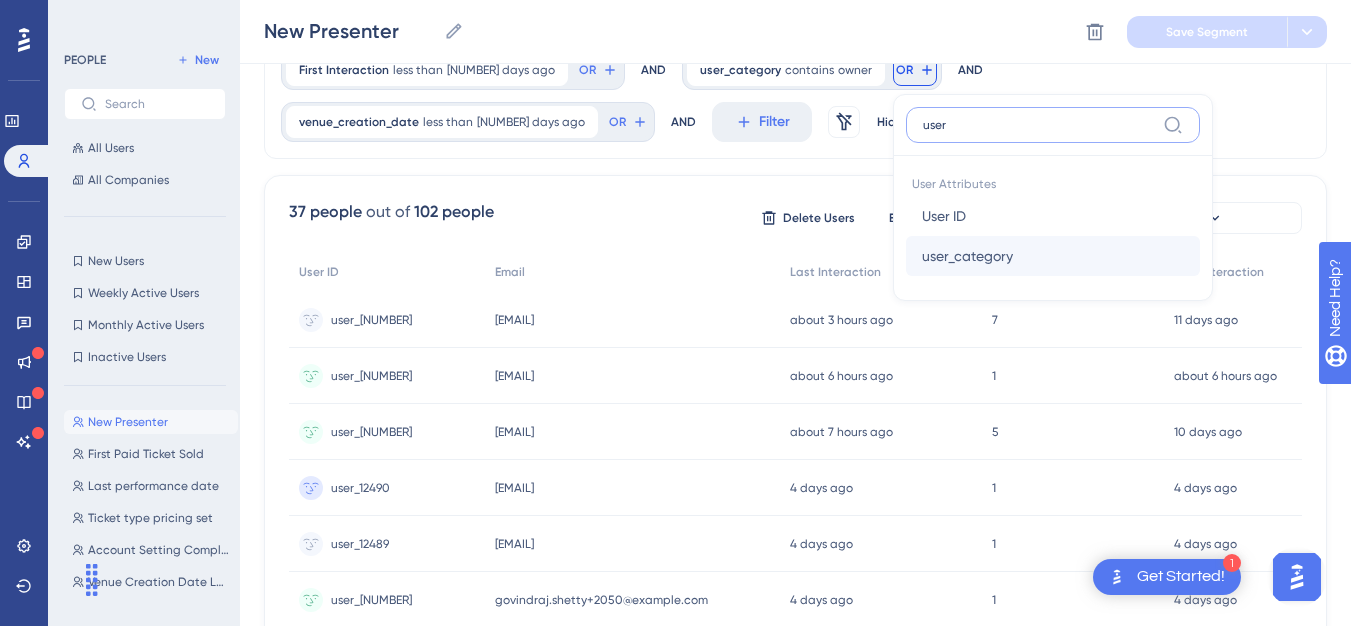 type on "user" 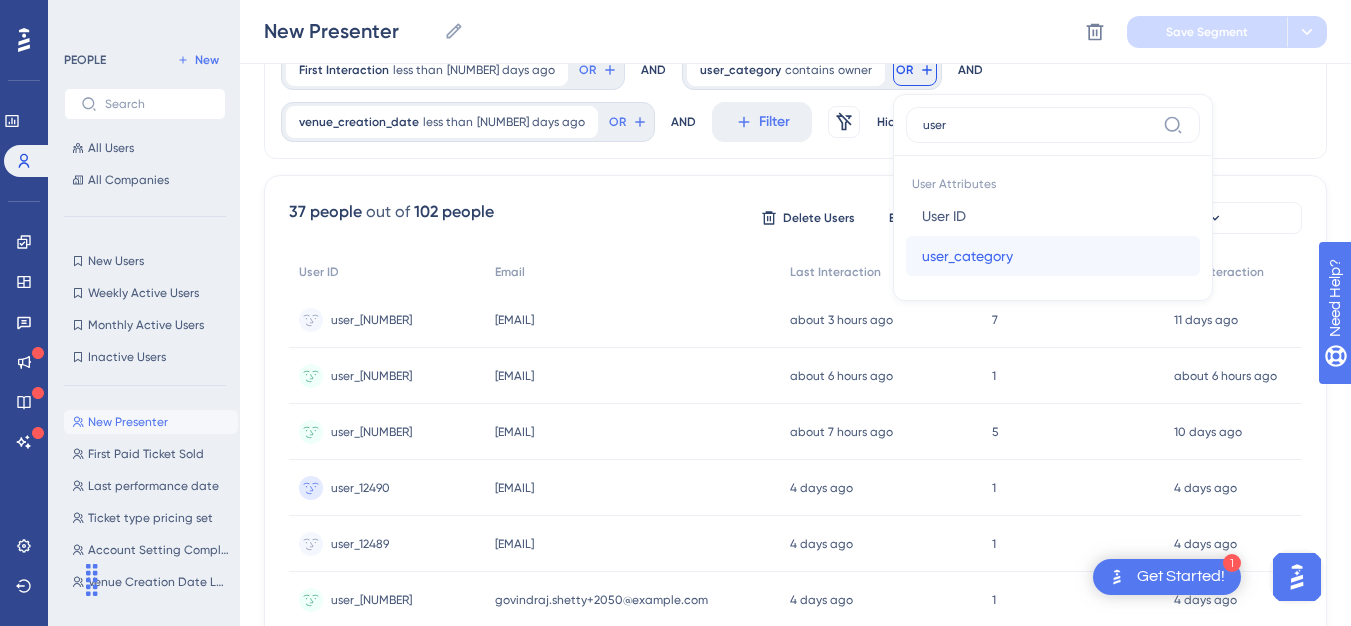 click on "user_category" at bounding box center (967, 256) 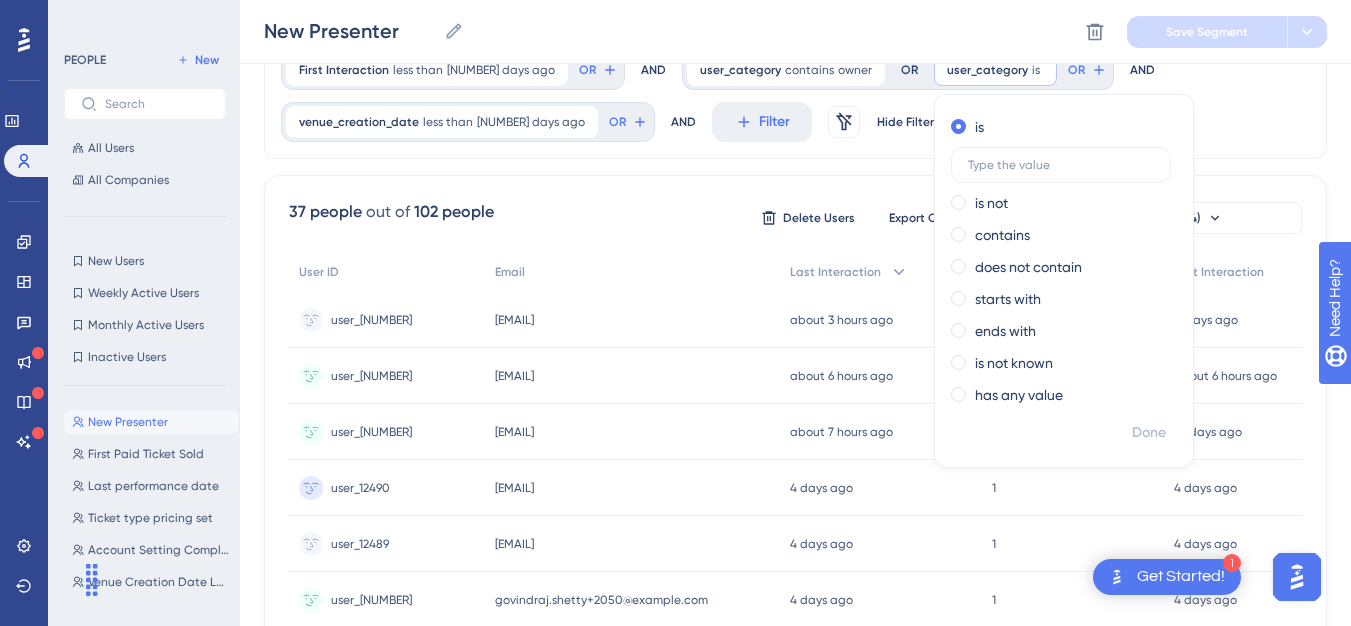 click on "is is not contains does not contain starts with ends with is not known has any value" at bounding box center (1064, 263) 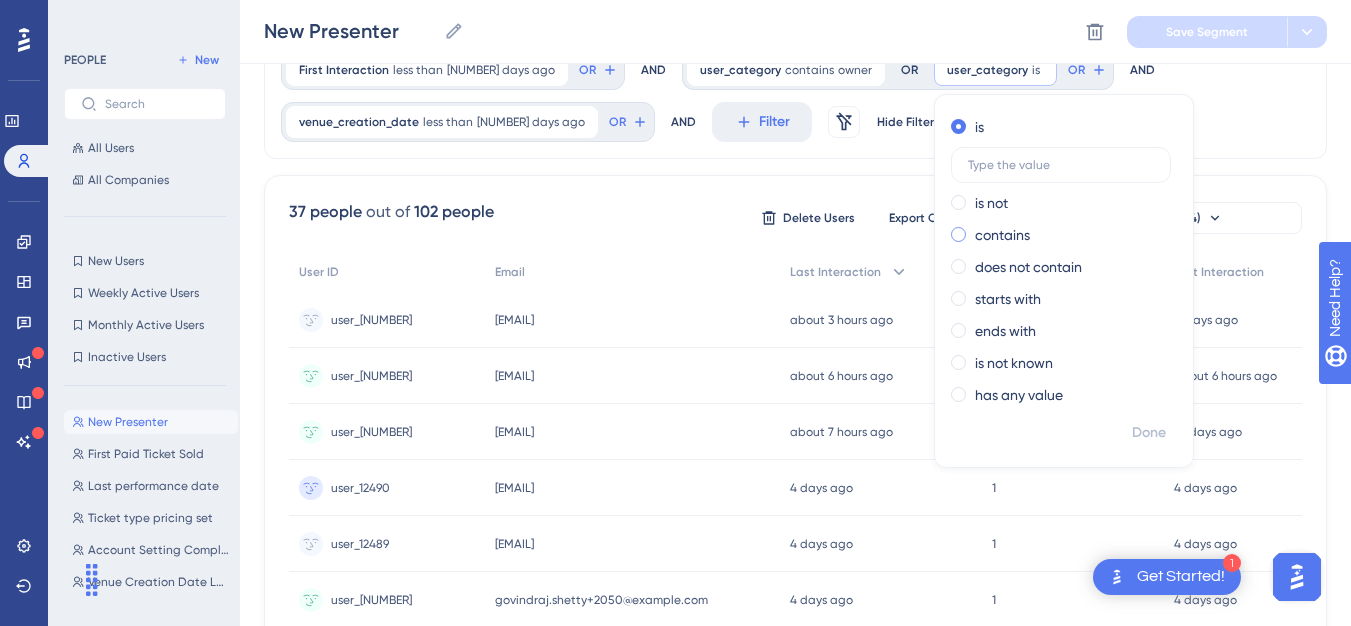 click on "contains" at bounding box center [1002, 235] 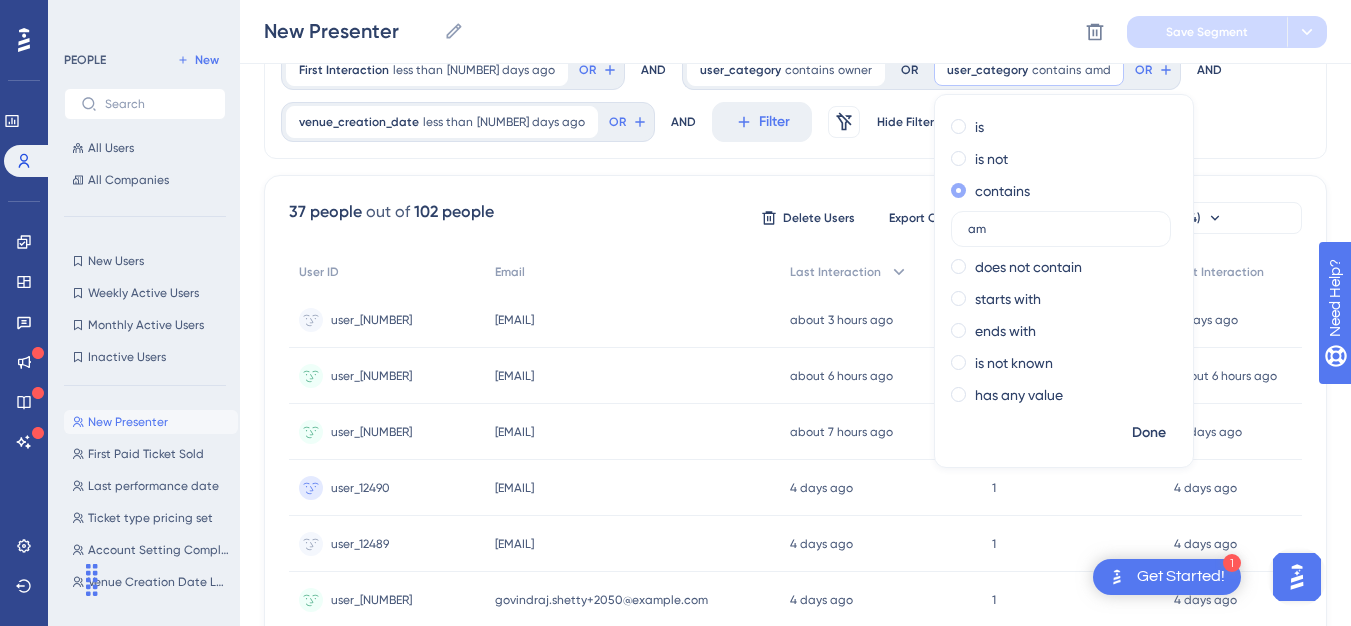 type on "a" 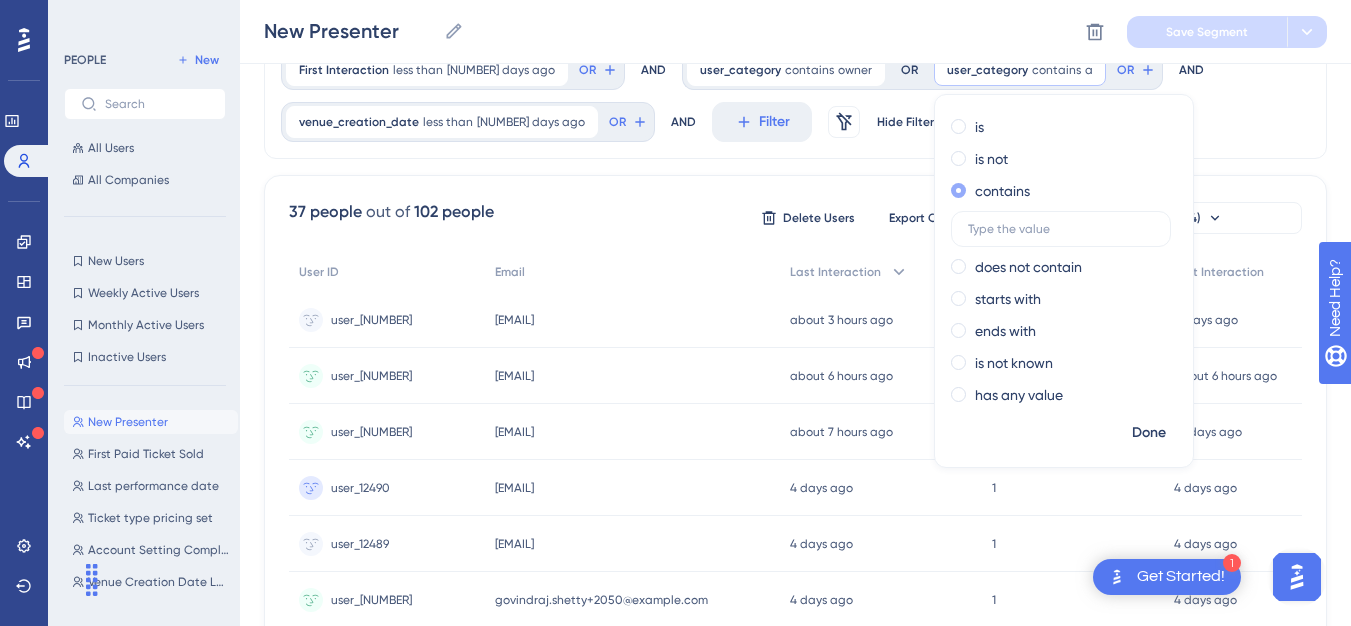 type on "d" 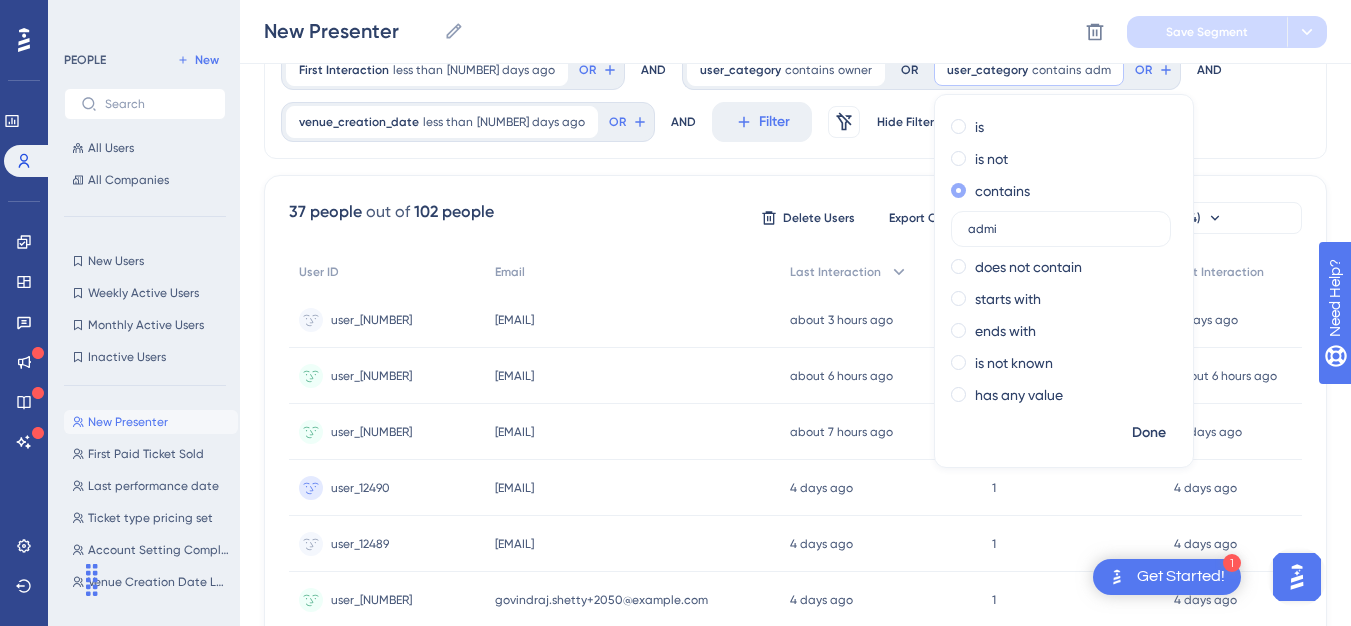 type on "admin" 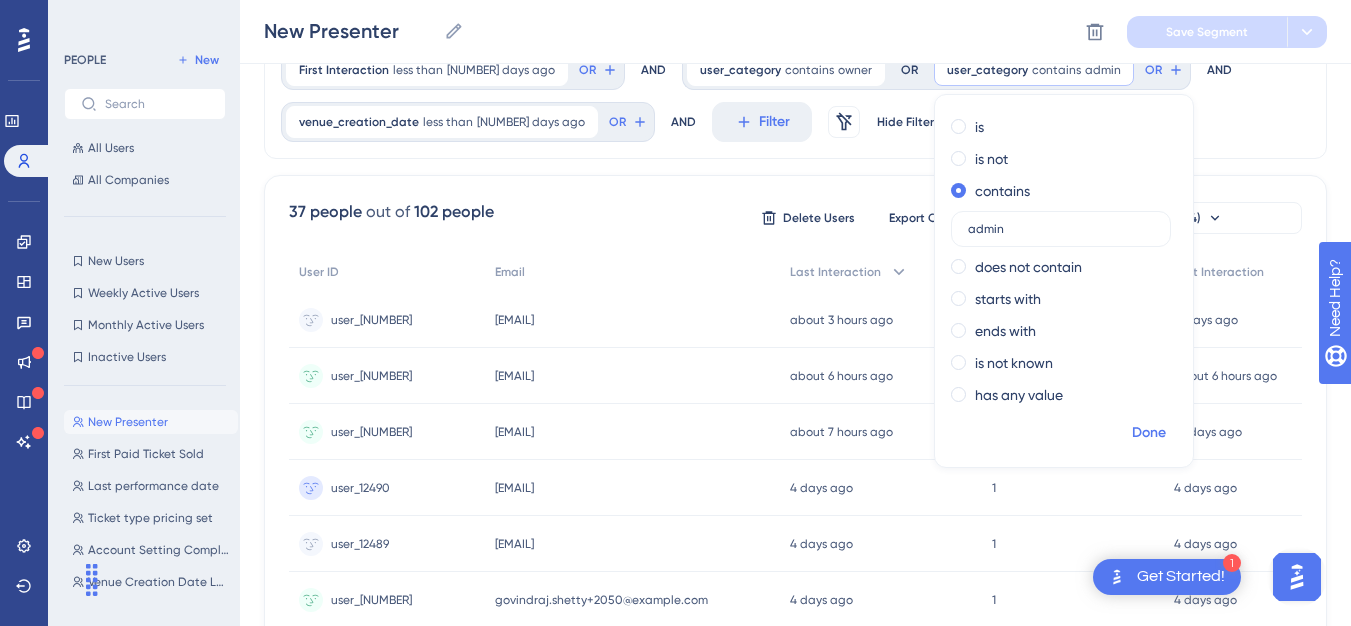 click on "Done" at bounding box center [1149, 433] 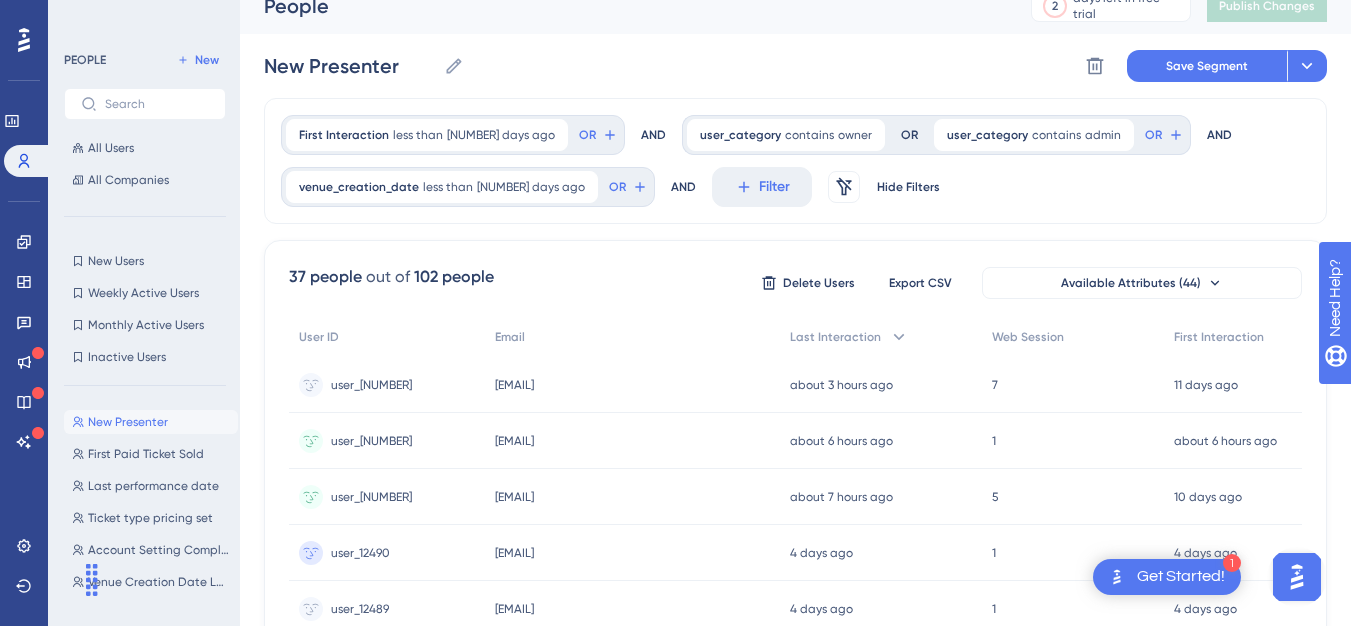 scroll, scrollTop: 0, scrollLeft: 0, axis: both 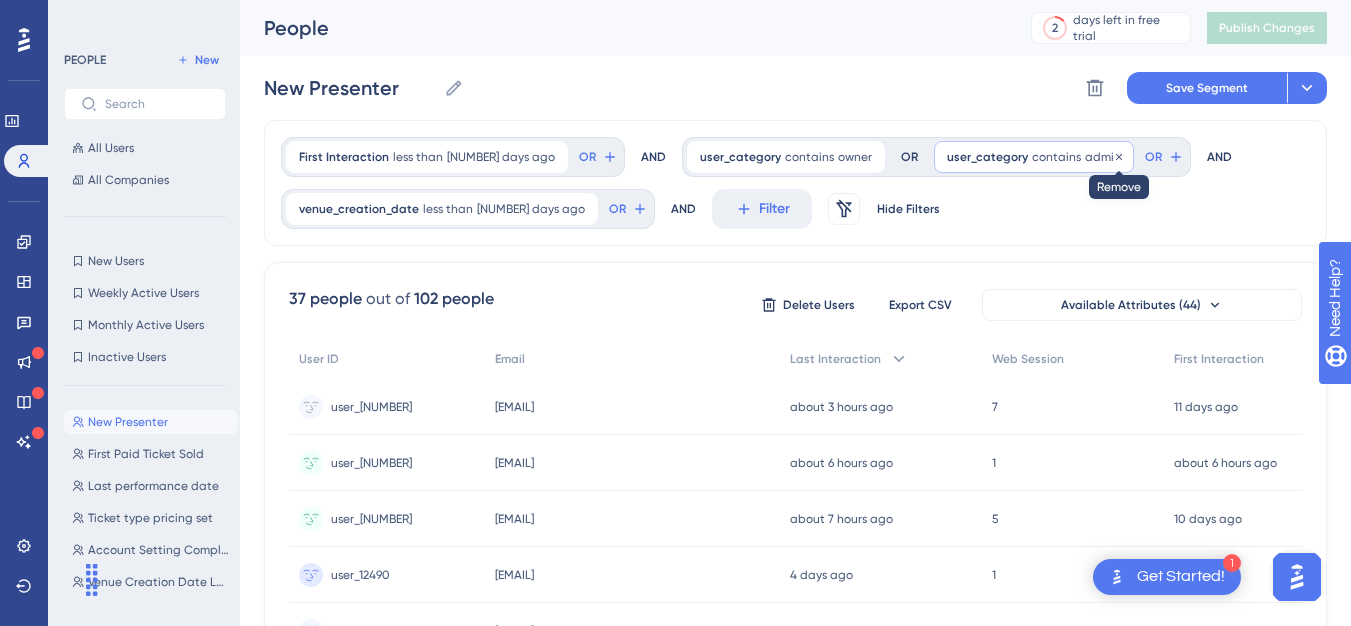 click 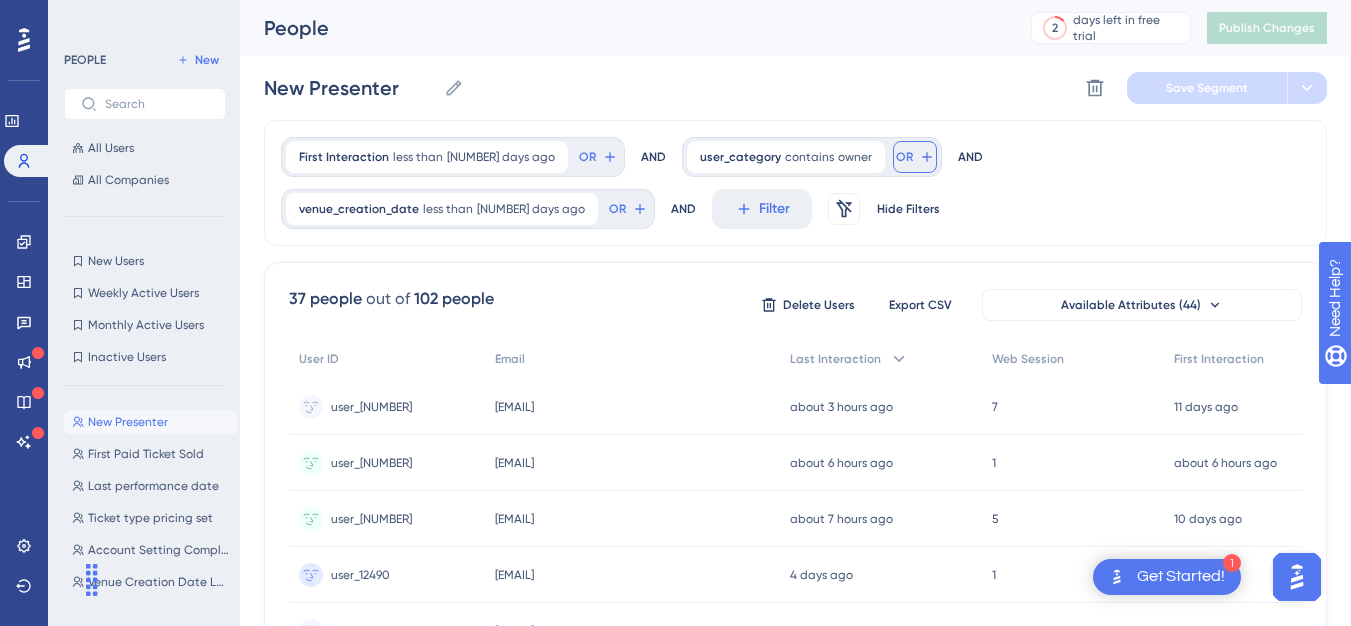 click 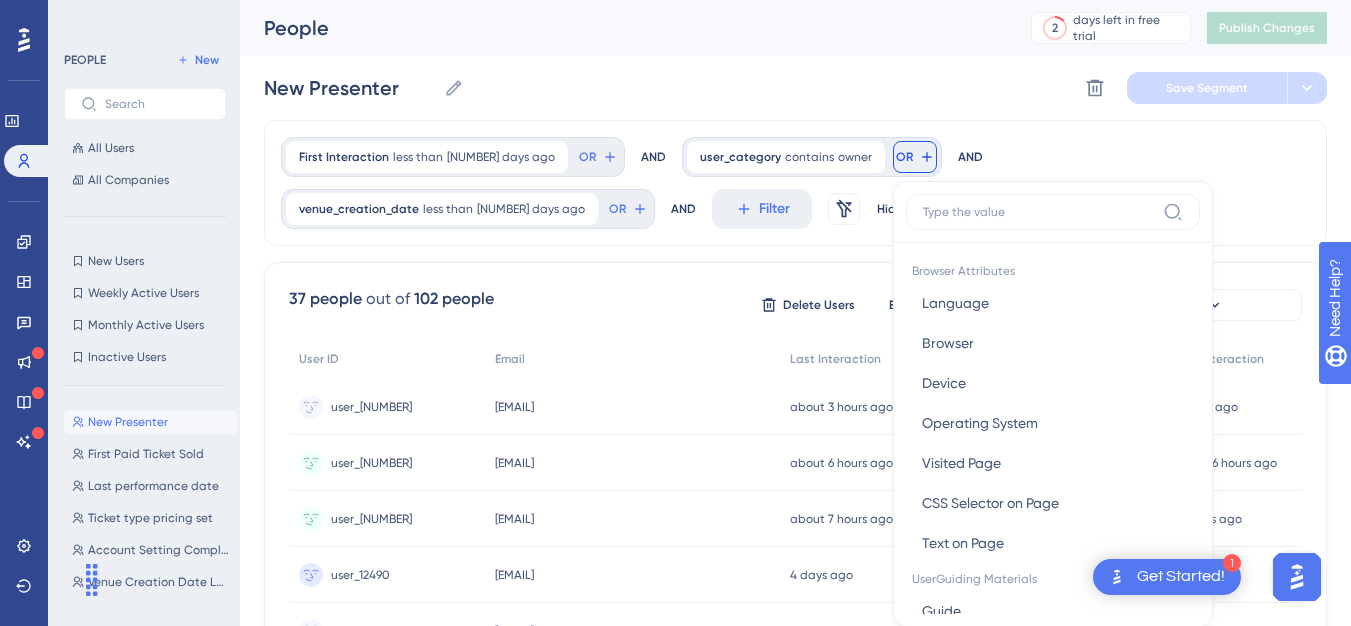 scroll, scrollTop: 91, scrollLeft: 0, axis: vertical 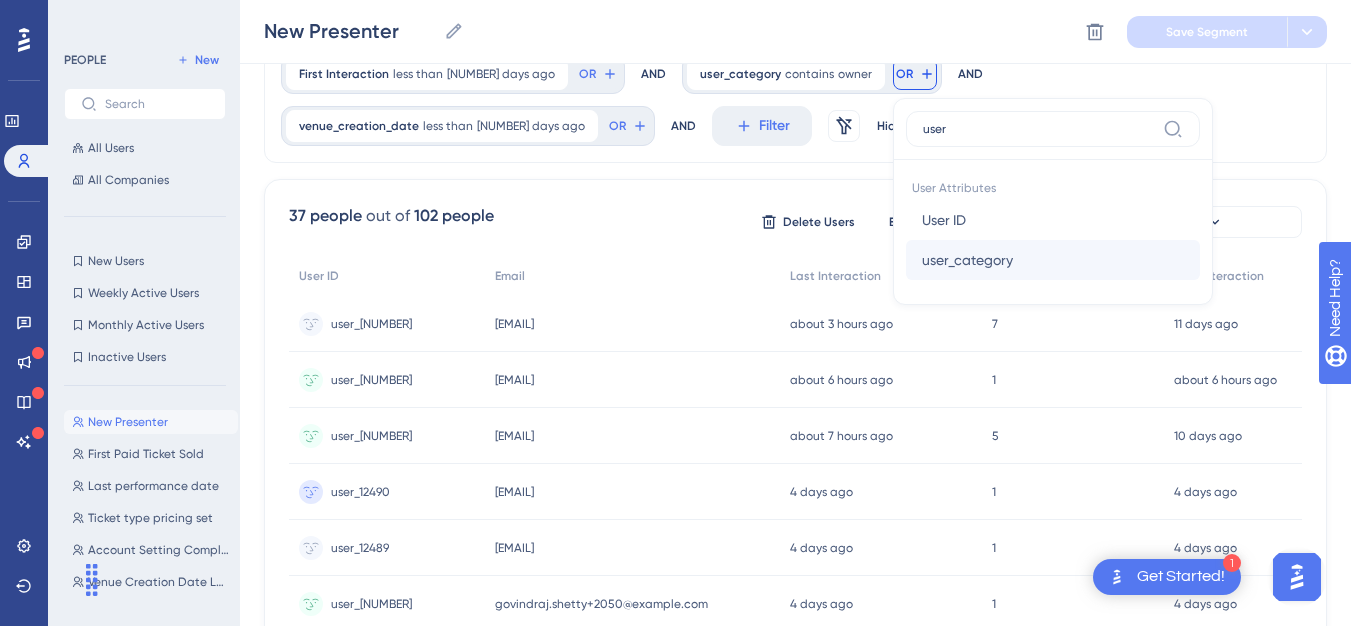 type on "user" 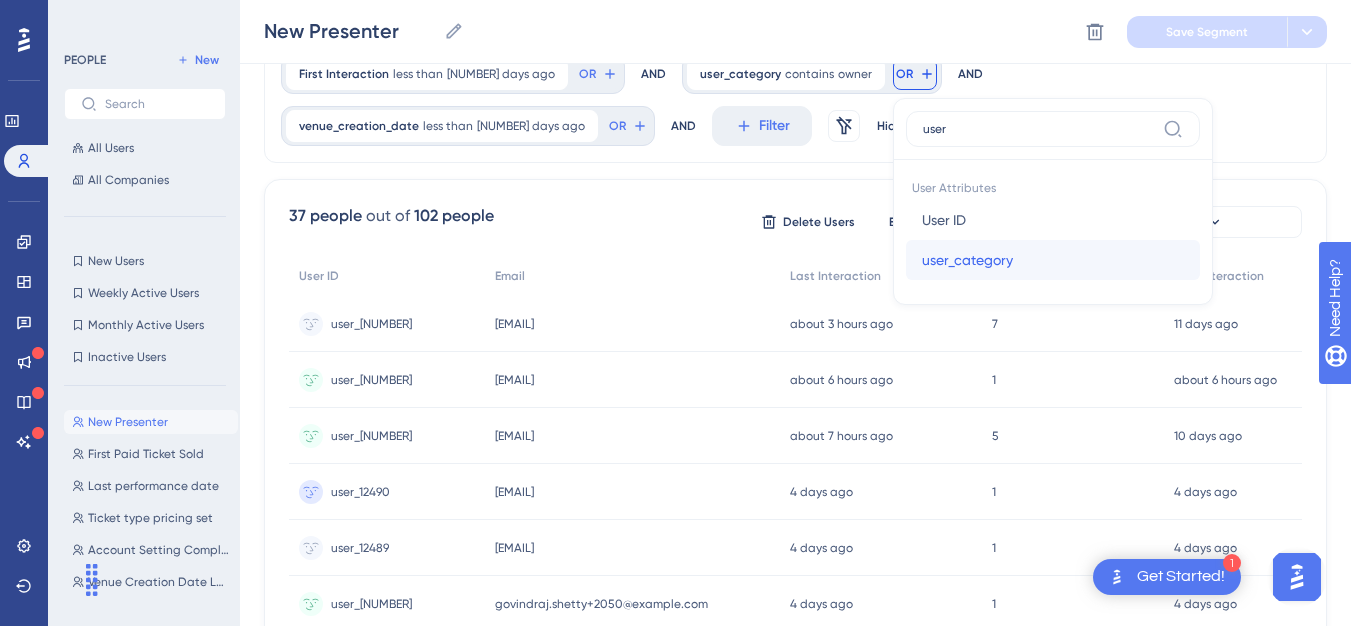 click on "user_category user_category" at bounding box center [1053, 260] 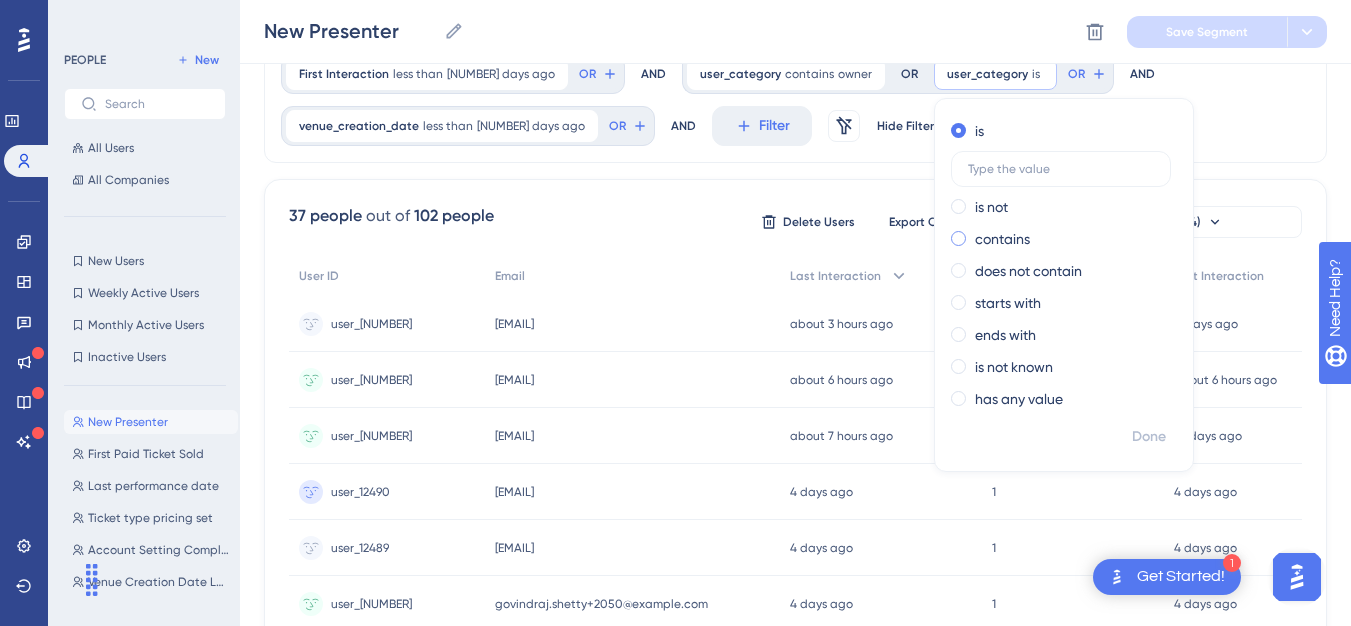 click on "contains" at bounding box center (1002, 239) 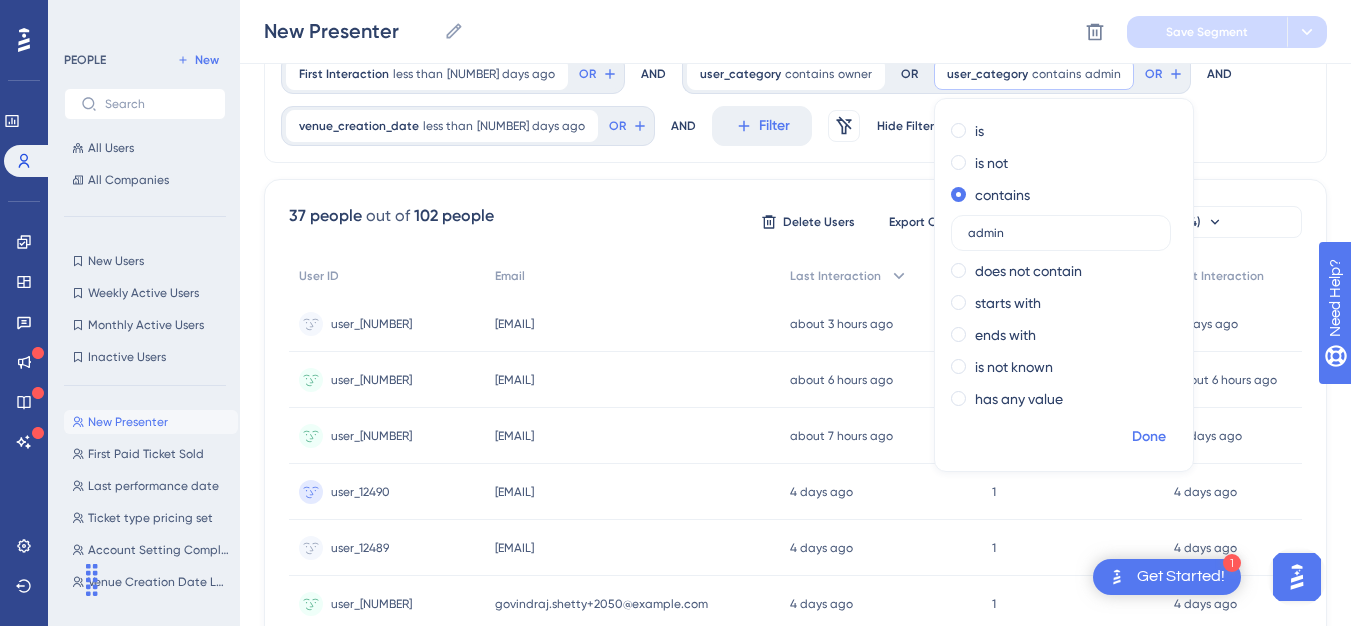 type on "admin" 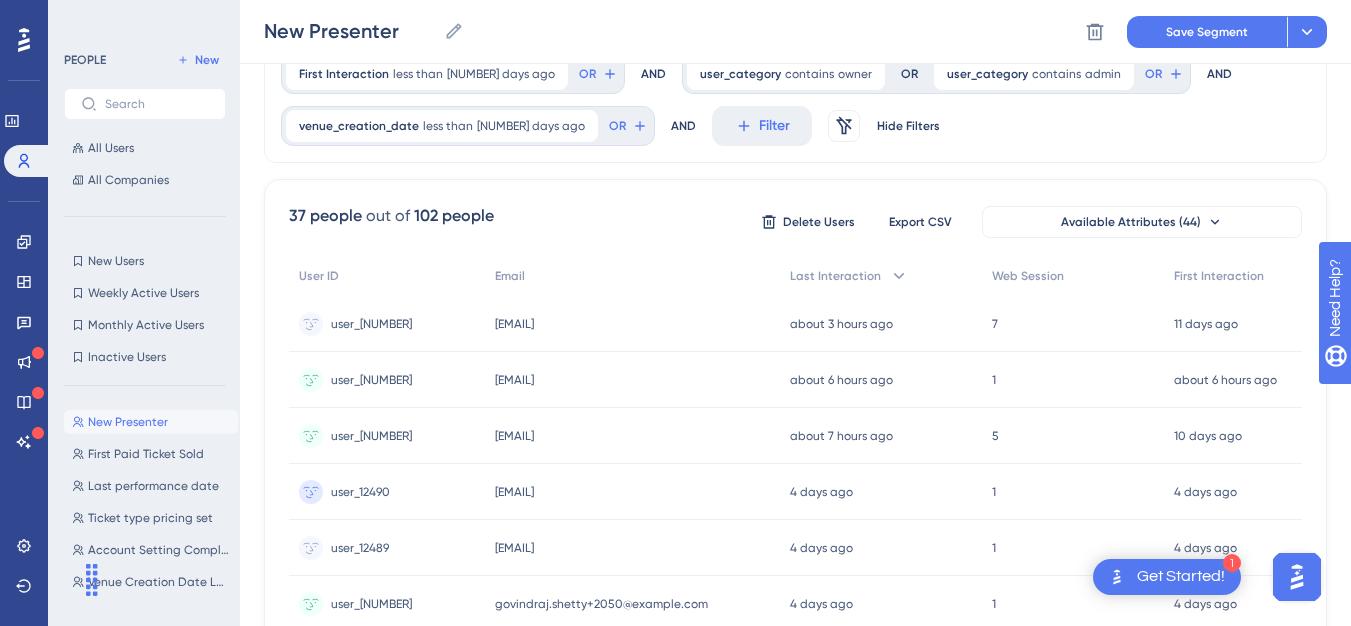scroll, scrollTop: 0, scrollLeft: 0, axis: both 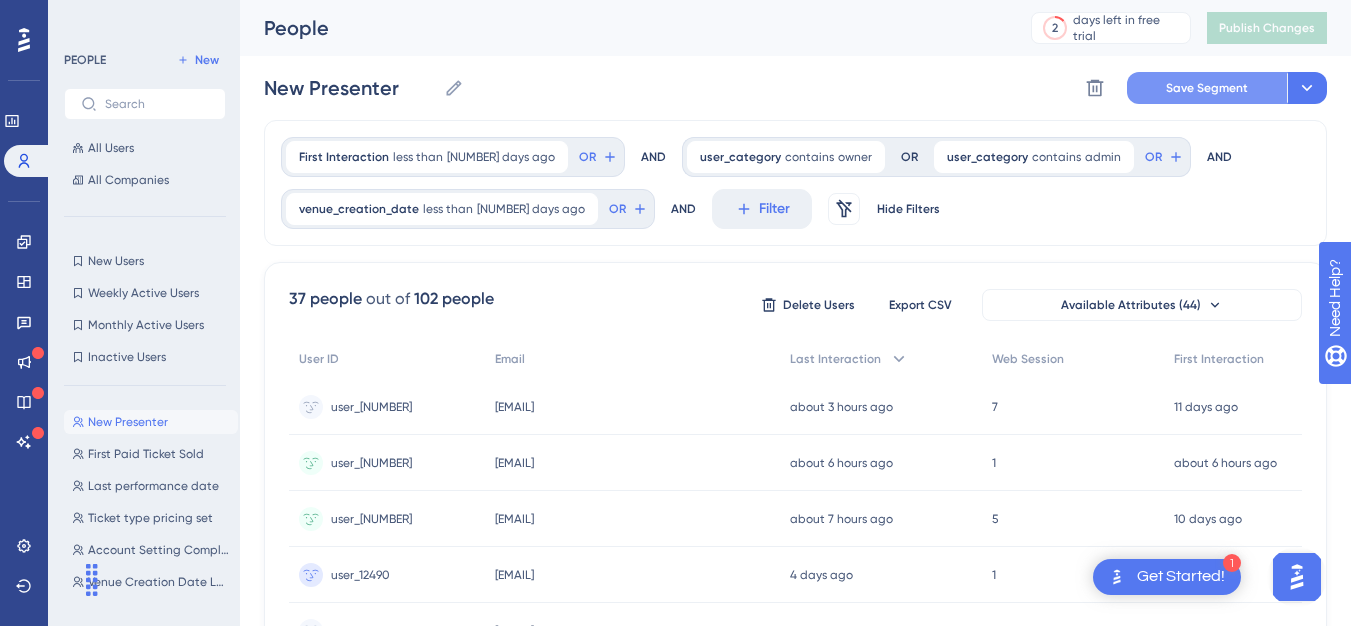 click on "Save Segment" at bounding box center [1207, 88] 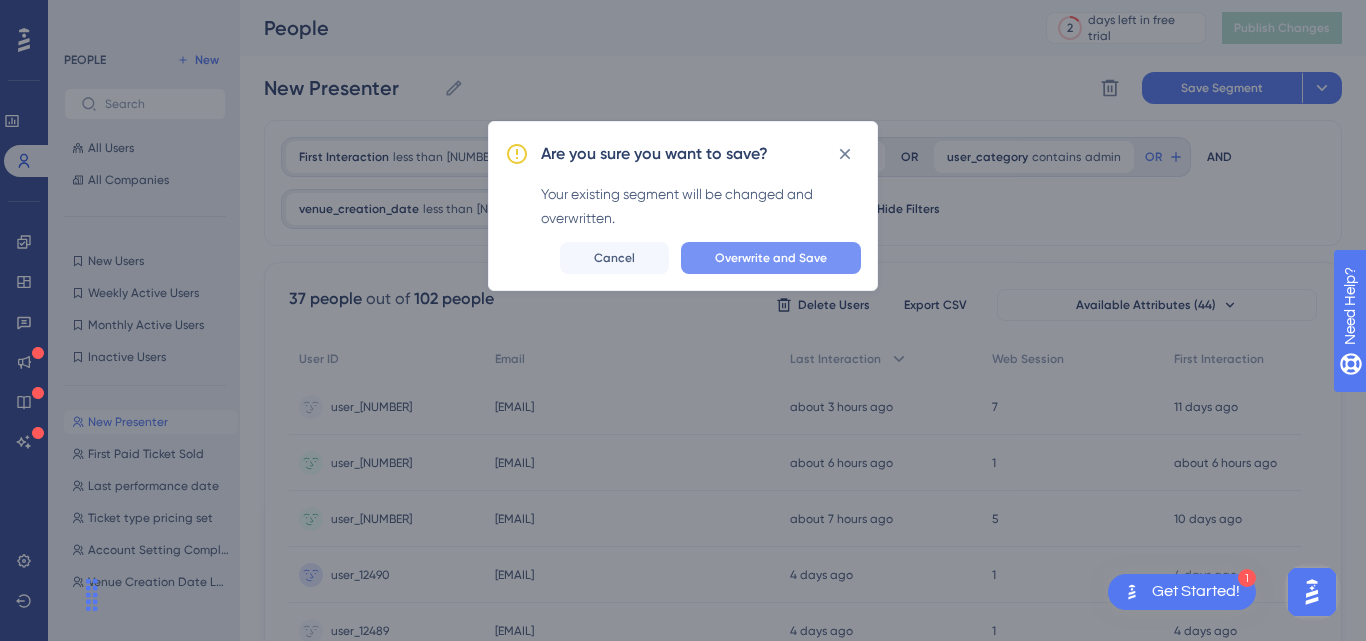 click on "Overwrite and Save" at bounding box center (771, 258) 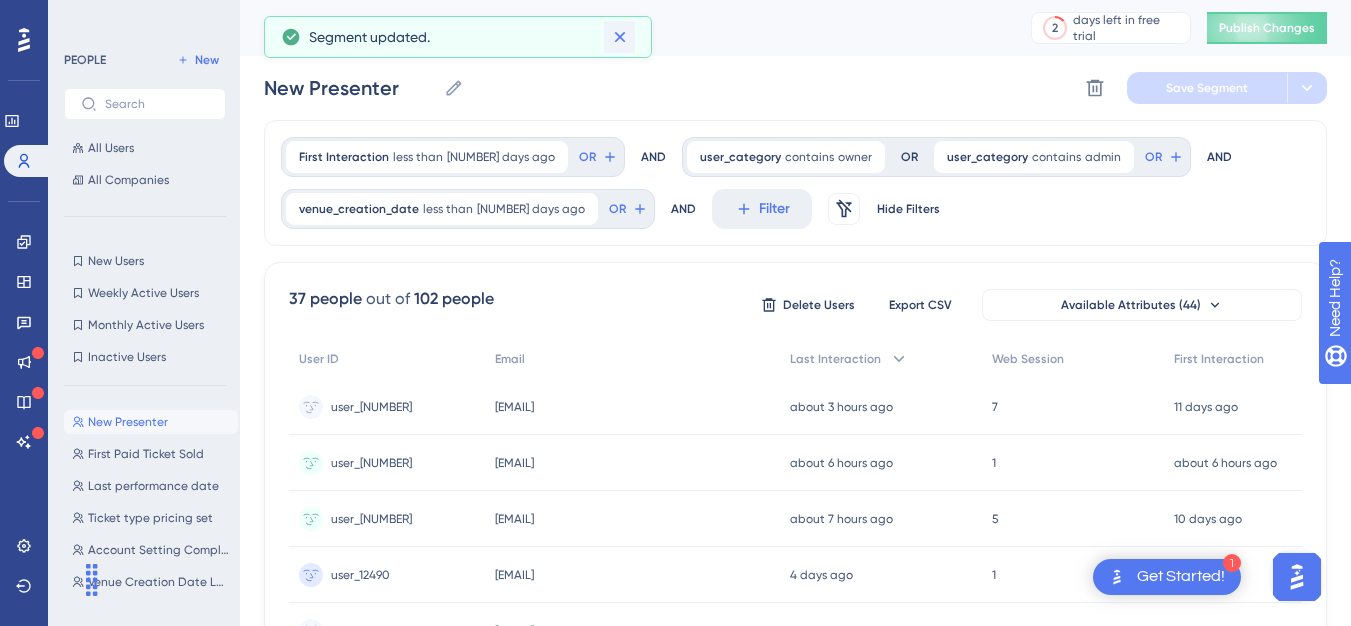 click 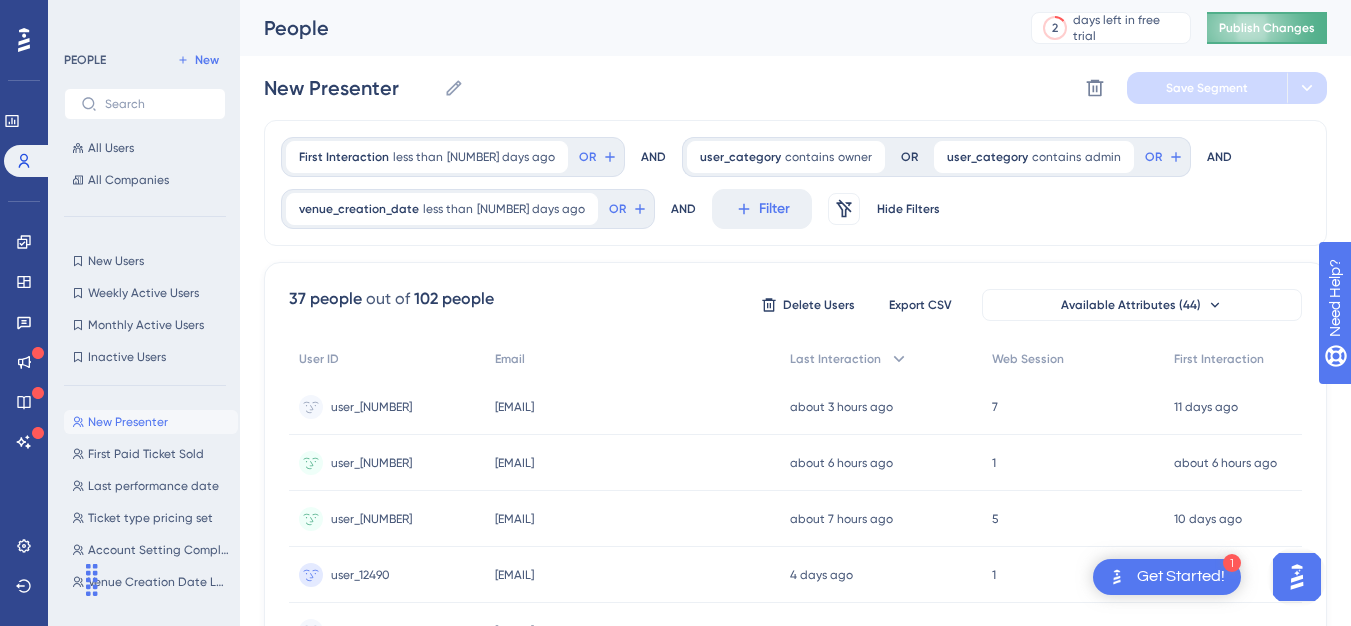 click on "Publish Changes" at bounding box center (1267, 28) 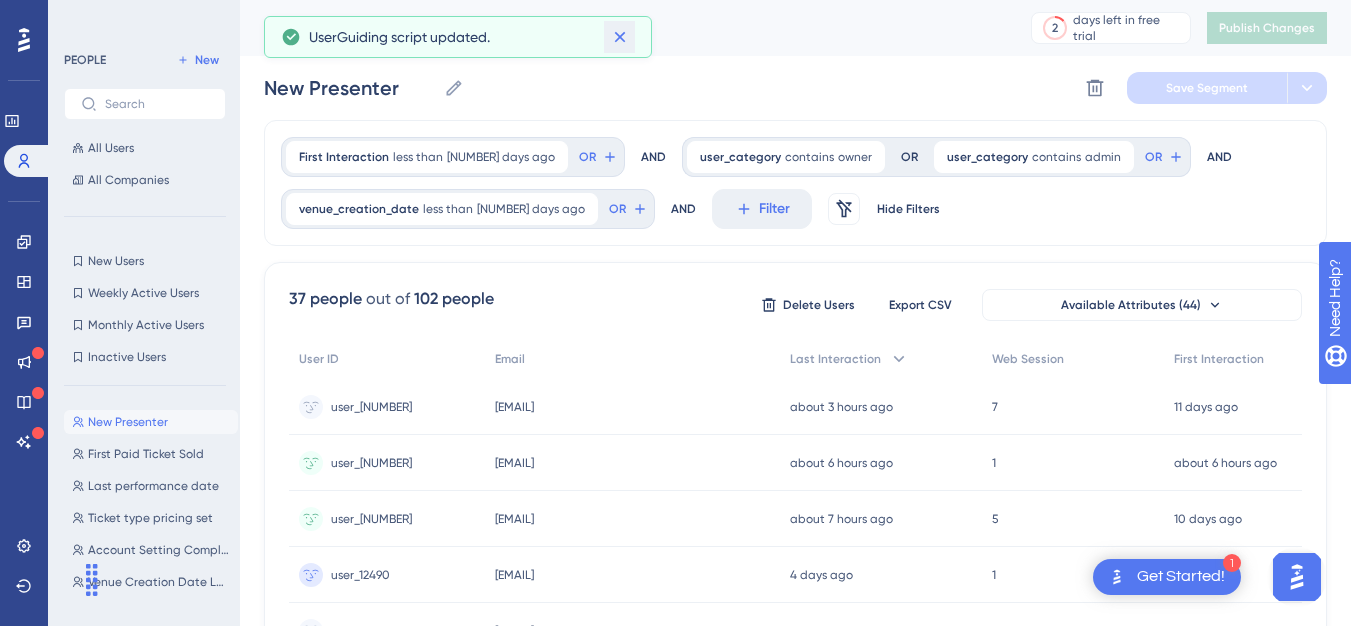 click 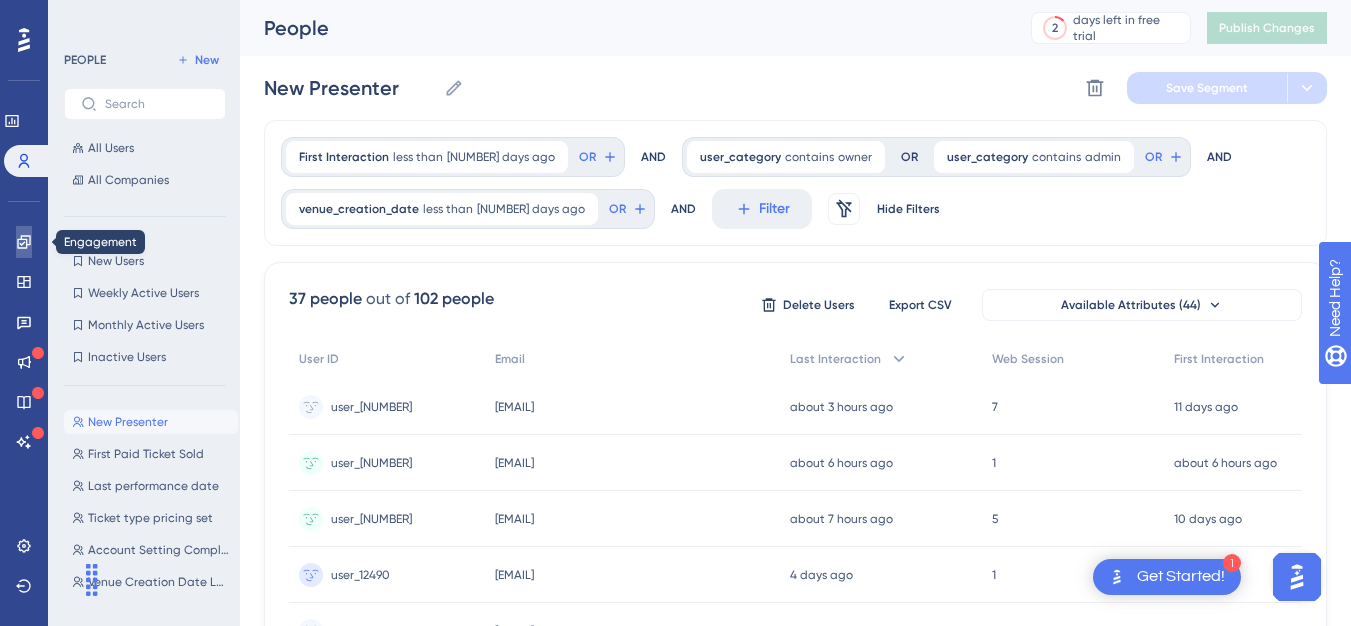 click 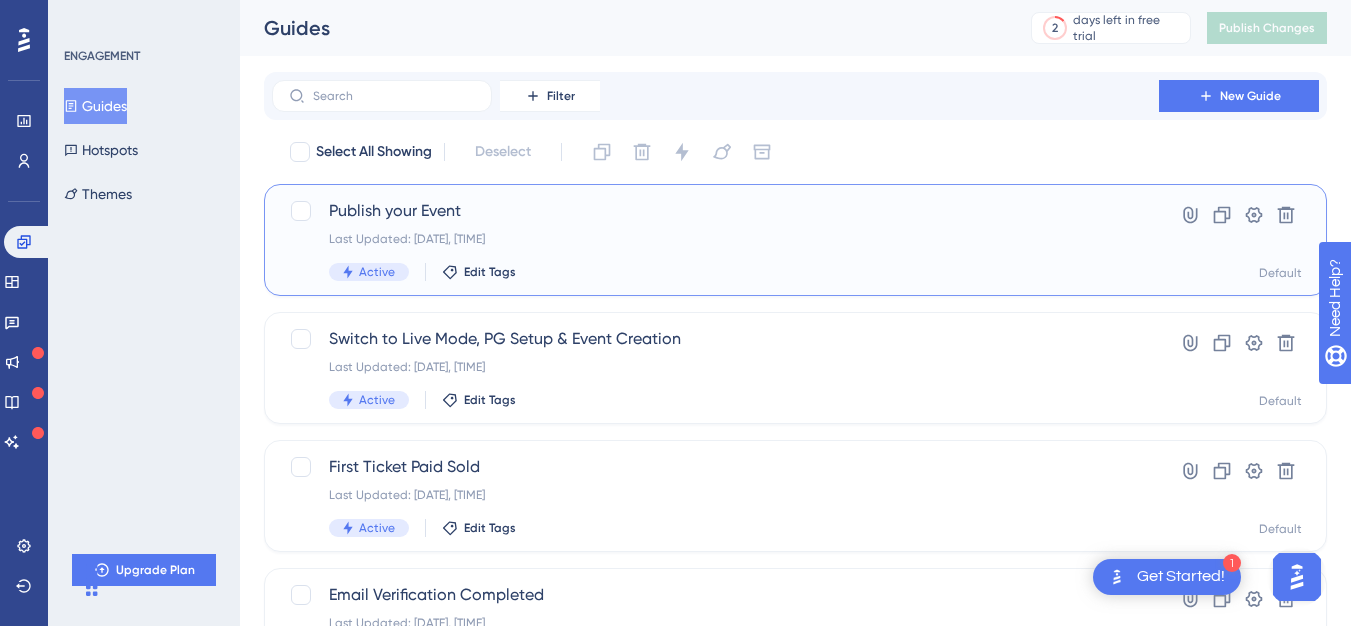 click on "Publish your Event" at bounding box center (715, 211) 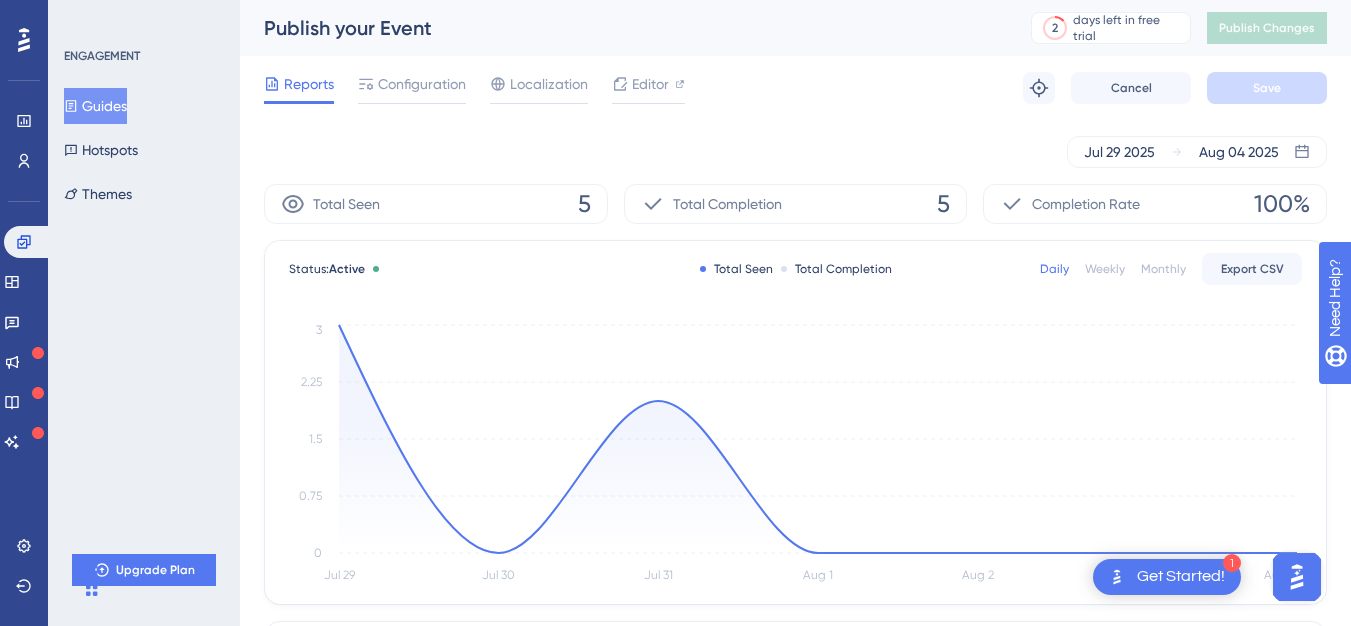 click on "Reports Configuration Localization Editor" at bounding box center [474, 88] 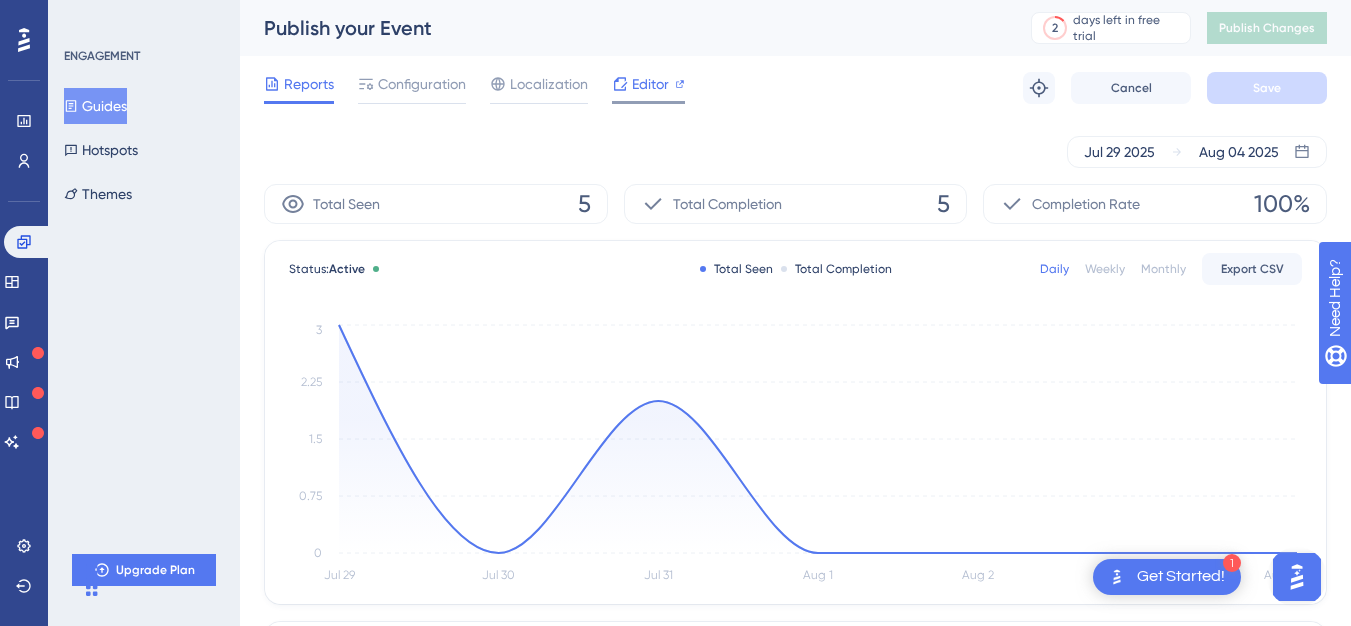 click 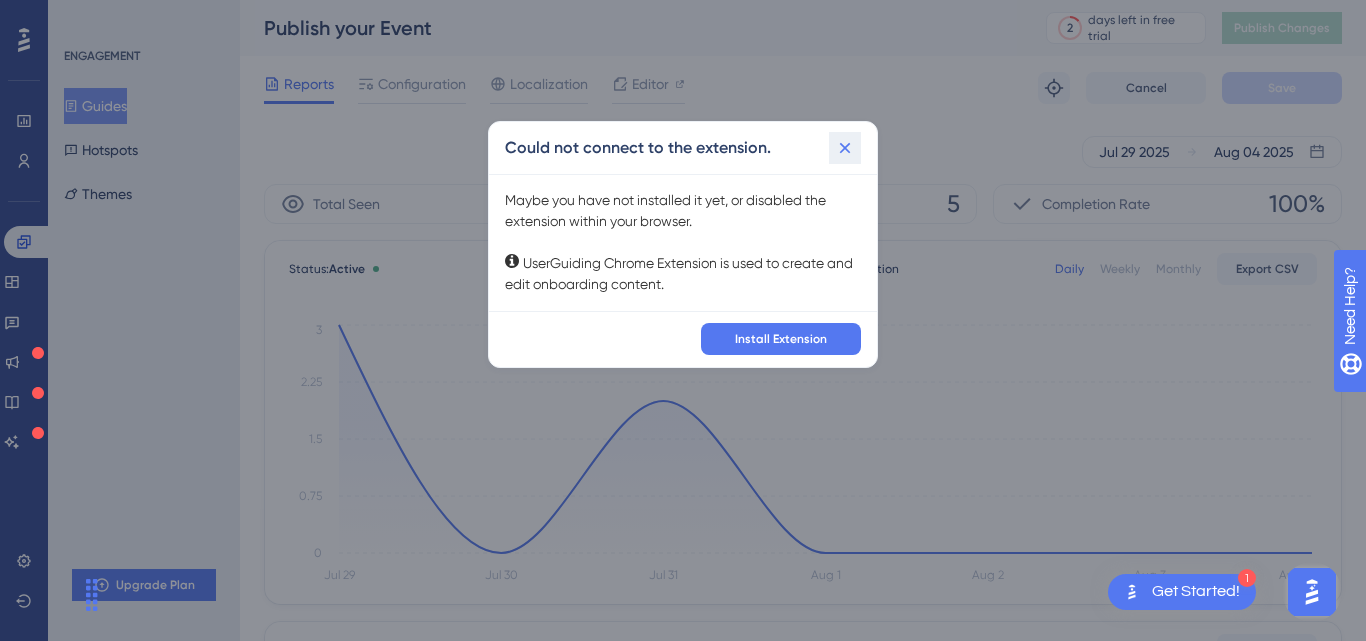 click at bounding box center (845, 148) 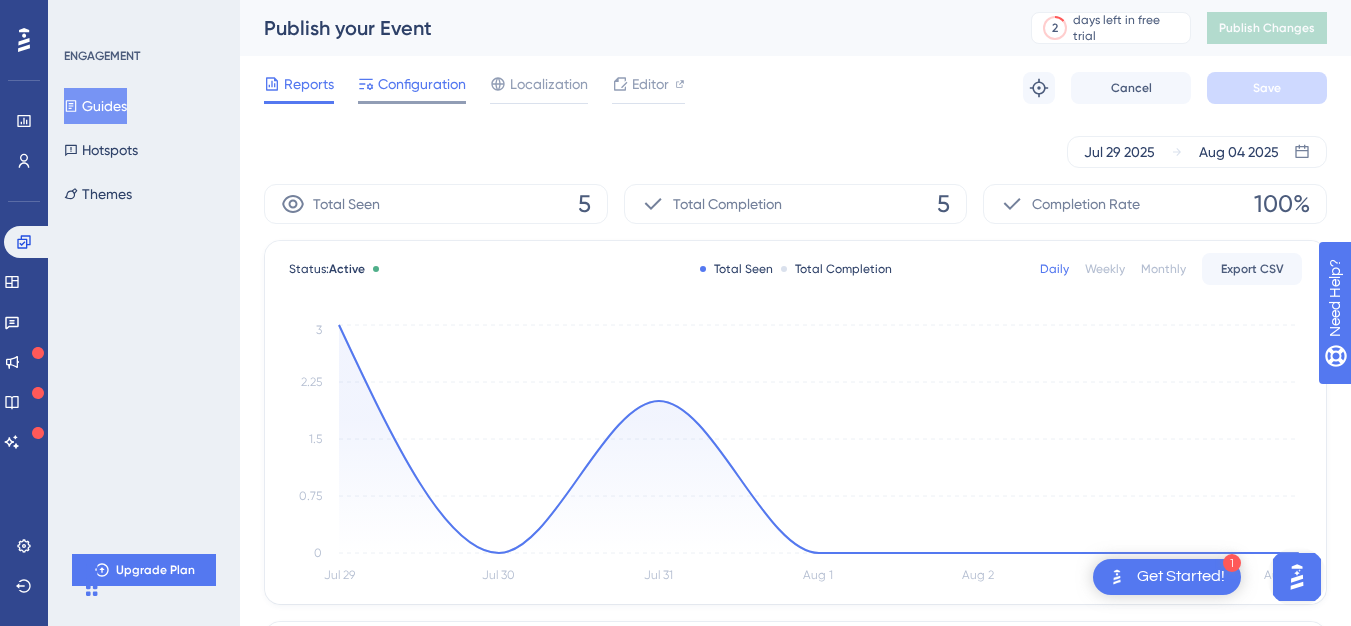 click on "Configuration" at bounding box center (422, 84) 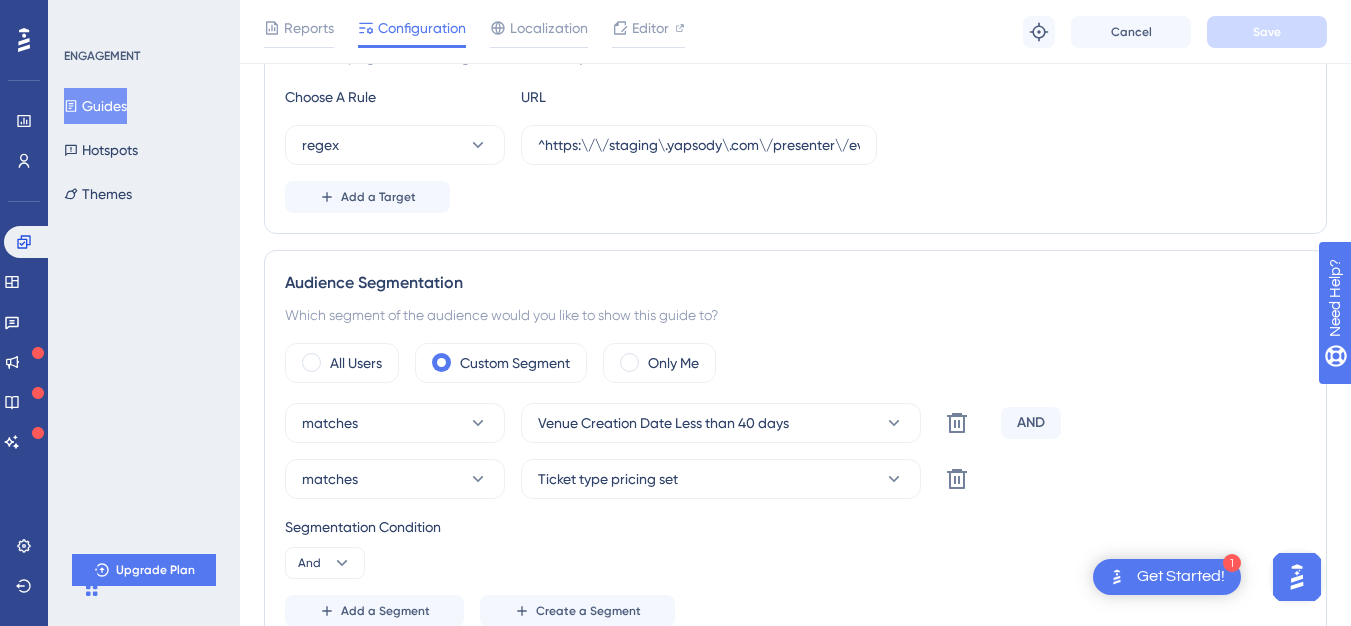 scroll, scrollTop: 648, scrollLeft: 0, axis: vertical 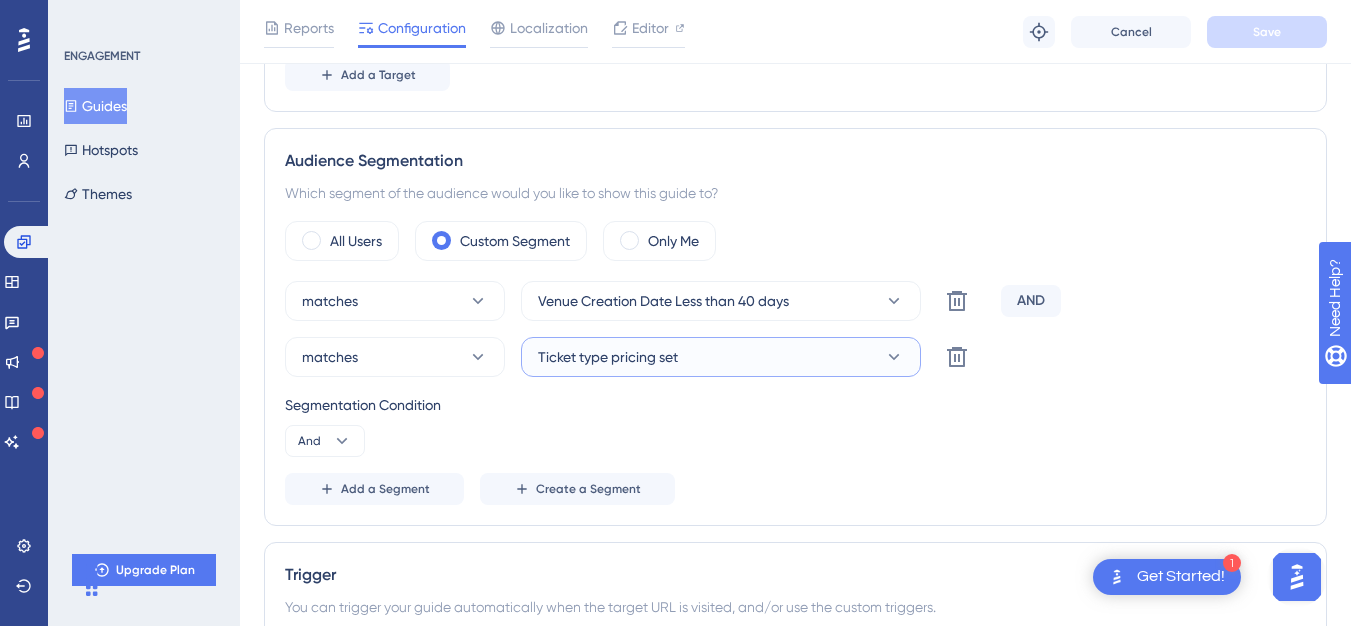 click on "Ticket type pricing set" at bounding box center (721, 357) 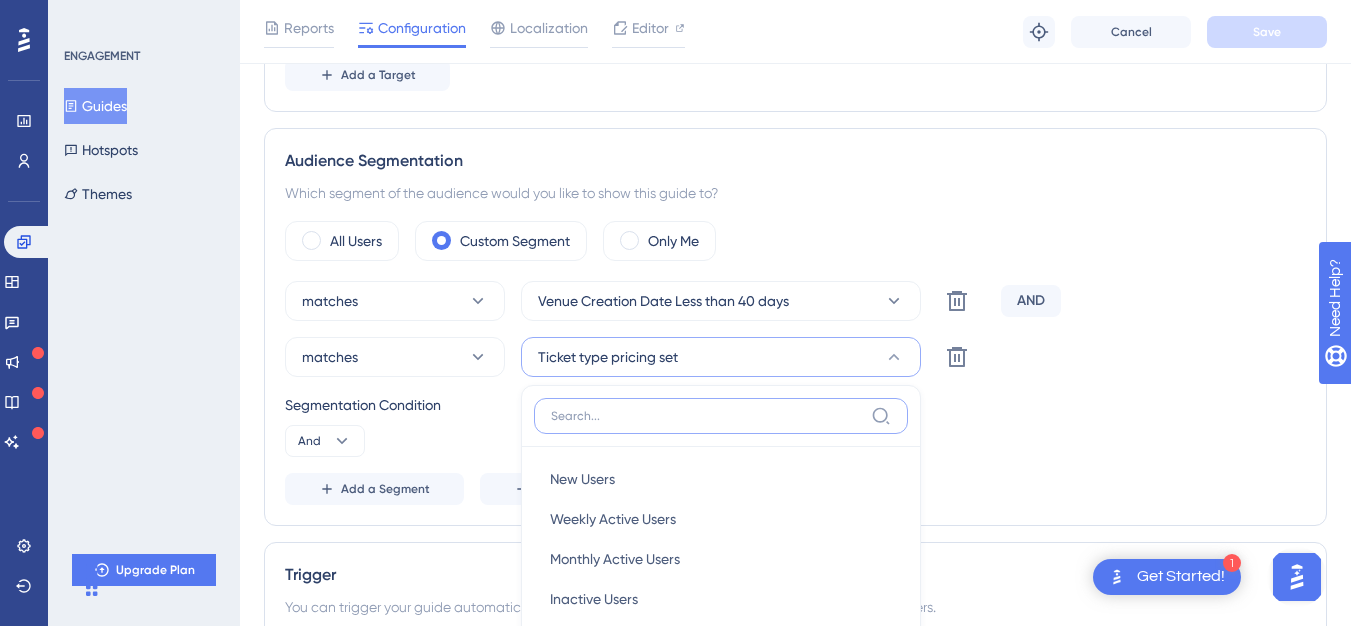 scroll, scrollTop: 921, scrollLeft: 0, axis: vertical 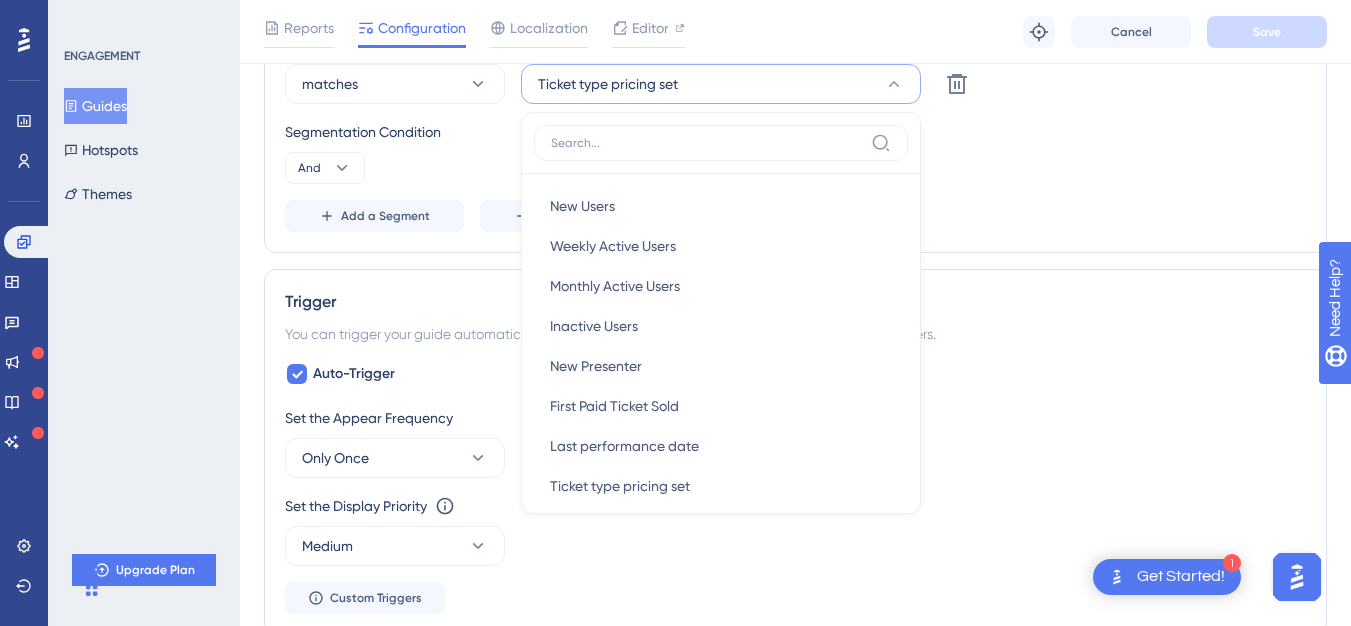 click on "Add a Segment Create a Segment" at bounding box center (795, 216) 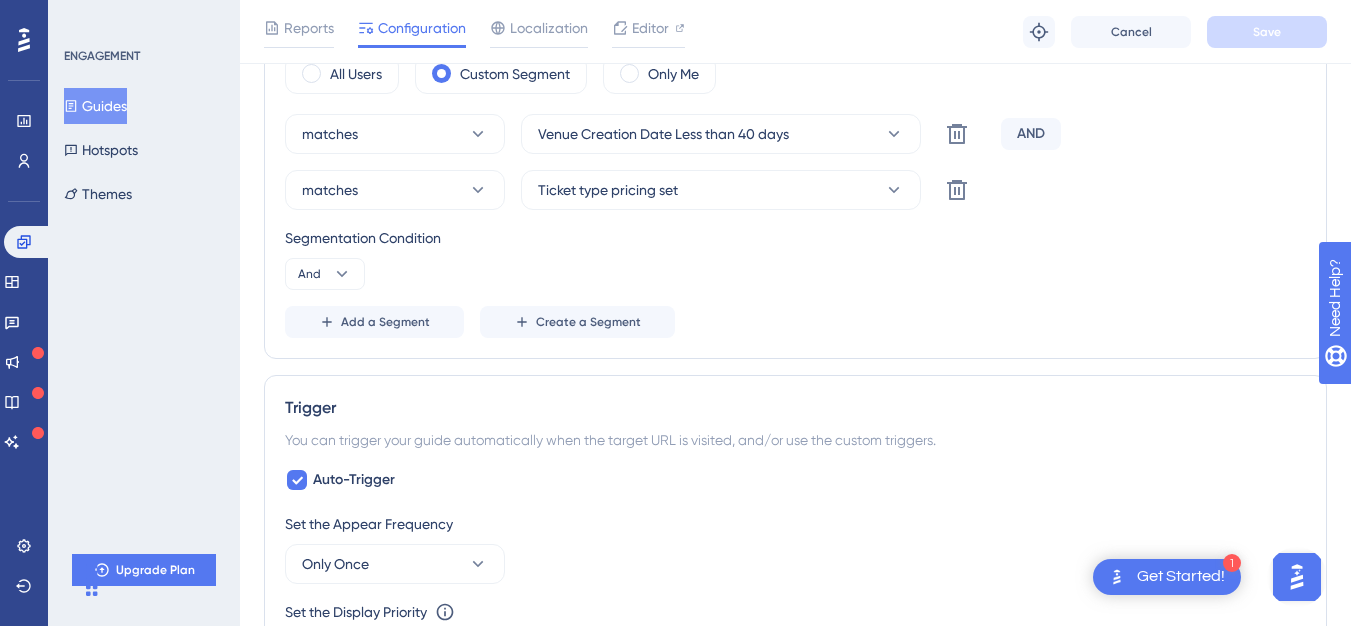 scroll, scrollTop: 769, scrollLeft: 0, axis: vertical 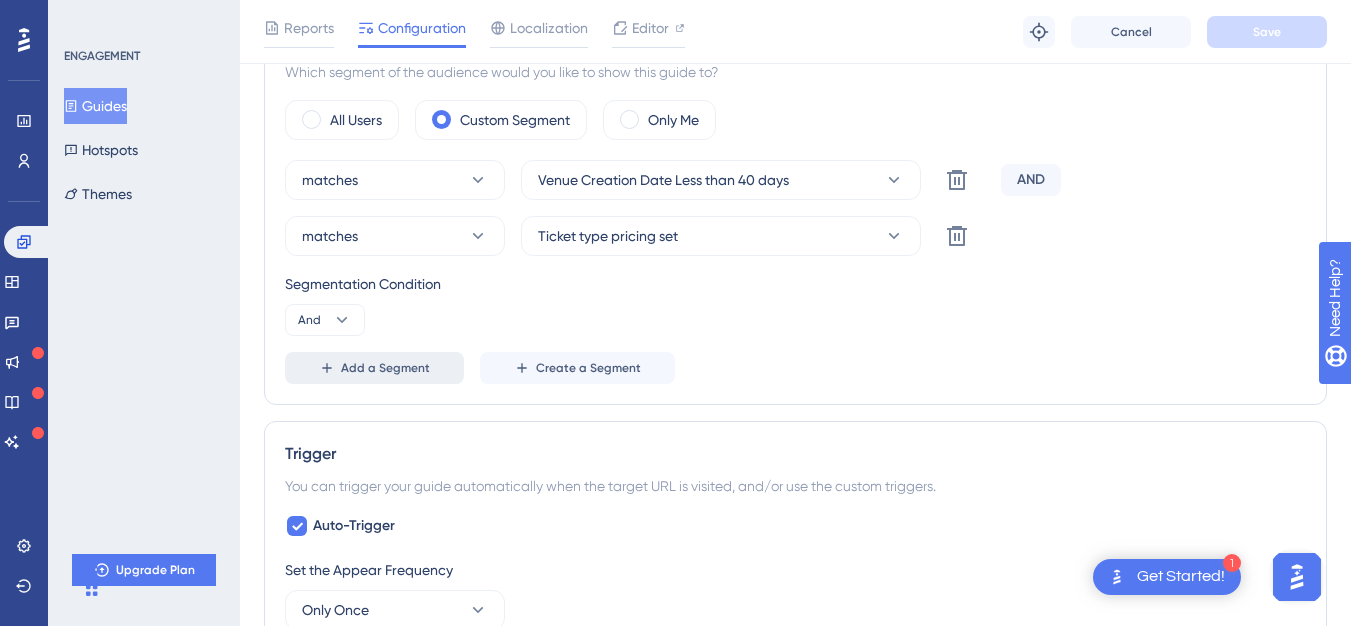 click on "Add a Segment" at bounding box center (374, 368) 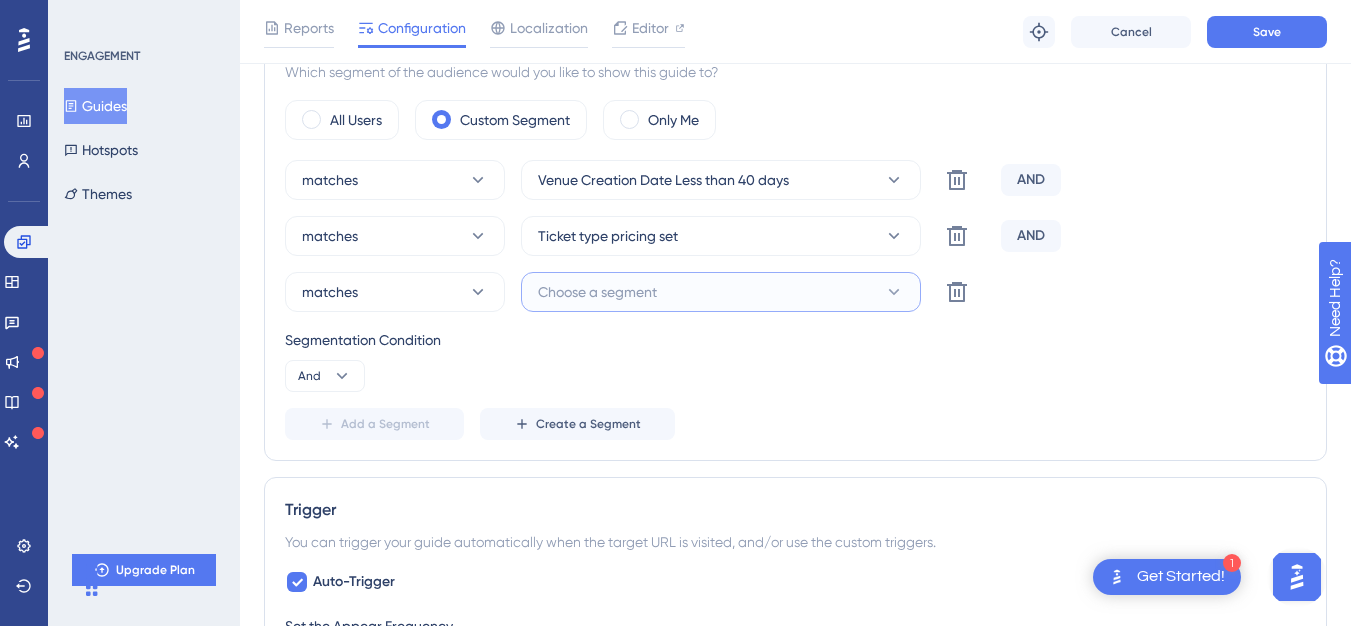 click on "Choose a segment" at bounding box center [597, 292] 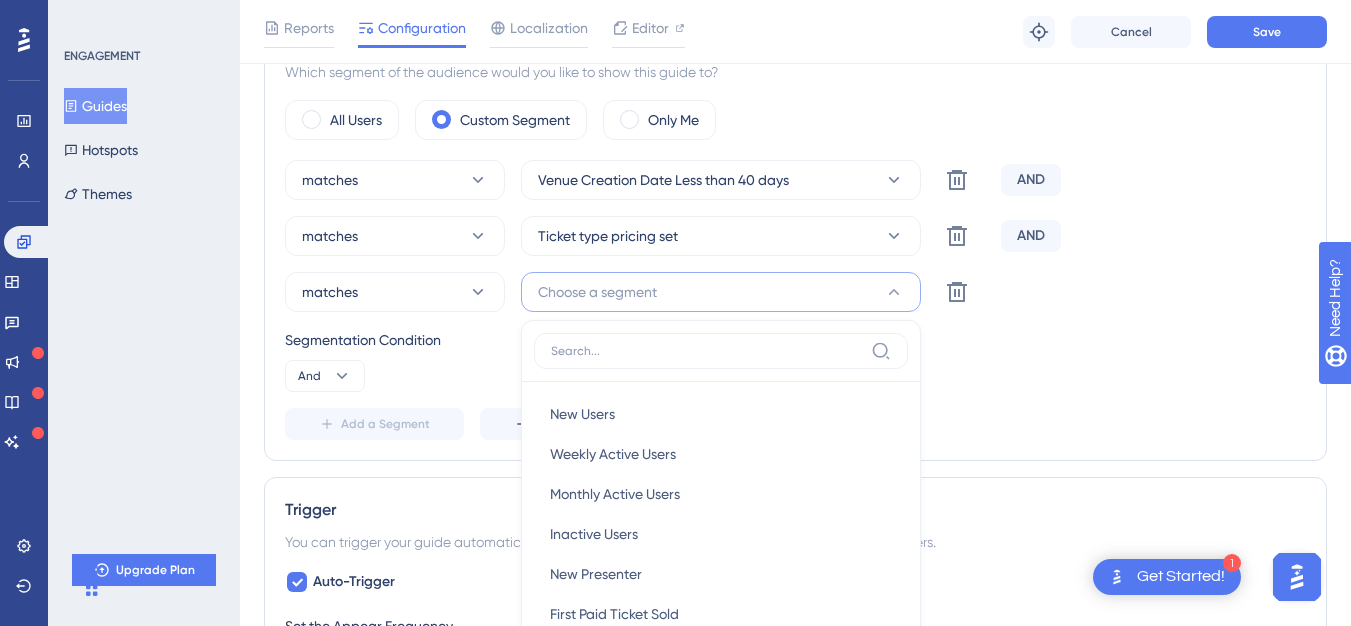 scroll, scrollTop: 969, scrollLeft: 0, axis: vertical 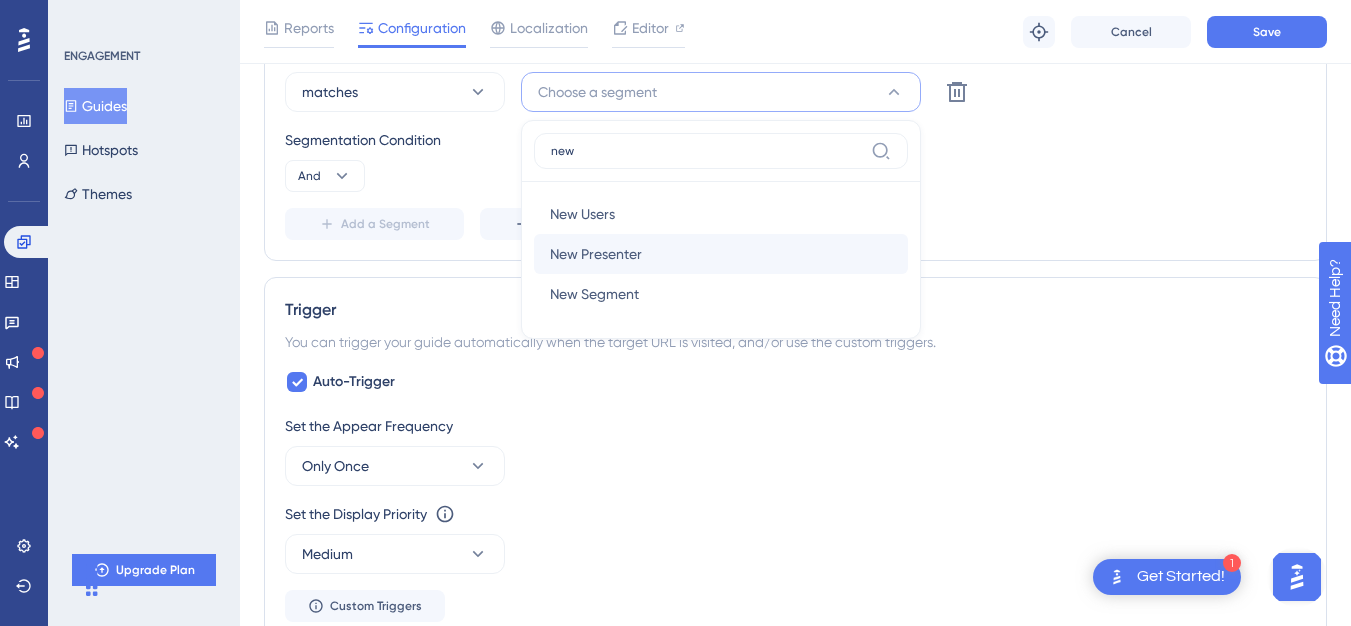 type on "new" 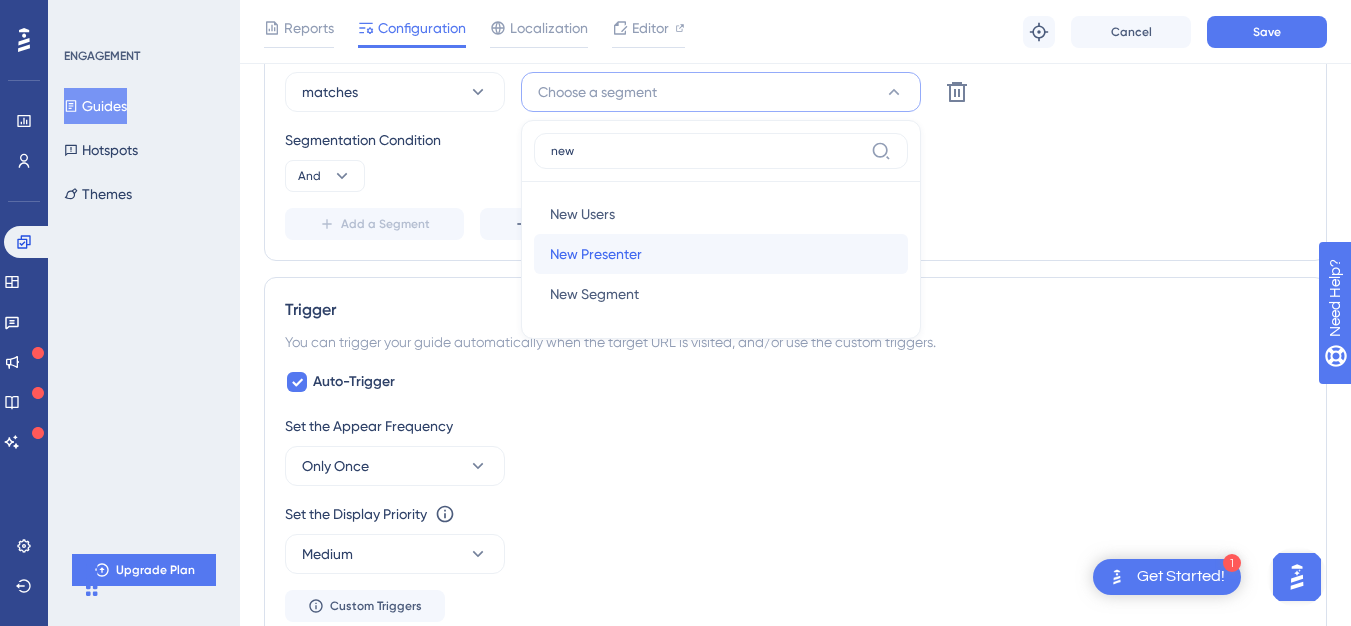 click on "New Presenter" at bounding box center (596, 254) 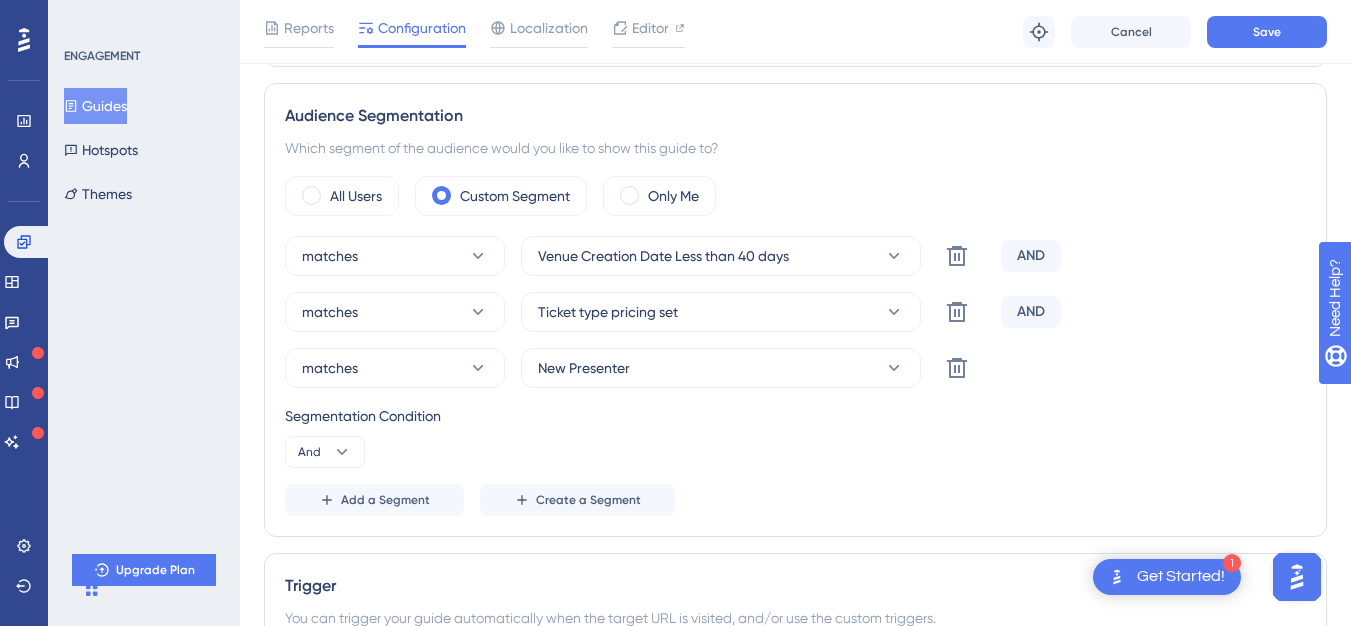scroll, scrollTop: 619, scrollLeft: 0, axis: vertical 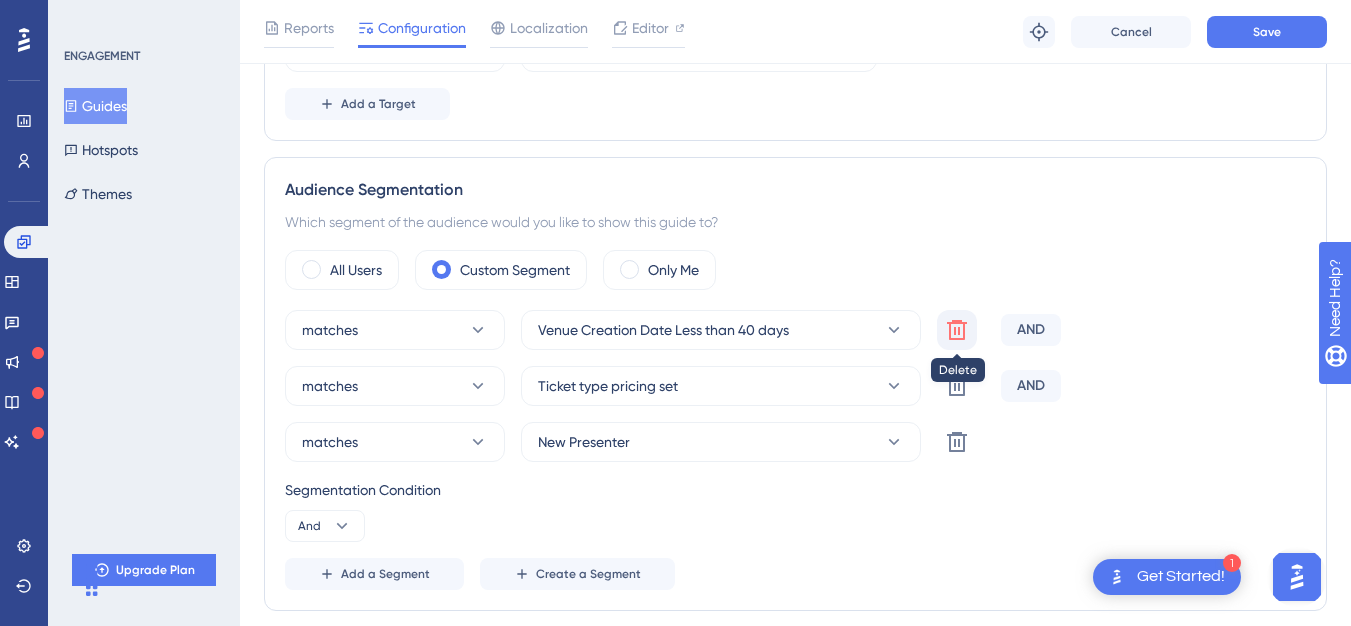 click 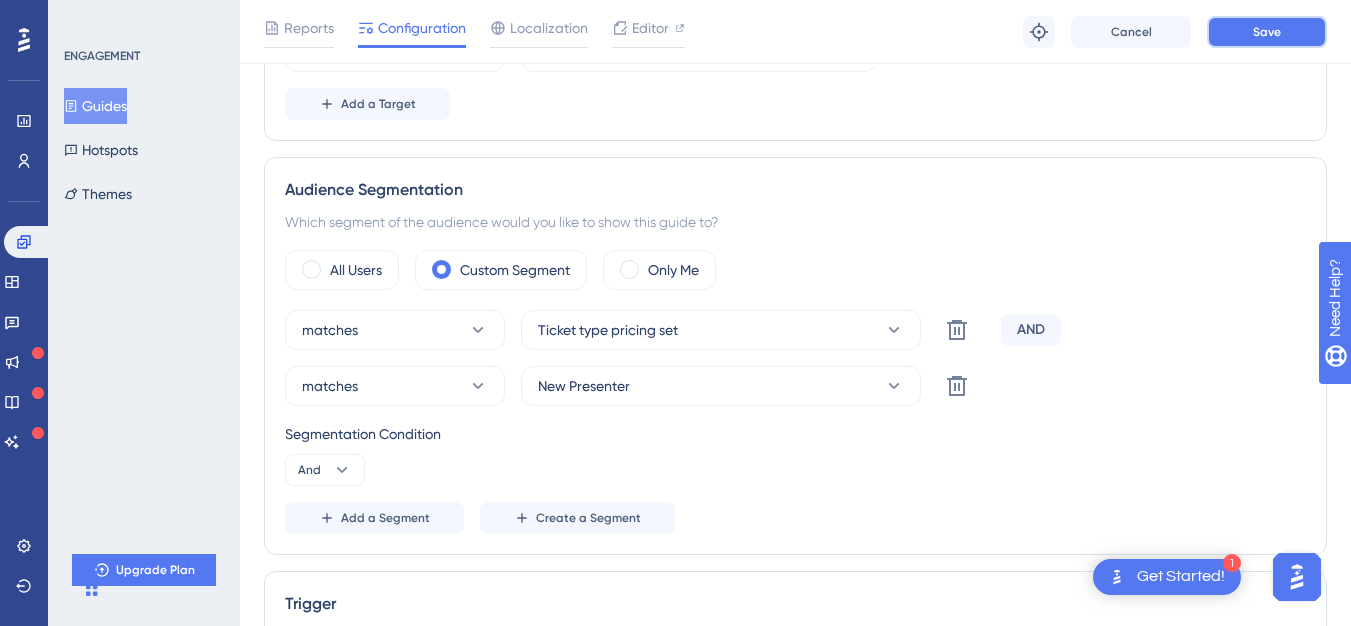 click on "Save" at bounding box center (1267, 32) 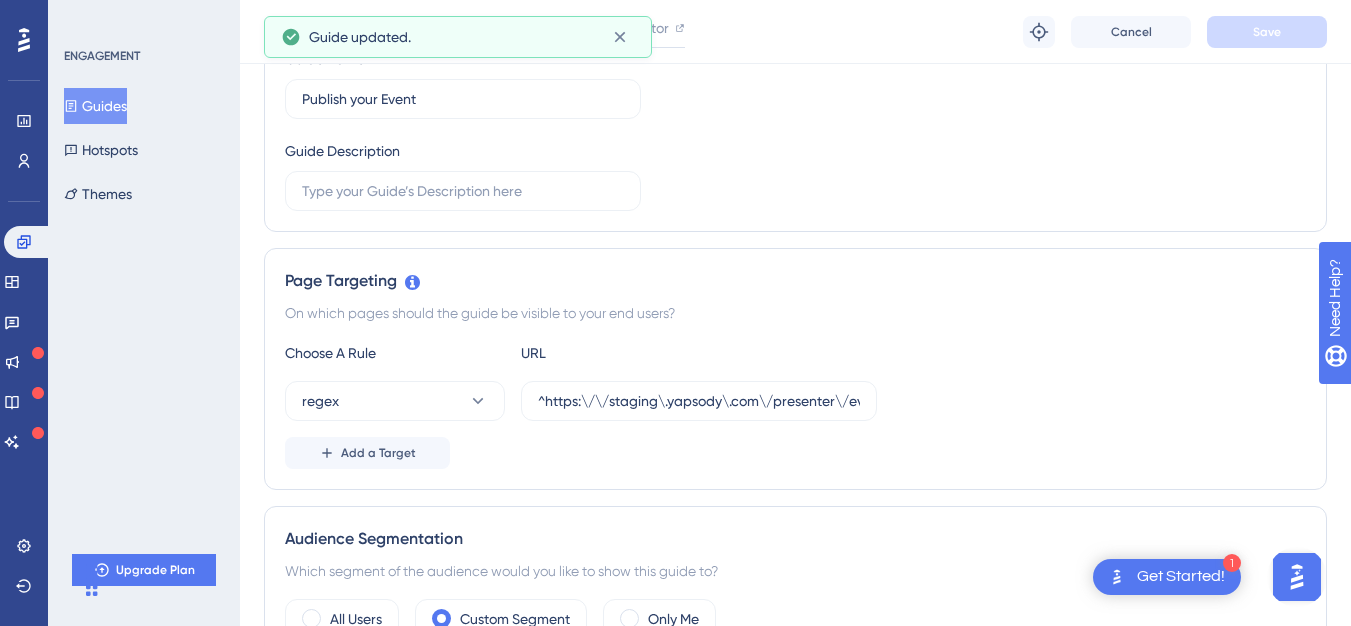 scroll, scrollTop: 0, scrollLeft: 0, axis: both 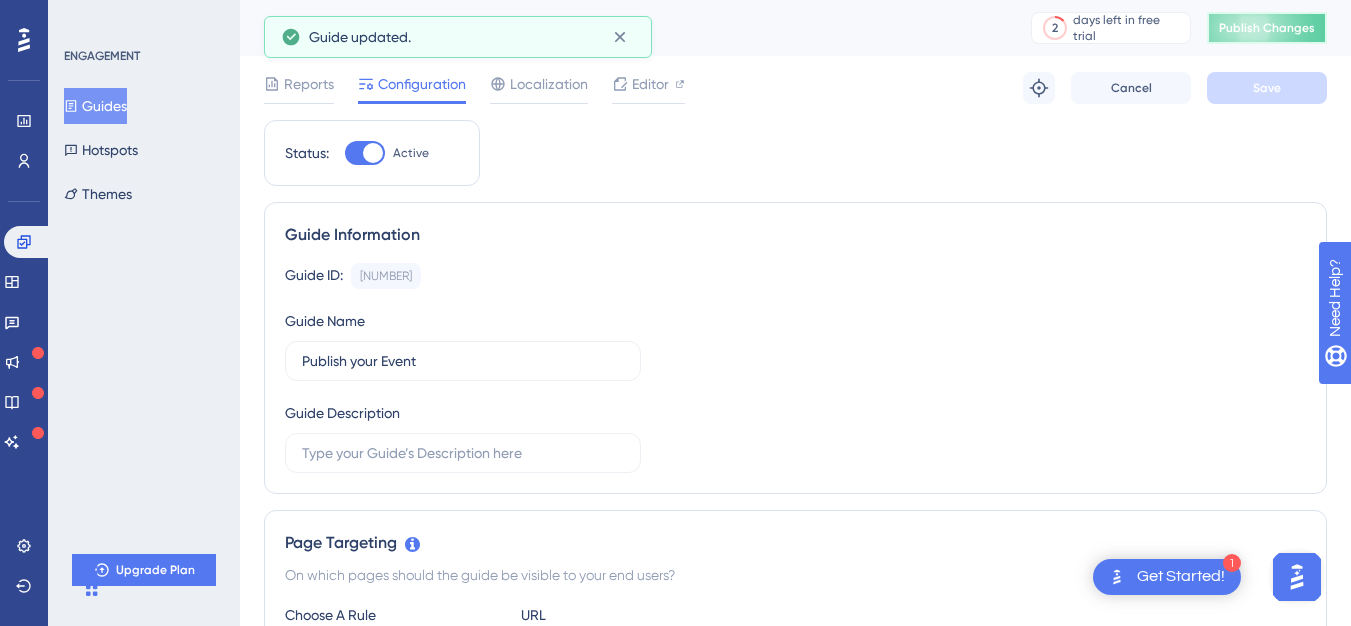 click on "Publish Changes" at bounding box center (1267, 28) 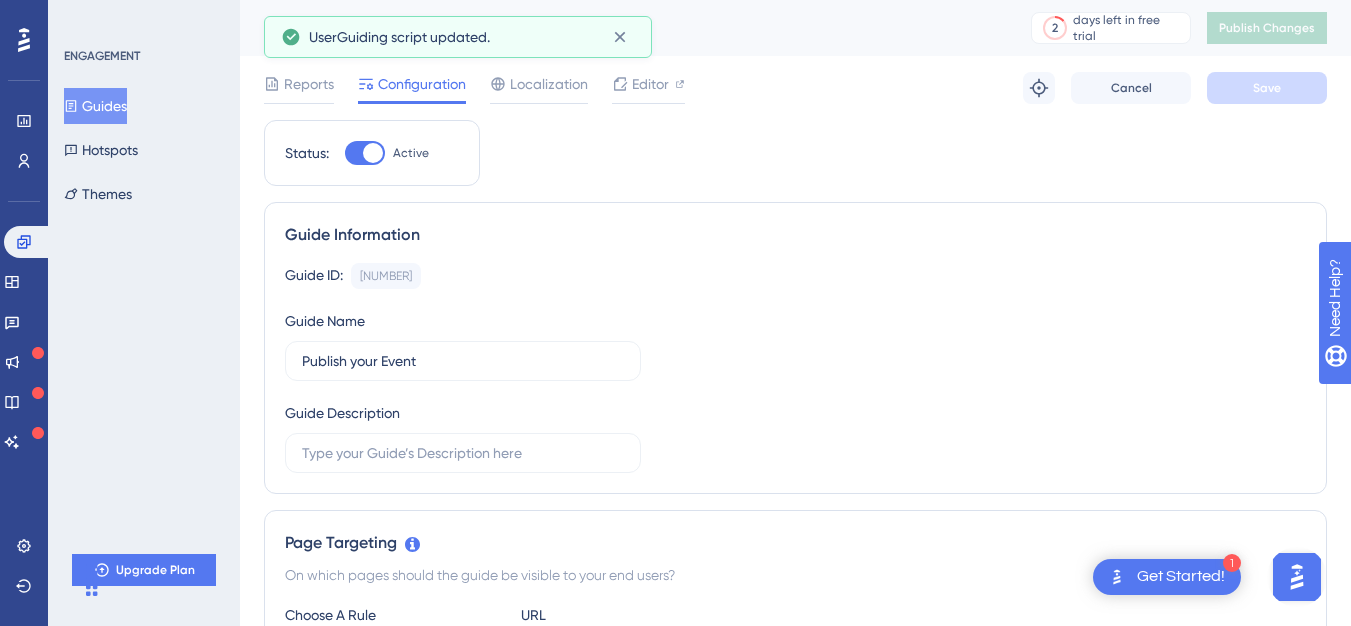 click on "Guides" at bounding box center (95, 106) 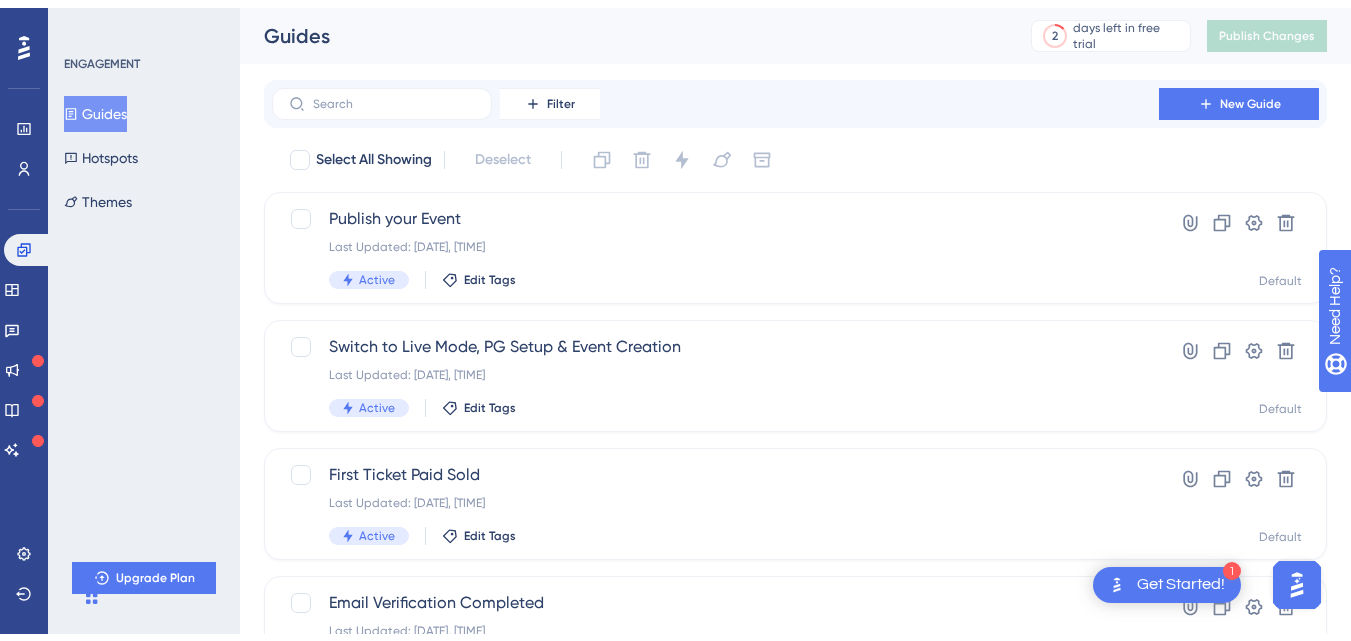 scroll, scrollTop: 103, scrollLeft: 0, axis: vertical 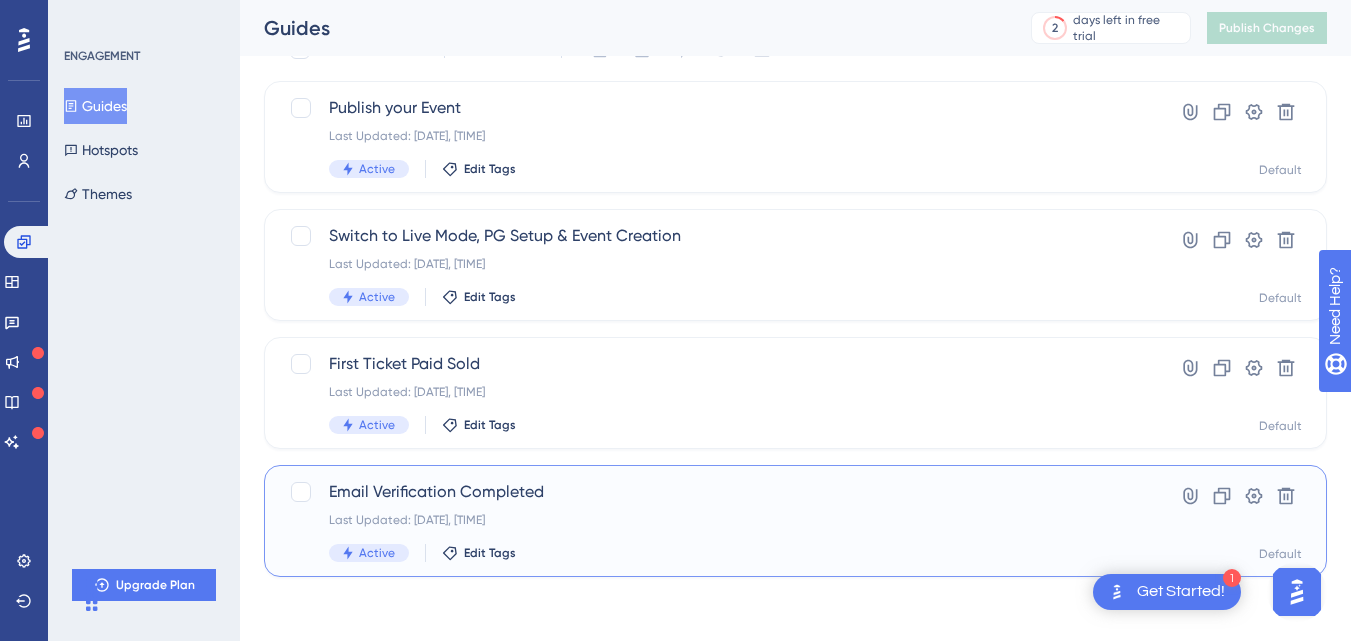 click on "Email Verification Completed Last Updated: Aug 04 2025, 06:25 PM Active Edit Tags" at bounding box center (715, 521) 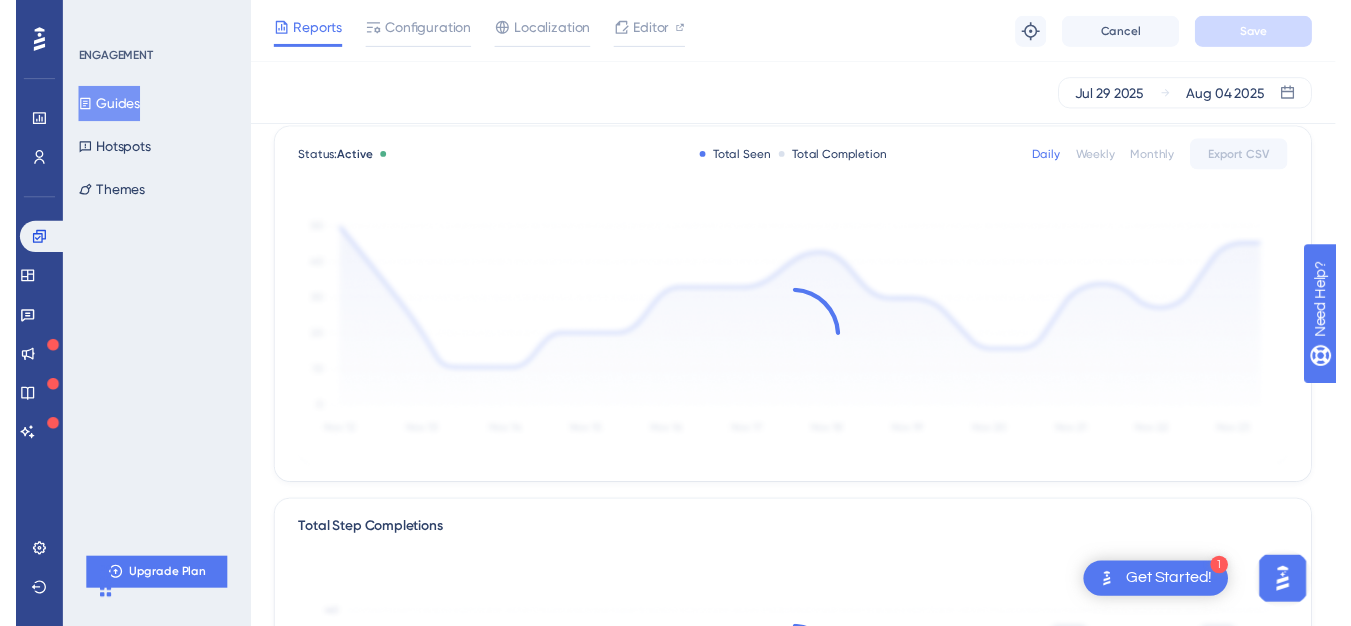 scroll, scrollTop: 0, scrollLeft: 0, axis: both 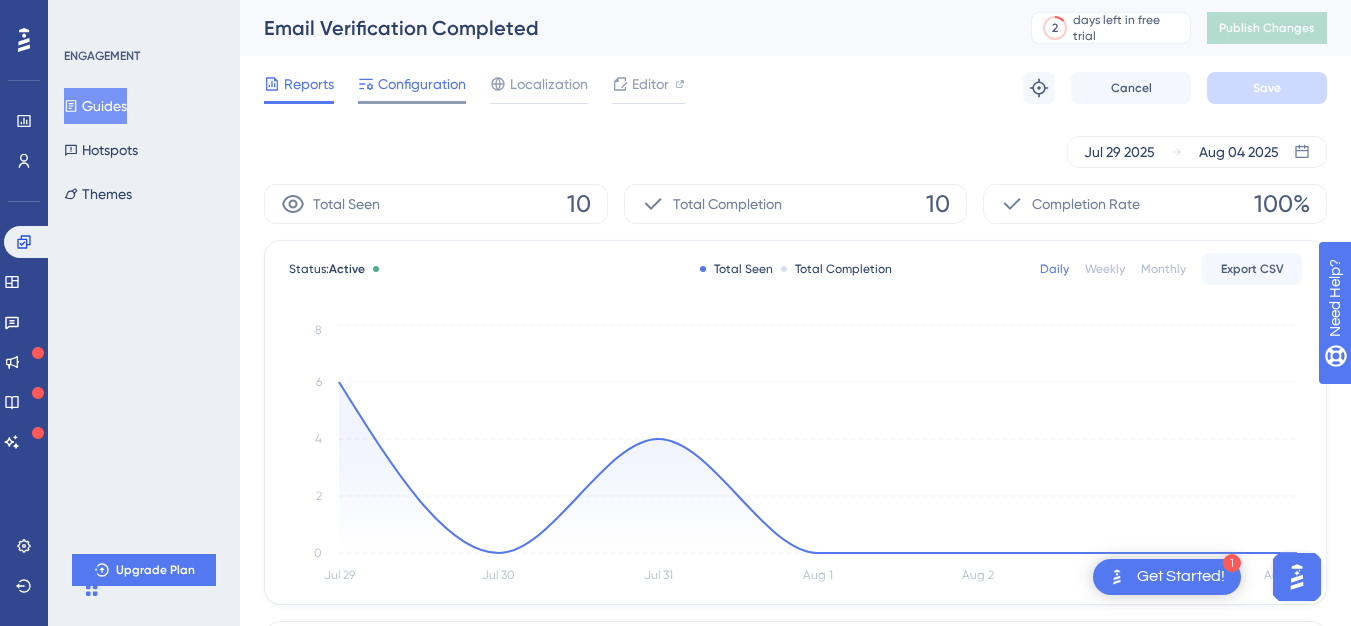 click on "Configuration" at bounding box center [422, 84] 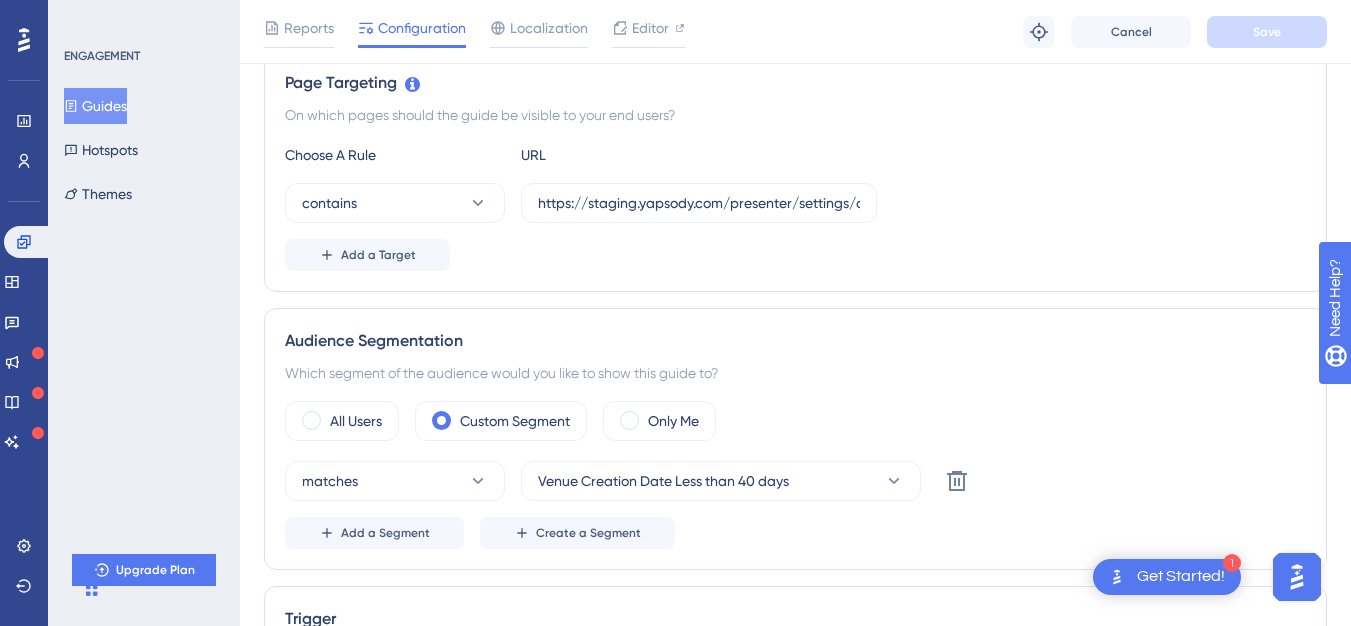 scroll, scrollTop: 728, scrollLeft: 0, axis: vertical 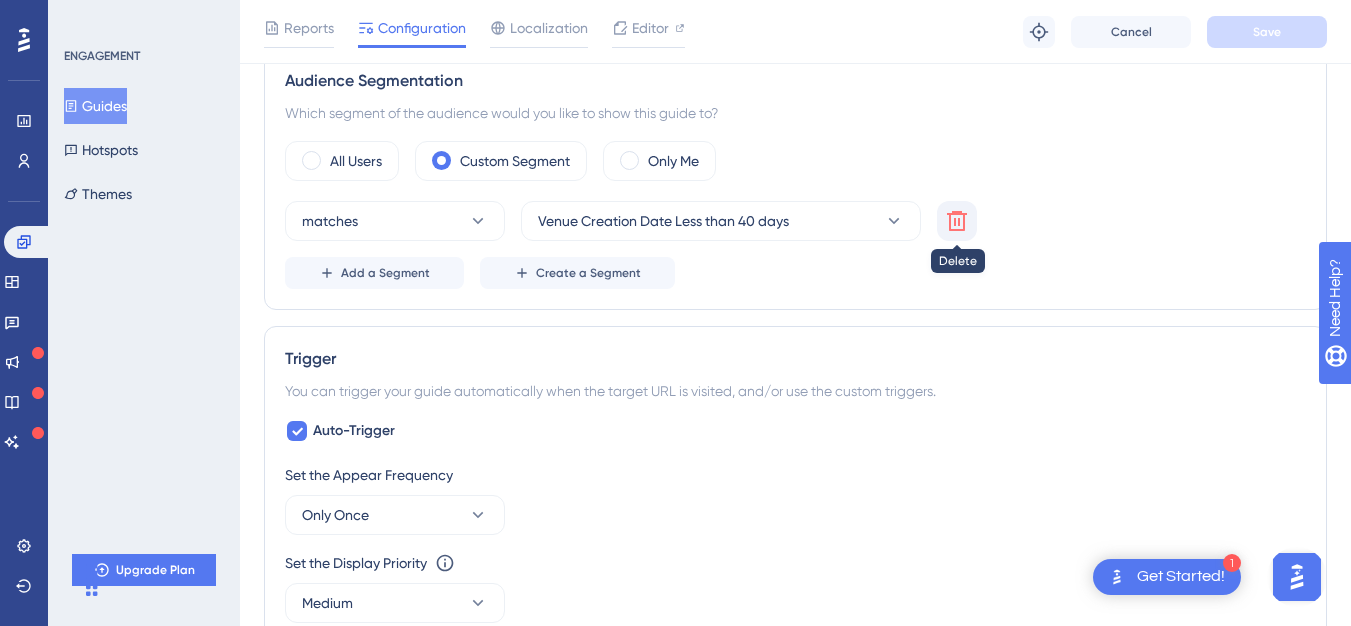 click 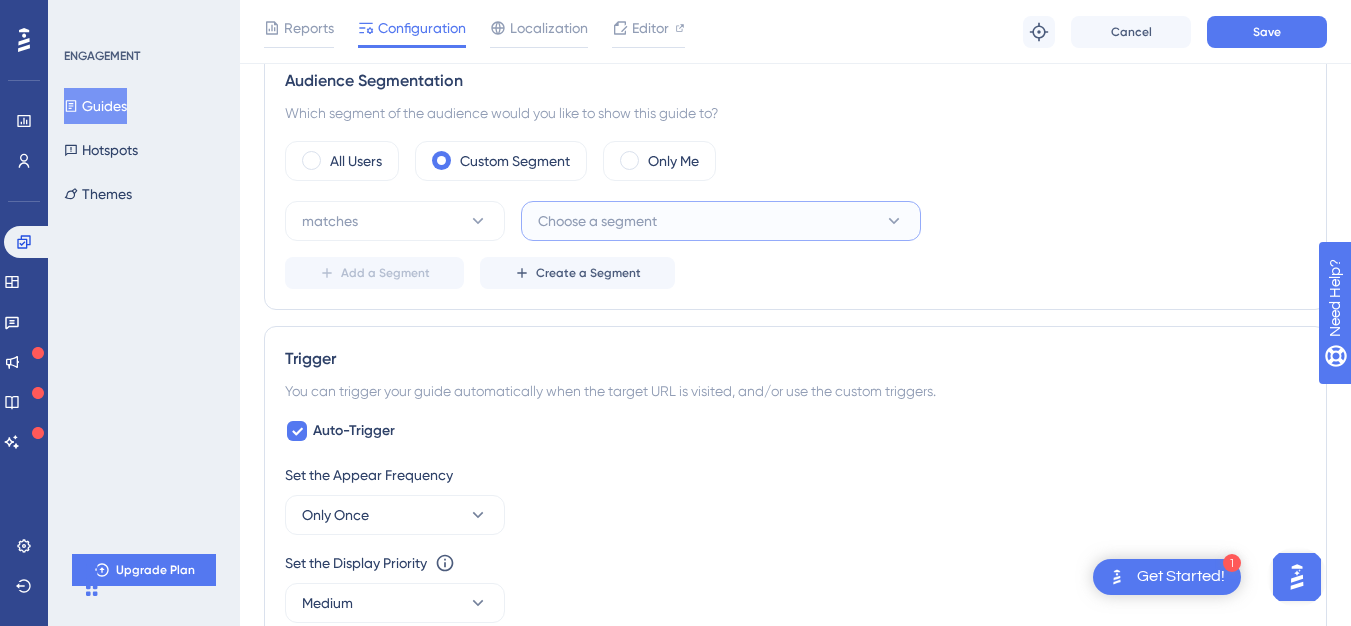click on "Choose a segment" at bounding box center (597, 221) 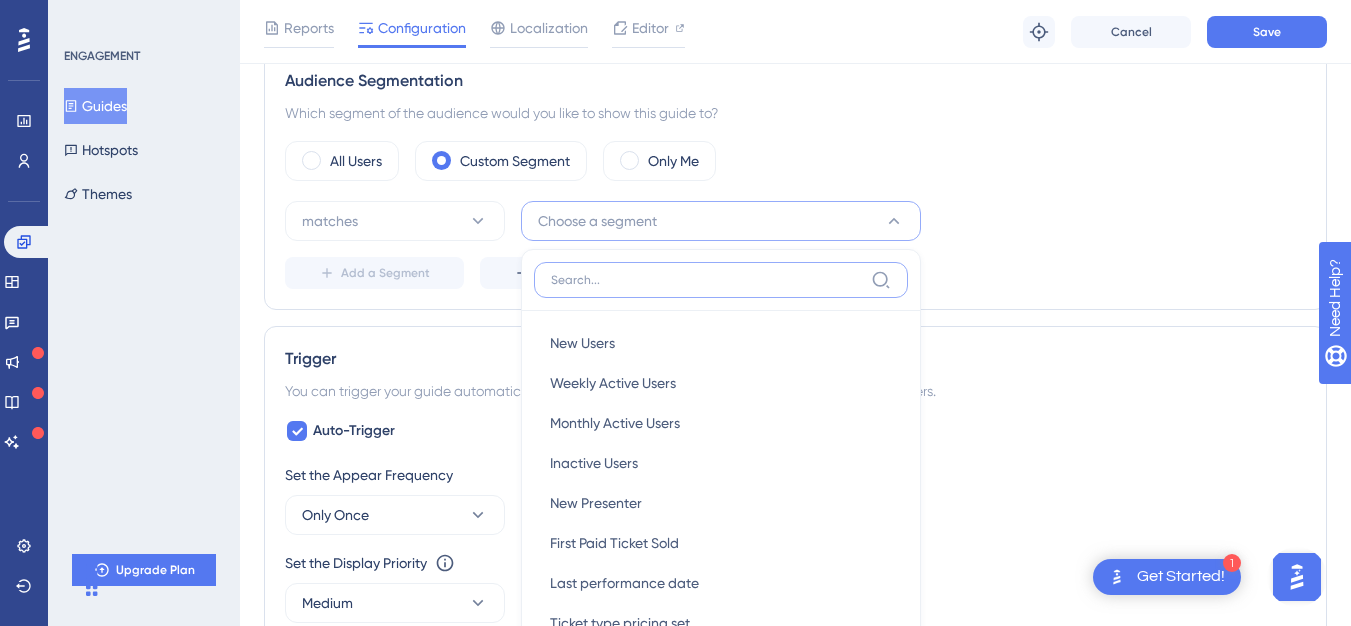scroll, scrollTop: 865, scrollLeft: 0, axis: vertical 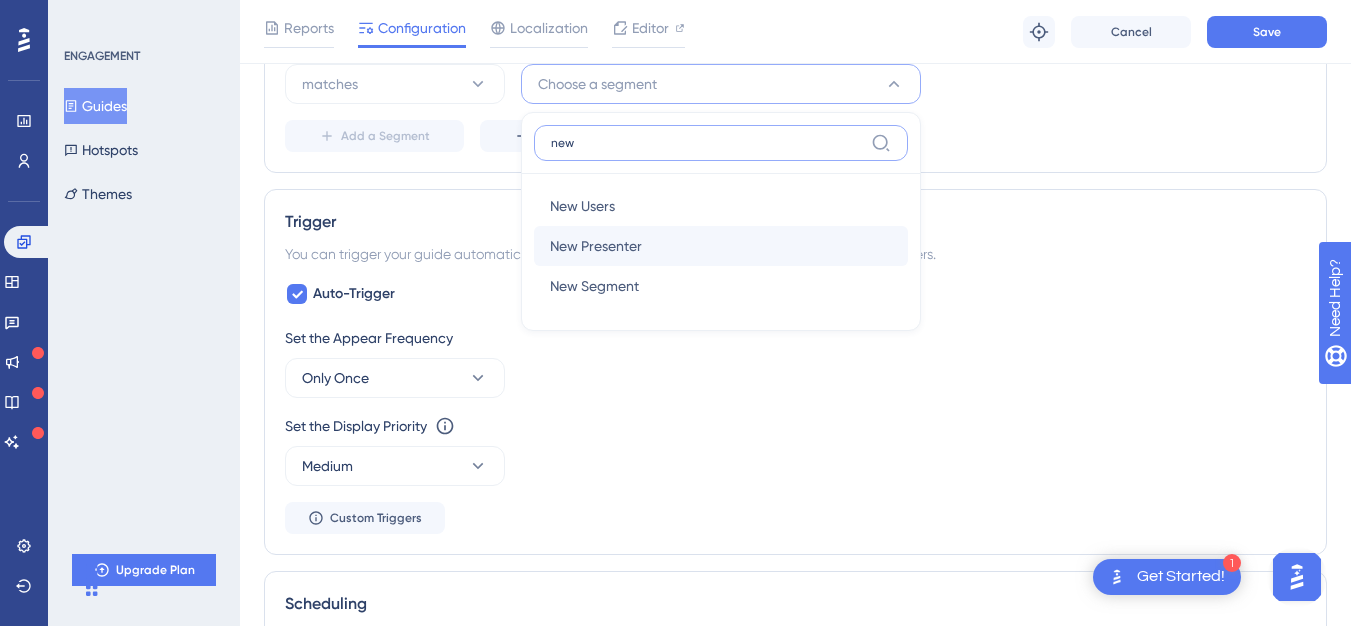 type on "new" 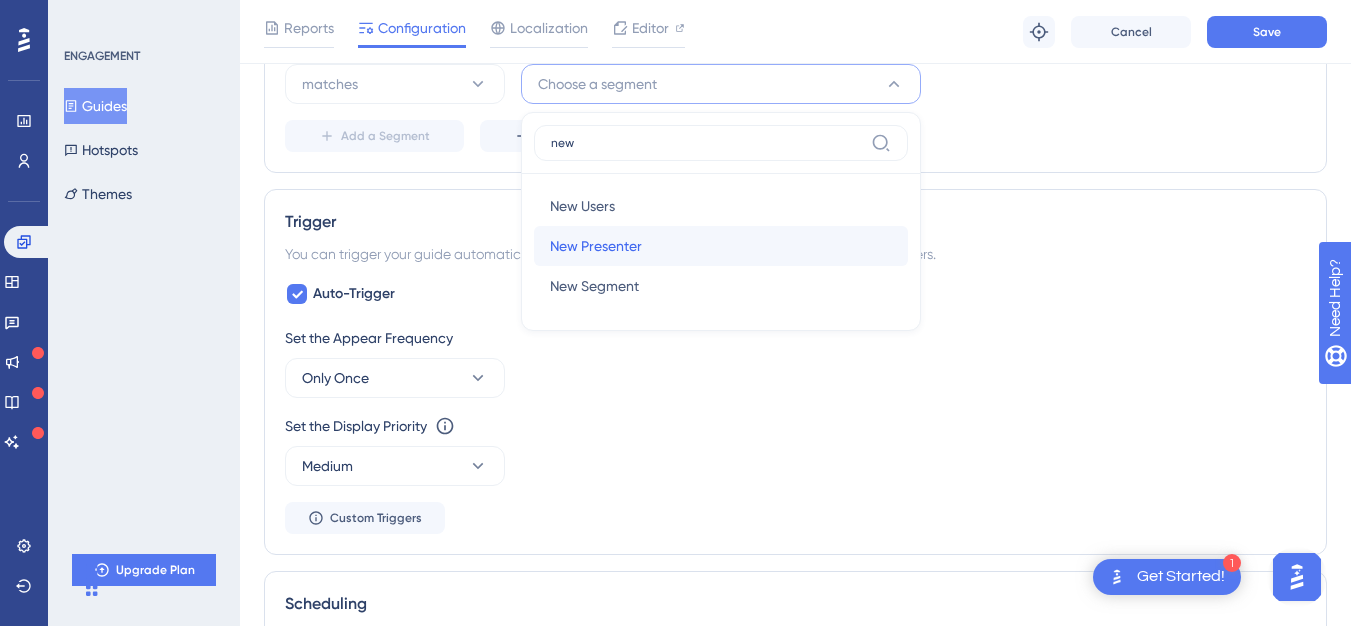 click on "New Presenter" at bounding box center [596, 246] 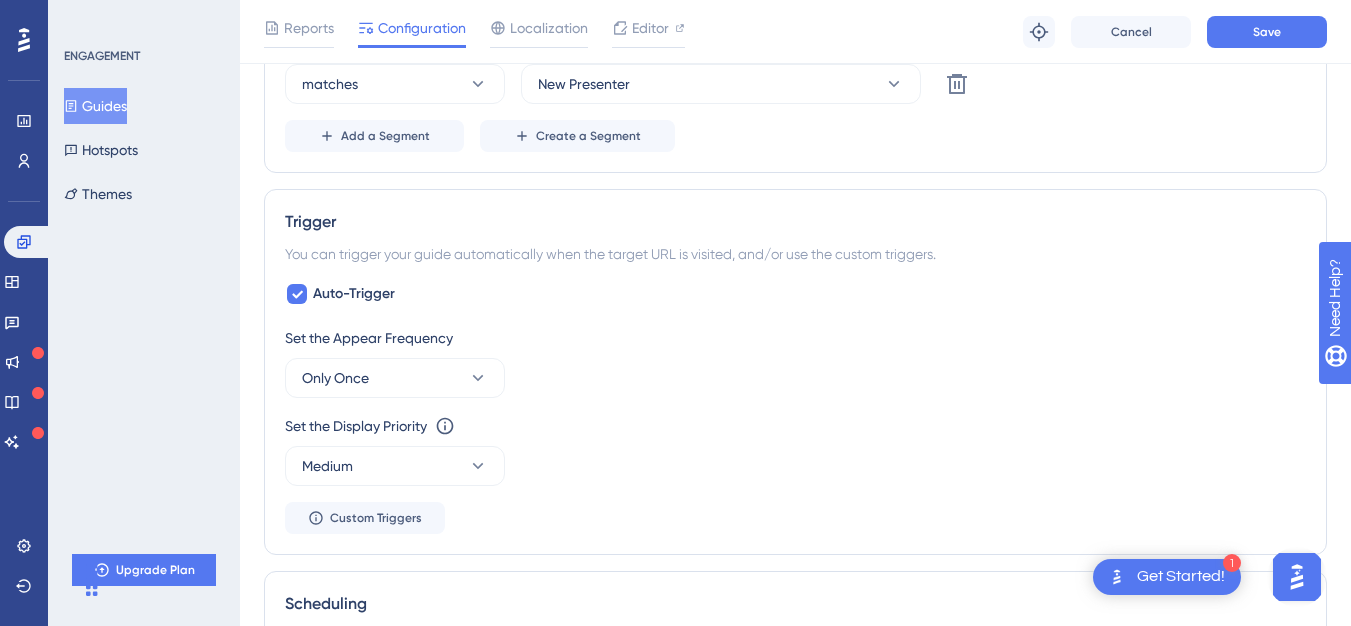 click on "Reports Configuration Localization Editor Troubleshoot Cancel Save" at bounding box center (795, 32) 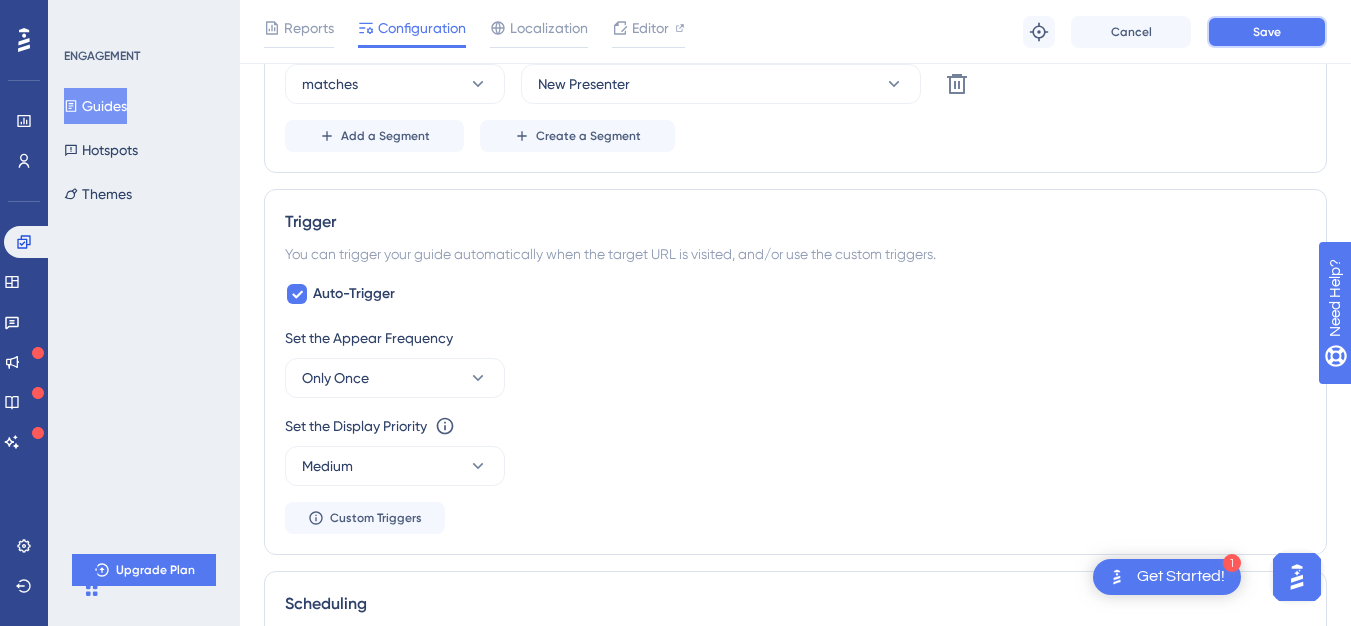click on "Save" at bounding box center (1267, 32) 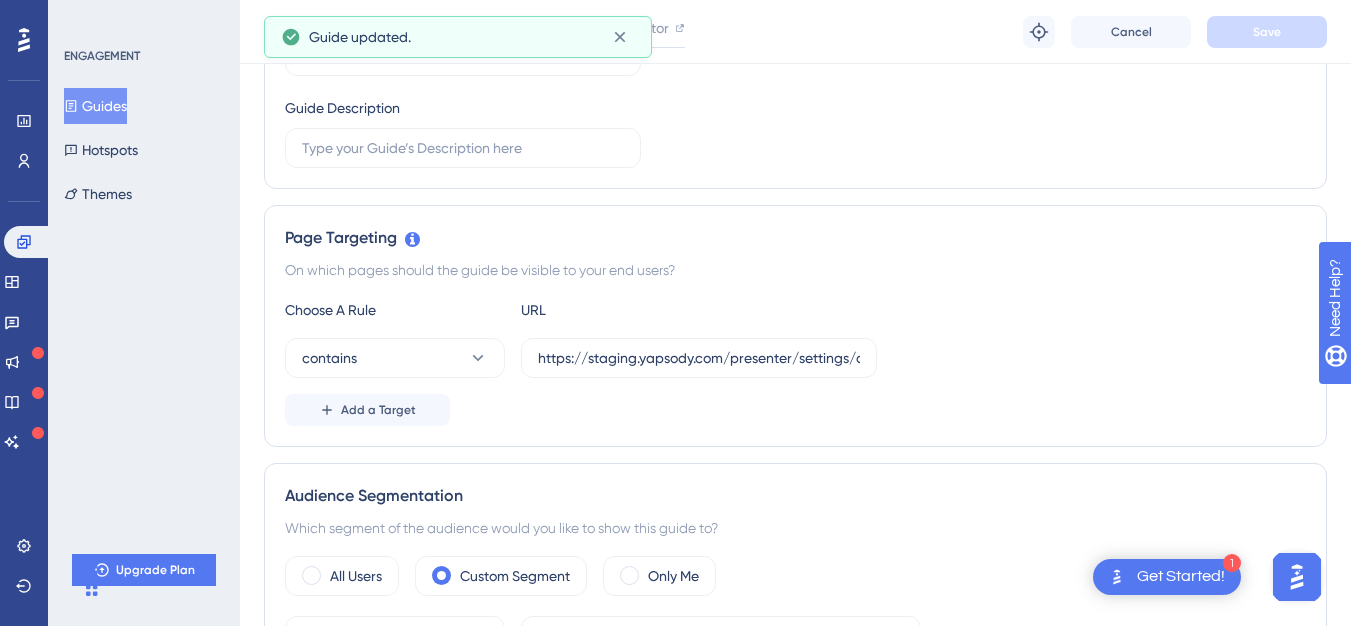 scroll, scrollTop: 0, scrollLeft: 0, axis: both 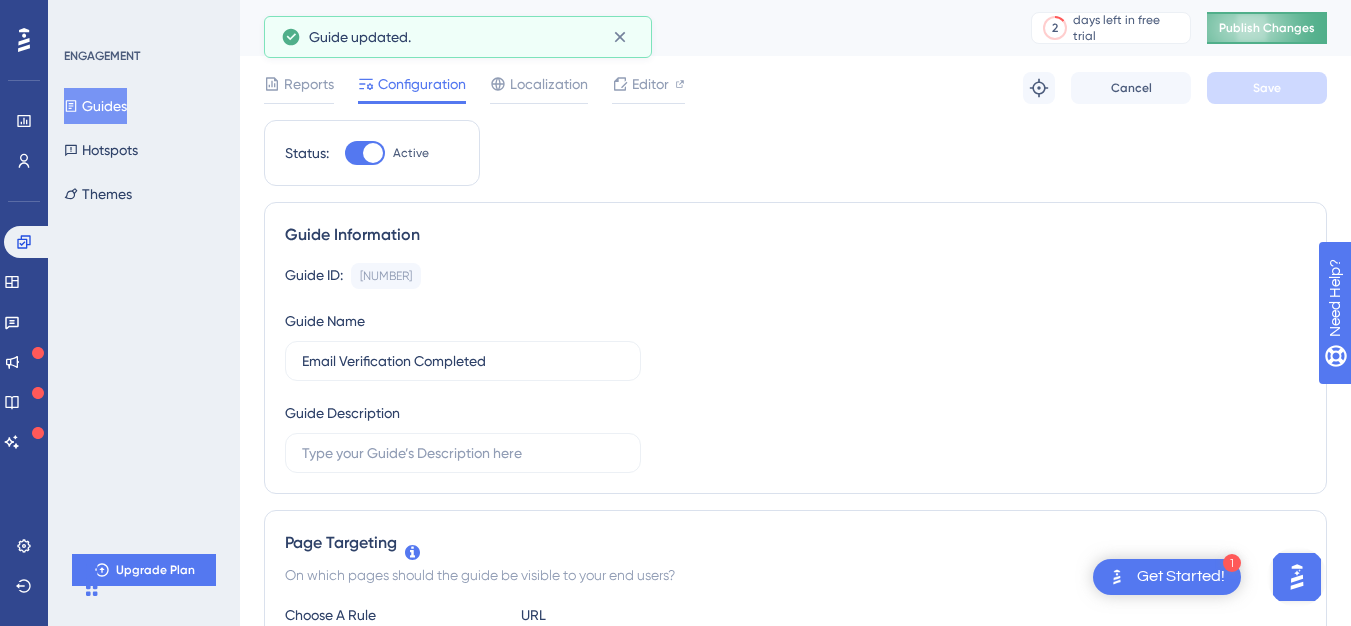 click on "Publish Changes" at bounding box center [1267, 28] 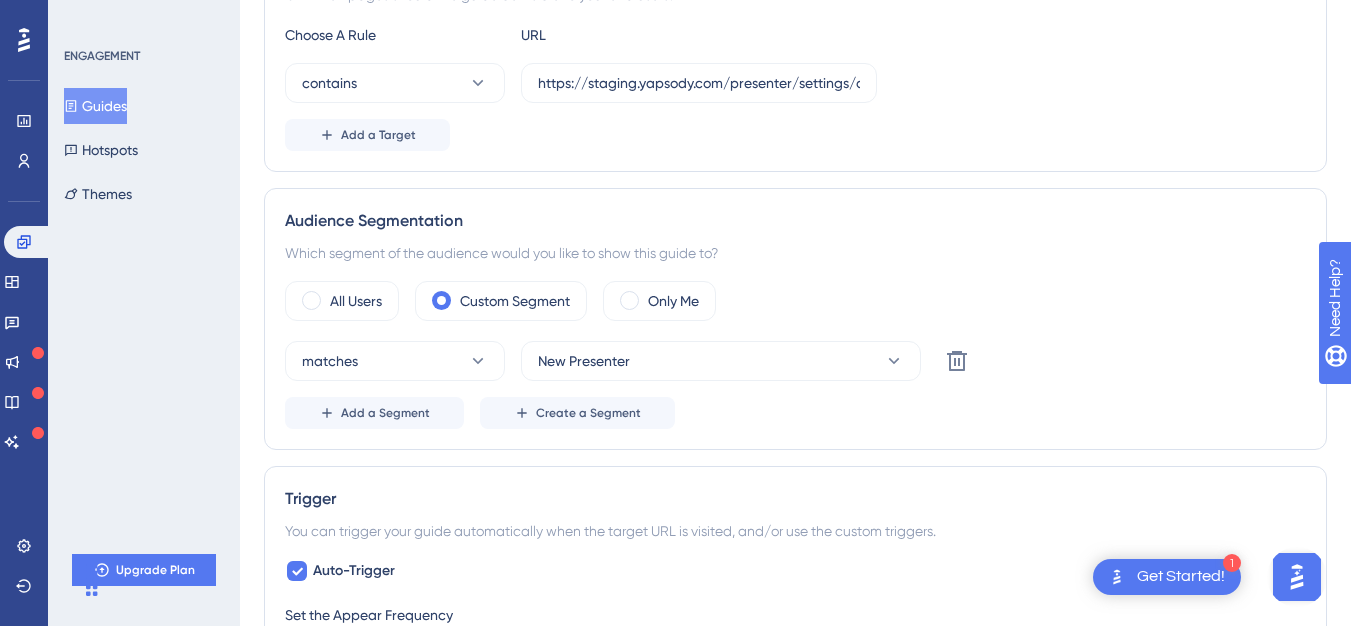 scroll, scrollTop: 0, scrollLeft: 0, axis: both 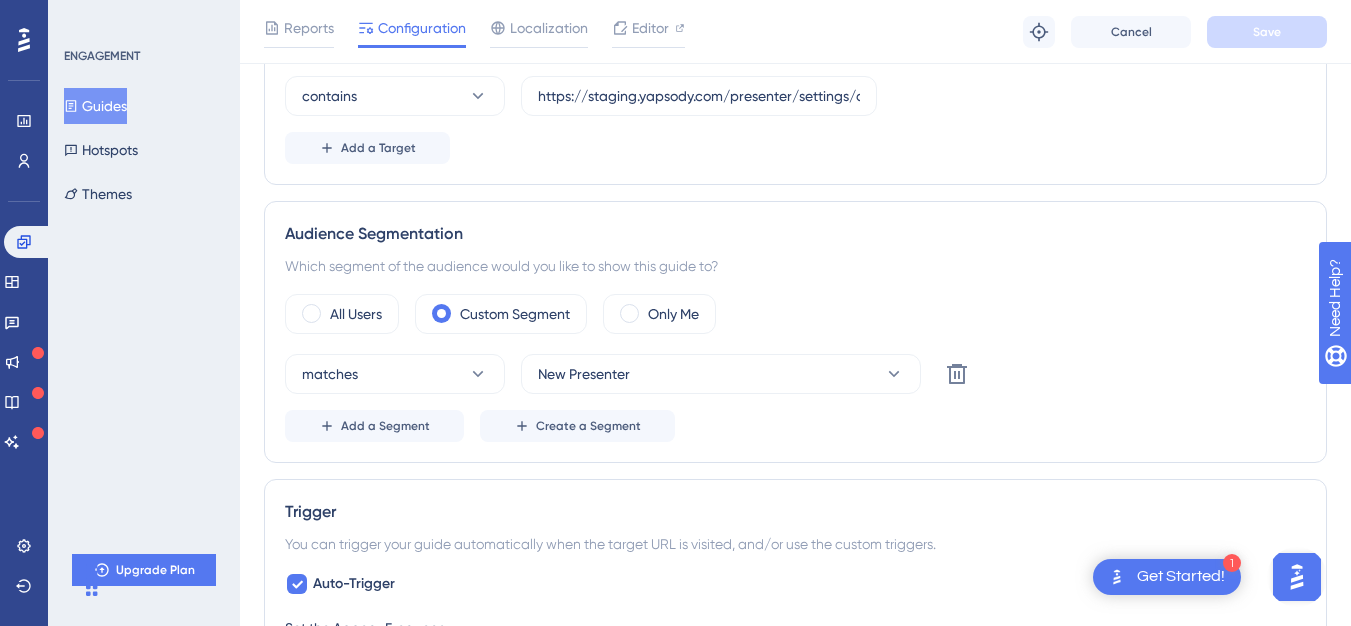 drag, startPoint x: 1360, startPoint y: 93, endPoint x: 128, endPoint y: 27, distance: 1233.7666 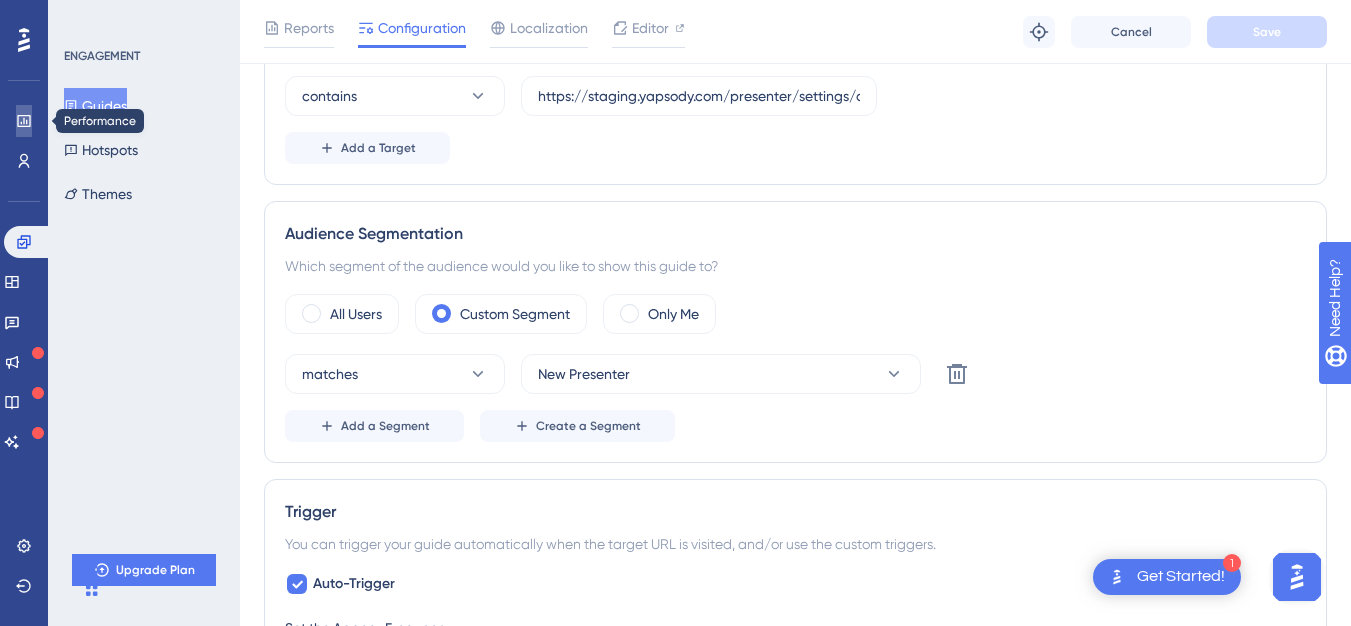 click 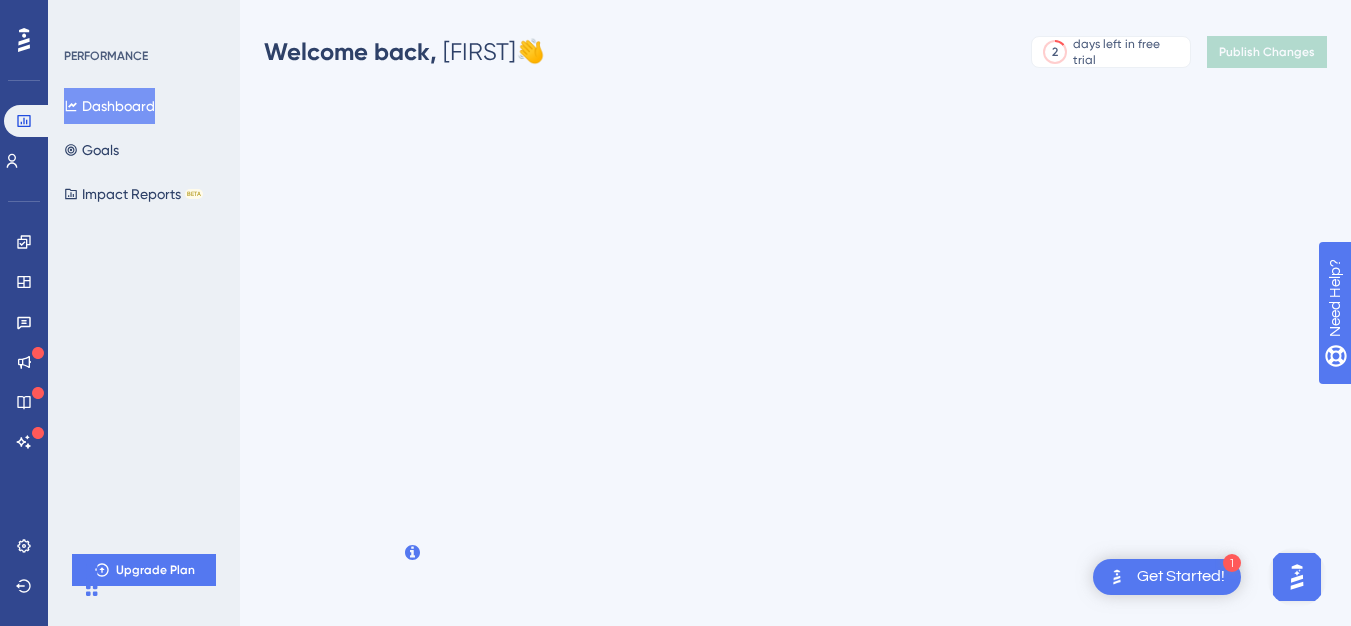 scroll, scrollTop: 0, scrollLeft: 0, axis: both 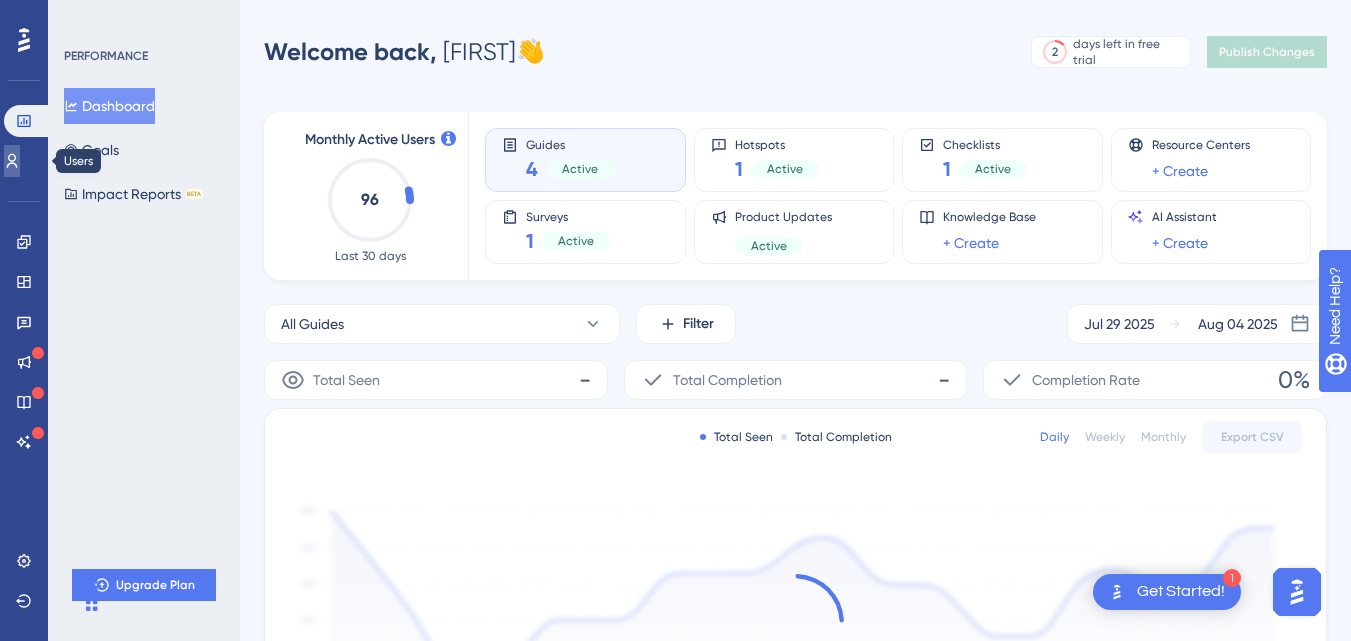 click at bounding box center [12, 161] 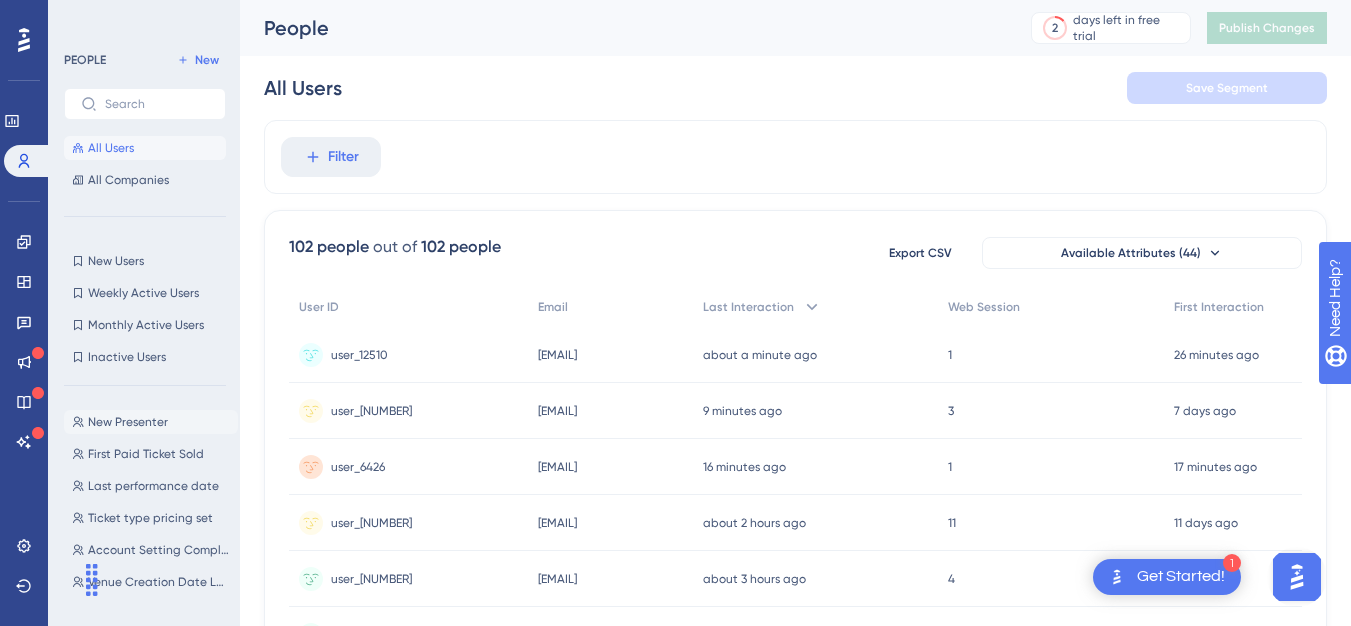 click on "New Presenter" at bounding box center (128, 422) 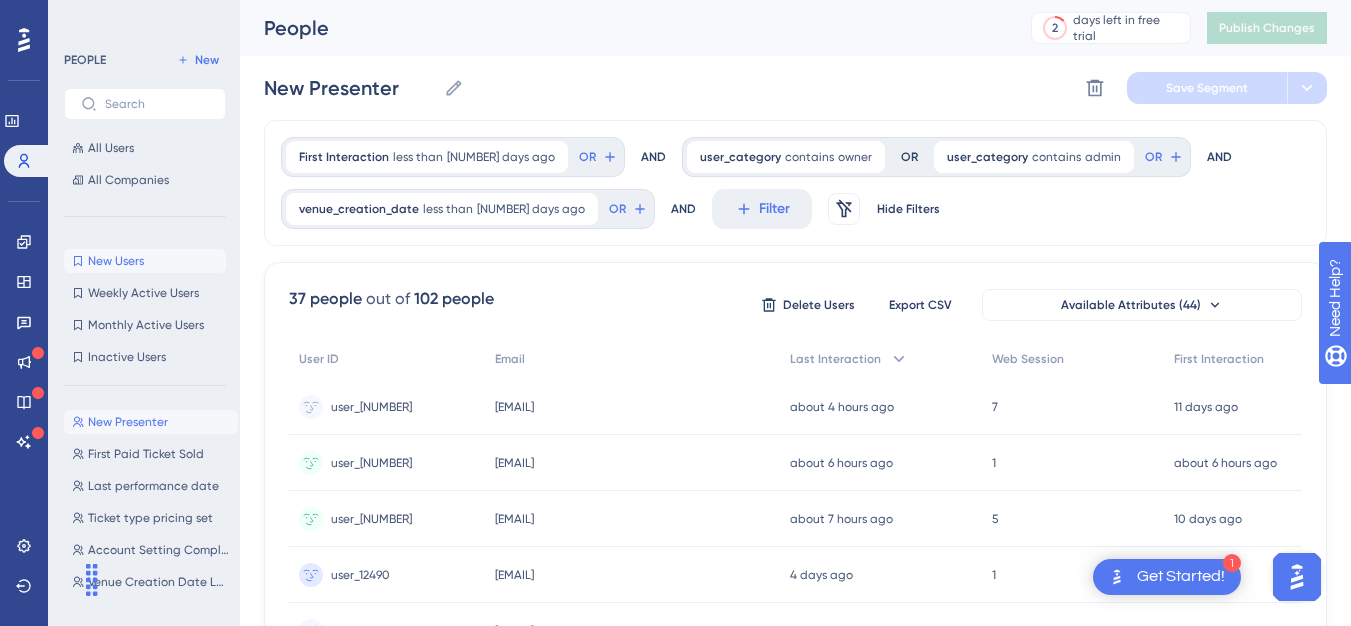 click on "New Users" at bounding box center [116, 261] 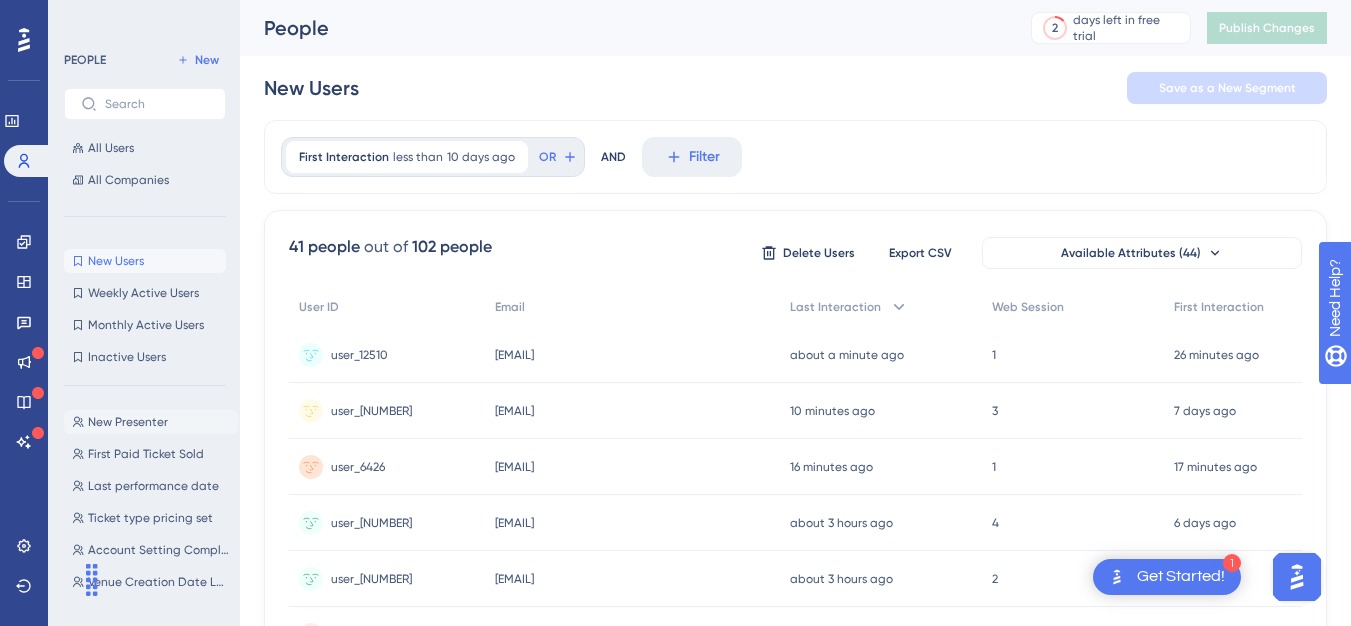 click on "New Presenter" at bounding box center [128, 422] 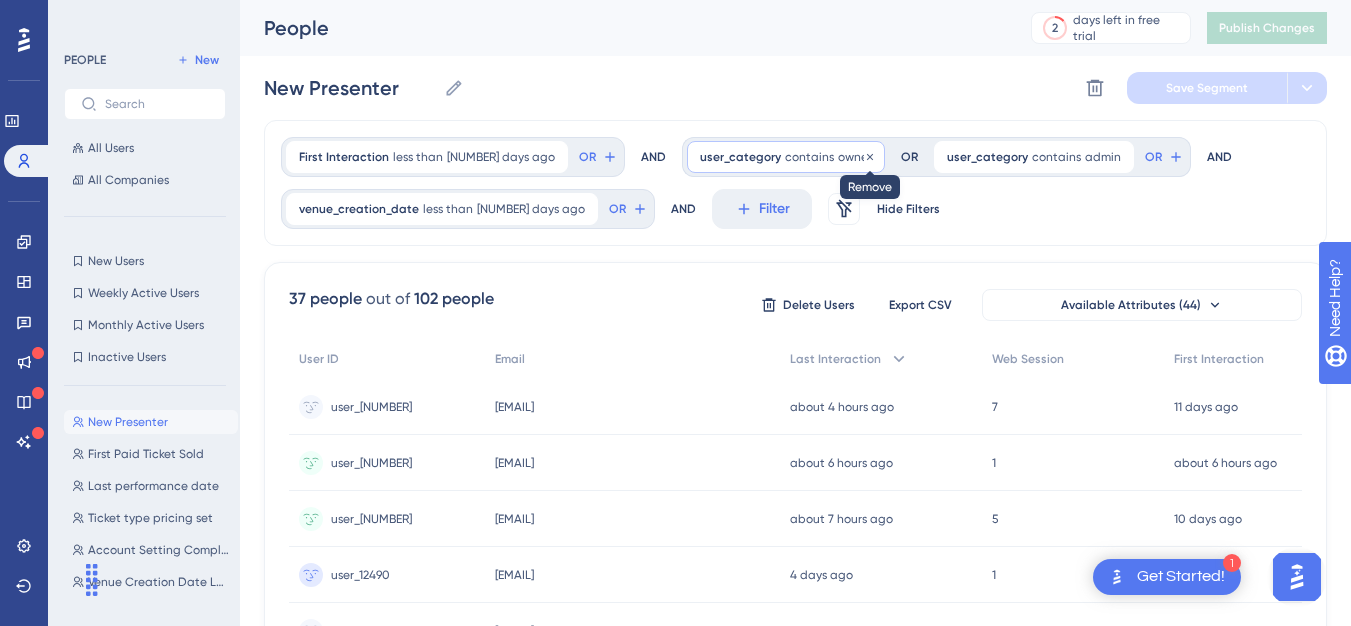 click 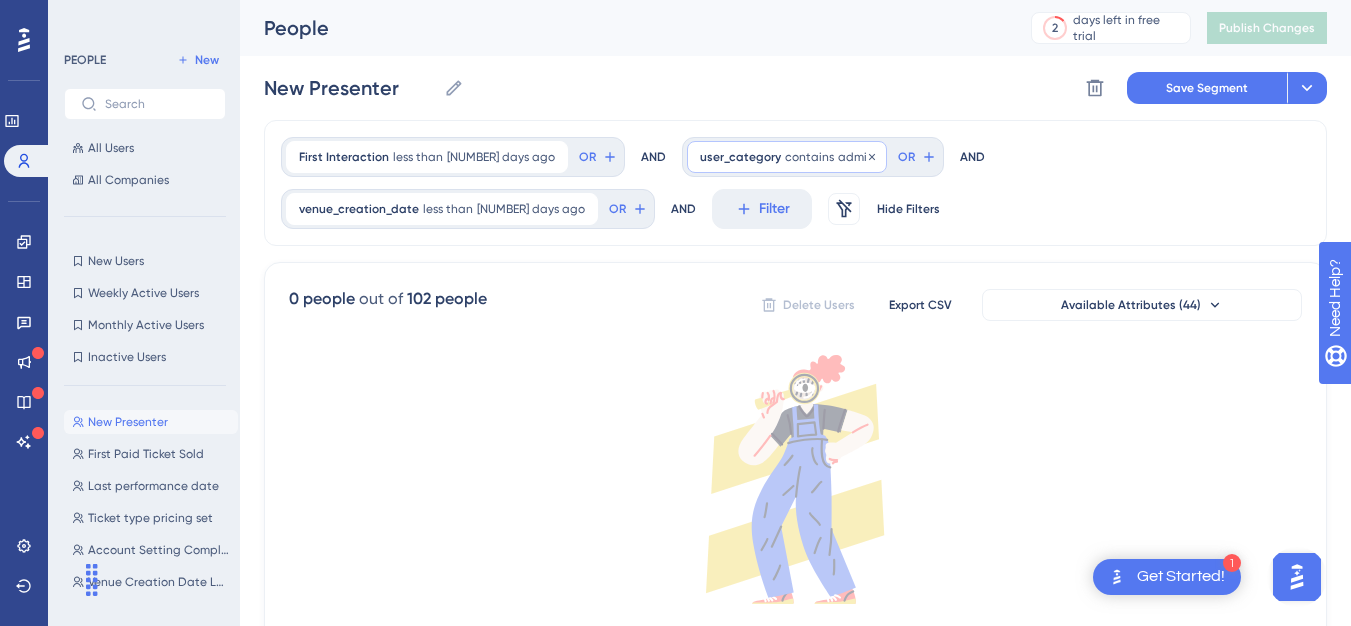 click 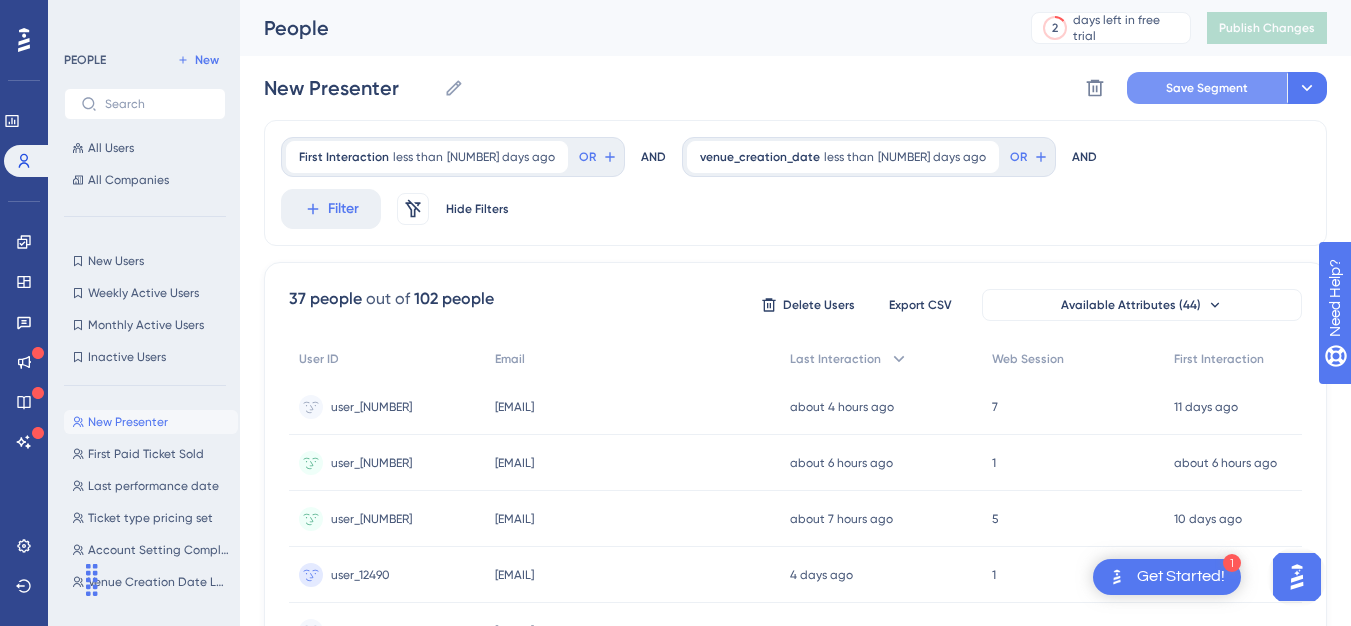 click on "Save Segment" at bounding box center (1207, 88) 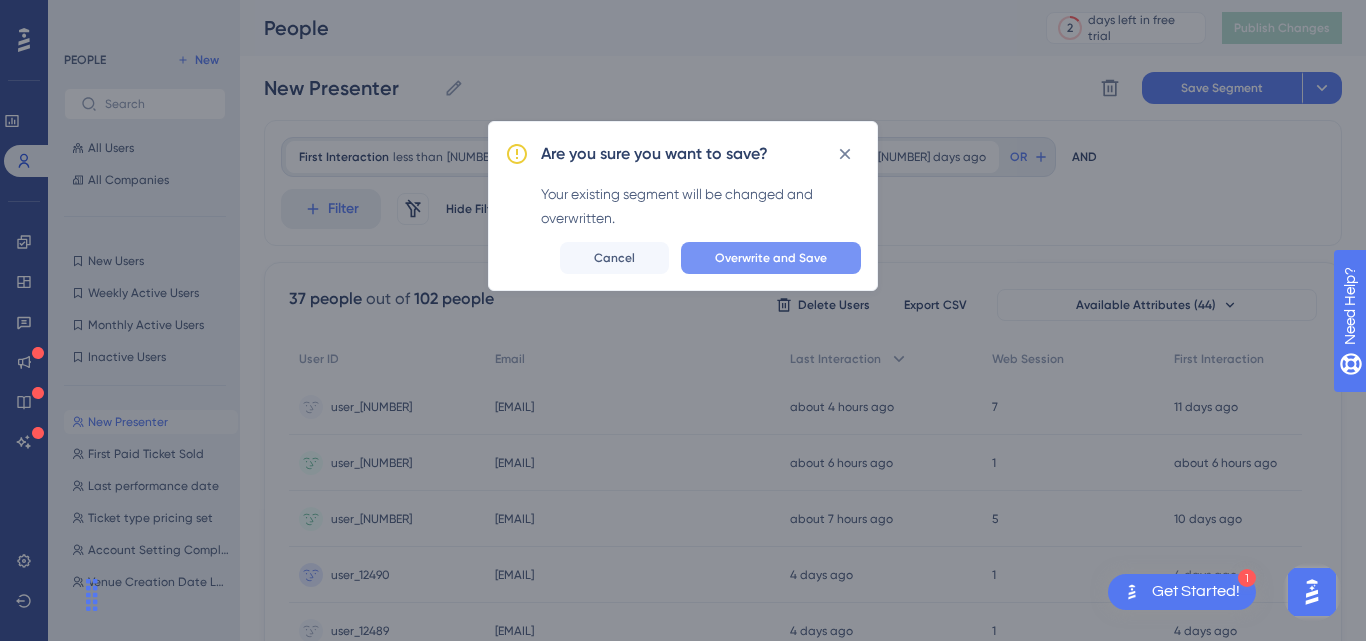 click on "Overwrite and Save" at bounding box center (771, 258) 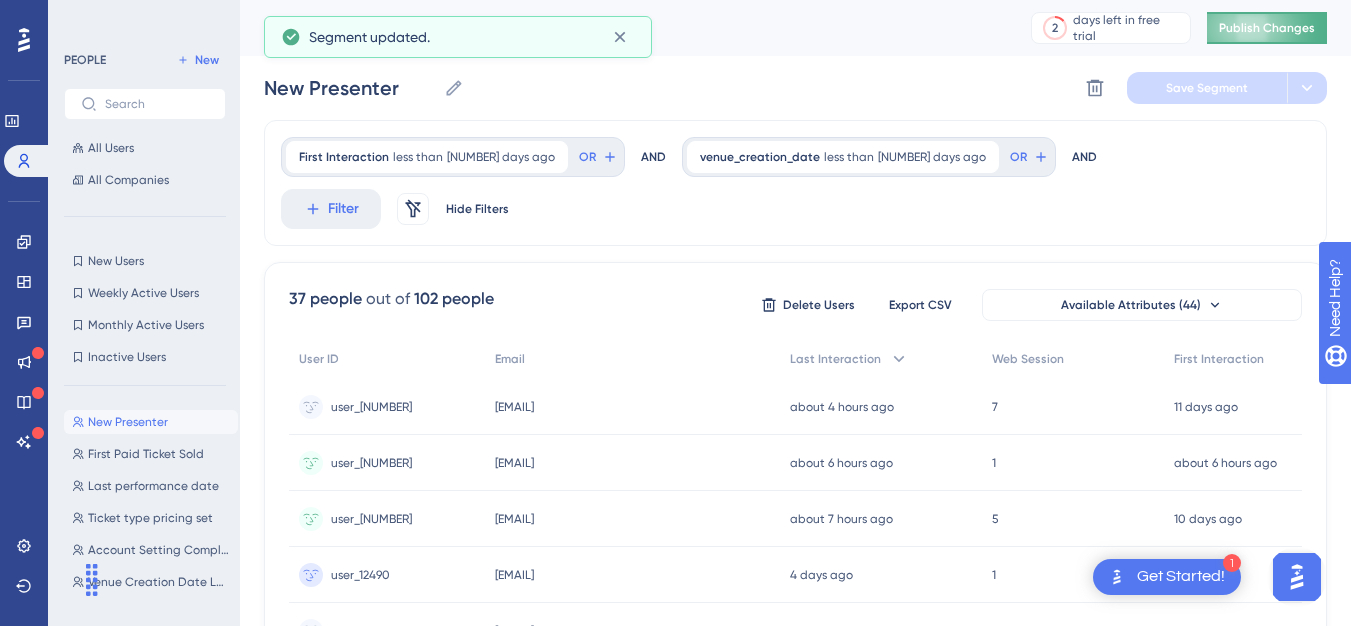 click on "Publish Changes" at bounding box center (1267, 28) 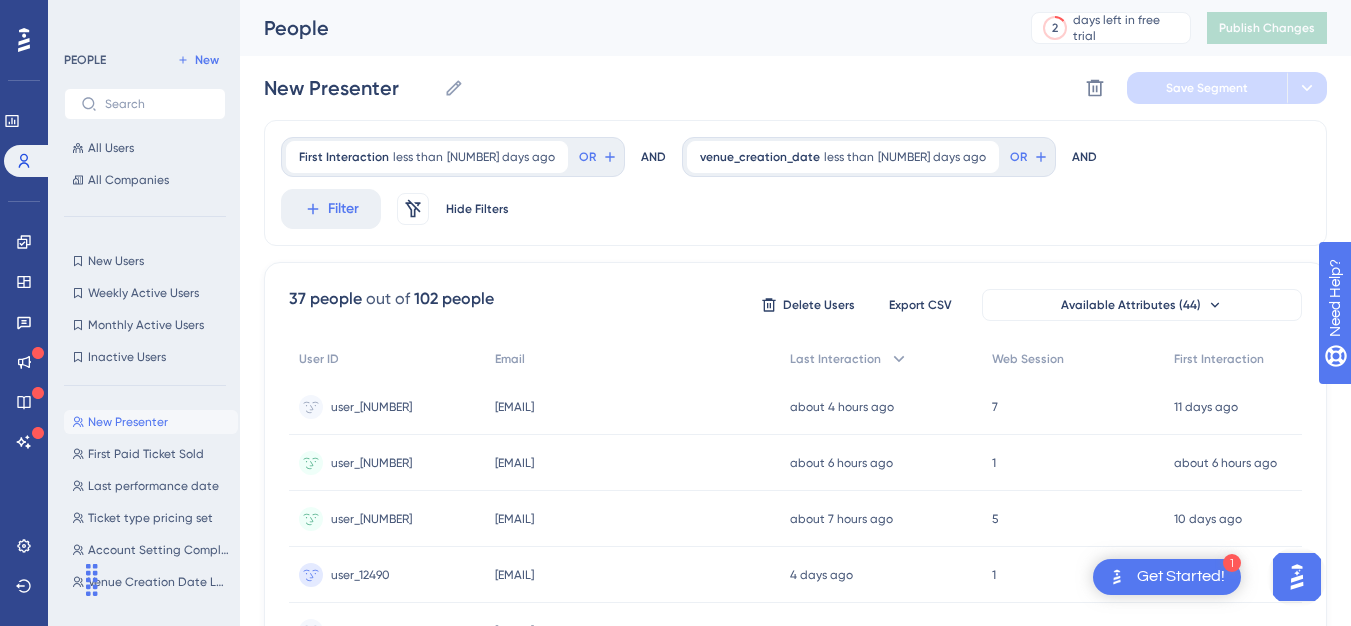 click on "New Presenter New Presenter Delete Segment Save Segment" at bounding box center (795, 88) 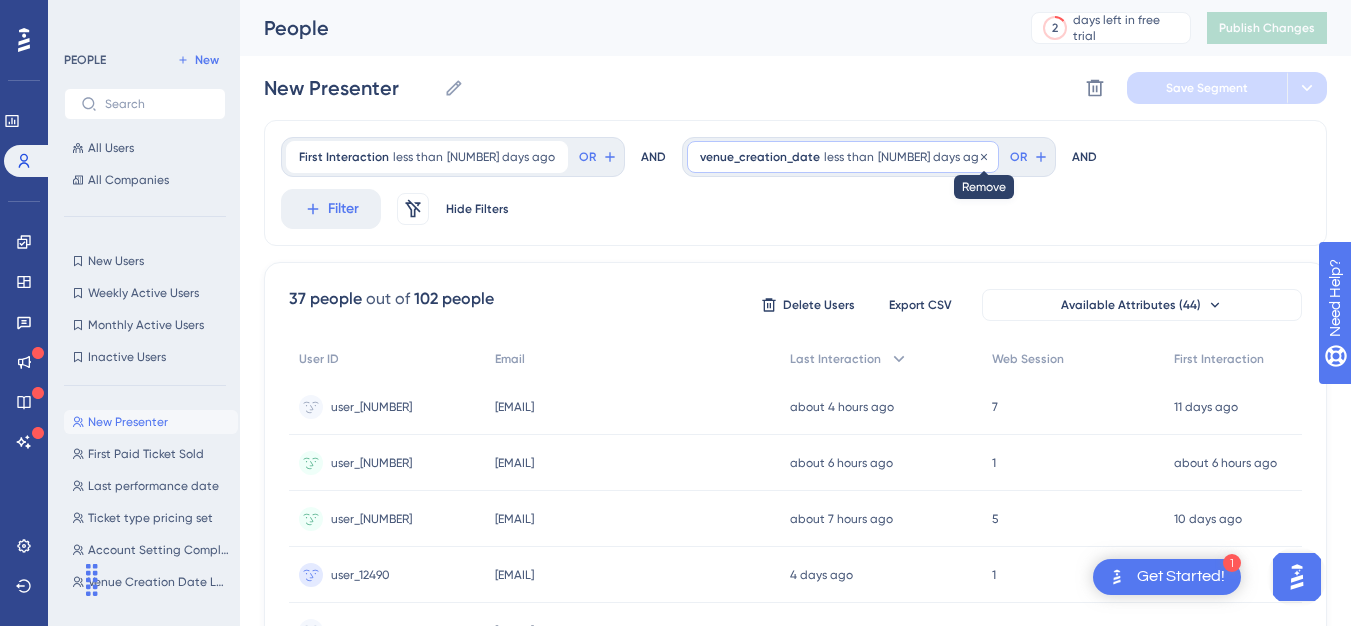 click 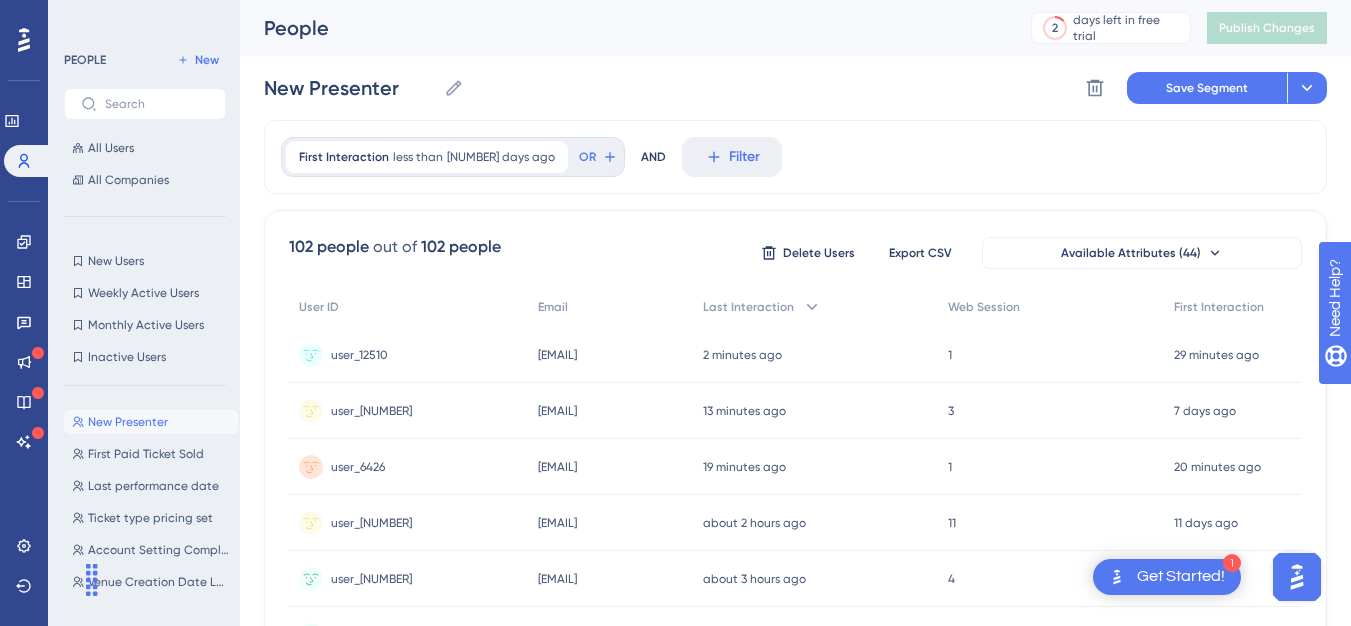 click on "New Presenter" at bounding box center (128, 422) 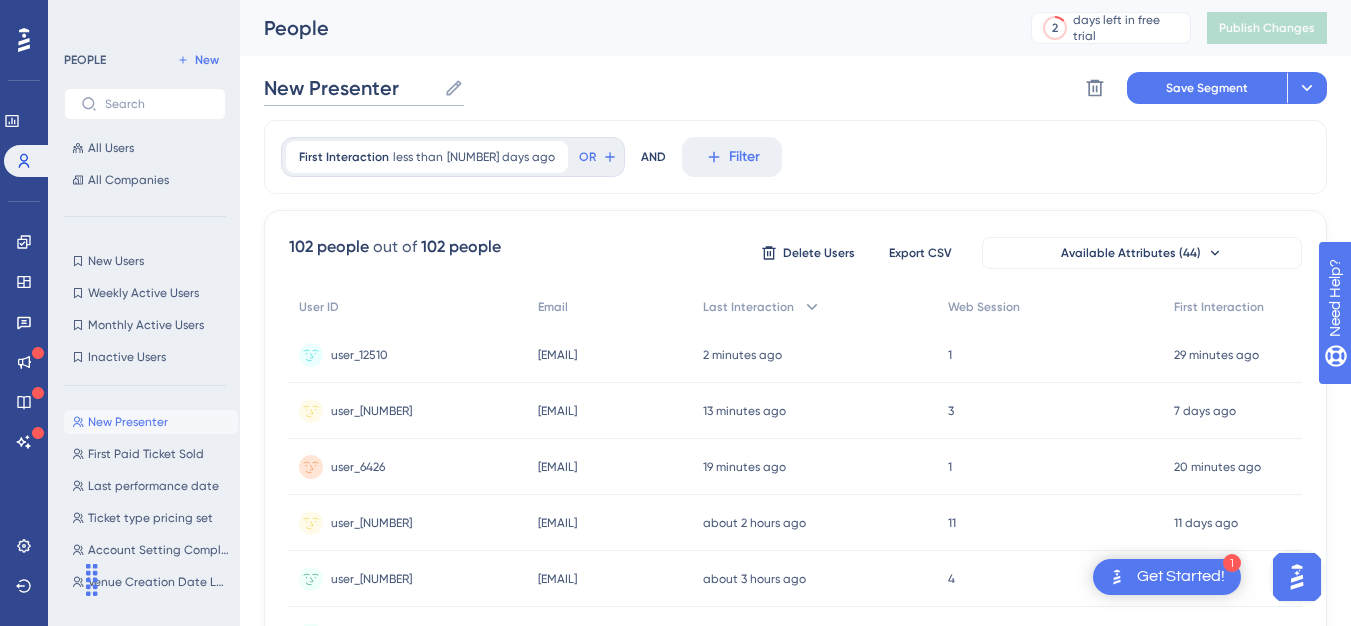 click on "New Presenter" at bounding box center (350, 88) 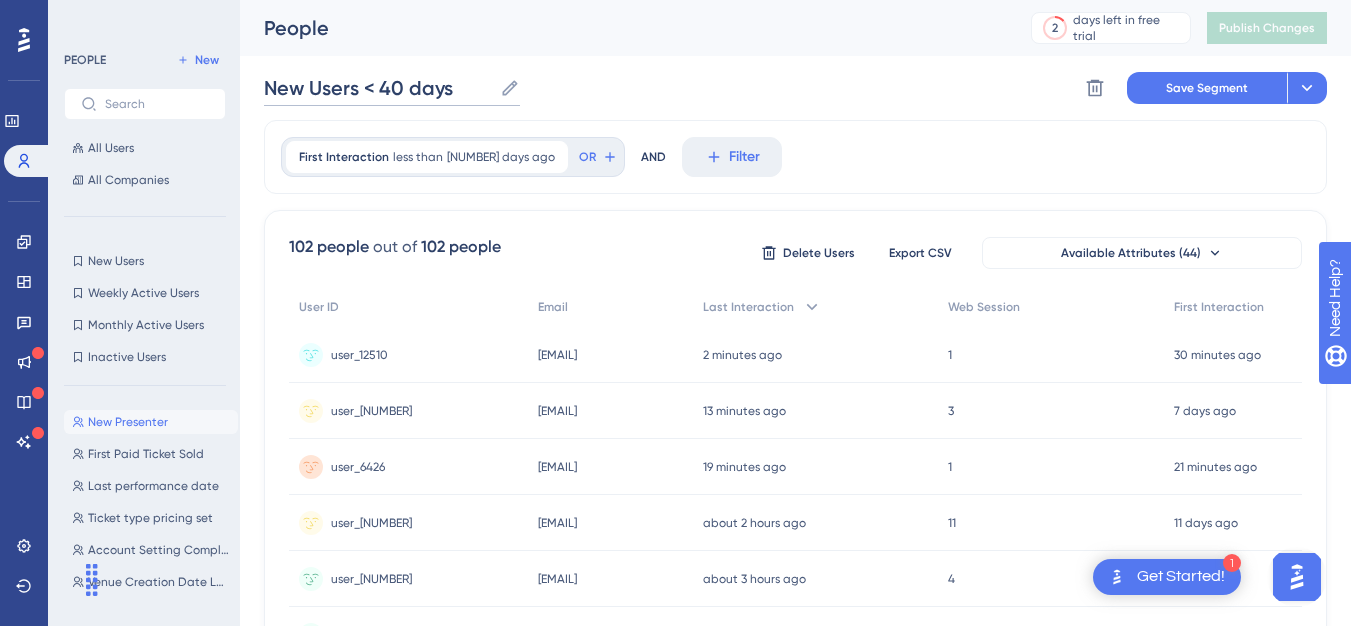 type on "New Users < 40 days" 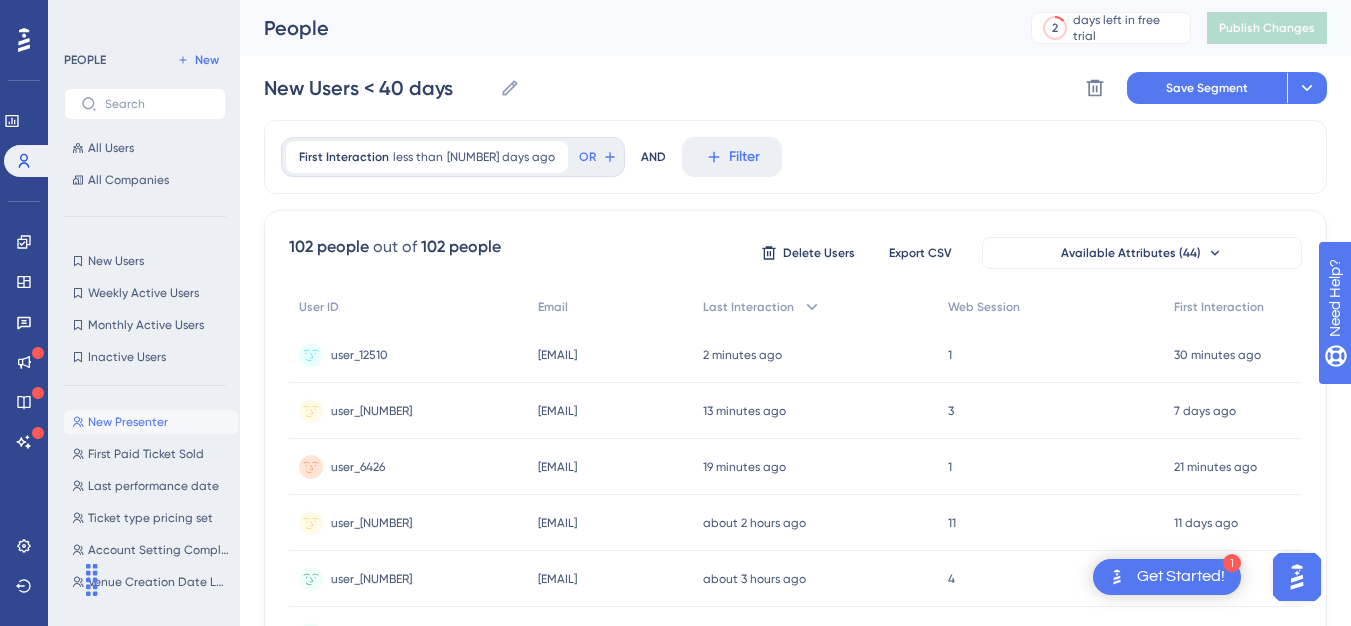 click on "New Users < 40 days New Users < 40 days Delete Segment Save Segment Actions" at bounding box center (795, 88) 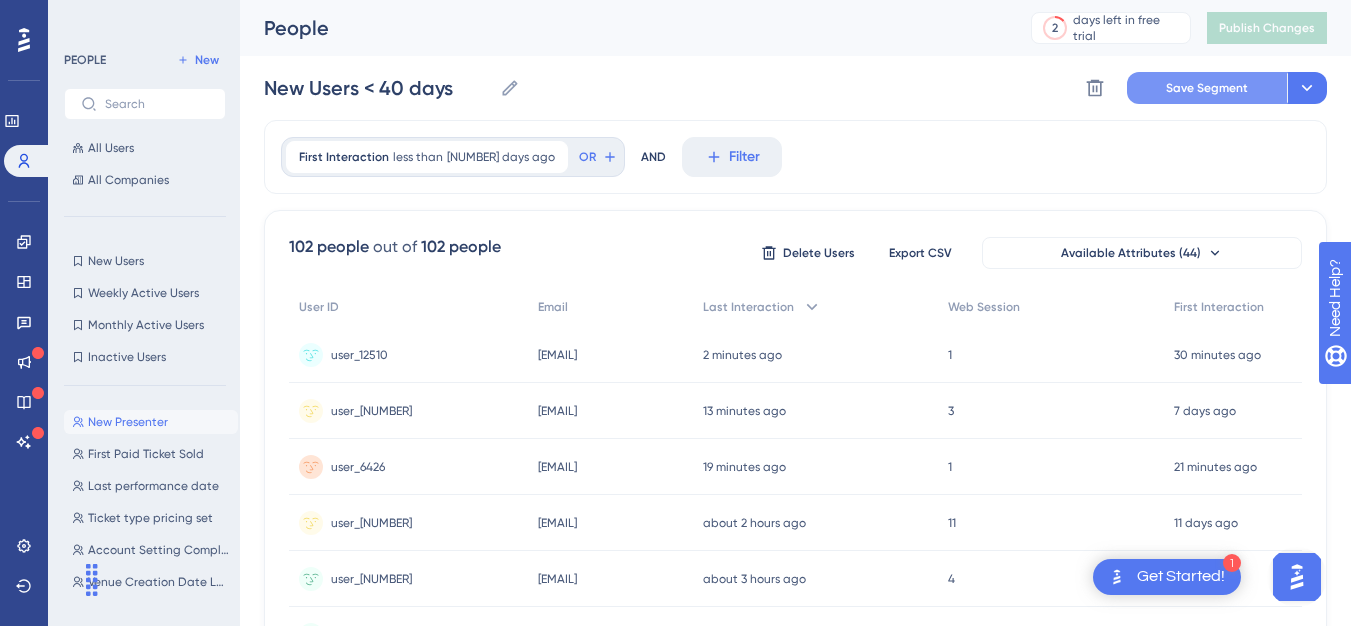 click on "Save Segment" at bounding box center (1207, 88) 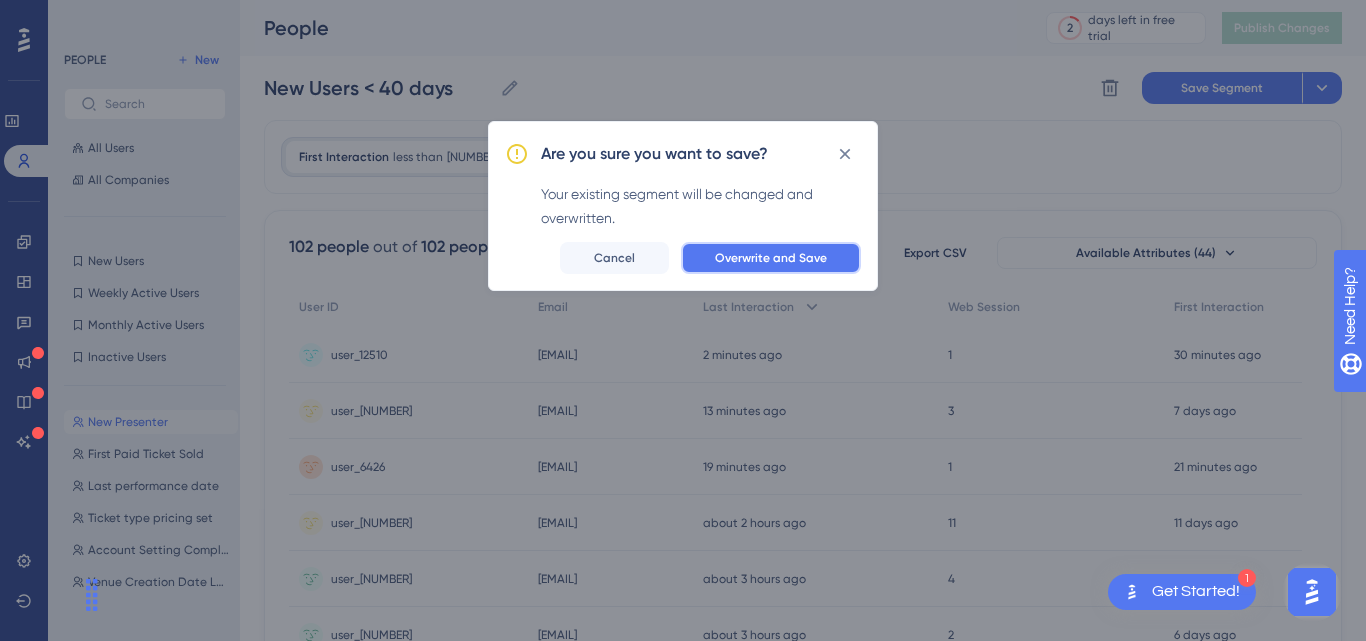 click on "Overwrite and Save" at bounding box center (771, 258) 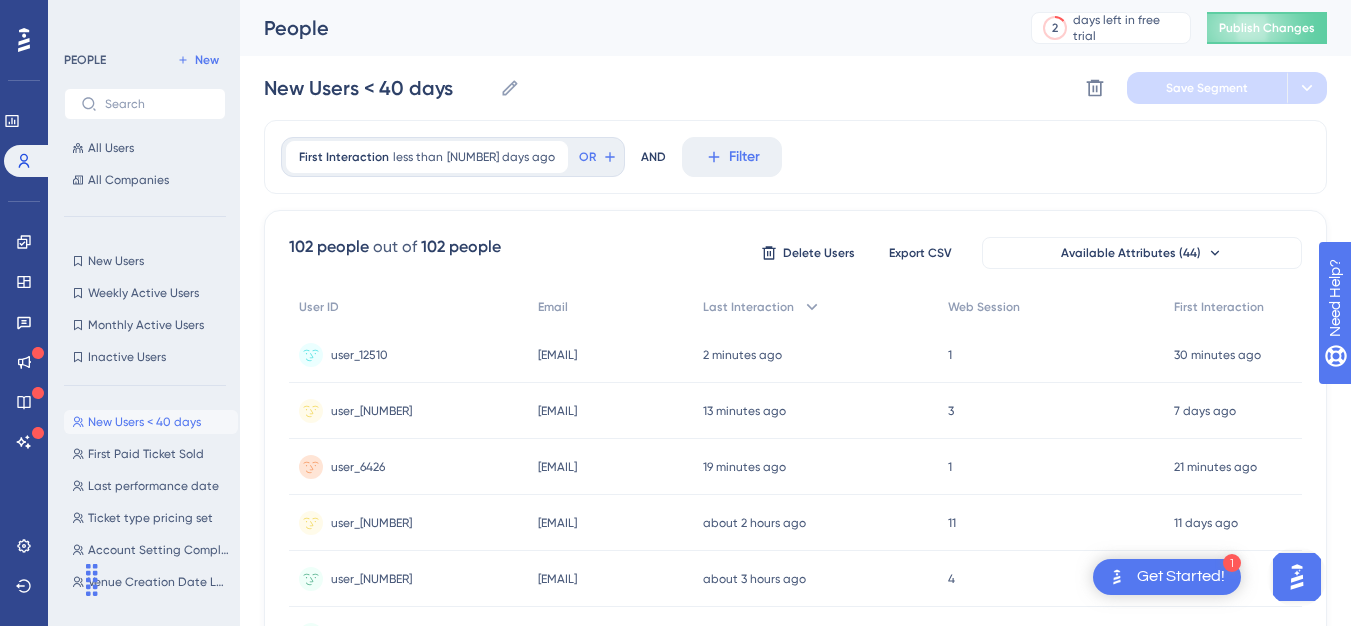 click on "New Users < 40 days" at bounding box center [144, 422] 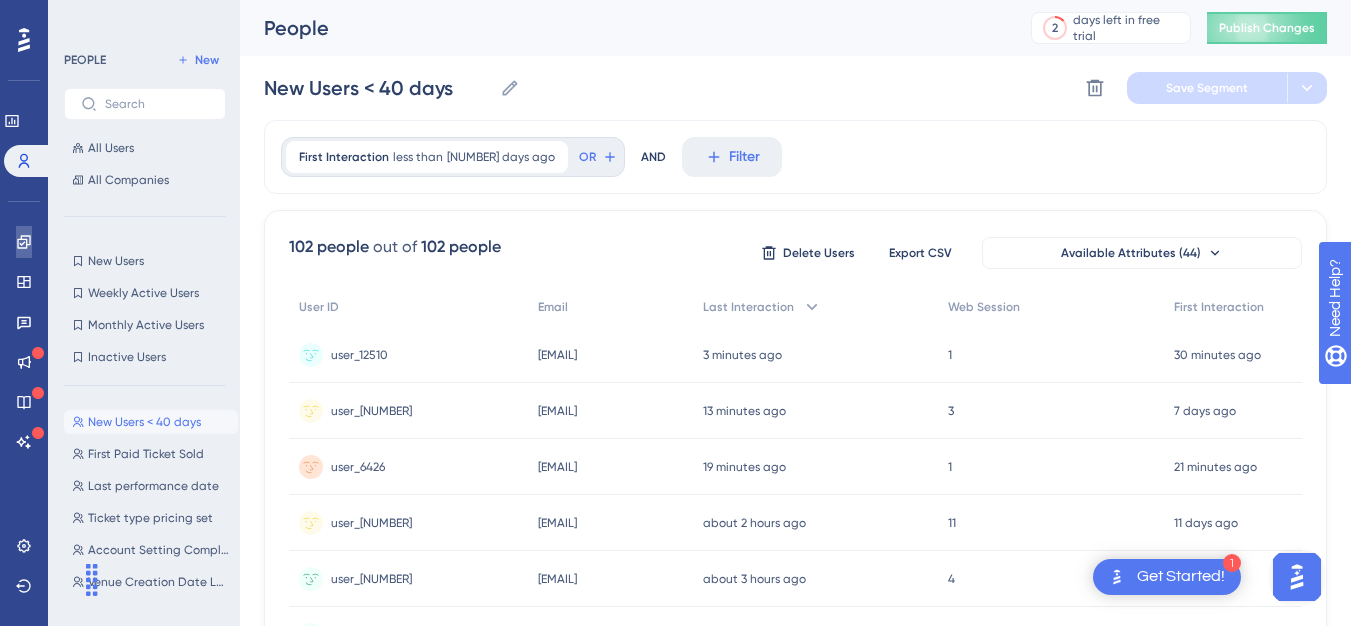 click 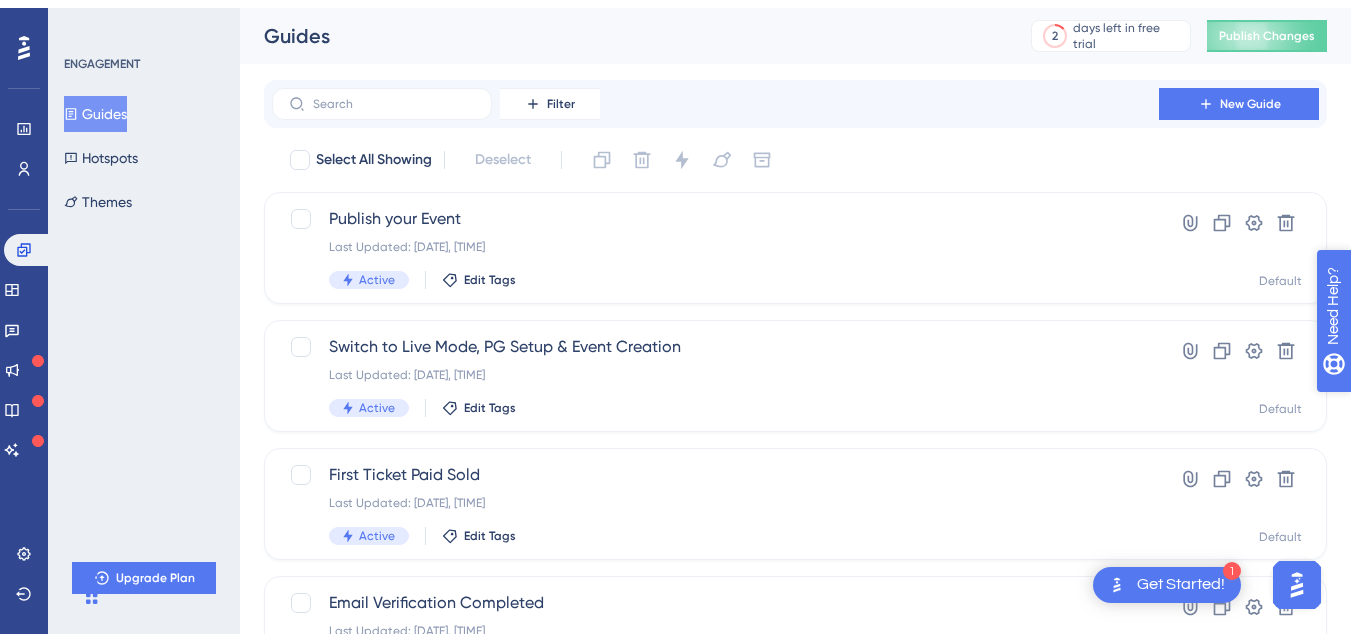 scroll, scrollTop: 103, scrollLeft: 0, axis: vertical 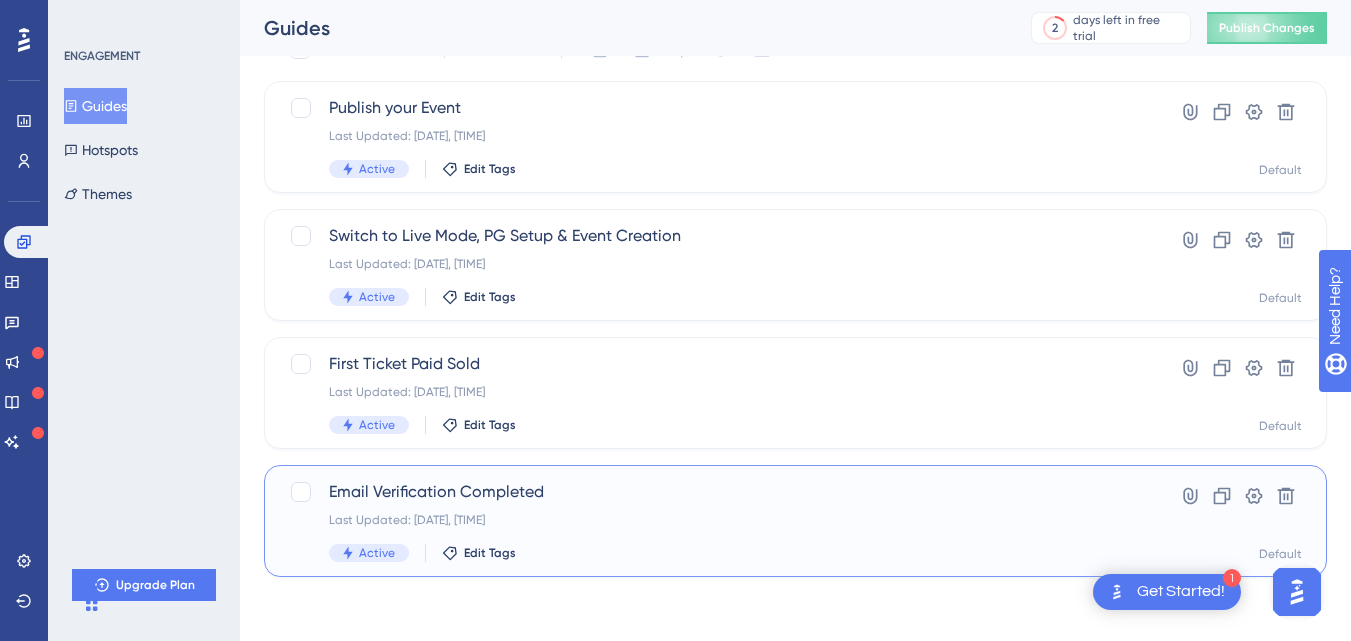 click on "Last Updated: Aug 04 2025, 06:55 PM" at bounding box center (715, 520) 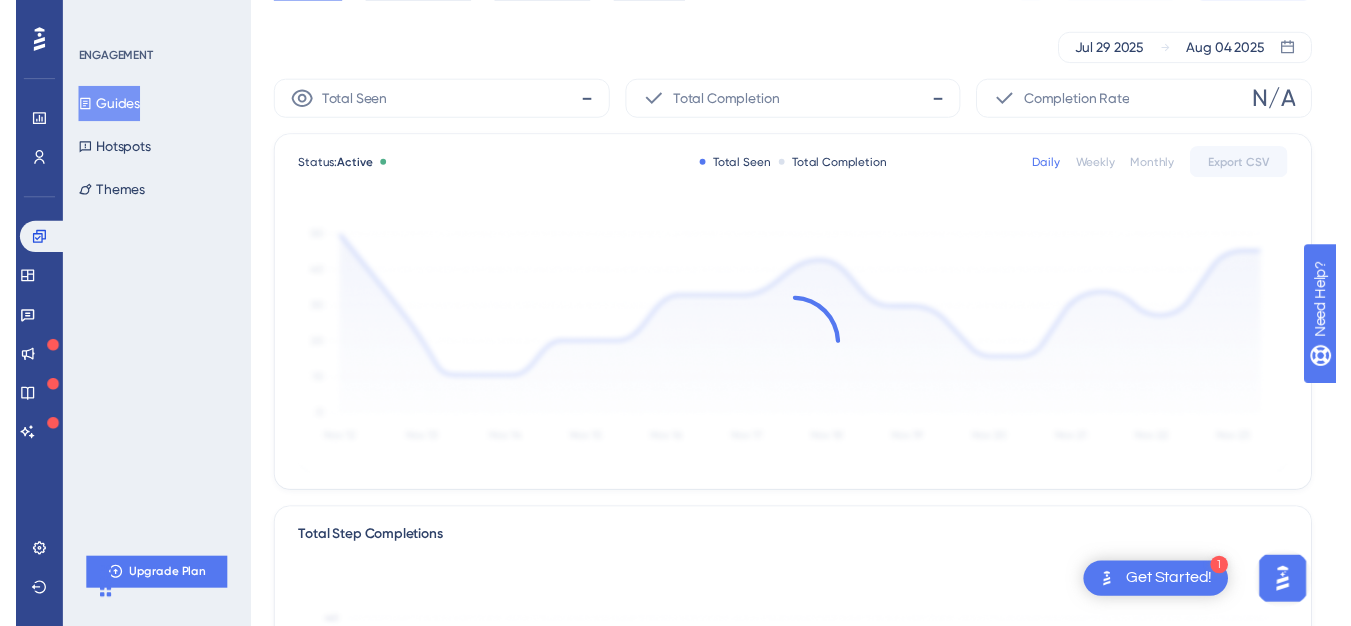 scroll, scrollTop: 0, scrollLeft: 0, axis: both 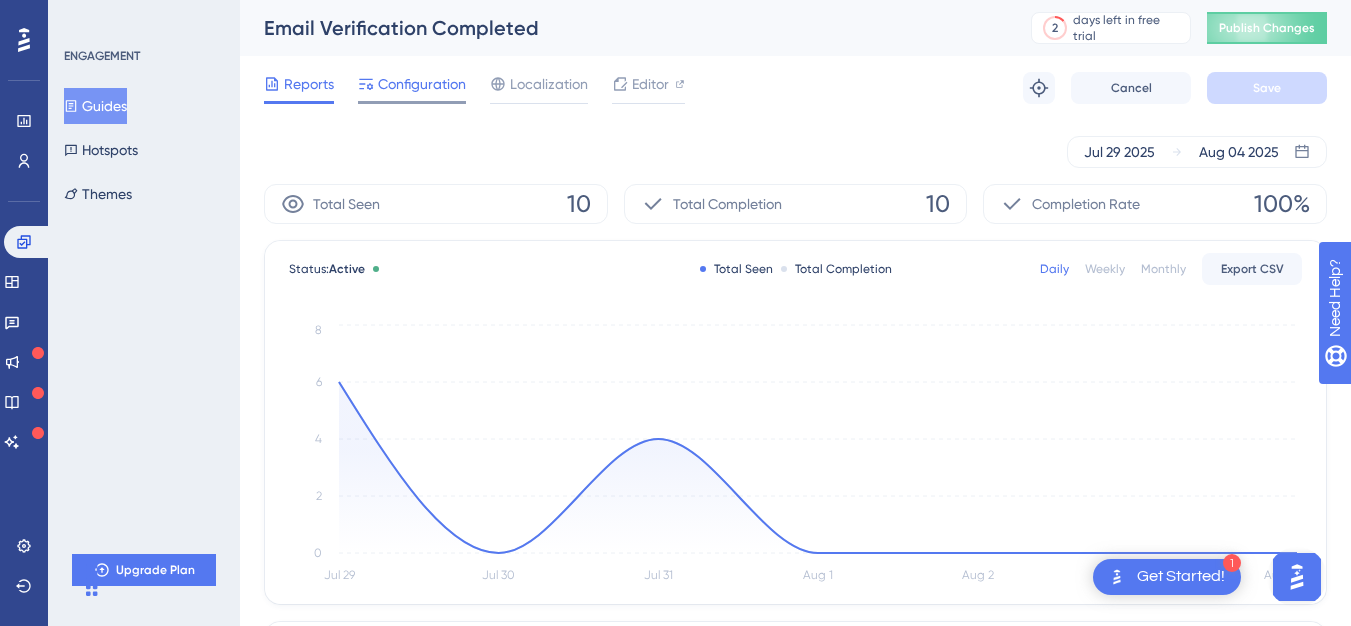 click on "Configuration" at bounding box center [422, 84] 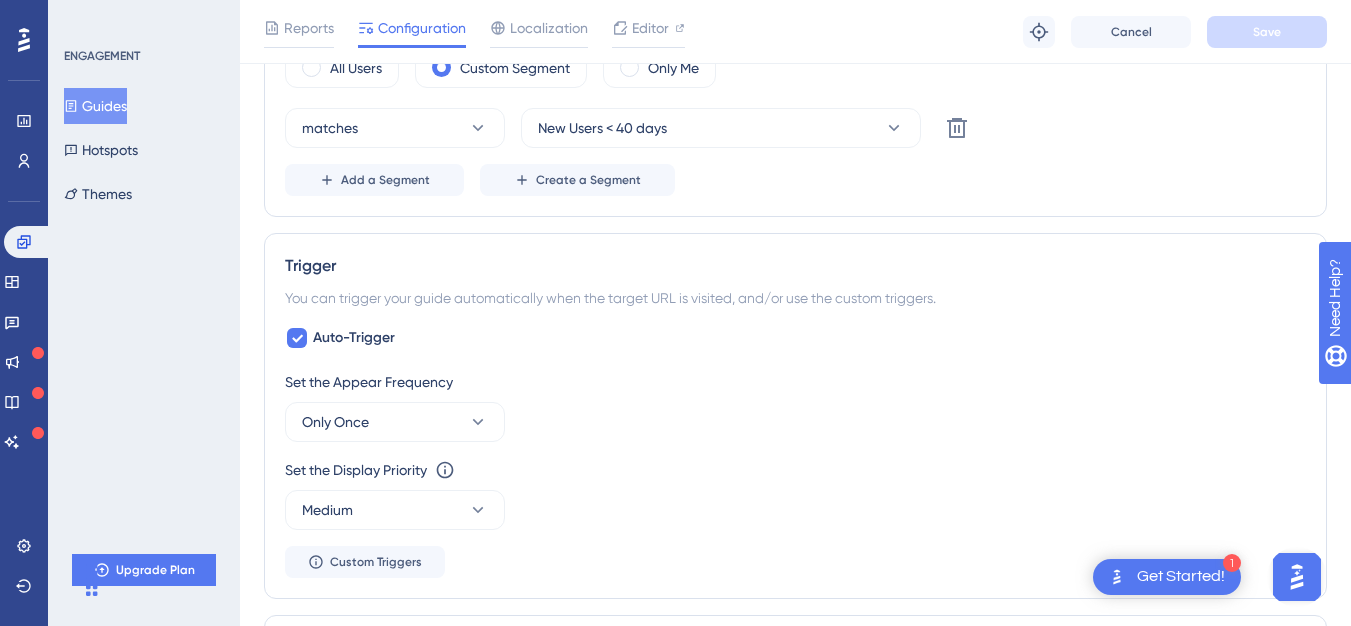 scroll, scrollTop: 778, scrollLeft: 0, axis: vertical 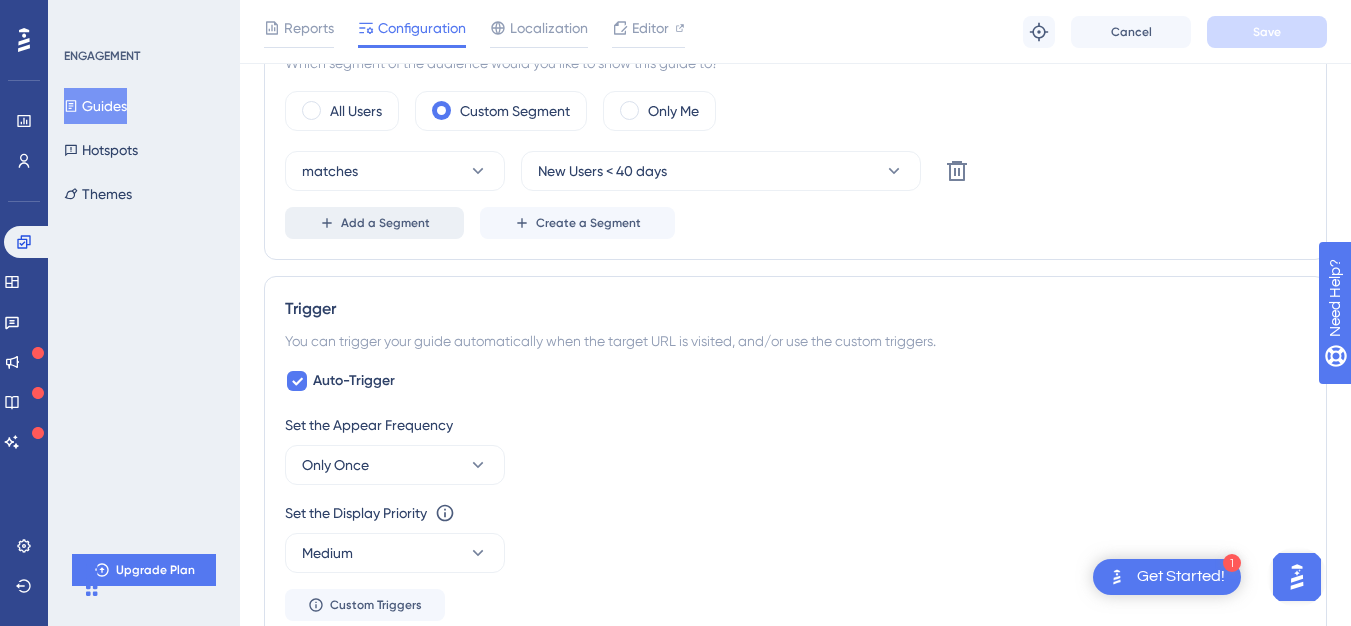 click on "Add a Segment" at bounding box center [374, 223] 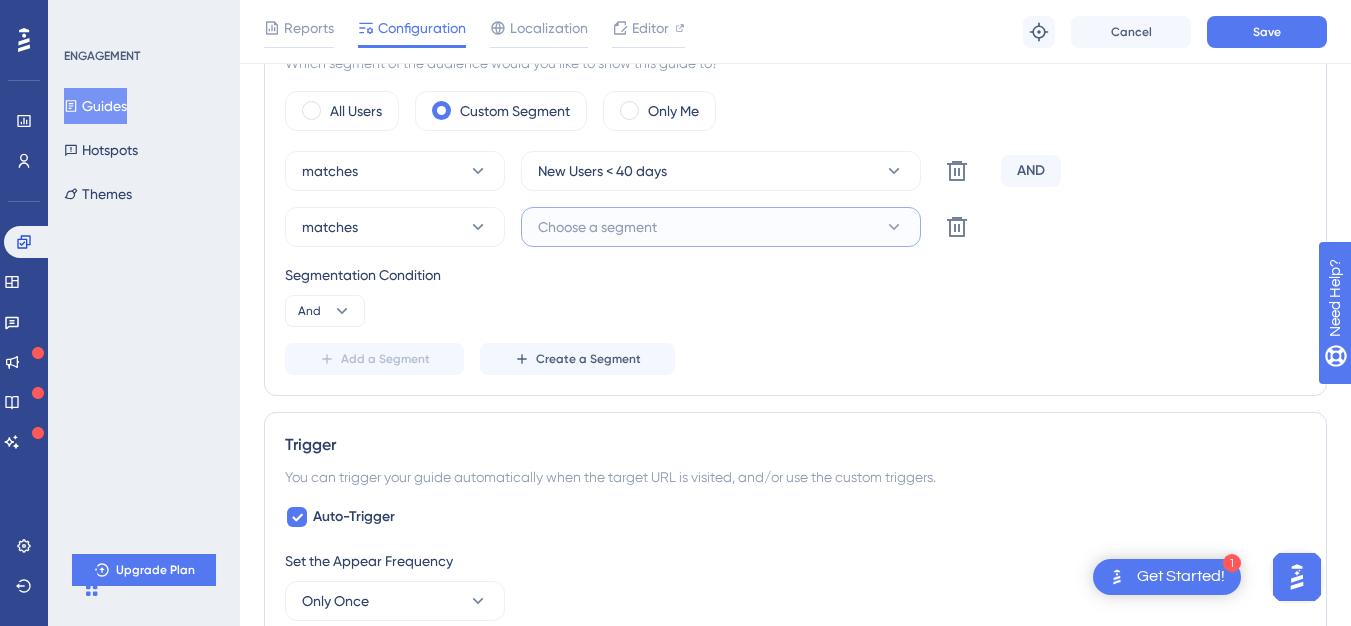 click on "Choose a segment" at bounding box center (597, 227) 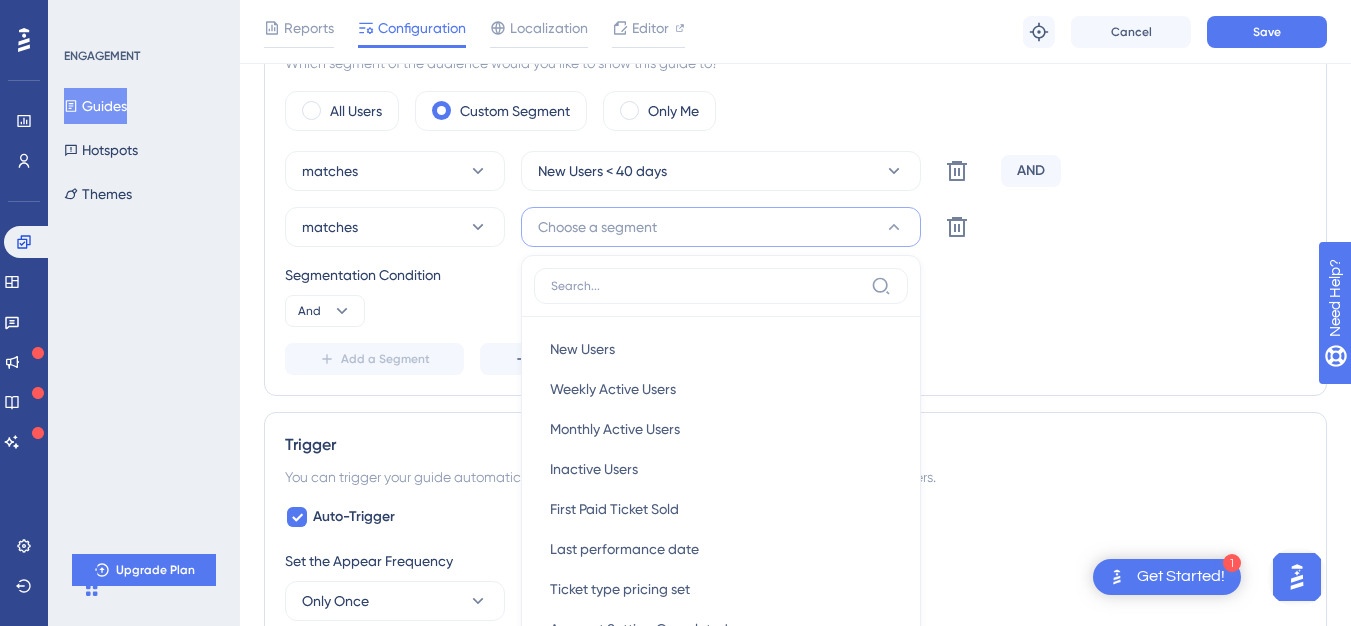 scroll, scrollTop: 921, scrollLeft: 0, axis: vertical 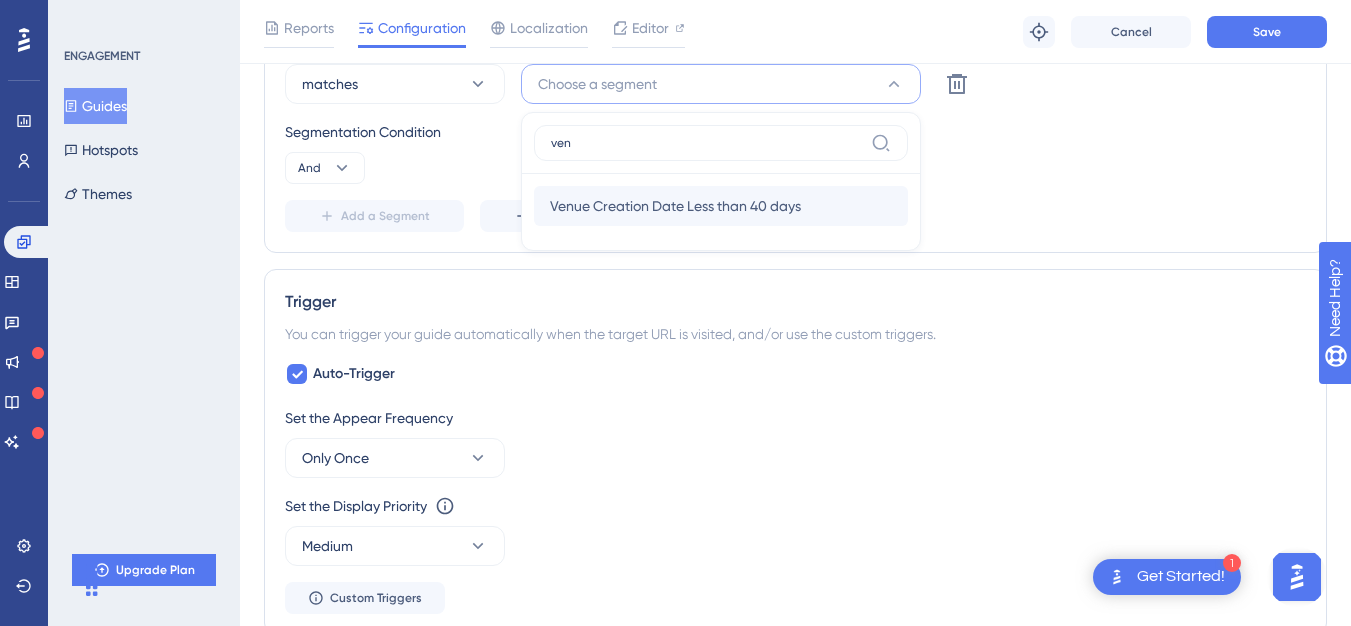 type on "ven" 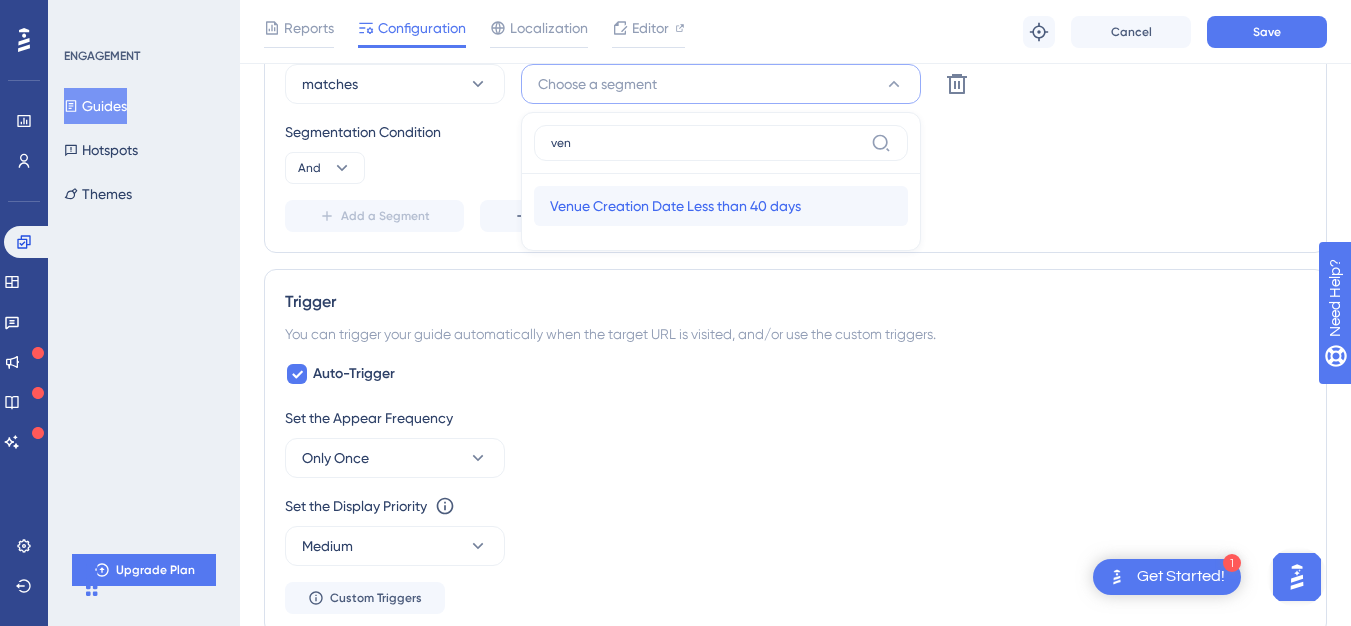 click on "Venue Creation Date Less than 40 days" at bounding box center (675, 206) 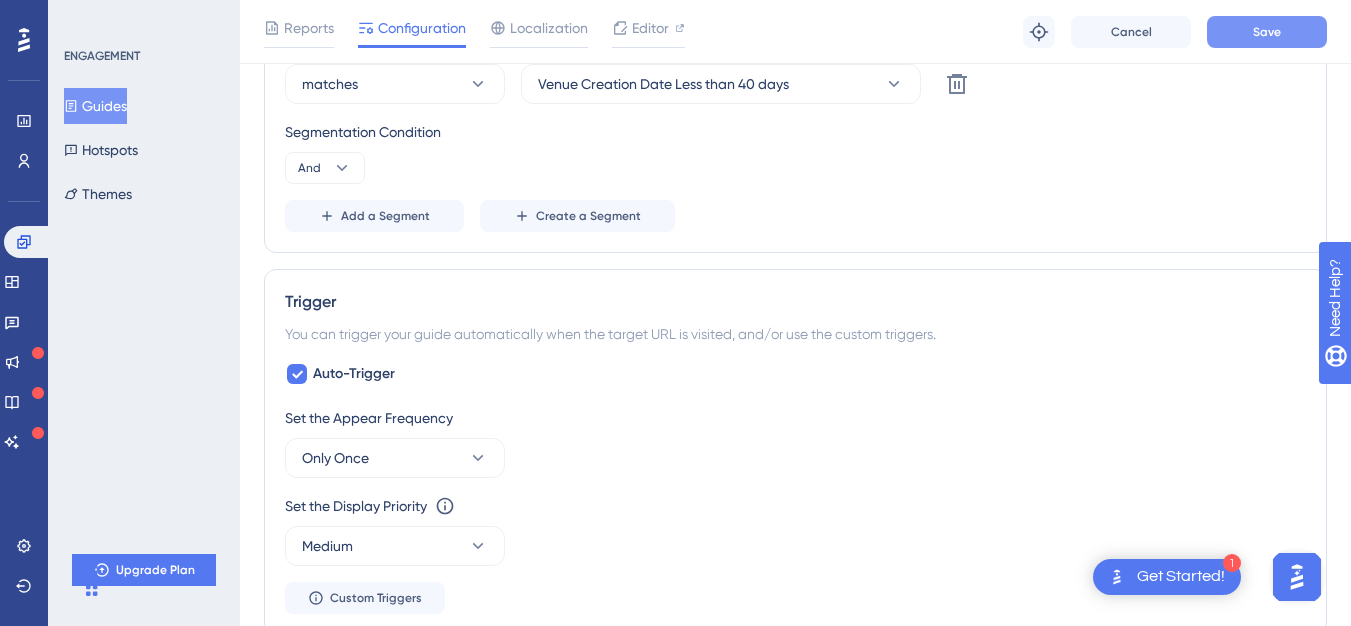 click on "Save" at bounding box center [1267, 32] 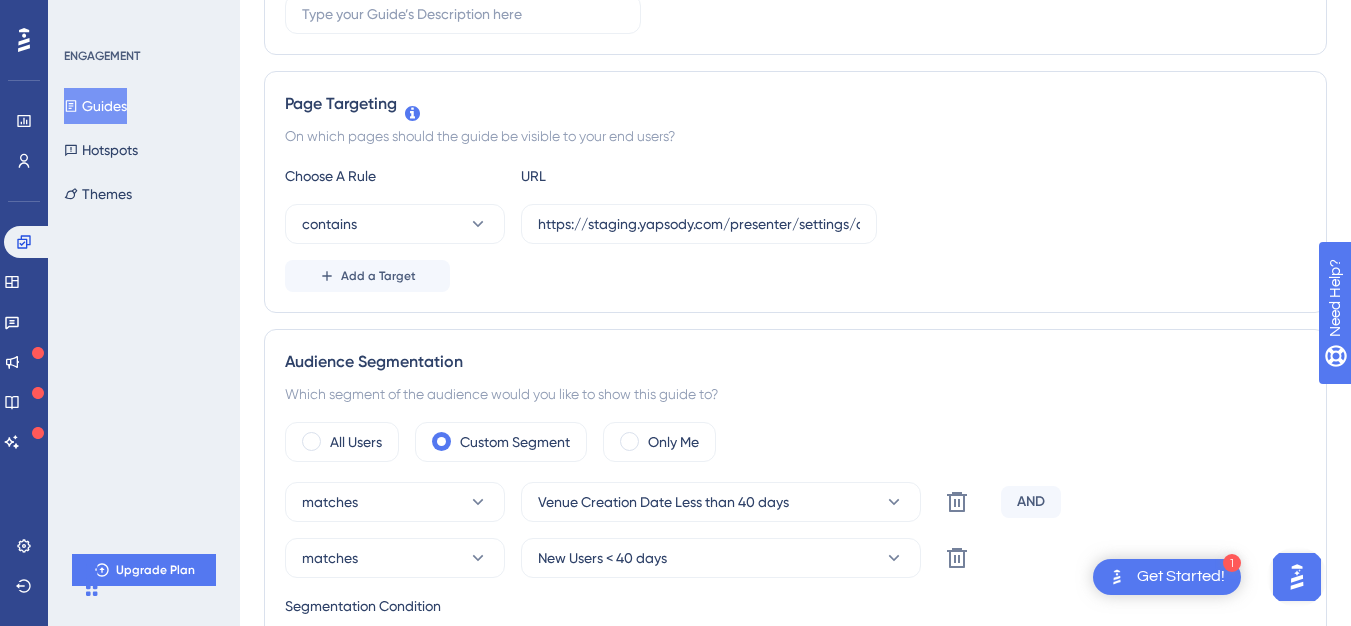 scroll, scrollTop: 0, scrollLeft: 0, axis: both 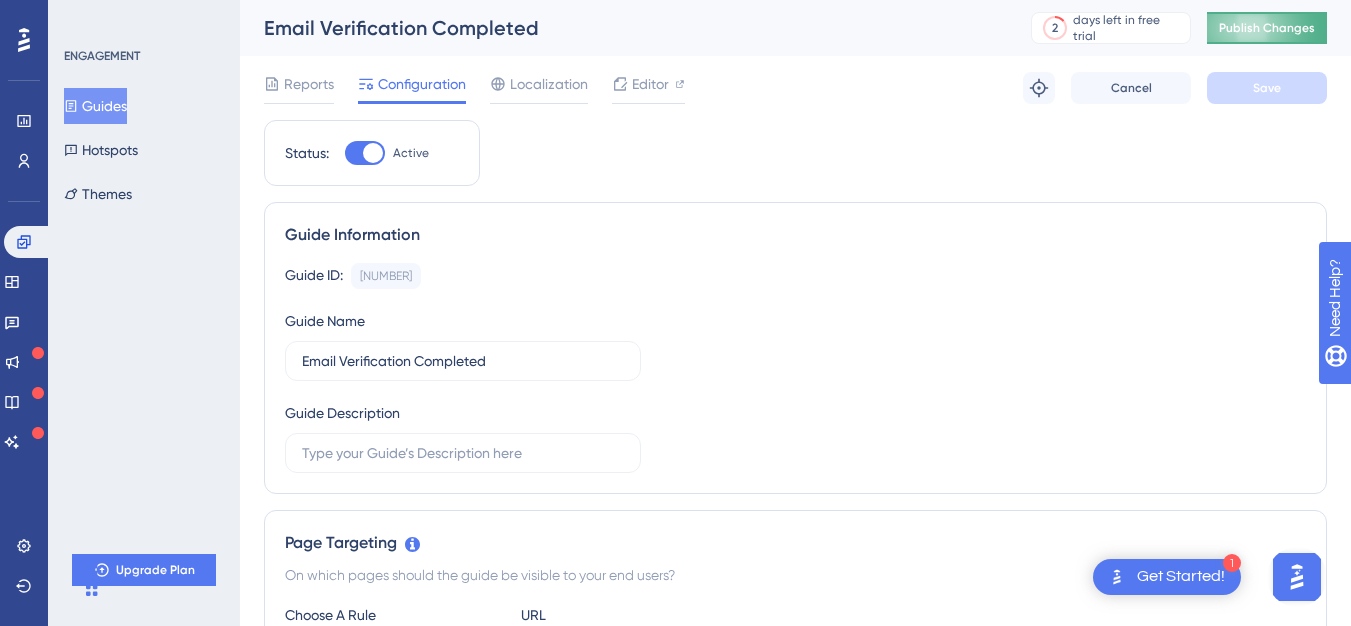 click on "Publish Changes" at bounding box center [1267, 28] 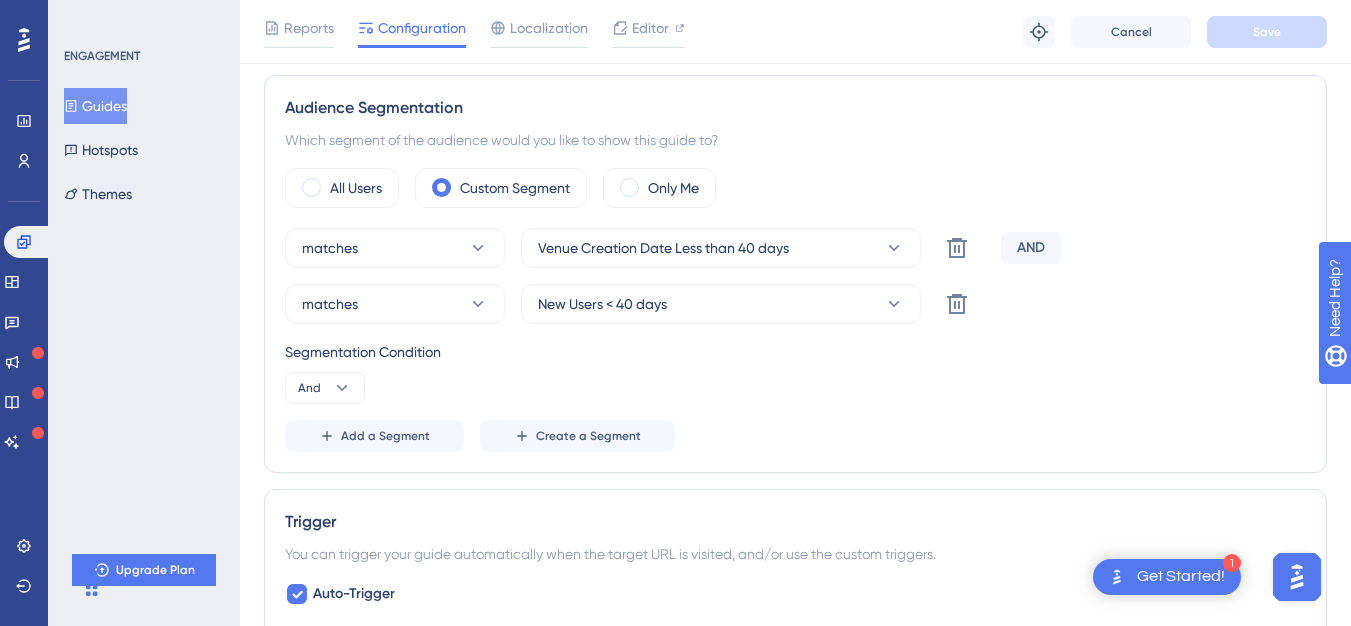scroll, scrollTop: 705, scrollLeft: 0, axis: vertical 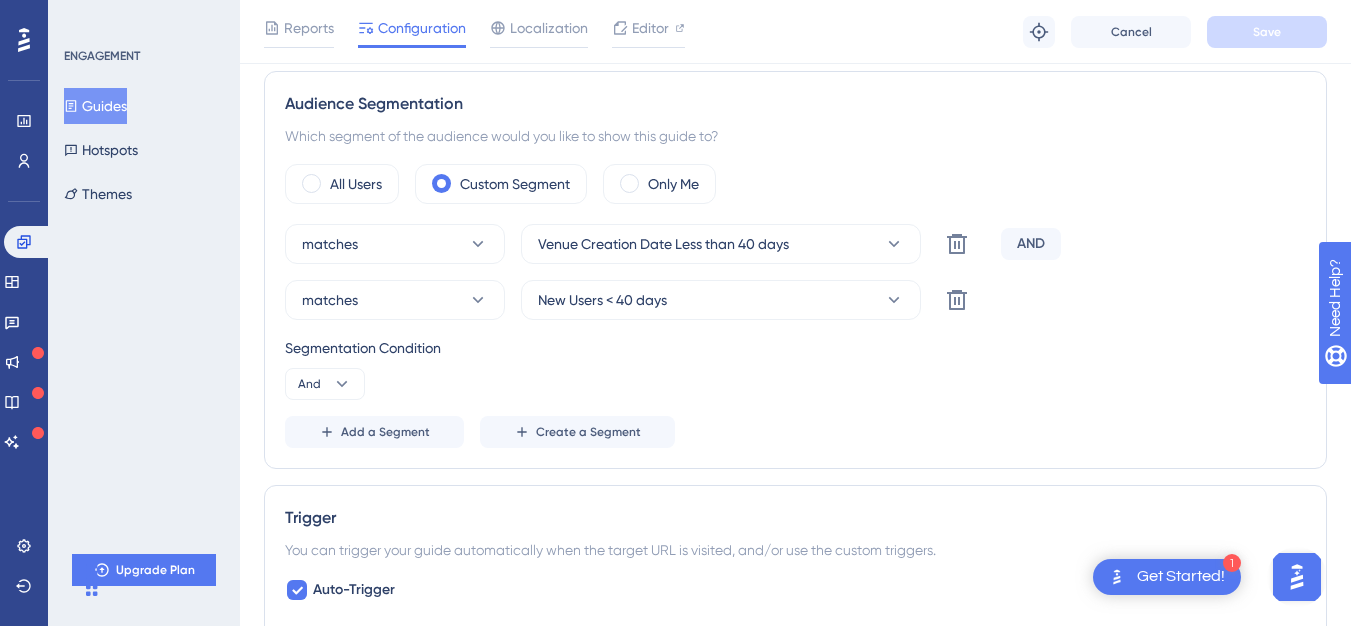 drag, startPoint x: 1351, startPoint y: 161, endPoint x: 35, endPoint y: 14, distance: 1324.1847 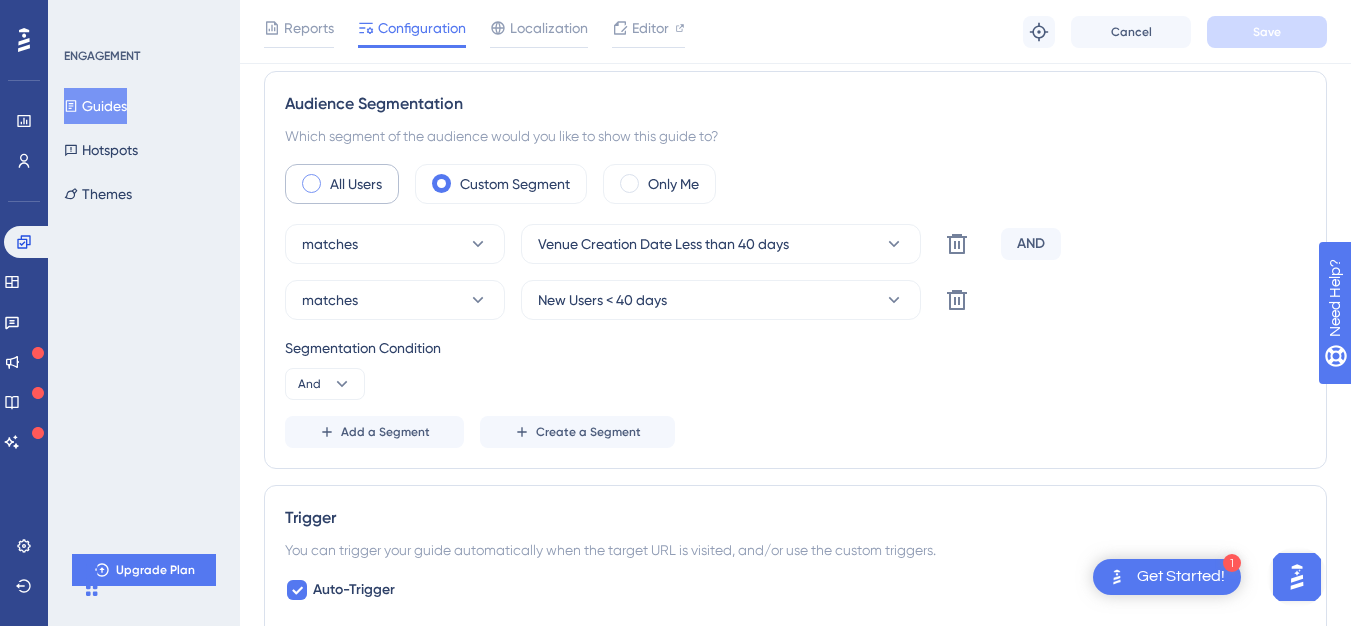 click on "All Users" at bounding box center (356, 184) 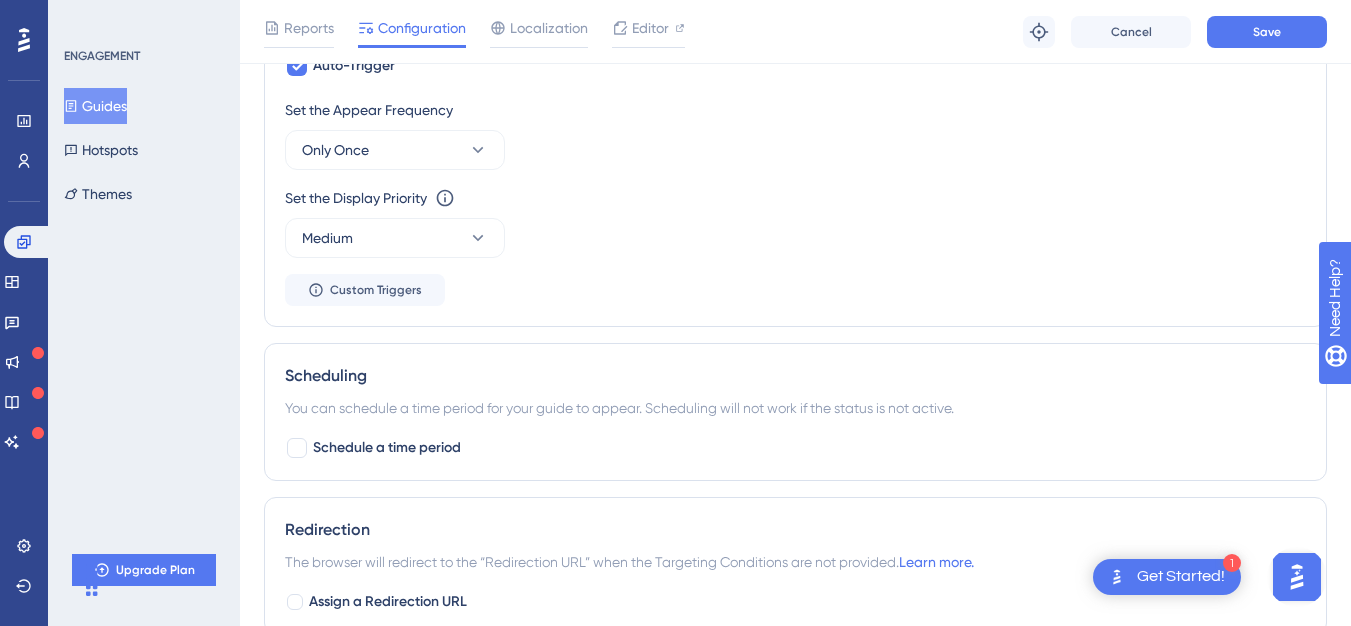 scroll, scrollTop: 641, scrollLeft: 0, axis: vertical 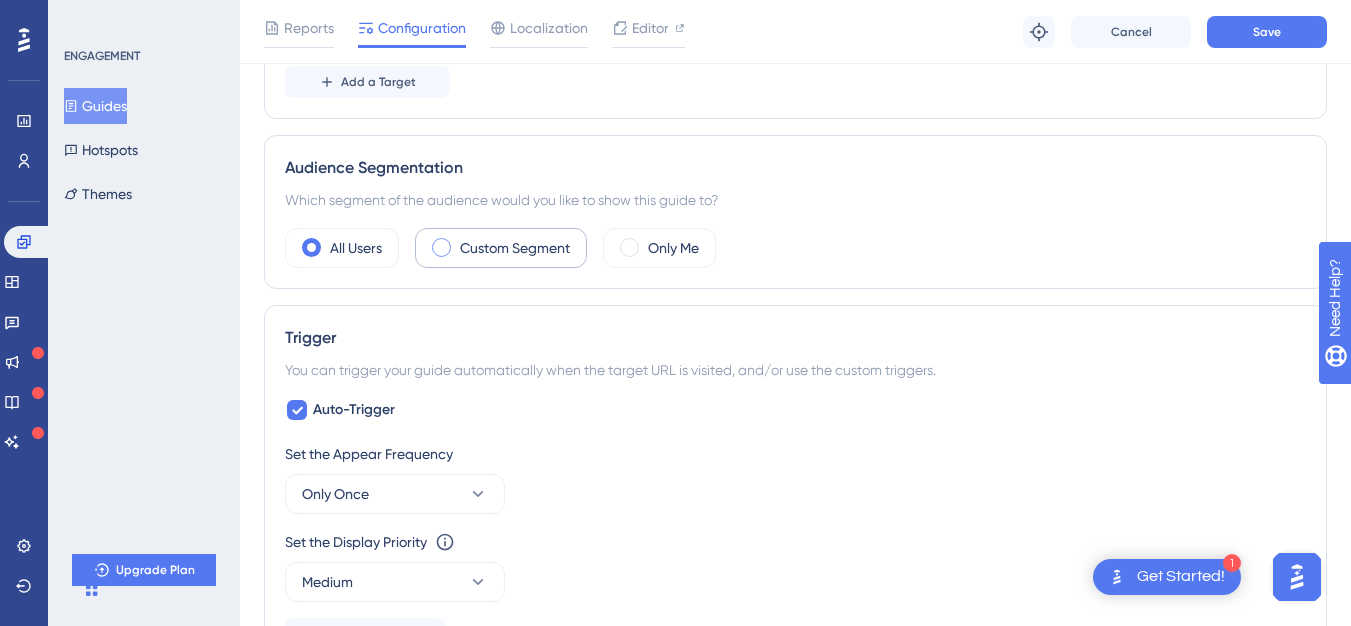 click on "Custom Segment" at bounding box center (501, 248) 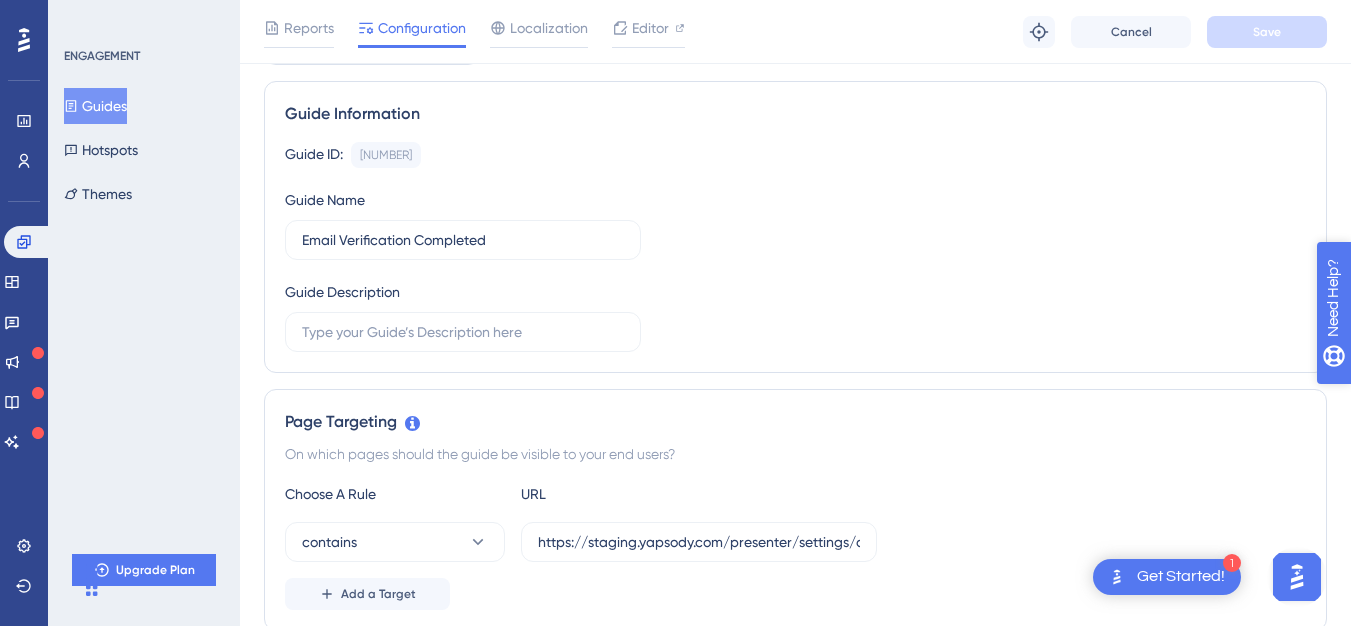 scroll, scrollTop: 0, scrollLeft: 0, axis: both 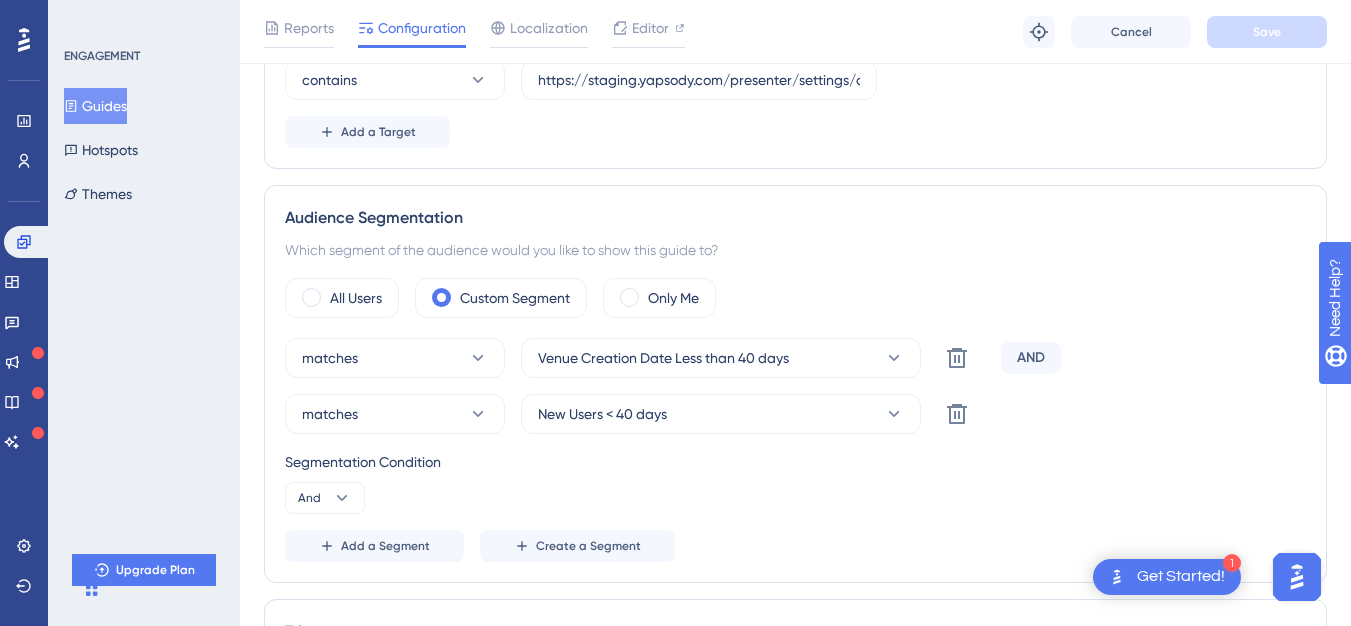 drag, startPoint x: 1356, startPoint y: 150, endPoint x: 69, endPoint y: 24, distance: 1293.1531 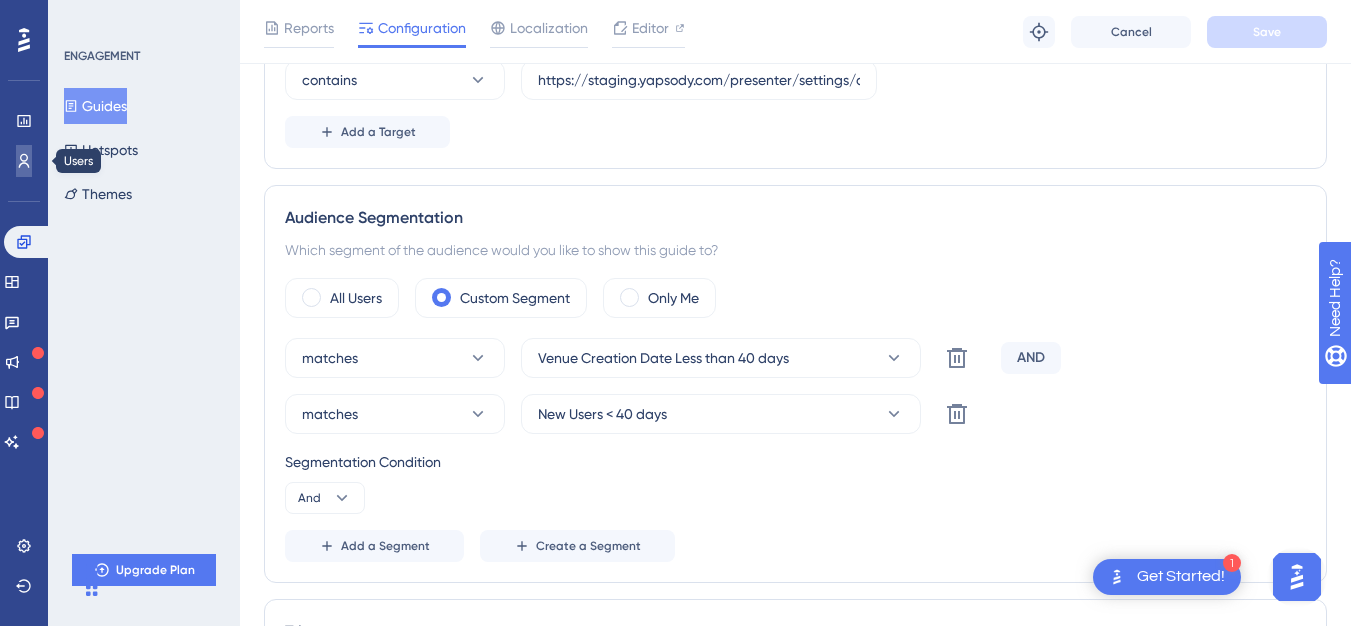 click at bounding box center (24, 161) 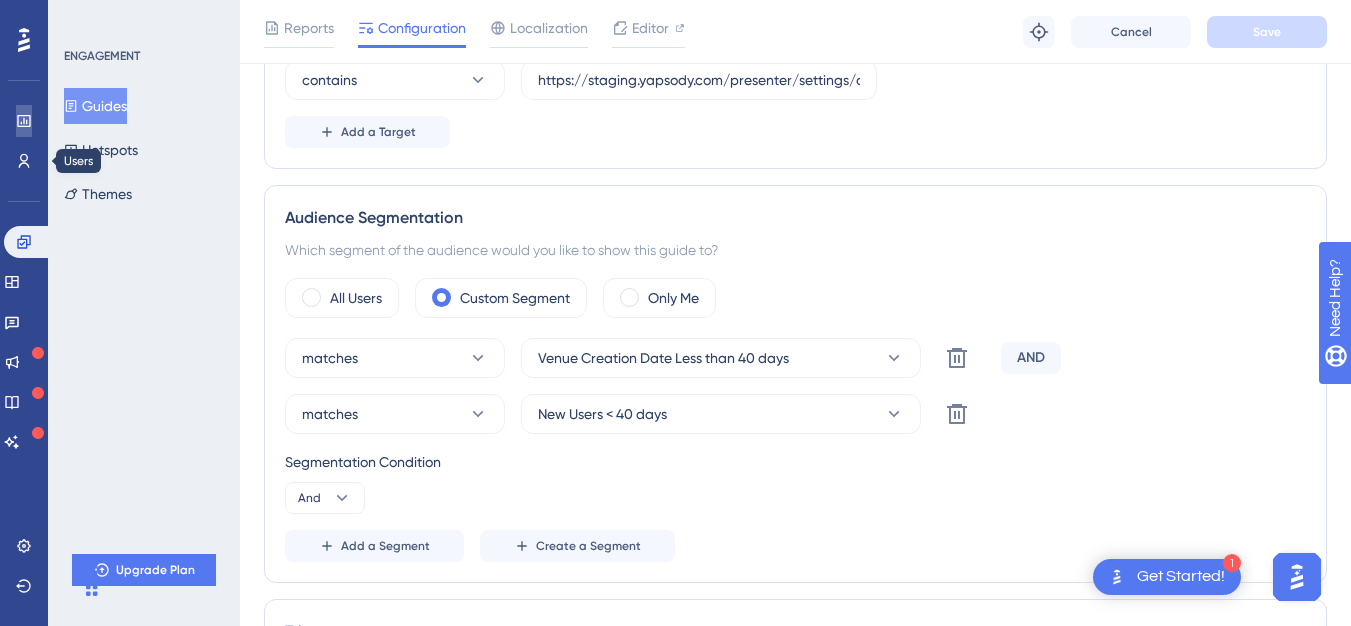 click 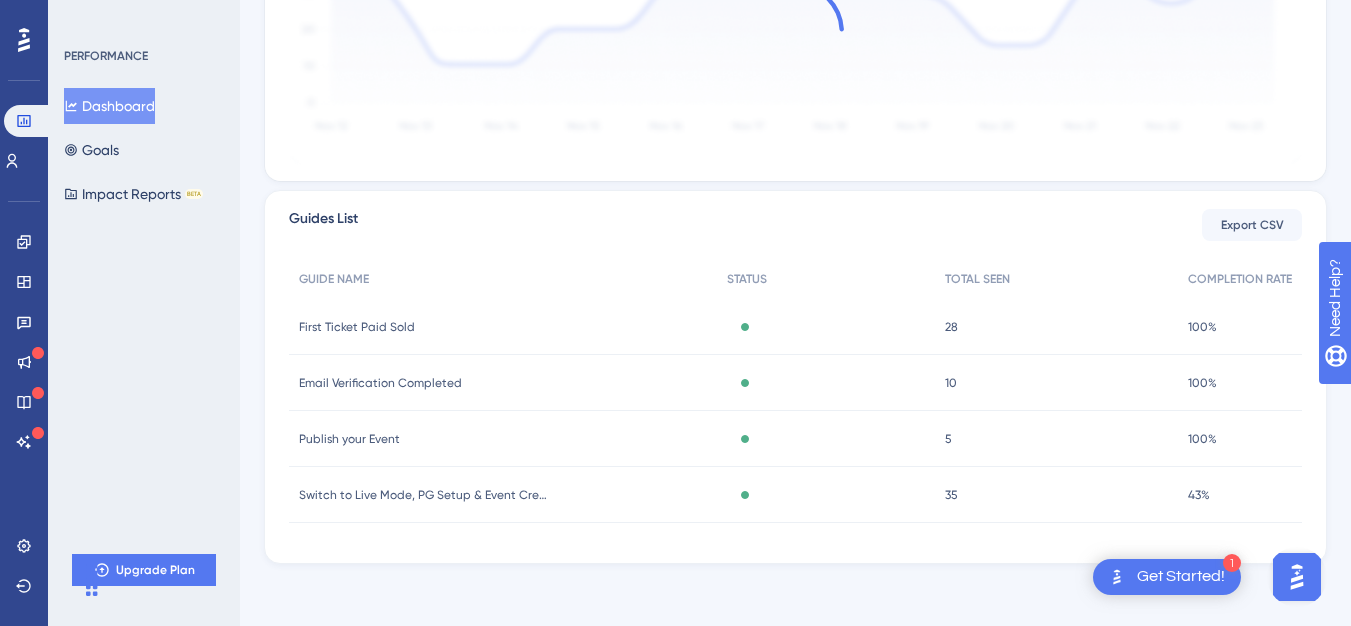 scroll, scrollTop: 0, scrollLeft: 0, axis: both 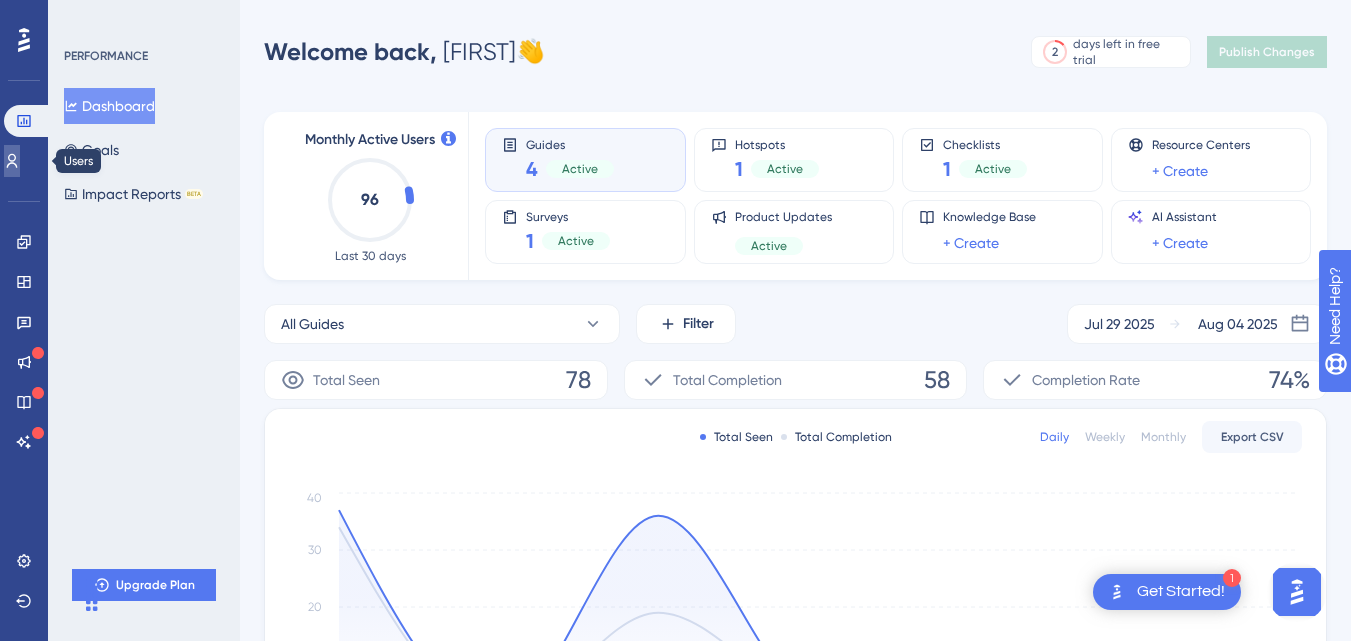 click at bounding box center [12, 161] 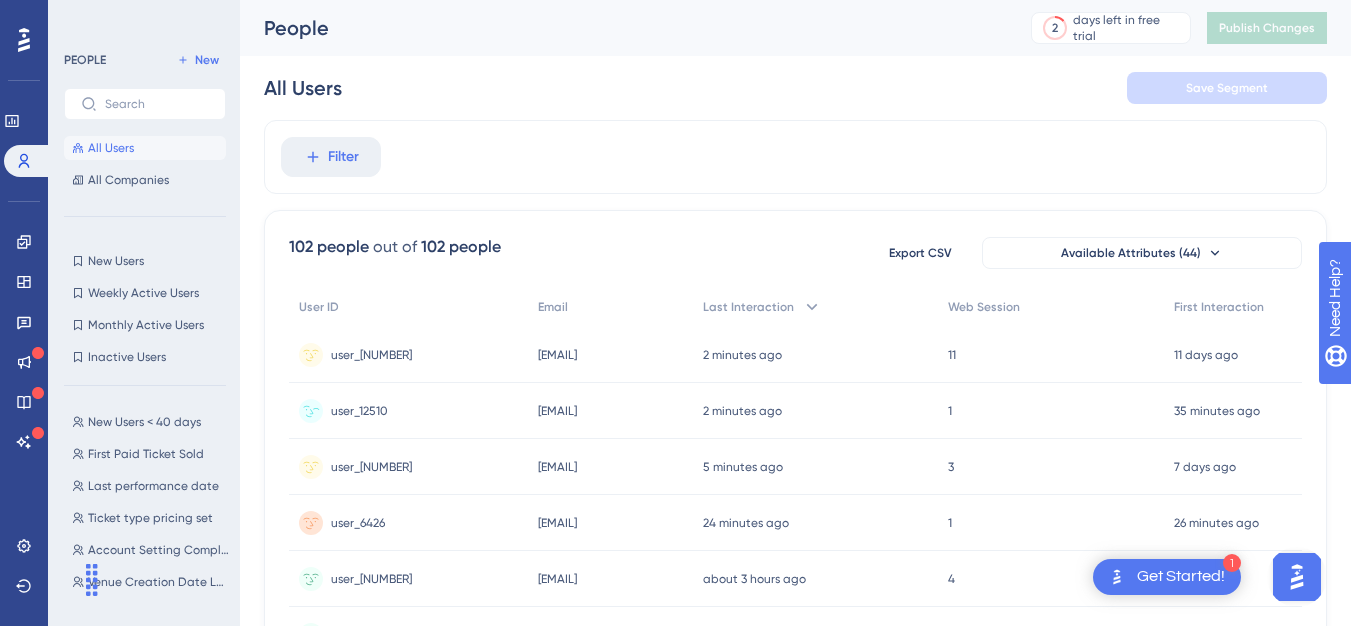 click on "[EMAIL]" at bounding box center [557, 411] 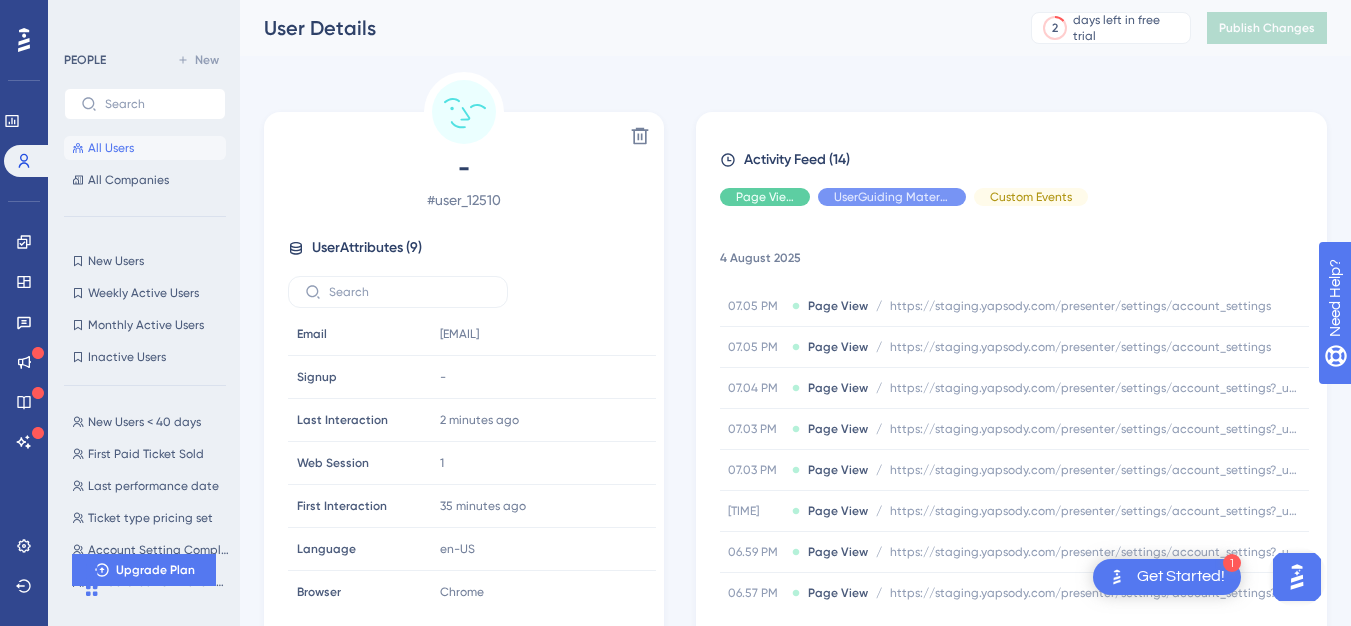 scroll, scrollTop: 0, scrollLeft: 0, axis: both 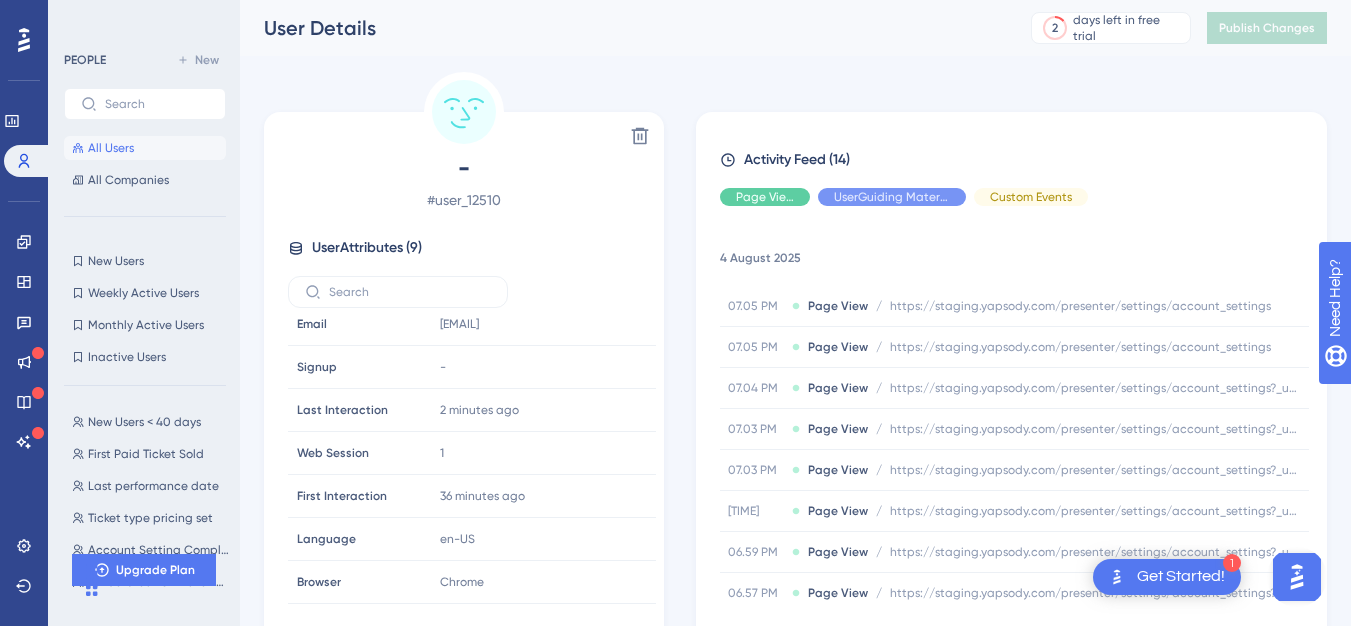click on "4 August 2025" at bounding box center [1014, 254] 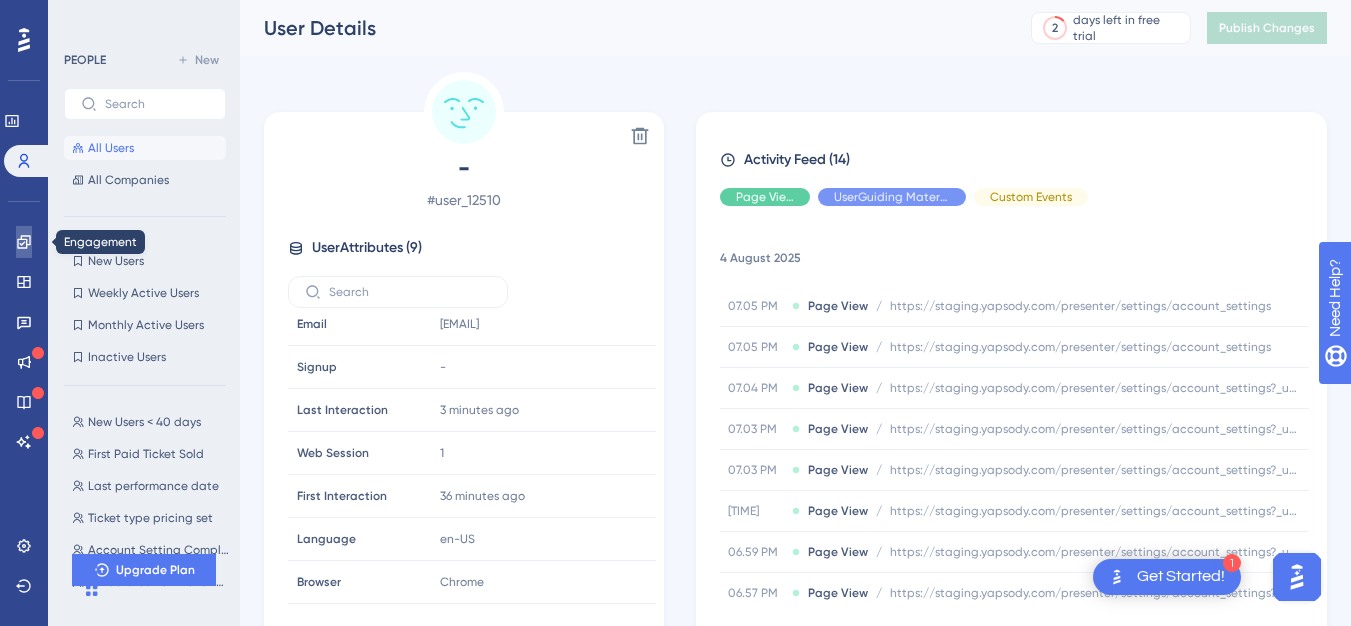 click 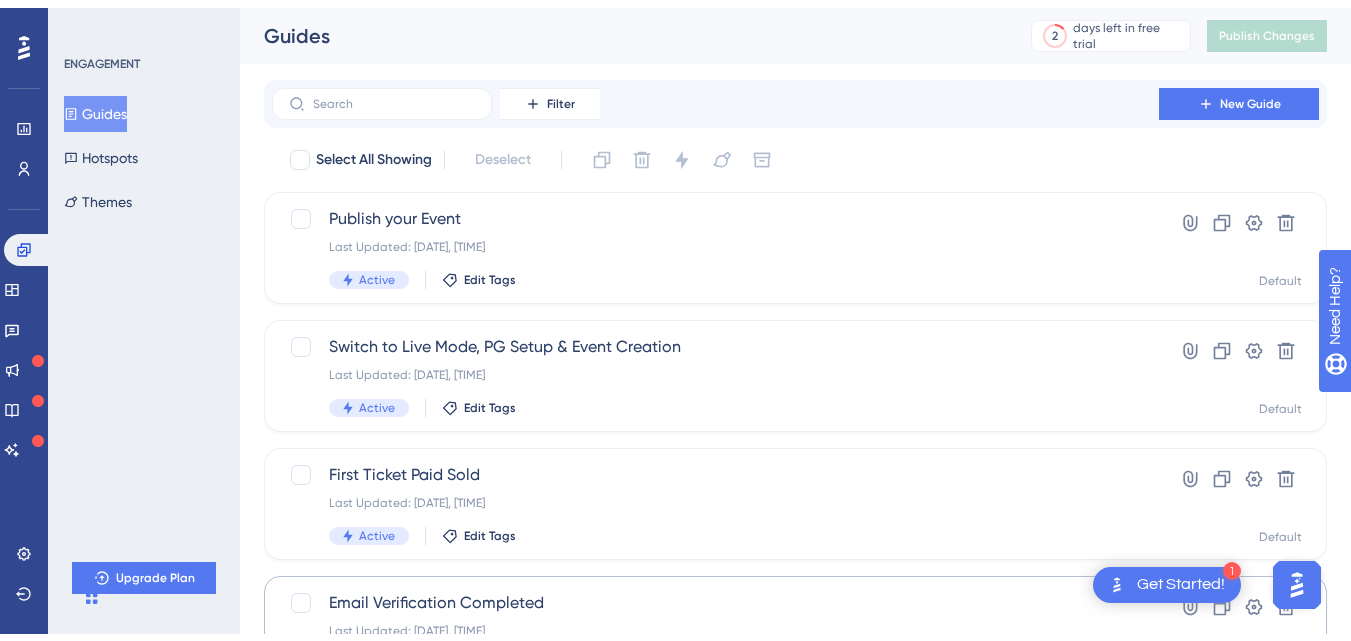 scroll, scrollTop: 103, scrollLeft: 0, axis: vertical 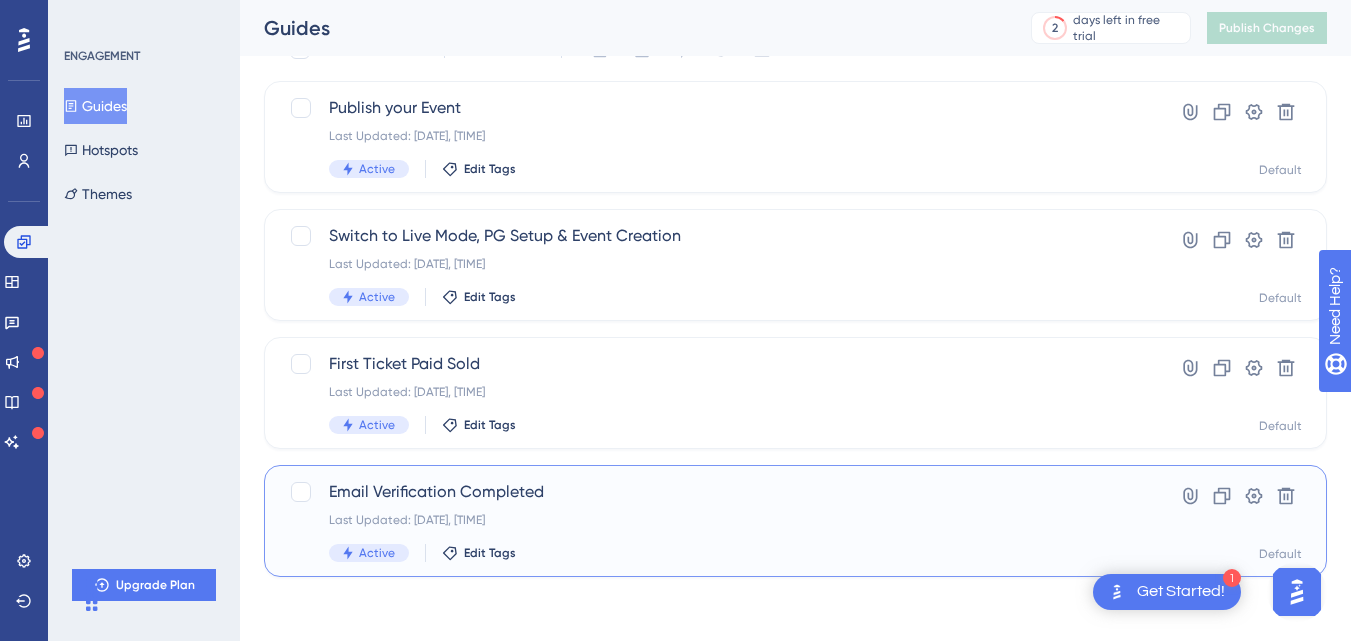 click on "Email Verification Completed Last Updated: Aug 04 2025, 07:02 PM Active Edit Tags" at bounding box center [715, 521] 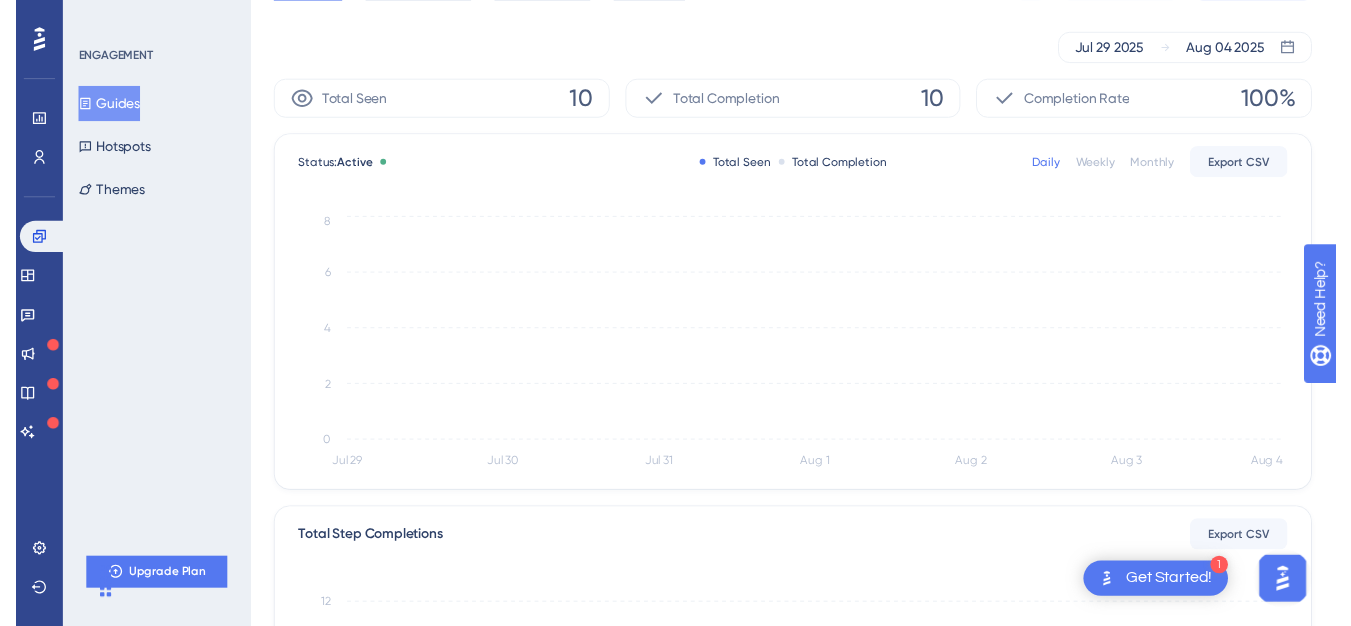 scroll, scrollTop: 0, scrollLeft: 0, axis: both 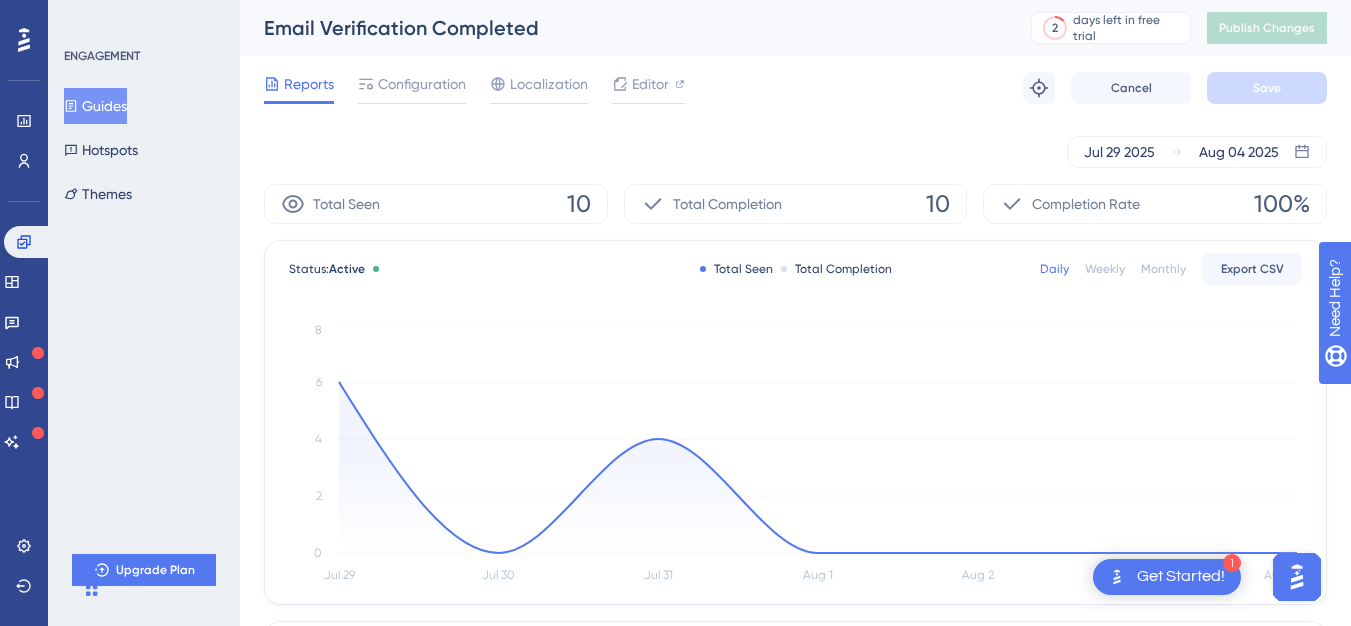 click on "Reports Configuration Localization Editor Troubleshoot Cancel Save" at bounding box center (795, 88) 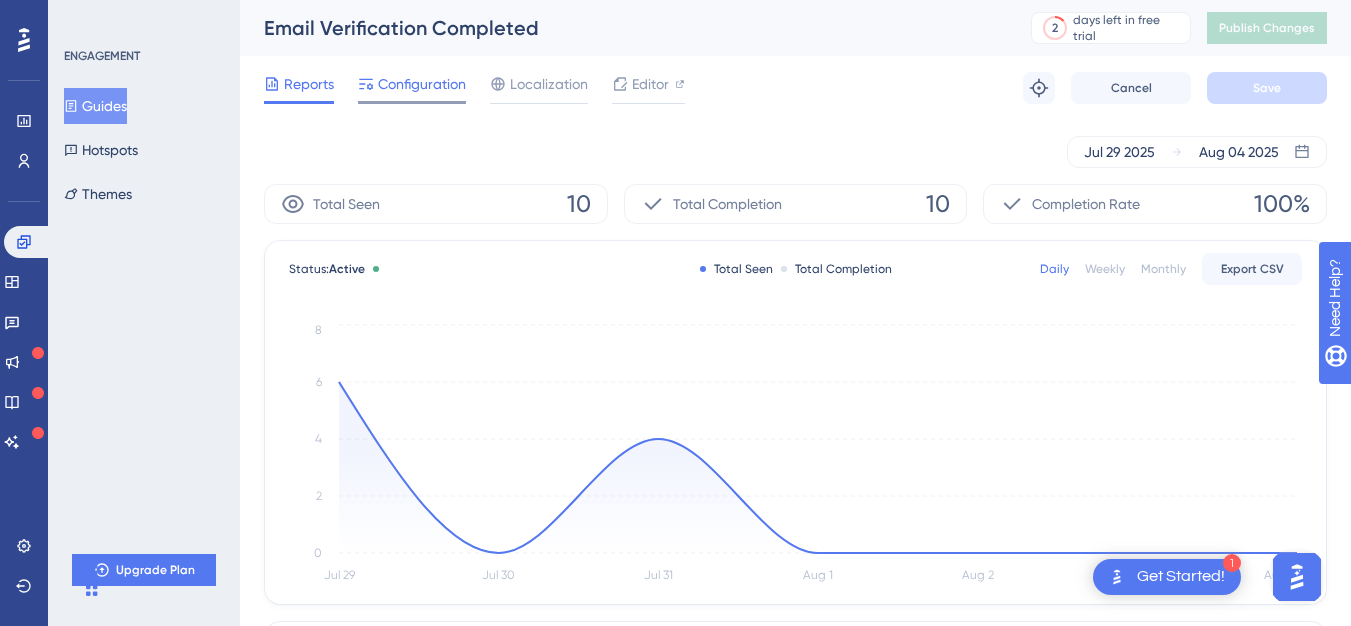 click on "Configuration" at bounding box center (422, 84) 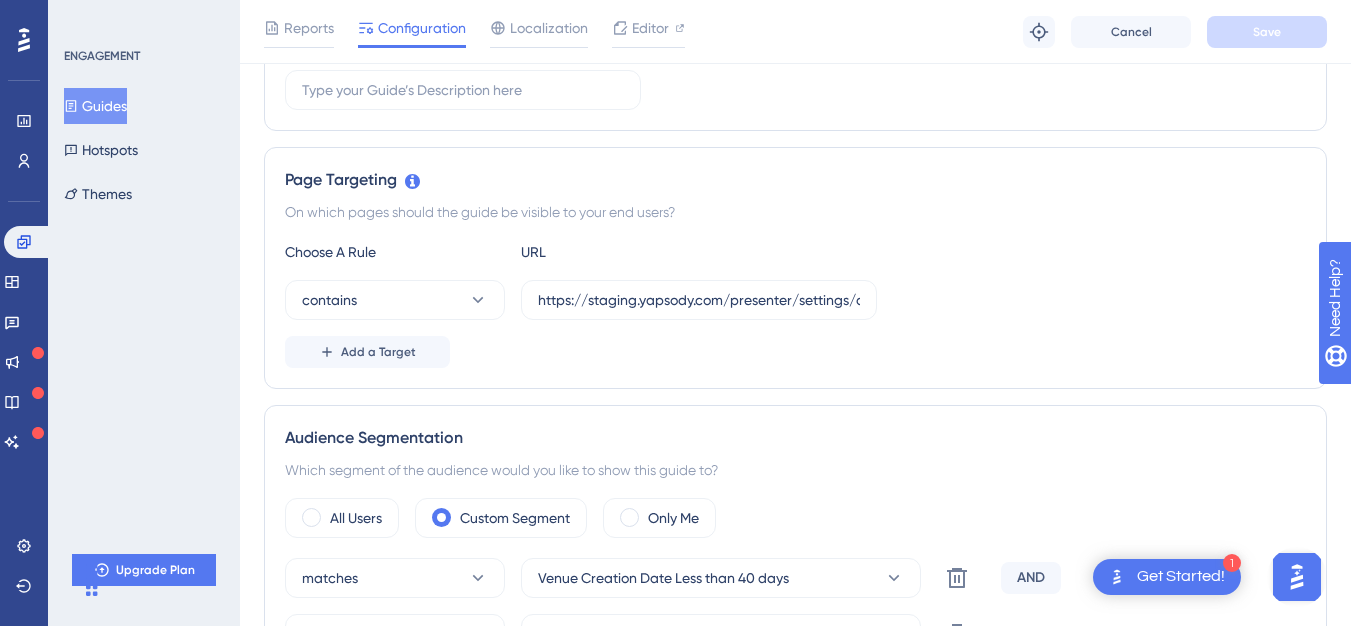 scroll, scrollTop: 560, scrollLeft: 0, axis: vertical 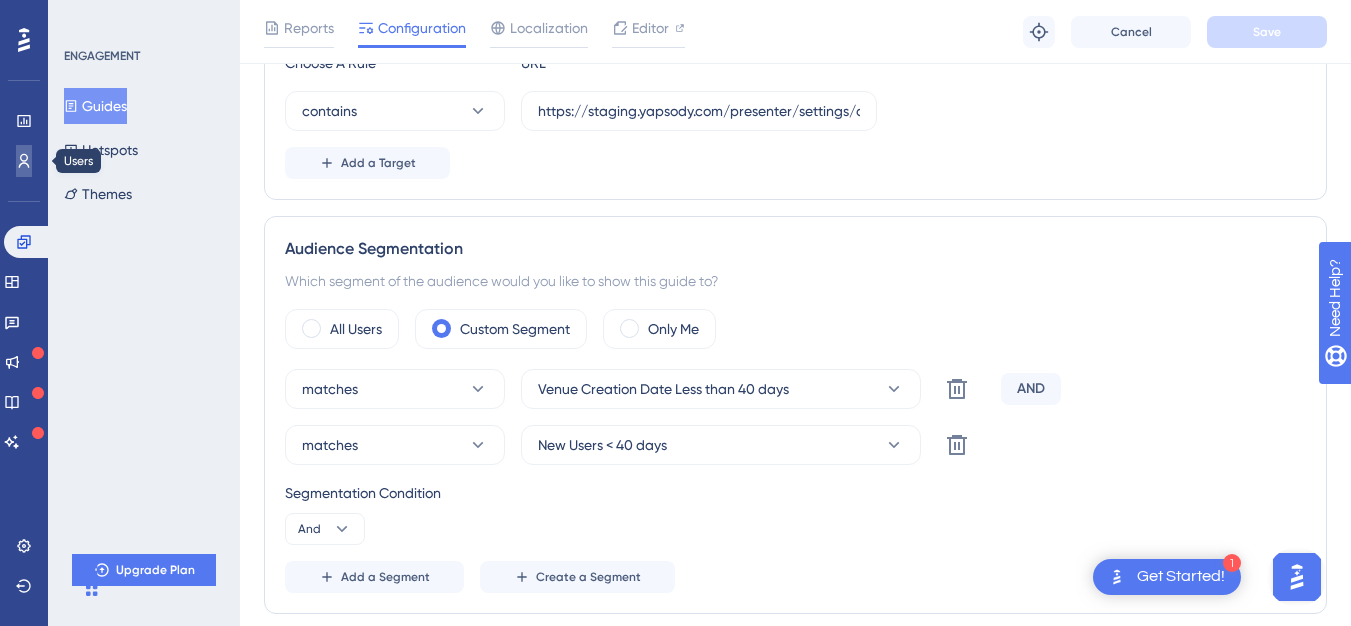 click 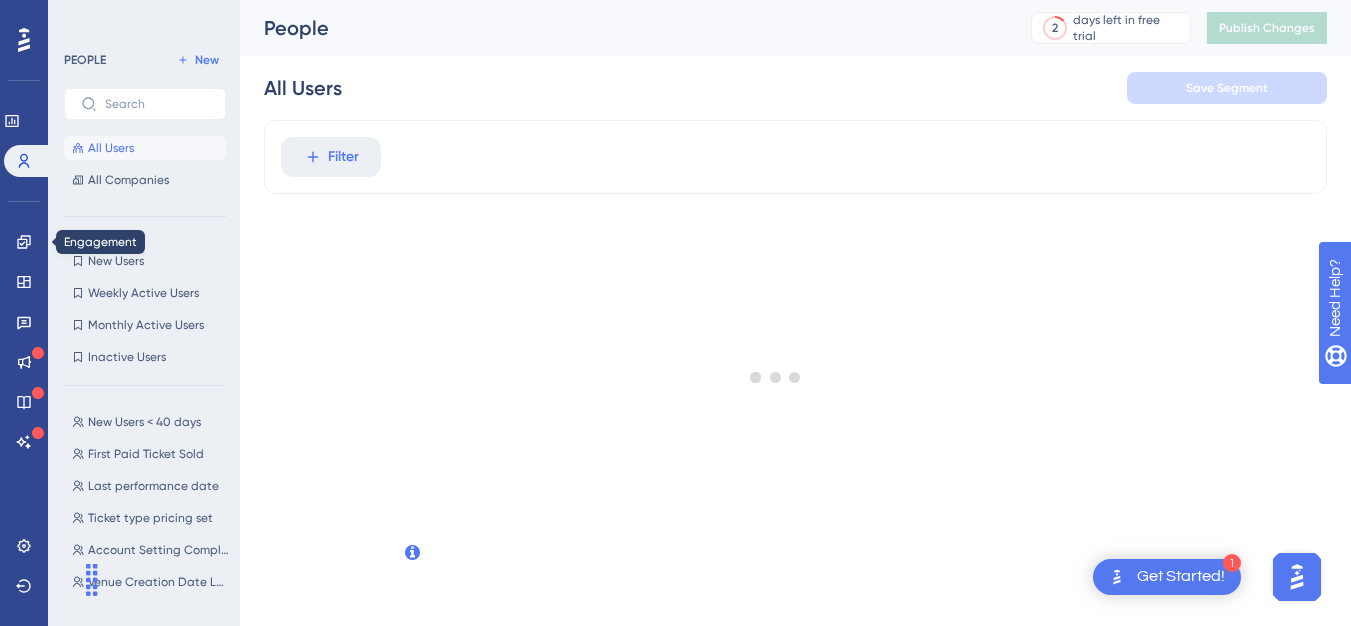 click on "All Users" at bounding box center (145, 148) 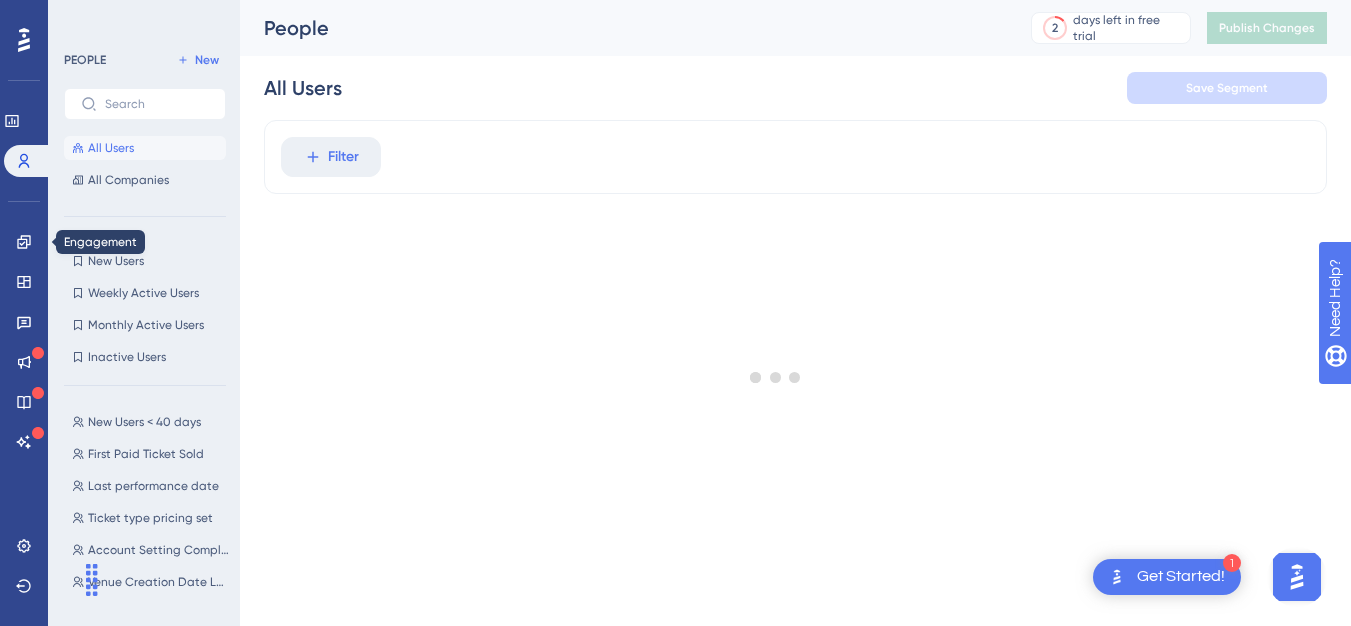 scroll, scrollTop: 0, scrollLeft: 0, axis: both 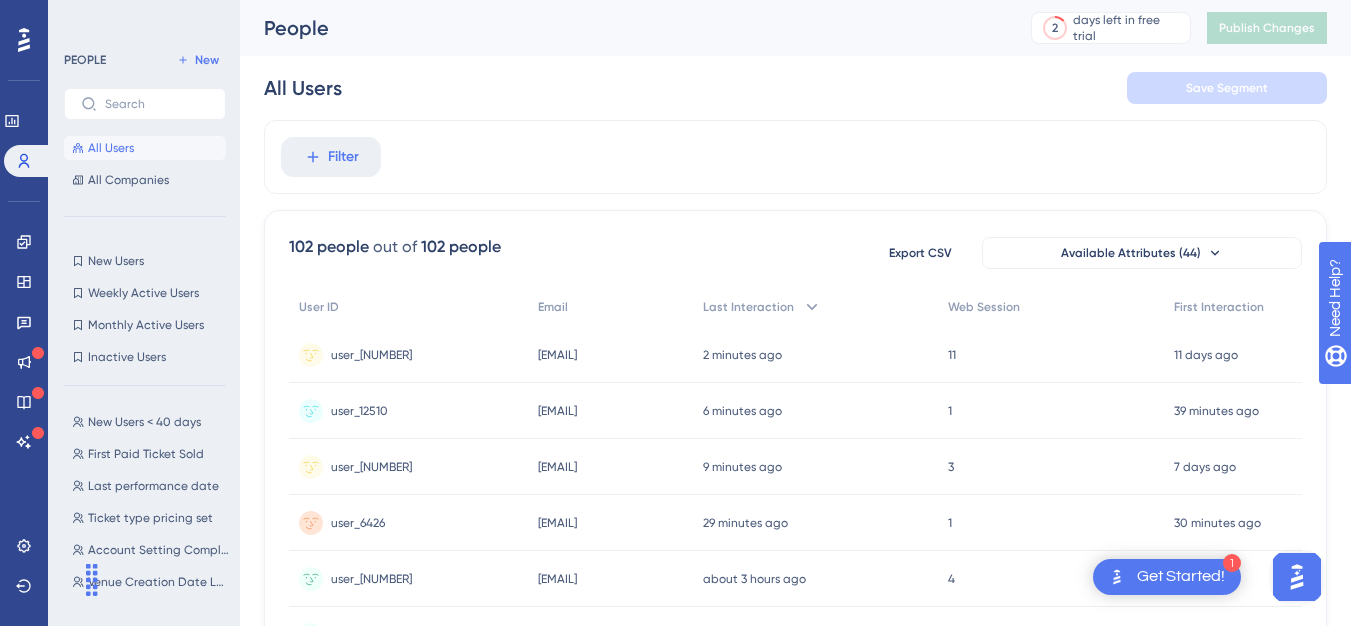 click on "[EMAIL]" at bounding box center [557, 411] 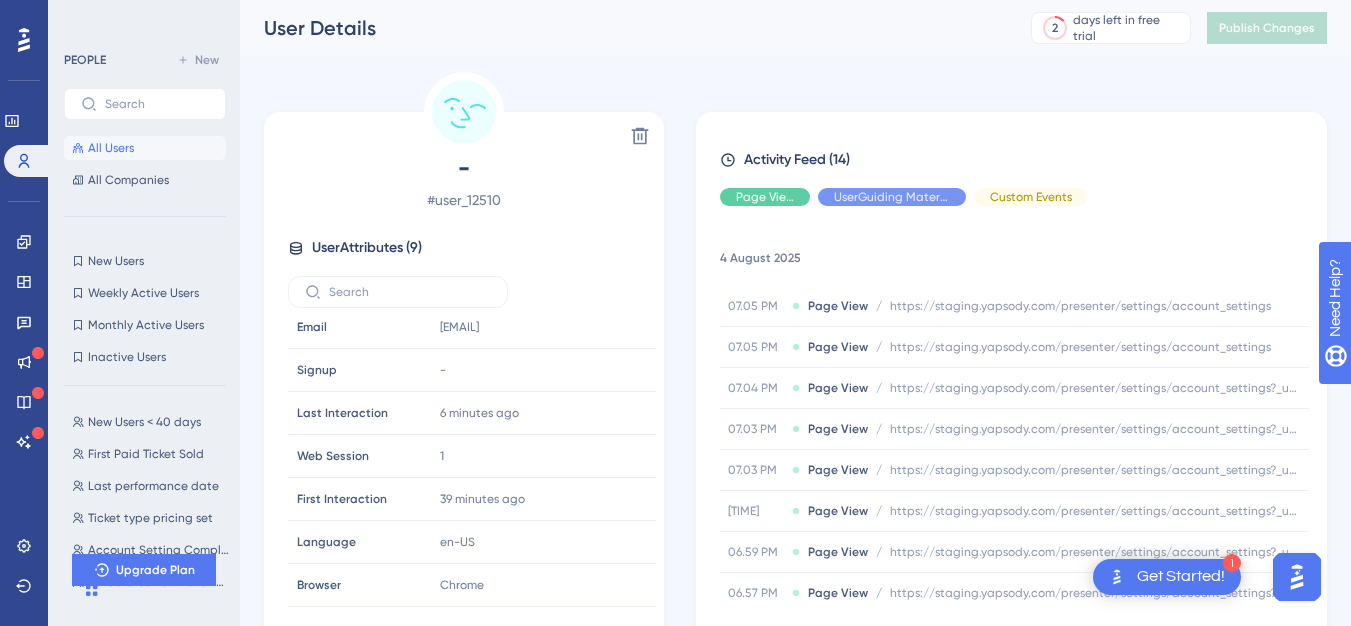 scroll, scrollTop: 0, scrollLeft: 0, axis: both 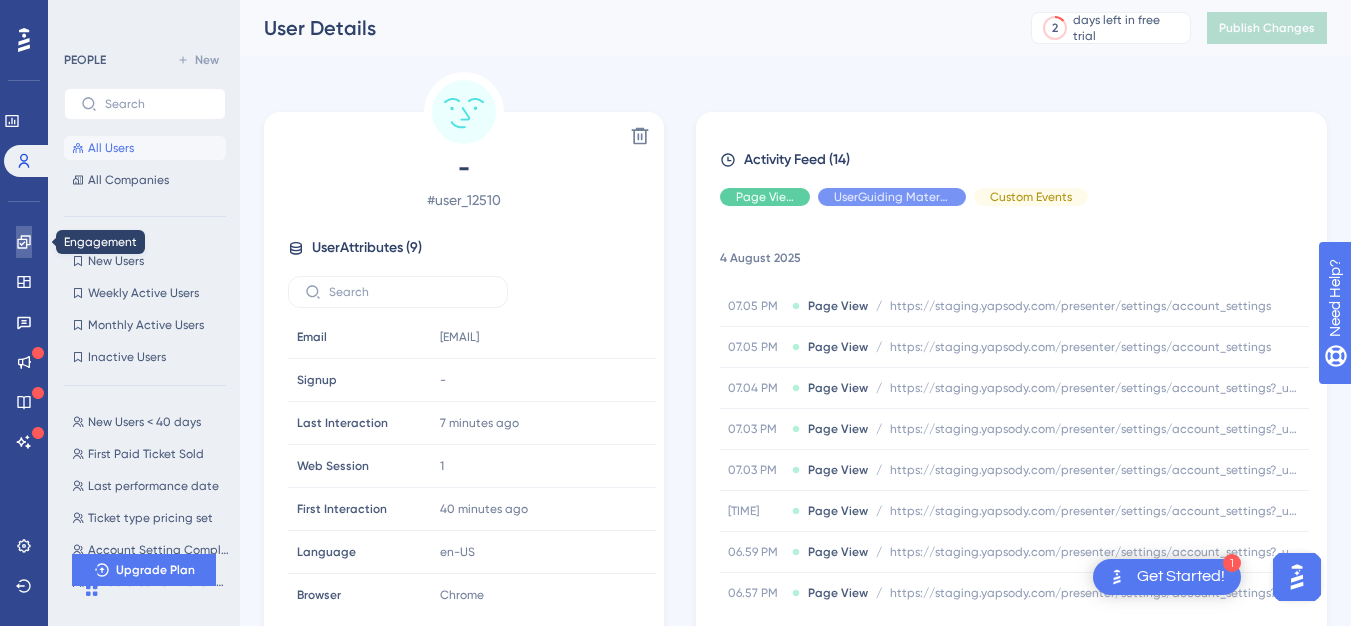 click at bounding box center [24, 242] 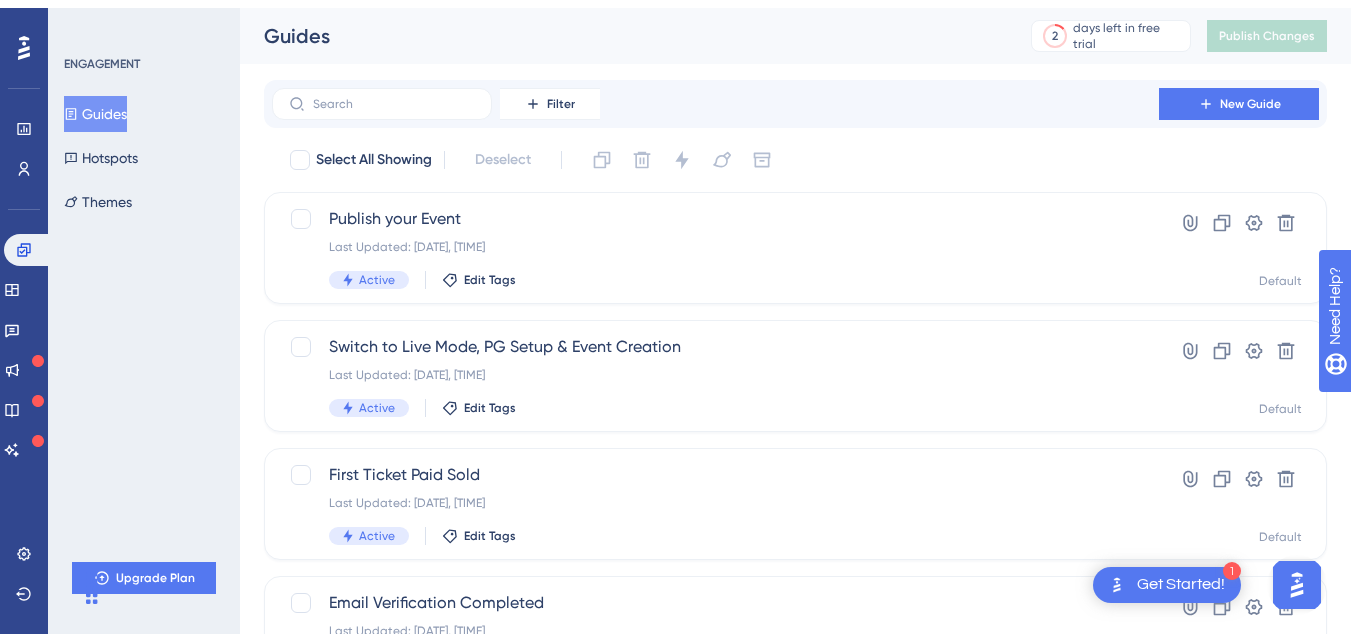 scroll, scrollTop: 103, scrollLeft: 0, axis: vertical 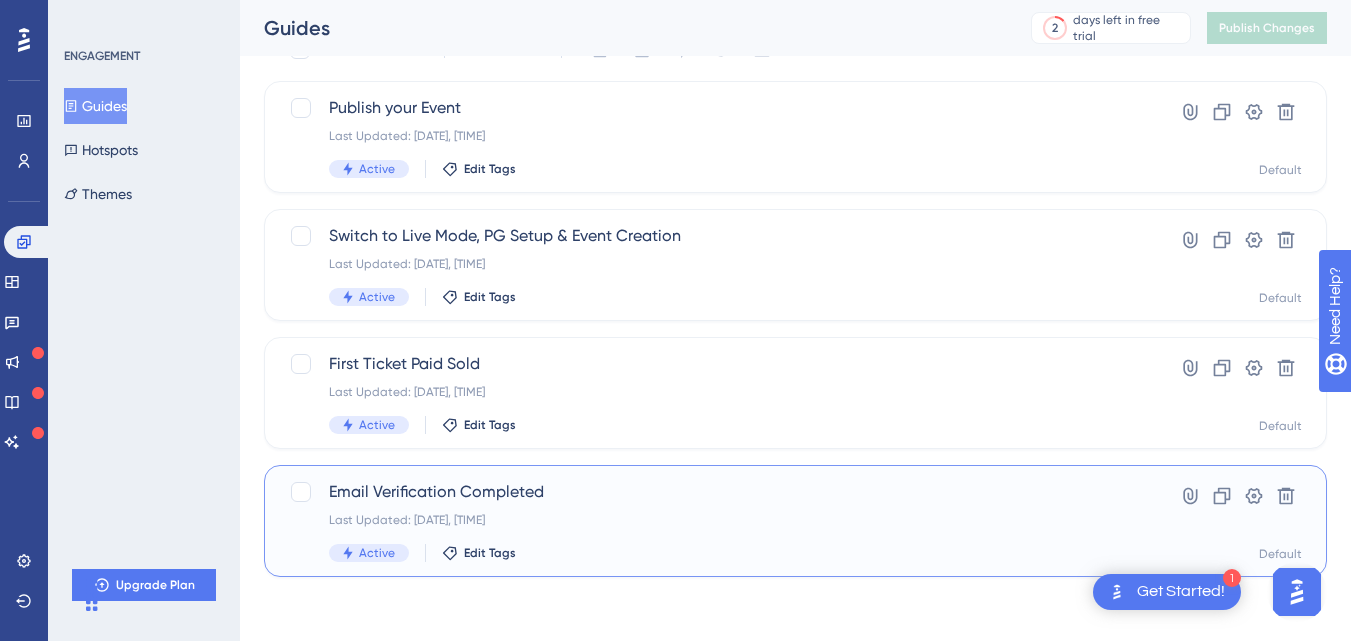 click on "Email Verification Completed Last Updated: Aug 04 2025, 07:02 PM Active Edit Tags" at bounding box center (715, 521) 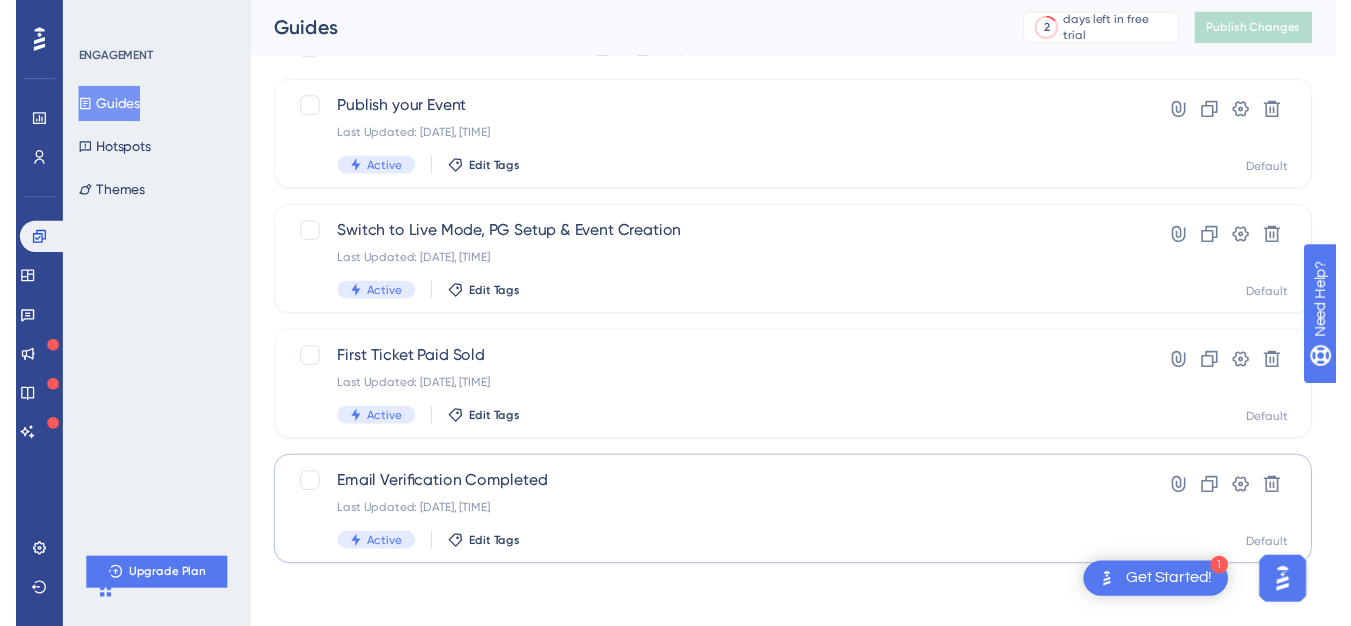 scroll, scrollTop: 0, scrollLeft: 0, axis: both 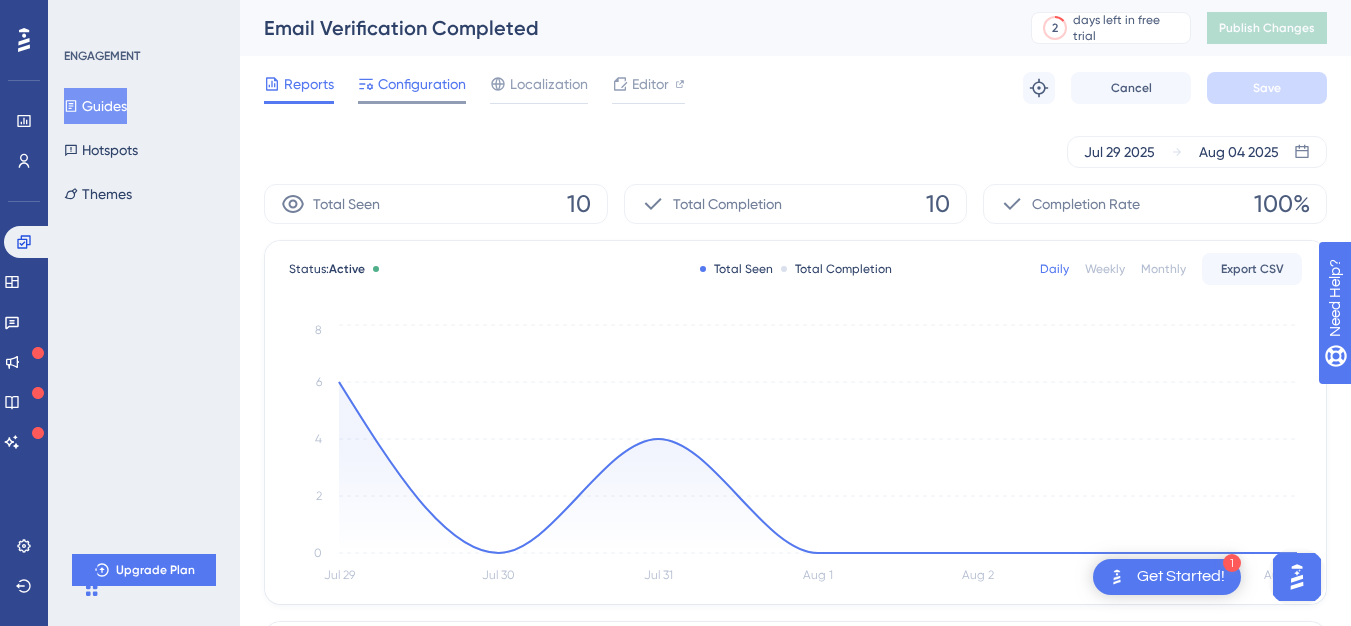 click on "Configuration" at bounding box center (422, 84) 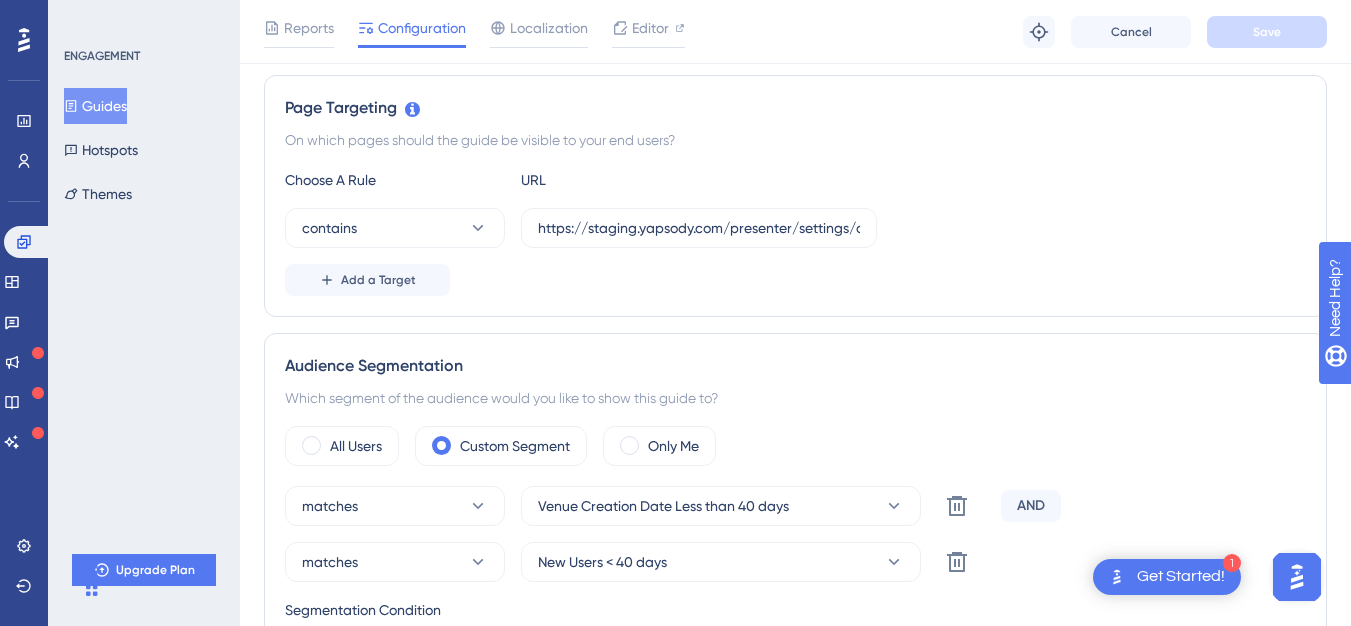 scroll, scrollTop: 576, scrollLeft: 0, axis: vertical 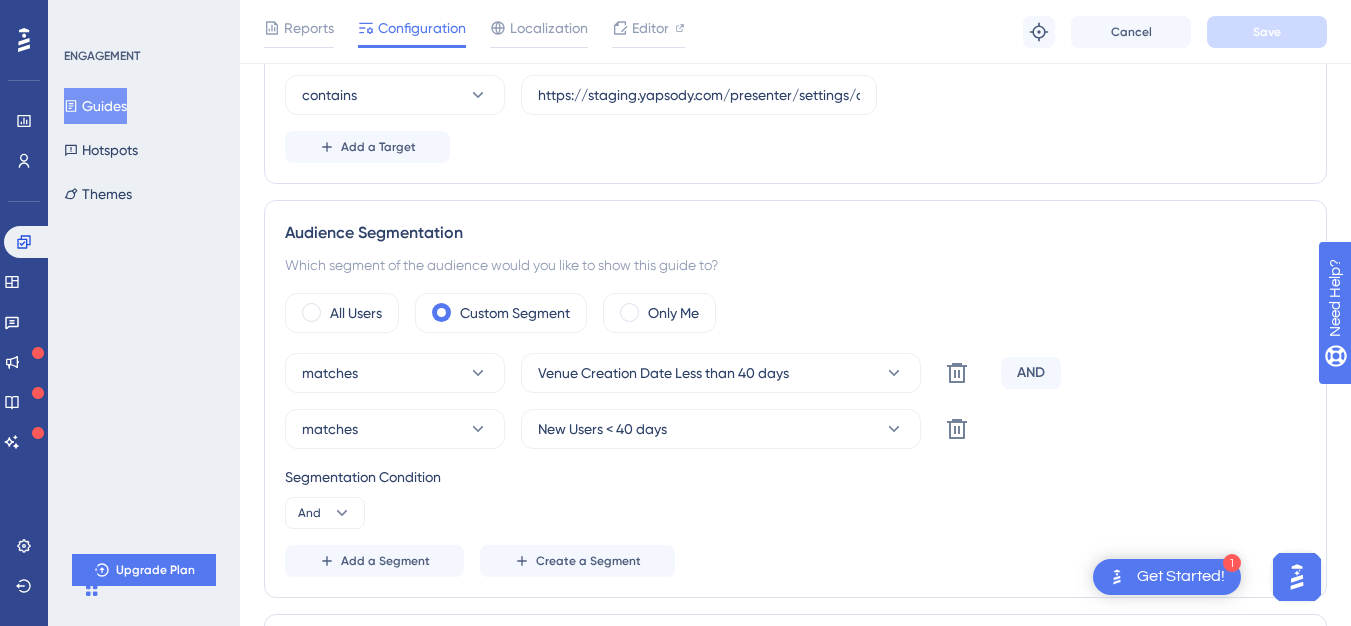 drag, startPoint x: 1351, startPoint y: 159, endPoint x: 73, endPoint y: 24, distance: 1285.1105 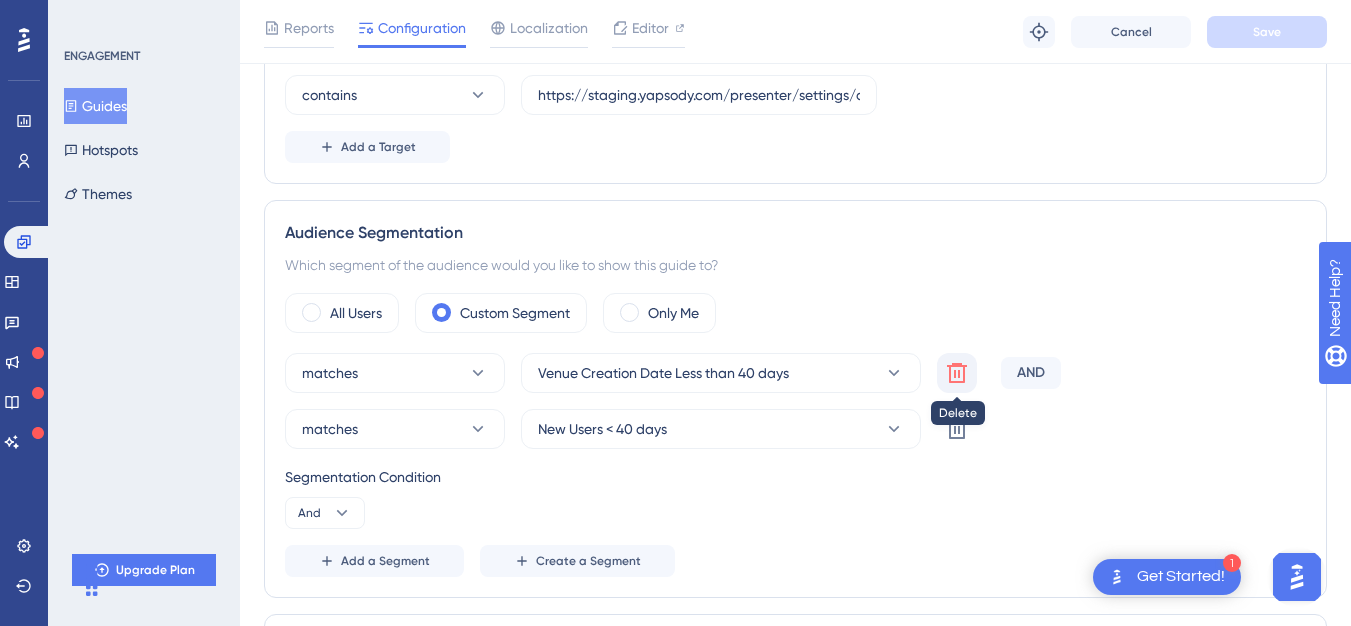 click 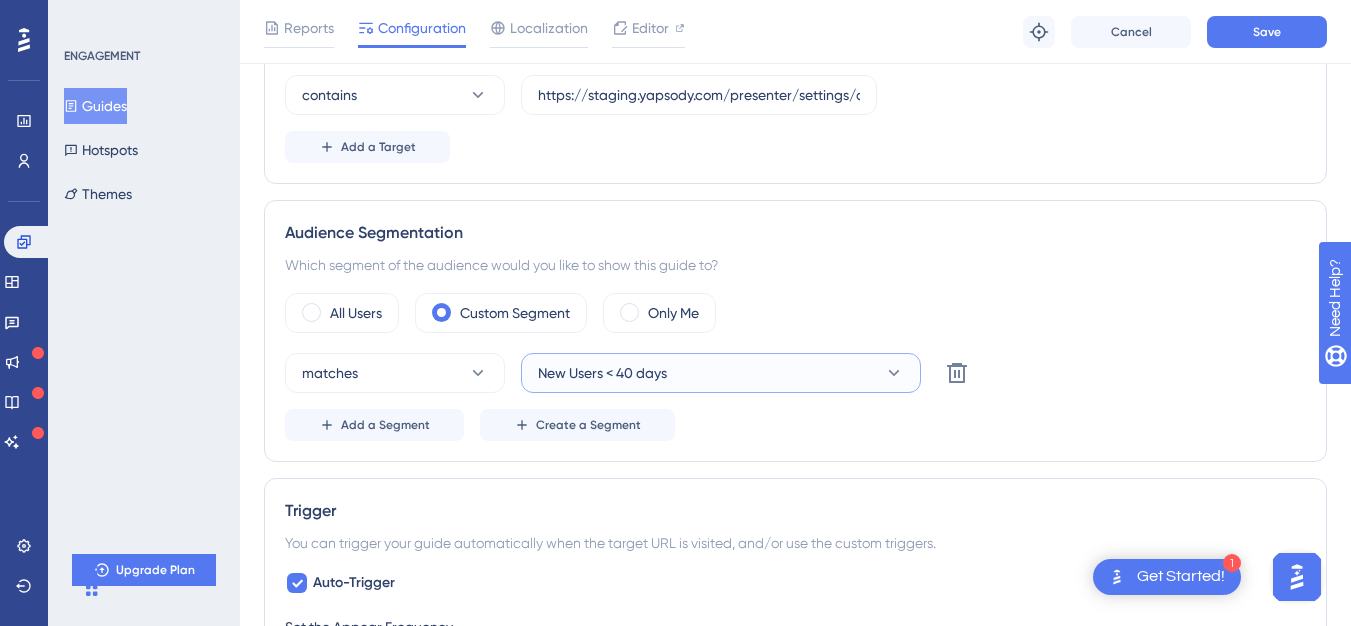 click on "New Users < 40 days" at bounding box center (721, 373) 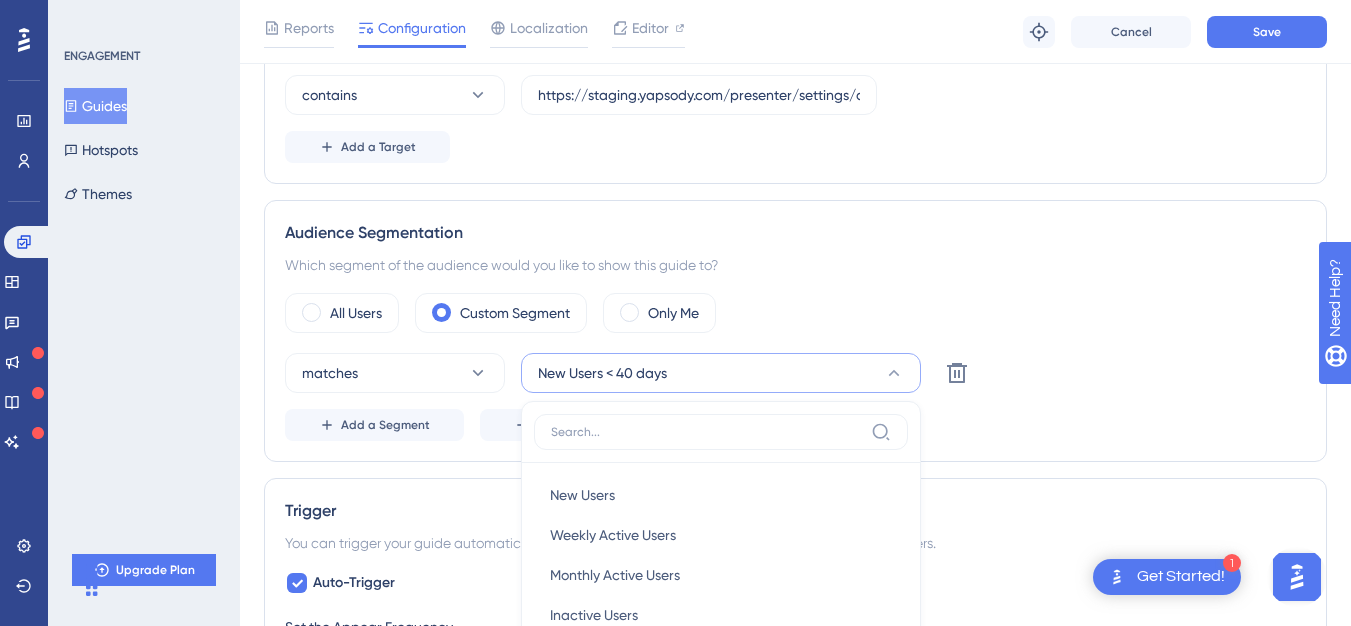 scroll, scrollTop: 865, scrollLeft: 0, axis: vertical 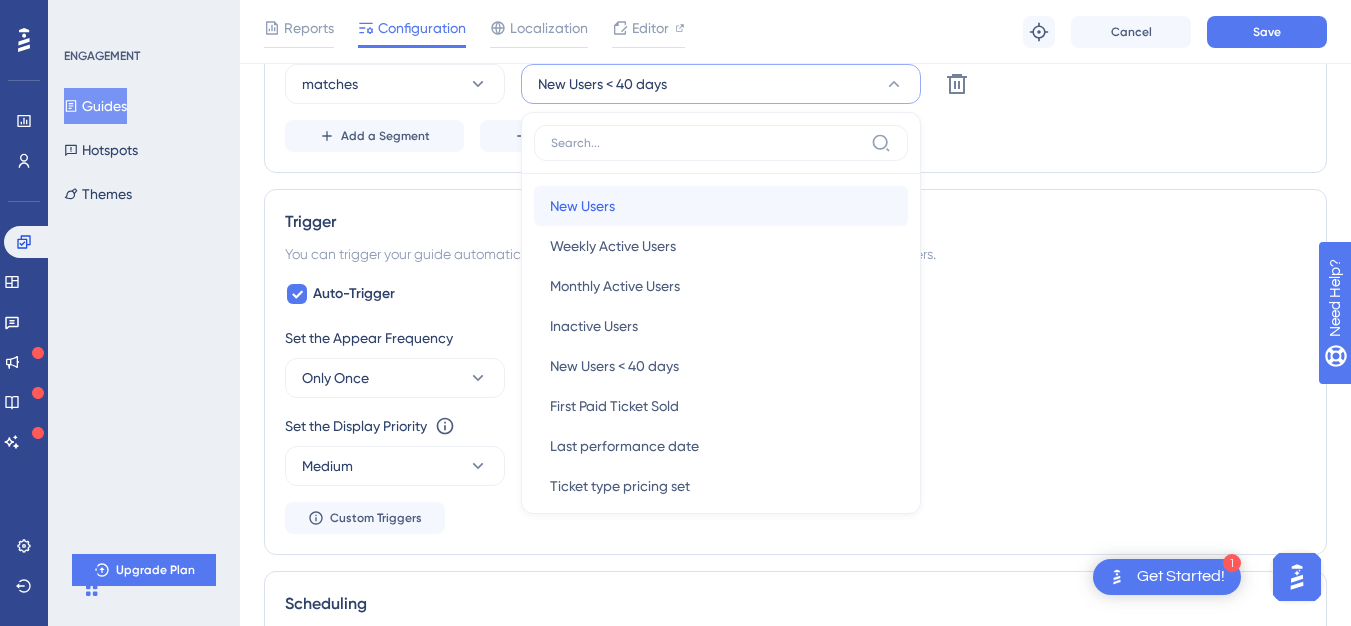 click on "New Users" at bounding box center [582, 206] 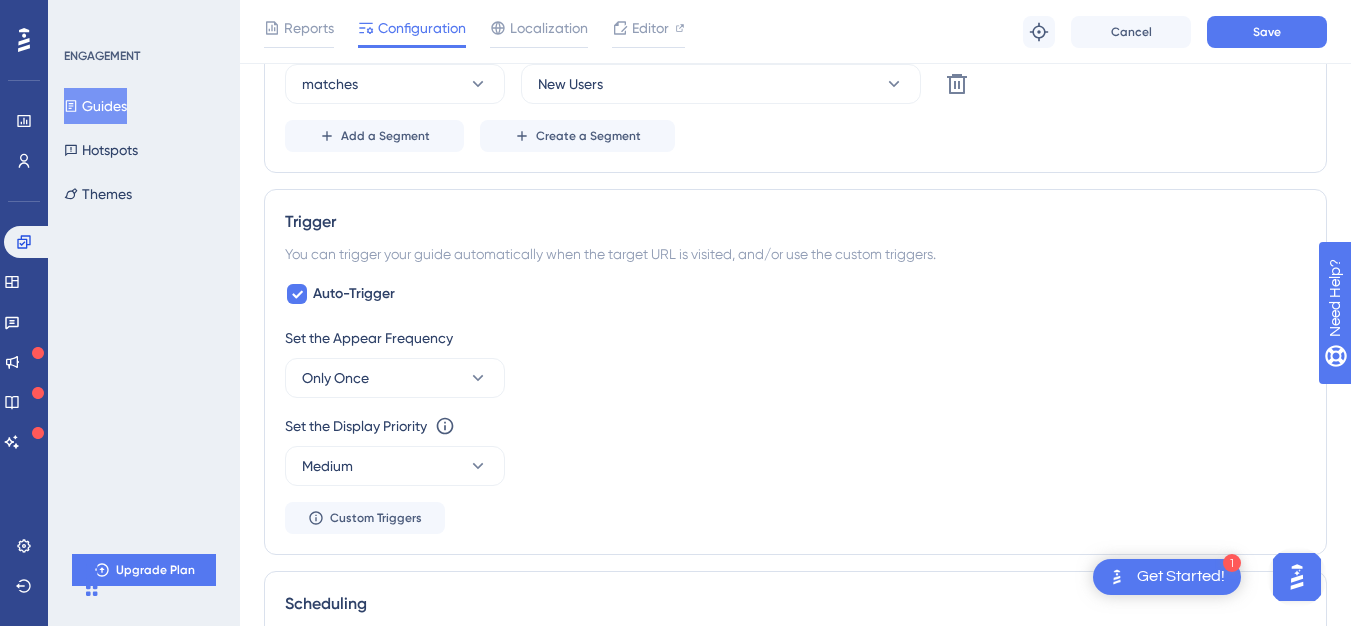 scroll, scrollTop: 576, scrollLeft: 0, axis: vertical 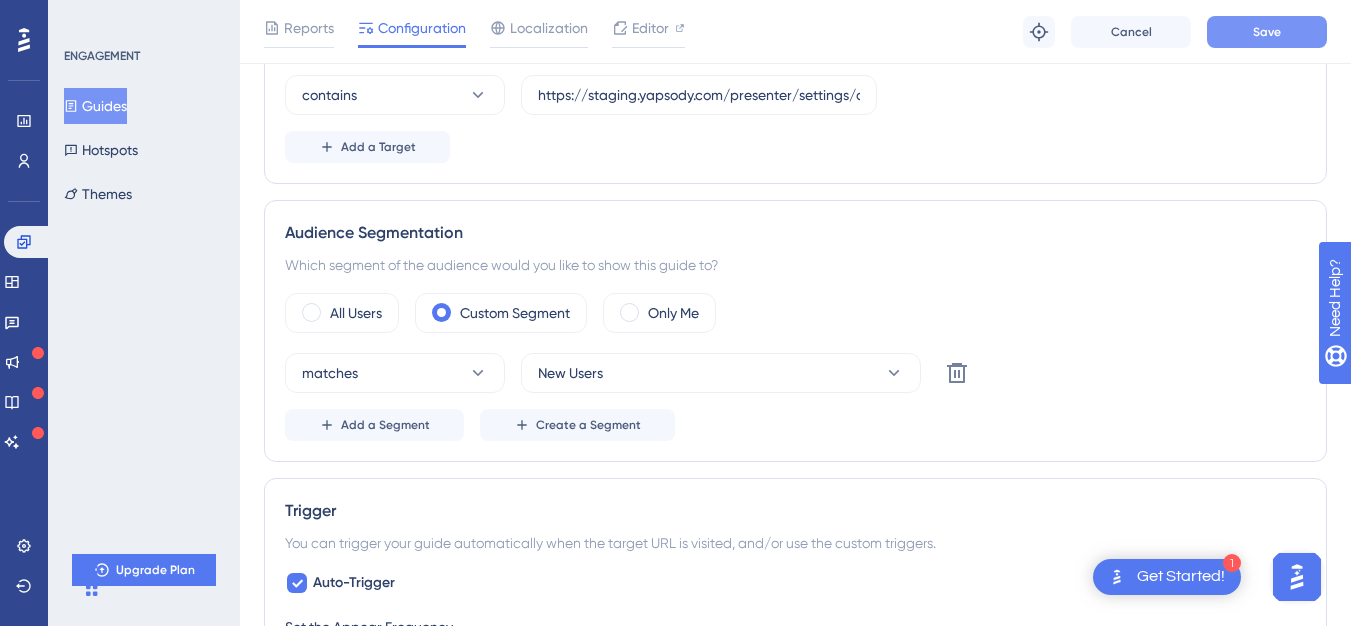 click on "Save" at bounding box center [1267, 32] 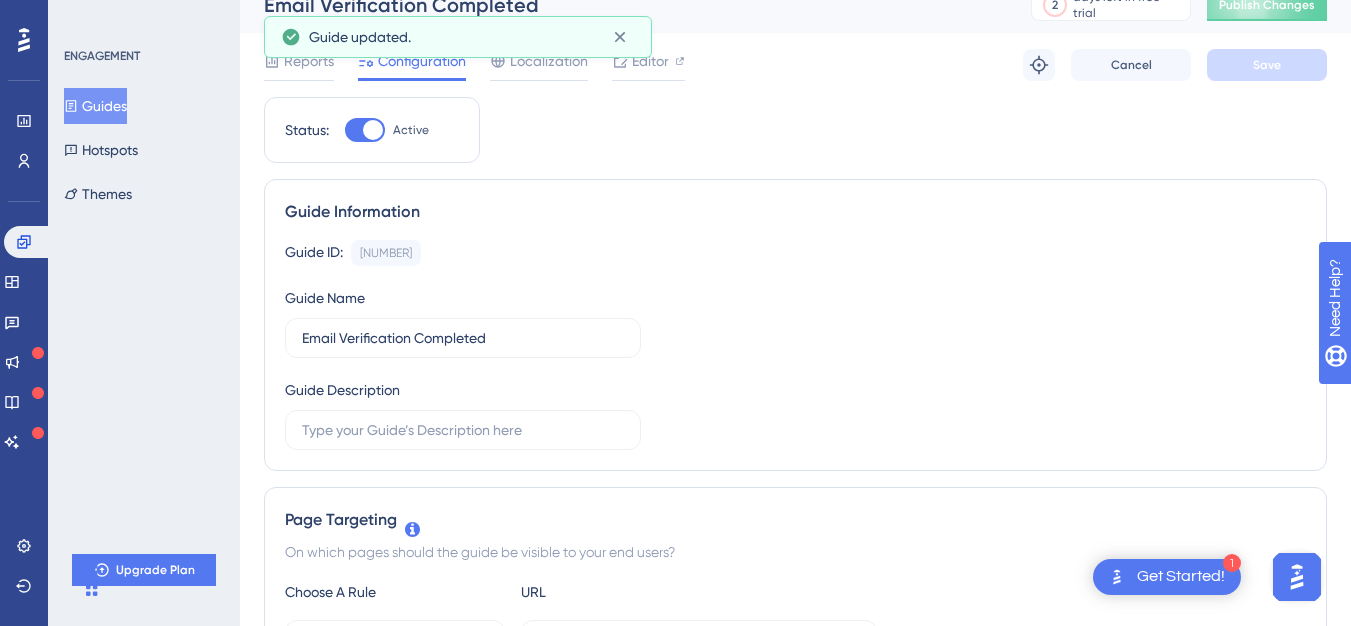 scroll, scrollTop: 0, scrollLeft: 0, axis: both 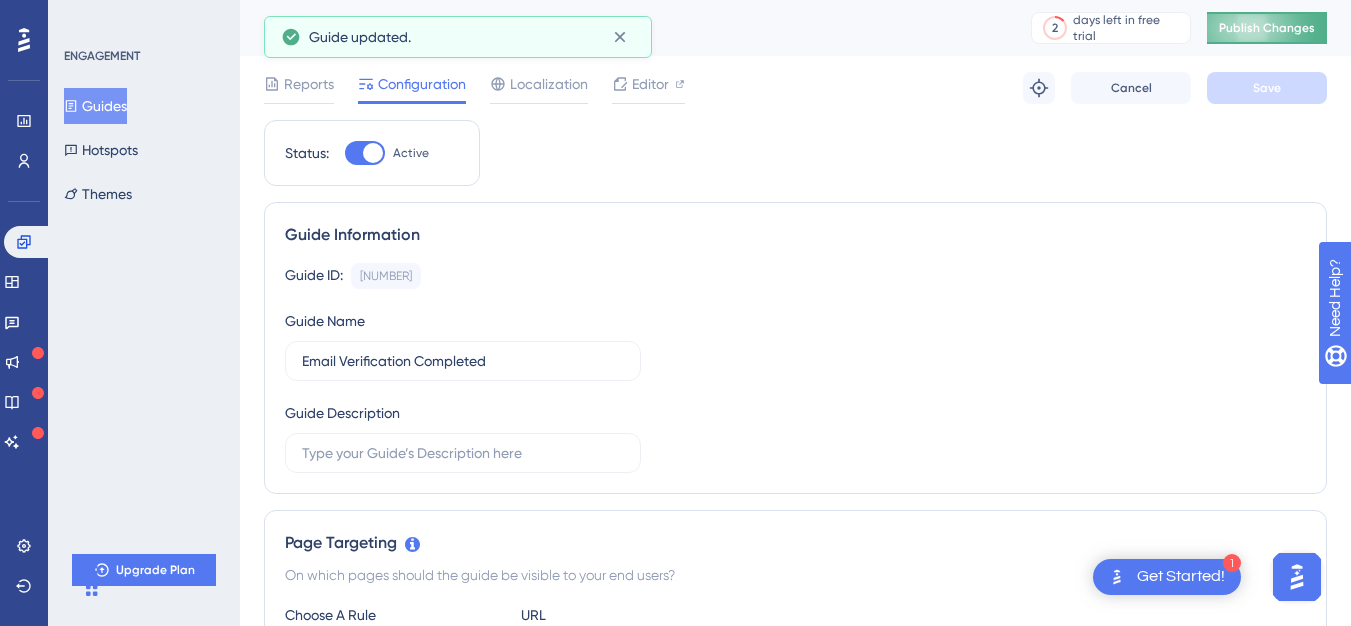 click on "Publish Changes" at bounding box center (1267, 28) 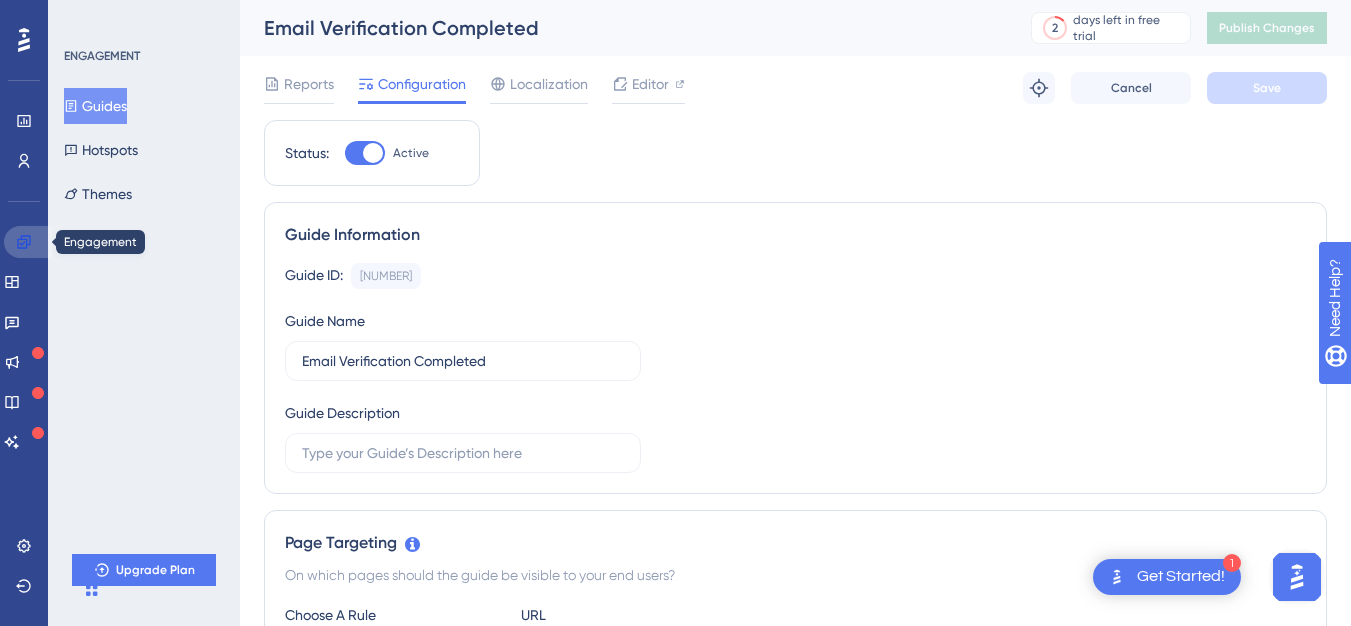 click at bounding box center [28, 242] 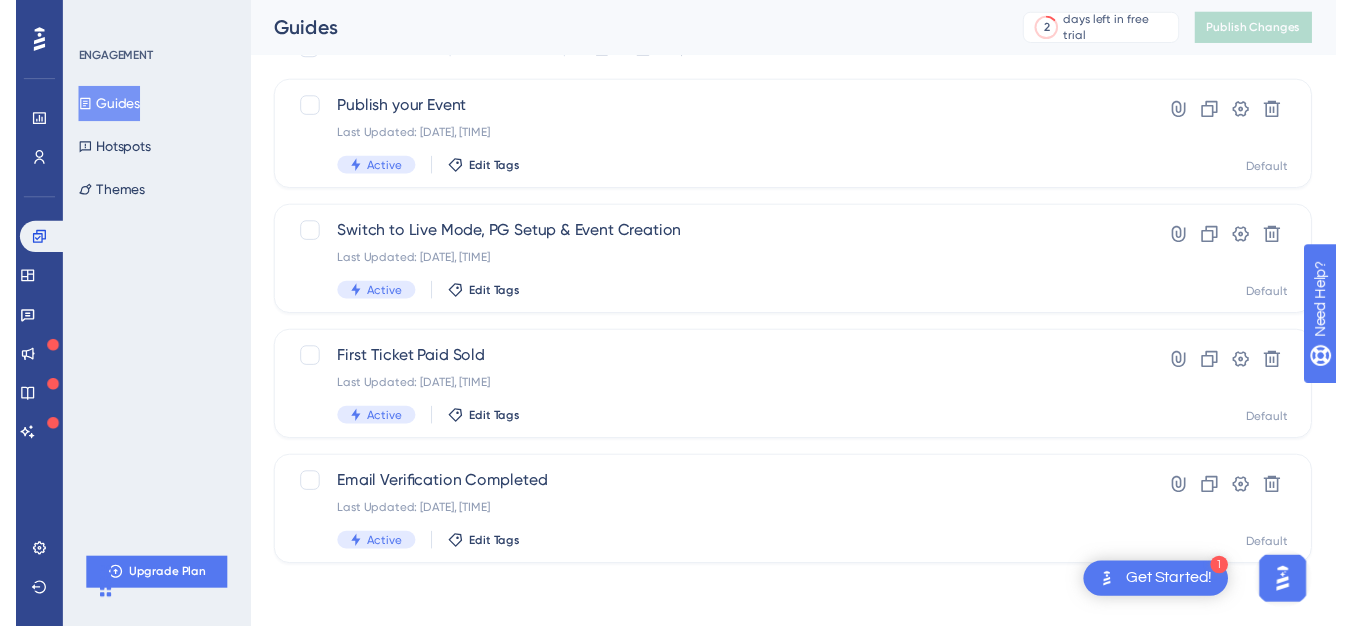 scroll, scrollTop: 0, scrollLeft: 0, axis: both 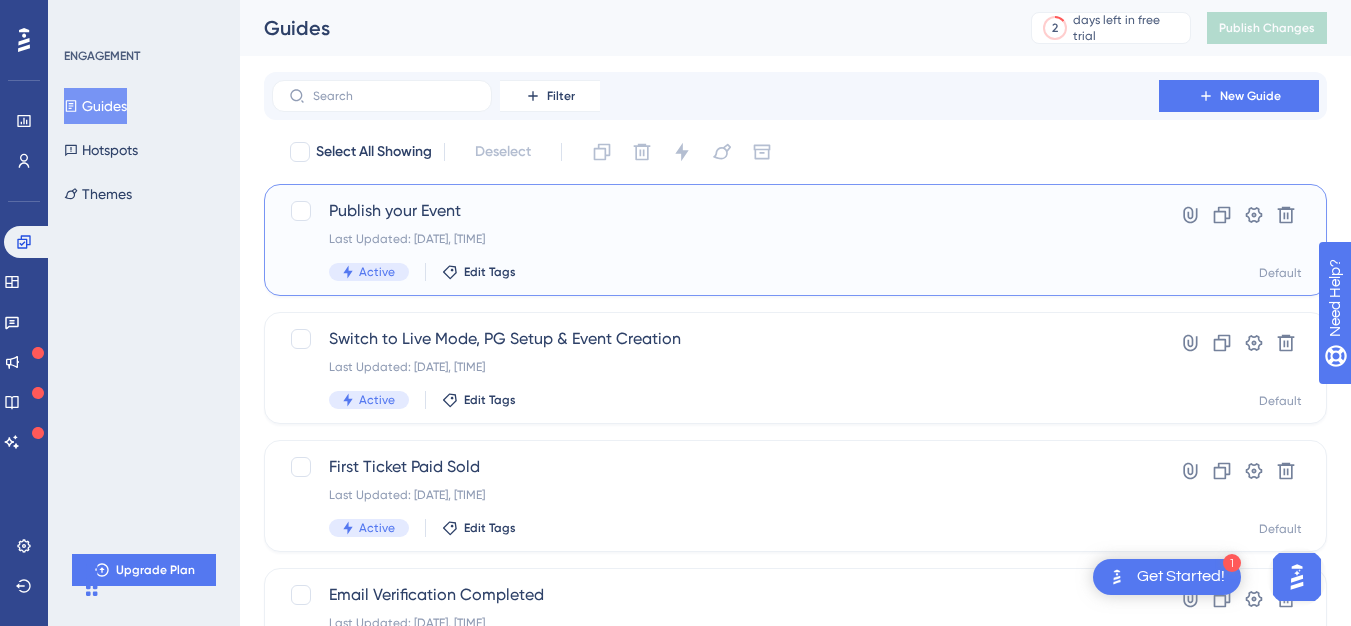 click on "Publish your Event Last Updated: Aug 04 2025, 06:55 PM Active Edit Tags" at bounding box center [715, 240] 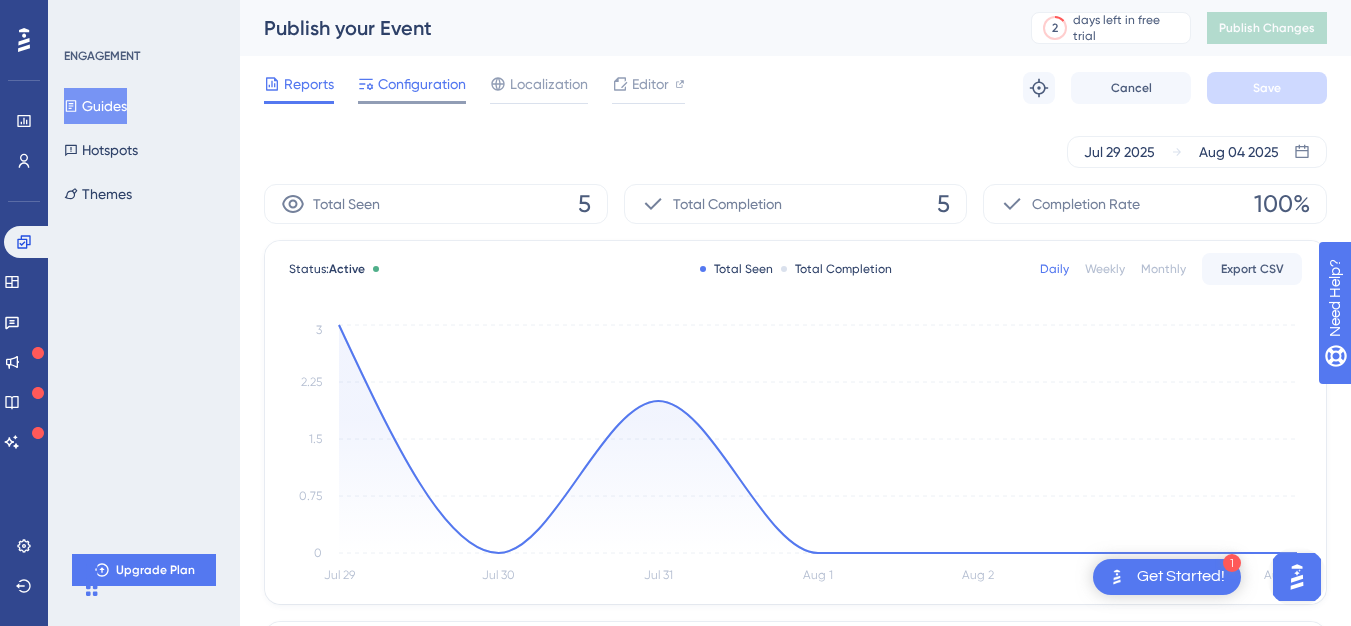 click on "Configuration" at bounding box center (422, 84) 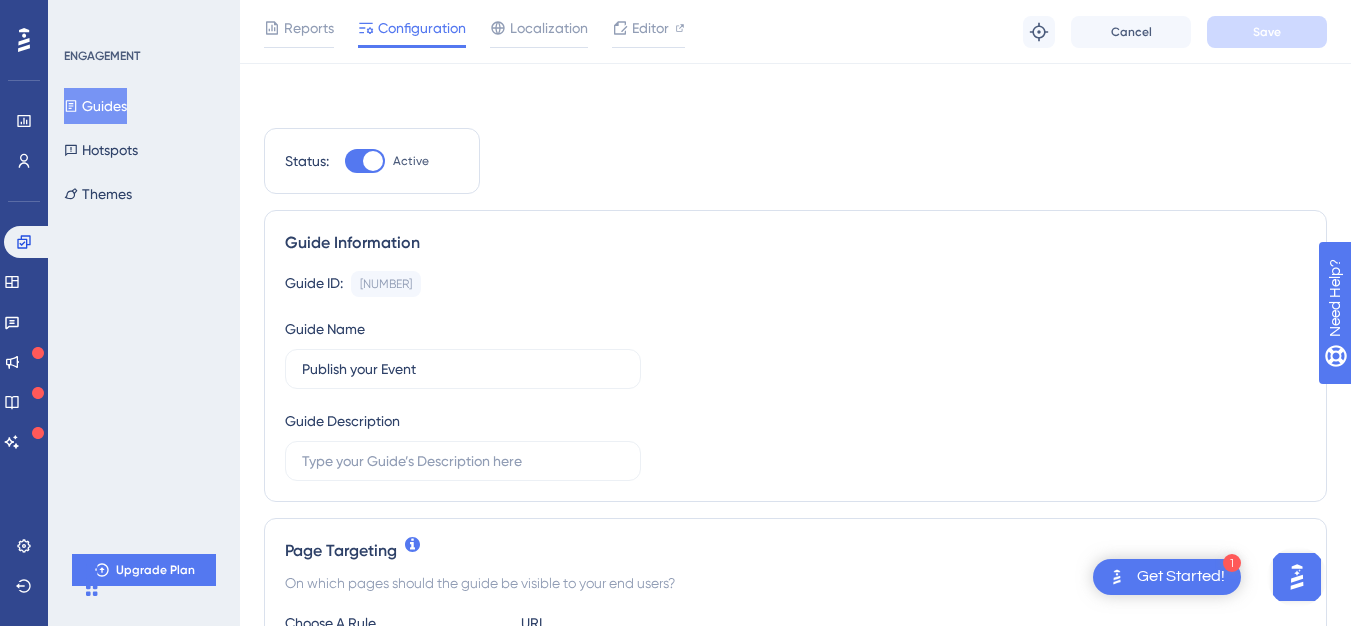 scroll, scrollTop: 598, scrollLeft: 0, axis: vertical 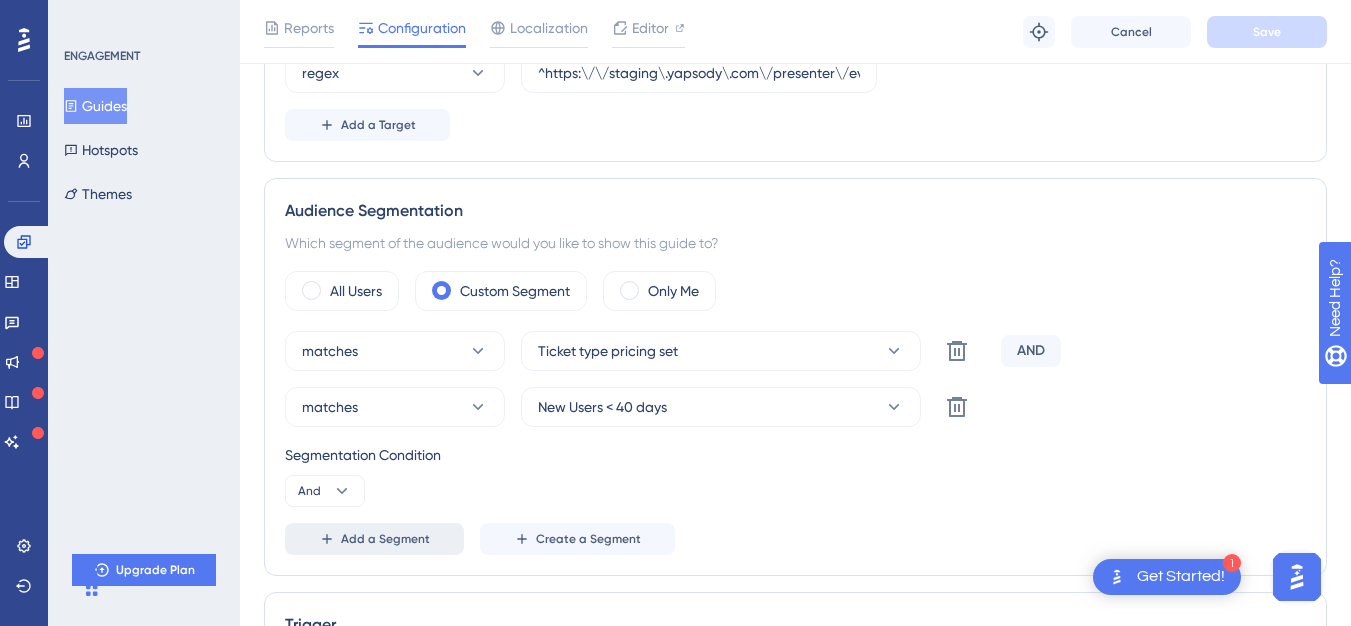 click on "Add a Segment" at bounding box center [374, 539] 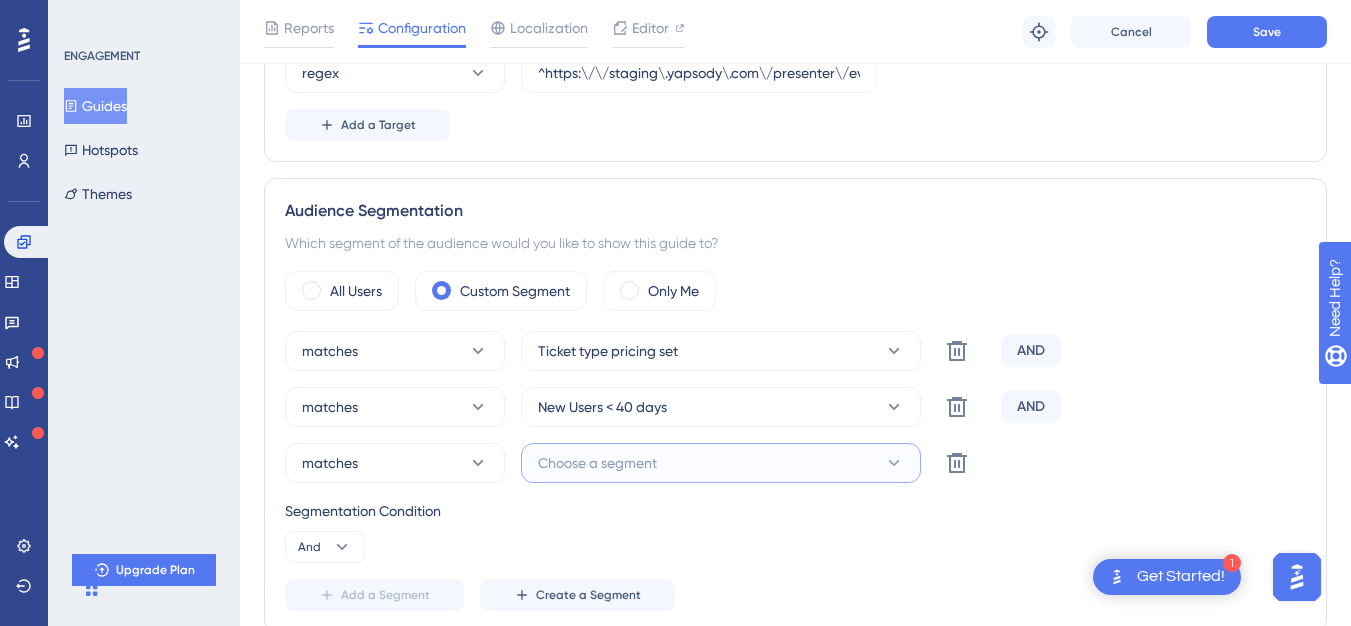 click on "Choose a segment" at bounding box center (597, 463) 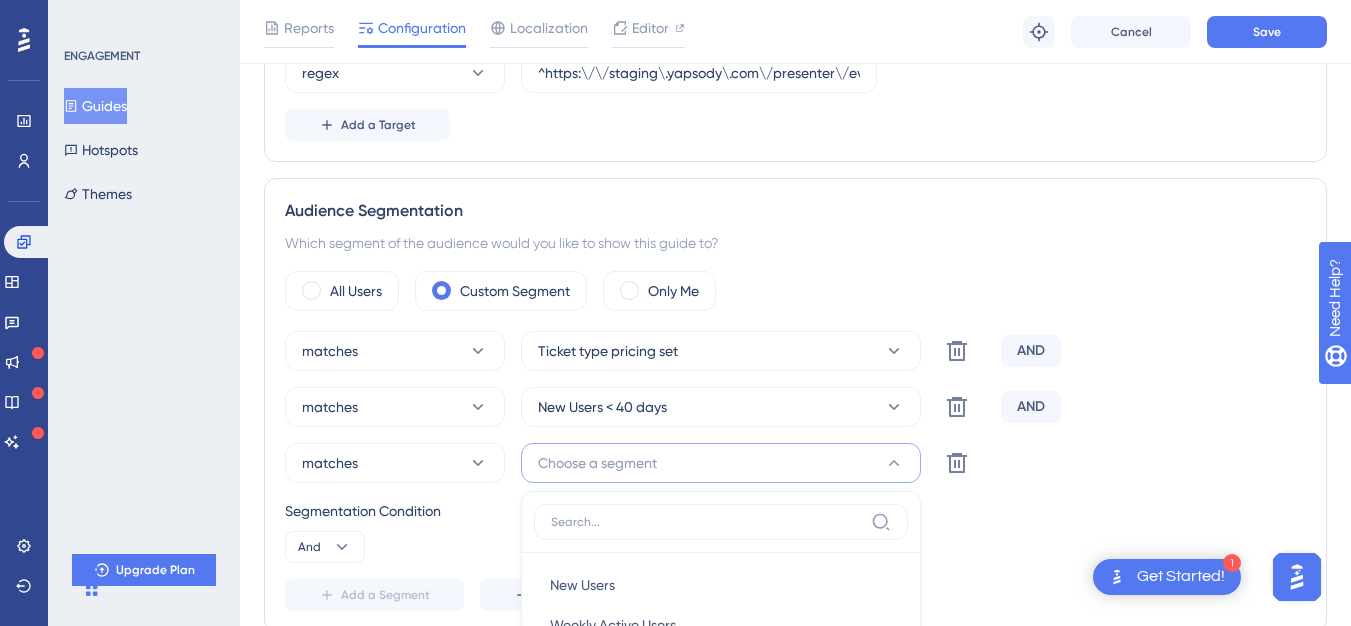 scroll, scrollTop: 969, scrollLeft: 0, axis: vertical 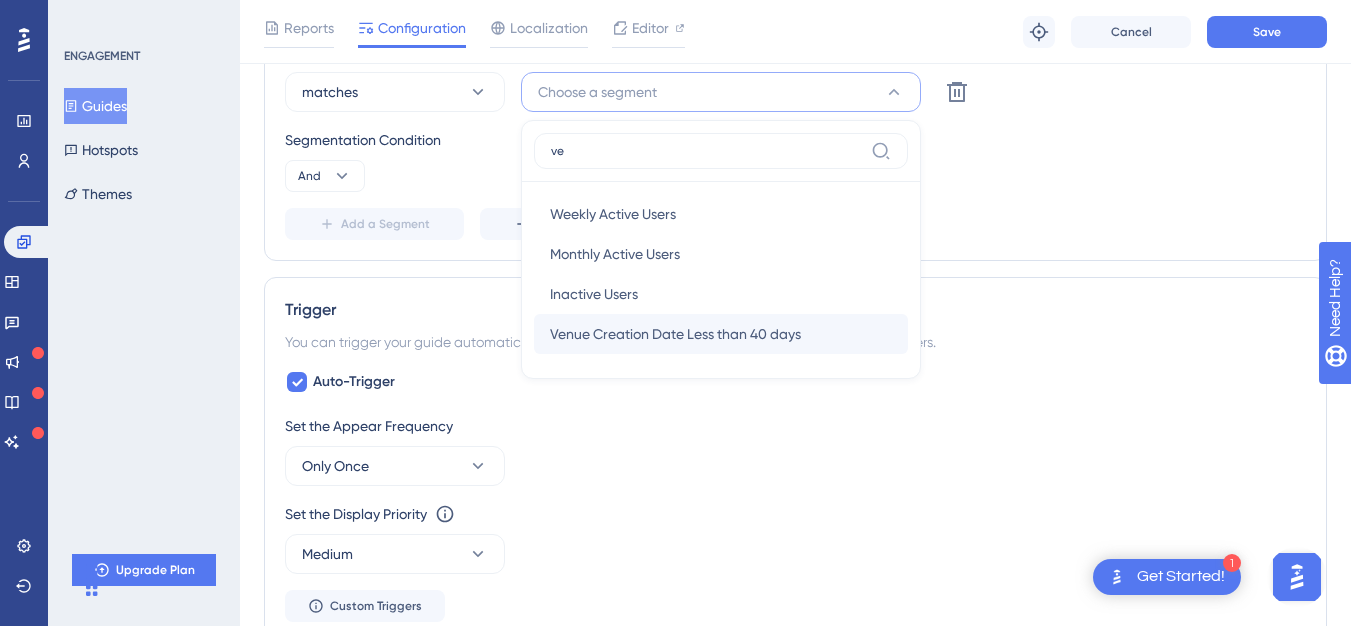 type on "ve" 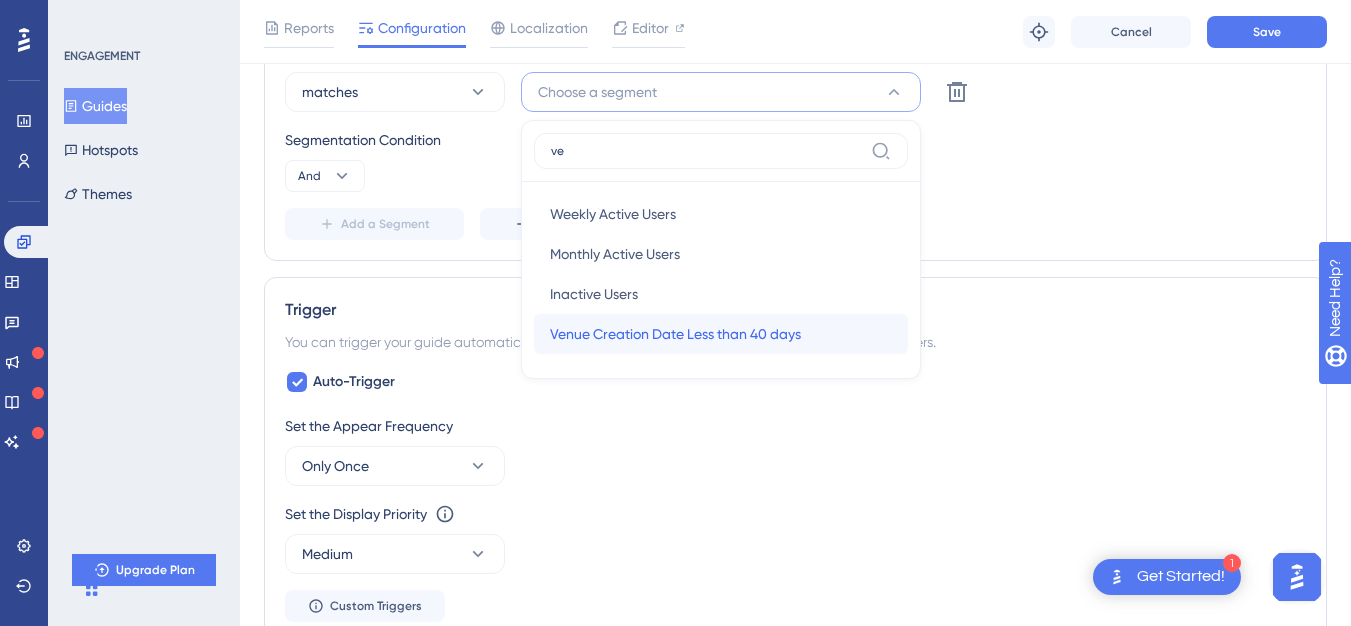 click on "Venue Creation Date Less than 40 days" at bounding box center (675, 334) 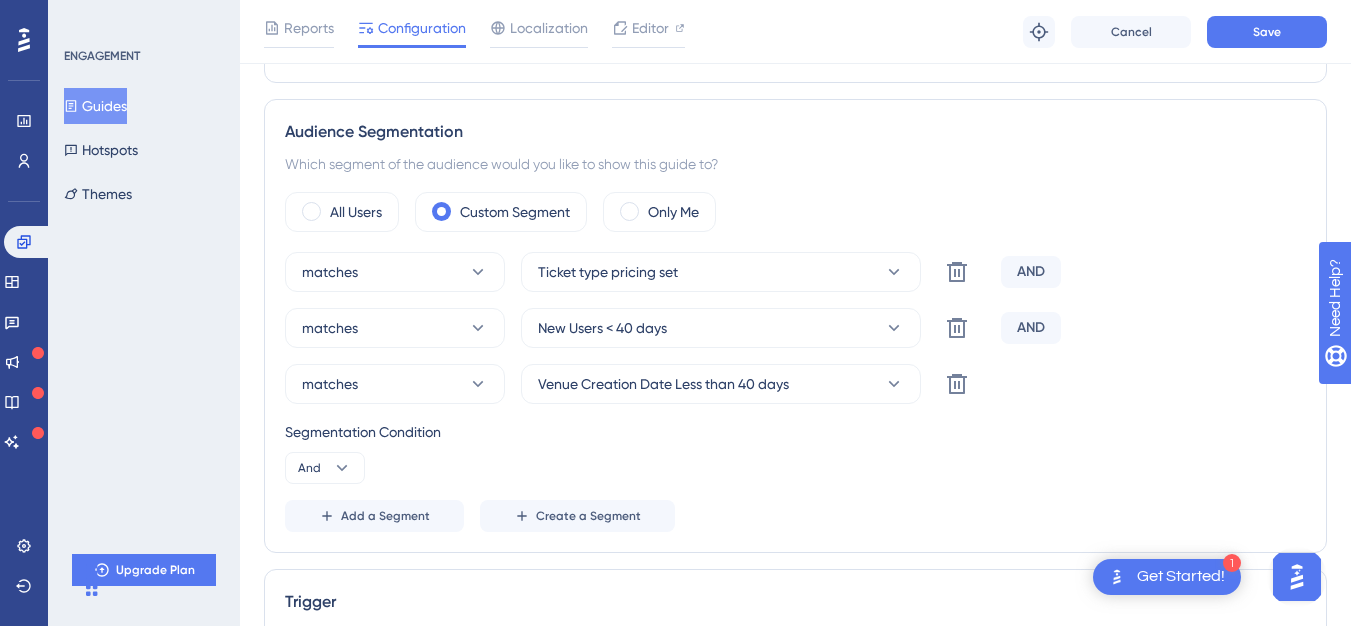 scroll, scrollTop: 529, scrollLeft: 0, axis: vertical 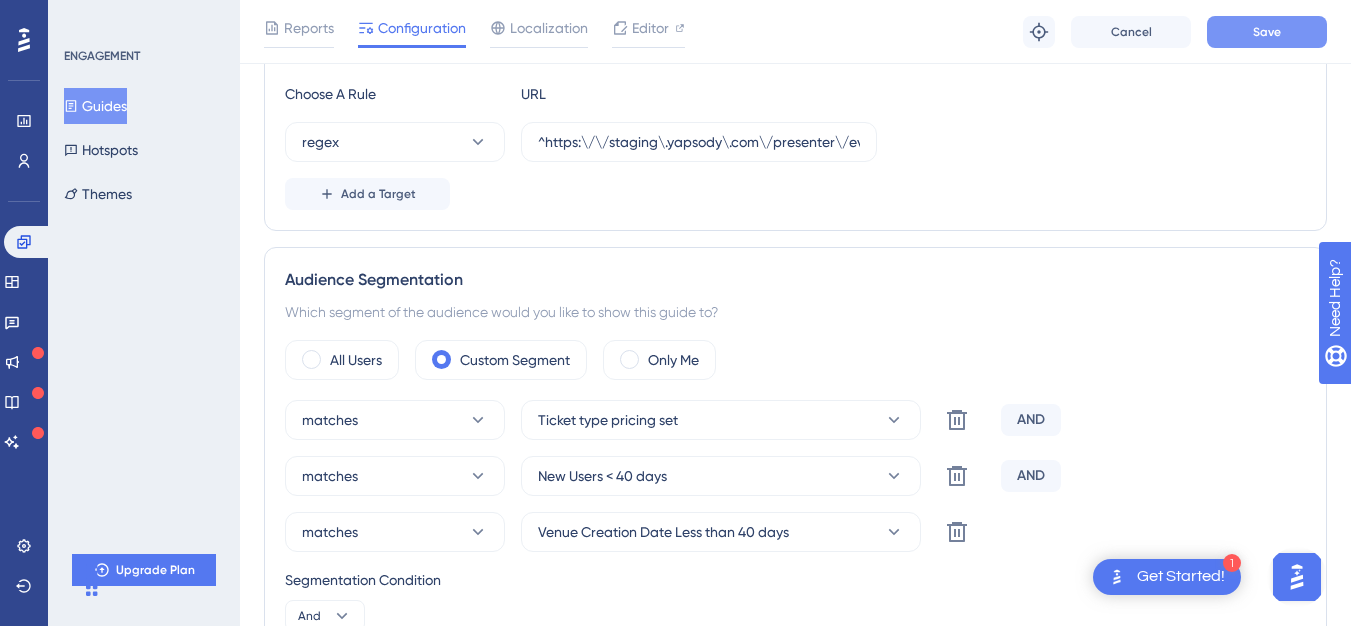click on "Save" at bounding box center [1267, 32] 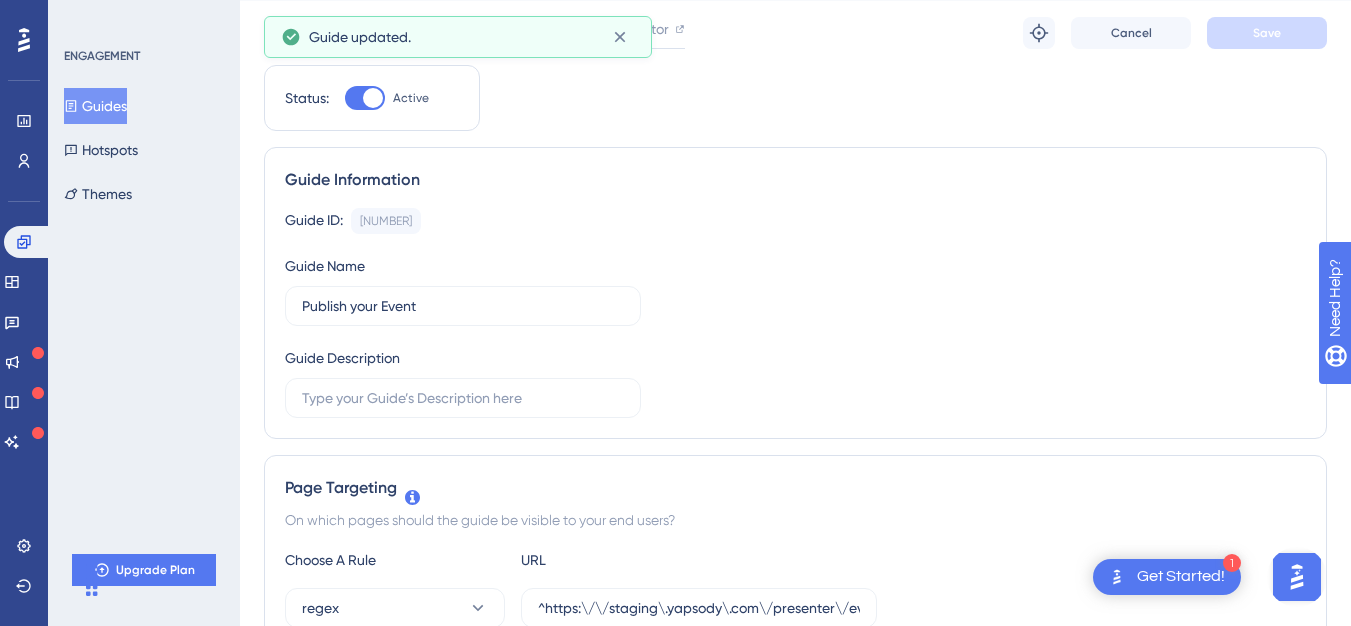 scroll, scrollTop: 0, scrollLeft: 0, axis: both 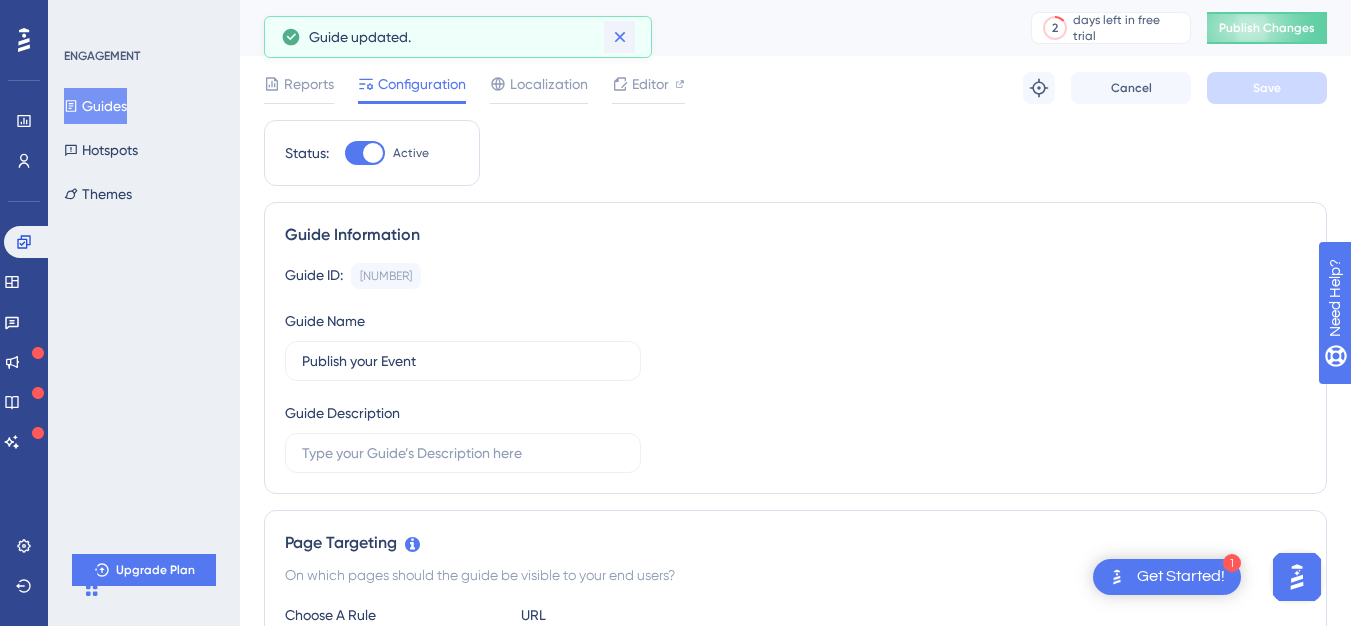 click on "Publish your Event" at bounding box center (622, 28) 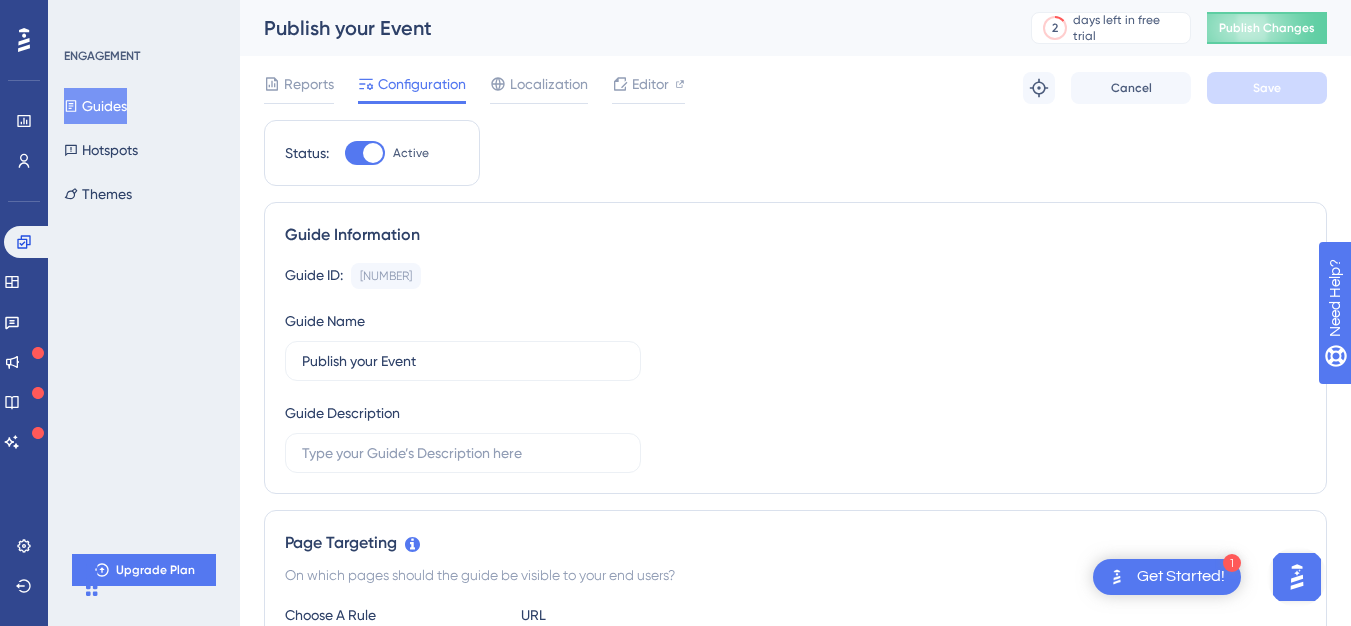click on "Guides" at bounding box center (95, 106) 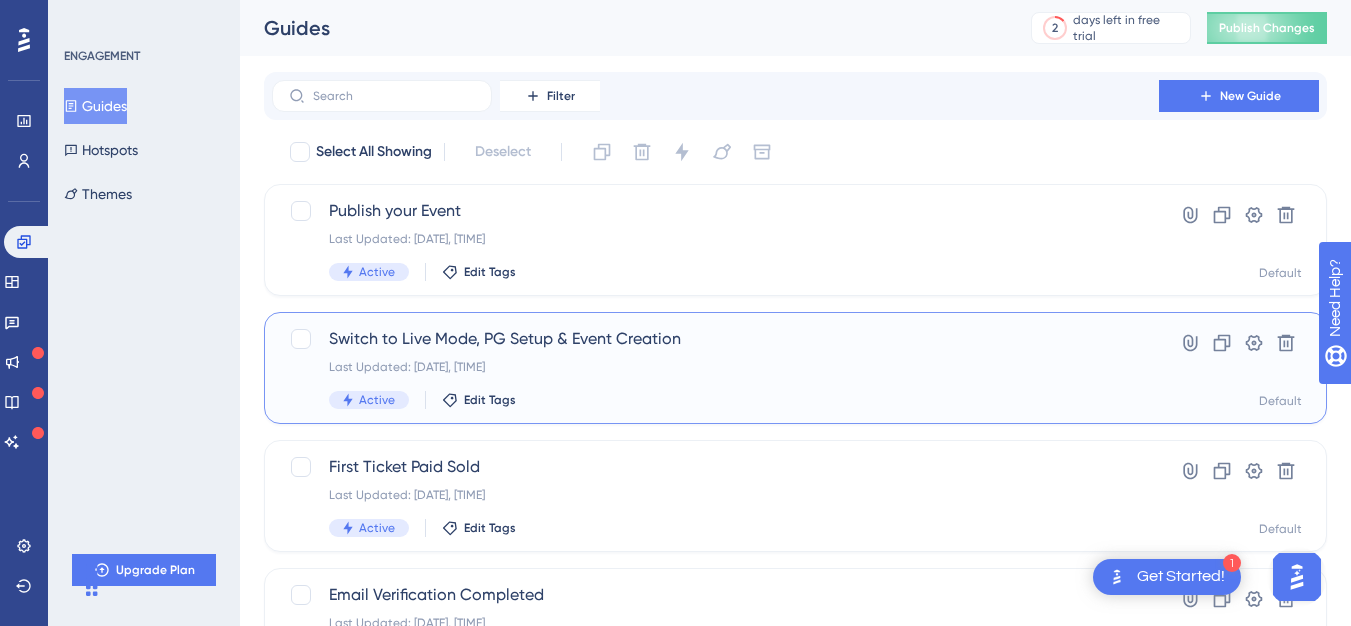 click on "Switch to Live Mode, PG Setup & Event Creation" at bounding box center (715, 339) 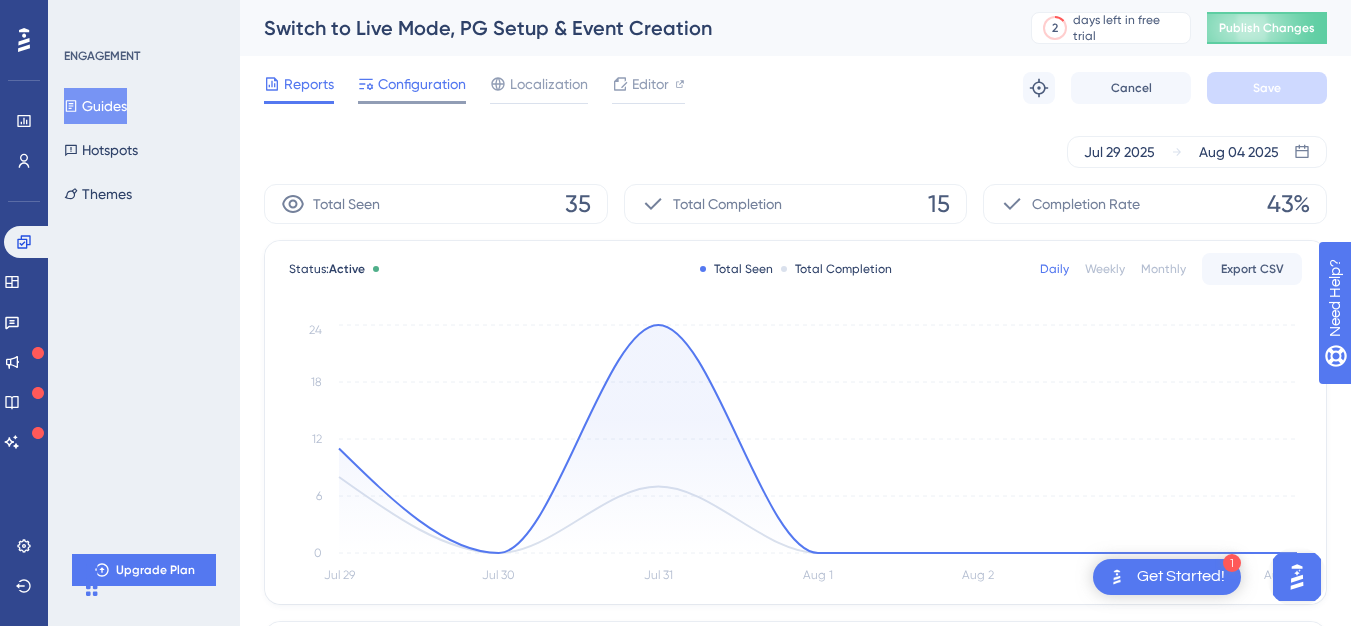 click on "Configuration" at bounding box center [422, 84] 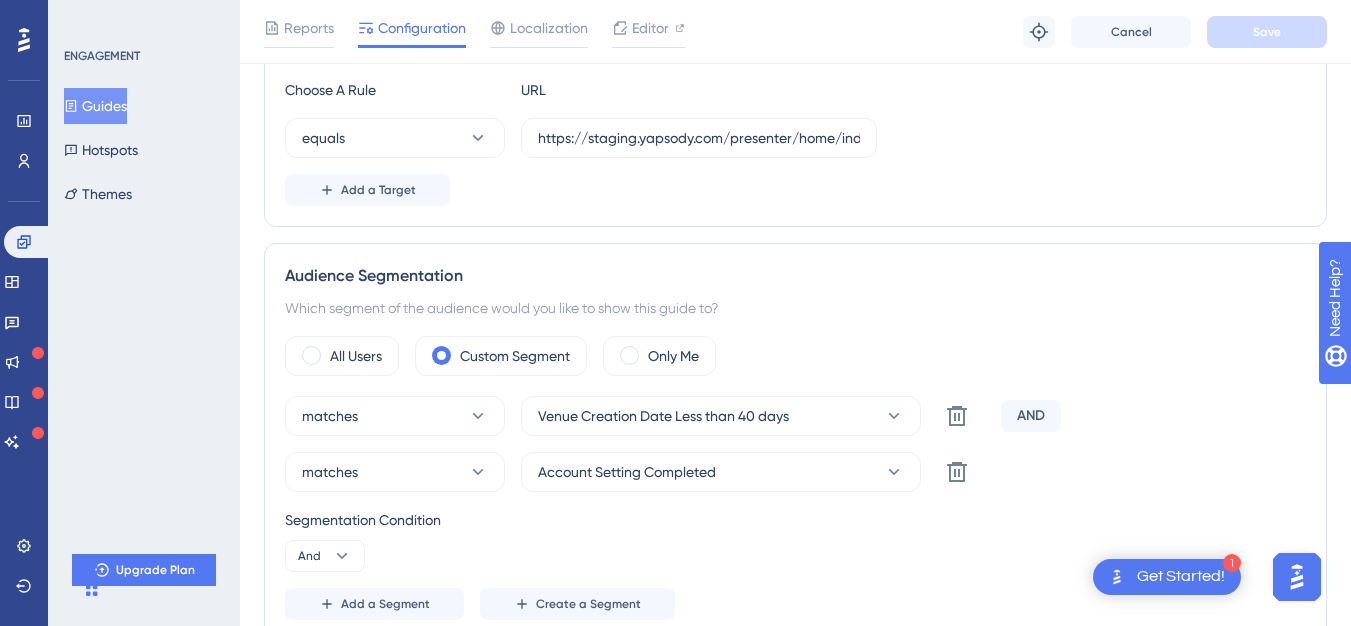scroll, scrollTop: 643, scrollLeft: 0, axis: vertical 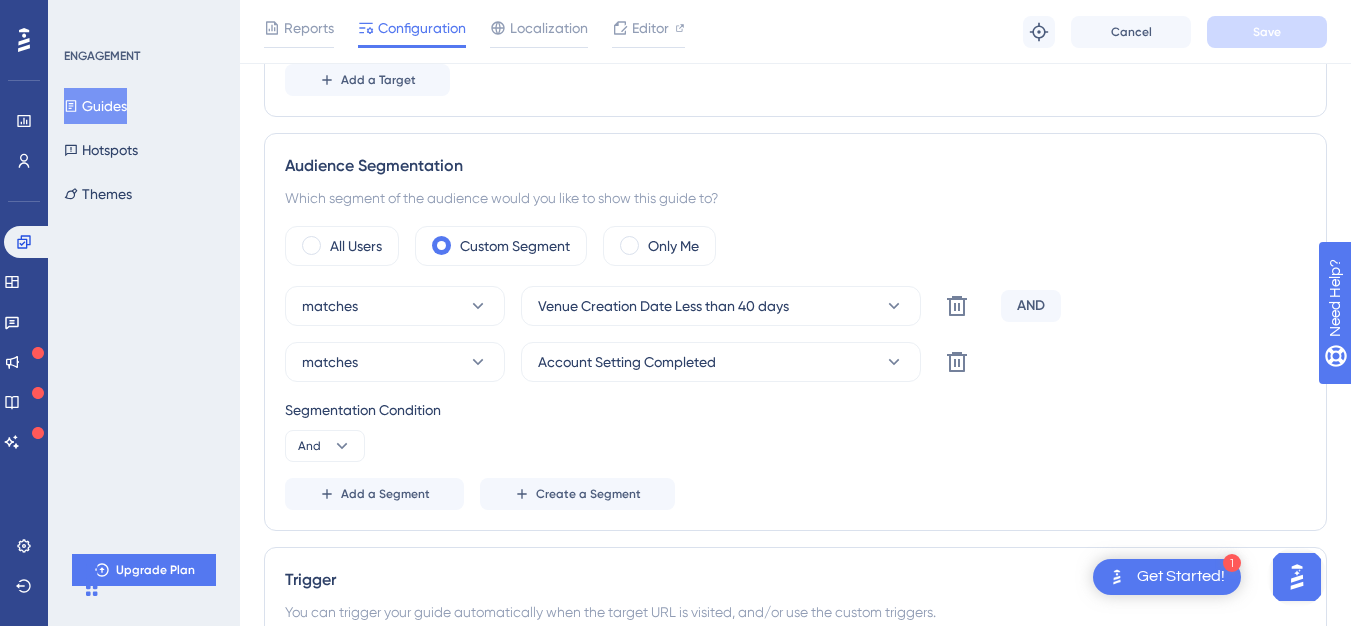 drag, startPoint x: 1358, startPoint y: 168, endPoint x: 44, endPoint y: 24, distance: 1321.8668 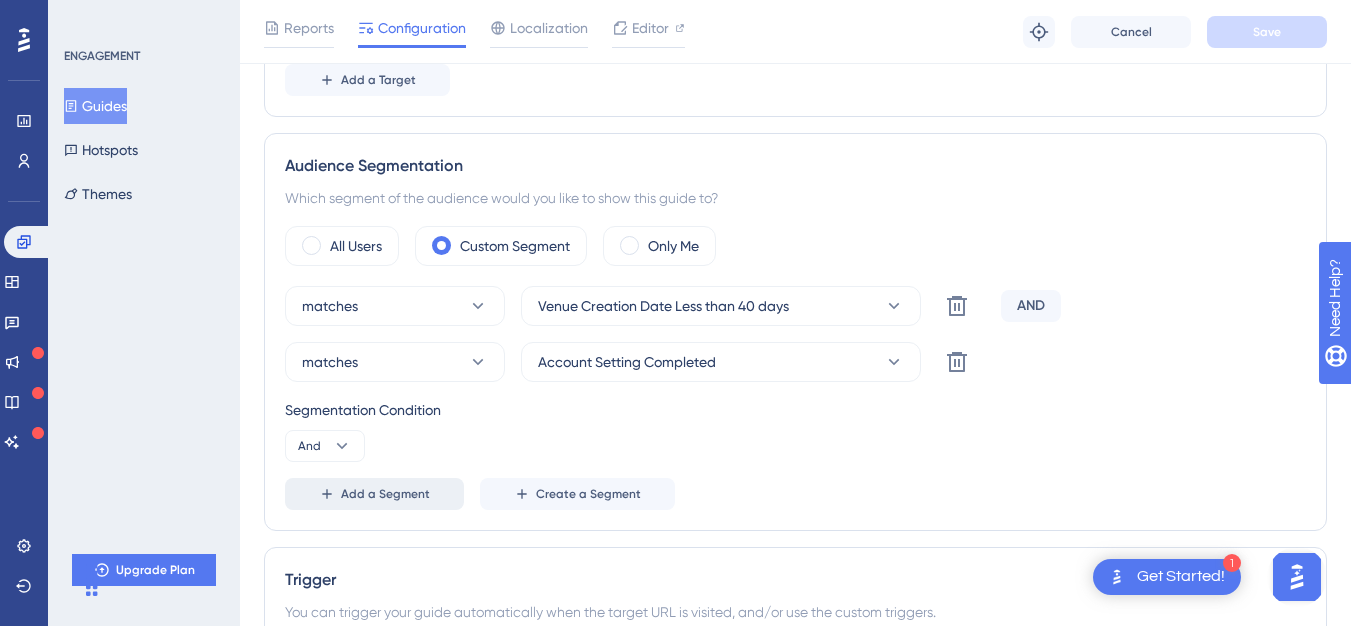 click on "Add a Segment" at bounding box center [374, 494] 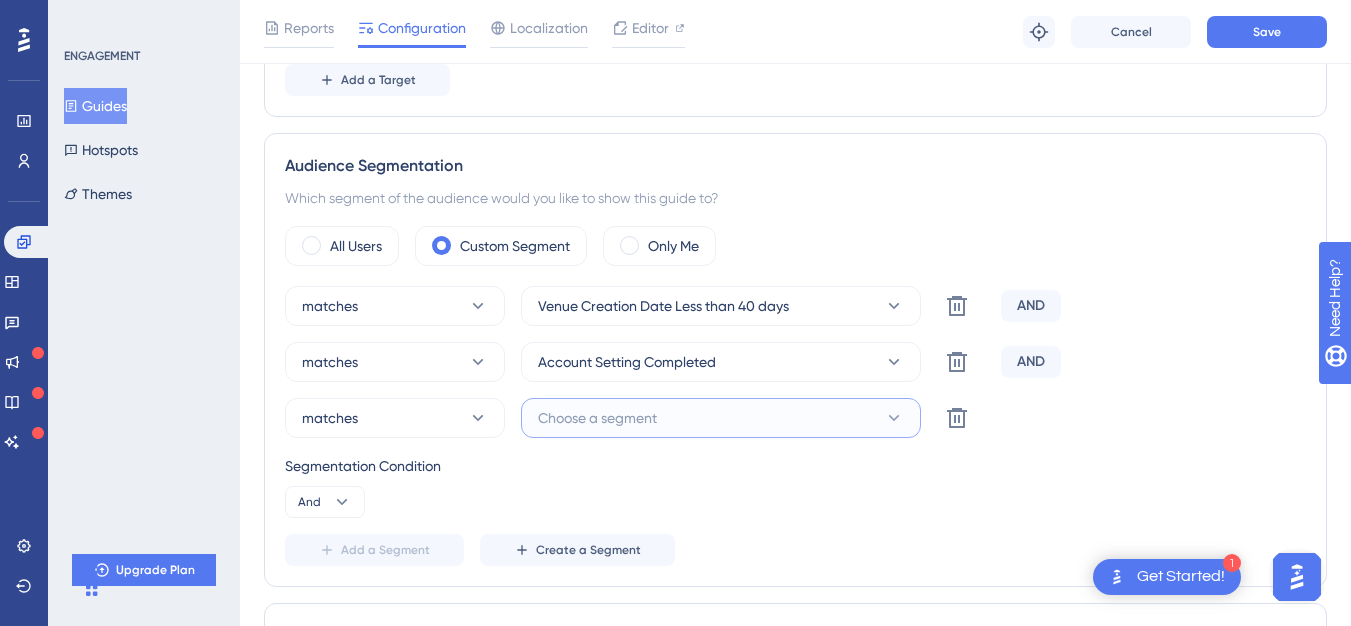 click on "Choose a segment" at bounding box center [721, 418] 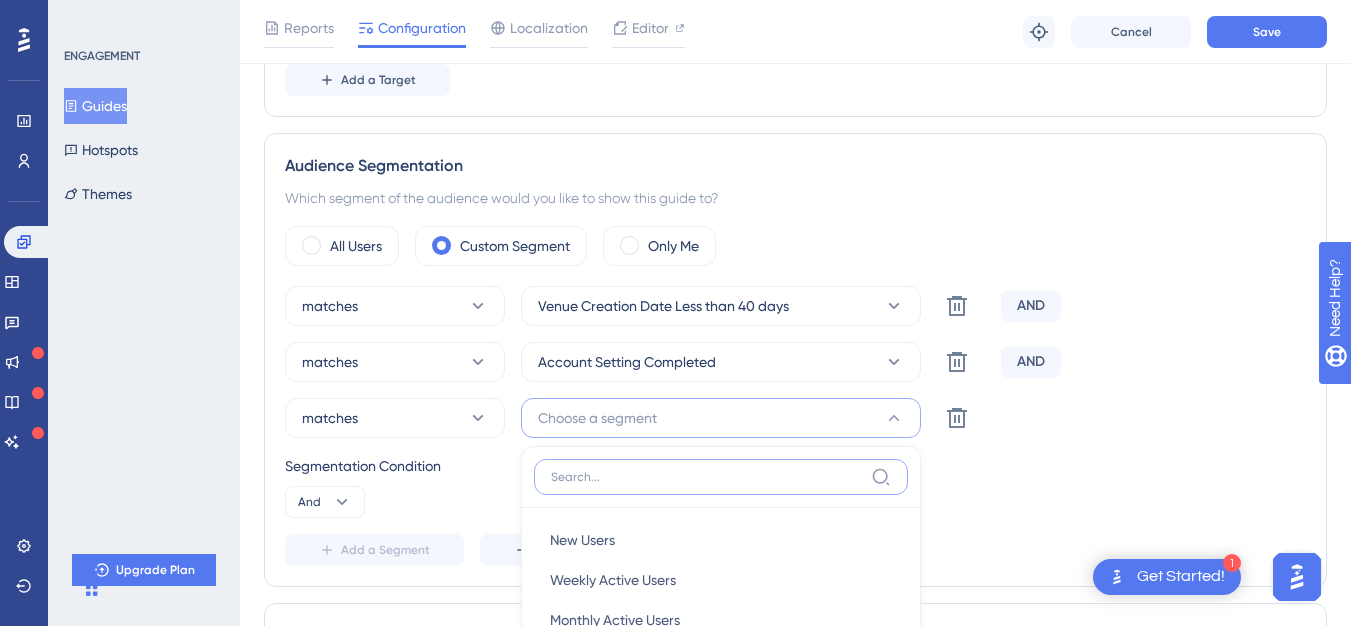 scroll, scrollTop: 969, scrollLeft: 0, axis: vertical 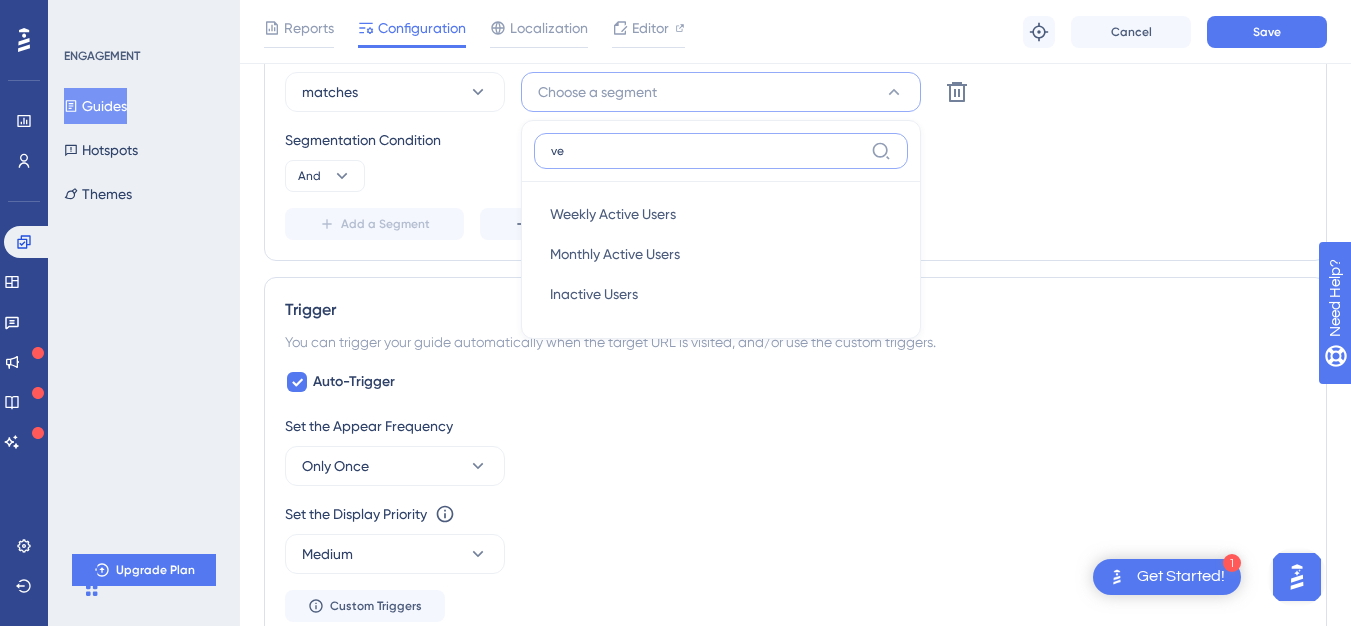 type on "v" 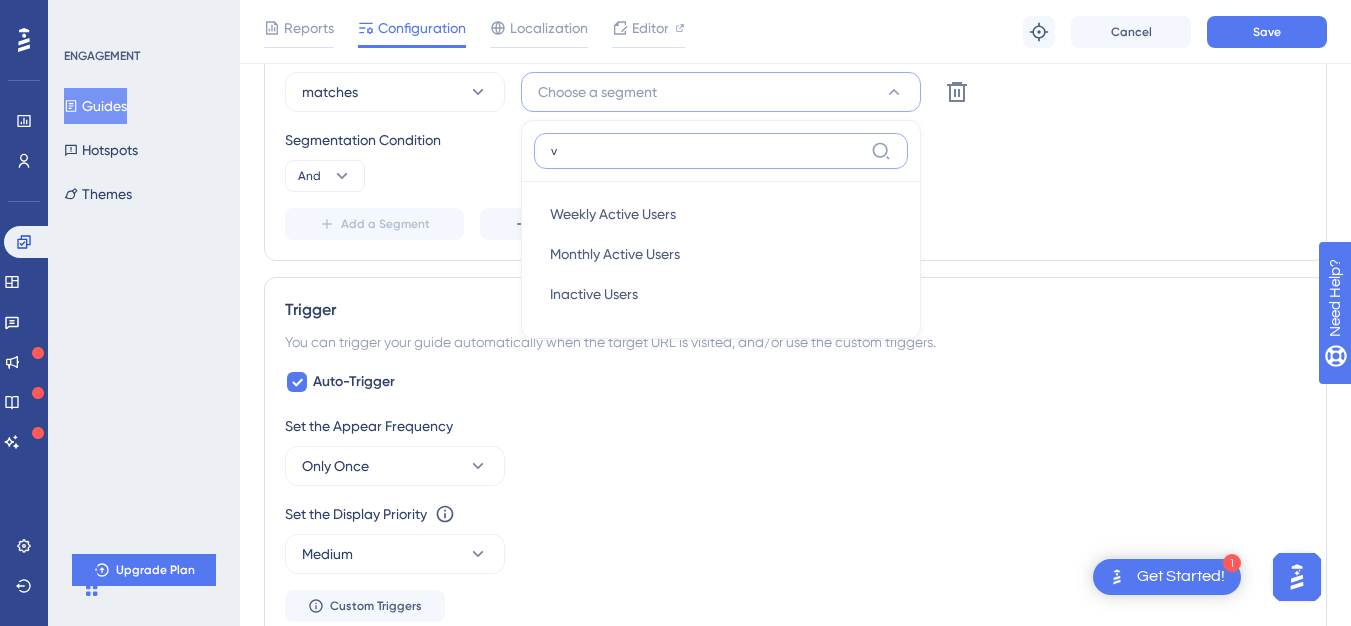 type 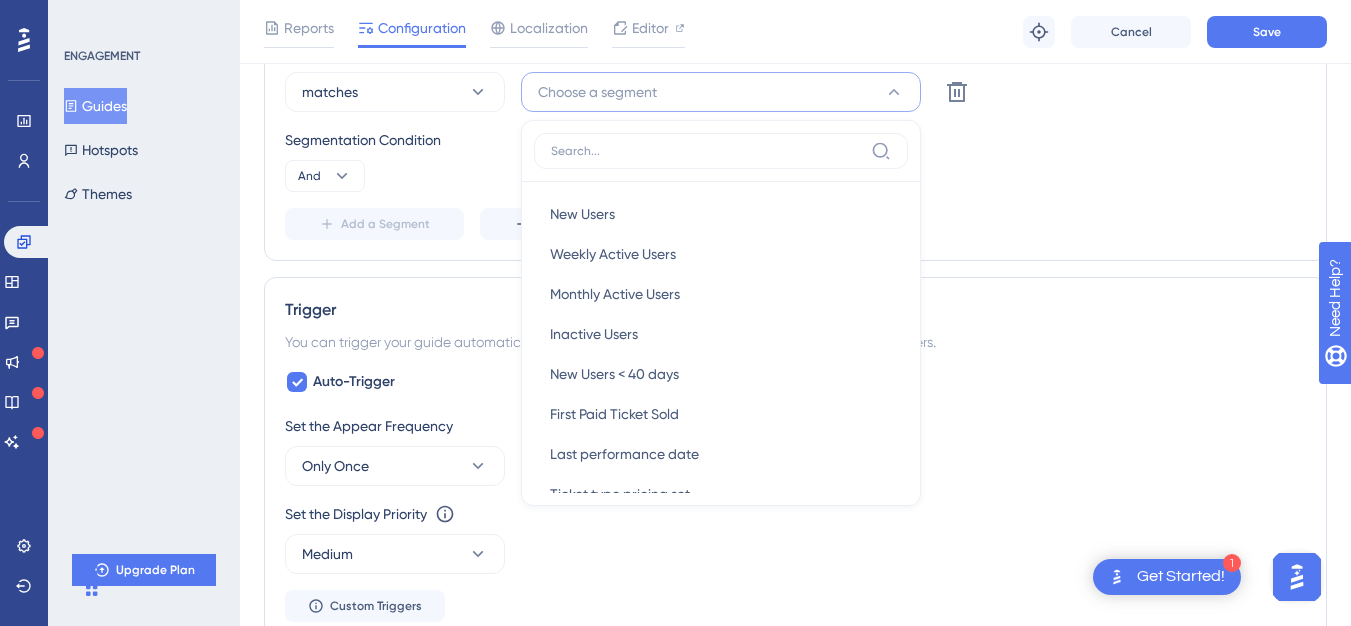 click on "Choose a segment" at bounding box center (597, 92) 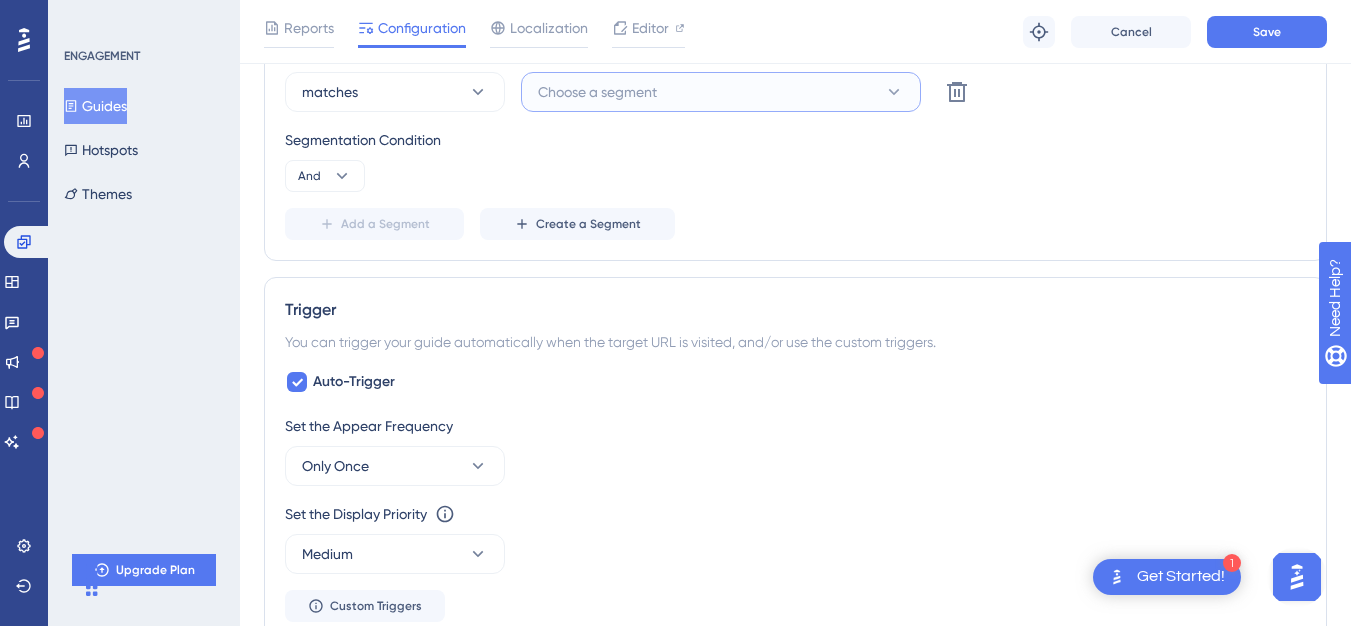 click on "Choose a segment" at bounding box center (597, 92) 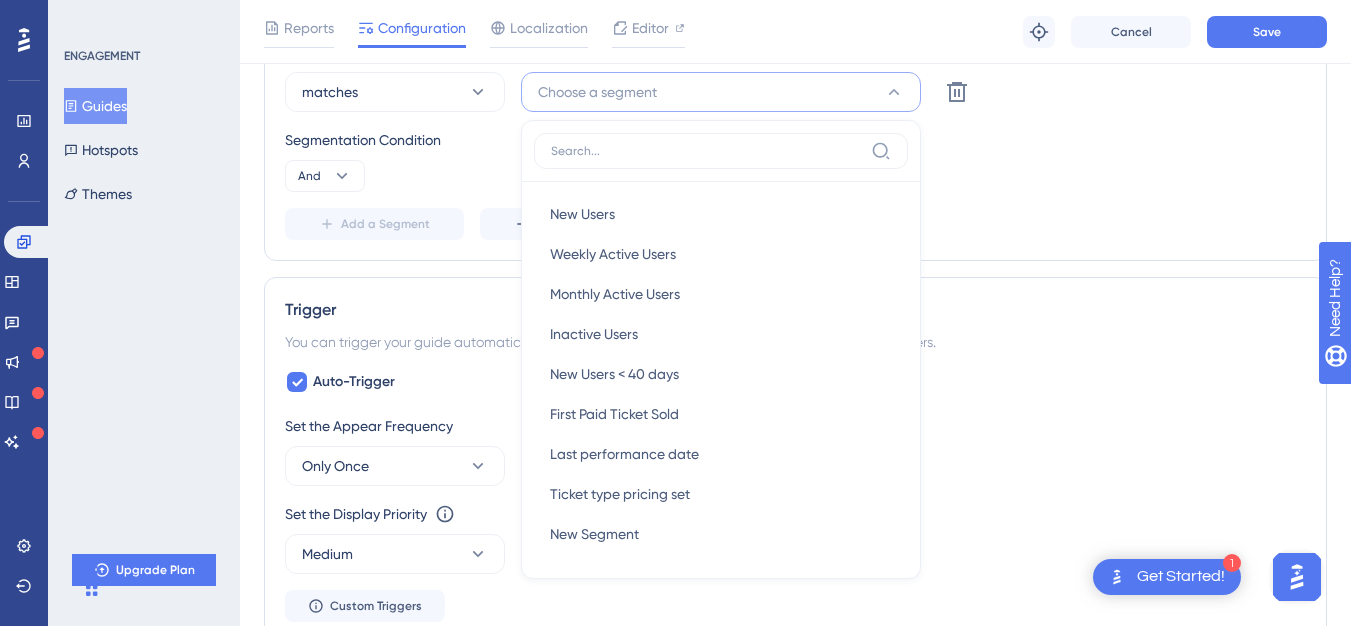 scroll, scrollTop: 1005, scrollLeft: 0, axis: vertical 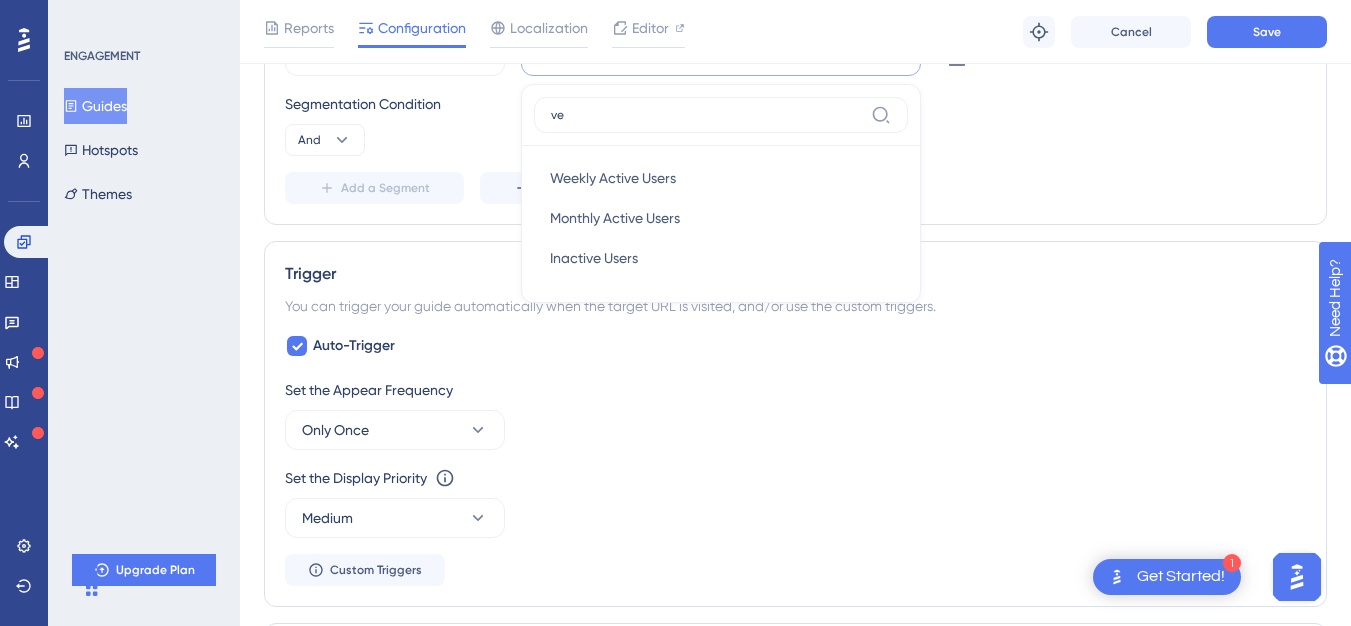 type on "v" 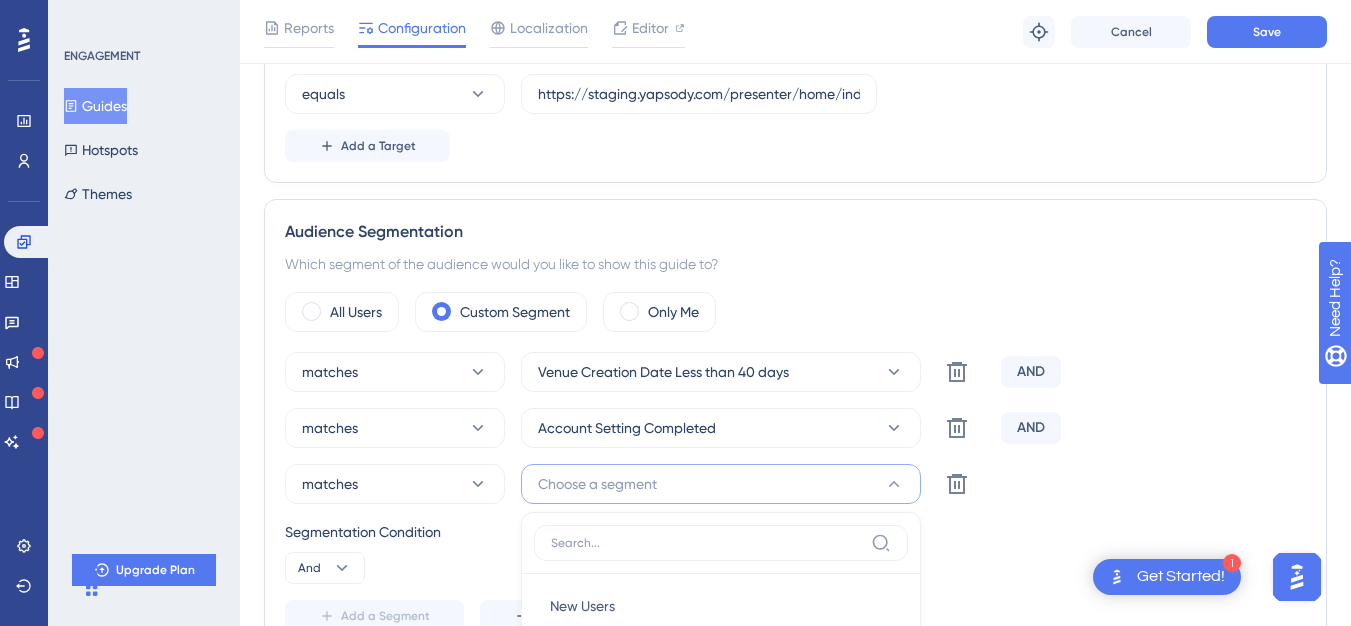 scroll, scrollTop: 573, scrollLeft: 0, axis: vertical 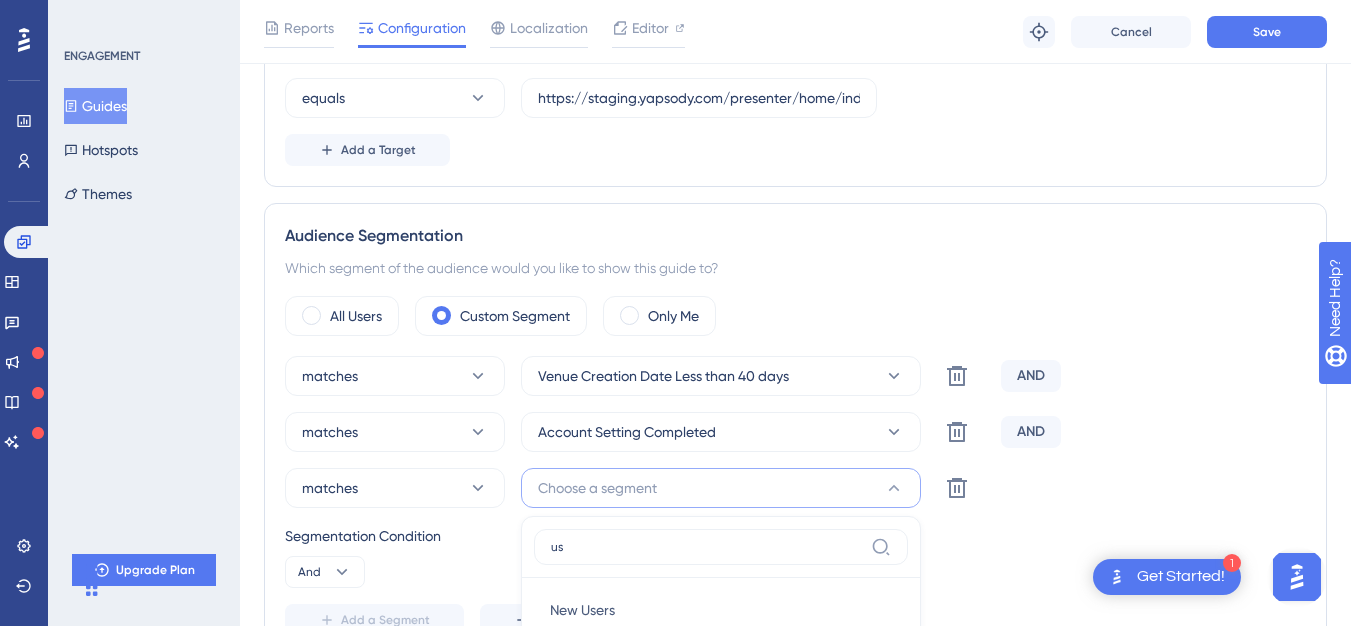 type on "u" 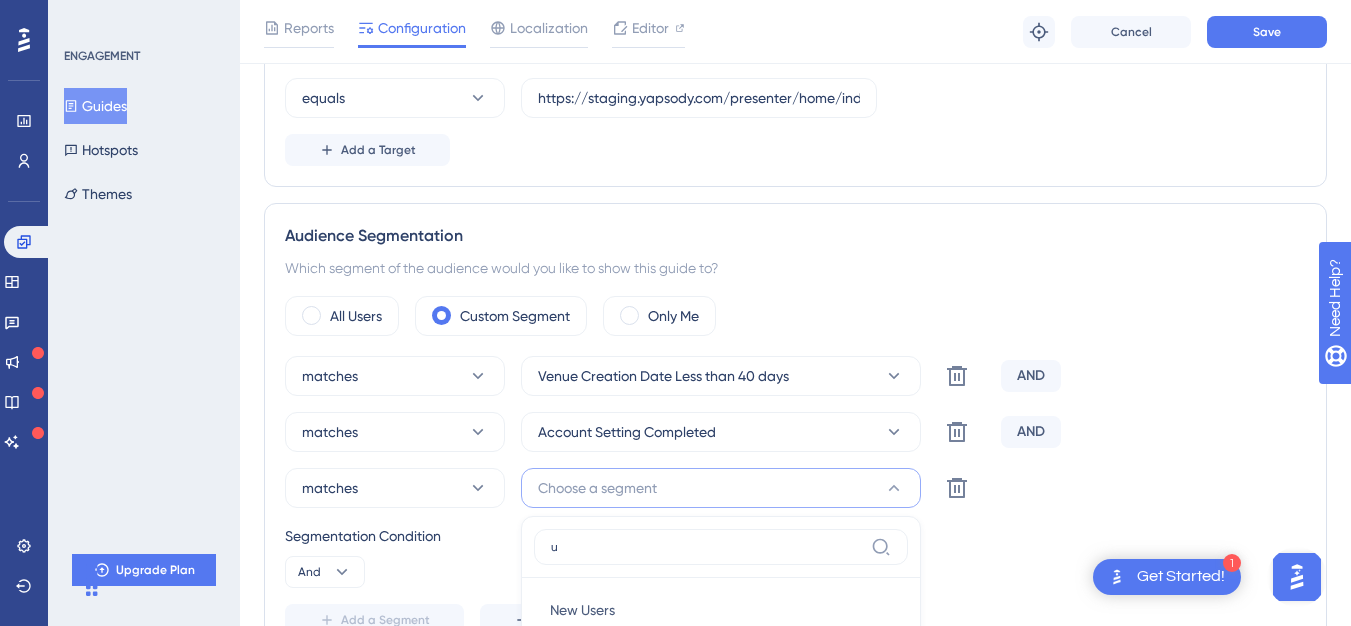 type 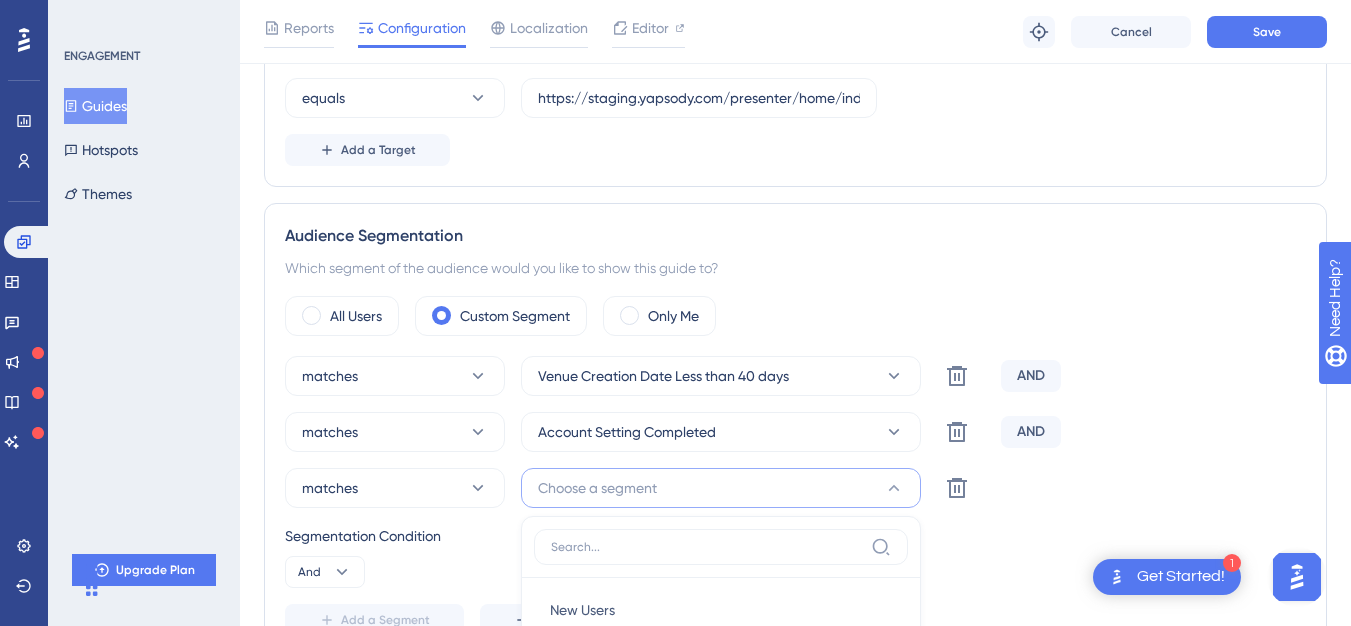 click on "Choose a segment" at bounding box center (721, 488) 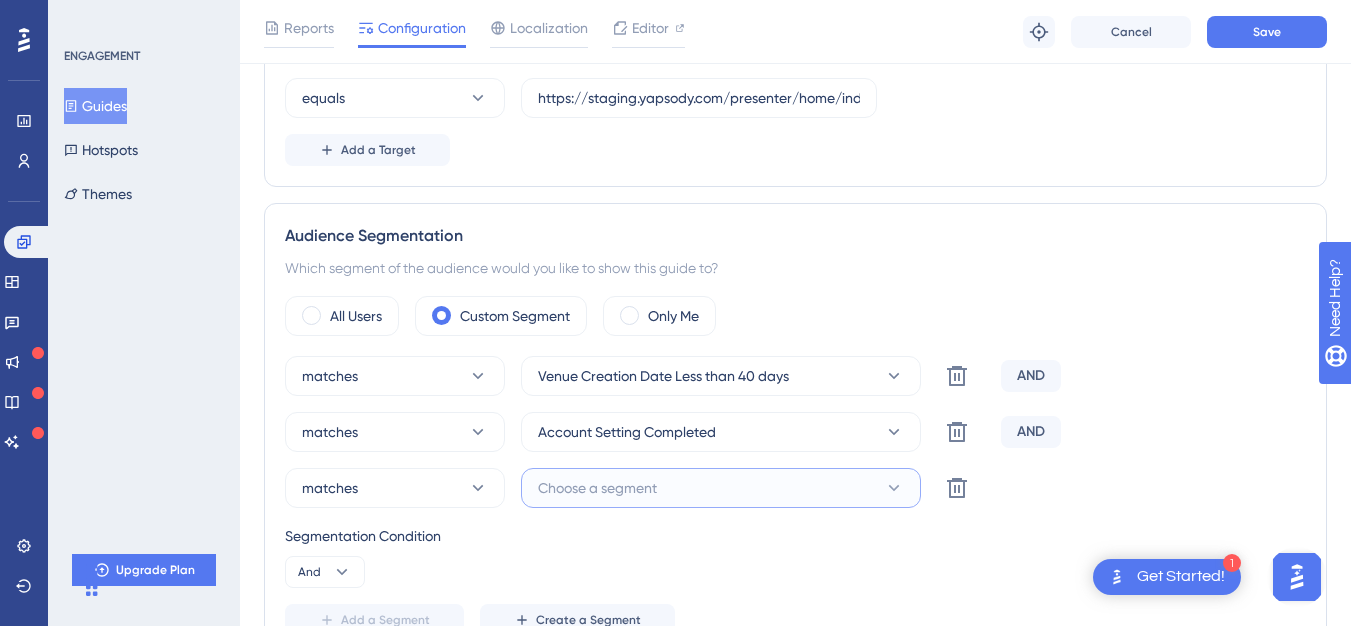click on "Choose a segment" at bounding box center (721, 488) 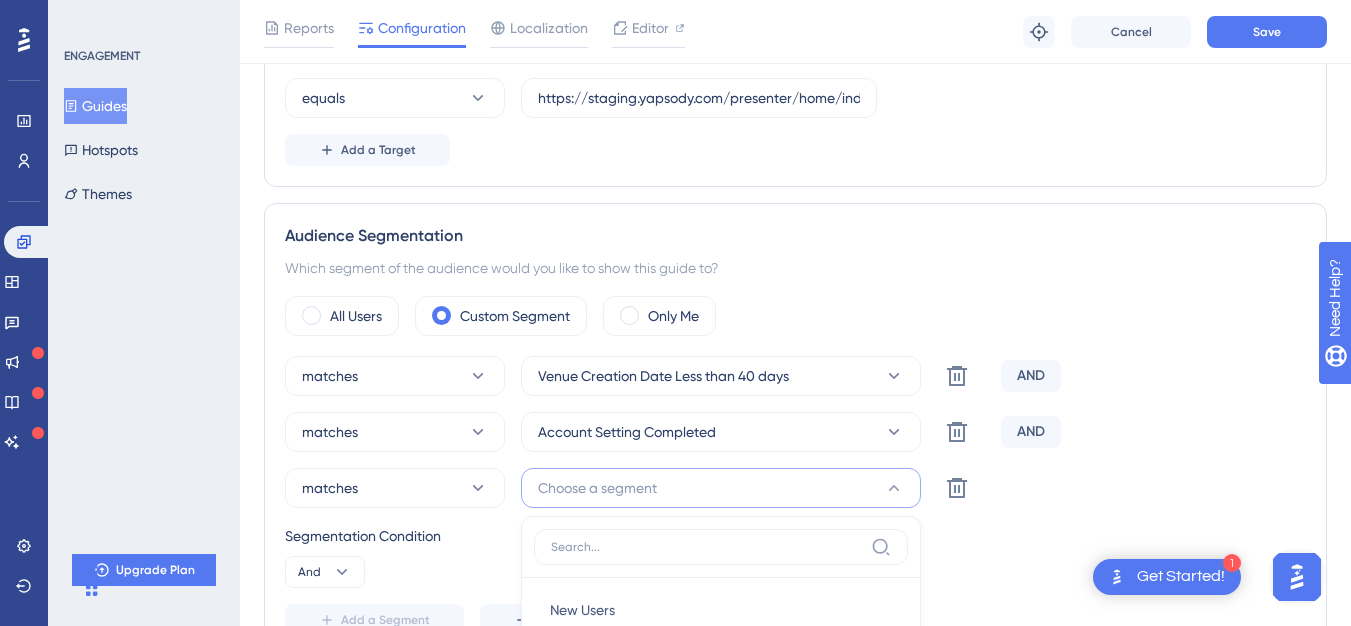 scroll, scrollTop: 969, scrollLeft: 0, axis: vertical 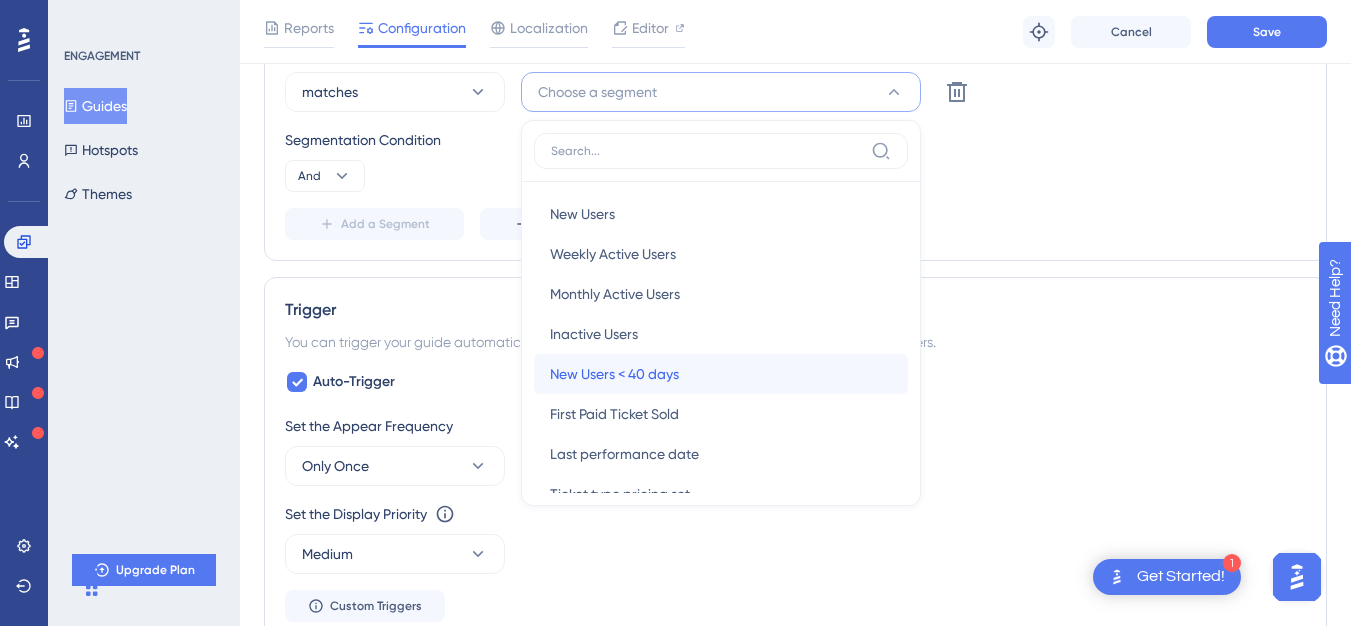 click on "New Users < 40 days" at bounding box center [614, 374] 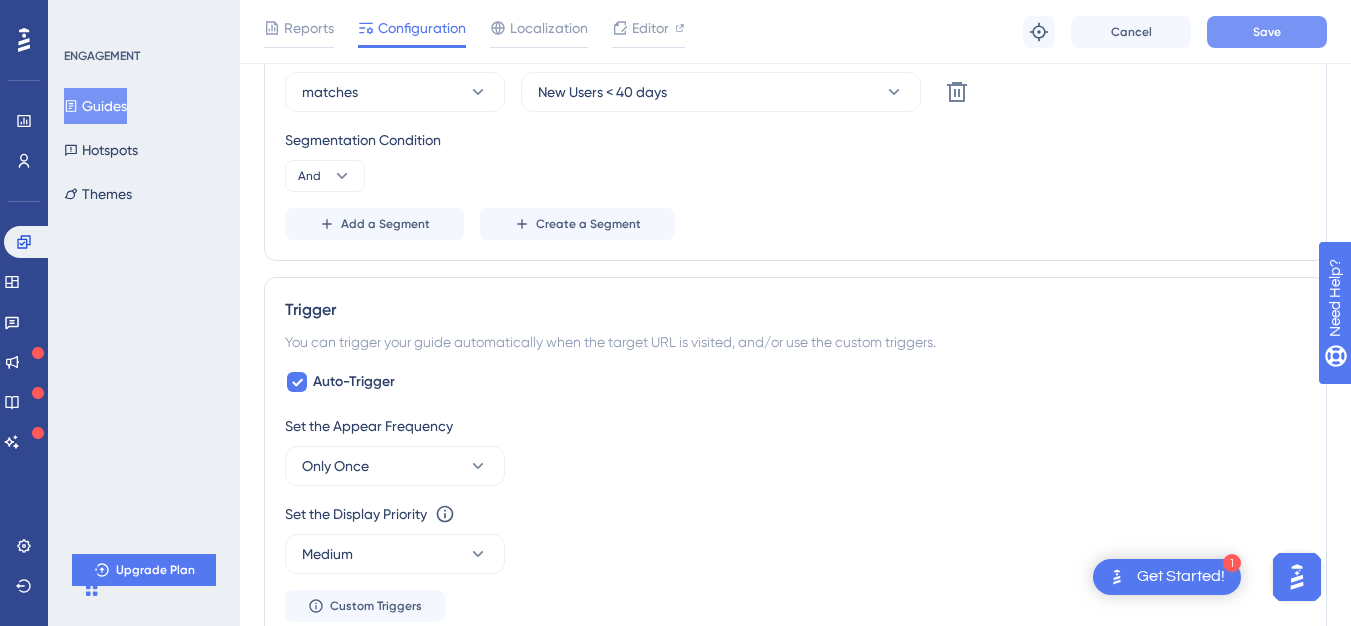 click on "Save" at bounding box center (1267, 32) 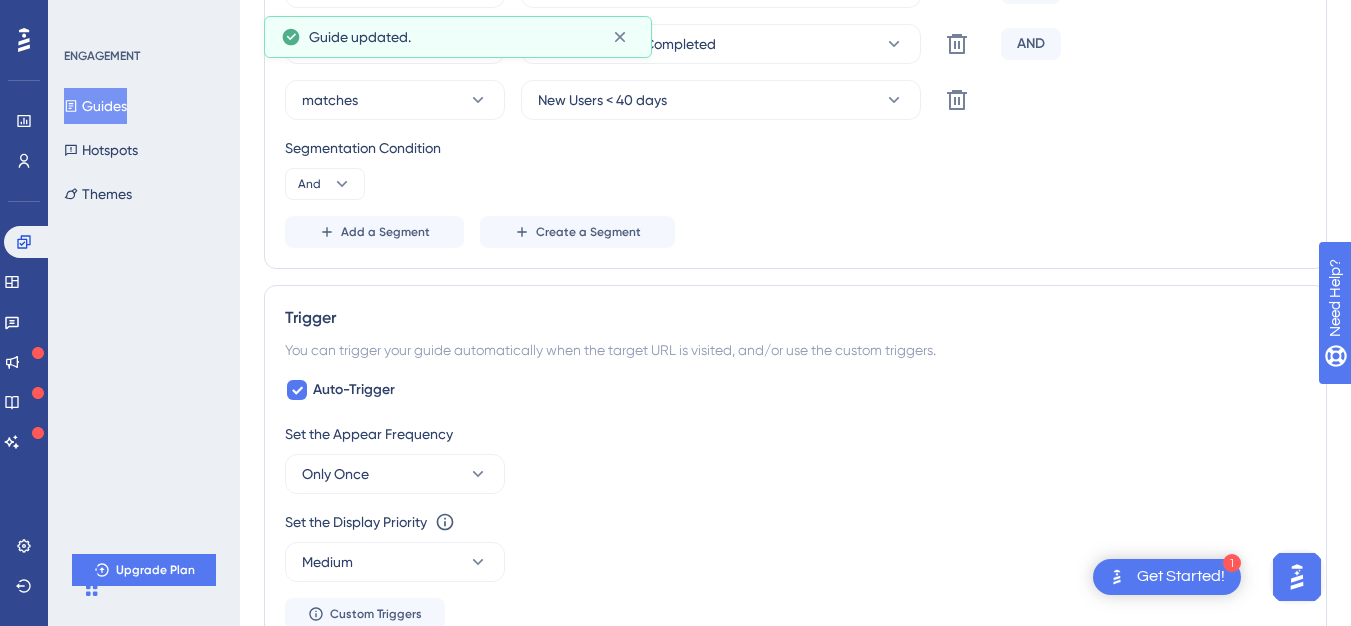 scroll, scrollTop: 0, scrollLeft: 0, axis: both 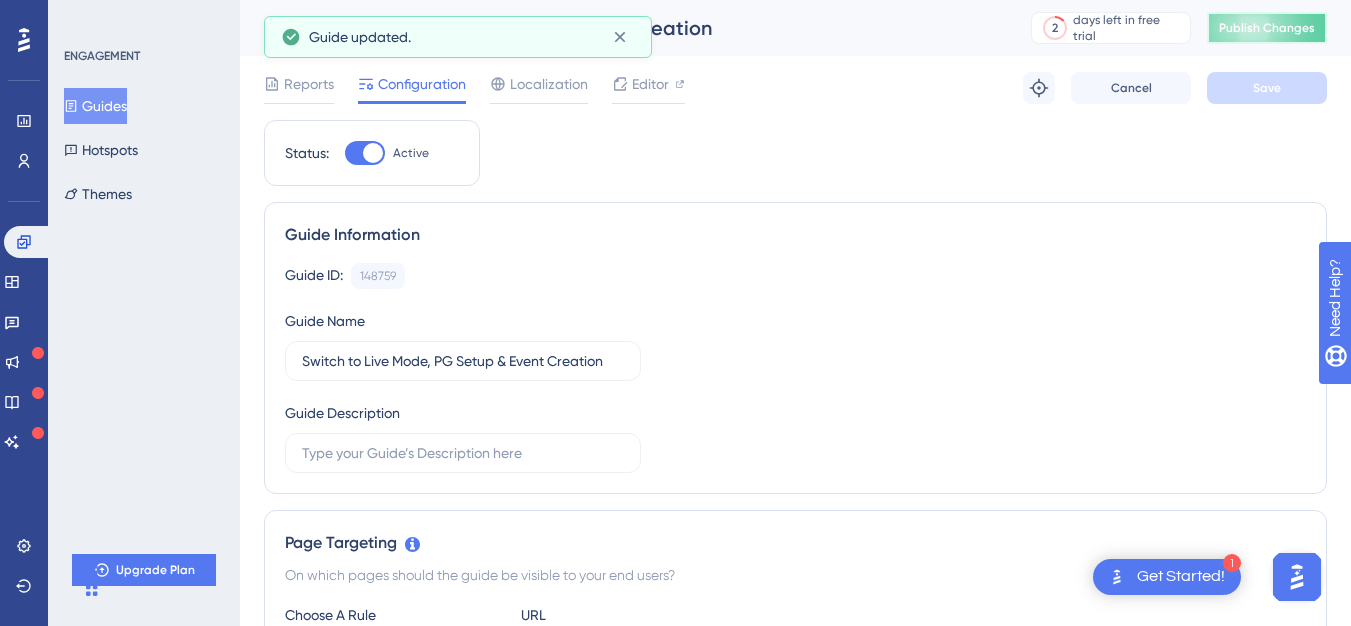 click on "Publish Changes" at bounding box center [1267, 28] 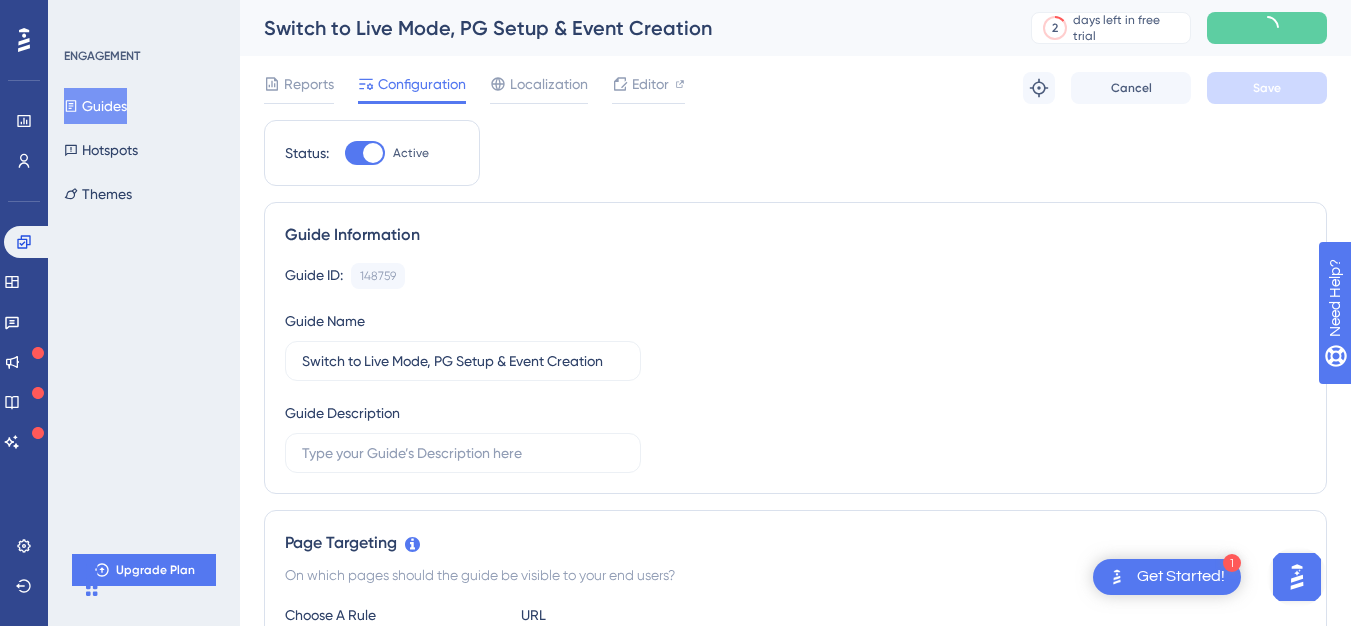click on "Guides" at bounding box center [95, 106] 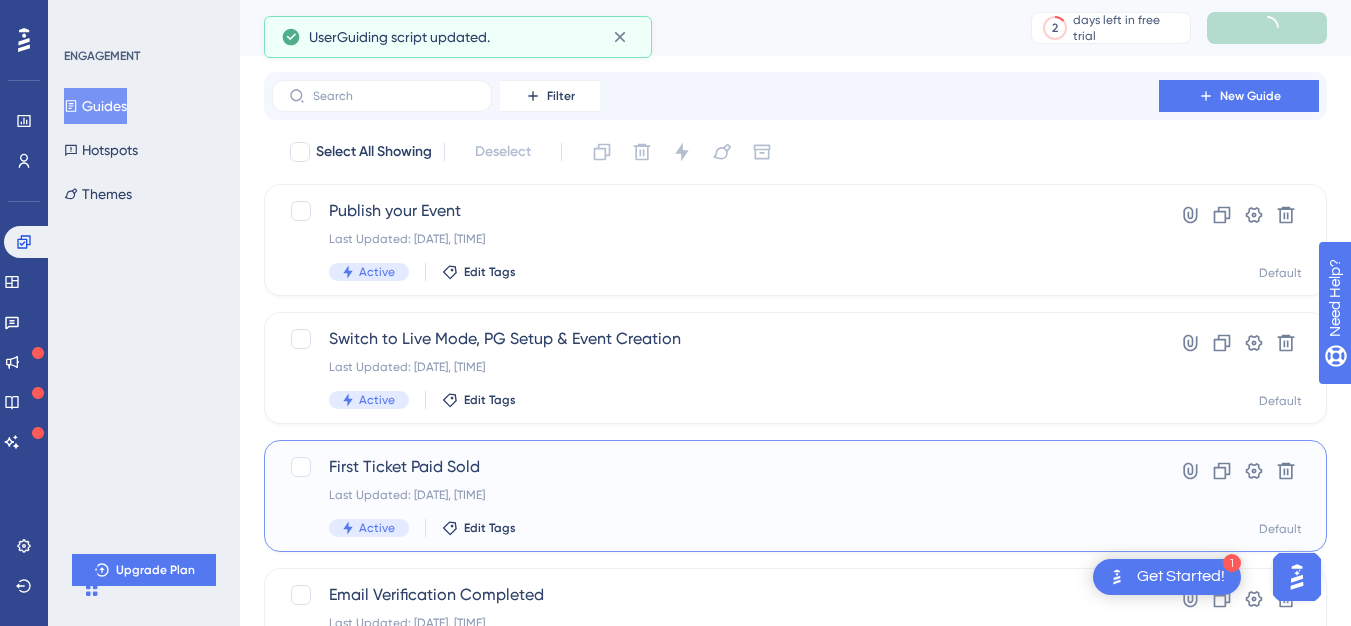 click on "Last Updated: Aug 04 2025, 06:24 PM" at bounding box center (715, 495) 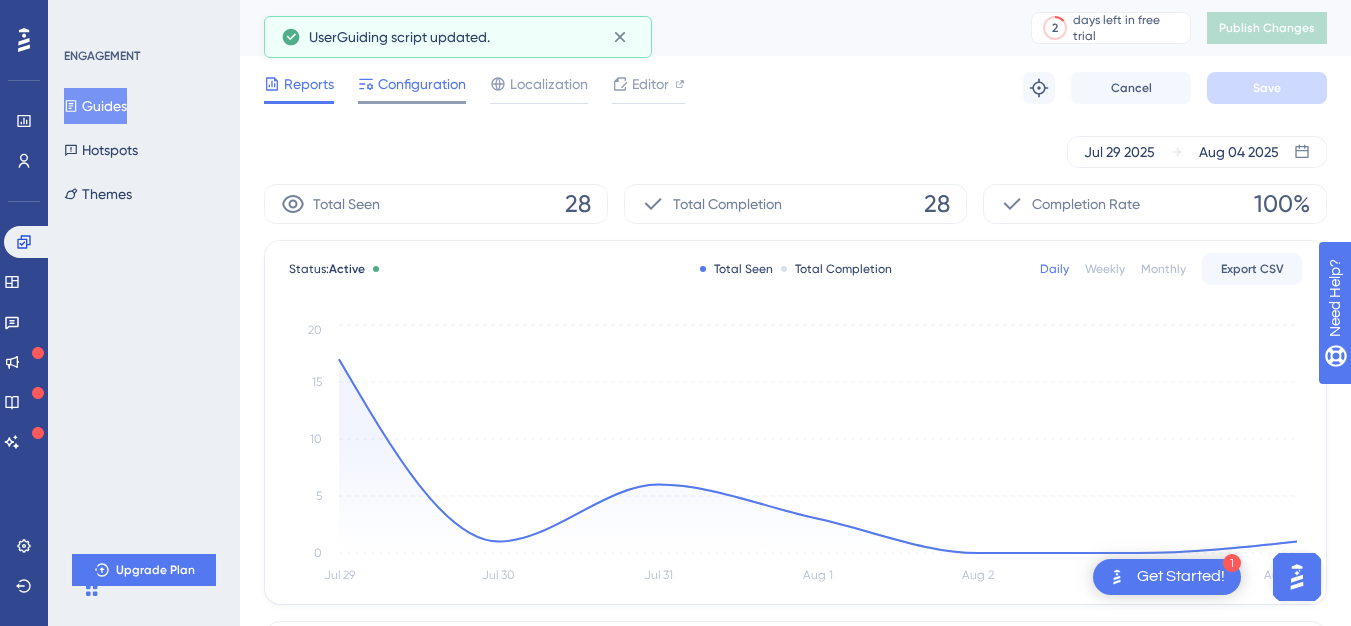 click on "Configuration" at bounding box center [422, 84] 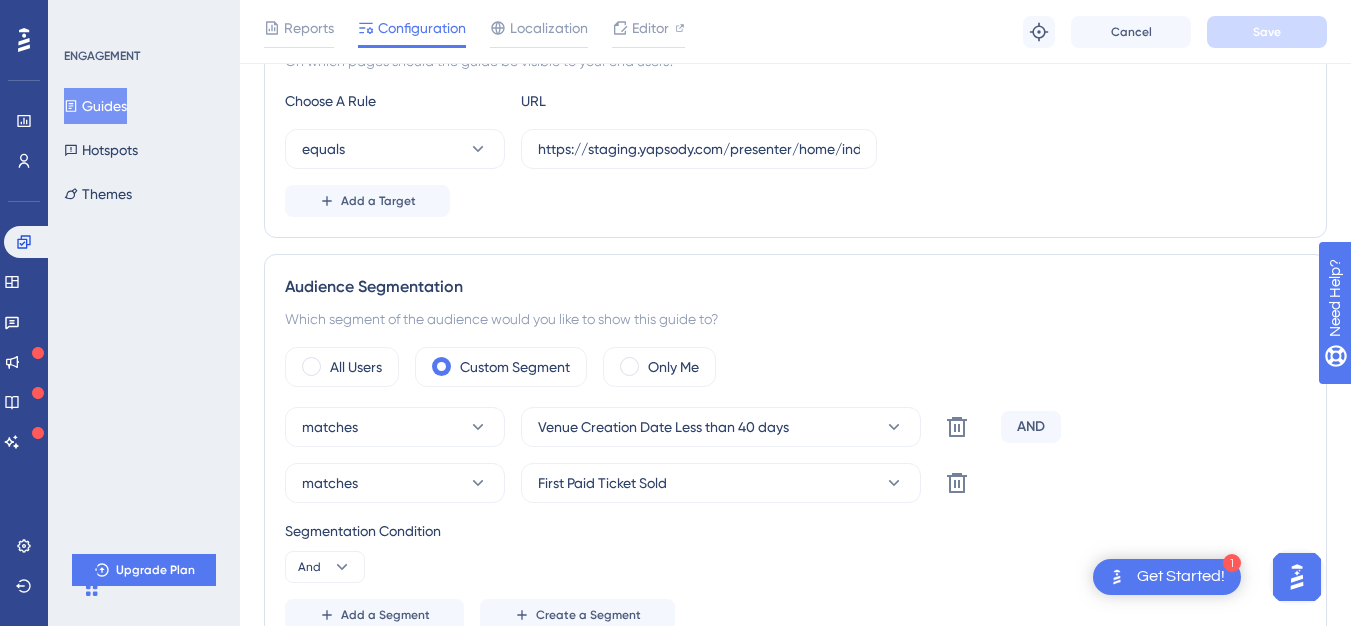 scroll, scrollTop: 647, scrollLeft: 0, axis: vertical 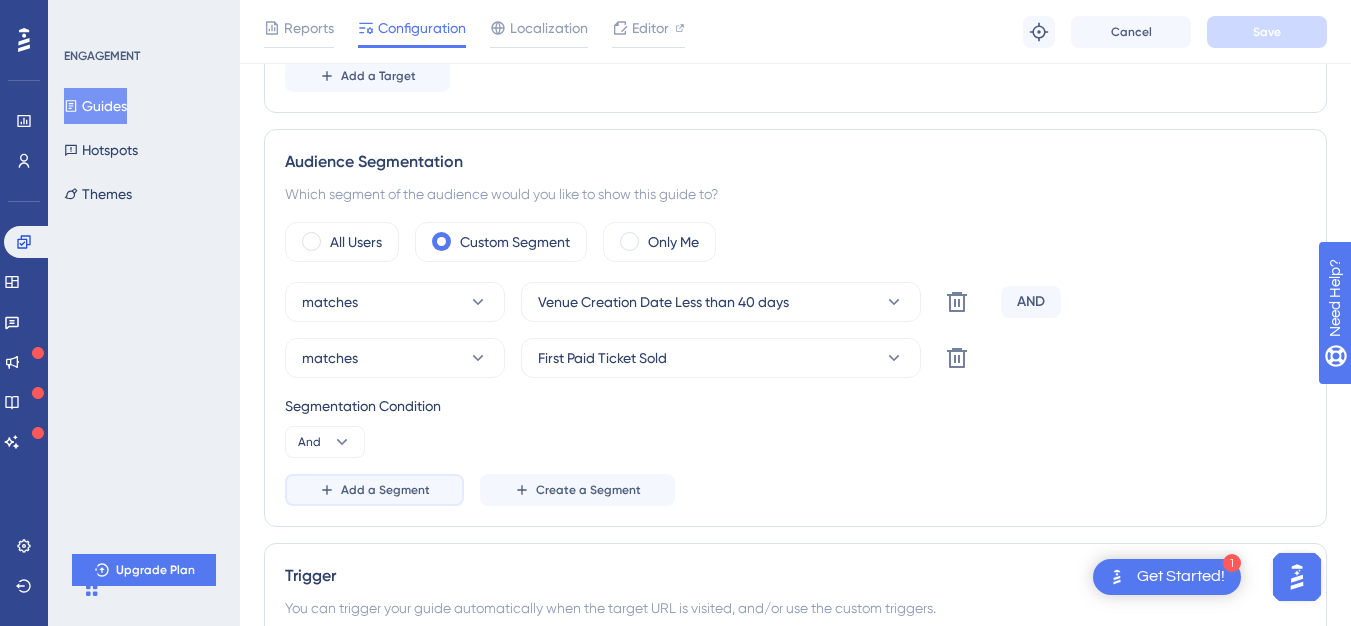click on "Add a Segment" at bounding box center [385, 490] 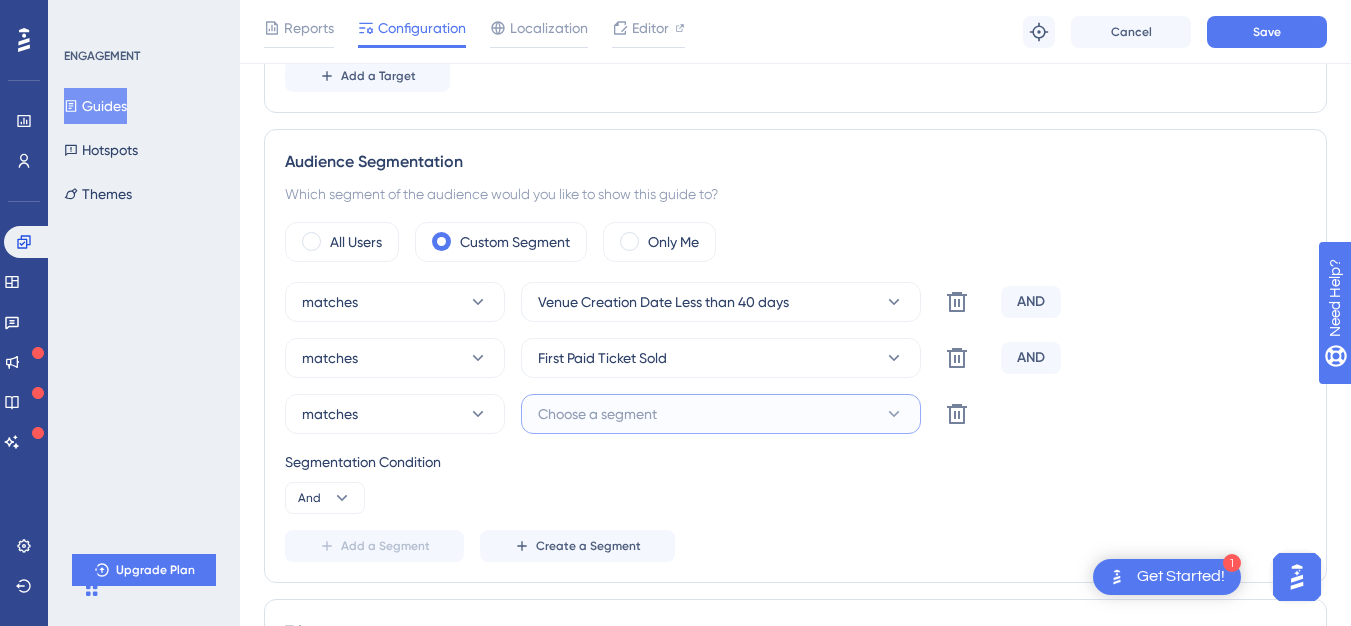click on "Choose a segment" at bounding box center (597, 414) 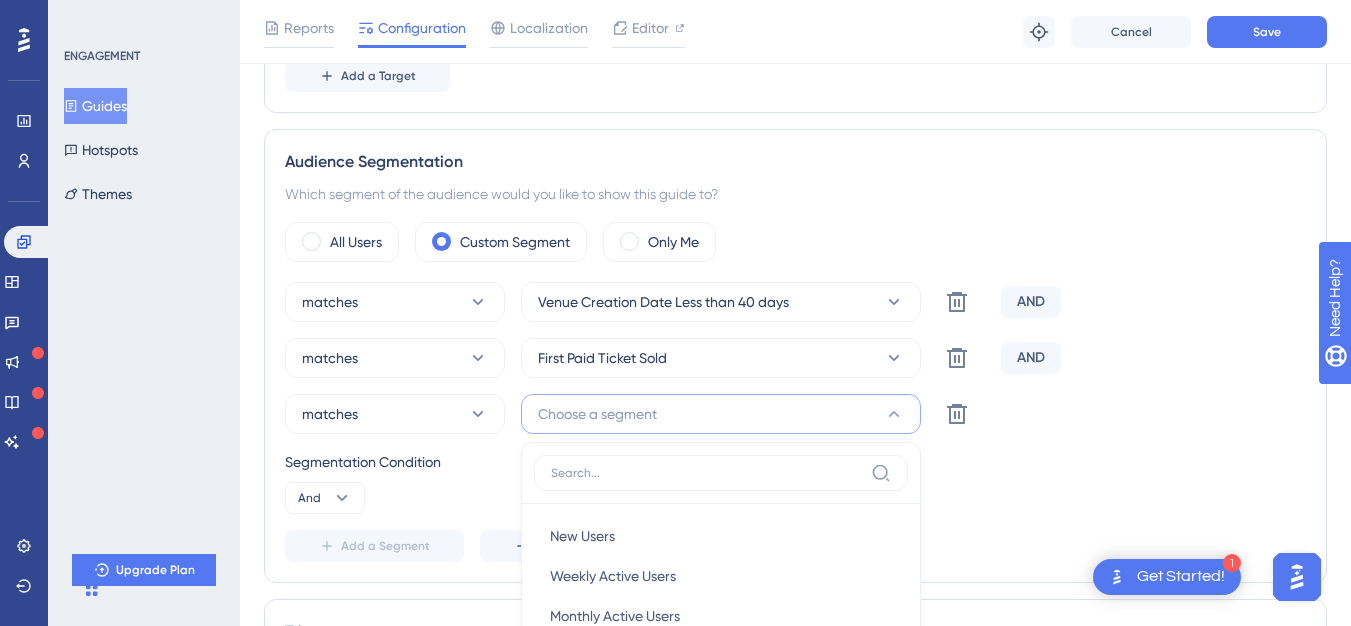 scroll, scrollTop: 969, scrollLeft: 0, axis: vertical 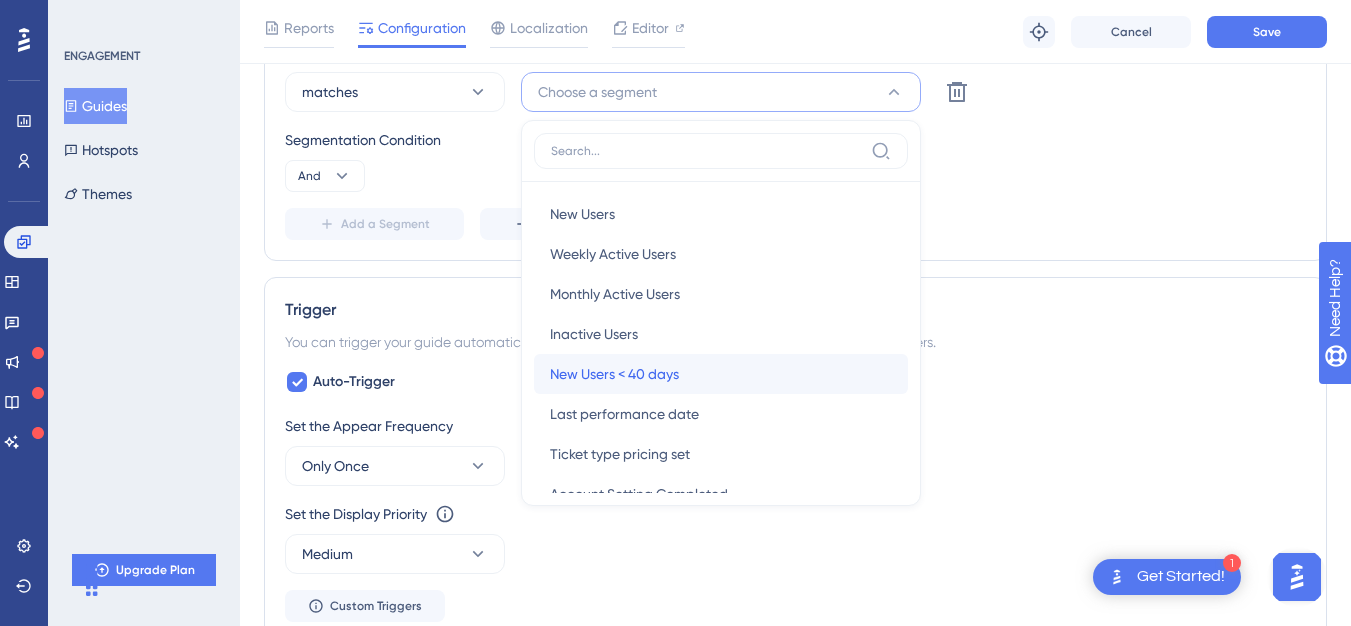 click on "New Users < 40 days" at bounding box center (614, 374) 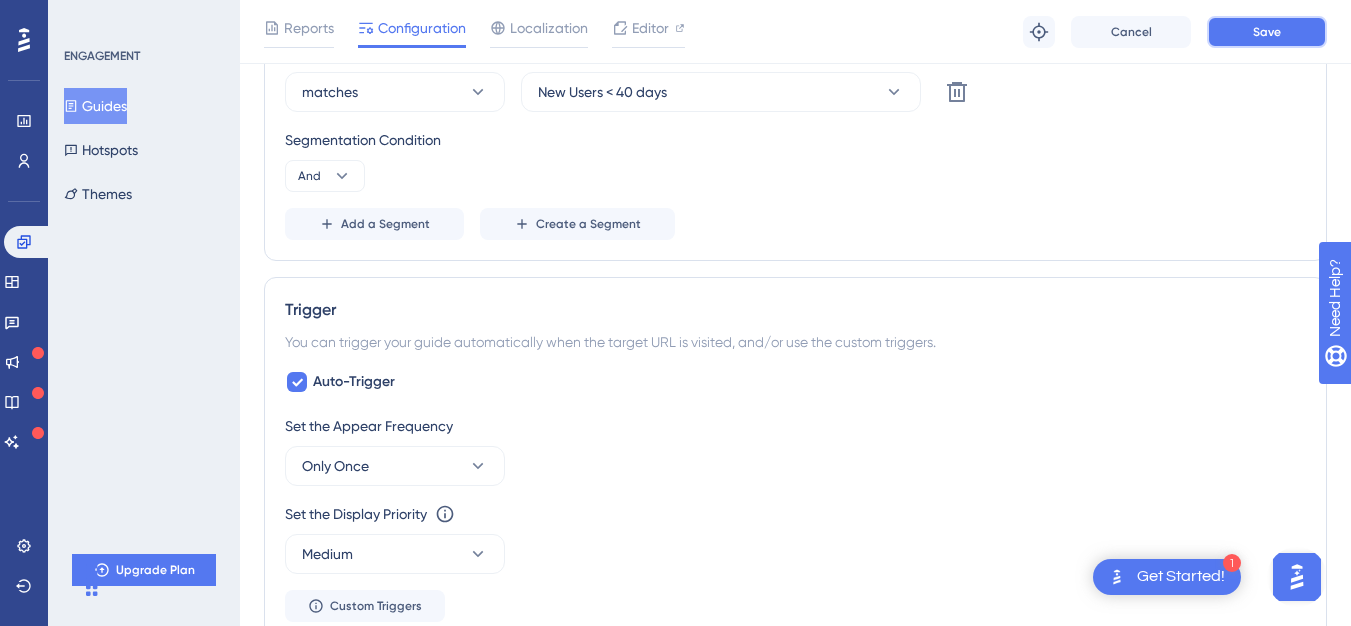 click on "Save" at bounding box center [1267, 32] 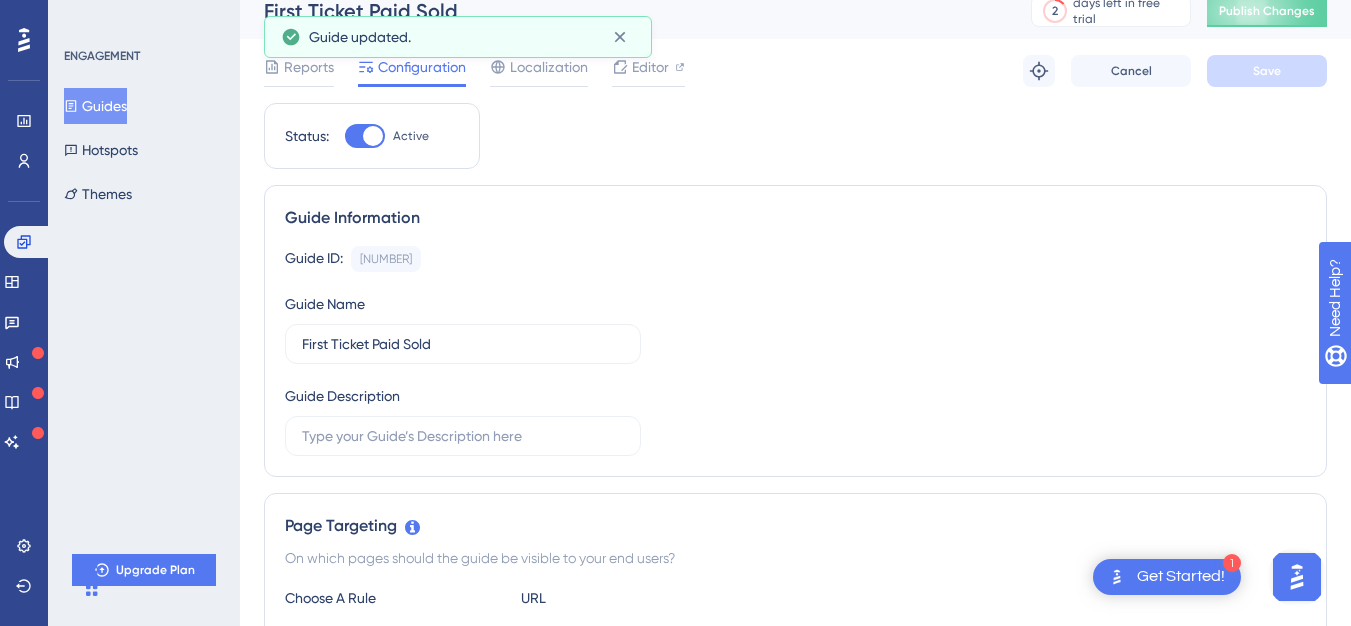 scroll, scrollTop: 0, scrollLeft: 0, axis: both 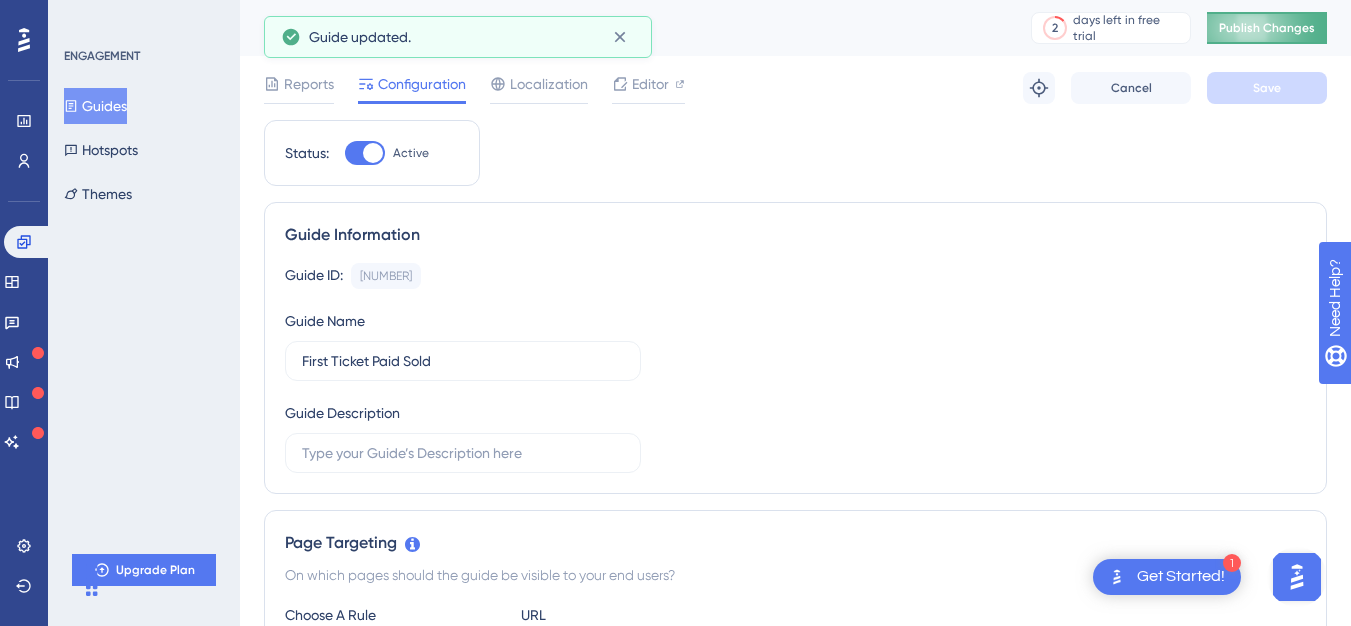 click on "Publish Changes" at bounding box center [1267, 28] 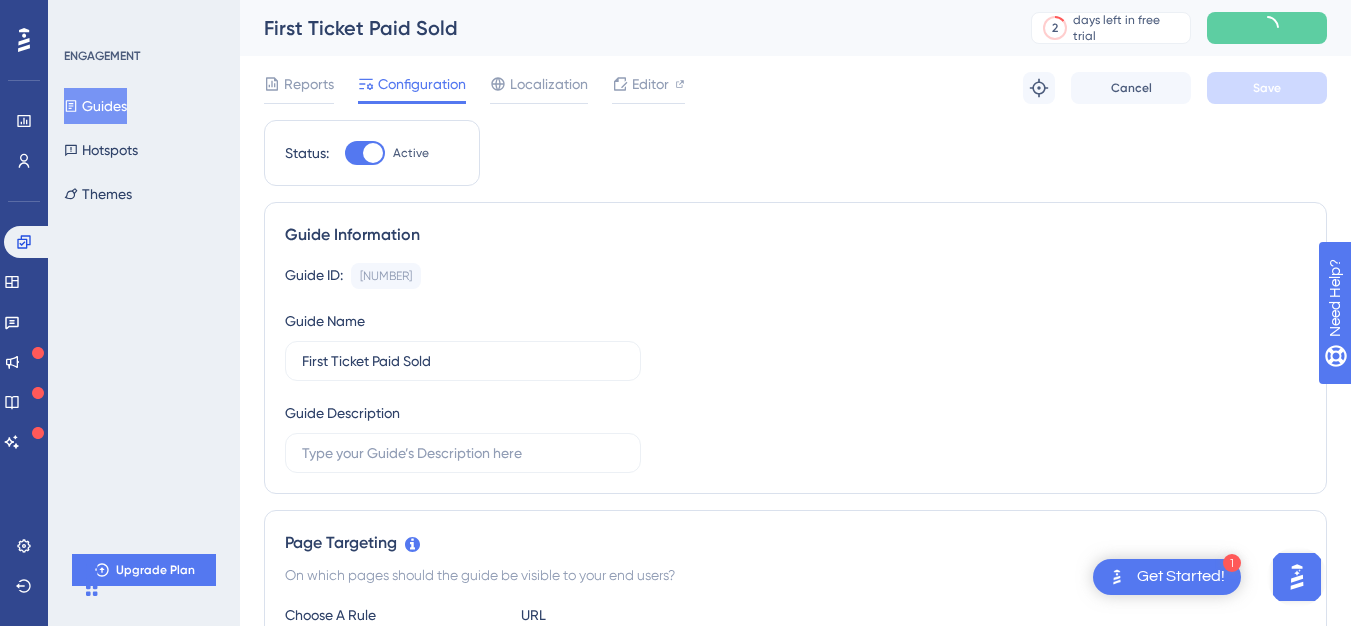 click on "Guides" at bounding box center (95, 106) 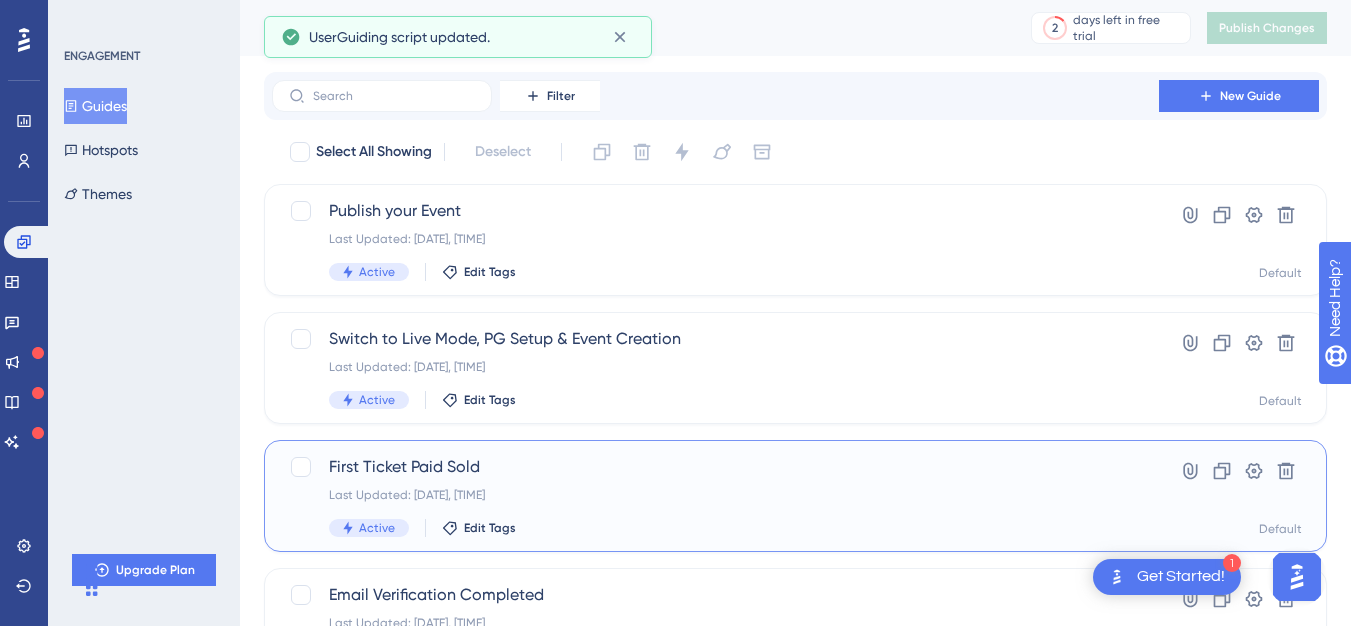click on "First Ticket Paid Sold Last Updated: Aug 04 2025, 07:15 PM Active Edit Tags" at bounding box center [715, 496] 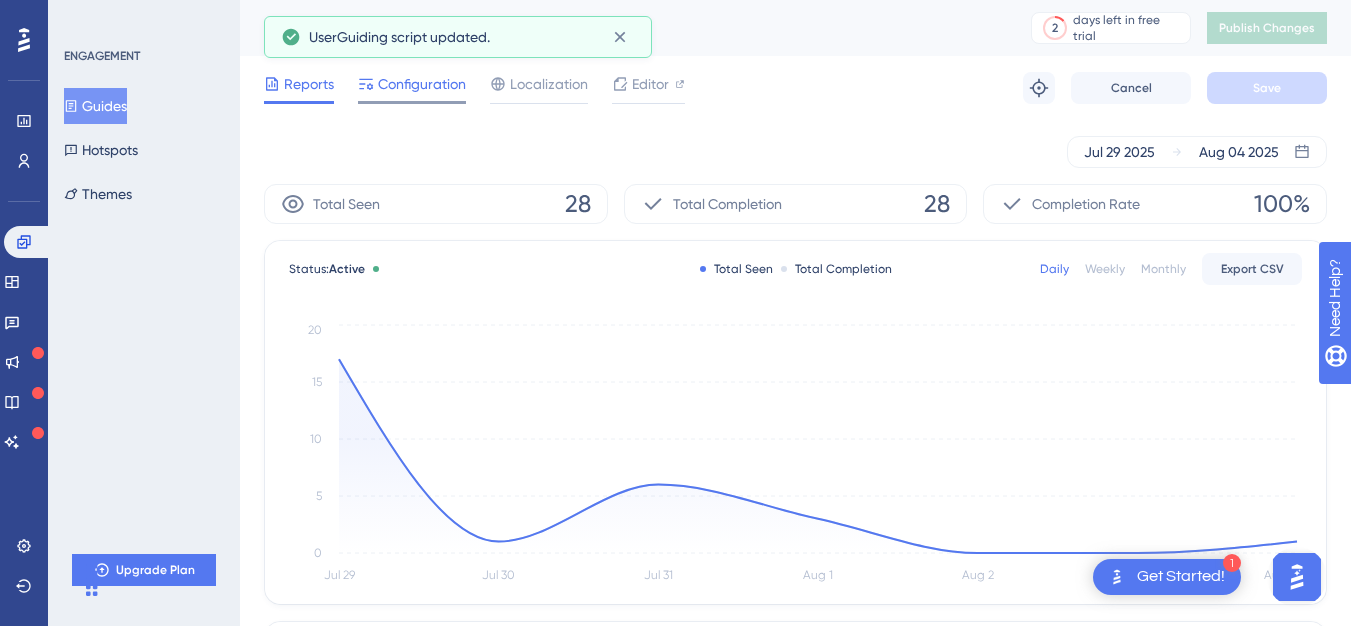 click on "Configuration" at bounding box center (422, 84) 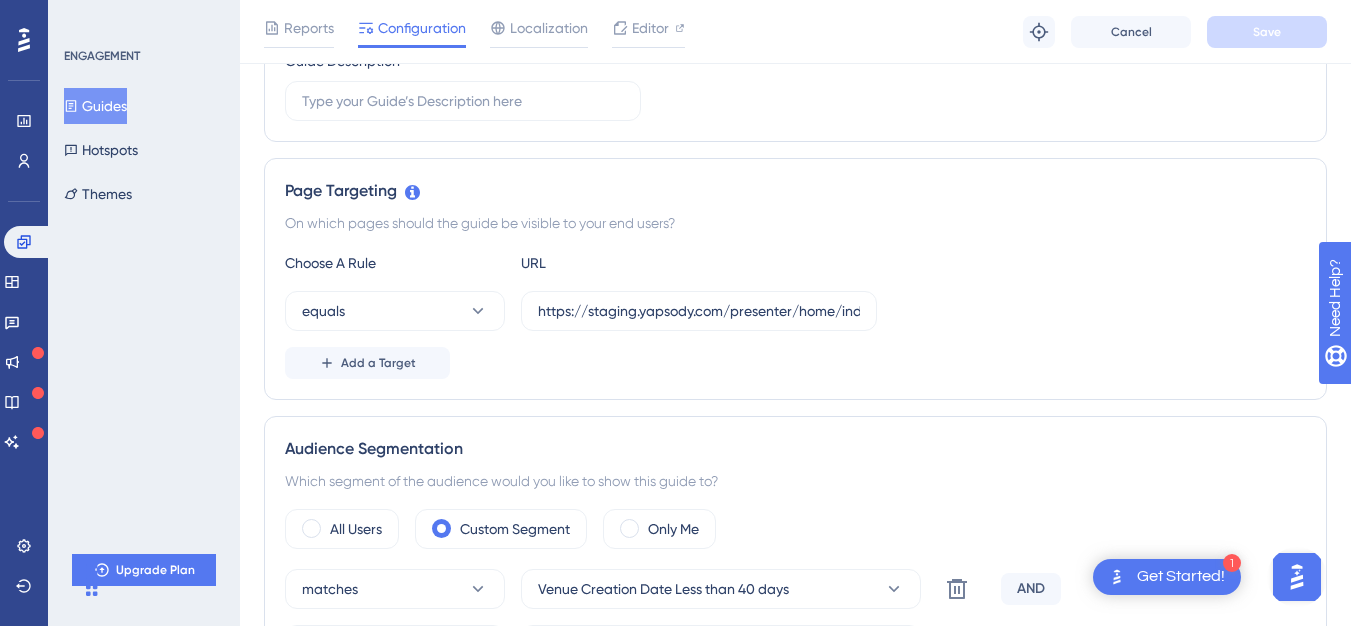 scroll, scrollTop: 0, scrollLeft: 0, axis: both 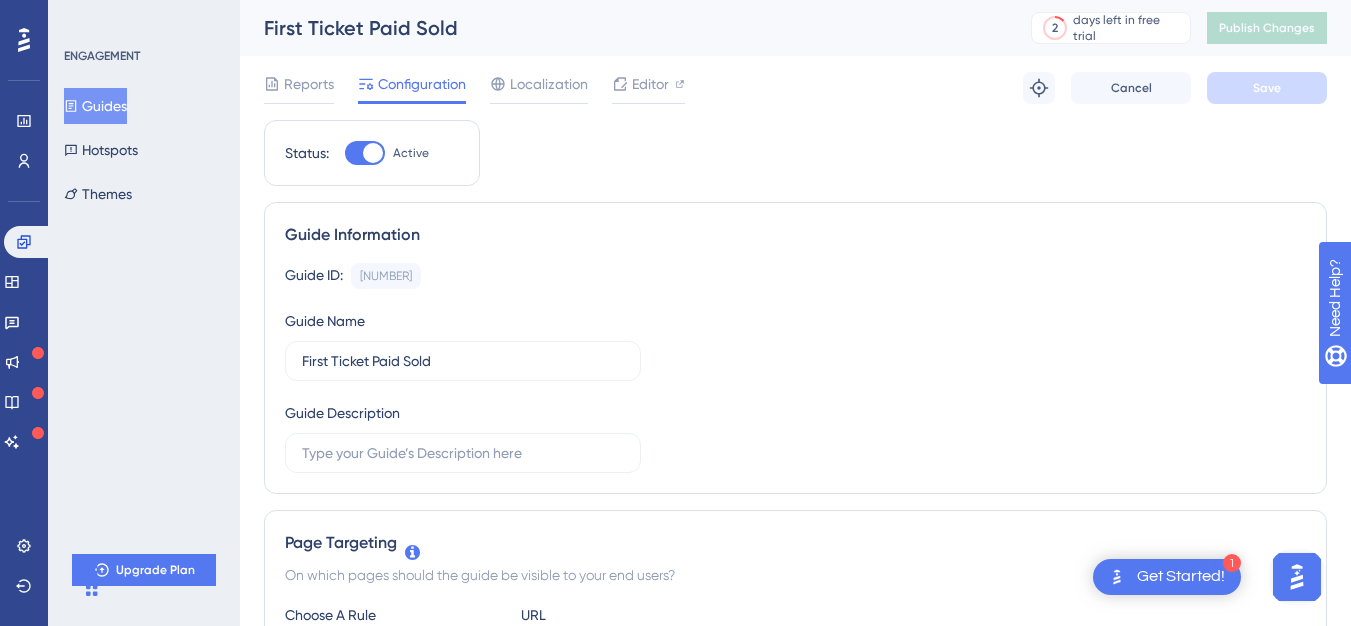click on "Guides" at bounding box center [95, 106] 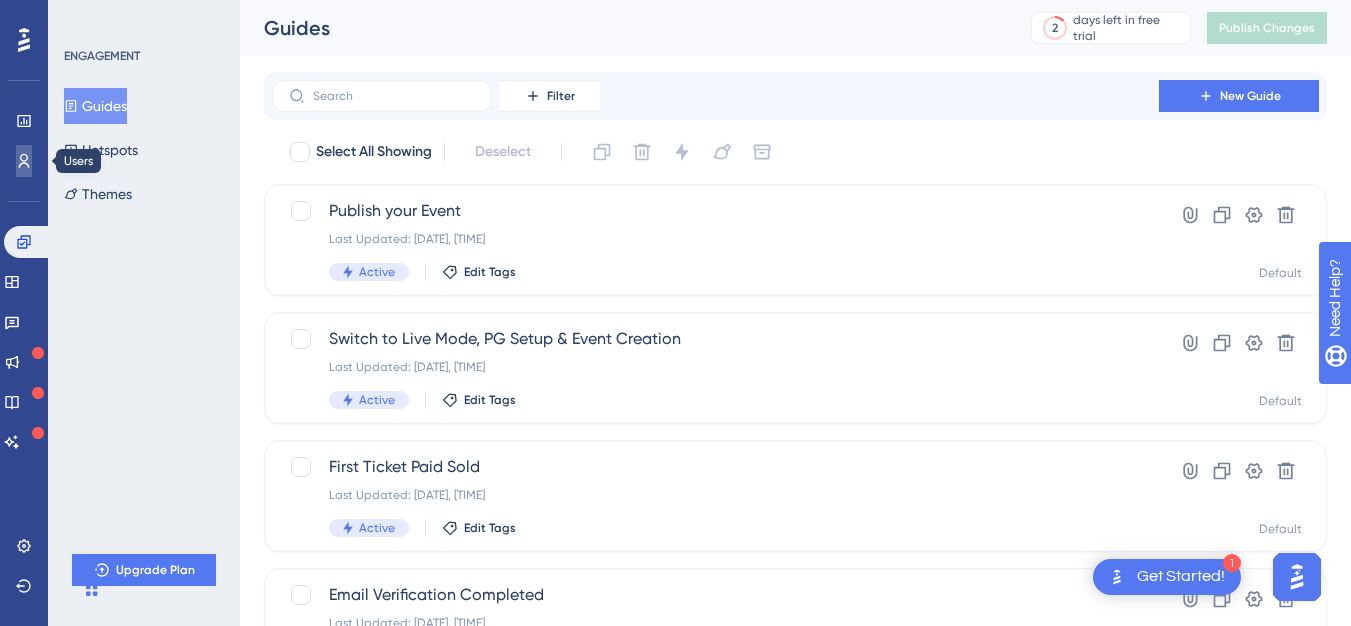 click at bounding box center (24, 161) 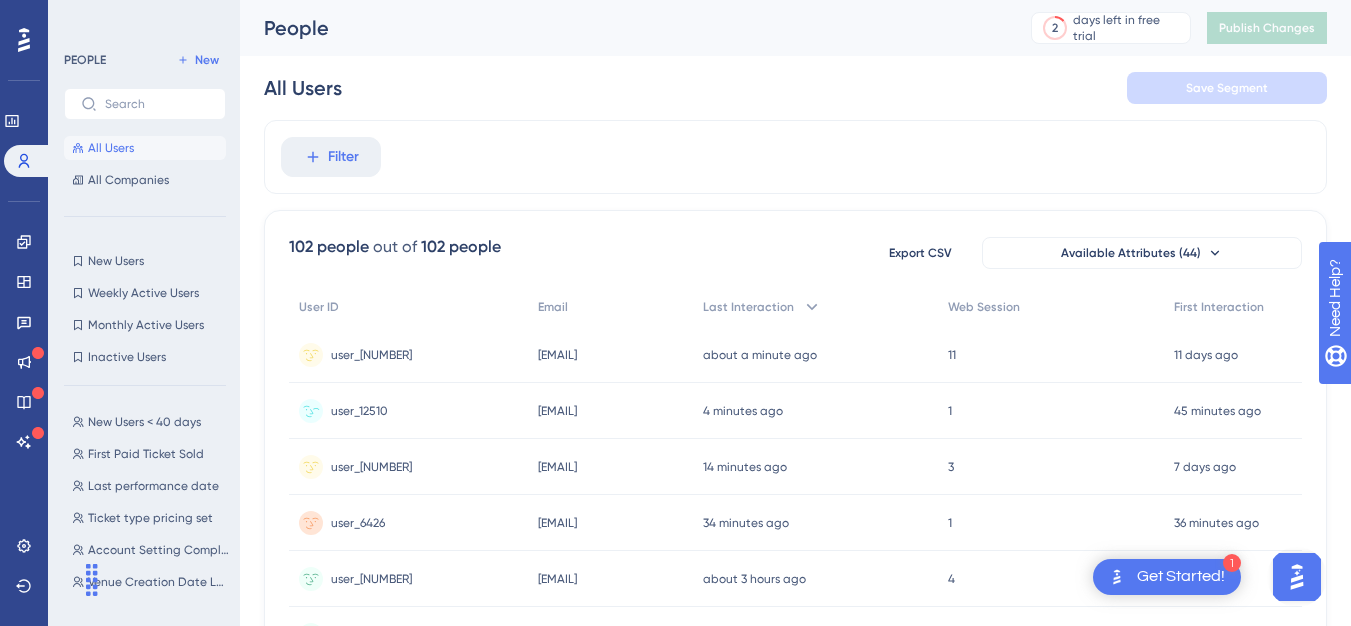 click on "[EMAIL]" at bounding box center (557, 411) 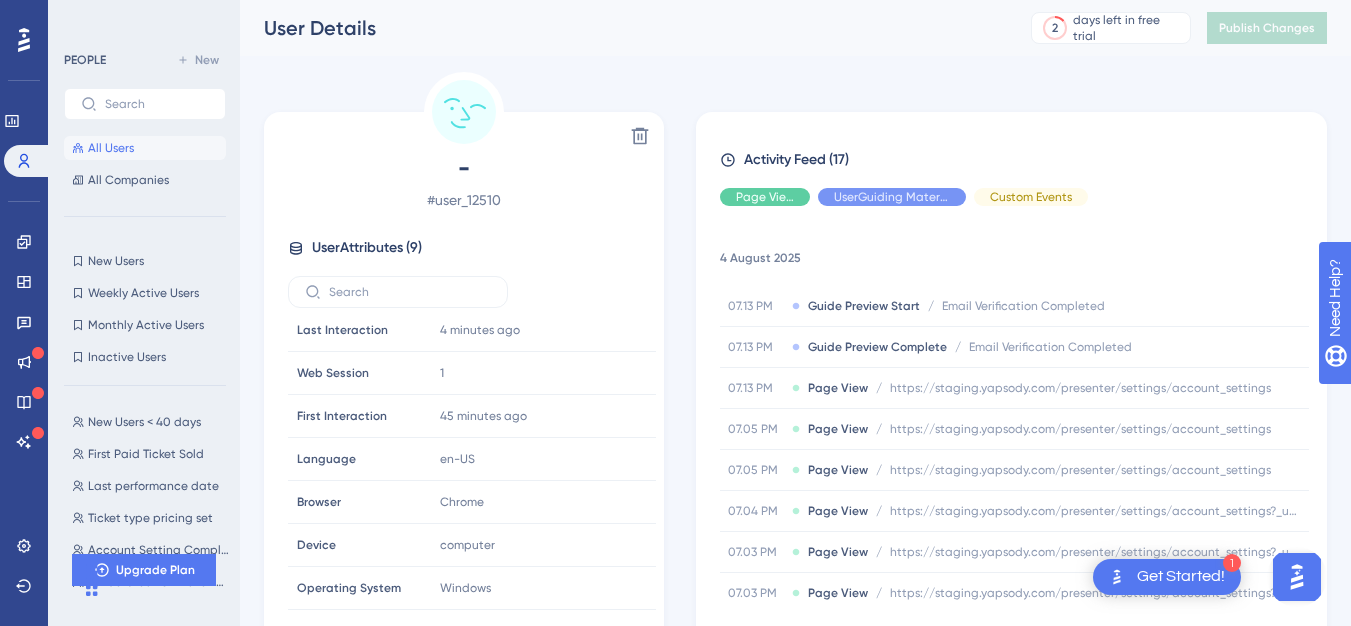 scroll, scrollTop: 0, scrollLeft: 0, axis: both 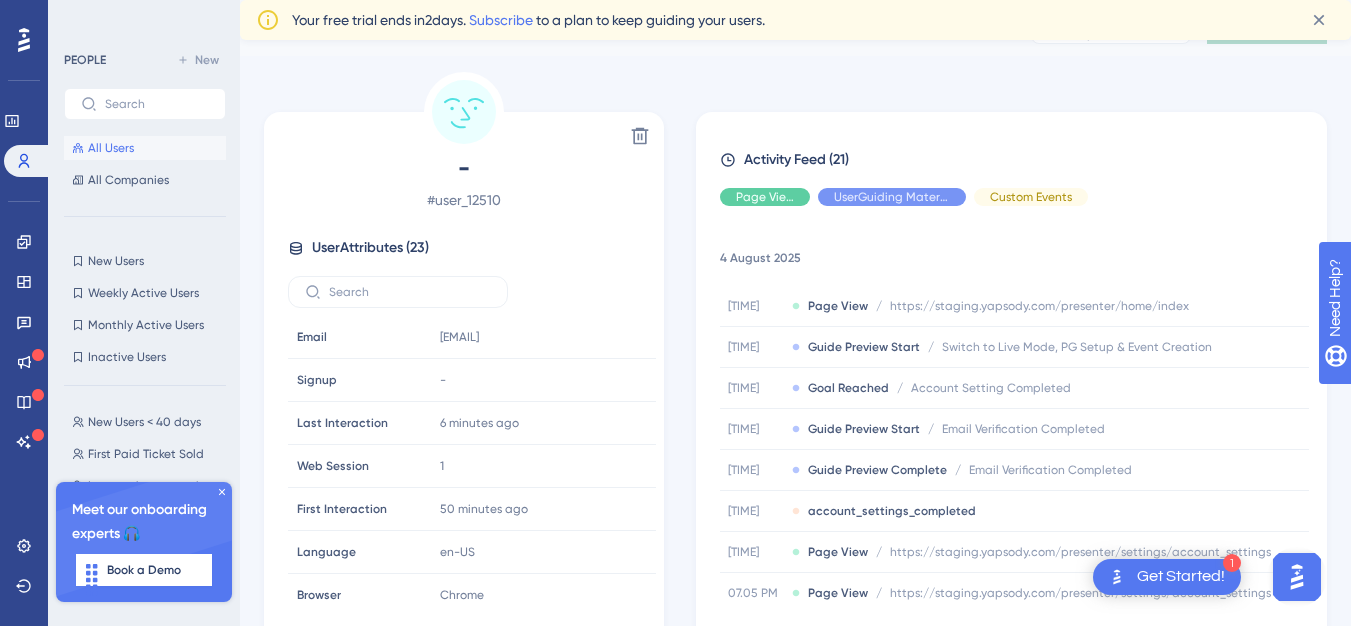 click 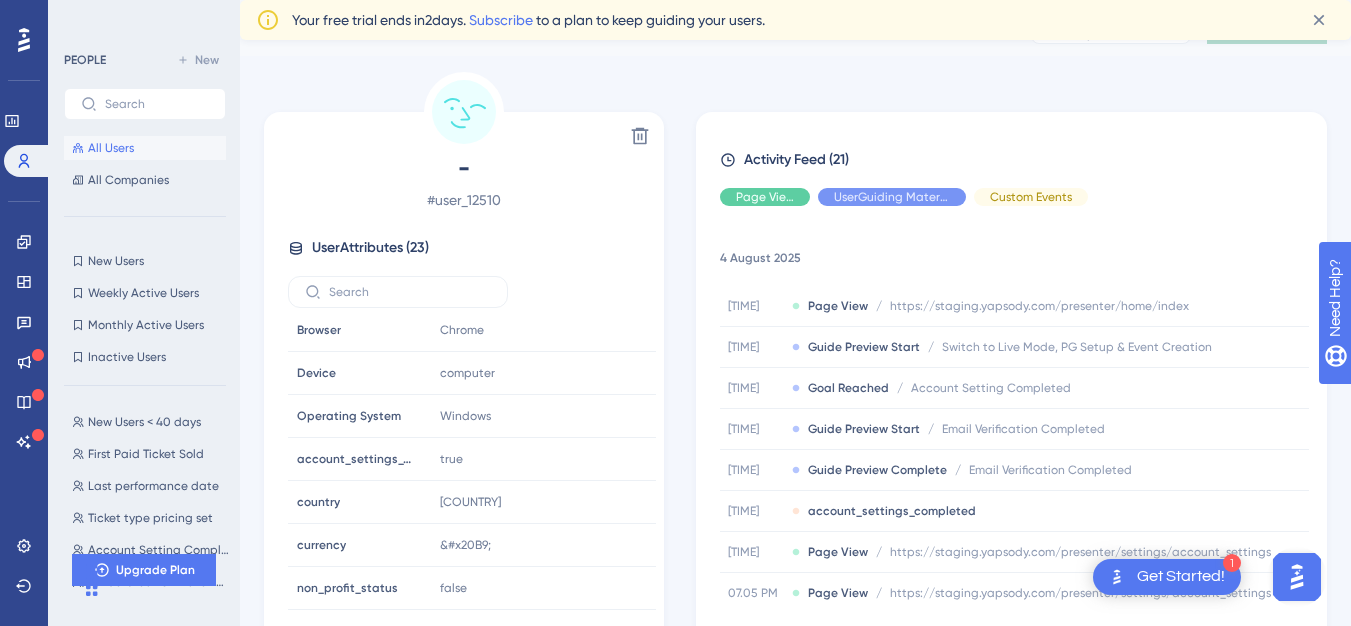 scroll, scrollTop: 0, scrollLeft: 0, axis: both 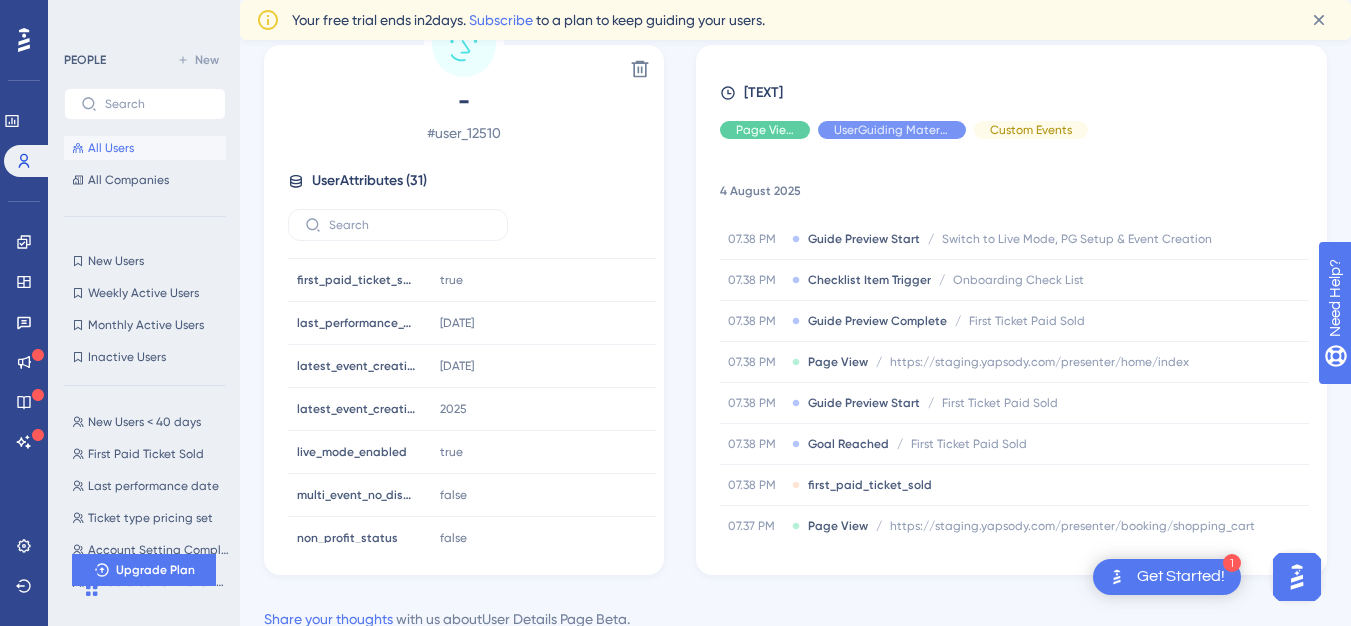 click 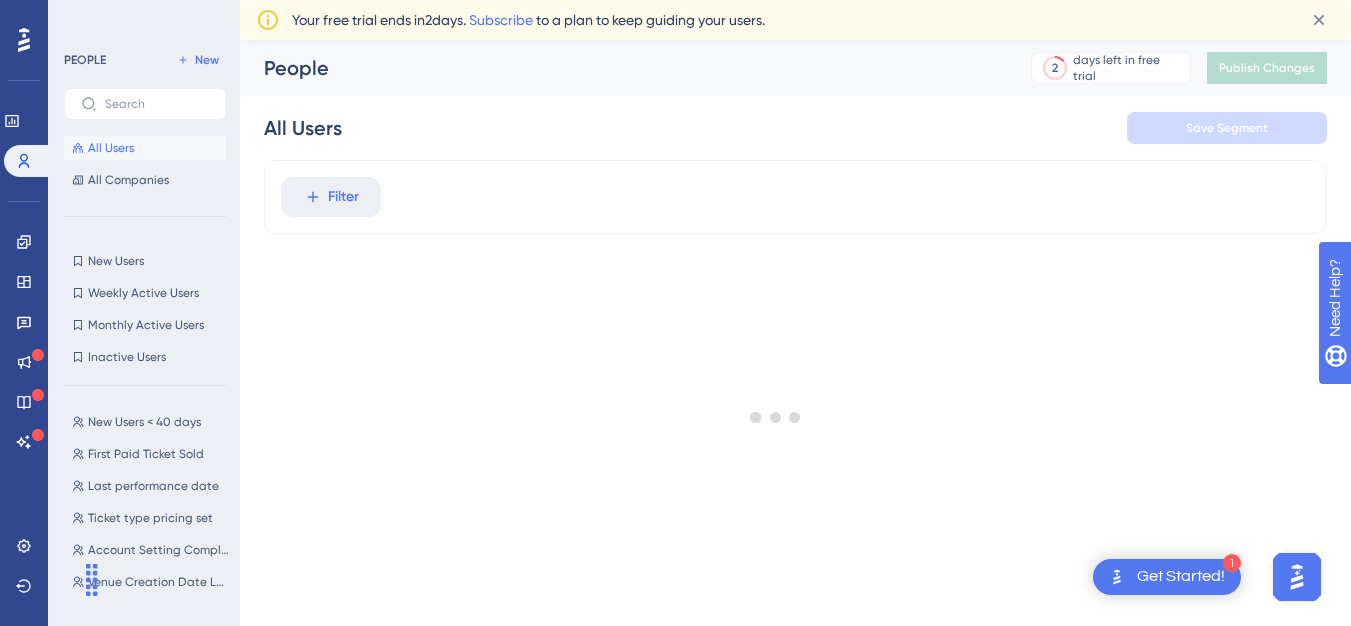 scroll, scrollTop: 0, scrollLeft: 0, axis: both 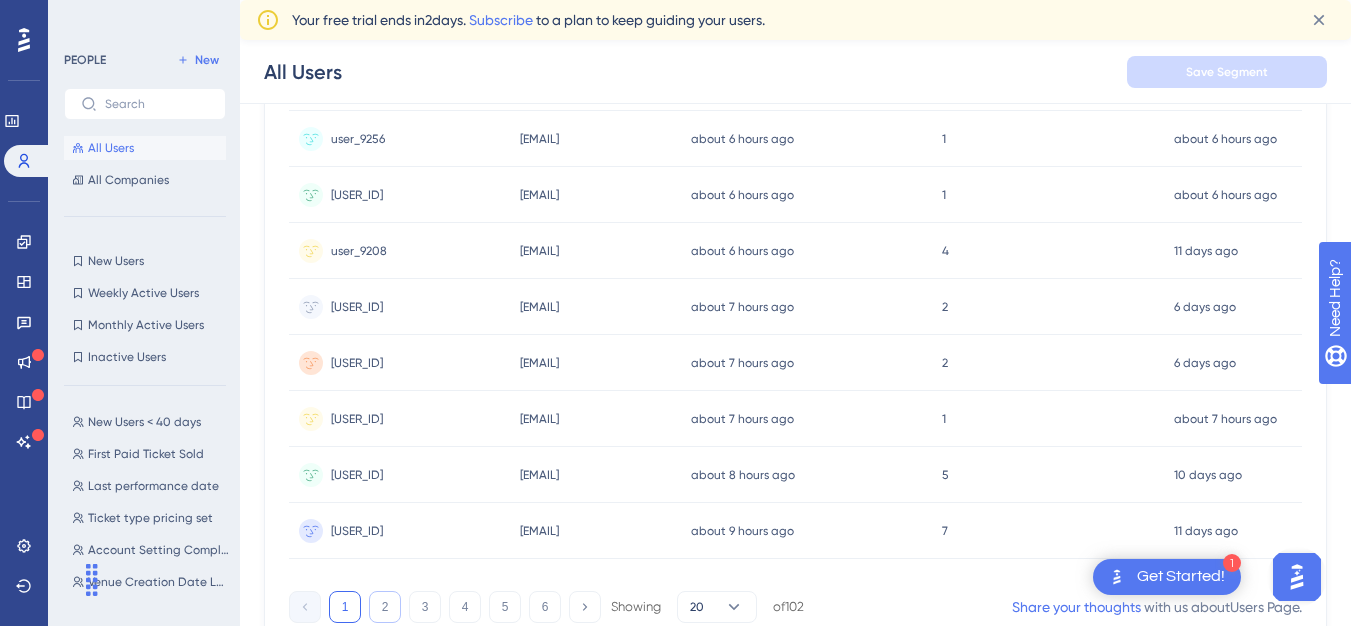 click on "2" at bounding box center [385, 607] 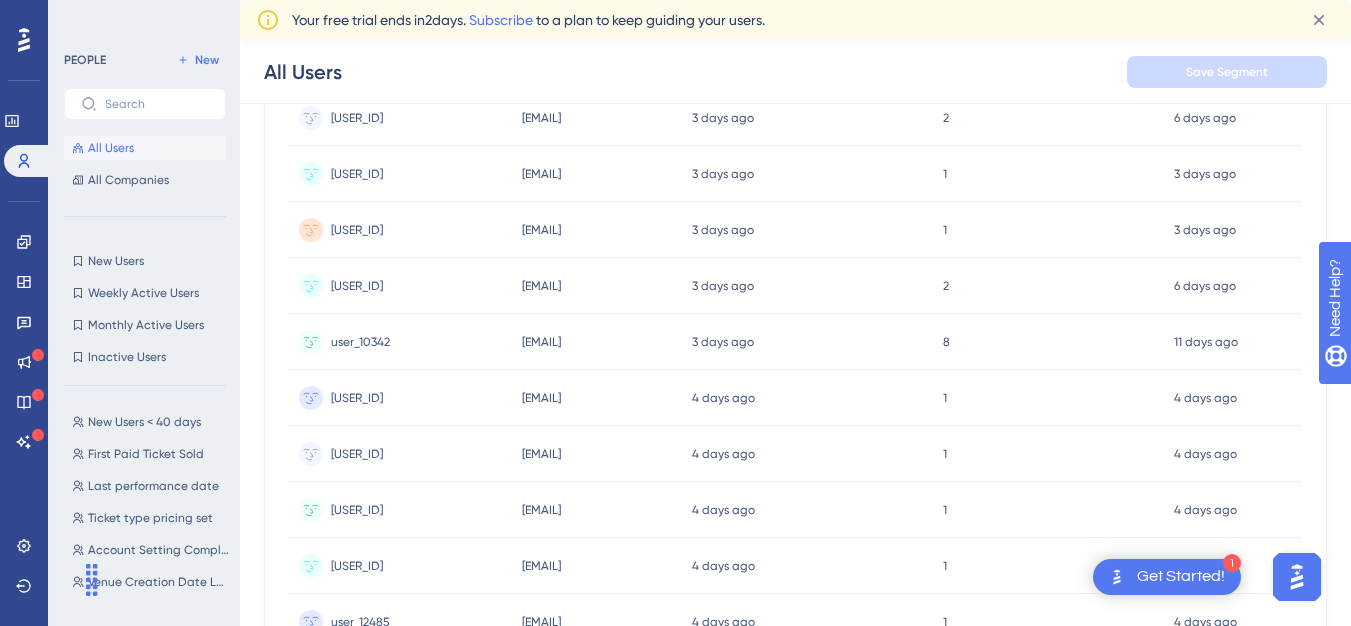scroll, scrollTop: 290, scrollLeft: 0, axis: vertical 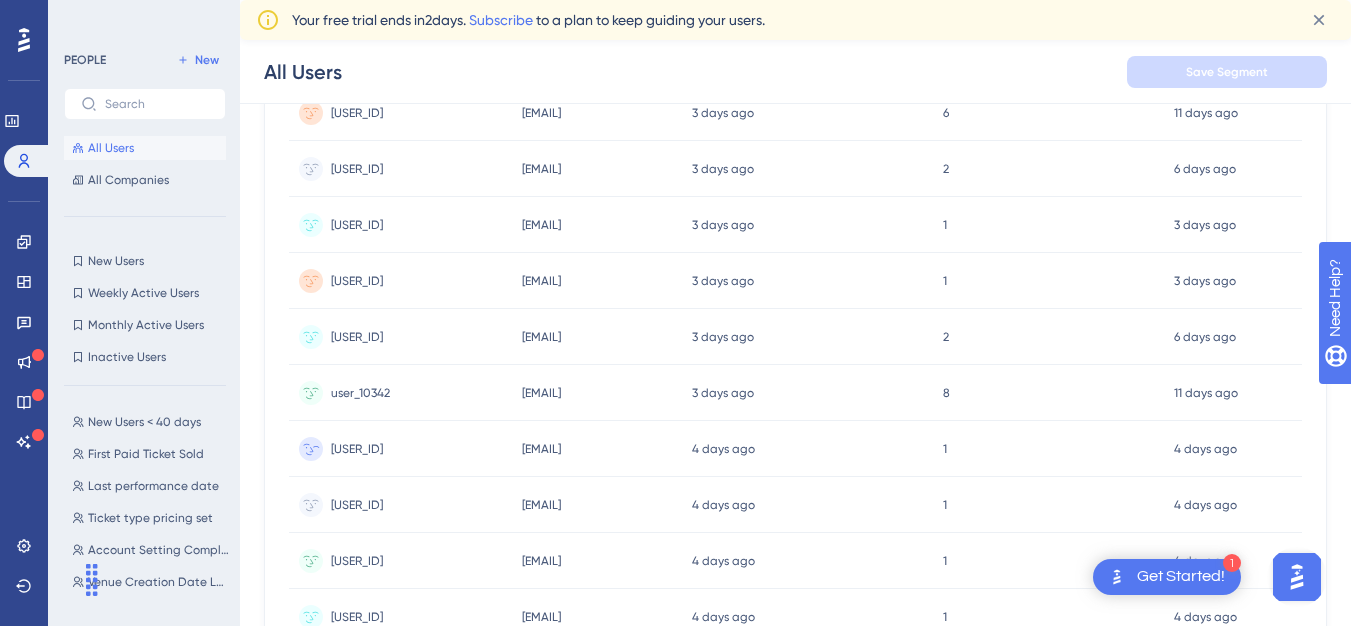 click on "[EMAIL]" at bounding box center [541, 449] 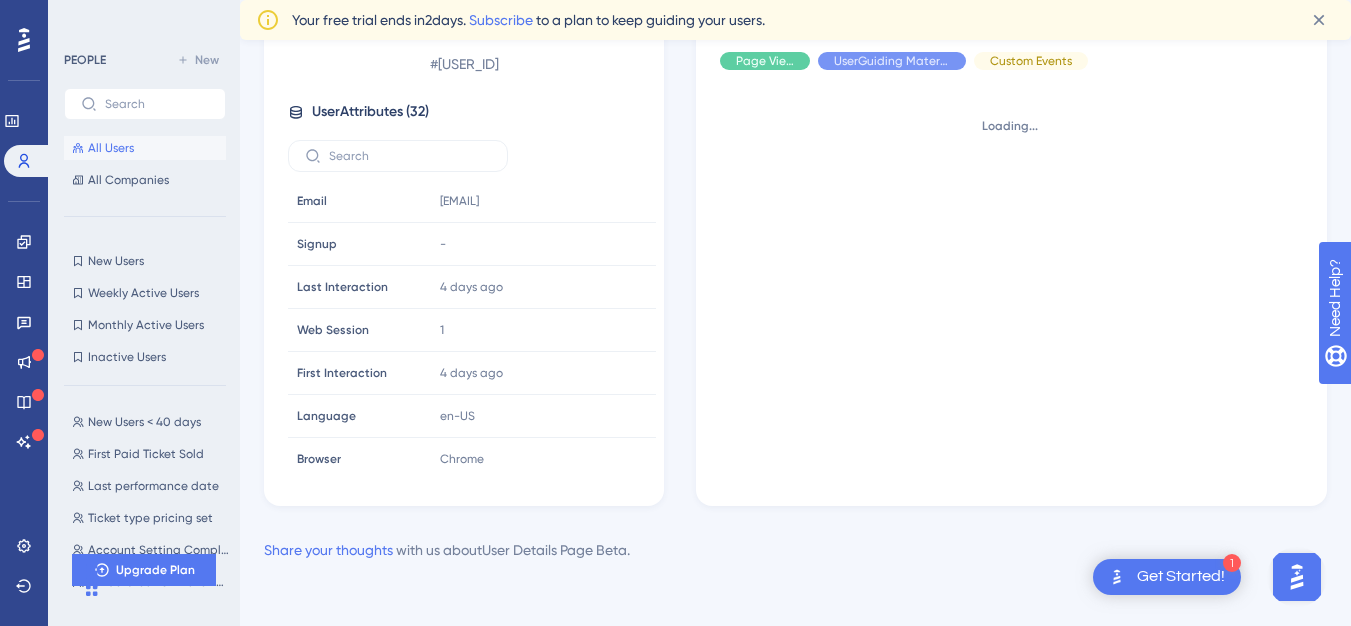scroll, scrollTop: 0, scrollLeft: 0, axis: both 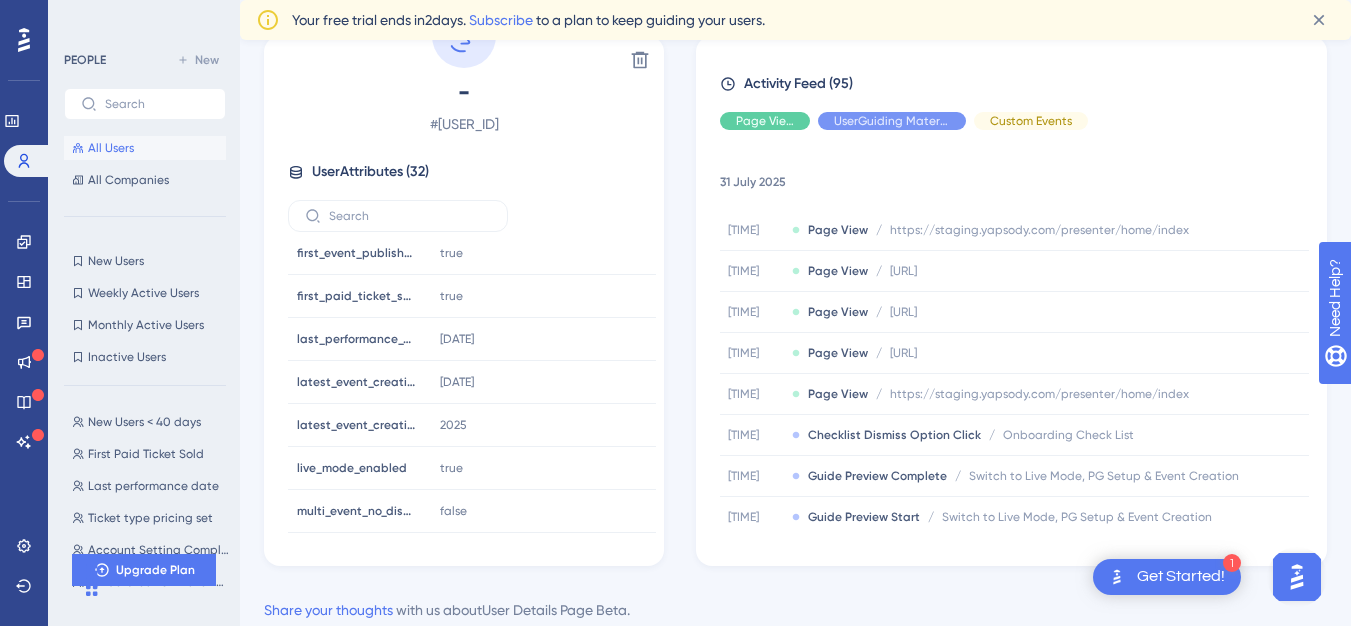 click on "All Users" at bounding box center [145, 148] 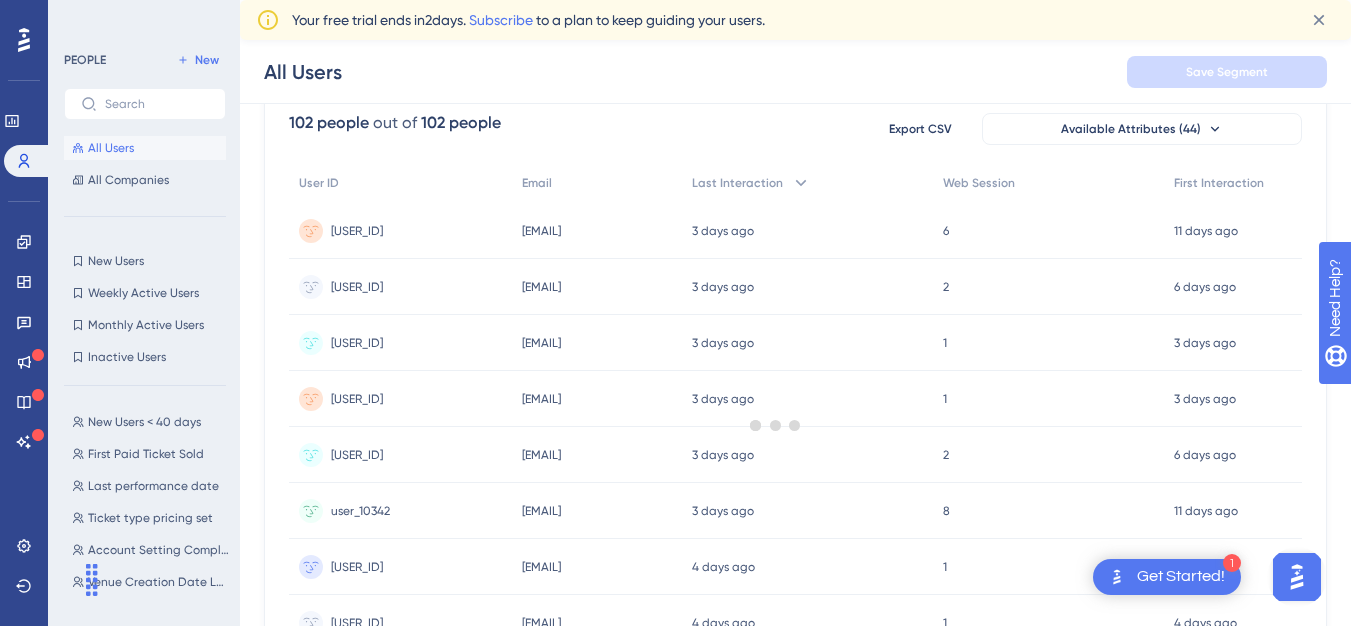 scroll, scrollTop: 0, scrollLeft: 0, axis: both 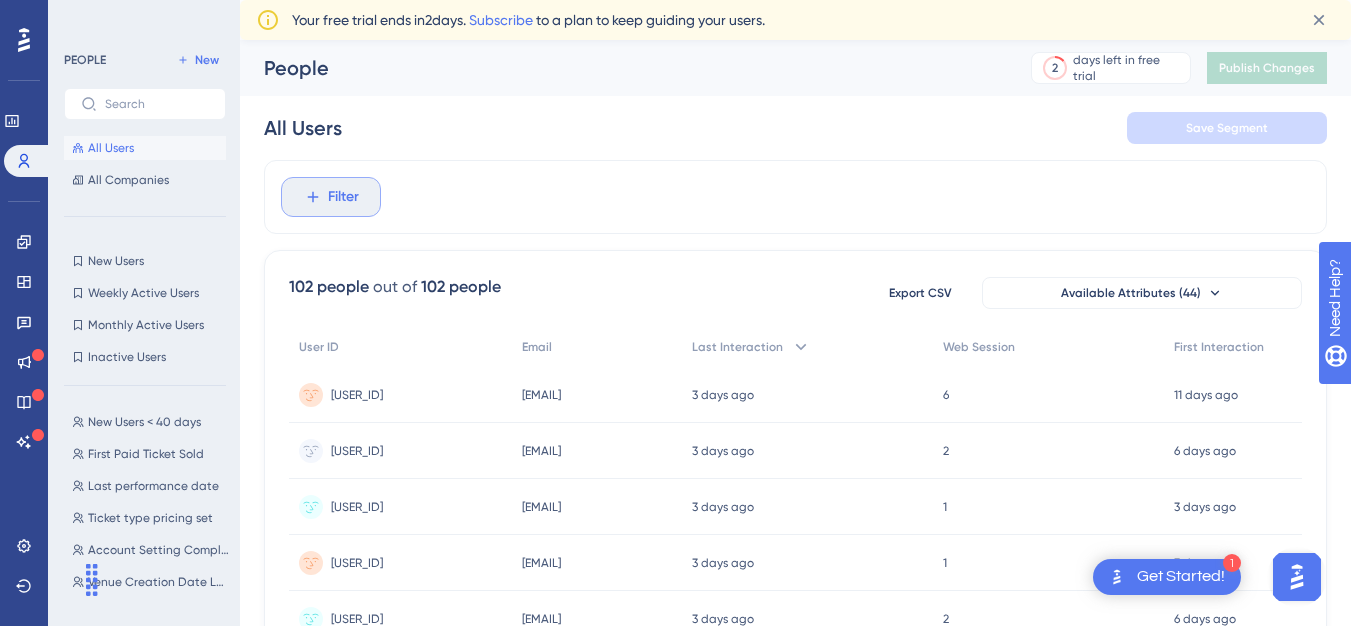 click on "Filter" at bounding box center (331, 197) 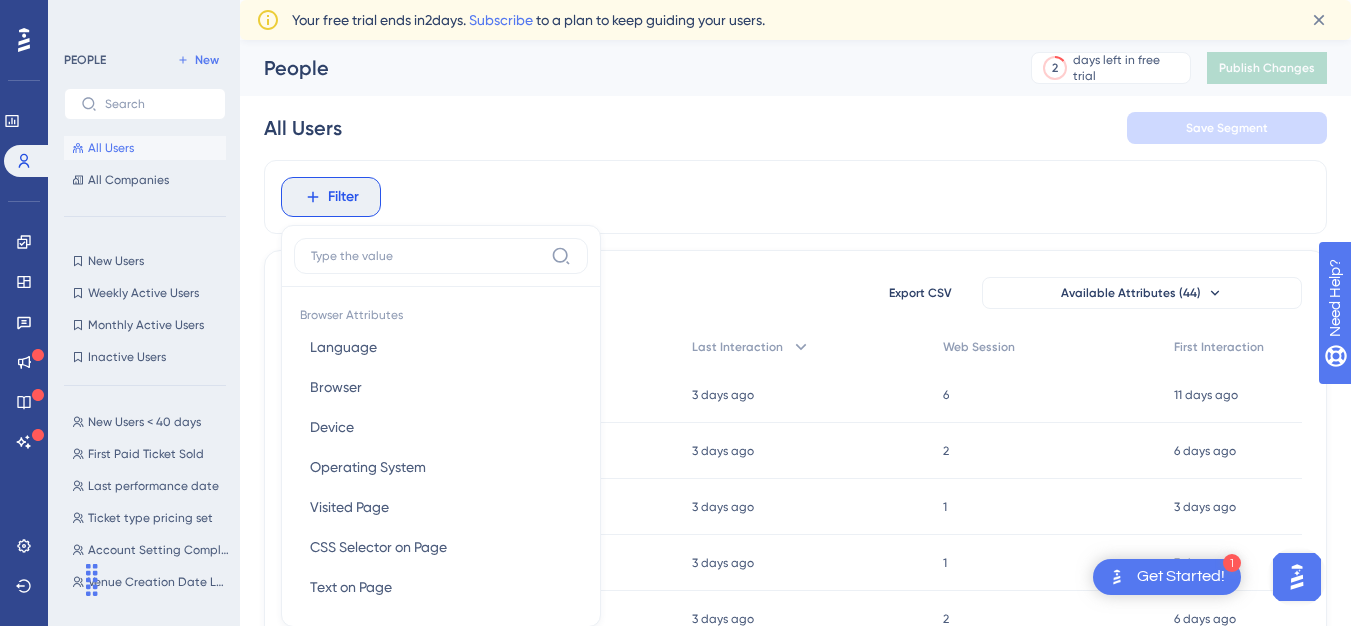 scroll, scrollTop: 113, scrollLeft: 0, axis: vertical 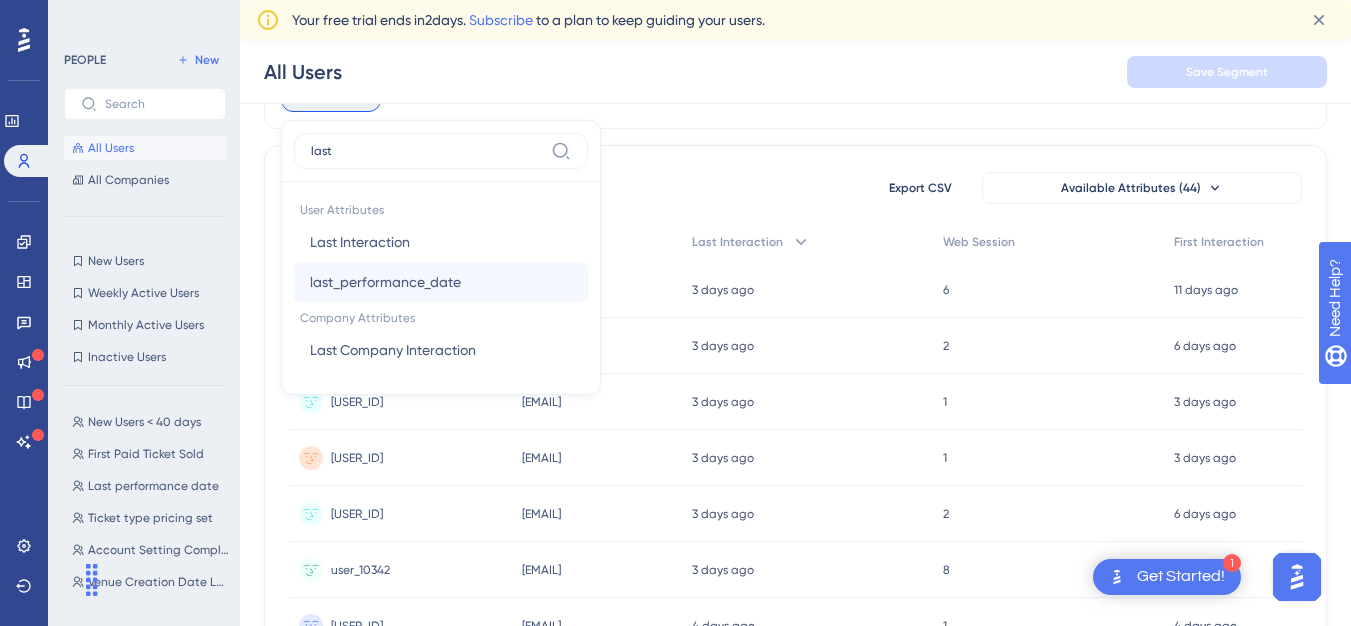 type on "last" 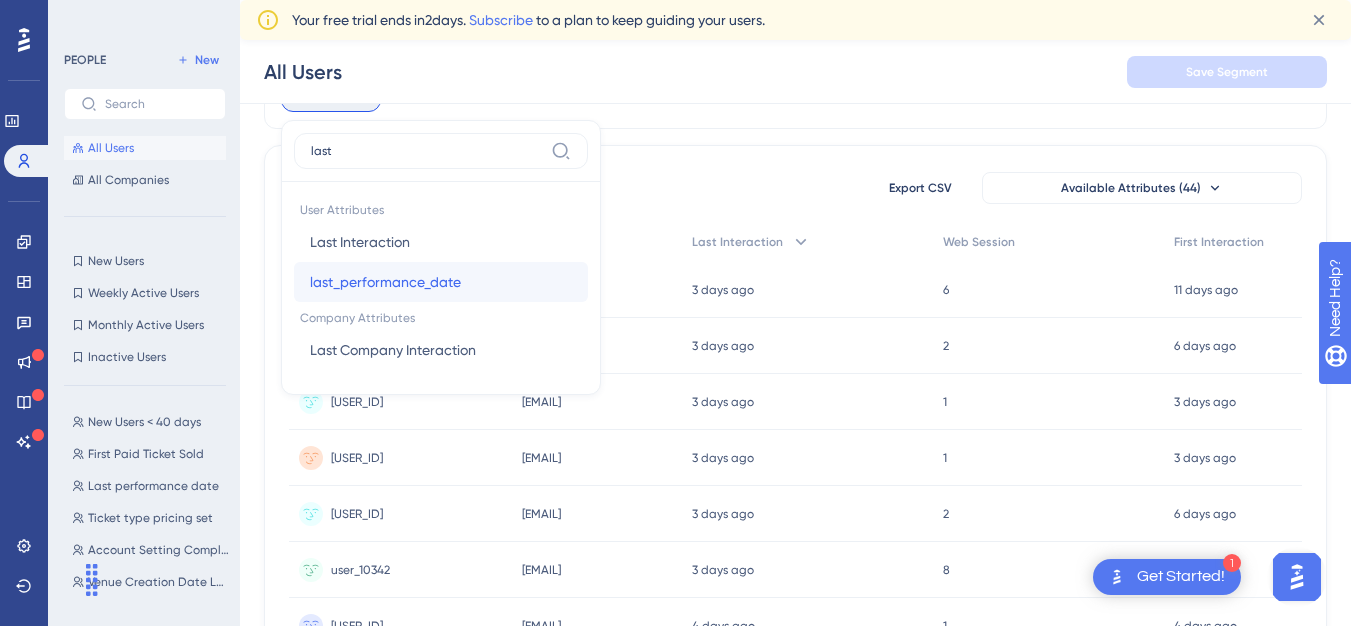 click on "last_performance_date" at bounding box center [385, 282] 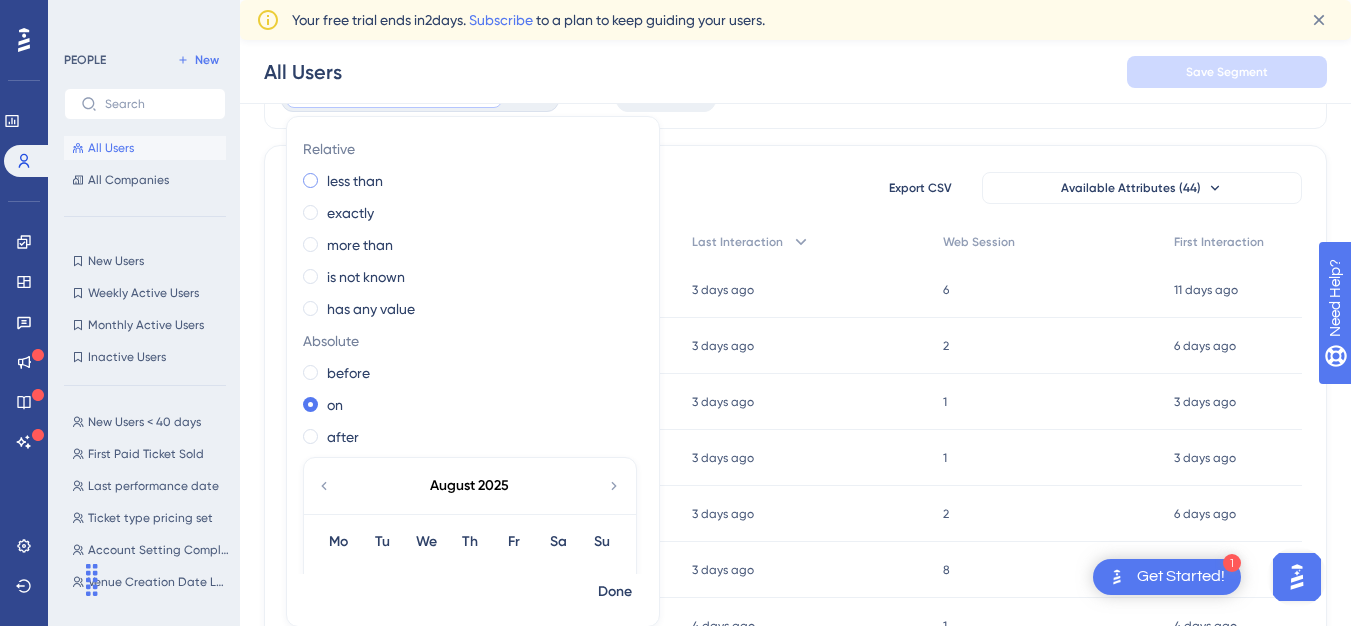 click on "less than" at bounding box center (469, 181) 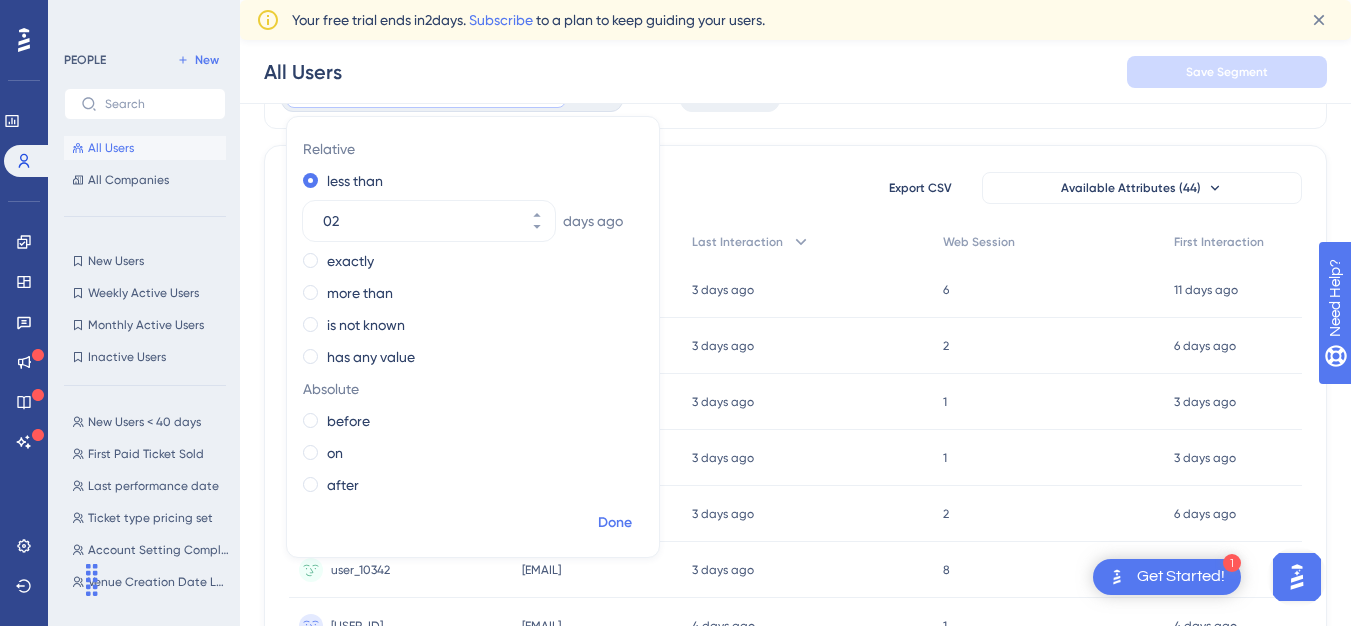 type on "02" 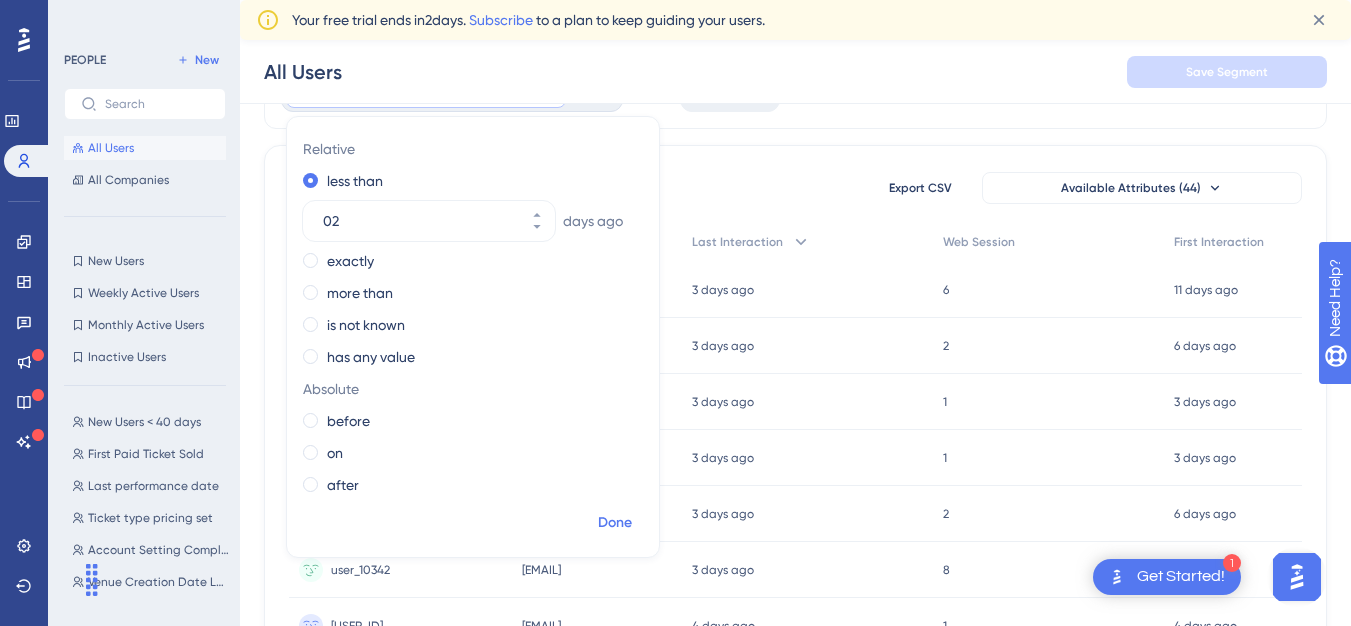 click on "Done" at bounding box center [615, 523] 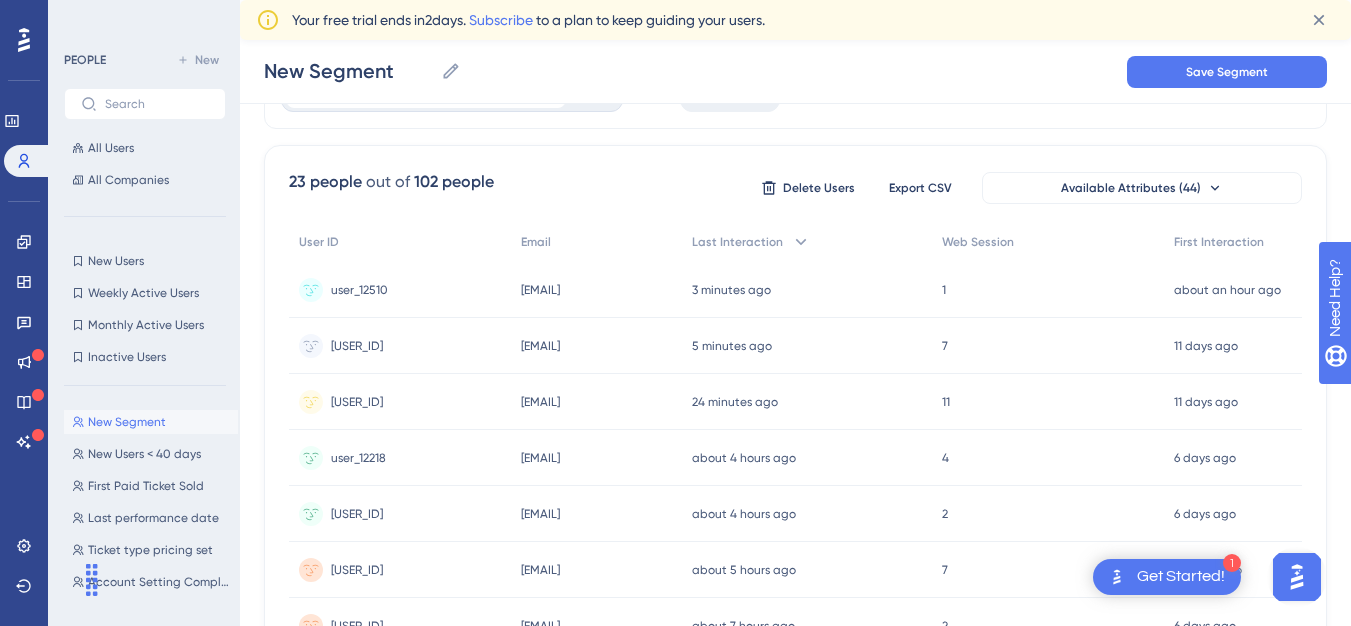 scroll, scrollTop: 0, scrollLeft: 0, axis: both 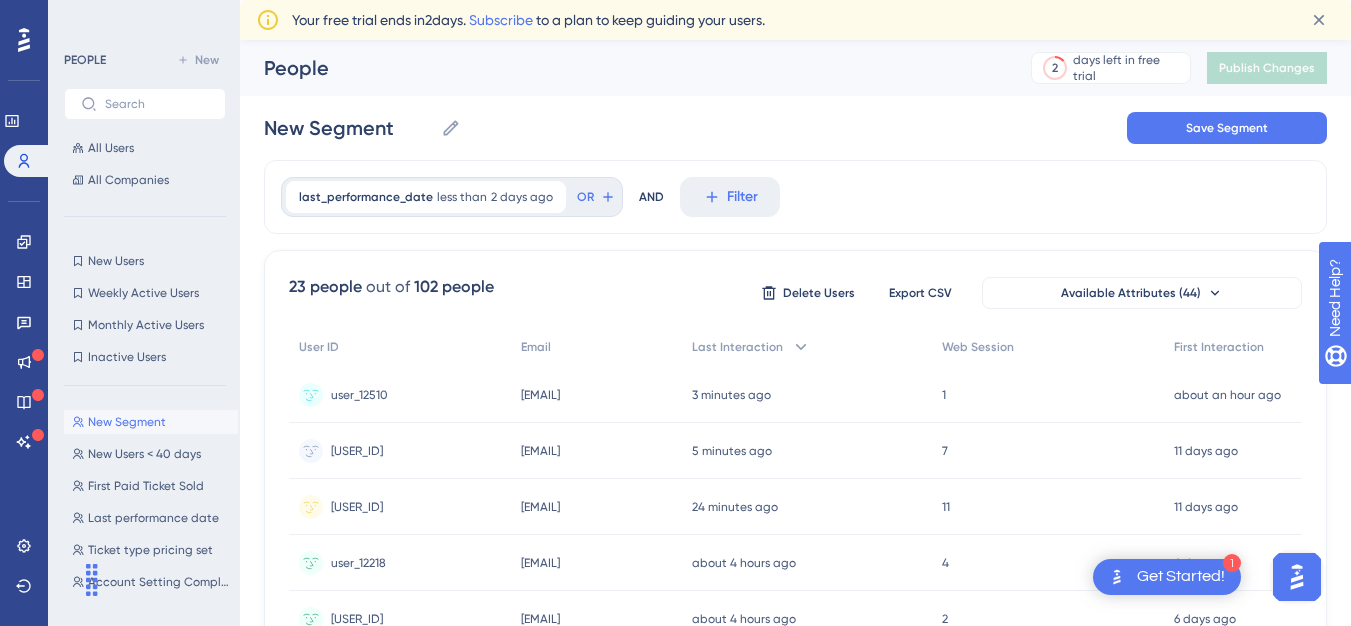 click on "last_performance_date less than [NUMBER] days ago [NUMBER] days ago Remove OR AND Filter" at bounding box center (795, 197) 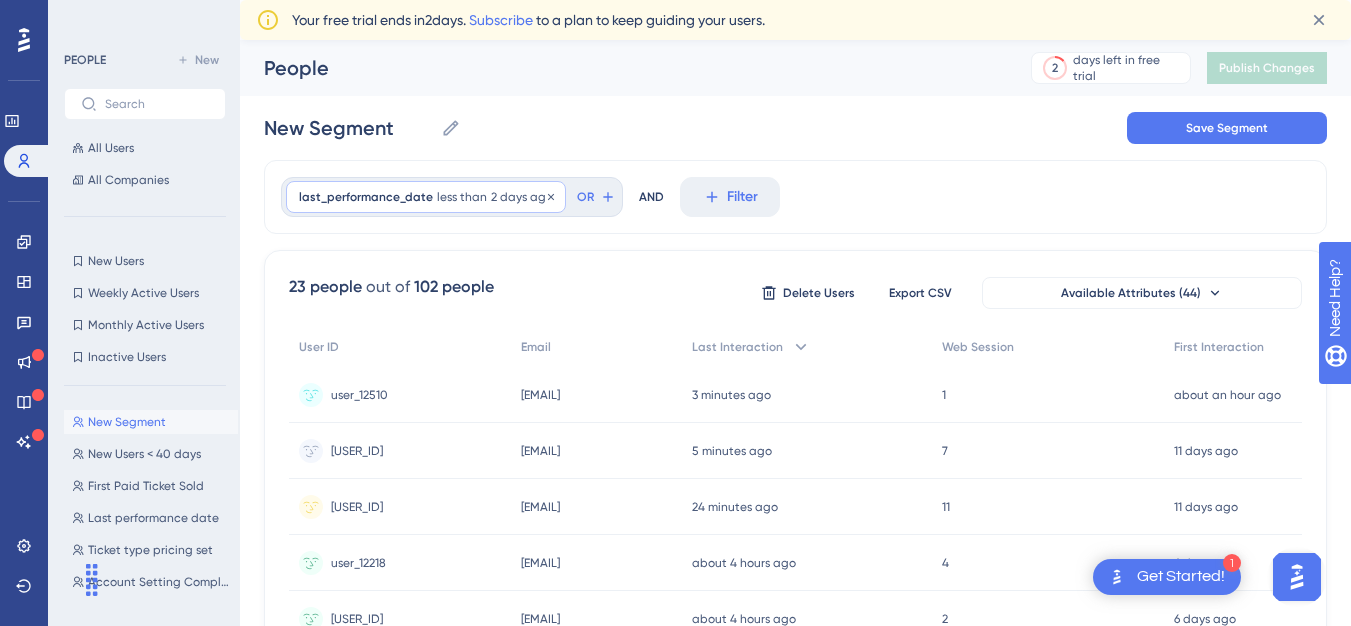click on "last_performance_date less than [NUMBER] days ago [NUMBER] days ago Remove" at bounding box center [426, 197] 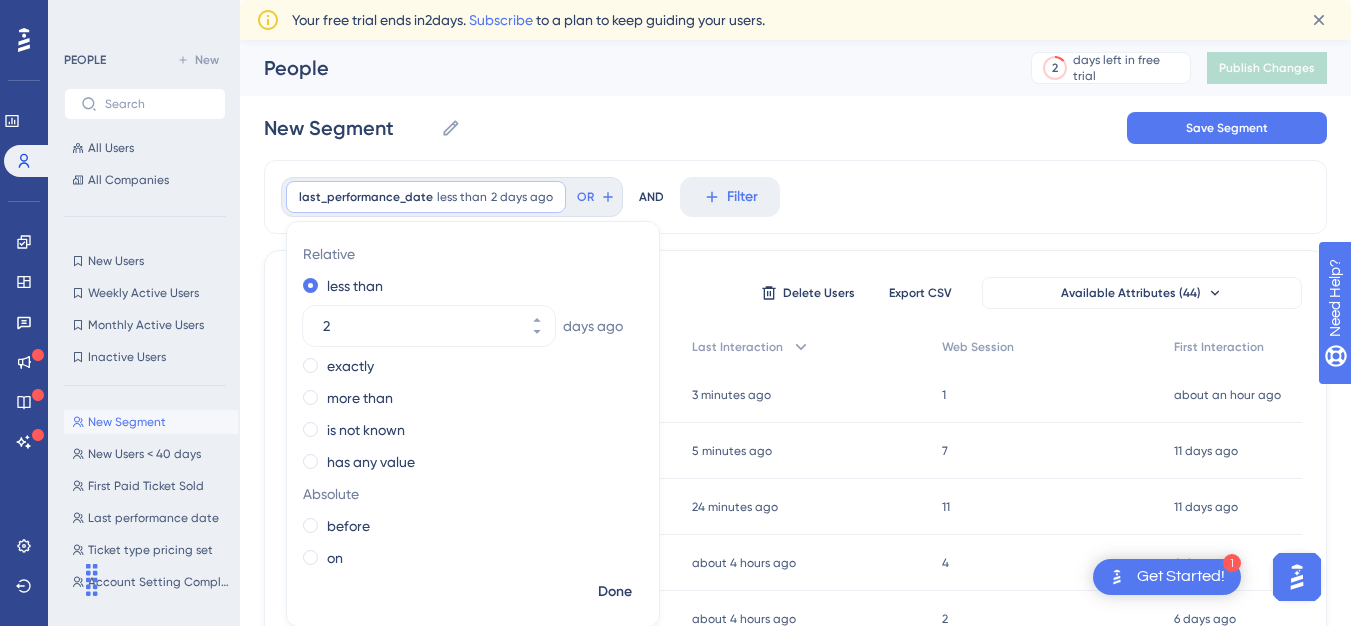 click on "last_performance_date less than [NUMBER] days ago [NUMBER] days ago Remove Relative less than [NUMBER] days ago exactly more than is not known has any value Absolute before on after Done OR AND Filter" at bounding box center [795, 197] 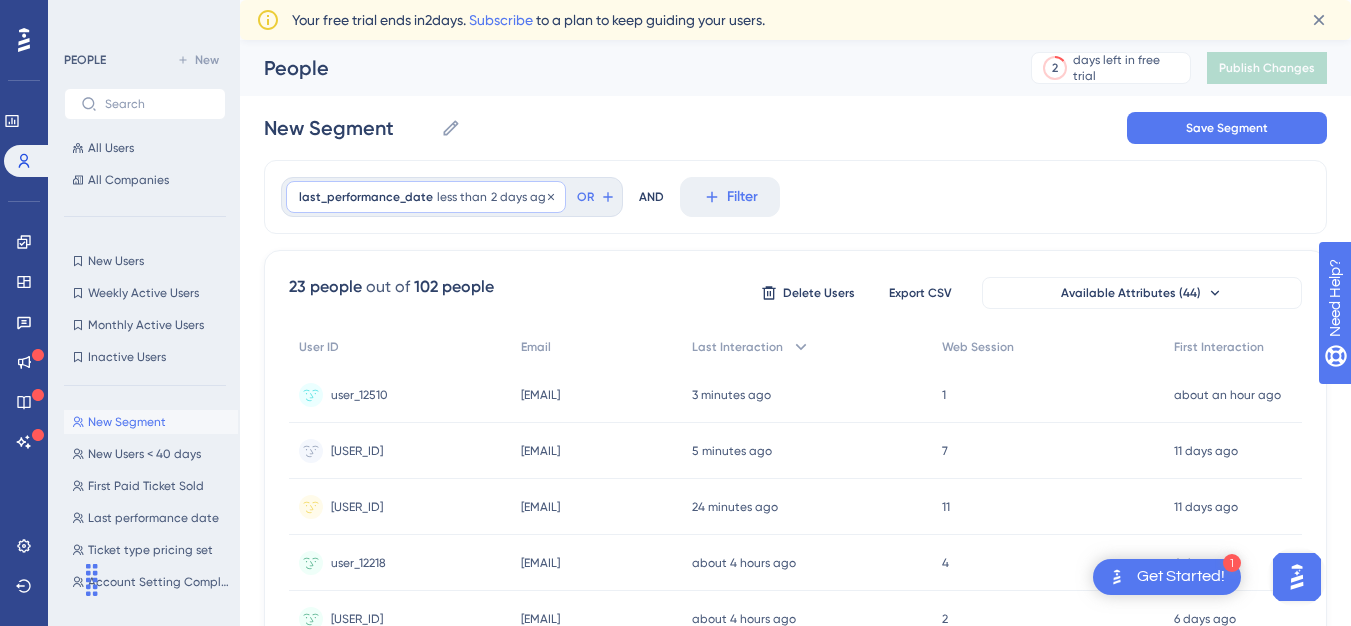 click on "less than" at bounding box center [462, 197] 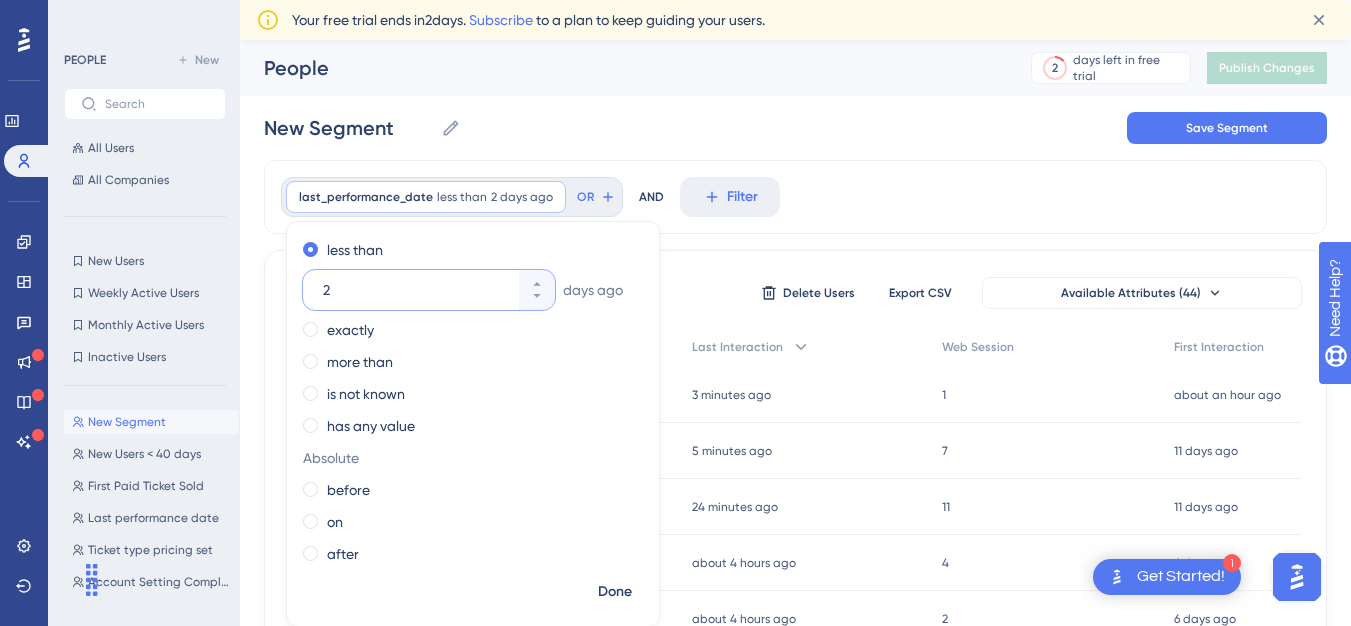 scroll, scrollTop: 0, scrollLeft: 0, axis: both 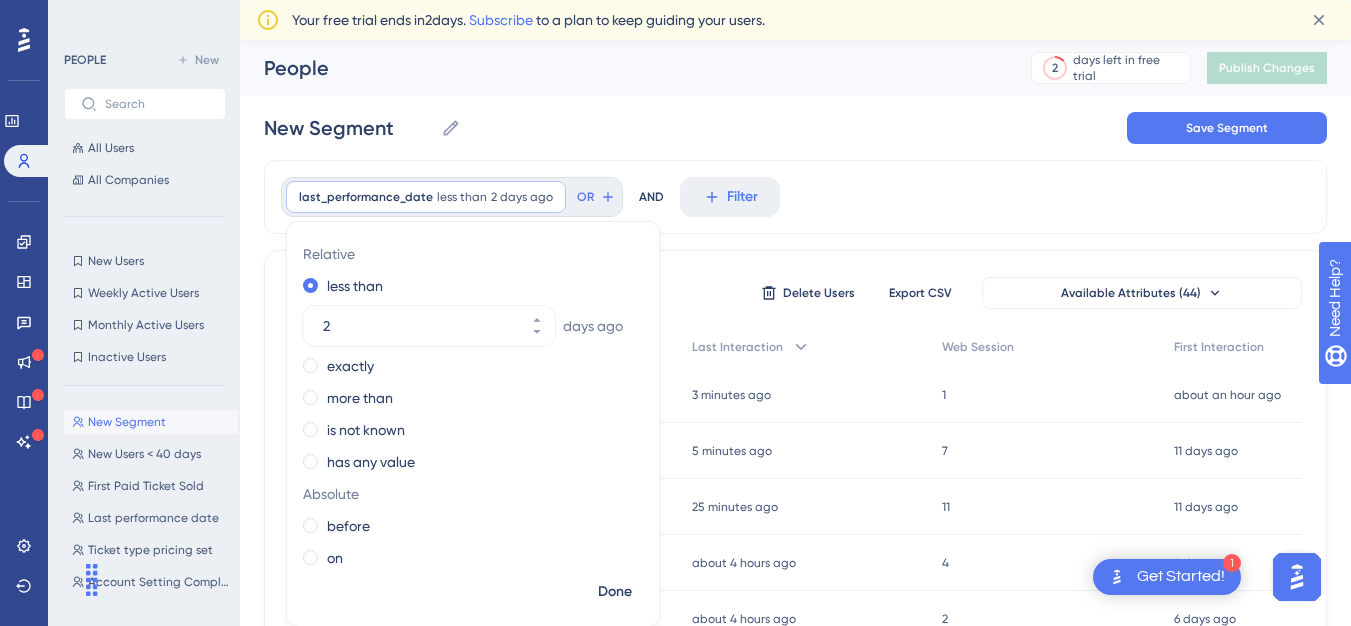 click on "last_performance_date less than [NUMBER] days ago [NUMBER] days ago Remove Relative less than [NUMBER] days ago exactly more than is not known has any value Absolute before on after Done OR AND Filter" at bounding box center (795, 197) 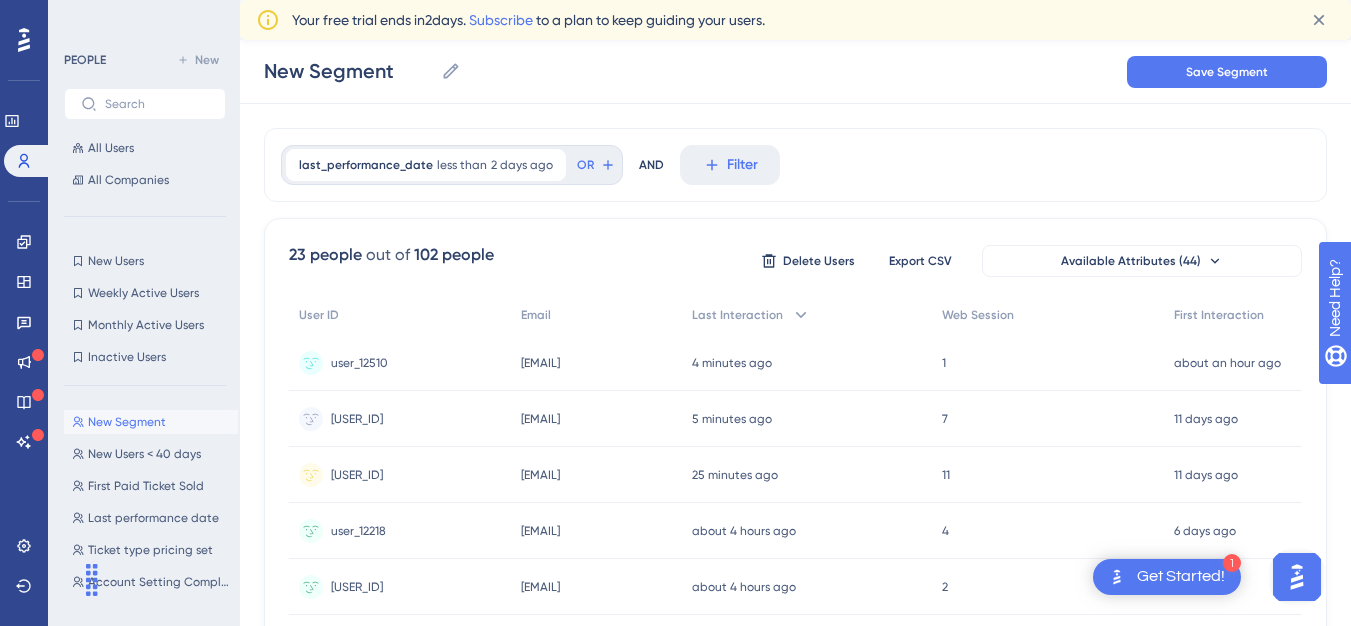 scroll, scrollTop: 76, scrollLeft: 0, axis: vertical 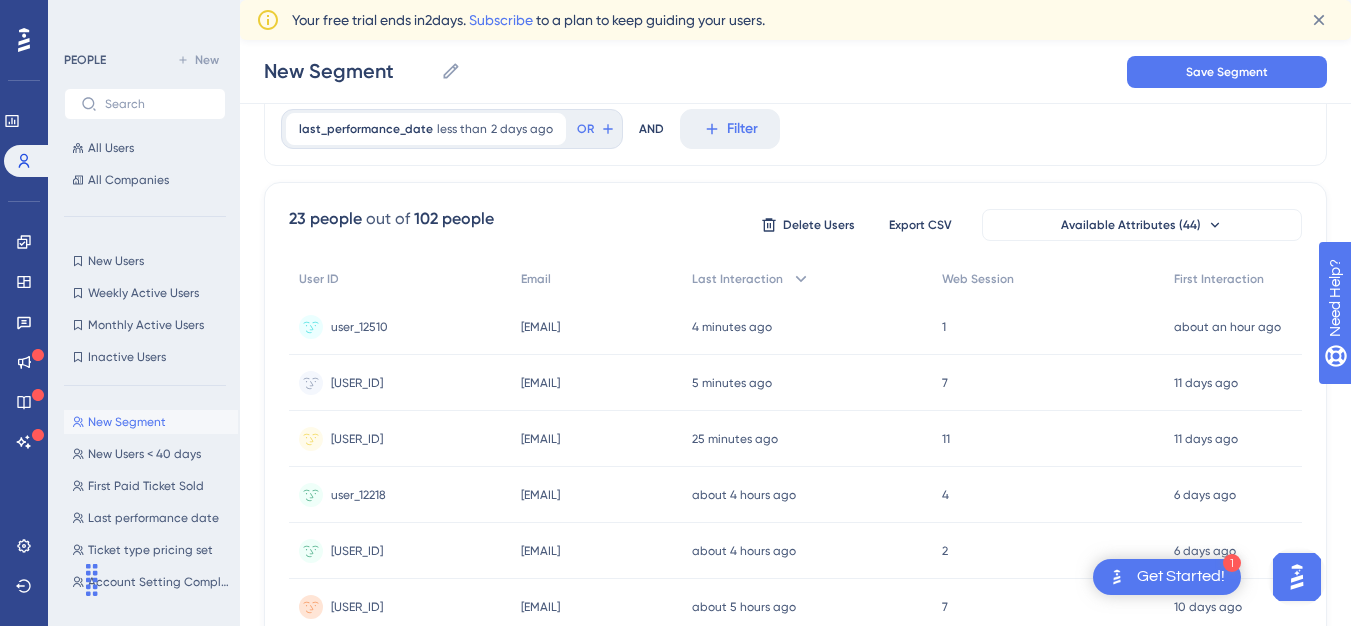 click on "last_performance_date less than [NUMBER] days ago [NUMBER] days ago Remove OR AND Filter" at bounding box center (795, 129) 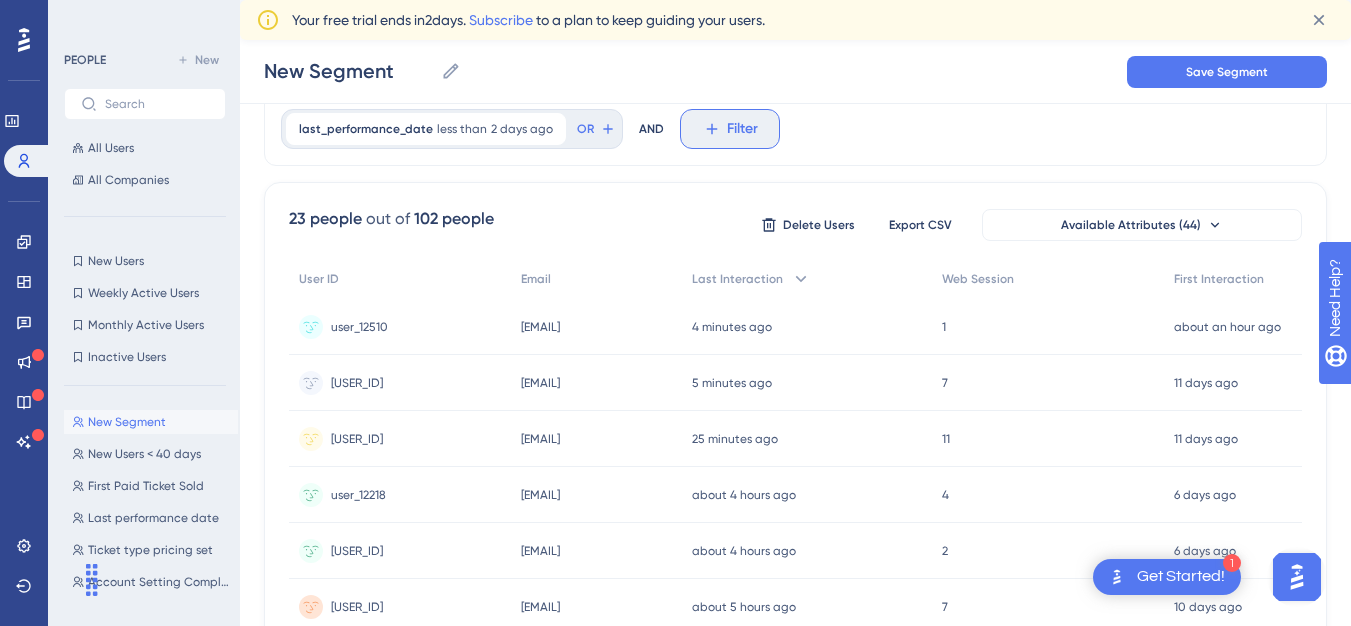 click on "Filter" at bounding box center (730, 129) 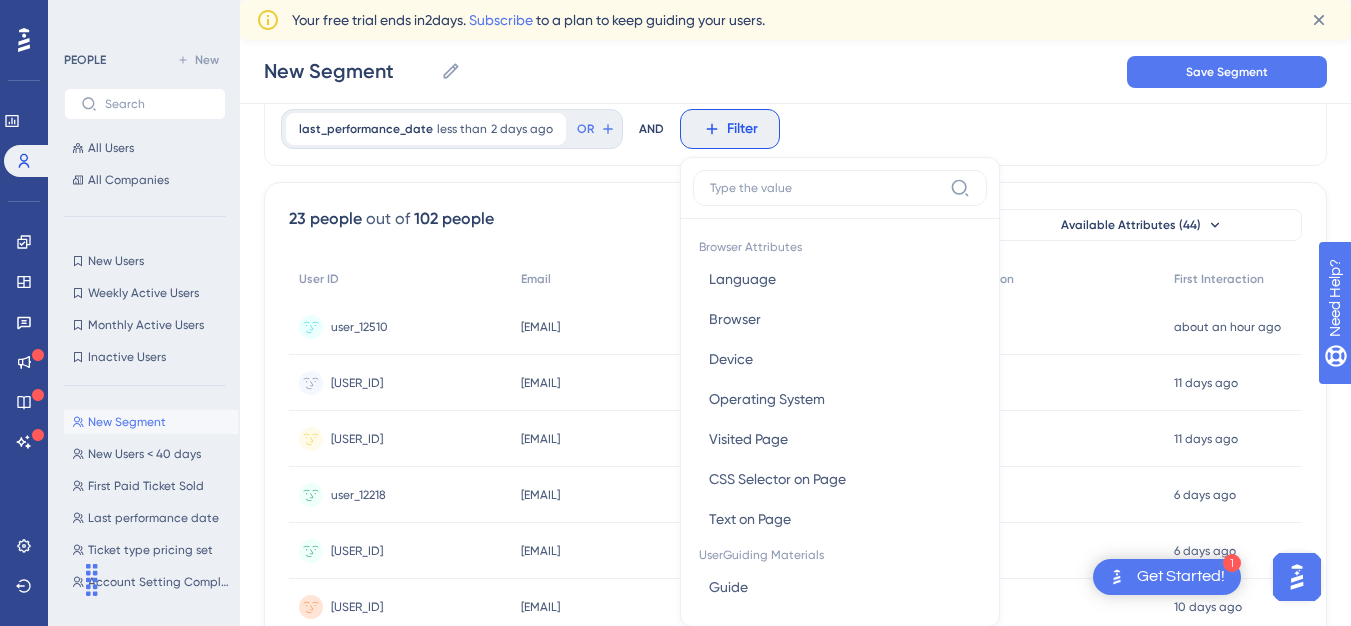 scroll, scrollTop: 155, scrollLeft: 0, axis: vertical 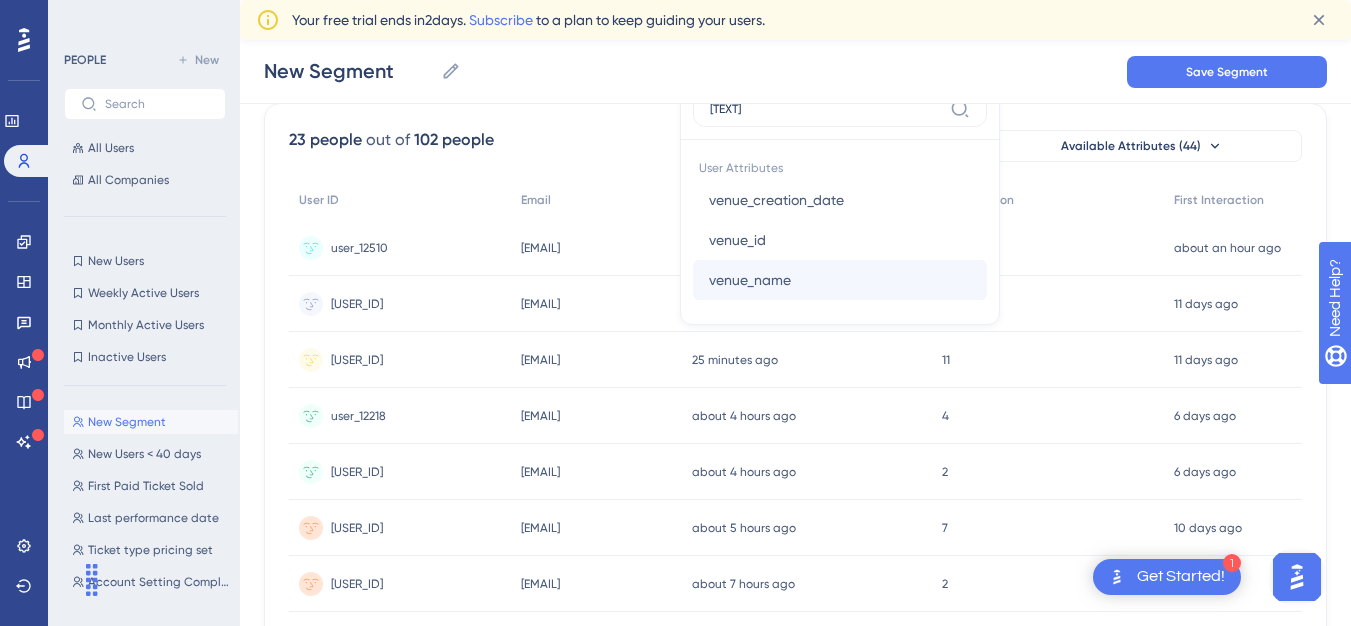 type on "[TEXT]" 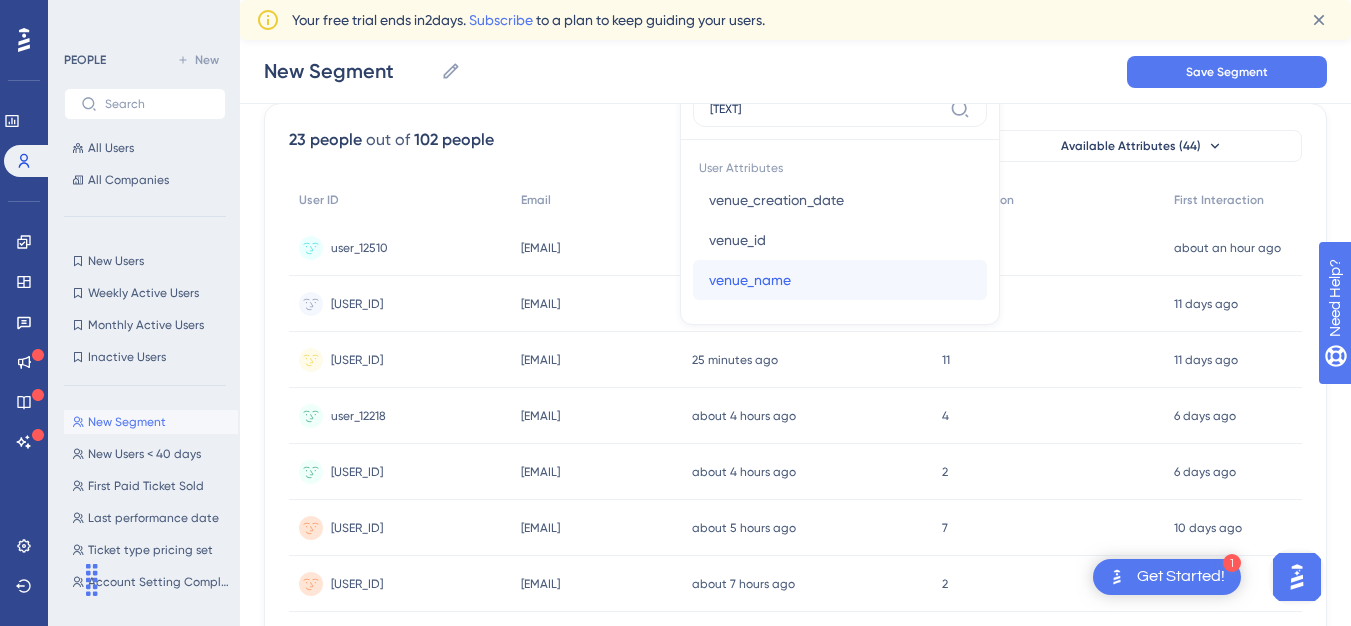 click on "venue_name" at bounding box center [750, 280] 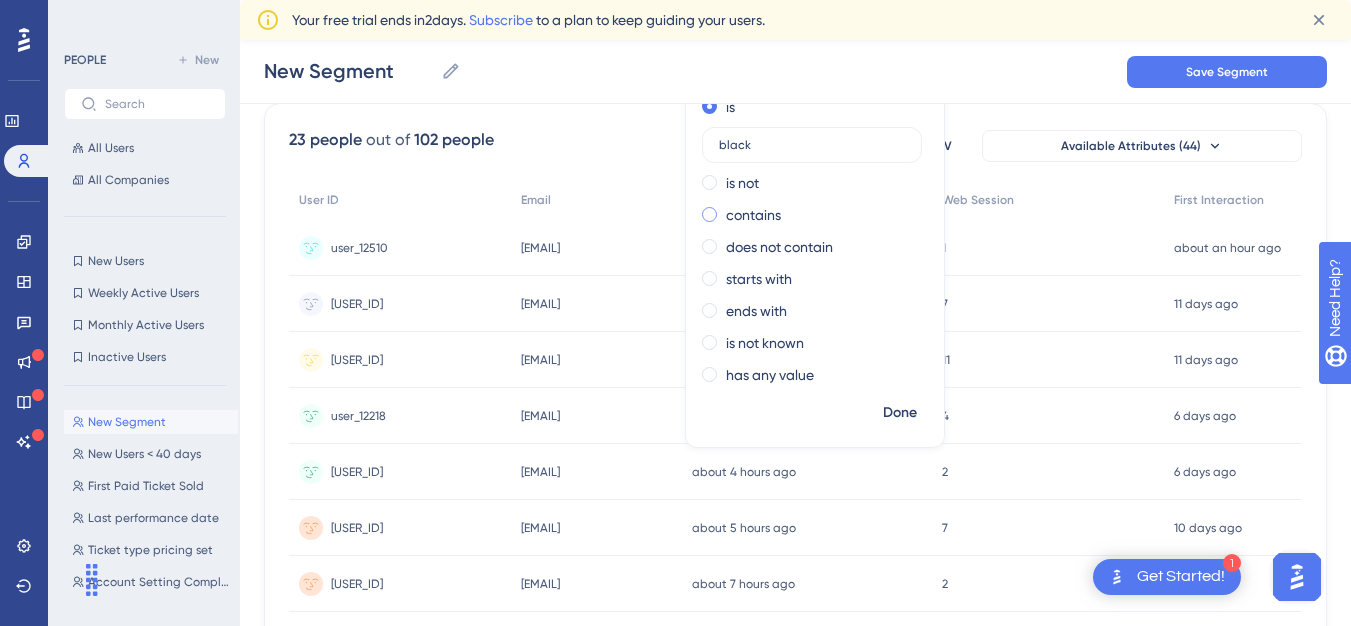 type on "black" 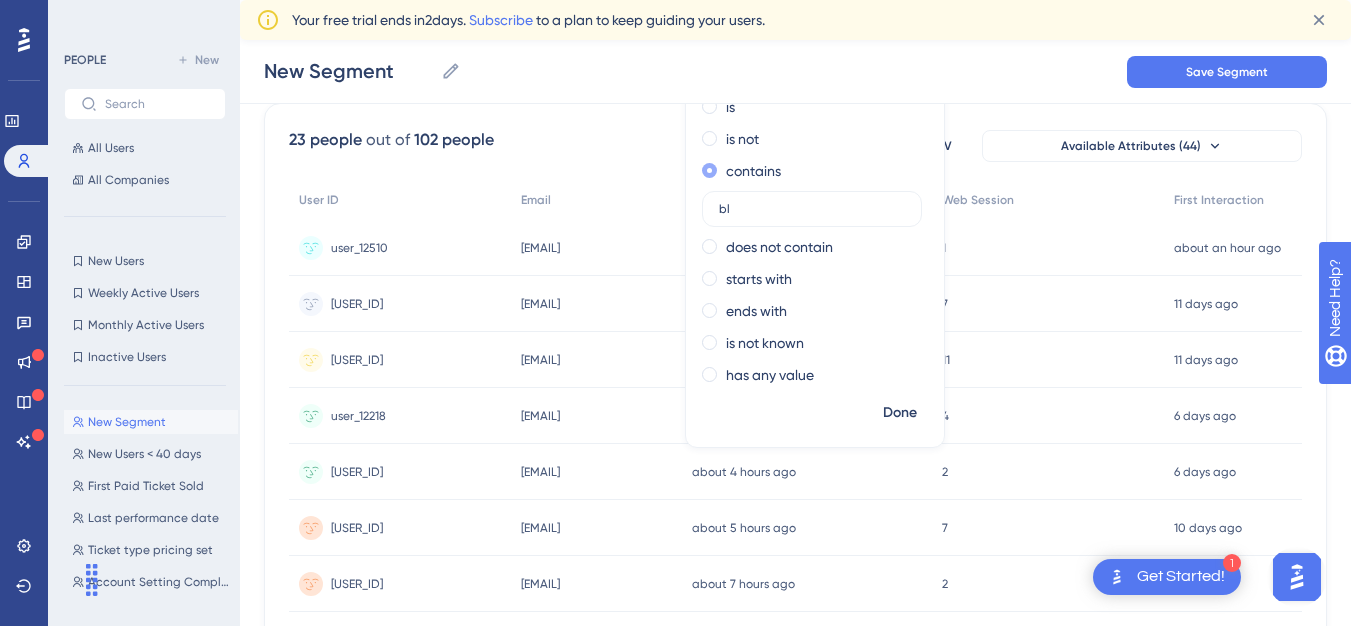 type on "b" 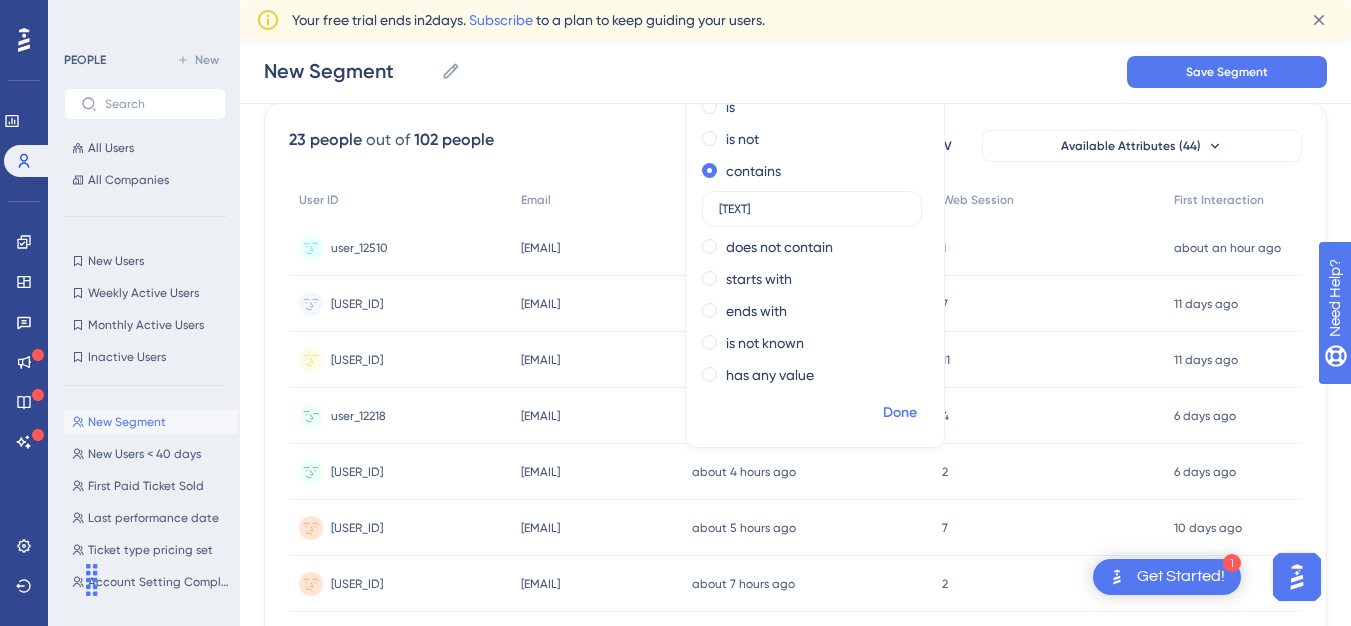type on "[TEXT]" 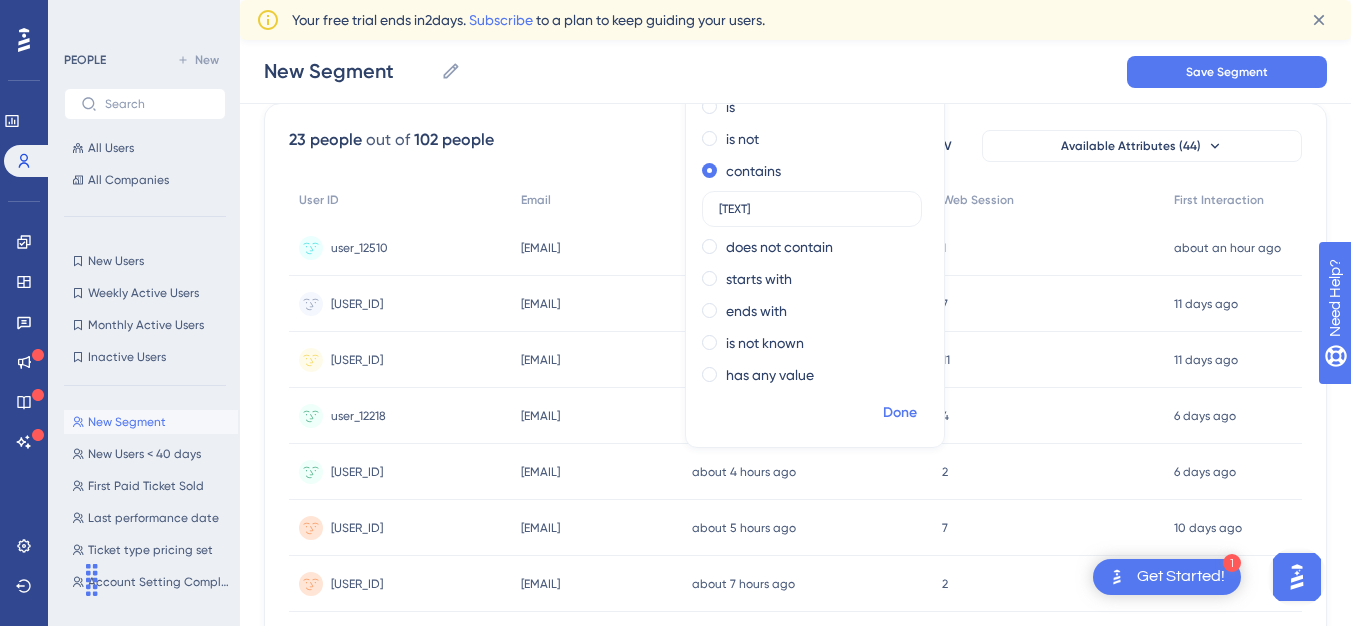 click on "Done" at bounding box center (900, 413) 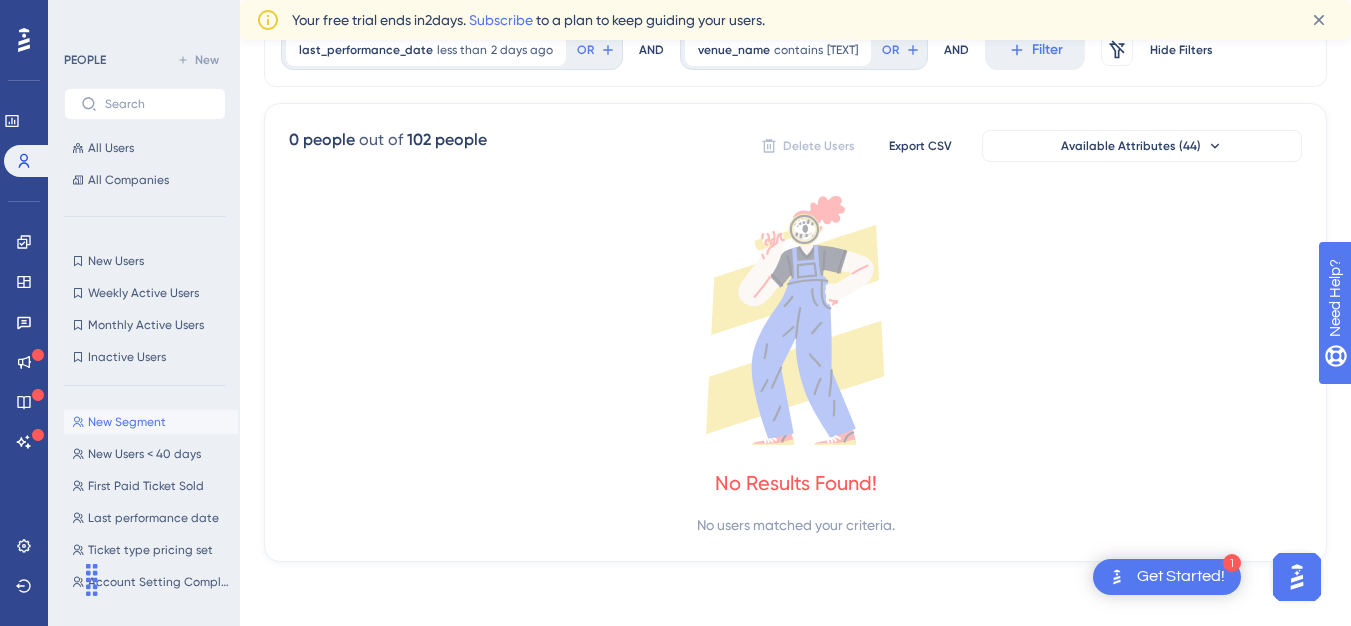 scroll, scrollTop: 24, scrollLeft: 0, axis: vertical 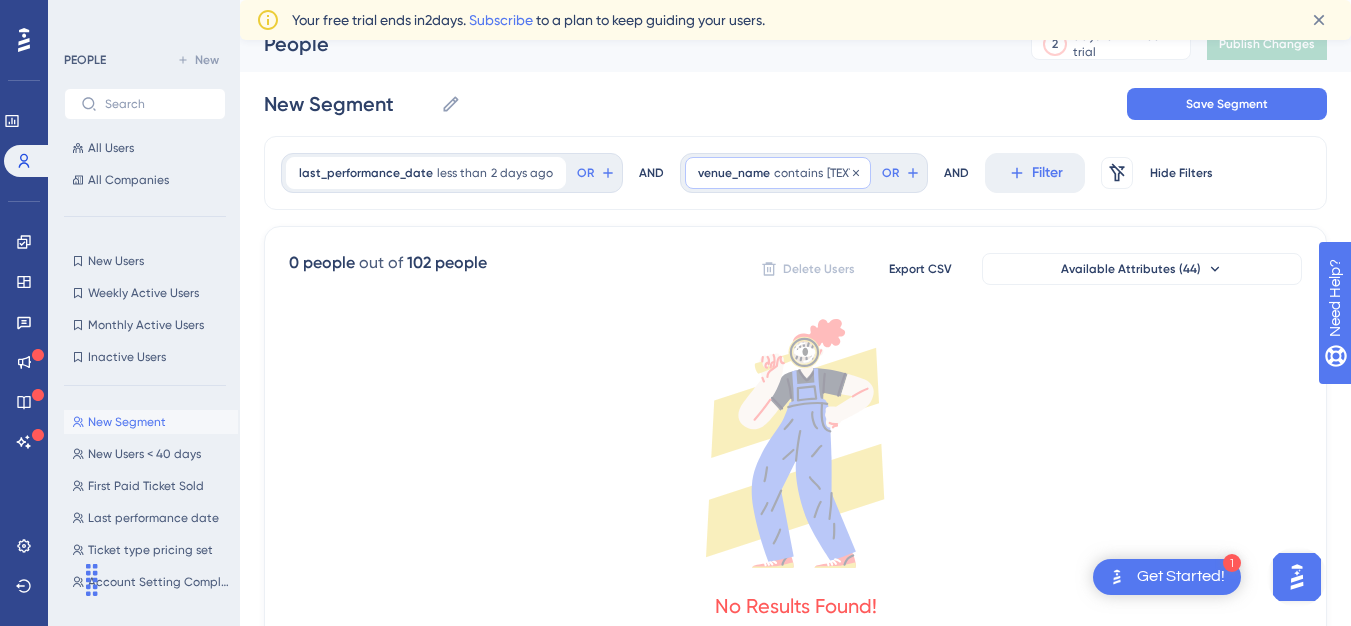 click on "contains" at bounding box center [798, 173] 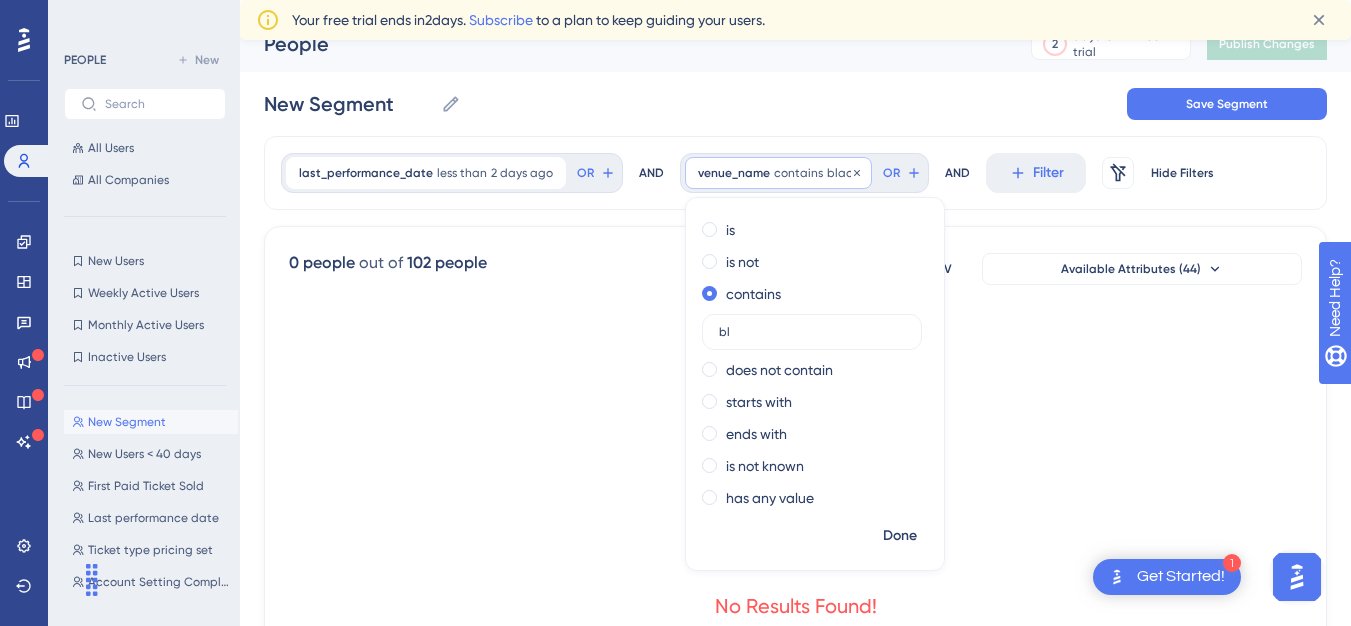 type on "b" 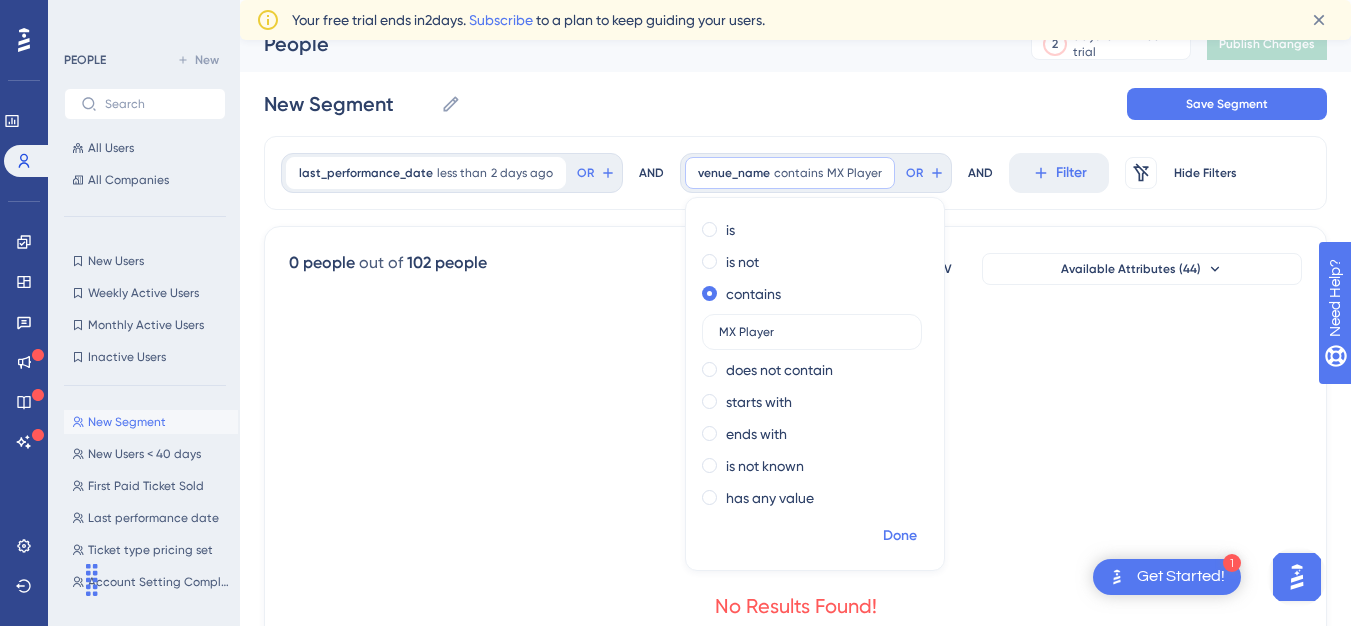 type on "MX Player" 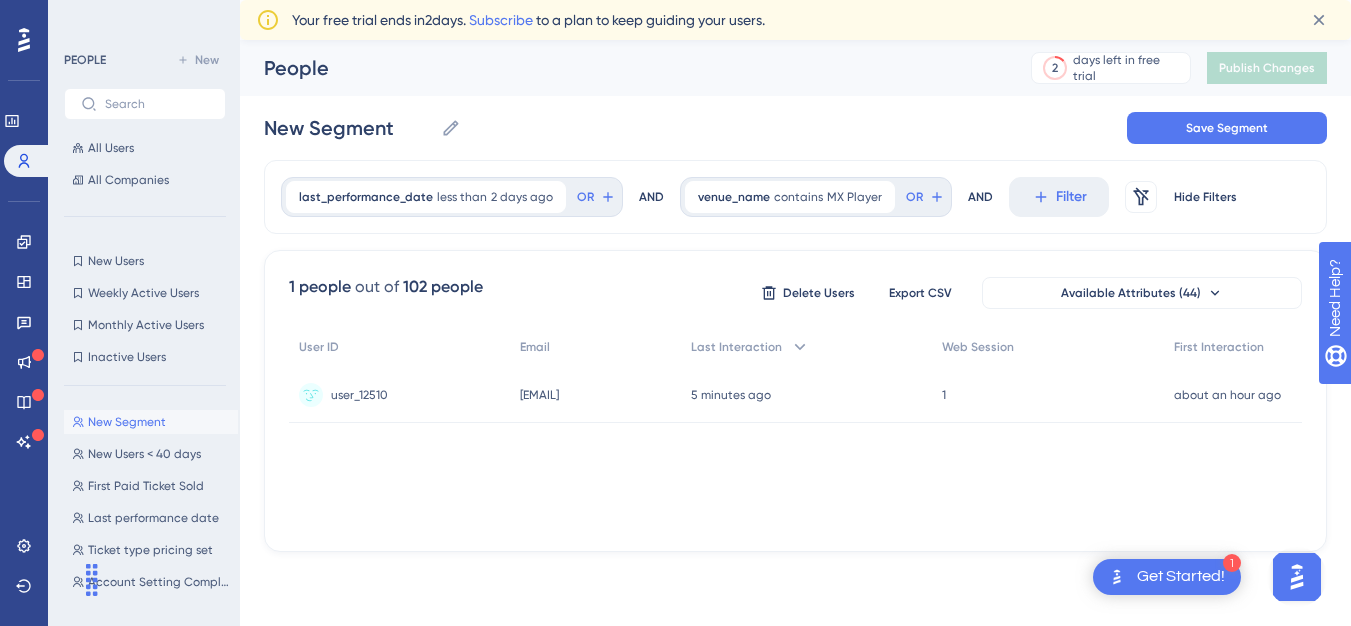 scroll, scrollTop: 0, scrollLeft: 0, axis: both 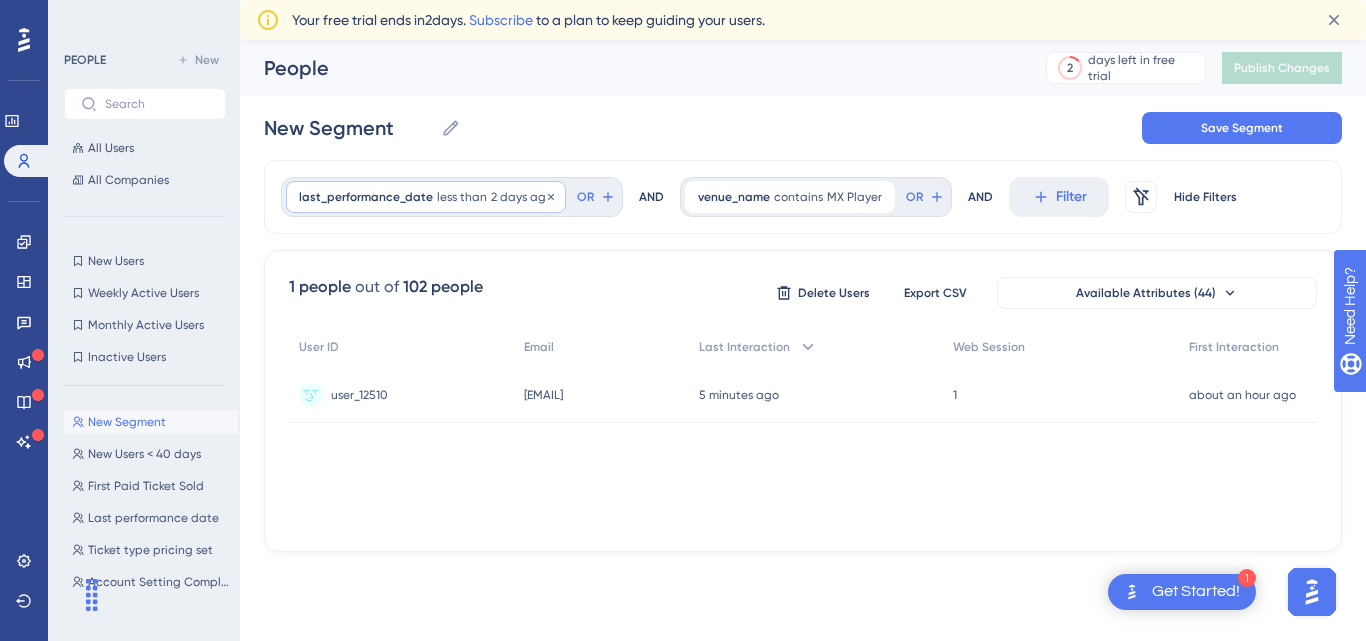click on "last_performance_date less than [NUMBER] days ago [NUMBER] days ago Remove" at bounding box center [426, 197] 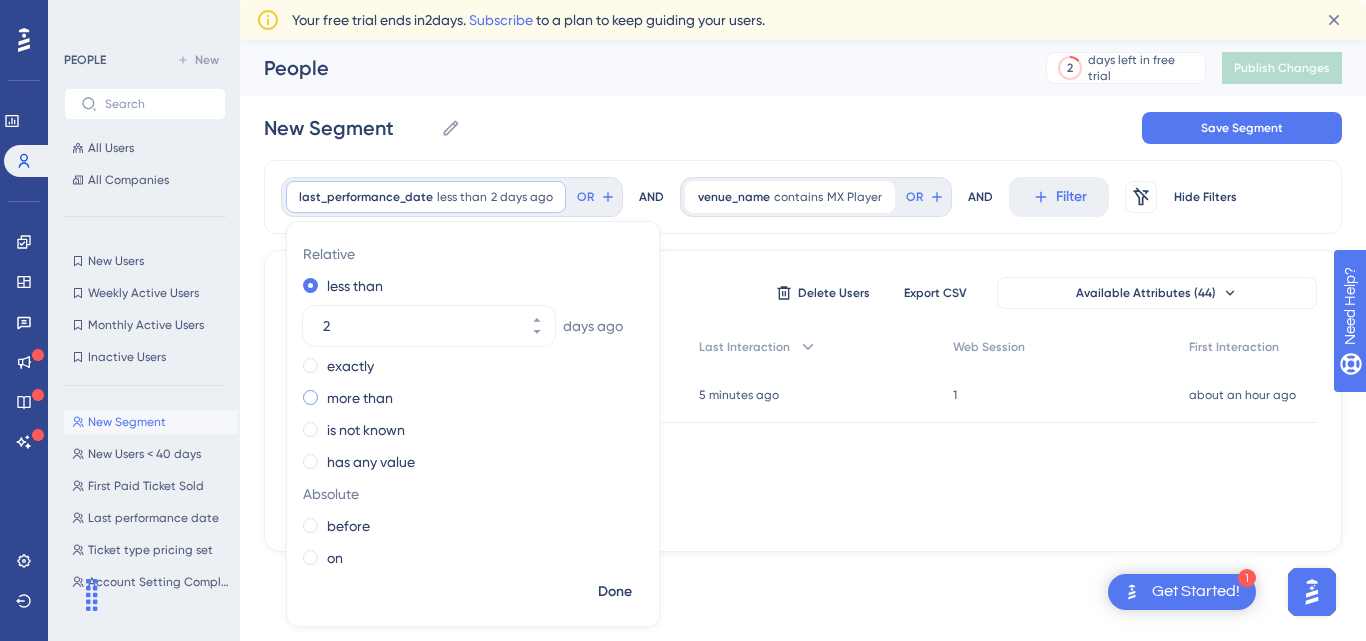 click on "more than" at bounding box center (469, 398) 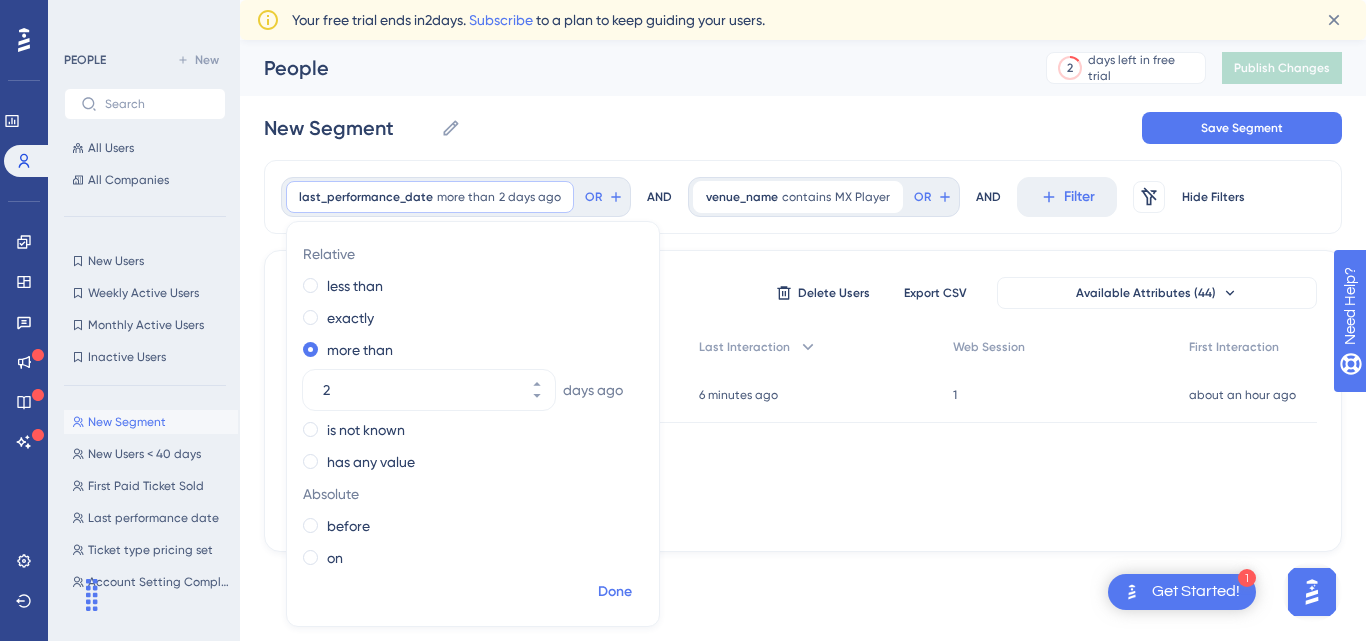 click on "Done" at bounding box center [615, 592] 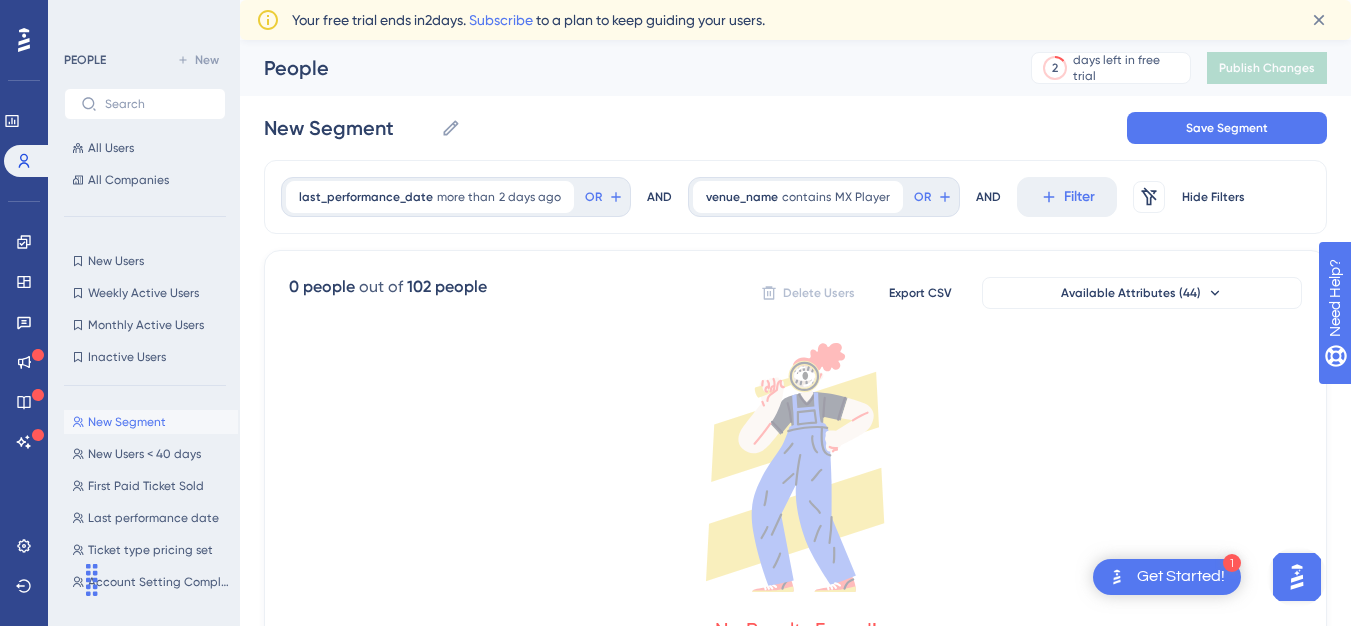 click on "New Segment New Segment Save Segment" at bounding box center [795, 128] 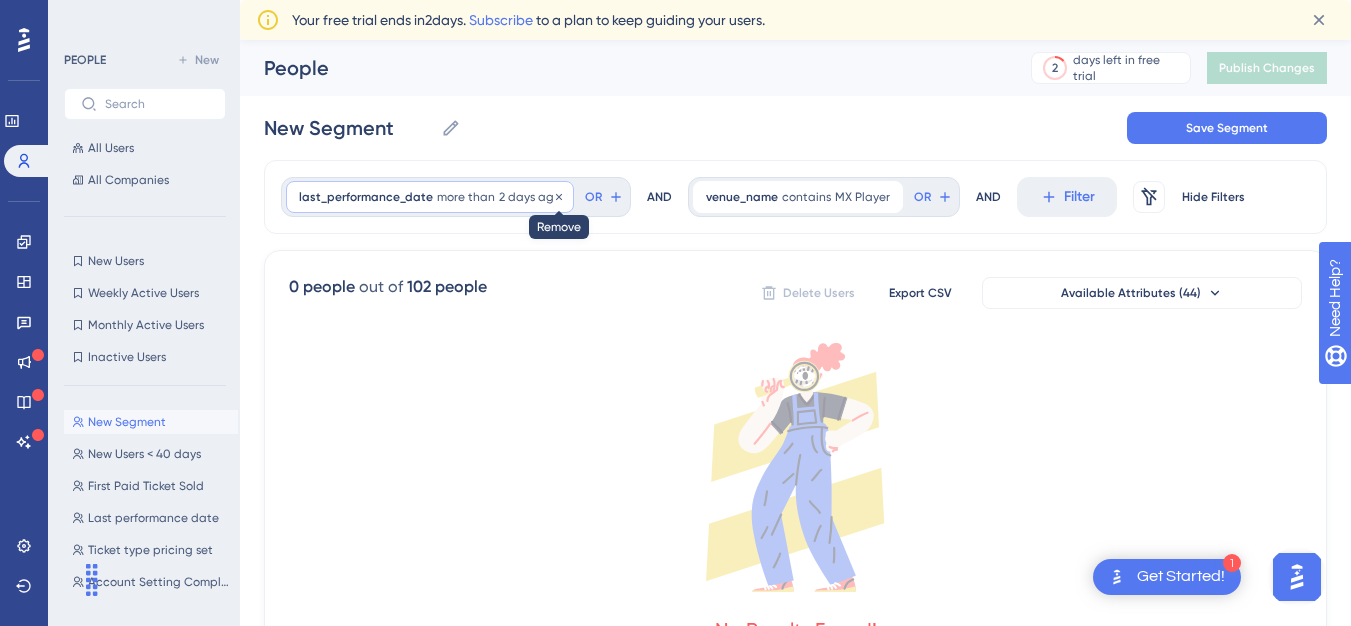 click 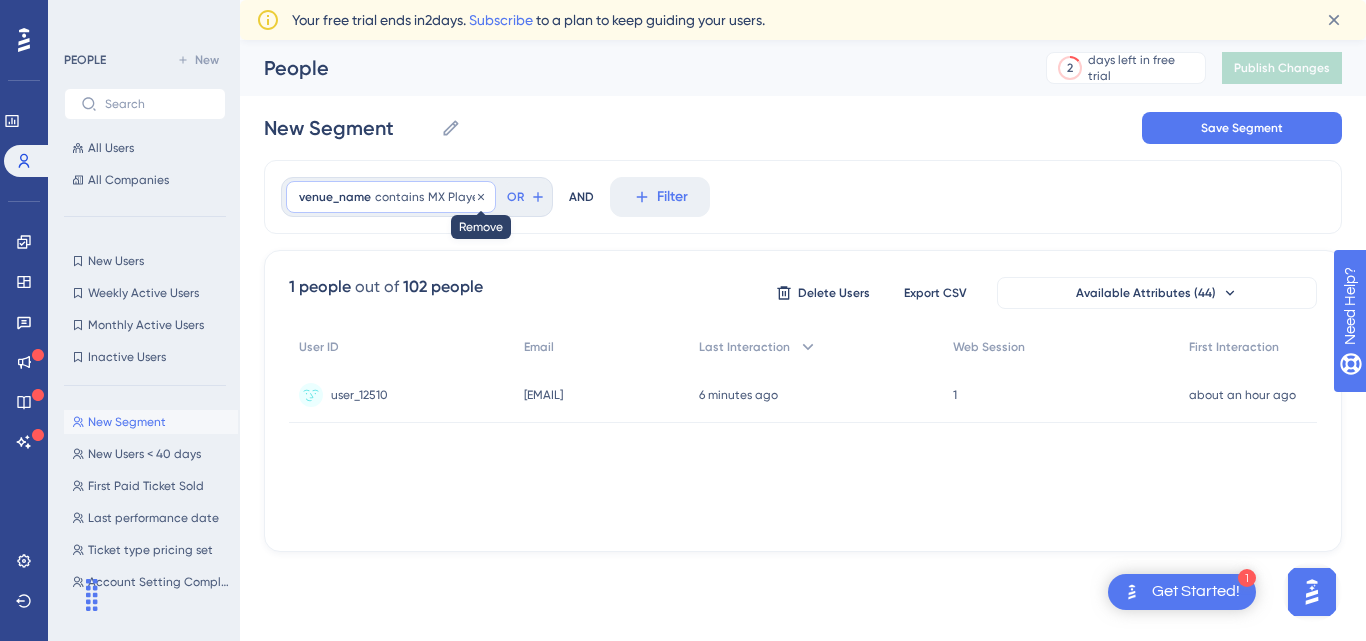 click 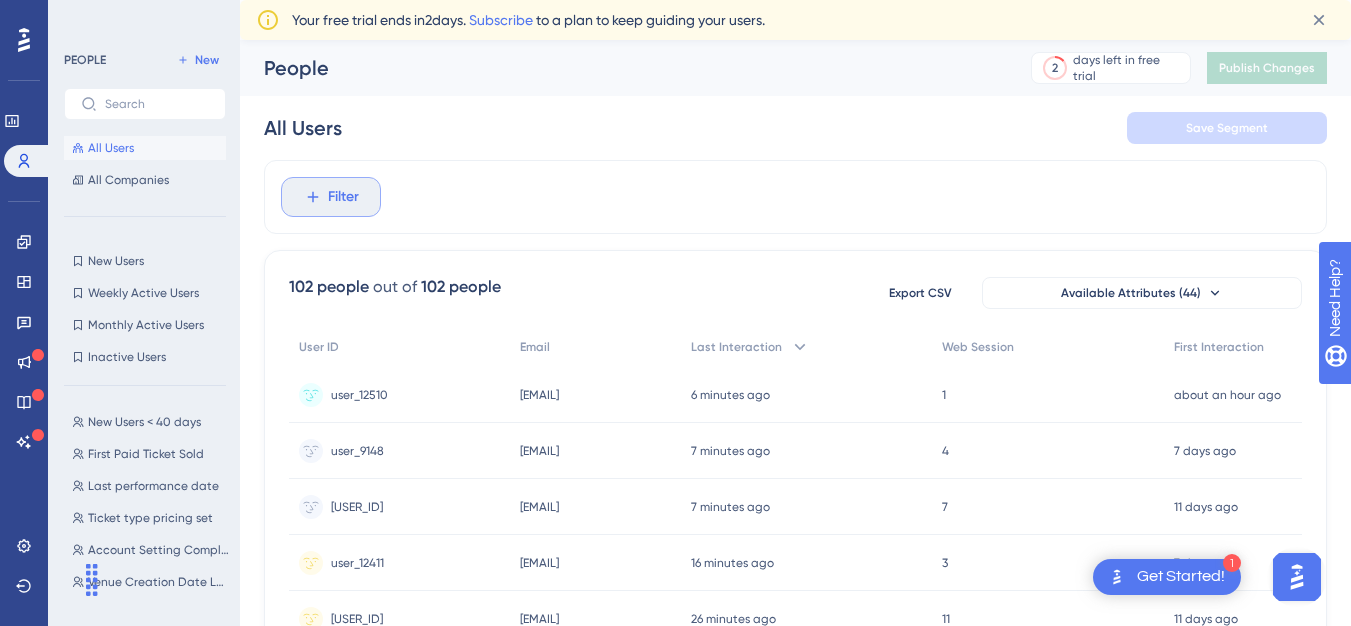 click on "Filter" at bounding box center (343, 197) 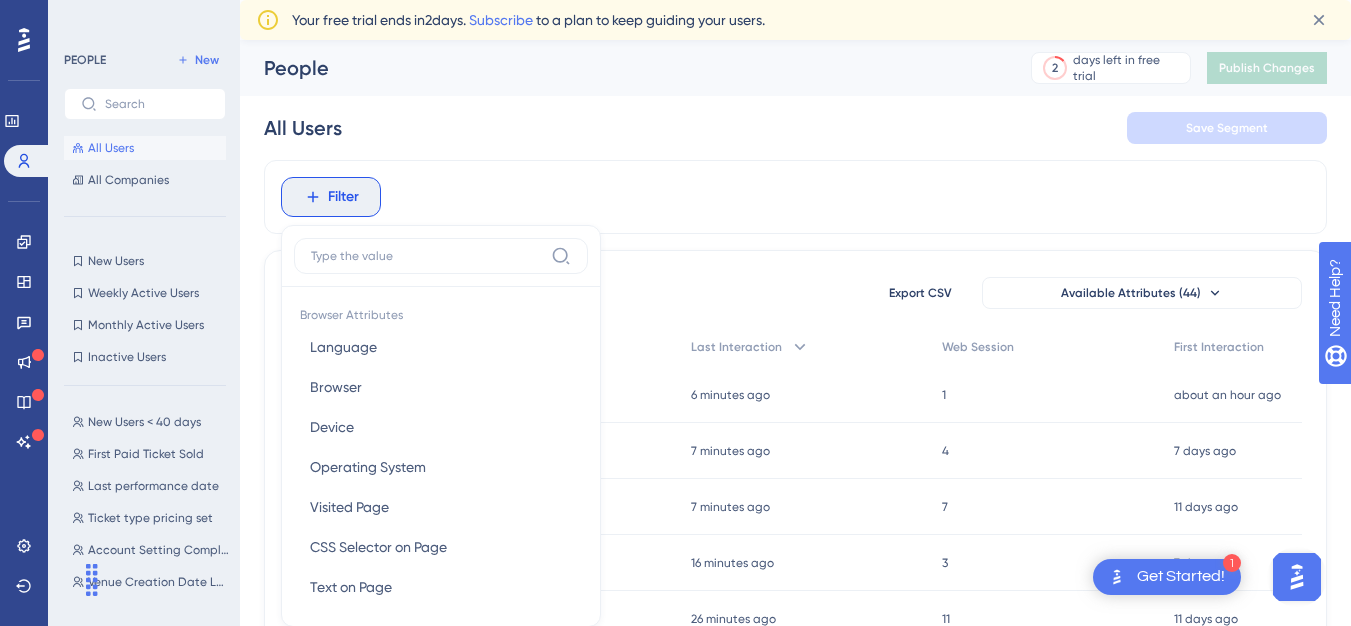scroll, scrollTop: 113, scrollLeft: 0, axis: vertical 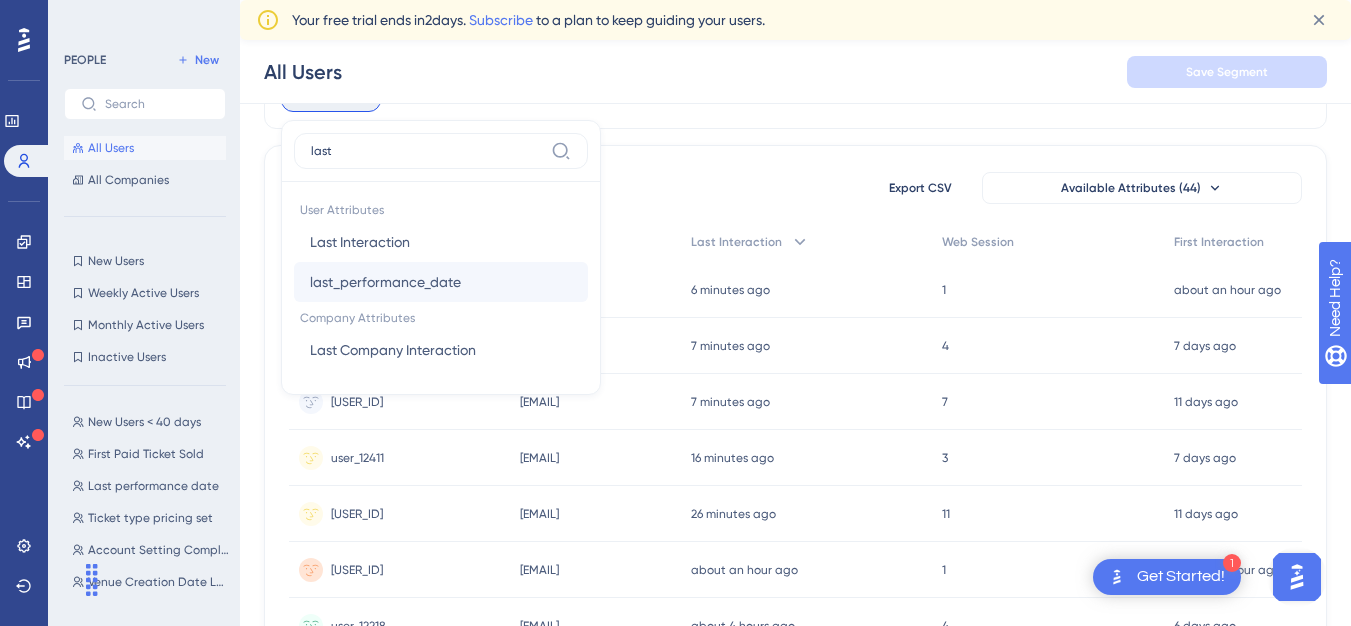 type on "last" 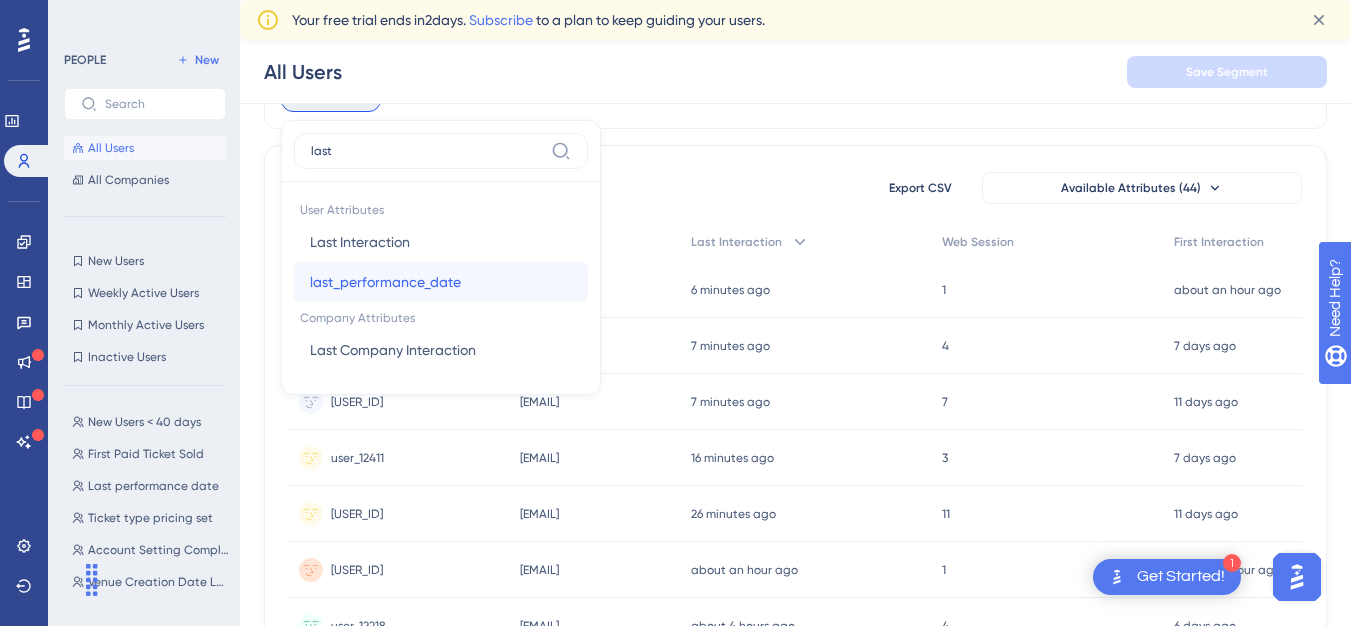 click on "last_performance_date" at bounding box center (385, 282) 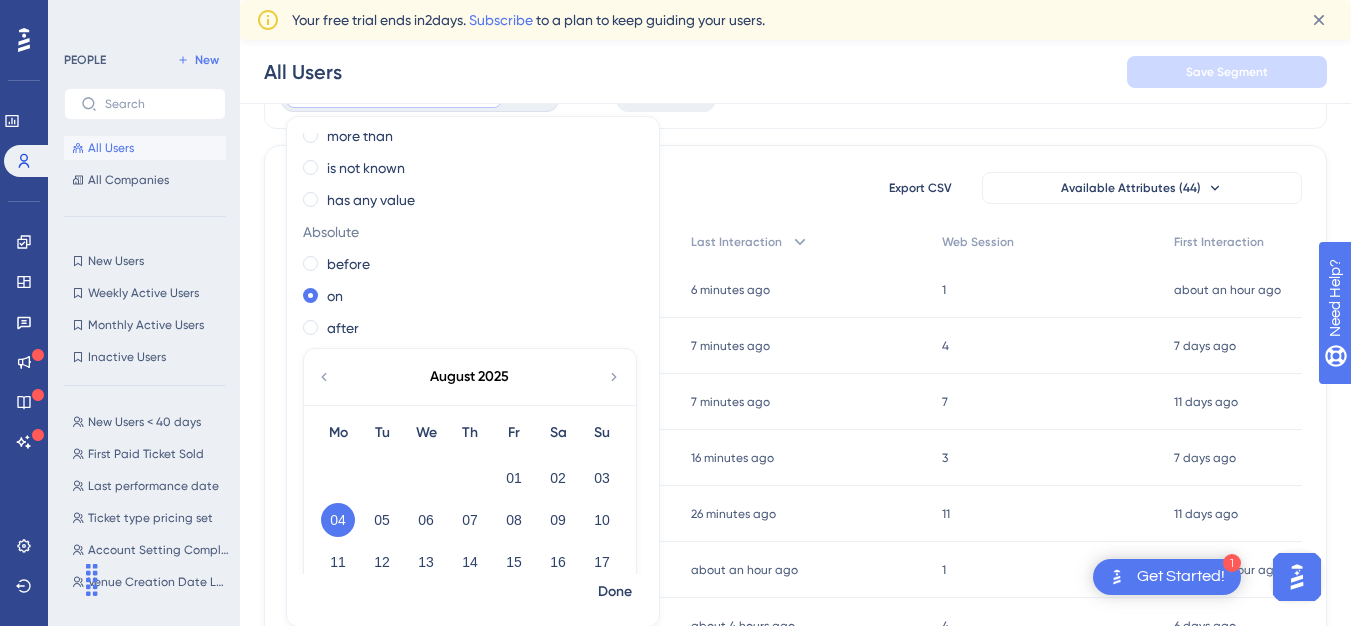 scroll, scrollTop: 117, scrollLeft: 0, axis: vertical 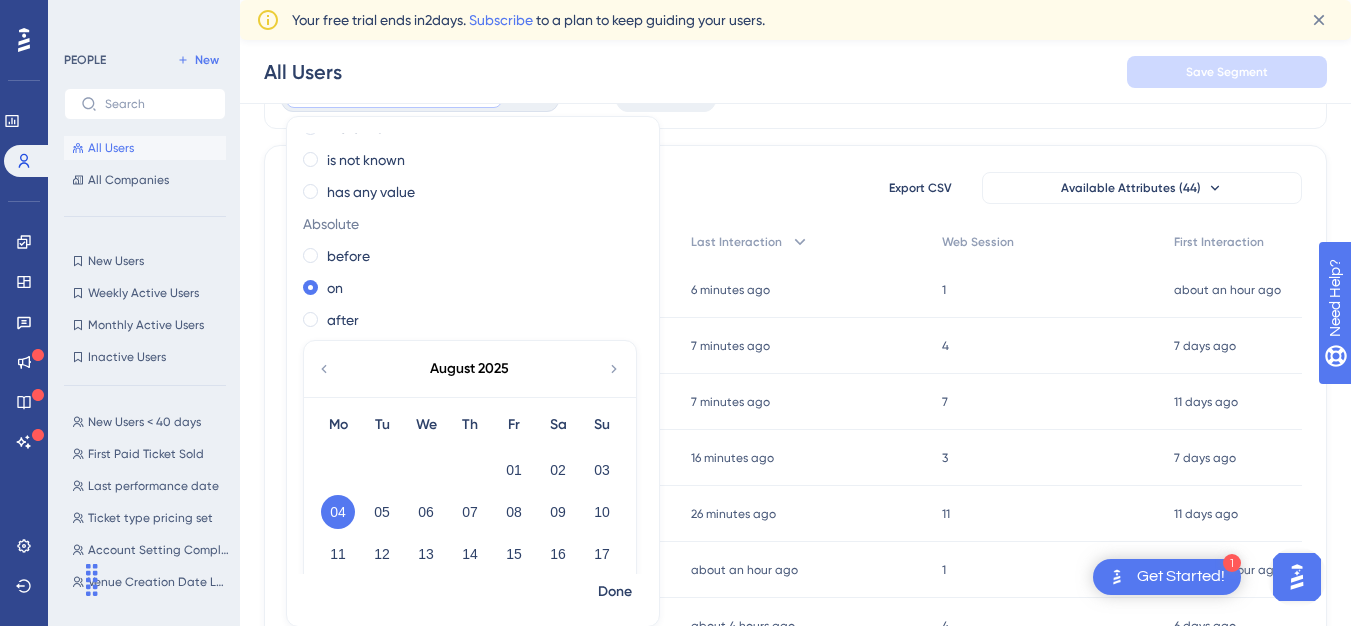 click on "[DATE] [MONTH] [YEAR] [DAYS]" at bounding box center [473, 353] 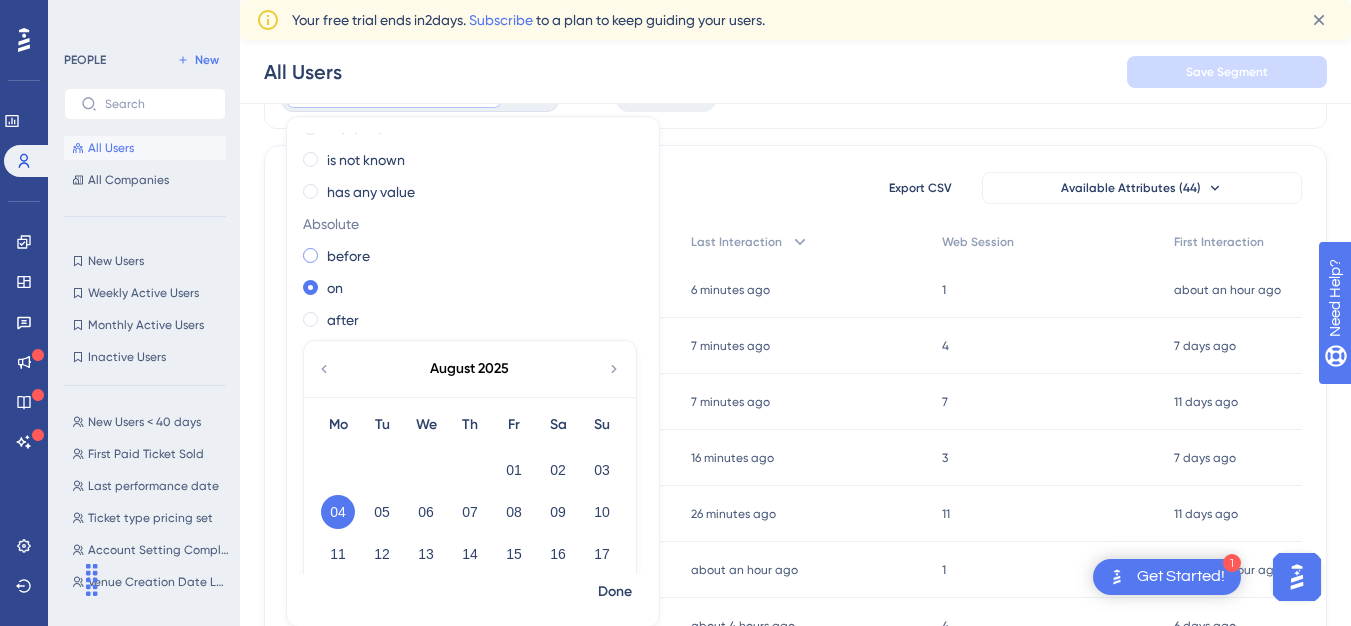 click at bounding box center (310, 255) 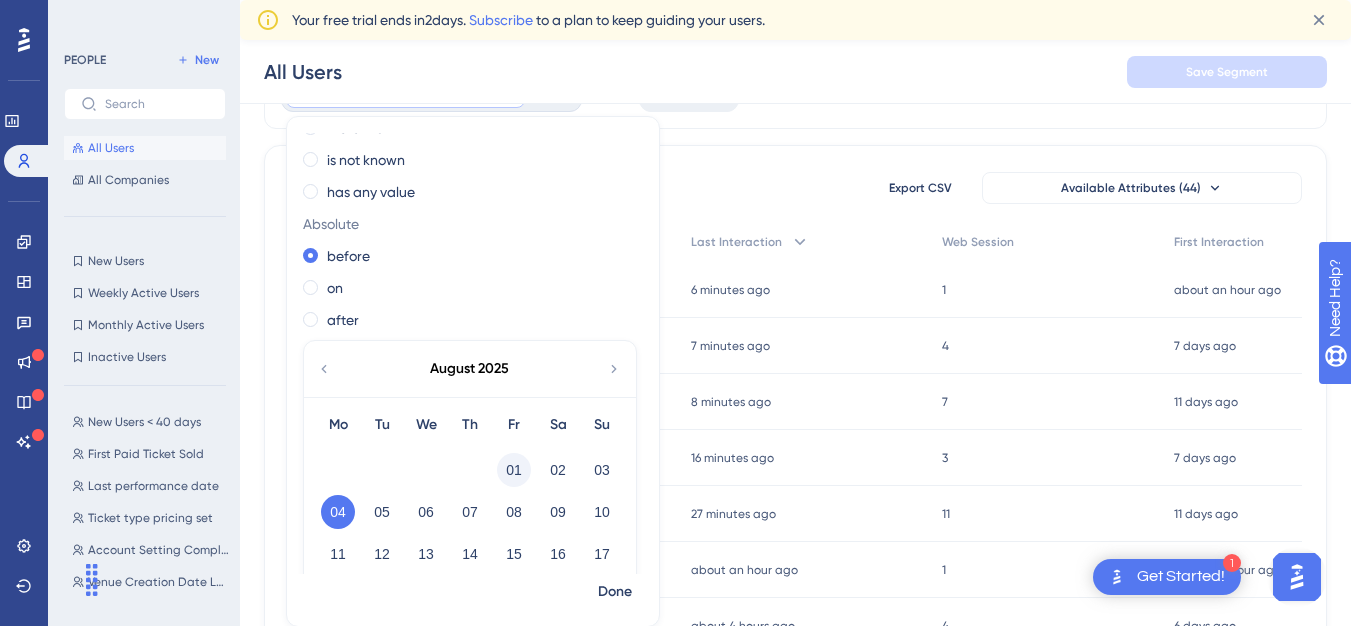 click on "01" at bounding box center (514, 470) 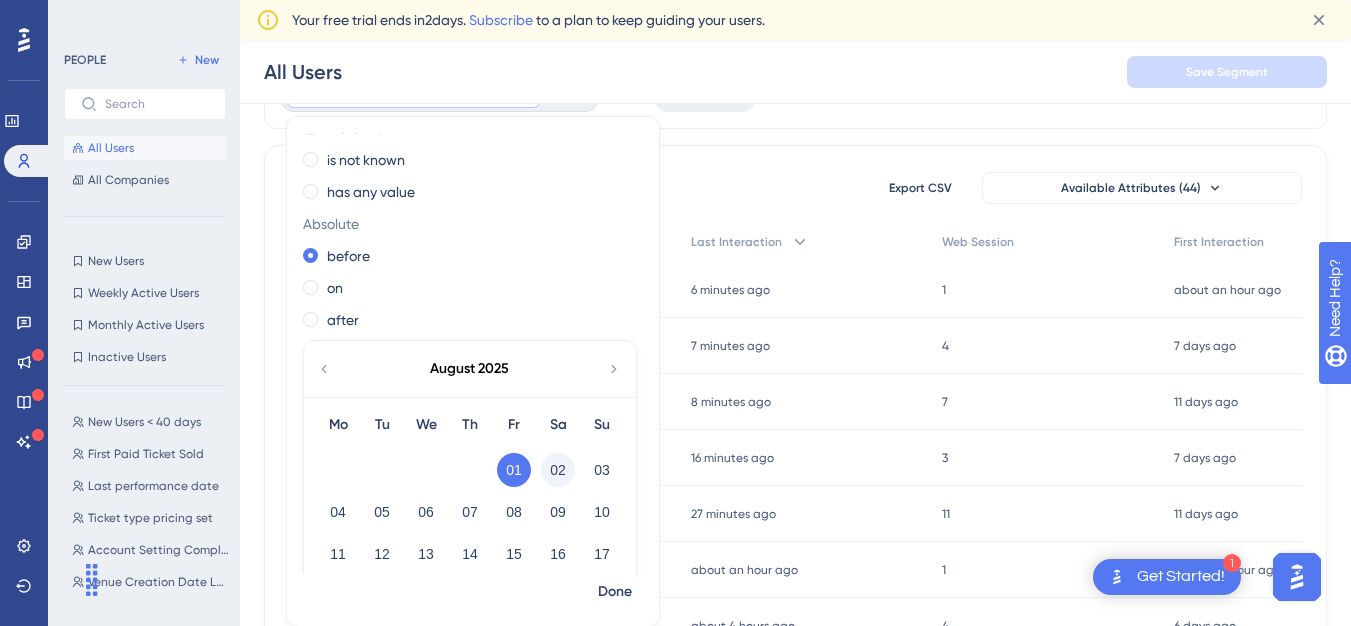 click on "02" at bounding box center [558, 470] 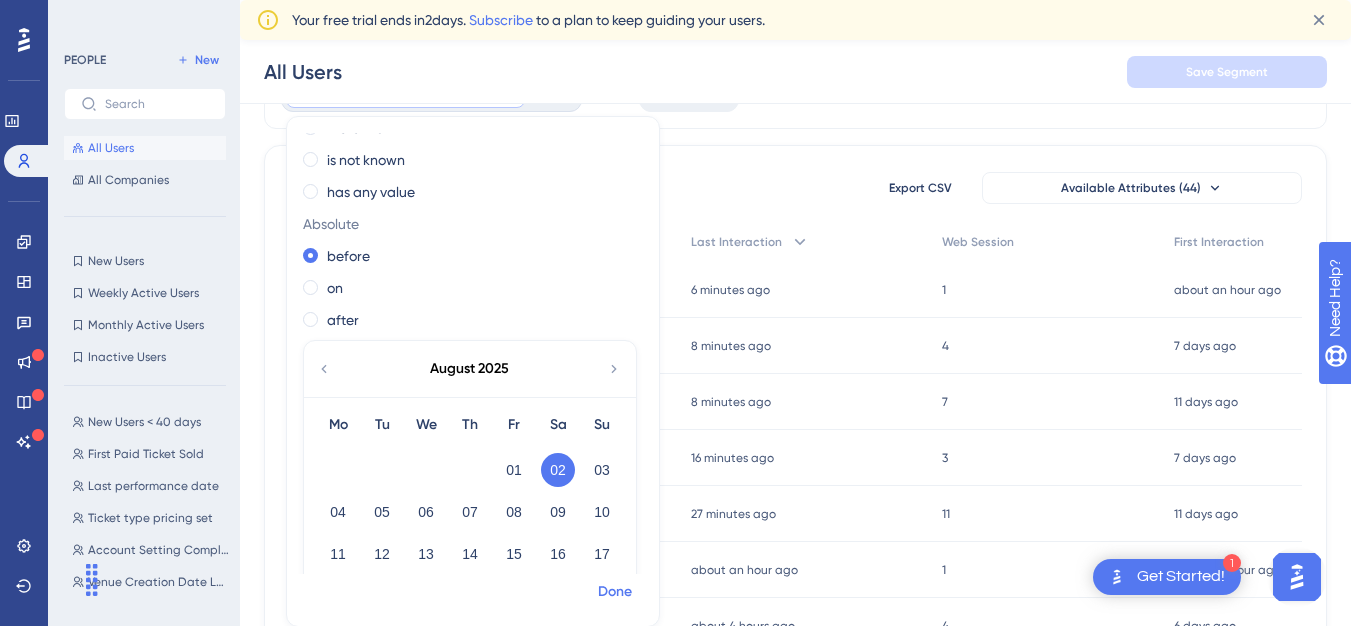 click on "Done" at bounding box center (615, 592) 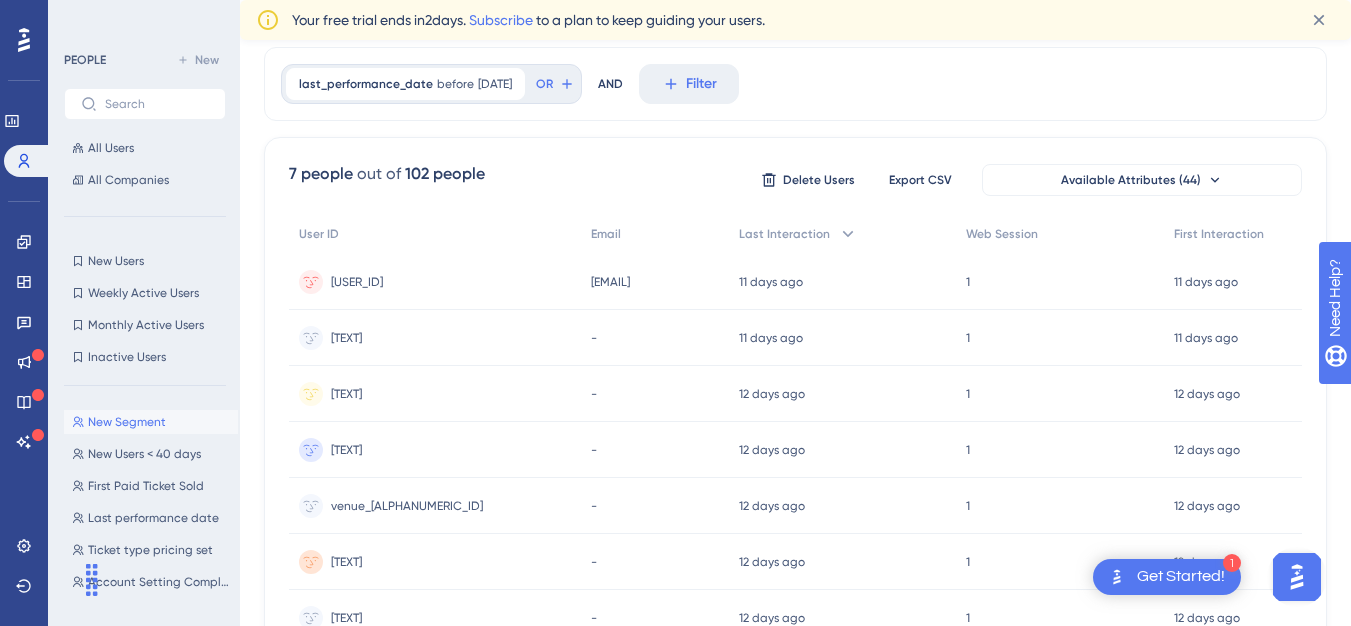 scroll, scrollTop: 25, scrollLeft: 0, axis: vertical 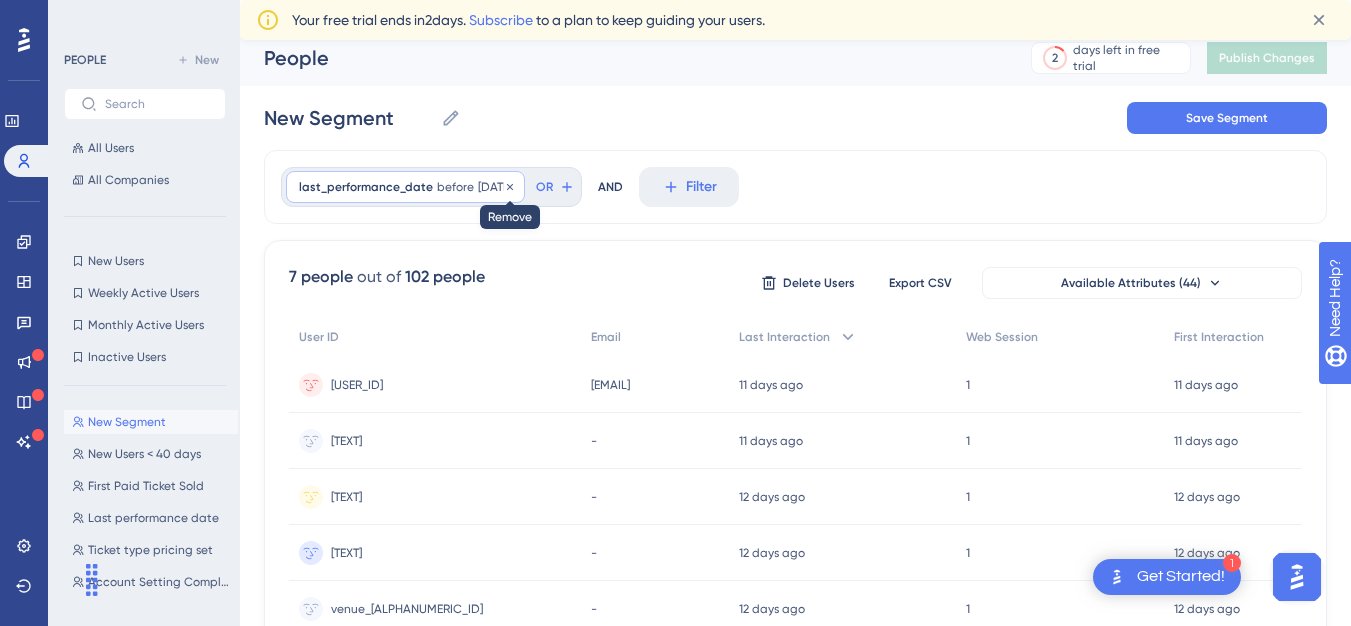 click 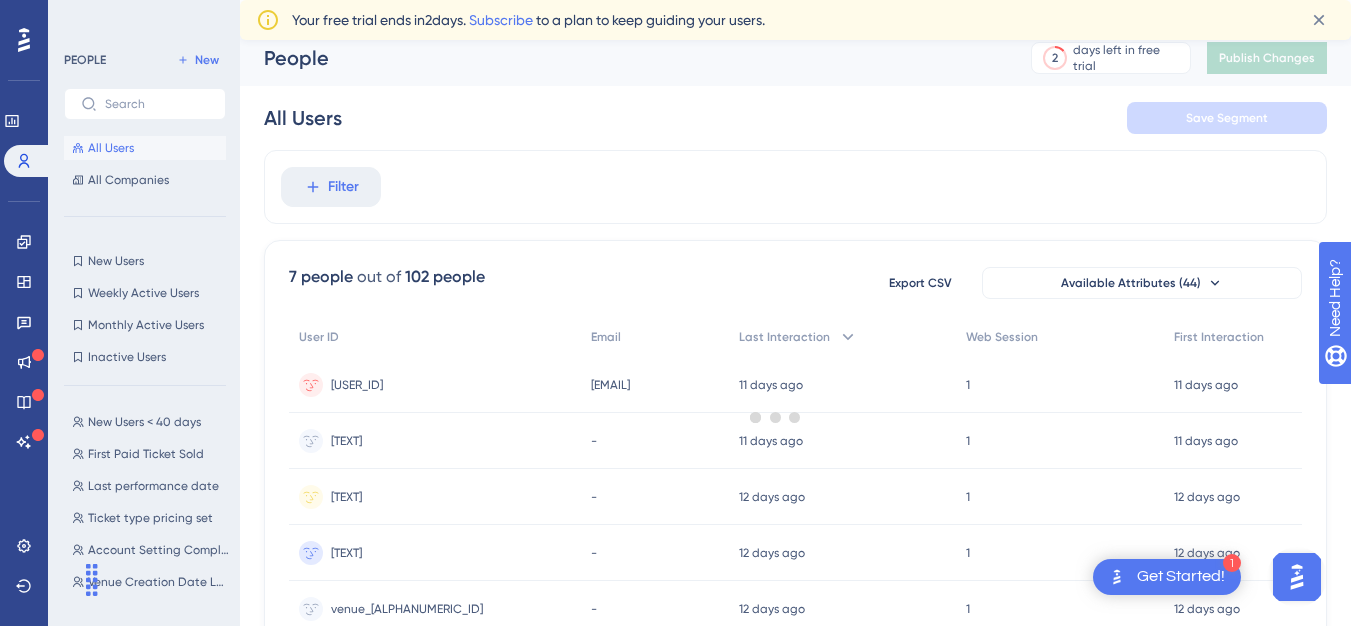 click at bounding box center (775, 417) 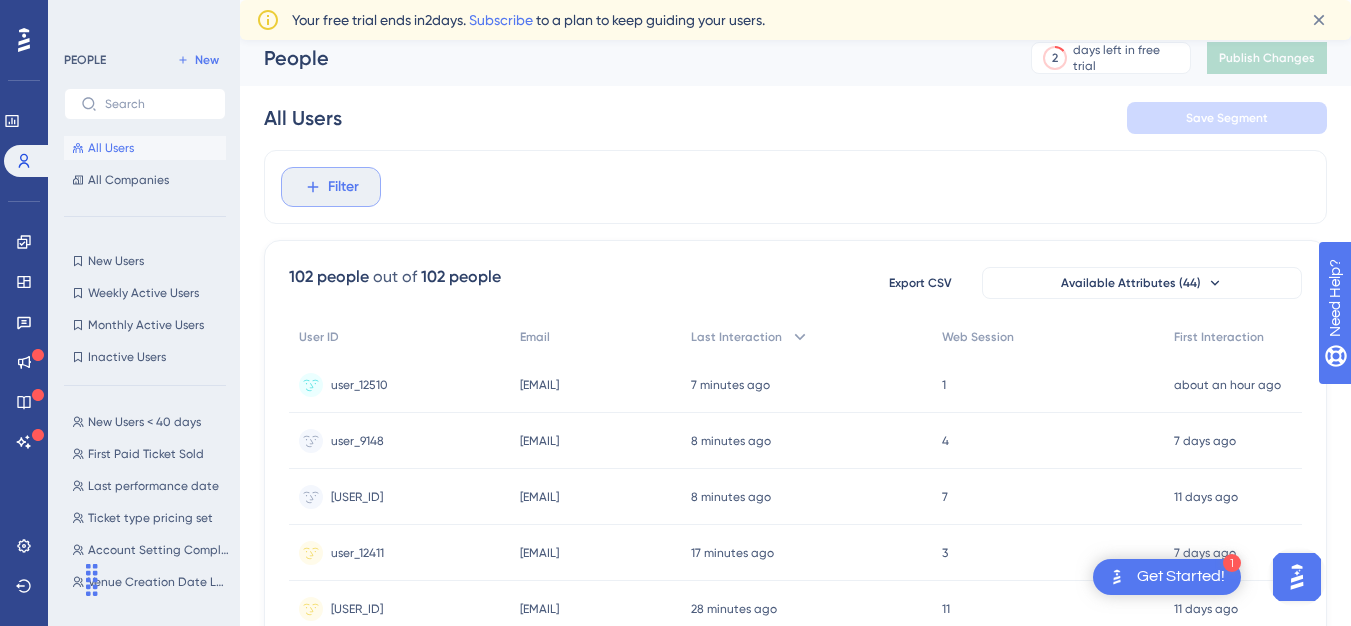 click on "Filter" at bounding box center [343, 187] 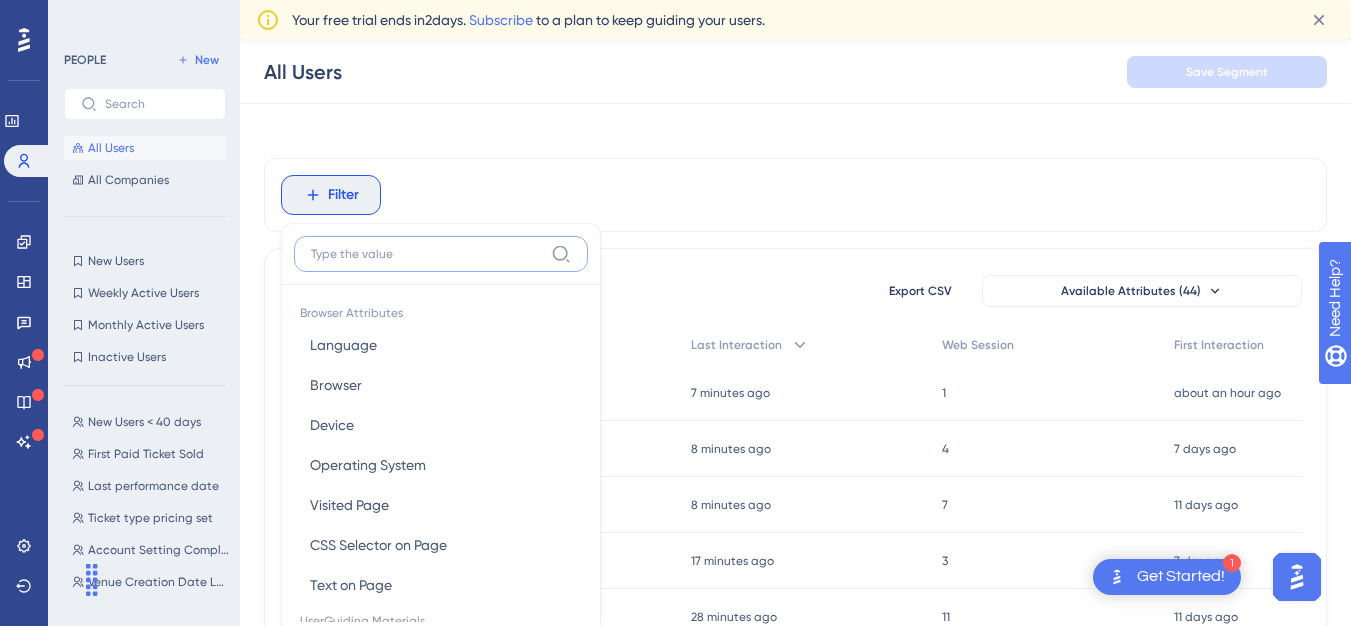 scroll, scrollTop: 118, scrollLeft: 0, axis: vertical 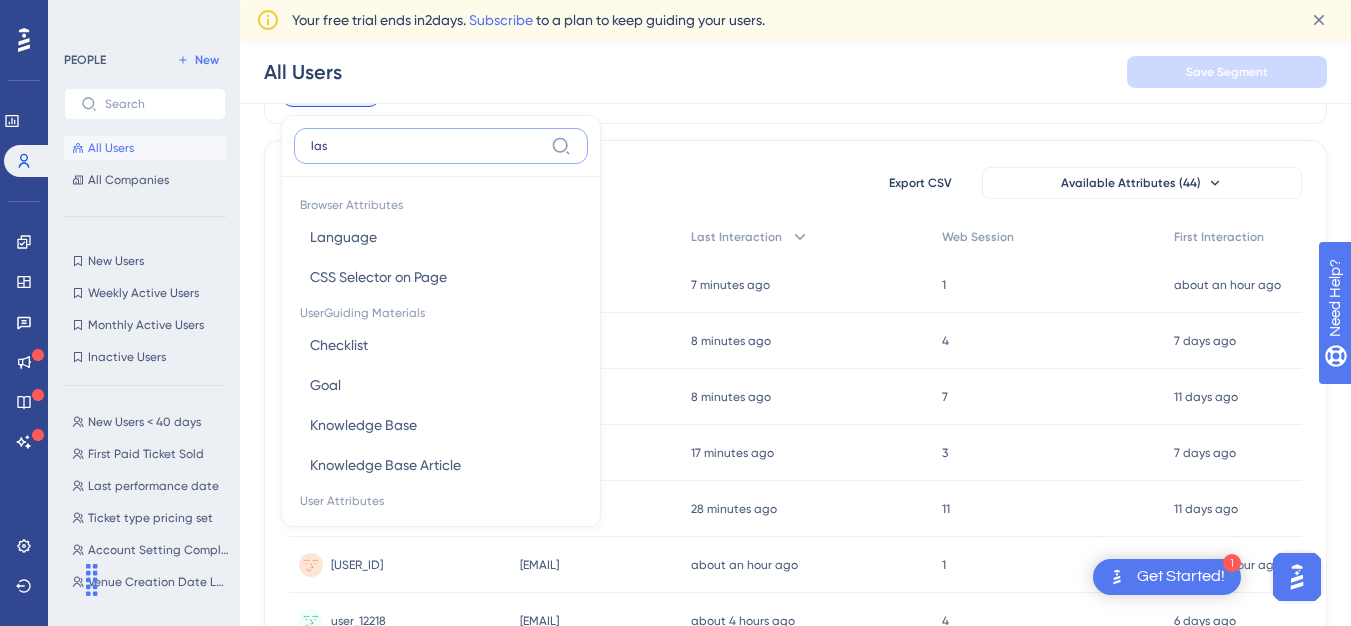 type on "last" 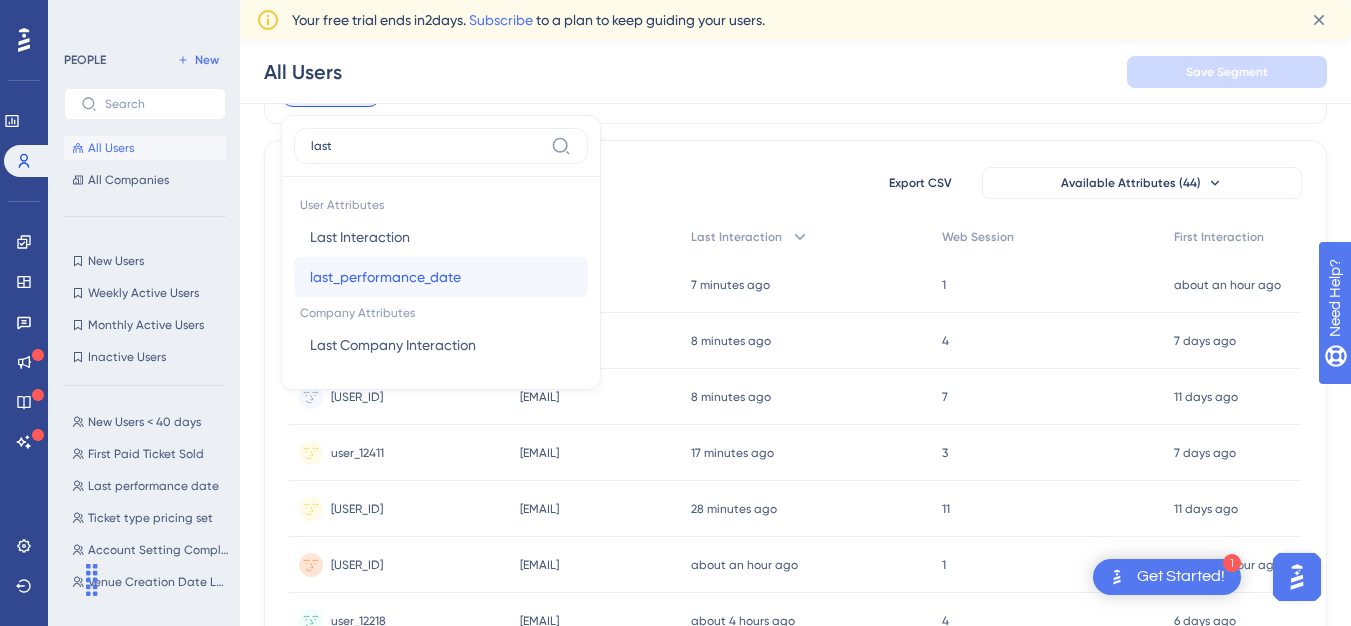 click on "last_performance_date" at bounding box center (385, 277) 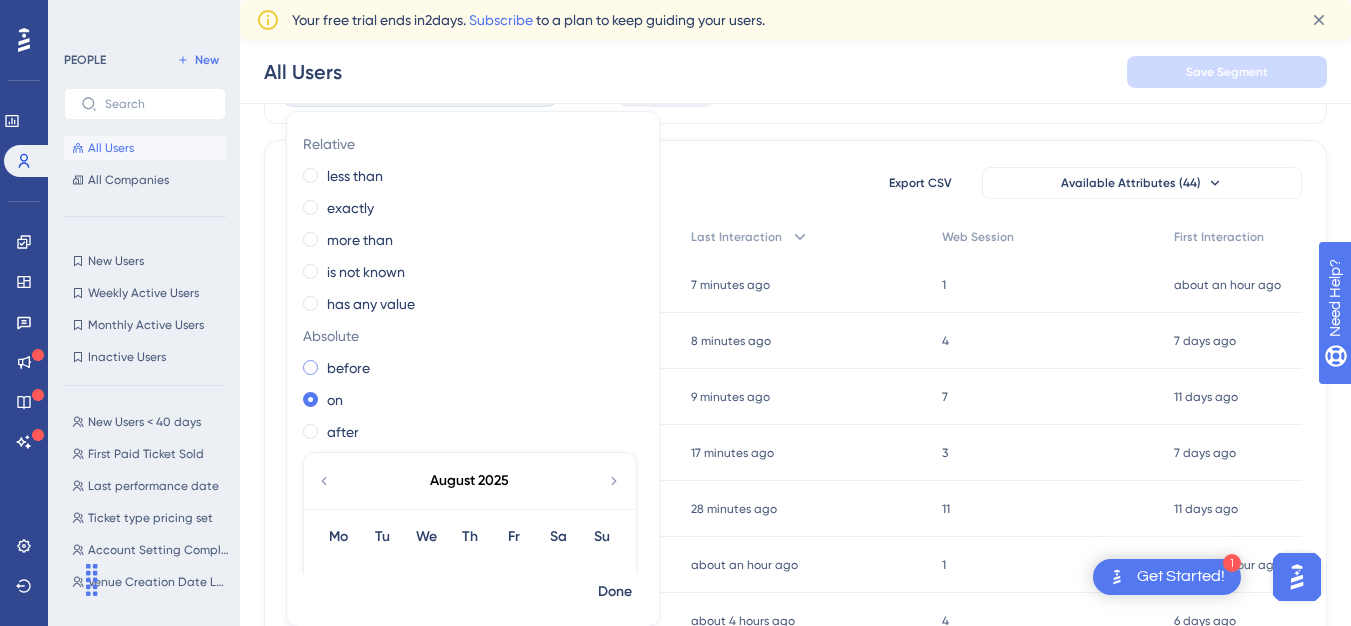 click on "before" at bounding box center (348, 368) 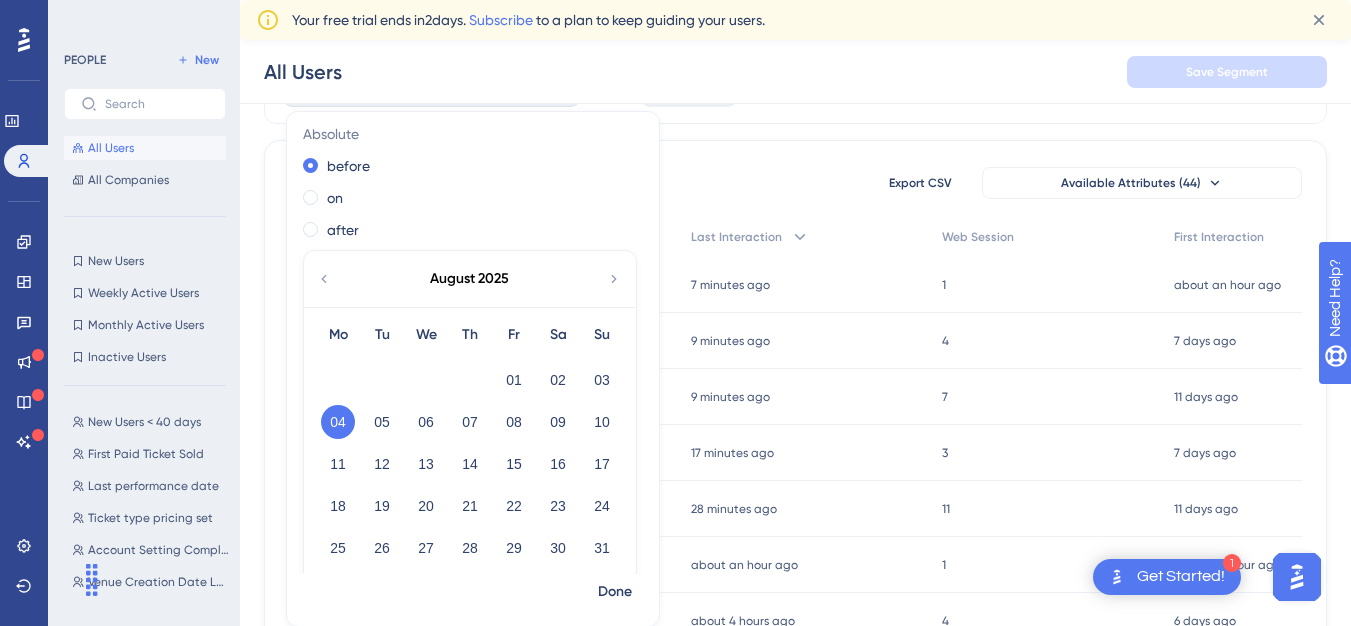 scroll, scrollTop: 208, scrollLeft: 0, axis: vertical 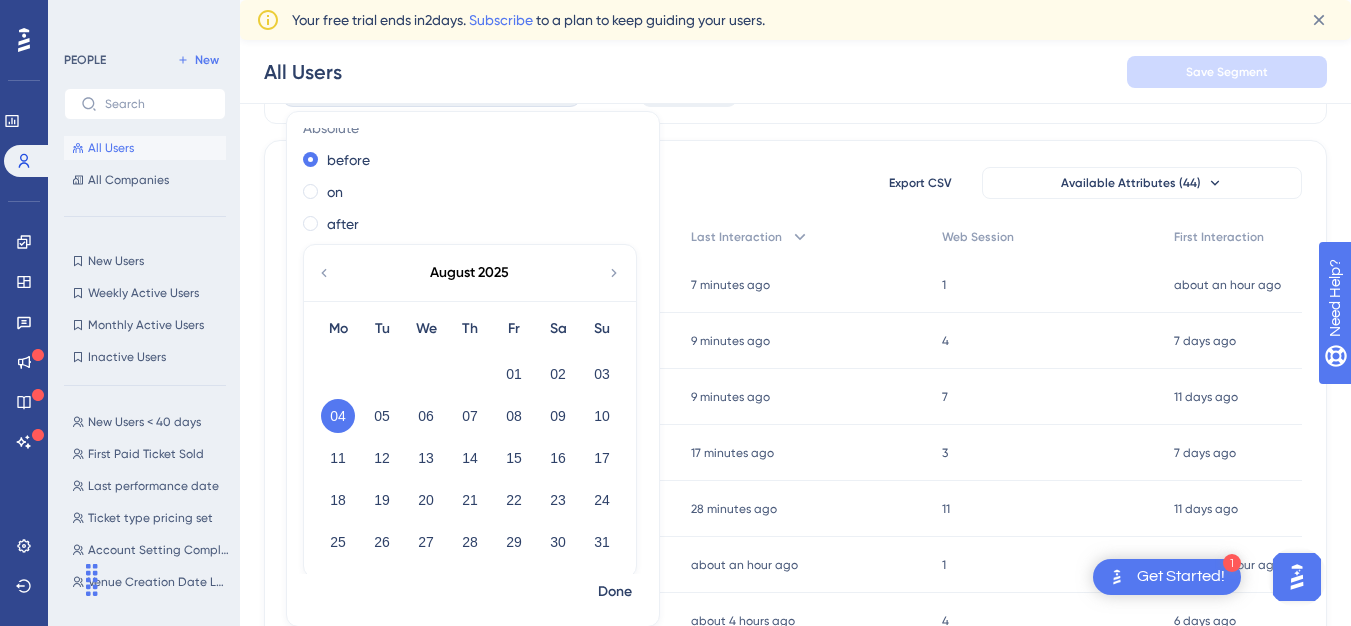 click 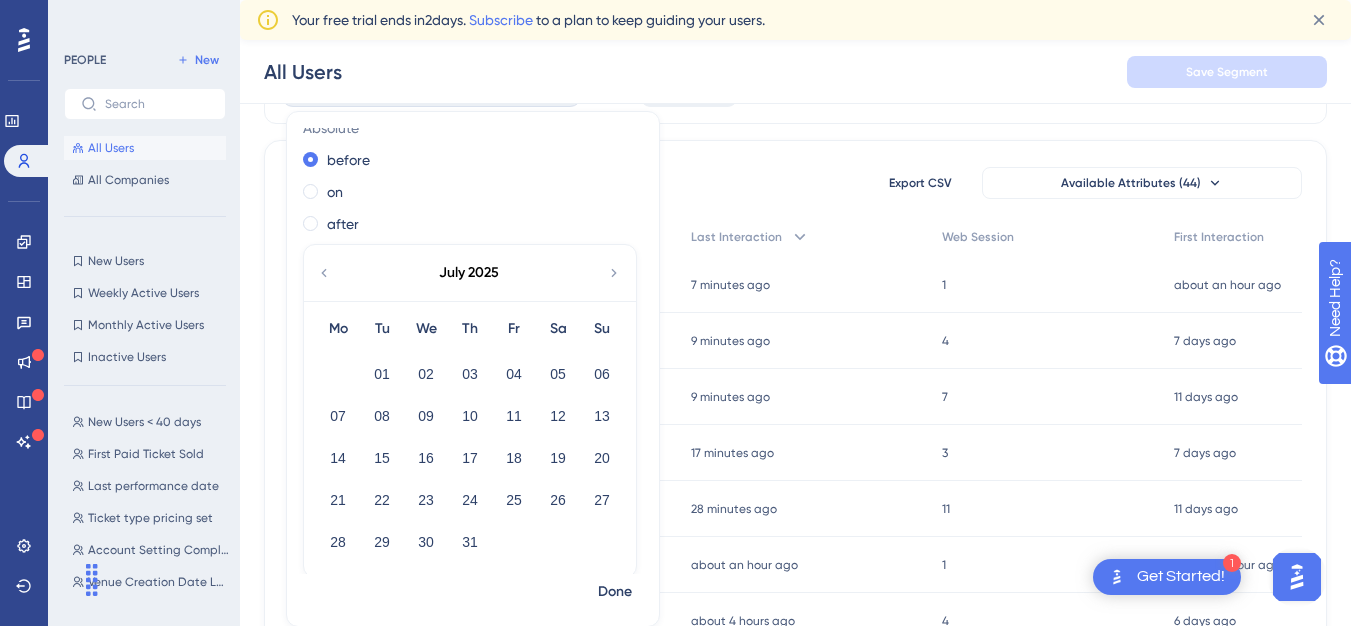 click 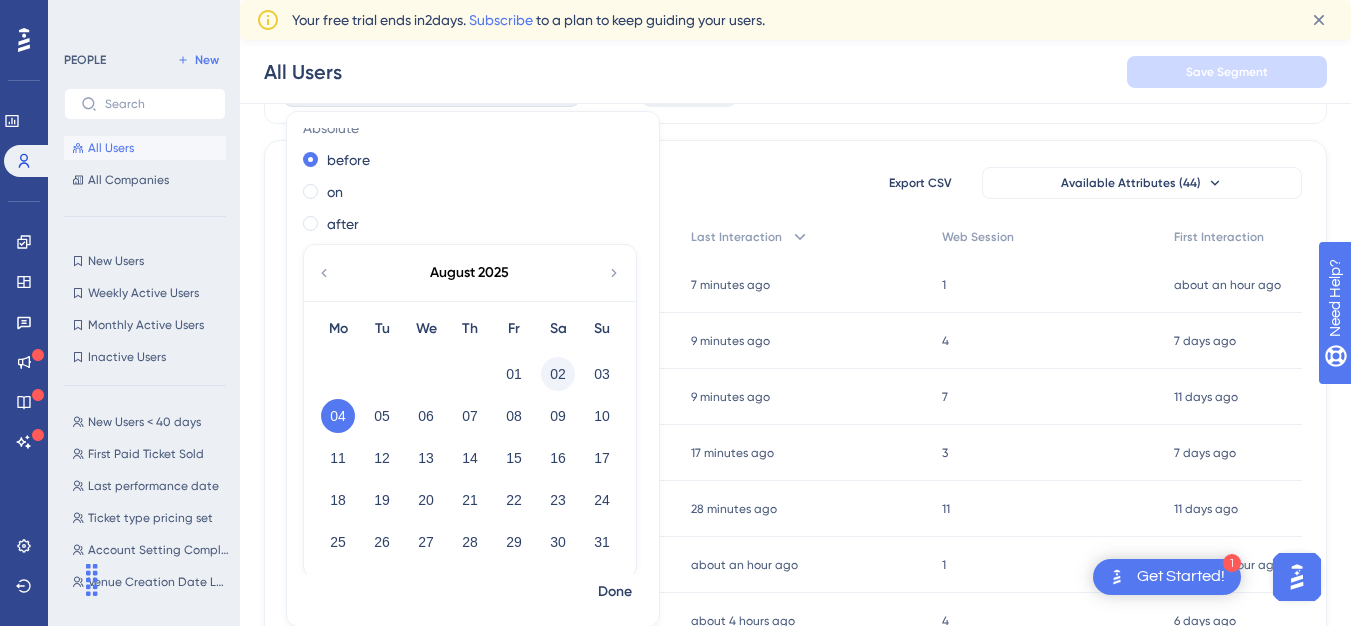 click on "02" at bounding box center [558, 374] 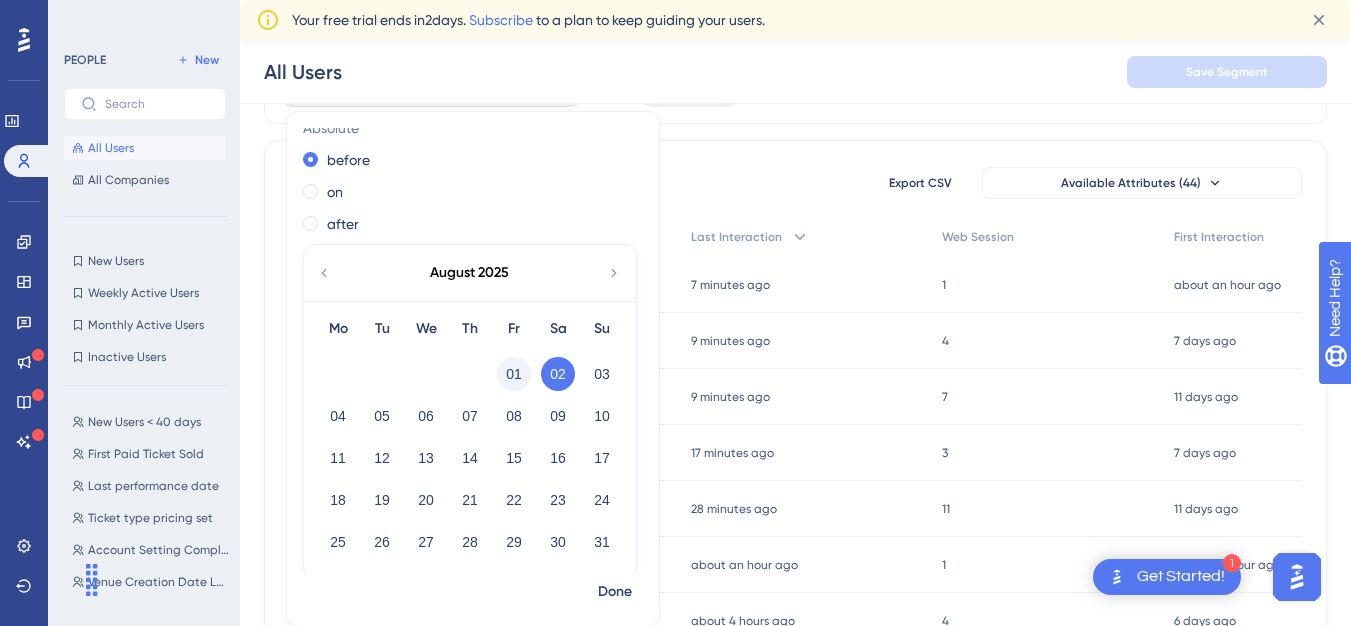 click on "01" at bounding box center [514, 374] 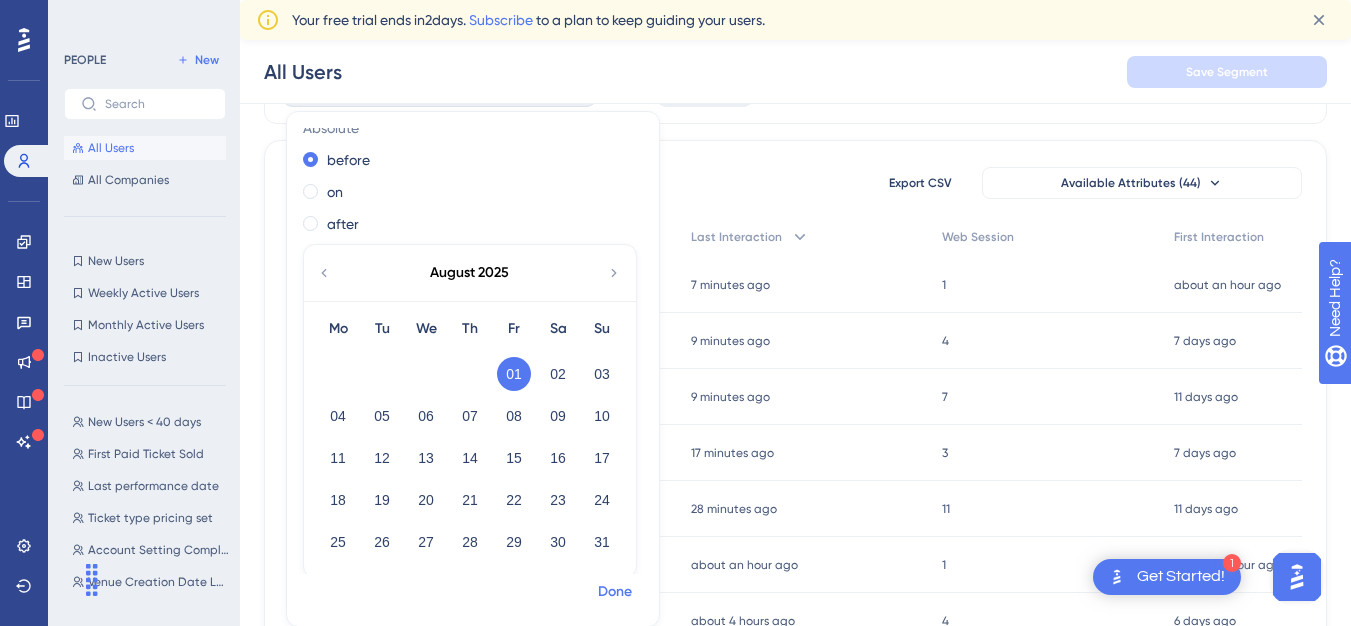 click on "Done" at bounding box center (615, 592) 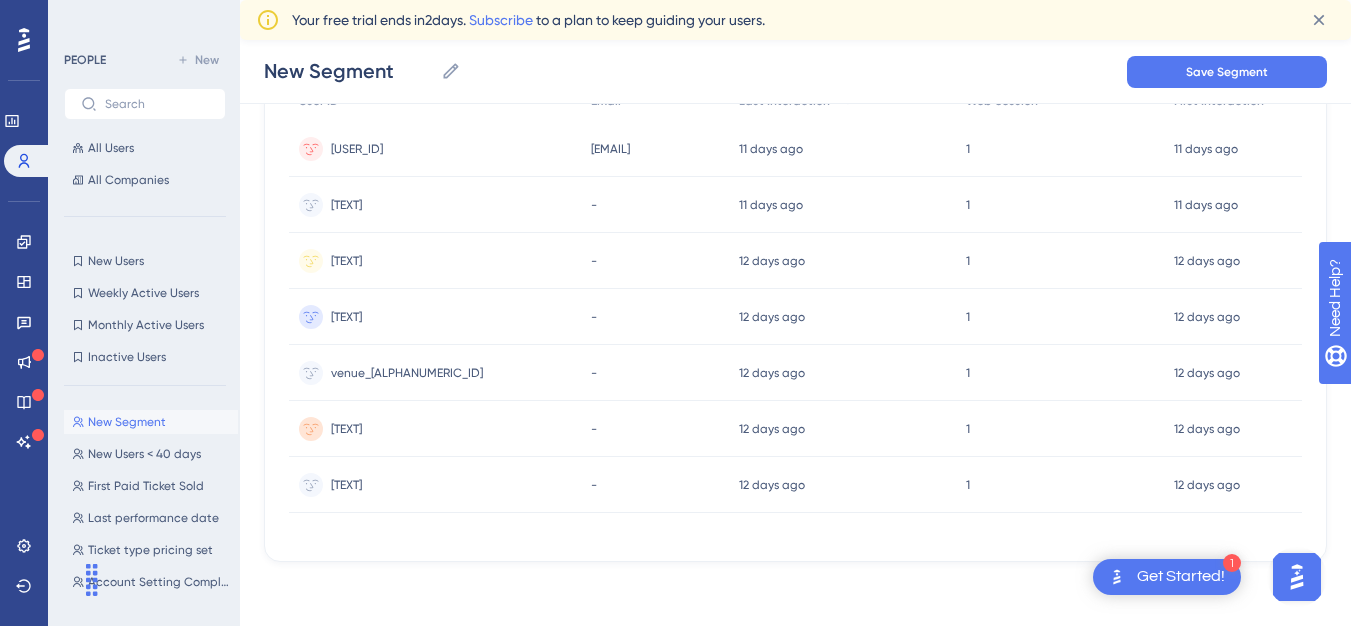 scroll, scrollTop: 47, scrollLeft: 0, axis: vertical 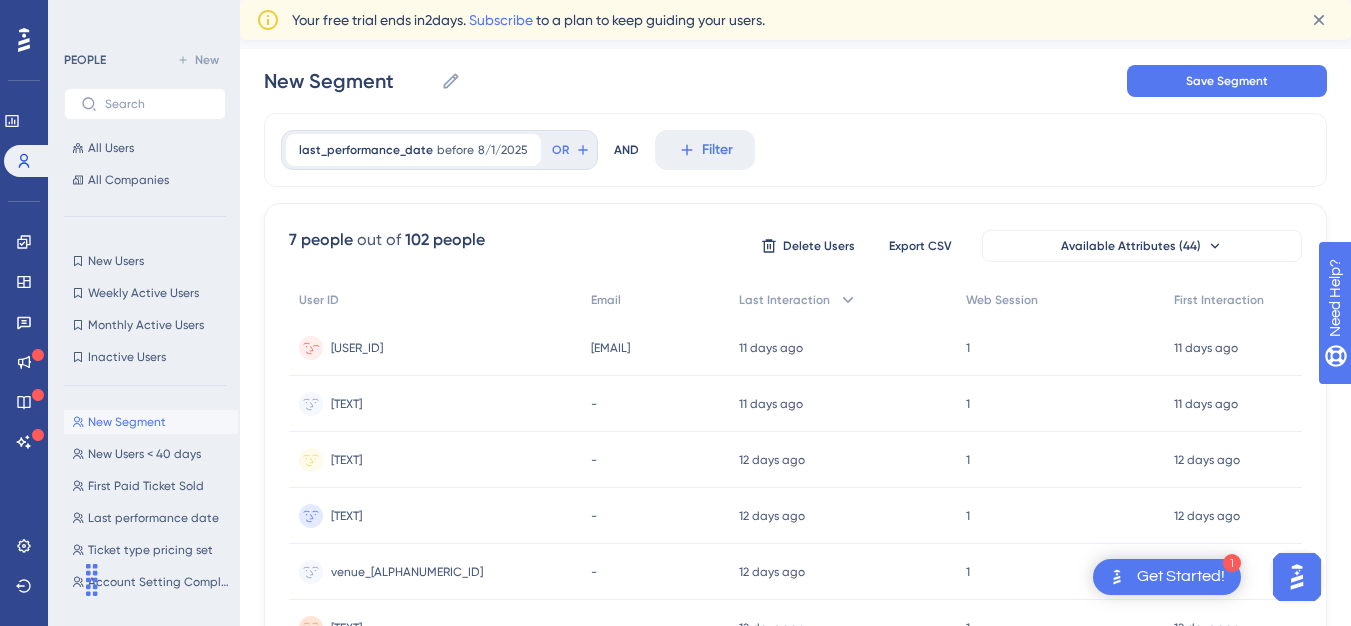 click on "user_4509 user_4509" at bounding box center [435, 348] 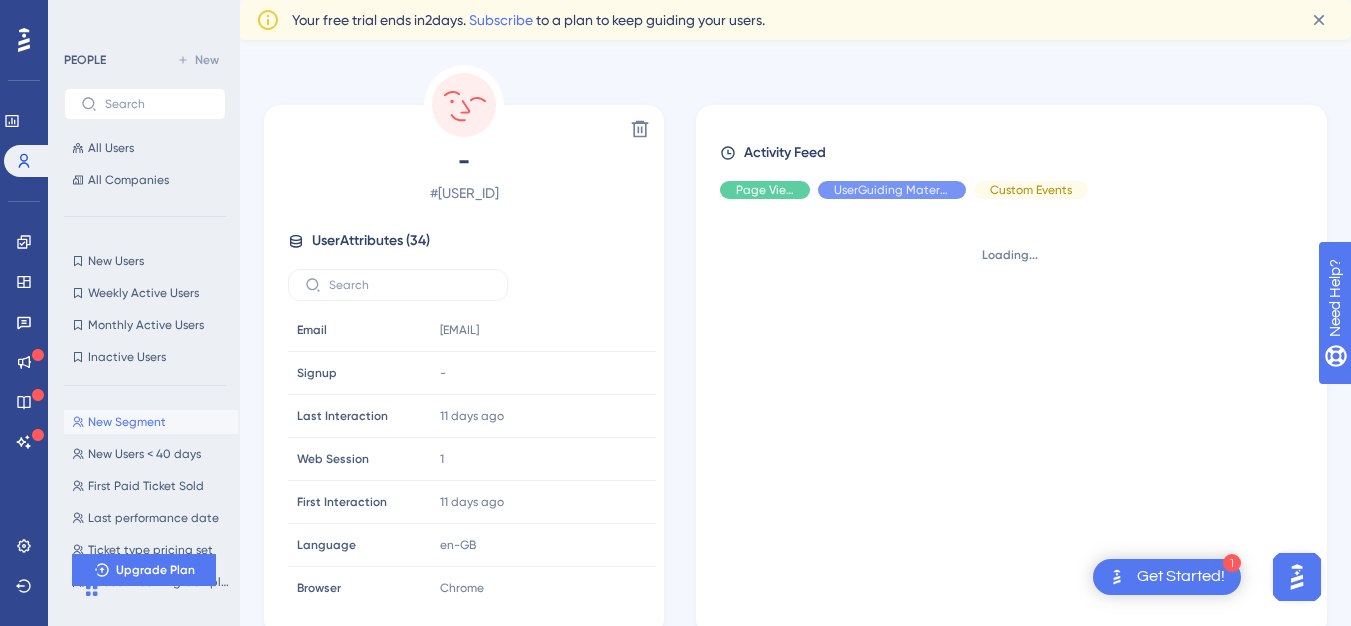scroll, scrollTop: 0, scrollLeft: 0, axis: both 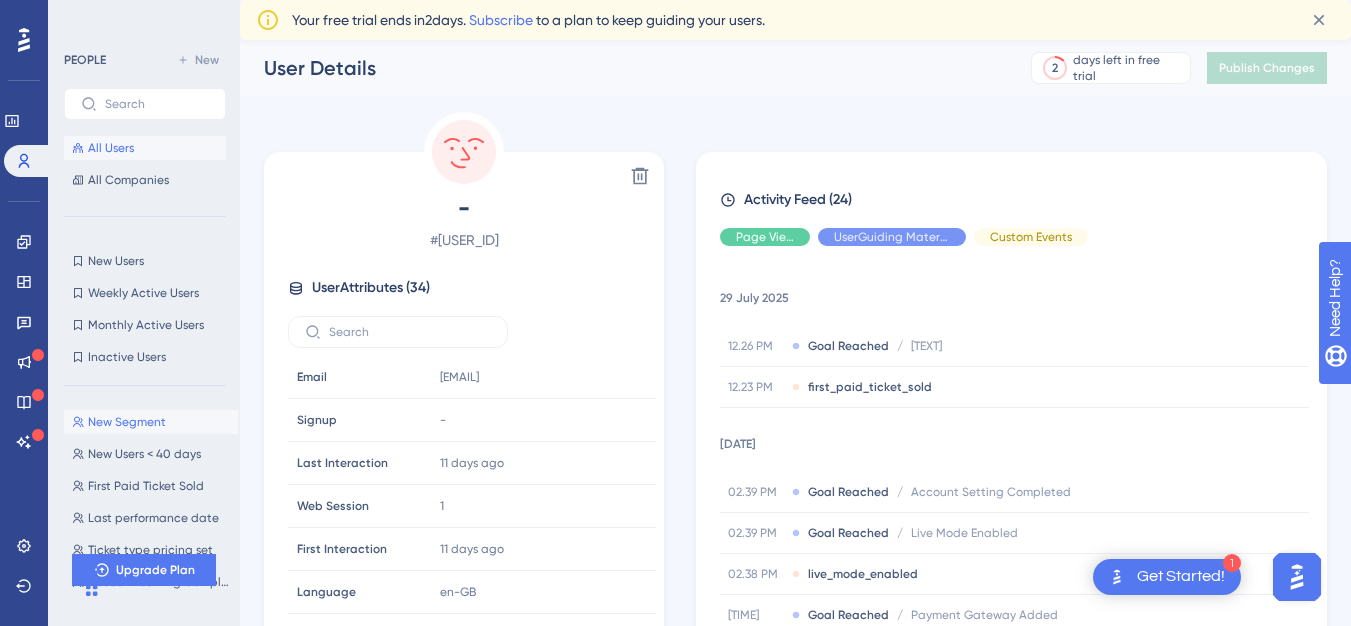 click on "All Users" at bounding box center [145, 148] 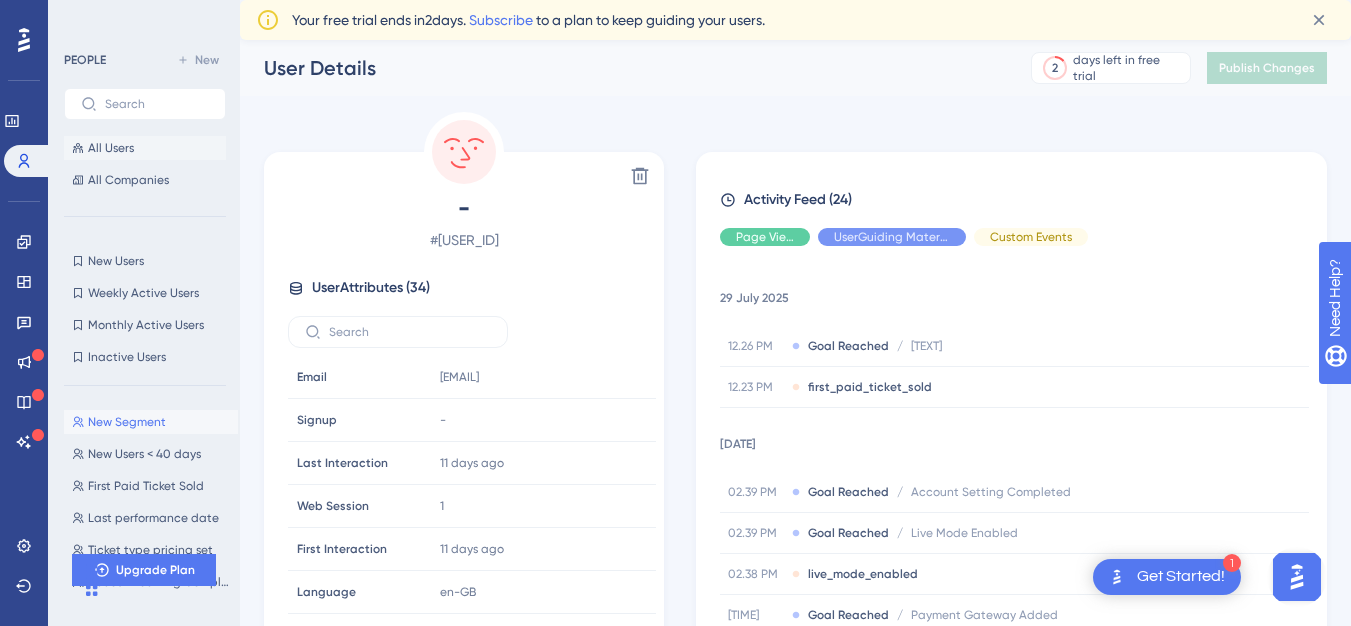 click on "All Users" at bounding box center (145, 148) 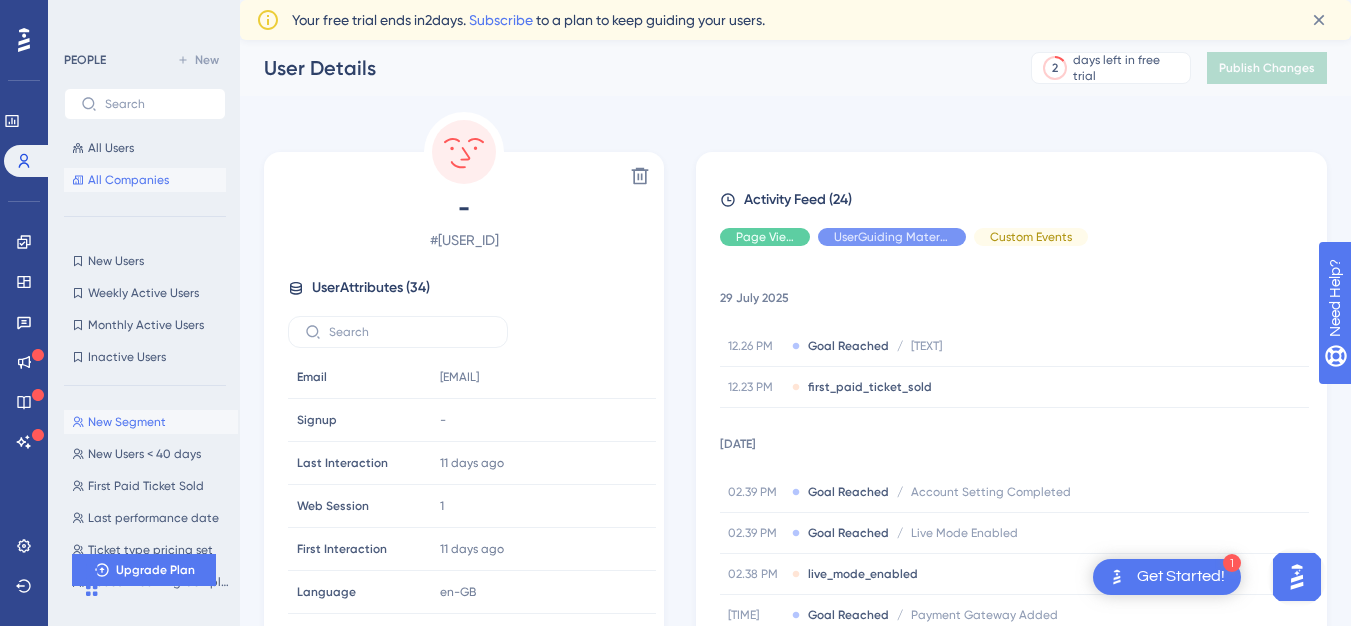click on "All Companies" at bounding box center [128, 180] 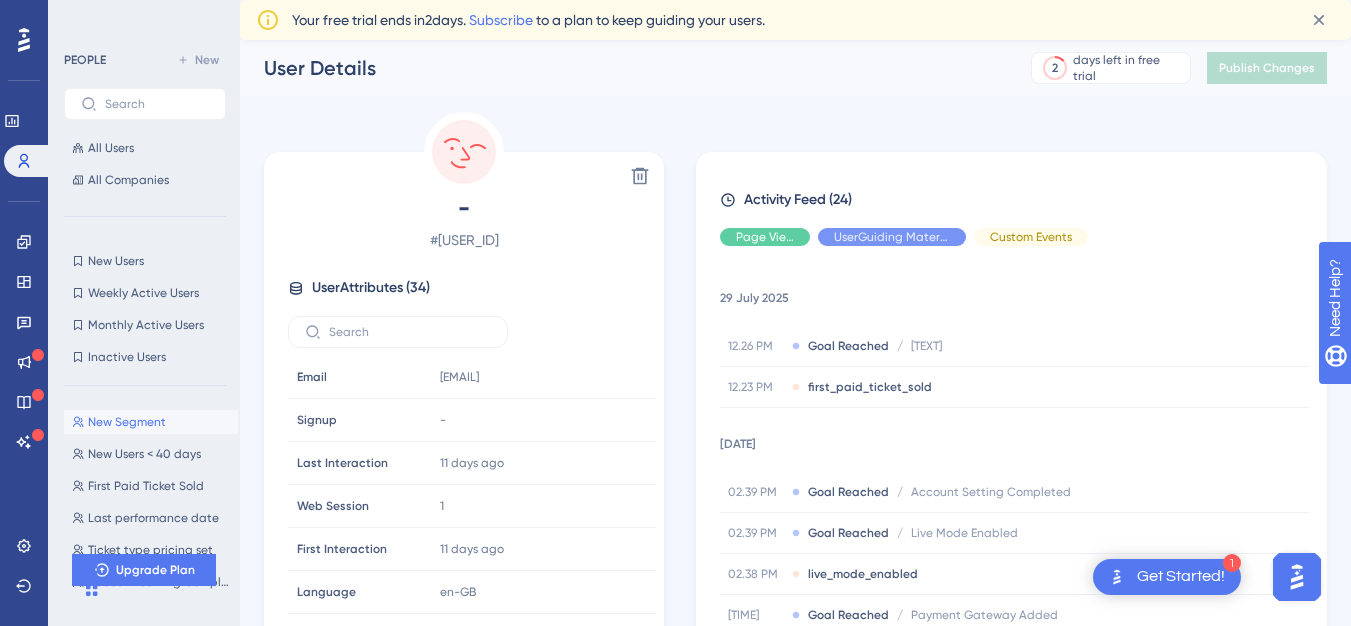 click 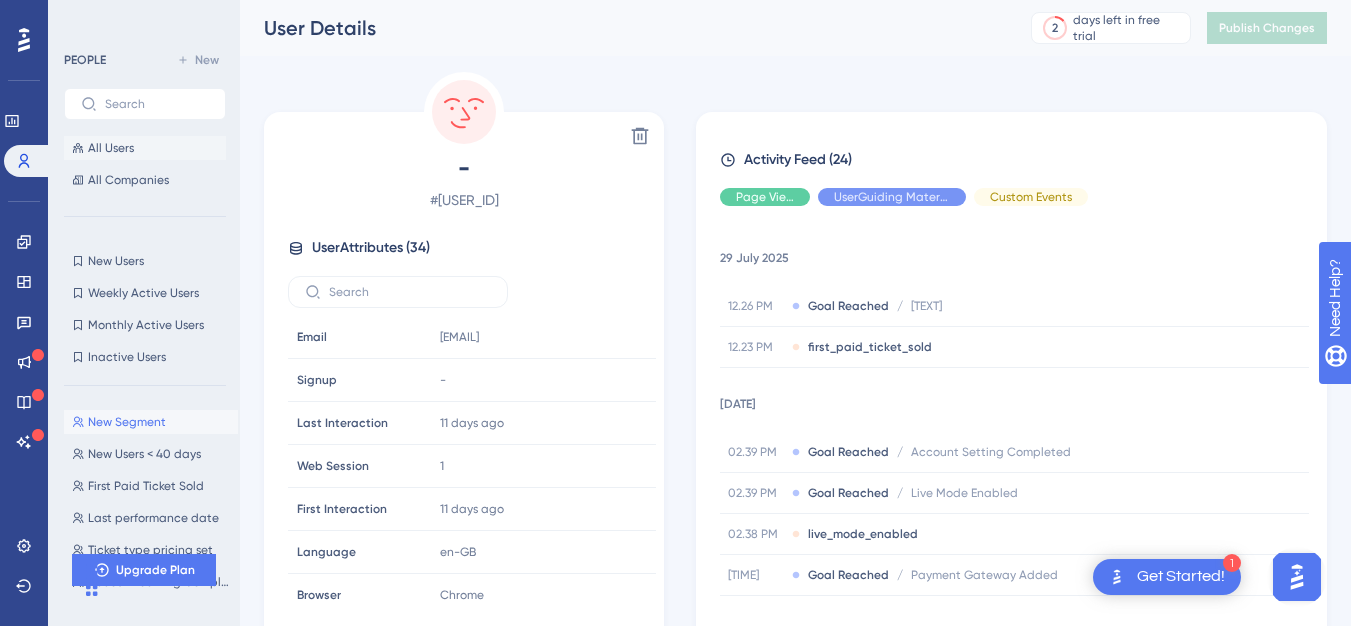 click on "All Users" at bounding box center (145, 148) 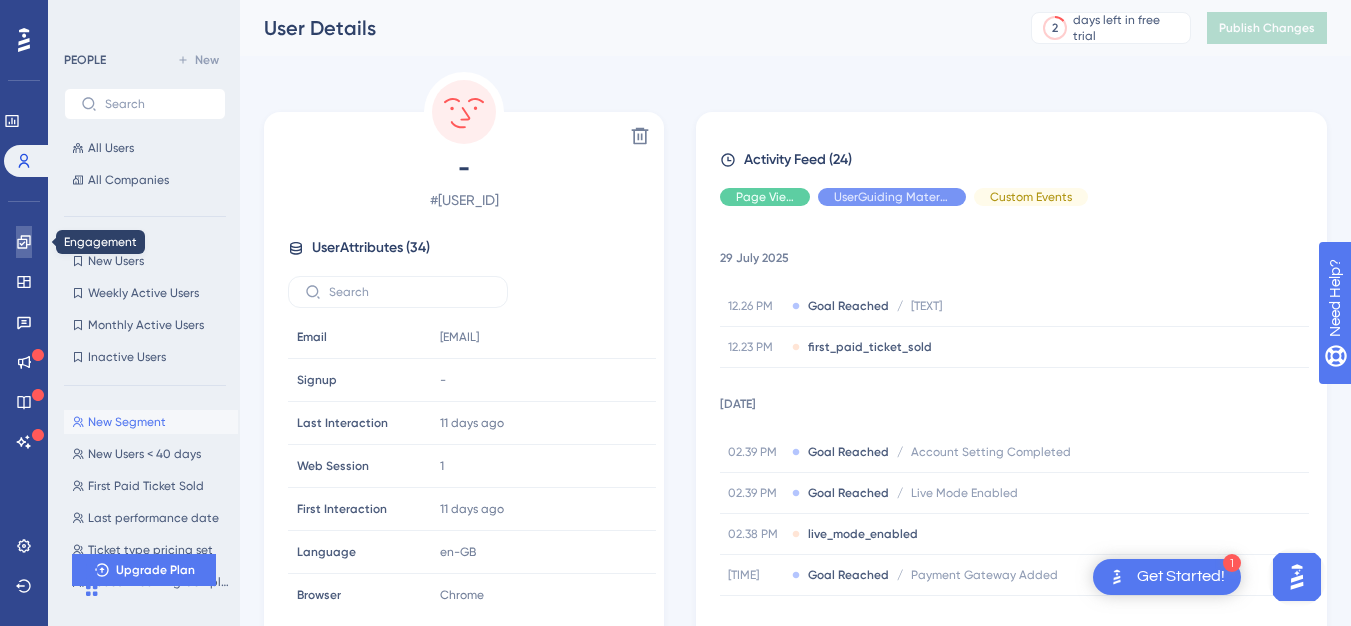 click at bounding box center [24, 242] 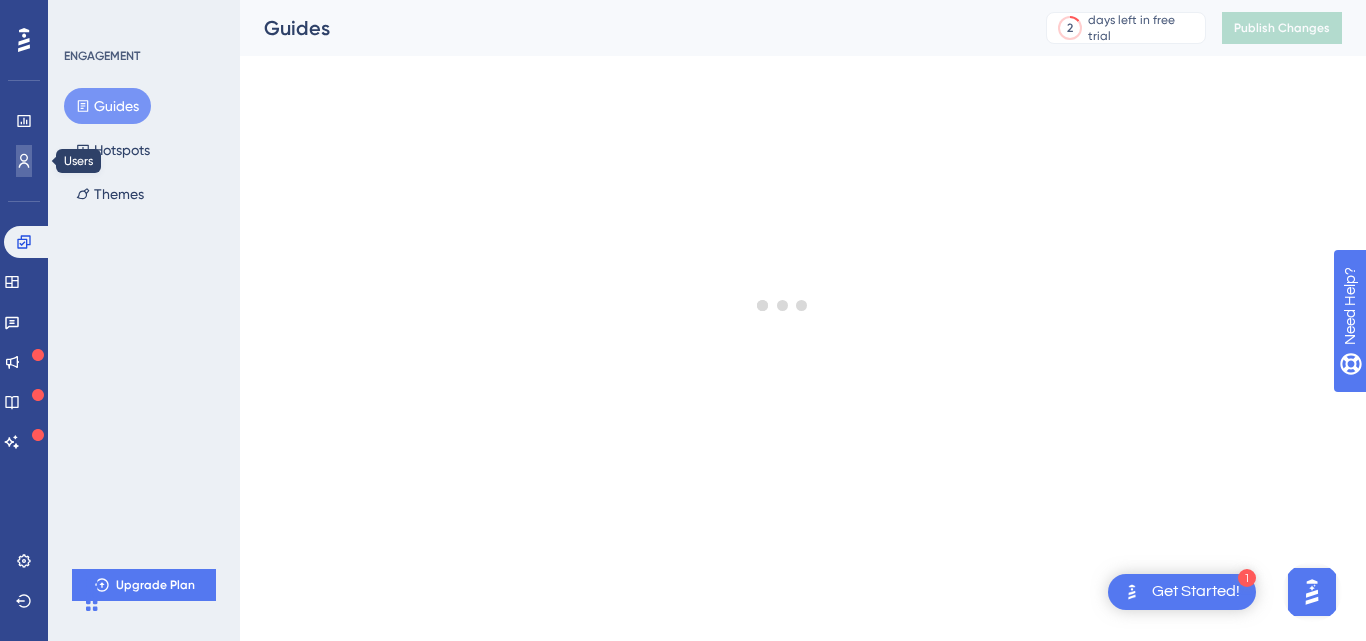 click 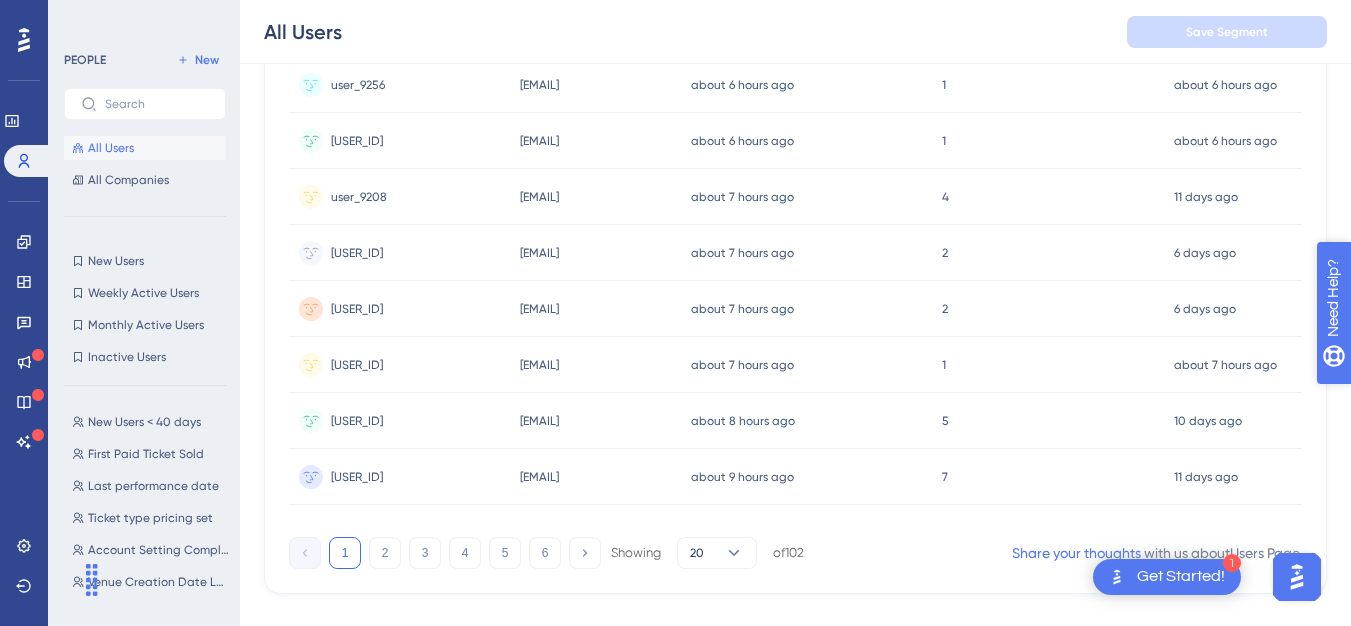 scroll, scrollTop: 956, scrollLeft: 0, axis: vertical 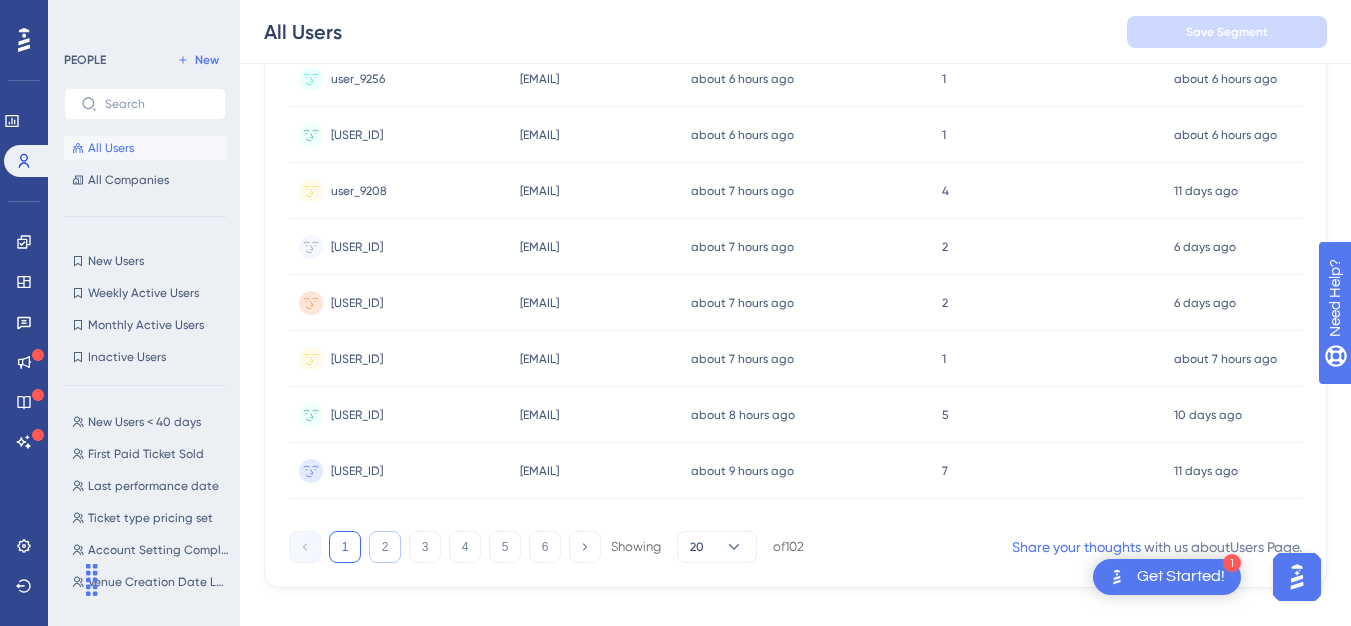 click on "2" at bounding box center [385, 547] 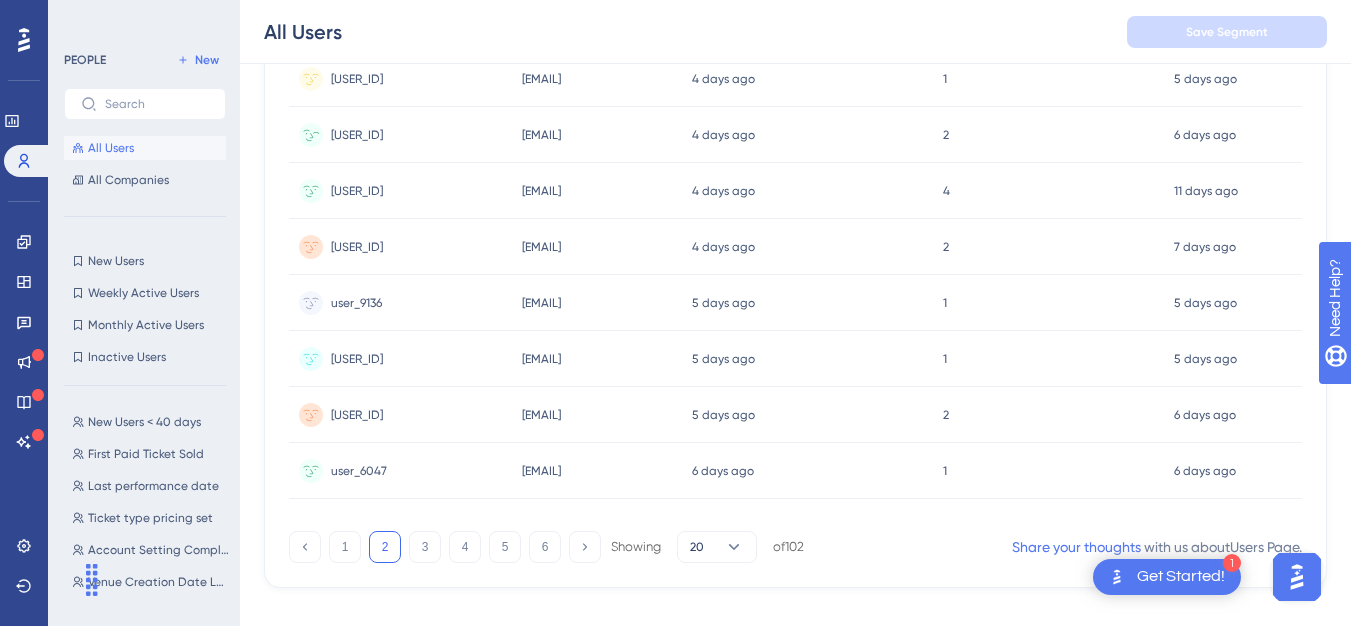 click on "[EMAIL] [EMAIL]" at bounding box center [597, 135] 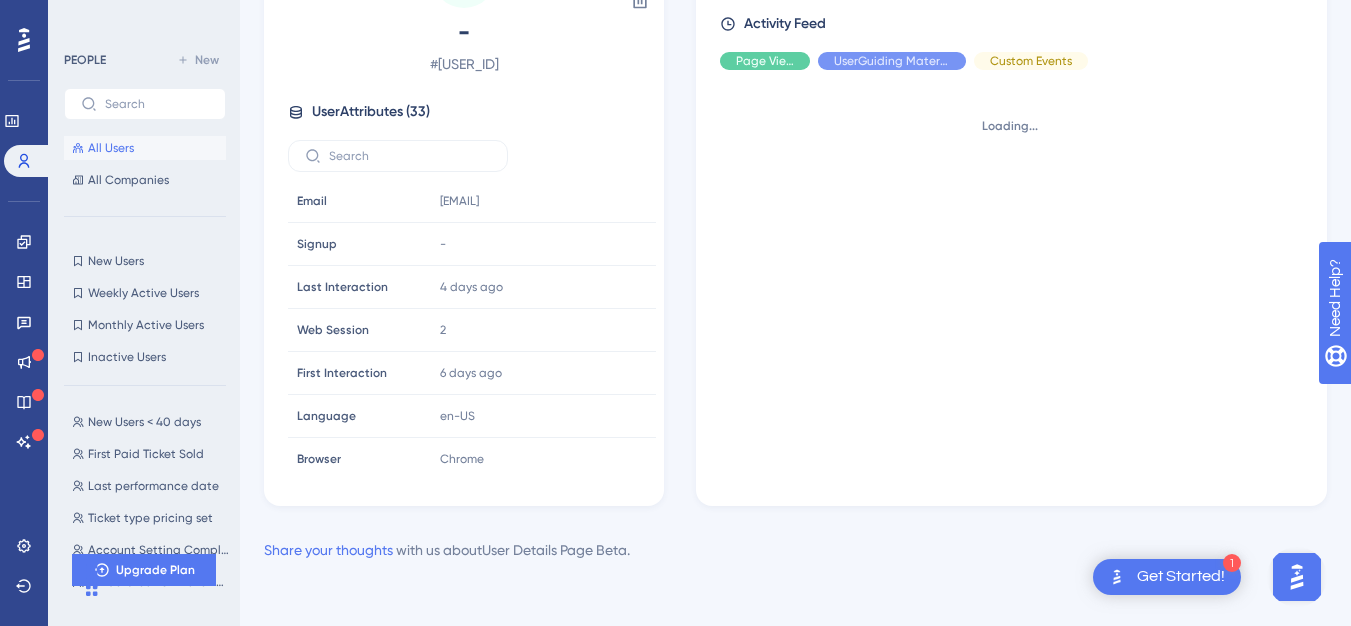 scroll, scrollTop: 0, scrollLeft: 0, axis: both 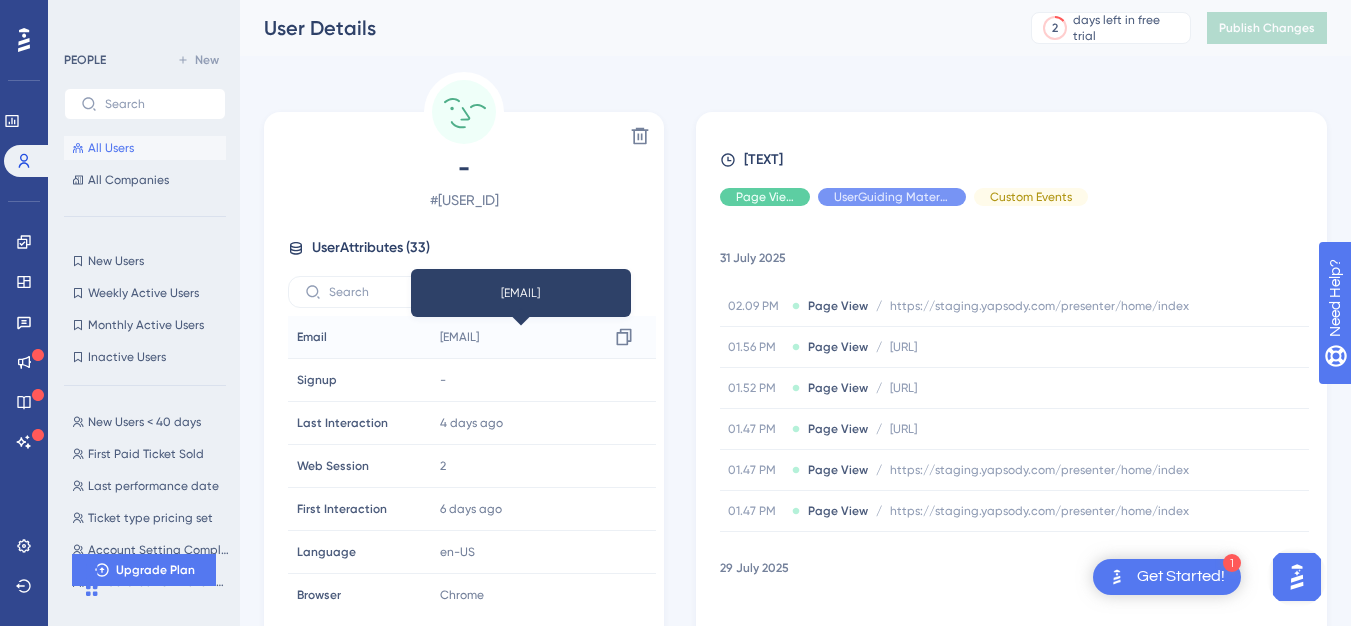 click on "[EMAIL]" at bounding box center (459, 337) 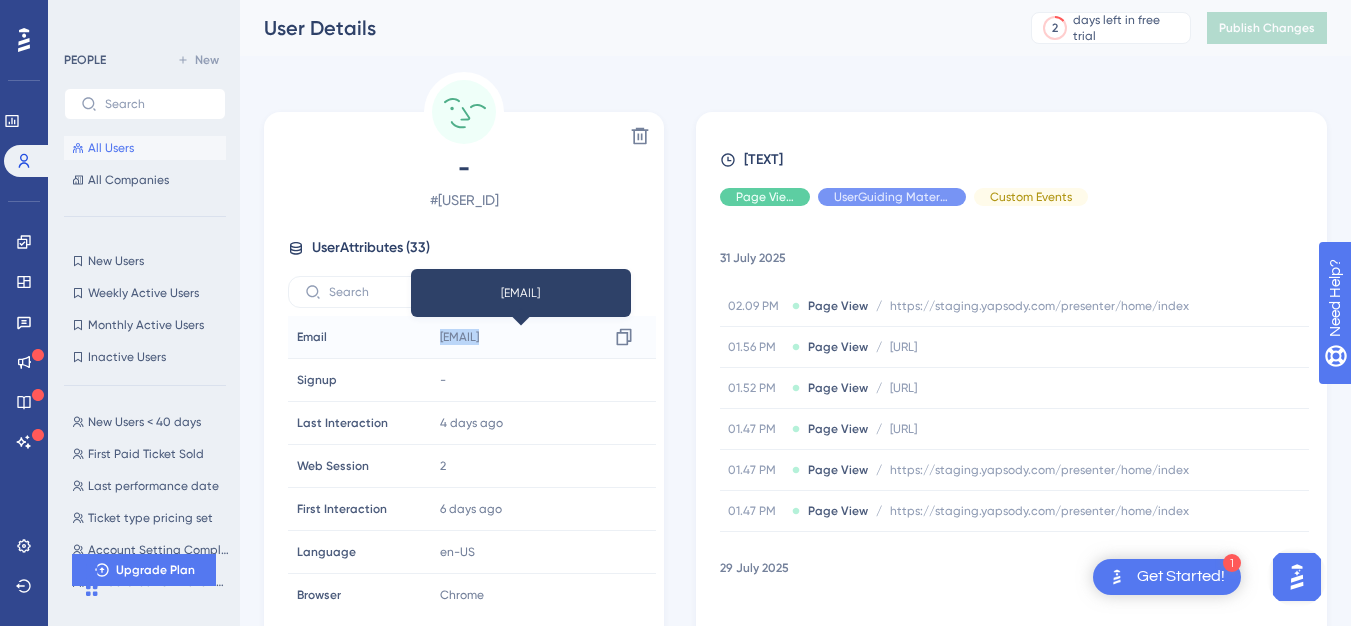 click on "[EMAIL]" at bounding box center (459, 337) 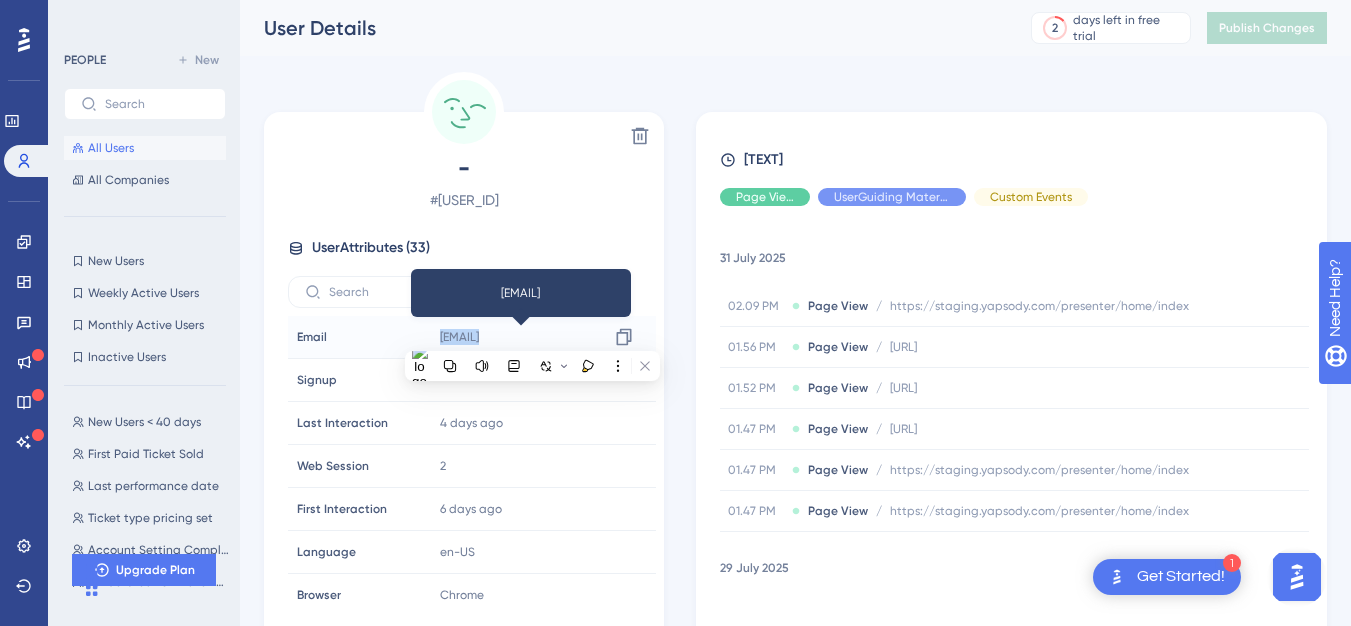 copy on "[EMAIL] Copy" 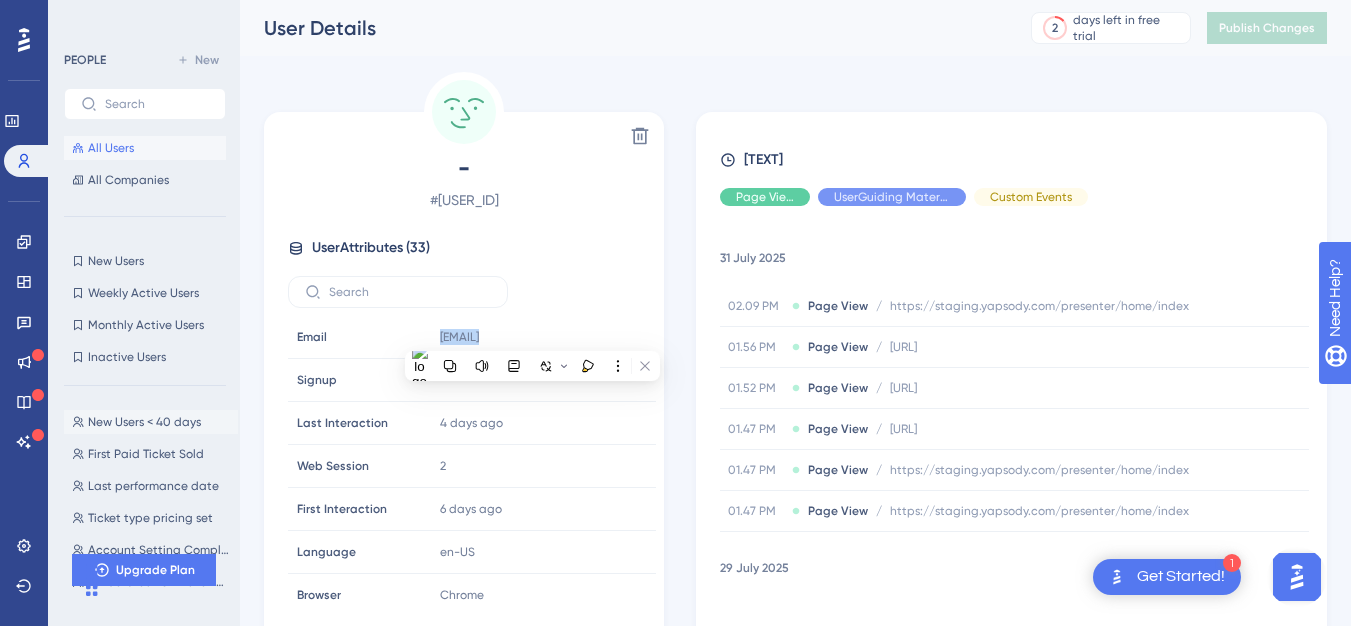 click on "[TEXT]" at bounding box center [151, 422] 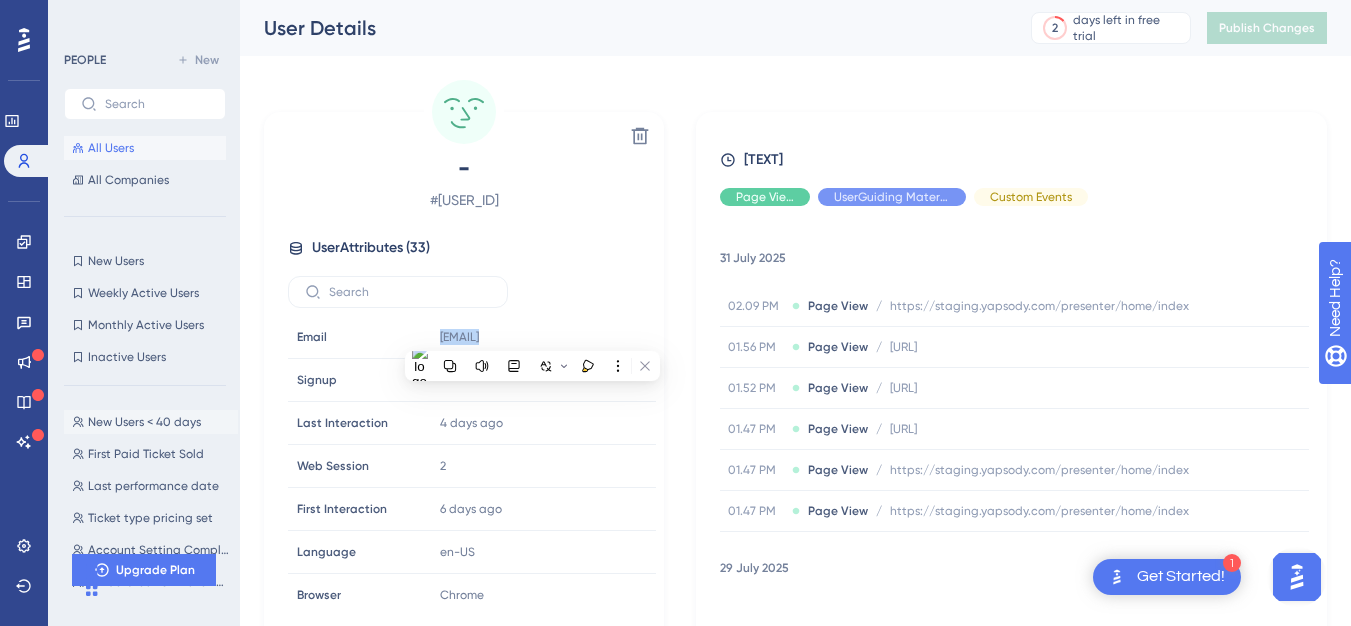 click on "[TEXT]" at bounding box center (151, 422) 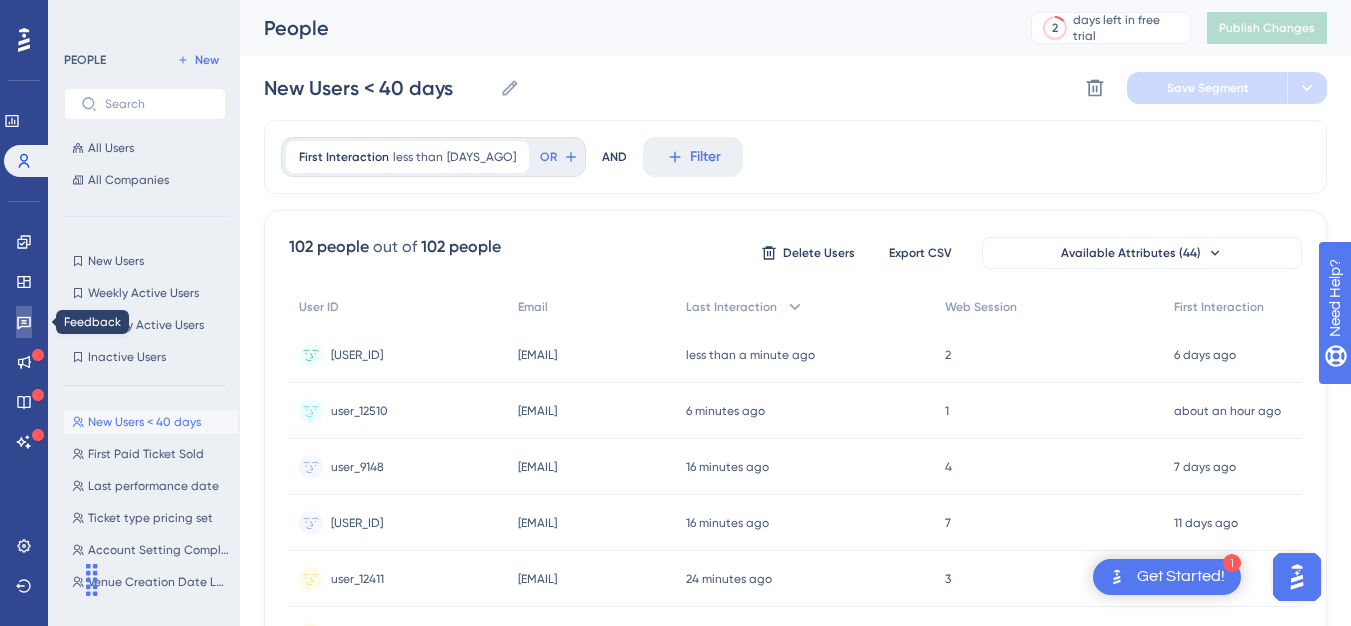 click at bounding box center [24, 322] 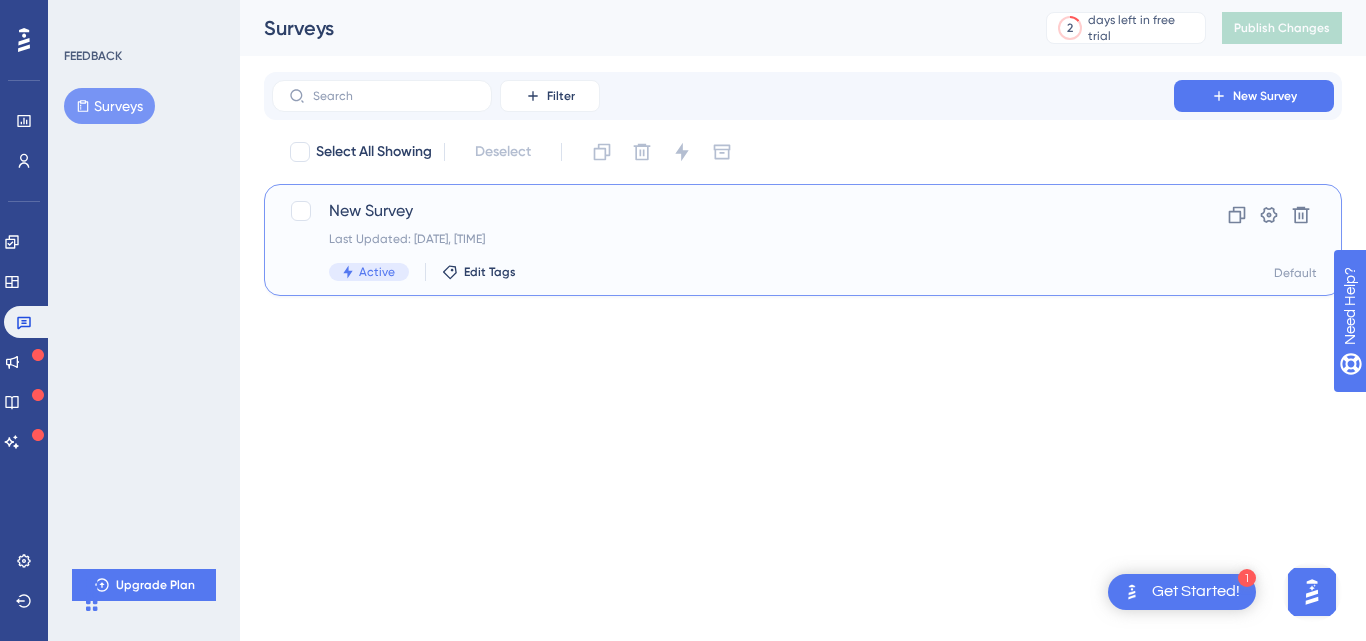 click on "Last Updated: [DATE], [TIME]" at bounding box center [723, 239] 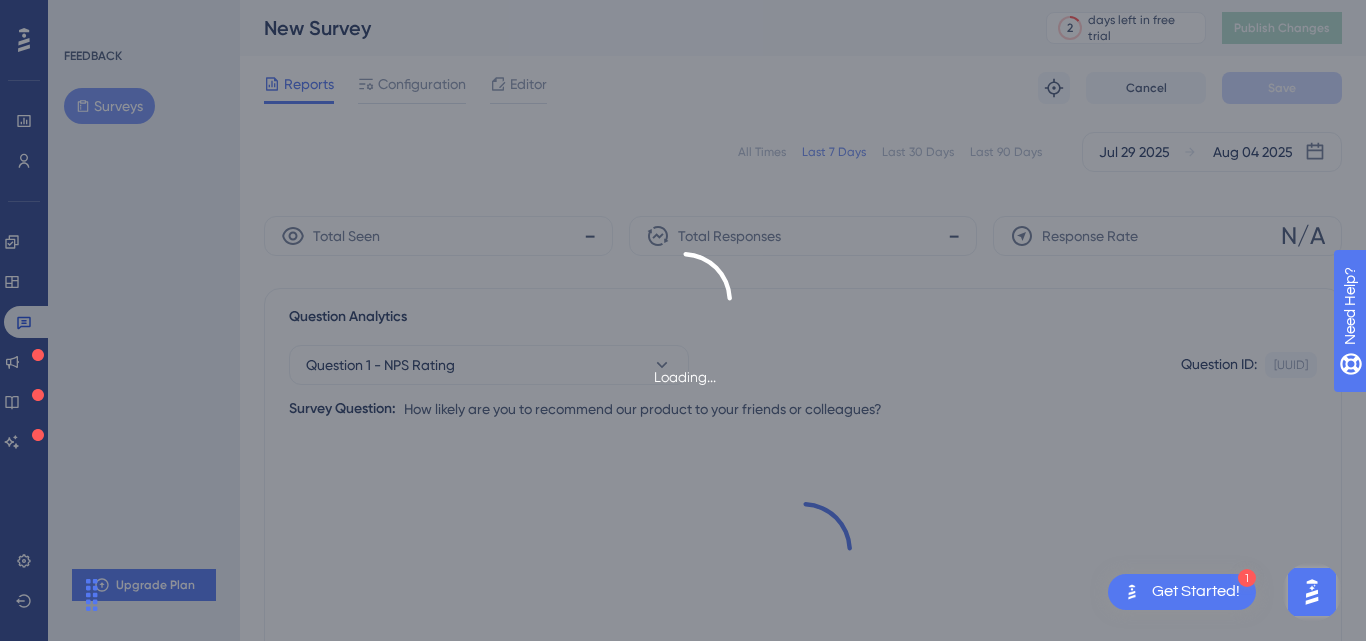 click on "Loading..." at bounding box center [683, 320] 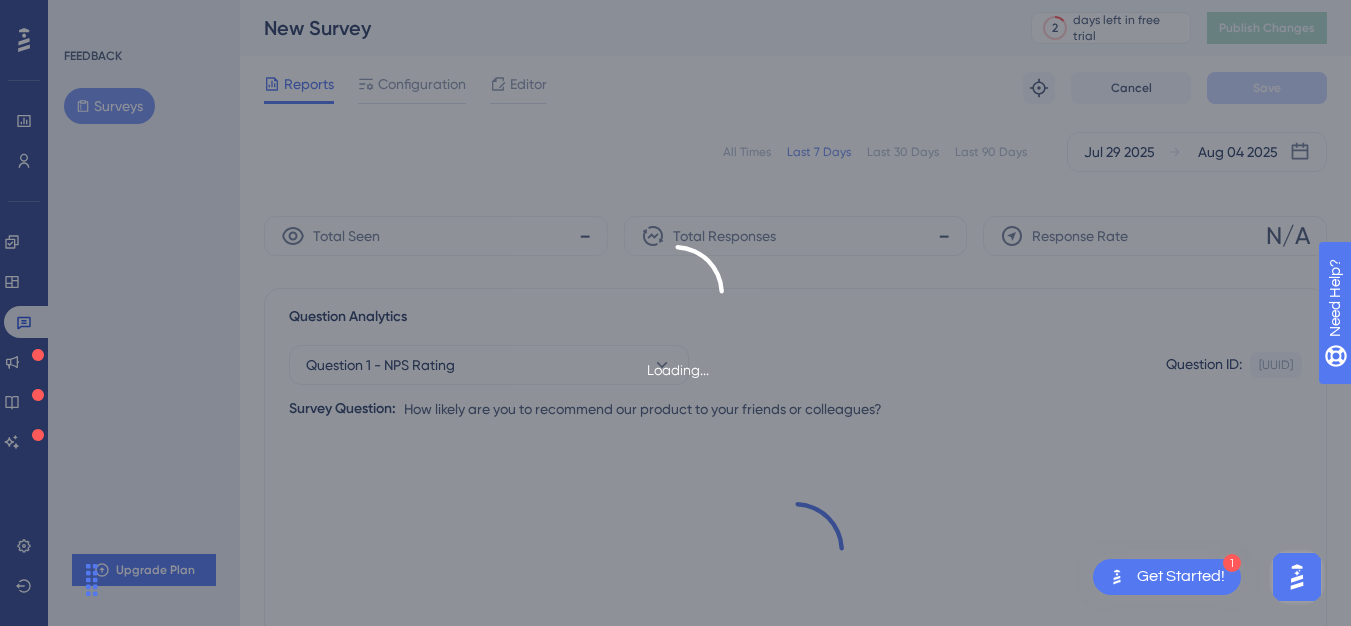 click on "Configuration" at bounding box center [422, 84] 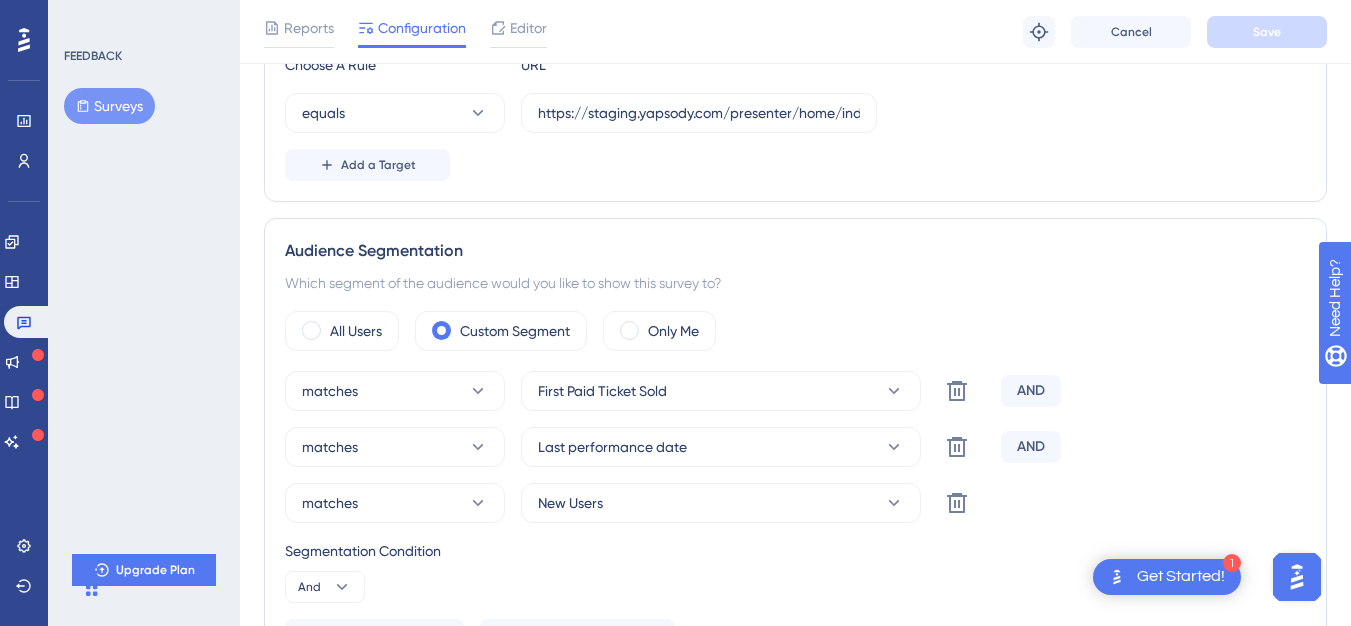 scroll, scrollTop: 584, scrollLeft: 0, axis: vertical 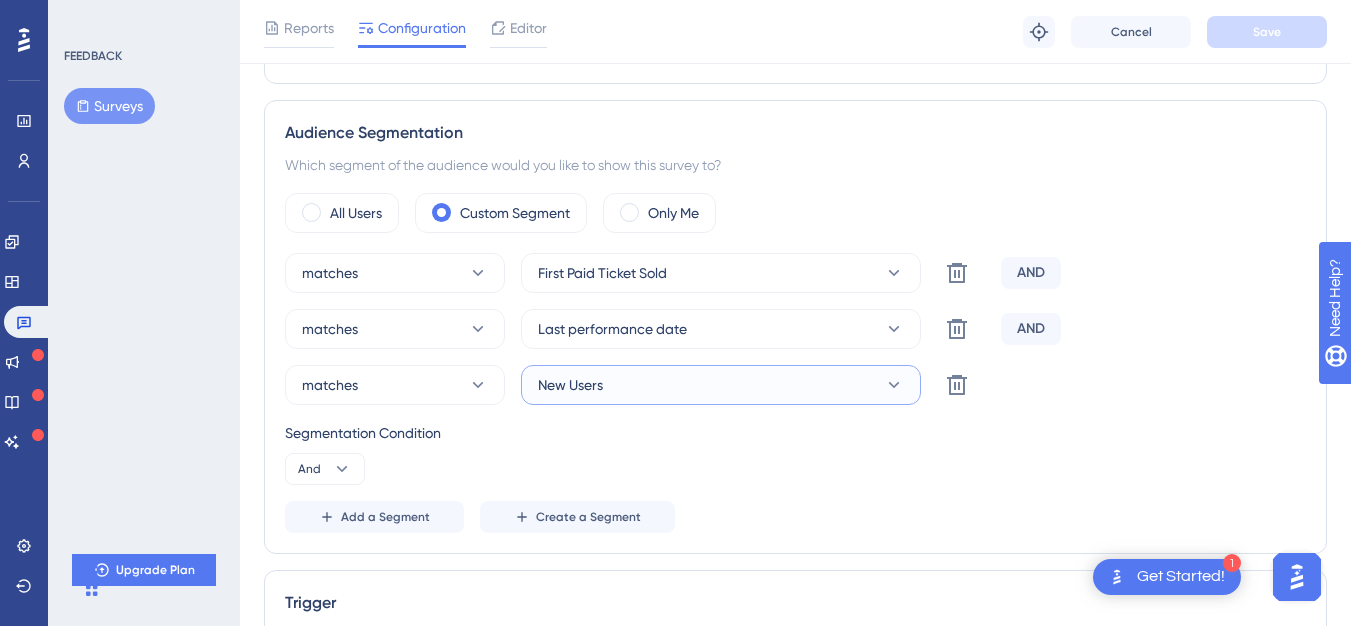 click on "New Users" at bounding box center (721, 385) 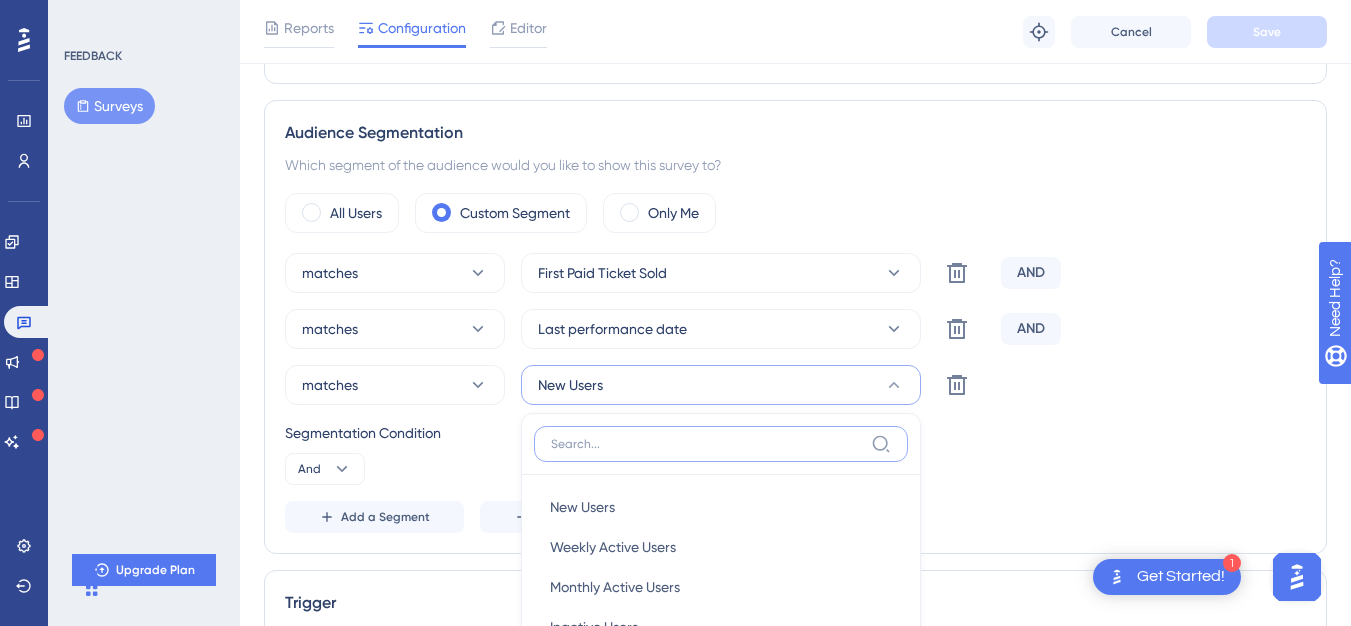 scroll, scrollTop: 756, scrollLeft: 0, axis: vertical 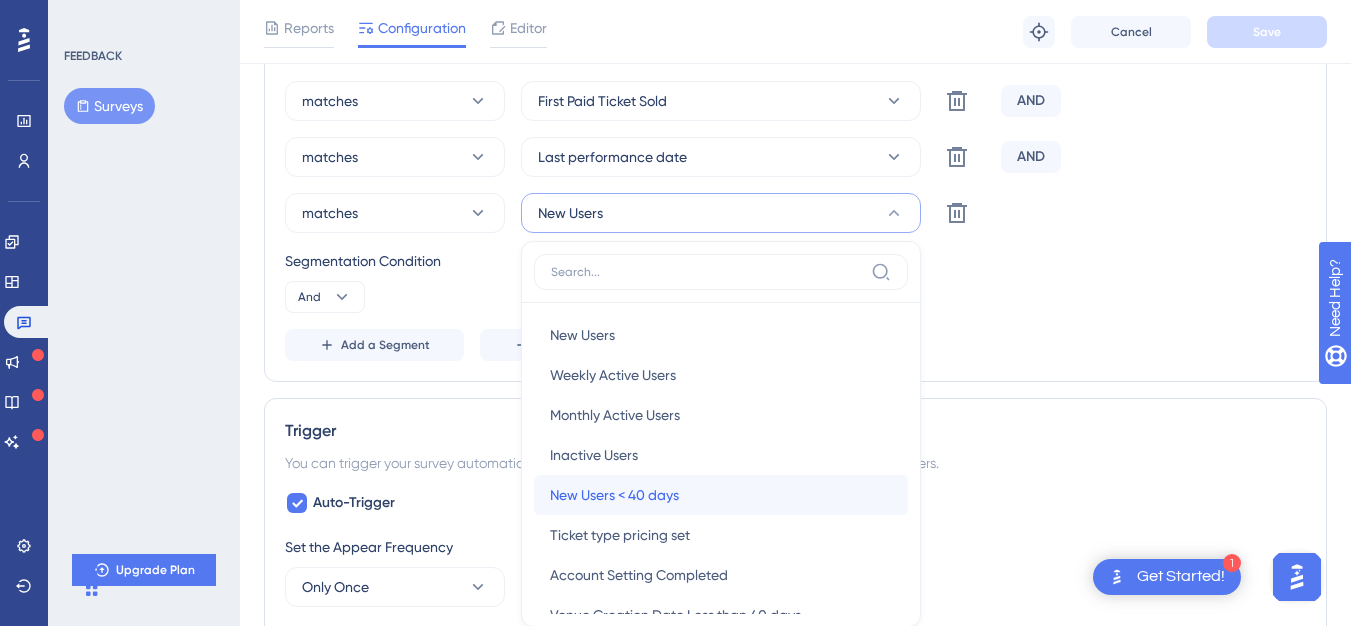 click on "[TEXT]" at bounding box center (721, 495) 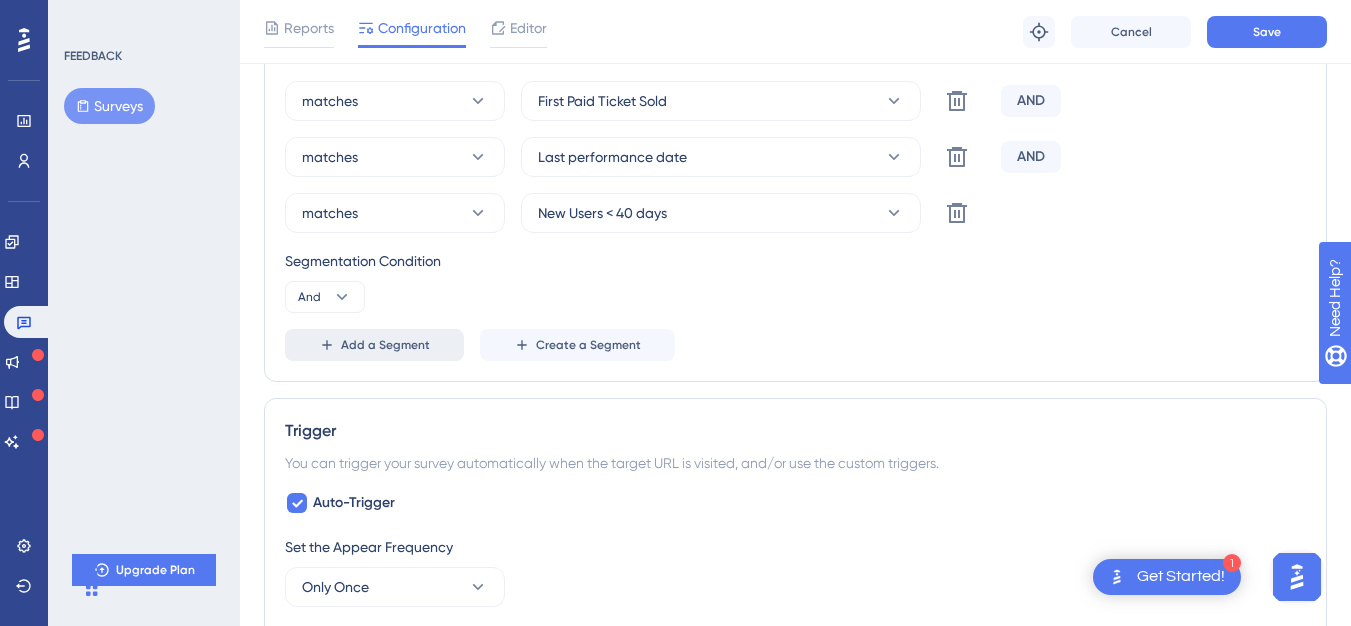 click on "Add a Segment" at bounding box center (385, 345) 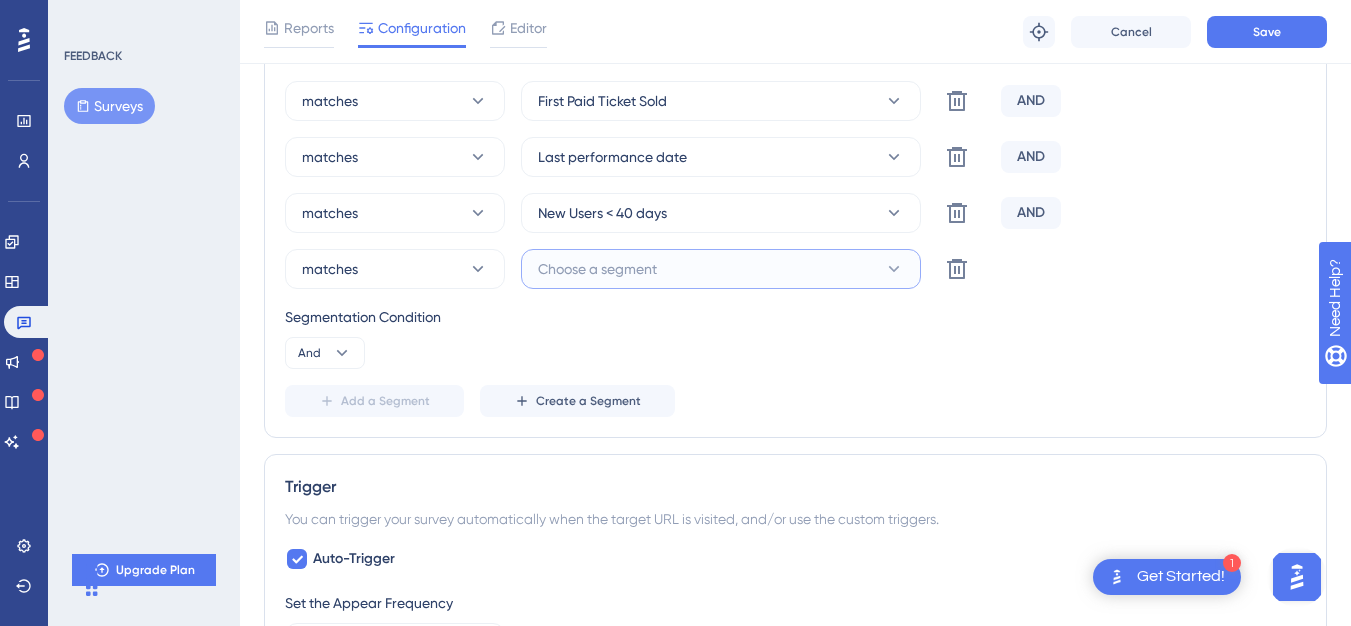 click on "Choose a segment" at bounding box center [597, 269] 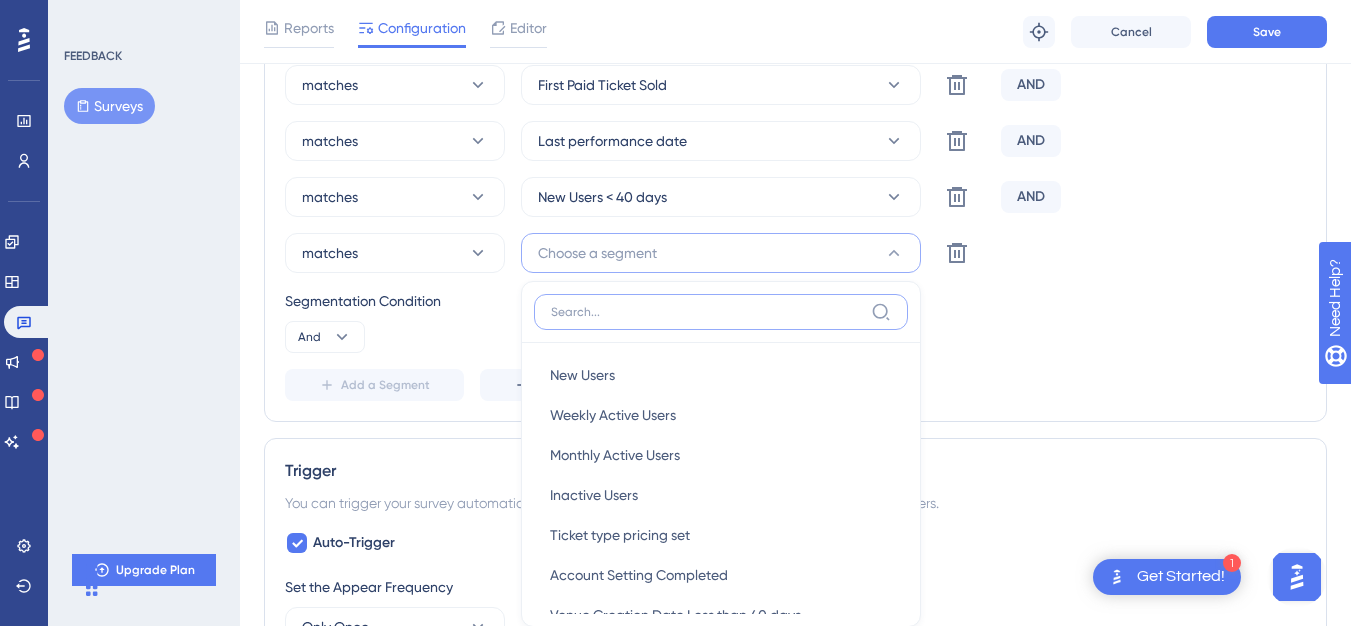 scroll, scrollTop: 910, scrollLeft: 0, axis: vertical 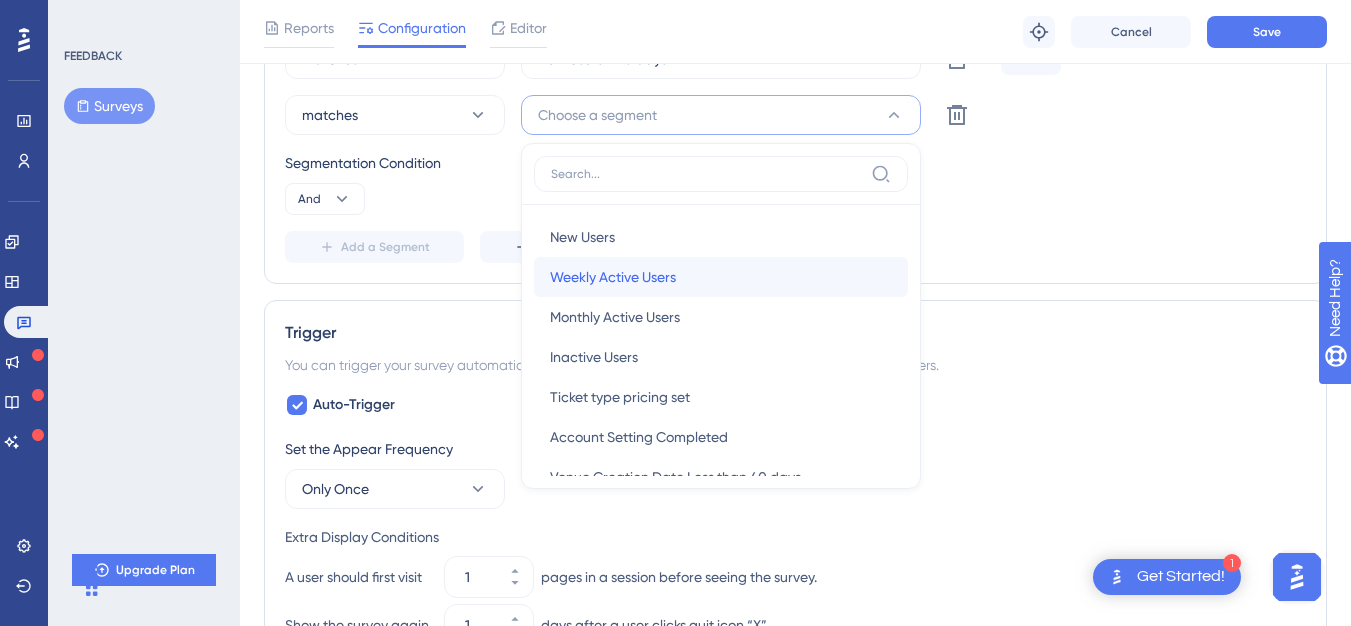 click on "Weekly Active Users" at bounding box center [613, 277] 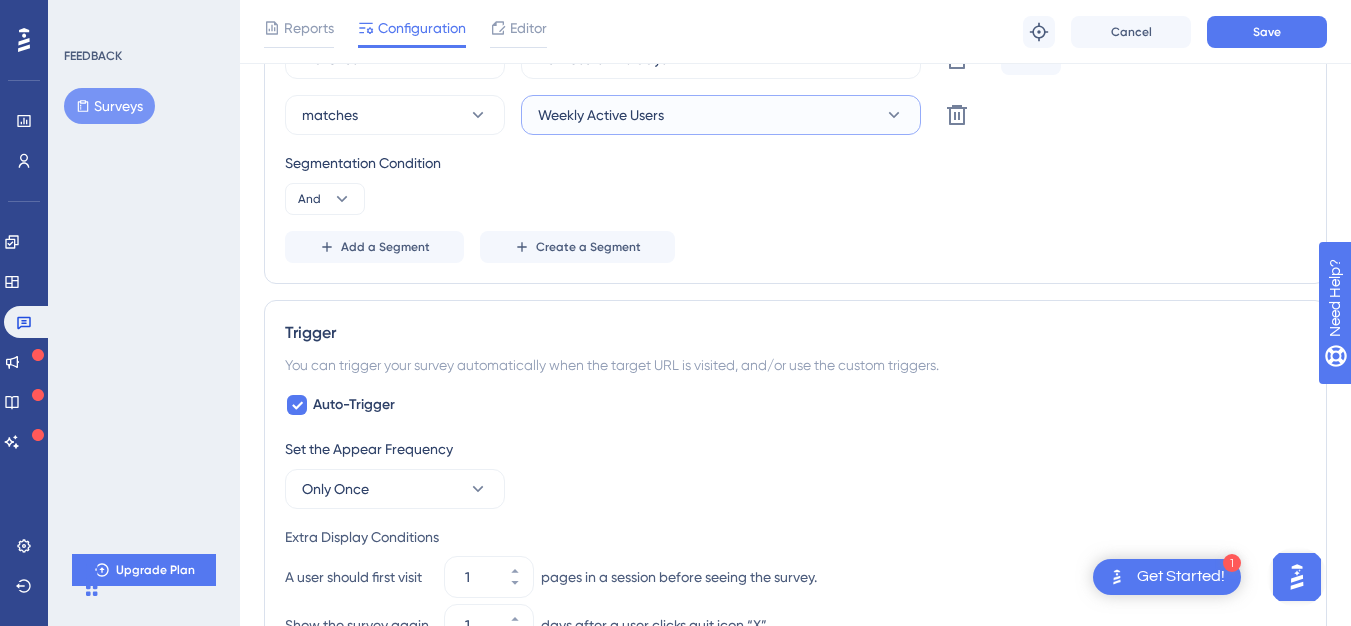 click on "Weekly Active Users" at bounding box center (601, 115) 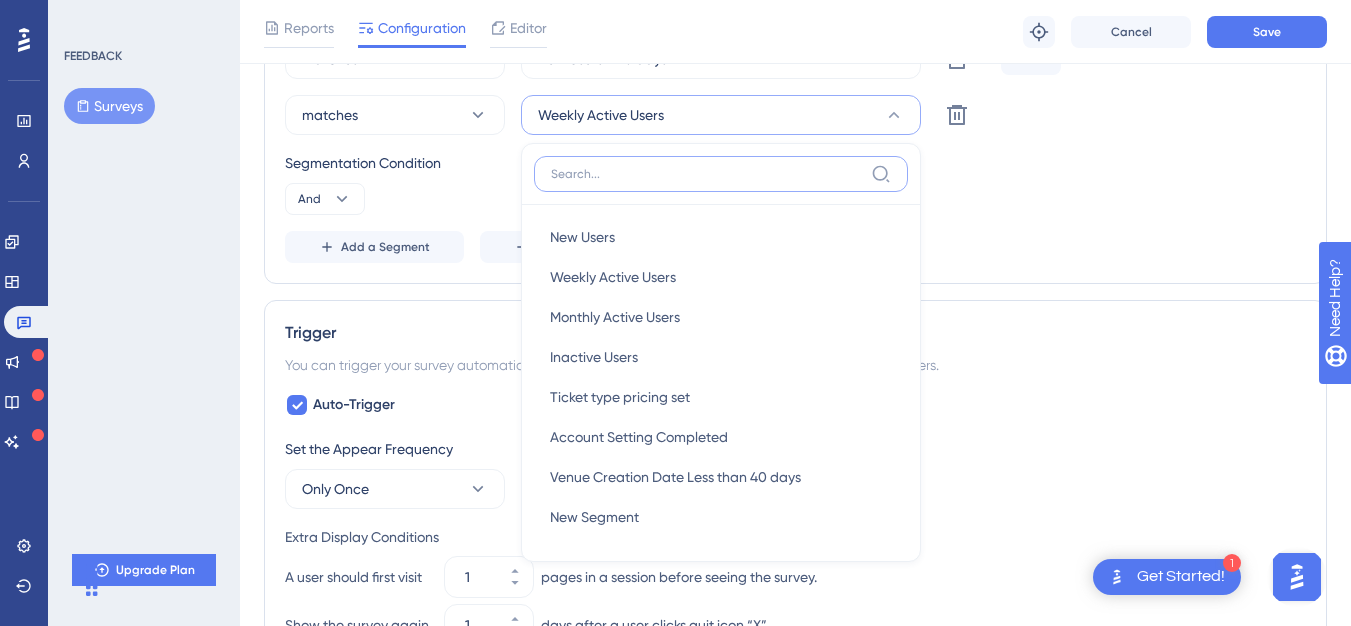 scroll, scrollTop: 946, scrollLeft: 0, axis: vertical 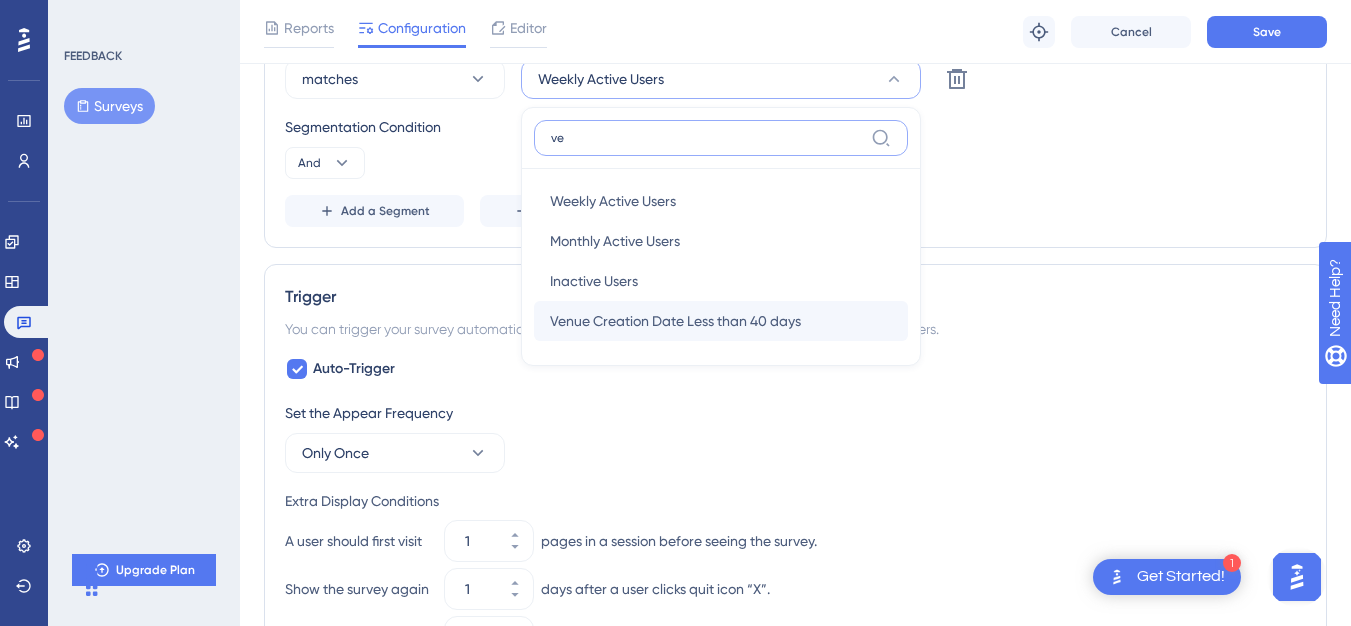 type on "ve" 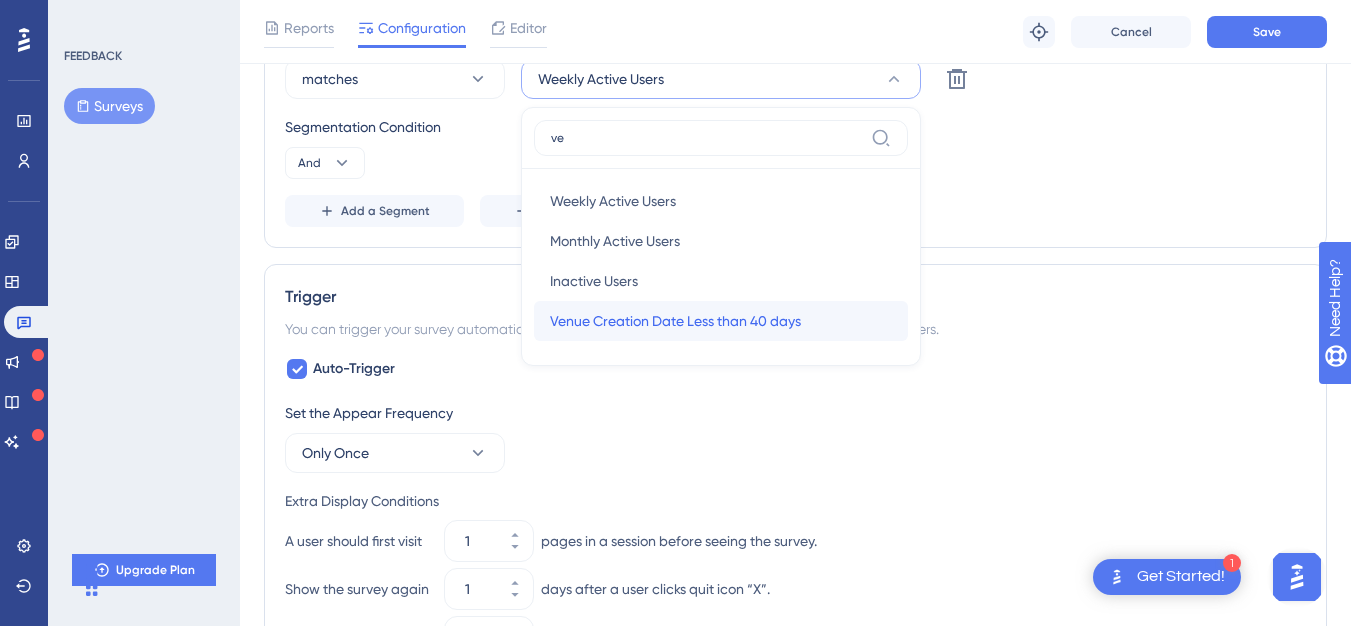 click on "Venue Creation Date Less than 40 days" at bounding box center [675, 321] 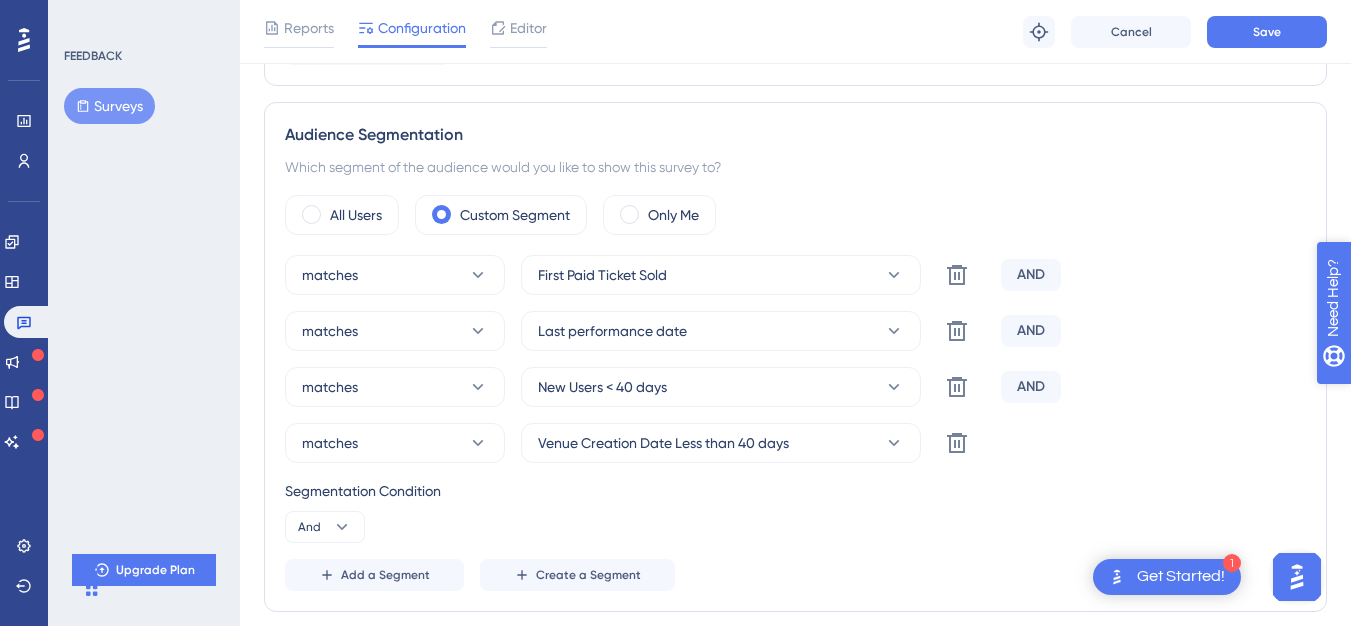 scroll, scrollTop: 494, scrollLeft: 0, axis: vertical 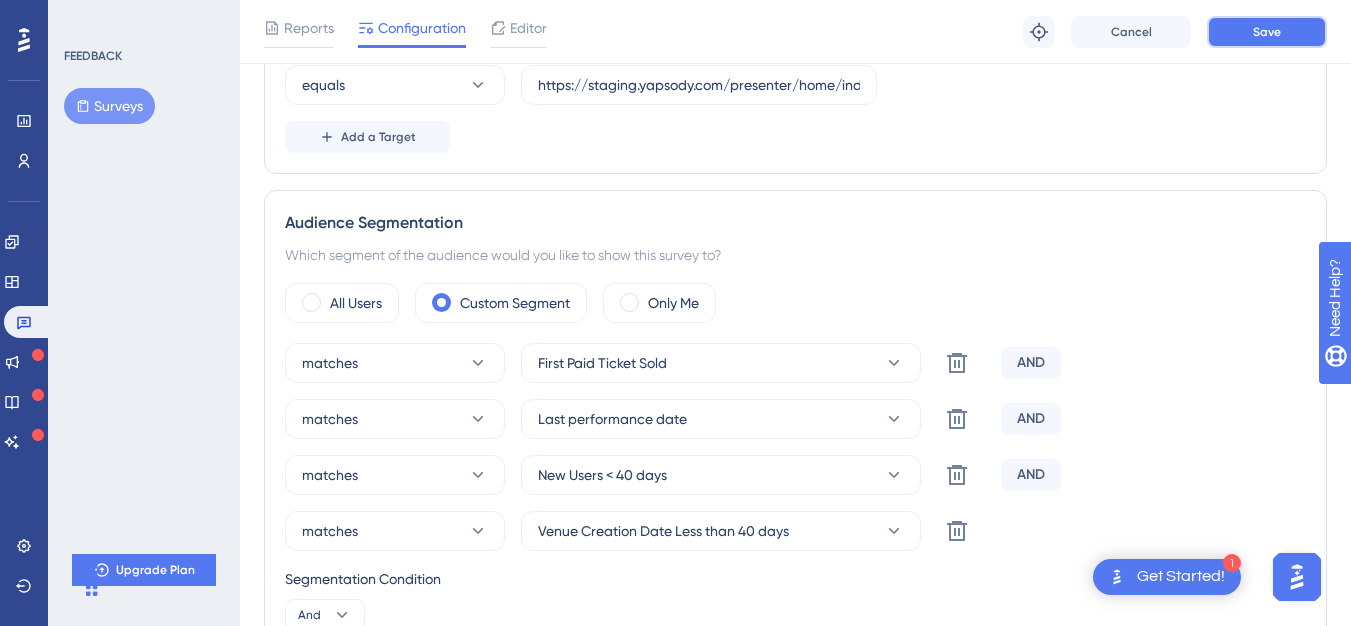 click on "Save" at bounding box center [1267, 32] 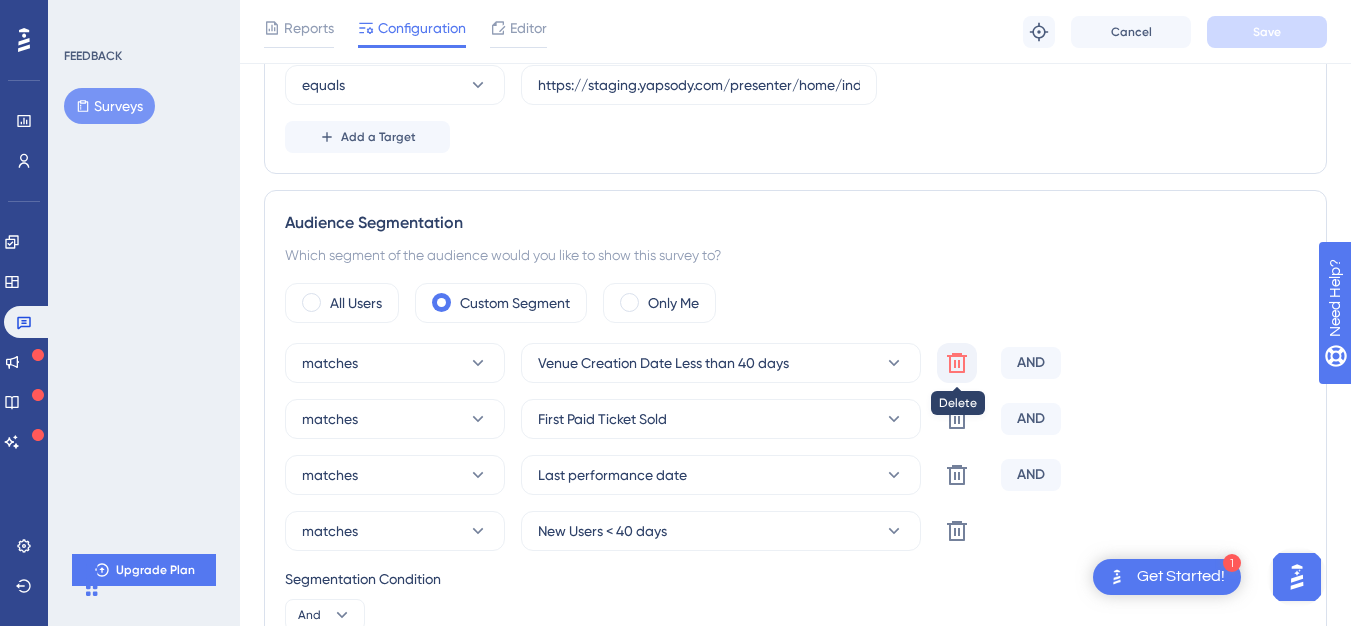 click 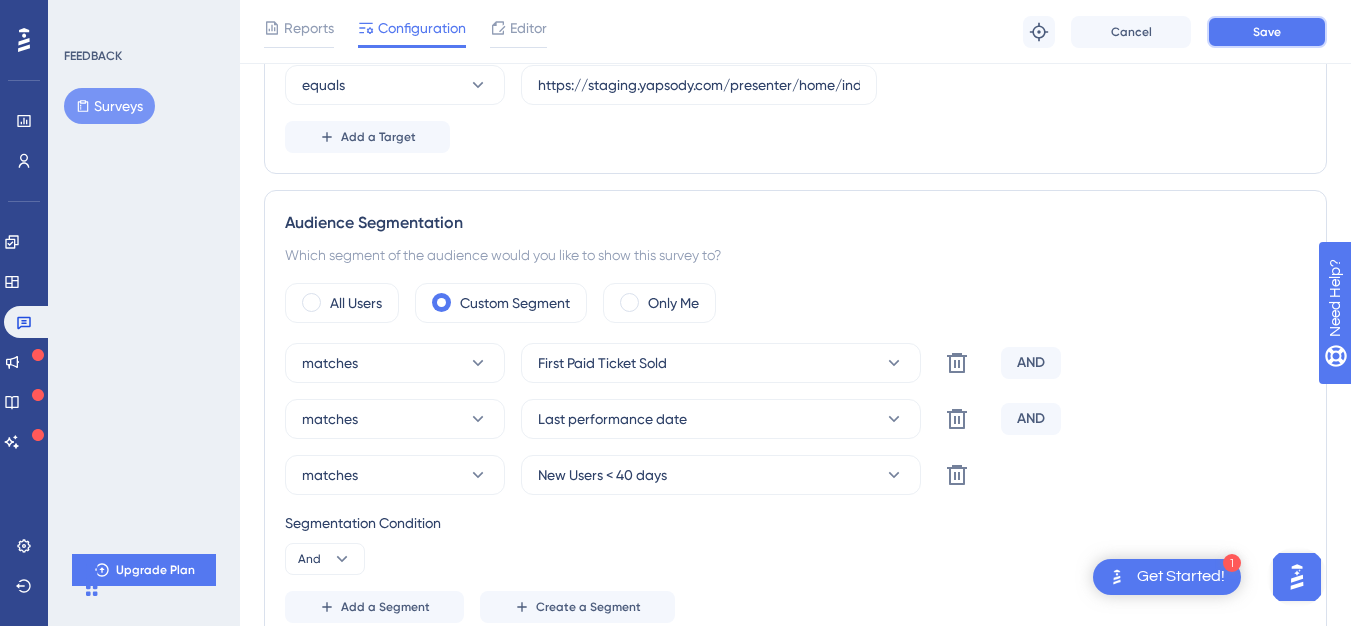 click on "Save" at bounding box center [1267, 32] 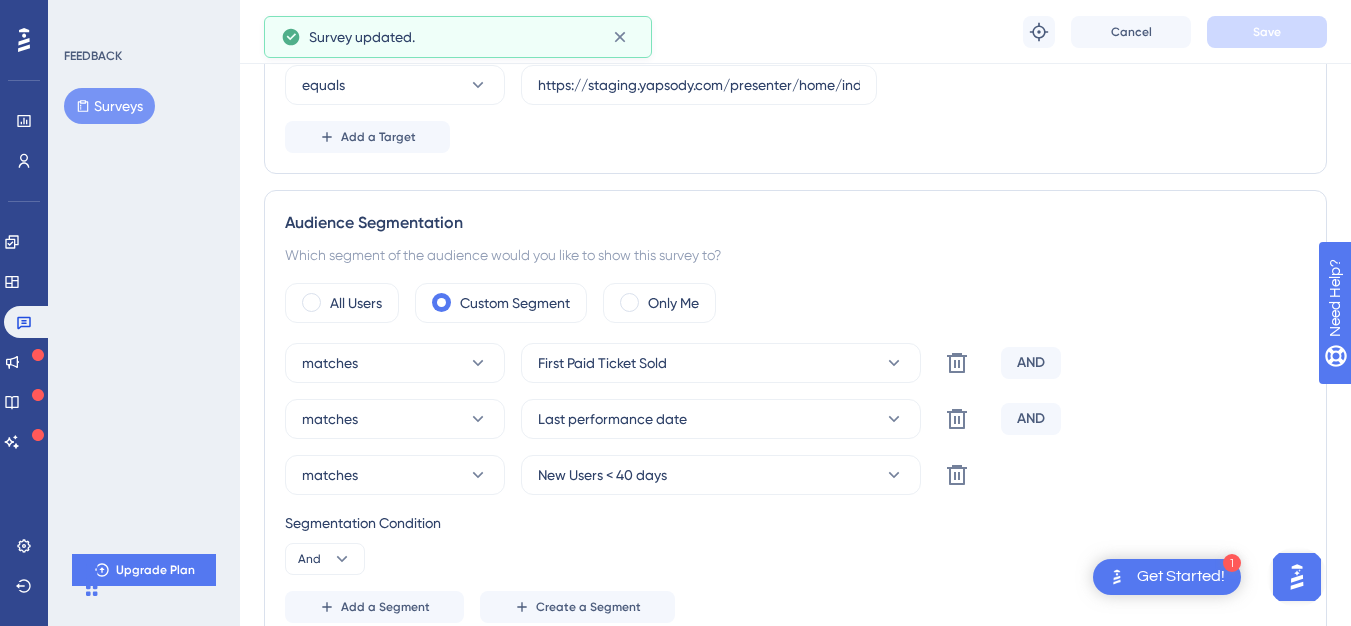 click on "Surveys" at bounding box center [109, 106] 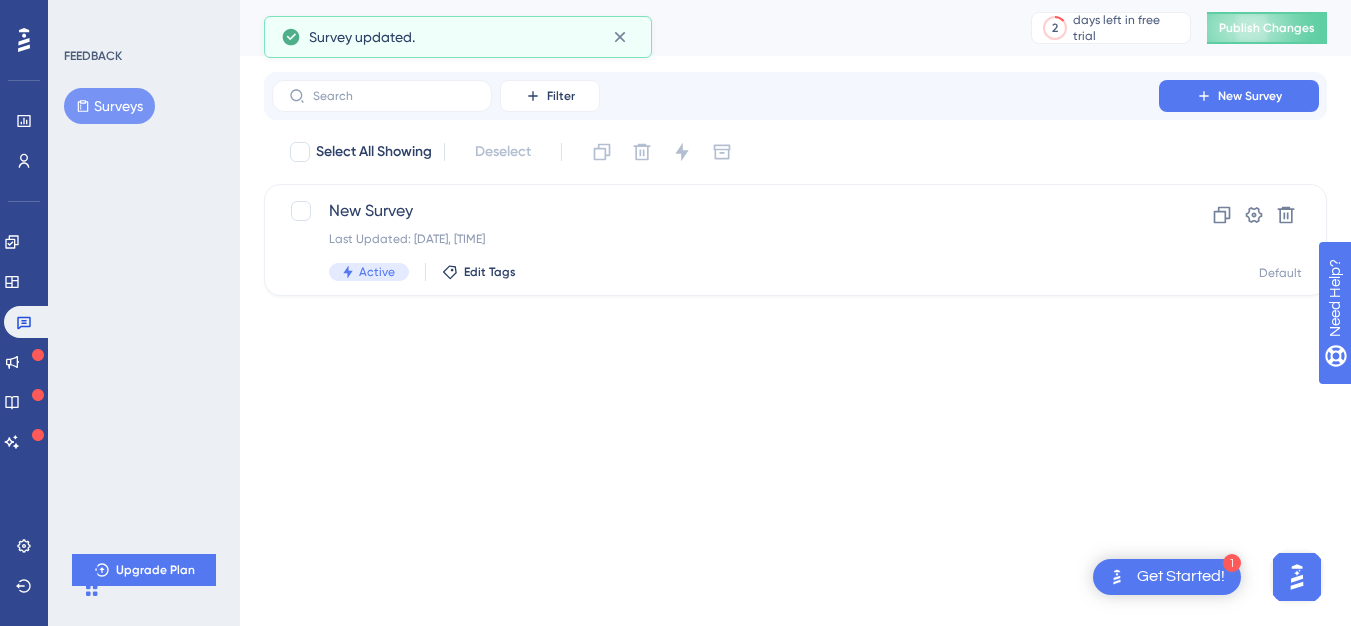 scroll, scrollTop: 0, scrollLeft: 0, axis: both 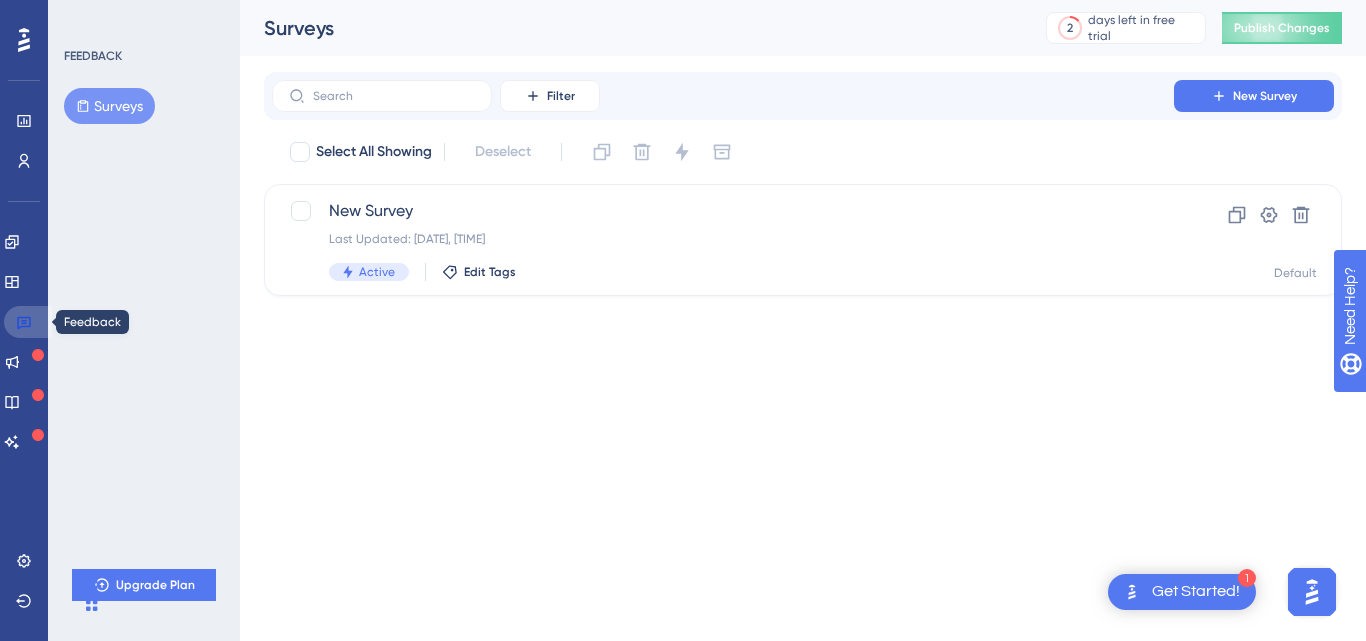 click at bounding box center (28, 322) 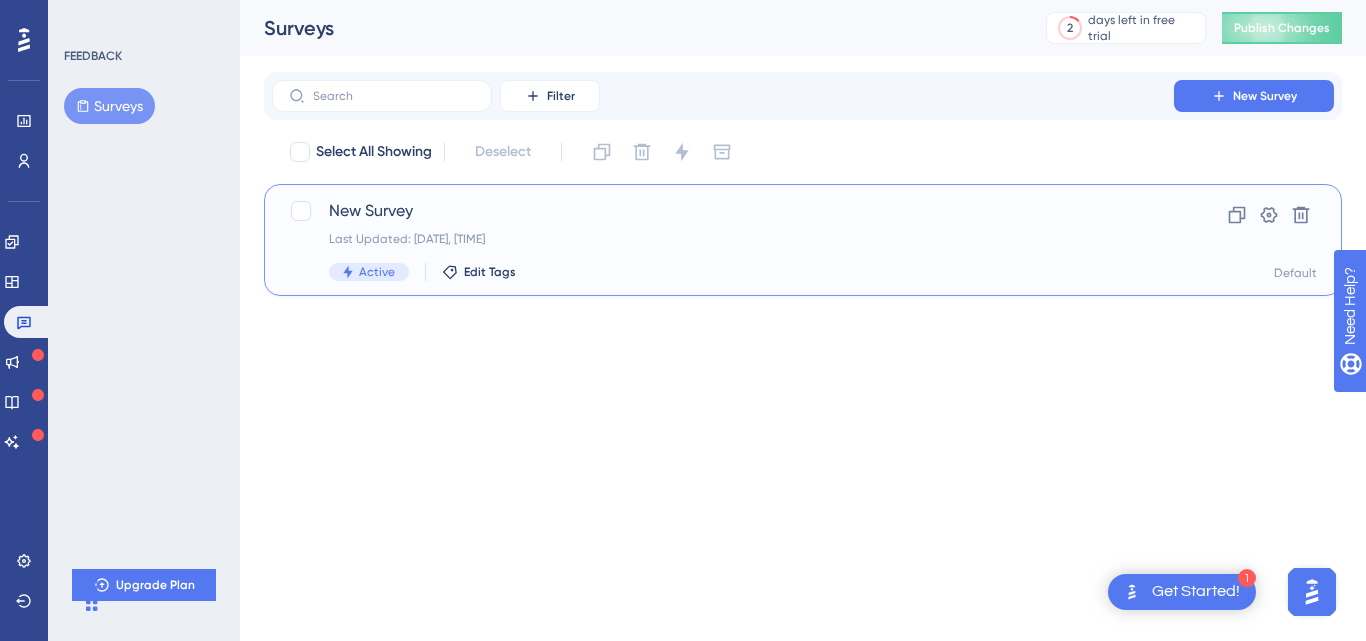 click on "Last Updated: [DATE], [TIME]" at bounding box center [723, 239] 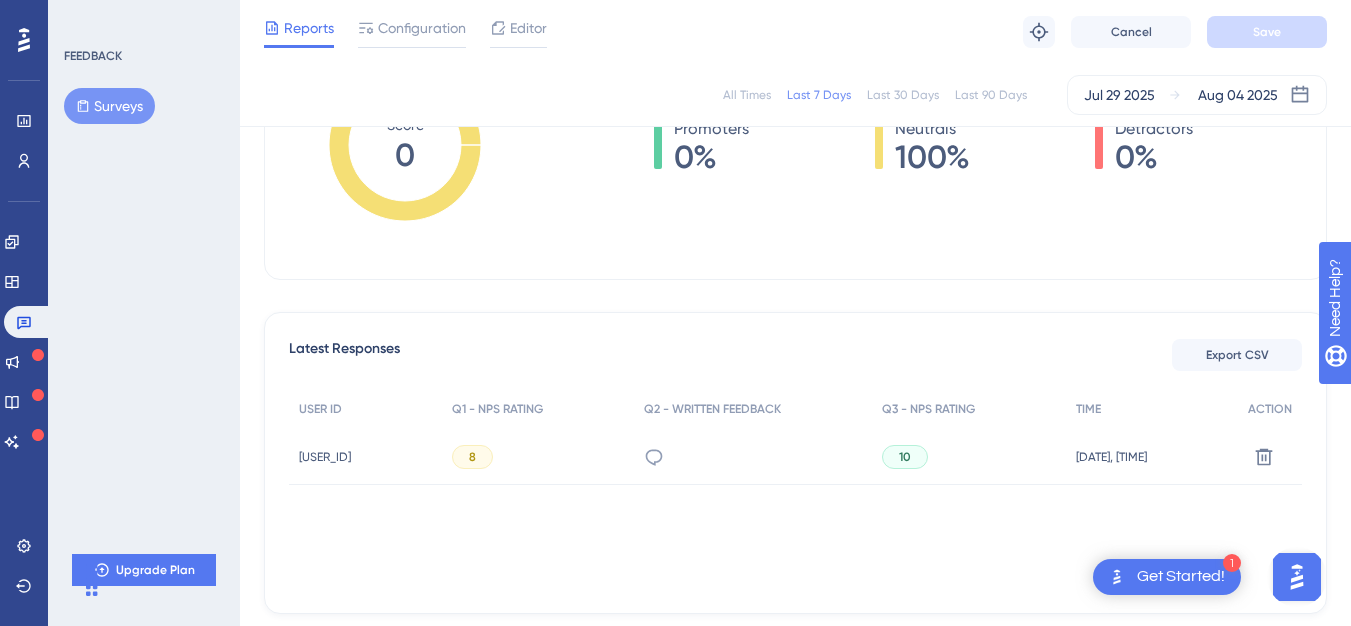 scroll, scrollTop: 445, scrollLeft: 0, axis: vertical 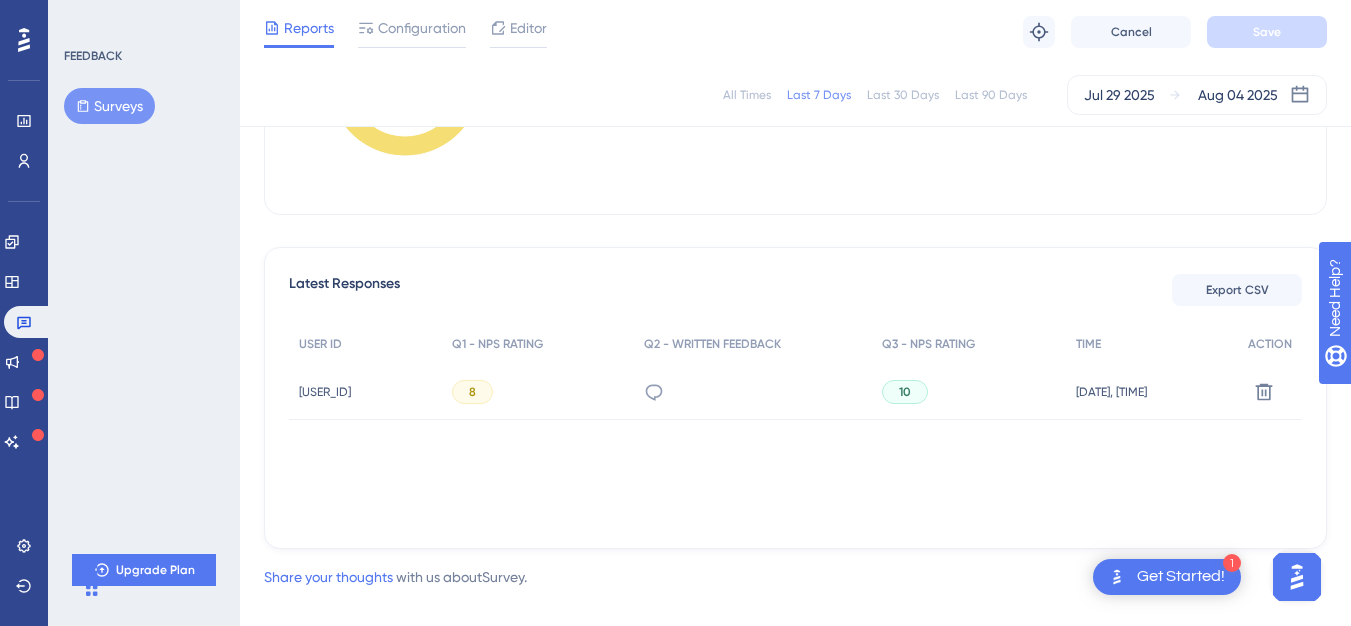 click on "8" at bounding box center (472, 392) 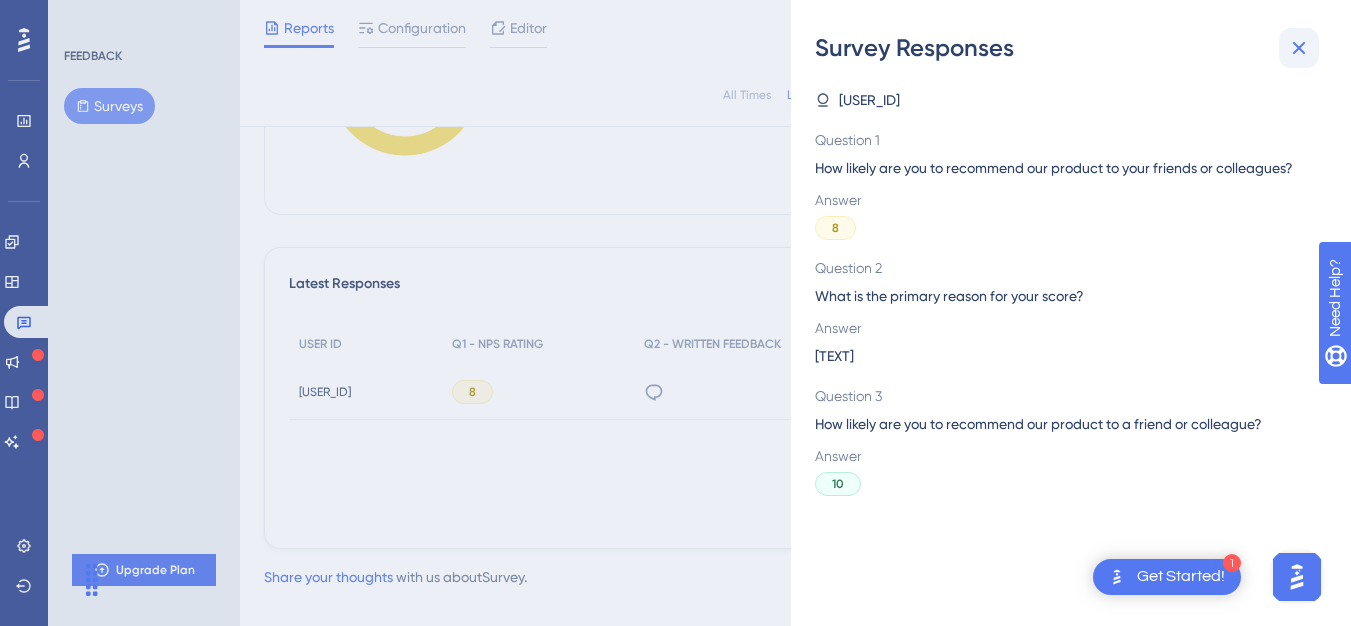 click 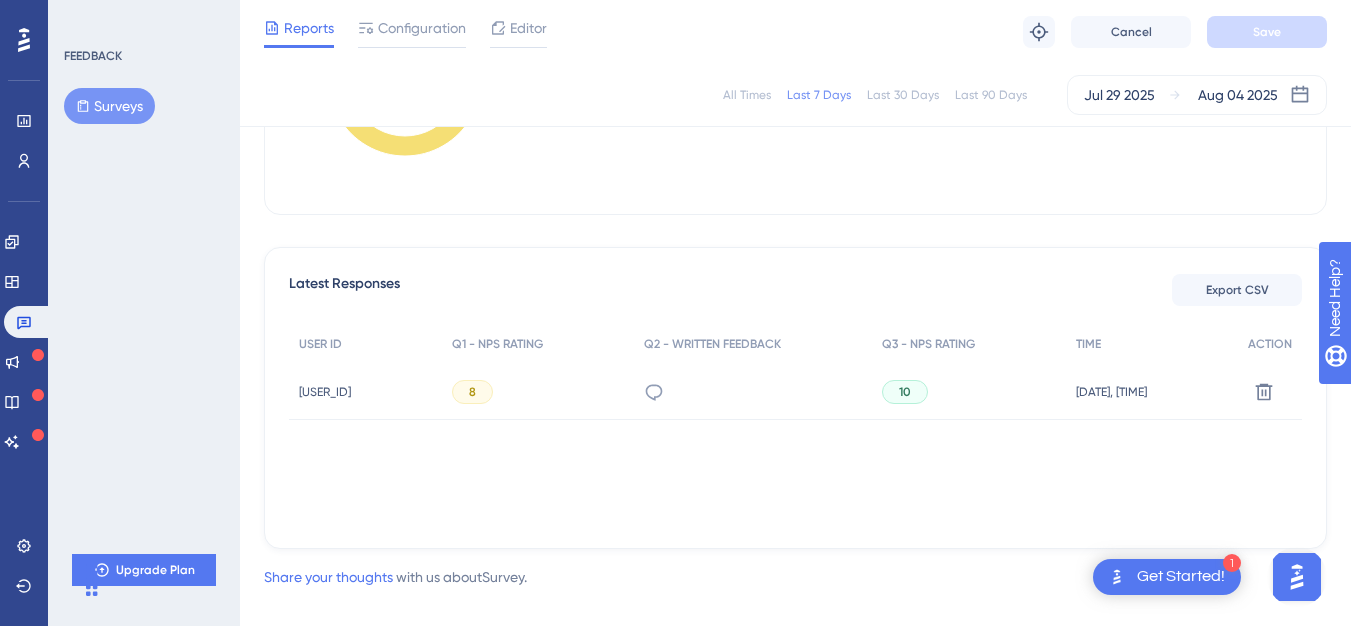 click on "[TEXT]" at bounding box center [753, 392] 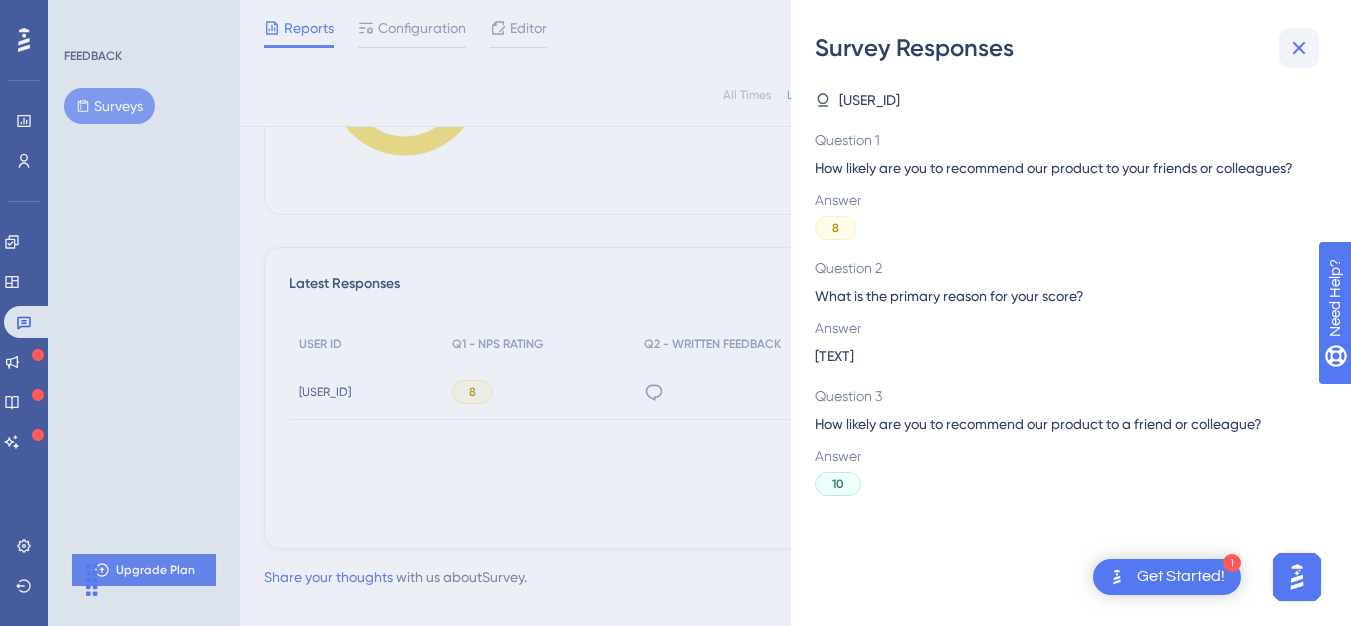 click 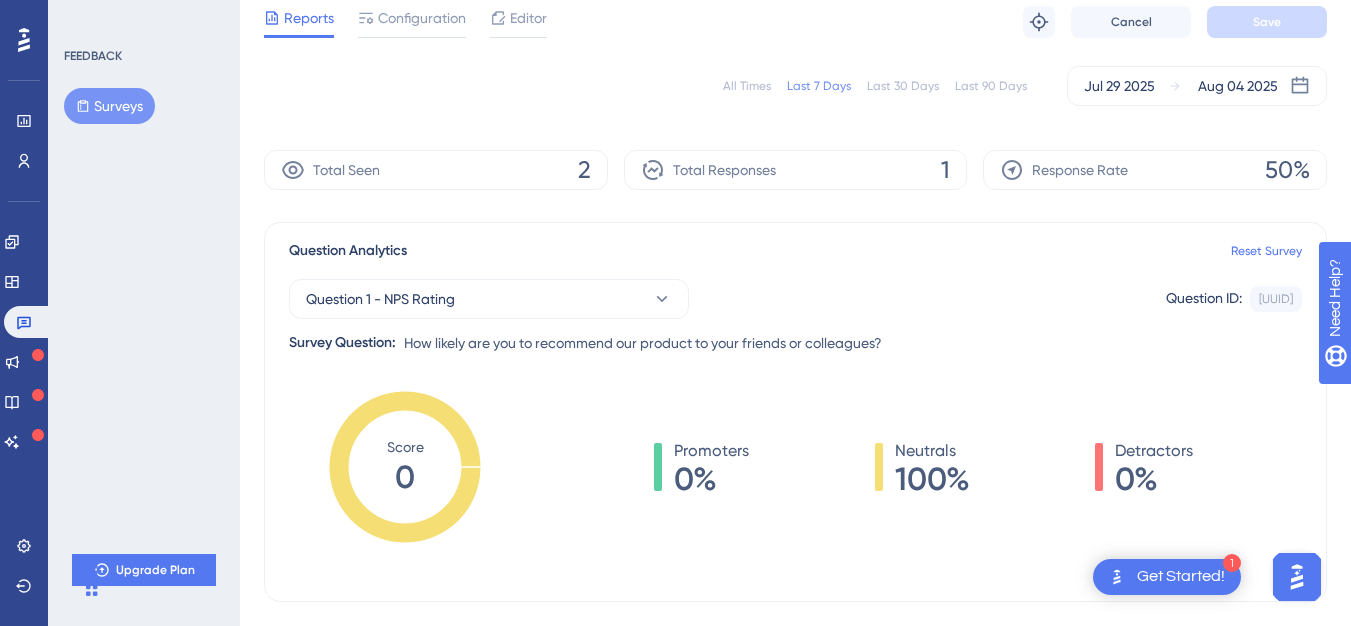 scroll, scrollTop: 40, scrollLeft: 0, axis: vertical 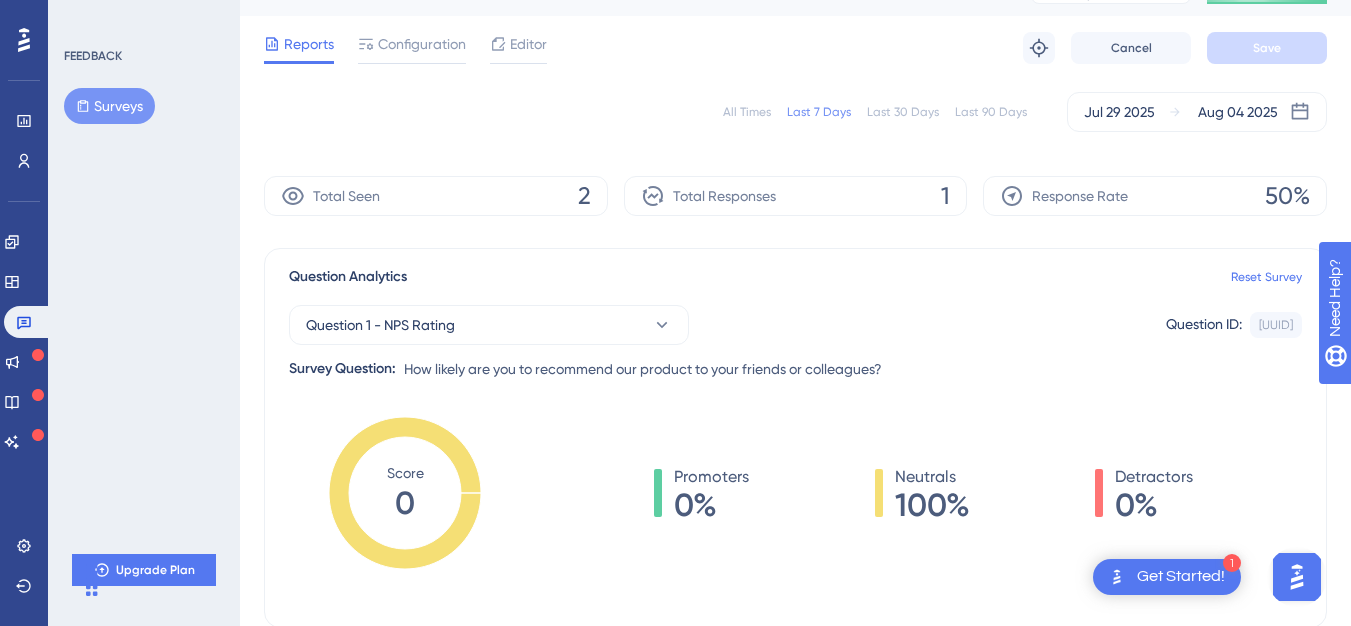 click on "Surveys" at bounding box center [109, 106] 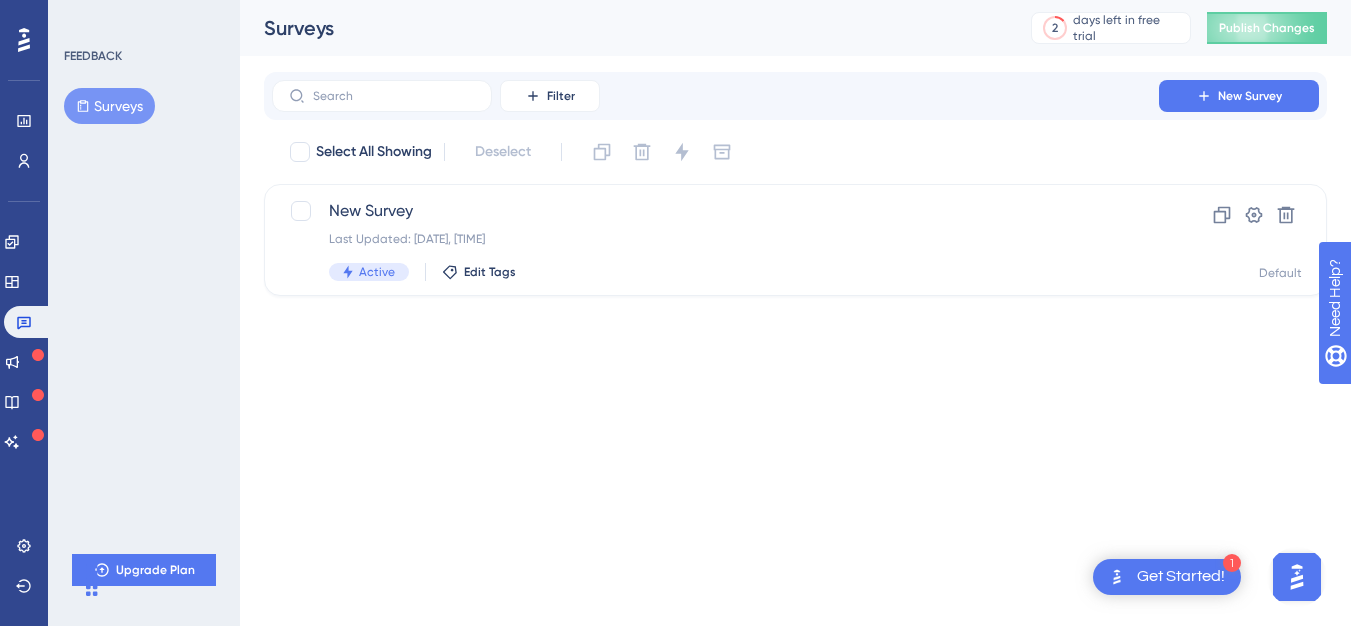 scroll, scrollTop: 0, scrollLeft: 0, axis: both 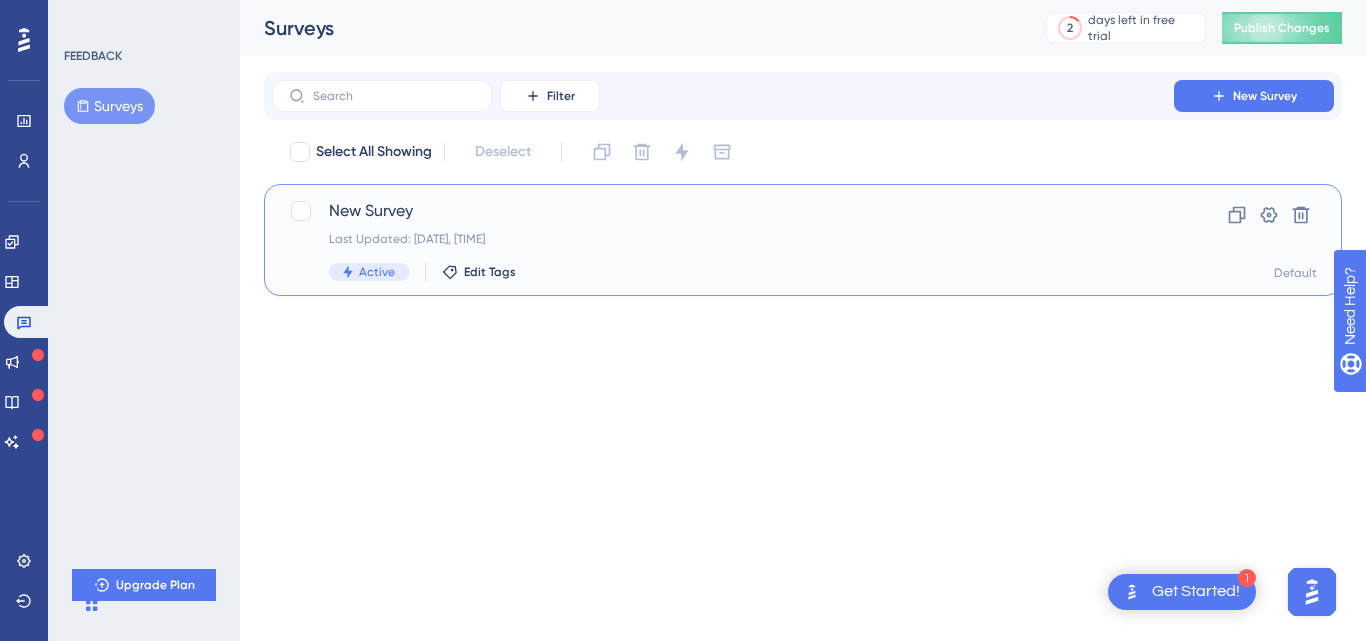 click on "Active Edit Tags" at bounding box center (723, 272) 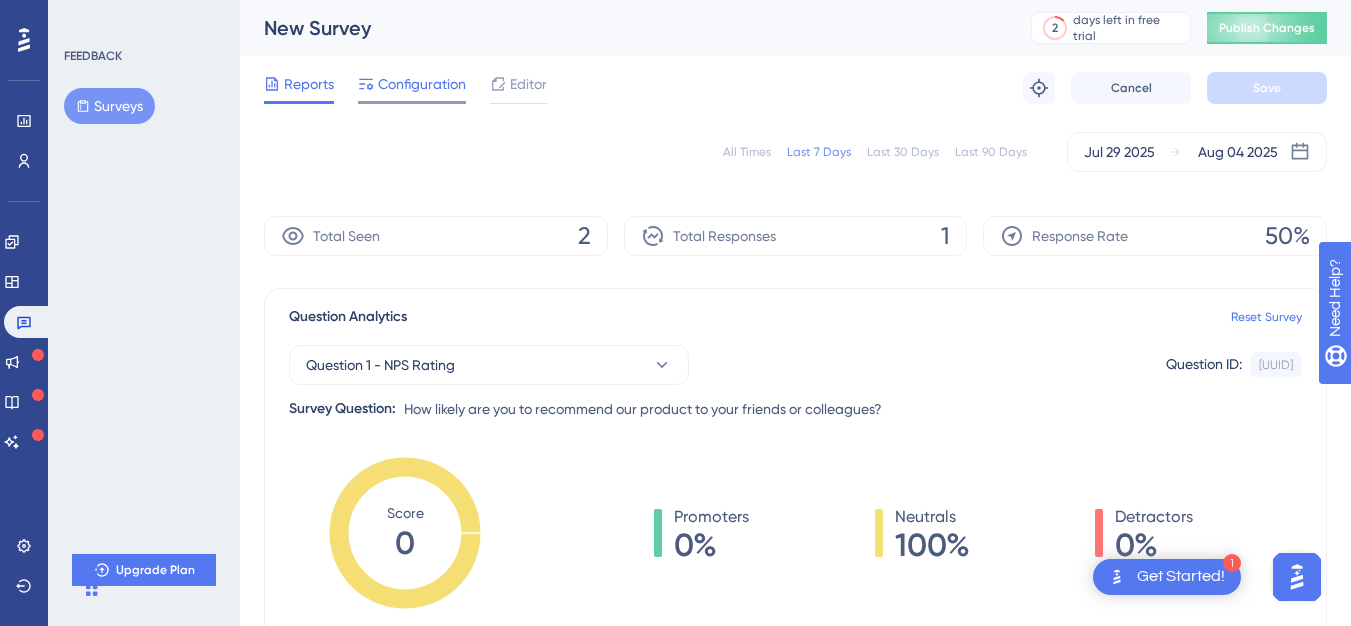 click on "Configuration" at bounding box center [422, 84] 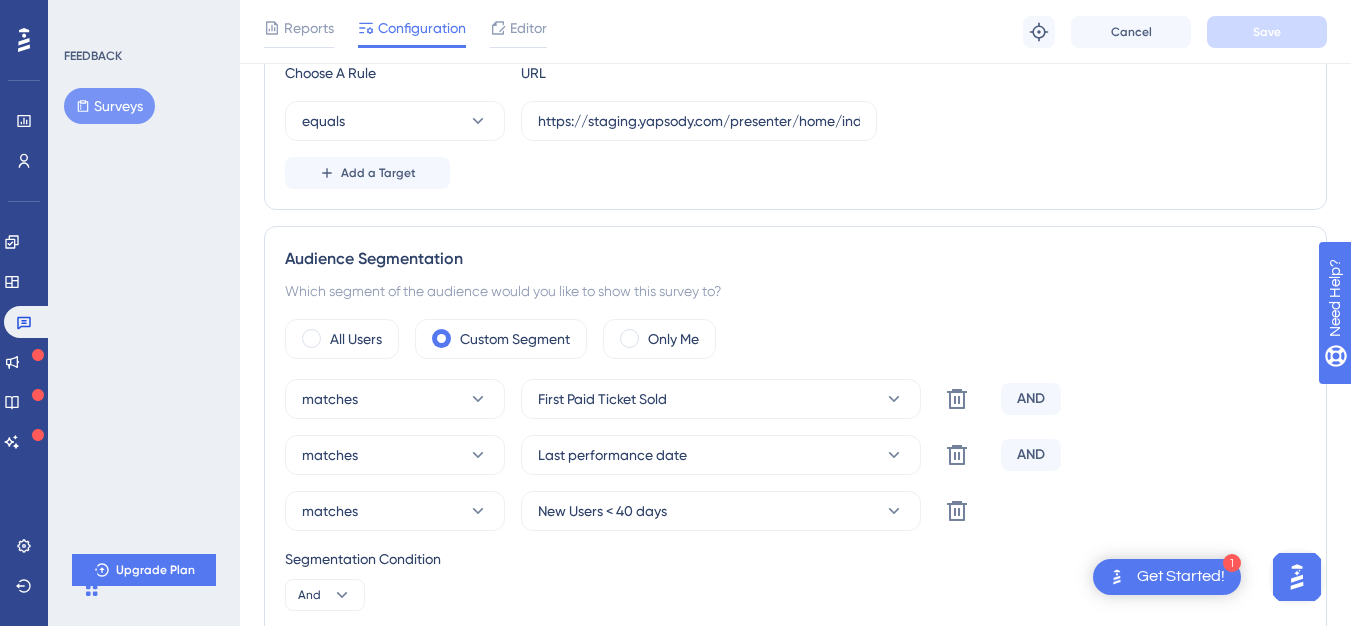 scroll, scrollTop: 480, scrollLeft: 0, axis: vertical 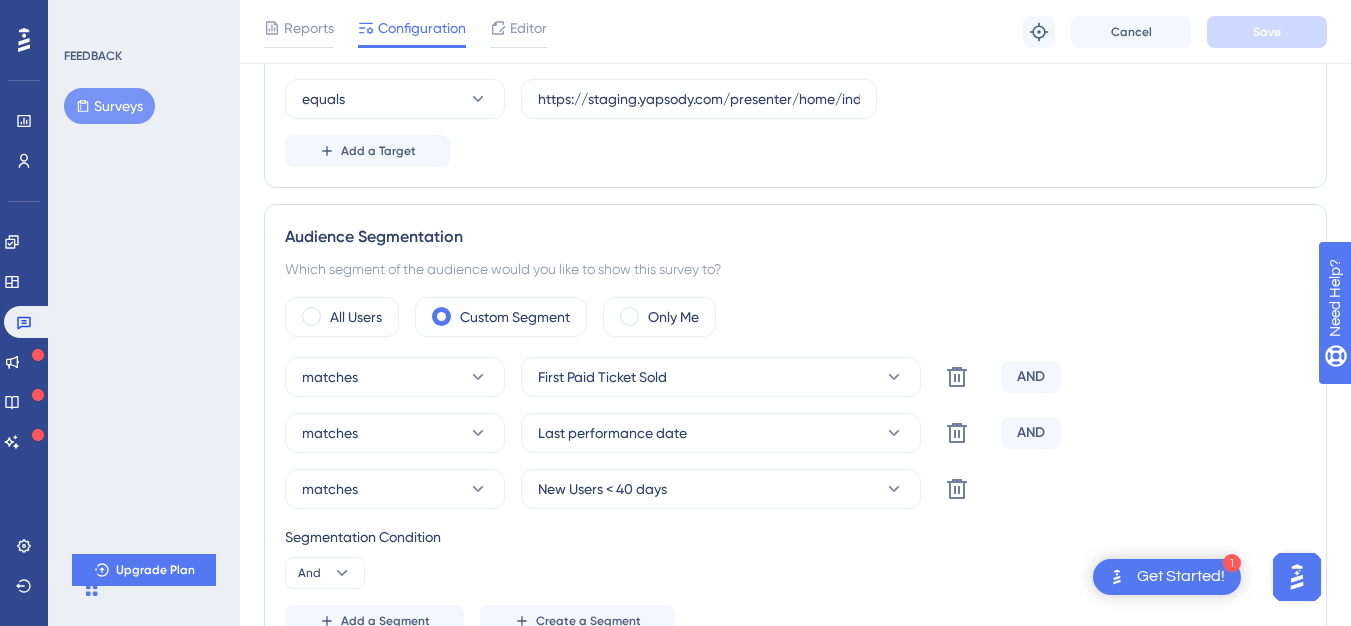 click on "Reports Configuration Editor Troubleshoot Cancel Save" at bounding box center (795, 32) 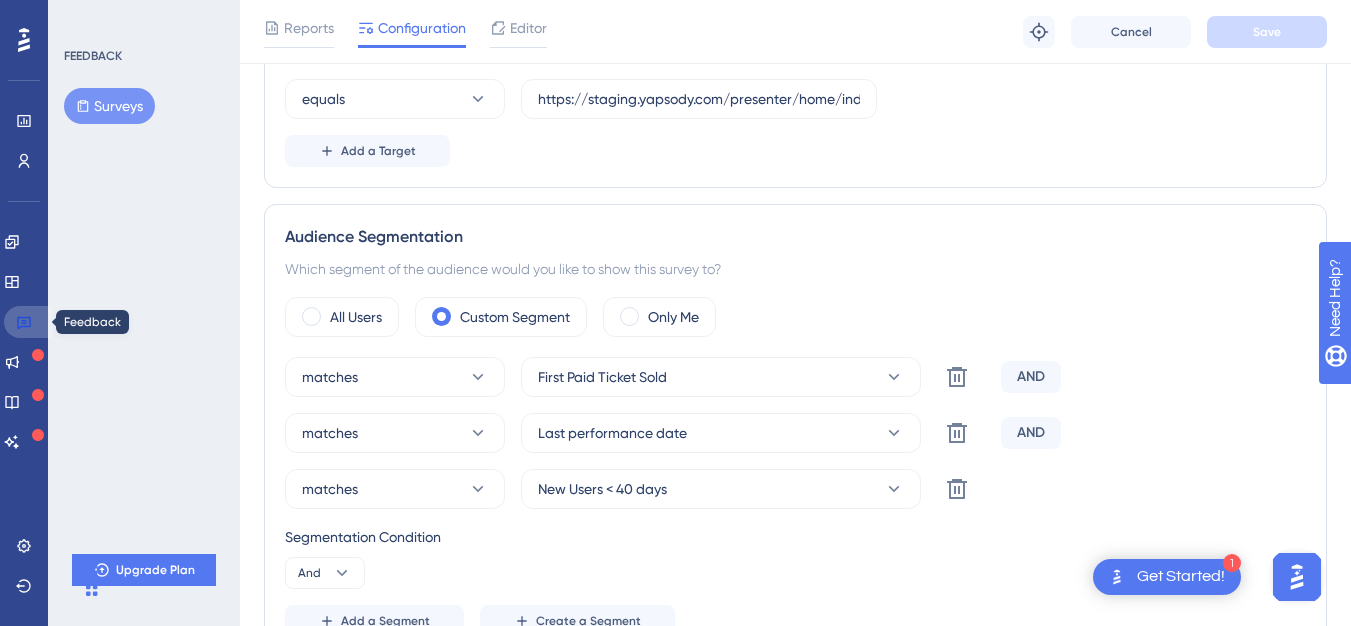 click 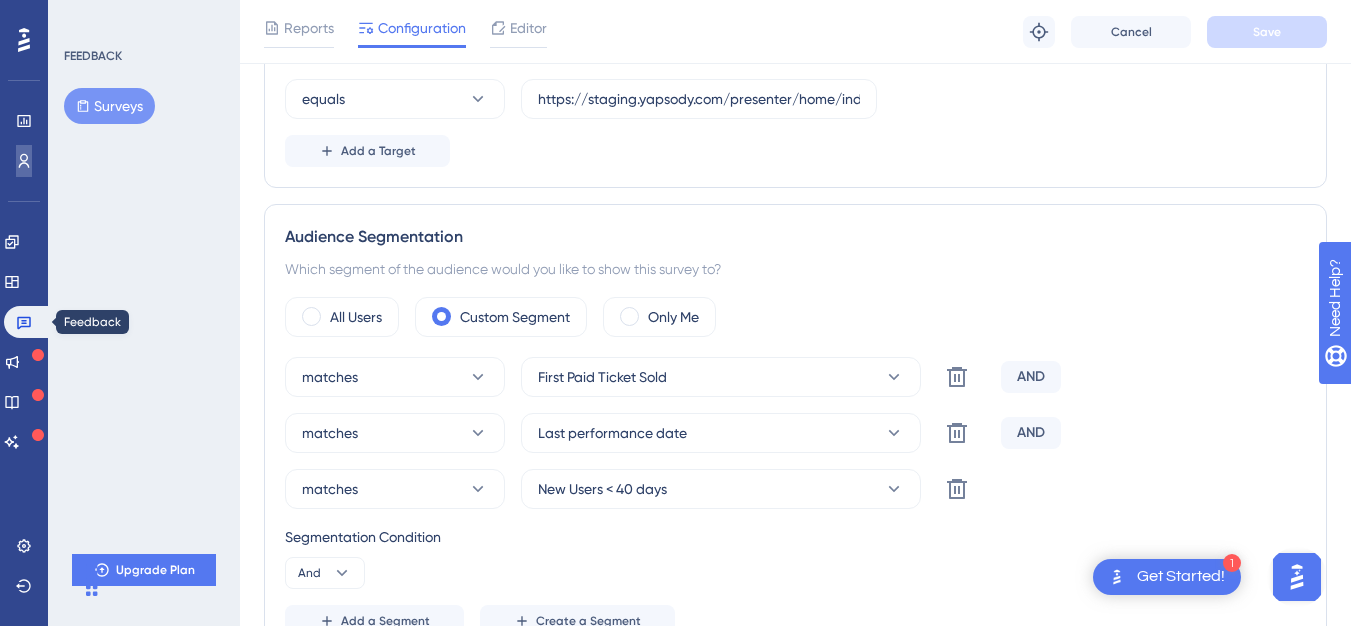click at bounding box center (24, 161) 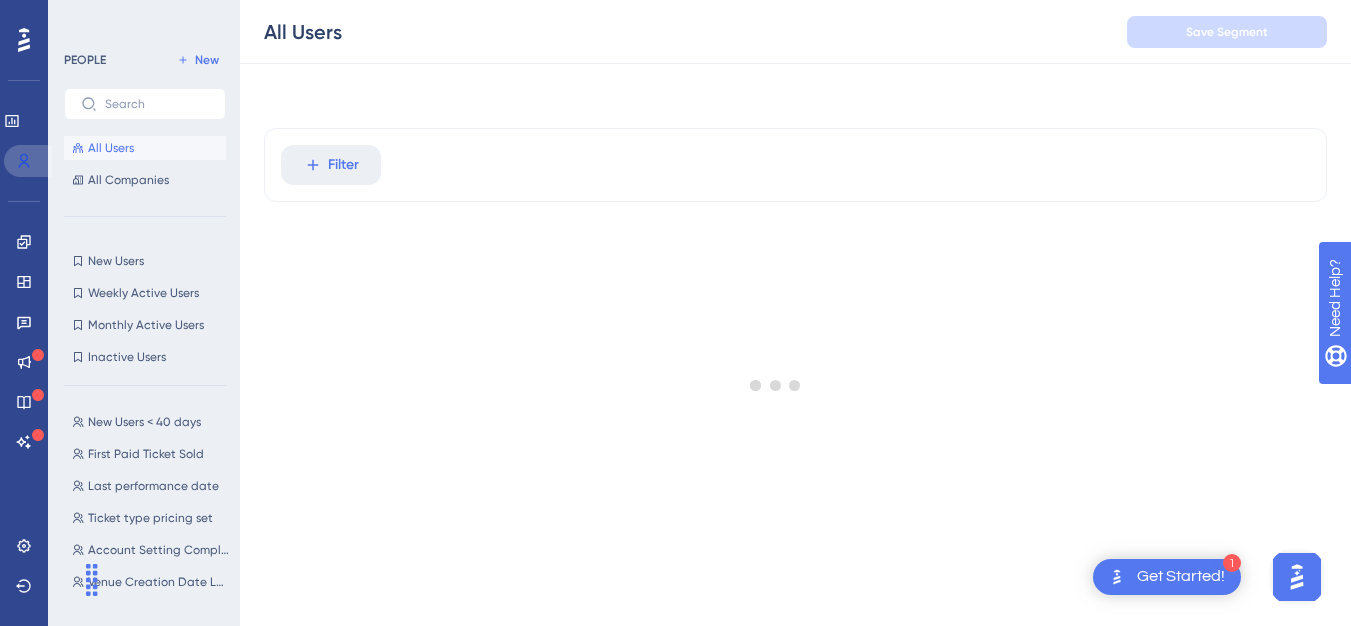 click at bounding box center (28, 161) 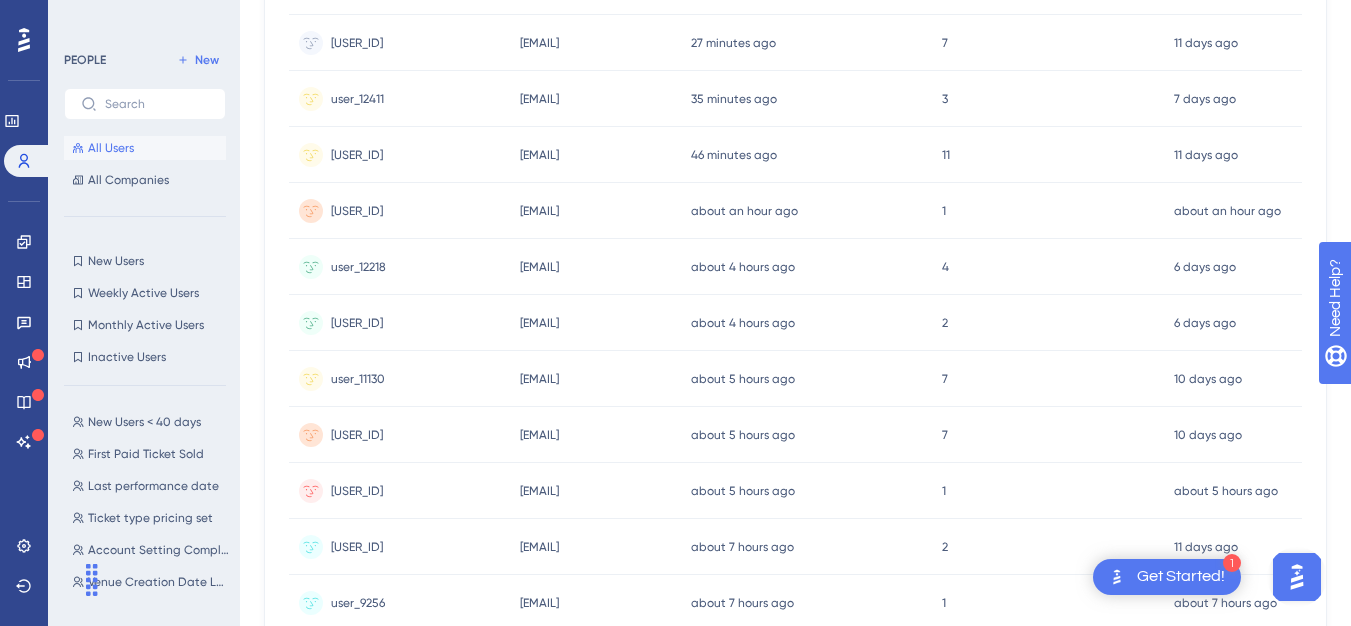 scroll, scrollTop: 0, scrollLeft: 0, axis: both 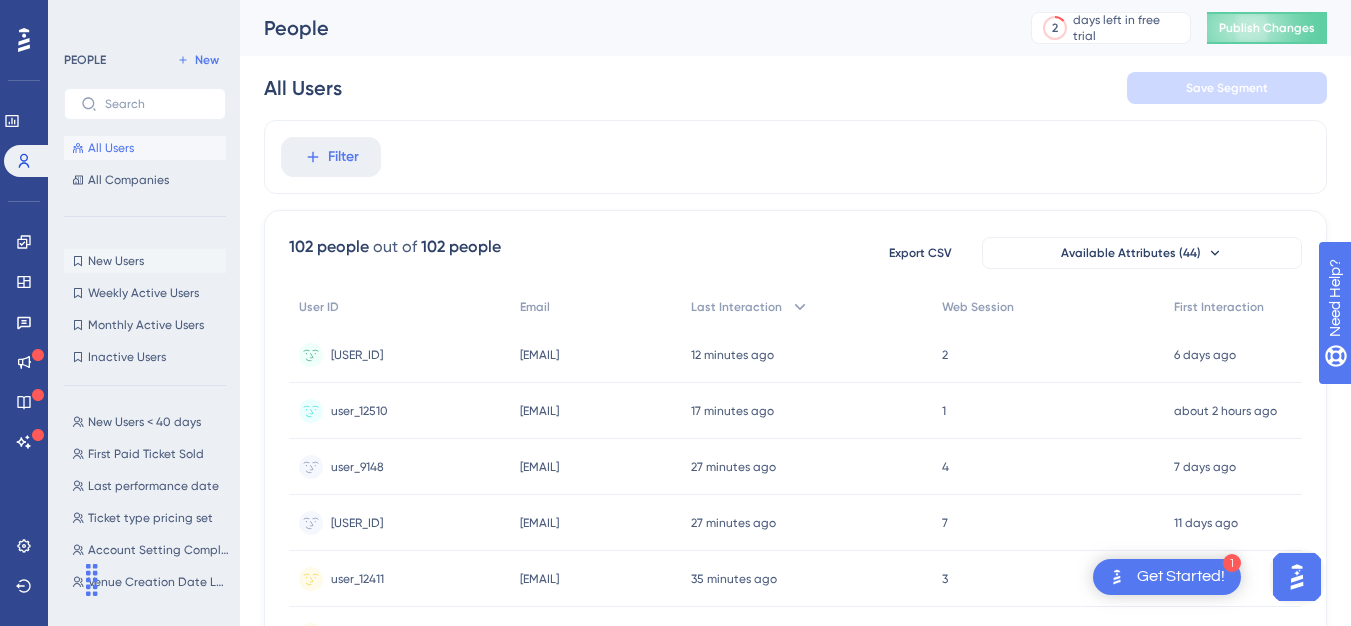 click on "New Users" at bounding box center [116, 261] 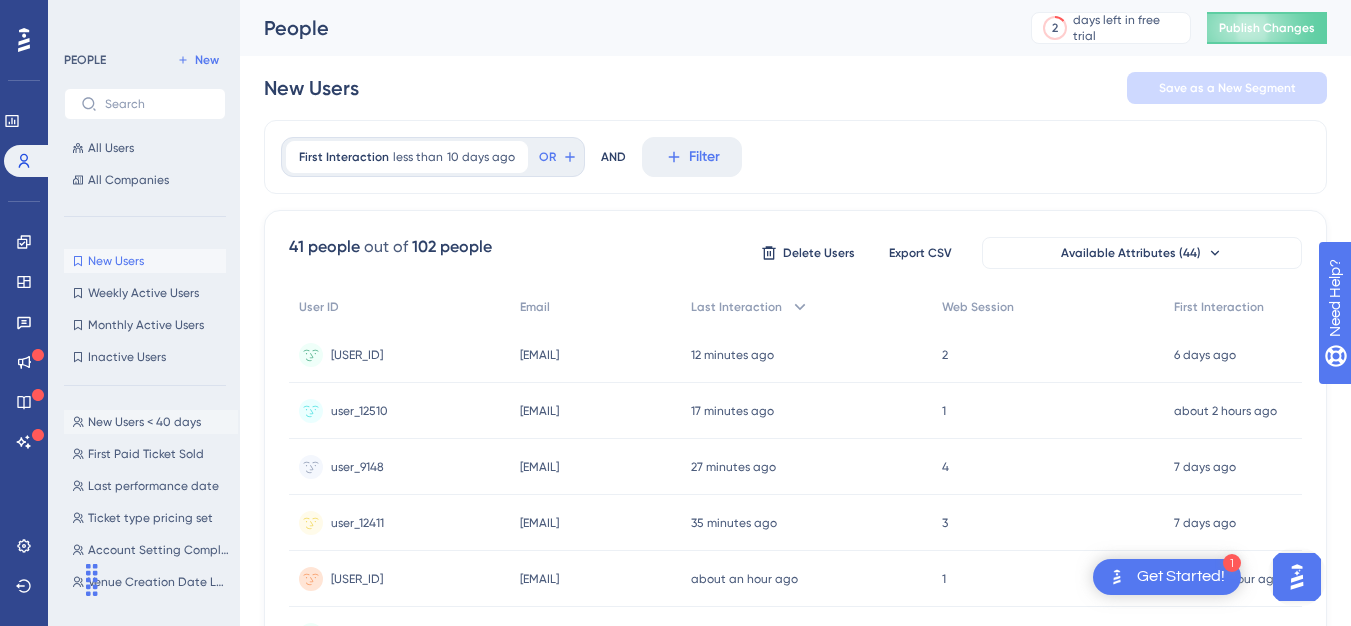 click on "New Users < 40 days" at bounding box center [144, 422] 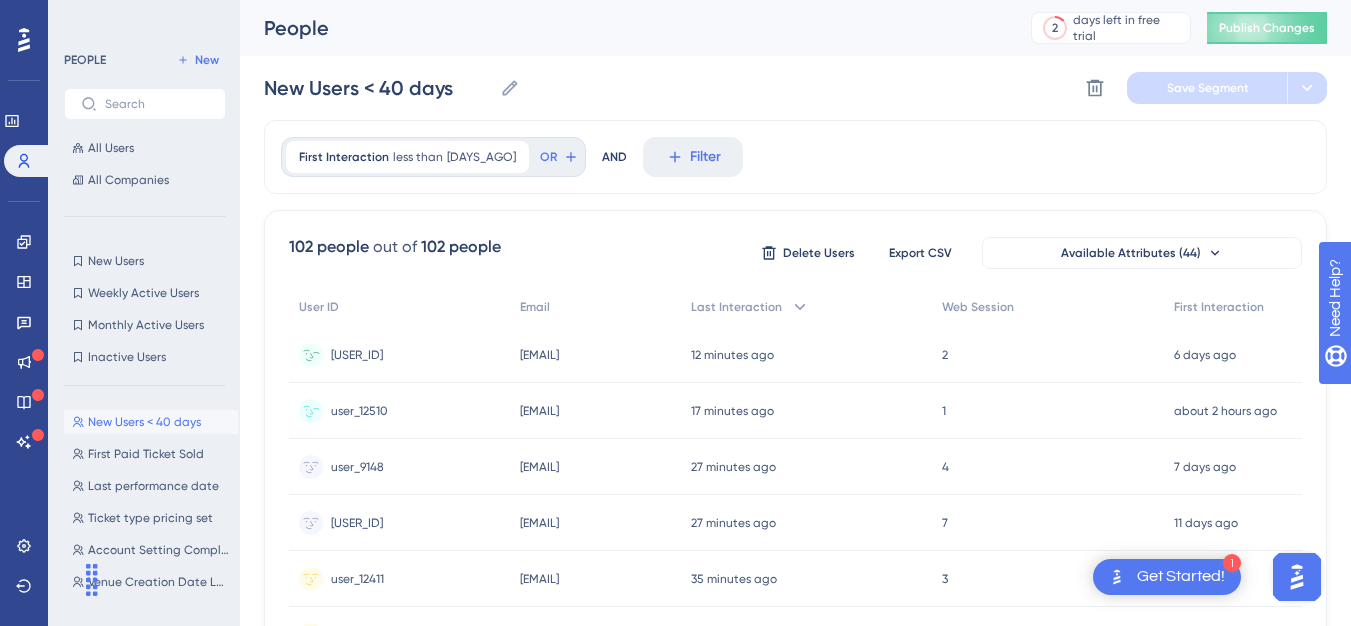 click on "[EMAIL] [EMAIL]" at bounding box center [595, 355] 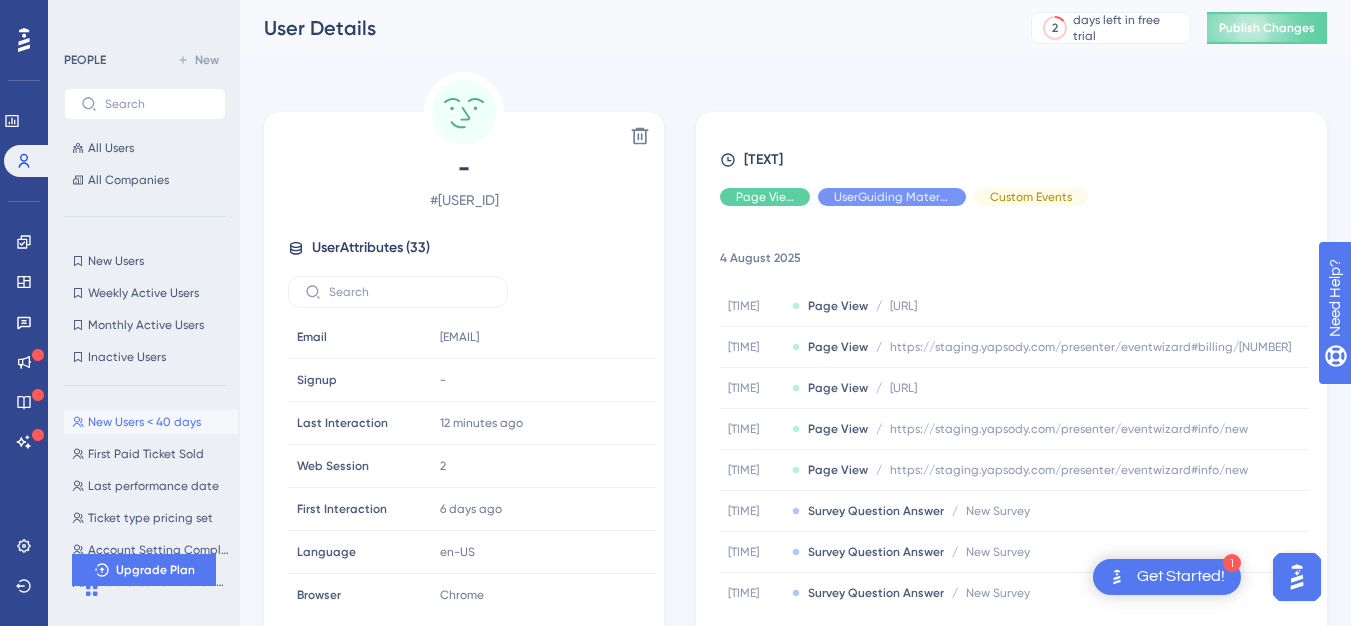click on "New Users < 40 days" at bounding box center [144, 422] 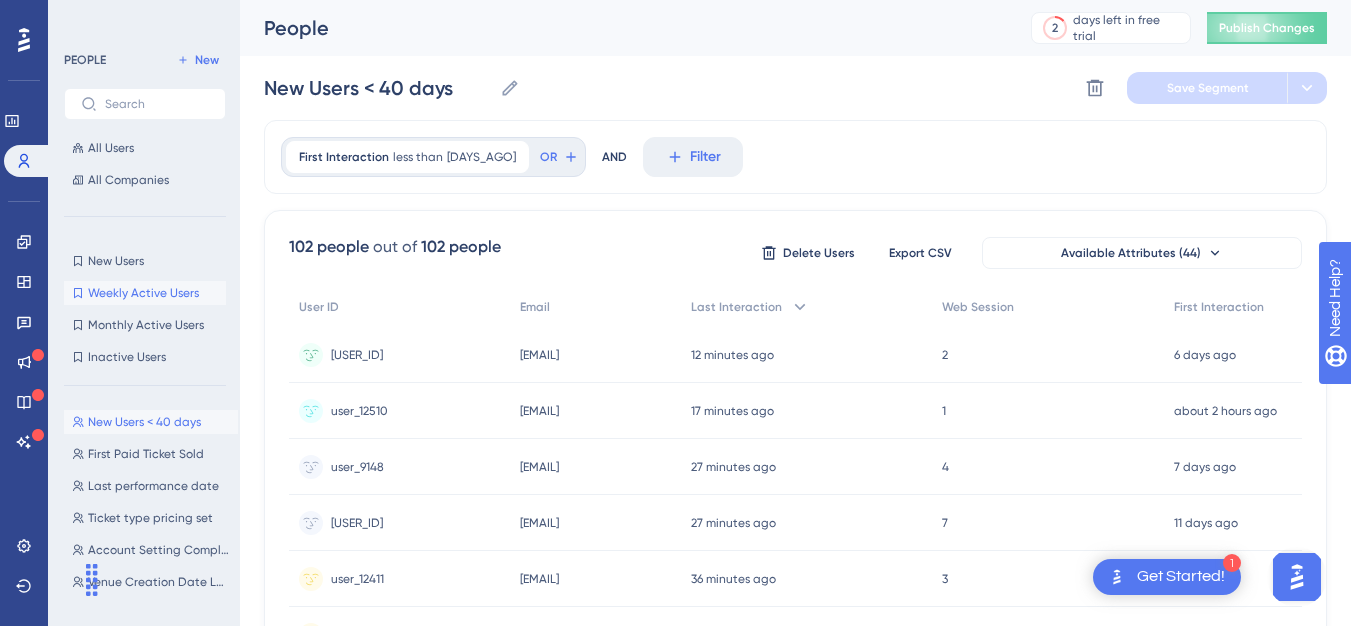 click on "Weekly Active Users" at bounding box center (143, 293) 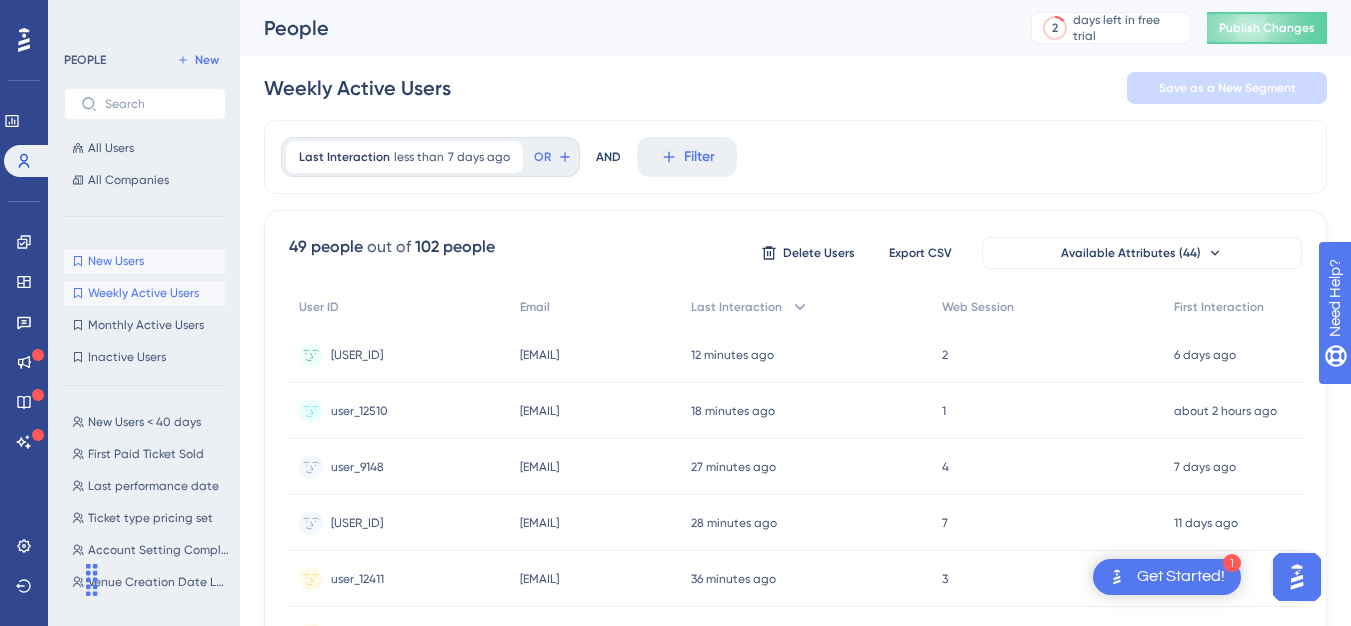 click on "New Users" at bounding box center (116, 261) 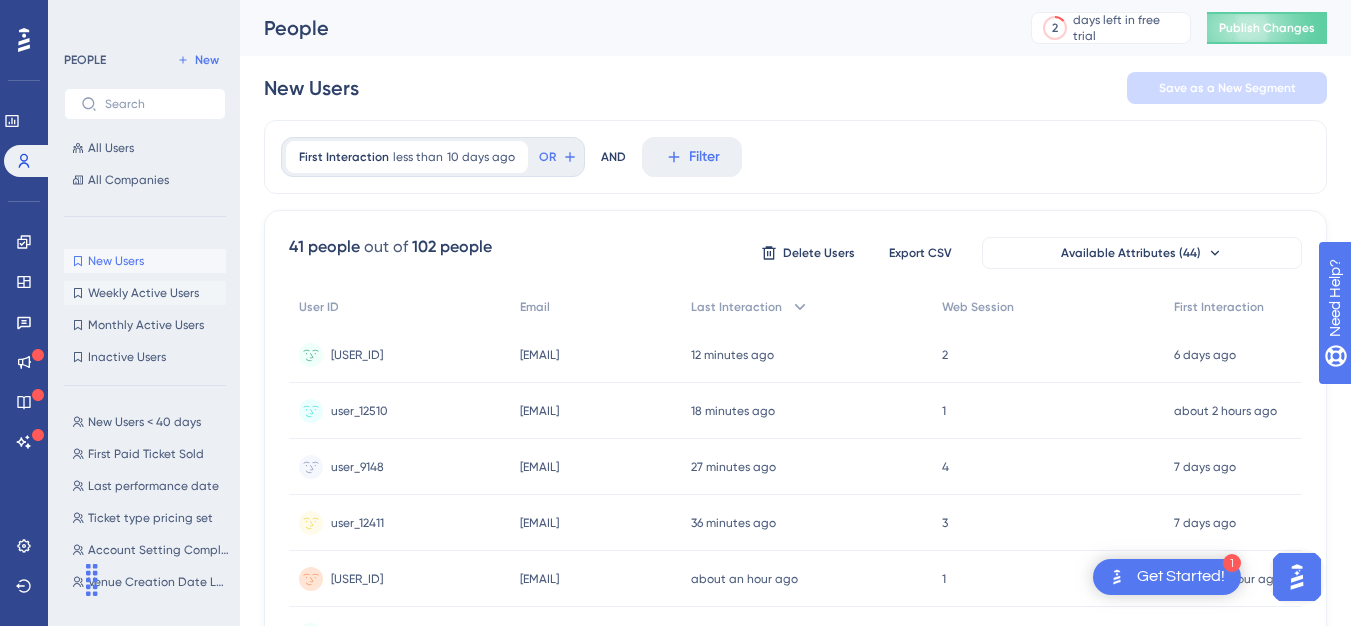 click on "Weekly Active Users" at bounding box center [143, 293] 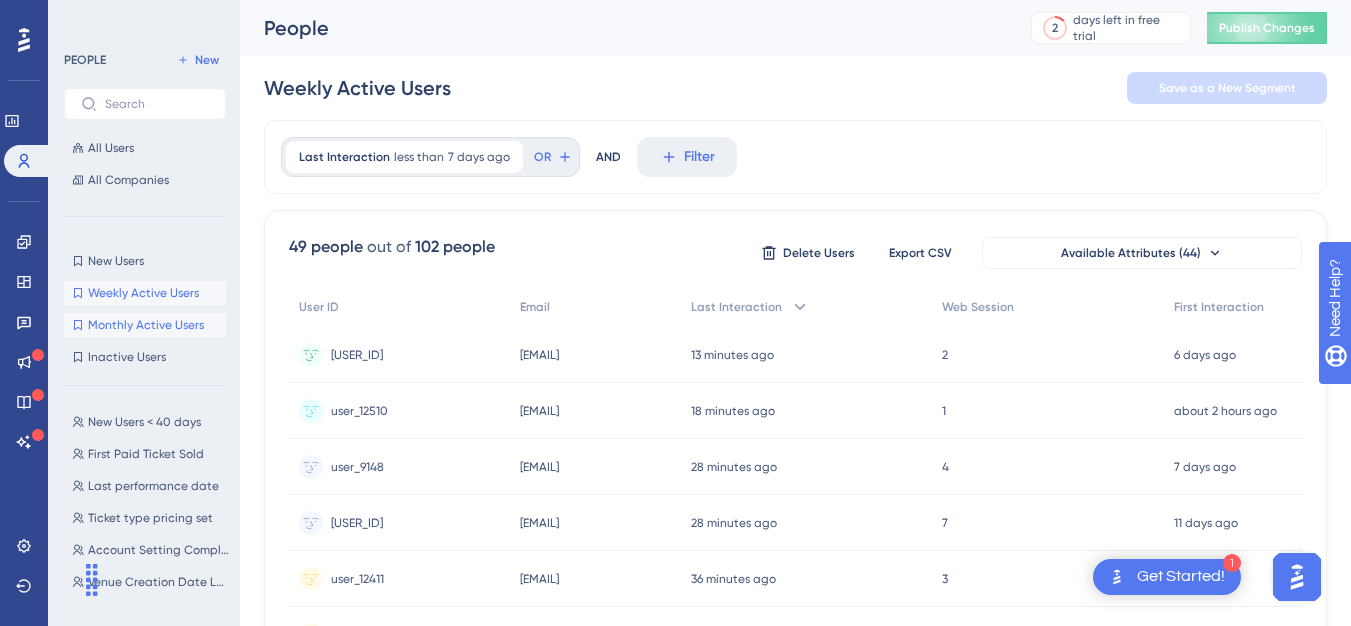 click on "Monthly Active Users" at bounding box center (146, 325) 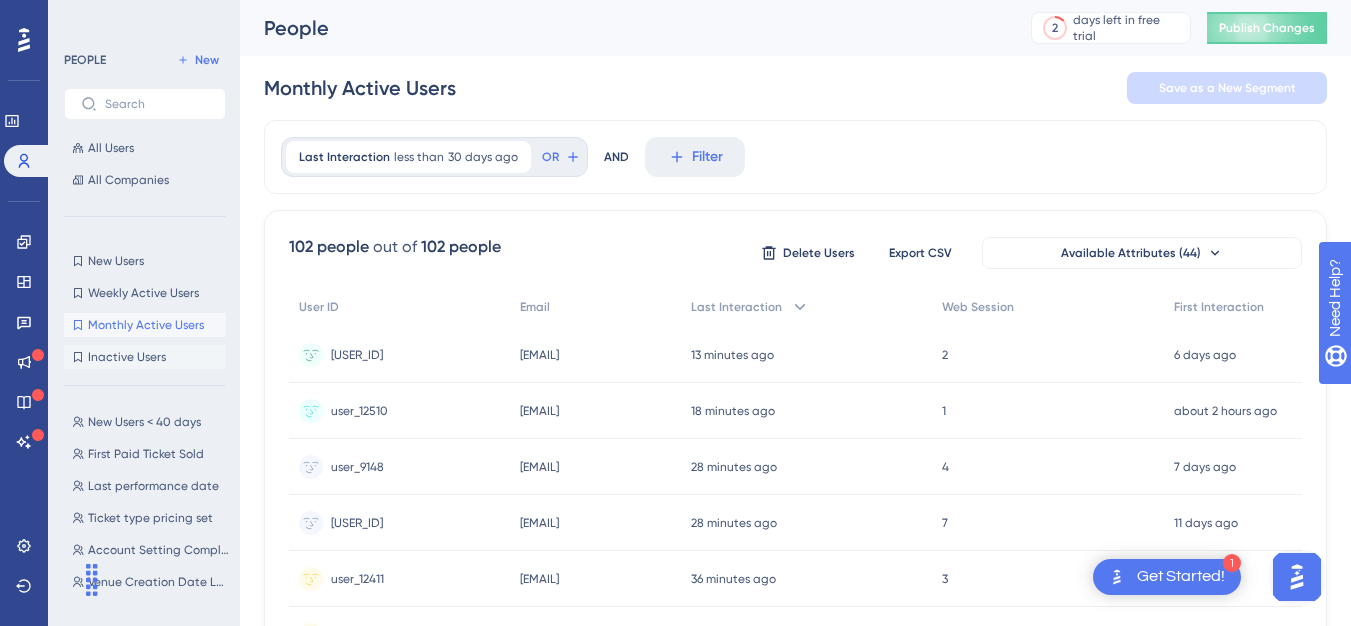 click on "Inactive Users" at bounding box center (127, 357) 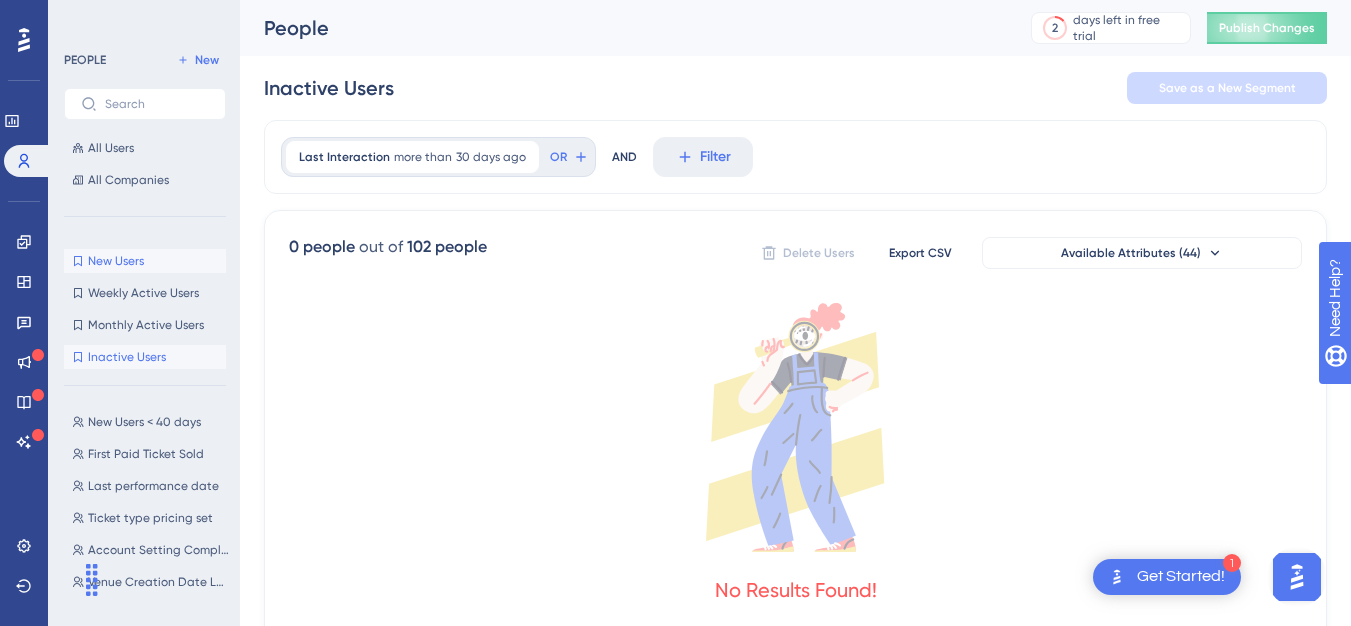 click on "New Users" at bounding box center [116, 261] 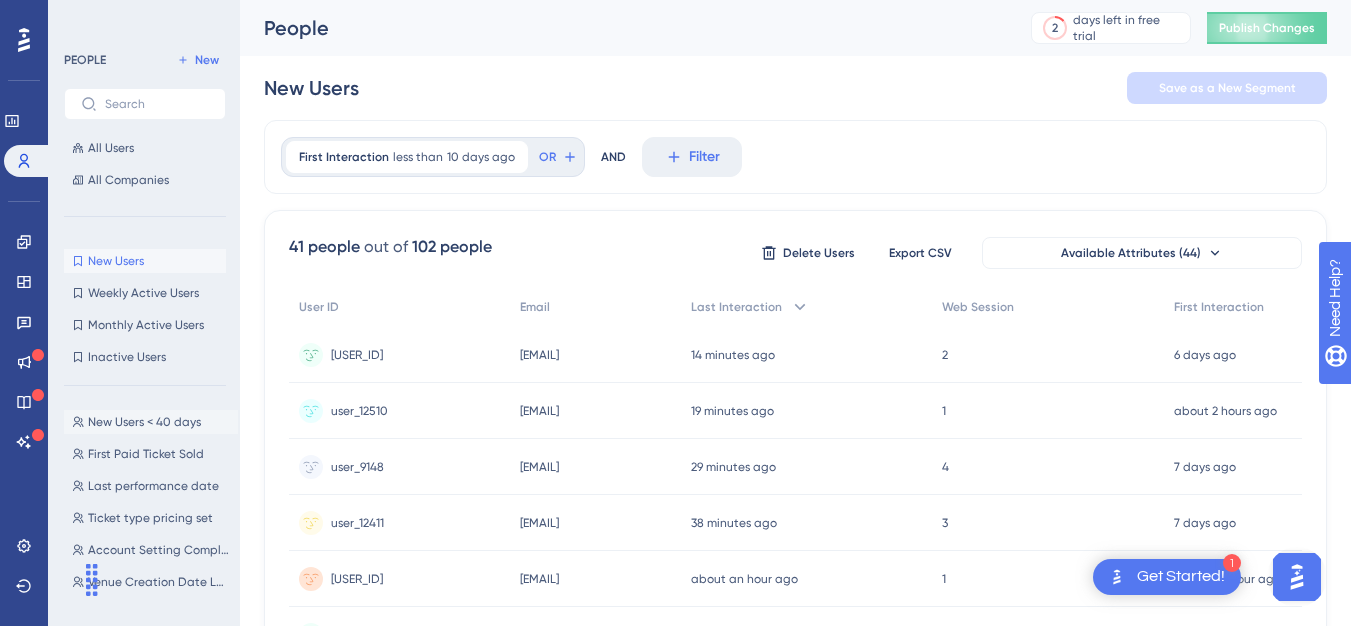 click on "[TEXT]" at bounding box center (151, 422) 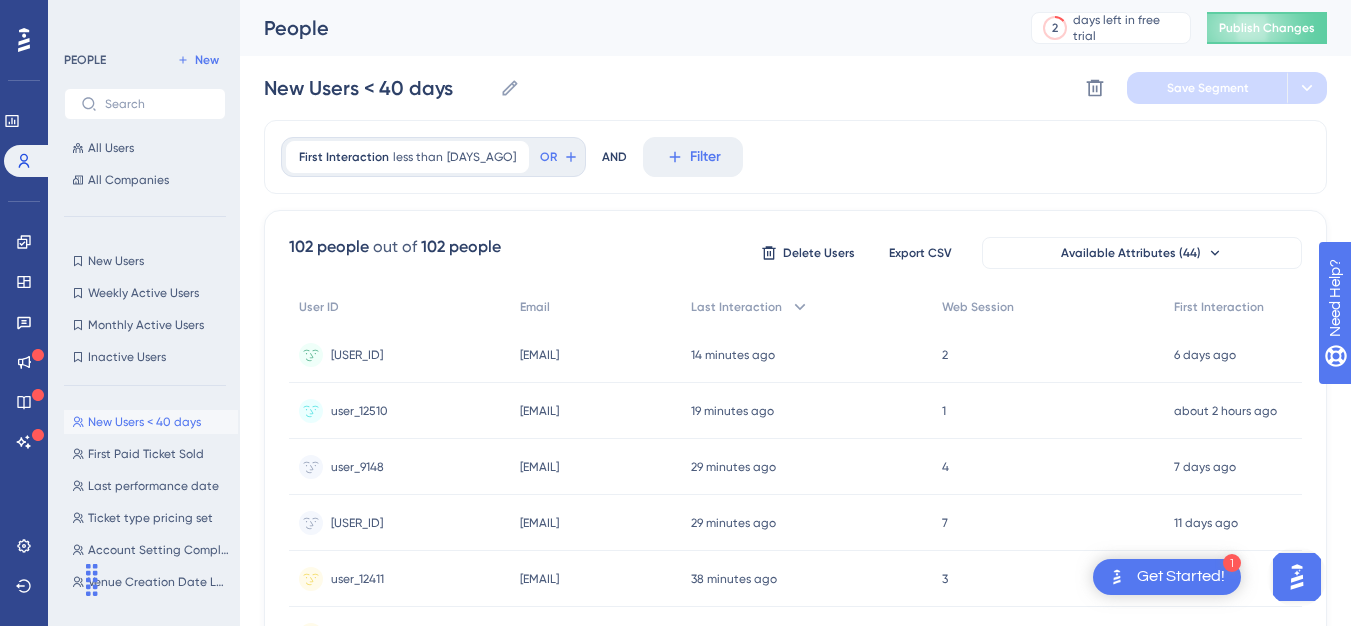 click on "People" at bounding box center (622, 28) 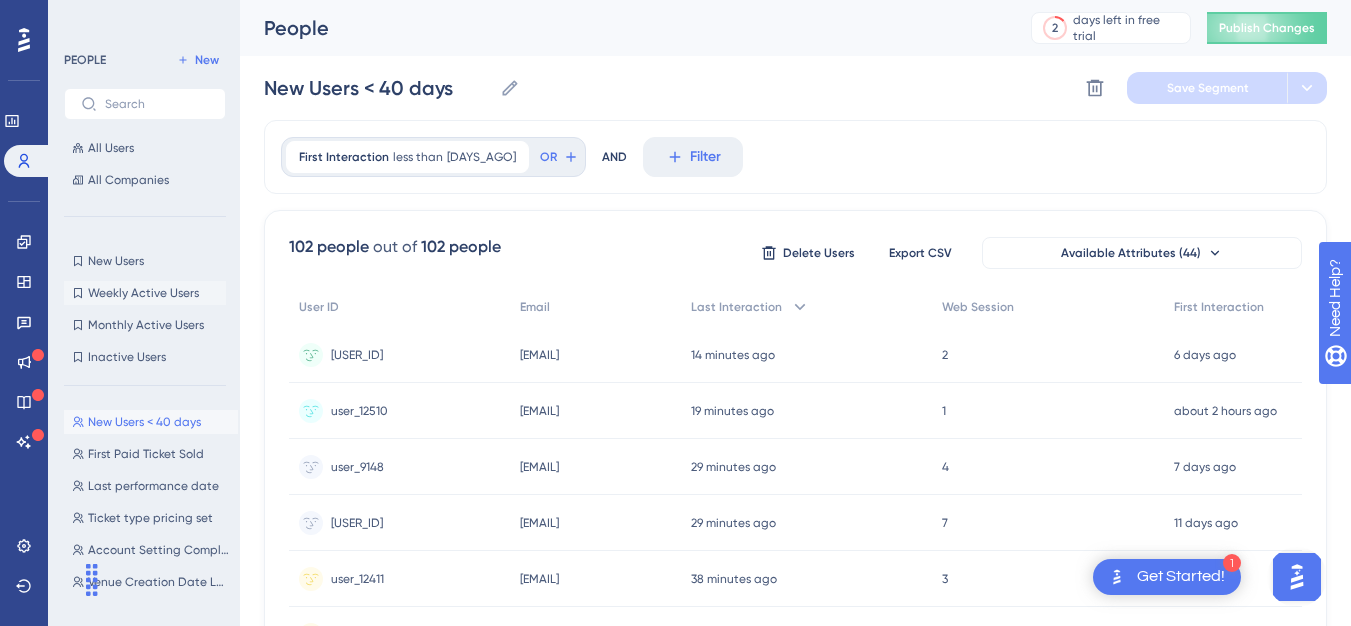 click on "Weekly Active Users" at bounding box center [143, 293] 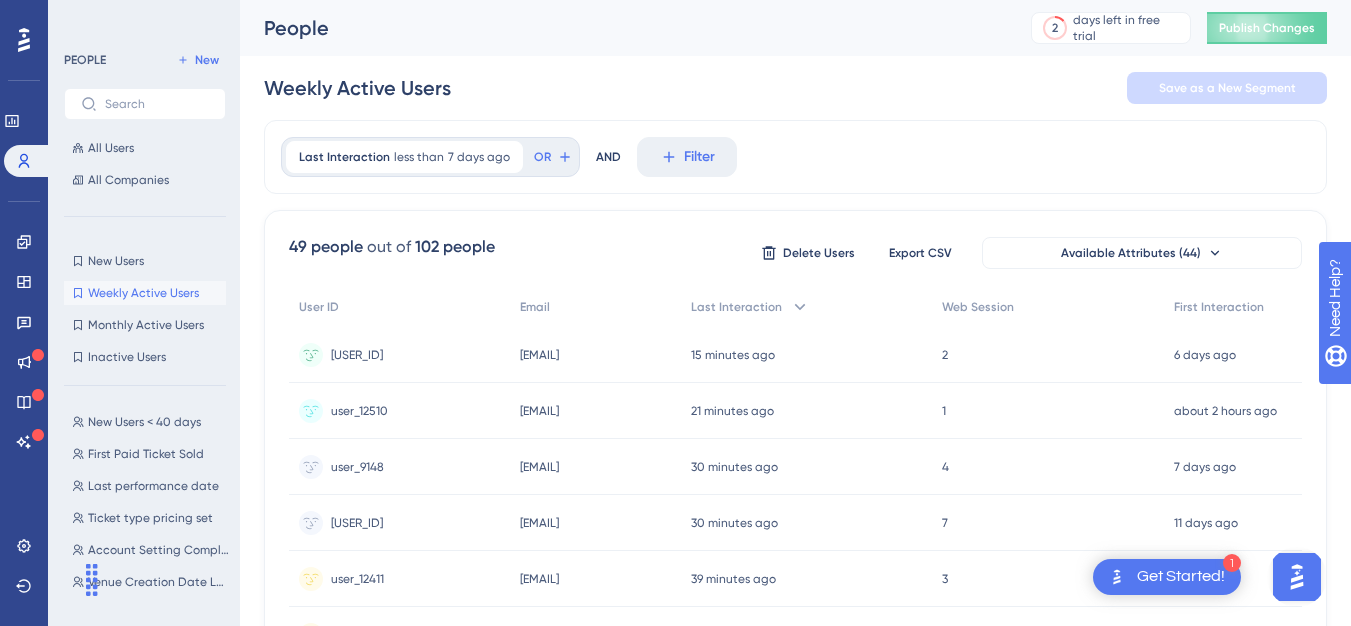 click on "Weekly Active Users Save as a New Segment" at bounding box center [795, 88] 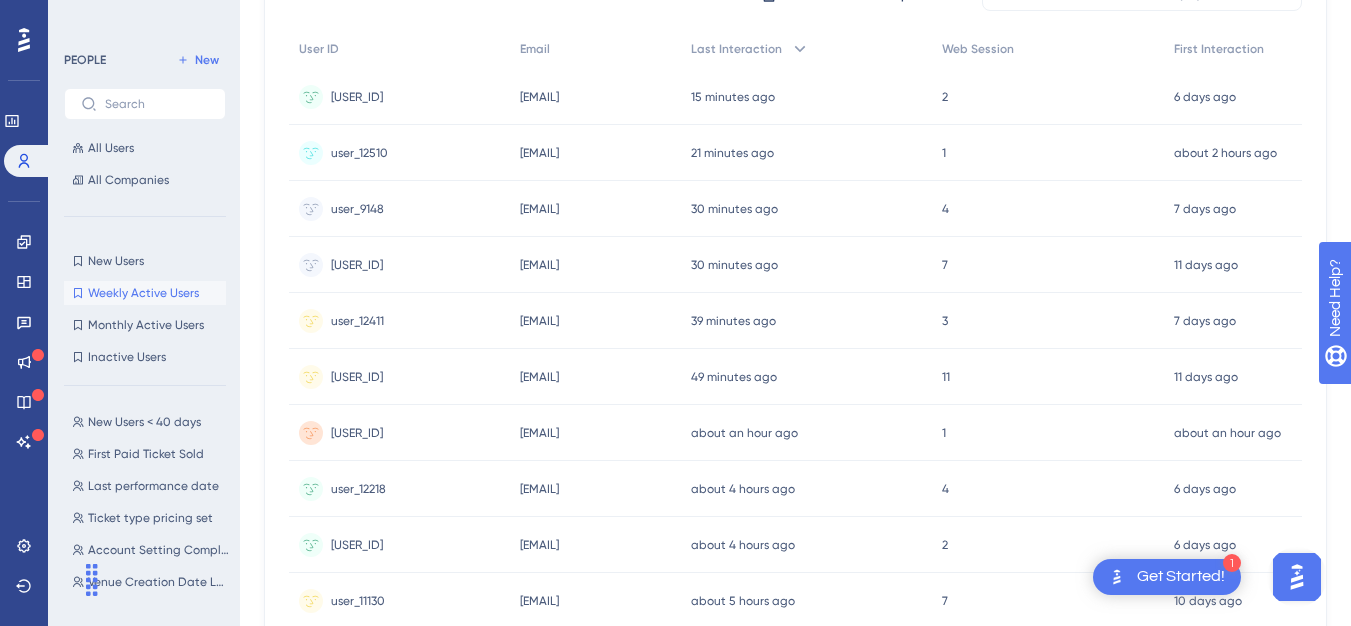 scroll, scrollTop: 0, scrollLeft: 0, axis: both 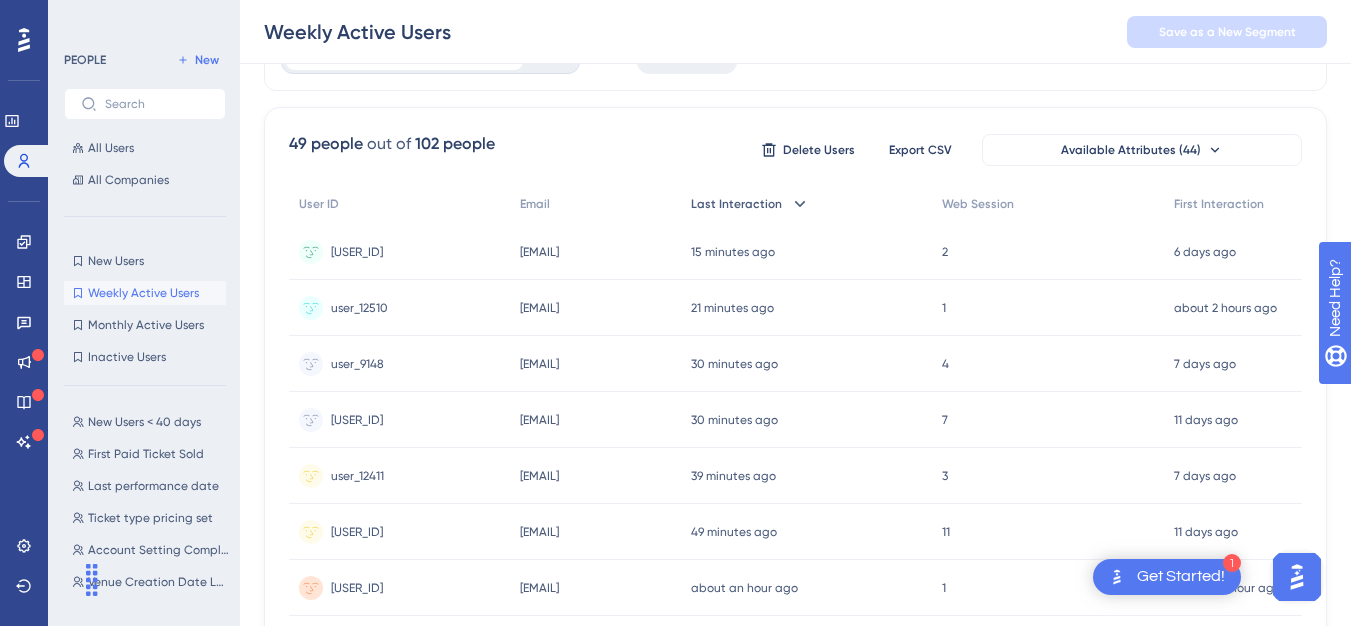click 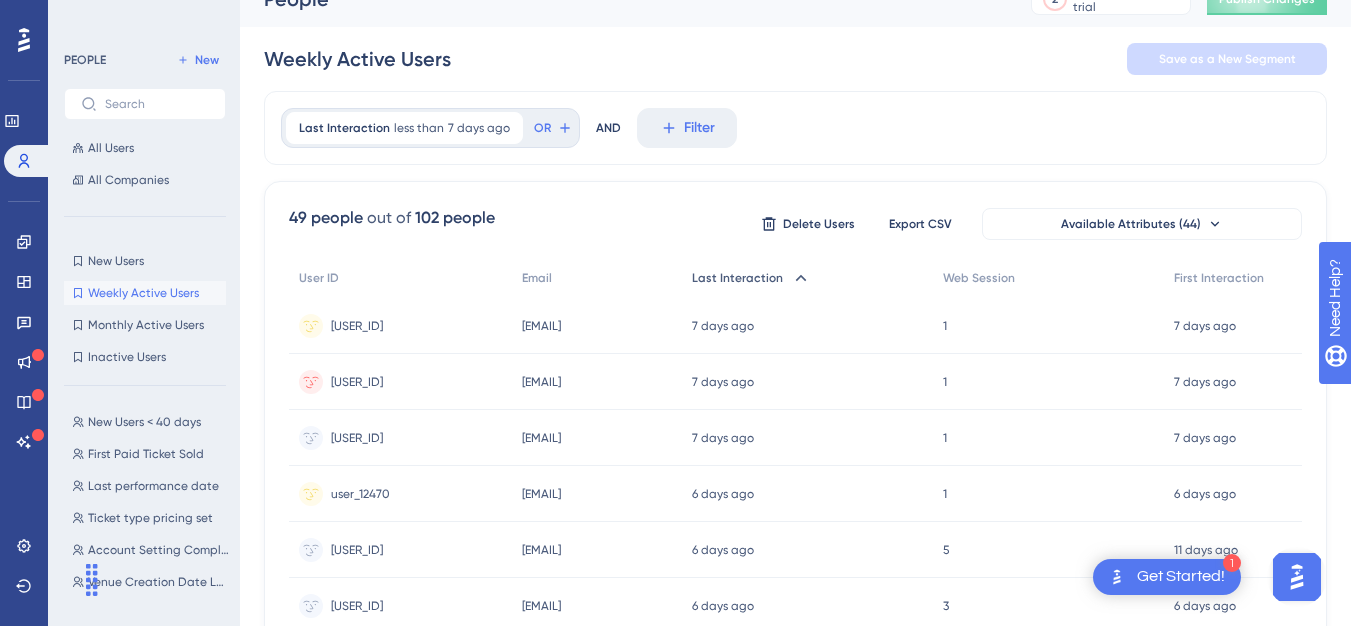 scroll, scrollTop: 0, scrollLeft: 0, axis: both 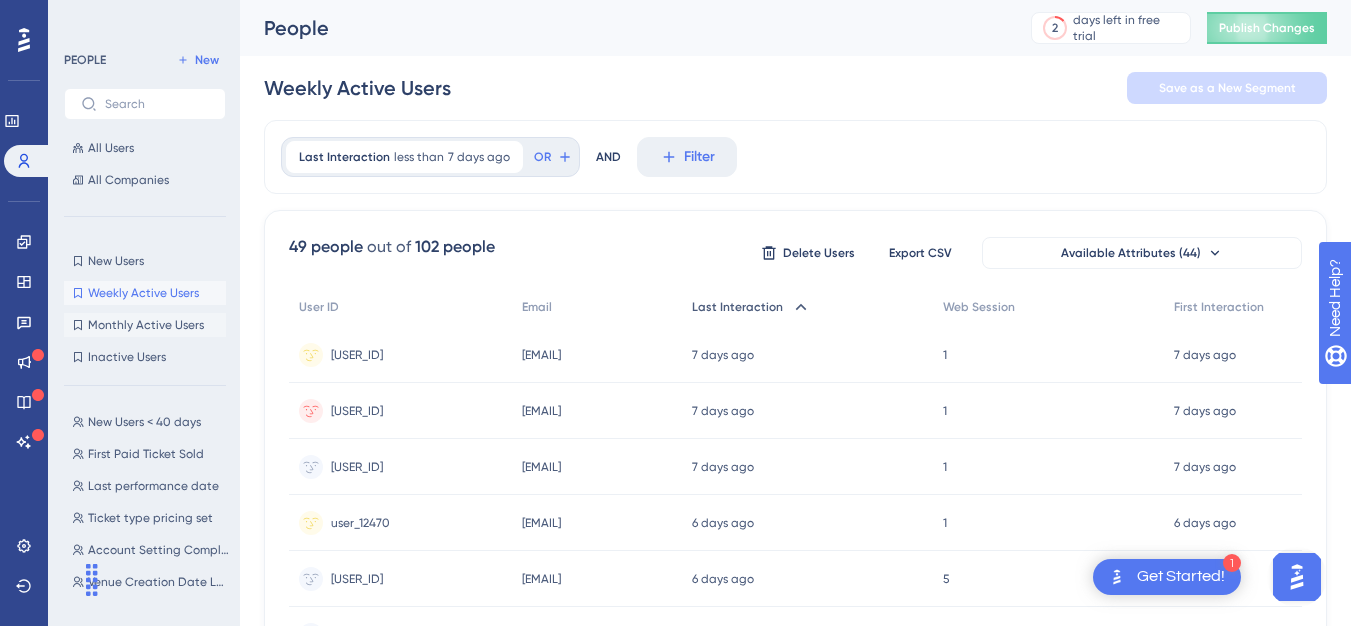 click on "Monthly Active Users" at bounding box center [146, 325] 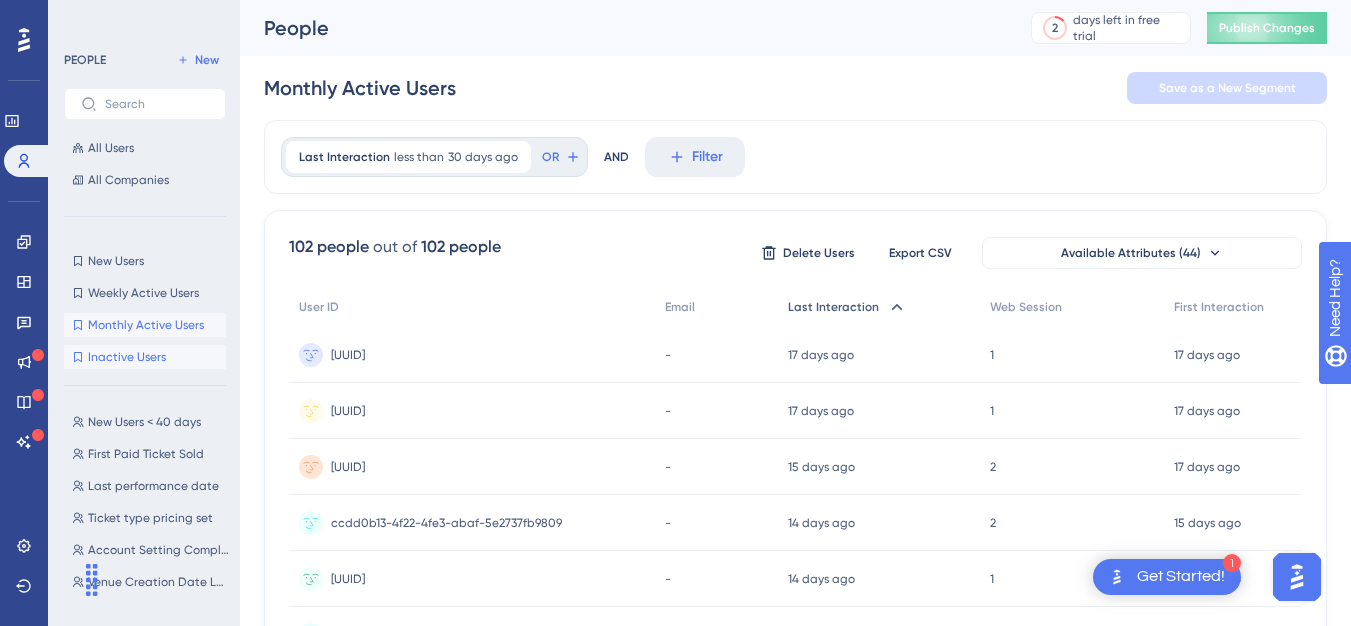 click on "Inactive Users Inactive Users" at bounding box center (145, 357) 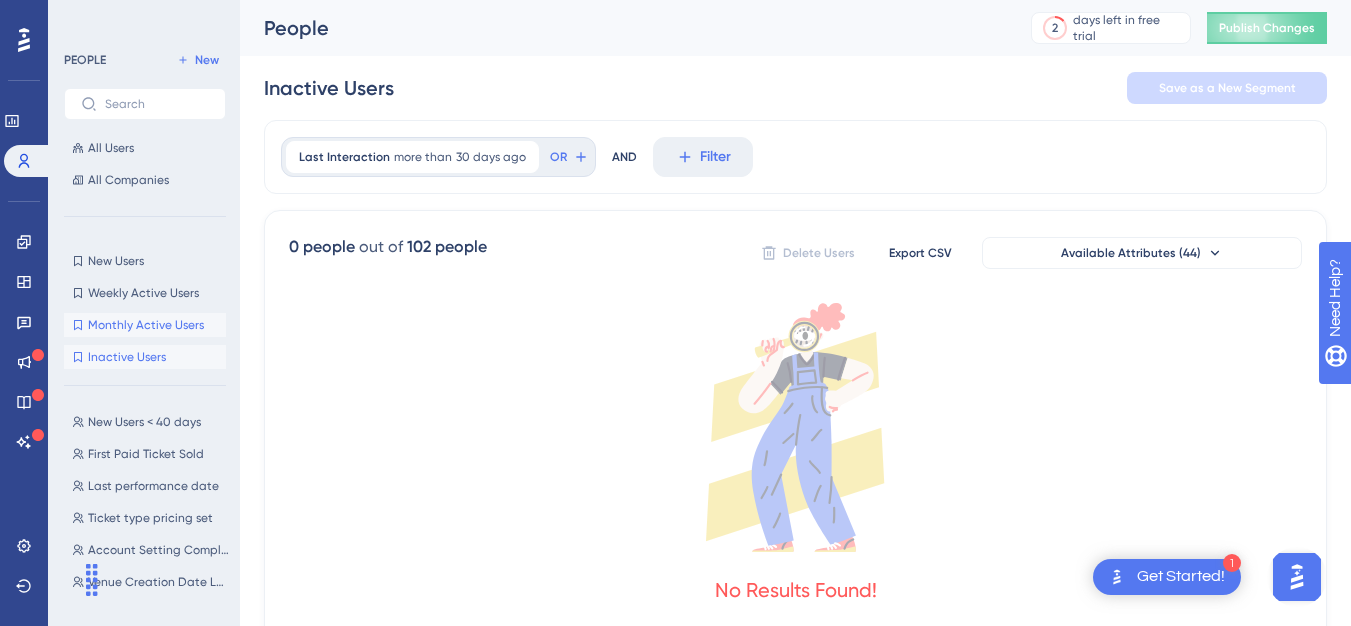 click on "Monthly Active Users" at bounding box center (146, 325) 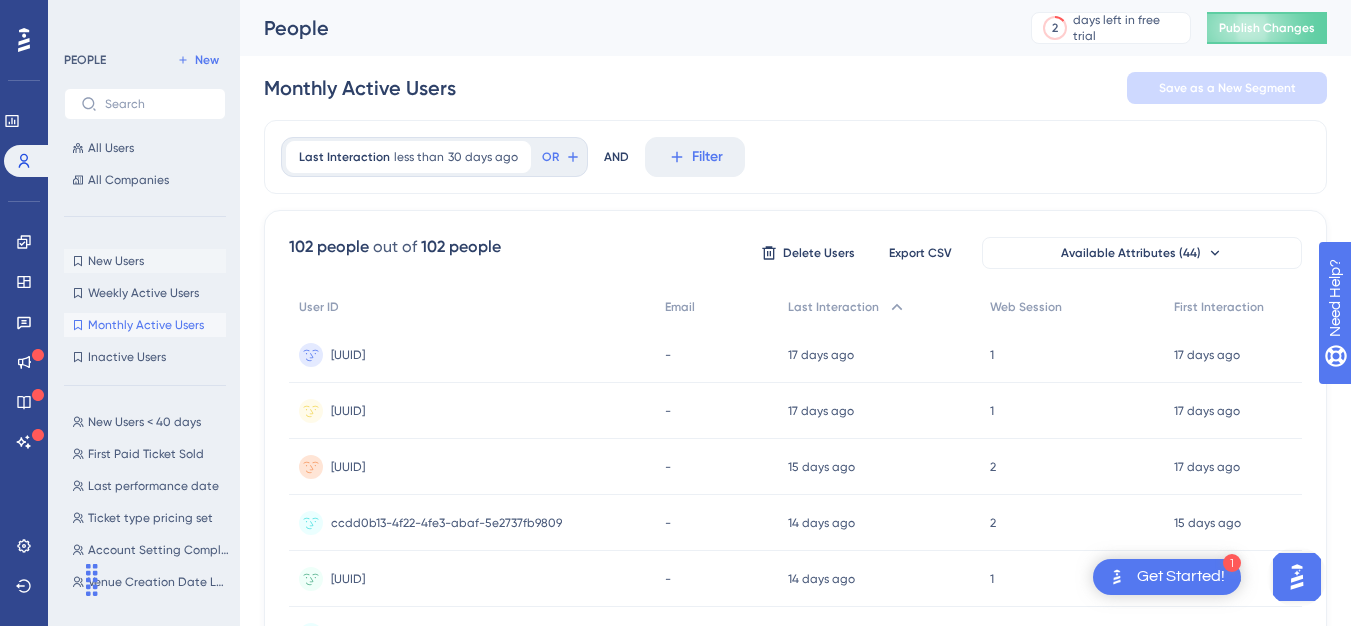 click on "New Users New Users" at bounding box center [145, 261] 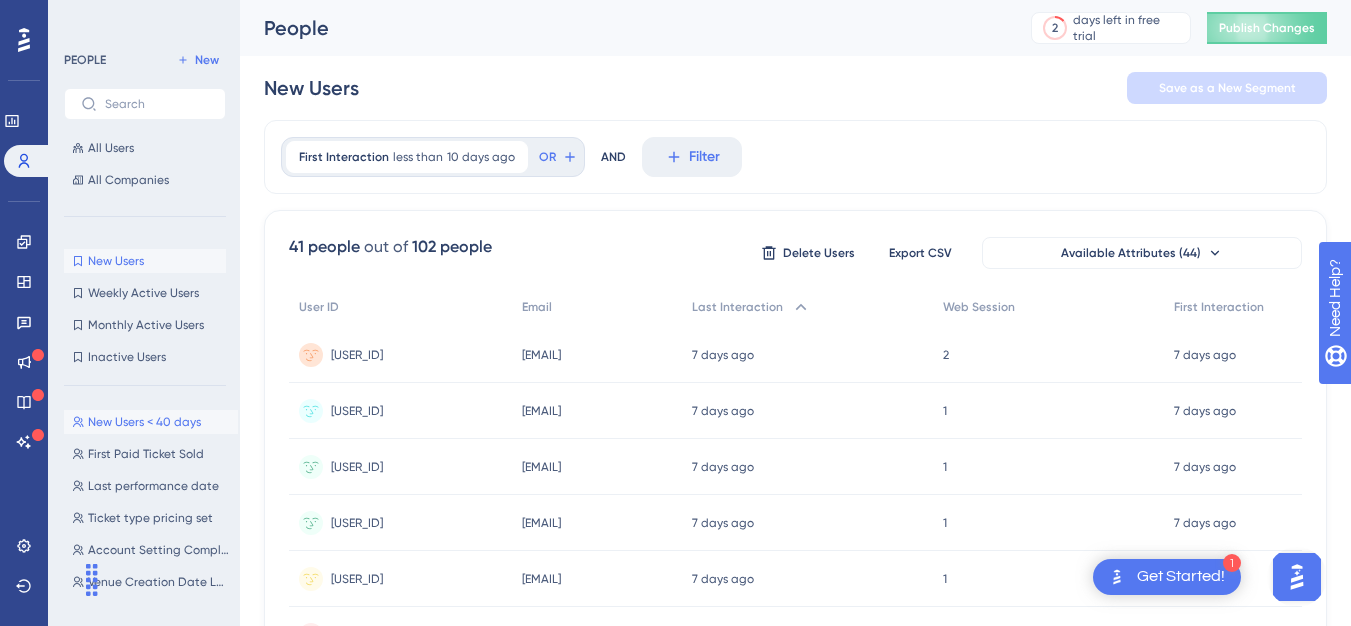 click on "New Users < 40 days" at bounding box center (144, 422) 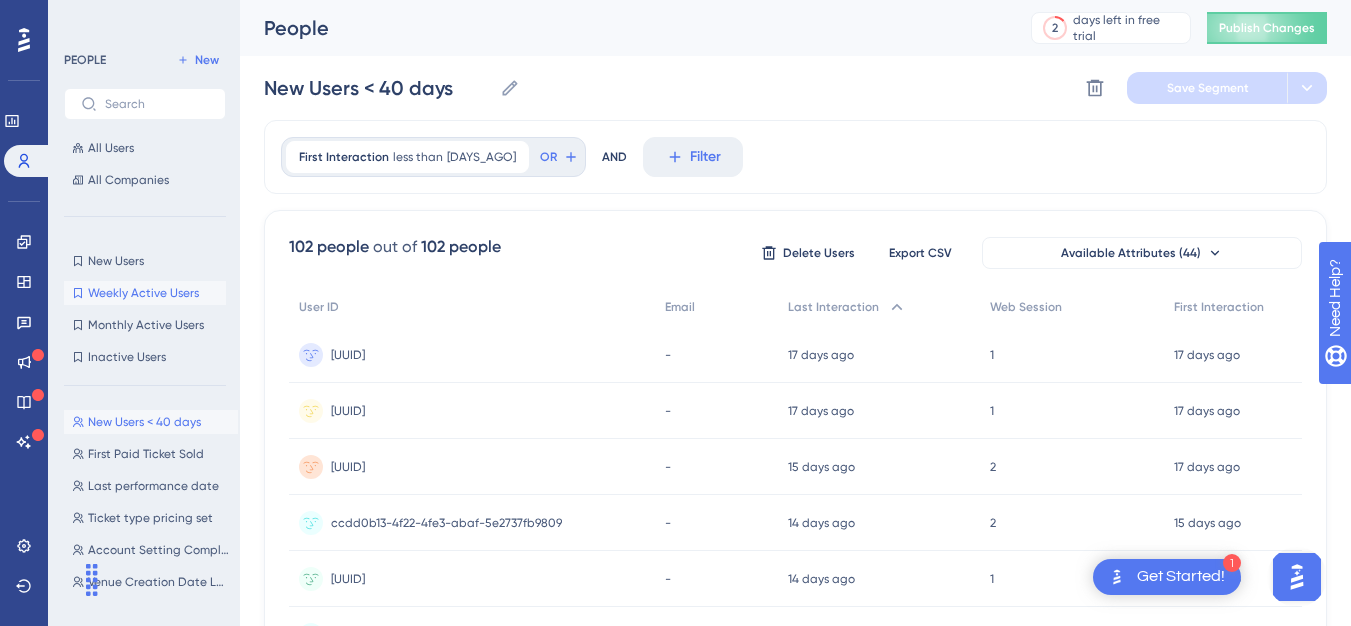 click on "Weekly Active Users" at bounding box center [143, 293] 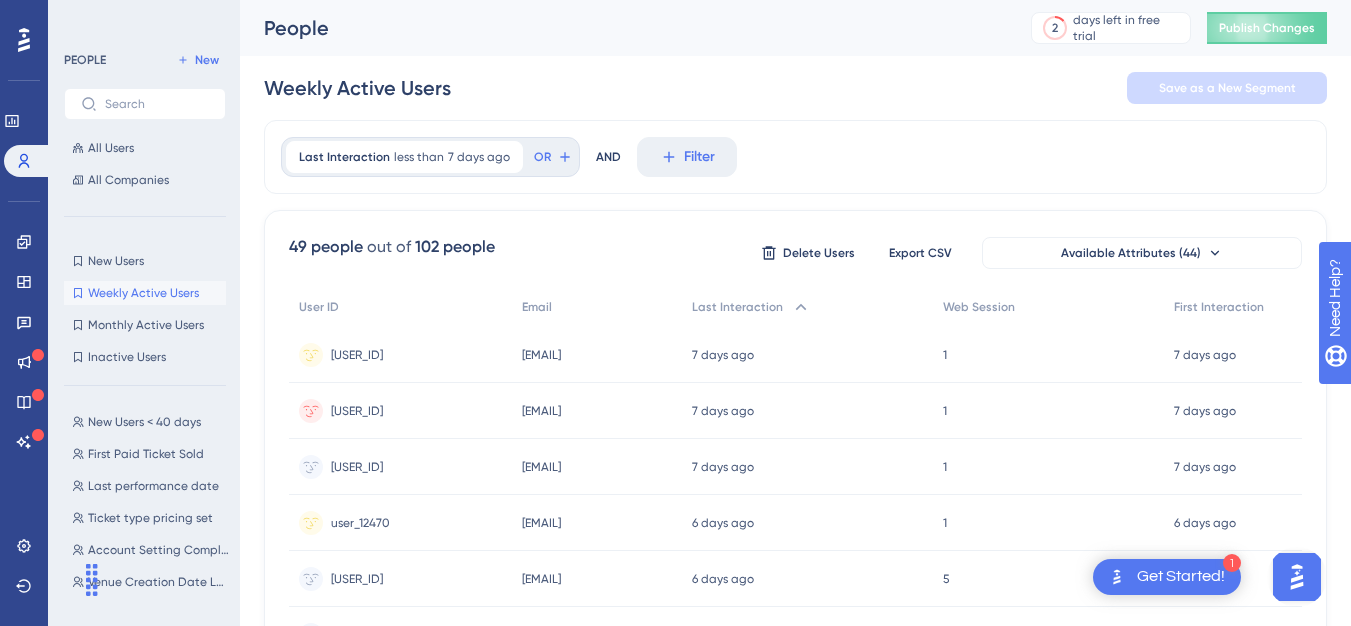 click on "Weekly Active Users Save as a New Segment" at bounding box center (795, 88) 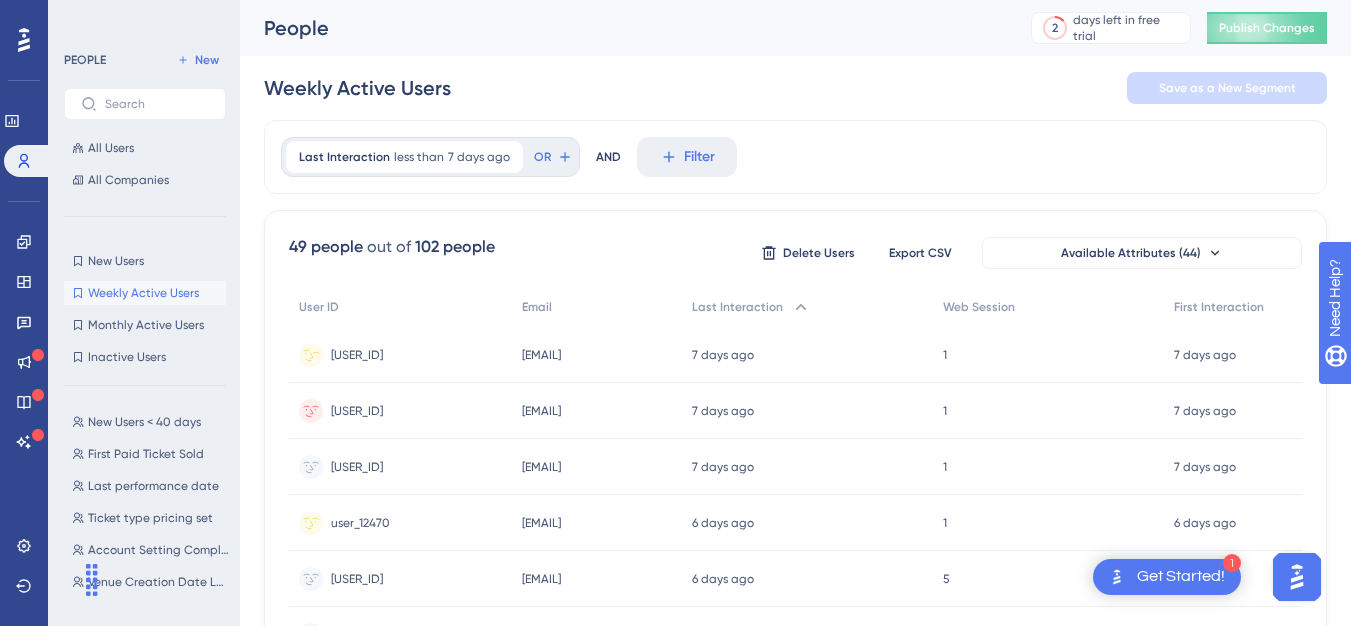 click on "[EMAIL]" at bounding box center (541, 355) 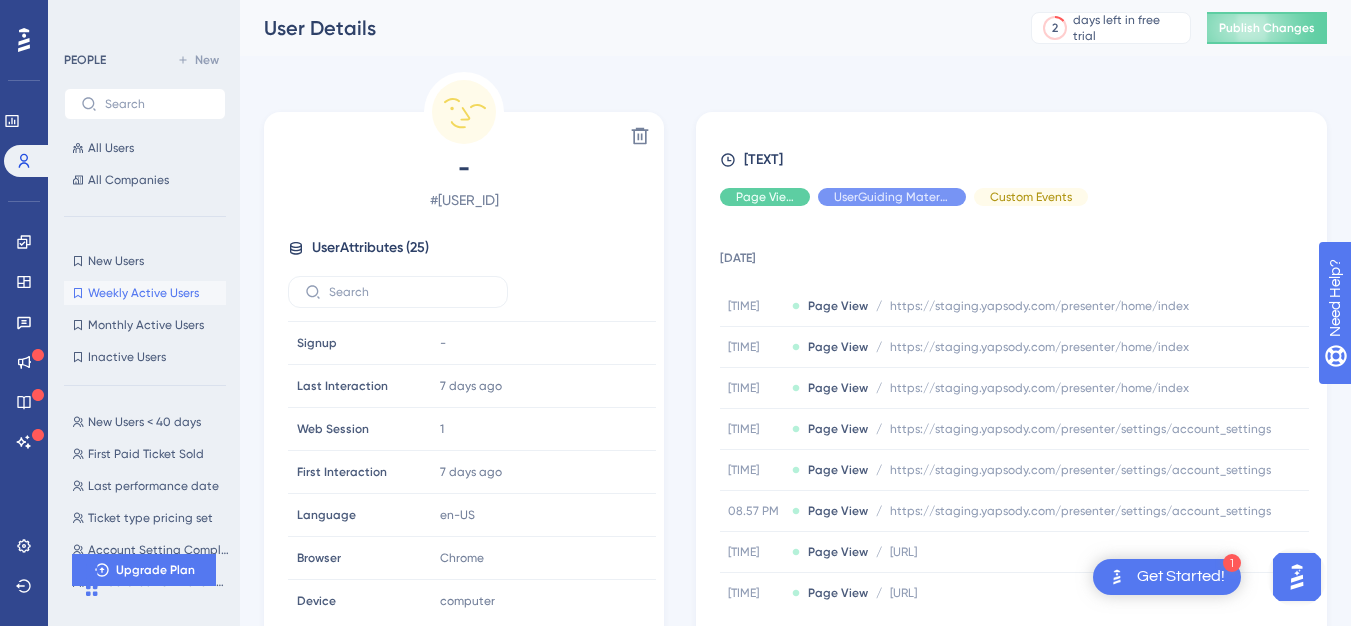 scroll, scrollTop: 32, scrollLeft: 0, axis: vertical 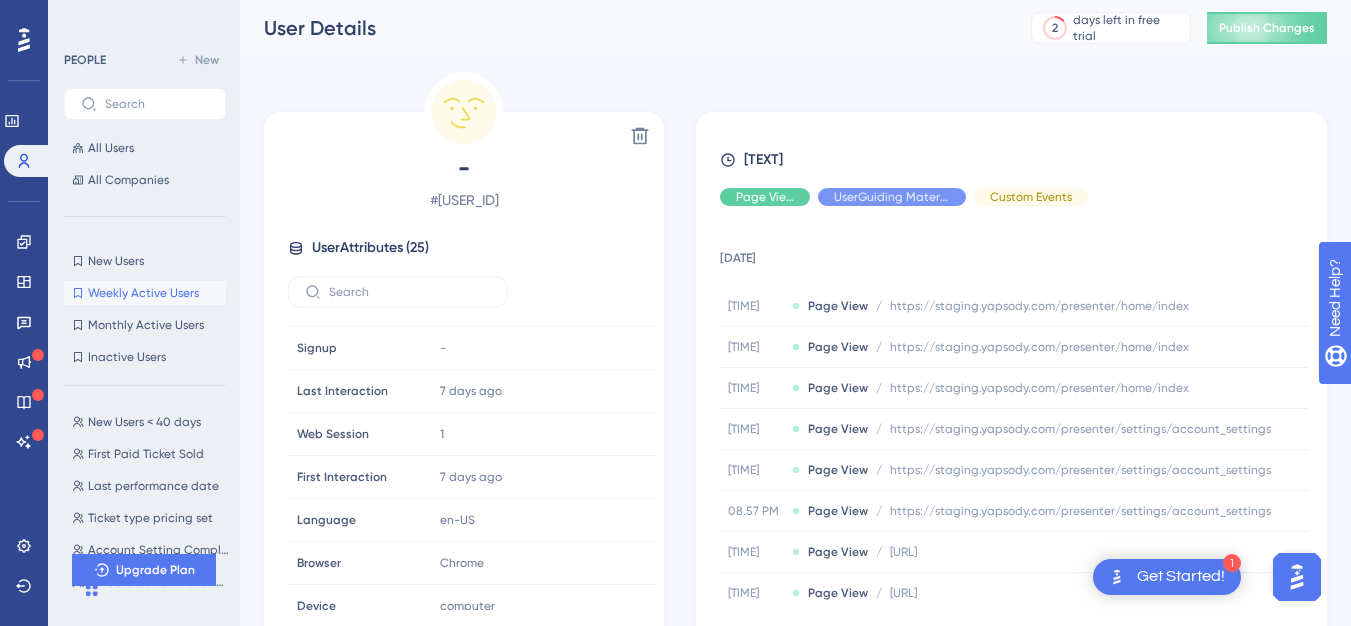 click on "Weekly Active Users" at bounding box center [143, 293] 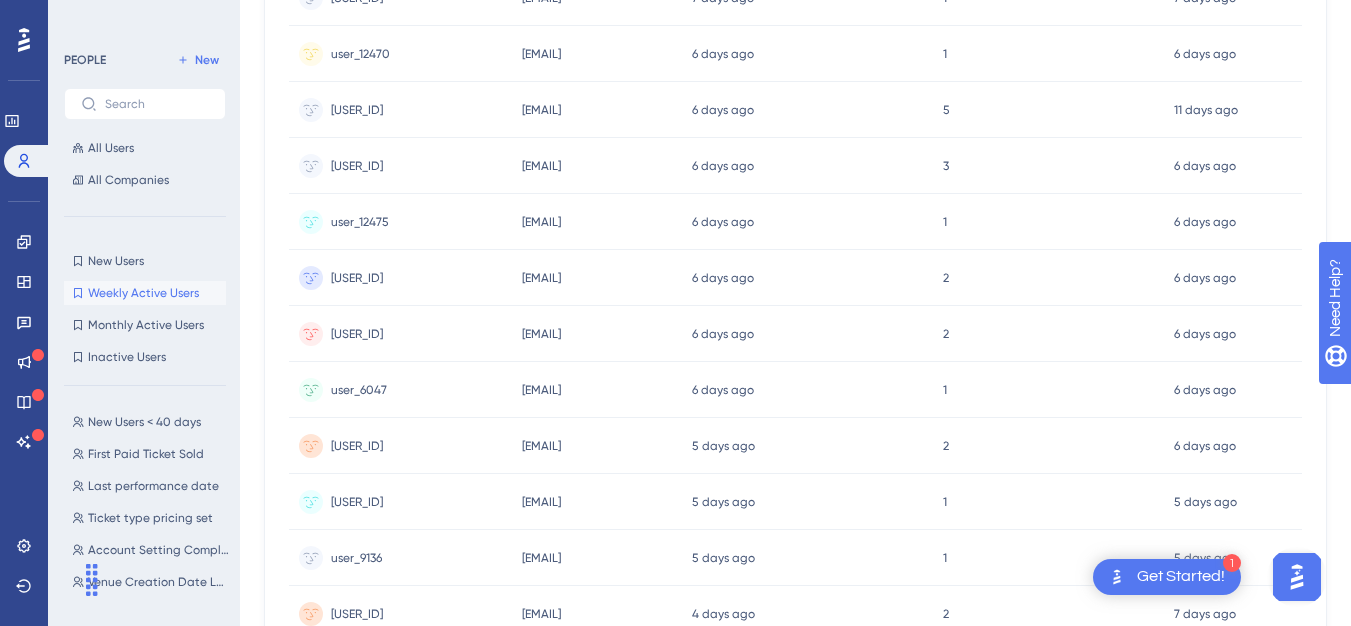 scroll, scrollTop: 5, scrollLeft: 0, axis: vertical 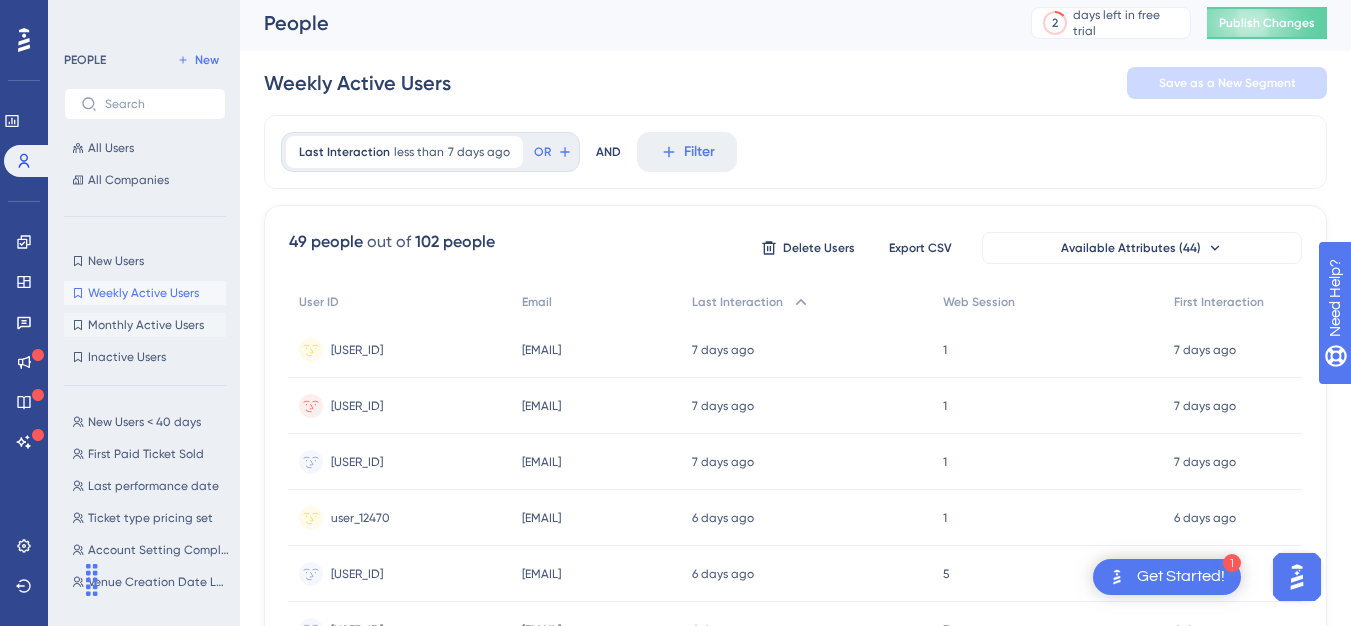 click on "Monthly Active Users" at bounding box center (146, 325) 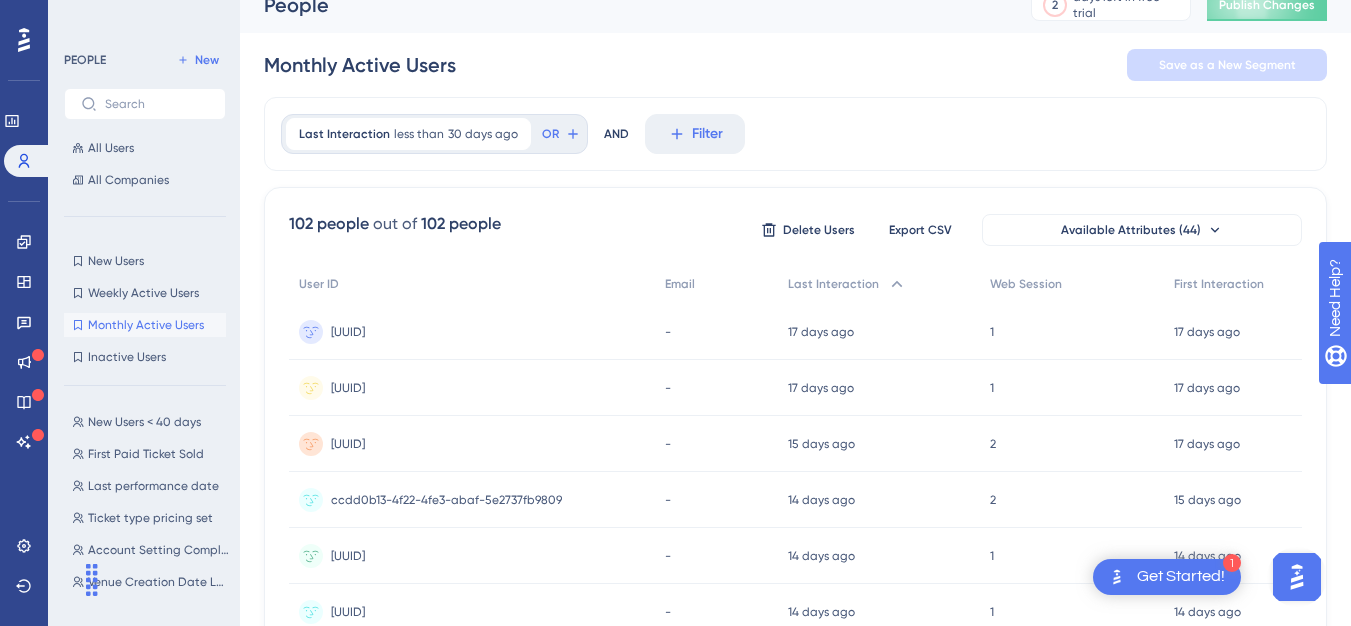 scroll, scrollTop: 0, scrollLeft: 0, axis: both 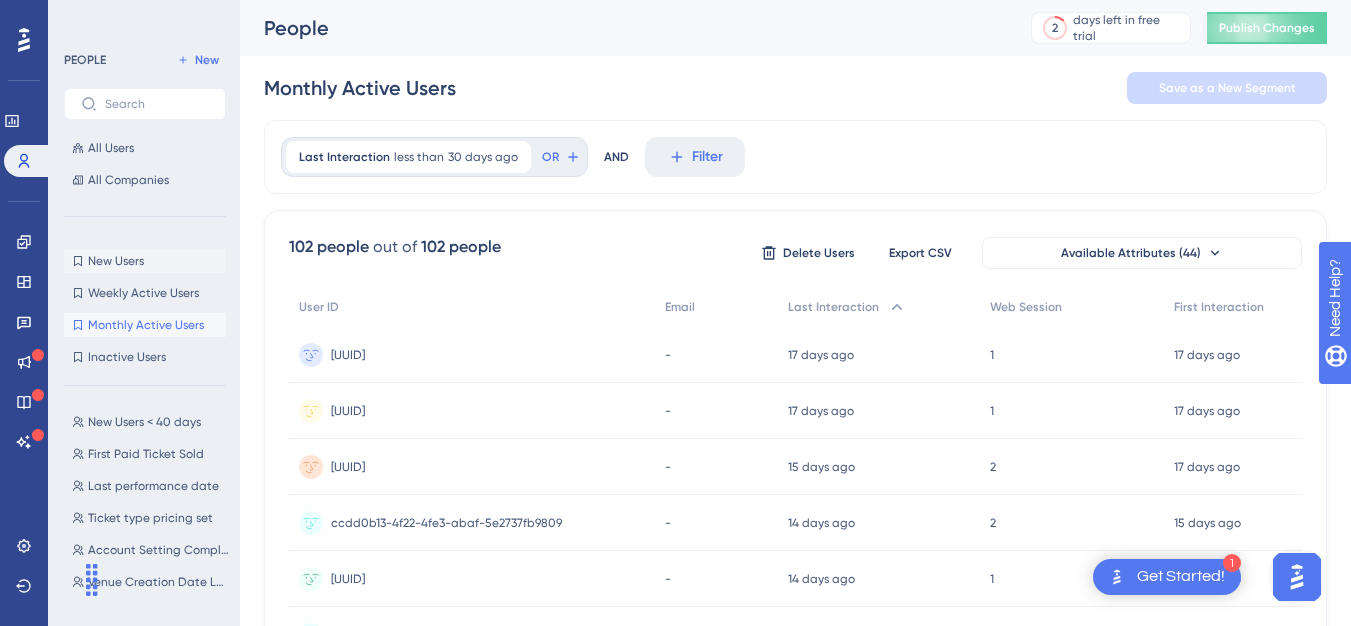 click on "New Users New Users" at bounding box center (145, 261) 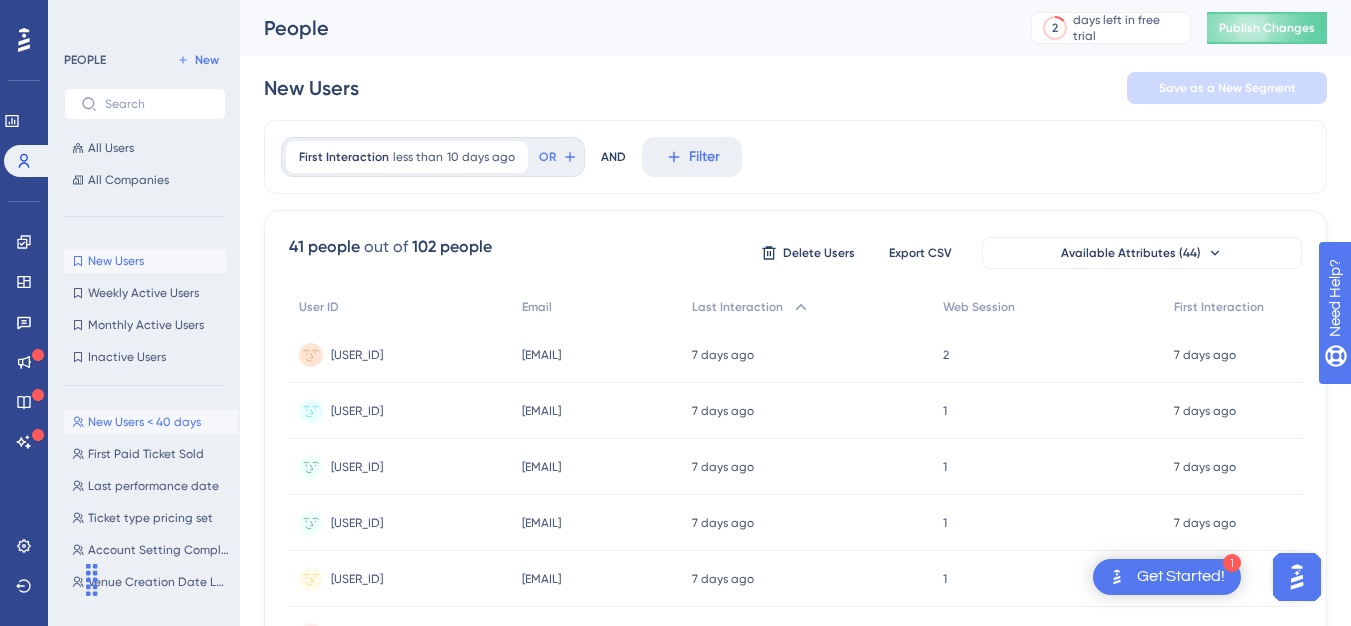 click on "New Users < 40 days" at bounding box center (144, 422) 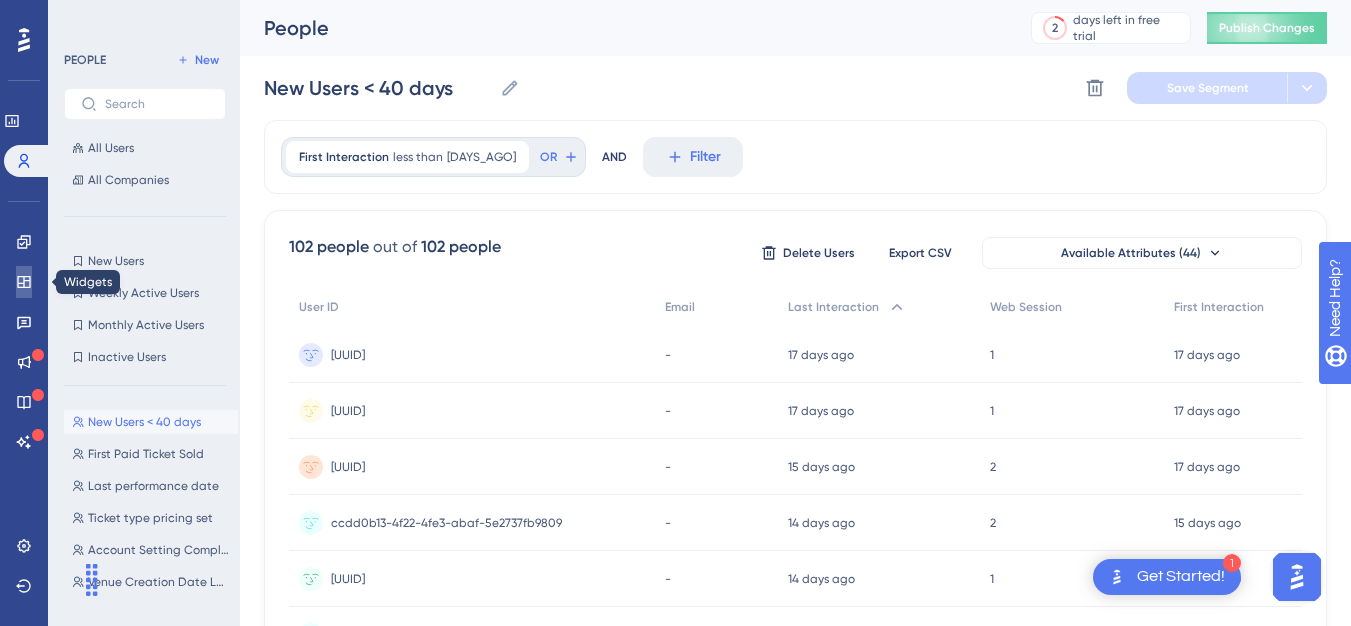 click 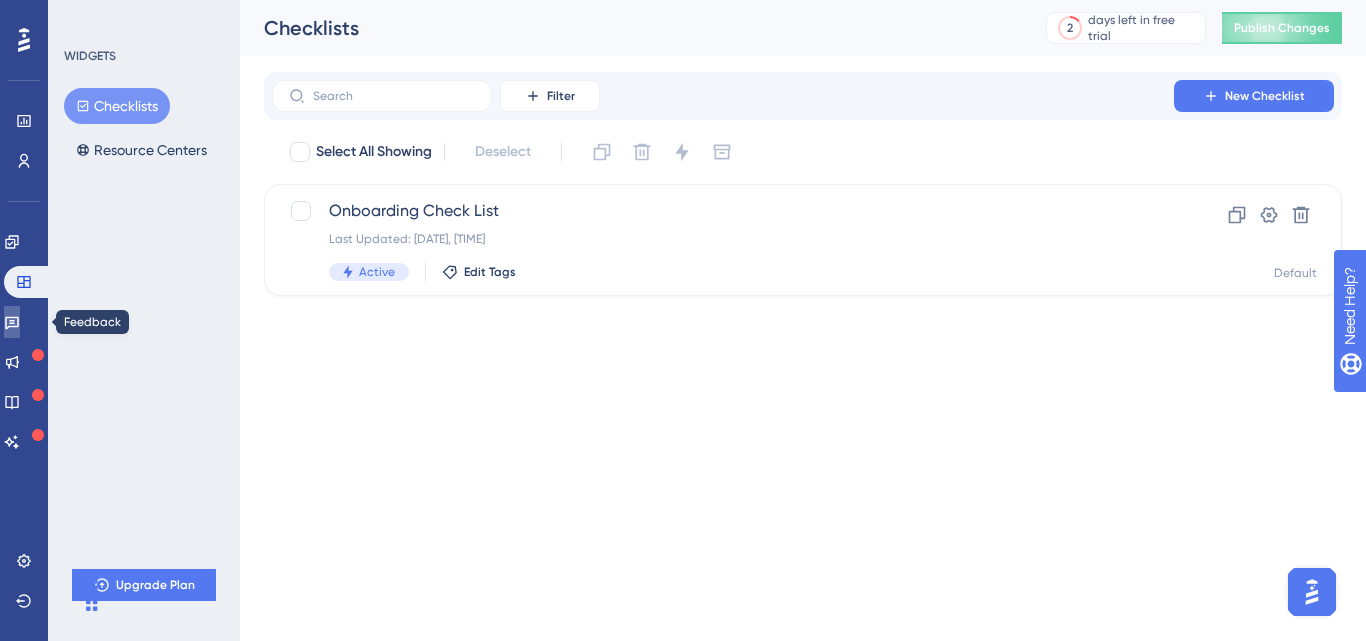 click at bounding box center [12, 322] 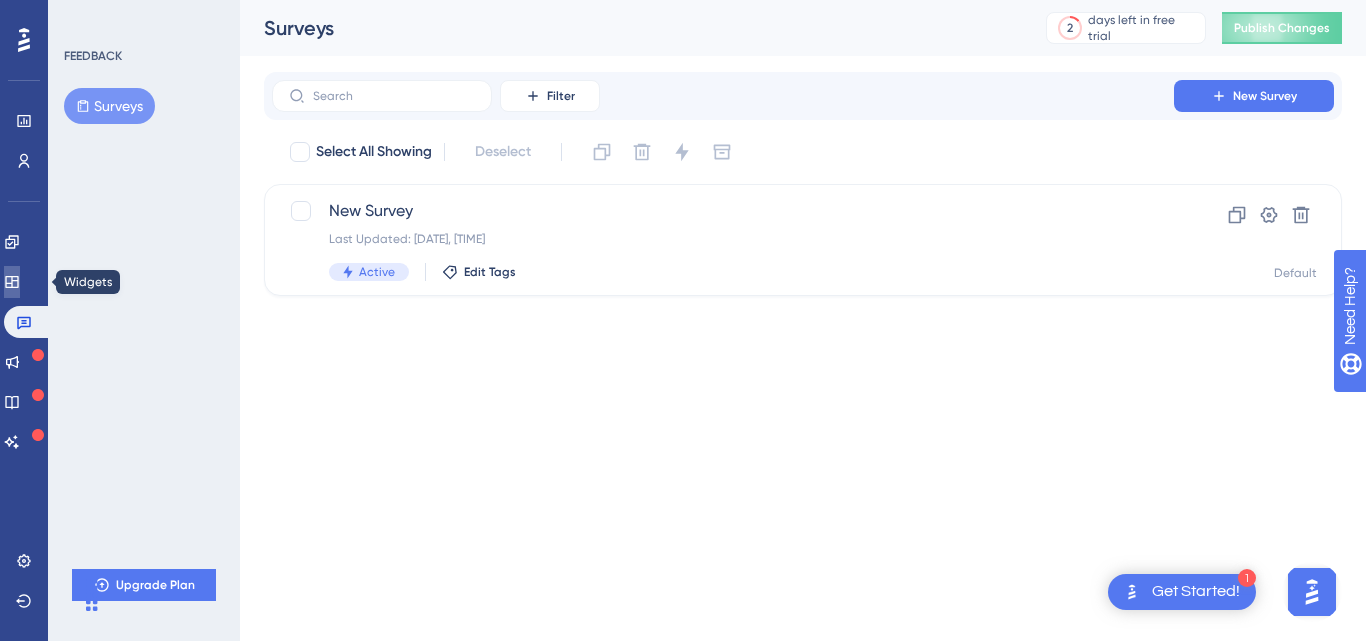 click 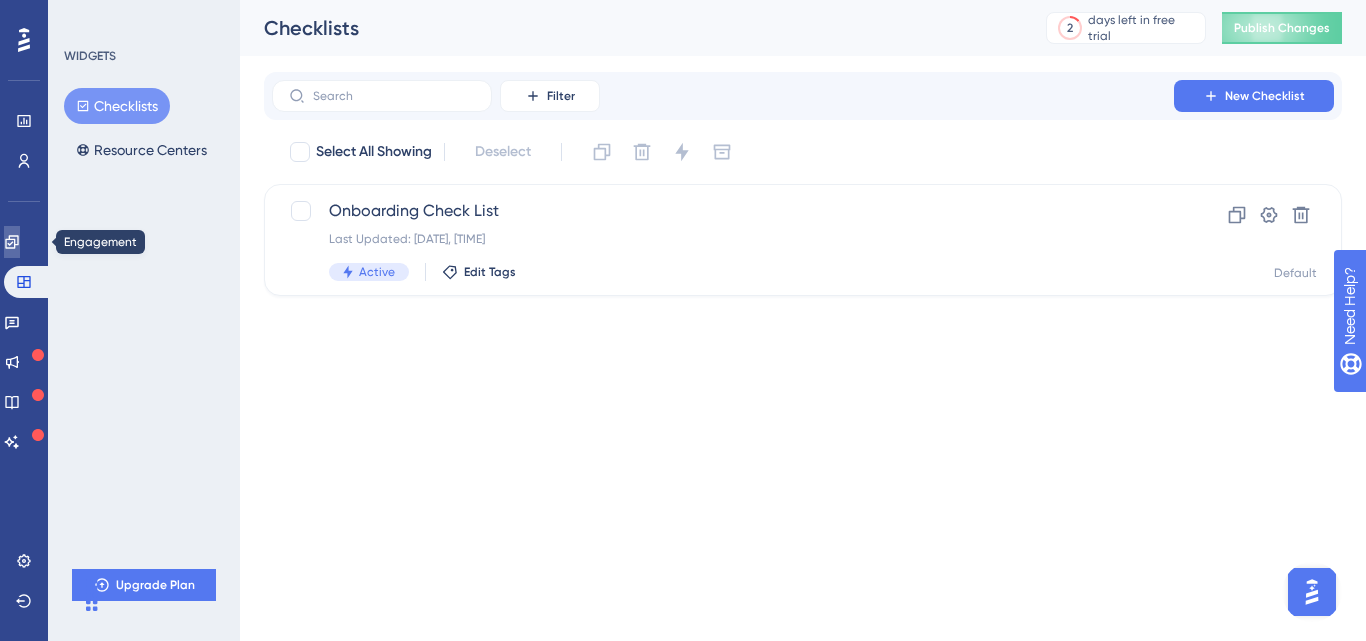 click at bounding box center [12, 242] 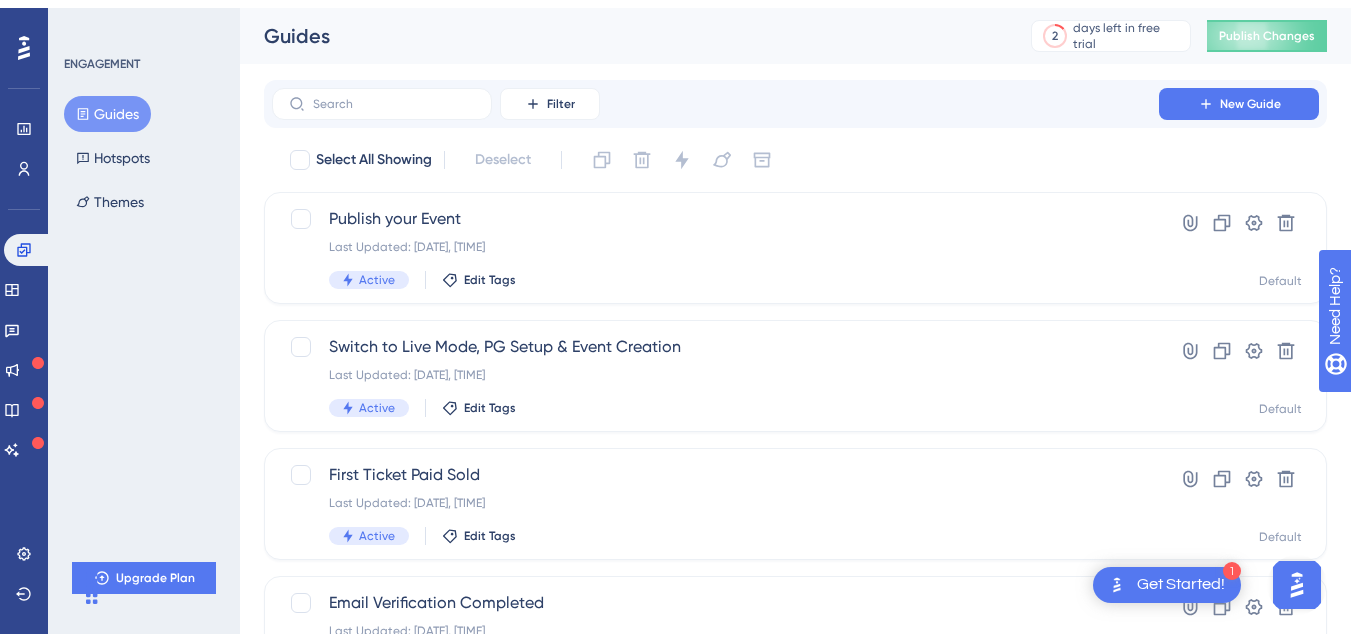 scroll, scrollTop: 103, scrollLeft: 0, axis: vertical 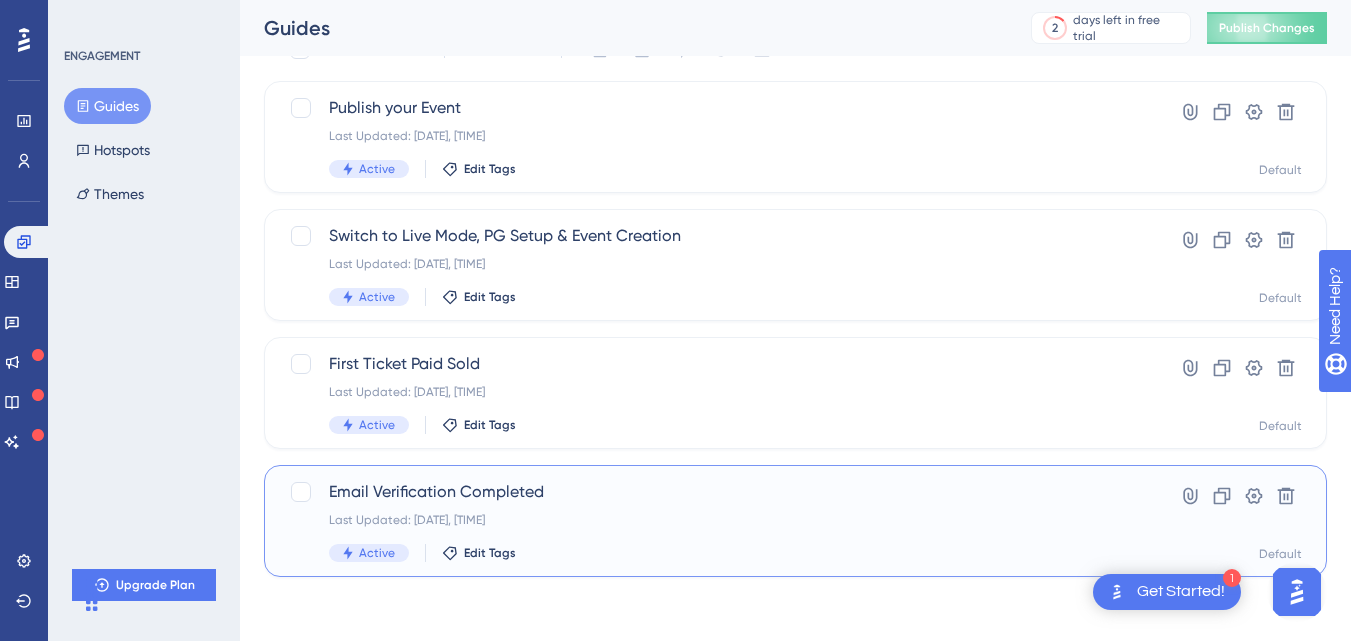 click on "Last Updated: [DATE], [TIME]" at bounding box center (715, 520) 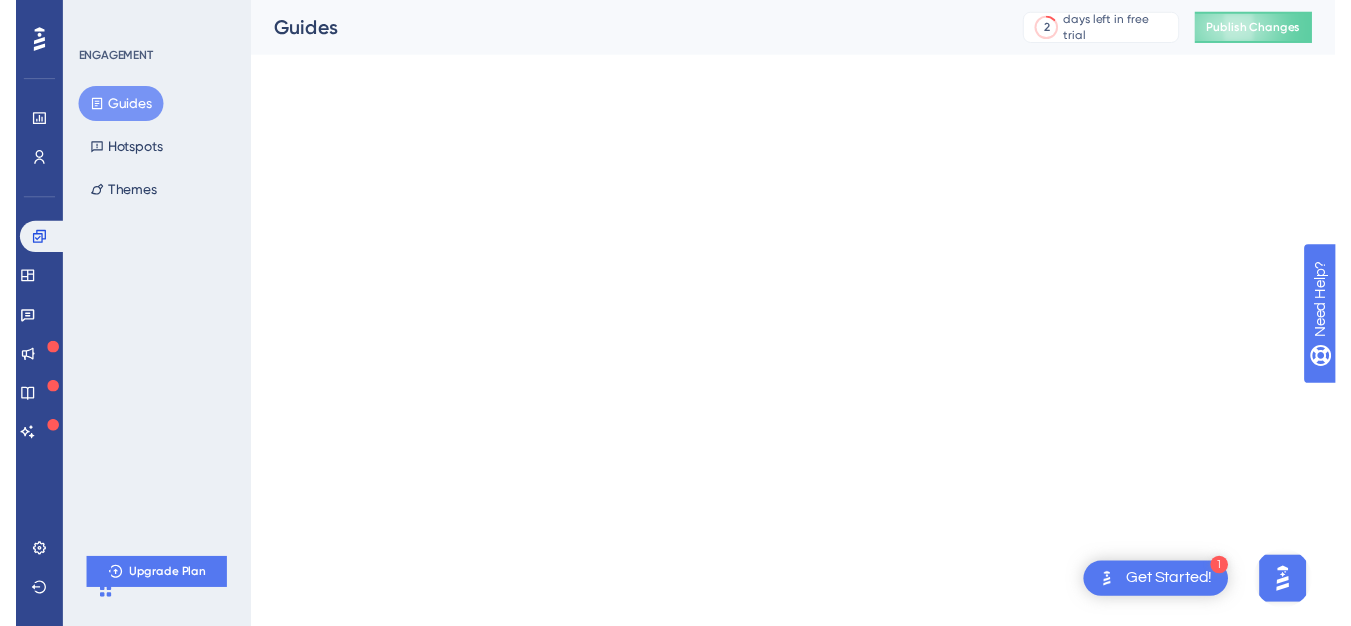 scroll, scrollTop: 0, scrollLeft: 0, axis: both 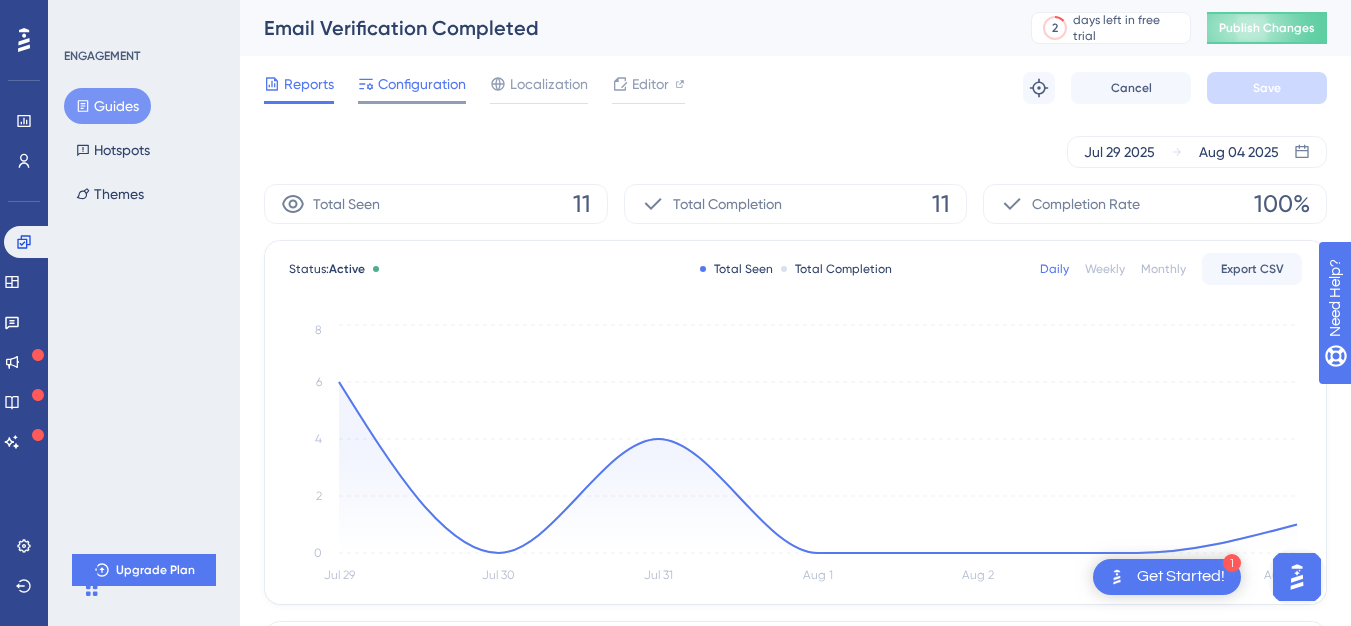 click at bounding box center [412, 102] 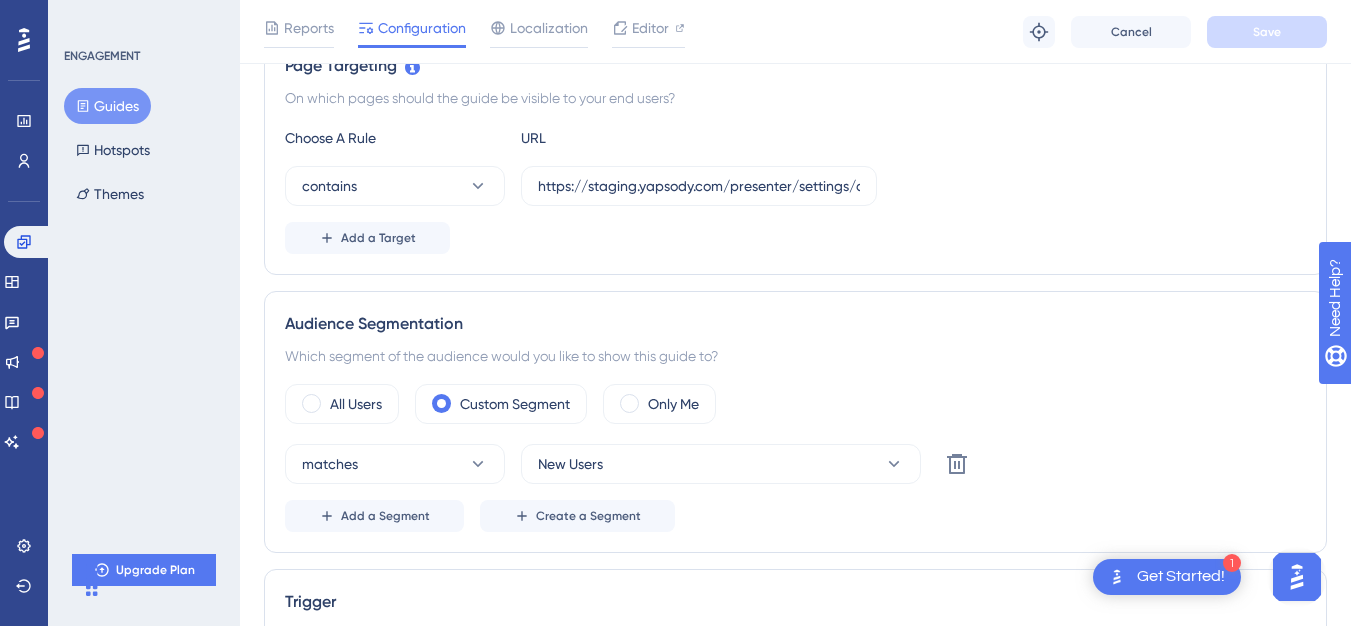 scroll, scrollTop: 495, scrollLeft: 0, axis: vertical 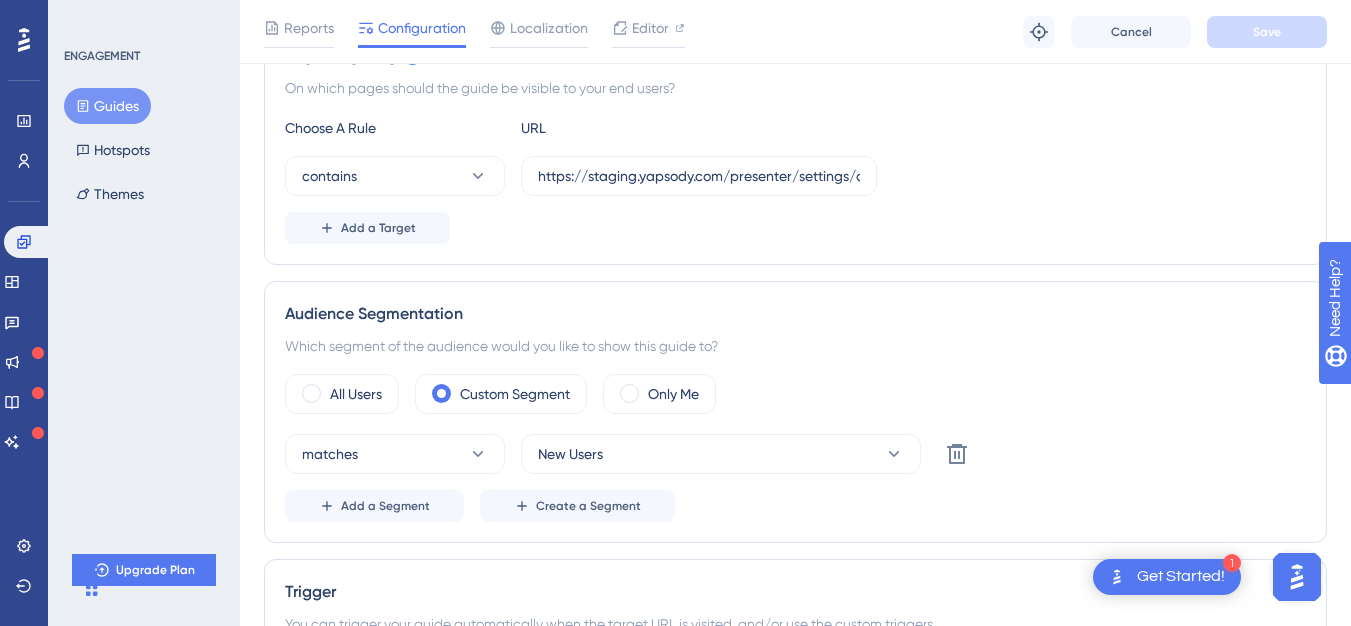 drag, startPoint x: 1364, startPoint y: 130, endPoint x: 103, endPoint y: 29, distance: 1265.0383 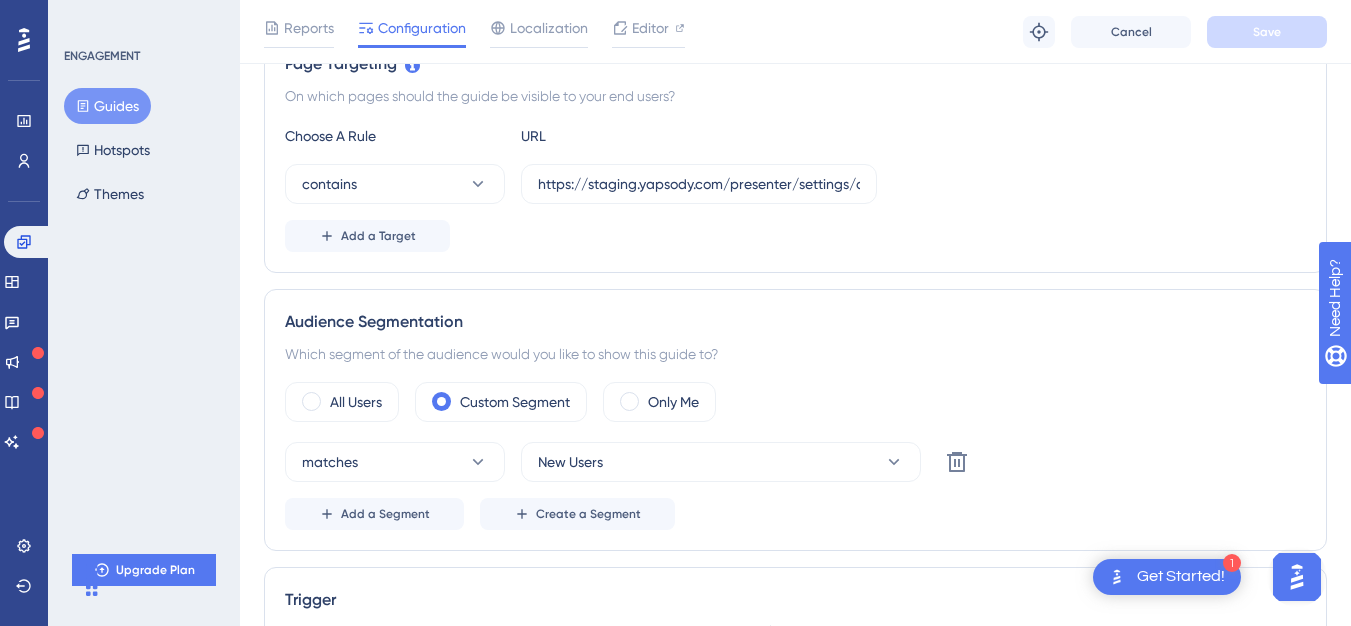 scroll, scrollTop: 491, scrollLeft: 0, axis: vertical 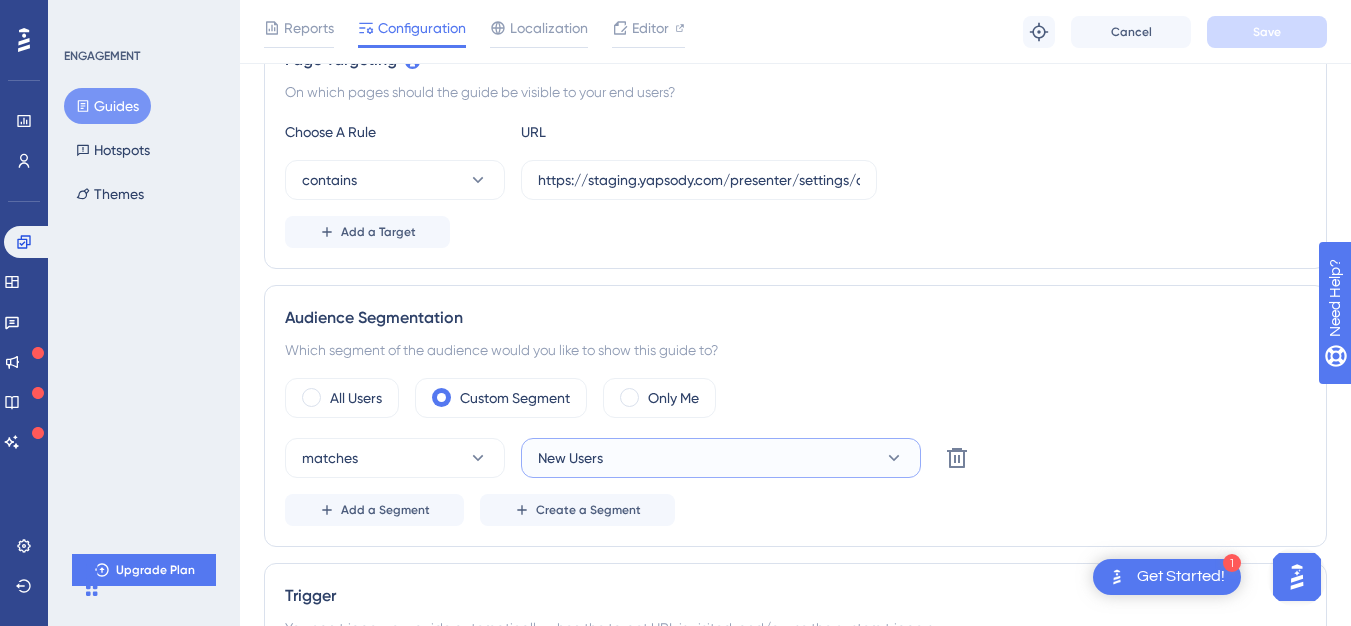 click on "New Users" at bounding box center [721, 458] 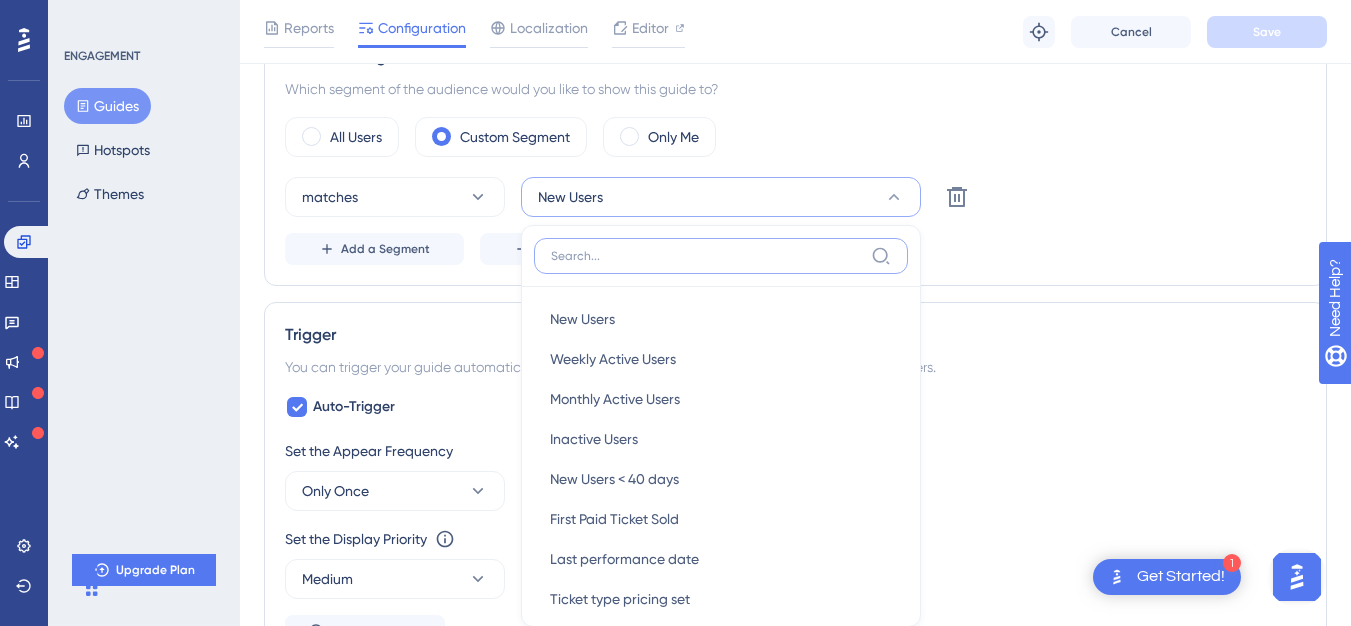 scroll, scrollTop: 865, scrollLeft: 0, axis: vertical 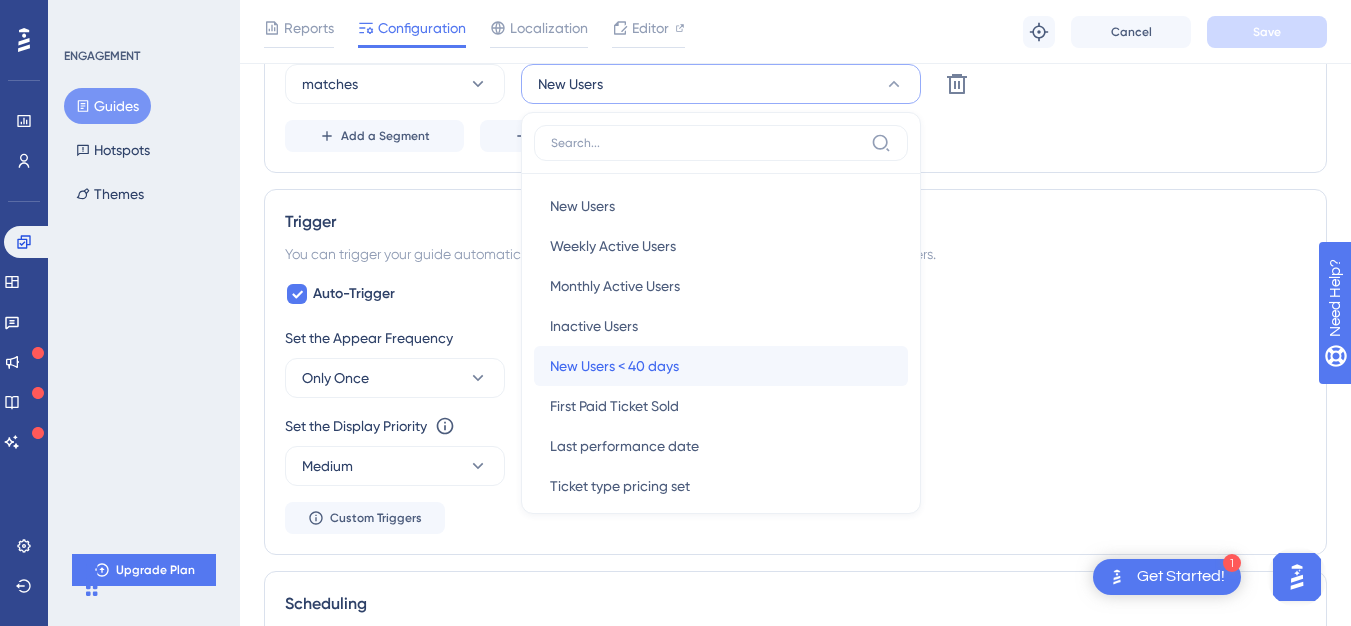 click on "[TEXT]" at bounding box center (721, 366) 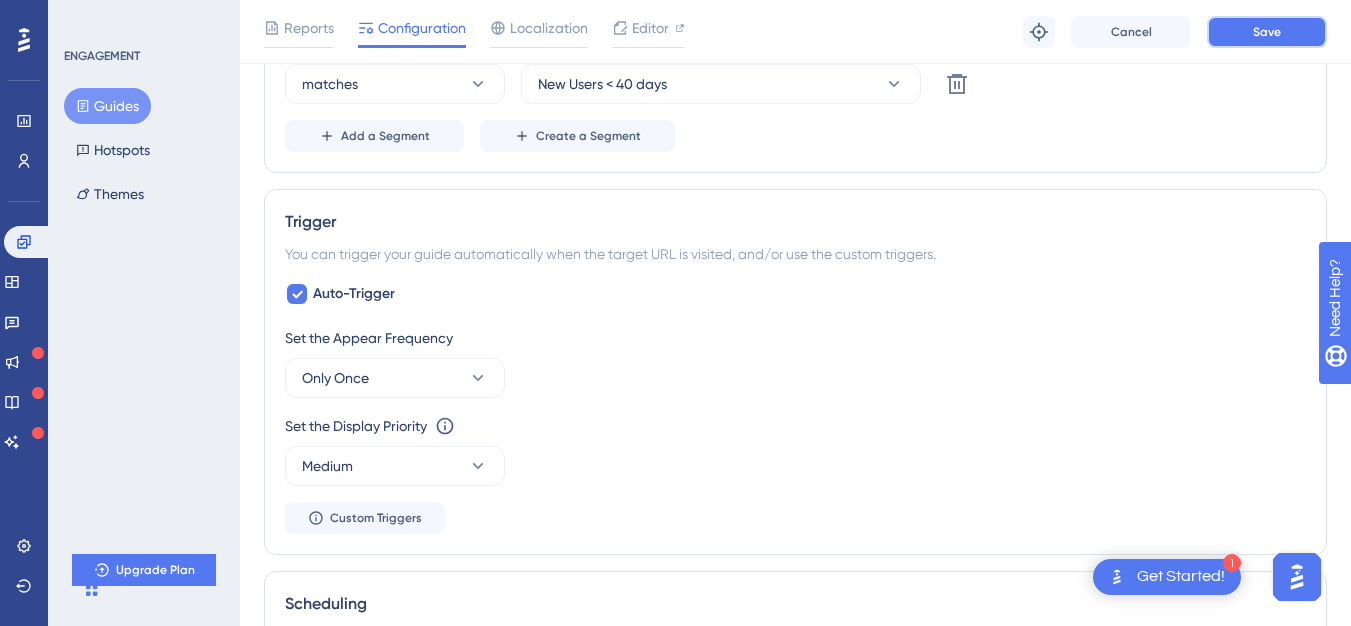 click on "Save" at bounding box center (1267, 32) 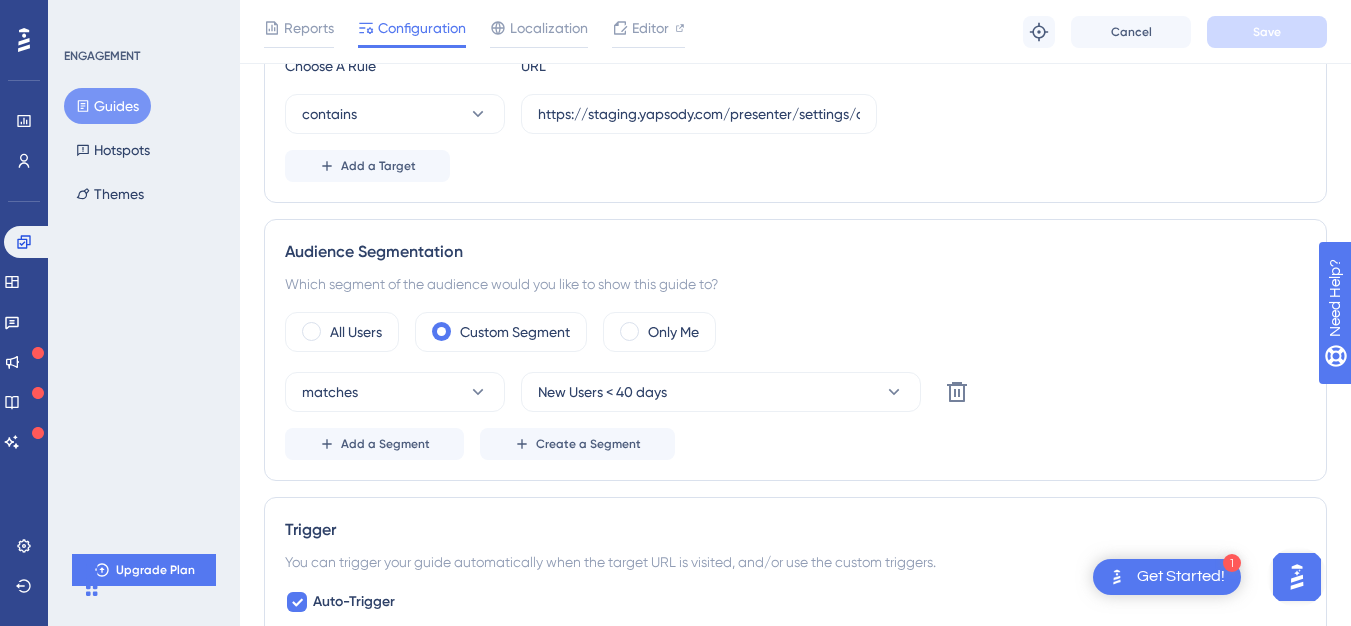 scroll, scrollTop: 0, scrollLeft: 0, axis: both 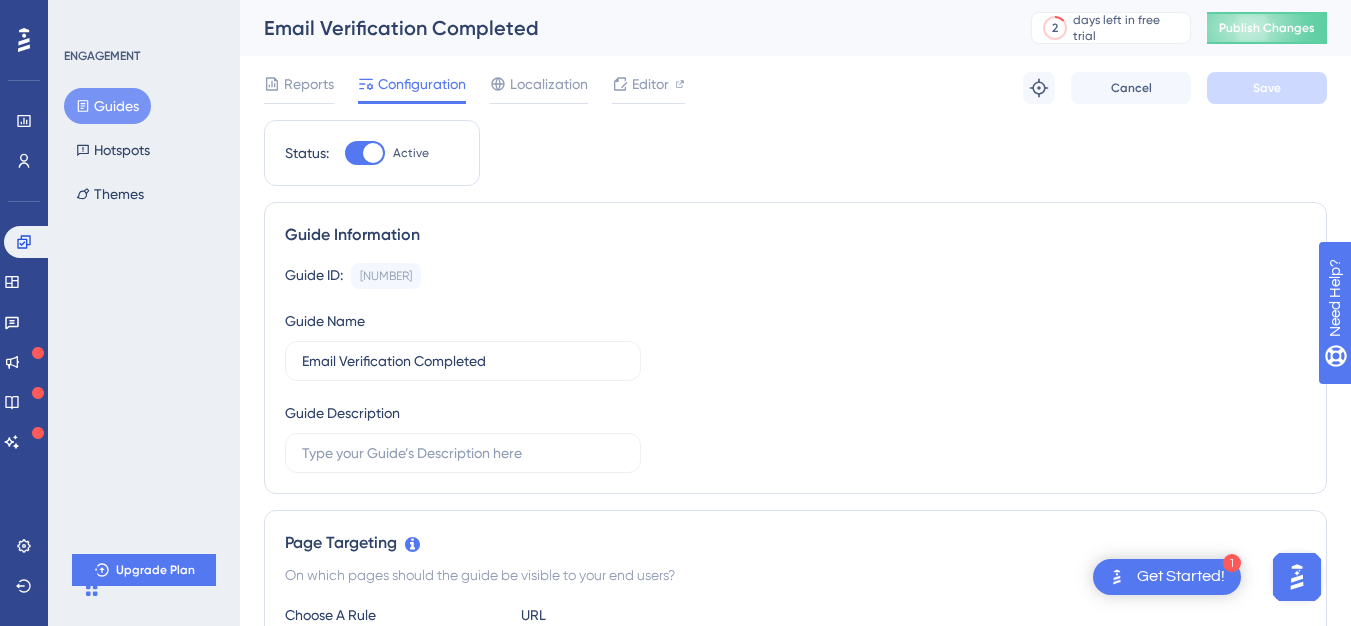 click on "Guides" at bounding box center [107, 106] 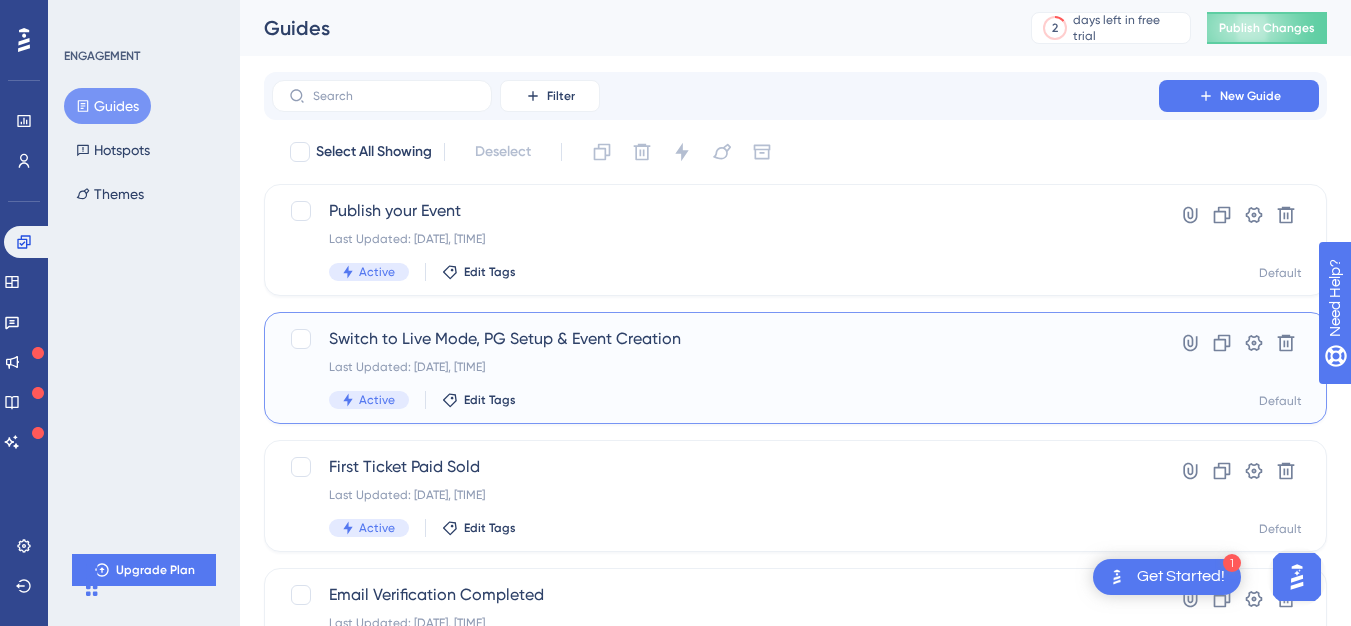 click on "Switch to Live Mode, PG Setup & Event Creation" at bounding box center [715, 339] 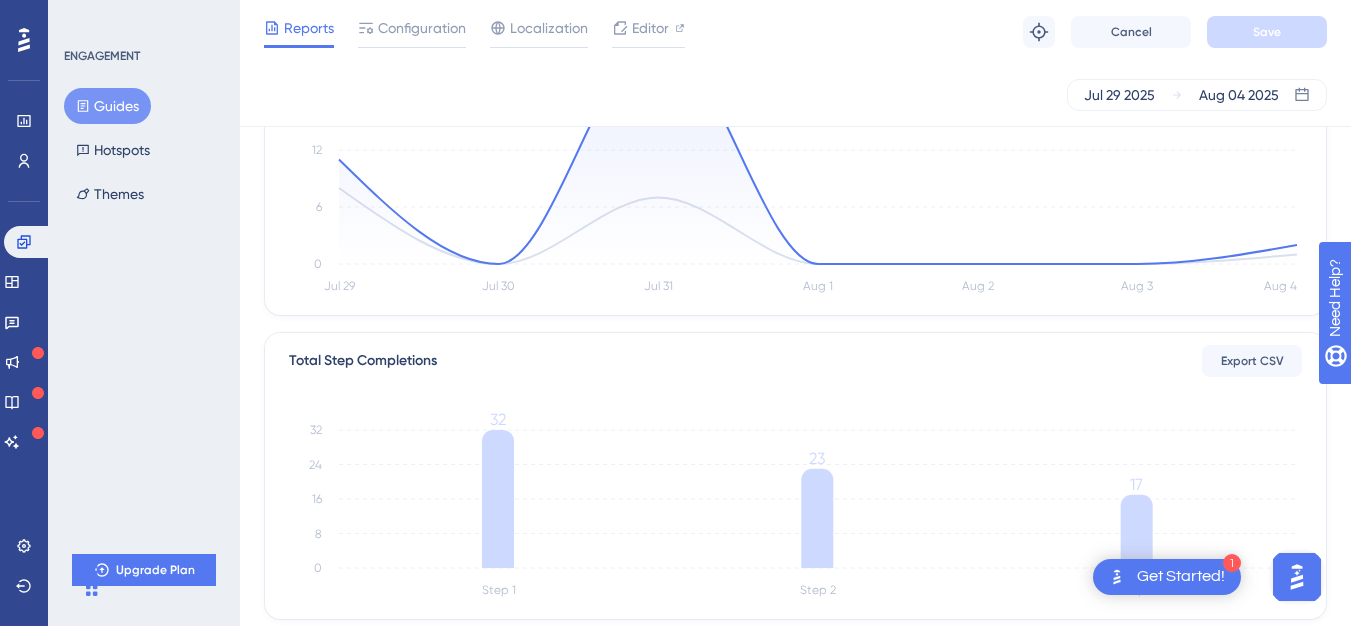 scroll, scrollTop: 303, scrollLeft: 0, axis: vertical 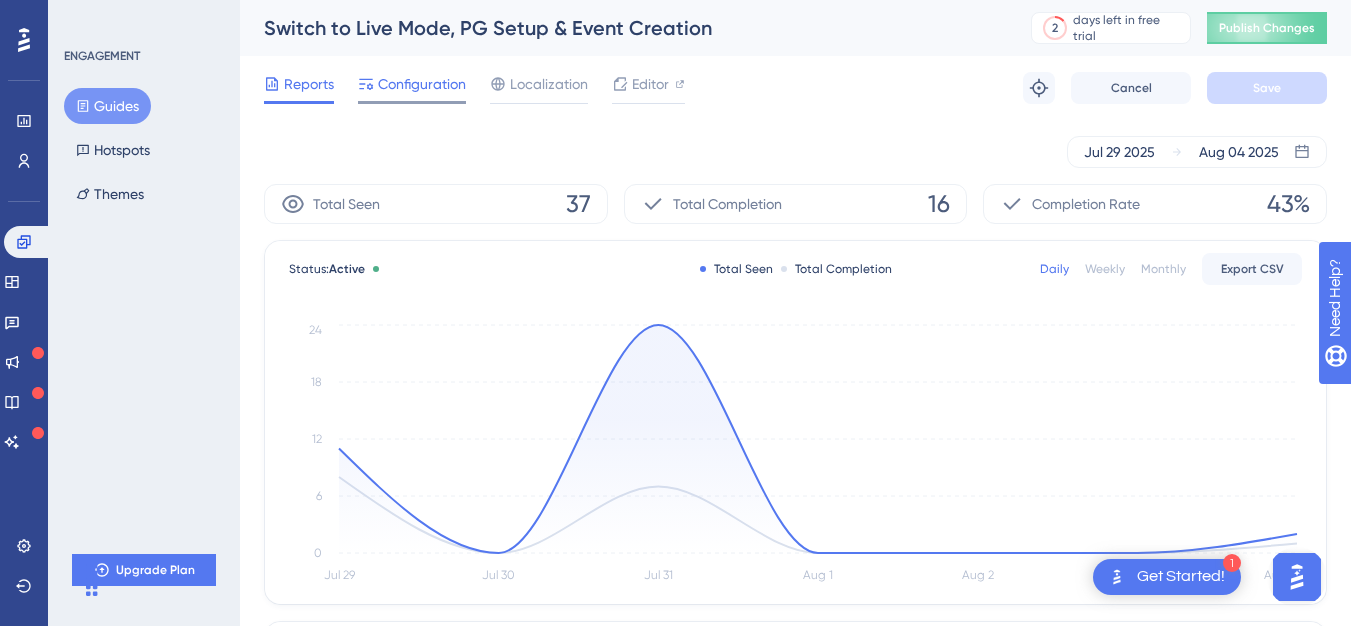 click on "Configuration" at bounding box center [422, 84] 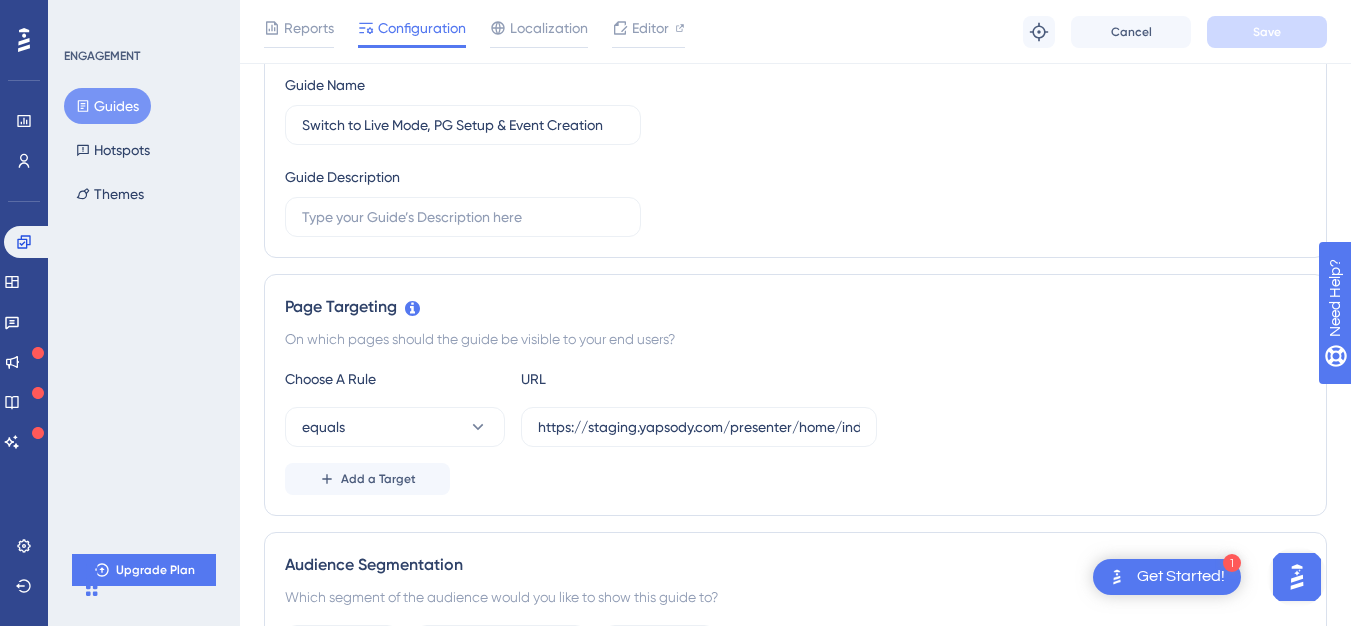 scroll, scrollTop: 14, scrollLeft: 0, axis: vertical 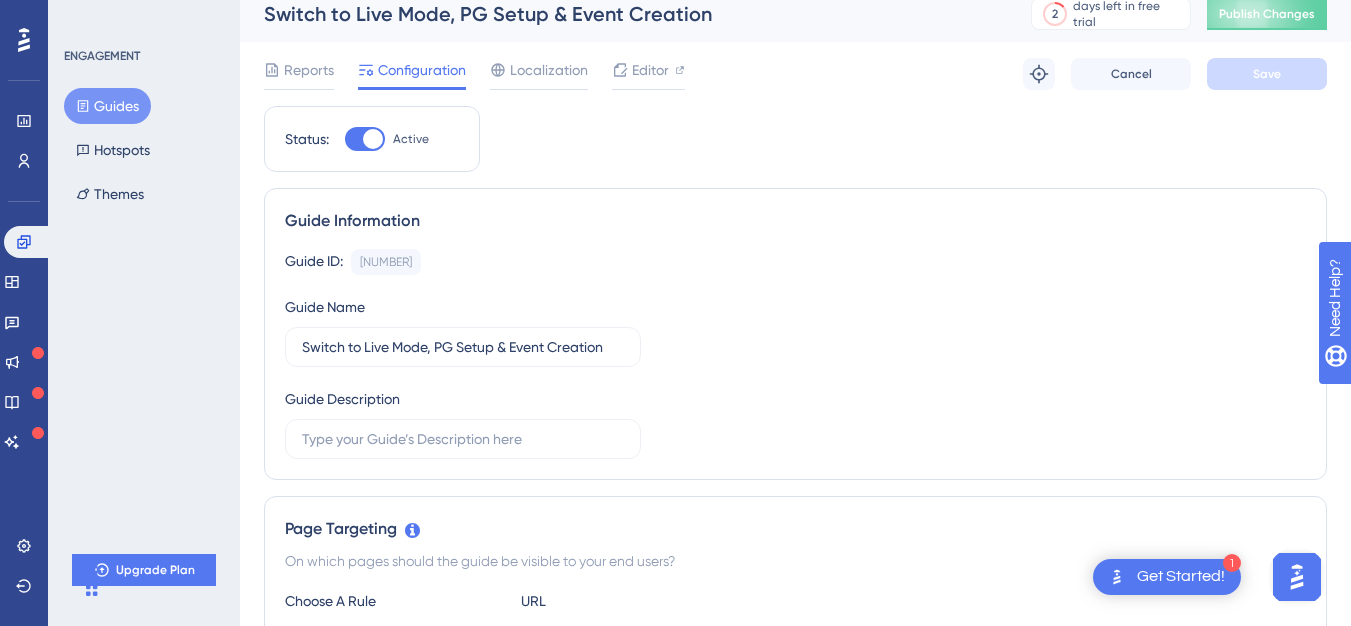 click on "Guides" at bounding box center (107, 106) 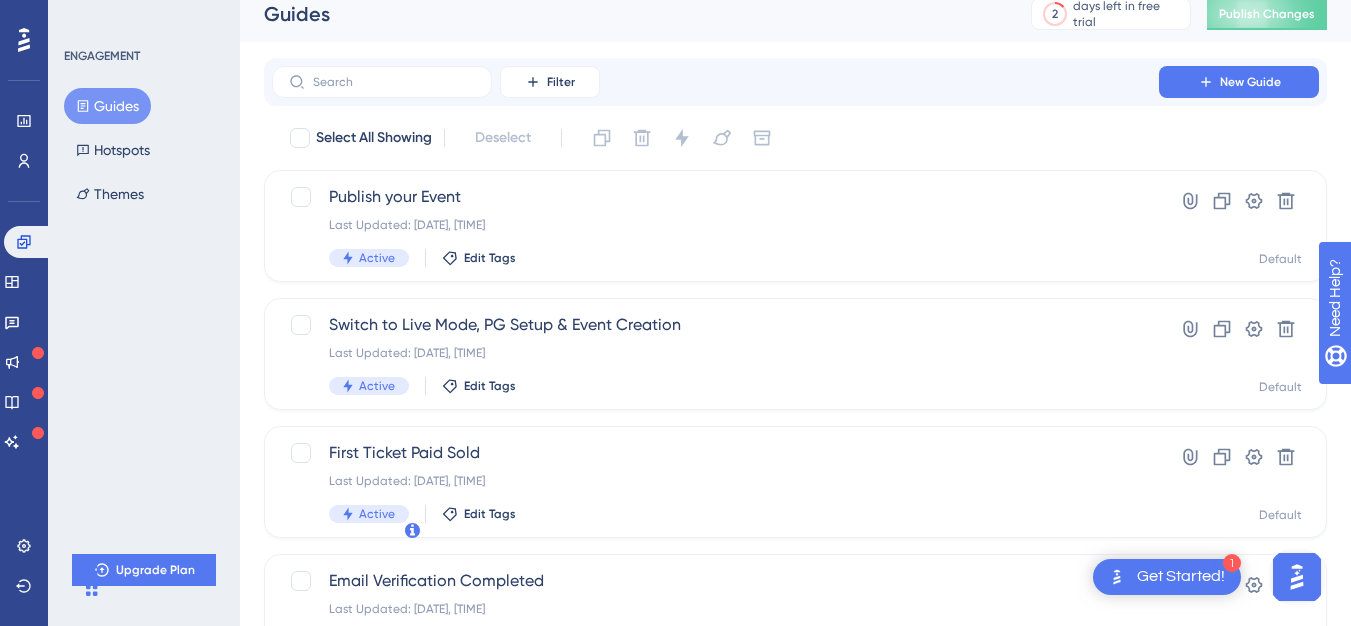 scroll, scrollTop: 0, scrollLeft: 0, axis: both 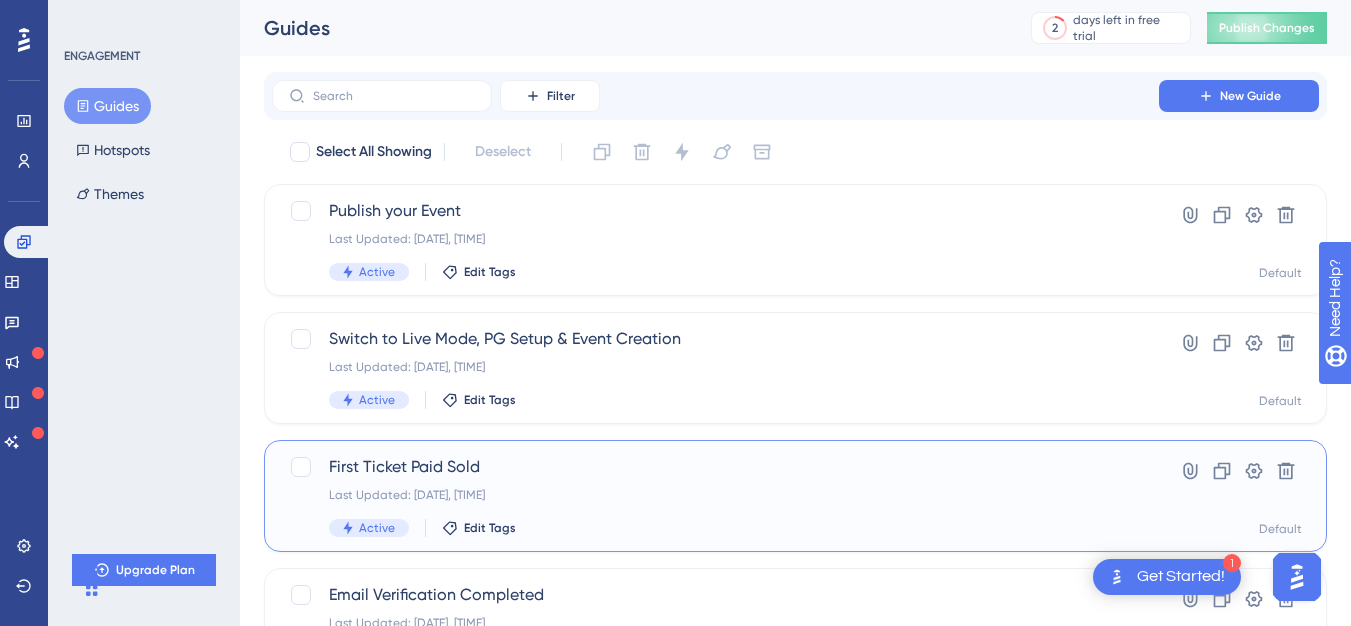 click on "Last Updated: [DATE], [TIME]" at bounding box center [715, 495] 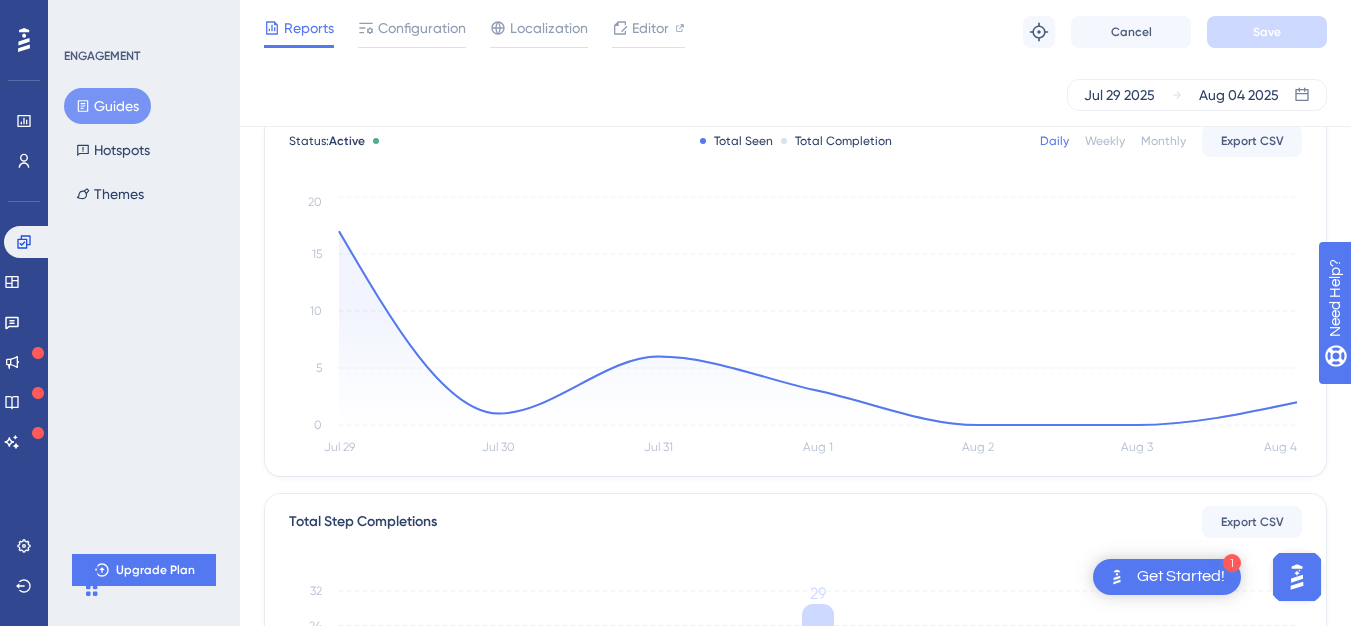 scroll, scrollTop: 0, scrollLeft: 0, axis: both 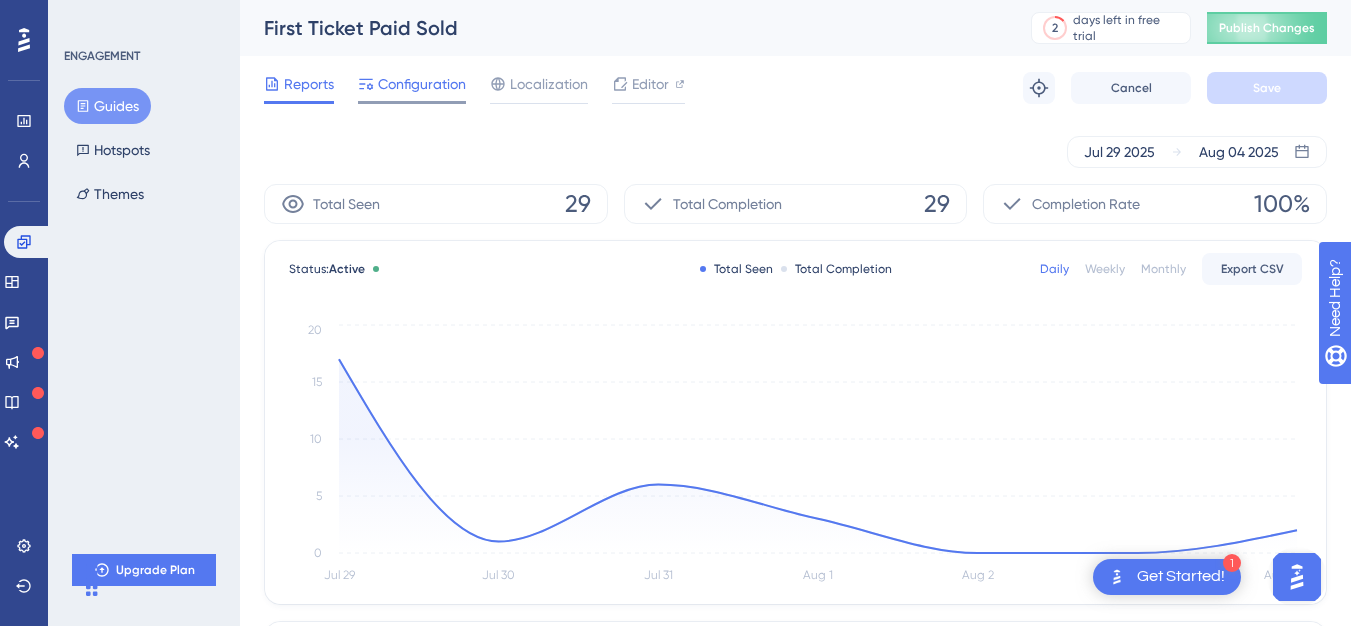 click on "Configuration" at bounding box center [422, 84] 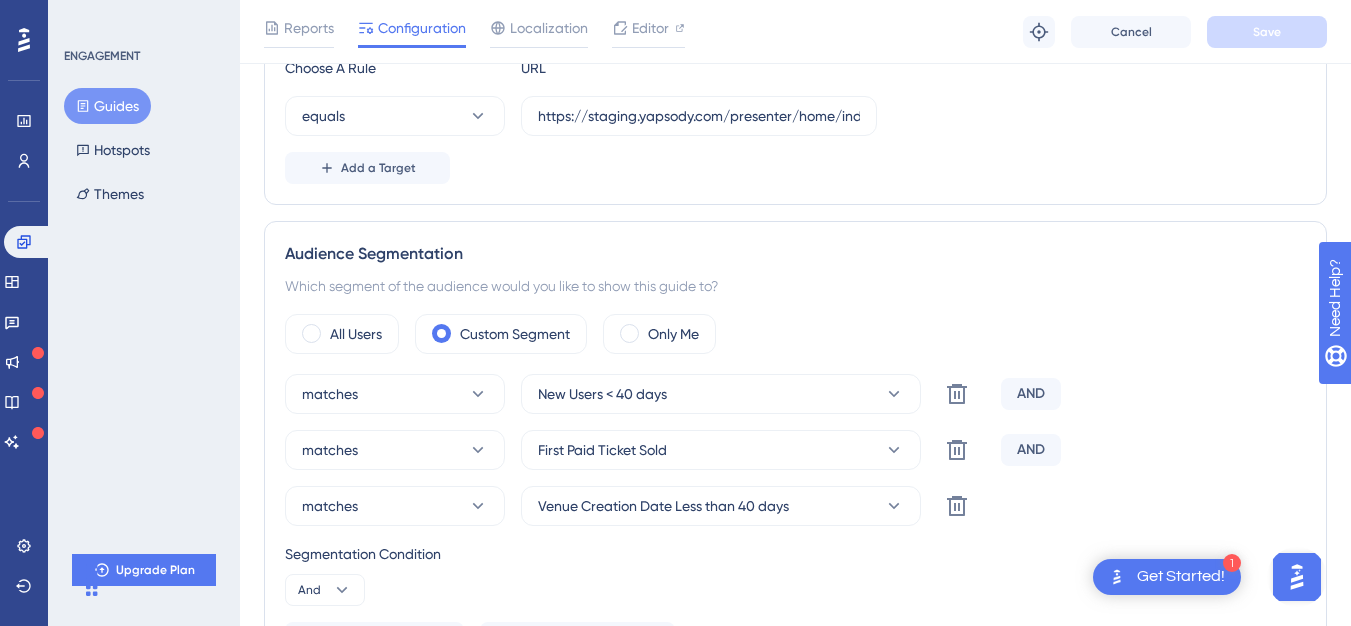 scroll, scrollTop: 605, scrollLeft: 0, axis: vertical 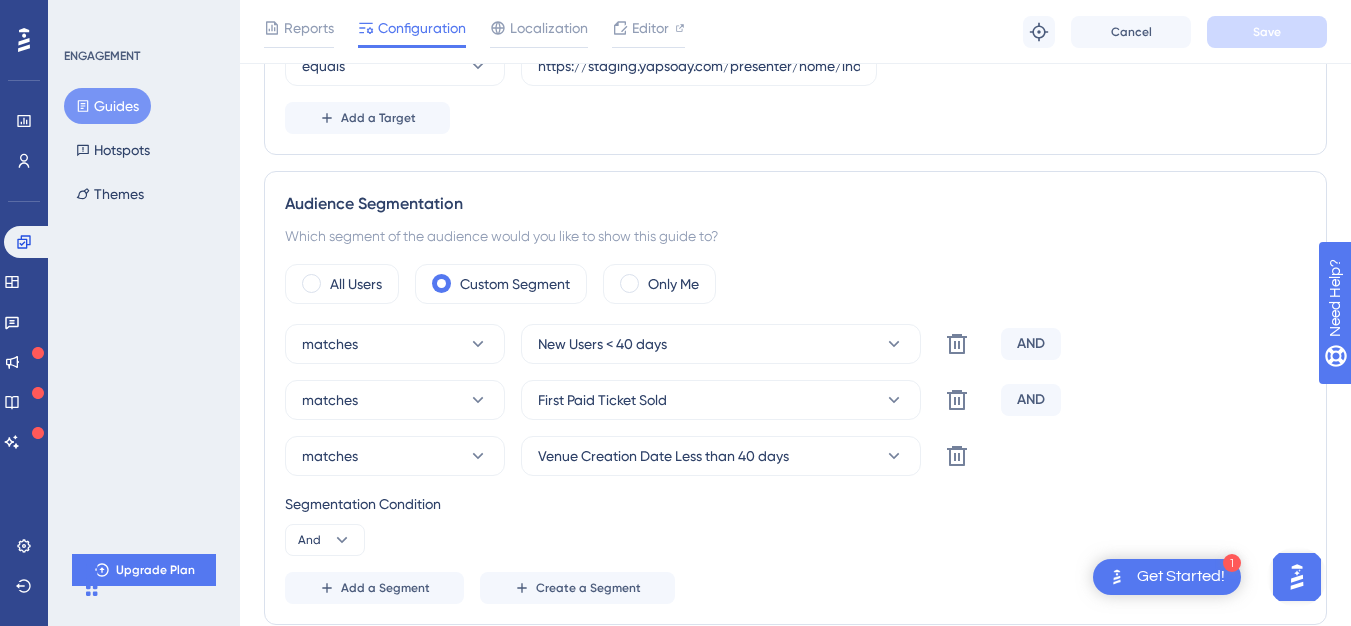 click on "Segmentation Condition" at bounding box center [795, 504] 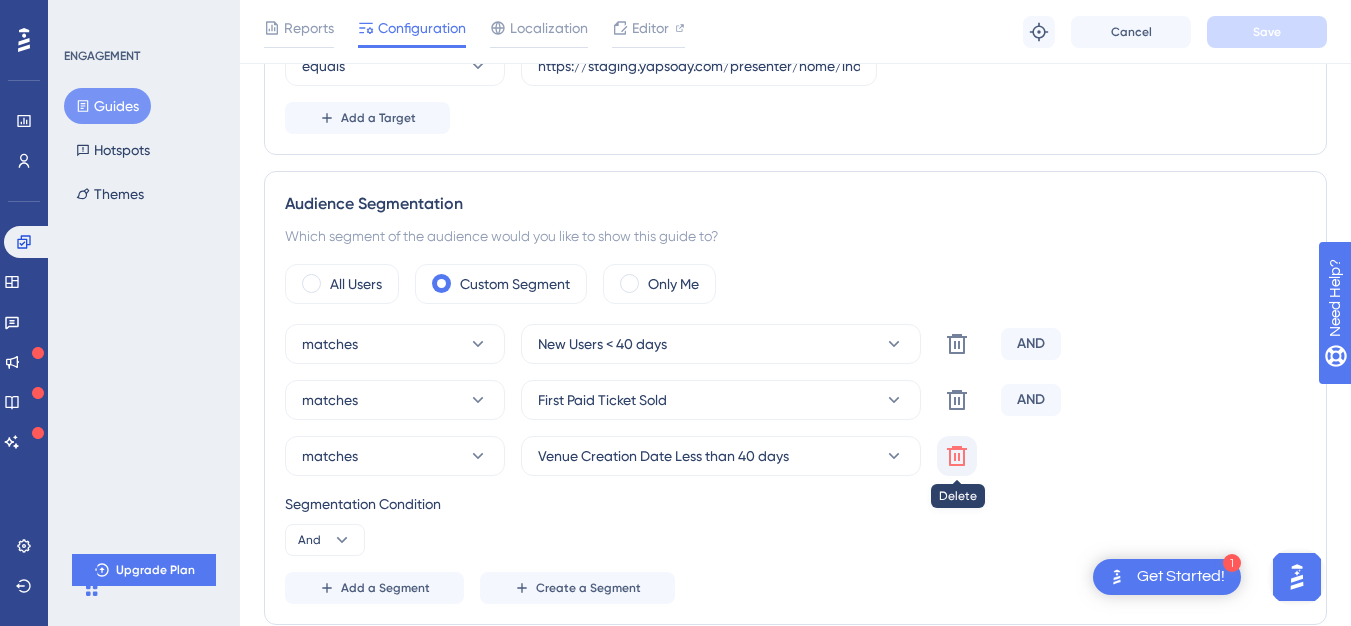 click 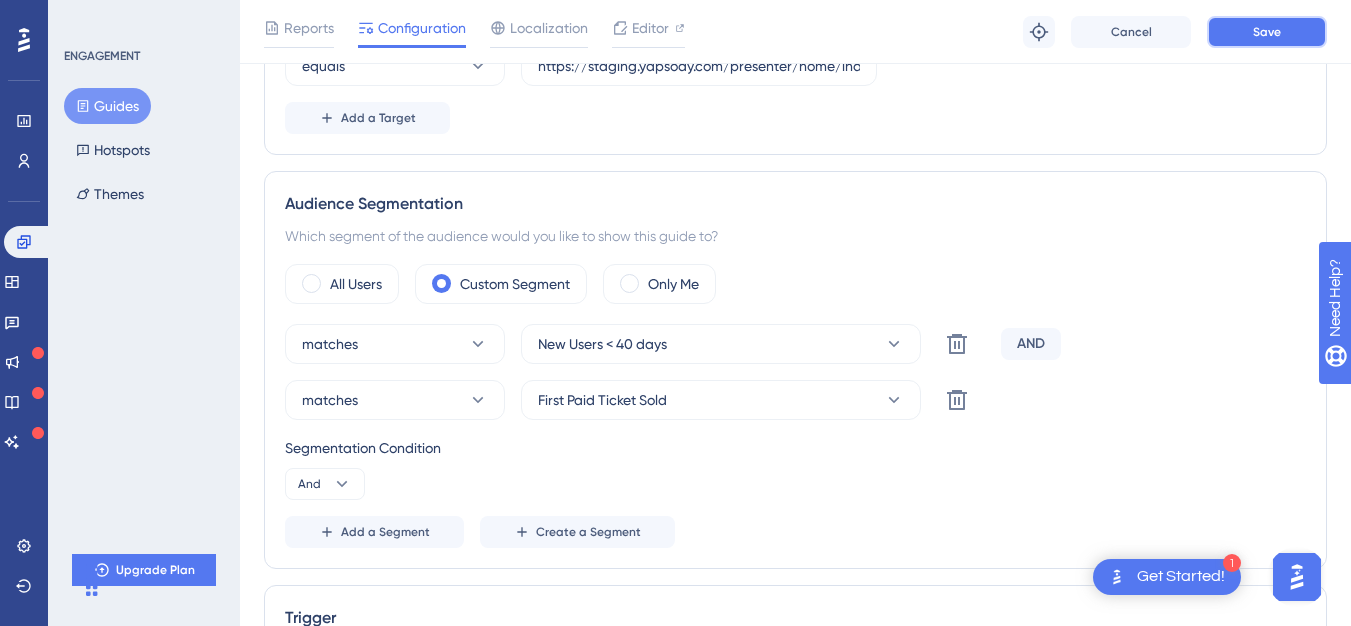click on "Save" at bounding box center [1267, 32] 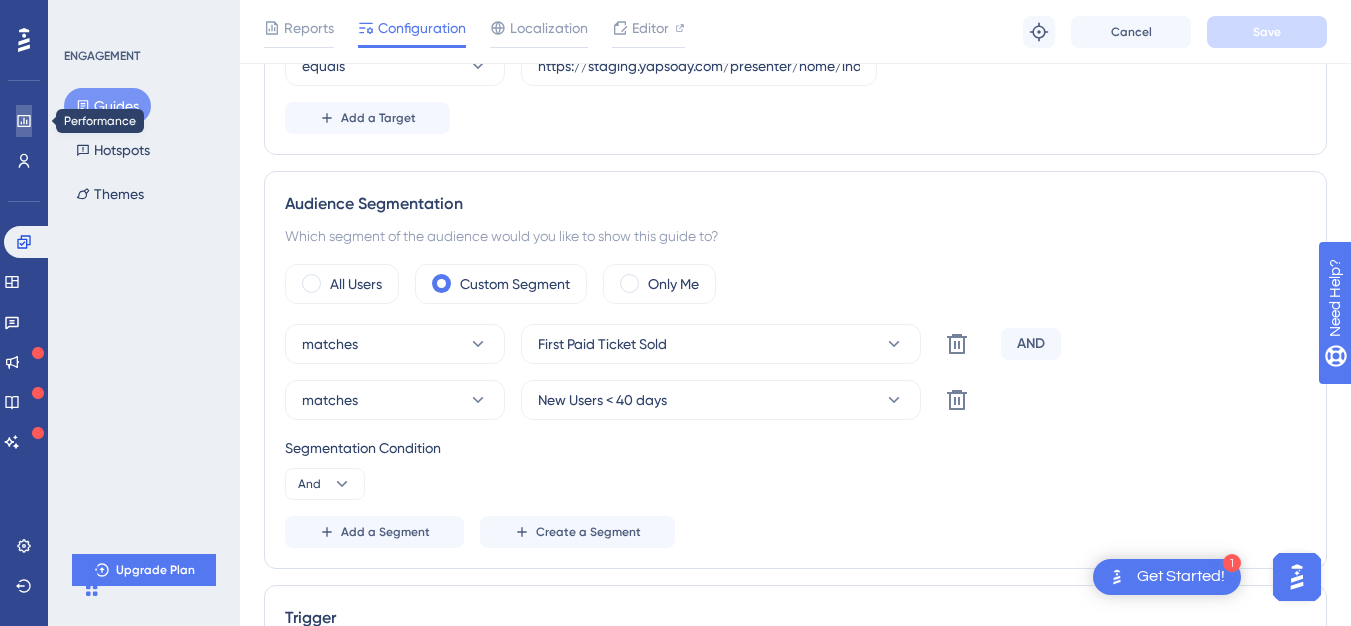 click 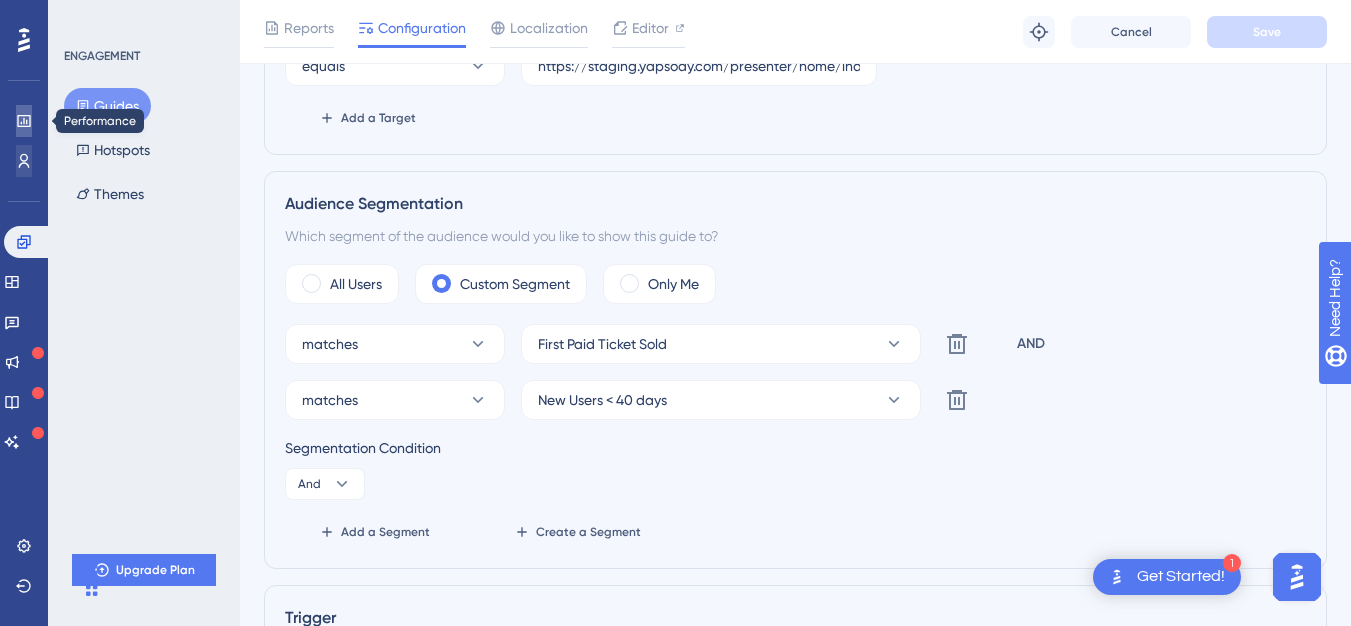 click at bounding box center [24, 121] 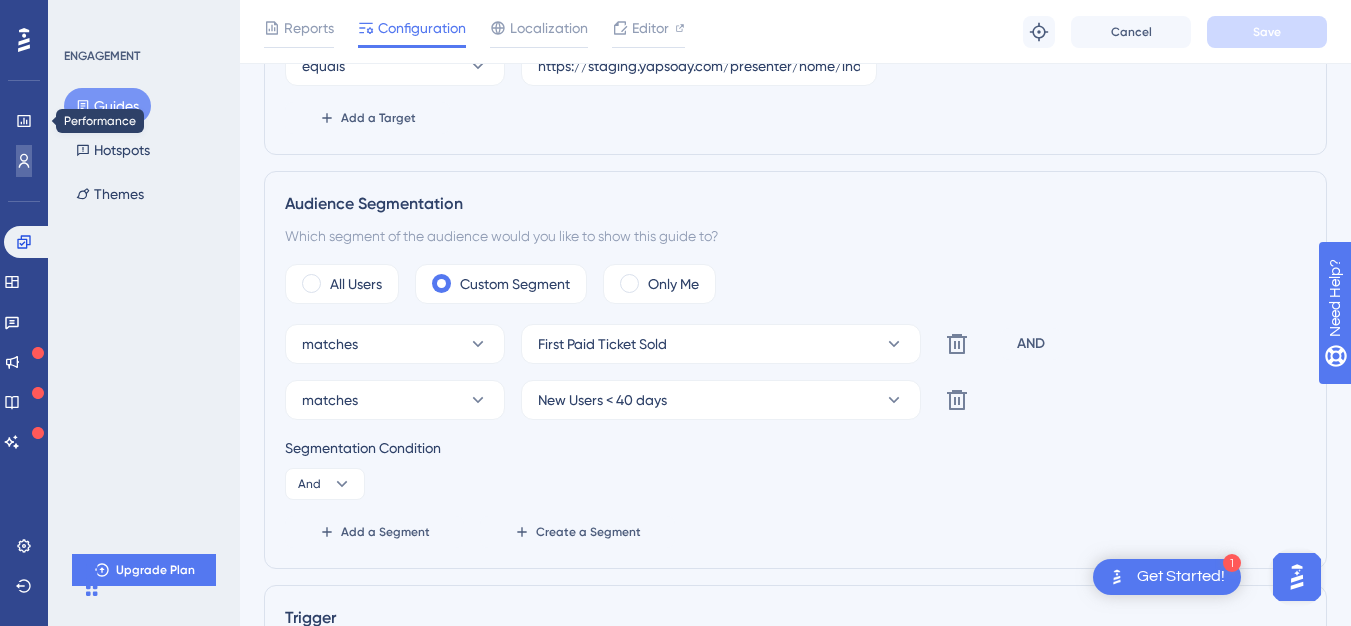 click 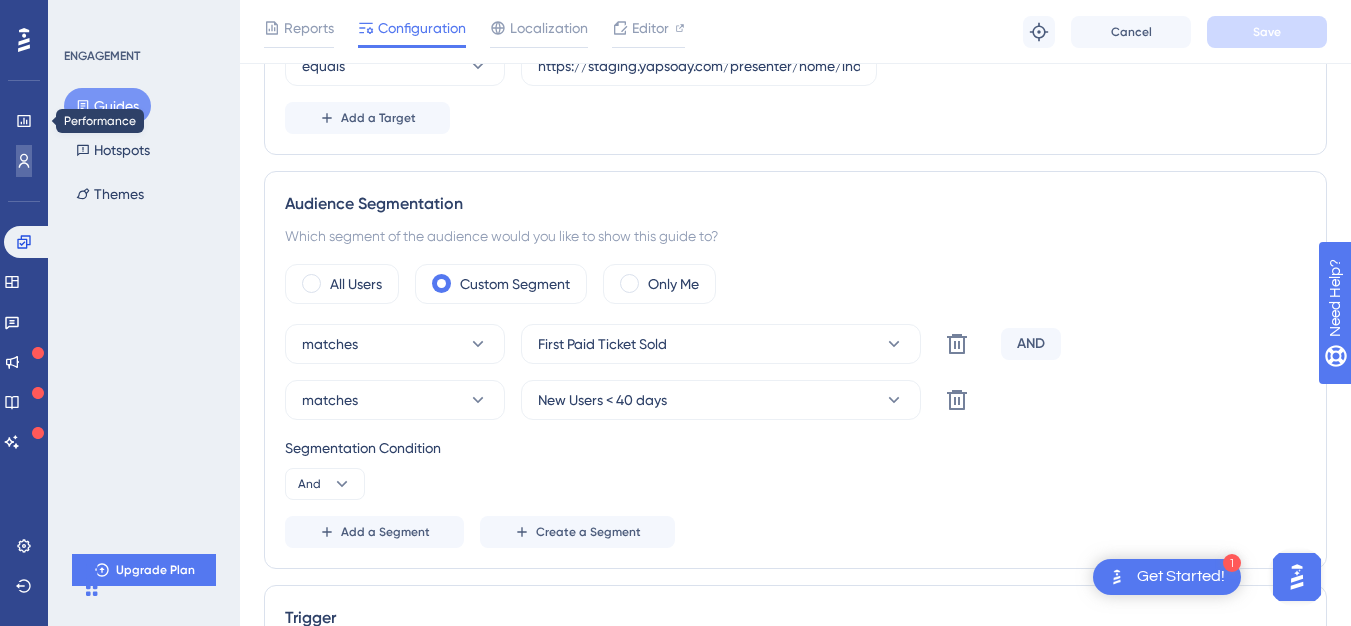 click 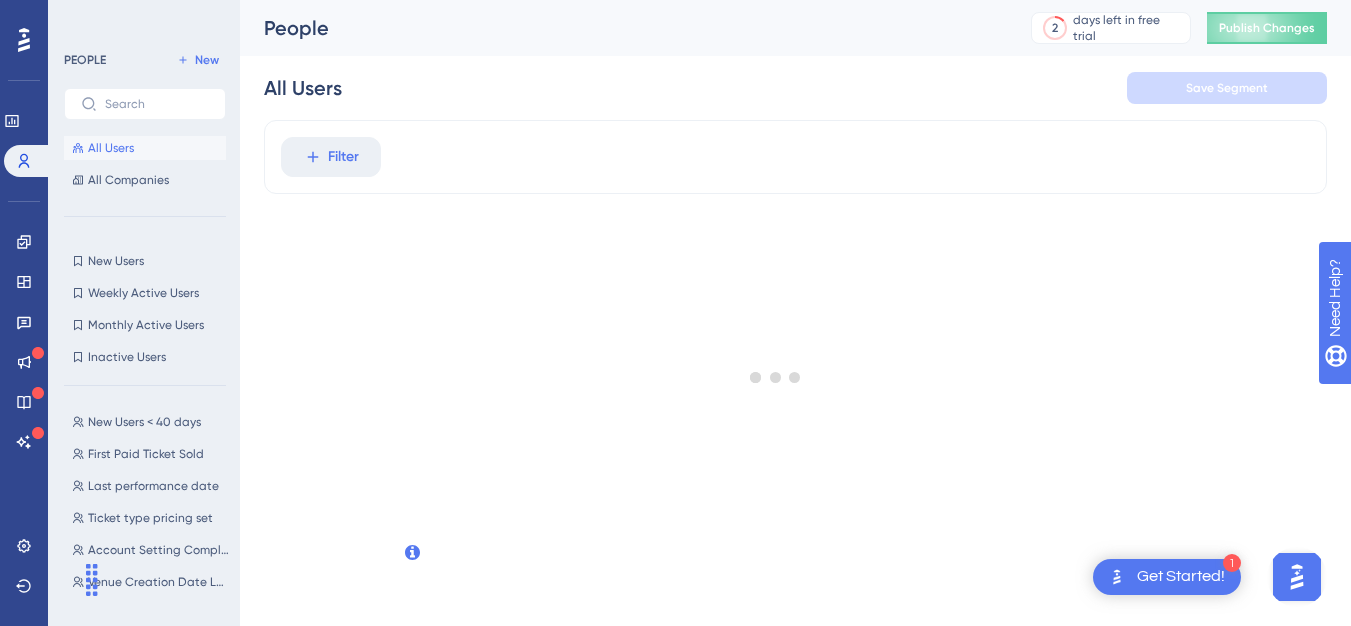 scroll, scrollTop: 0, scrollLeft: 0, axis: both 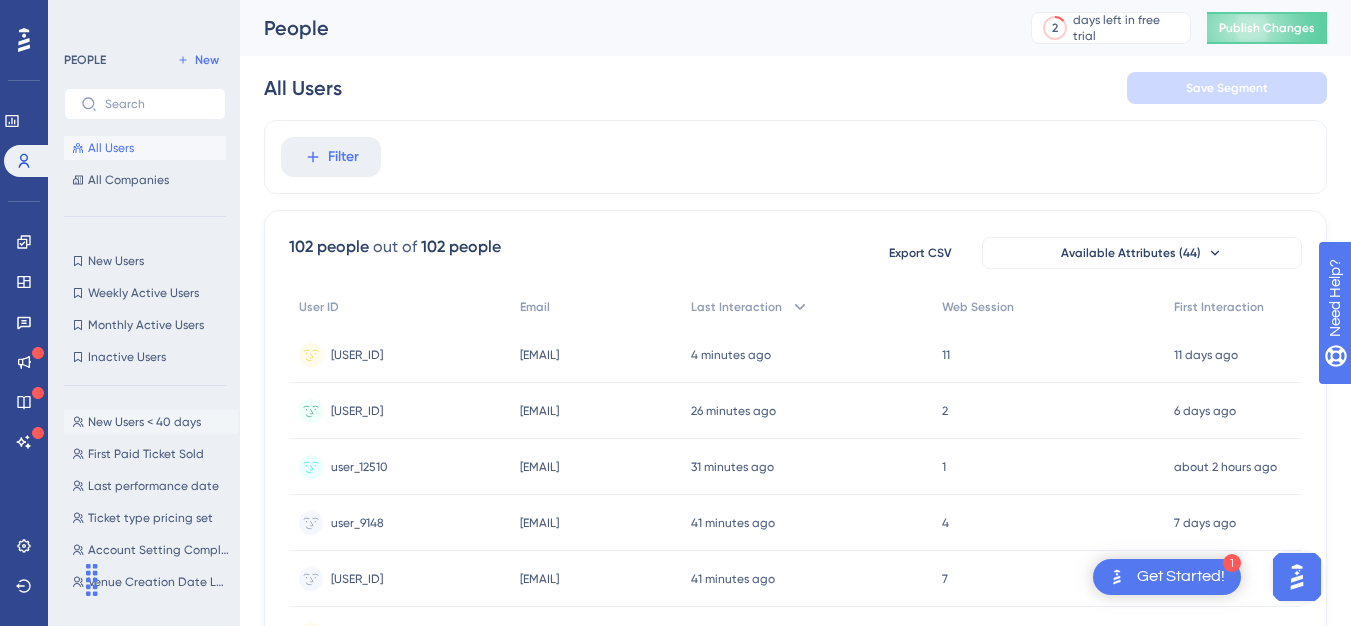 click on "New Users < 40 days" at bounding box center (144, 422) 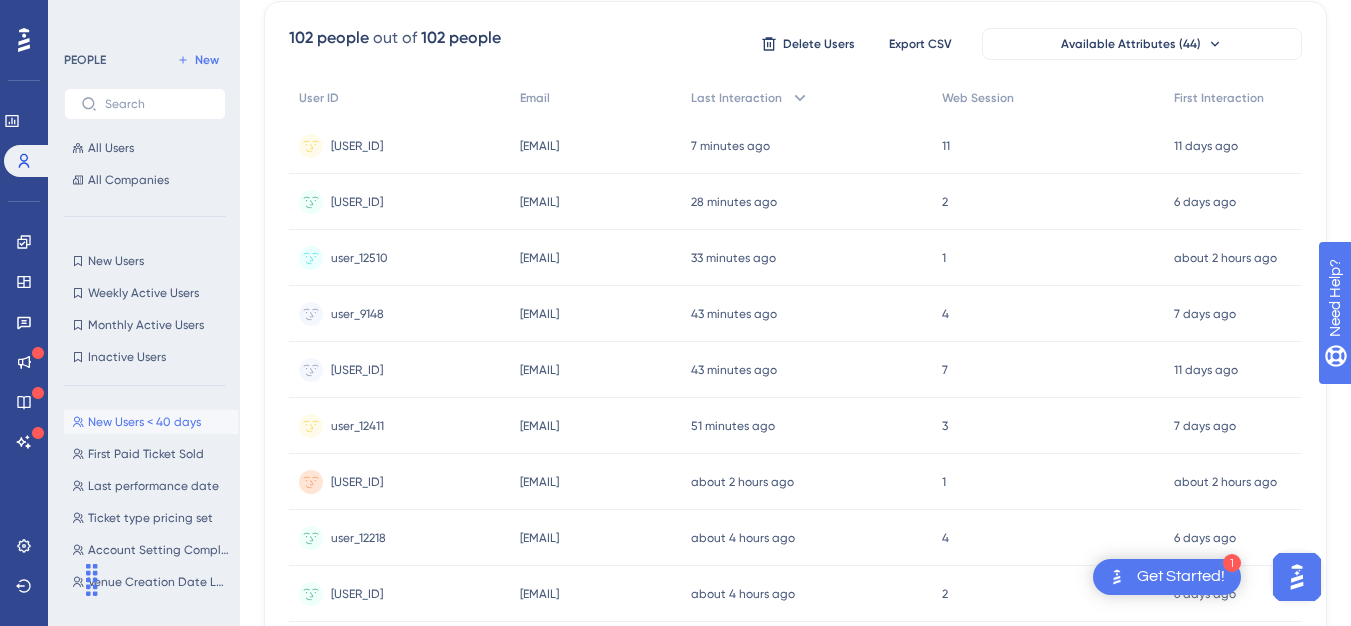 scroll, scrollTop: 0, scrollLeft: 0, axis: both 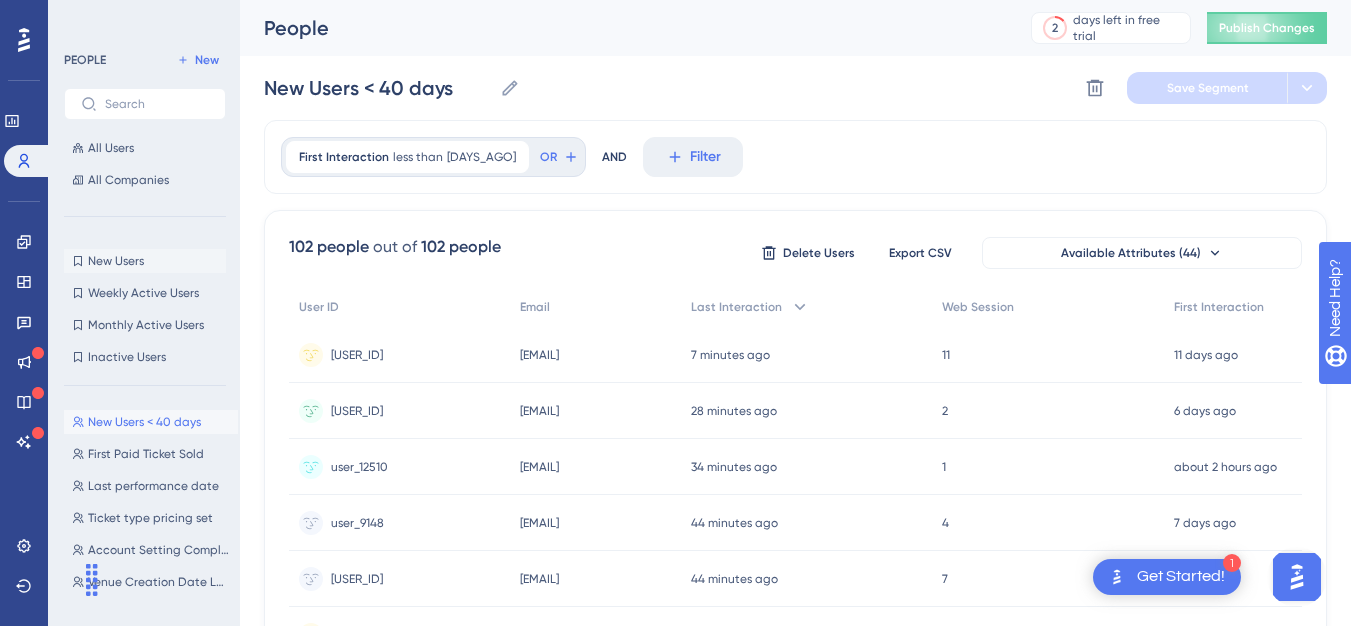 click on "New Users" at bounding box center [116, 261] 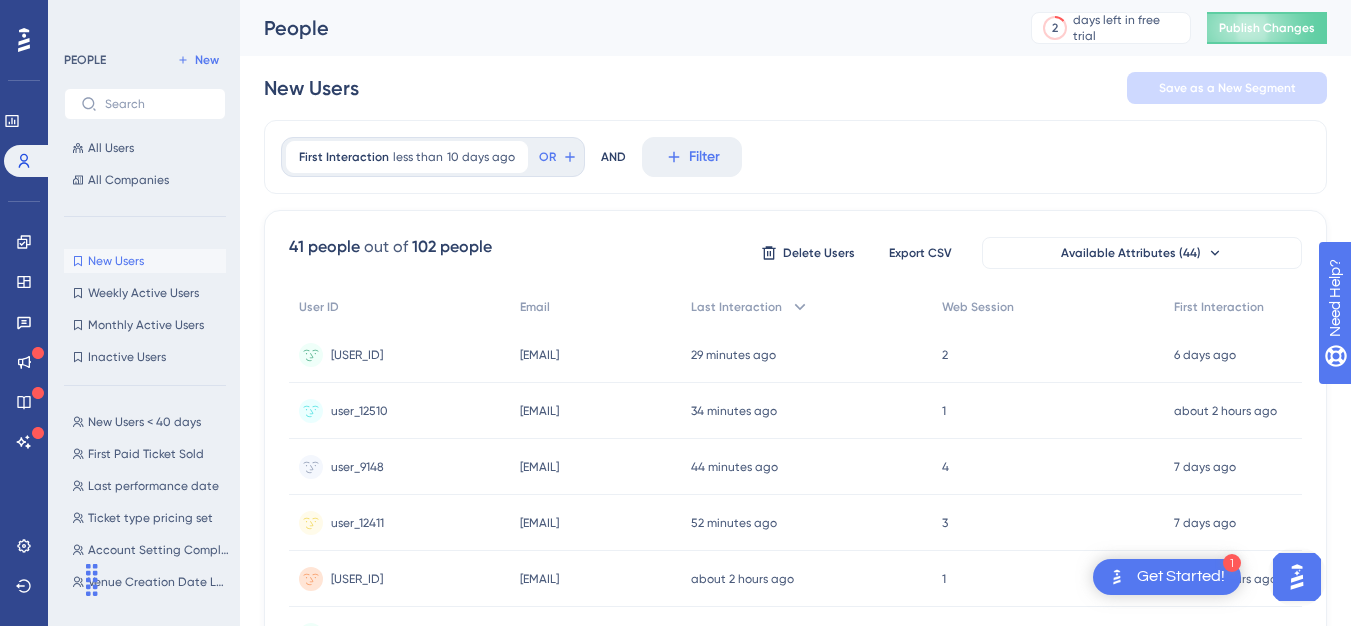click on "New Users" at bounding box center [311, 88] 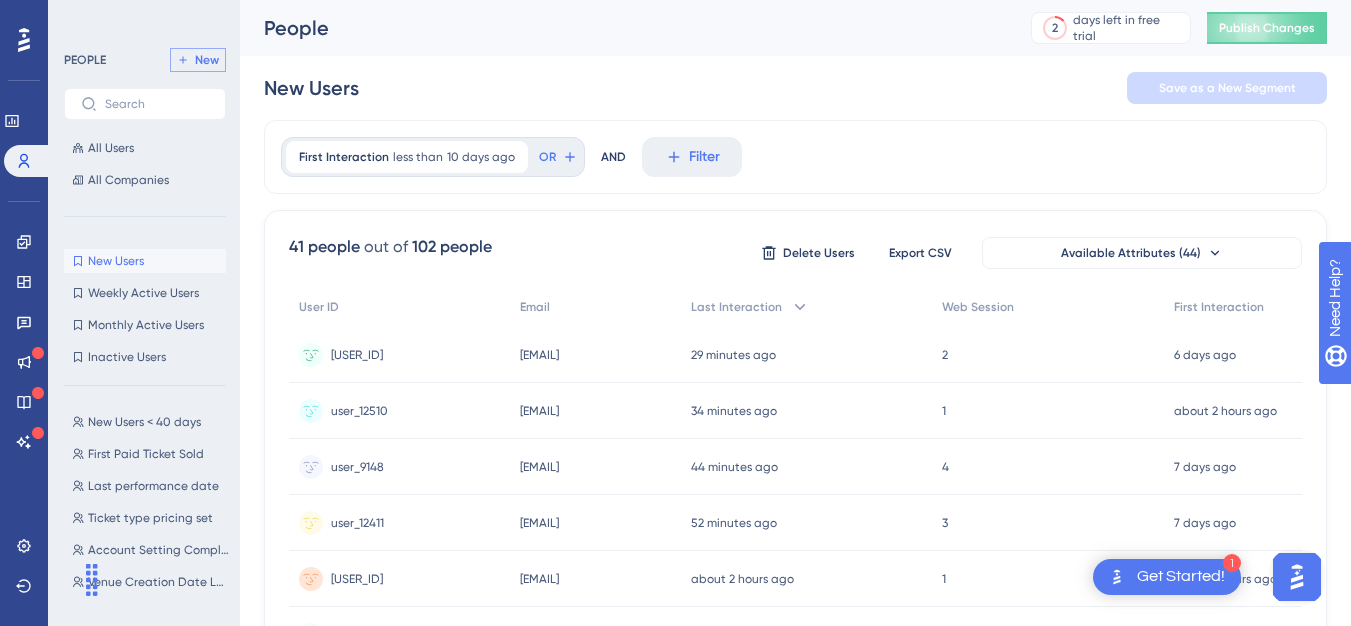 click on "New" at bounding box center (207, 60) 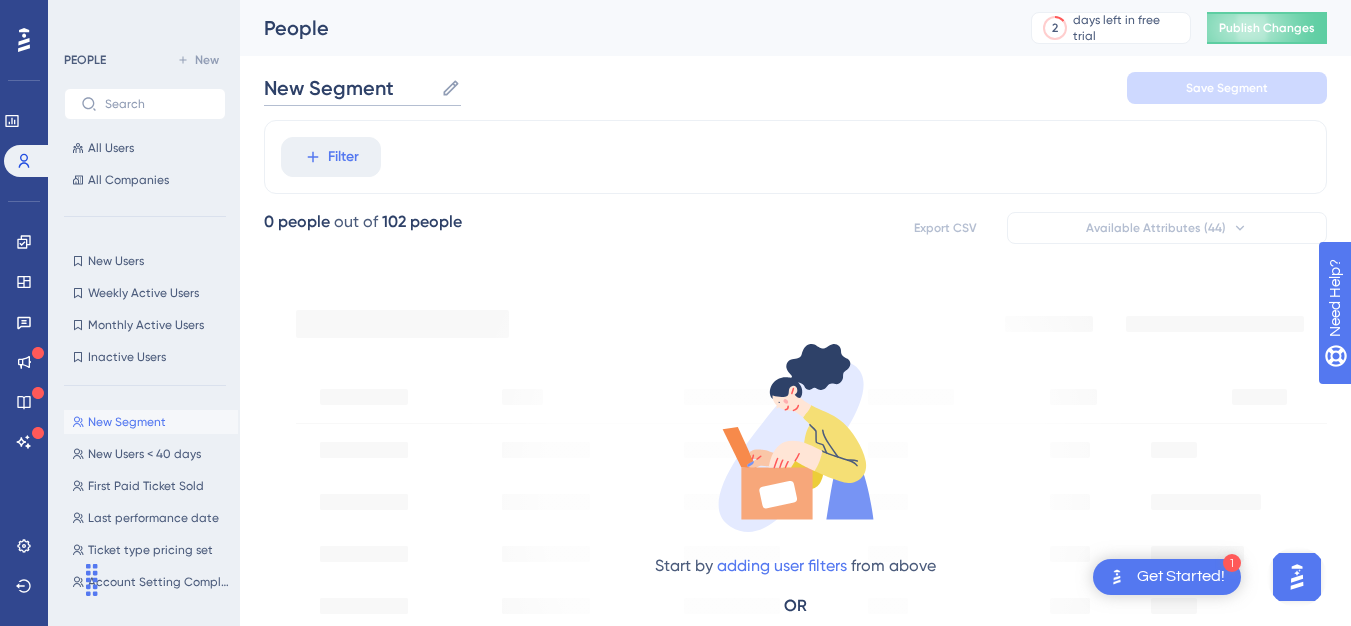 click on "New Segment" at bounding box center (348, 88) 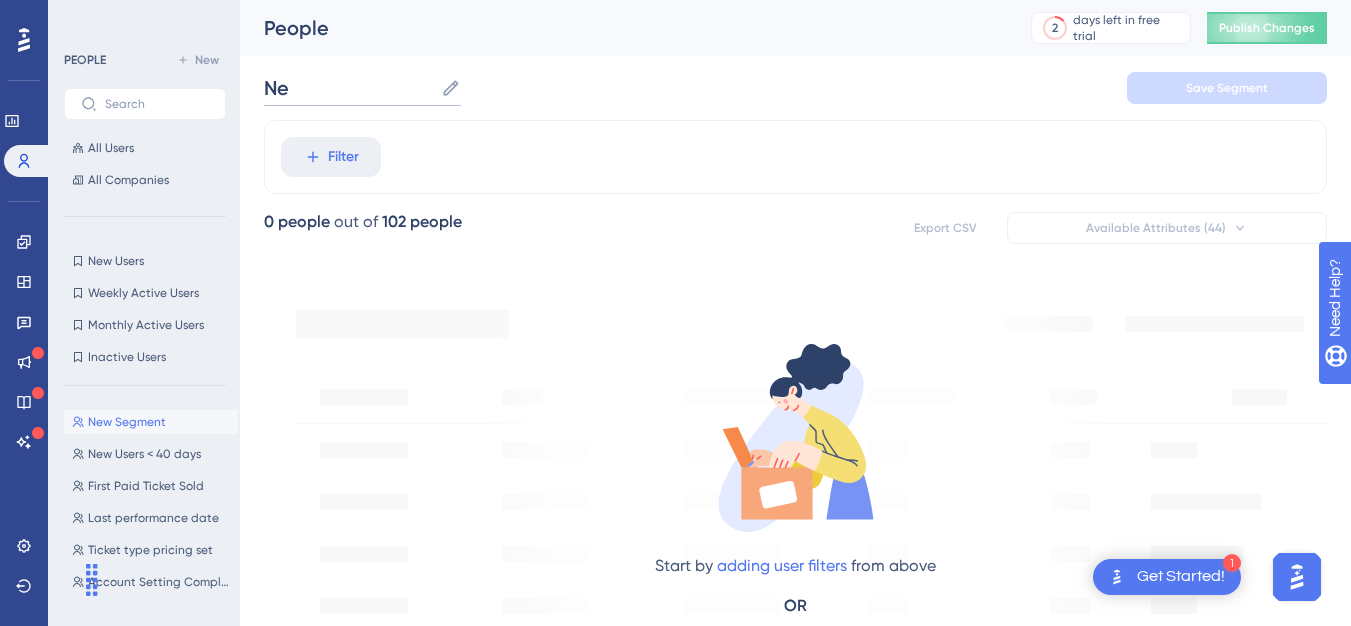 type on "N" 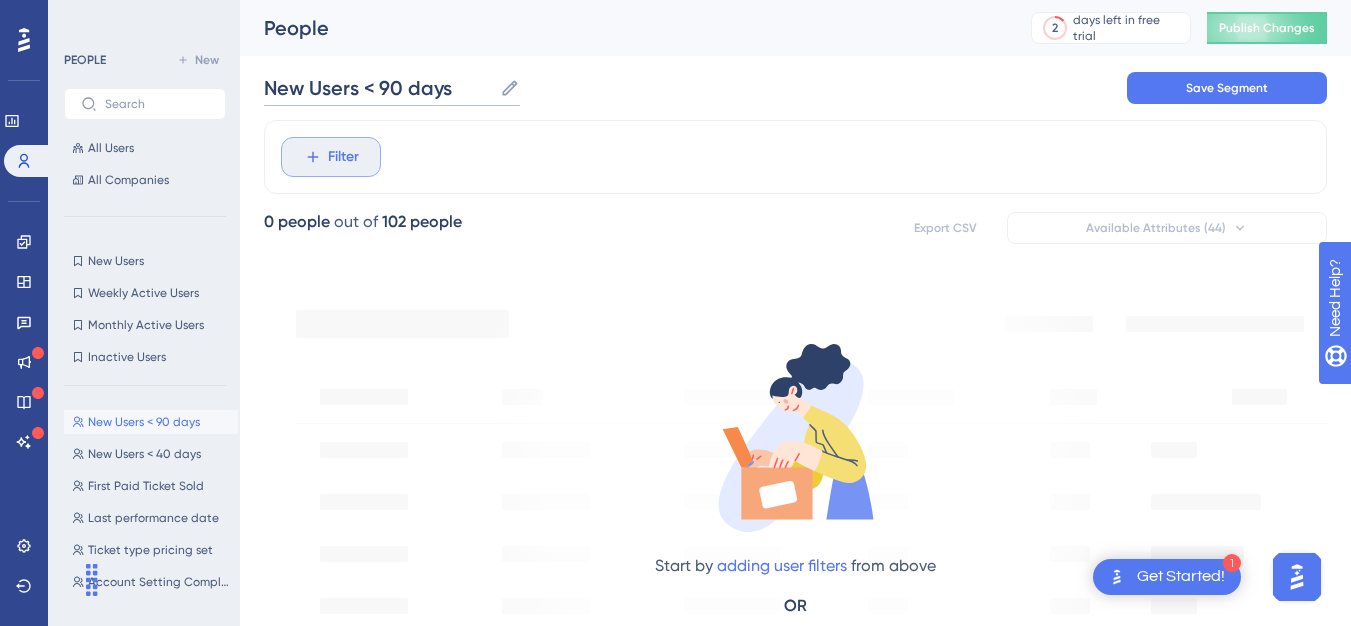 type on "New Users < 90 days" 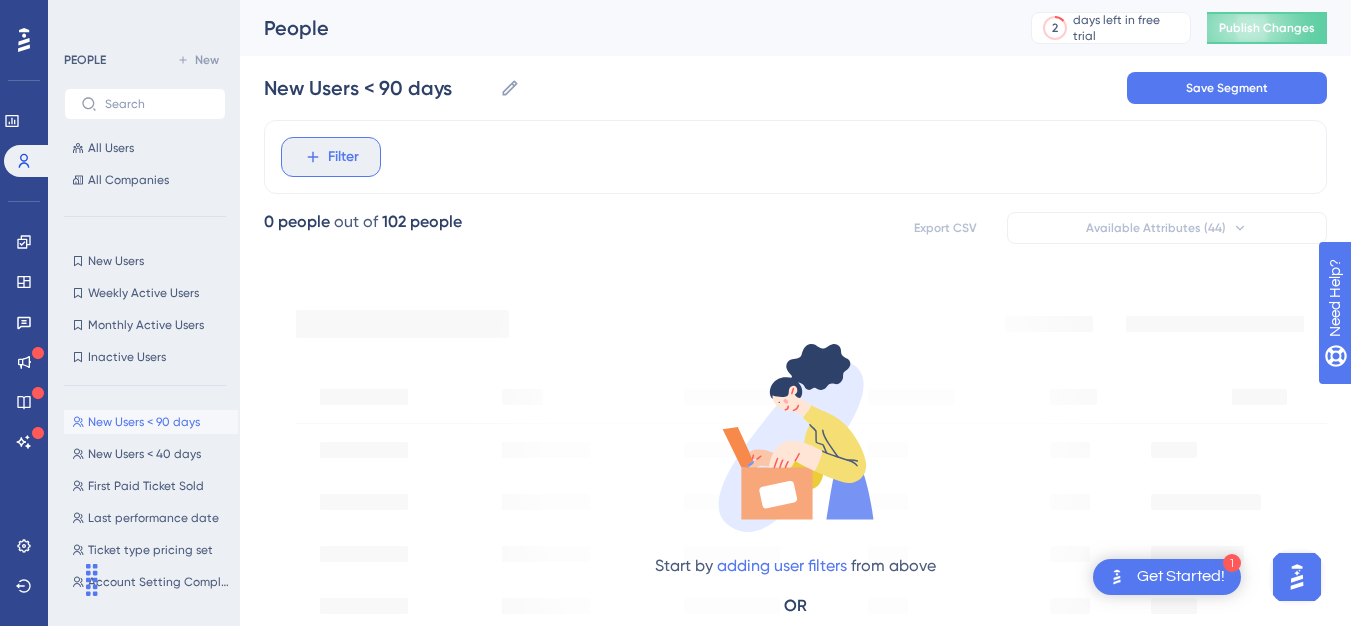 click on "Filter" at bounding box center (331, 157) 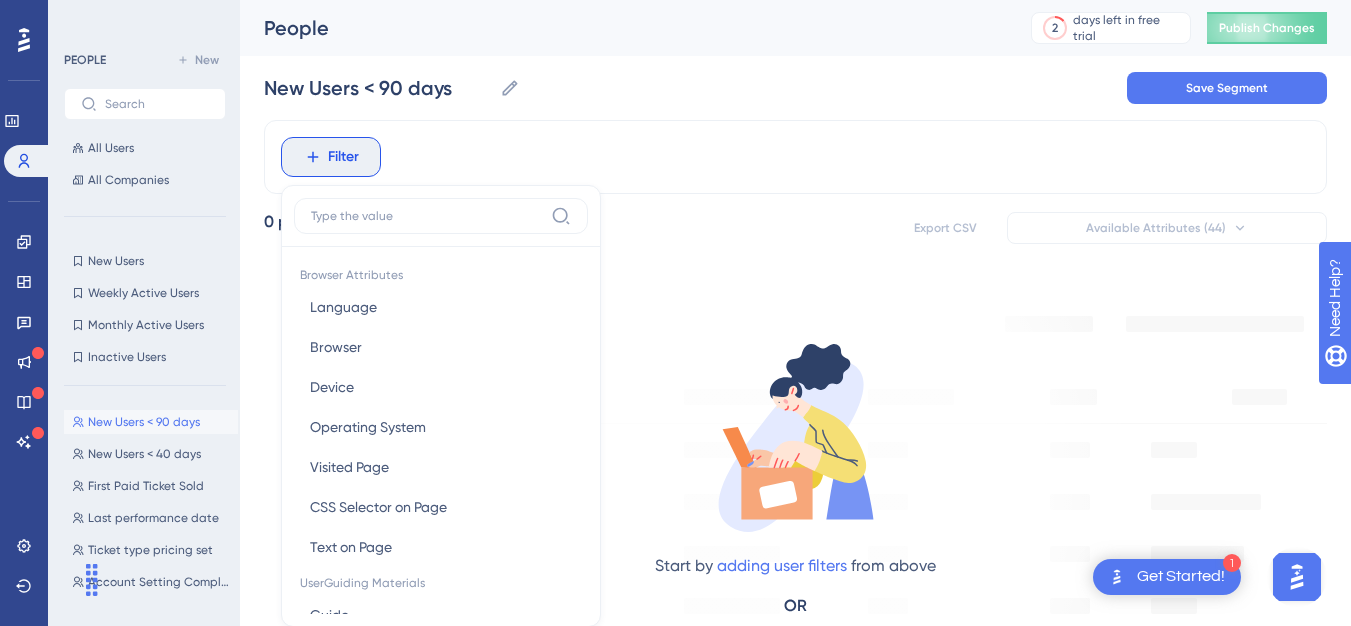 scroll, scrollTop: 93, scrollLeft: 0, axis: vertical 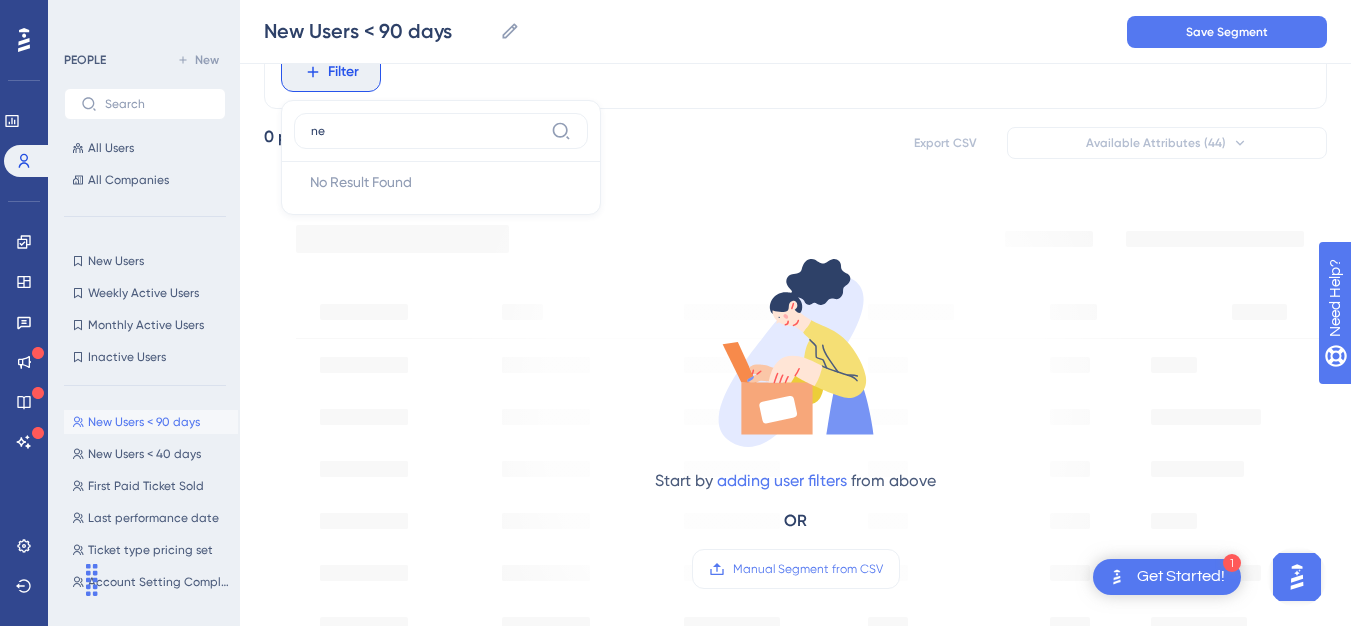 type on "n" 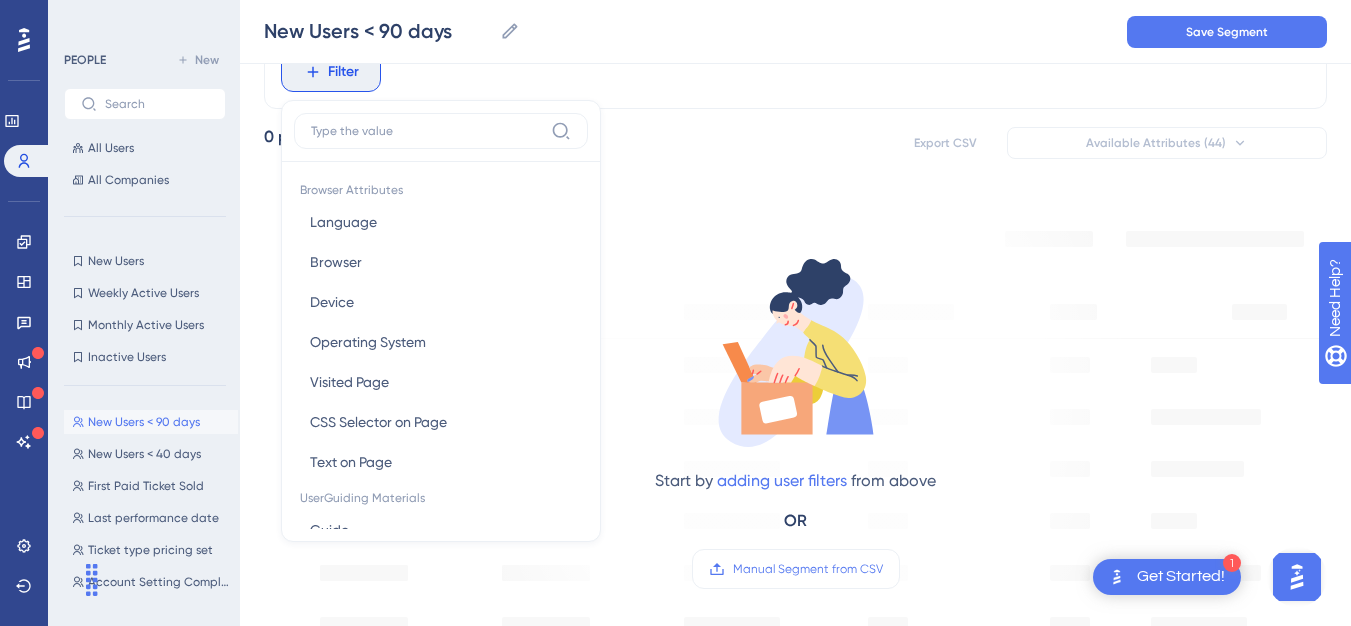 type on "s" 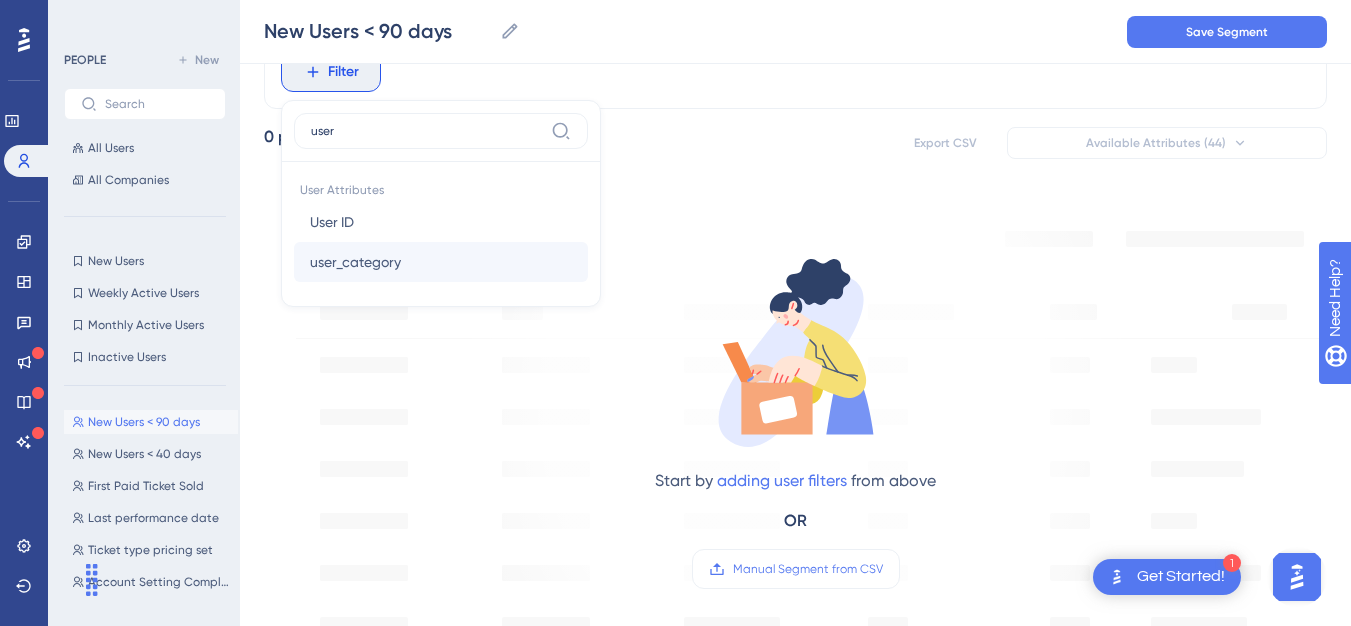 type on "user" 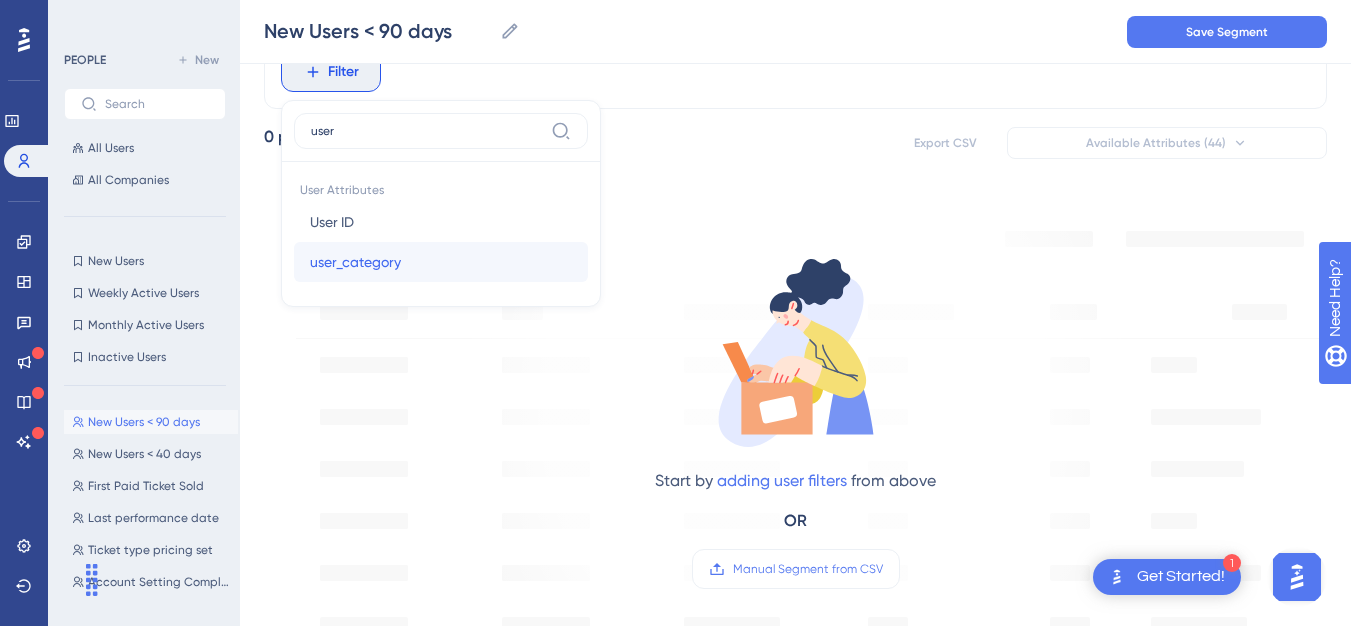 click on "user_category" at bounding box center (355, 262) 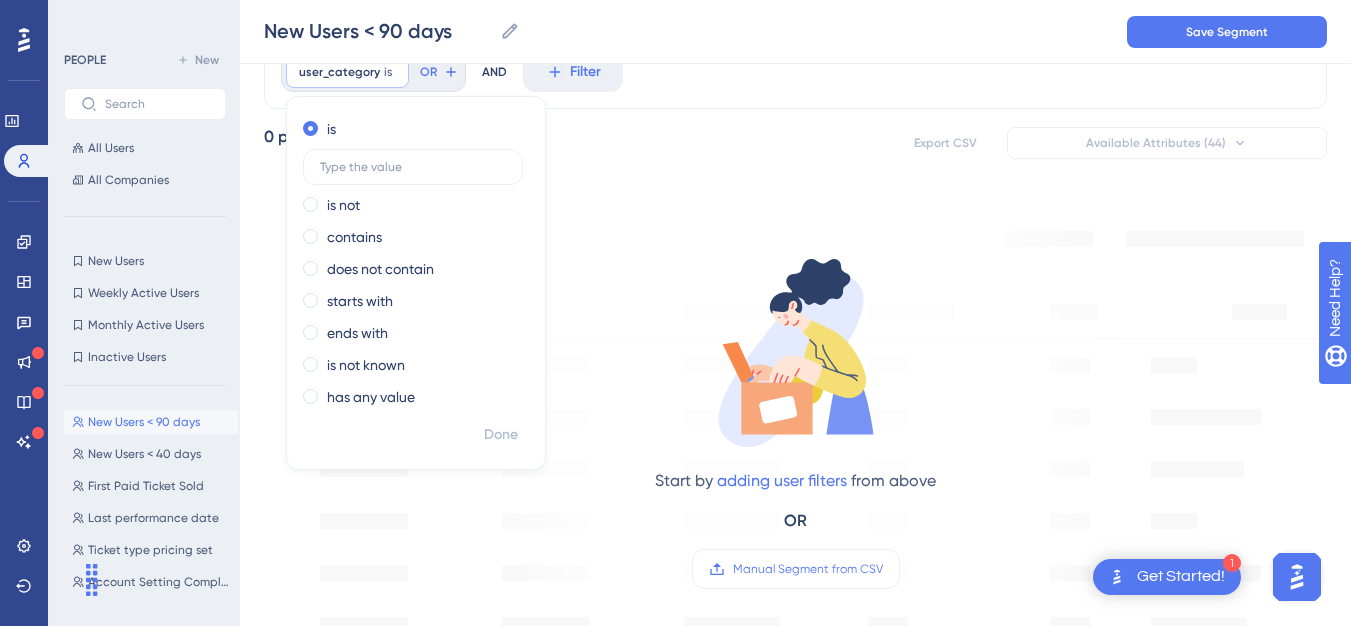 click on "is is not contains does not contain starts with ends with is not known has any value" at bounding box center (416, 265) 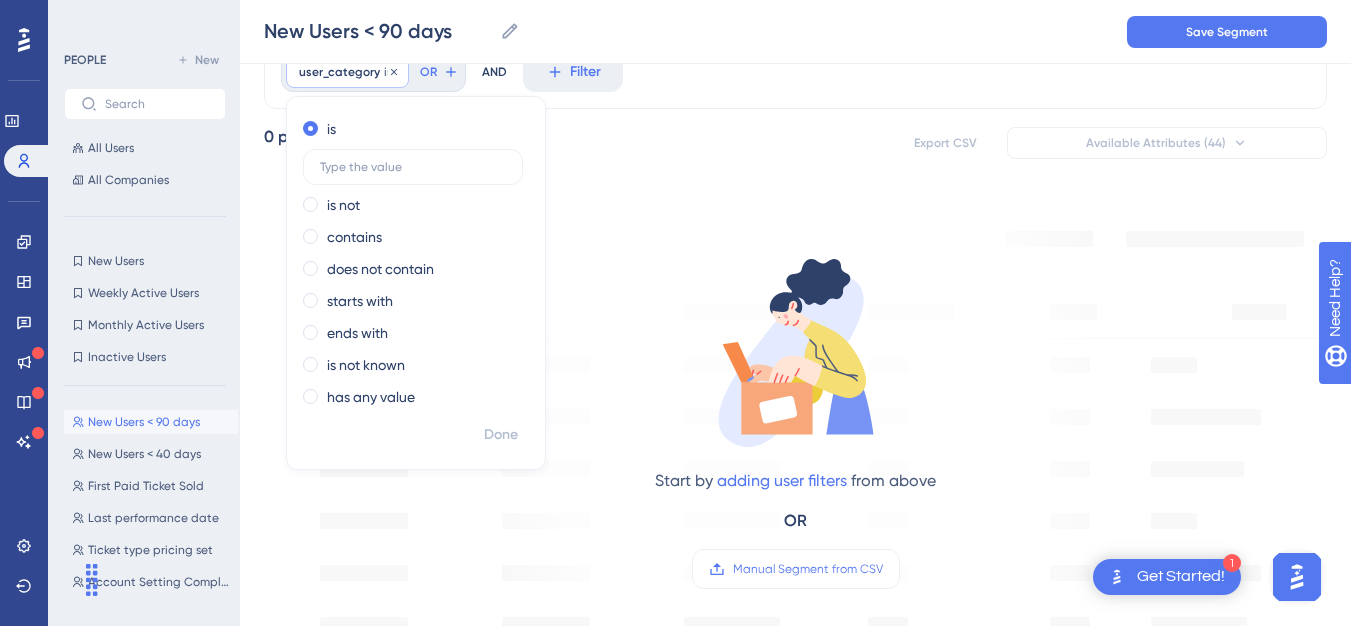 click on "user_category" at bounding box center (339, 72) 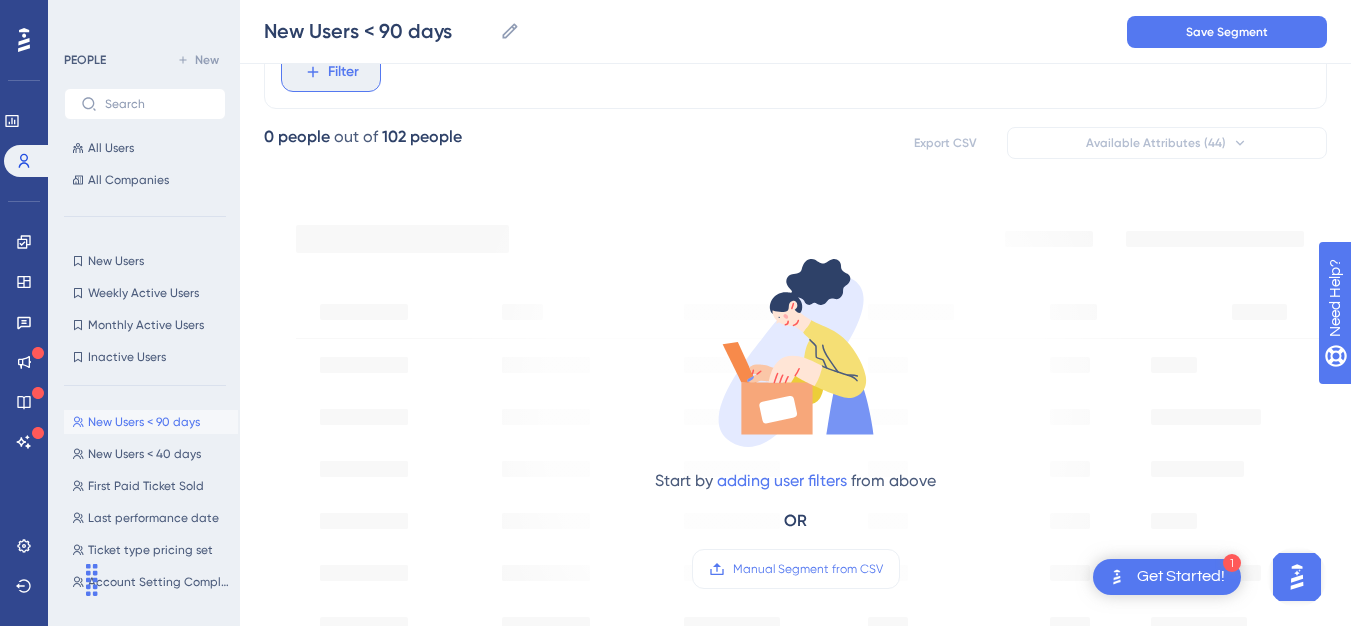 click on "Filter" at bounding box center [331, 72] 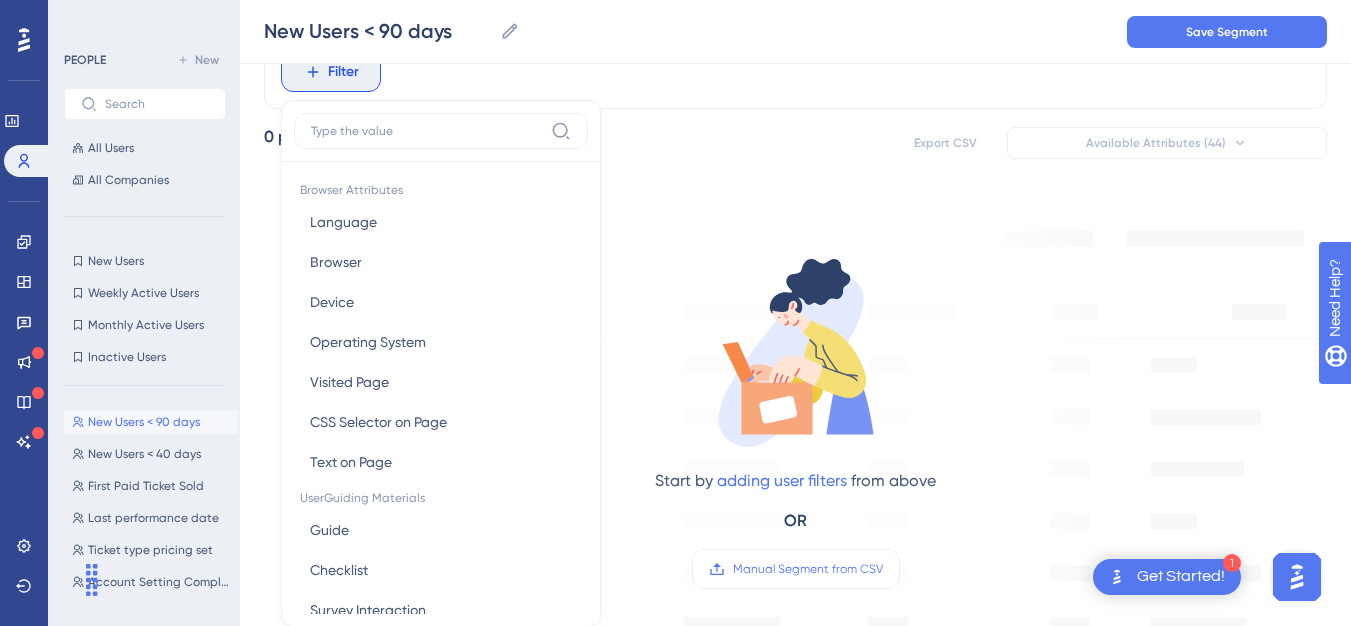 scroll, scrollTop: 144, scrollLeft: 0, axis: vertical 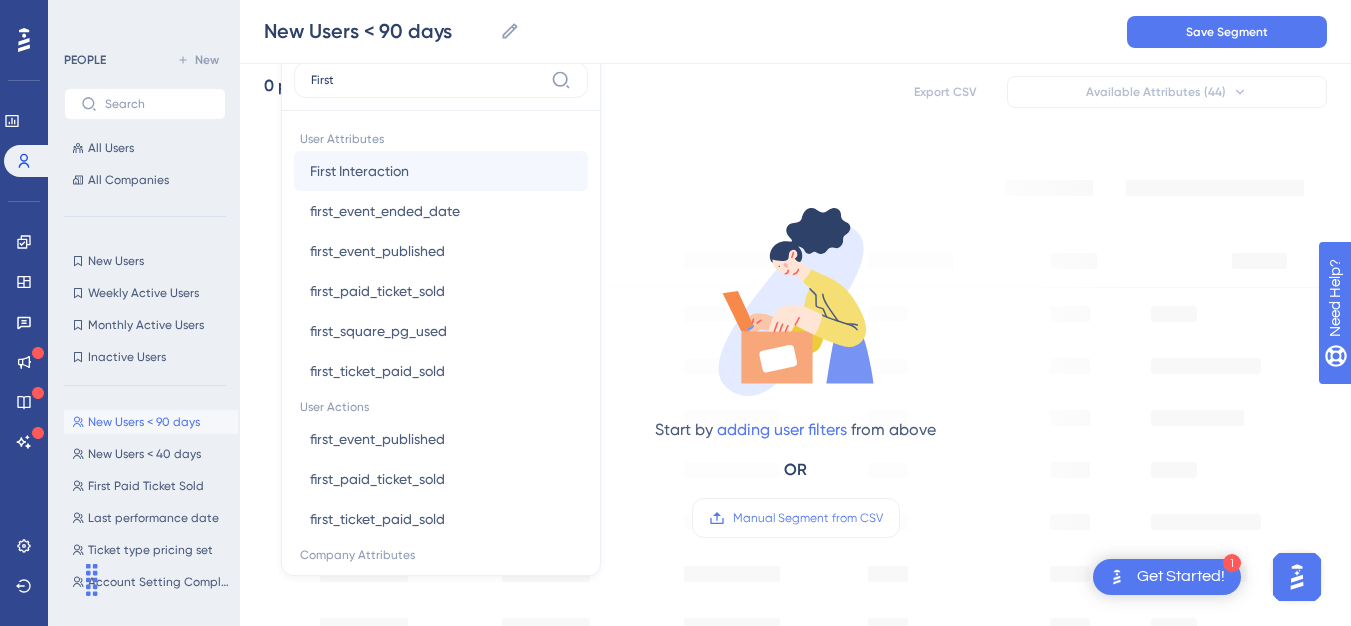 type on "First" 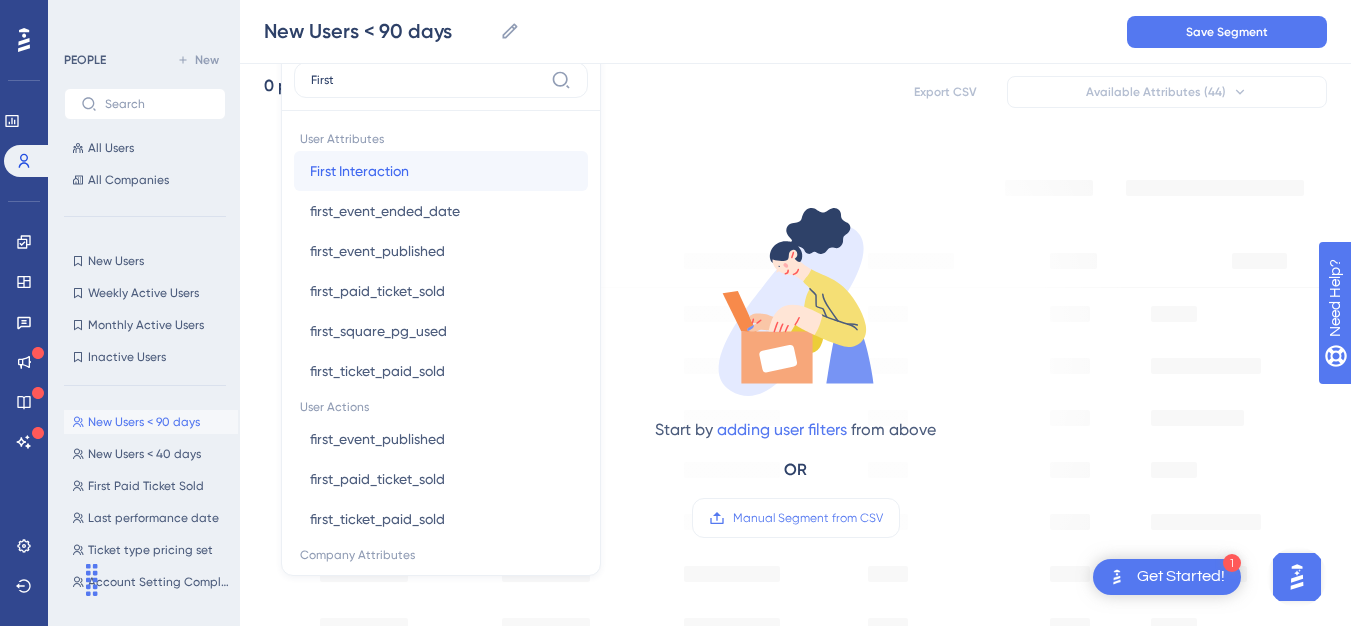 click on "First Interaction" at bounding box center (359, 171) 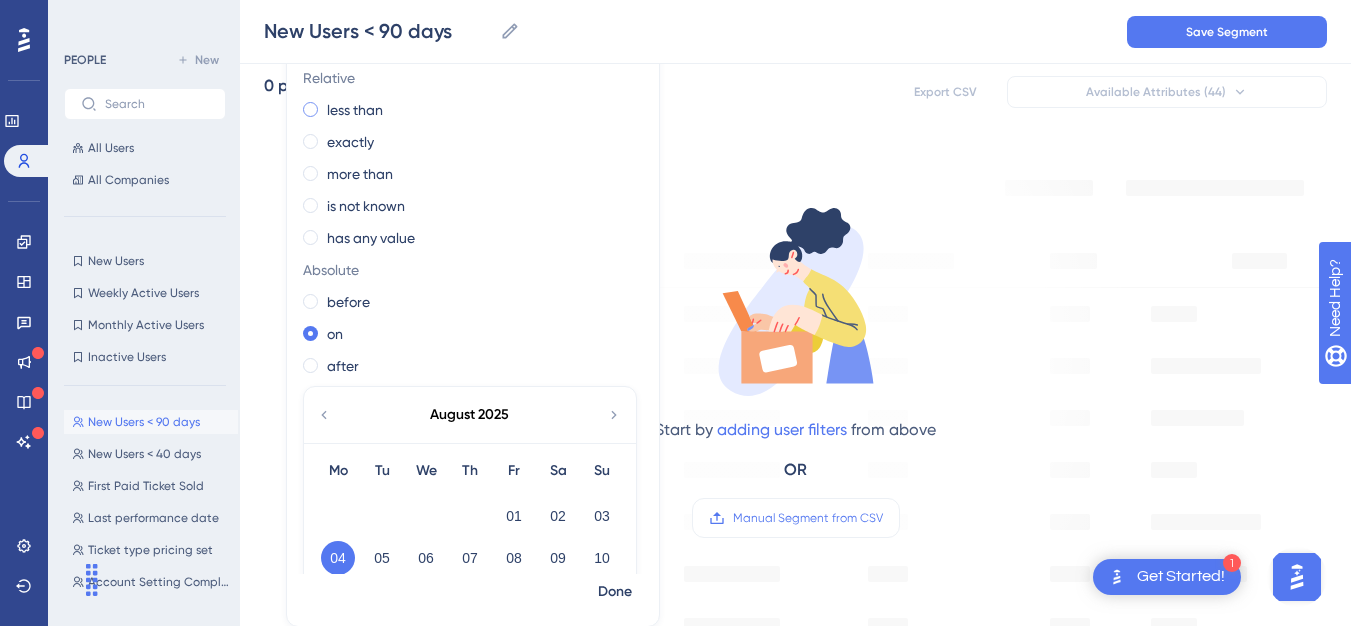 click on "less than" at bounding box center (355, 110) 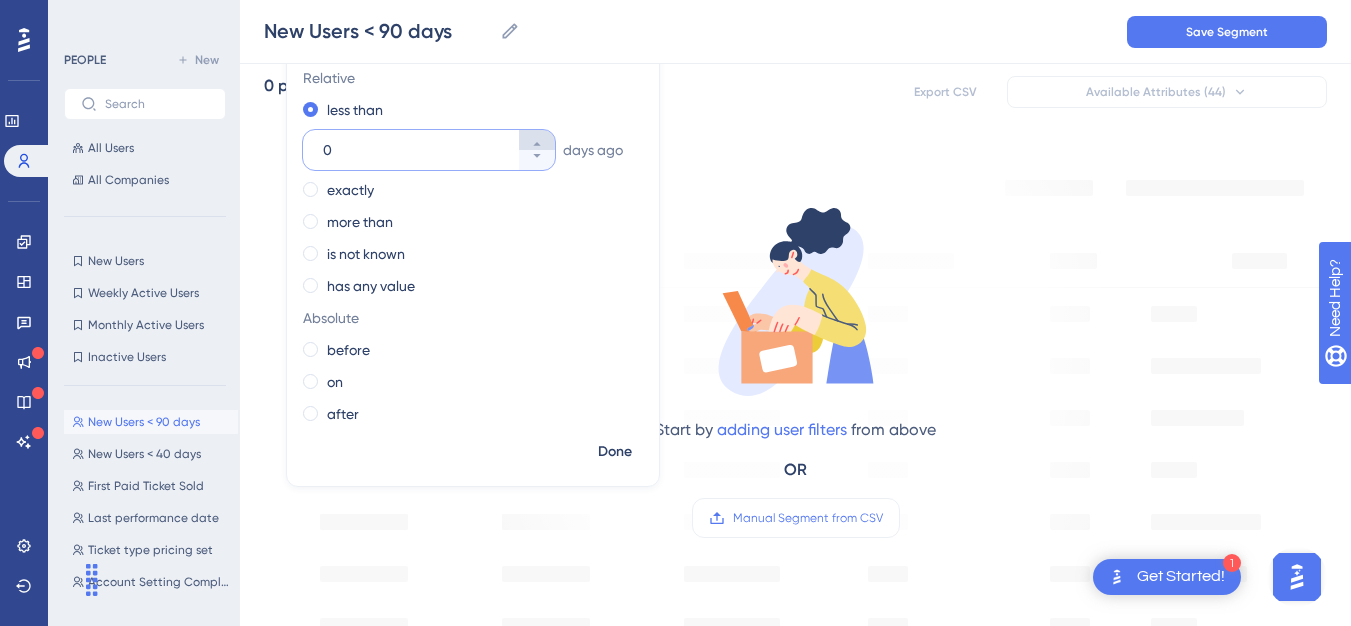 click 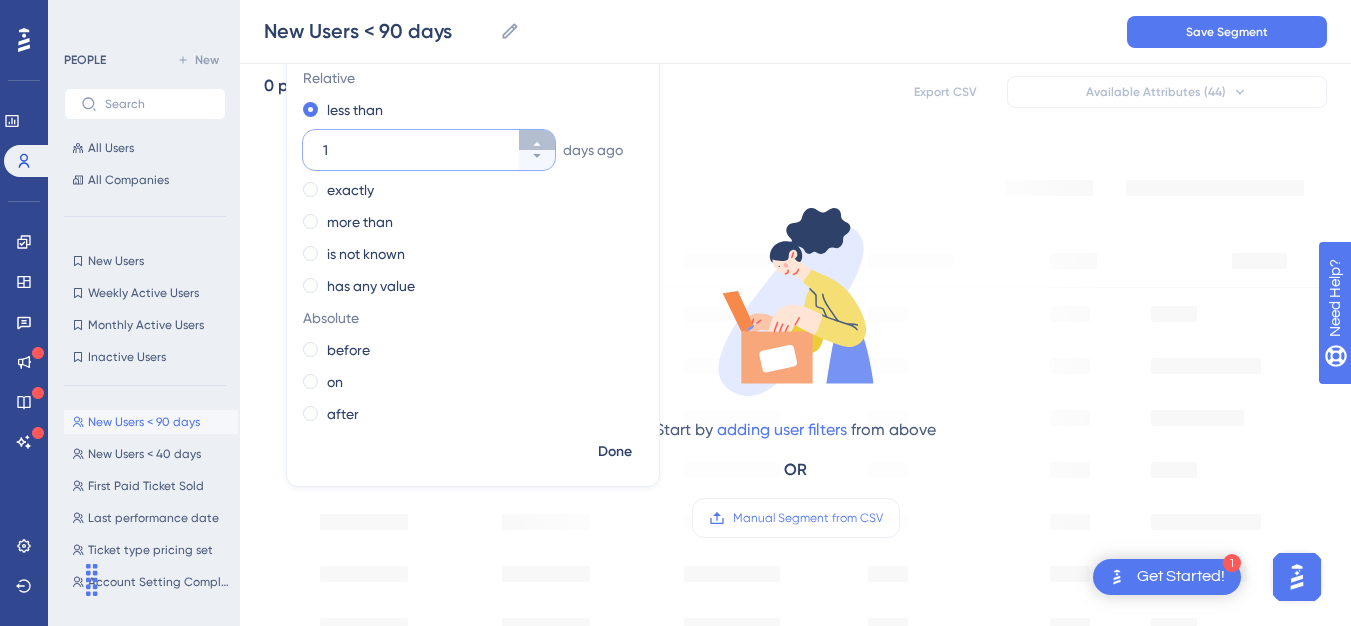 click 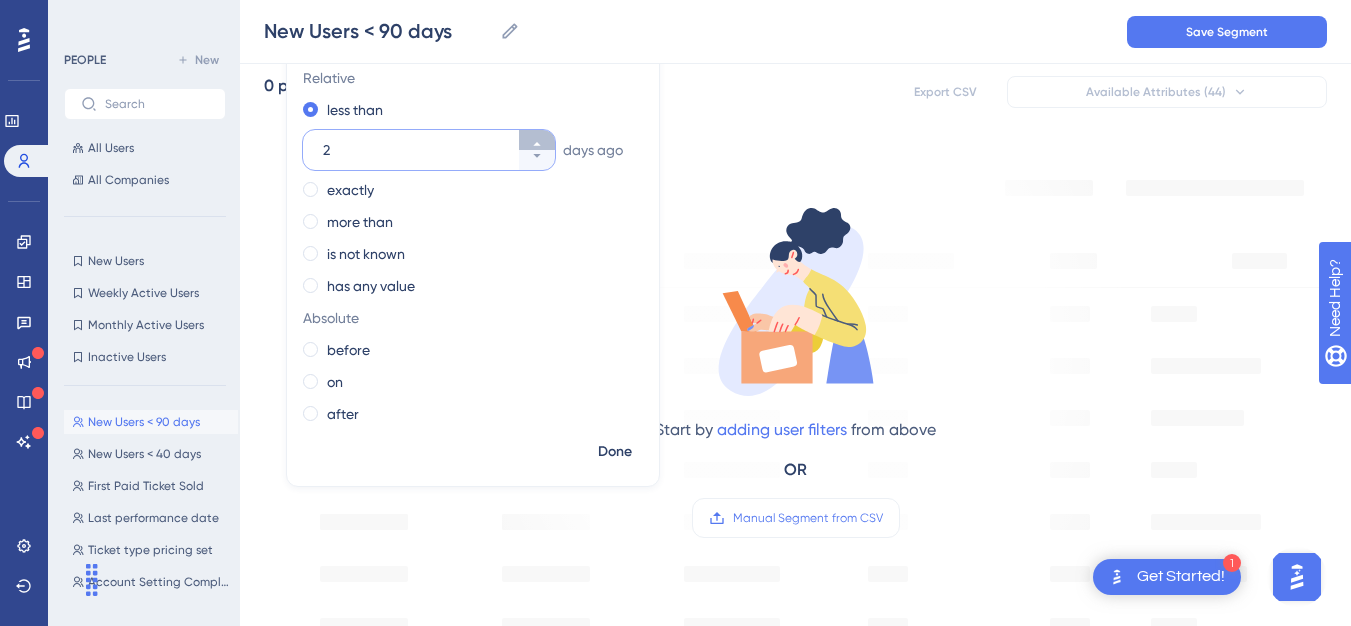 click 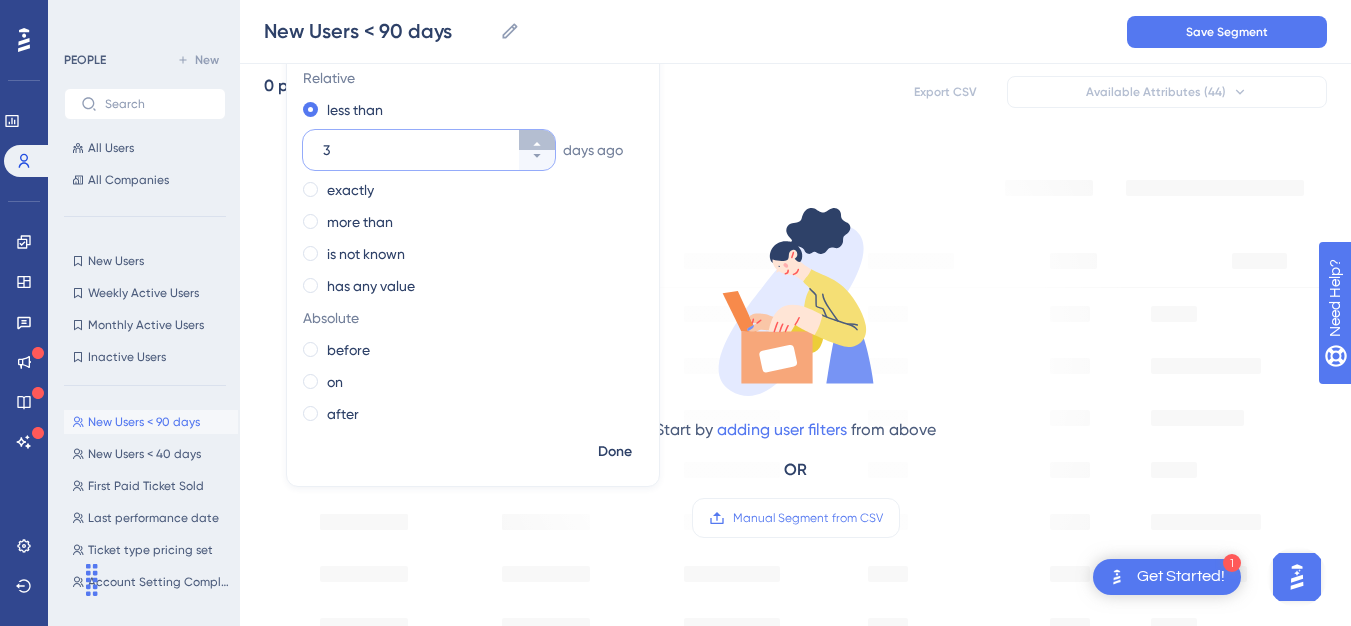 click 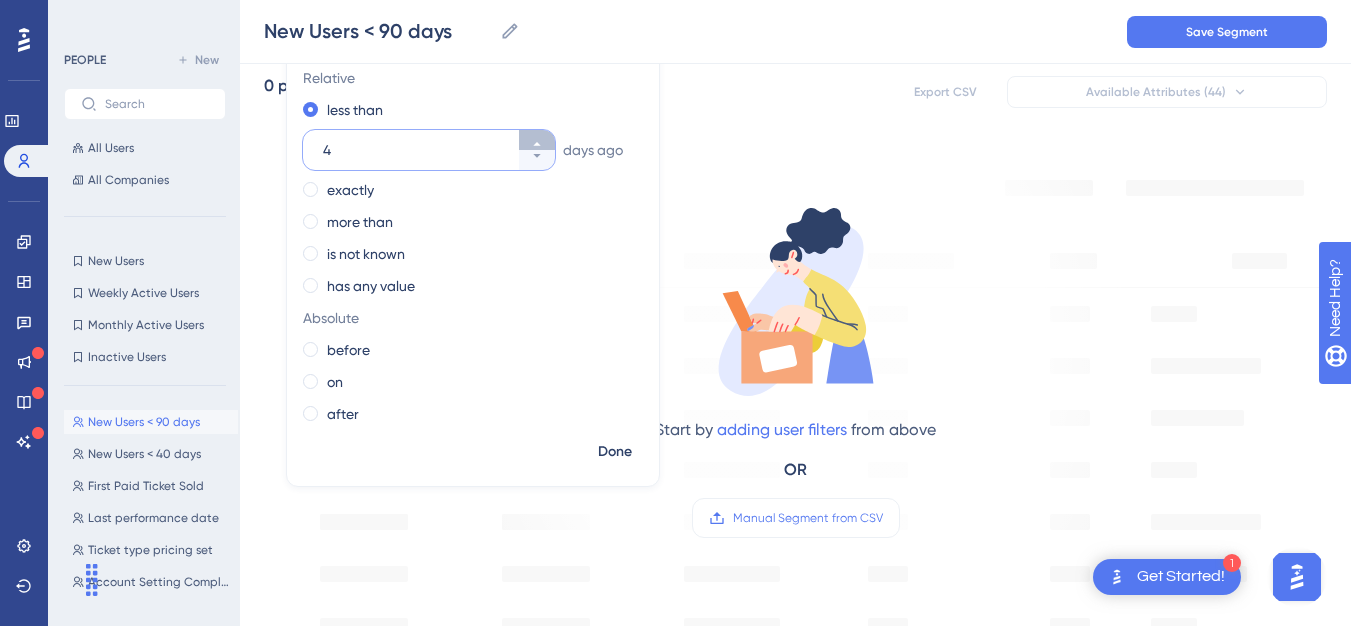 click 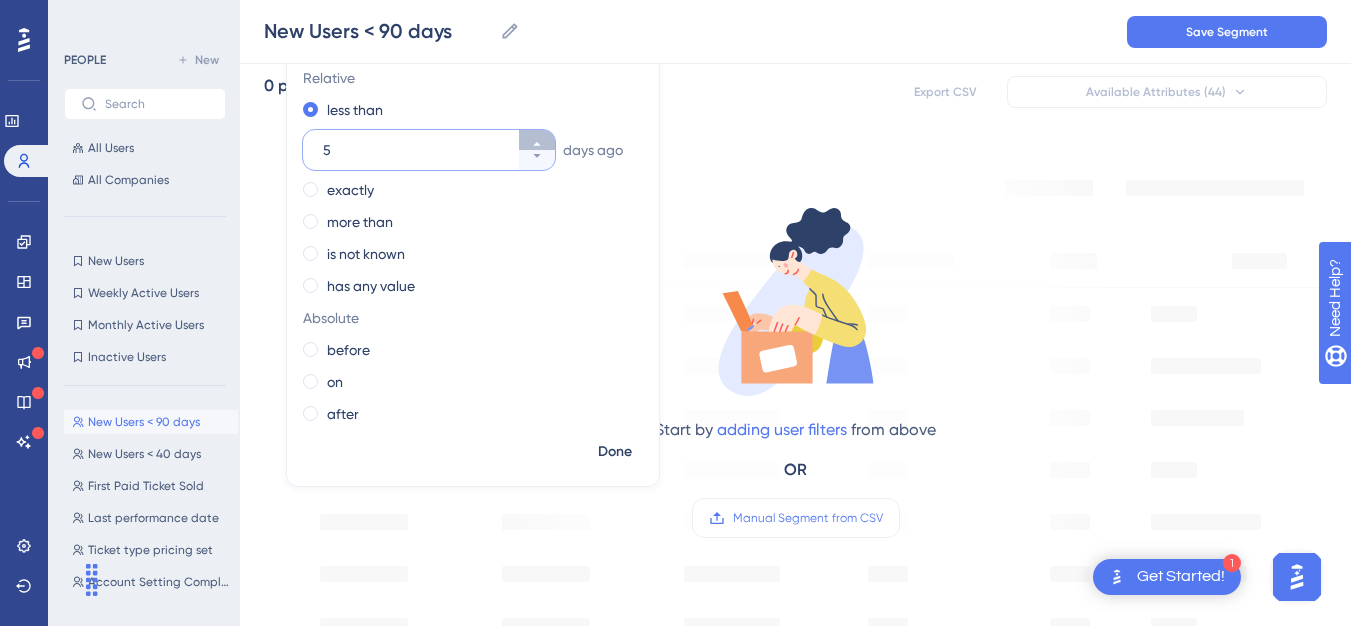 click 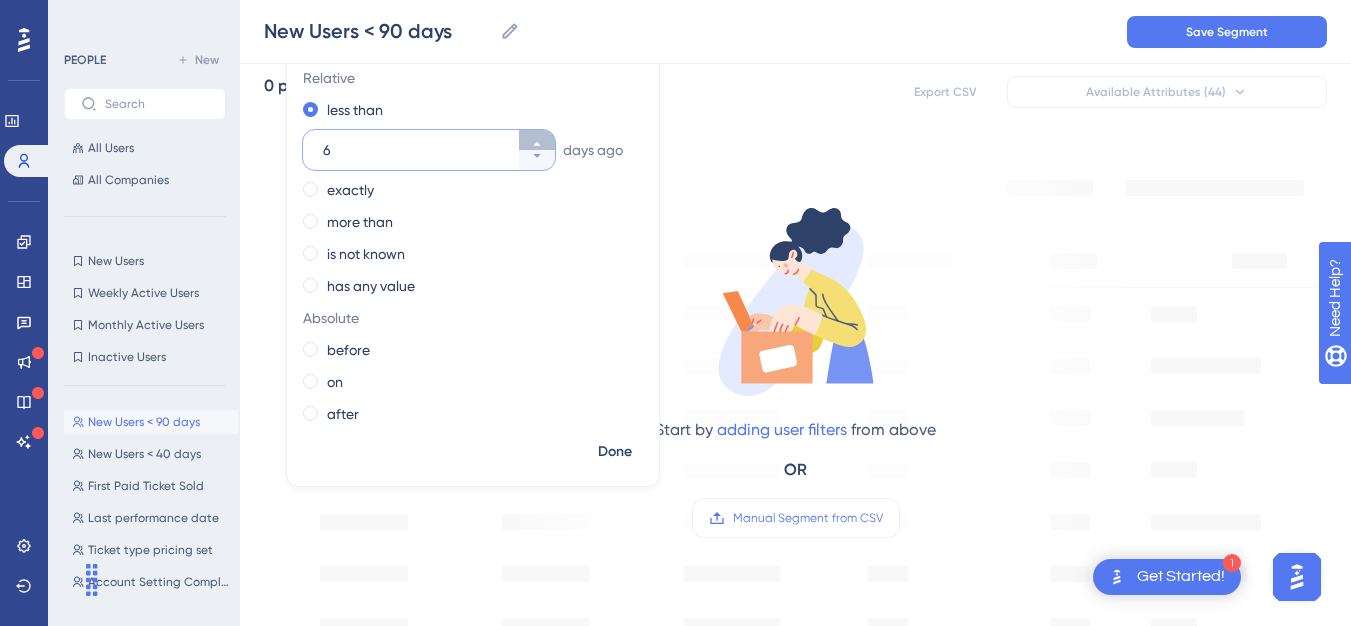 click 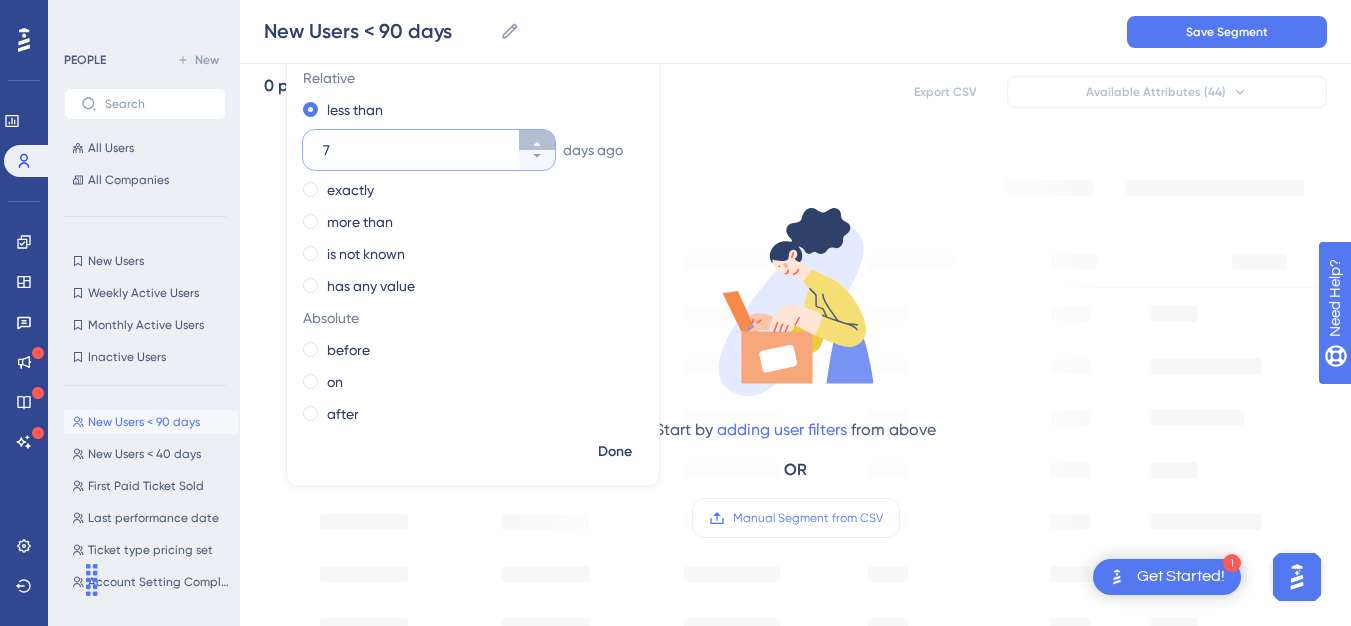 click 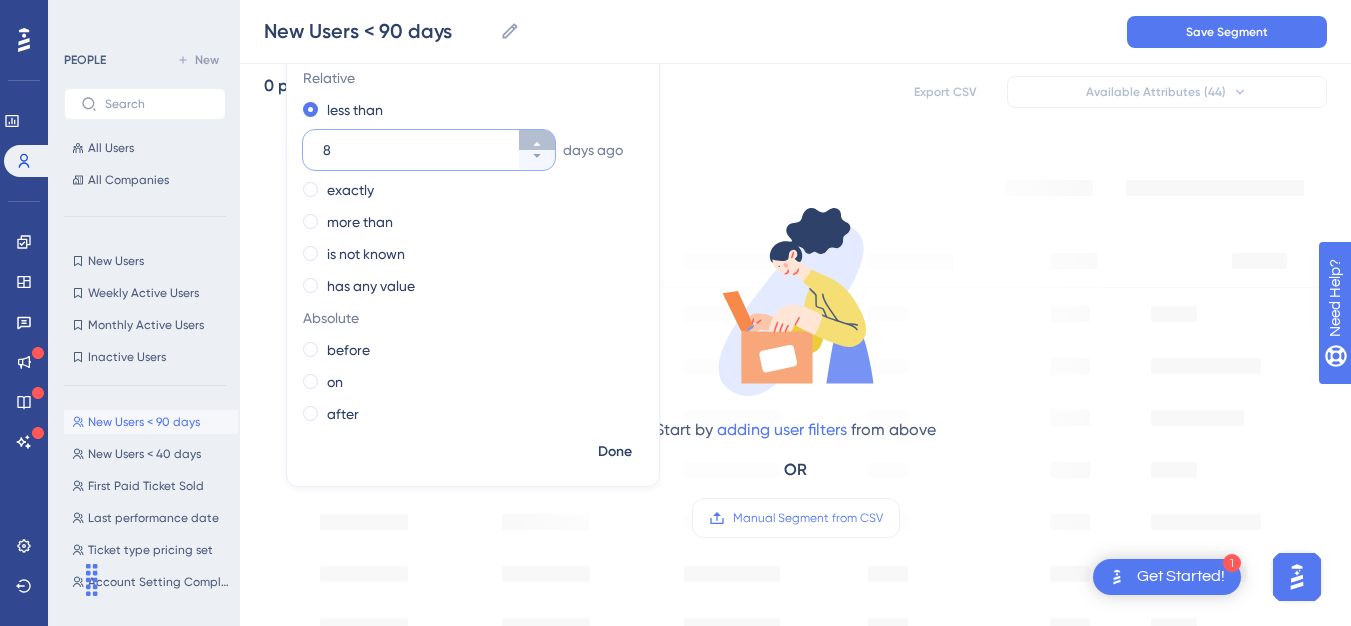 click 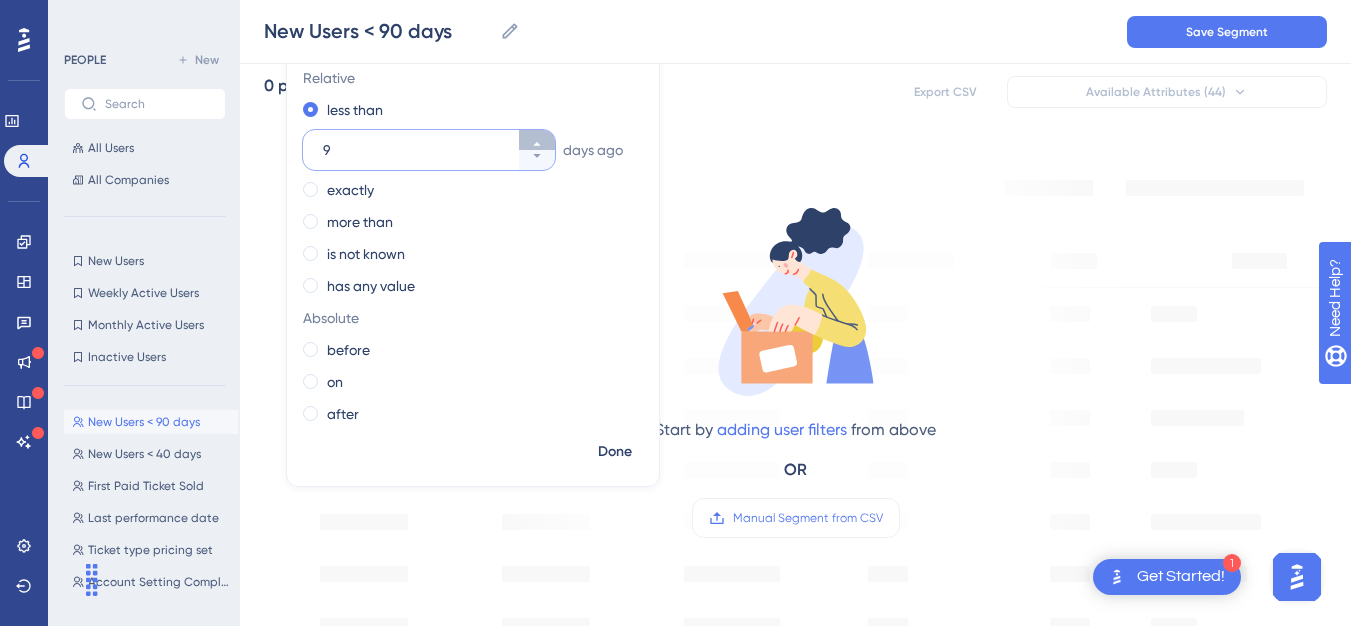 click 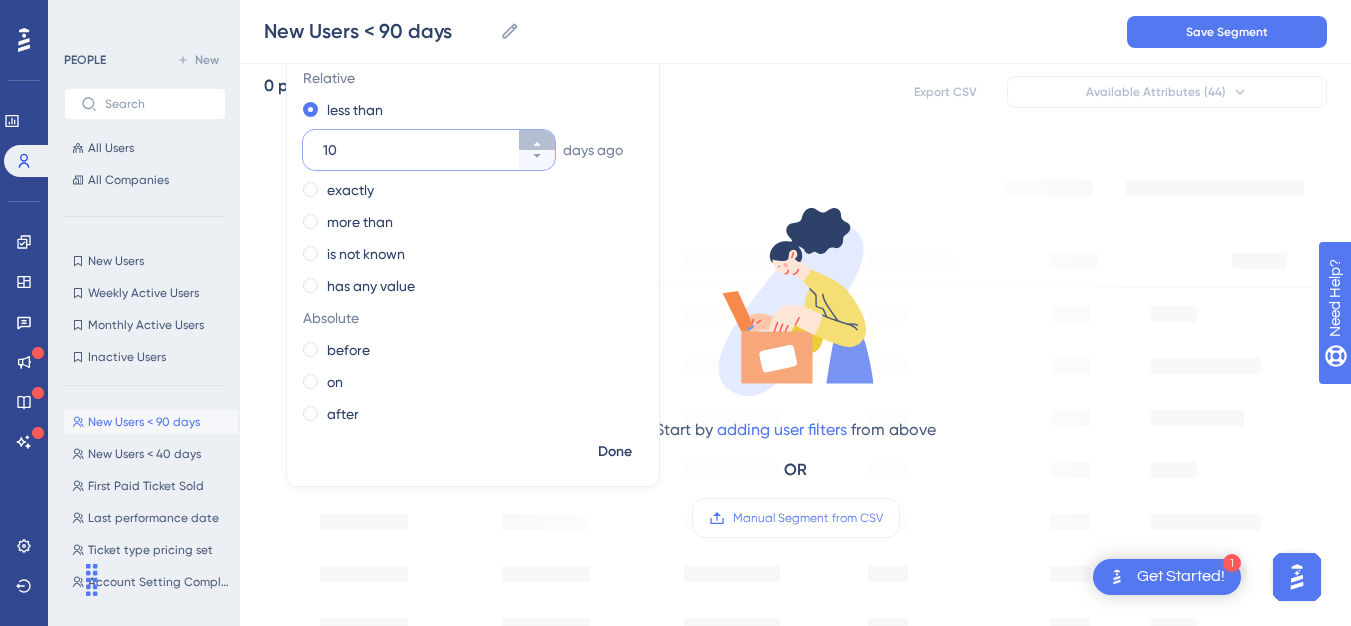 click 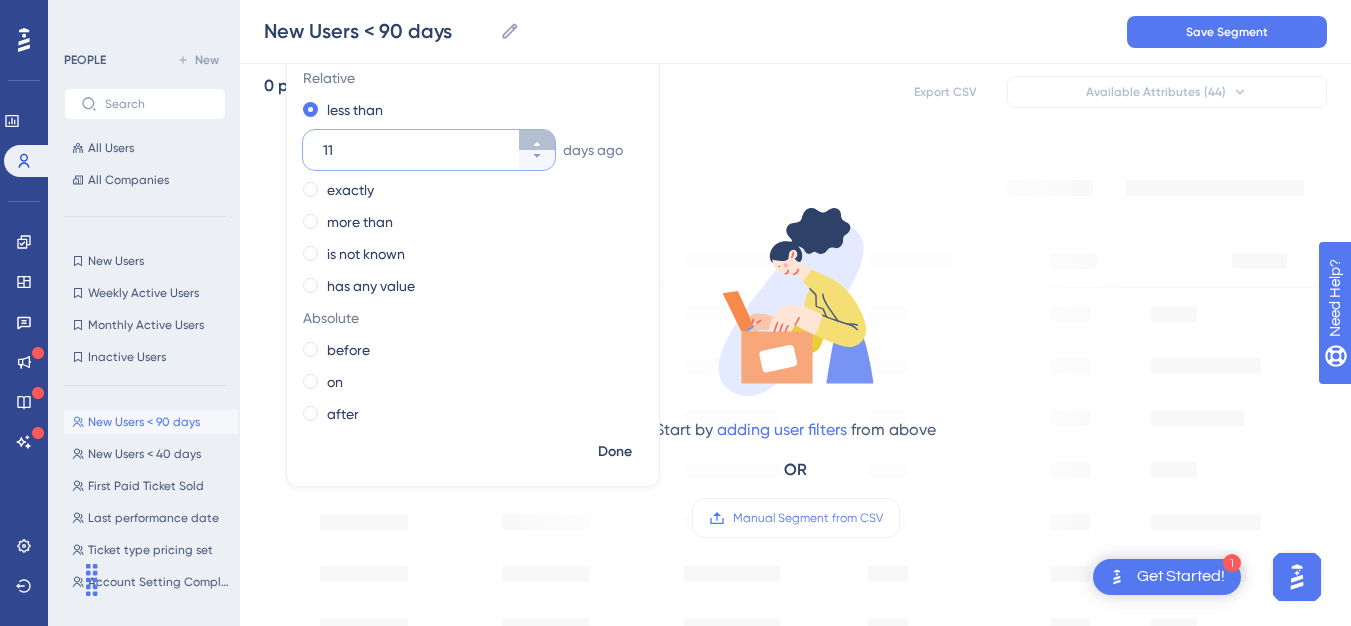 click 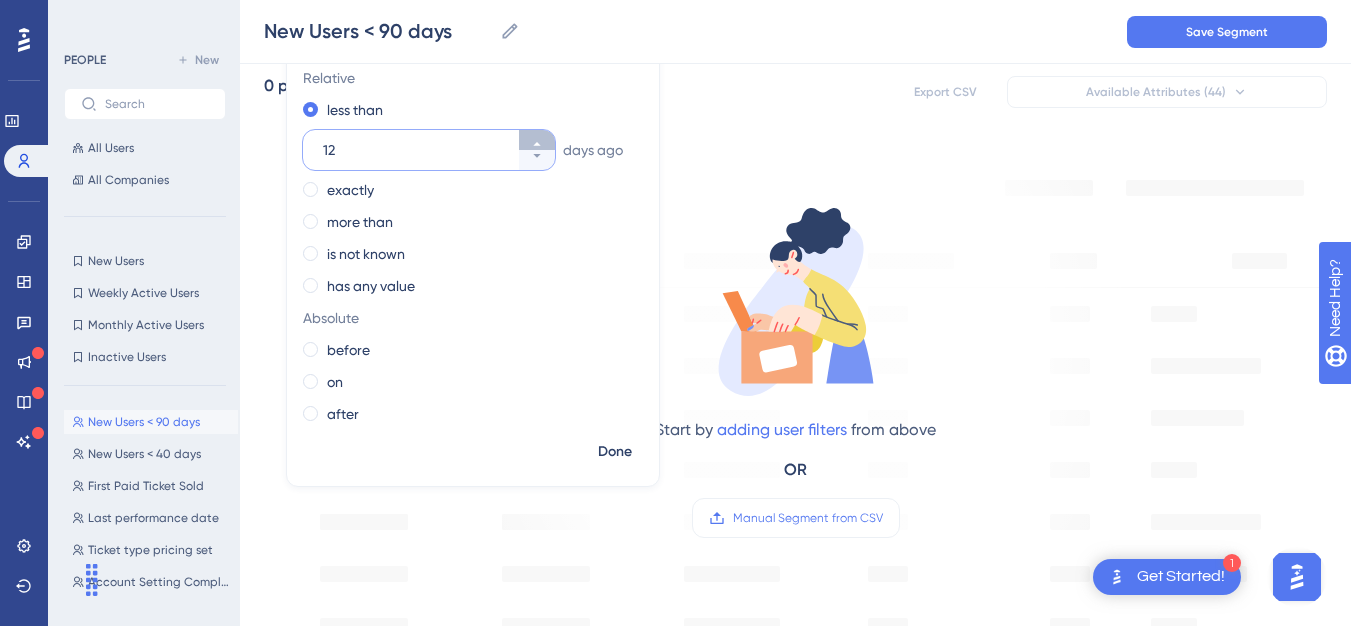 click 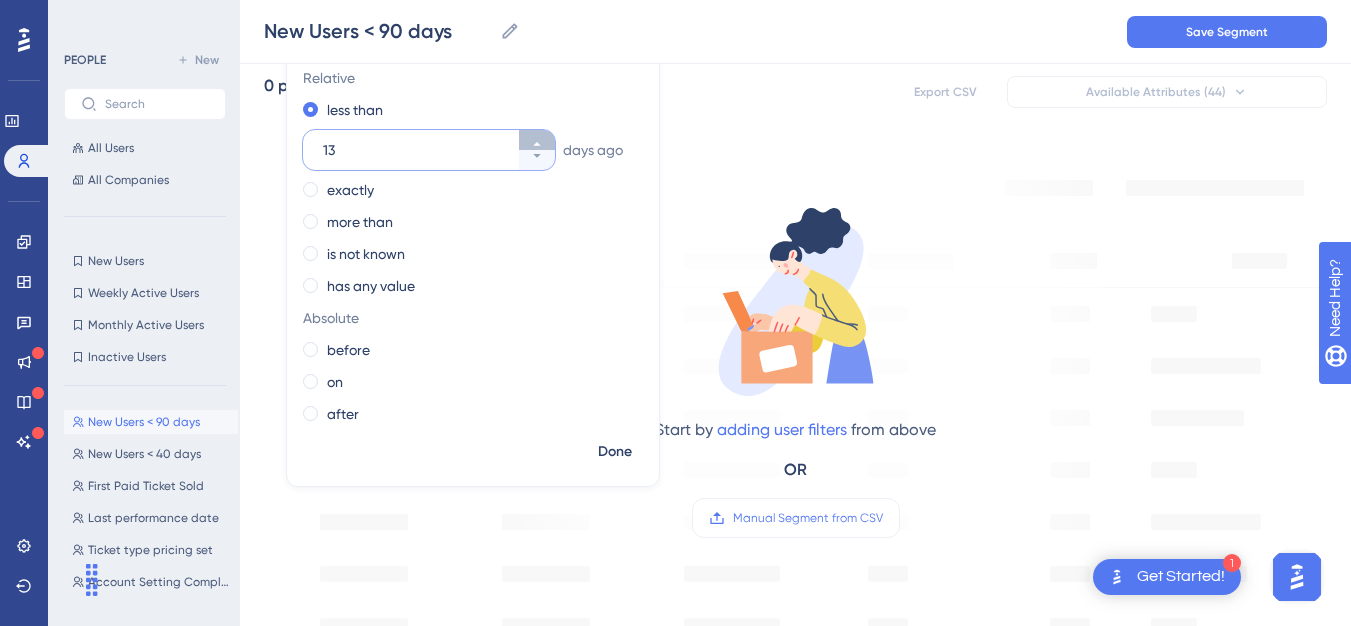 click 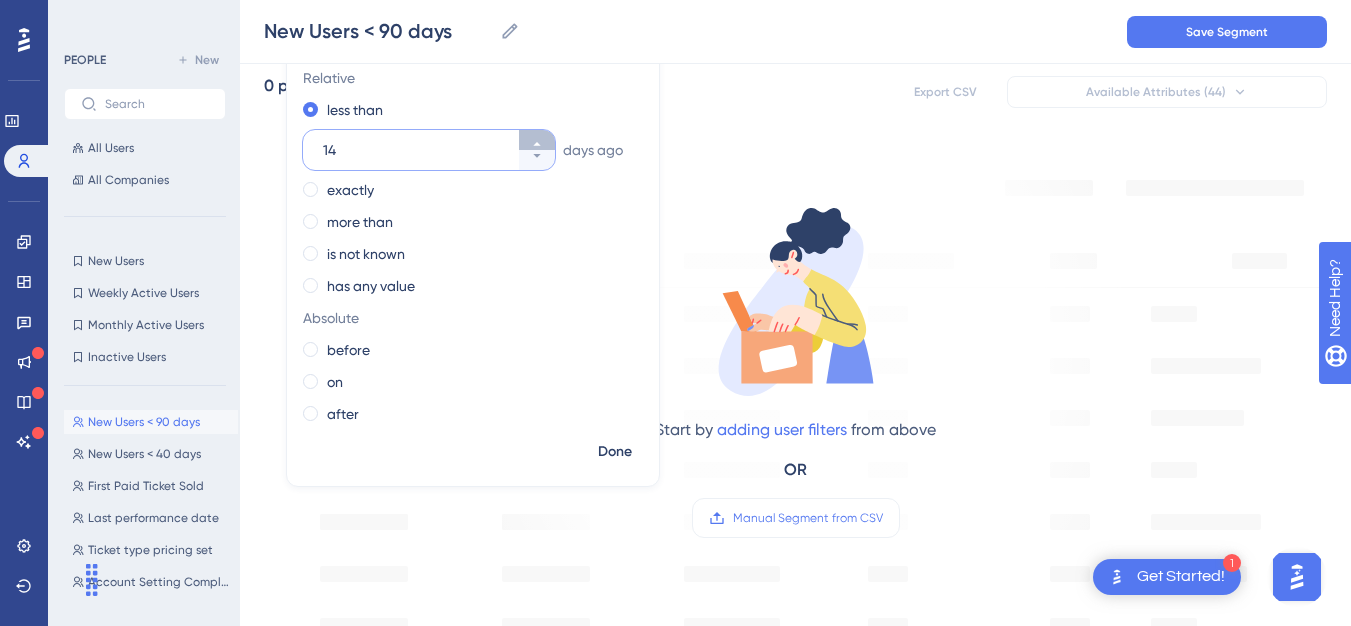click 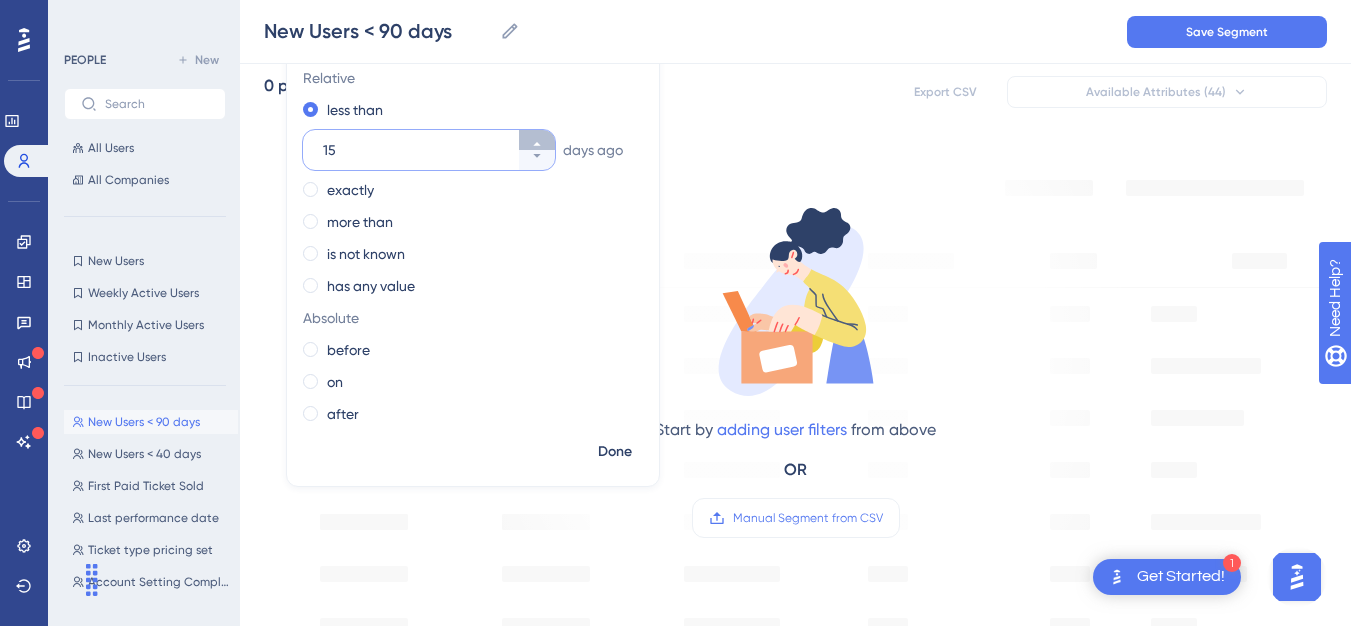 click 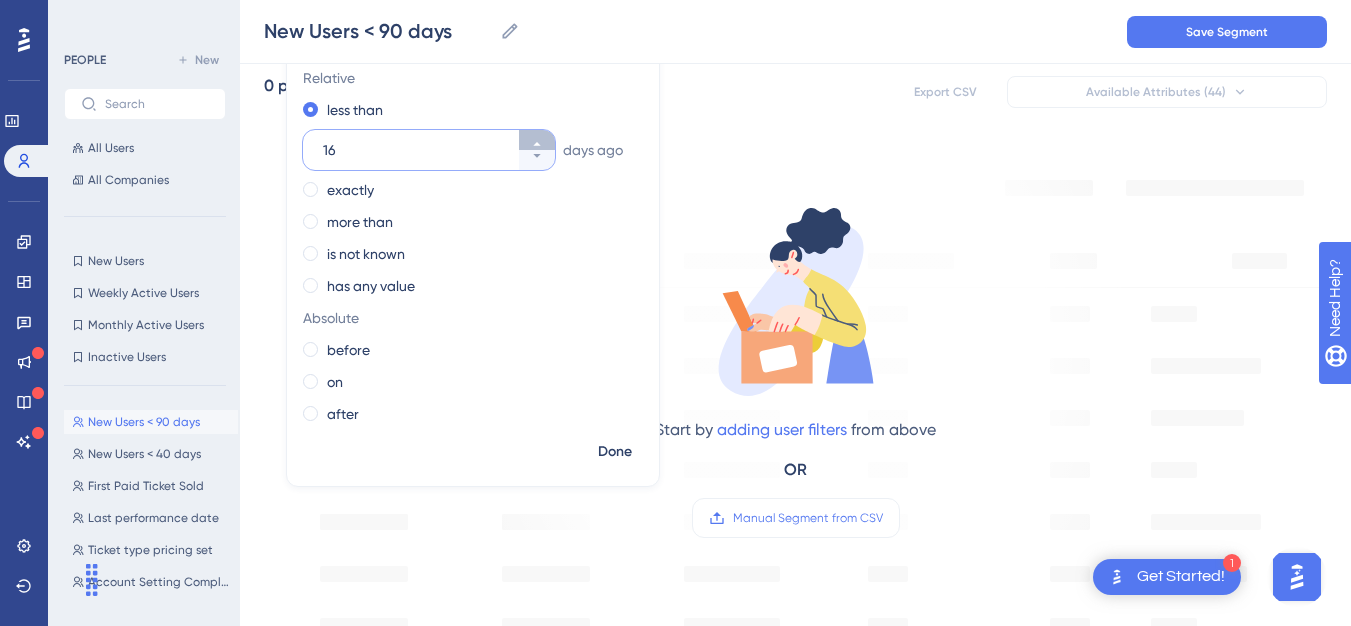click 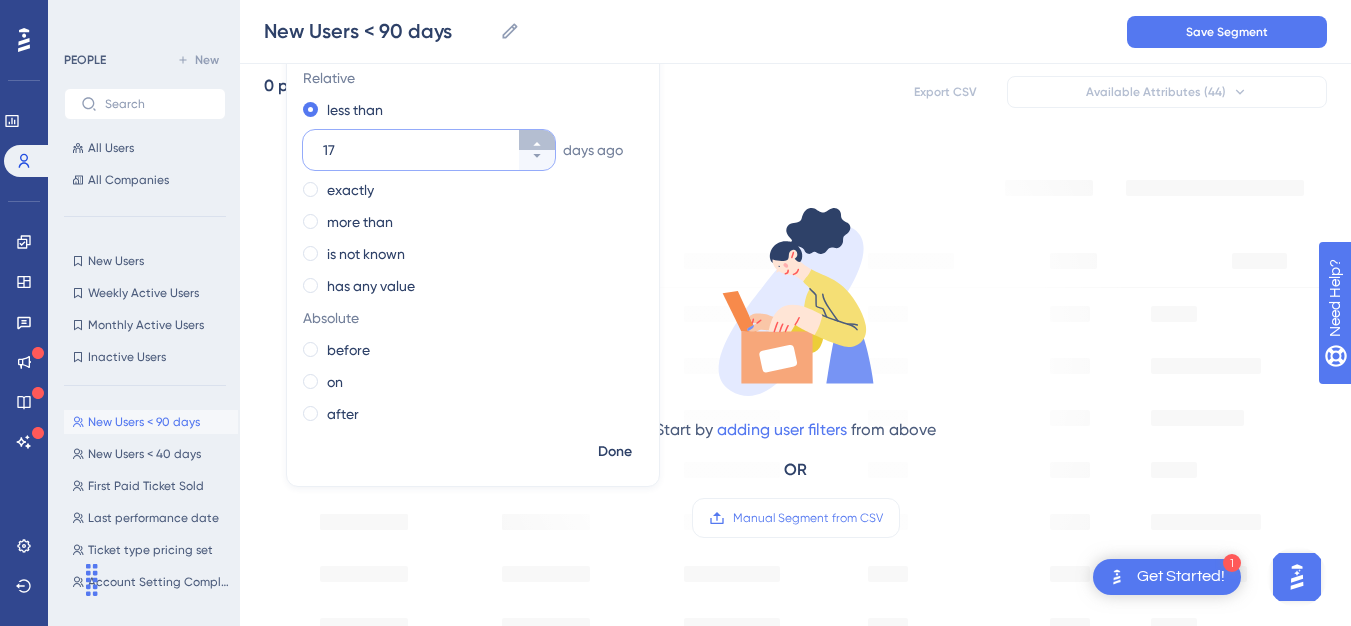 click 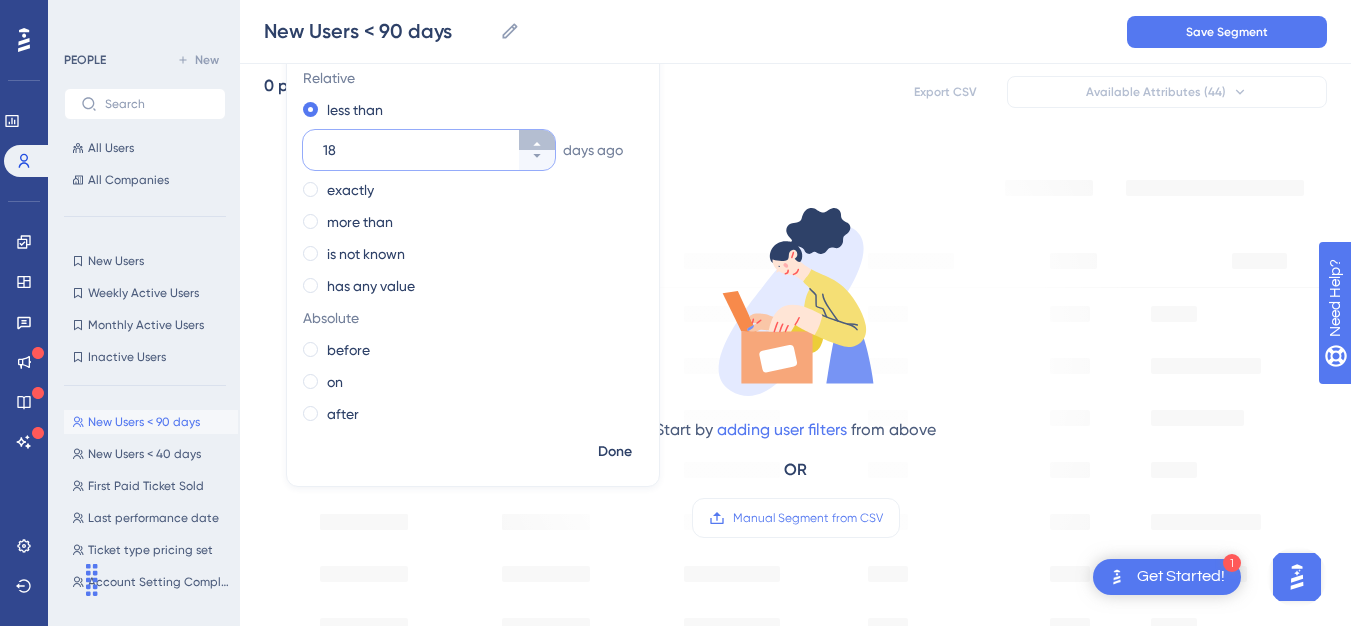 click 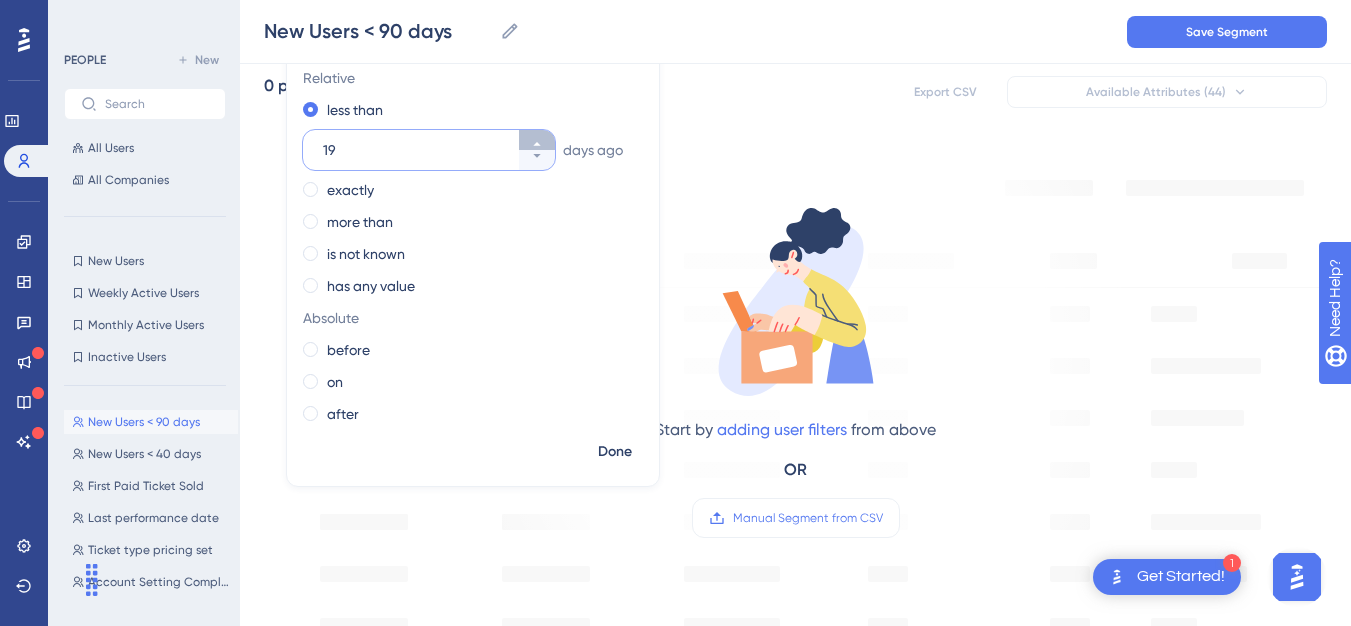 click 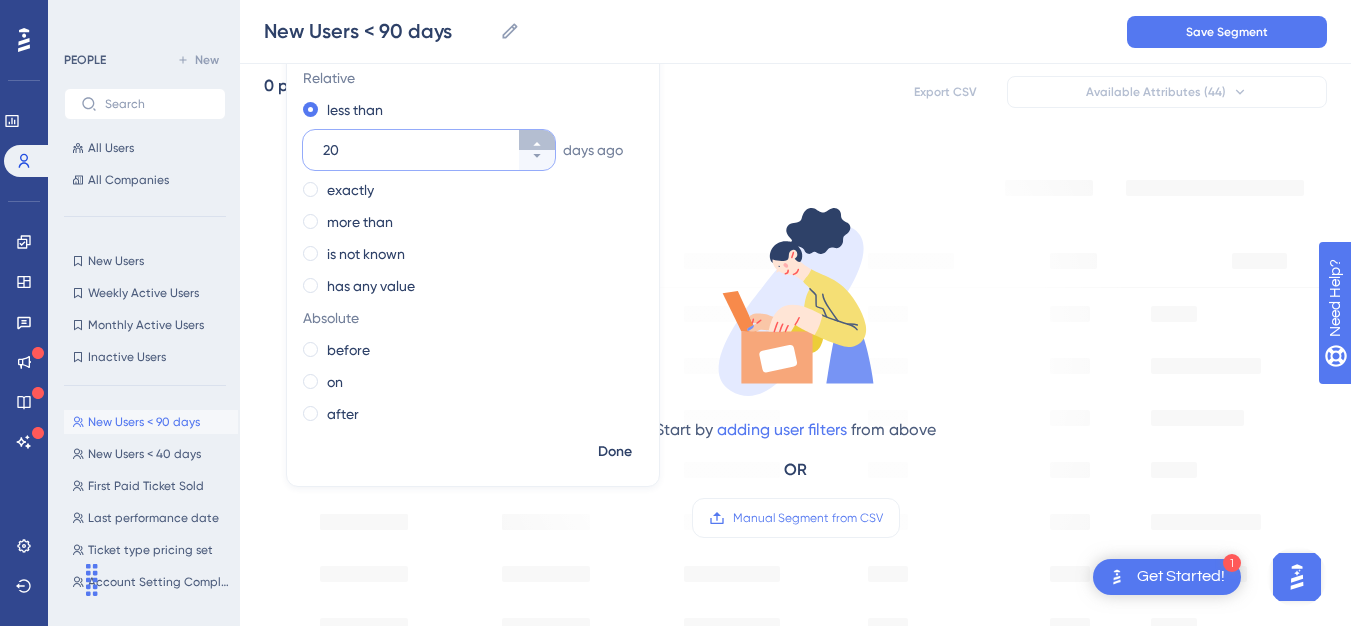 click 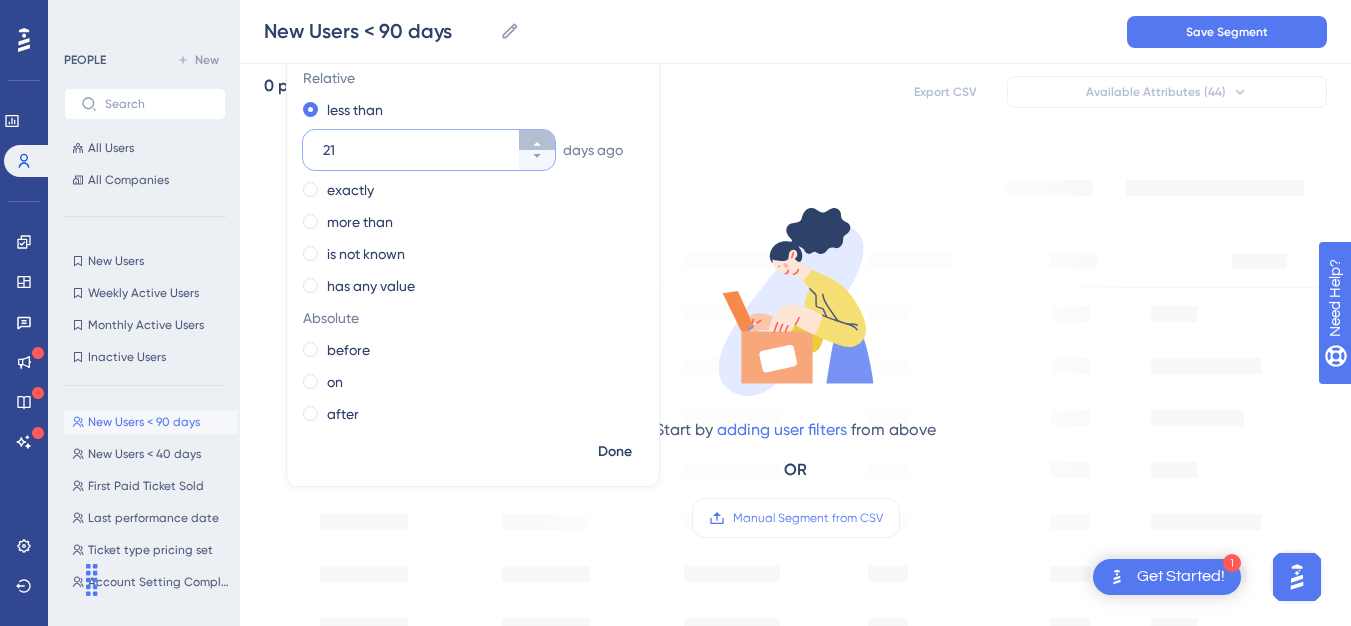 click 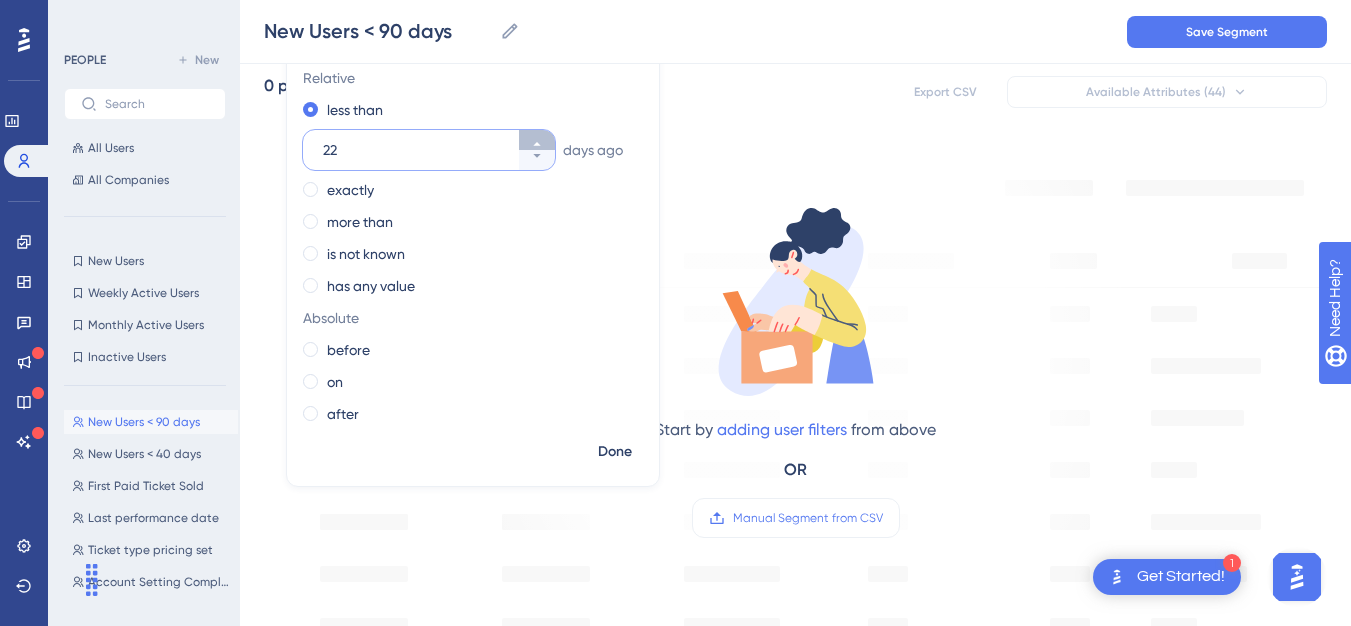 click 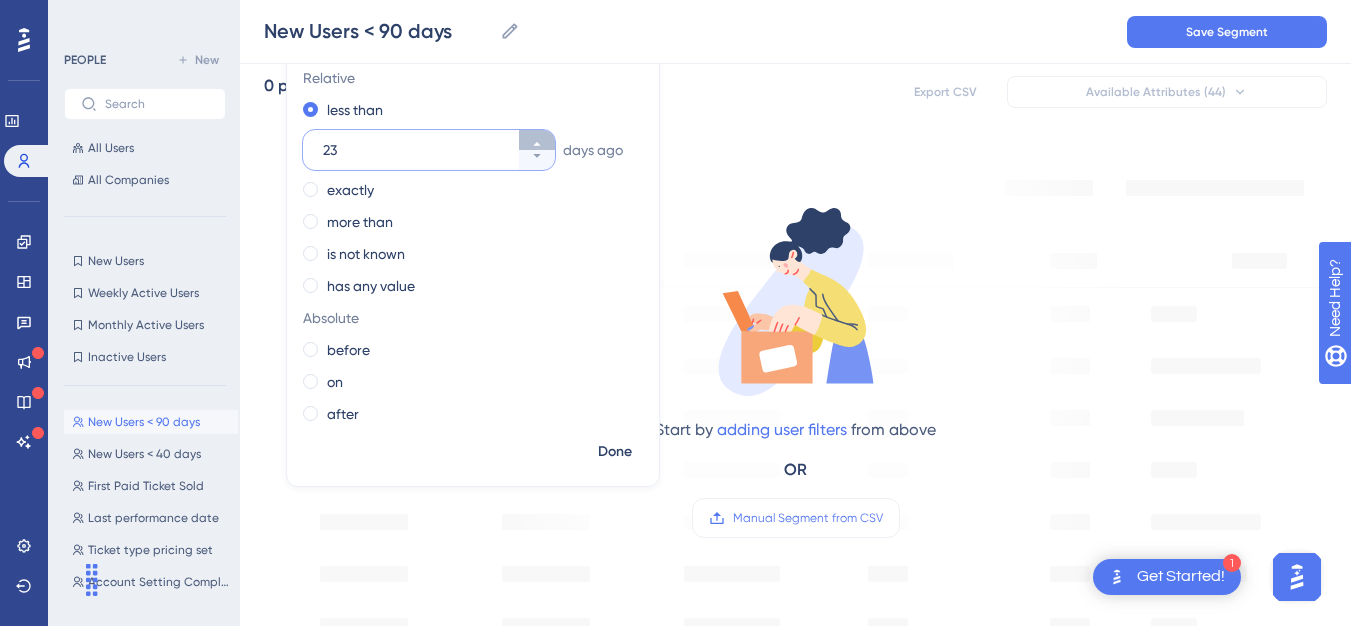 click 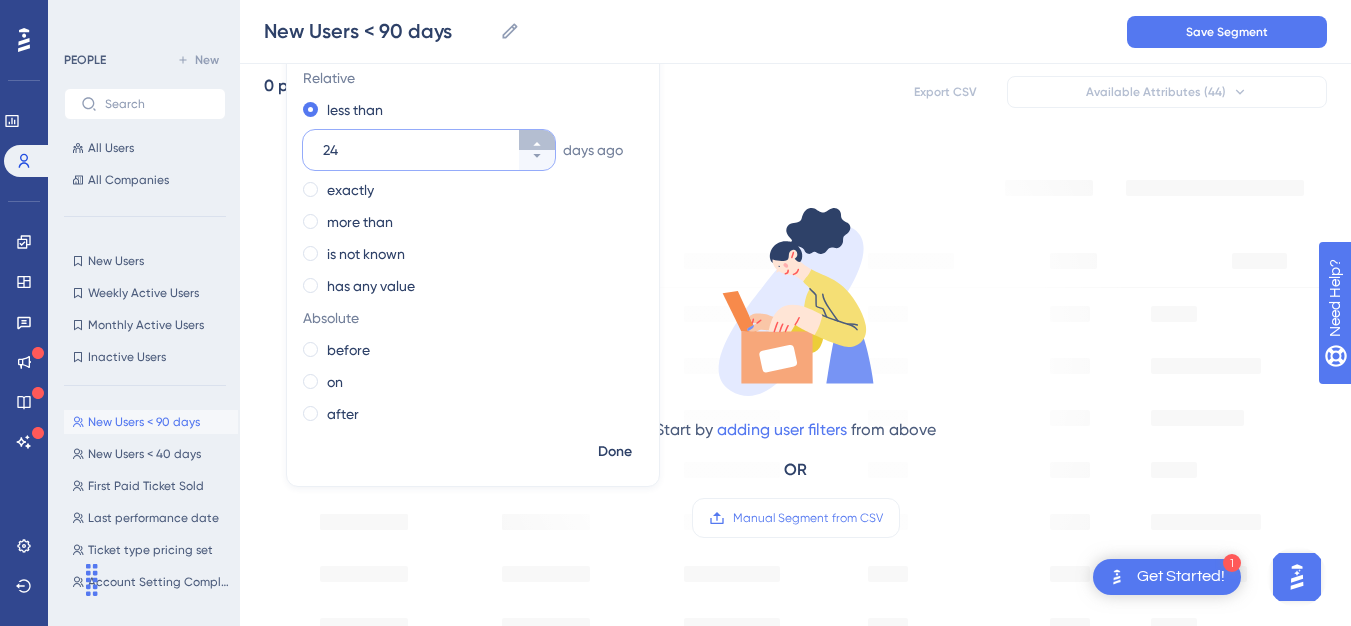 click 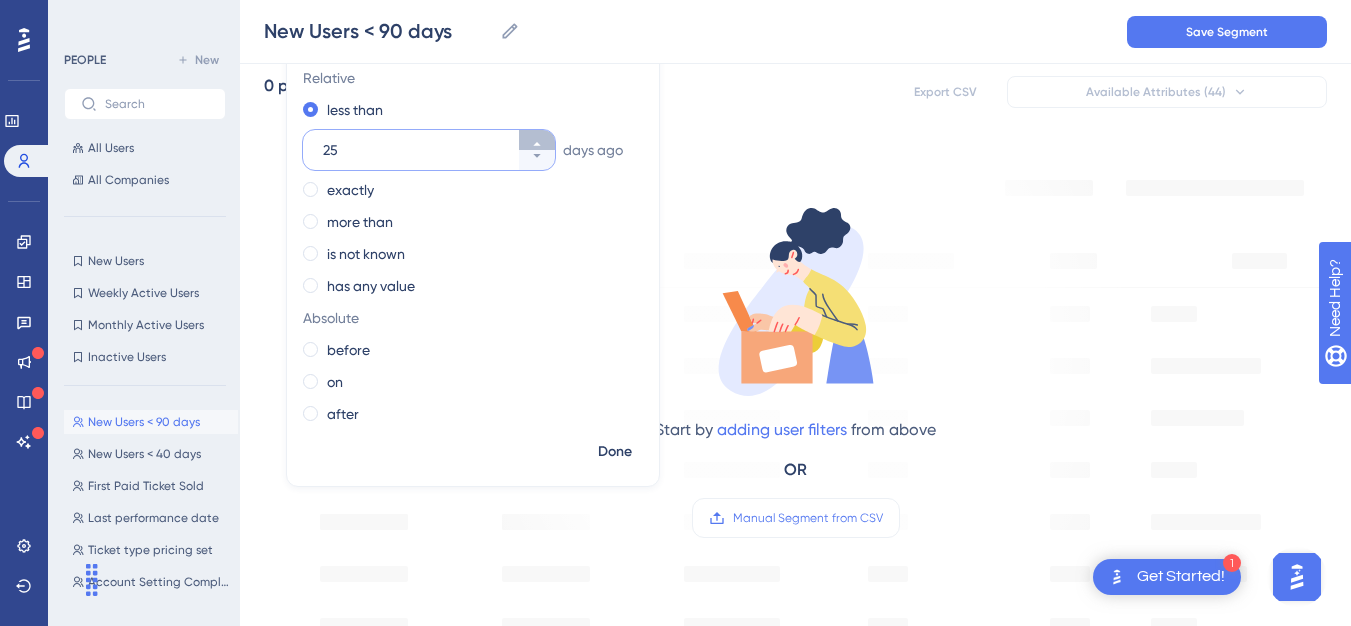 click 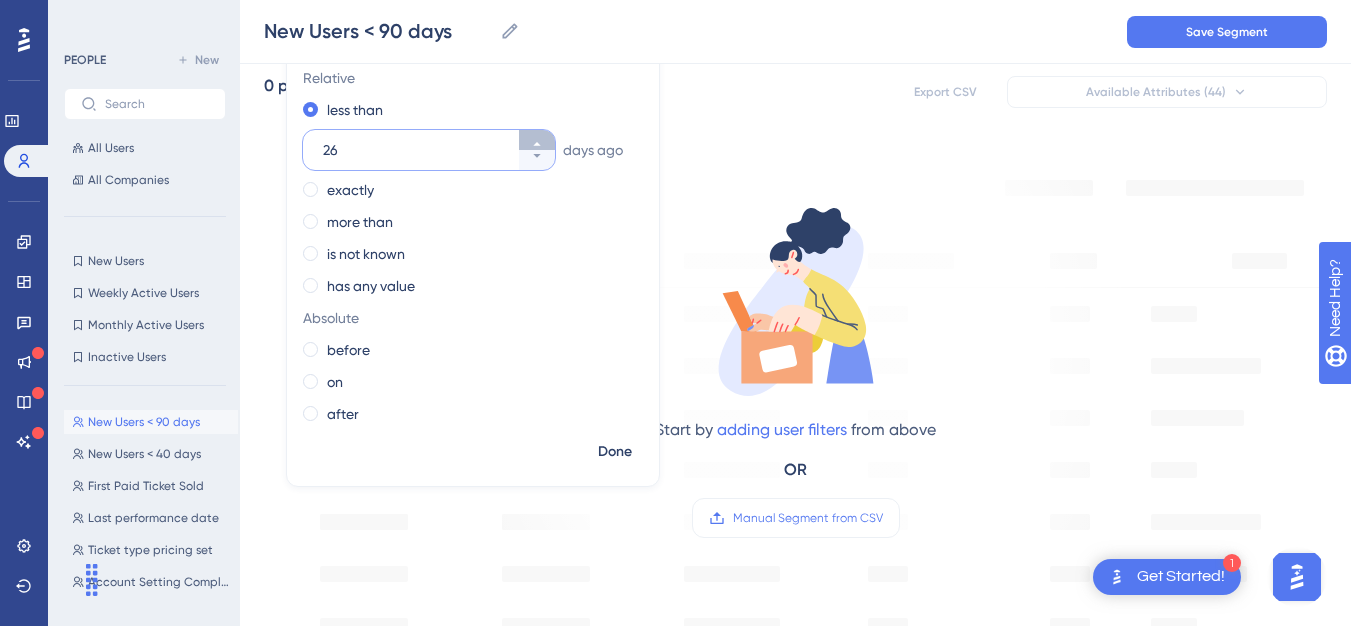 click 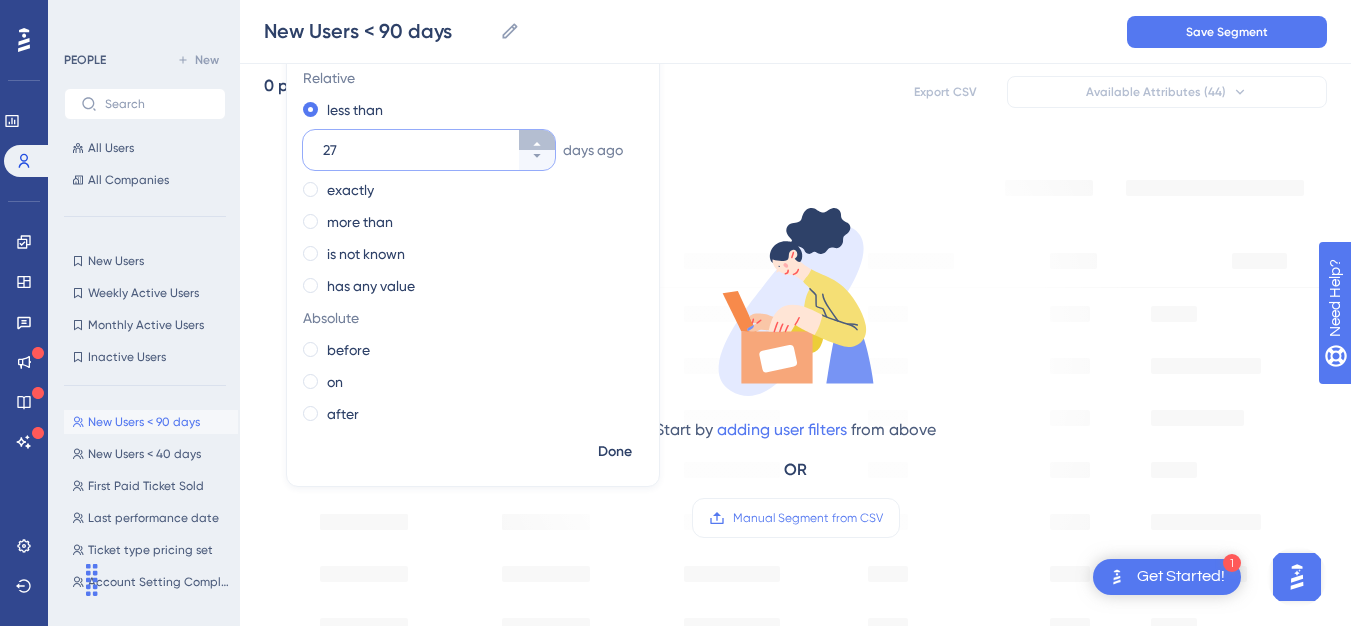click 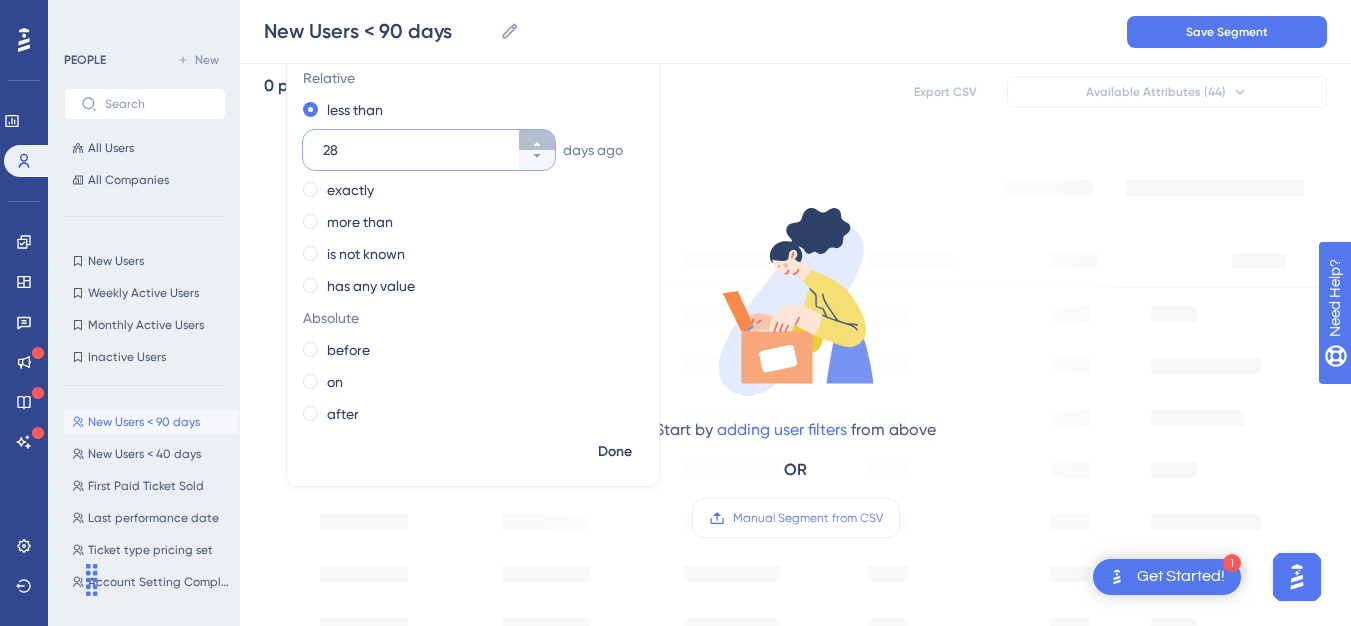 click 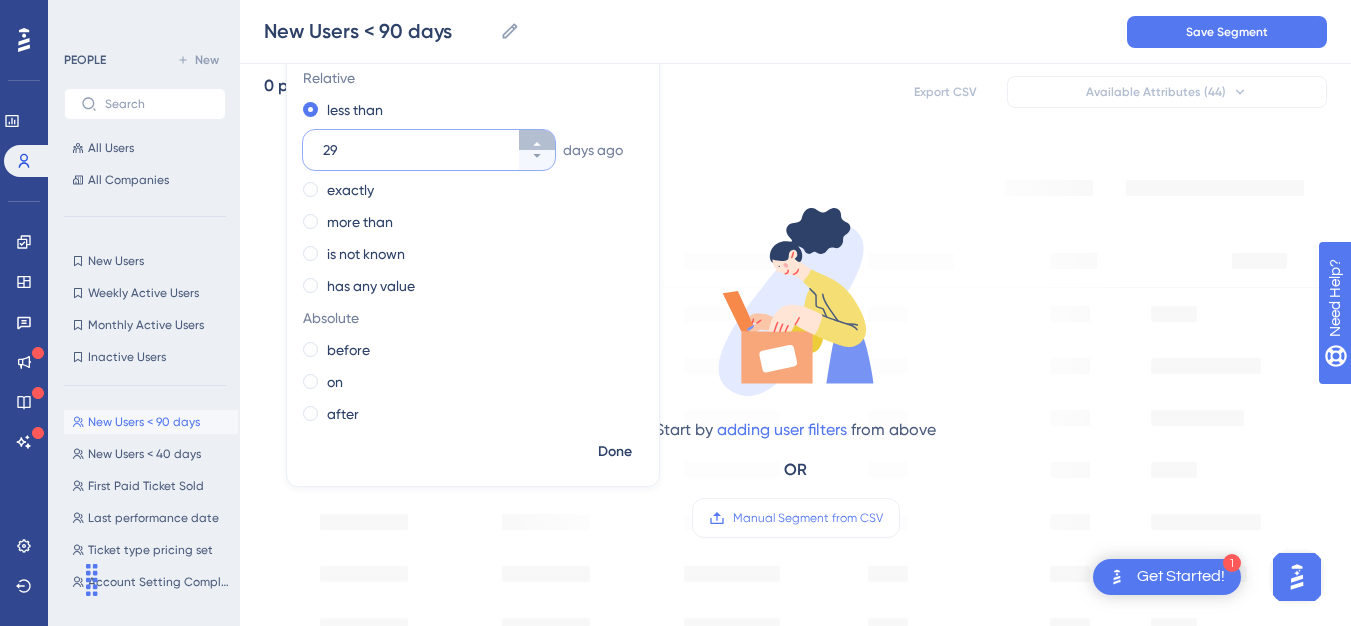 click 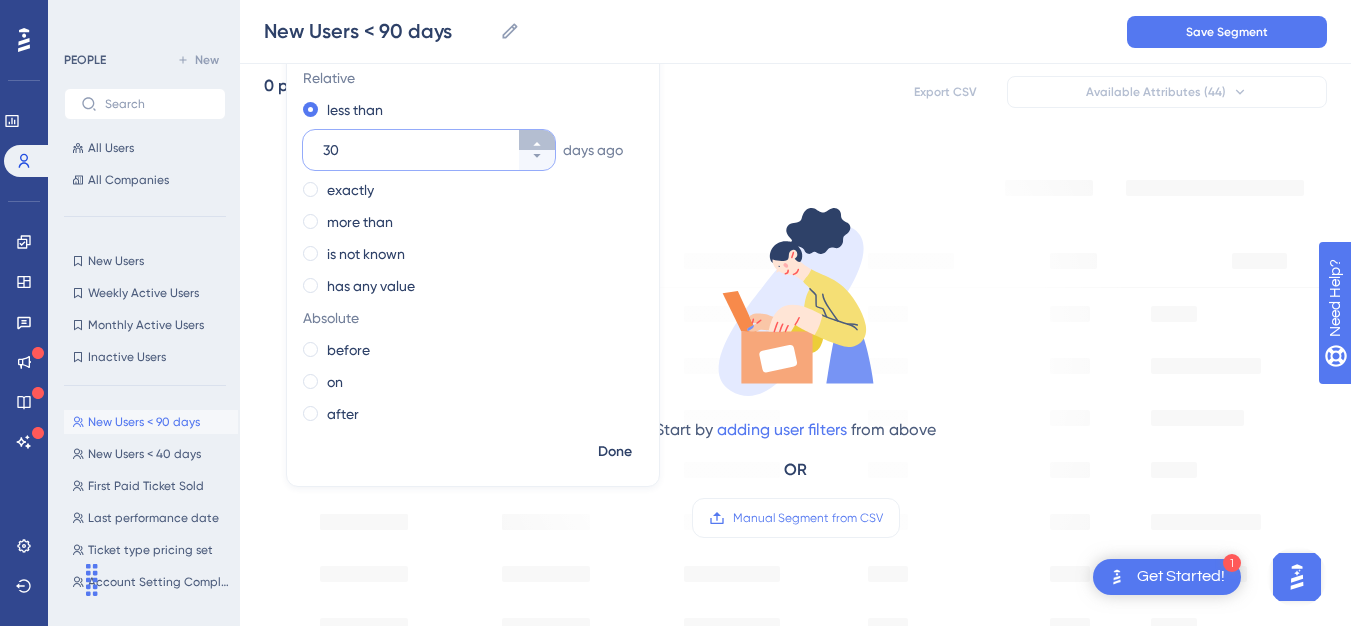 click 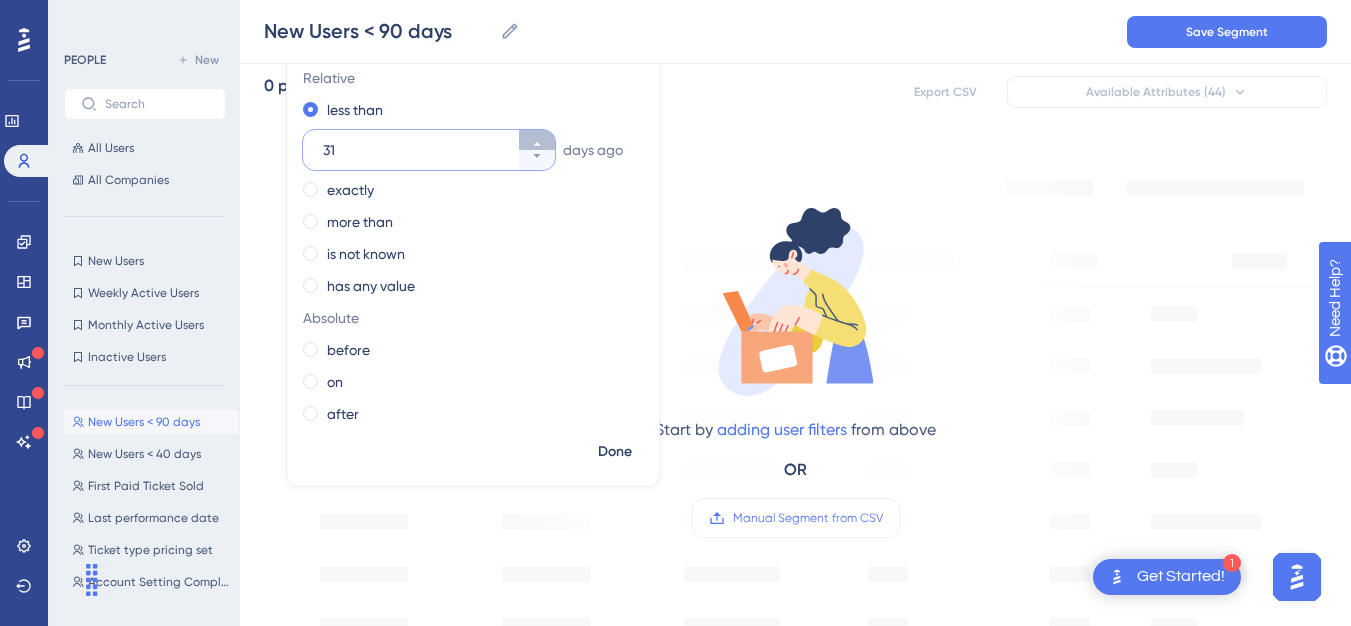 click 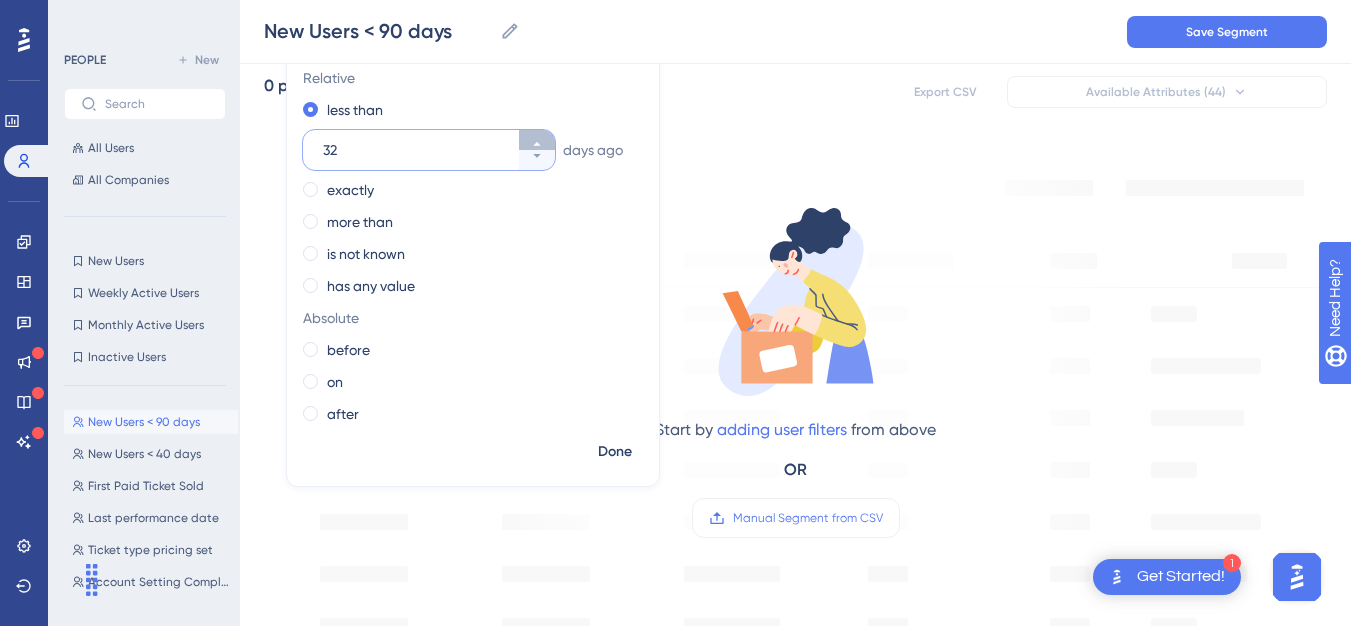 click 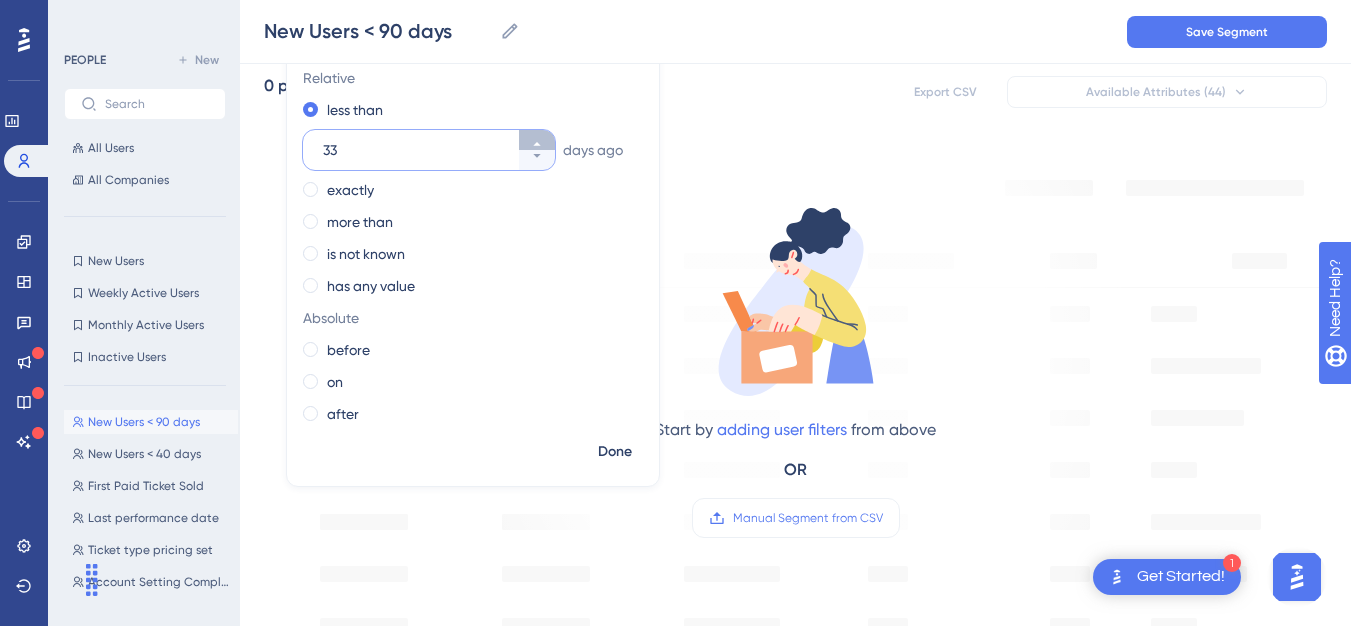 click 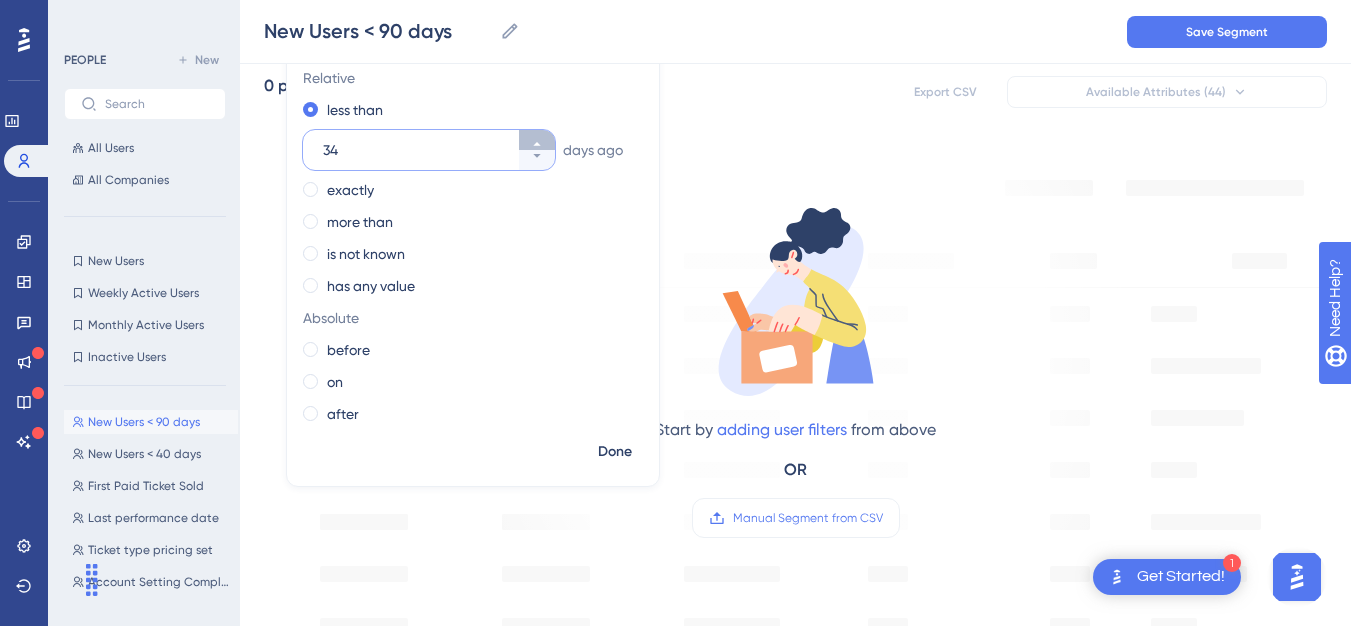 click 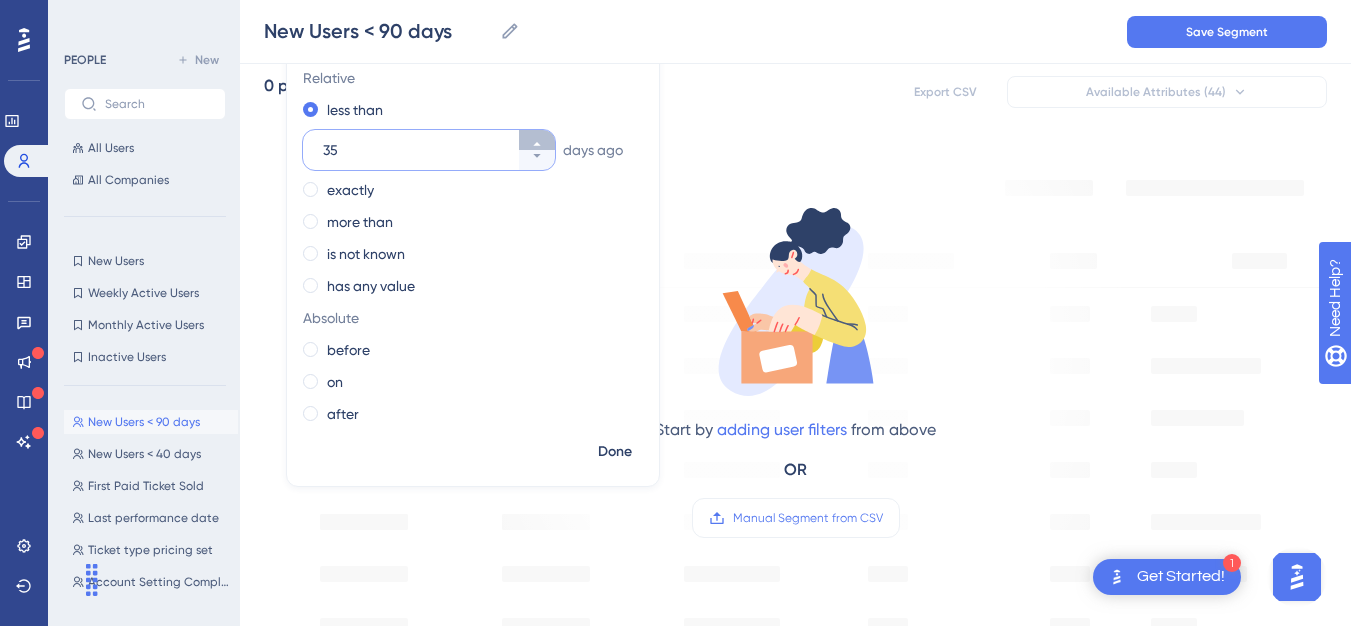 click 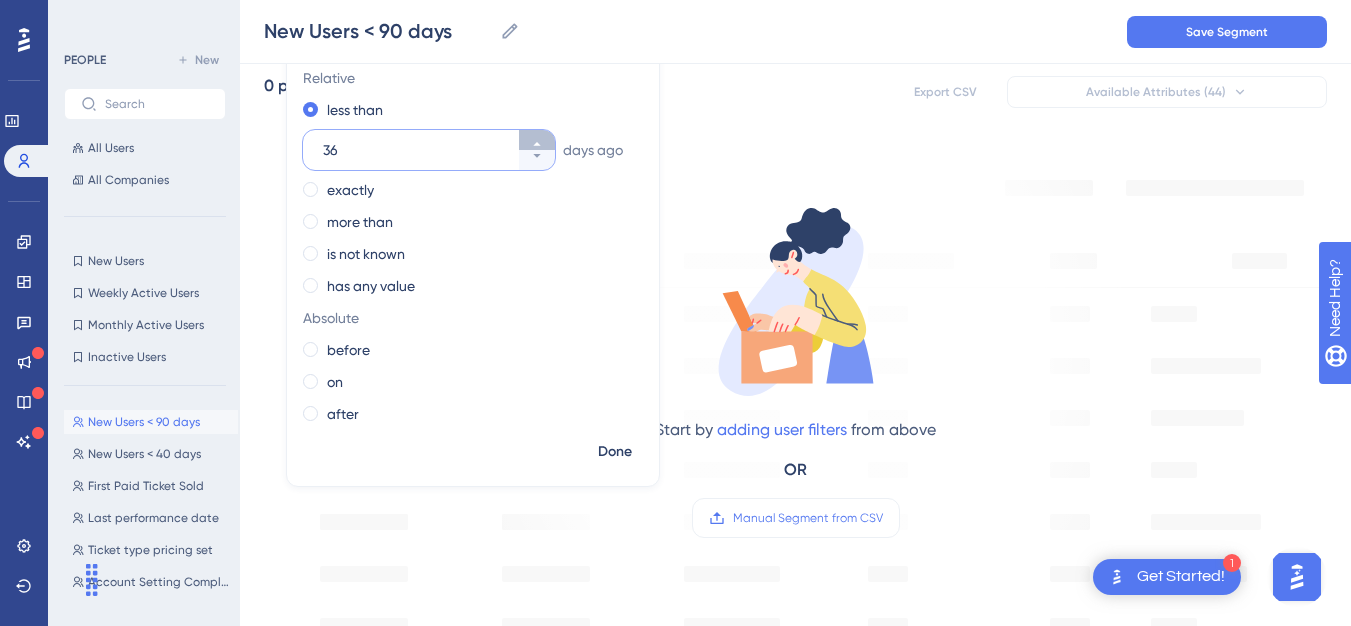 click 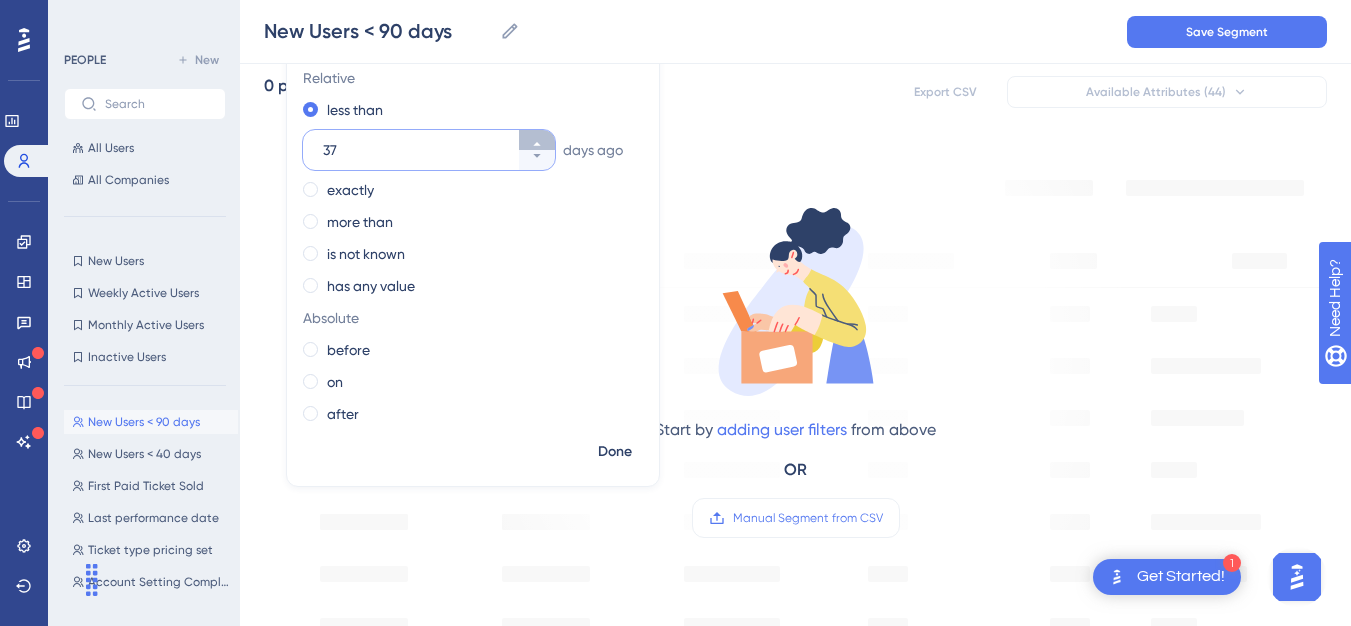 click 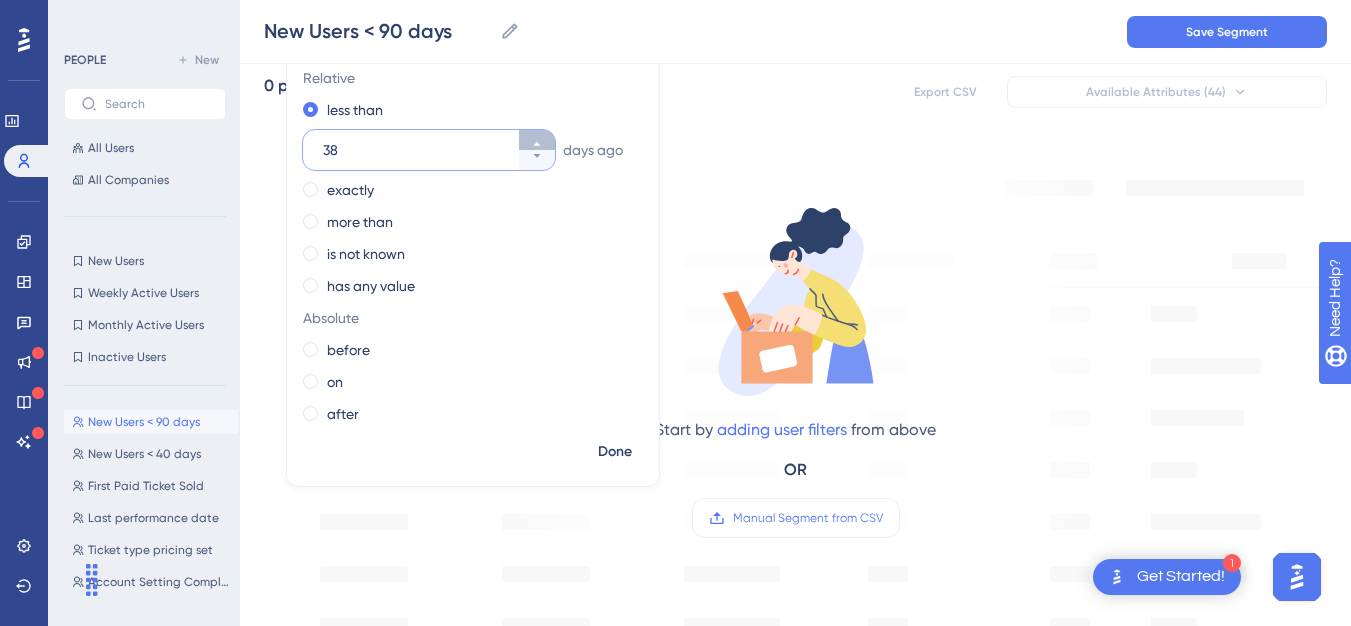 click 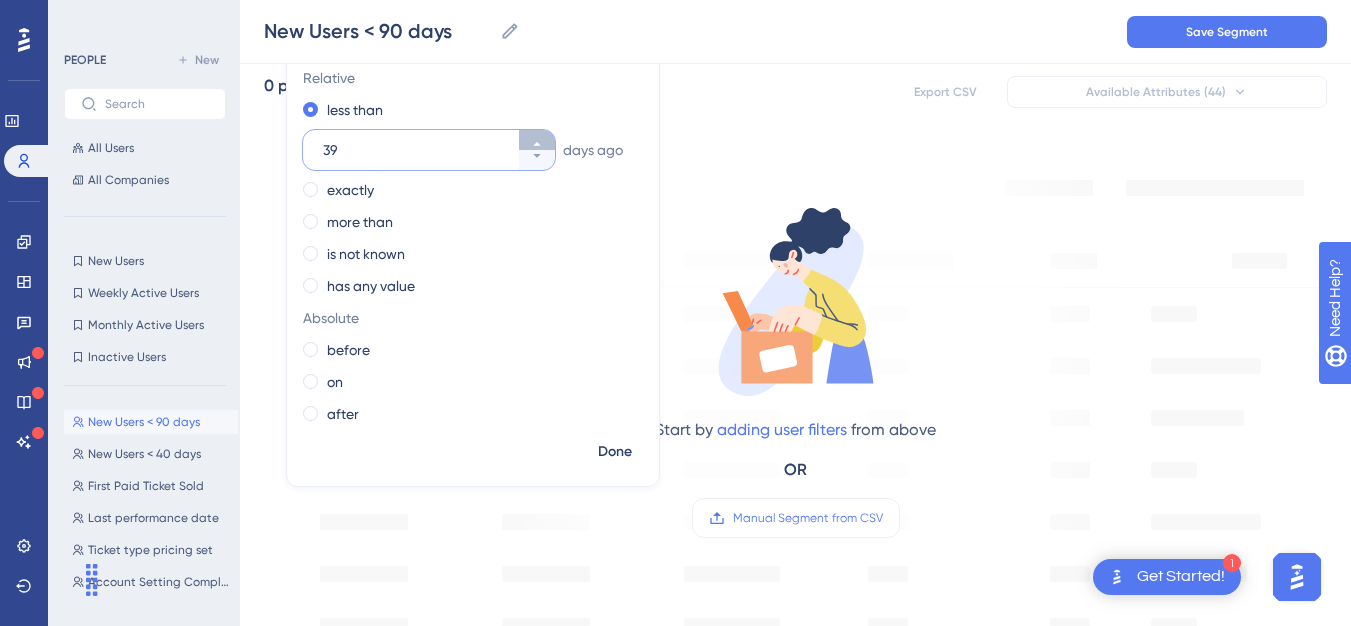 click 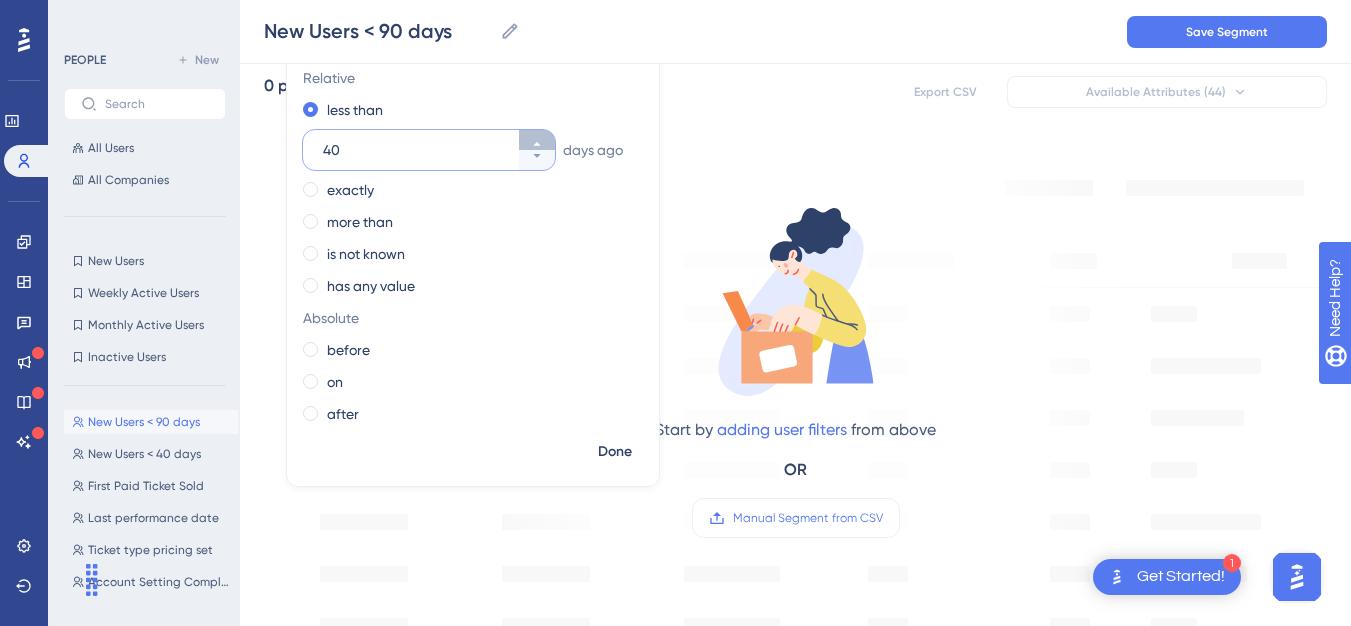 click 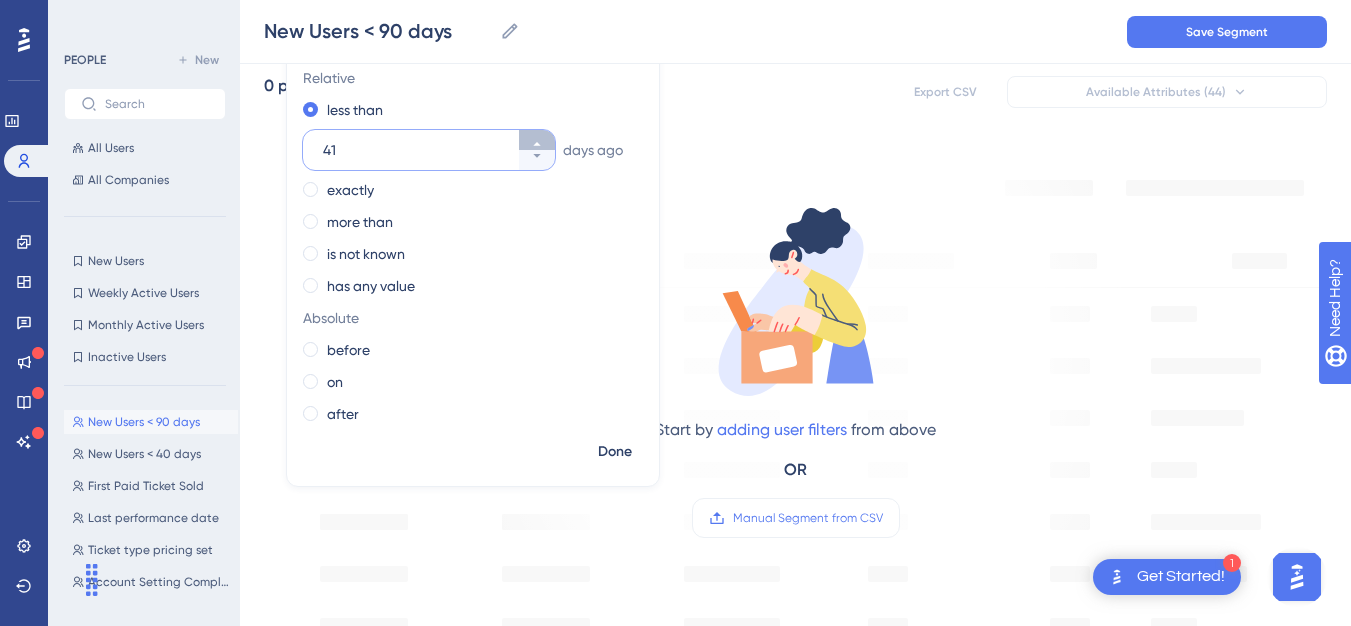 click 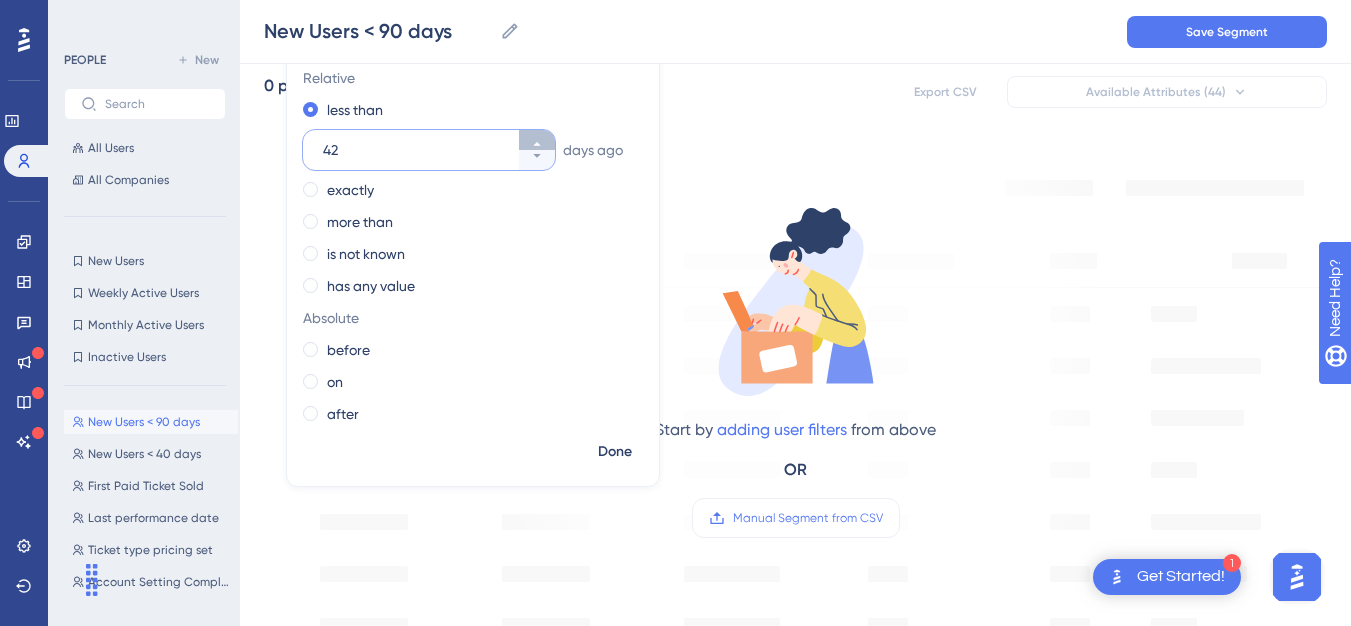 click 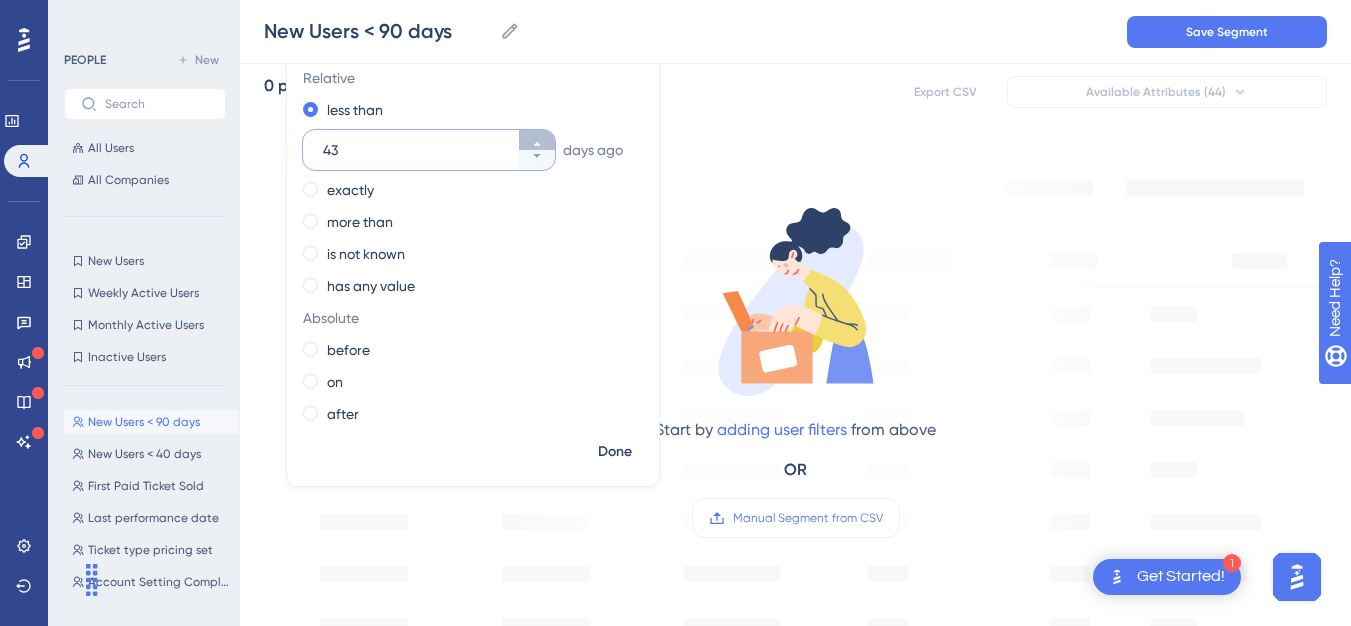 click 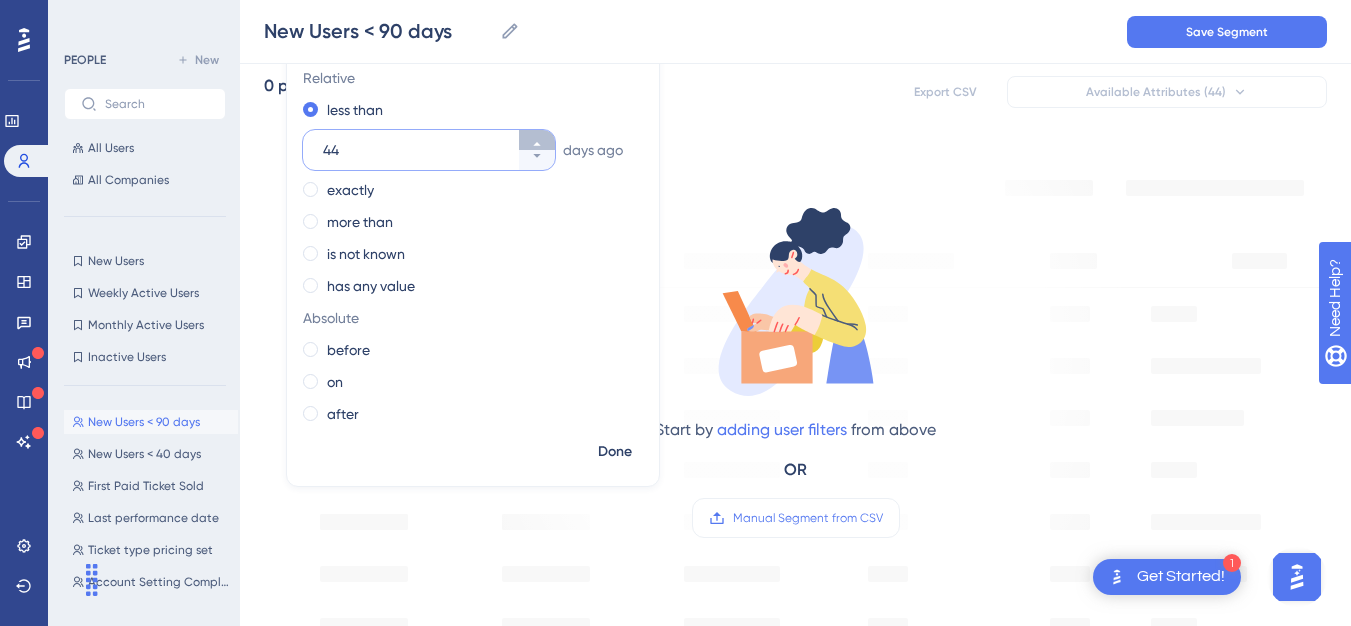 click 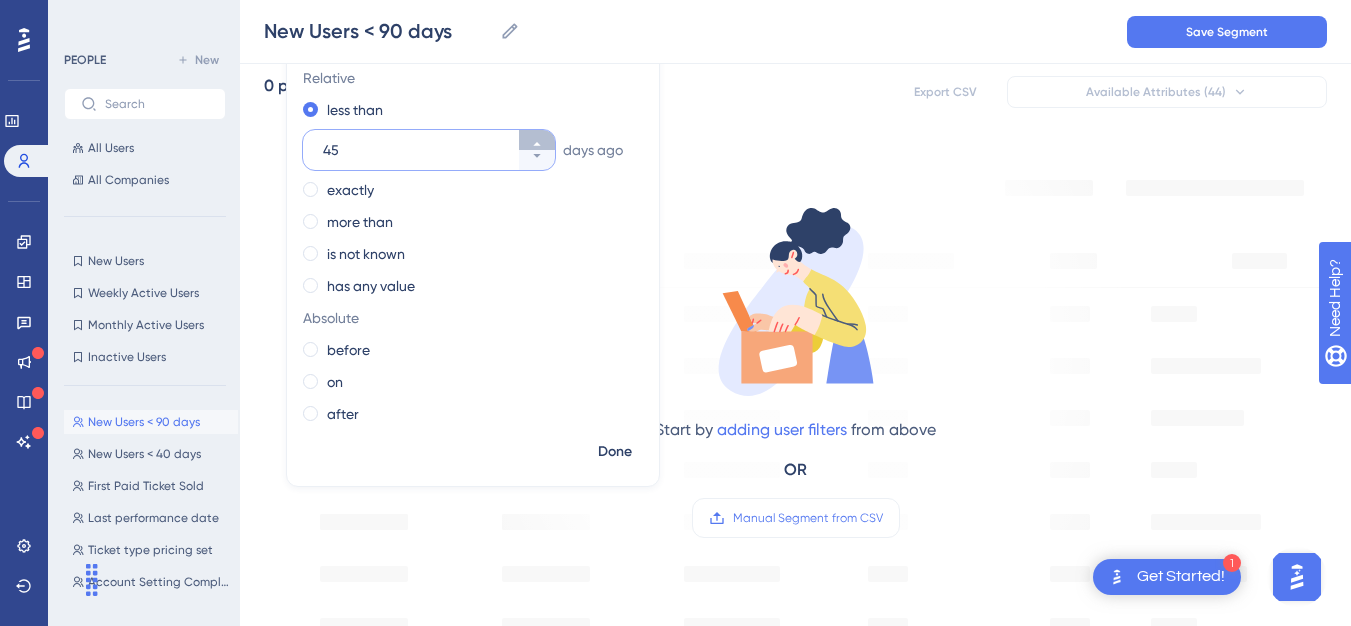 click 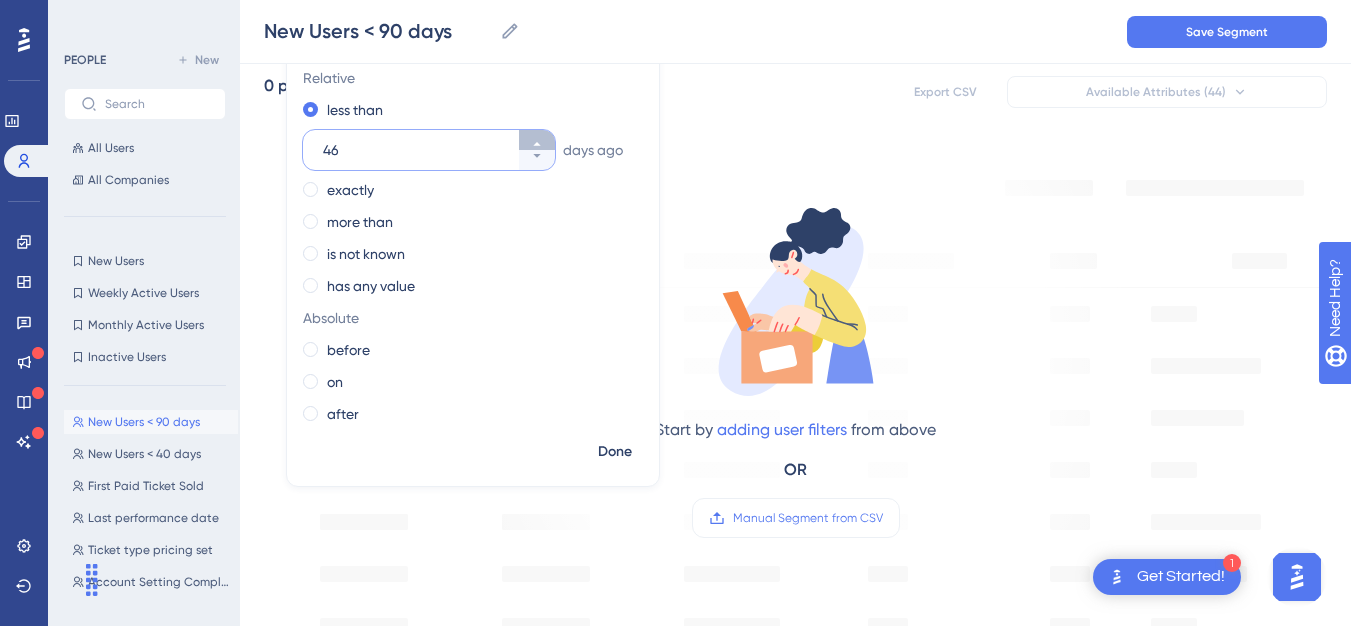 click 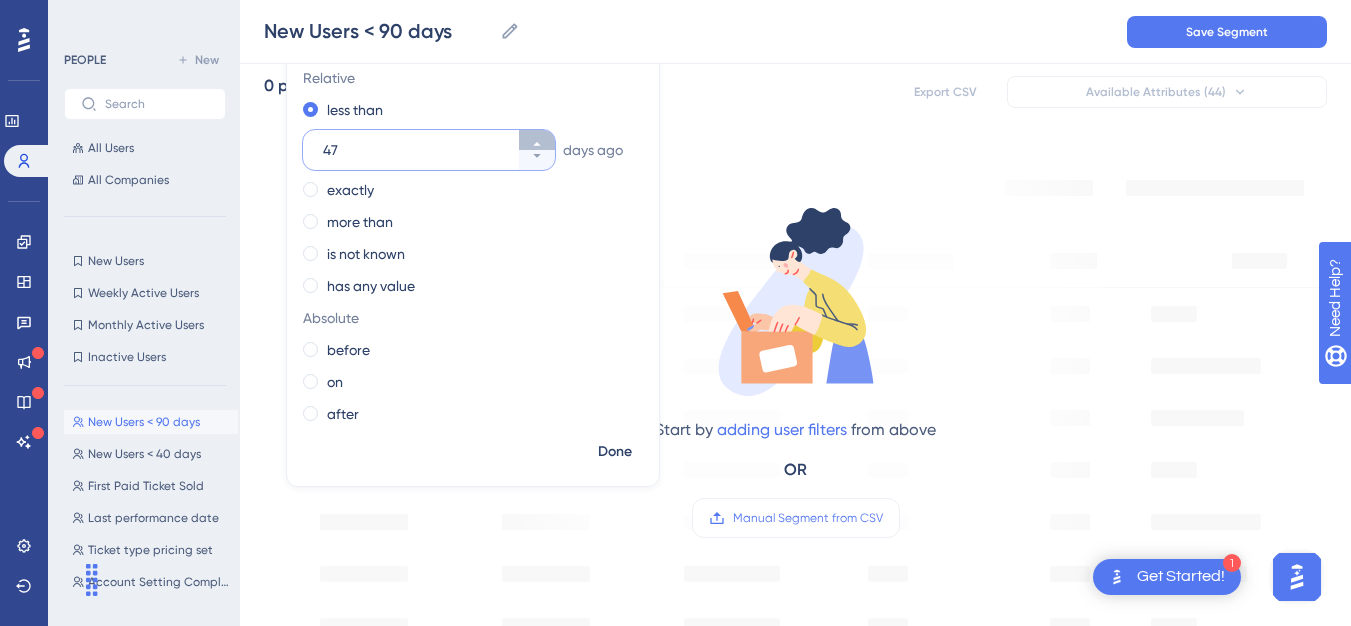 click 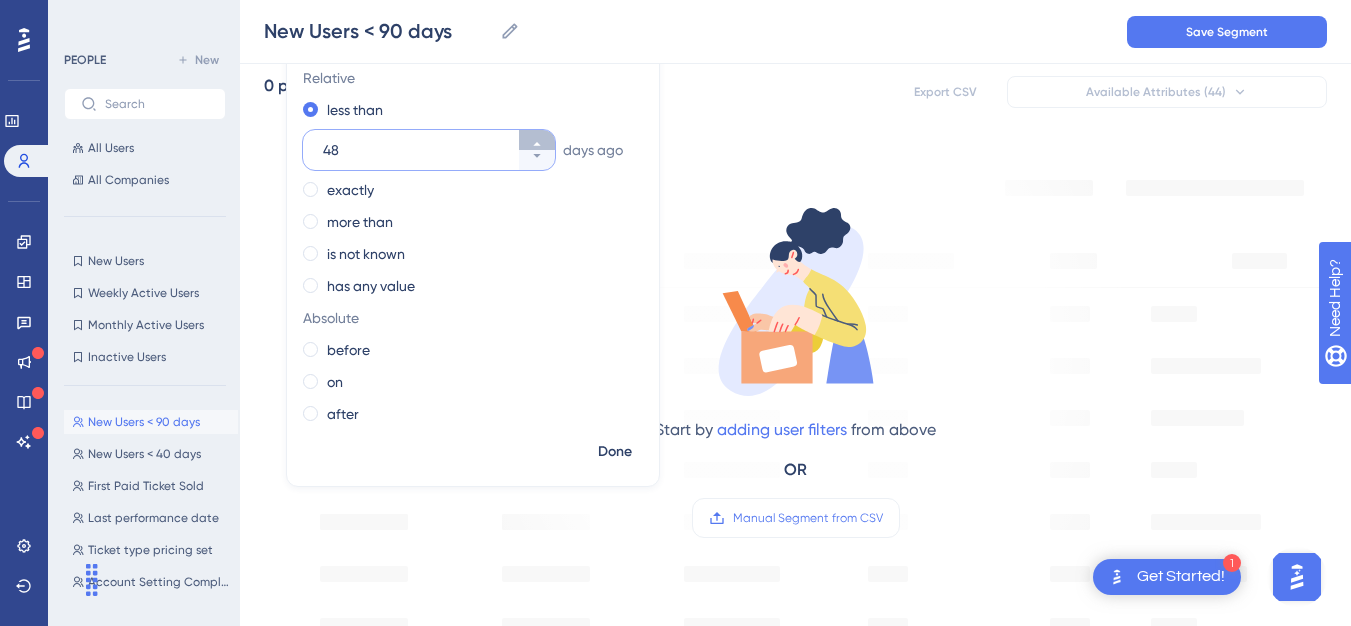 click 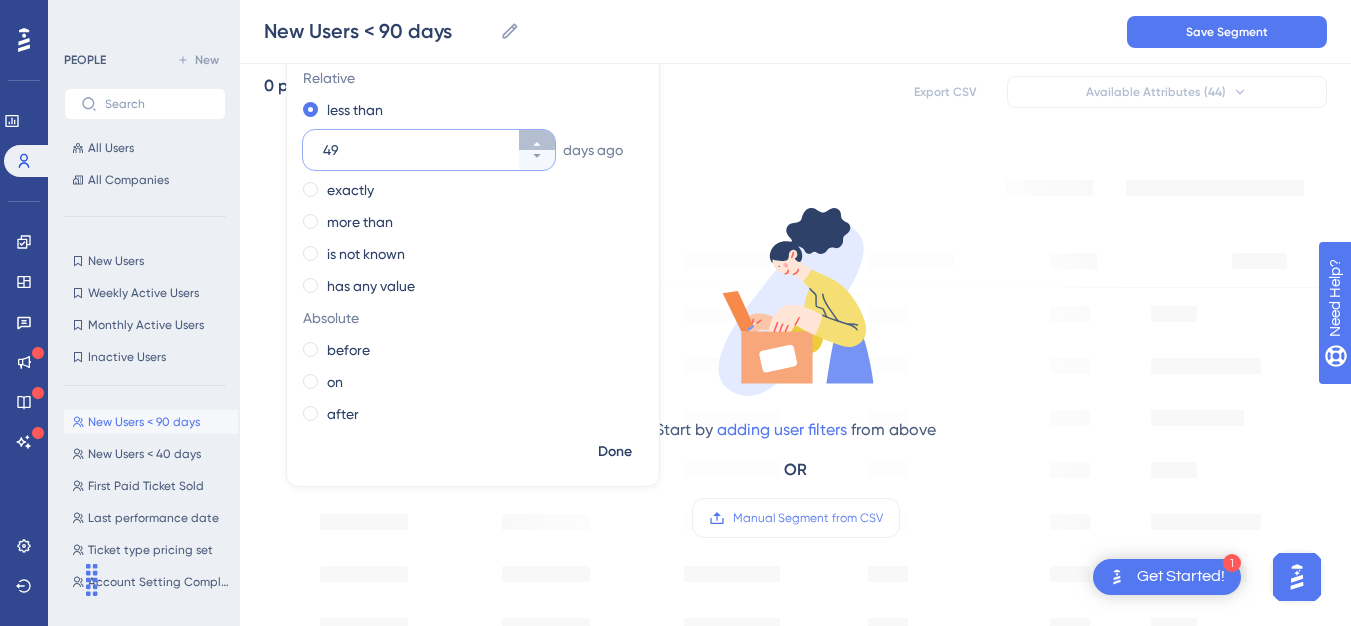 click 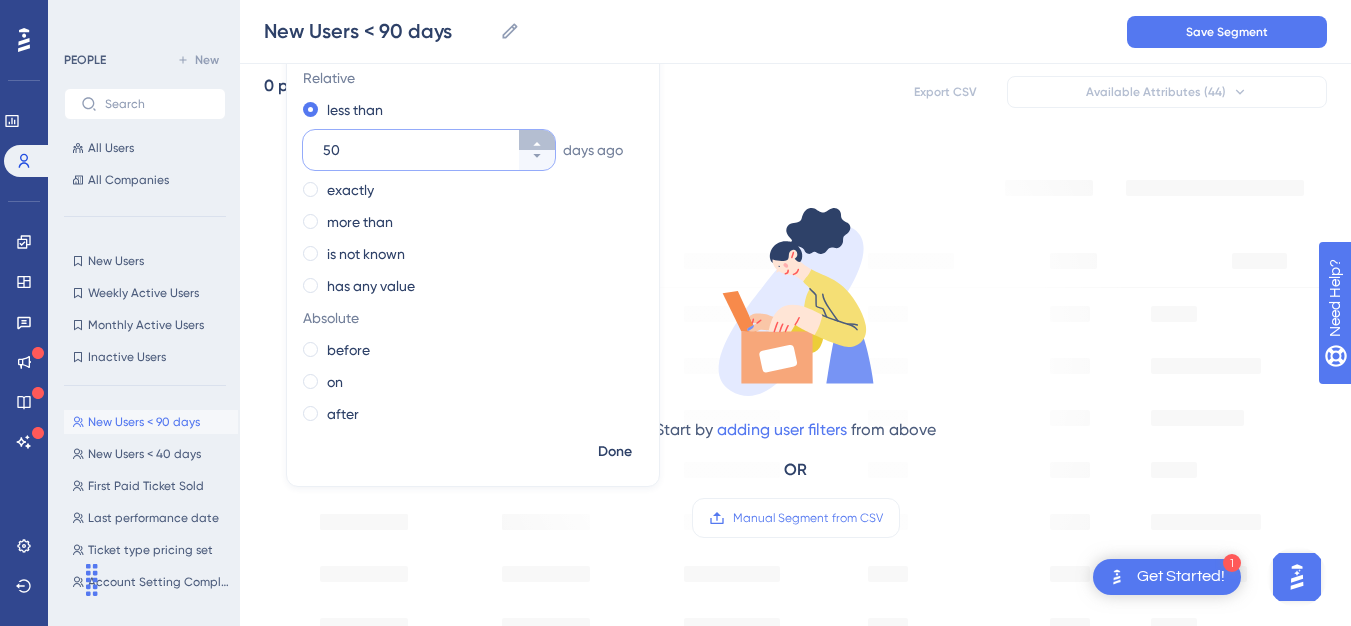 click 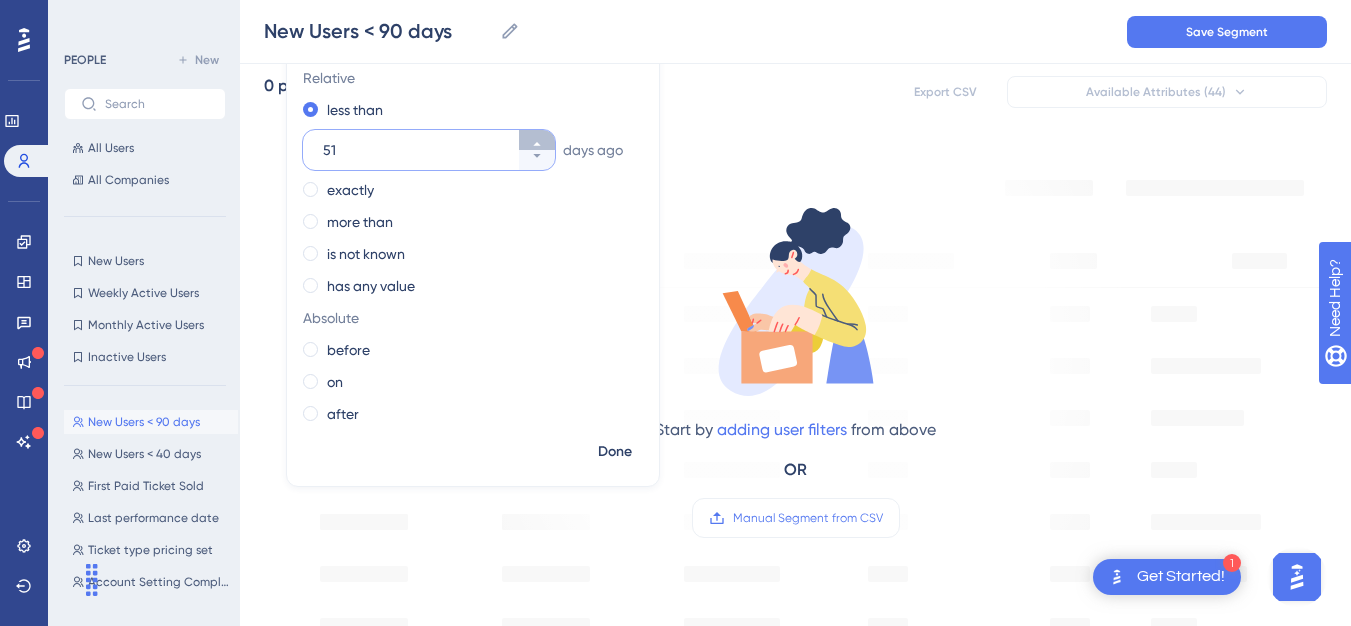 click 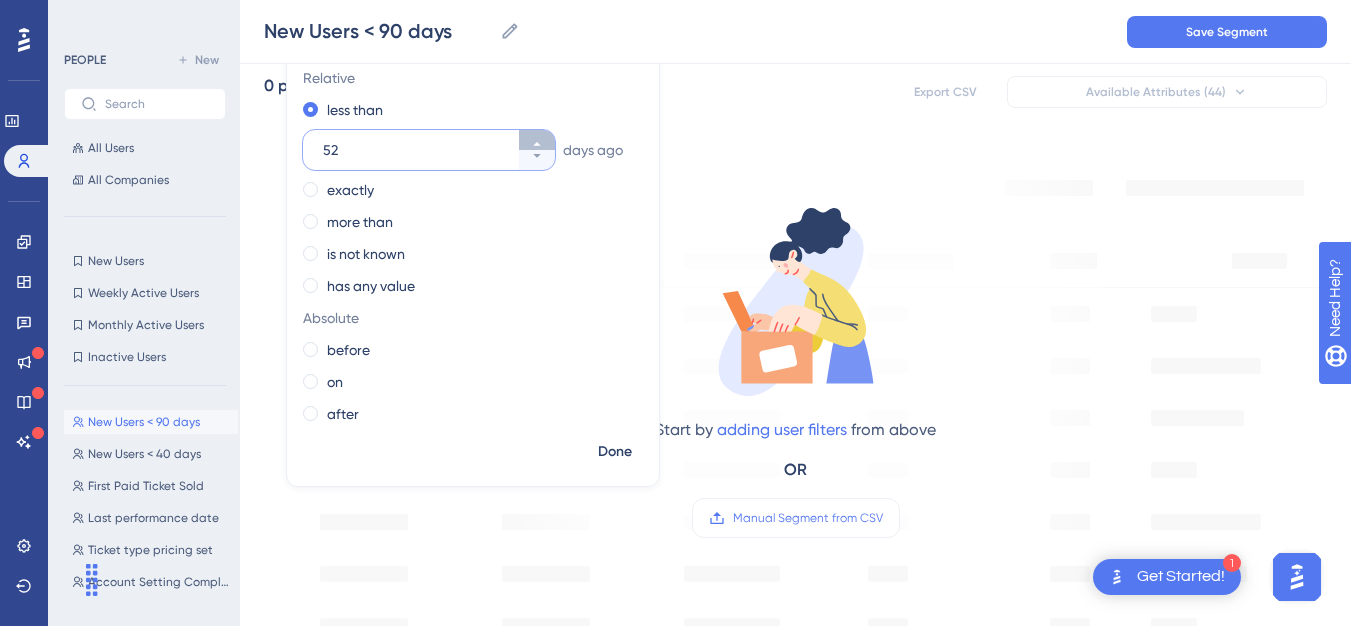 click 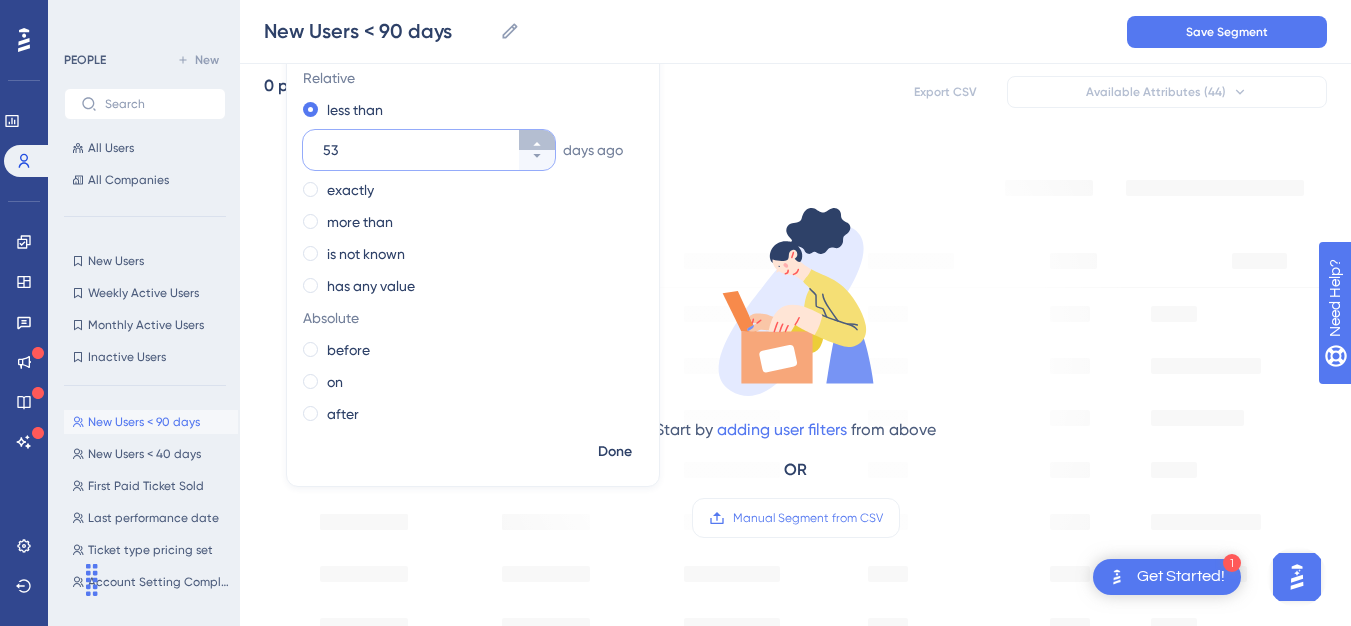 click 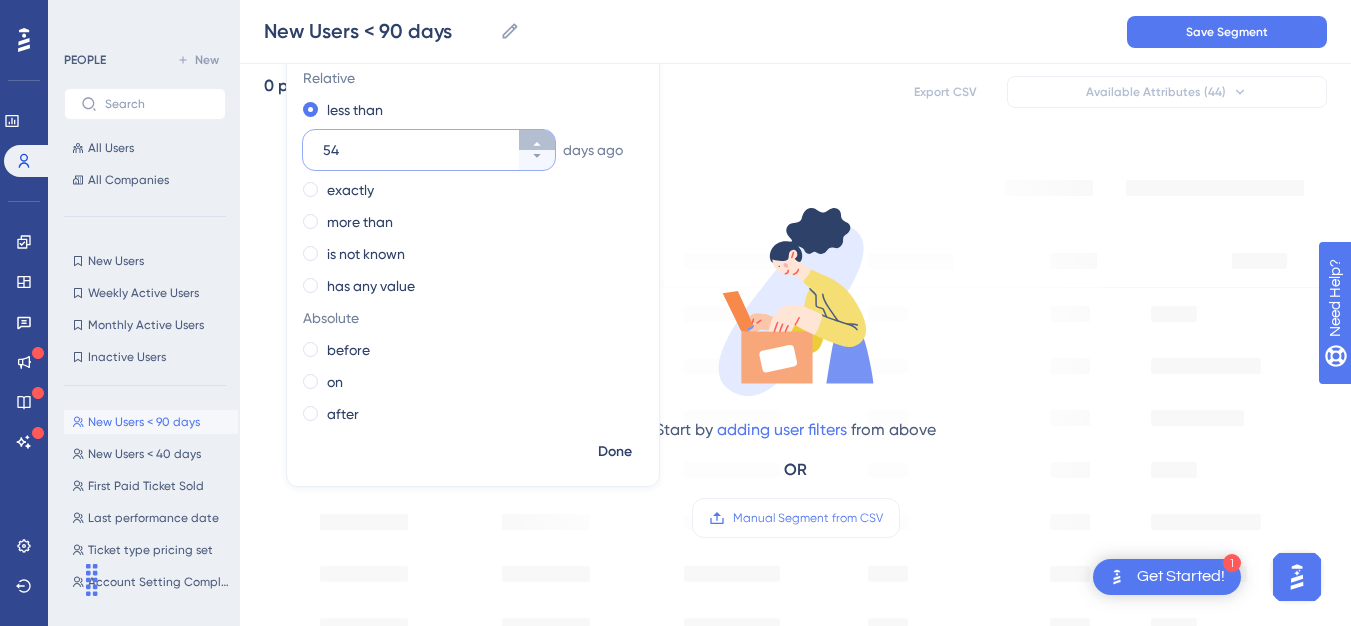 click 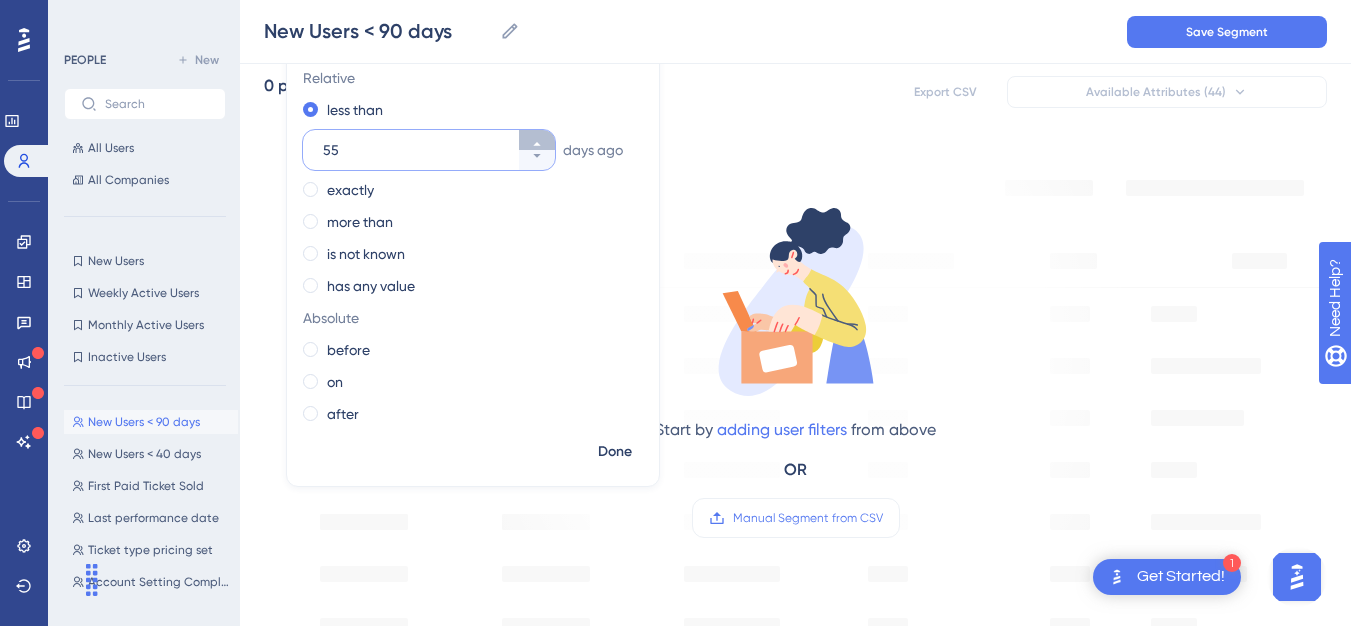 click 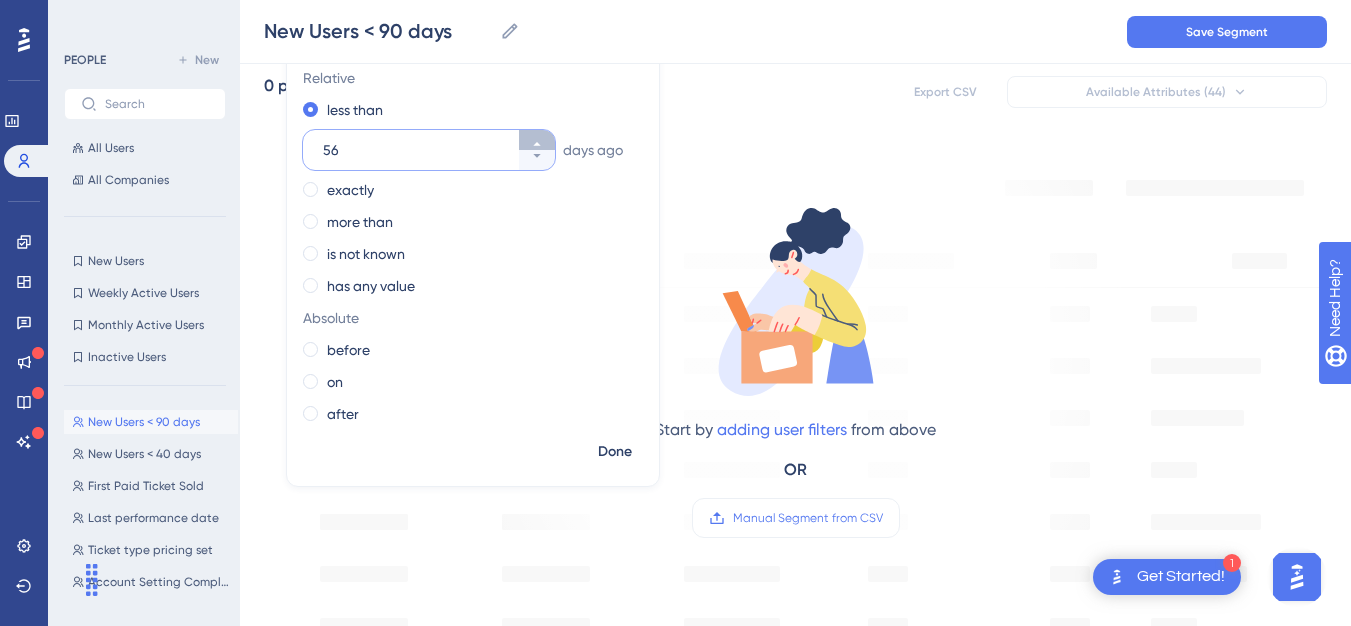 click 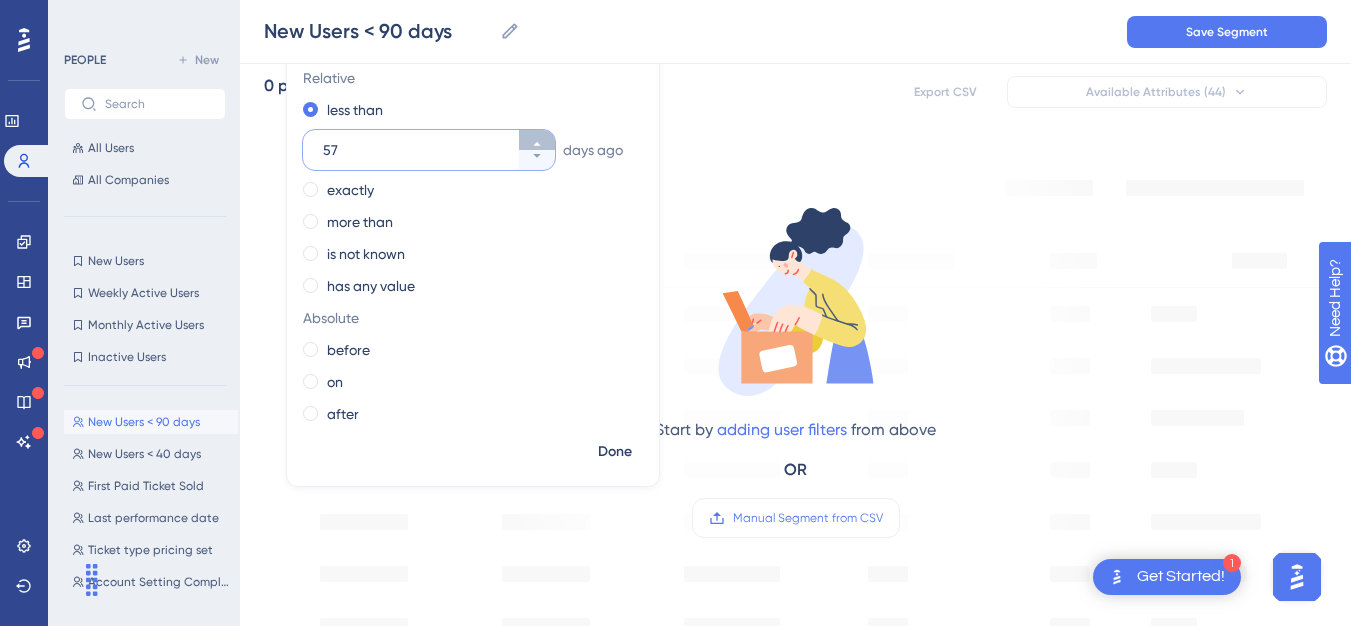 click 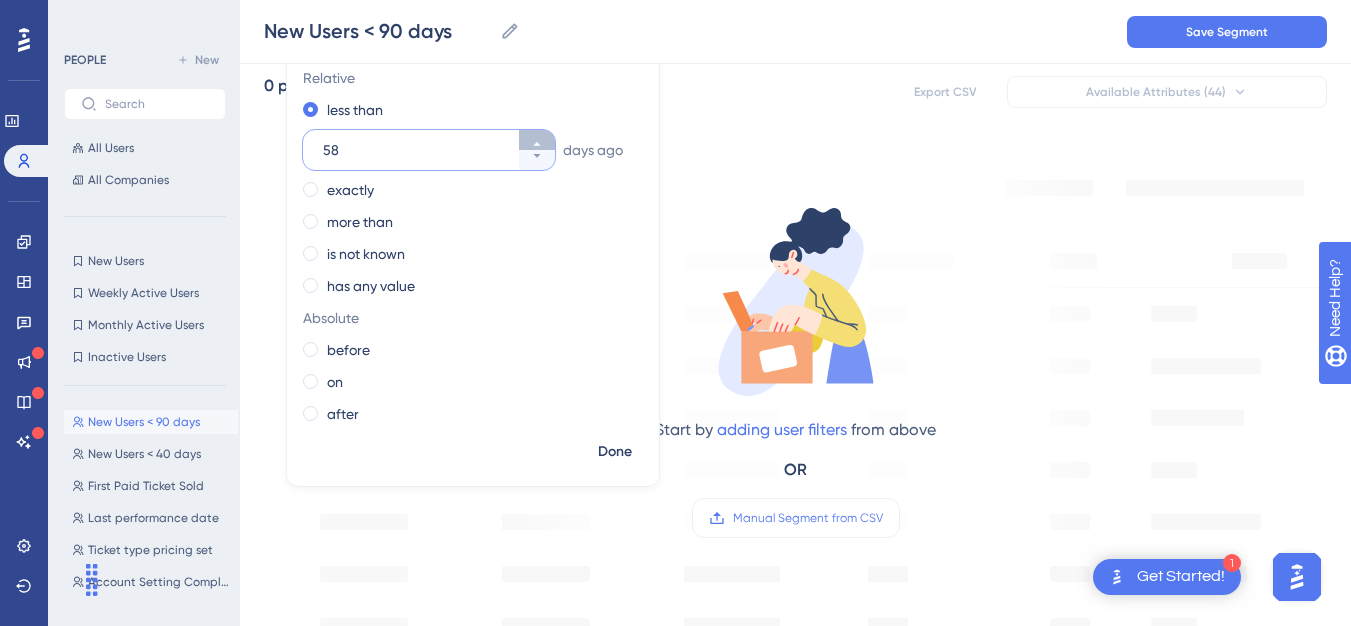 click 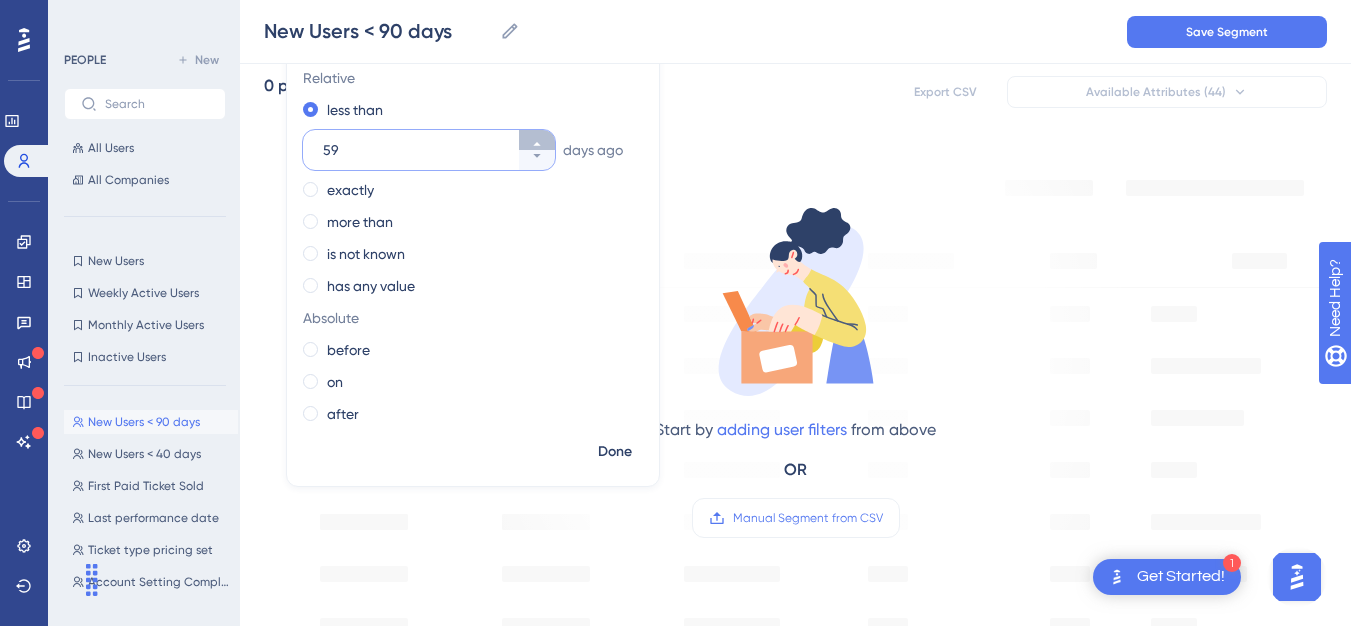 click 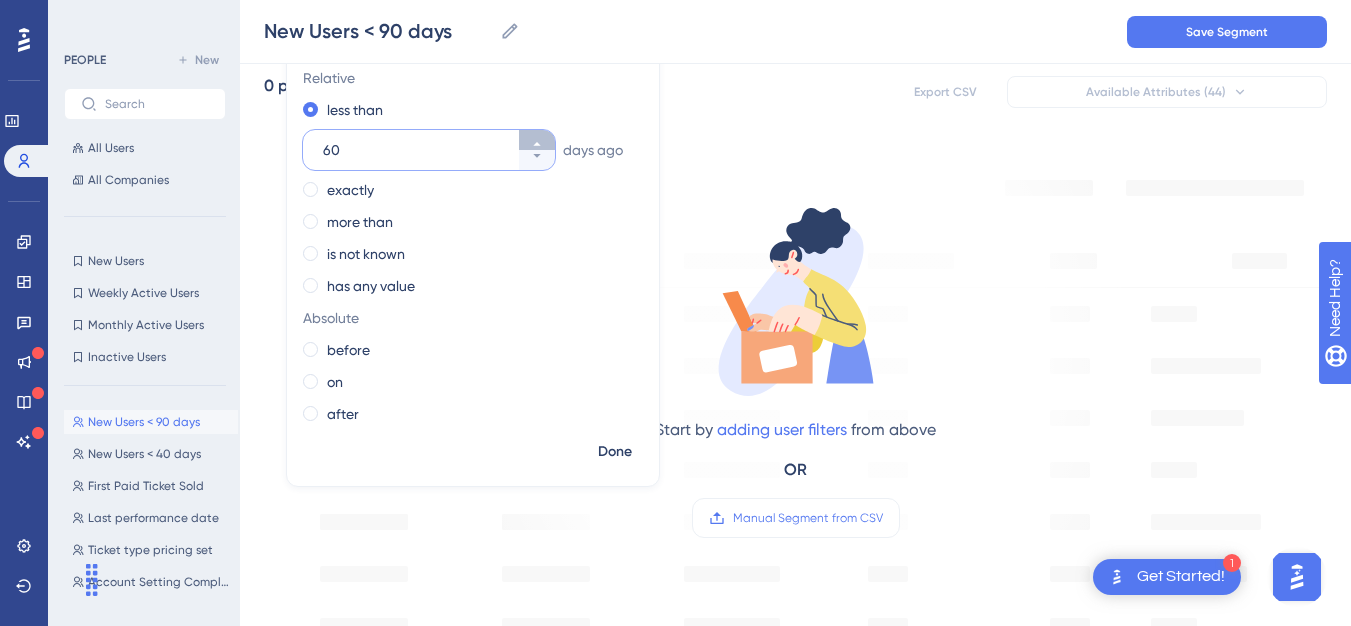 click 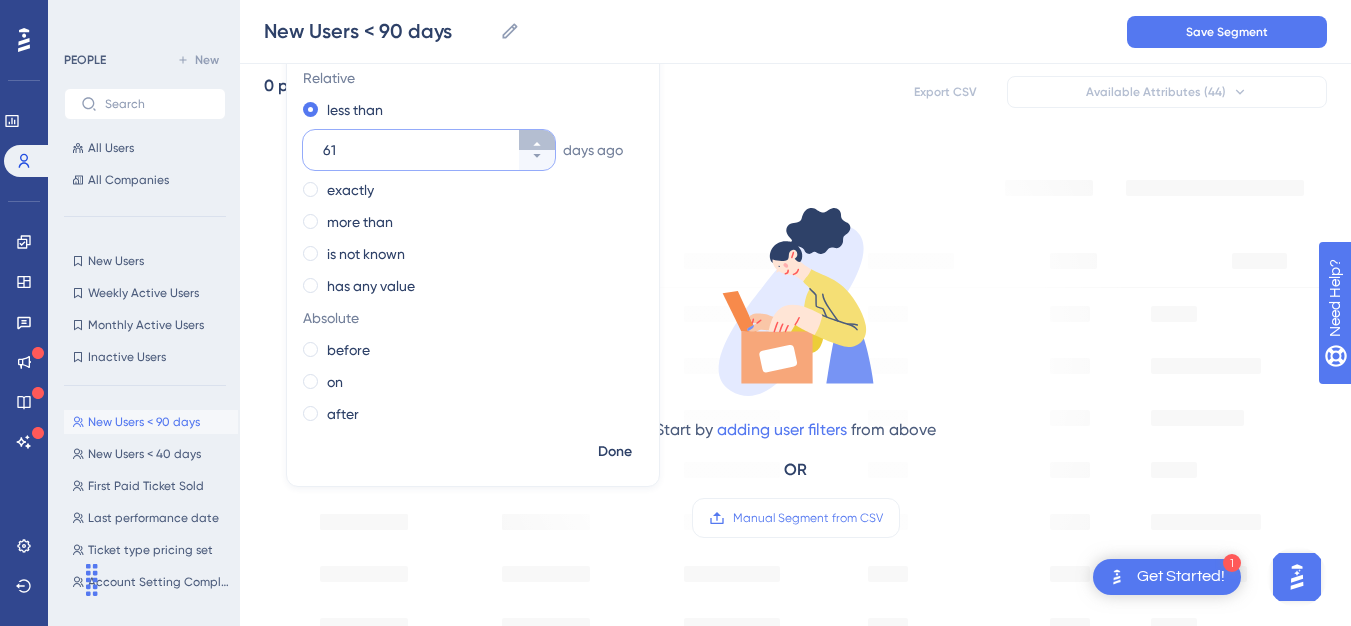 click 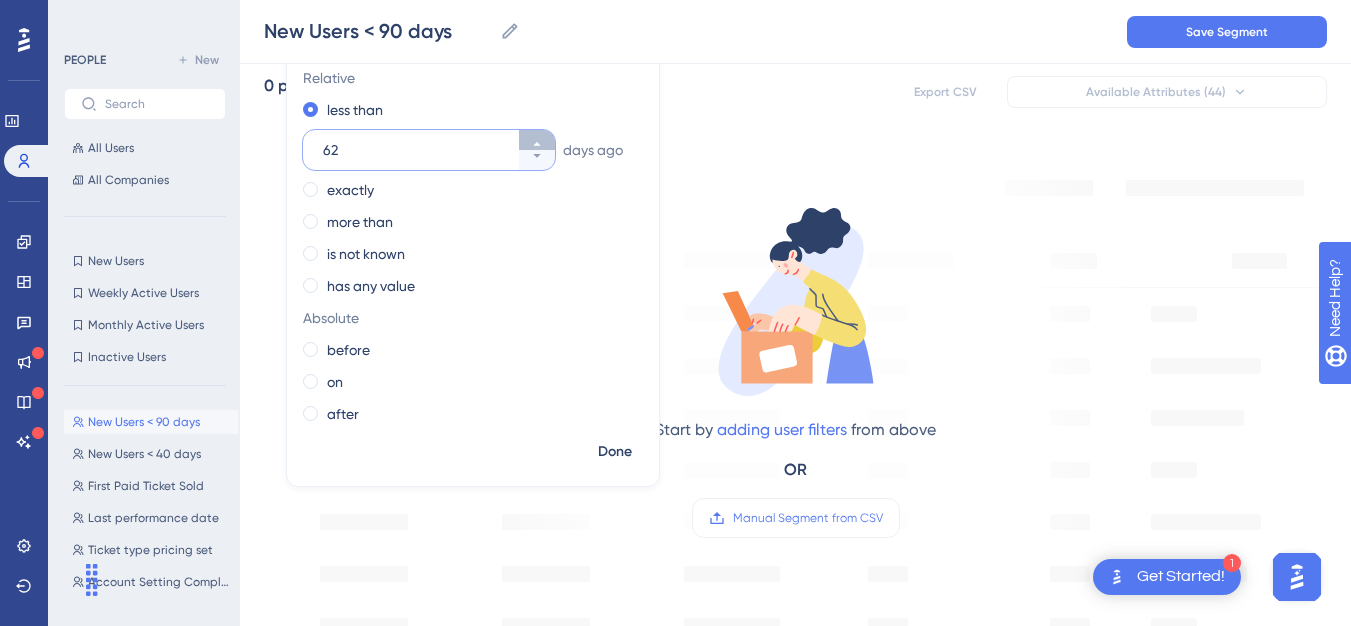 click 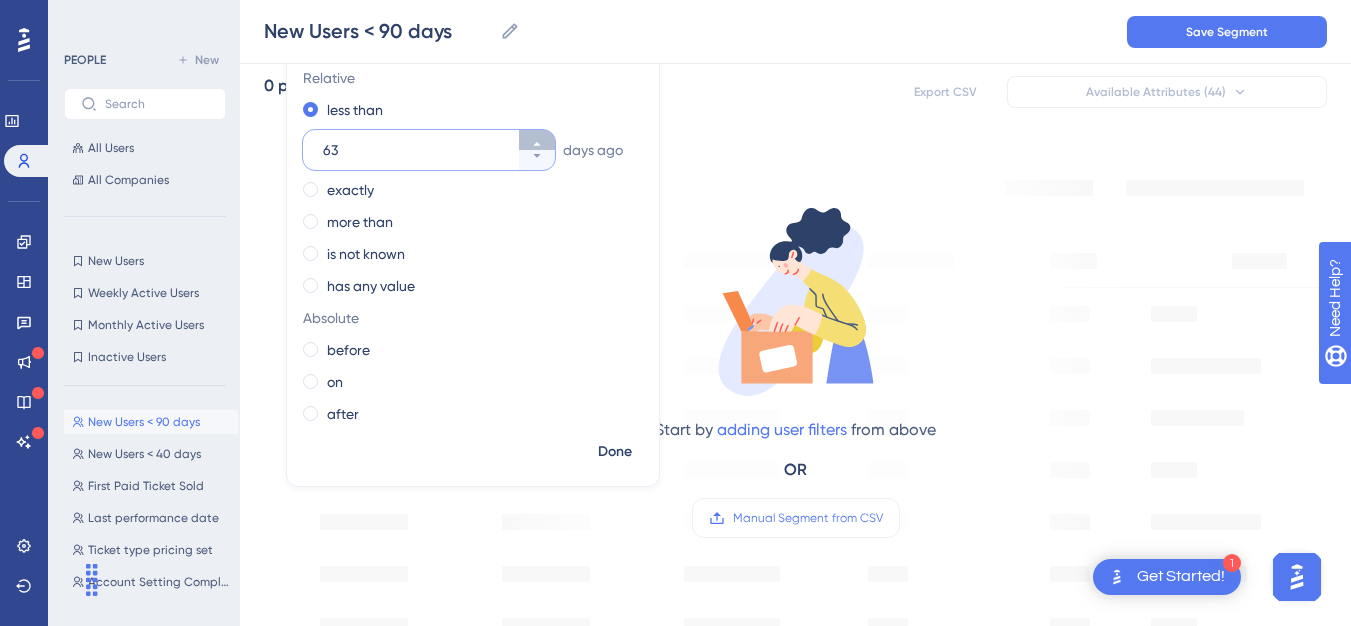 click 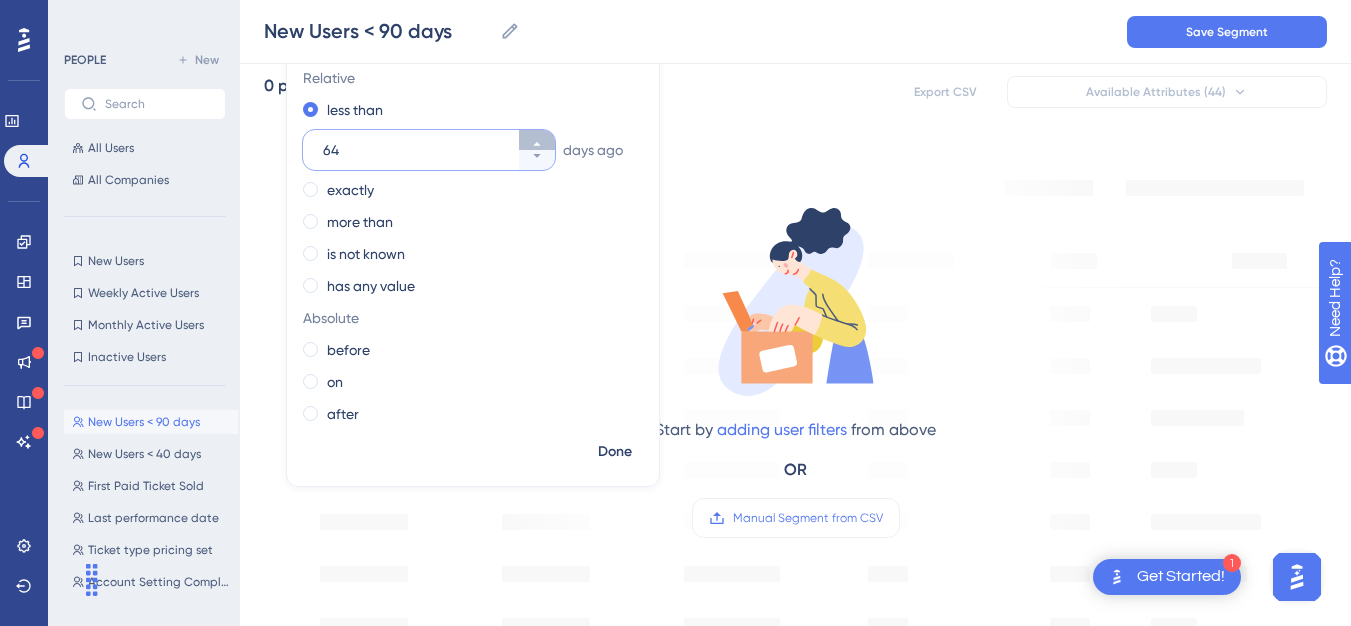 click 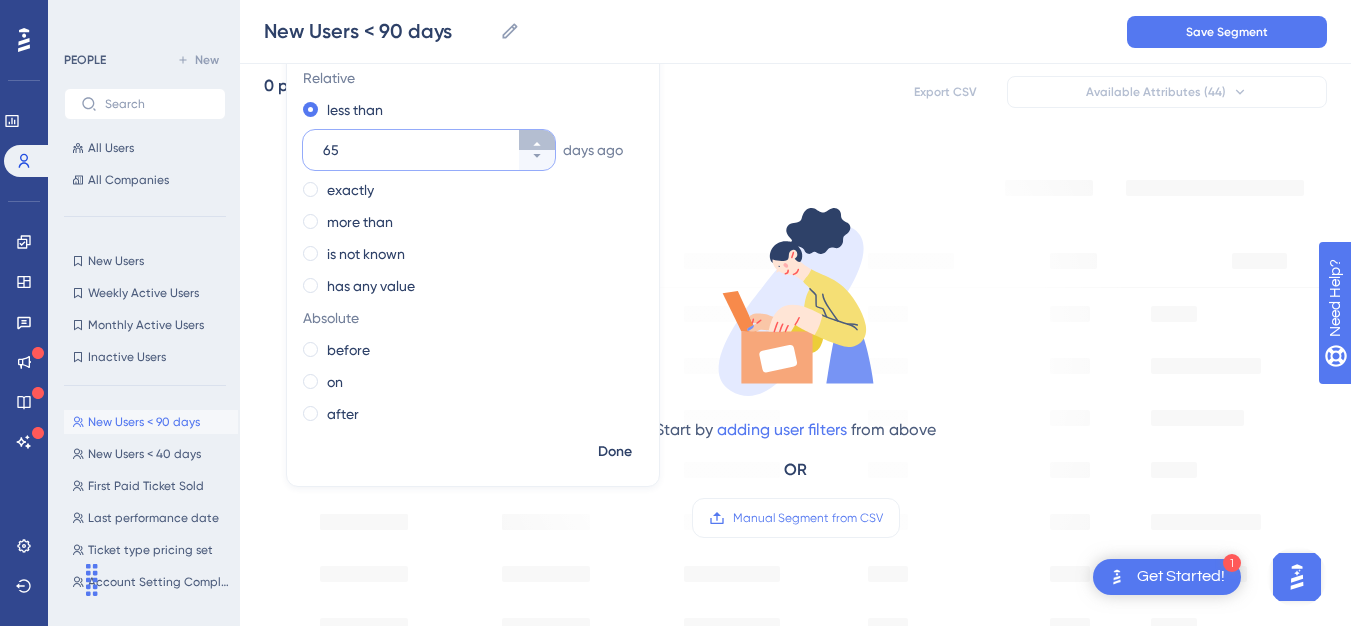click 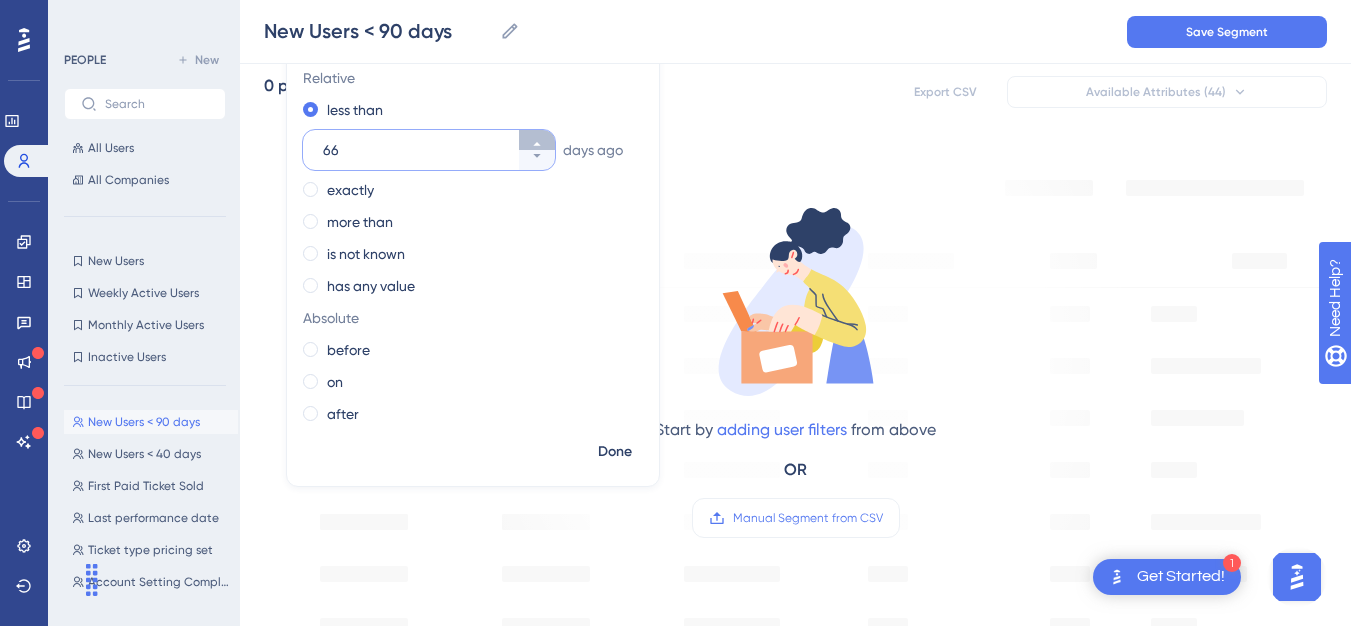 click 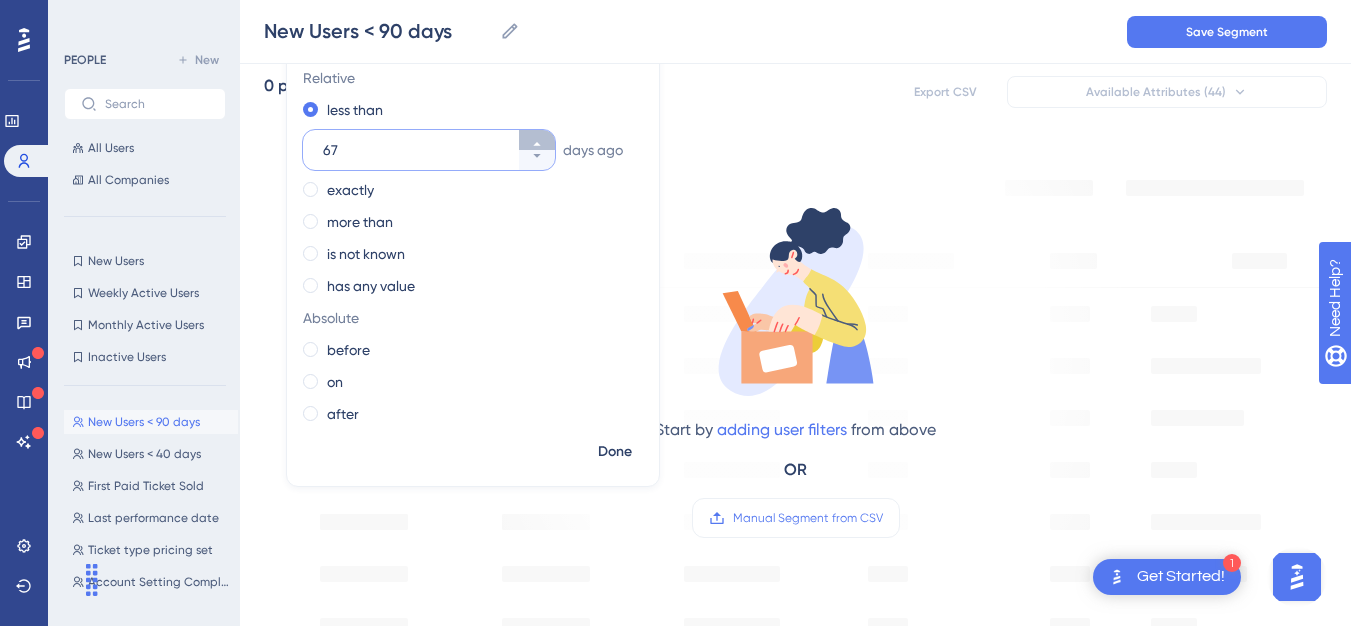 click 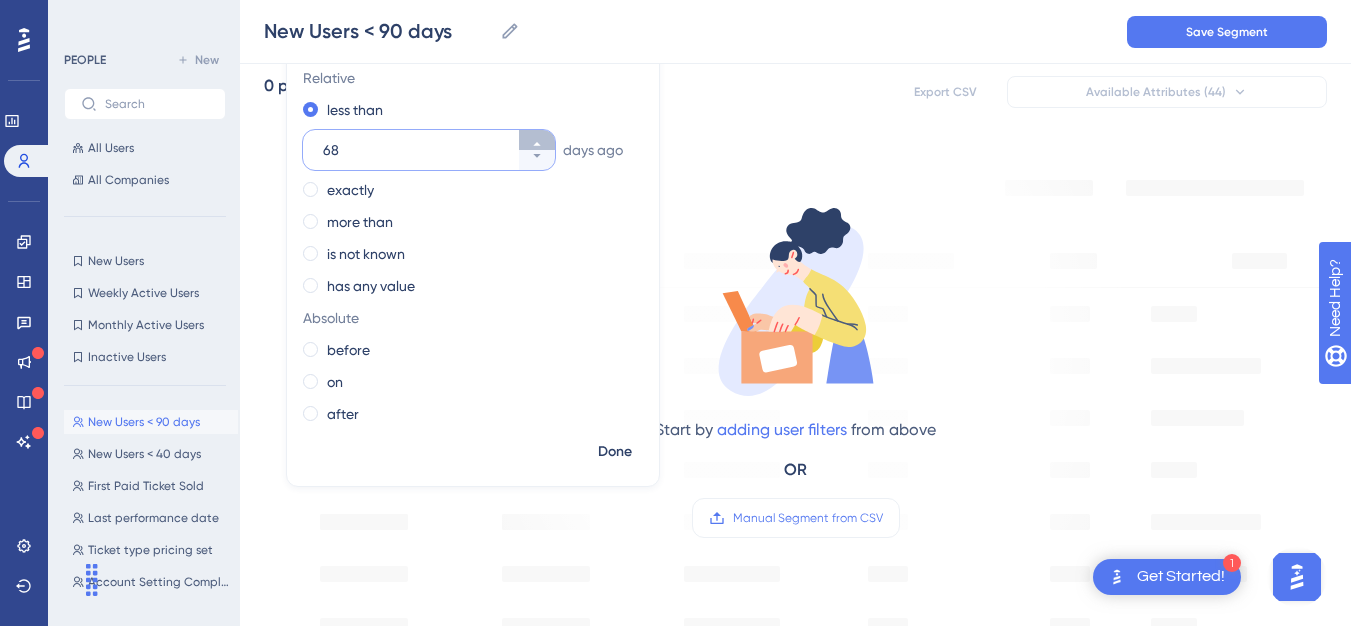 click 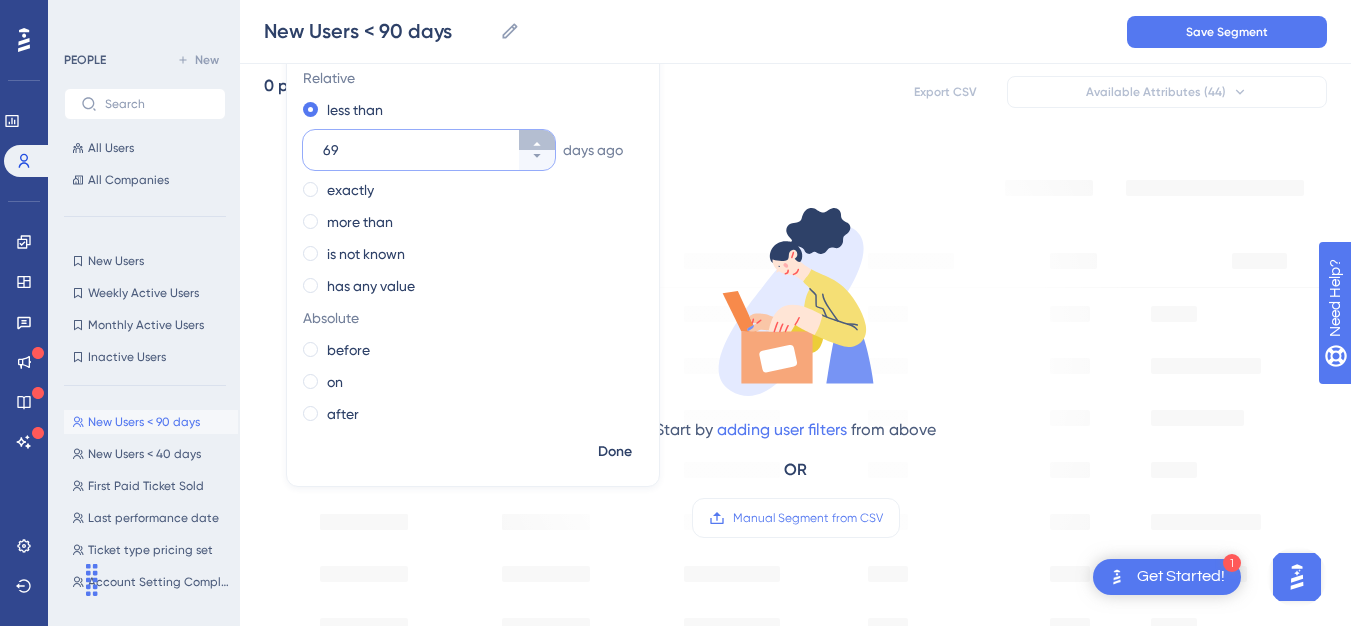 click 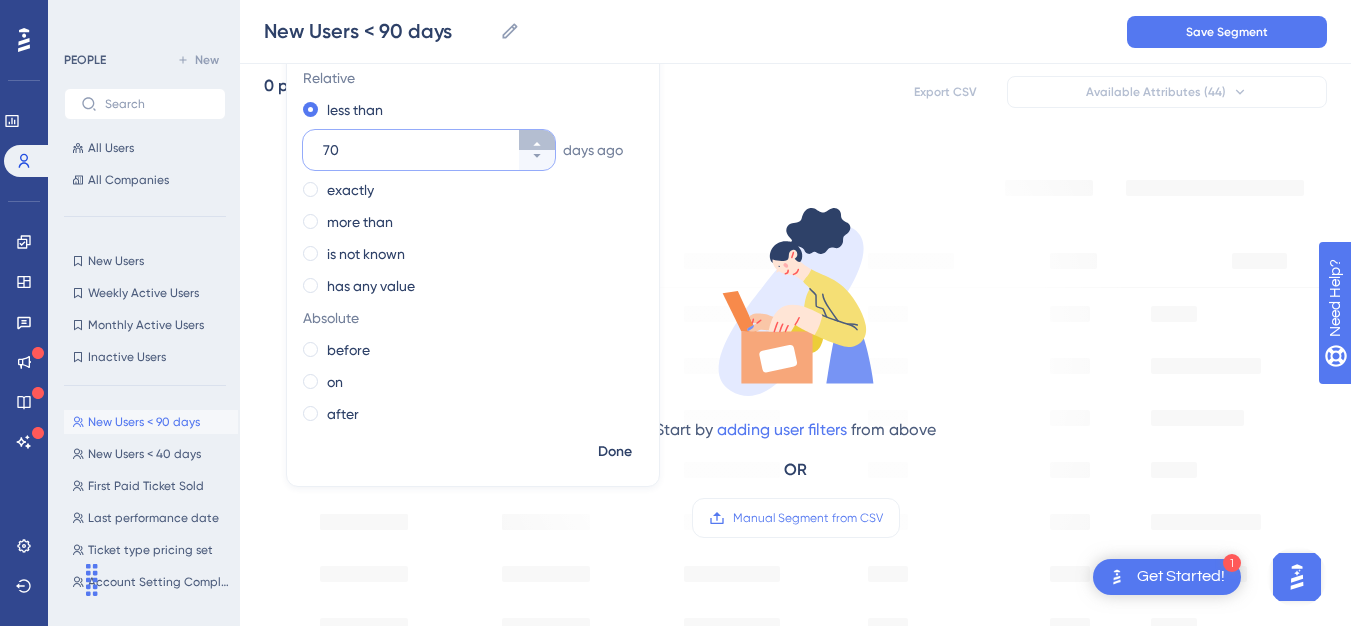 click 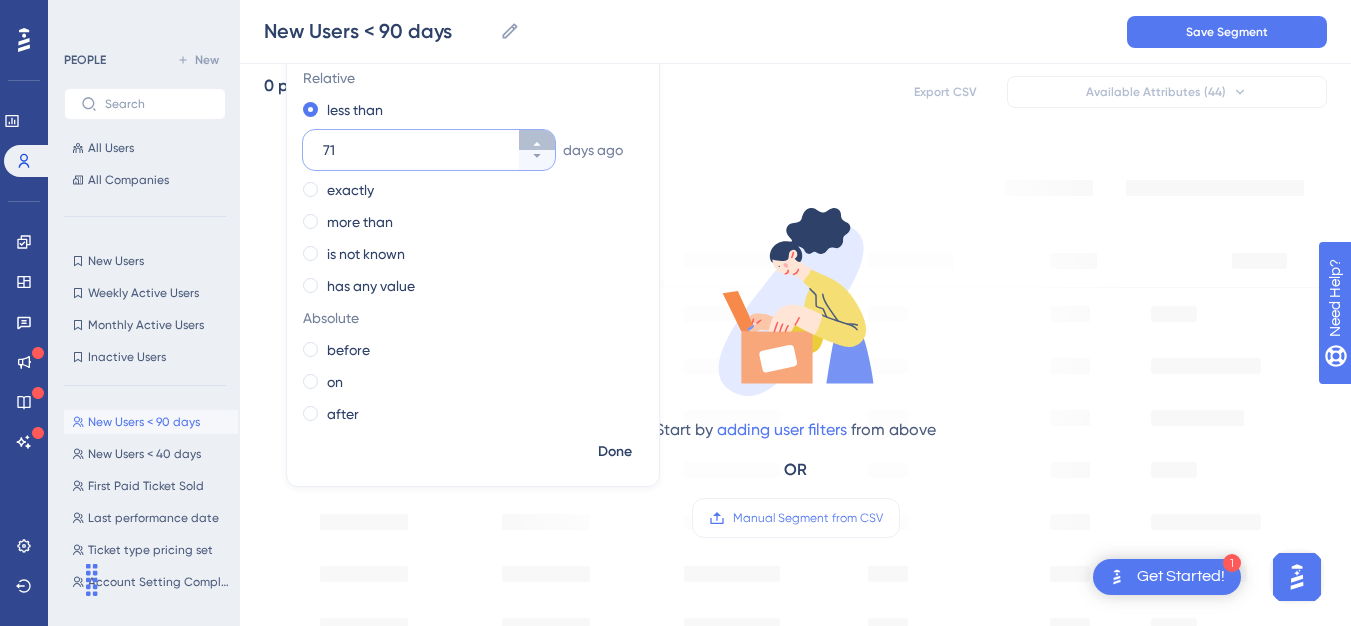 click 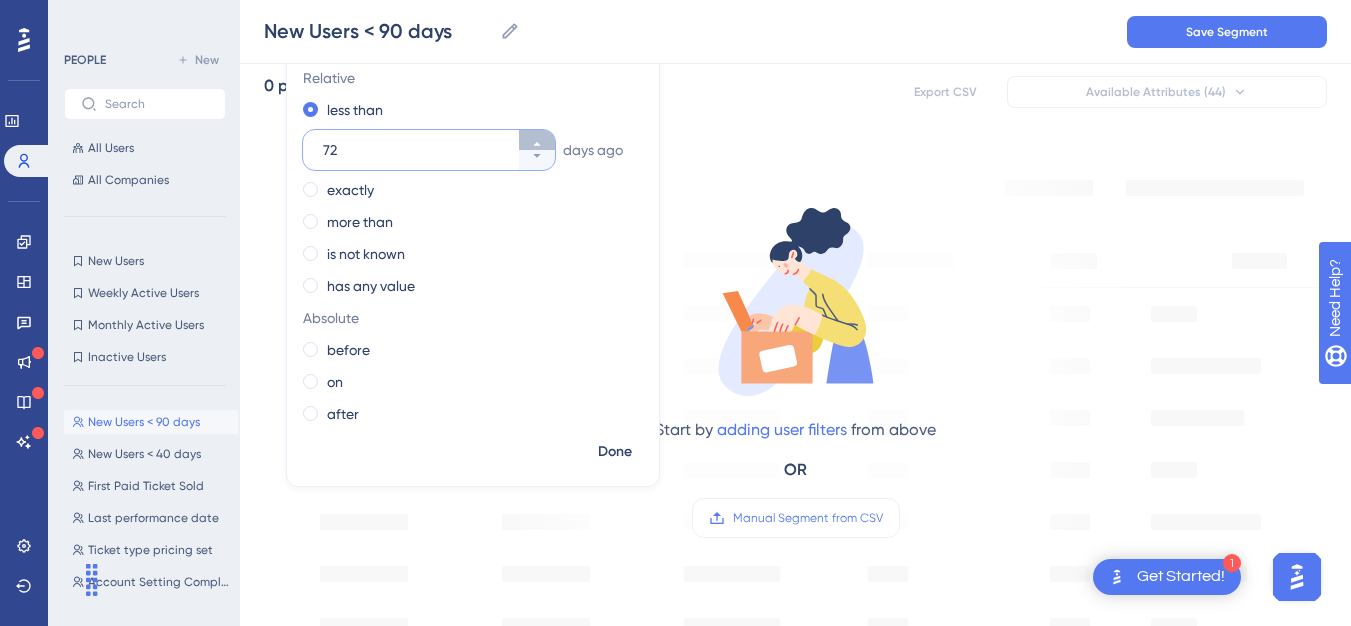 click 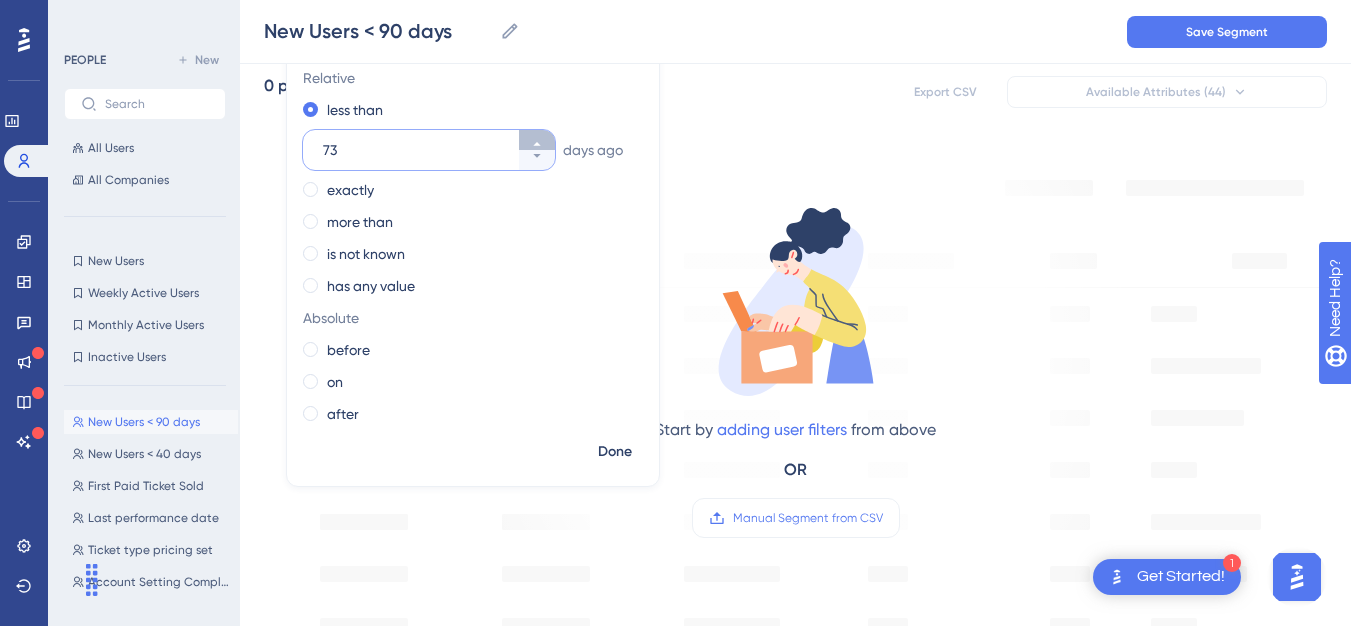 click 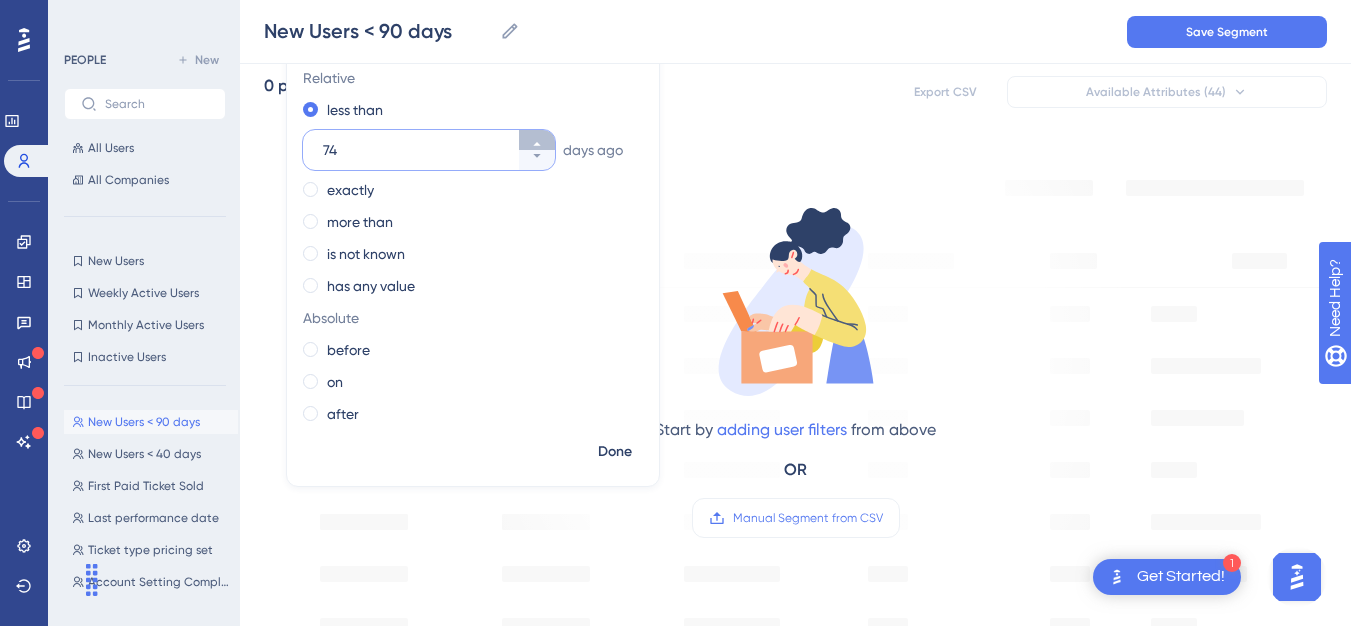 click 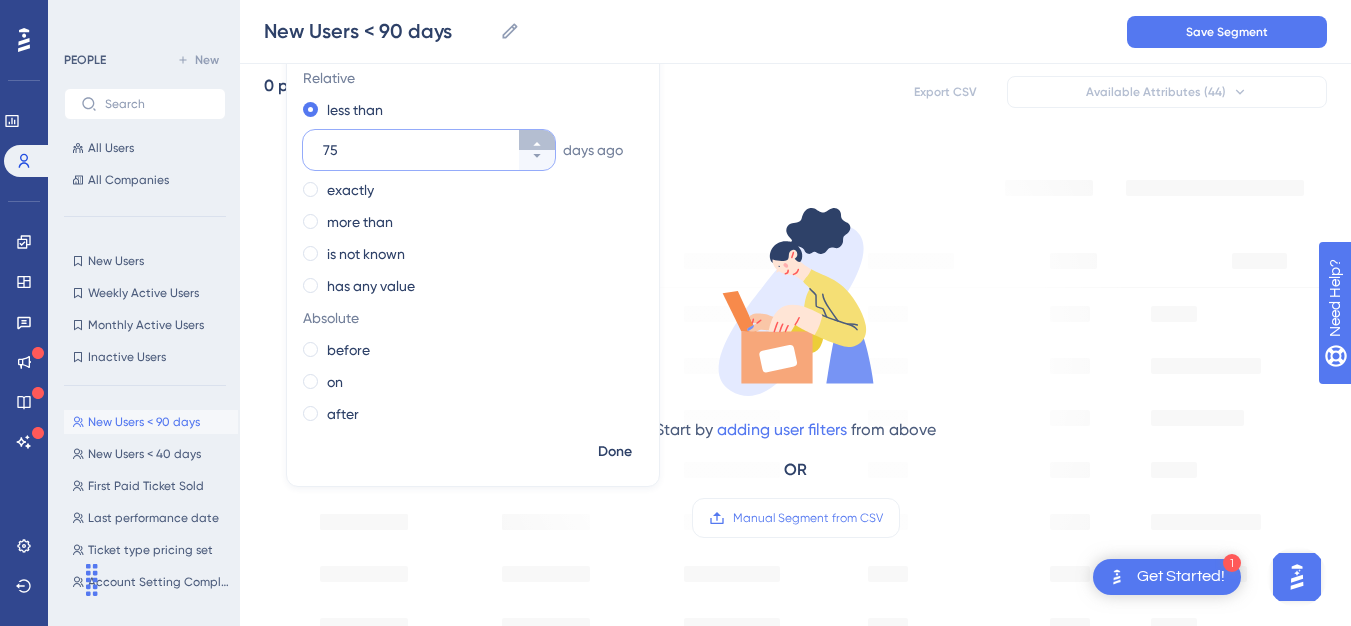 click 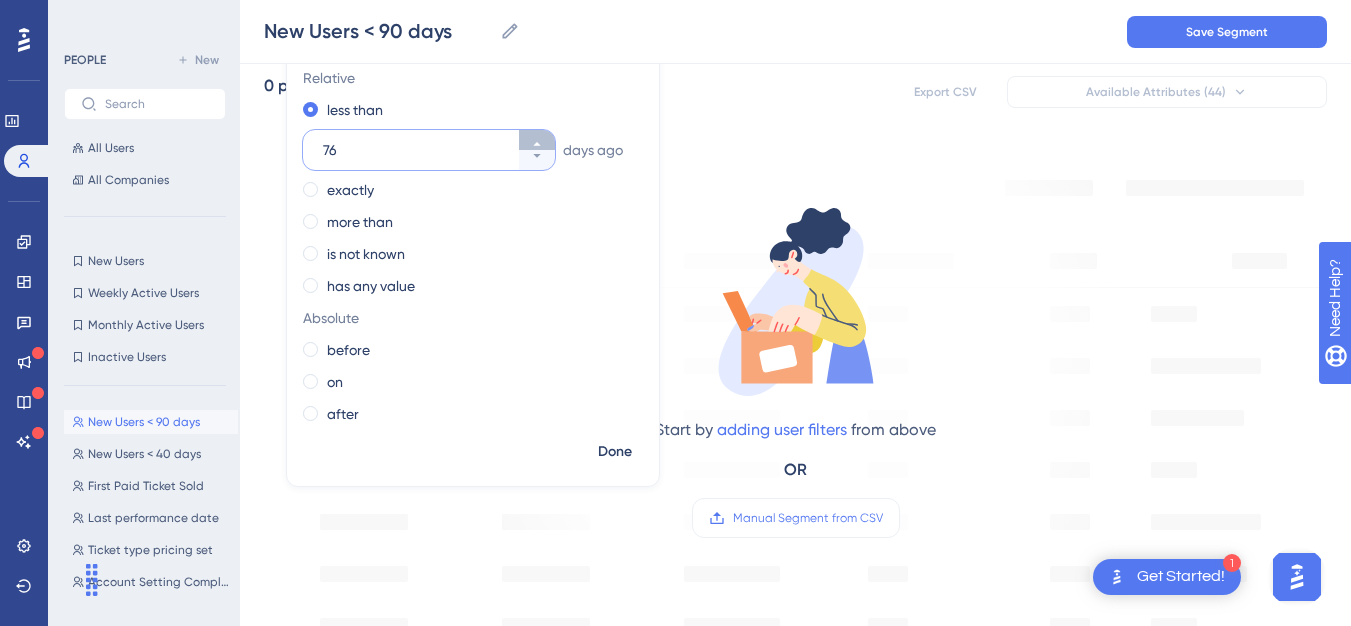 click 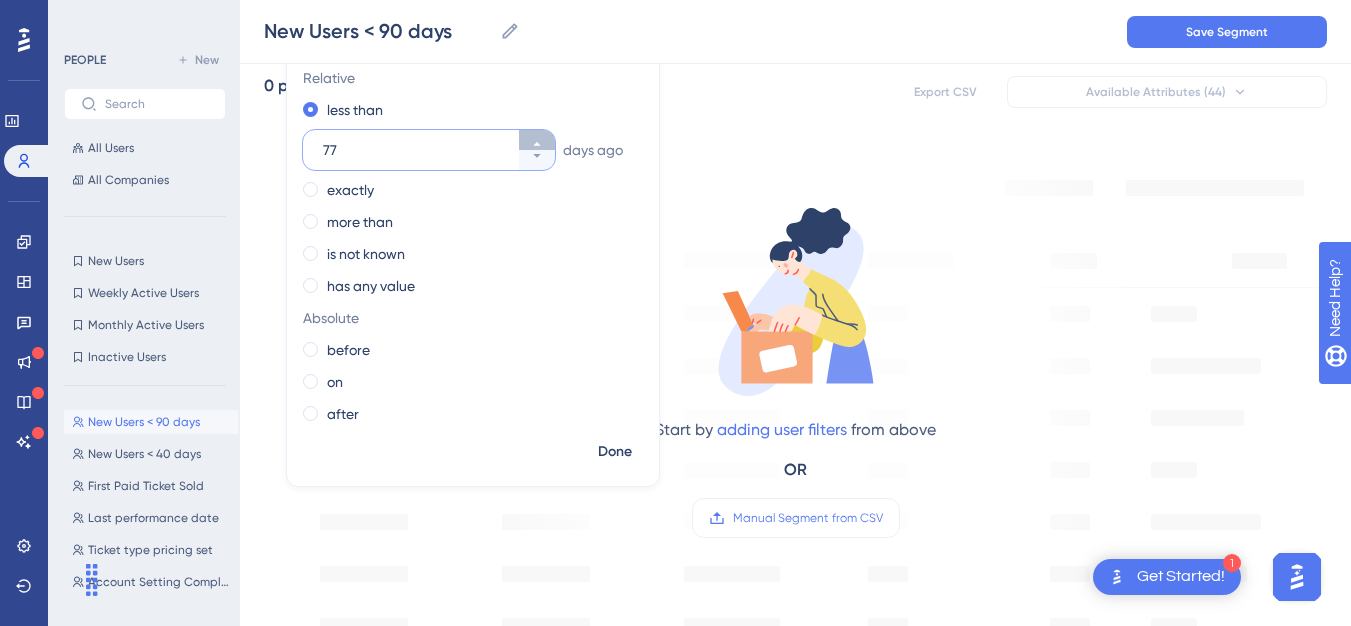 click 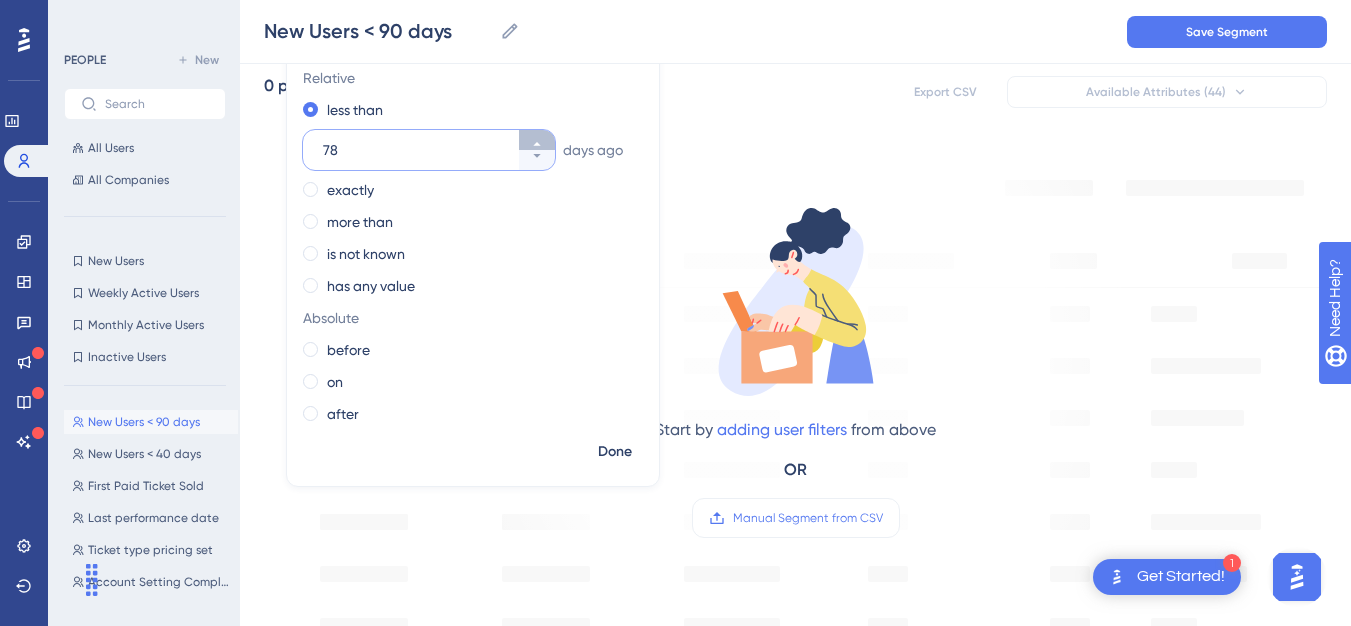 click 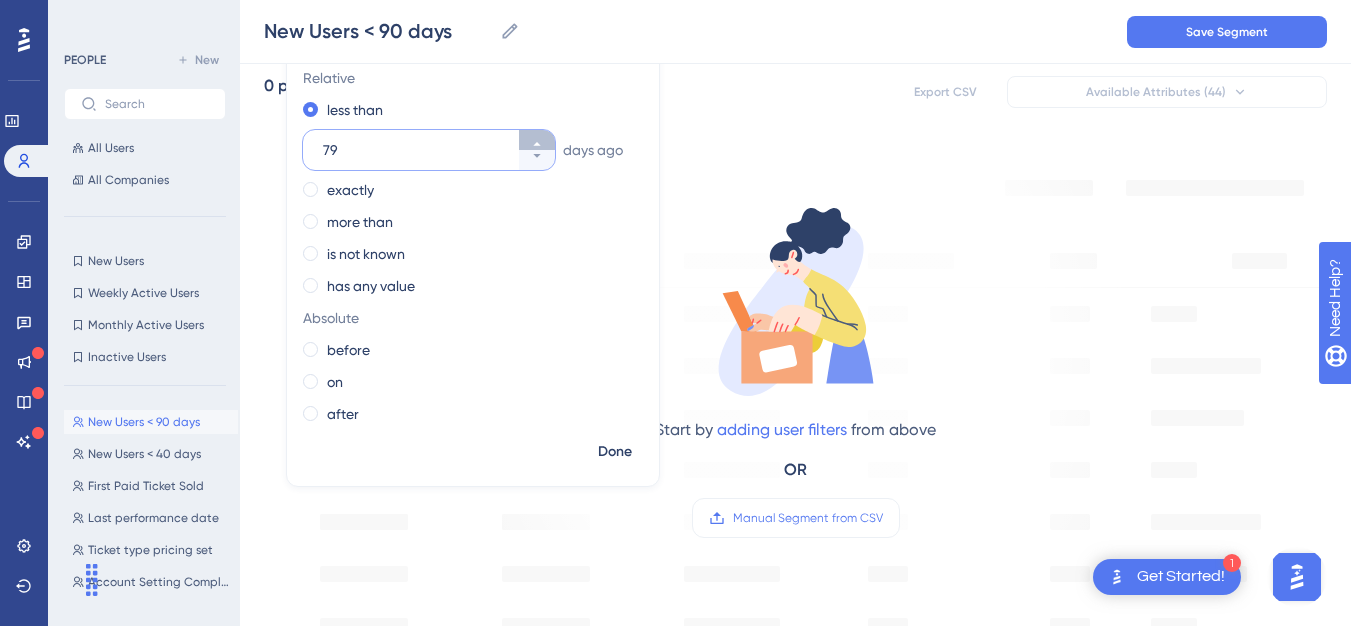click 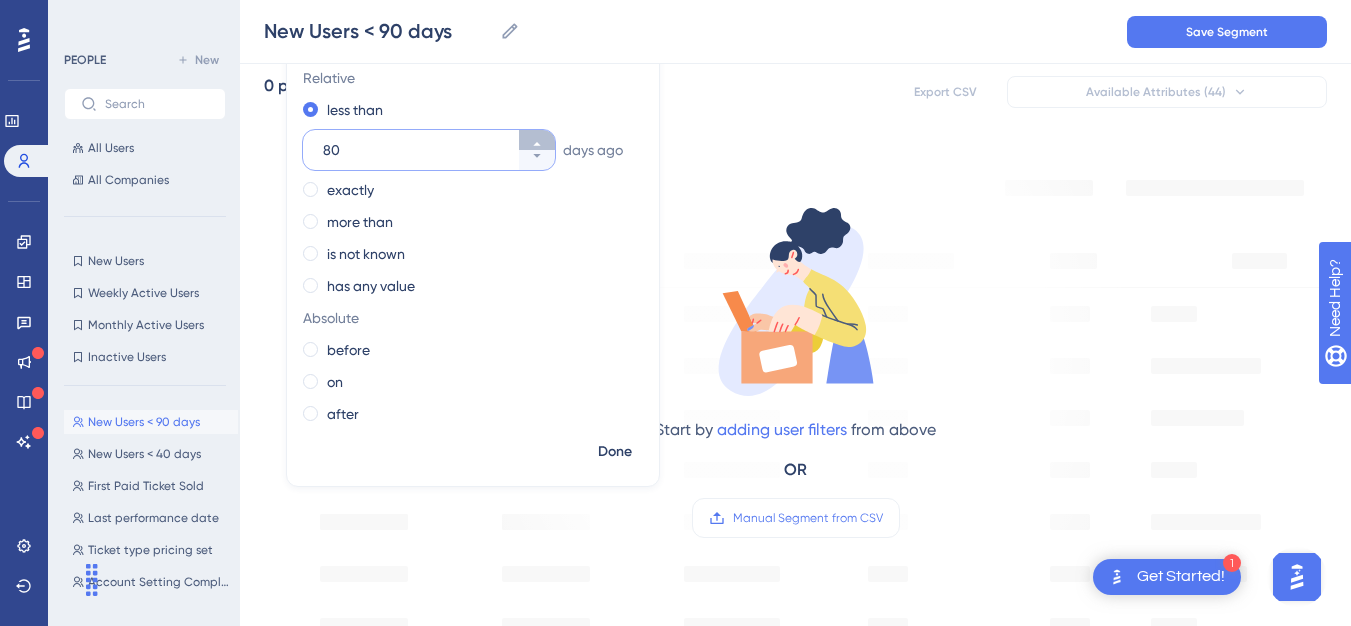 click 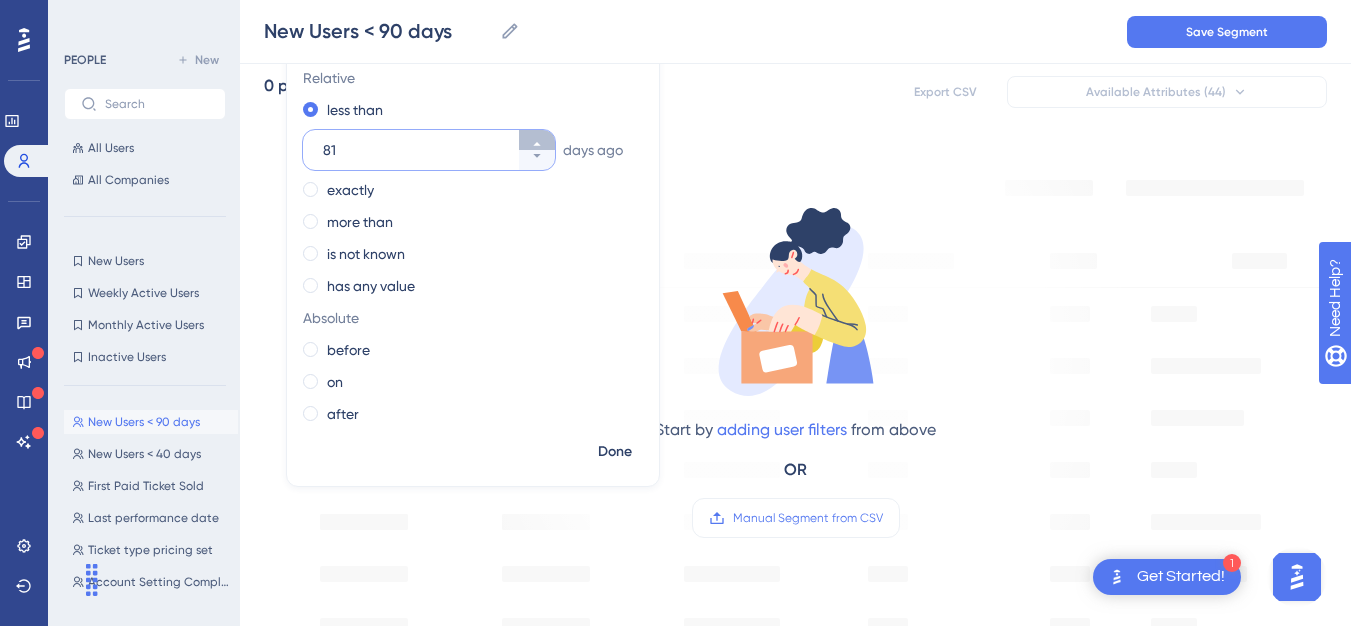 click 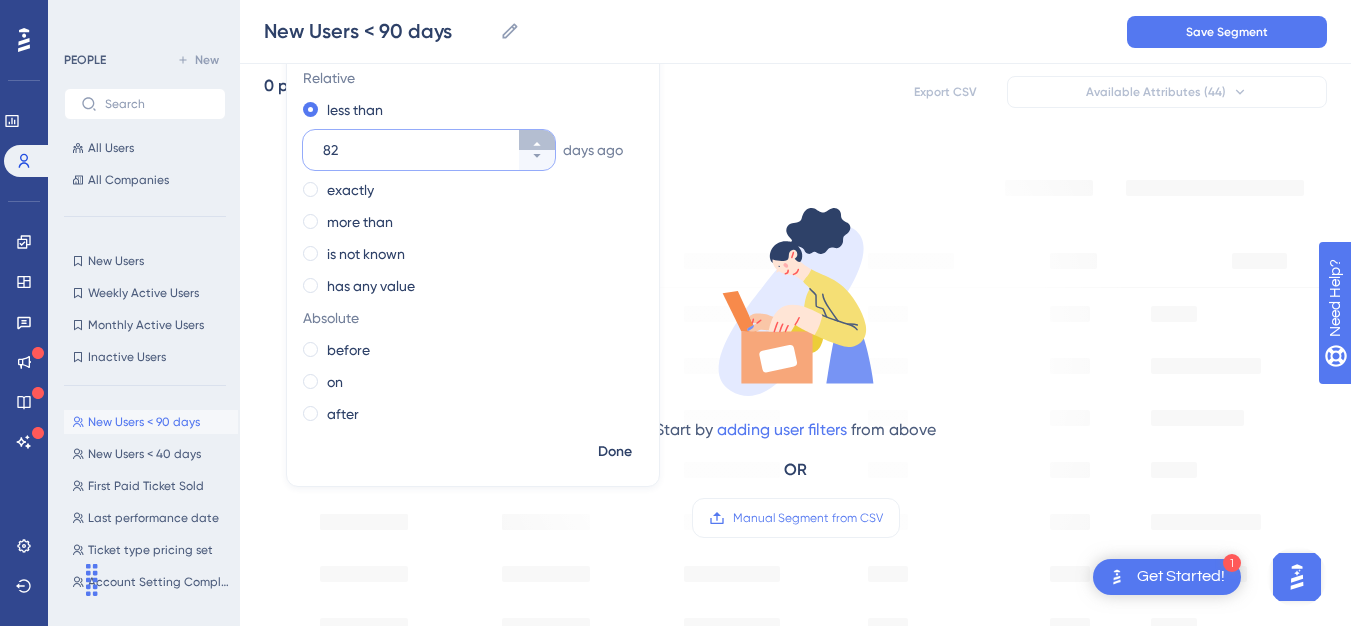 click 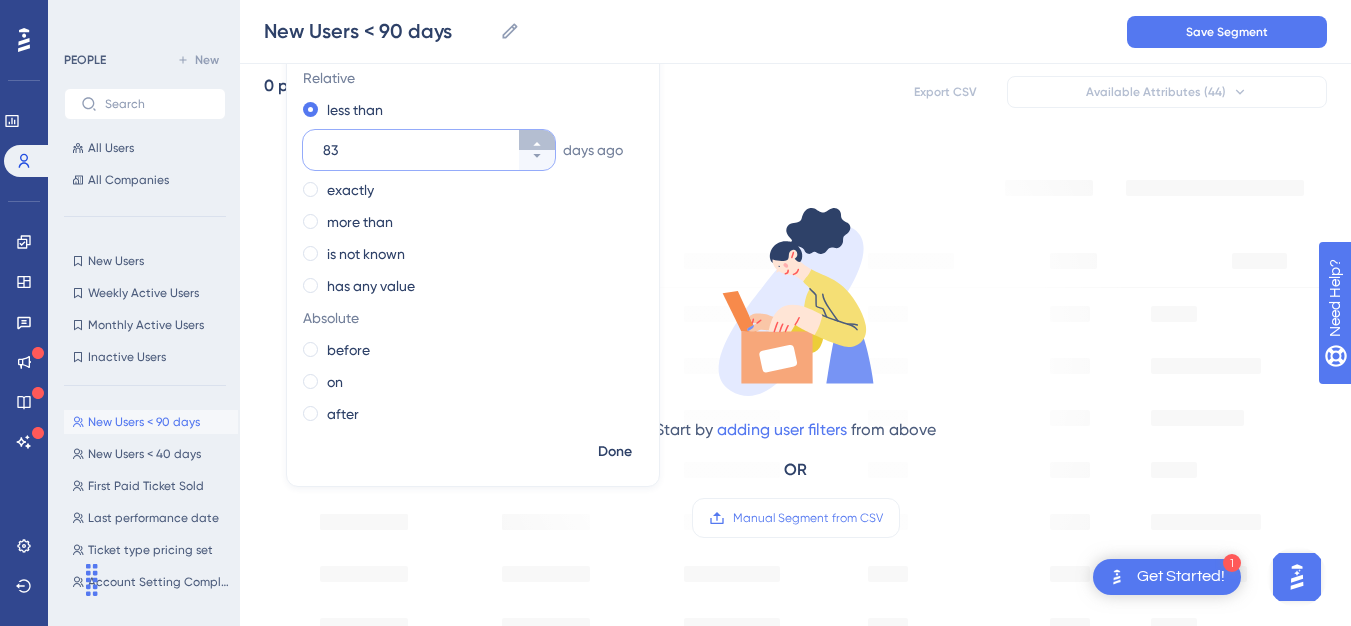 click 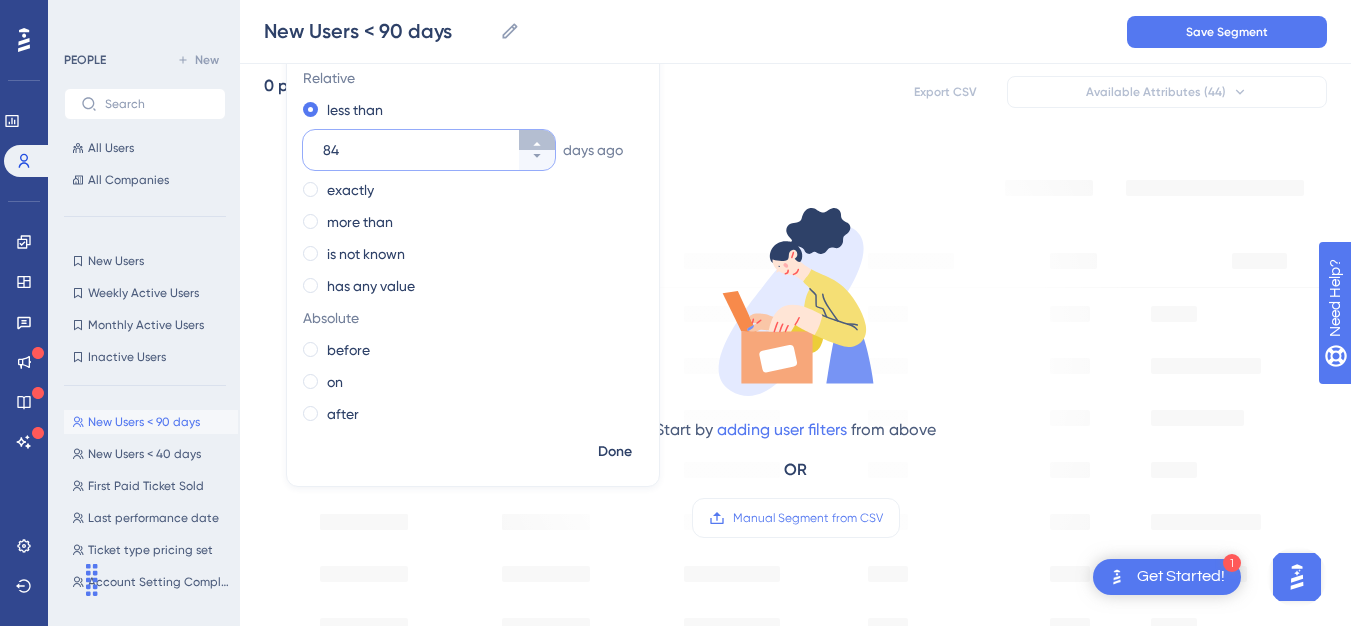 click 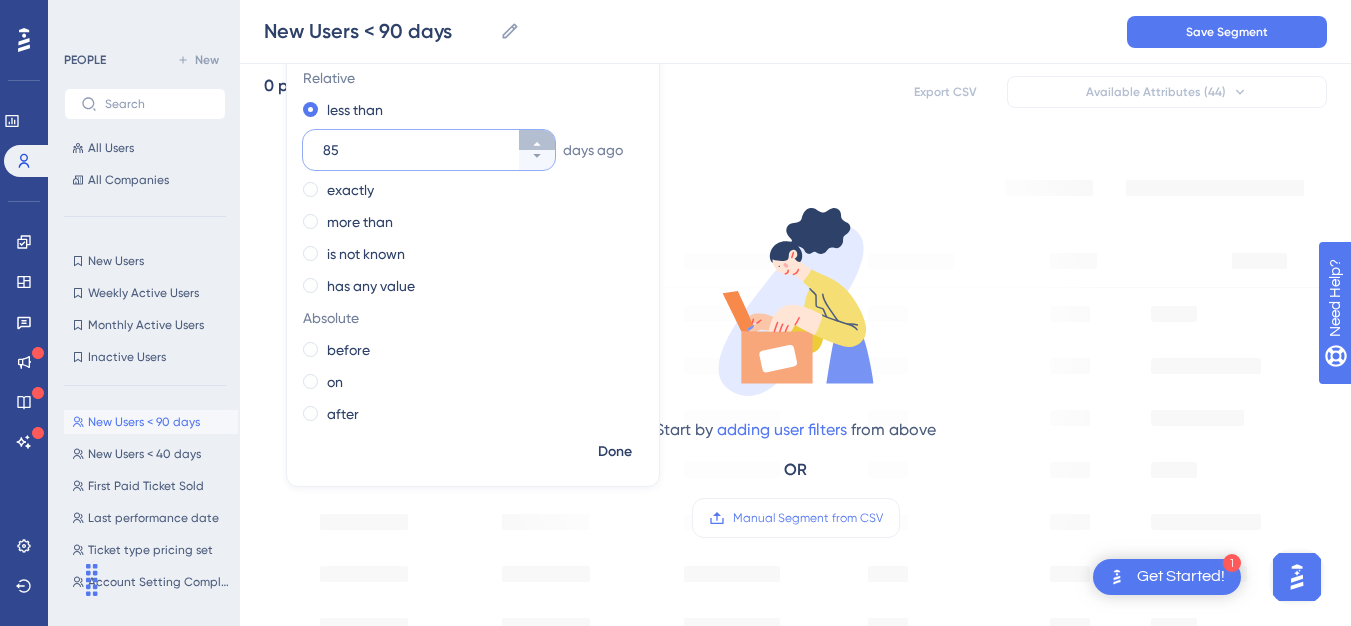 click 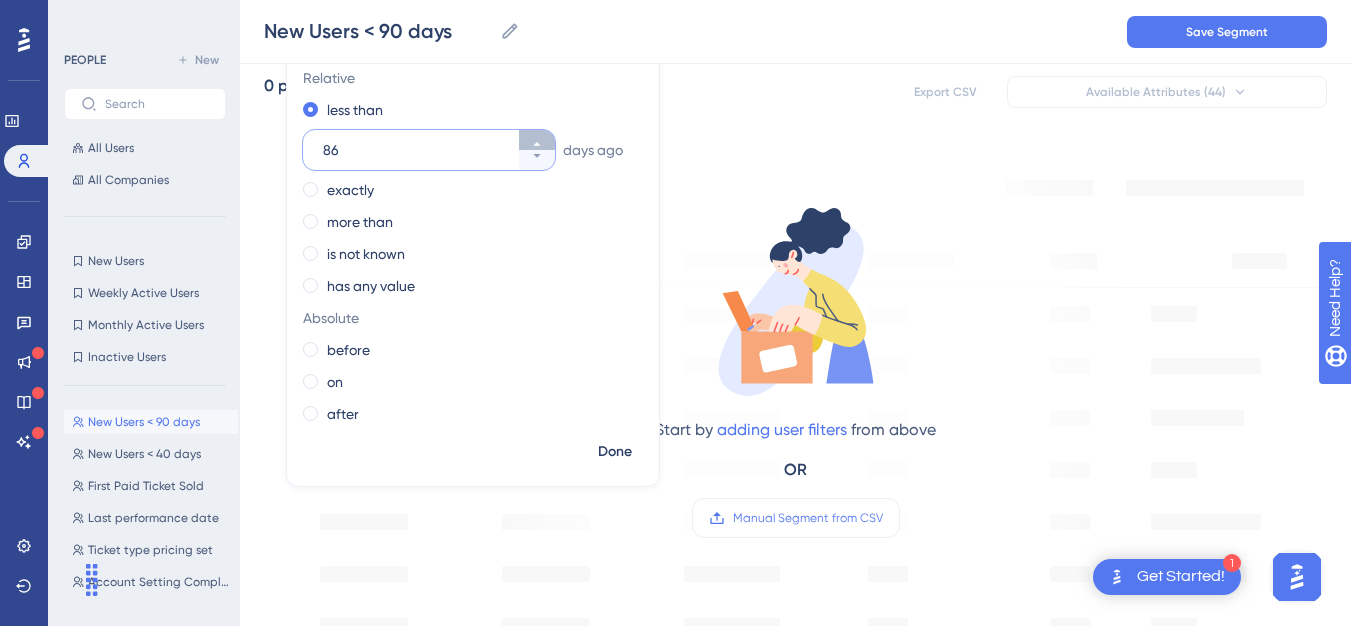 click 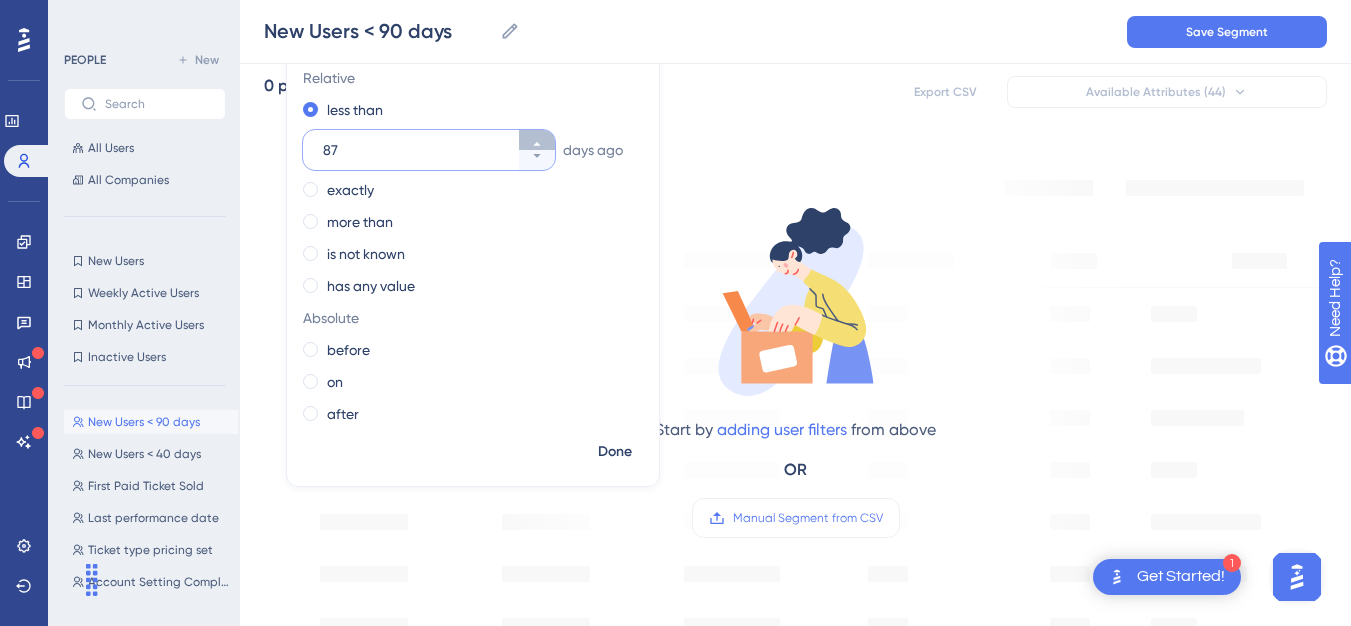 click 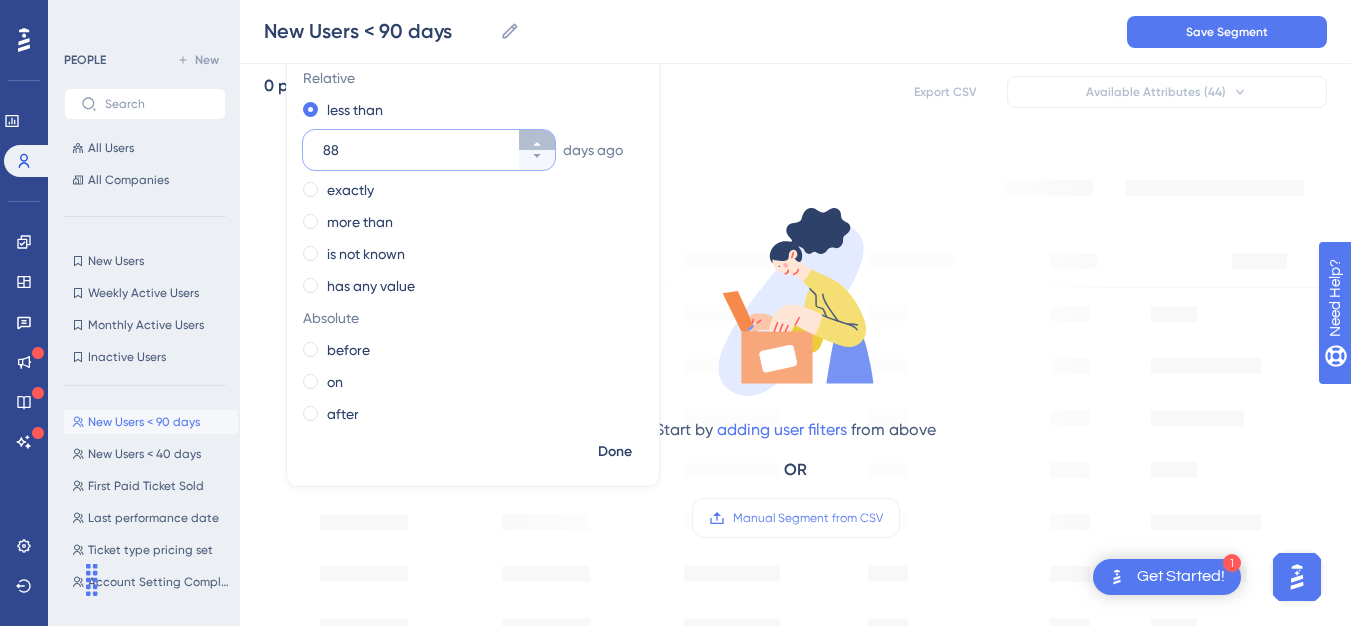 click 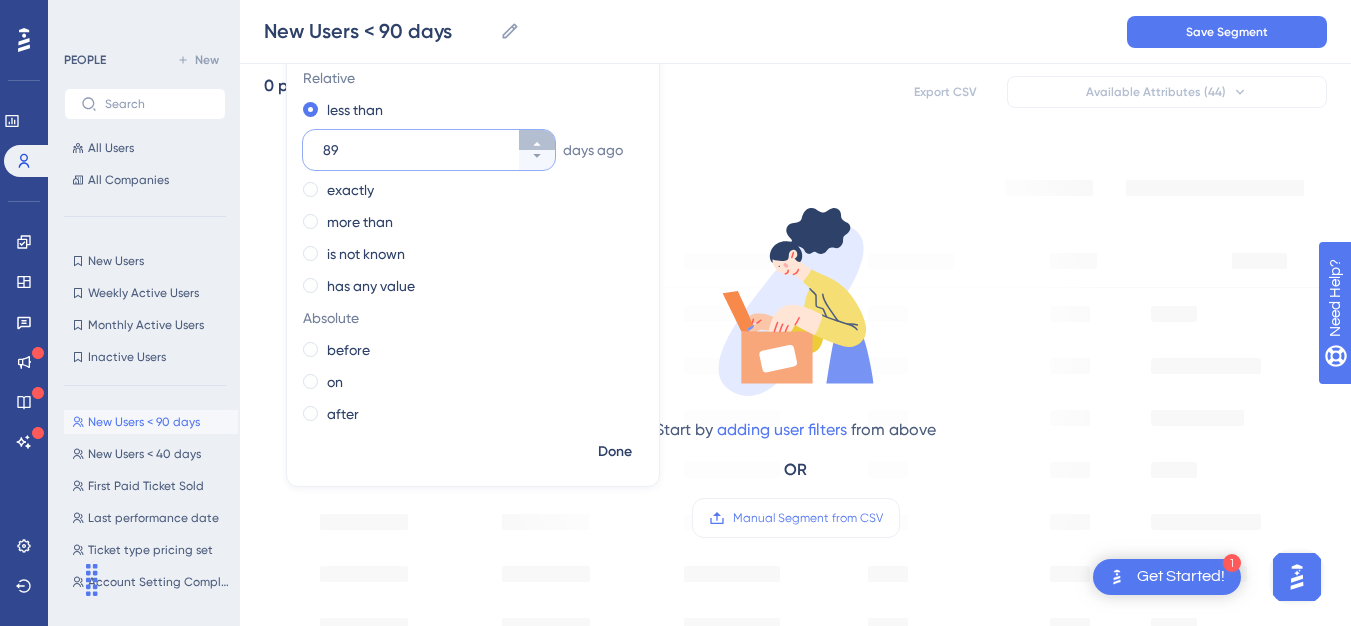 click 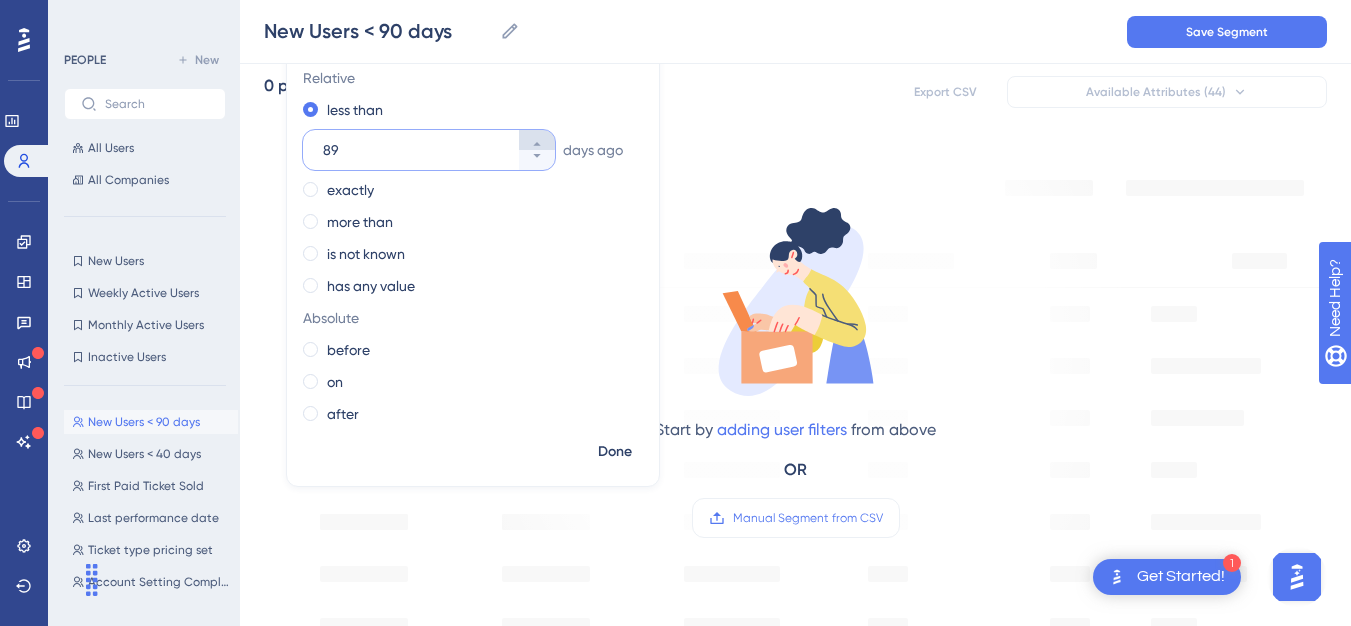 type on "90" 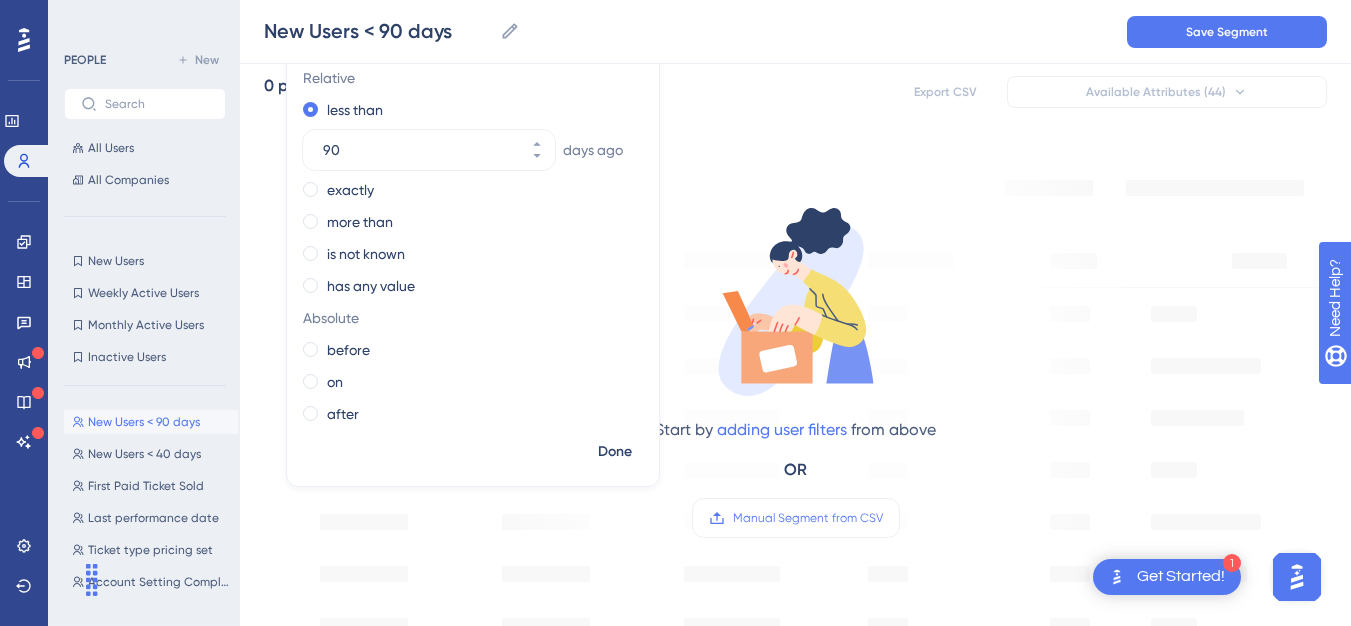click on "New Users < 90 days New Users < 90 days Save Segment" at bounding box center (795, 32) 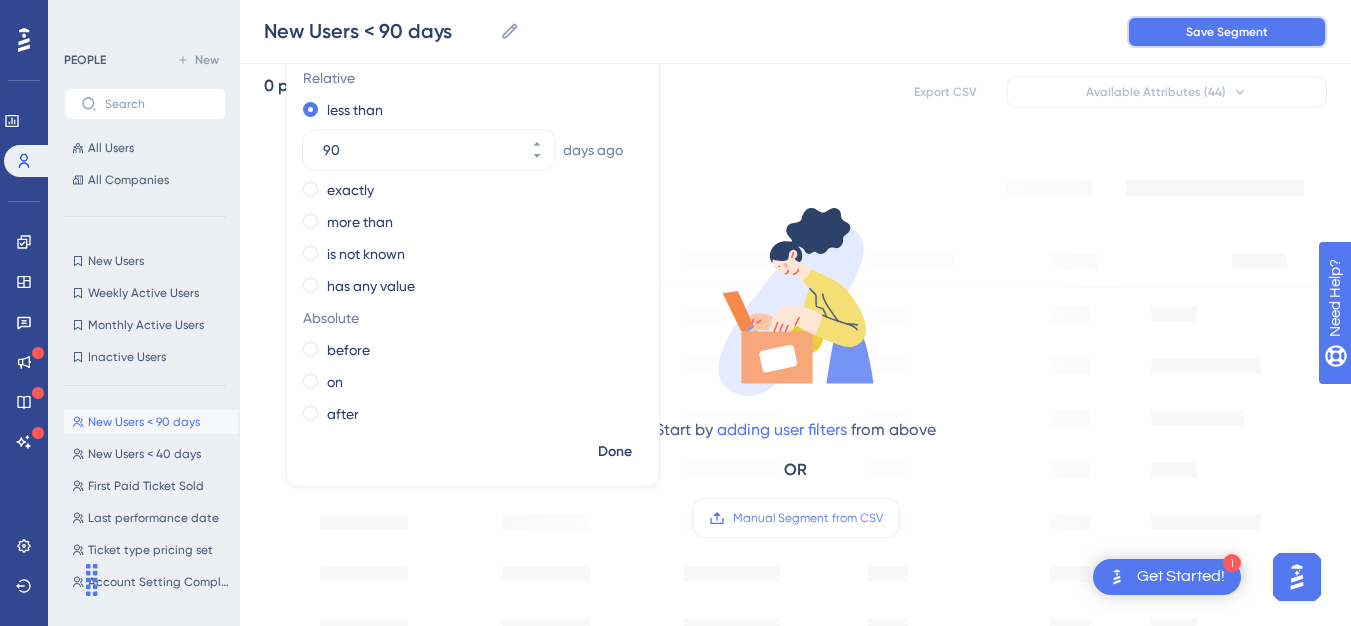 click on "Save Segment" at bounding box center (1227, 32) 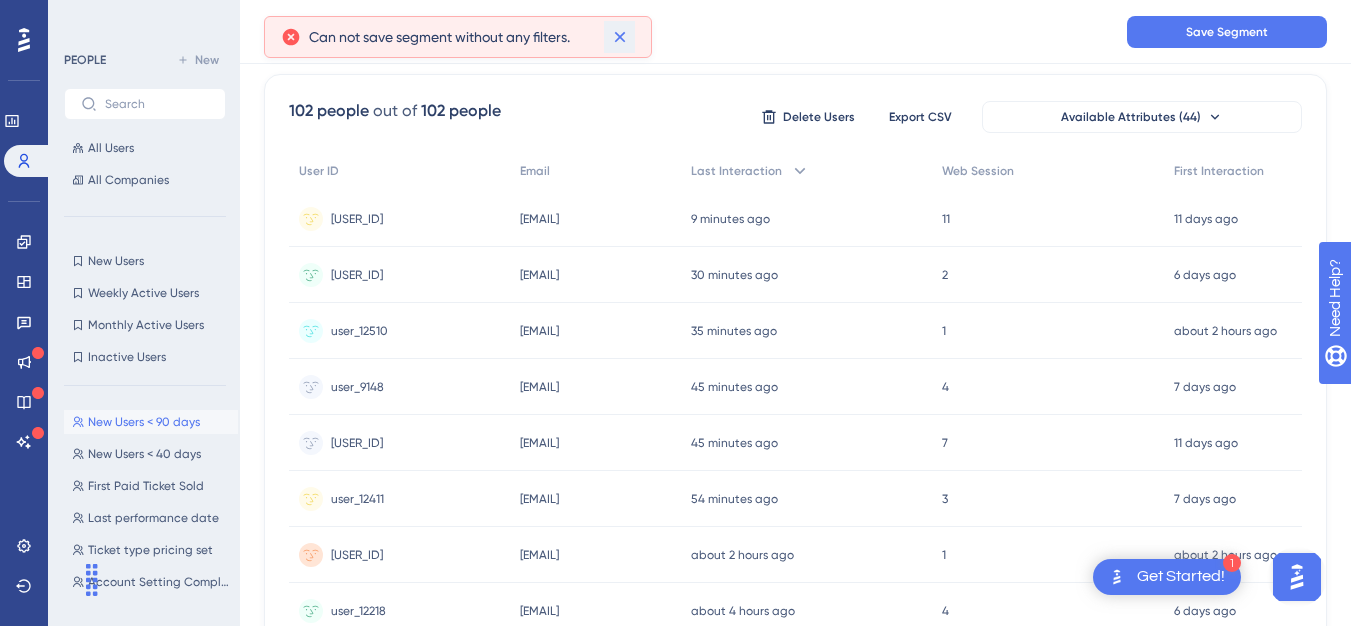 click 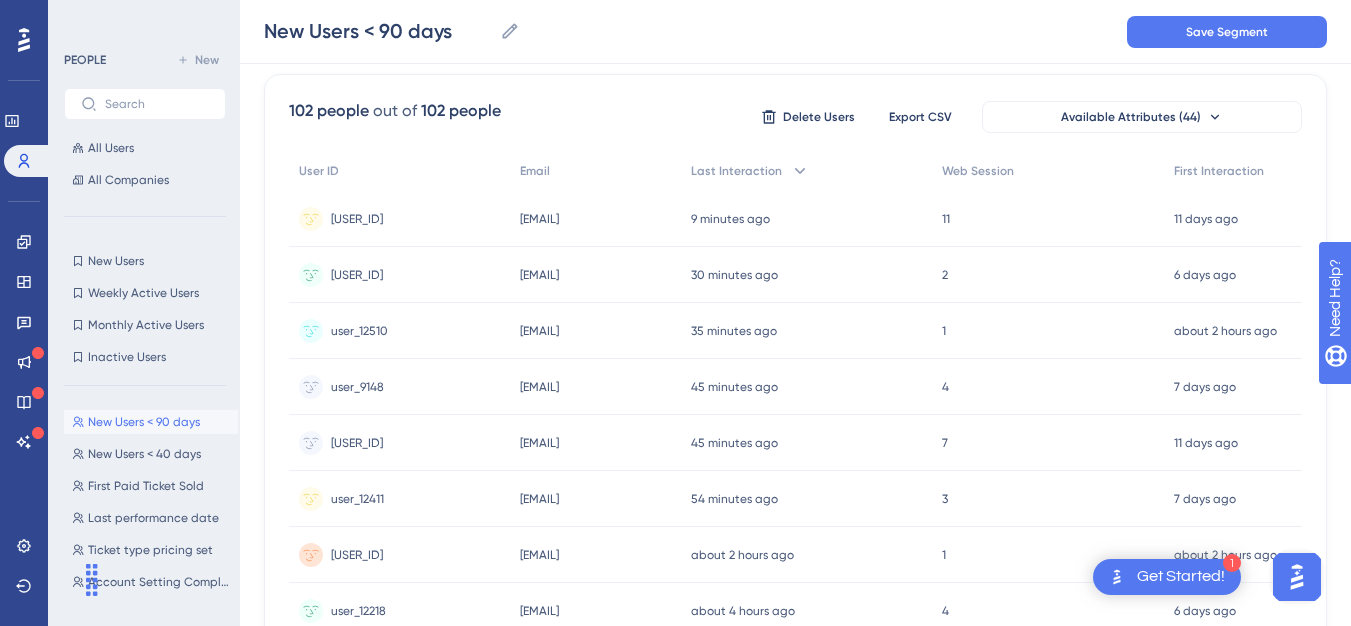 scroll, scrollTop: 0, scrollLeft: 0, axis: both 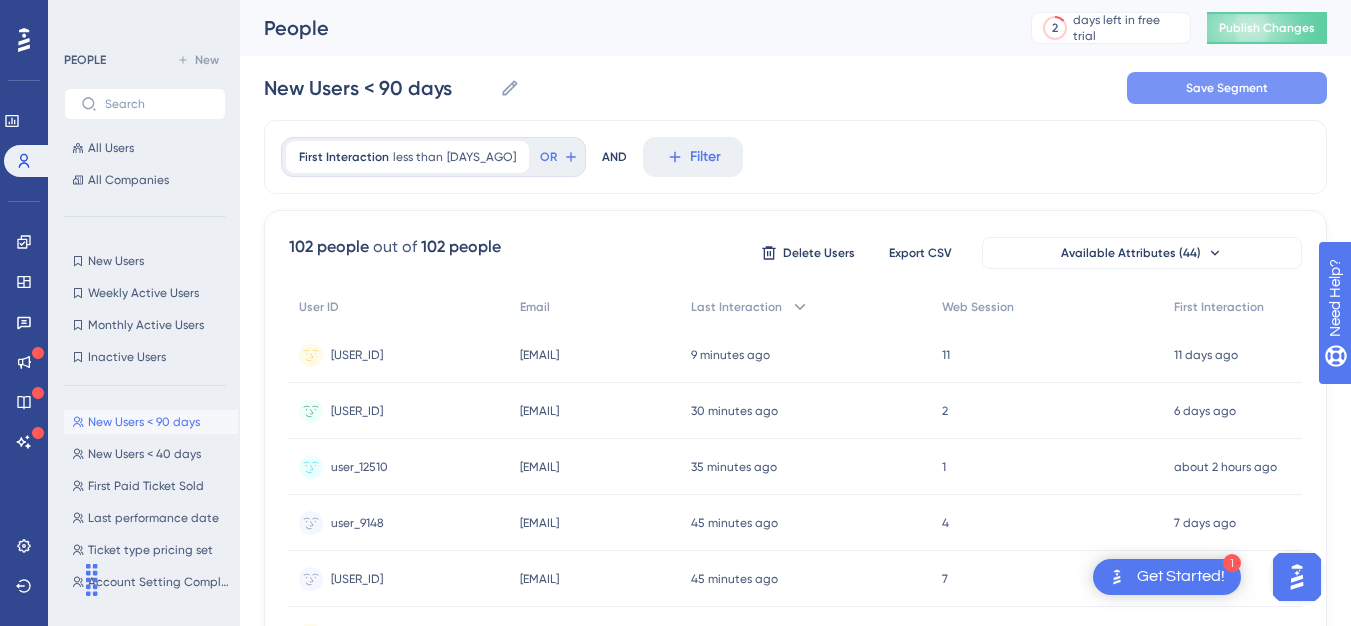 click on "Save Segment" at bounding box center (1227, 88) 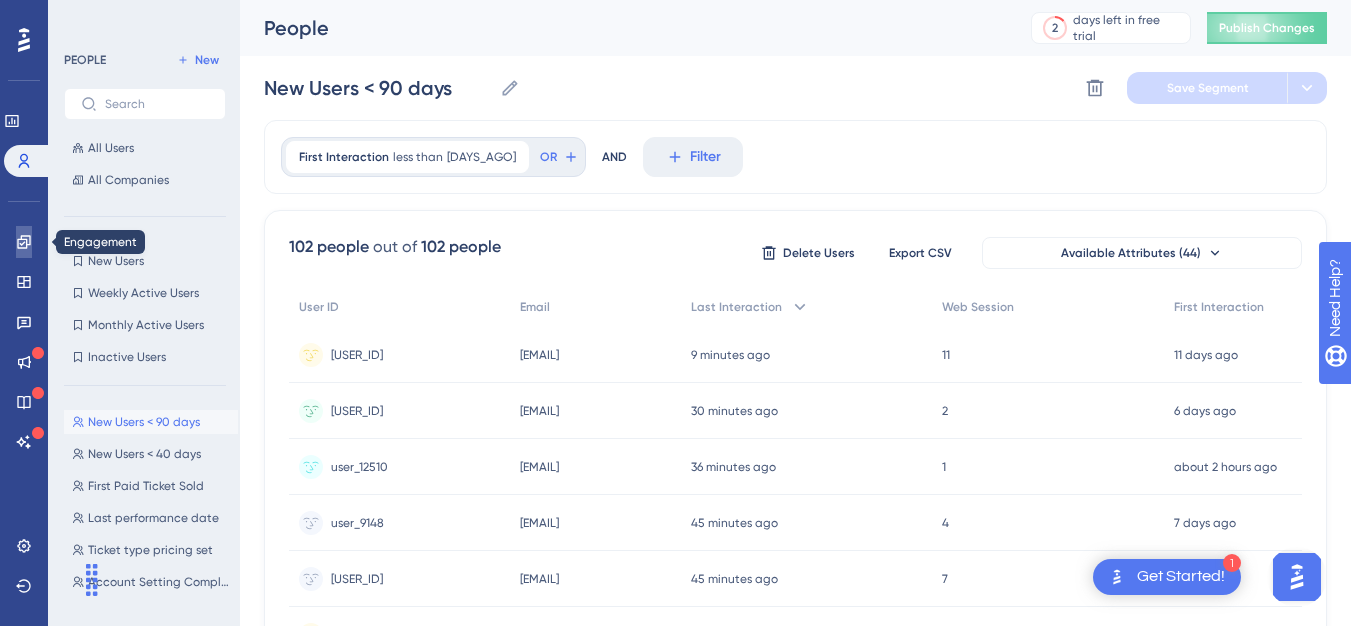 click at bounding box center [24, 242] 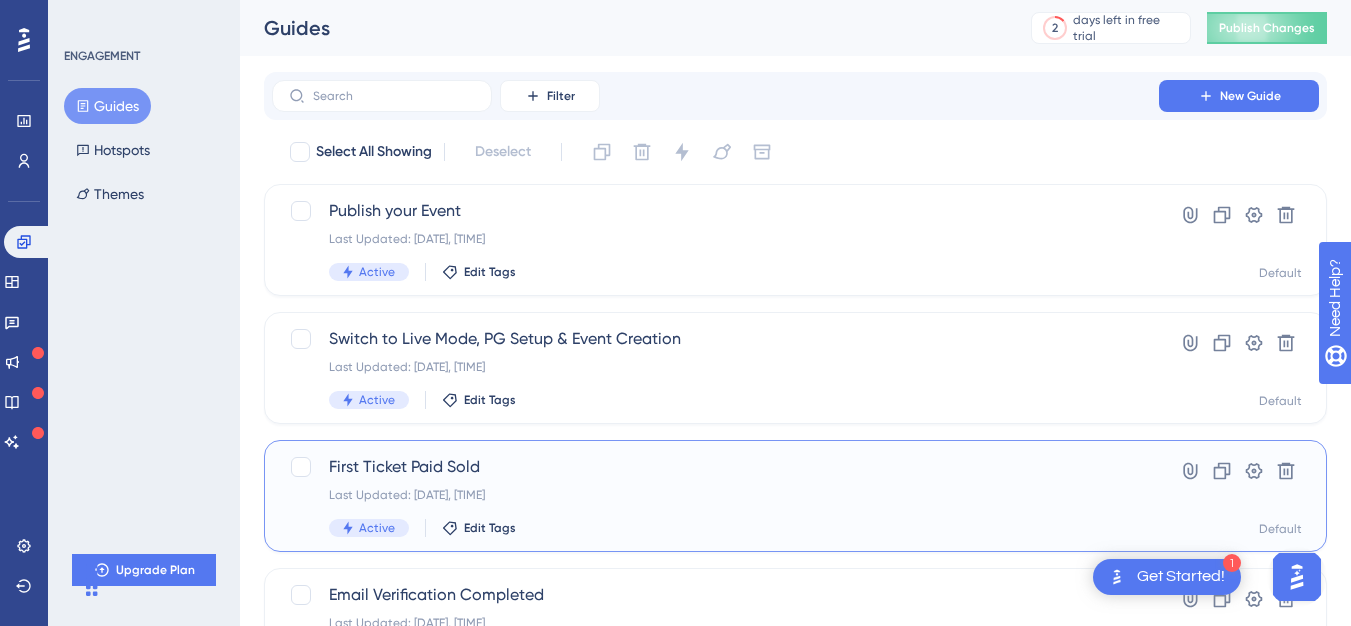 click on "First Ticket Paid Sold" at bounding box center [715, 467] 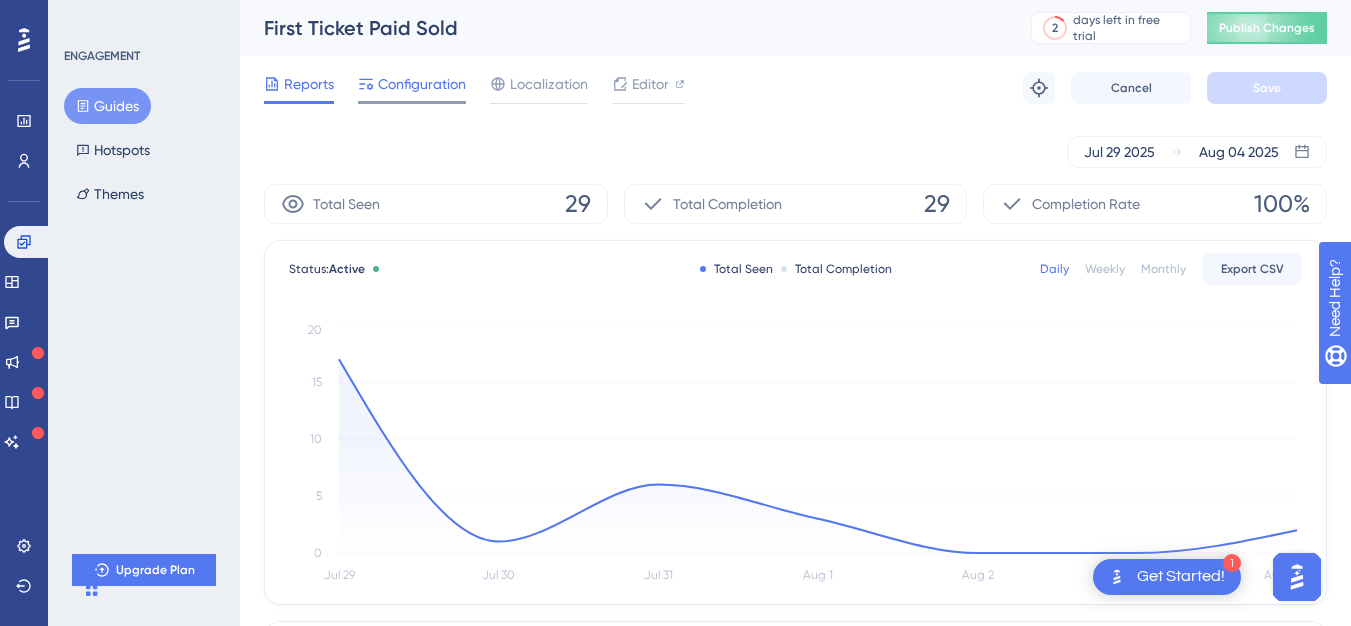 click on "Configuration" at bounding box center [422, 84] 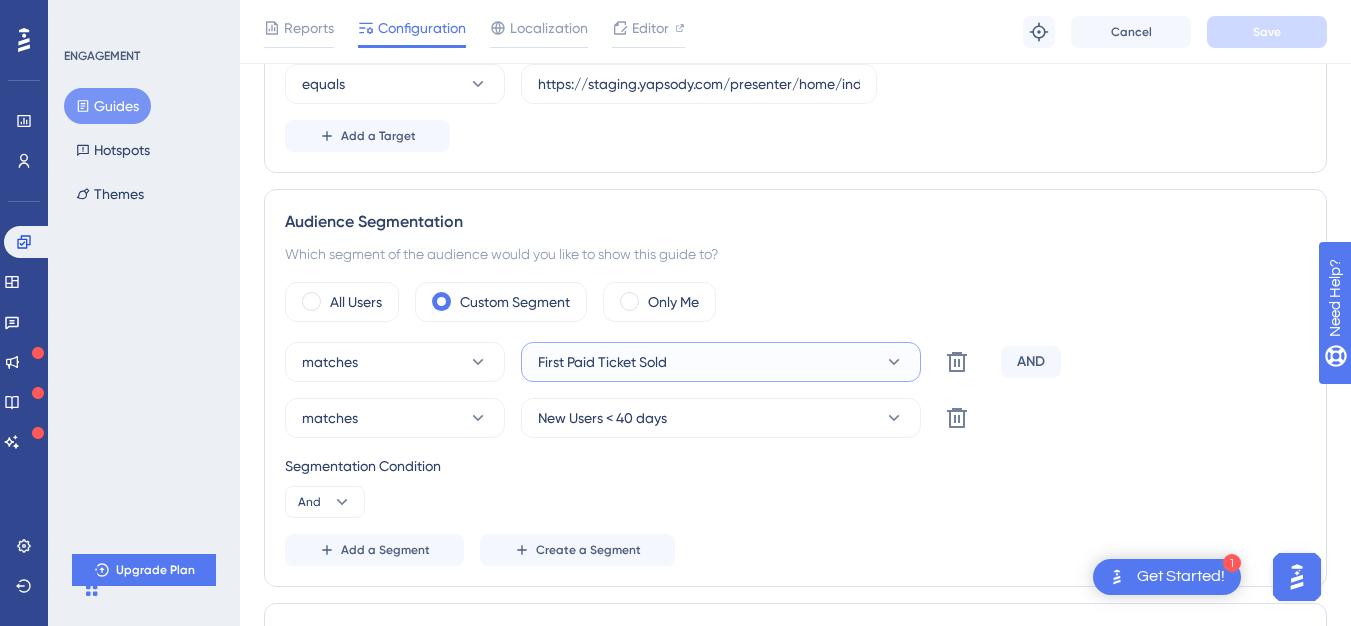 click on "First Paid Ticket Sold" at bounding box center [721, 362] 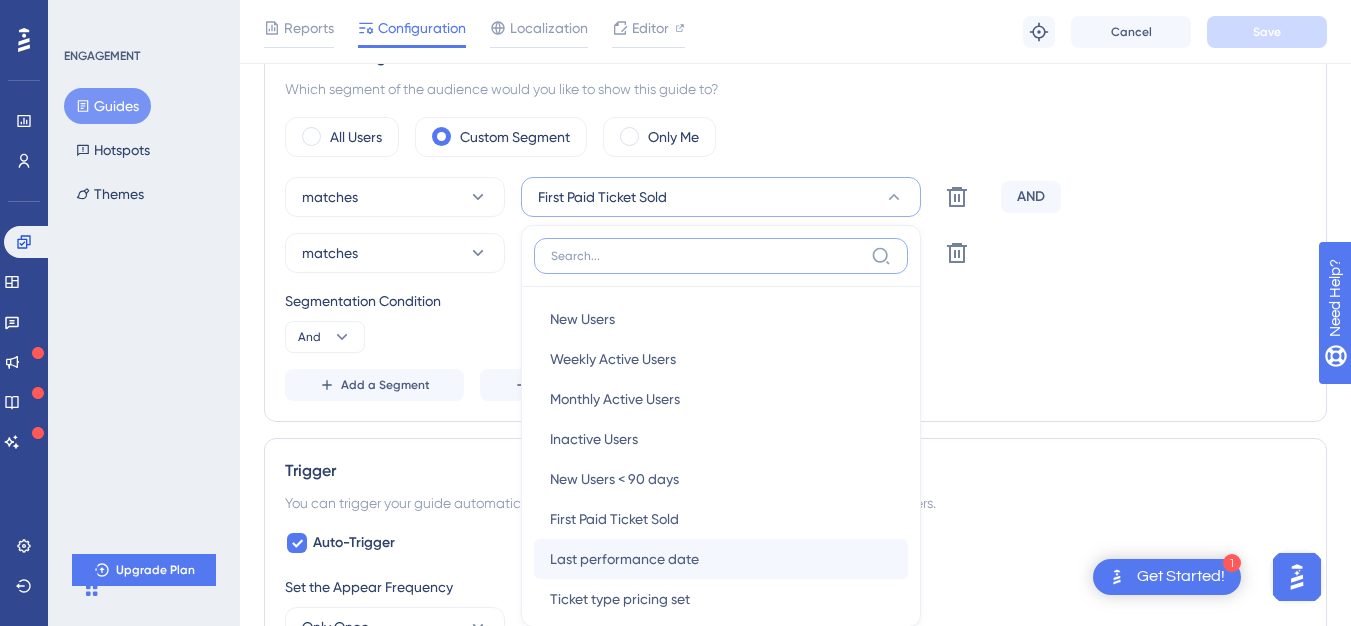 scroll, scrollTop: 865, scrollLeft: 0, axis: vertical 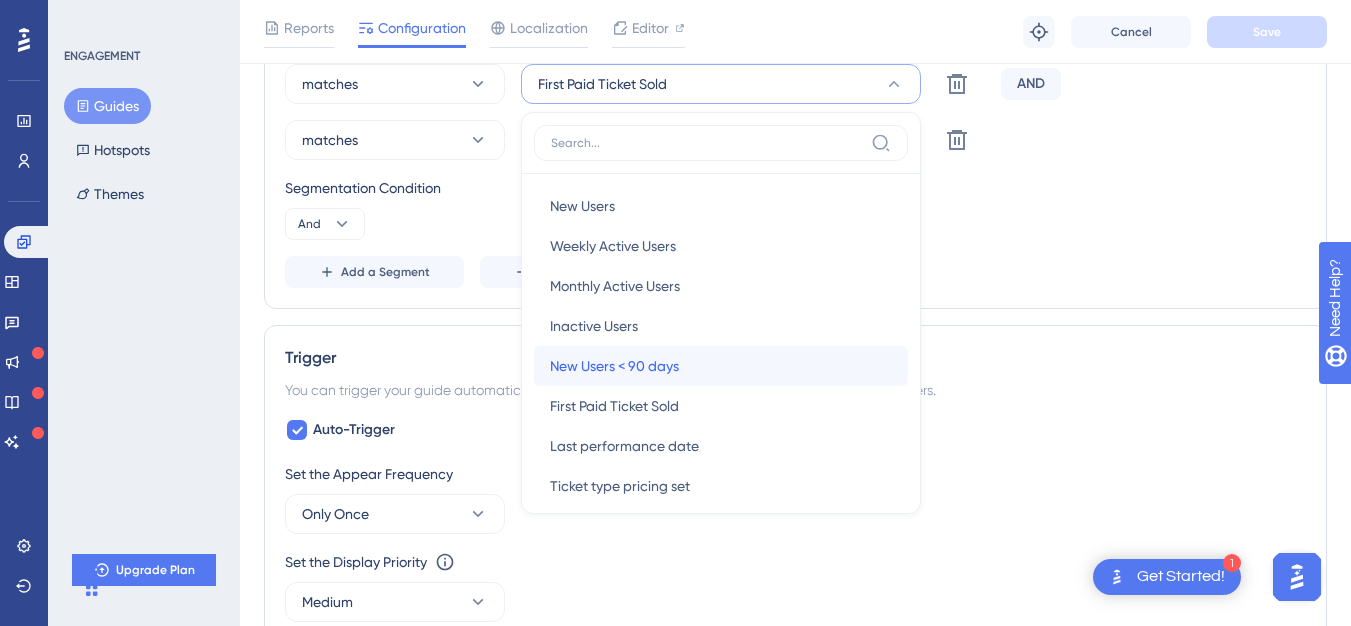 click on "[TEXT]" at bounding box center (721, 366) 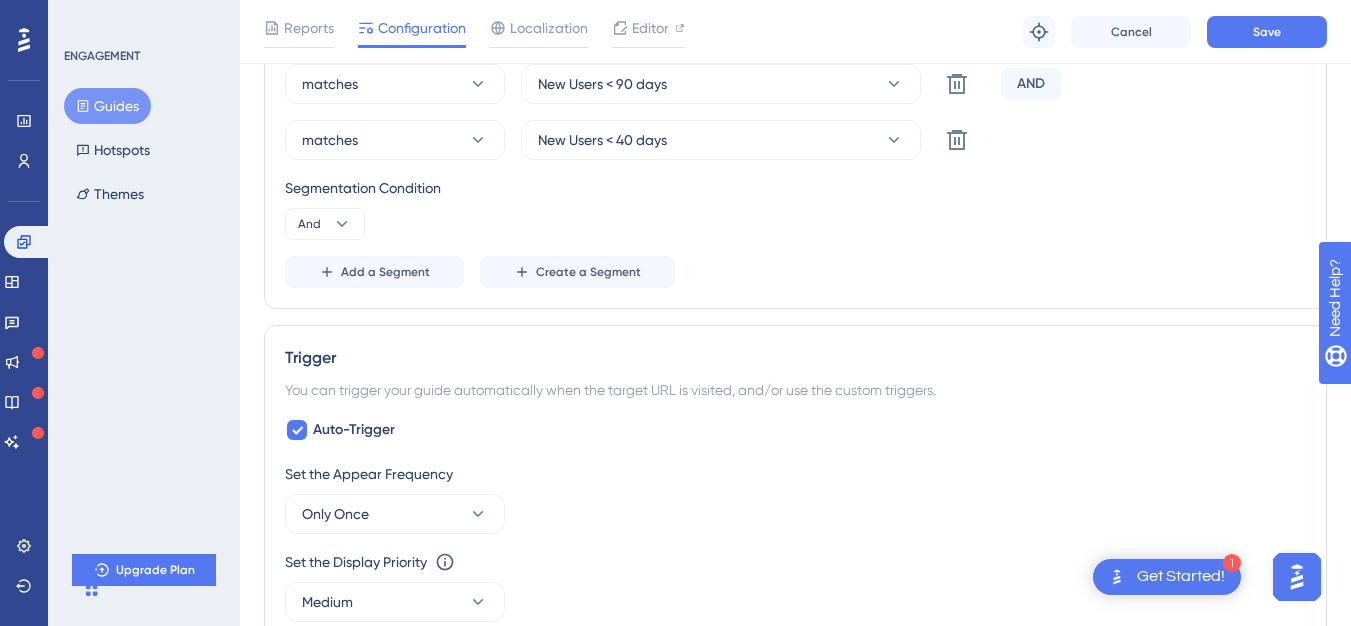 scroll, scrollTop: 687, scrollLeft: 0, axis: vertical 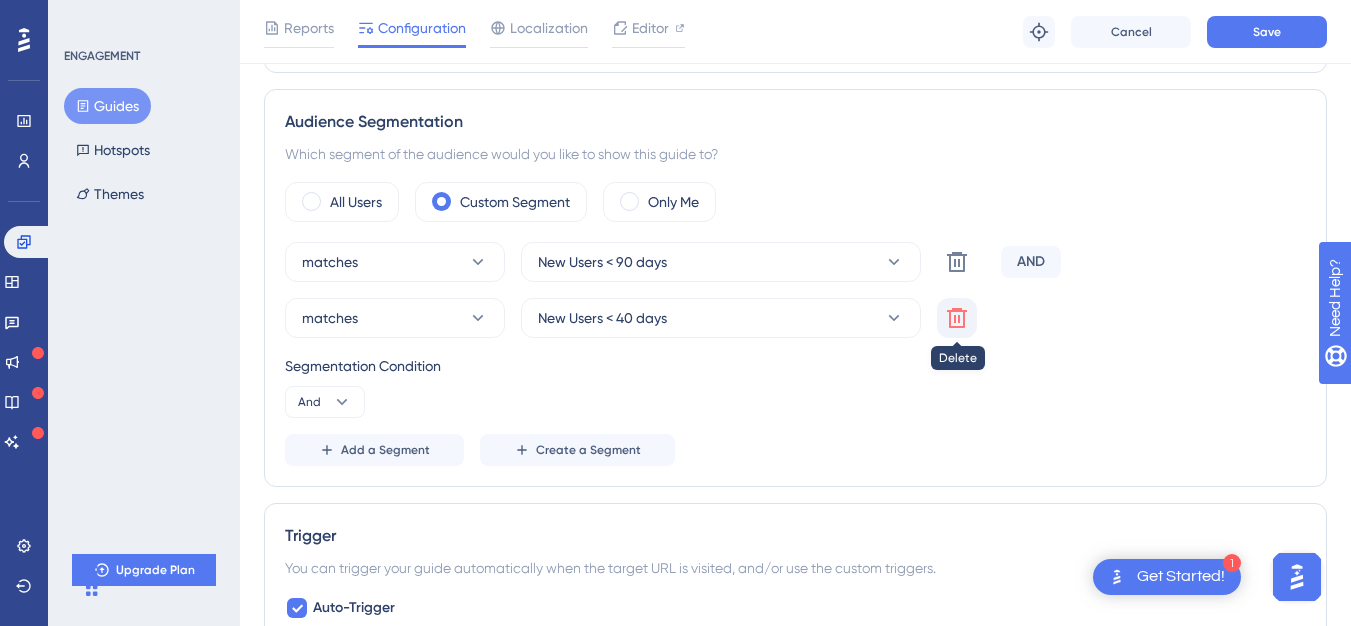 click 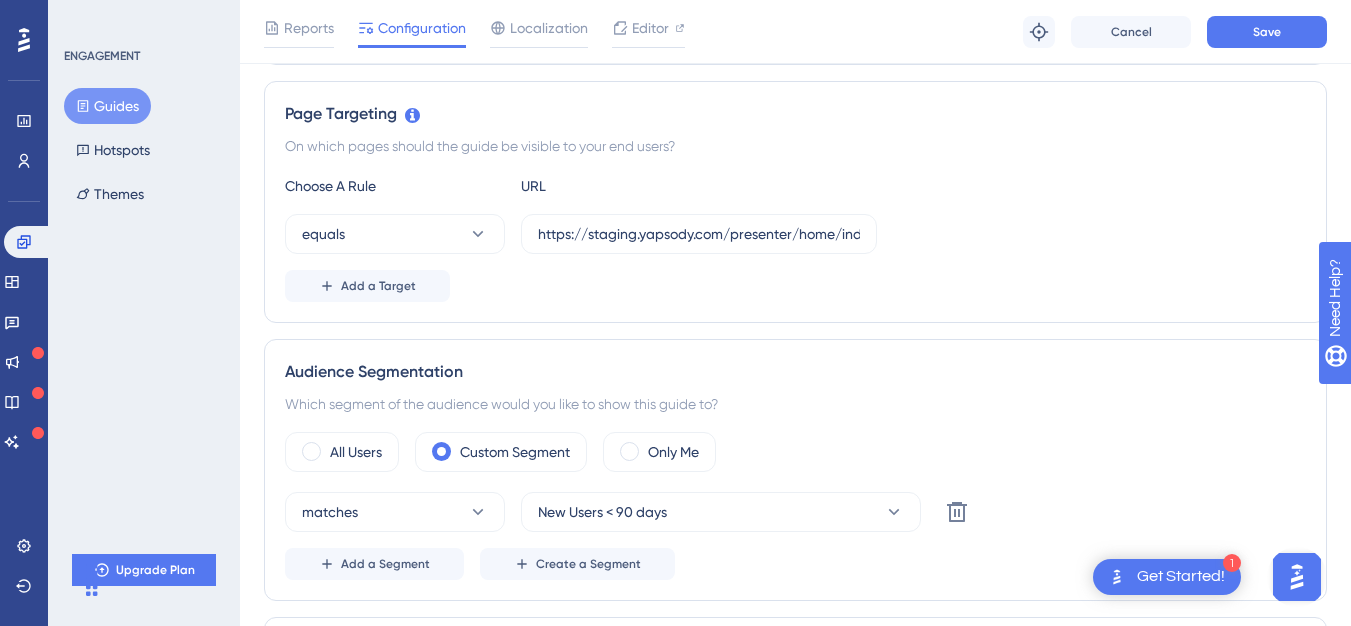 scroll, scrollTop: 512, scrollLeft: 0, axis: vertical 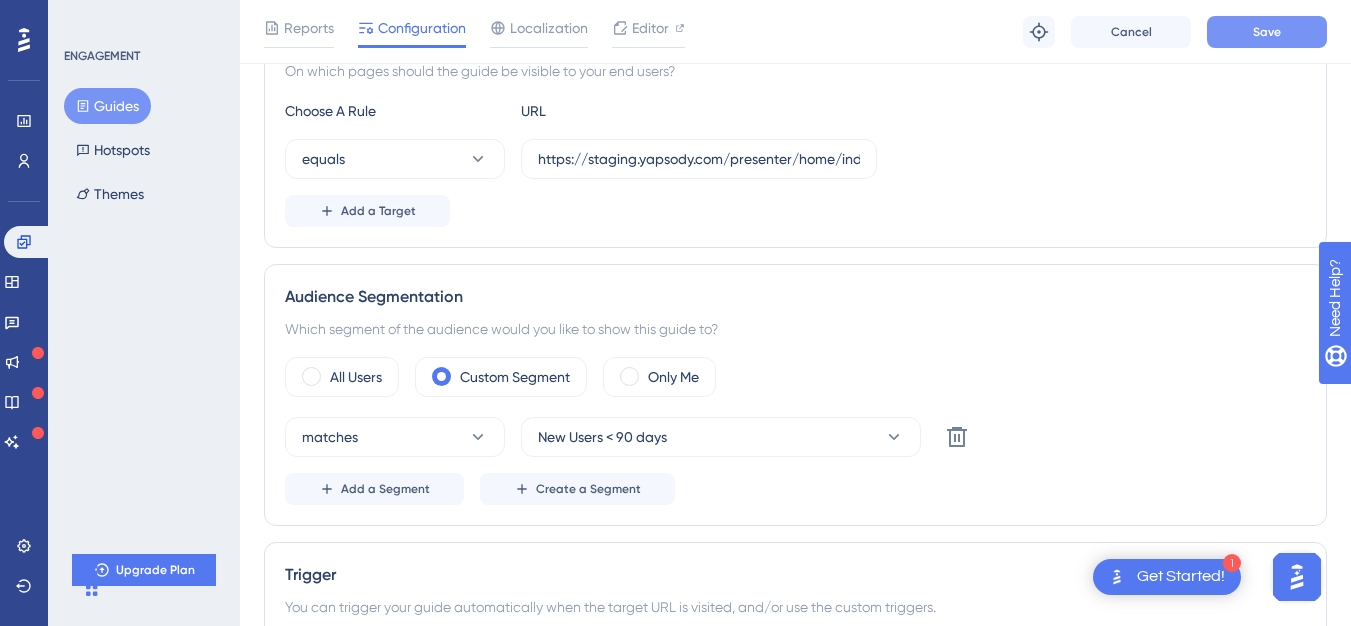 click on "Save" at bounding box center (1267, 32) 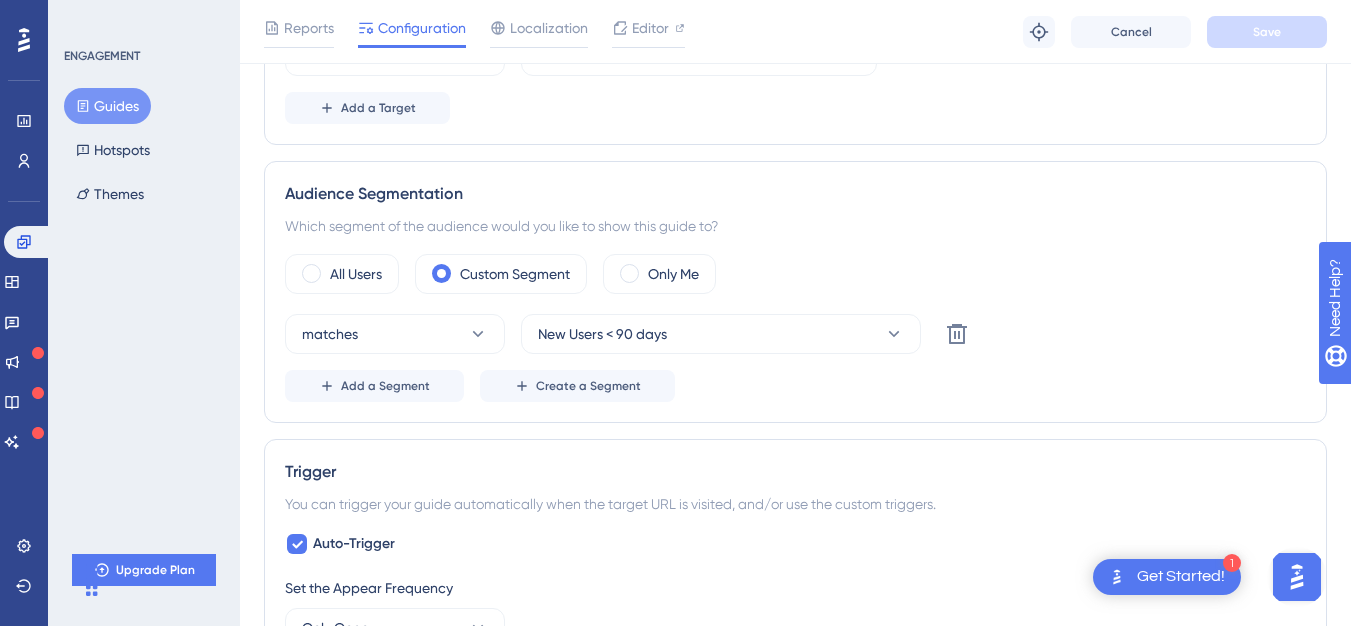 scroll, scrollTop: 618, scrollLeft: 0, axis: vertical 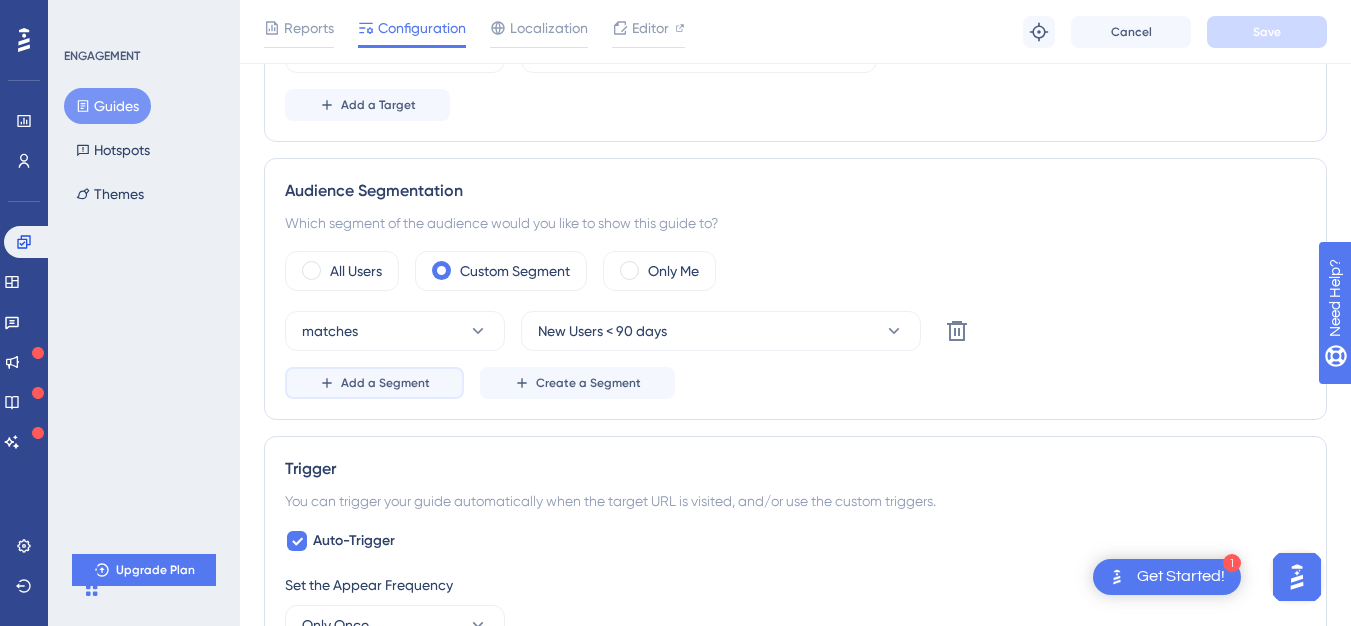 click on "Add a Segment" at bounding box center (374, 383) 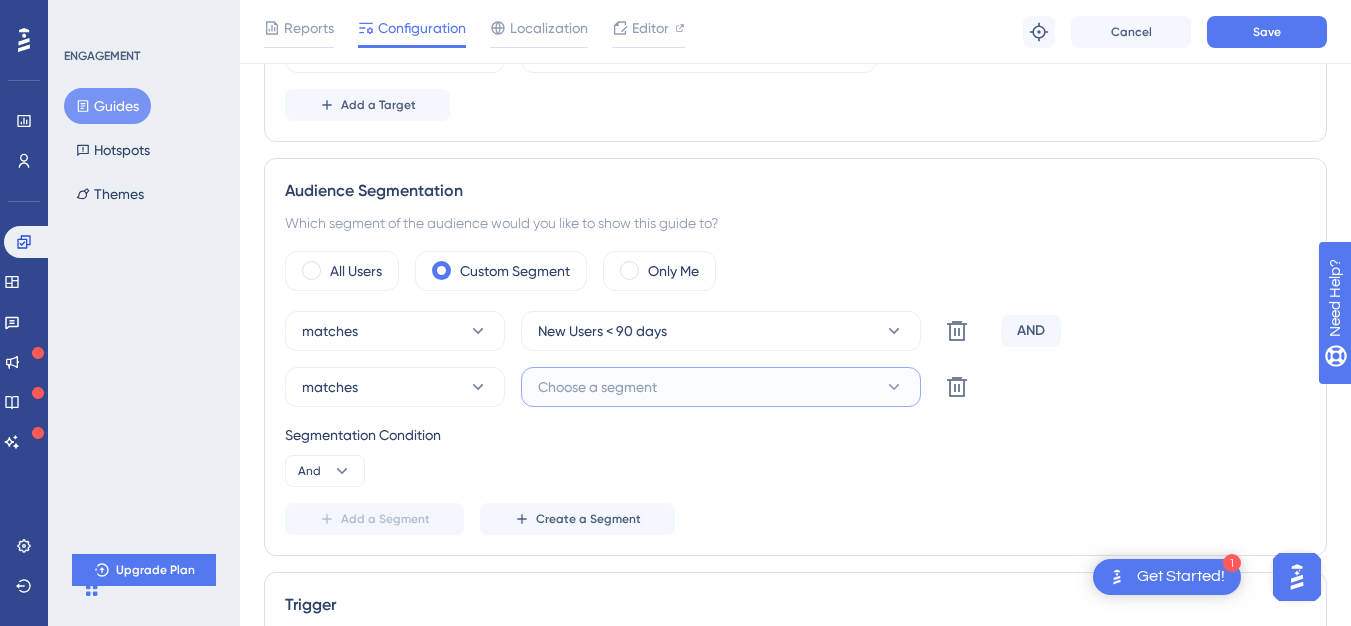 click on "Choose a segment" at bounding box center [597, 387] 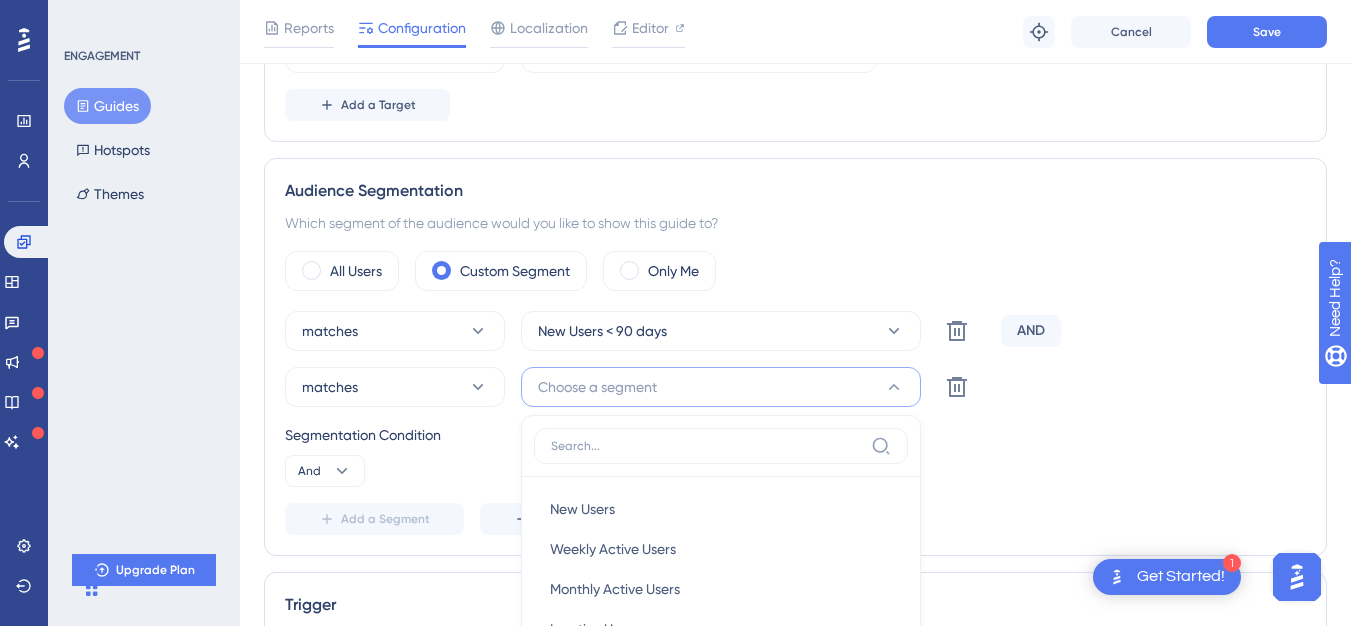 scroll, scrollTop: 921, scrollLeft: 0, axis: vertical 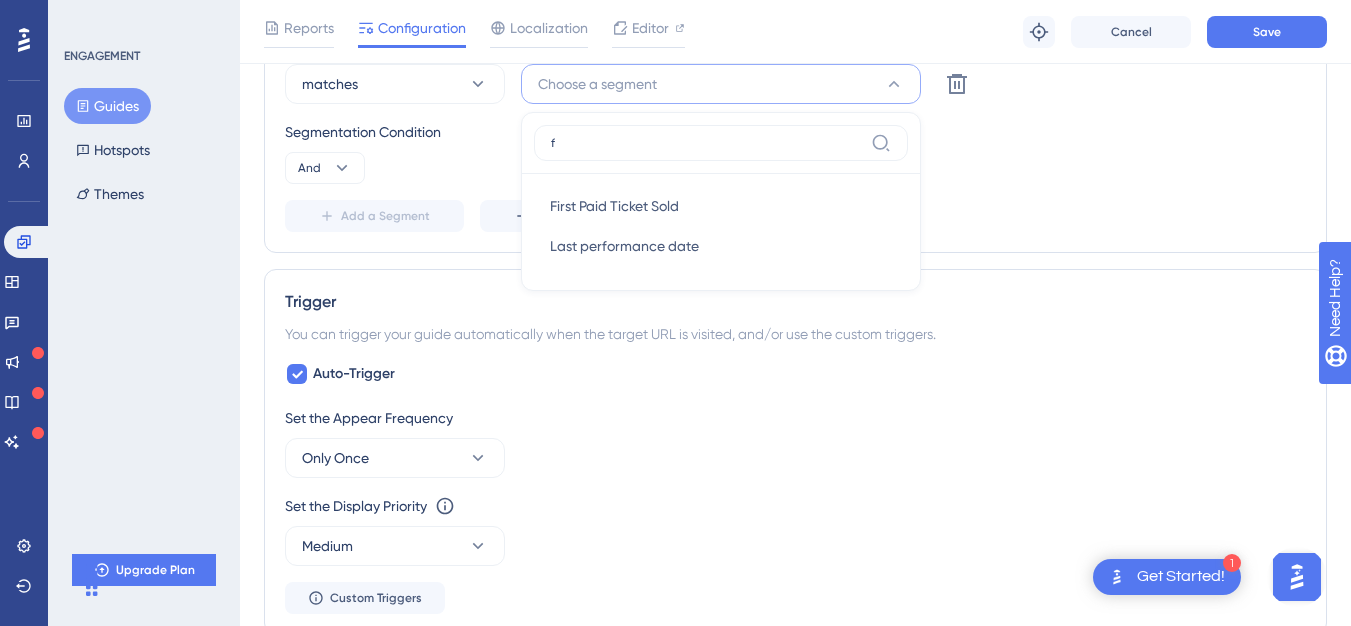 type on "fi" 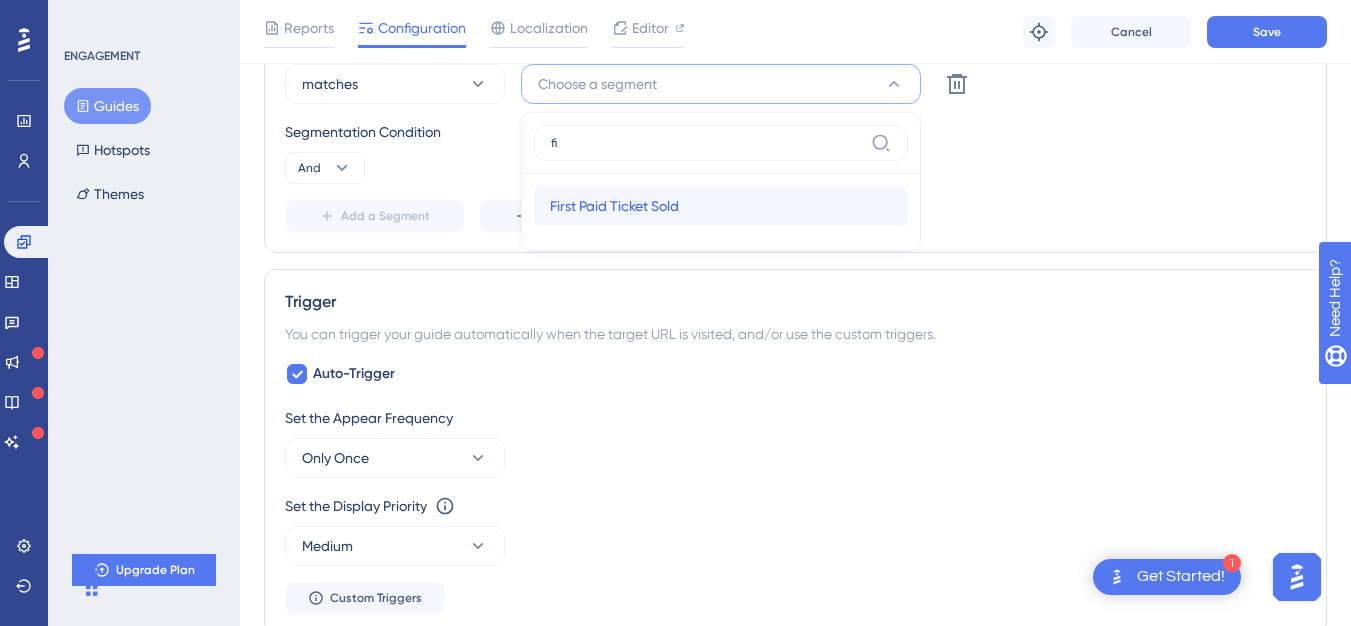 click on "First Paid Ticket Sold" at bounding box center [614, 206] 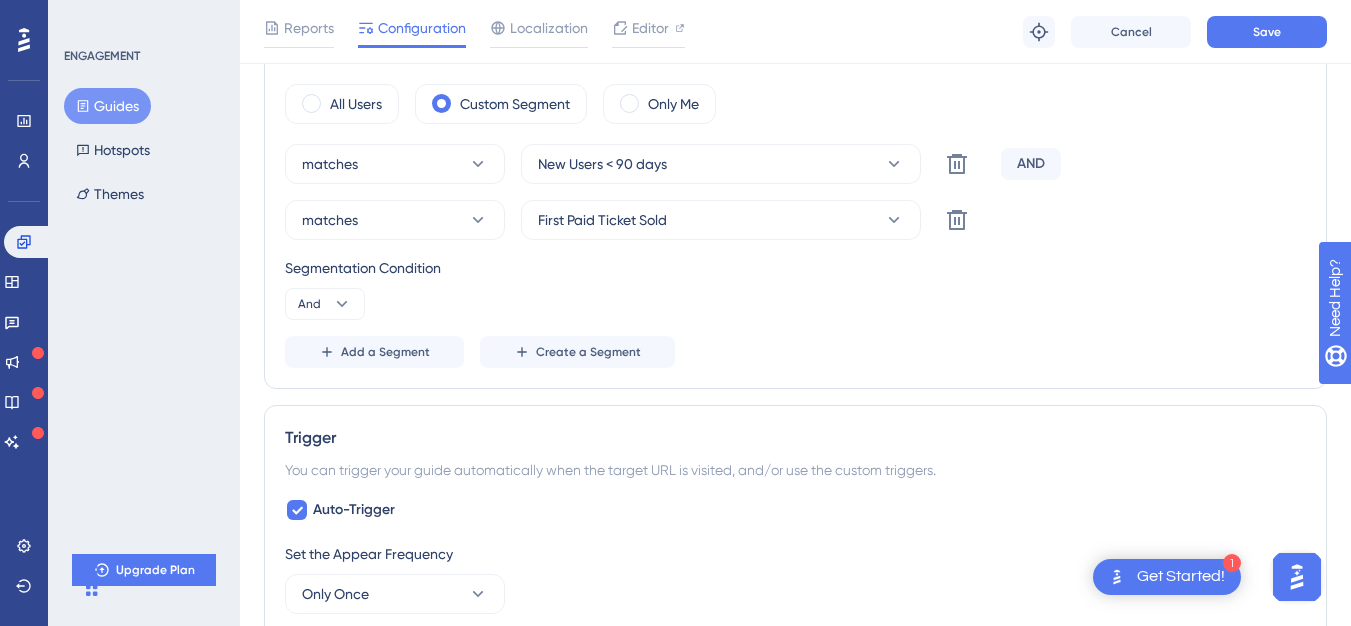 scroll, scrollTop: 633, scrollLeft: 0, axis: vertical 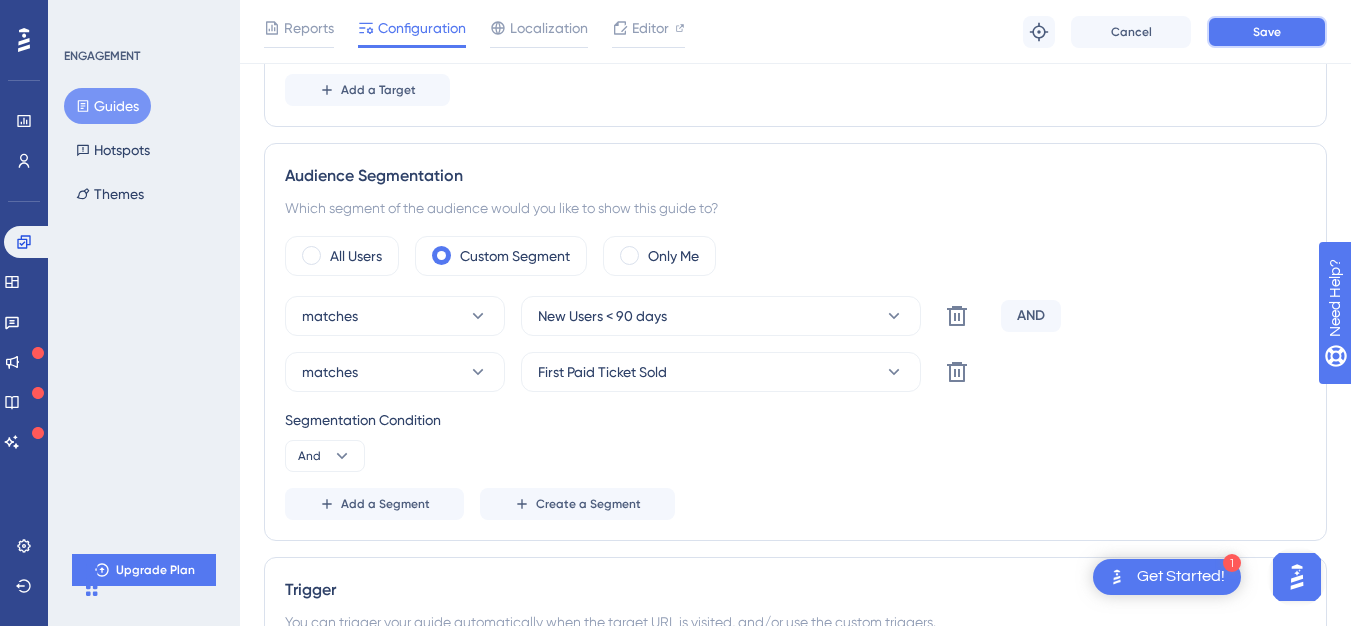 click on "Save" at bounding box center (1267, 32) 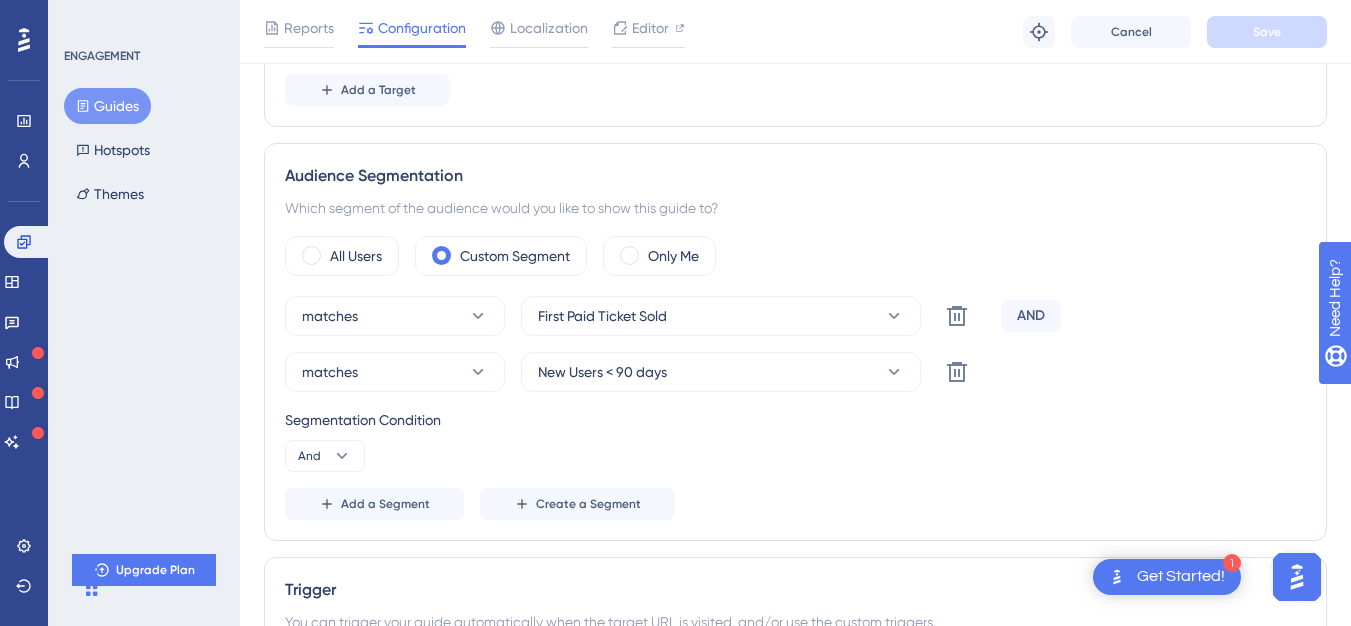 scroll, scrollTop: 98, scrollLeft: 0, axis: vertical 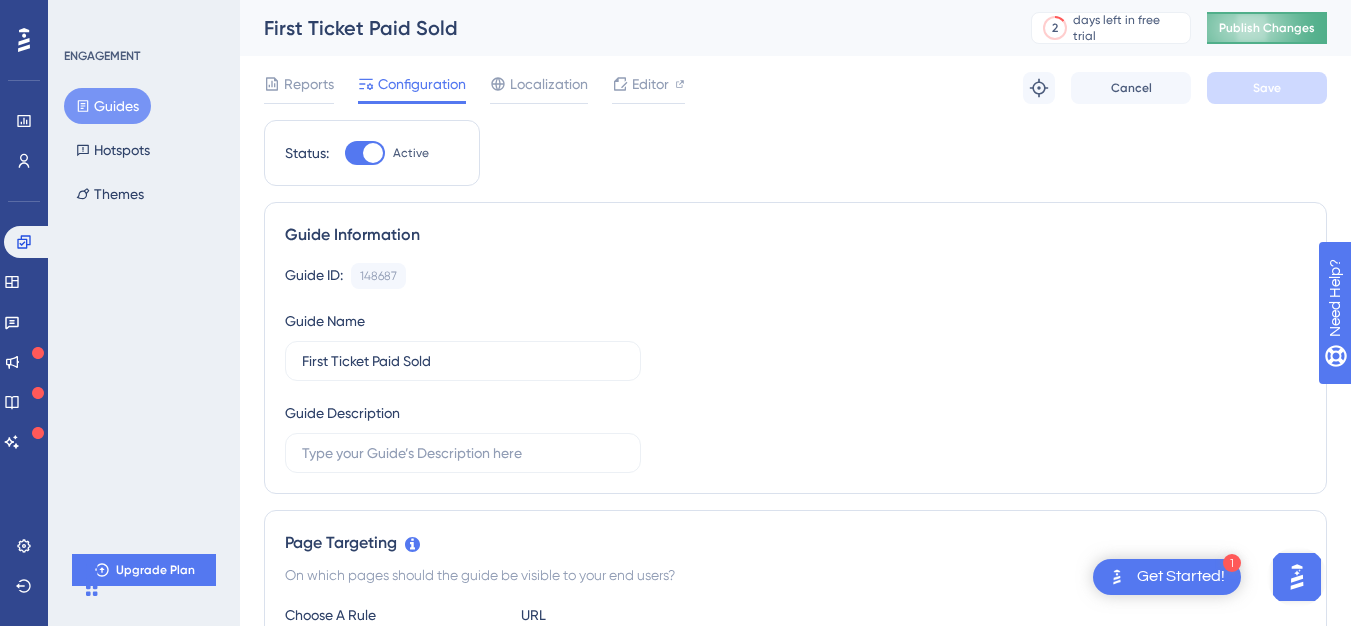 click on "Publish Changes" at bounding box center (1267, 28) 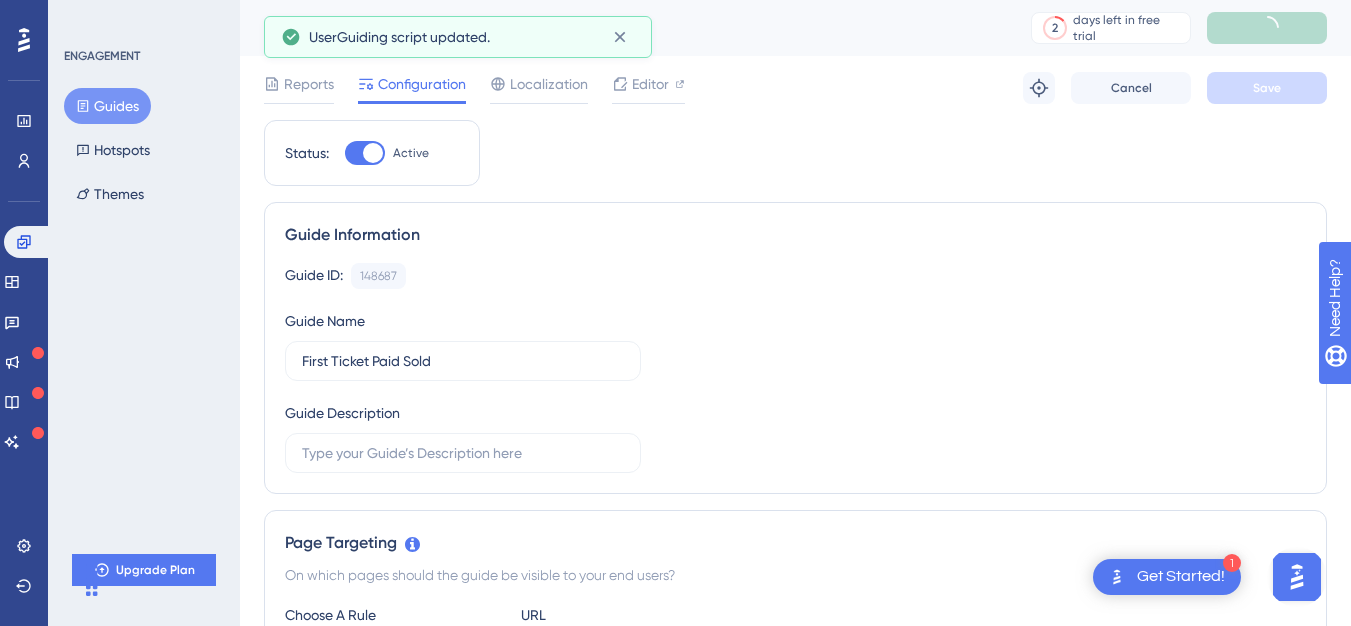 click on "Guides" at bounding box center [107, 106] 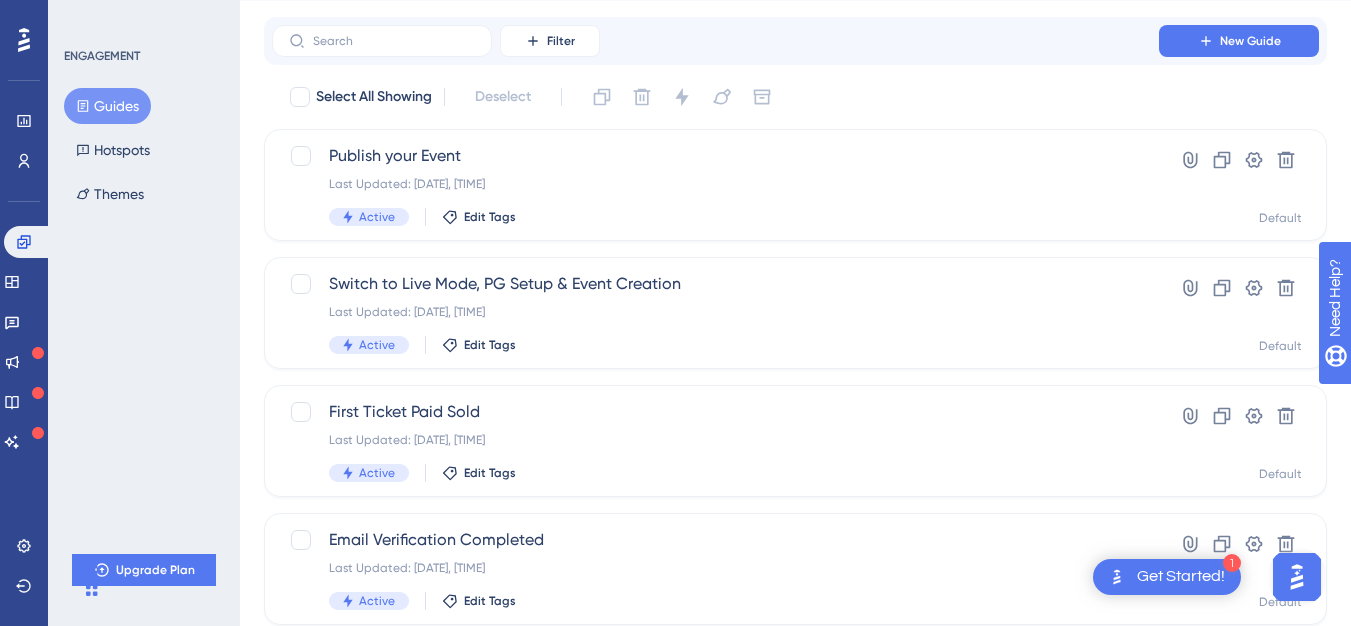 scroll, scrollTop: 18, scrollLeft: 0, axis: vertical 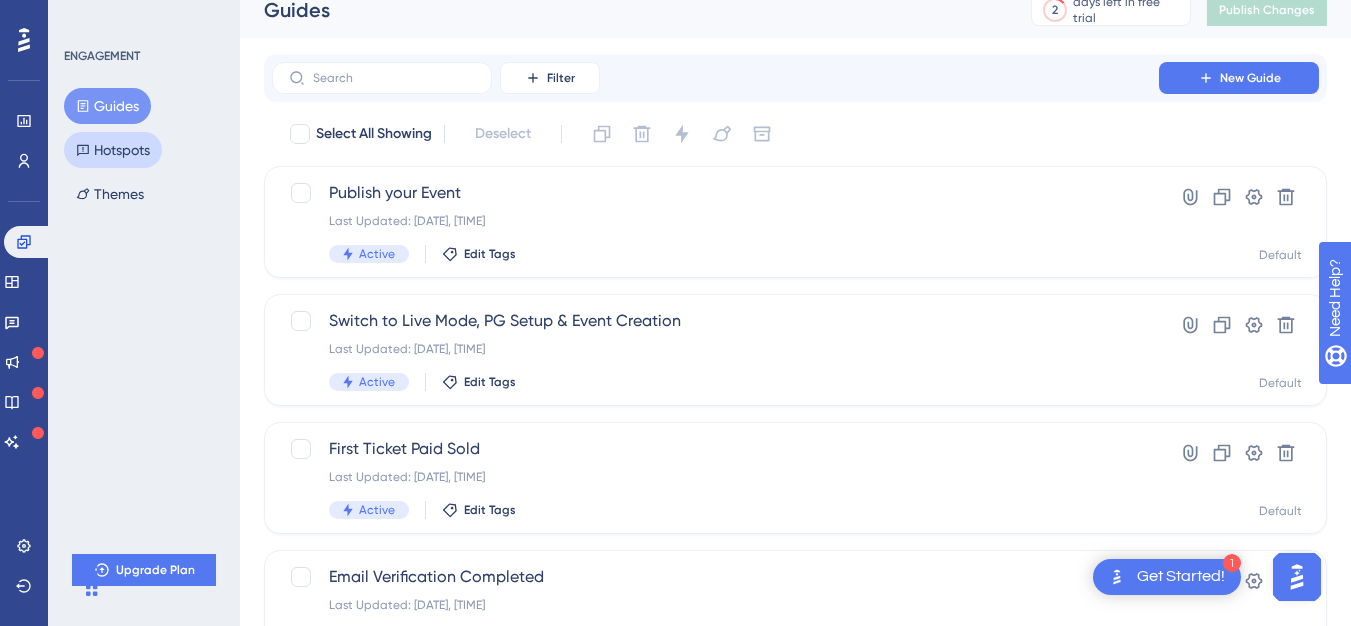 click on "Hotspots" at bounding box center [113, 150] 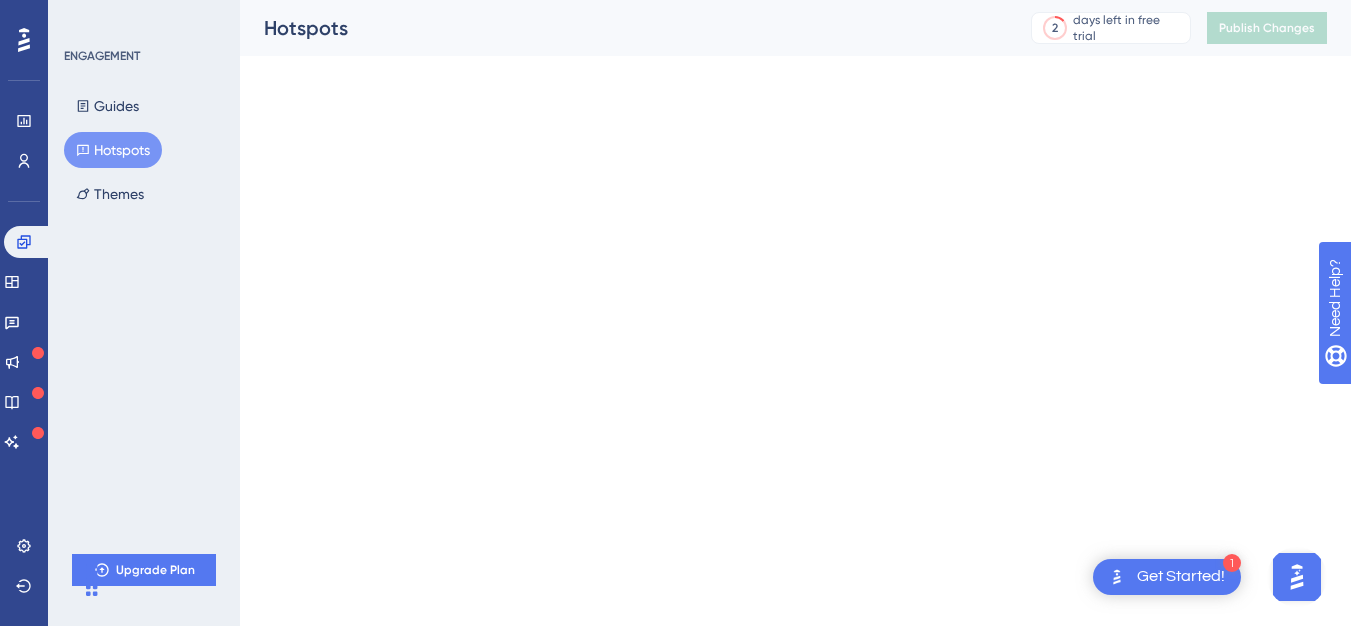 scroll, scrollTop: 0, scrollLeft: 0, axis: both 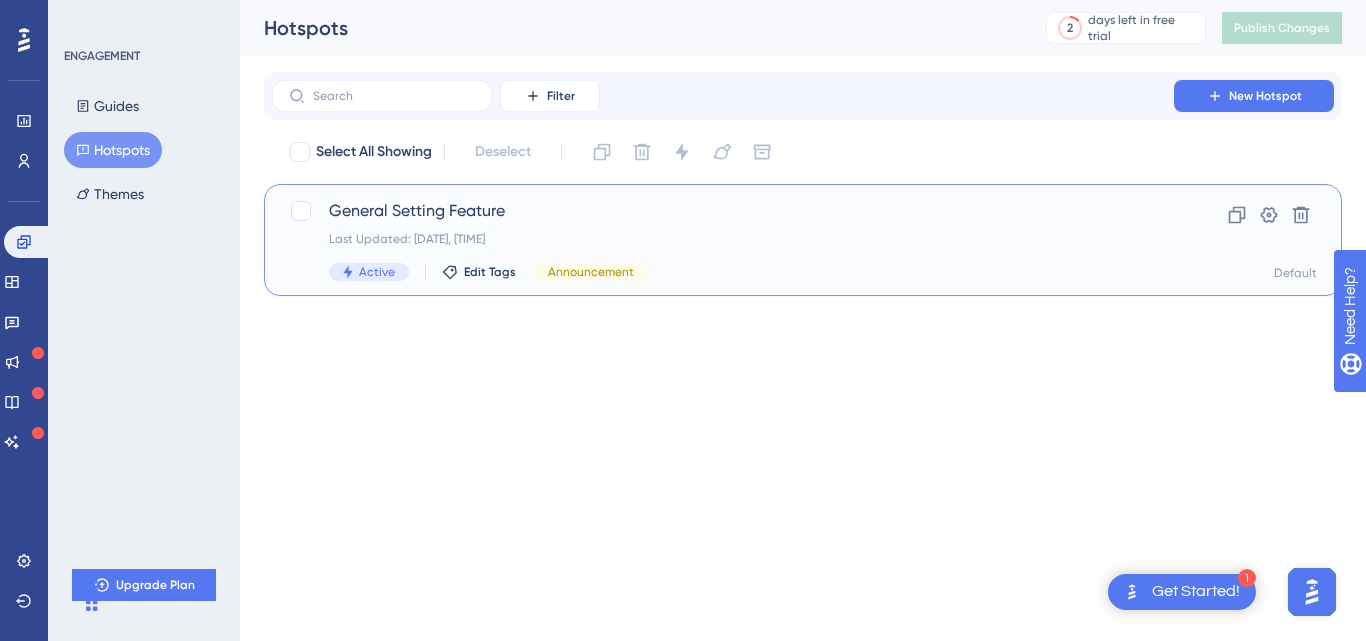 click on "General Setting Feature Last Updated: [DATE], [TIME] Active Edit Tags Announcement" at bounding box center (723, 240) 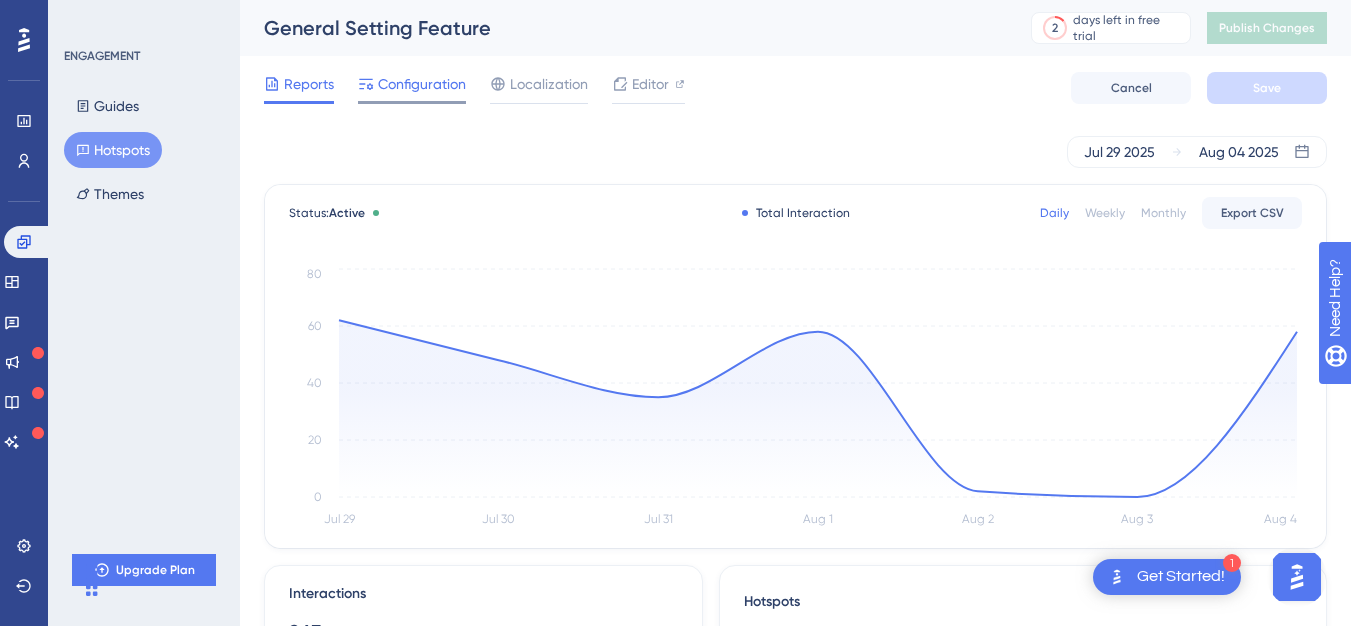 click on "Configuration" at bounding box center (412, 88) 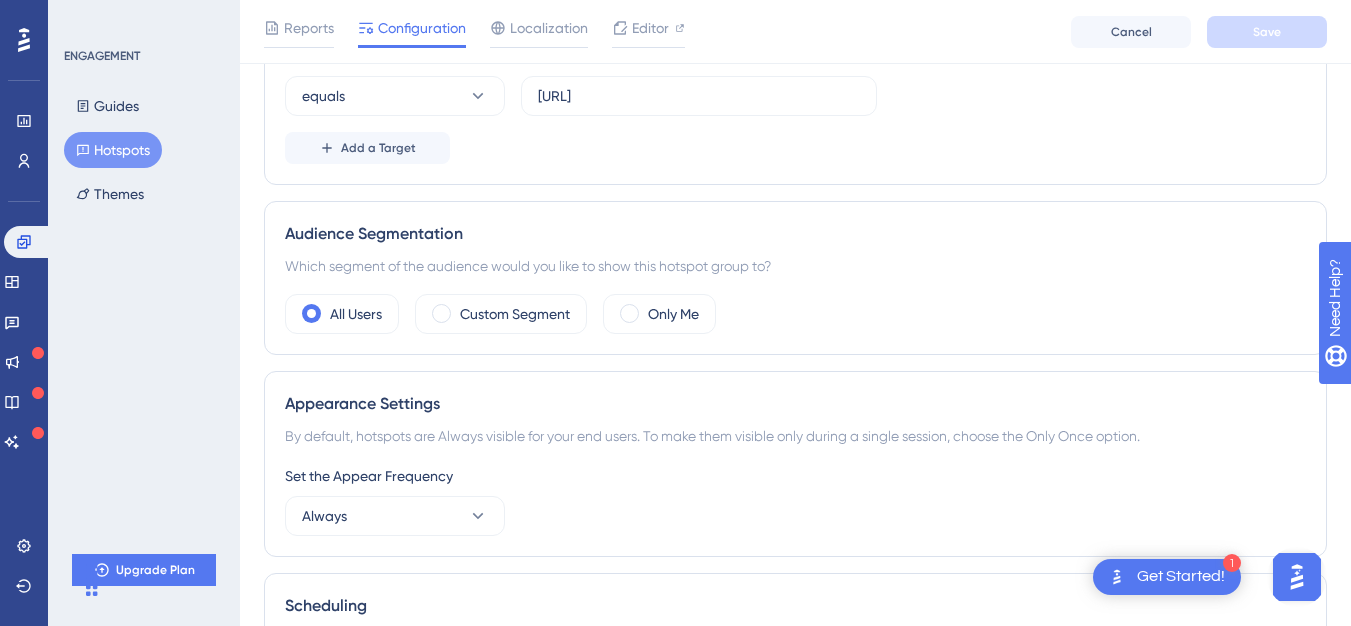 scroll, scrollTop: 457, scrollLeft: 0, axis: vertical 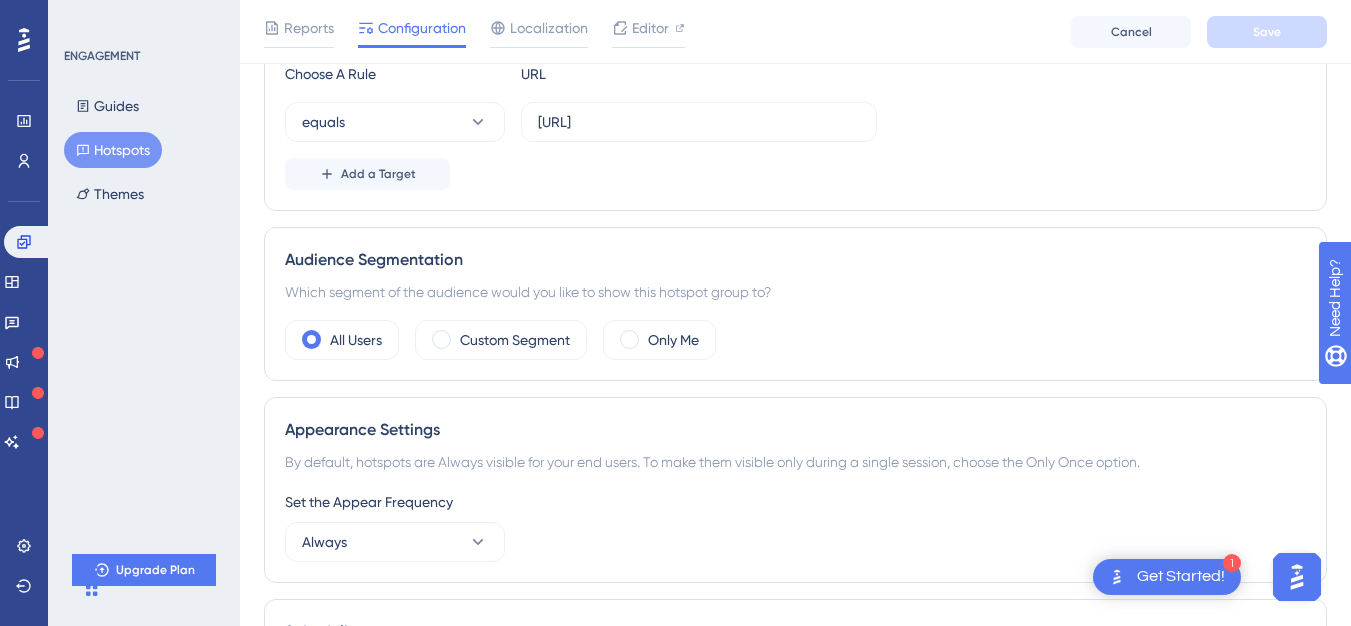 drag, startPoint x: 1357, startPoint y: 172, endPoint x: 28, endPoint y: 28, distance: 1336.7786 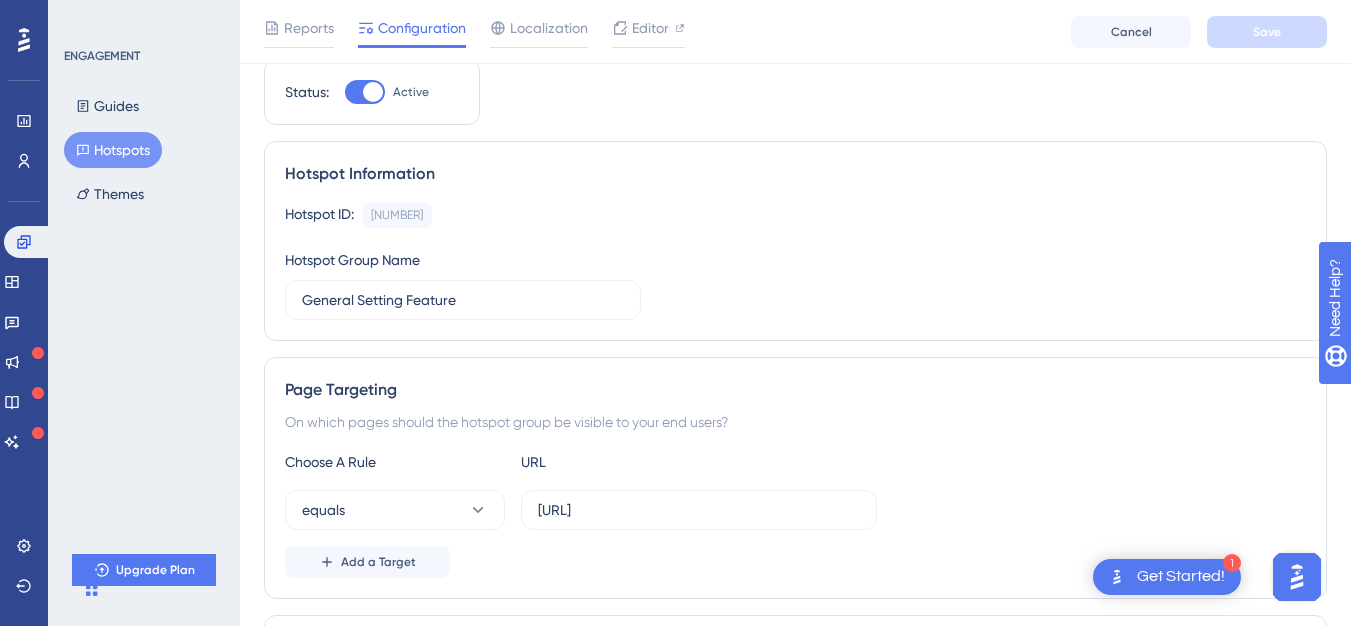 scroll, scrollTop: 0, scrollLeft: 0, axis: both 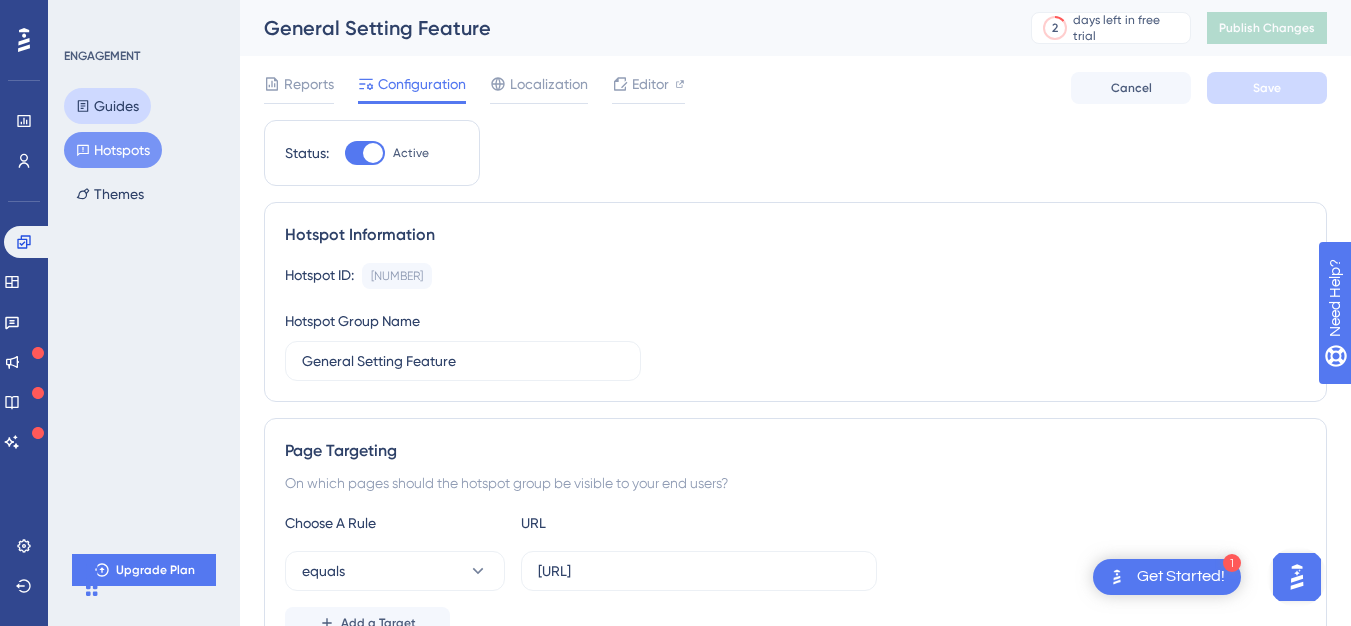 click on "Guides" at bounding box center [107, 106] 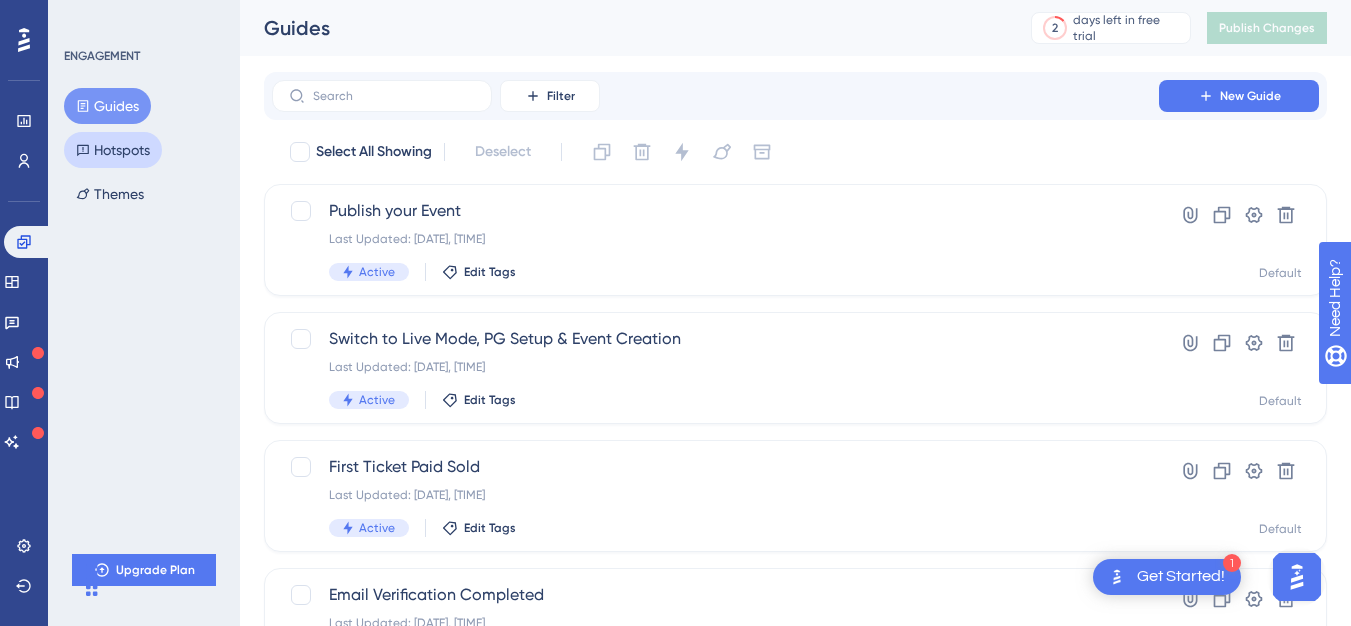 click on "Hotspots" at bounding box center [113, 150] 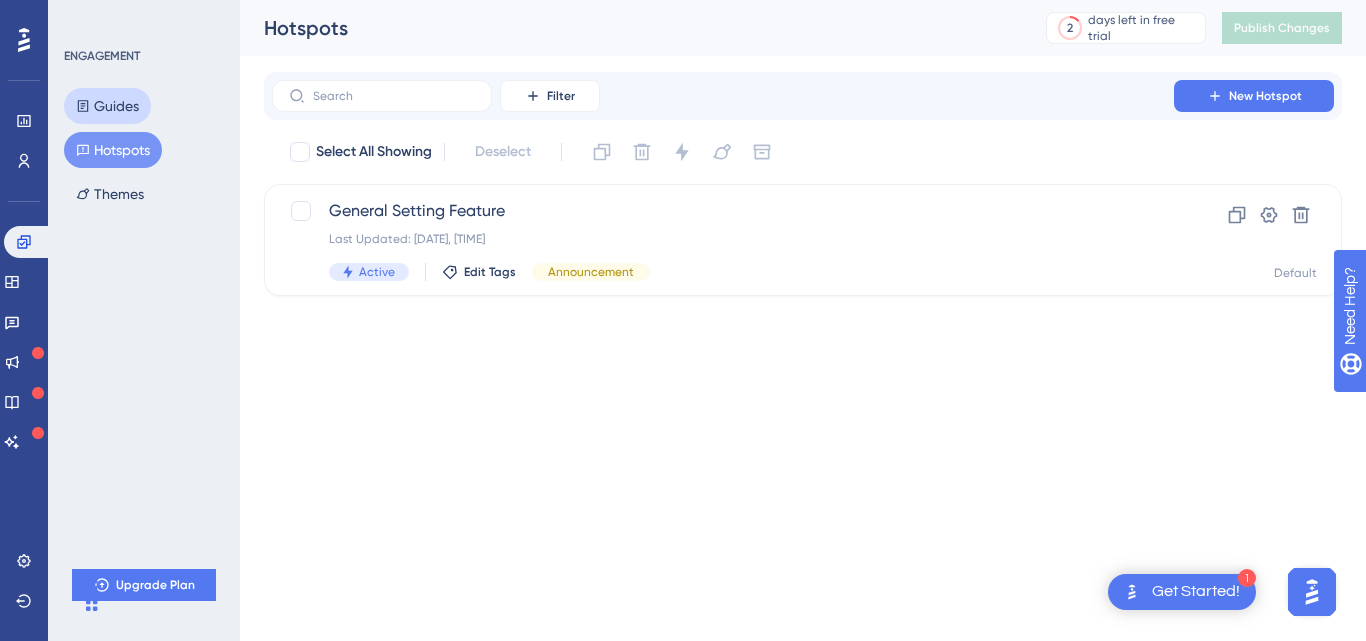click on "Guides" at bounding box center [107, 106] 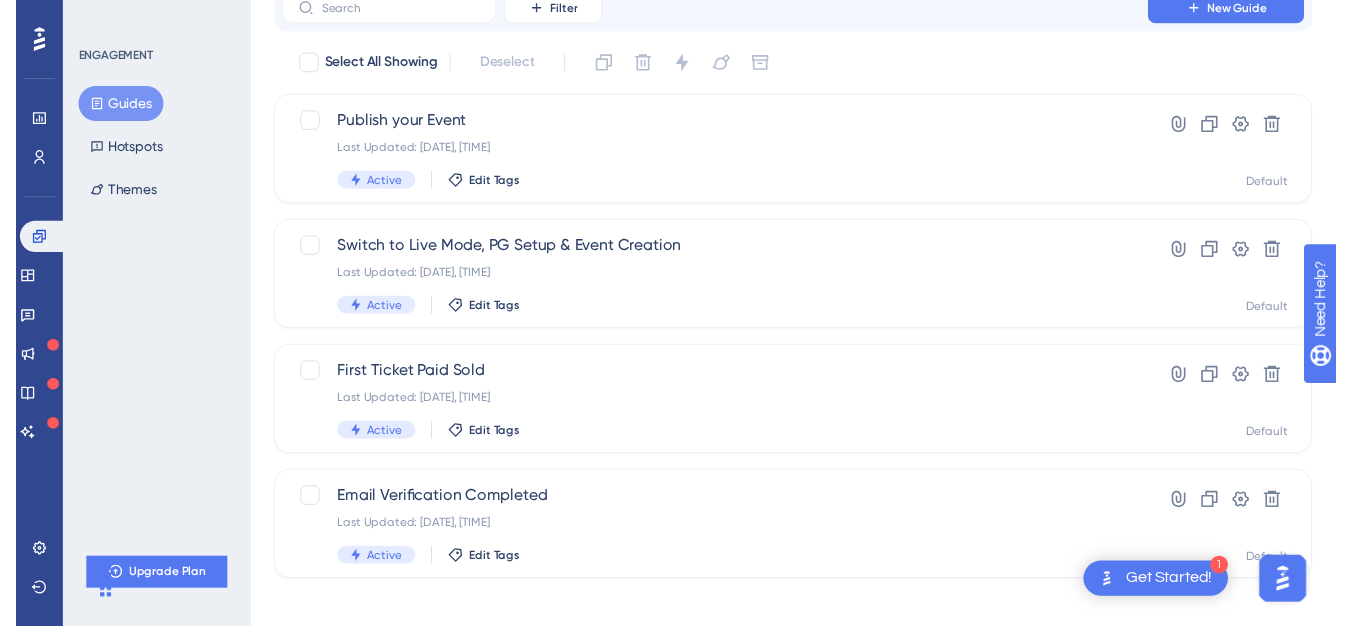 scroll, scrollTop: 0, scrollLeft: 0, axis: both 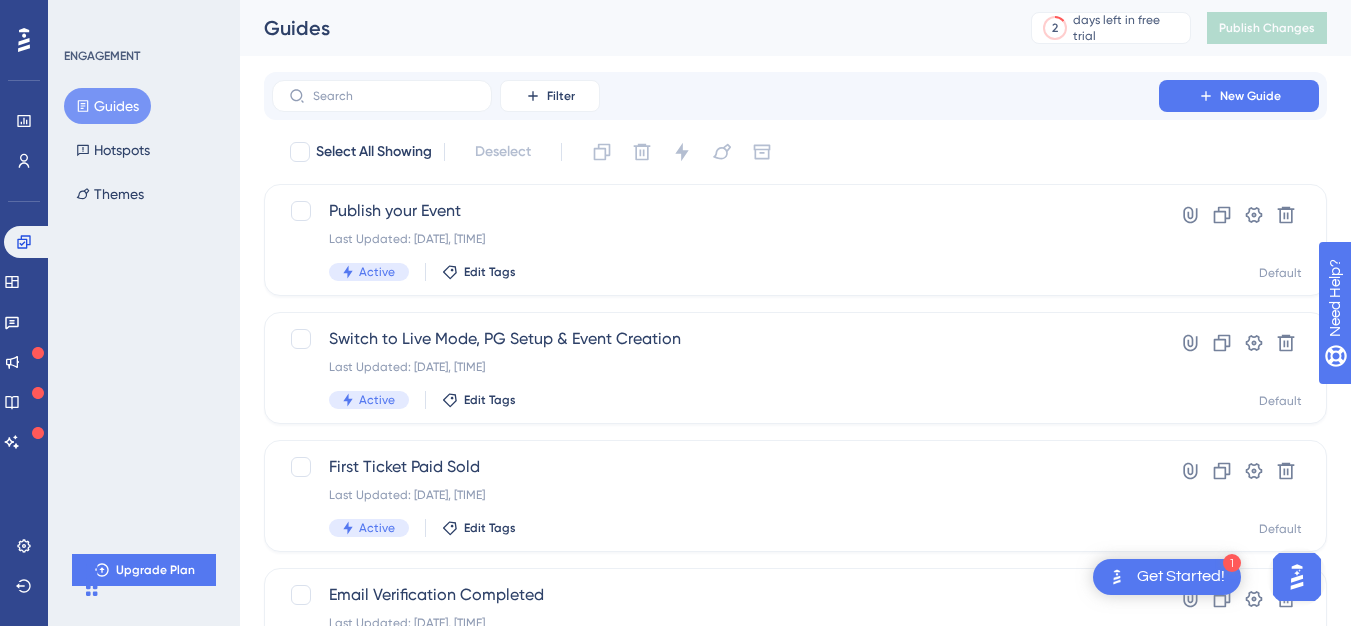 click at bounding box center (1117, 577) 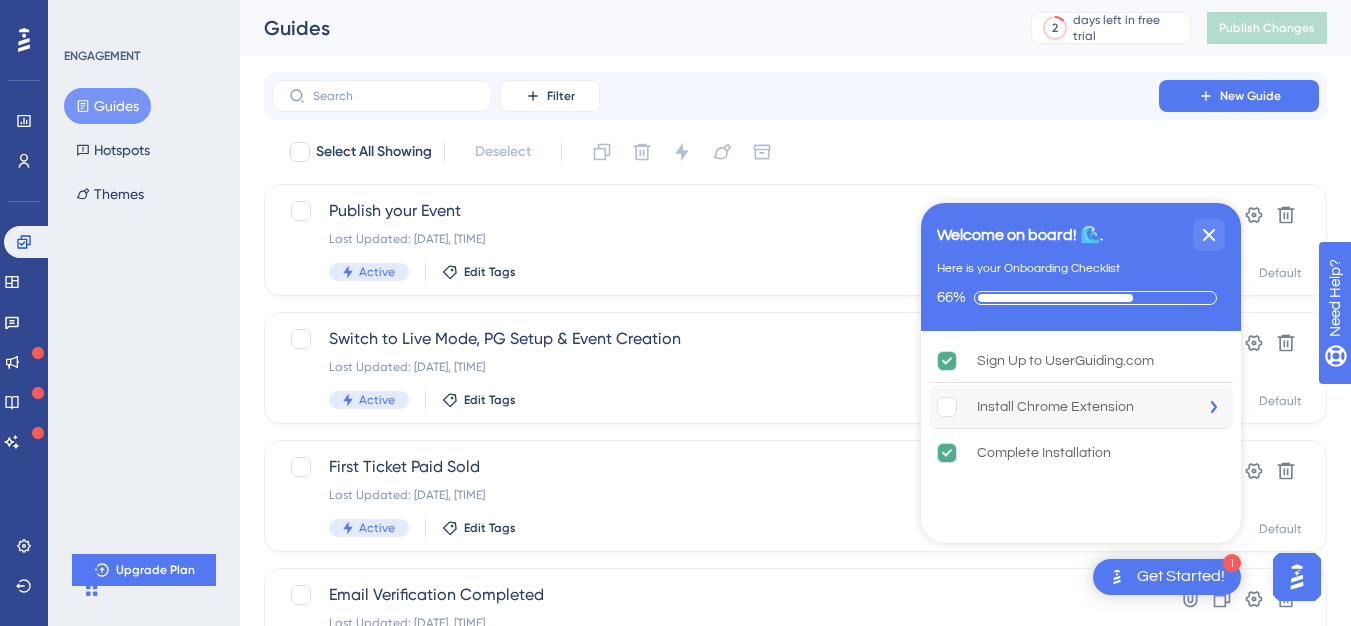 click on "Install Chrome Extension" at bounding box center (1055, 407) 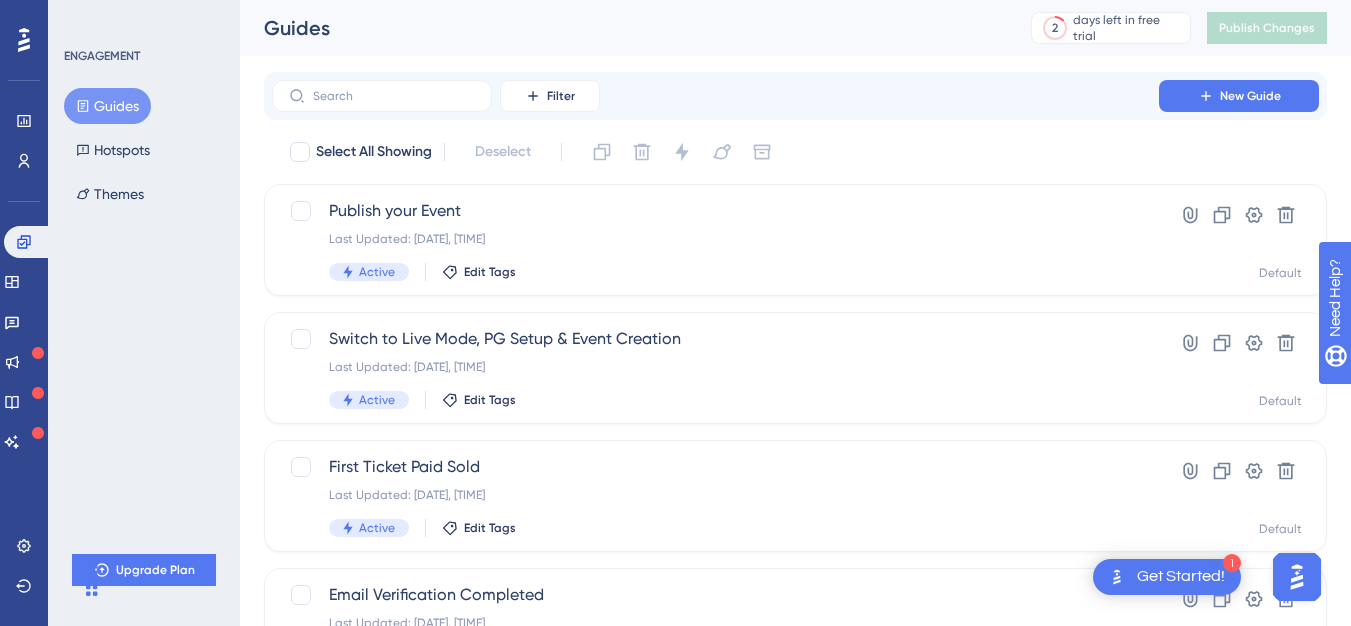click on "Get Started!" at bounding box center (1181, 577) 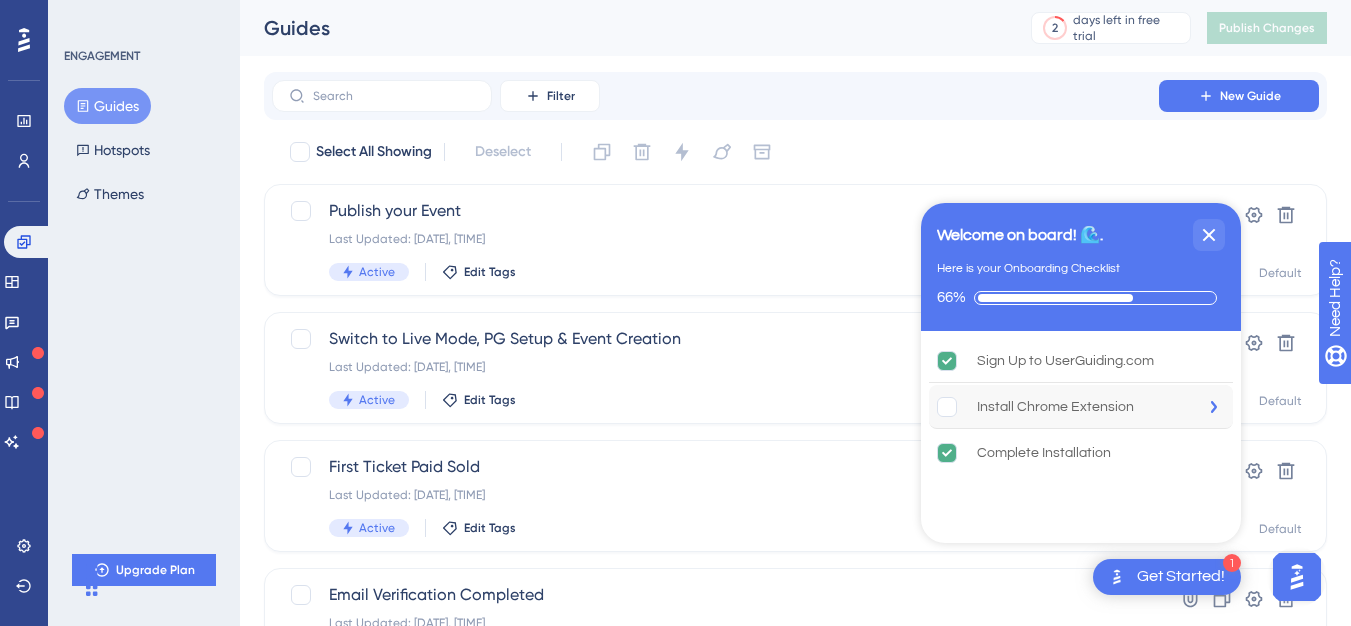 click at bounding box center (1218, 407) 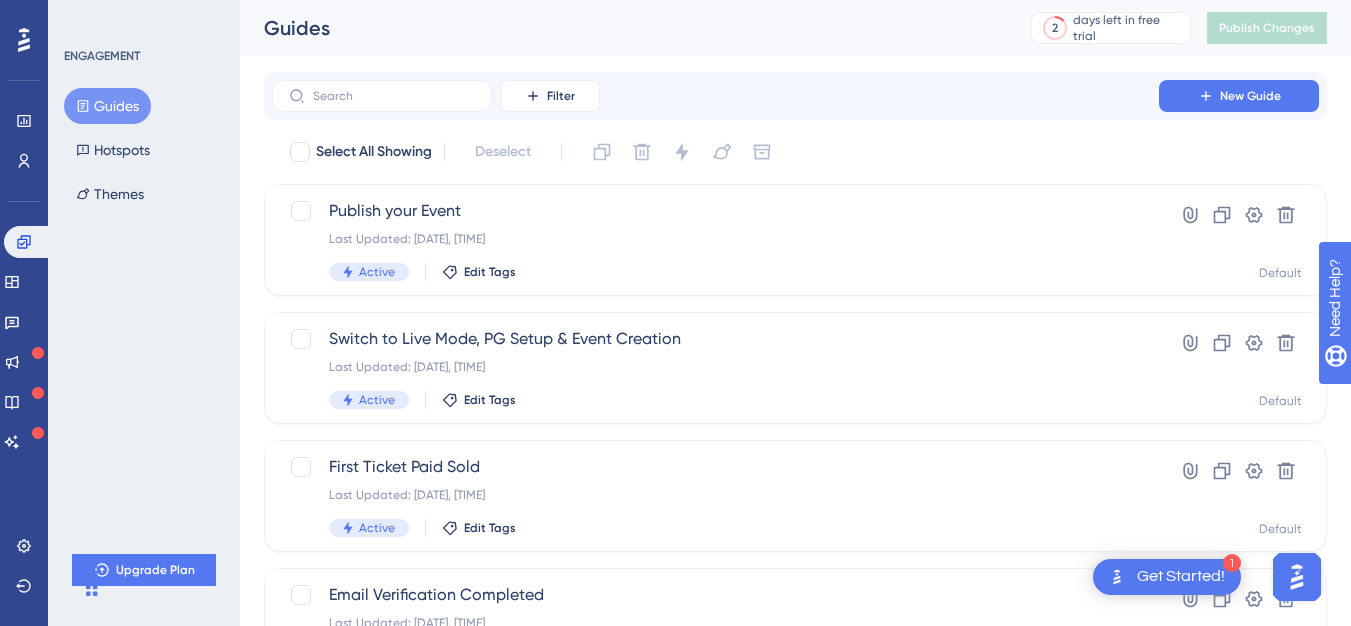click at bounding box center [1117, 577] 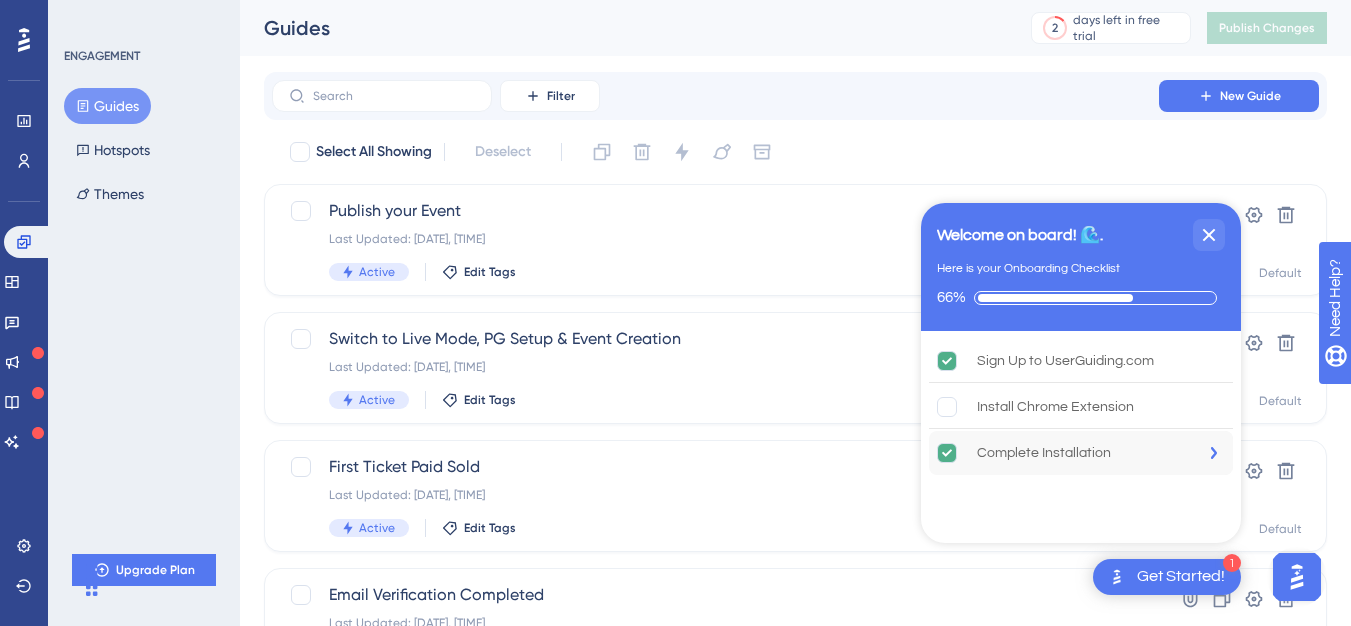 click on "Complete Installation" at bounding box center (1044, 453) 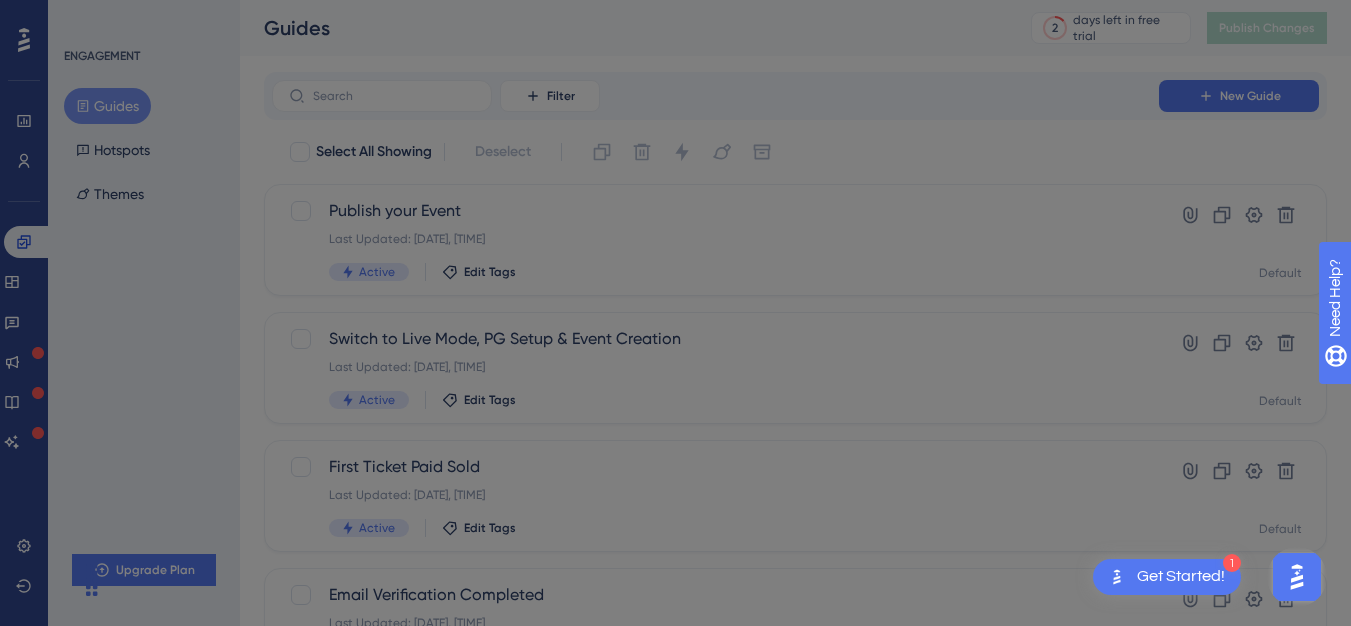 scroll, scrollTop: 0, scrollLeft: 0, axis: both 